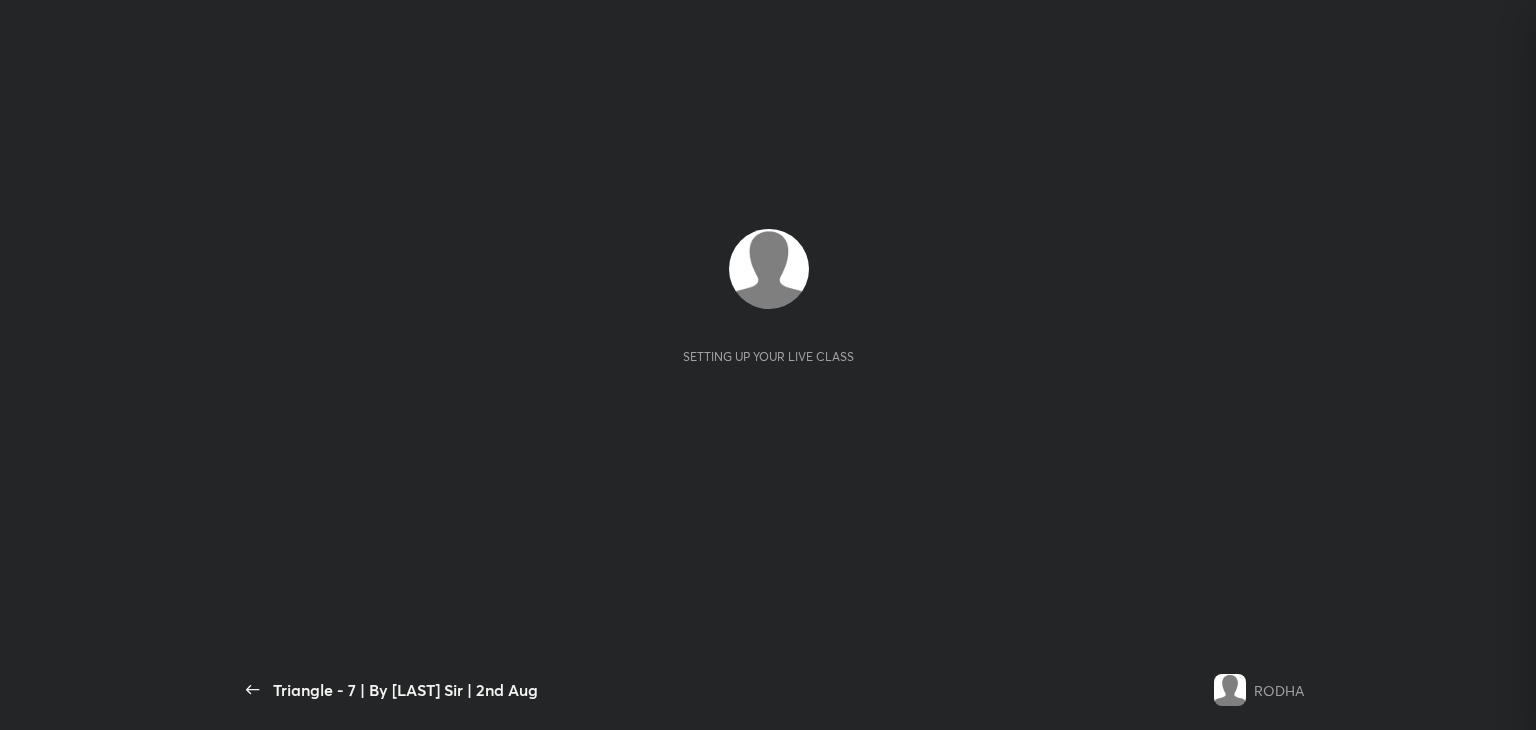scroll, scrollTop: 0, scrollLeft: 0, axis: both 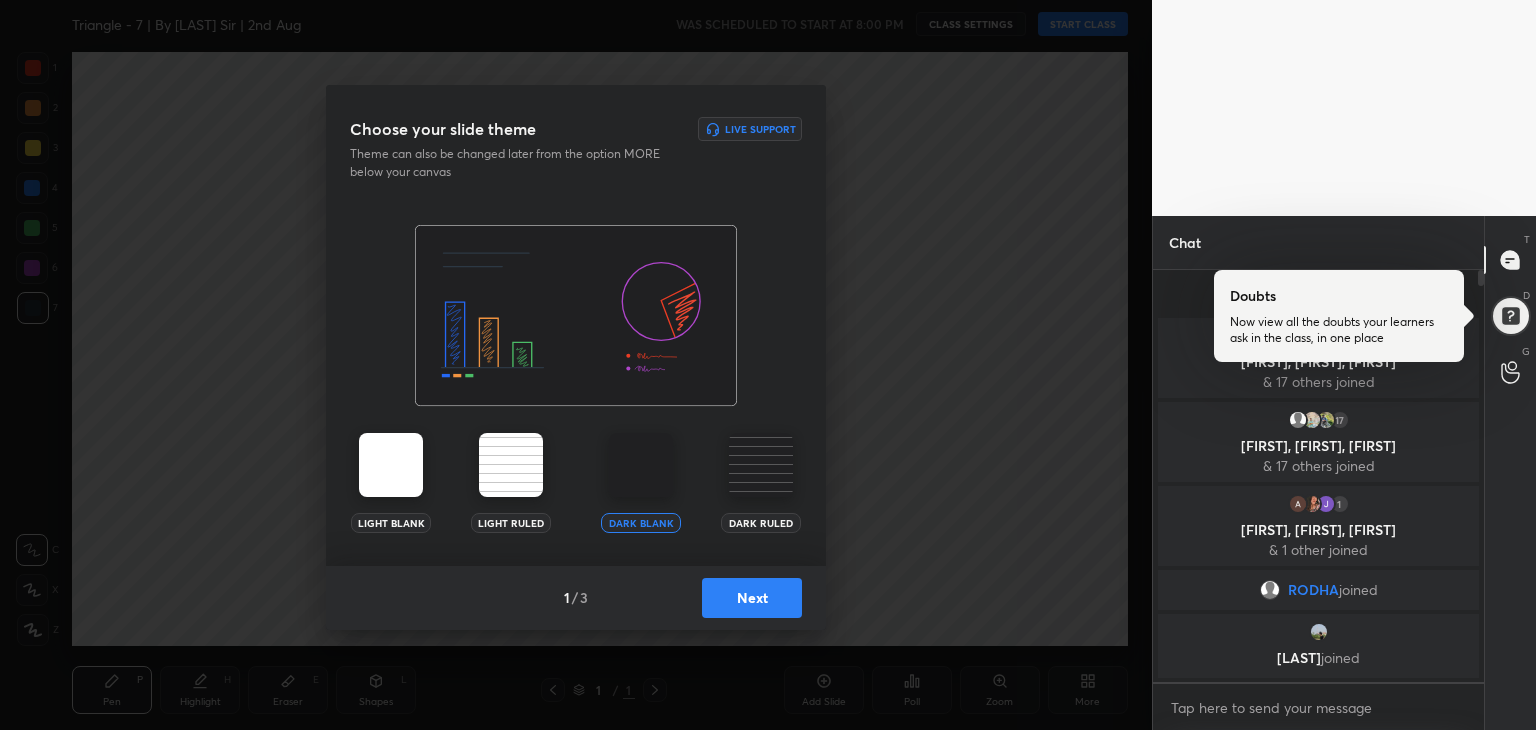 click on "Next" at bounding box center (752, 598) 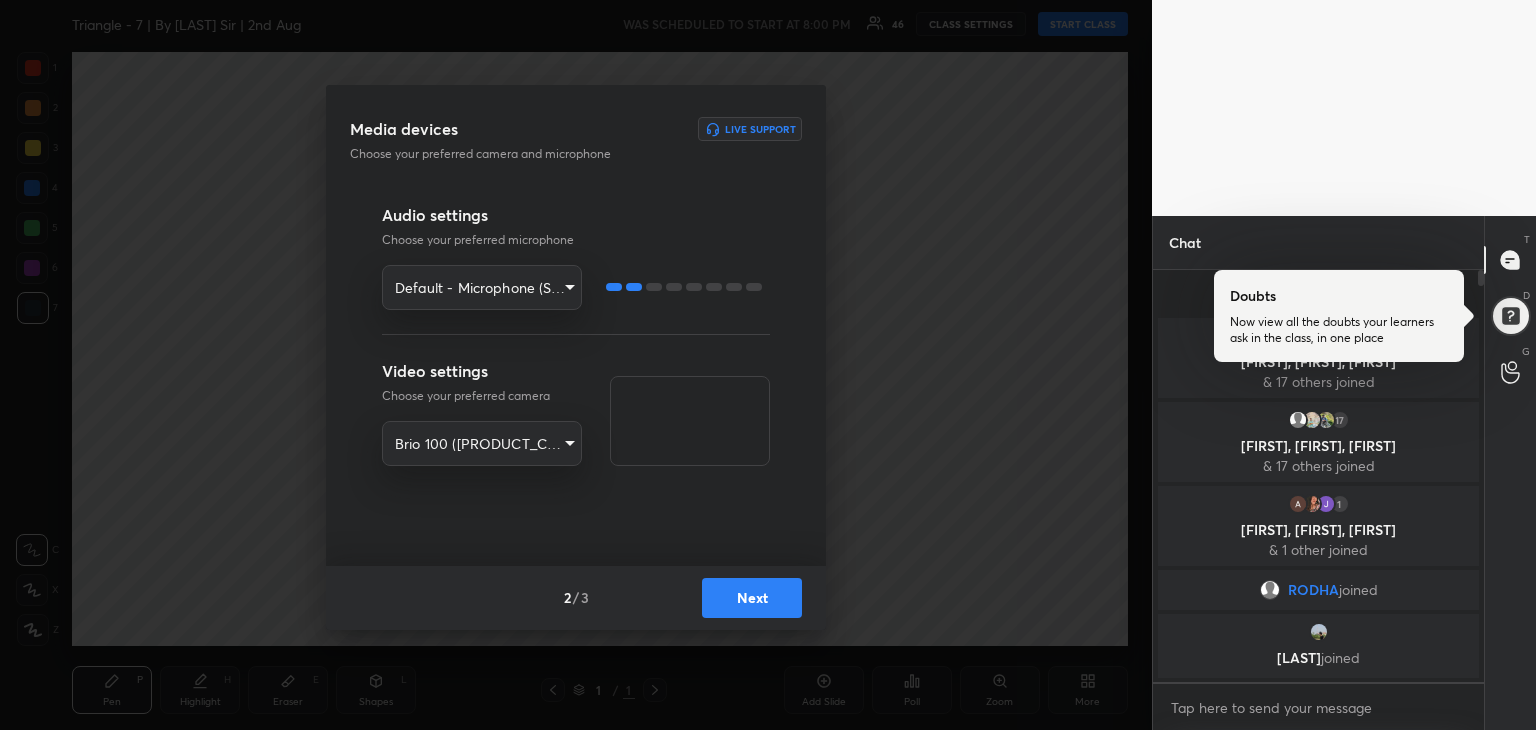 click on "Next" at bounding box center [752, 598] 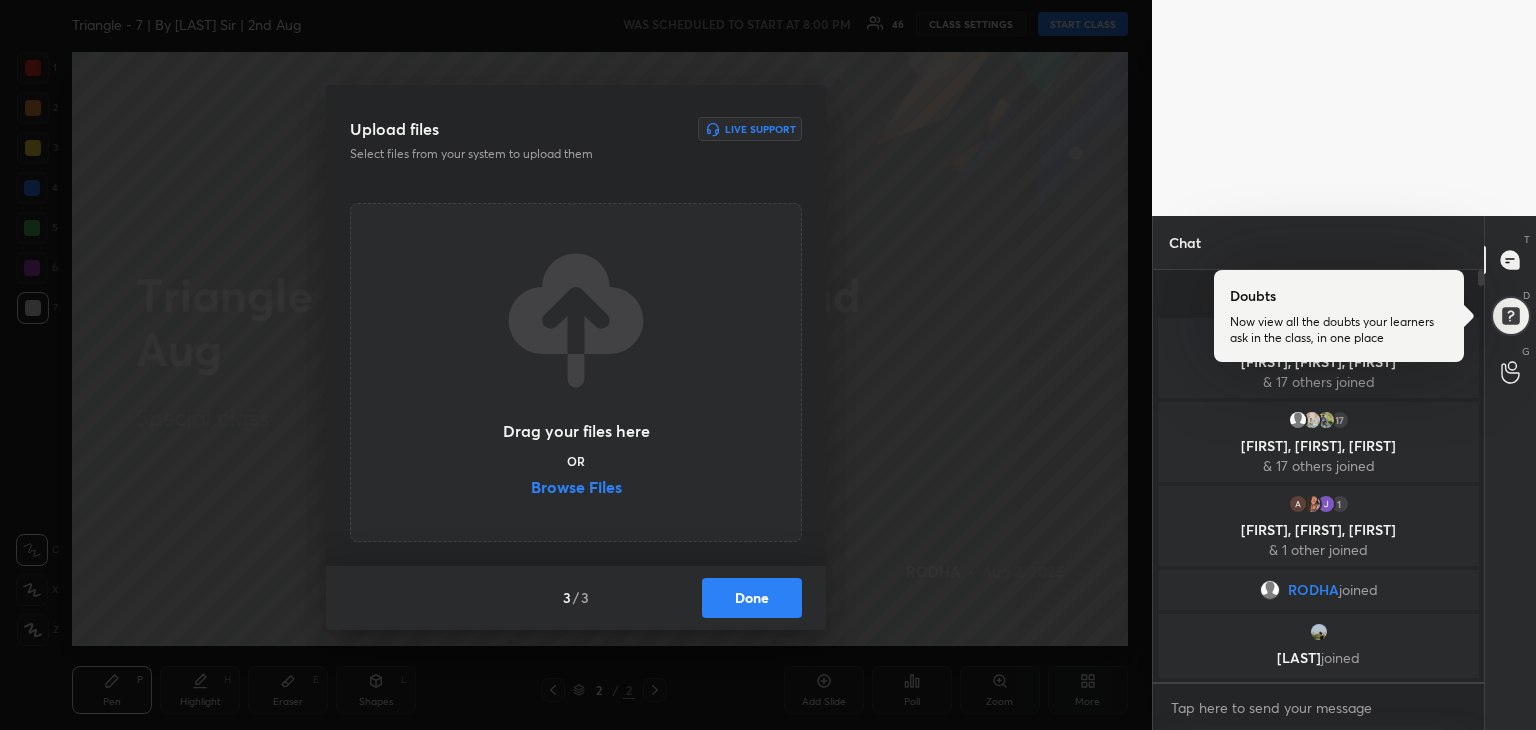 click on "Browse Files" at bounding box center [576, 489] 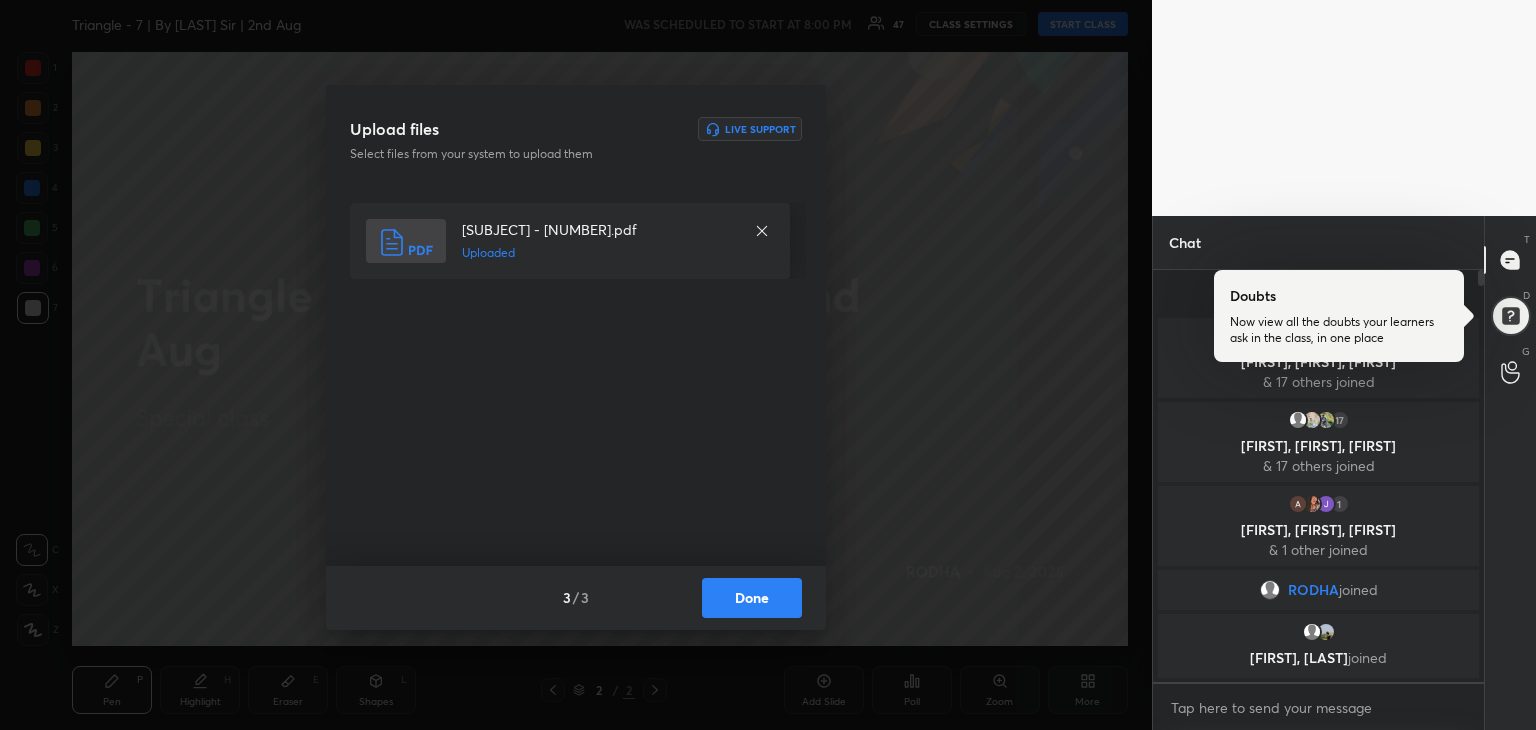 click on "Done" at bounding box center [752, 598] 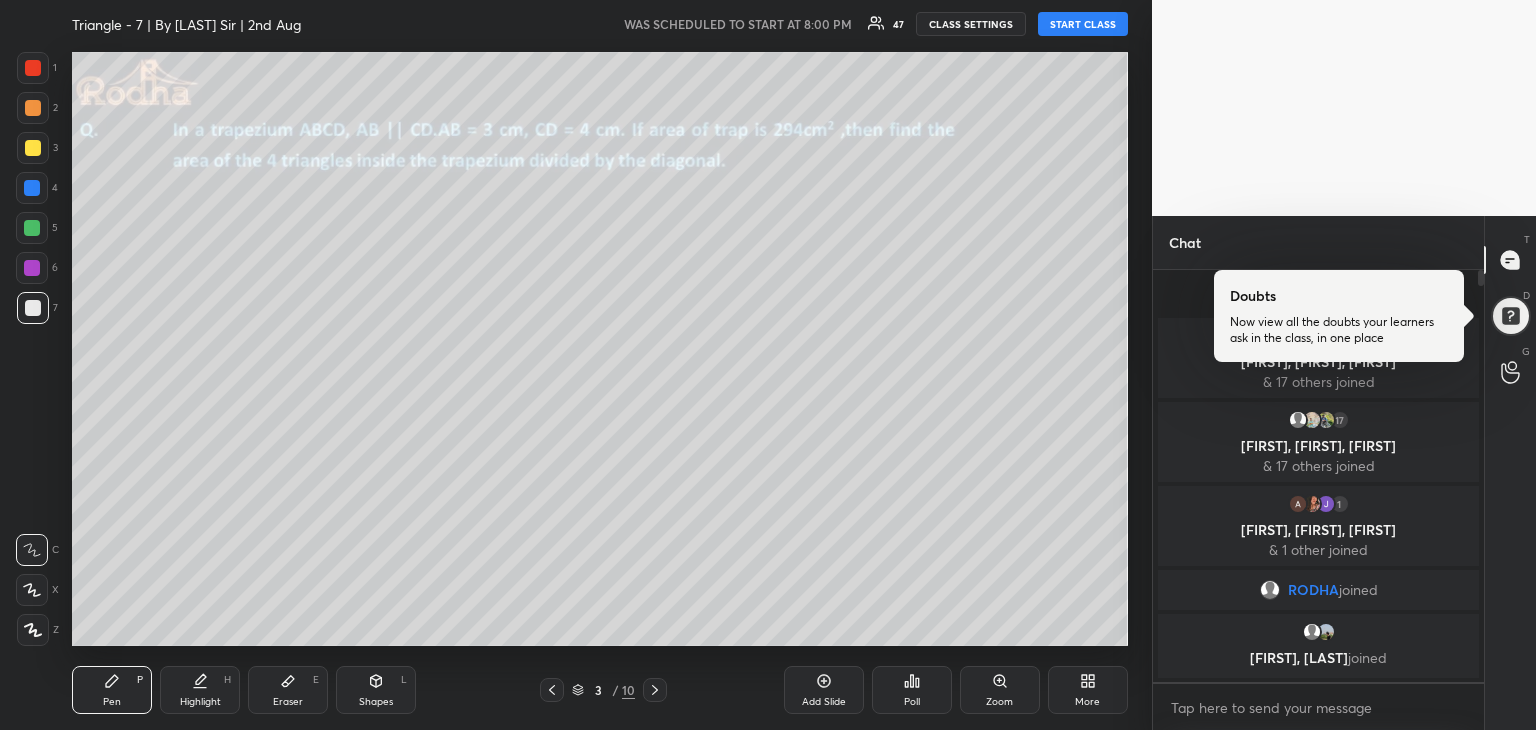 click 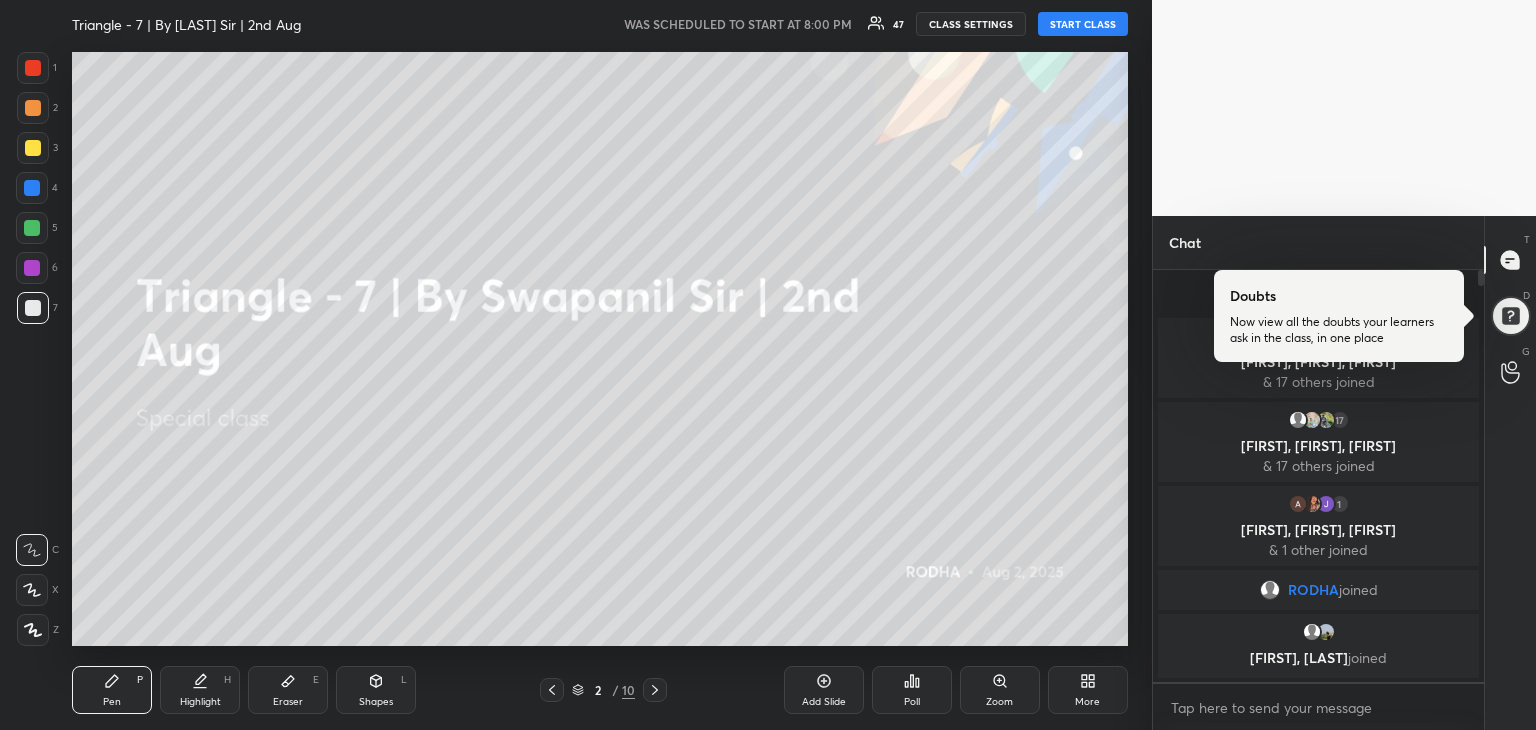 click 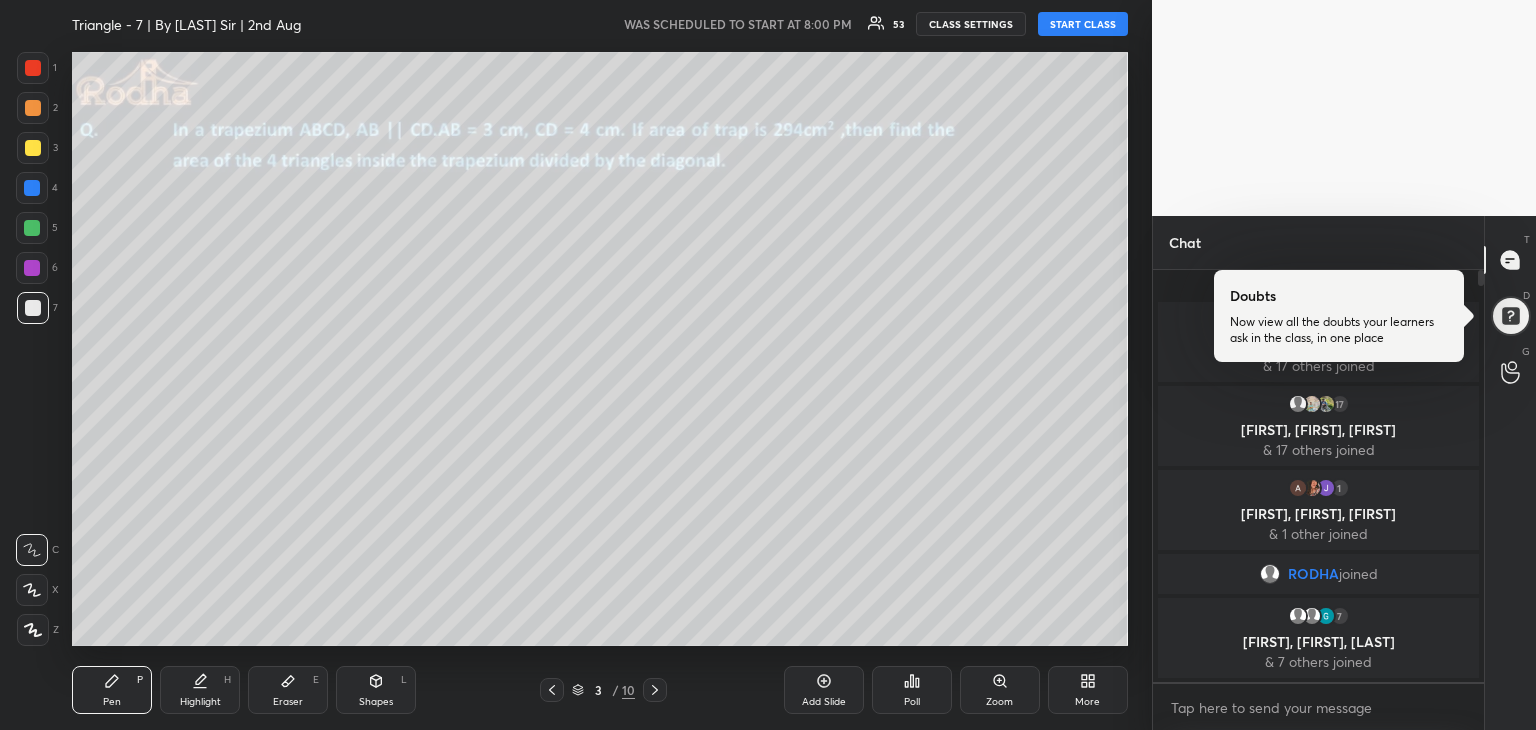 click on "START CLASS" at bounding box center [1083, 24] 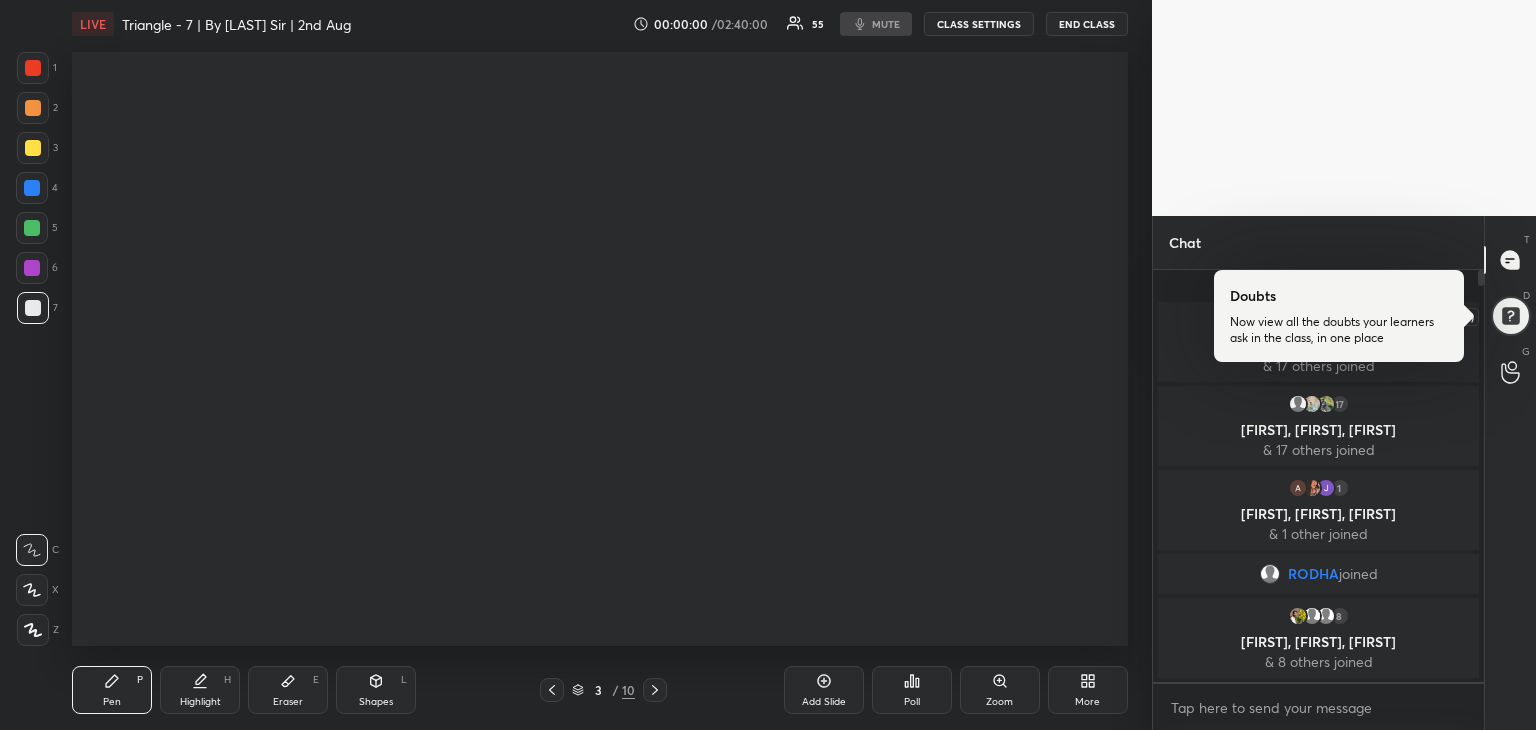click at bounding box center [1510, 316] 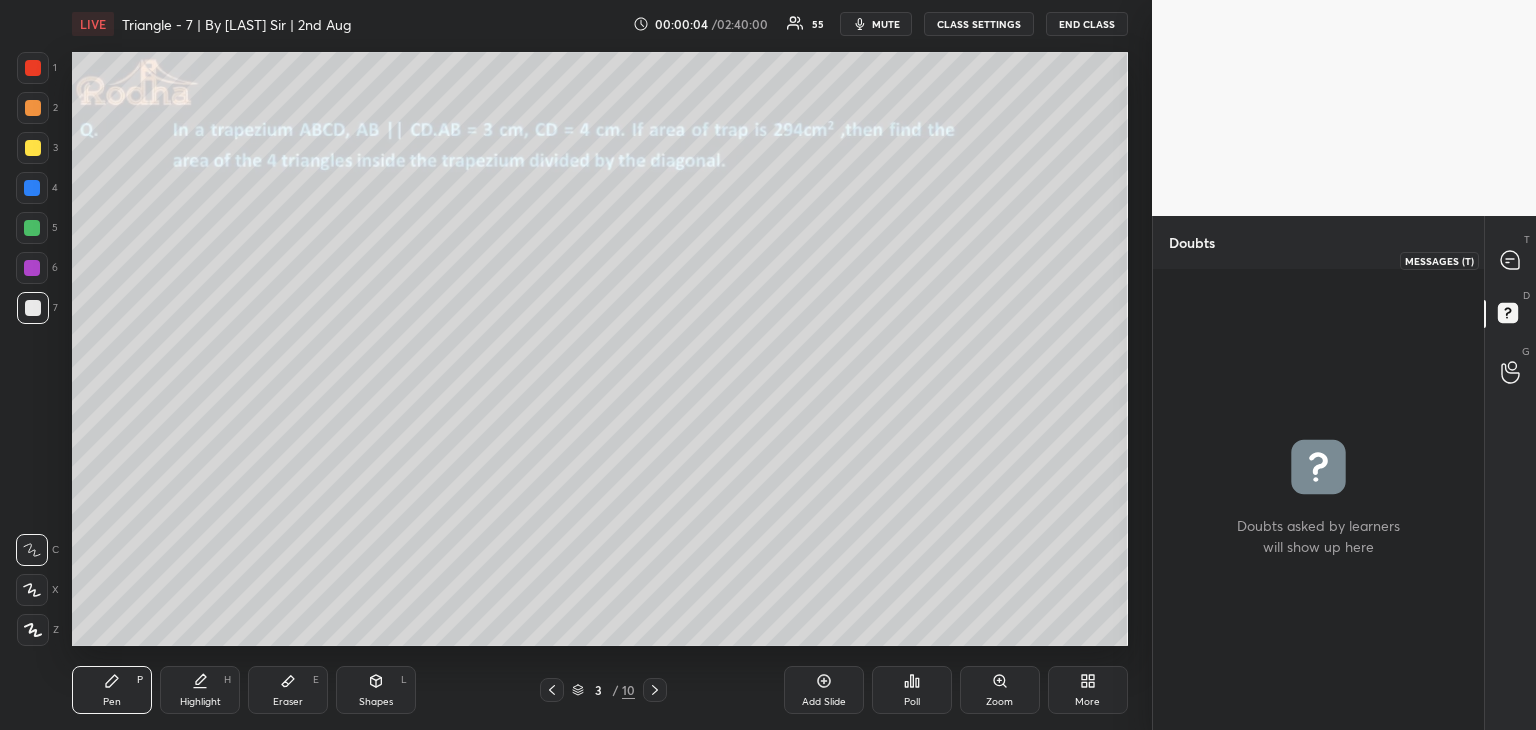 drag, startPoint x: 1507, startPoint y: 273, endPoint x: 1518, endPoint y: 278, distance: 12.083046 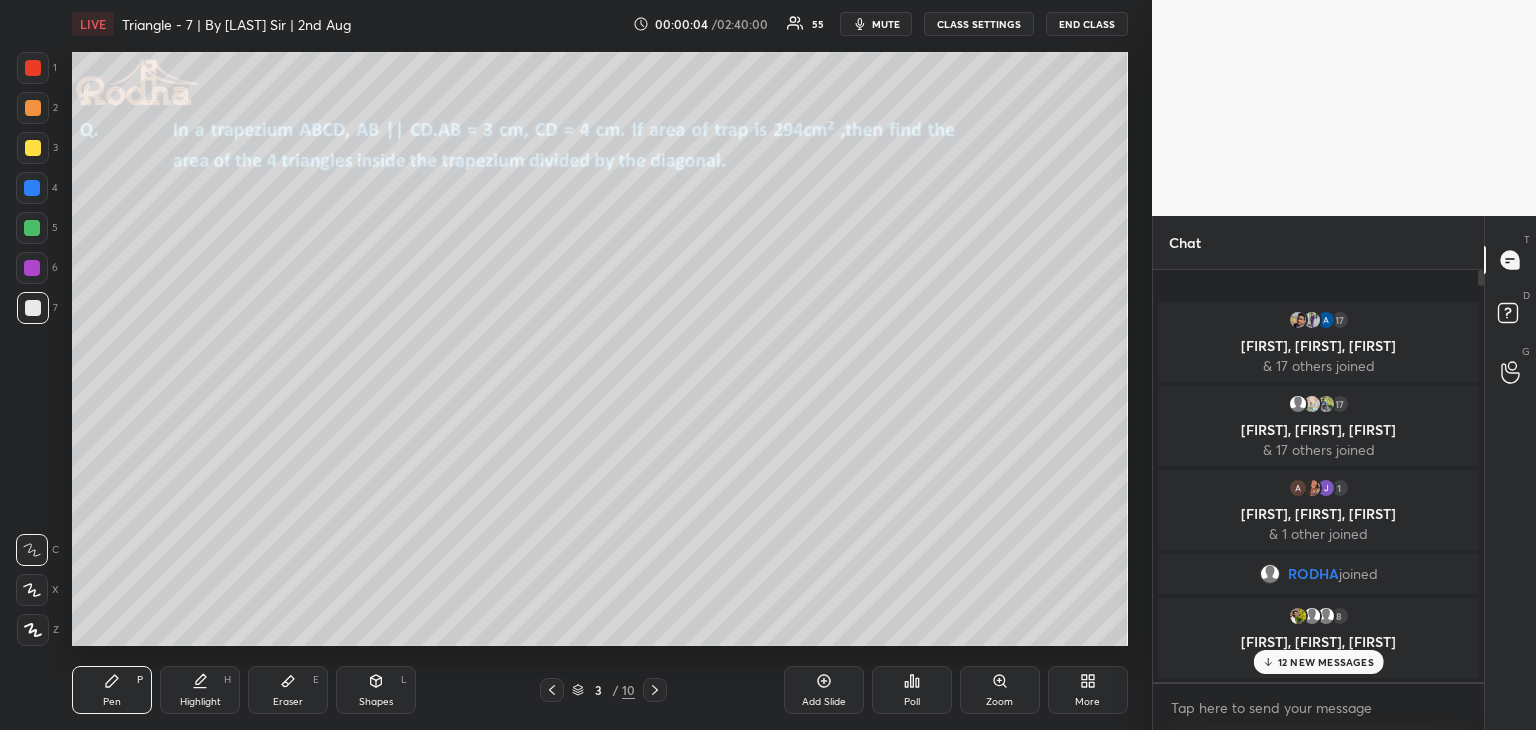scroll, scrollTop: 5, scrollLeft: 6, axis: both 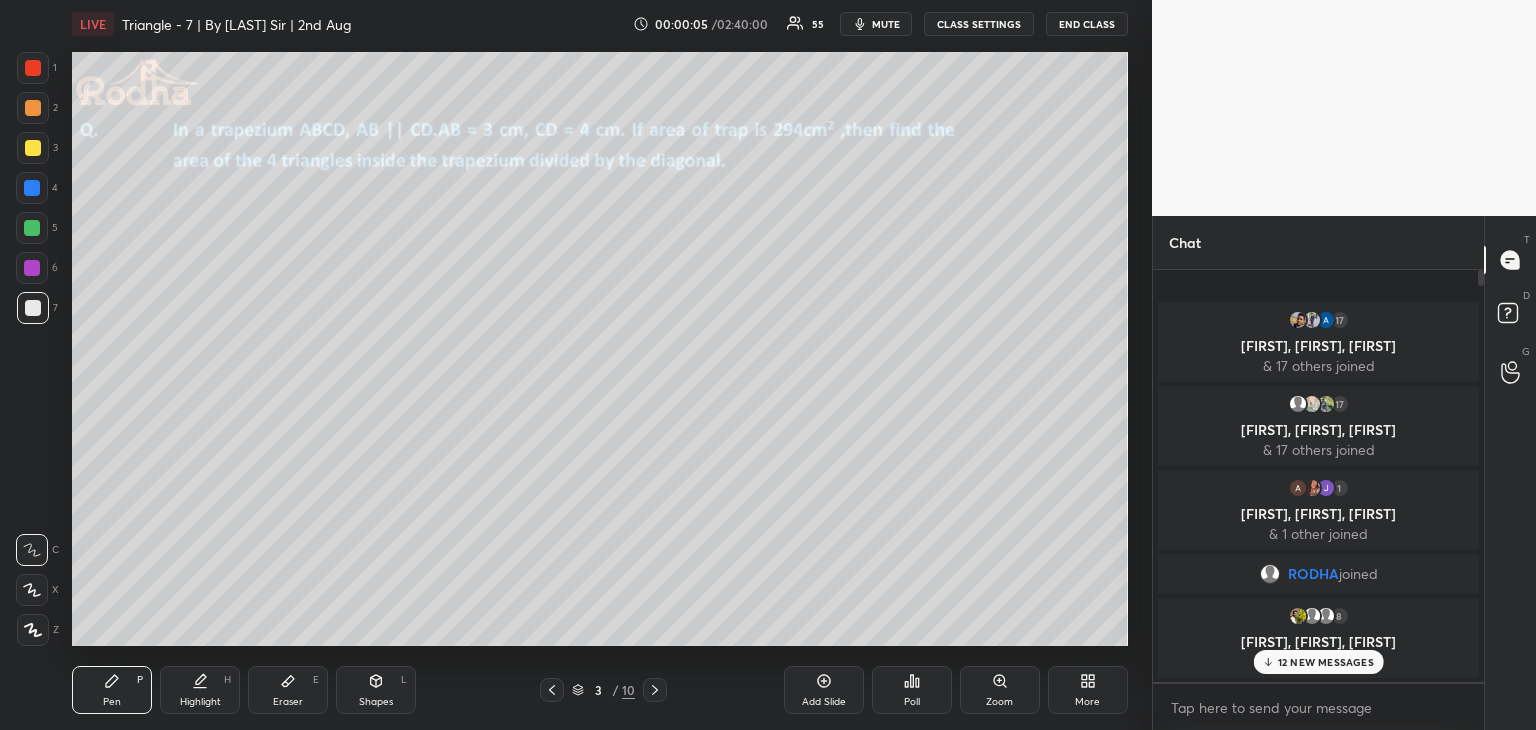 click on "12 NEW MESSAGES" at bounding box center (1326, 662) 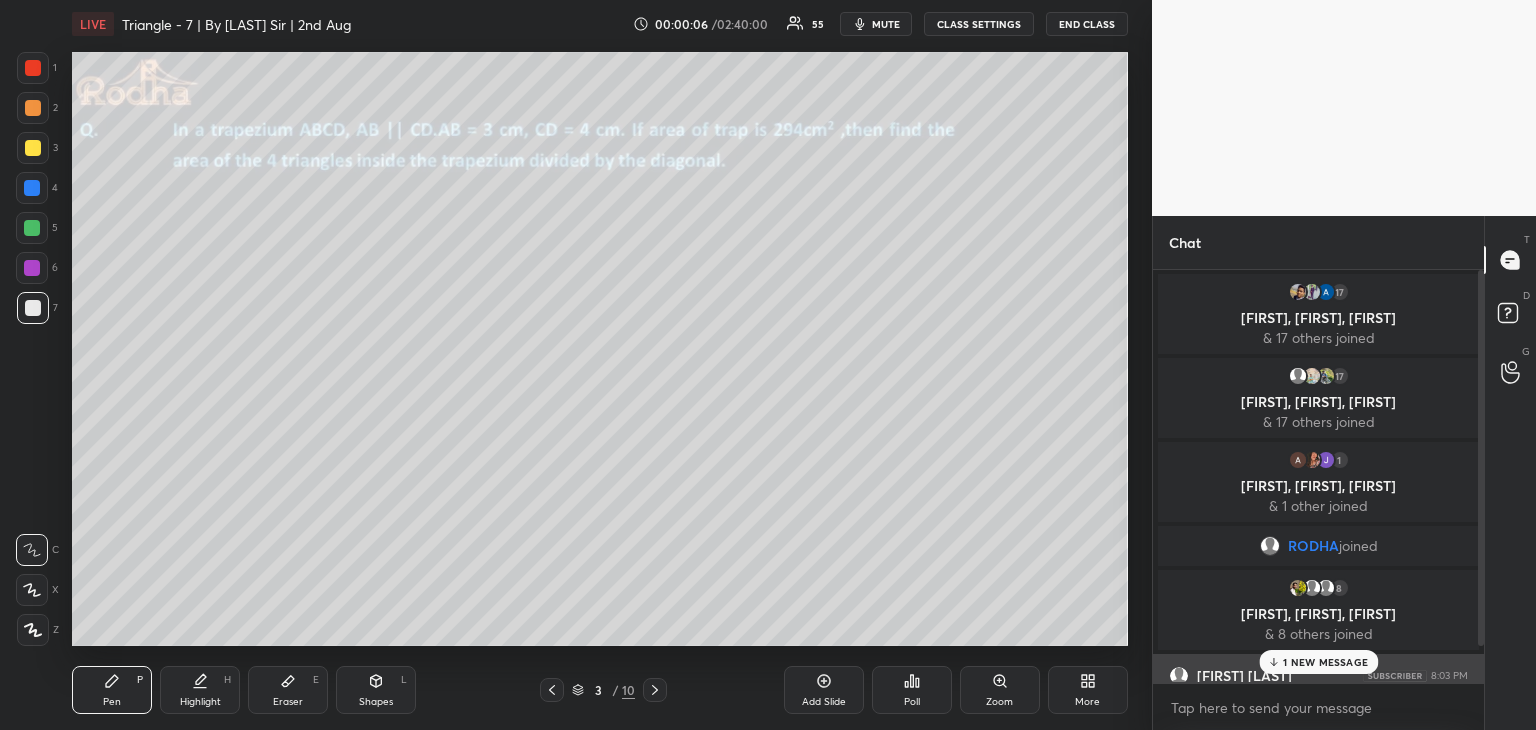 drag, startPoint x: 1292, startPoint y: 661, endPoint x: 1308, endPoint y: 664, distance: 16.27882 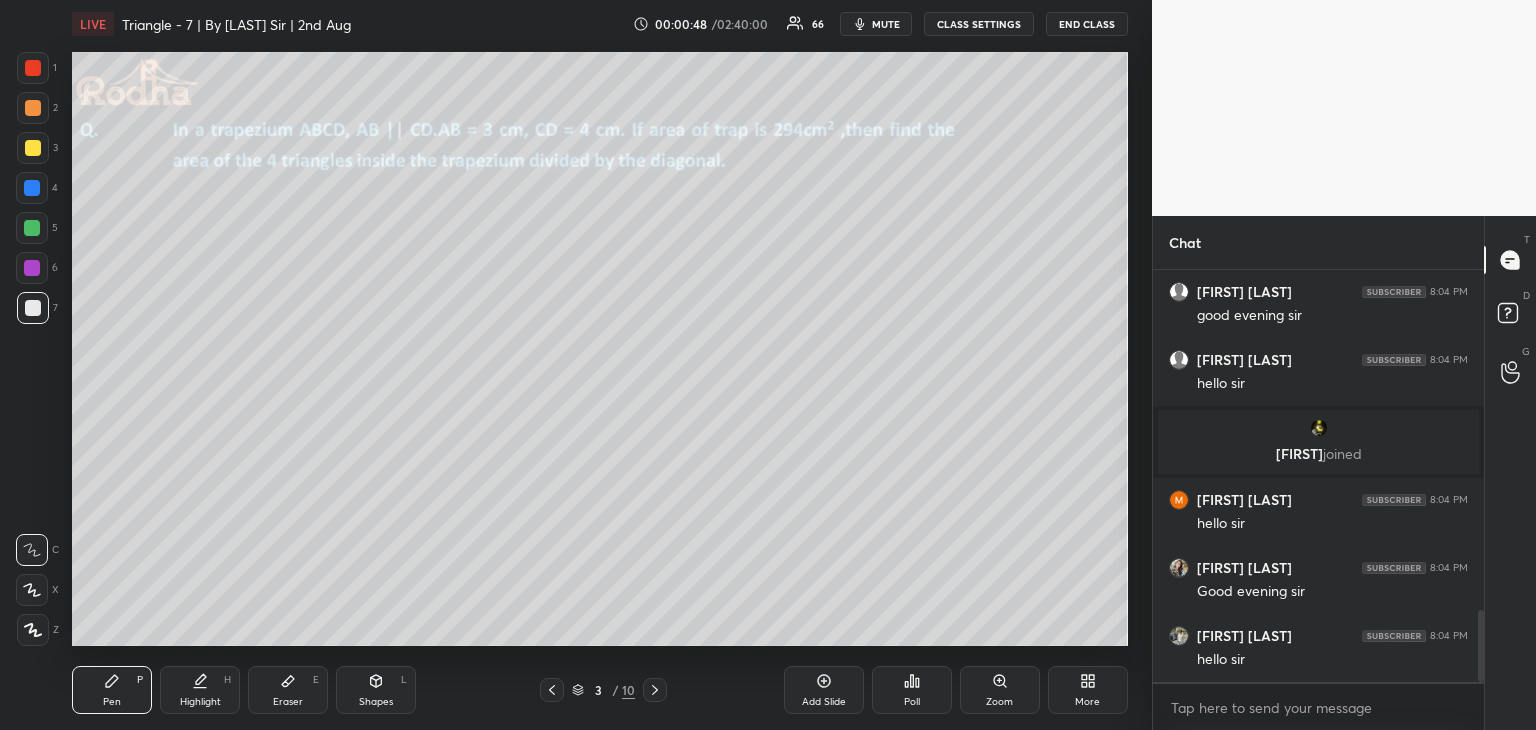 scroll, scrollTop: 1954, scrollLeft: 0, axis: vertical 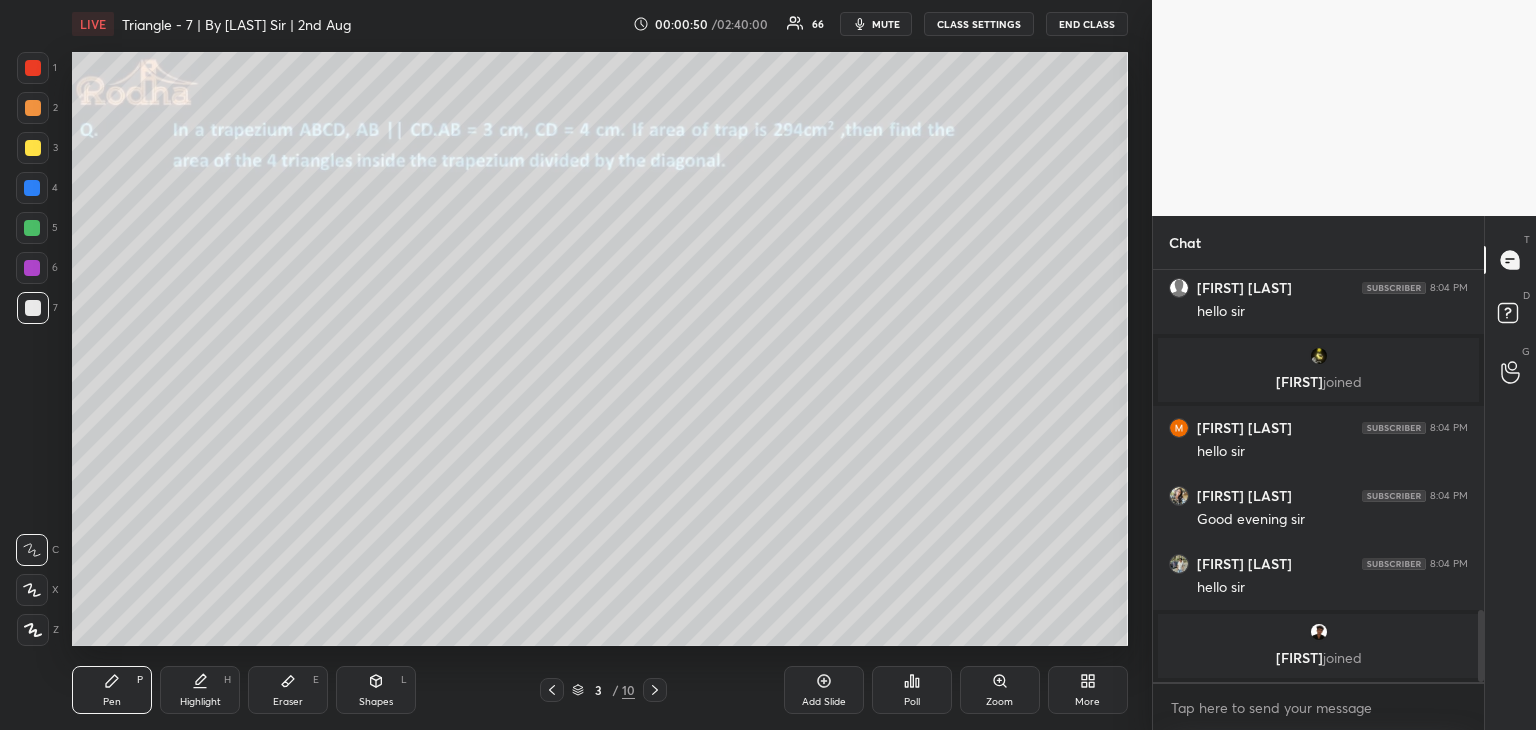 click 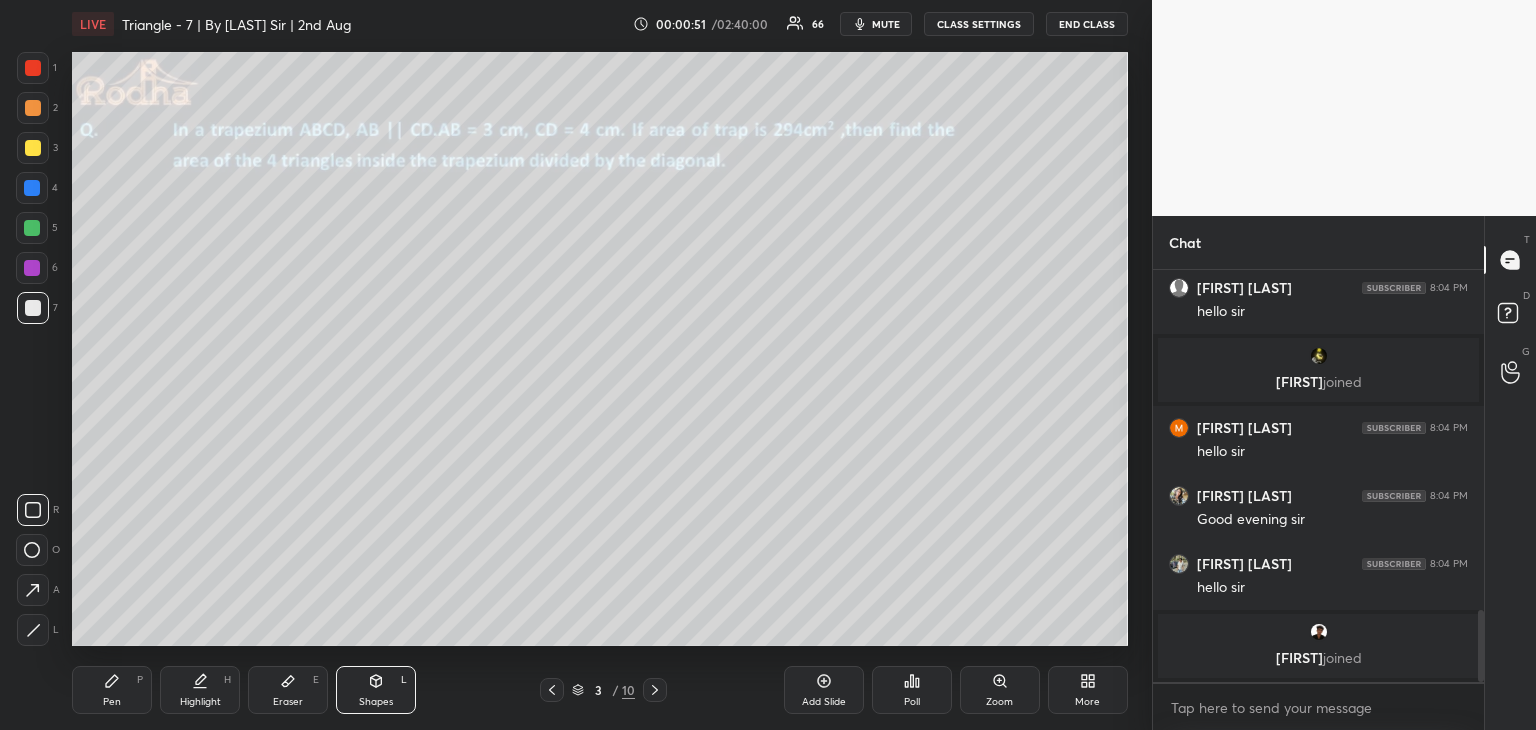 click 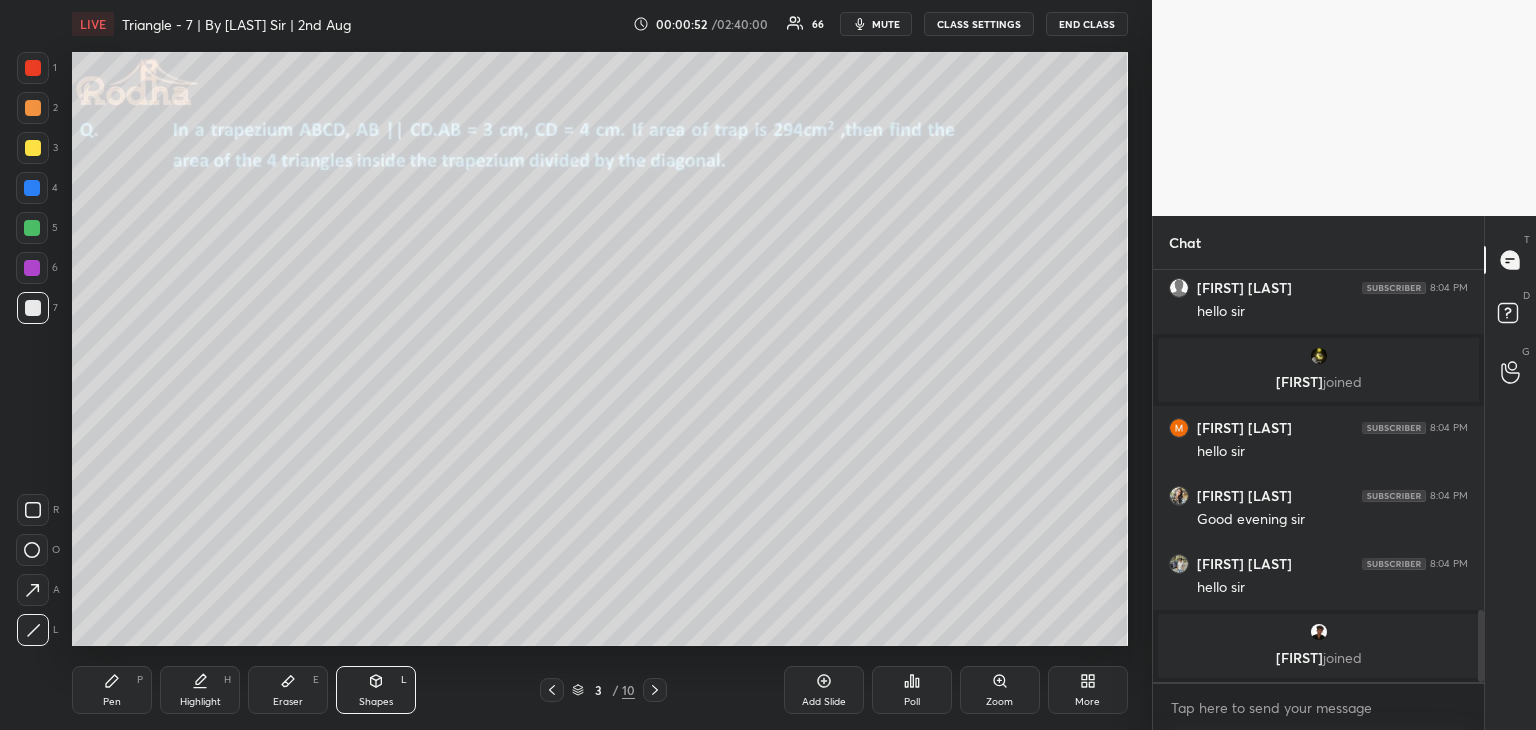 scroll, scrollTop: 1950, scrollLeft: 0, axis: vertical 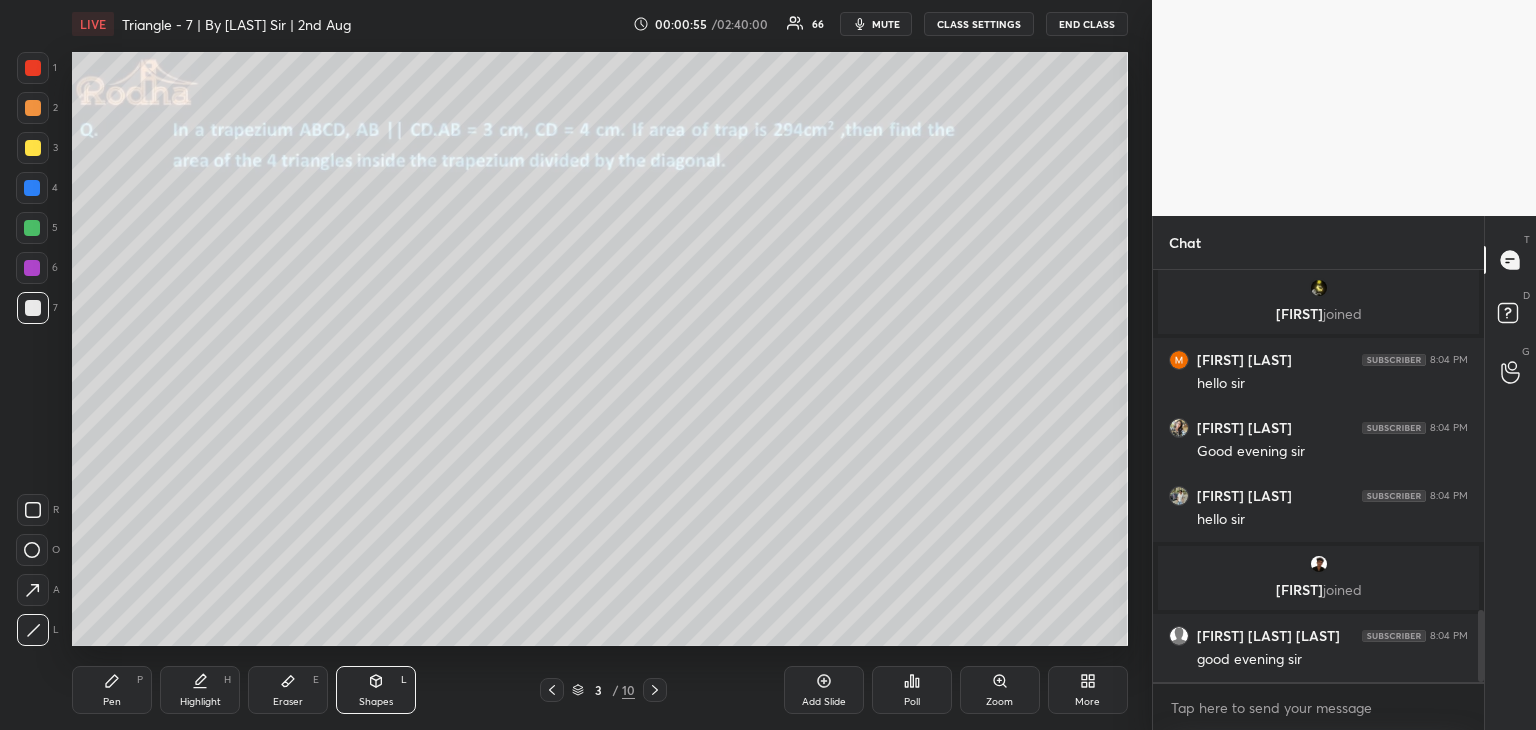 click at bounding box center (32, 188) 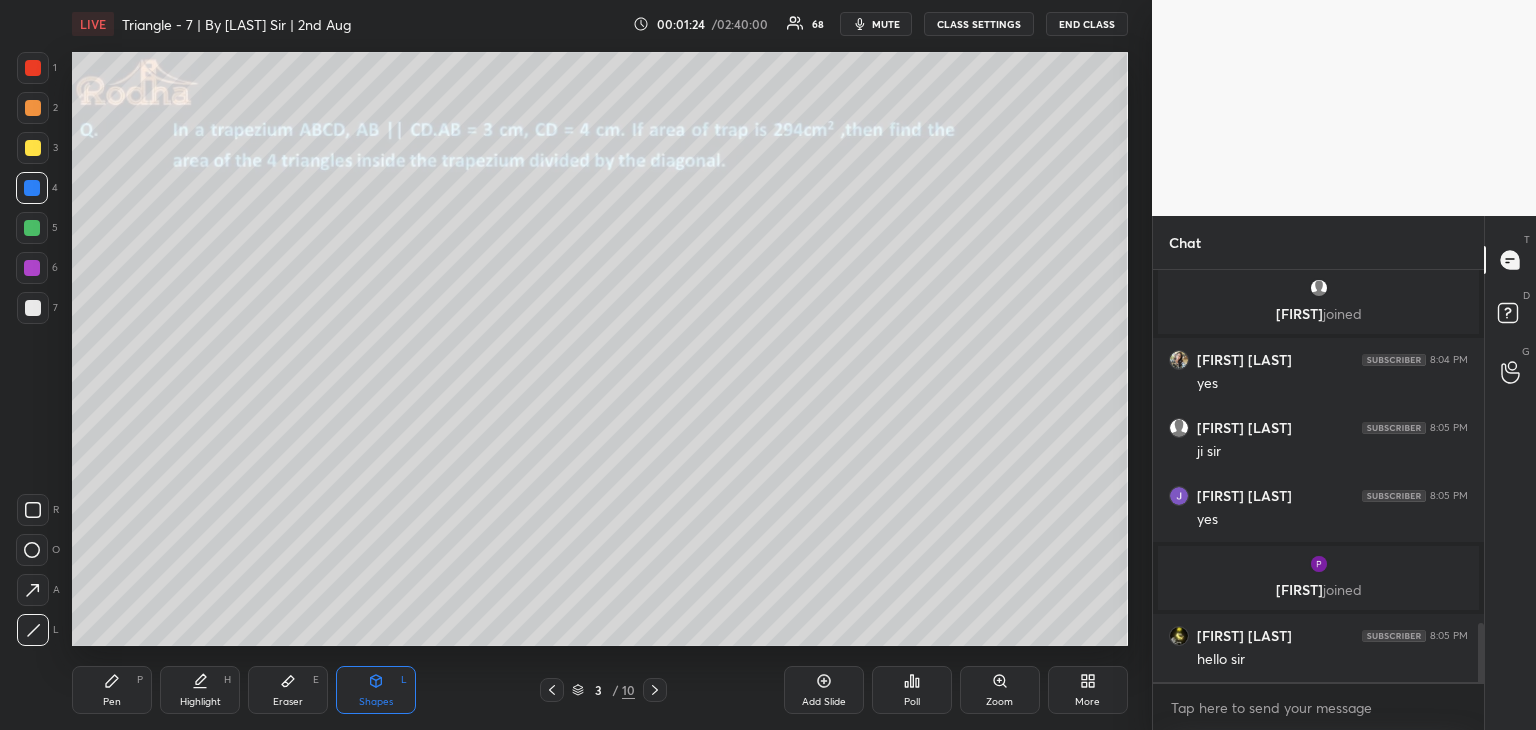scroll, scrollTop: 2522, scrollLeft: 0, axis: vertical 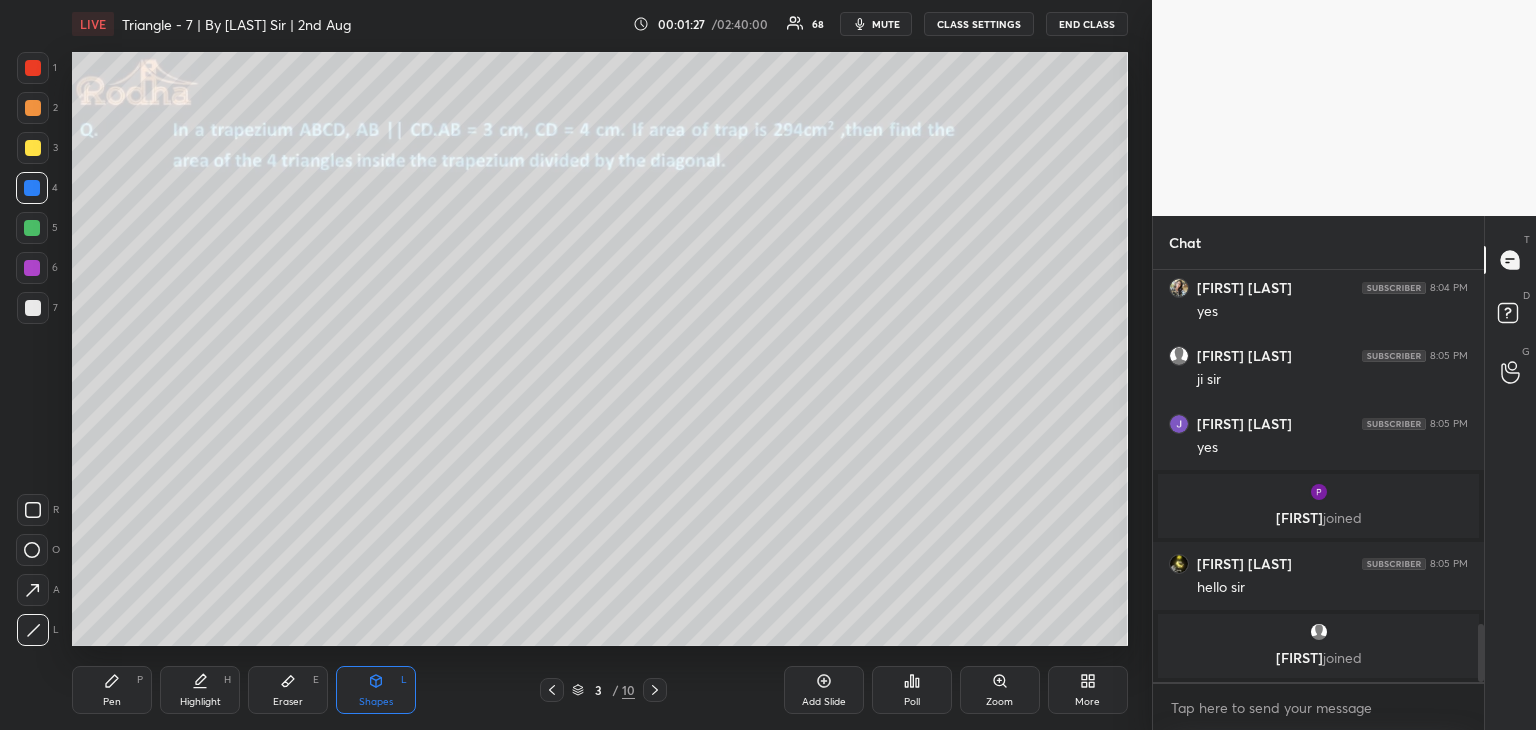 click on "Pen P" at bounding box center (112, 690) 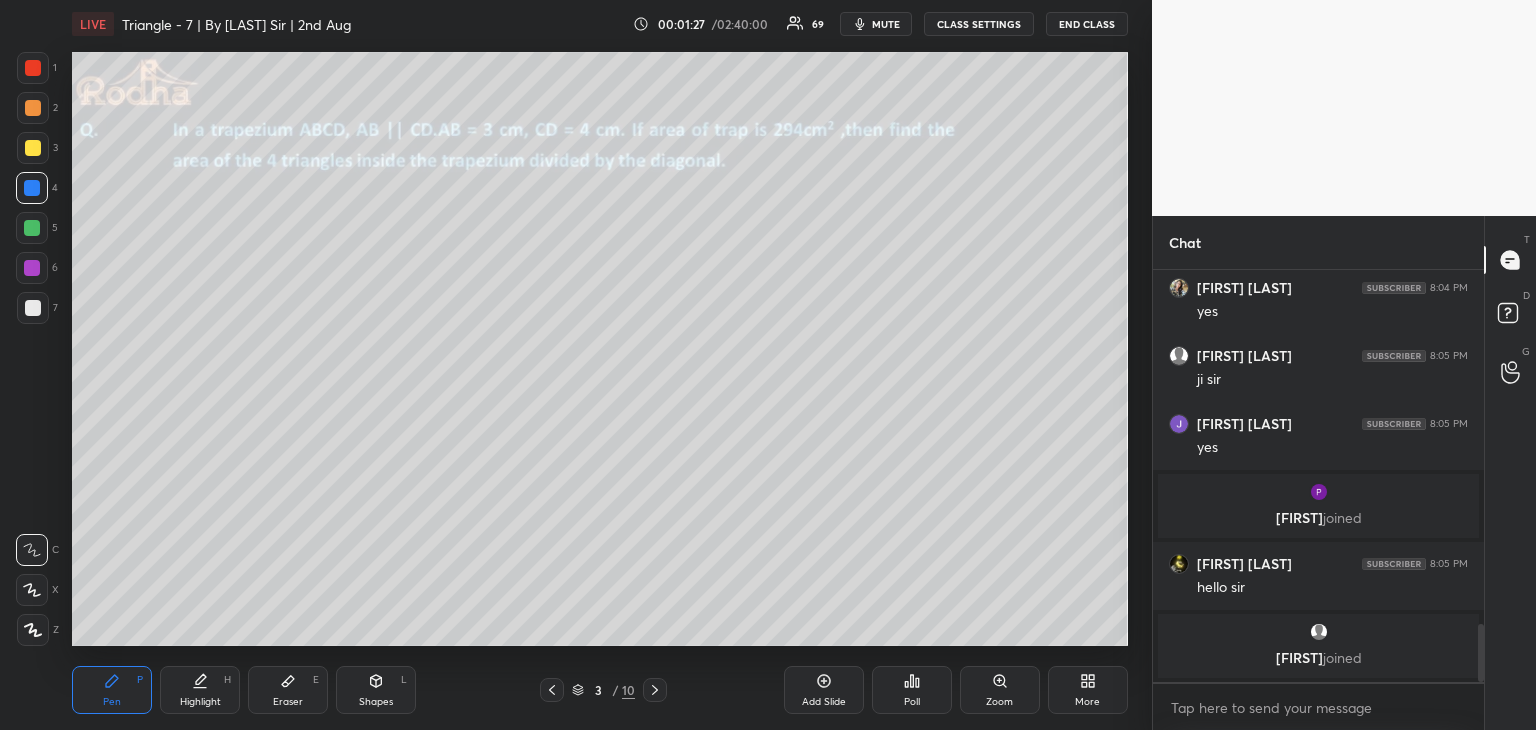 scroll, scrollTop: 2568, scrollLeft: 0, axis: vertical 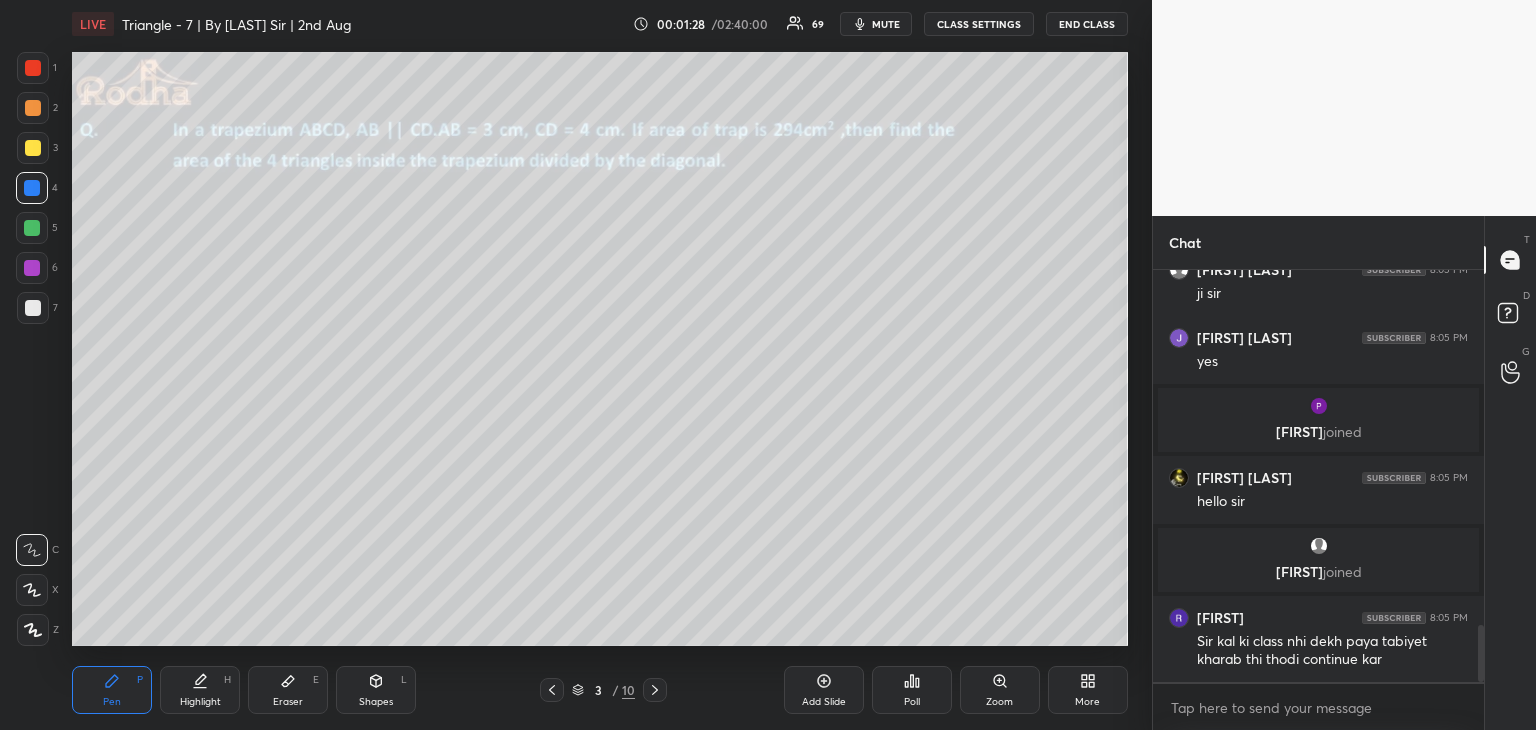 drag, startPoint x: 24, startPoint y: 593, endPoint x: 39, endPoint y: 566, distance: 30.88689 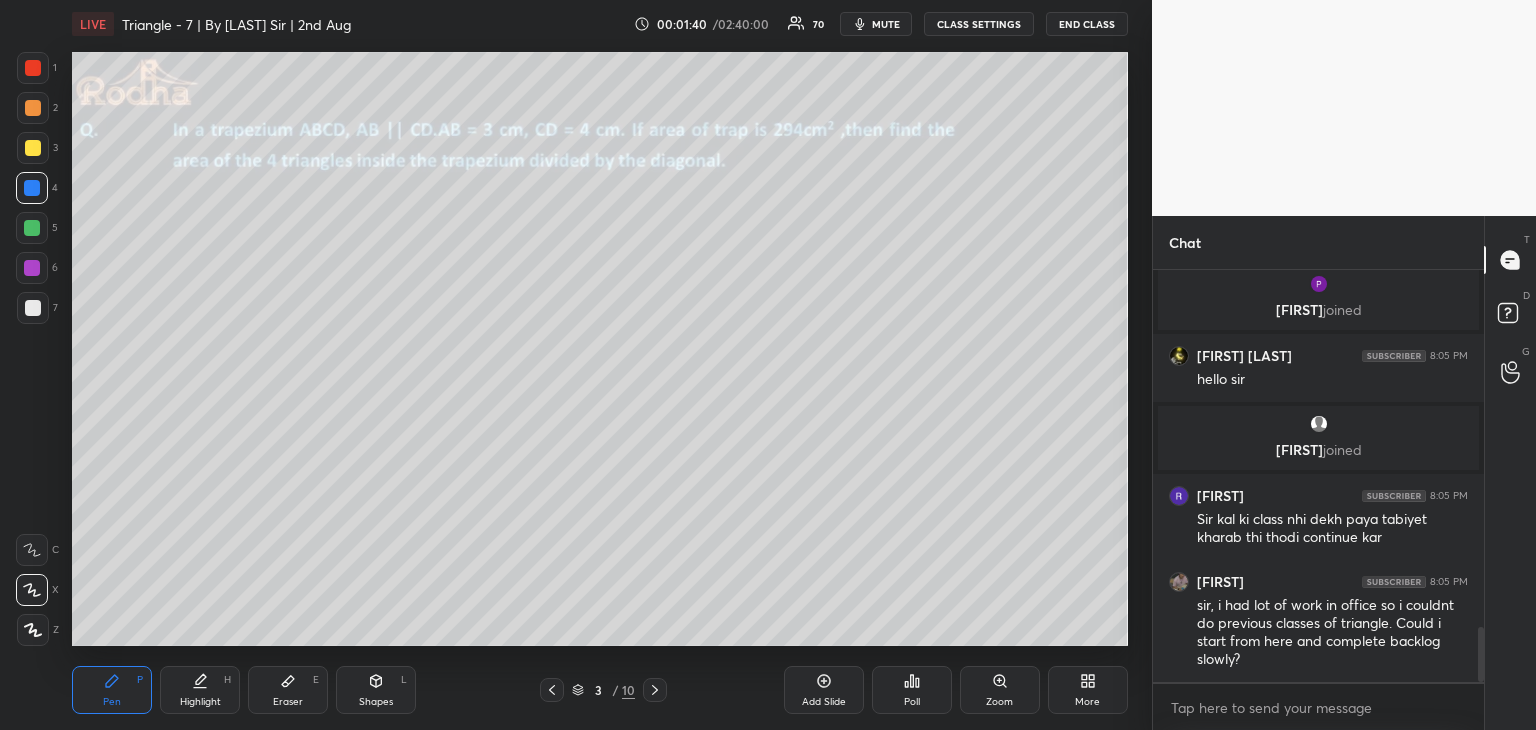scroll, scrollTop: 2762, scrollLeft: 0, axis: vertical 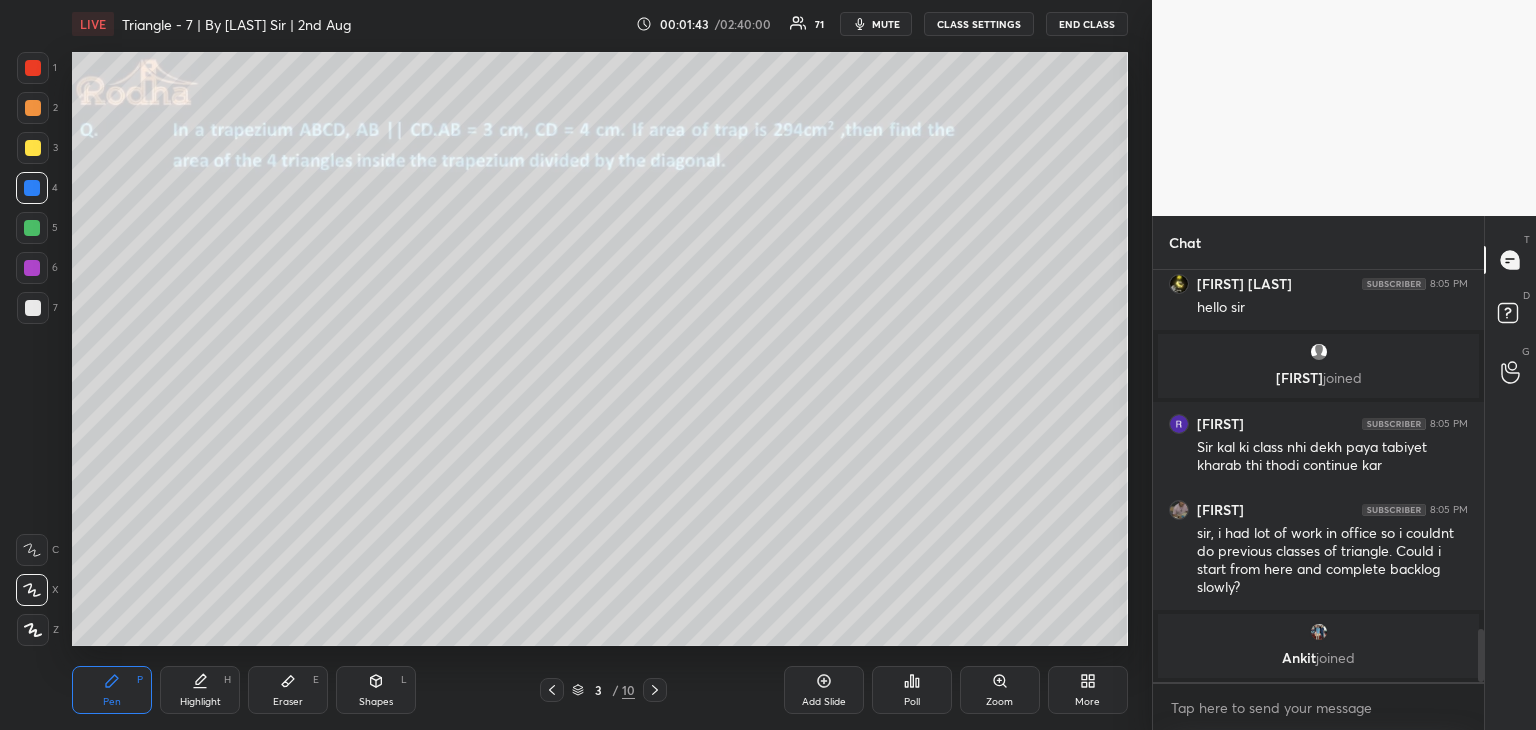 click on "Eraser E" at bounding box center [288, 690] 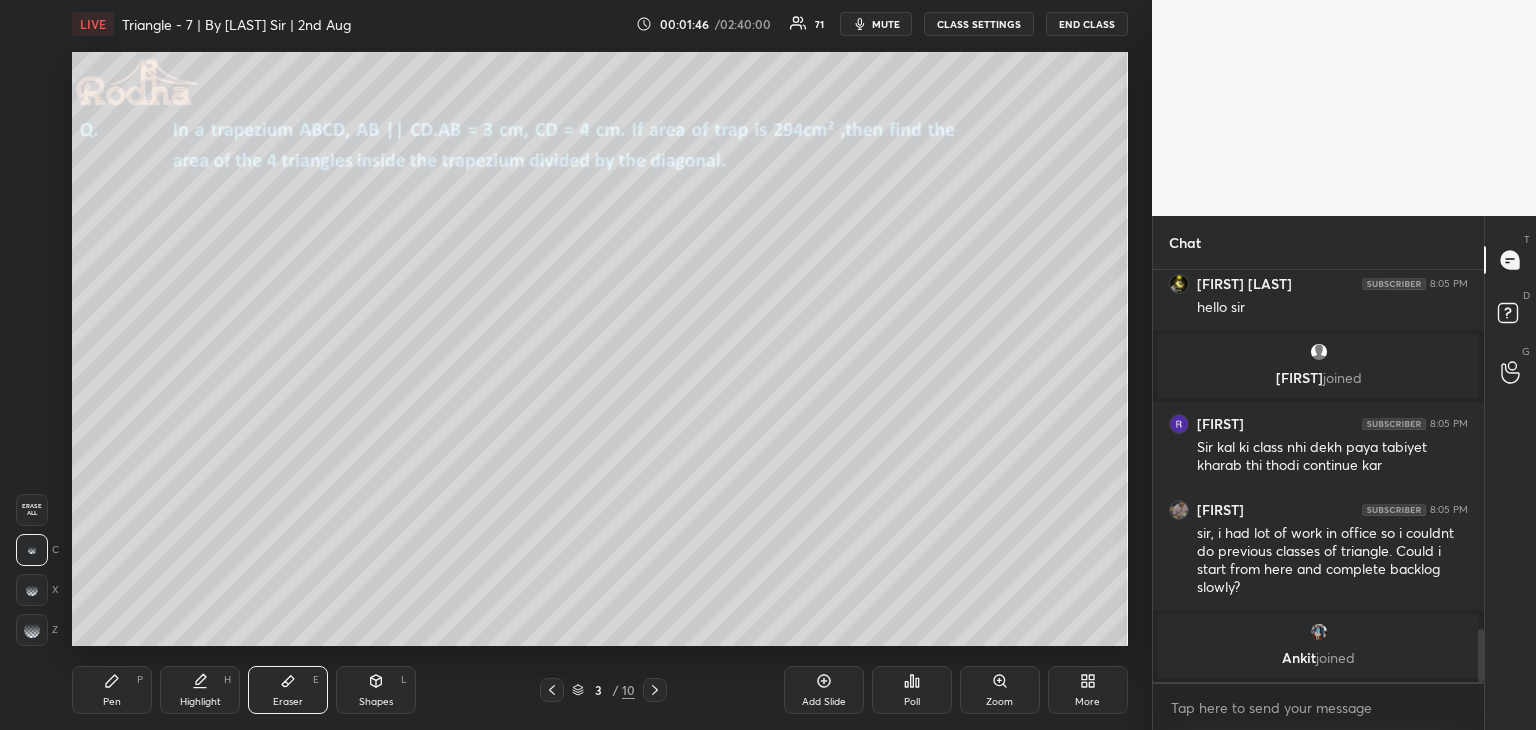 click on "Pen P" at bounding box center [112, 690] 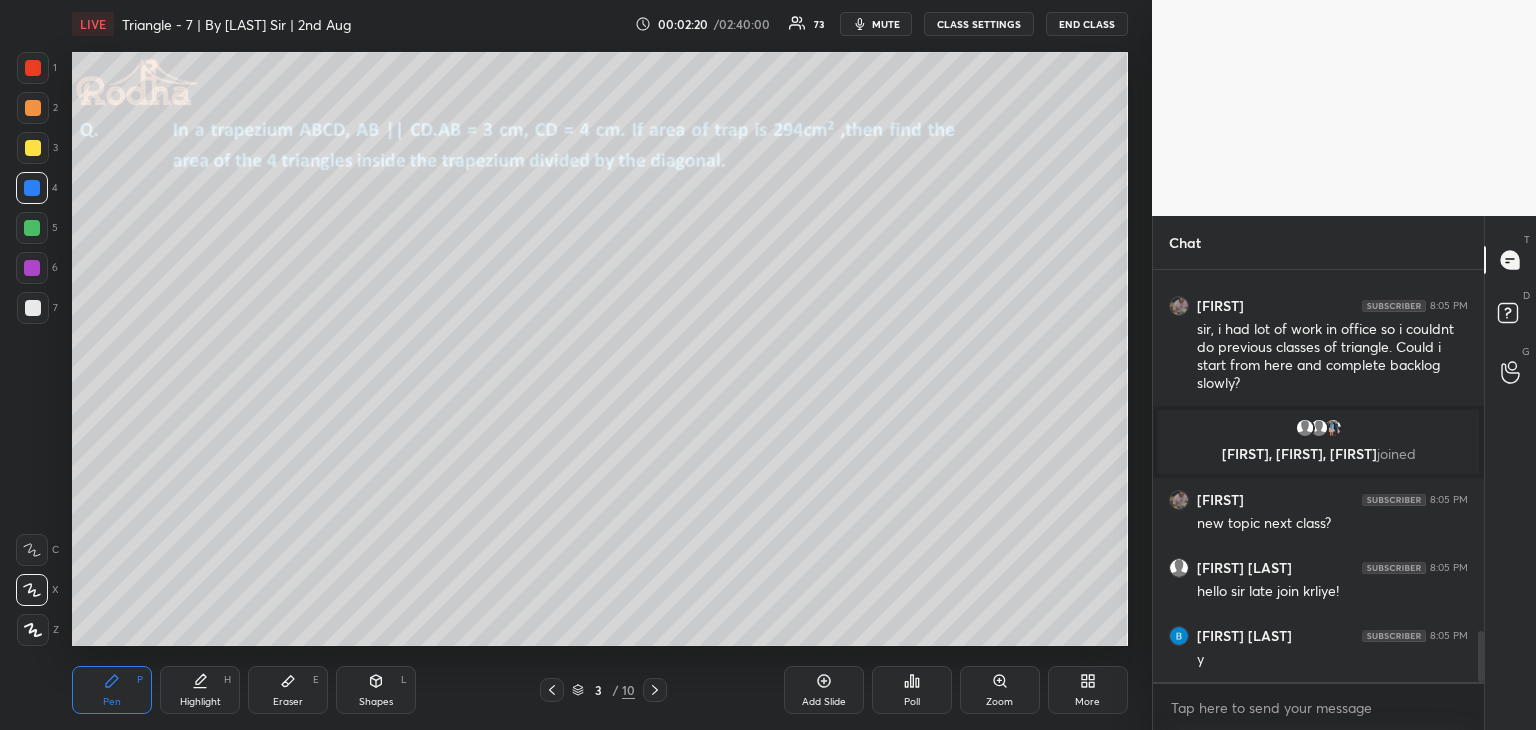 scroll, scrollTop: 2962, scrollLeft: 0, axis: vertical 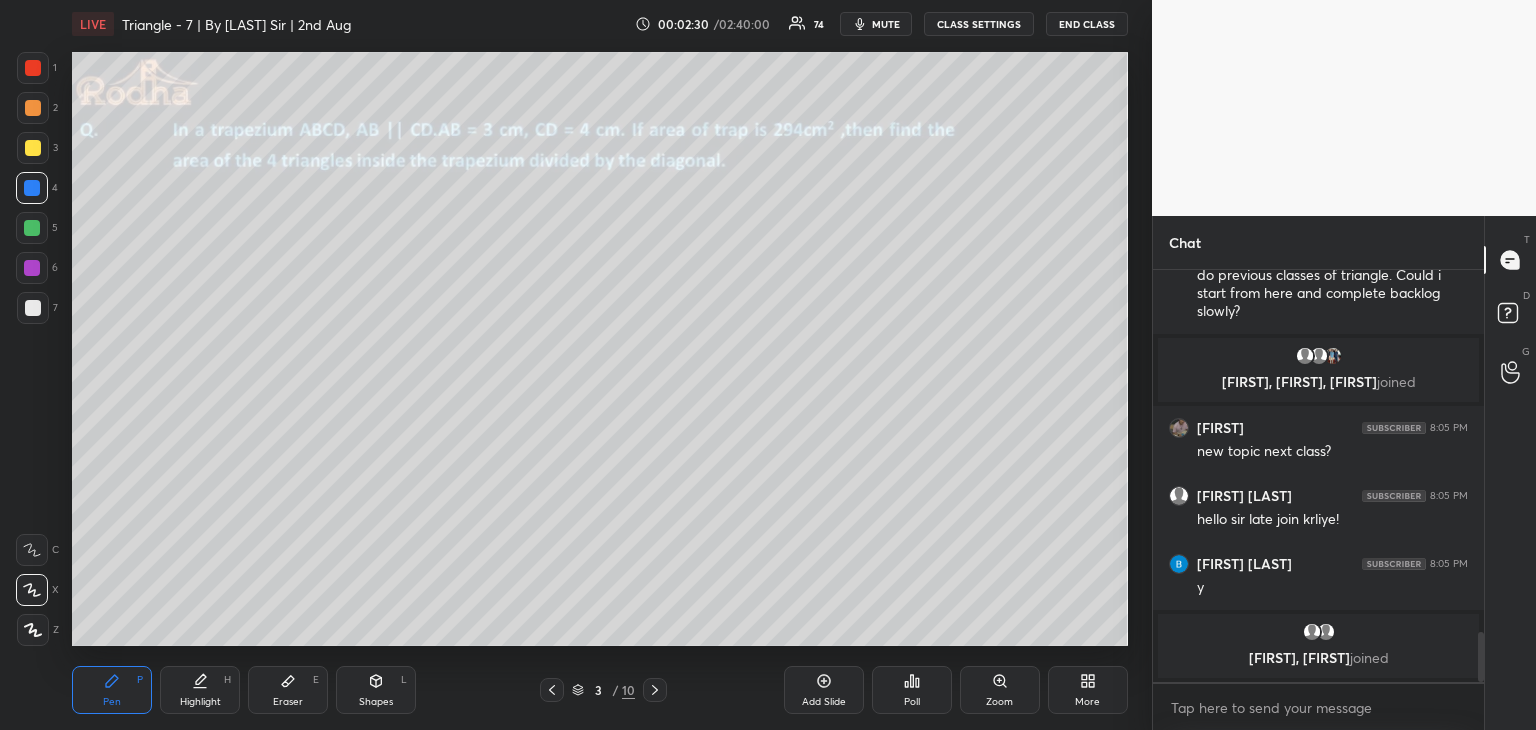 click at bounding box center [32, 228] 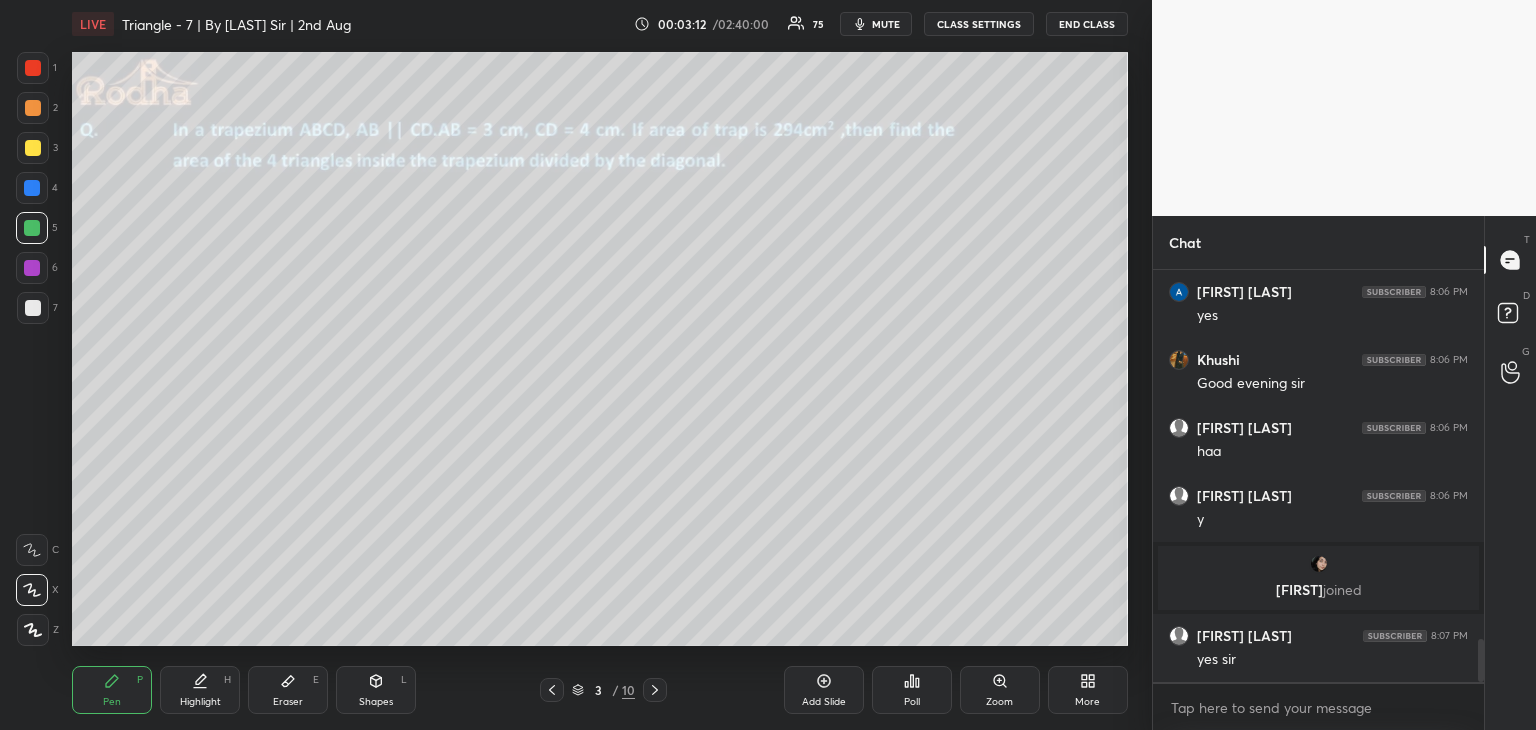 scroll, scrollTop: 3542, scrollLeft: 0, axis: vertical 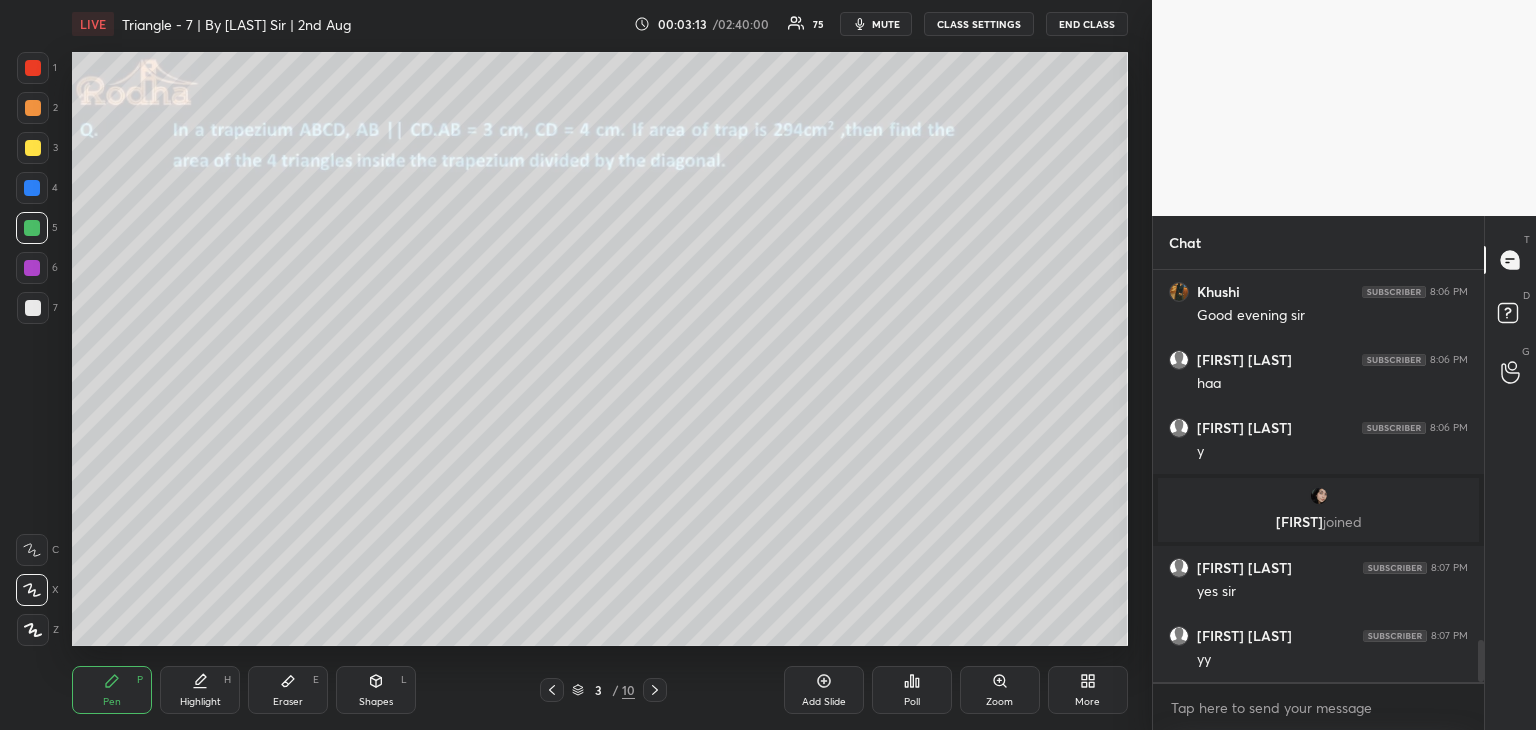 click at bounding box center [33, 148] 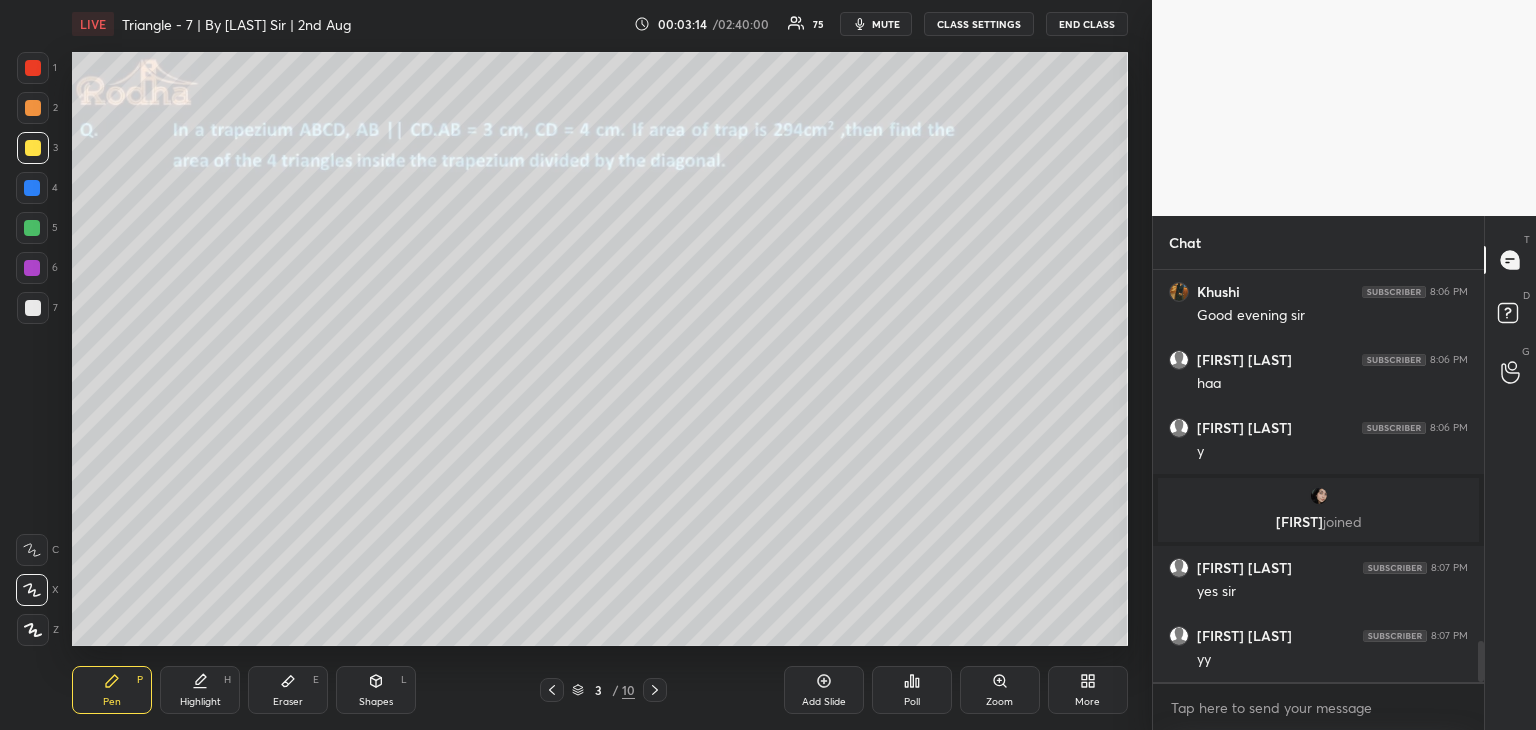 scroll, scrollTop: 3682, scrollLeft: 0, axis: vertical 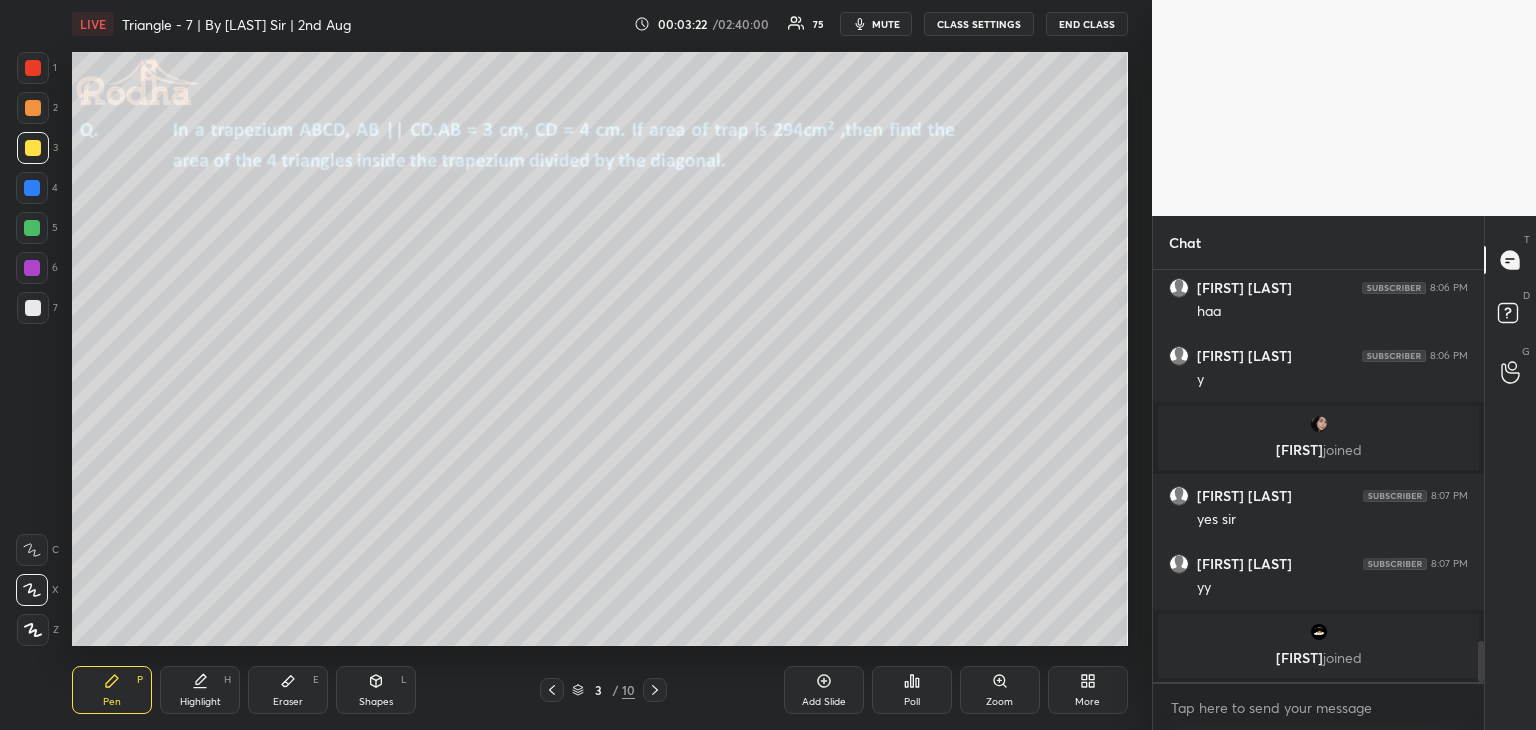 click at bounding box center [33, 68] 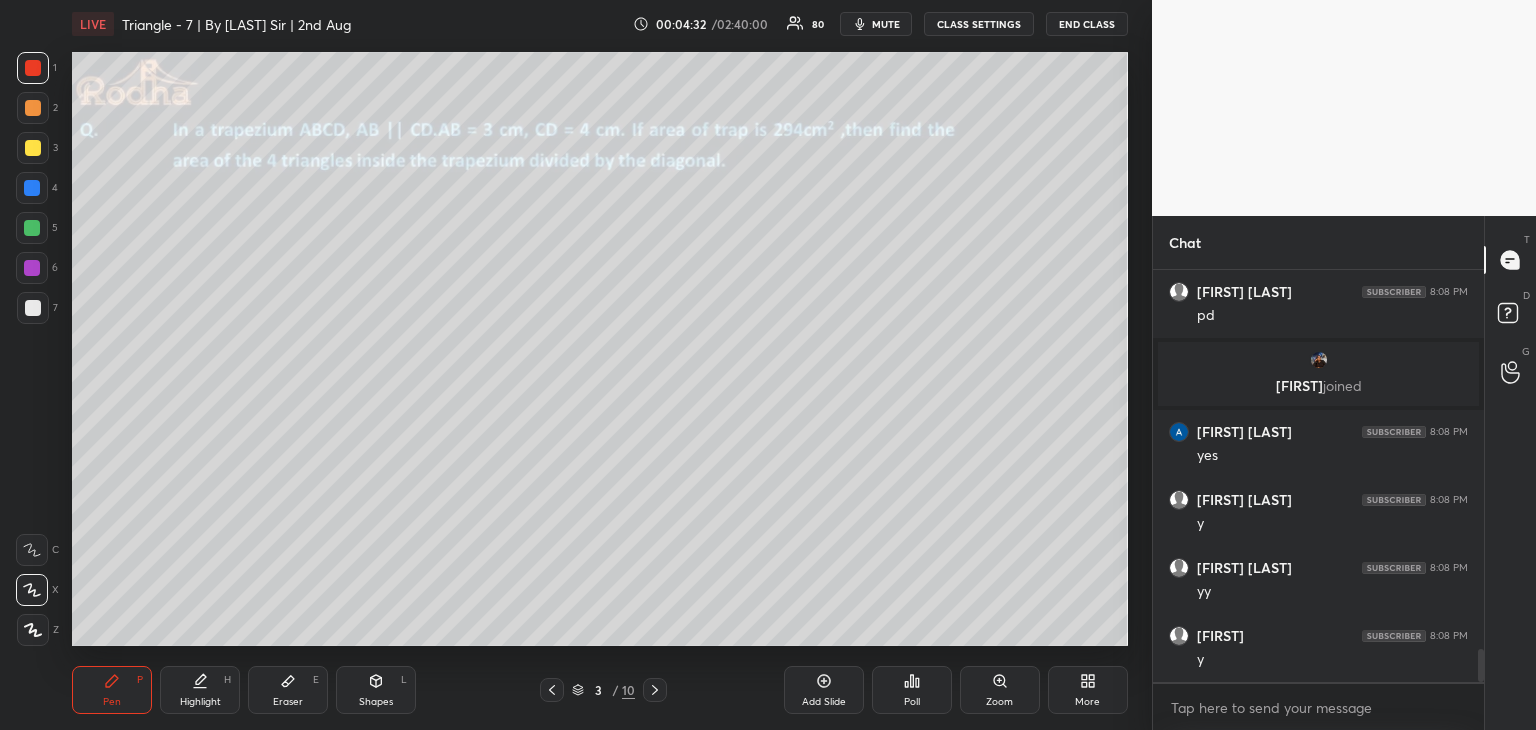 scroll, scrollTop: 4750, scrollLeft: 0, axis: vertical 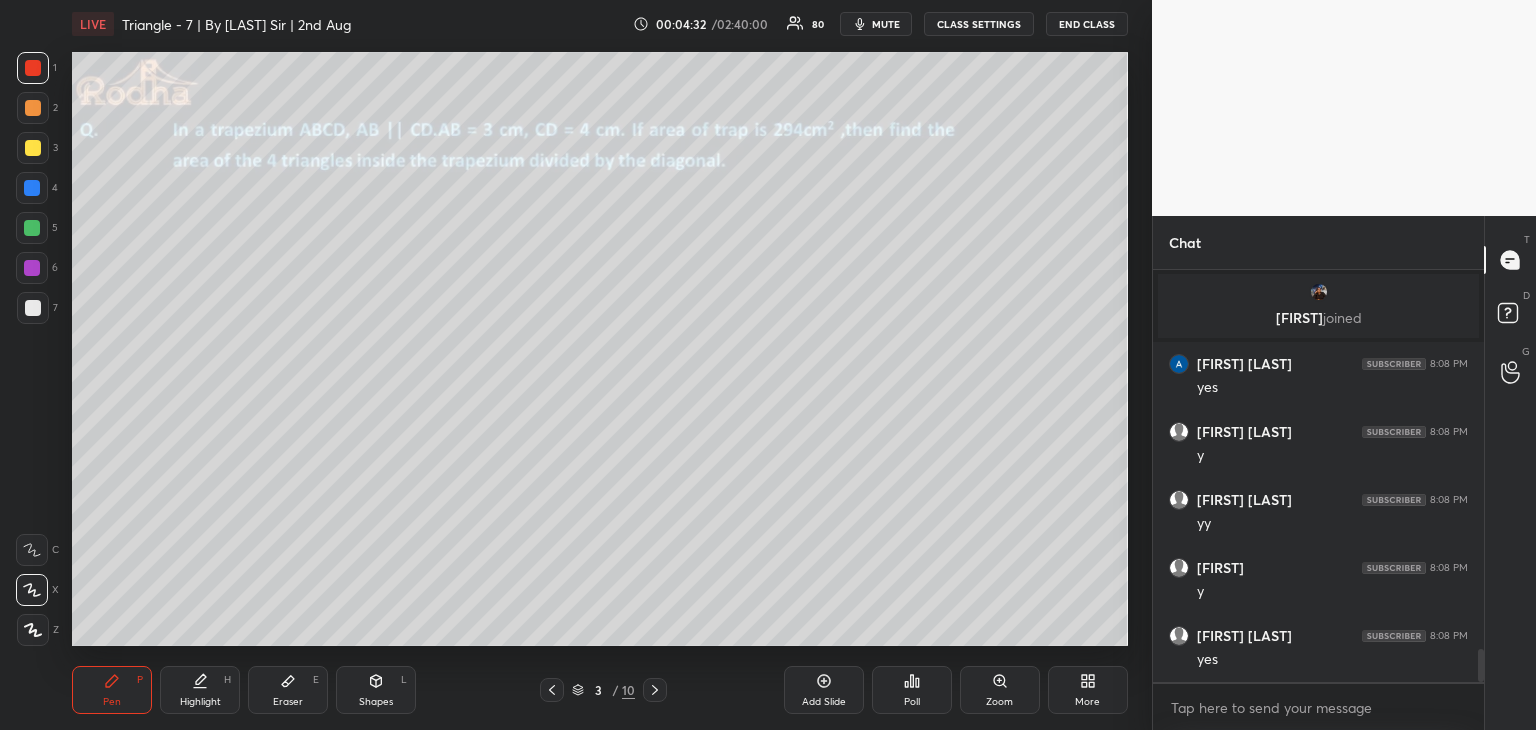 click at bounding box center (33, 148) 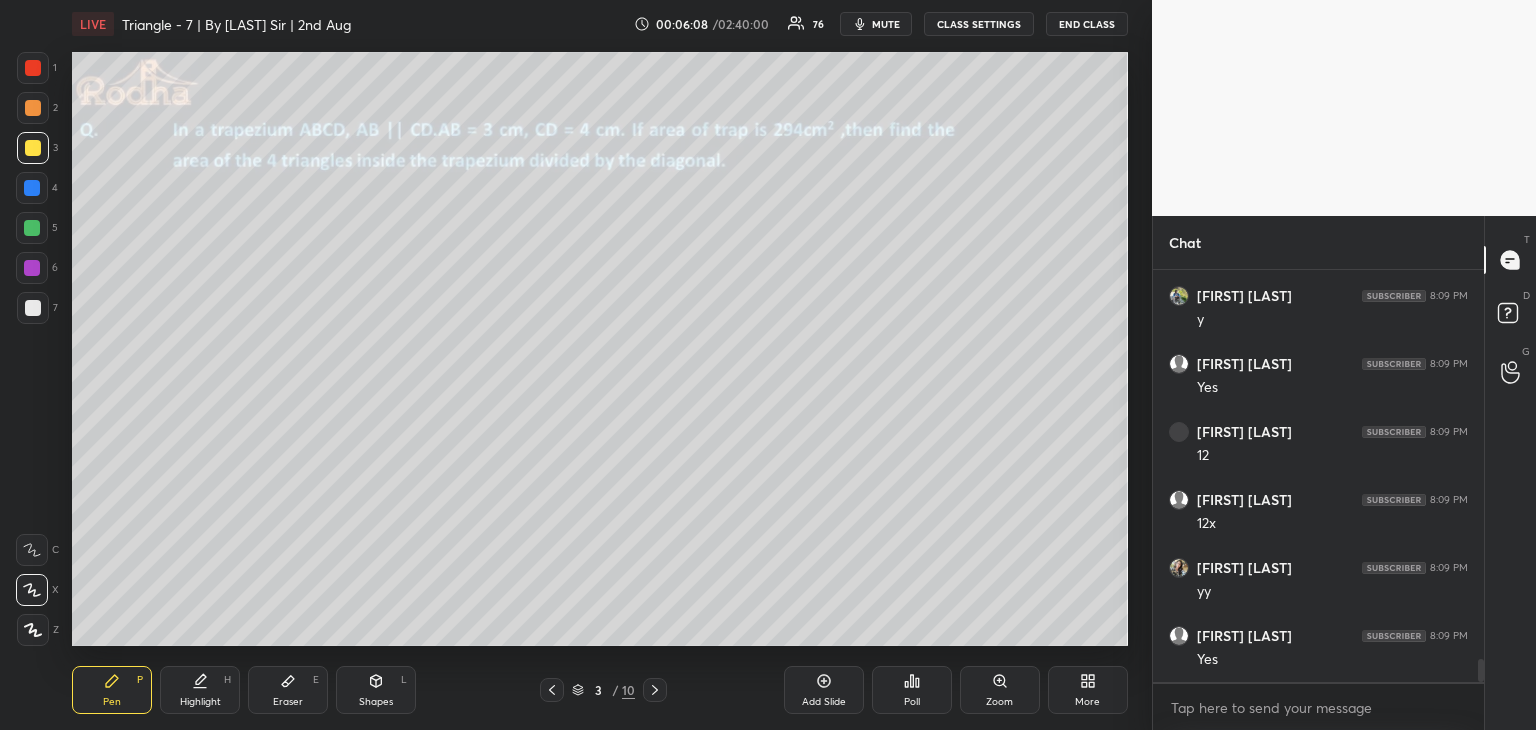 scroll, scrollTop: 6968, scrollLeft: 0, axis: vertical 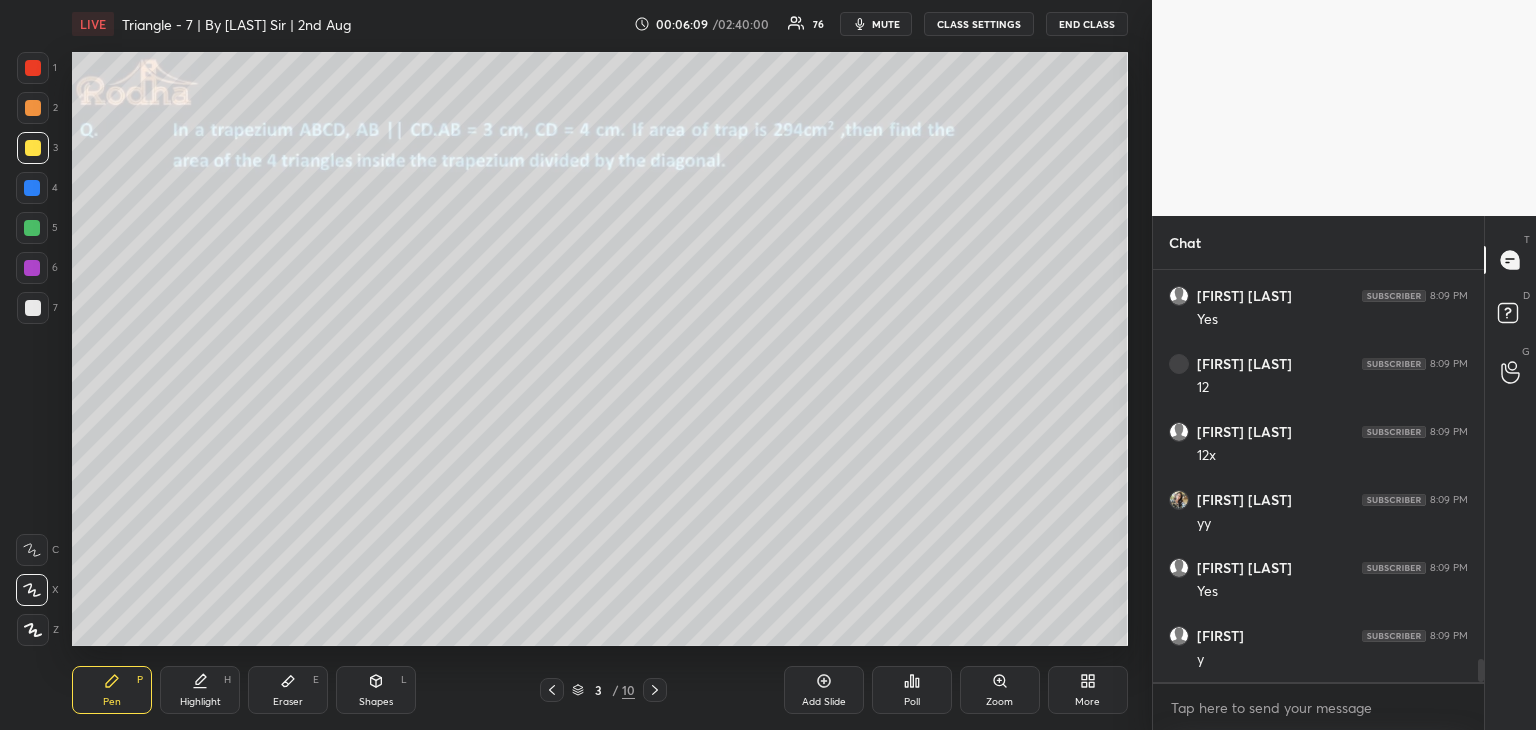 click at bounding box center (33, 68) 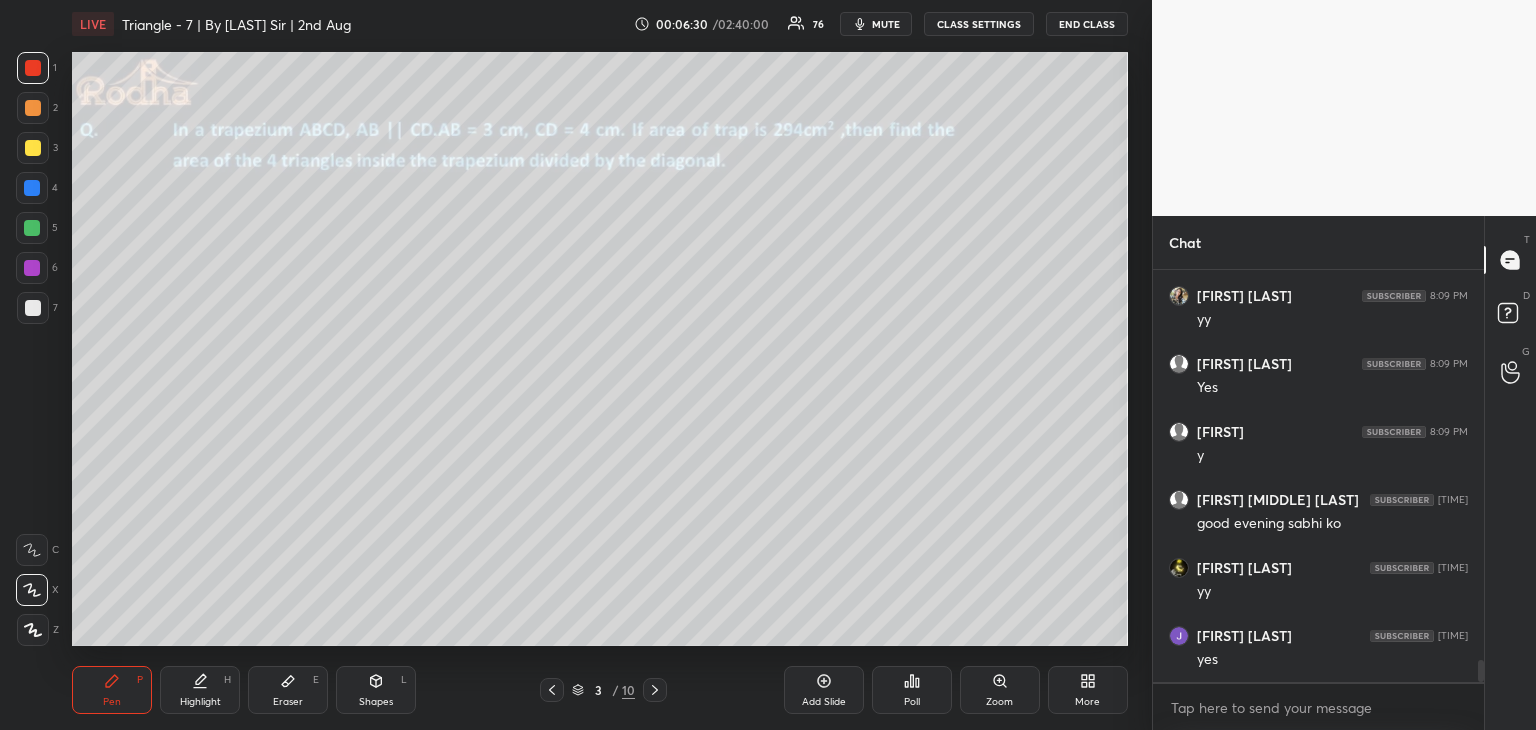 scroll, scrollTop: 7240, scrollLeft: 0, axis: vertical 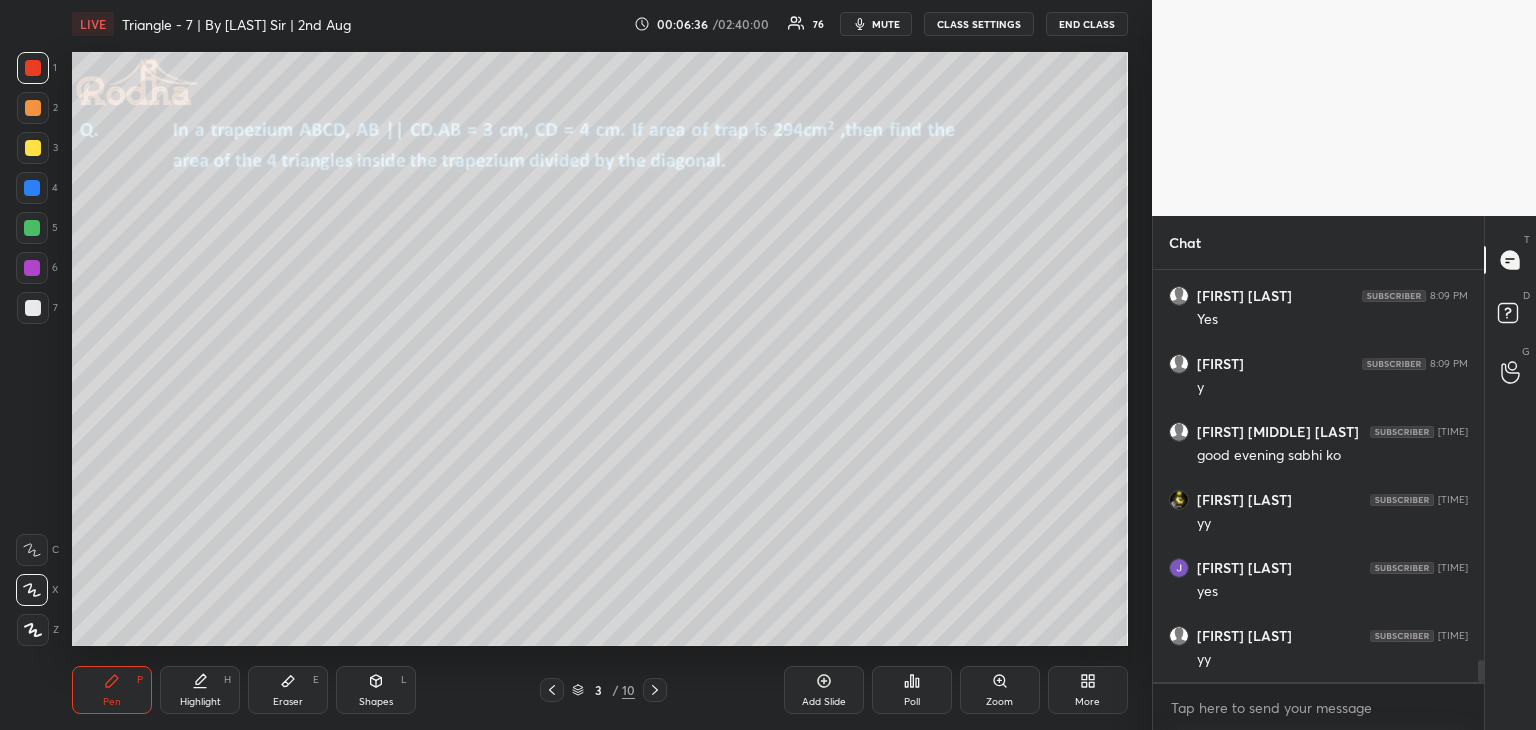 click on "Eraser" at bounding box center [288, 702] 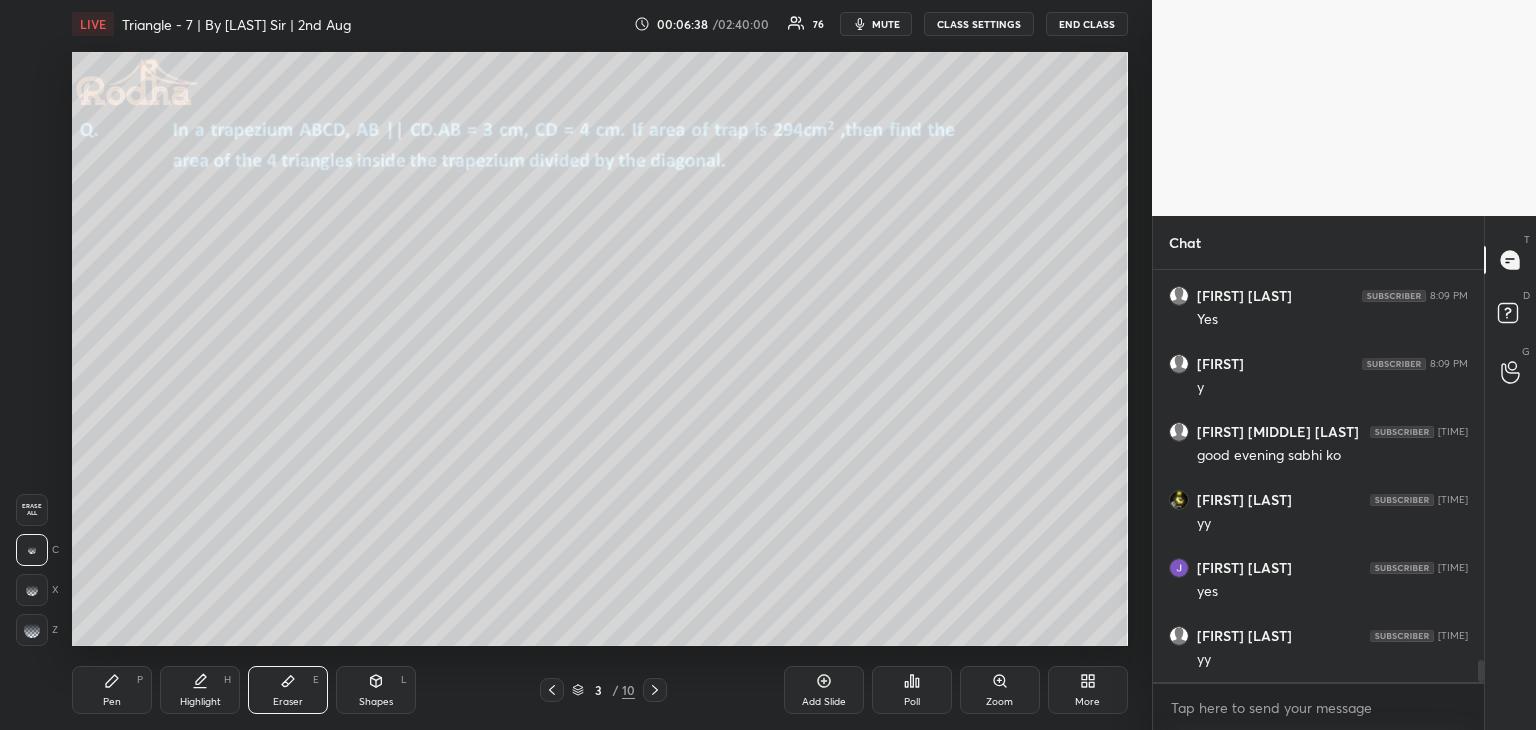click 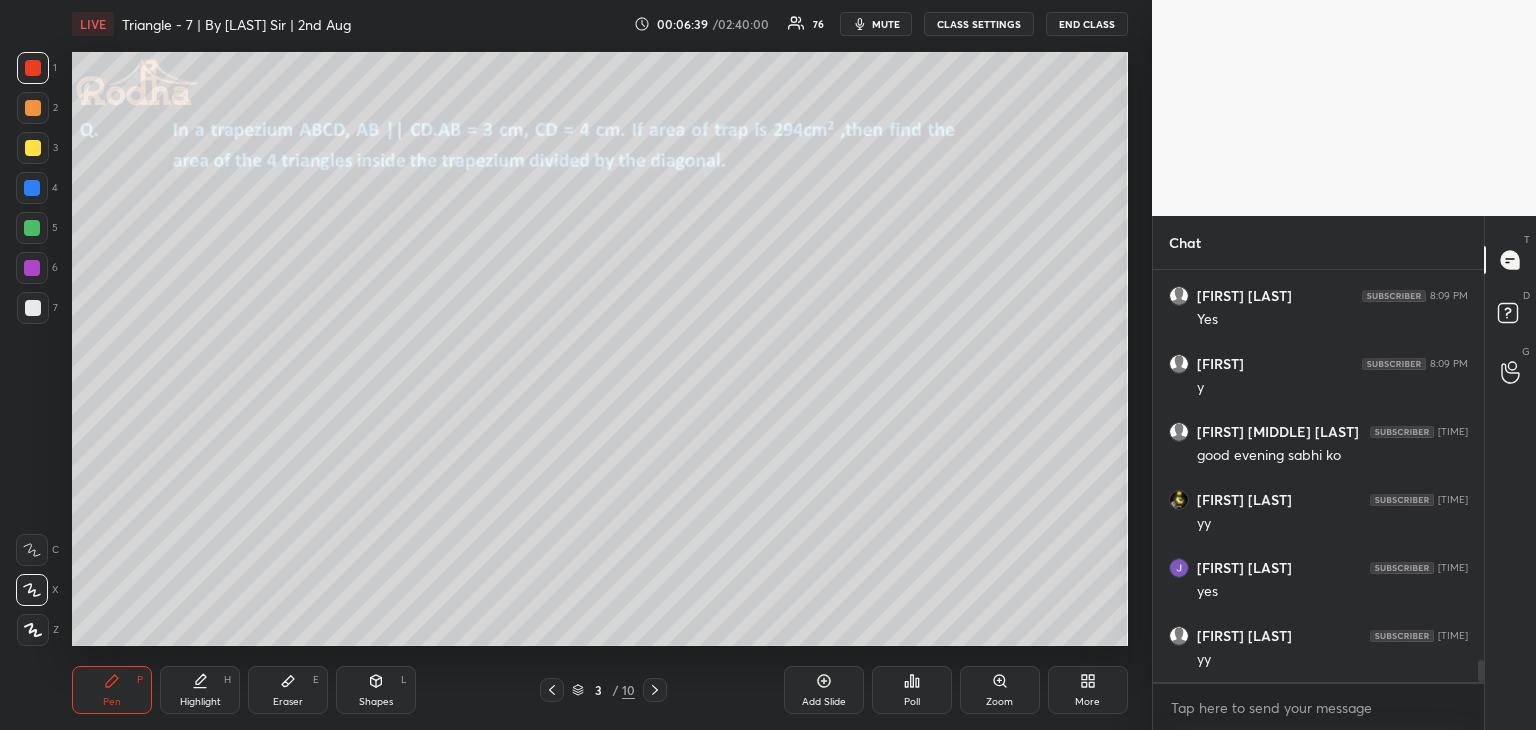 click at bounding box center (33, 148) 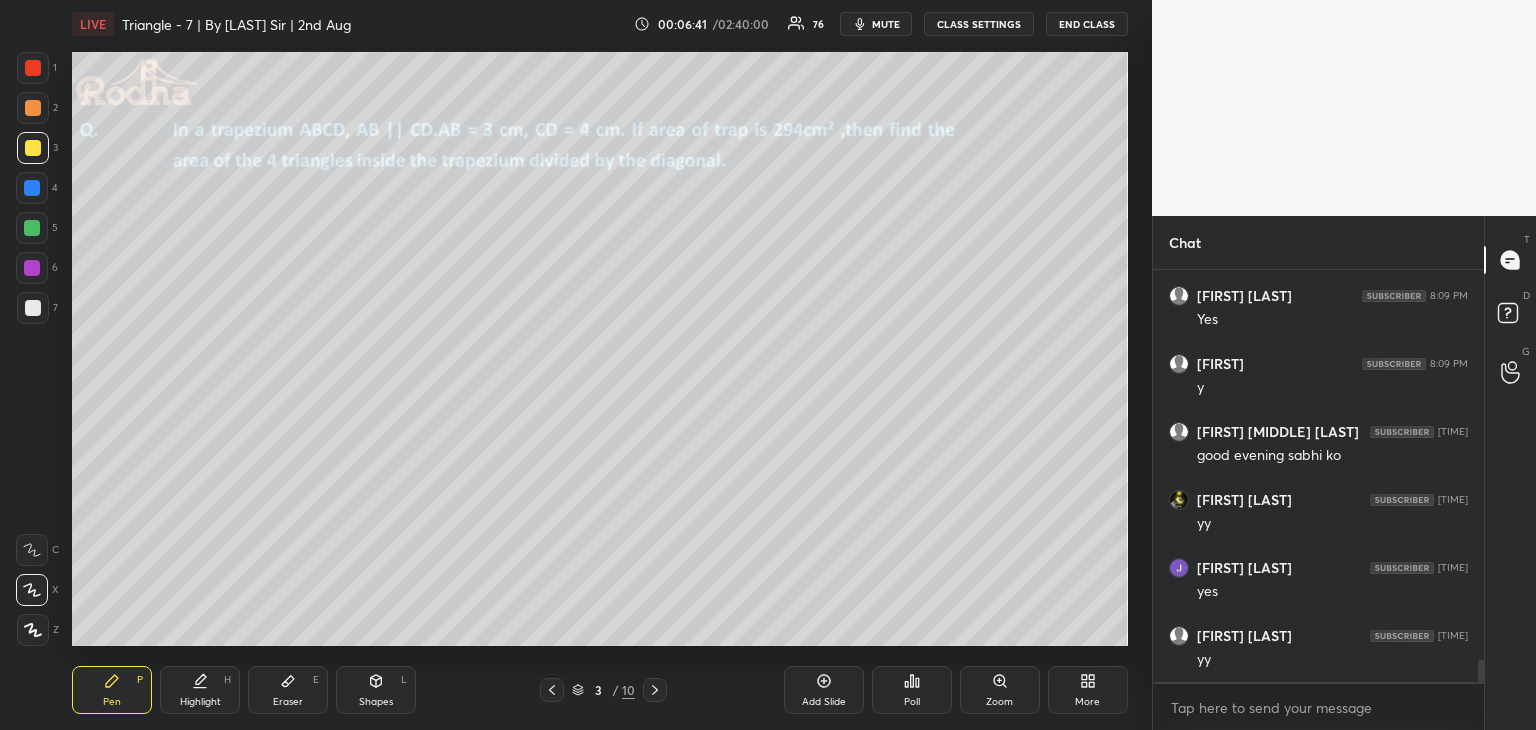 scroll, scrollTop: 7308, scrollLeft: 0, axis: vertical 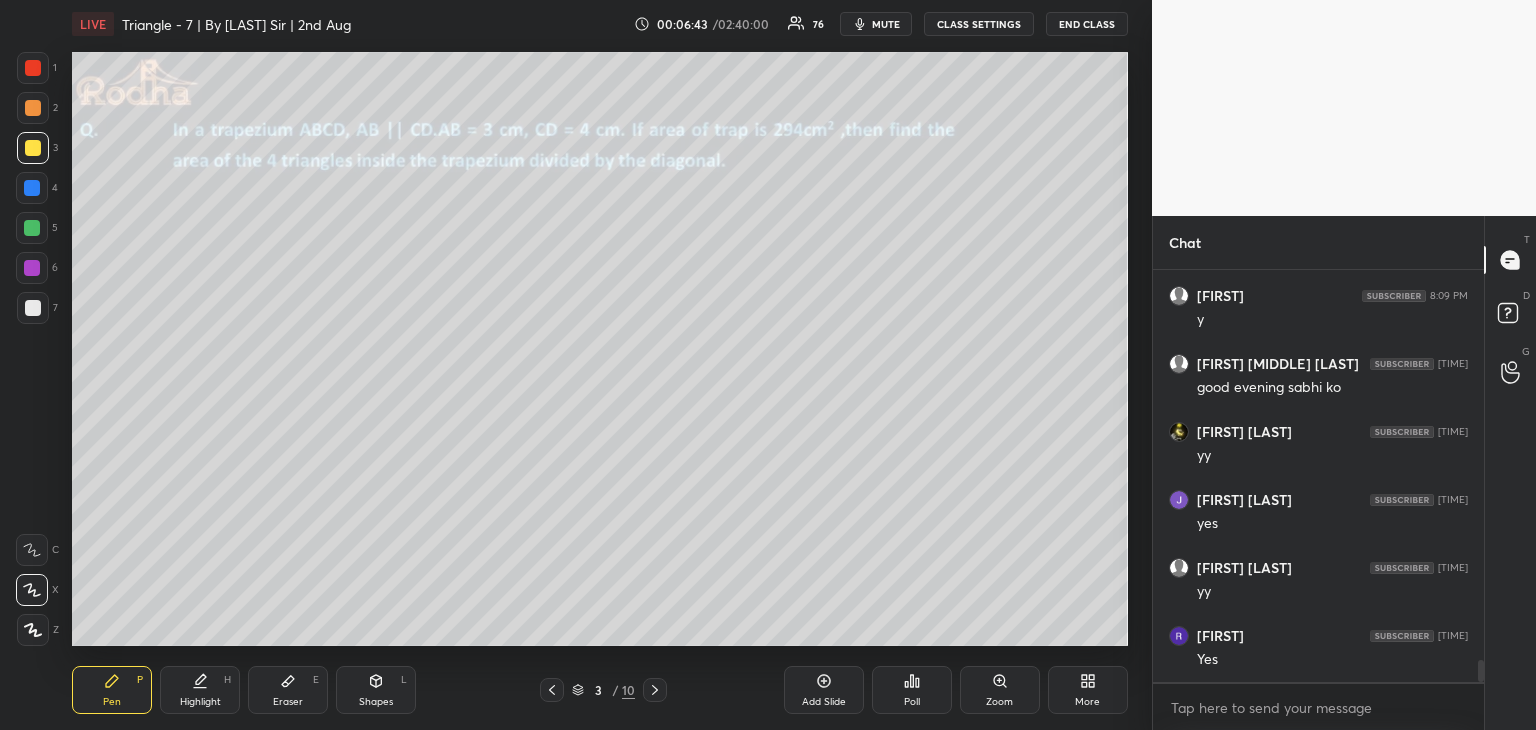 click at bounding box center (33, 68) 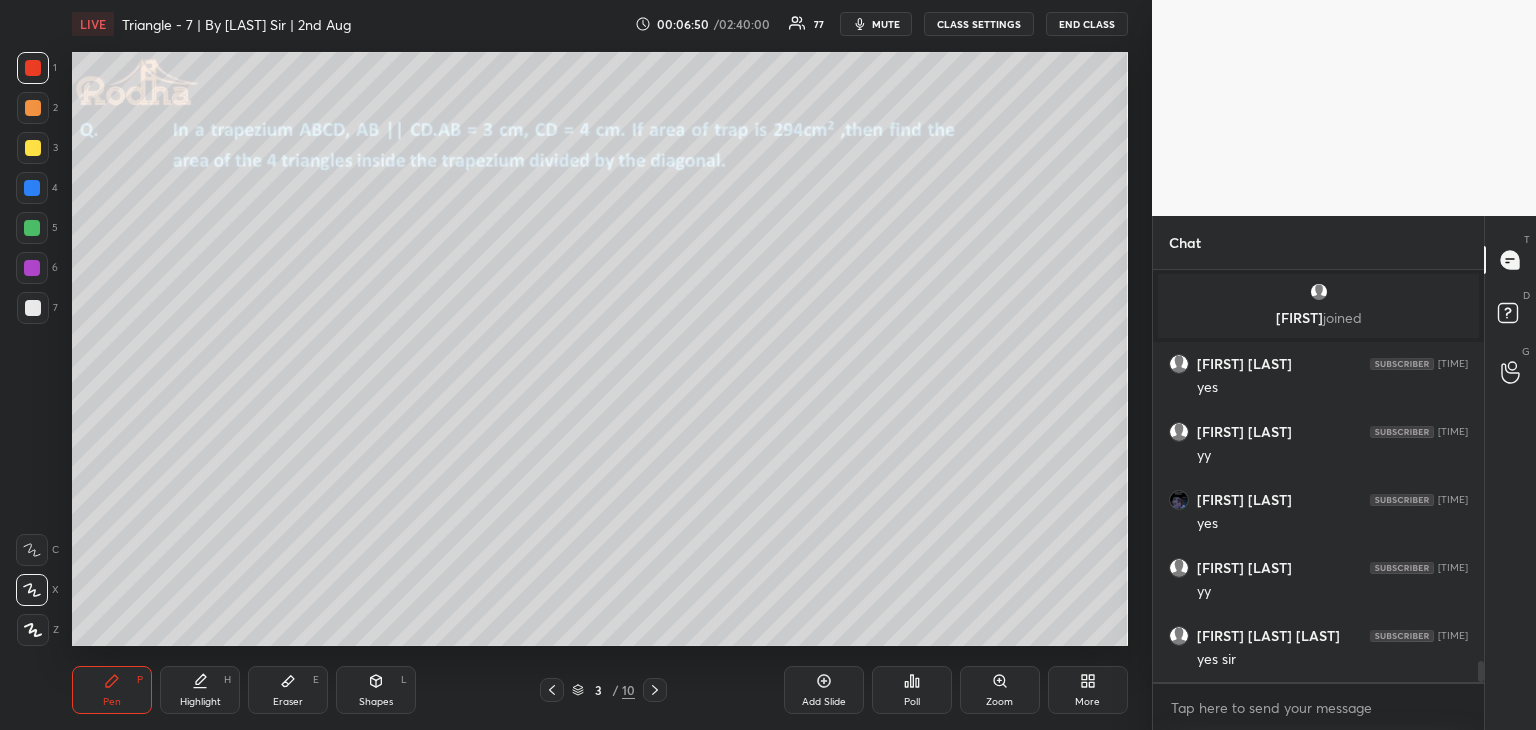 scroll, scrollTop: 7856, scrollLeft: 0, axis: vertical 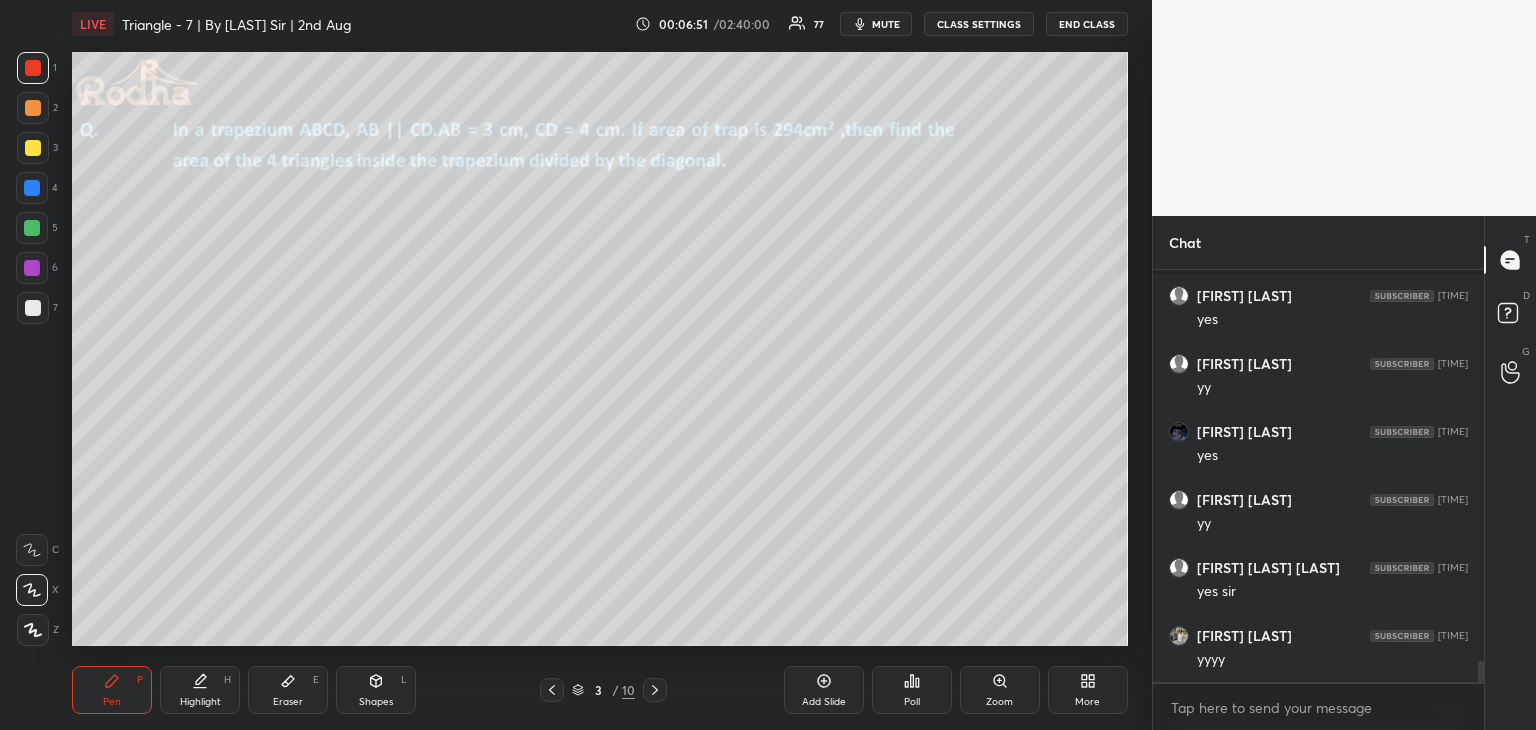 click 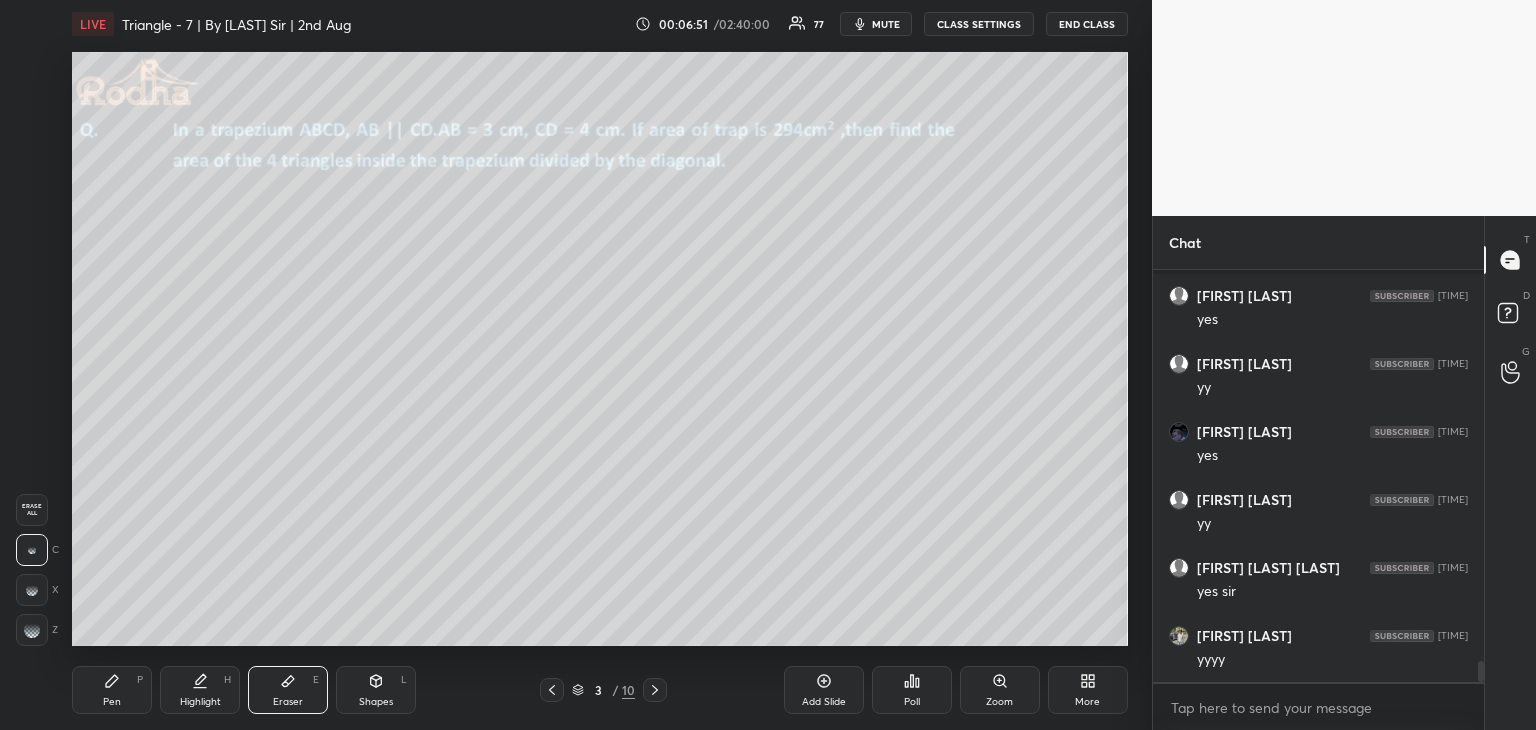 scroll, scrollTop: 7924, scrollLeft: 0, axis: vertical 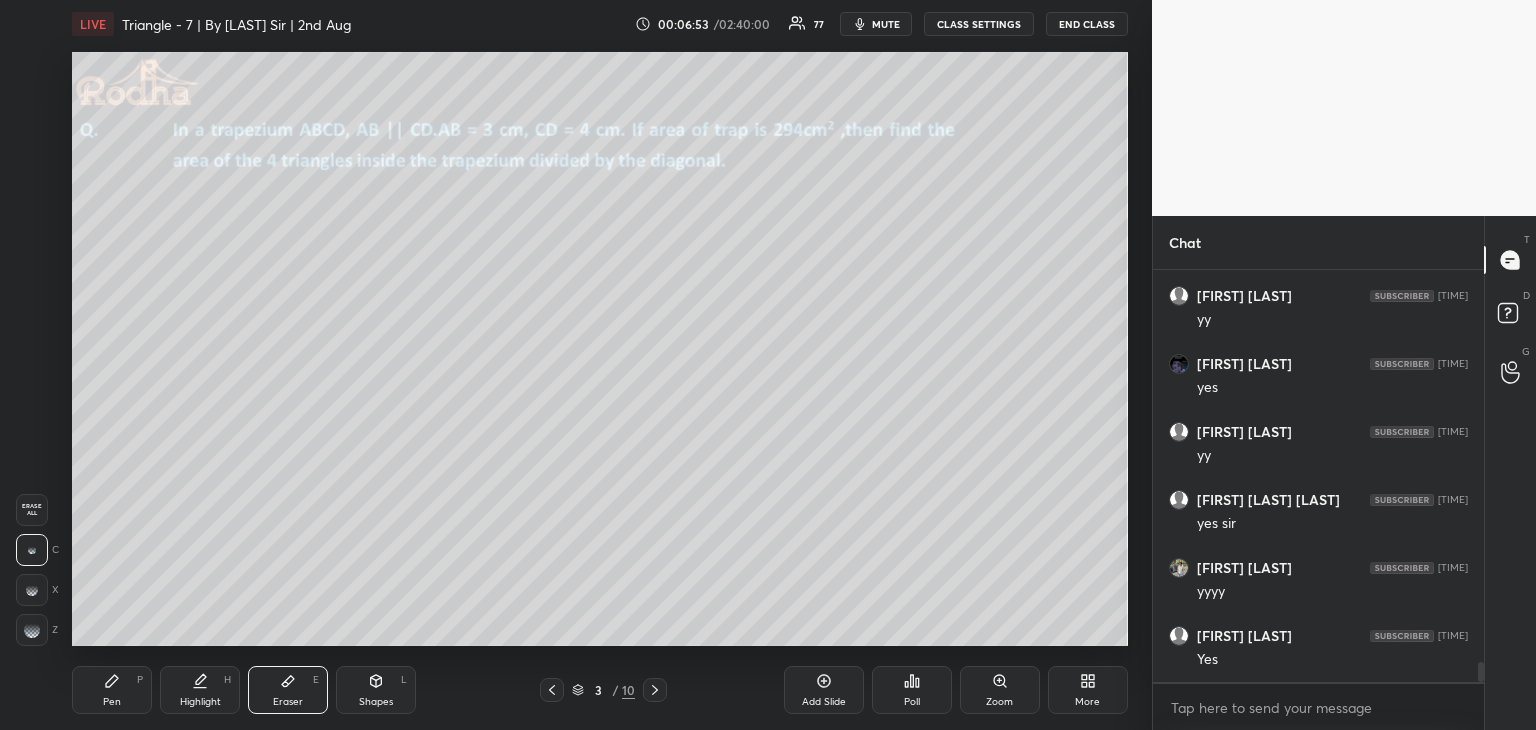 drag, startPoint x: 90, startPoint y: 694, endPoint x: 101, endPoint y: 681, distance: 17.029387 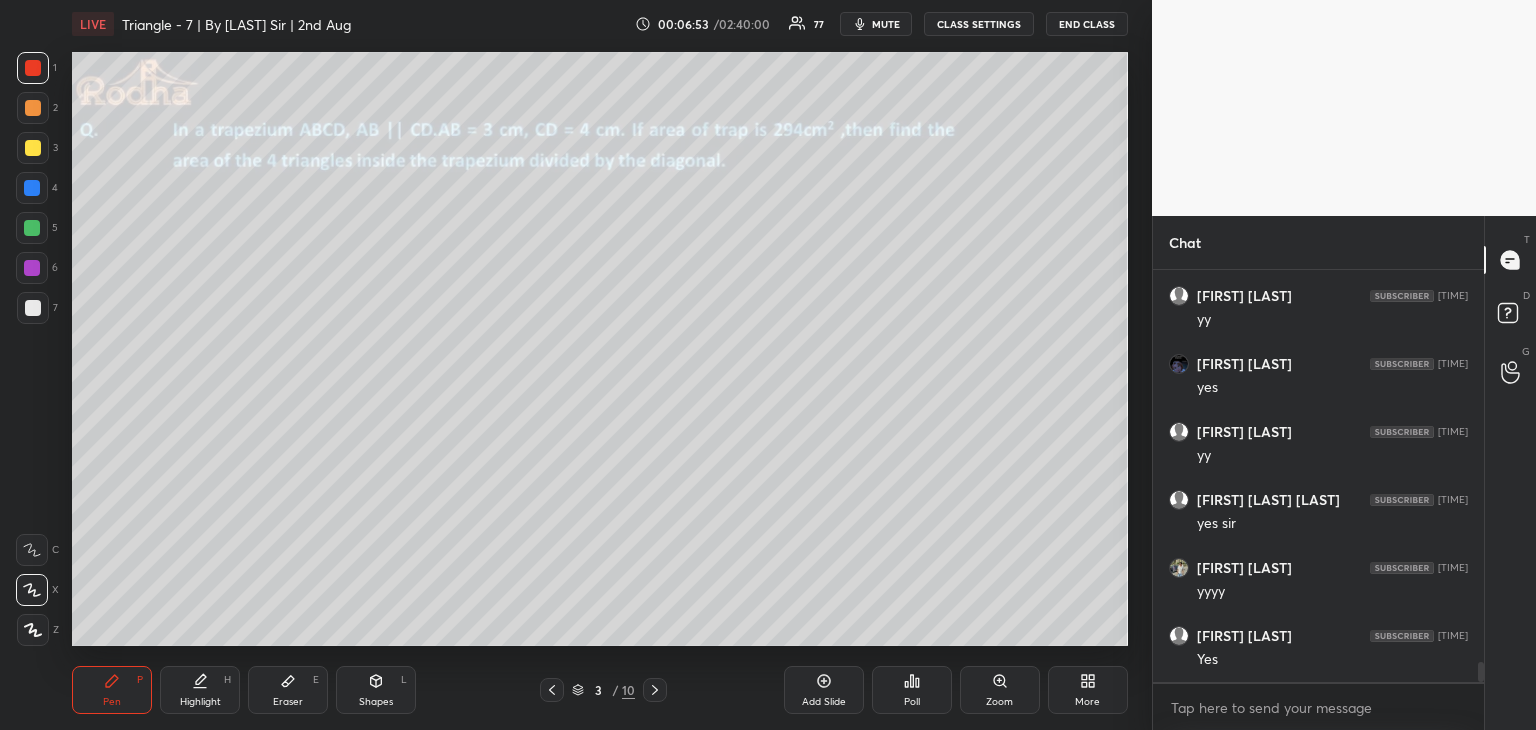 scroll, scrollTop: 7992, scrollLeft: 0, axis: vertical 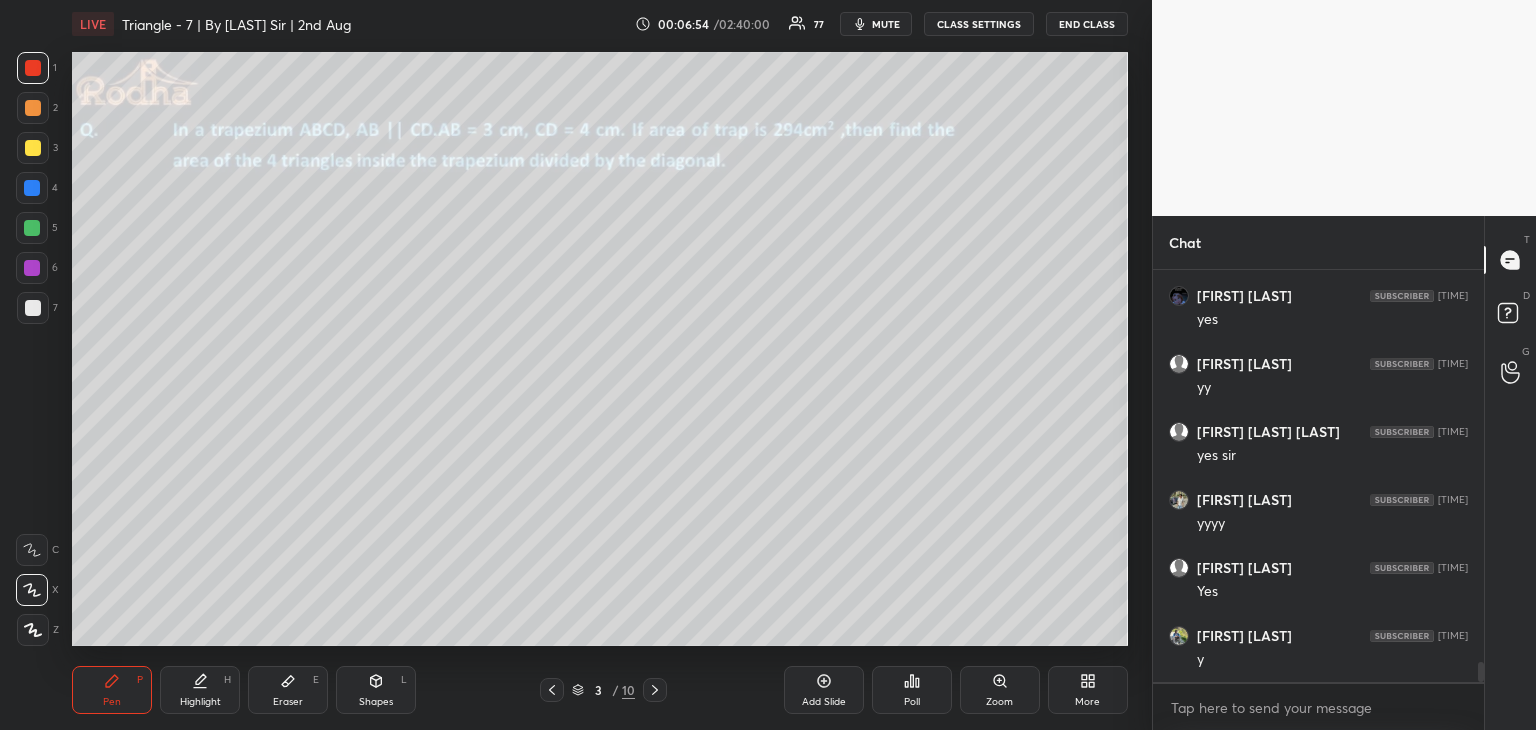 click at bounding box center [33, 148] 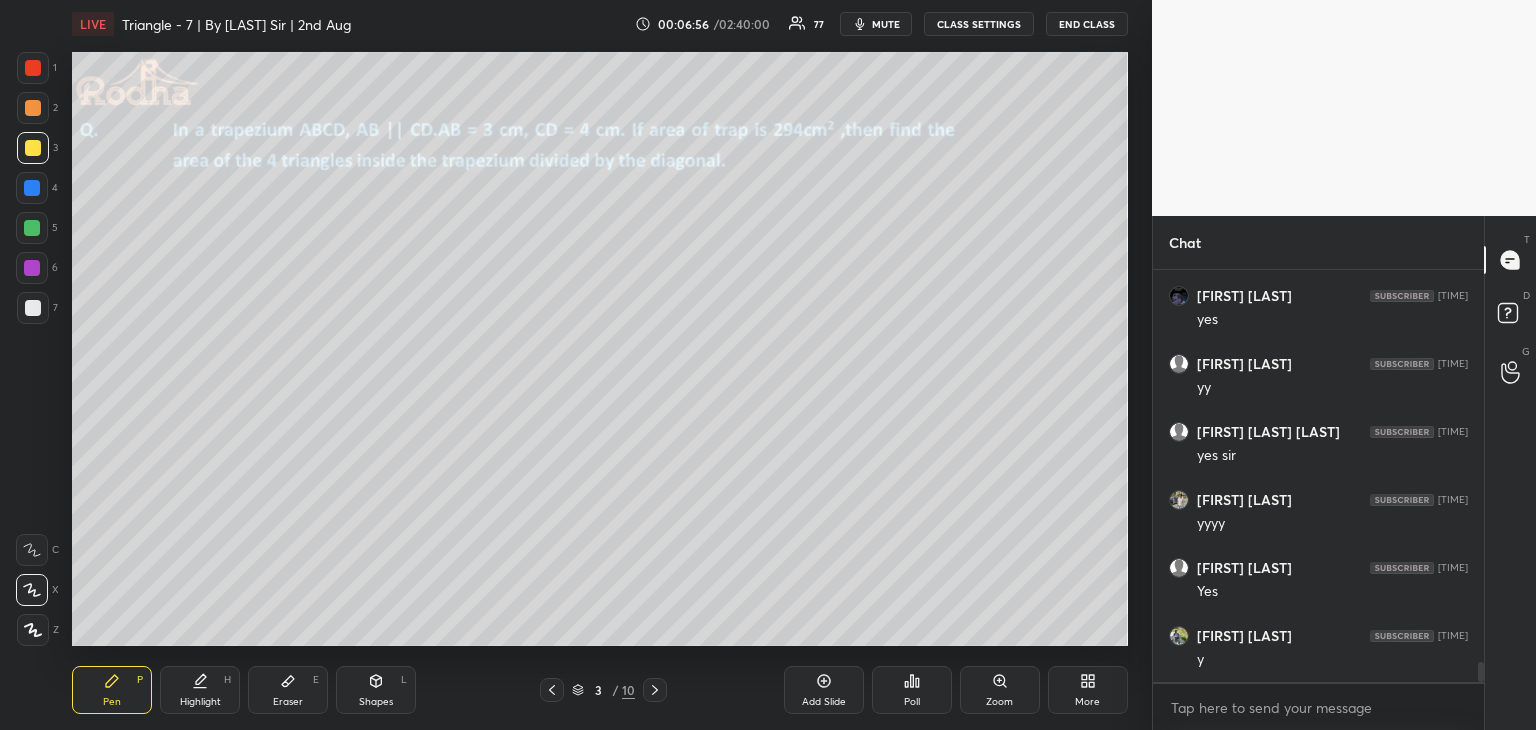 scroll, scrollTop: 8060, scrollLeft: 0, axis: vertical 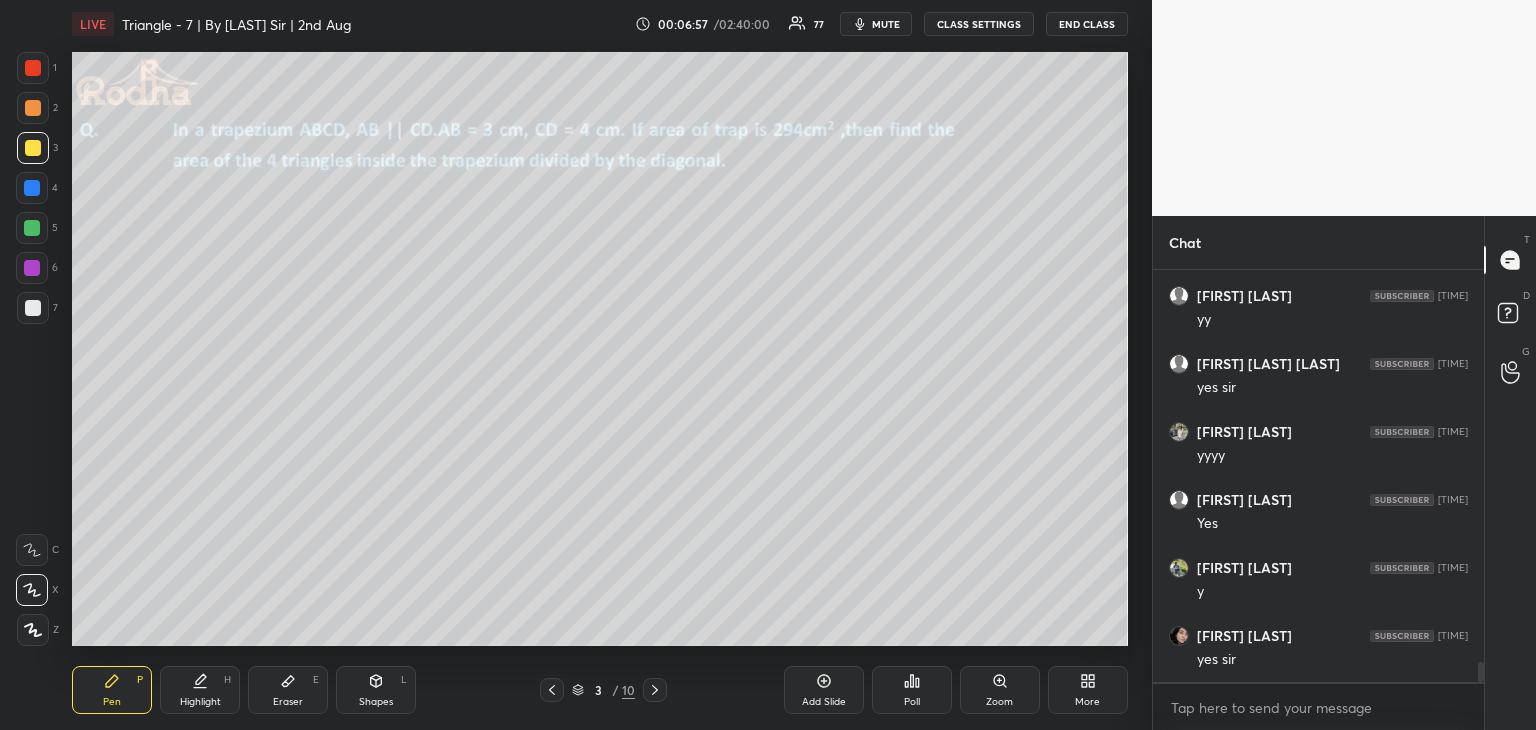 click at bounding box center (33, 68) 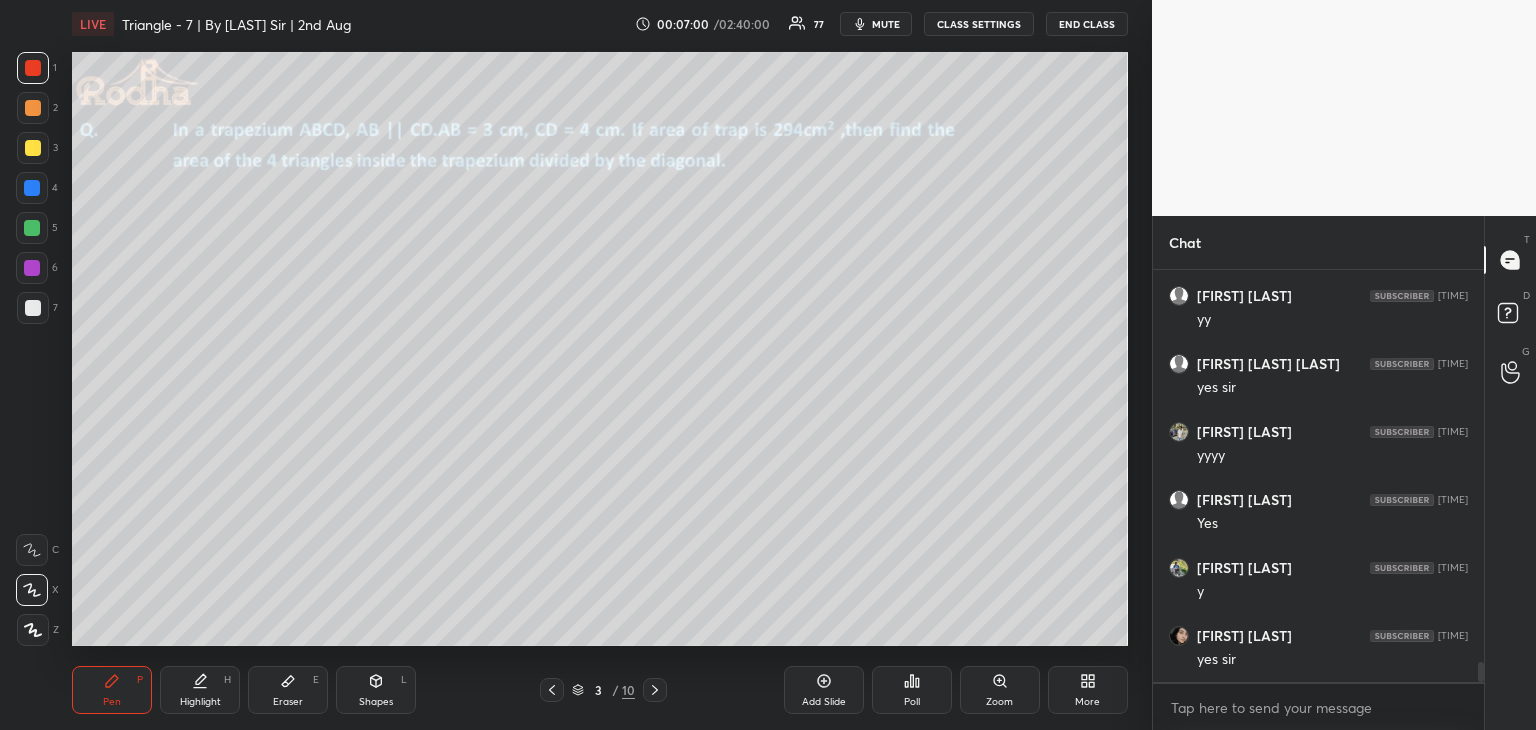 click at bounding box center (33, 148) 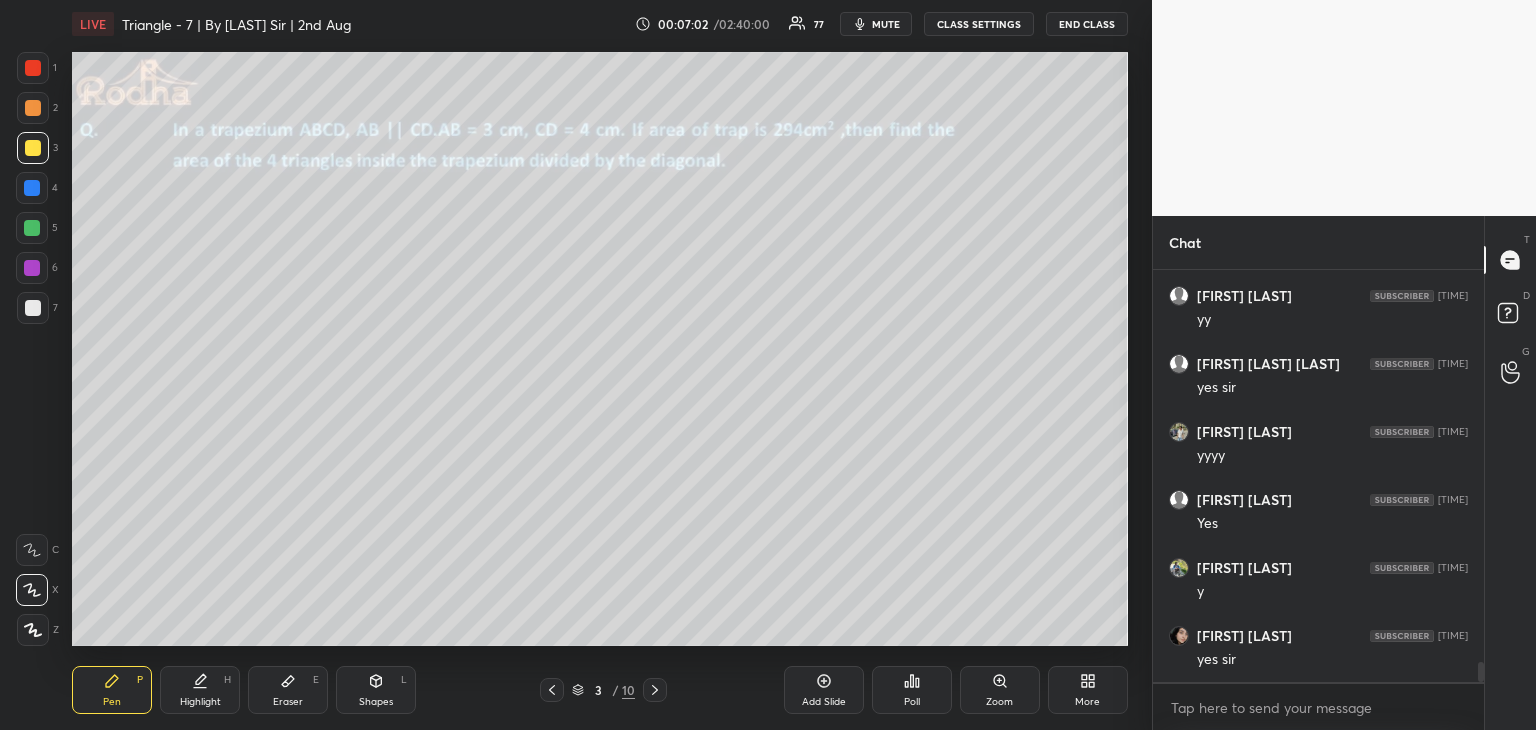 click at bounding box center [32, 268] 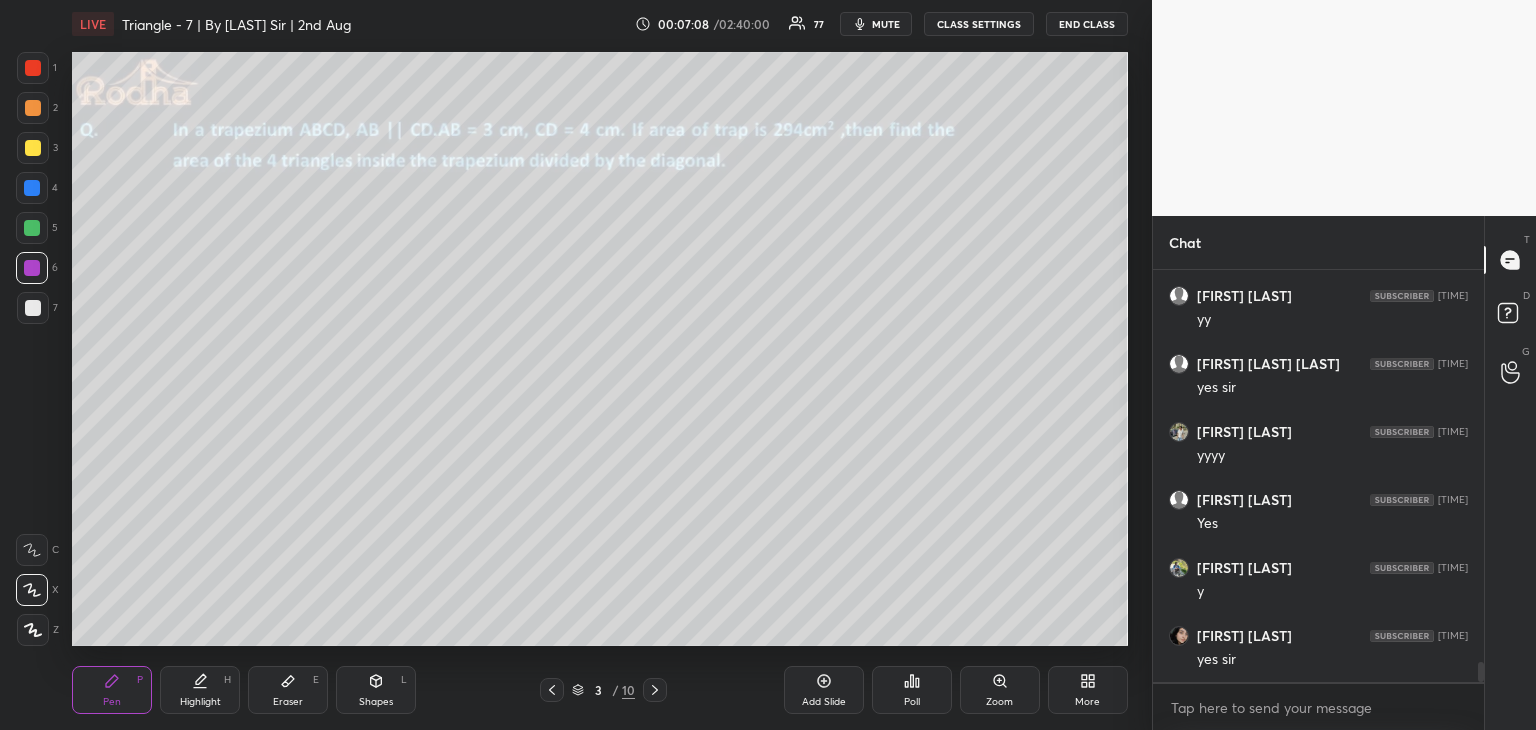click at bounding box center (33, 68) 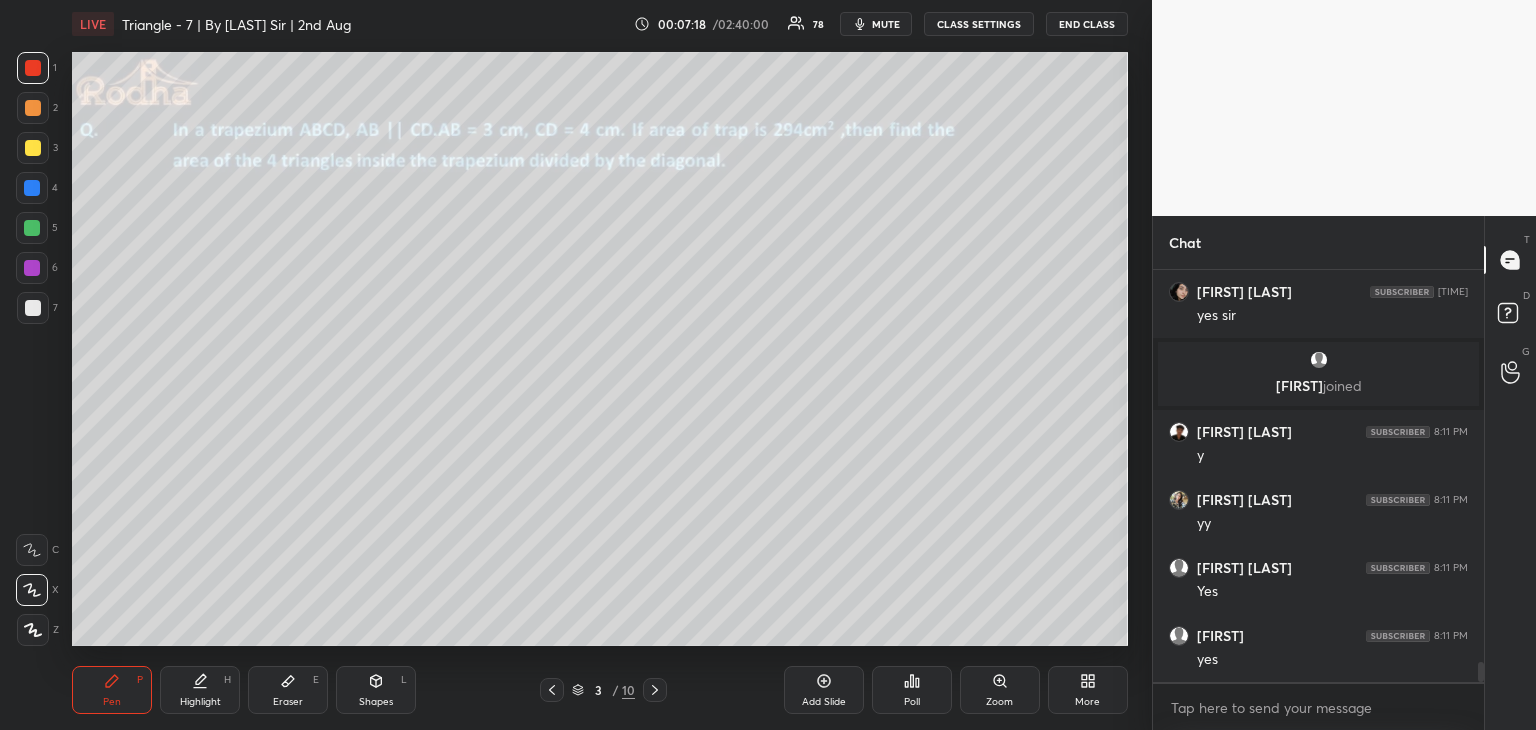 scroll, scrollTop: 7910, scrollLeft: 0, axis: vertical 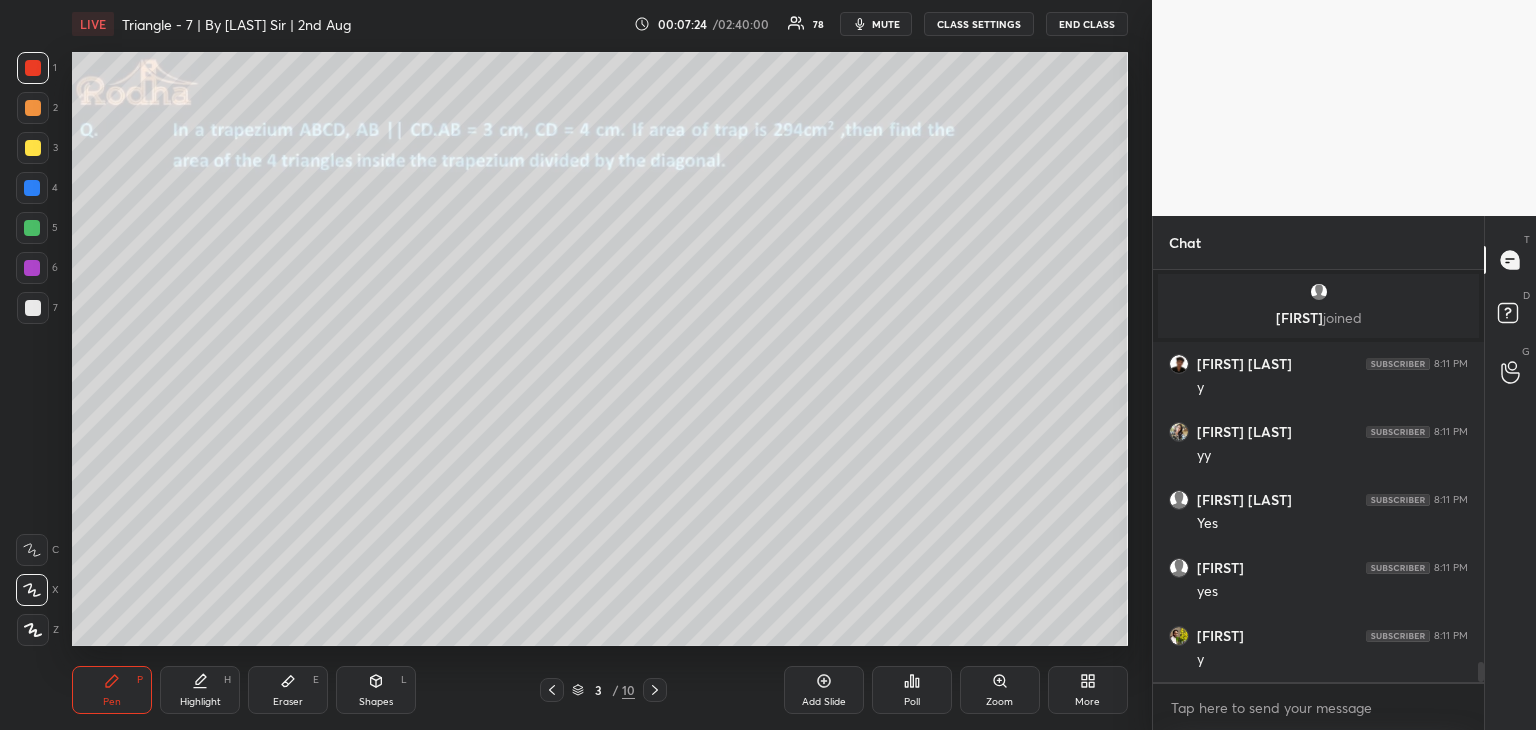 click at bounding box center [32, 228] 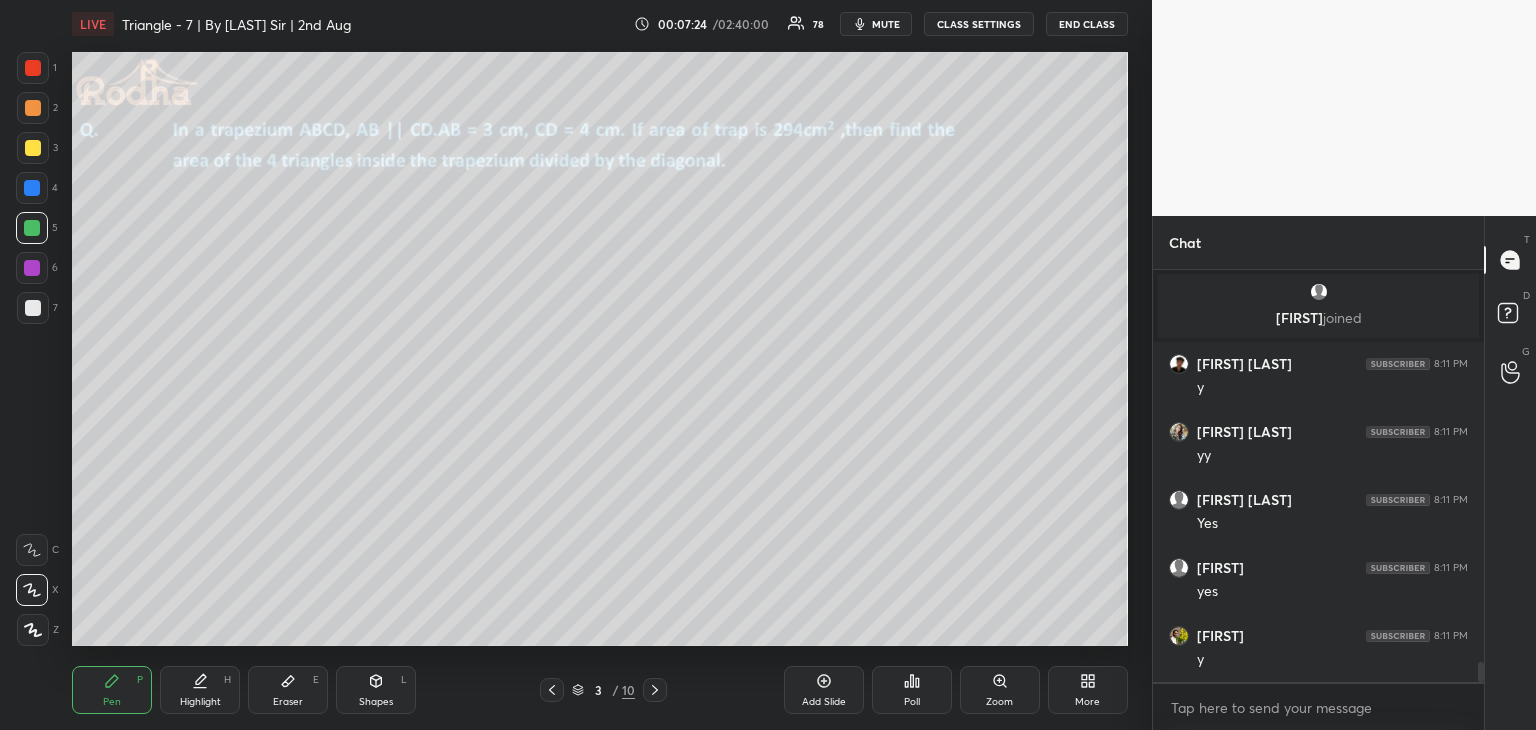 scroll, scrollTop: 7978, scrollLeft: 0, axis: vertical 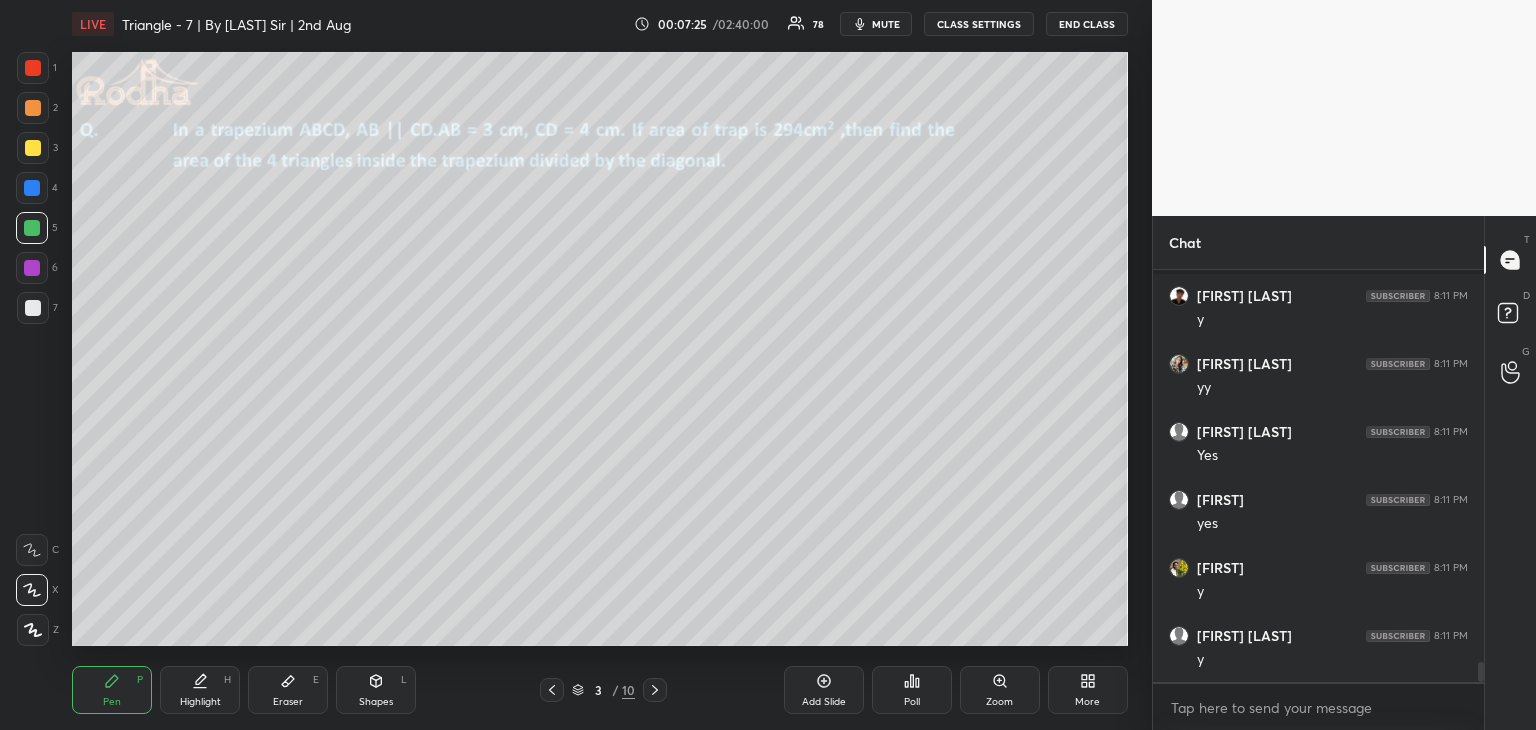 click at bounding box center [33, 308] 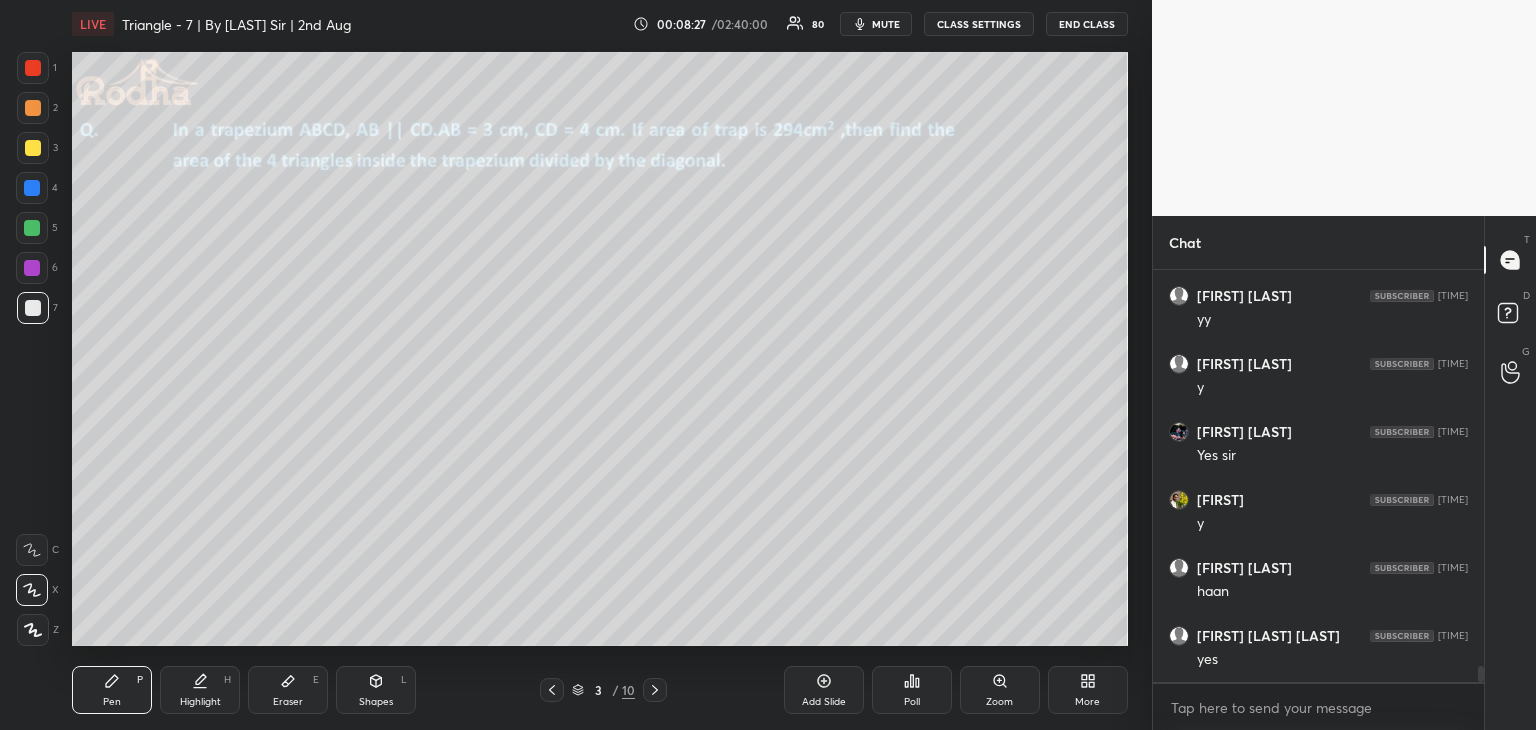 scroll, scrollTop: 10194, scrollLeft: 0, axis: vertical 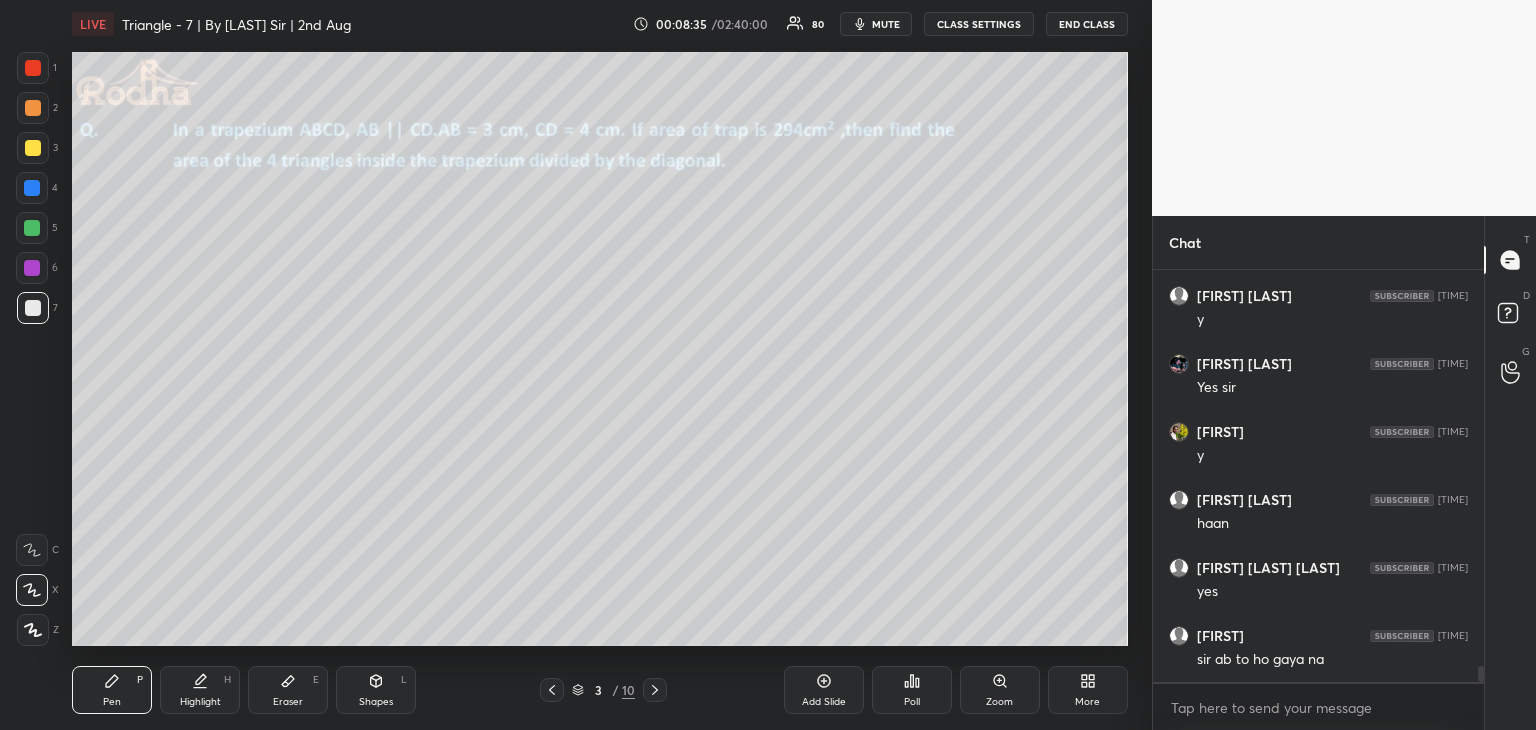 click 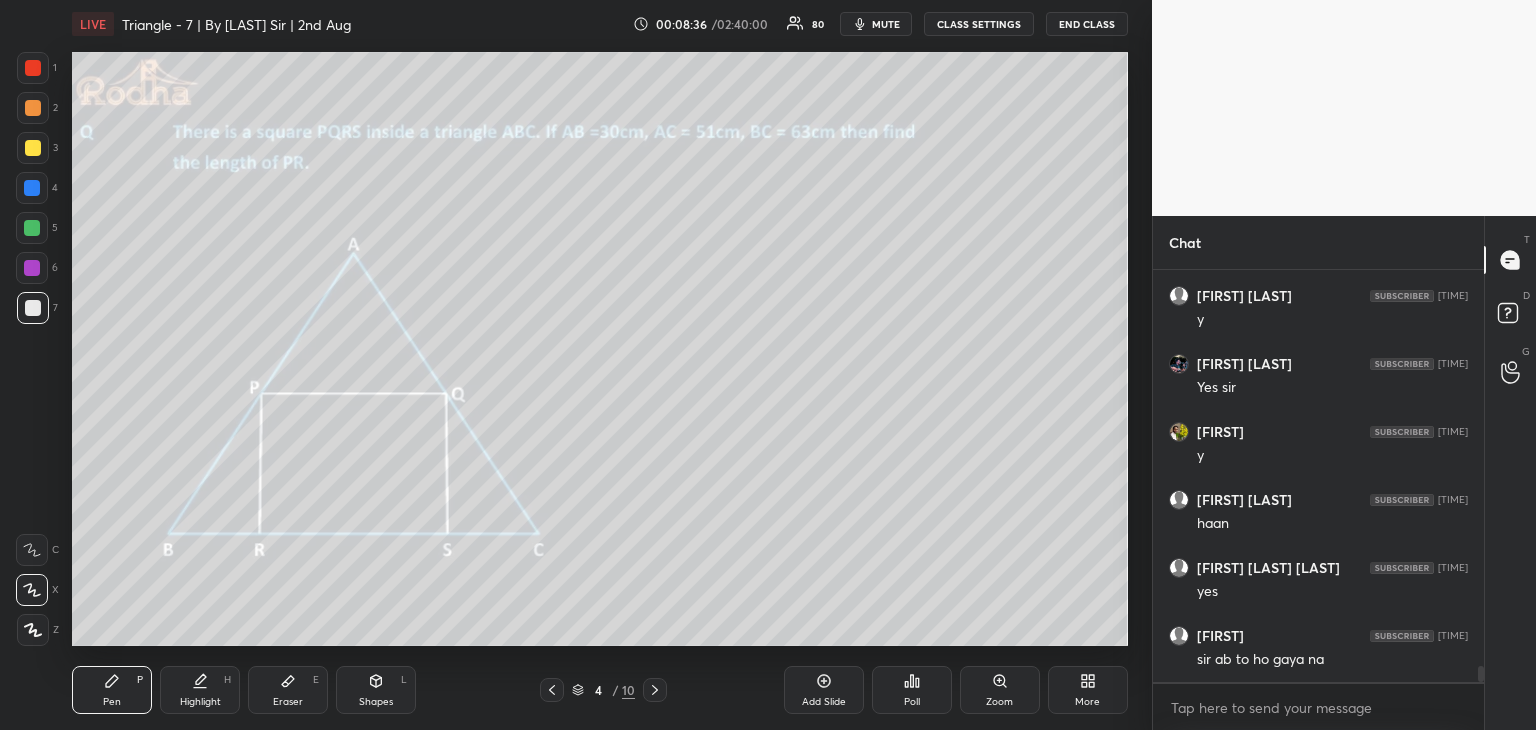 click on "[NUMBER] / [NUMBER]" at bounding box center [603, 690] 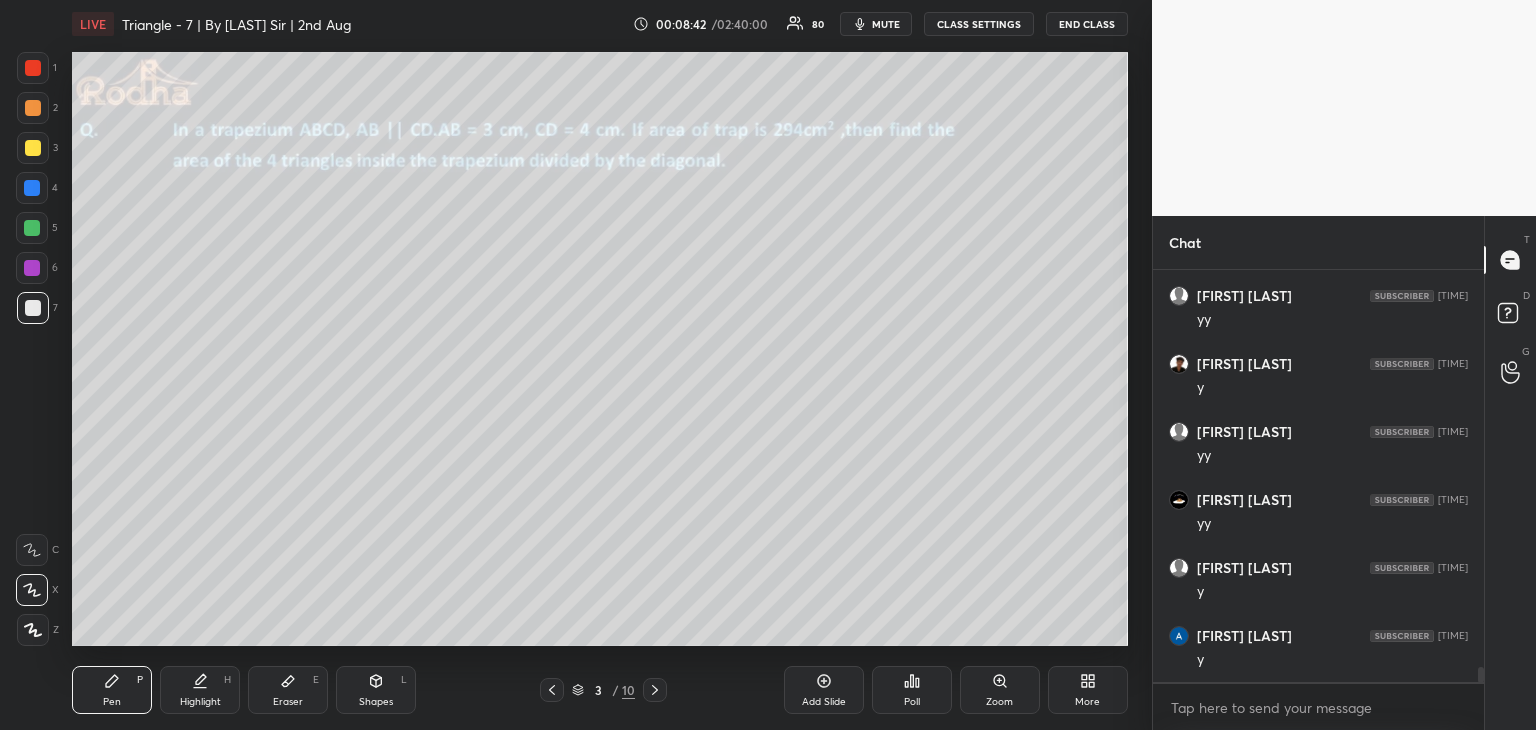 scroll, scrollTop: 10694, scrollLeft: 0, axis: vertical 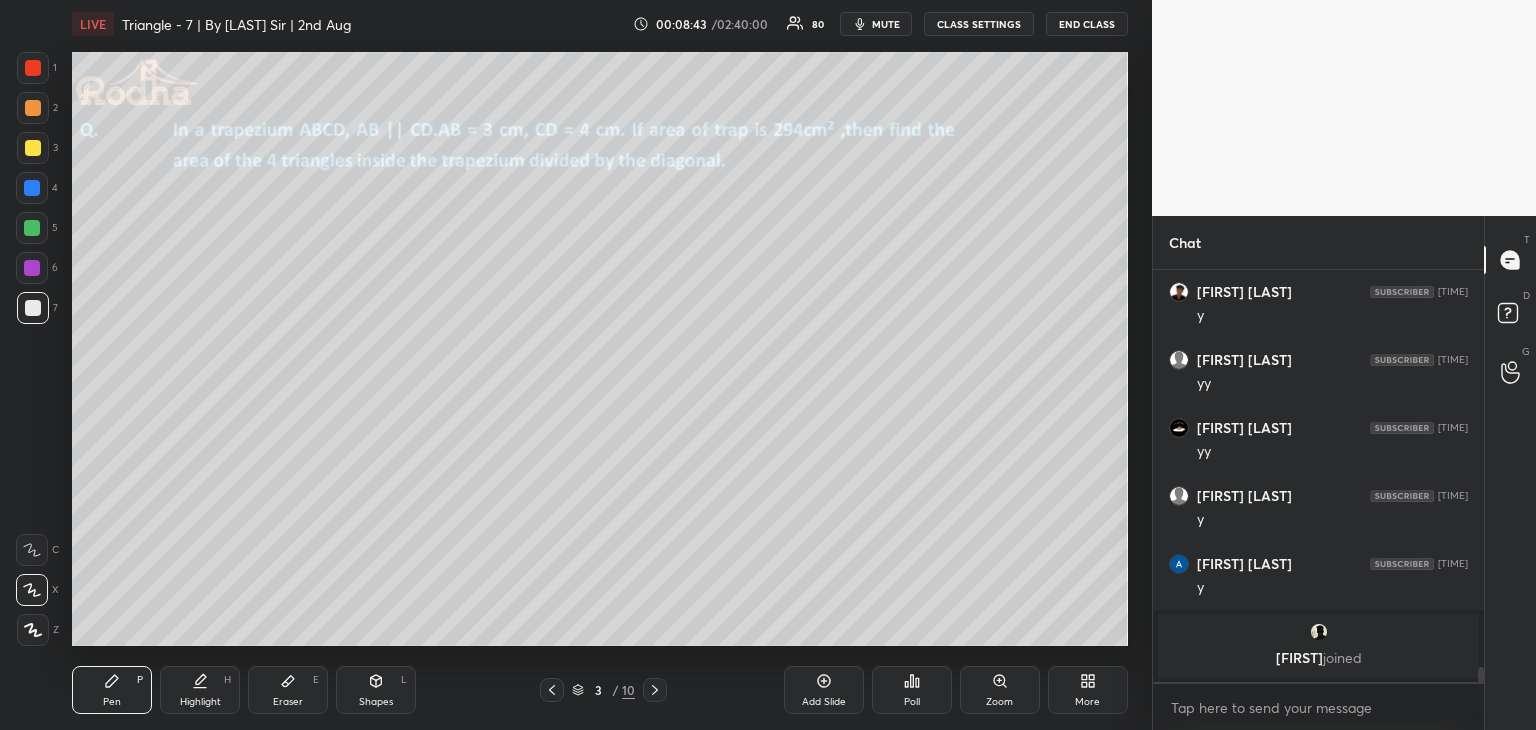 click 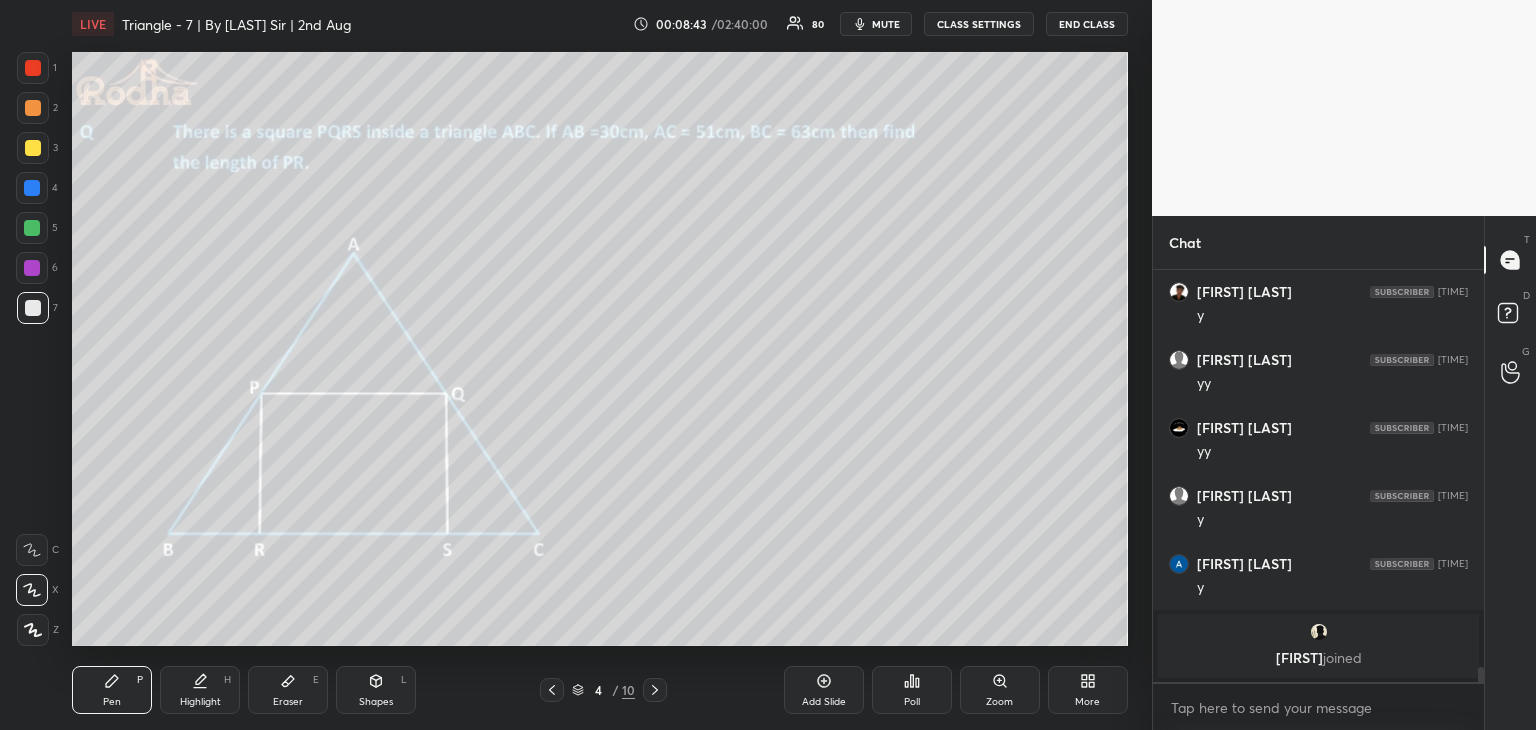 click 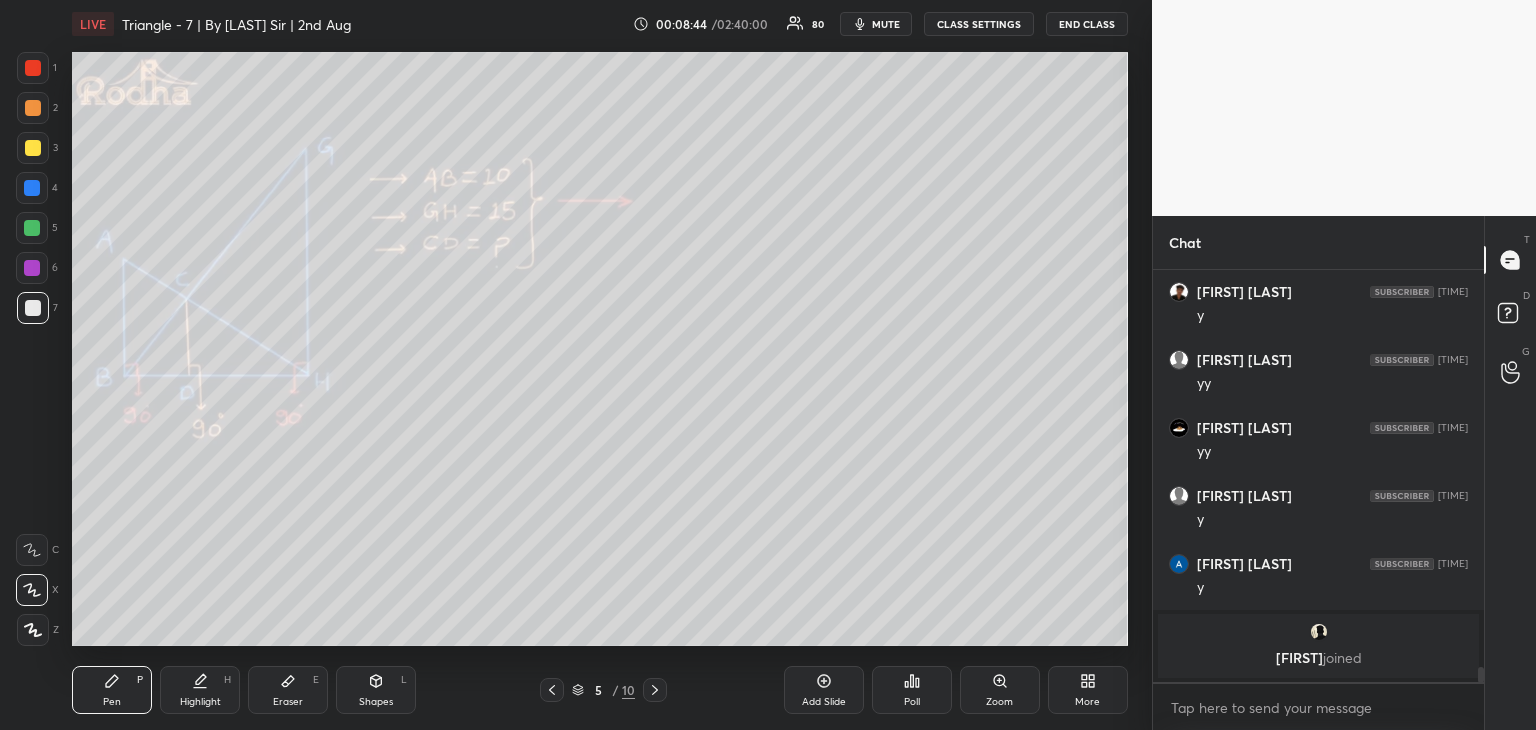 click 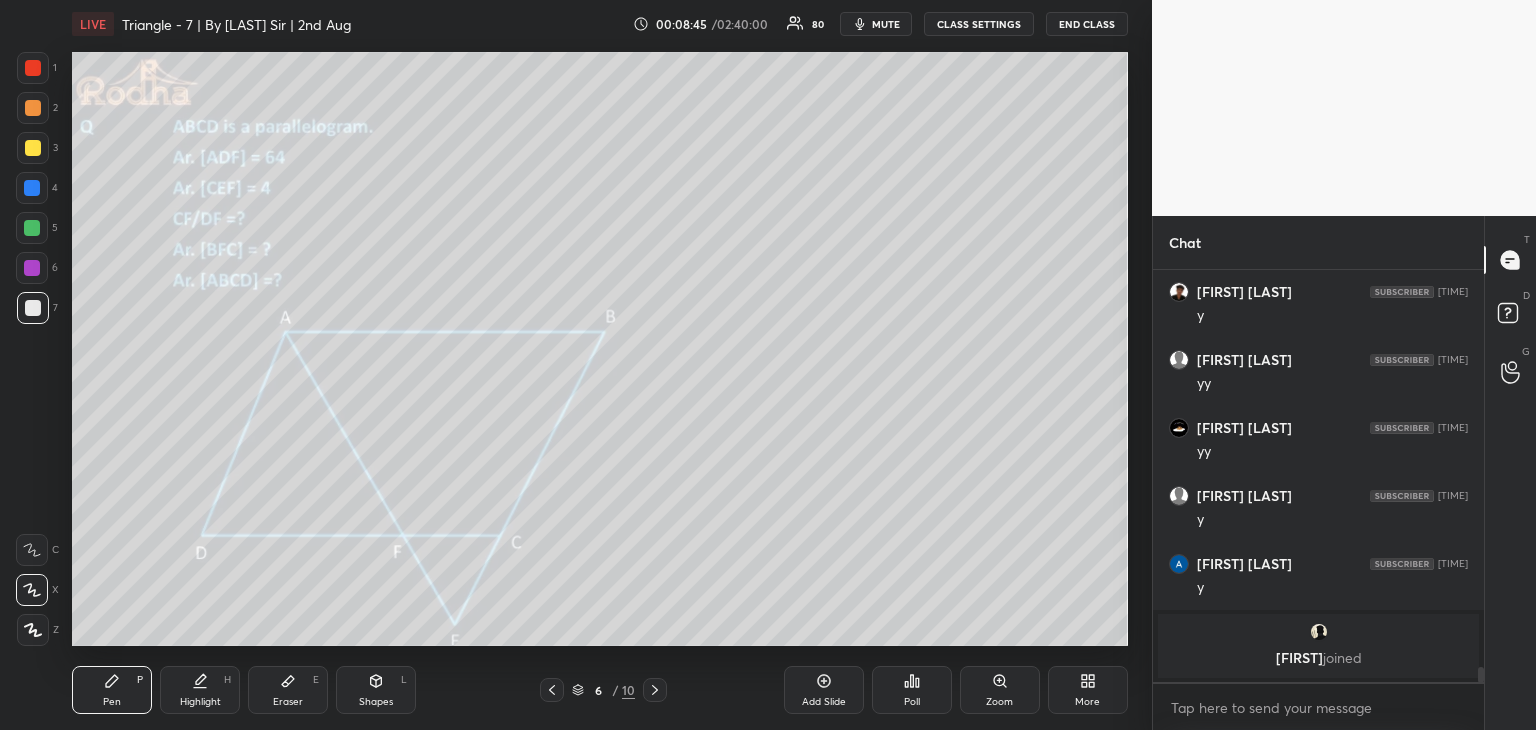 click 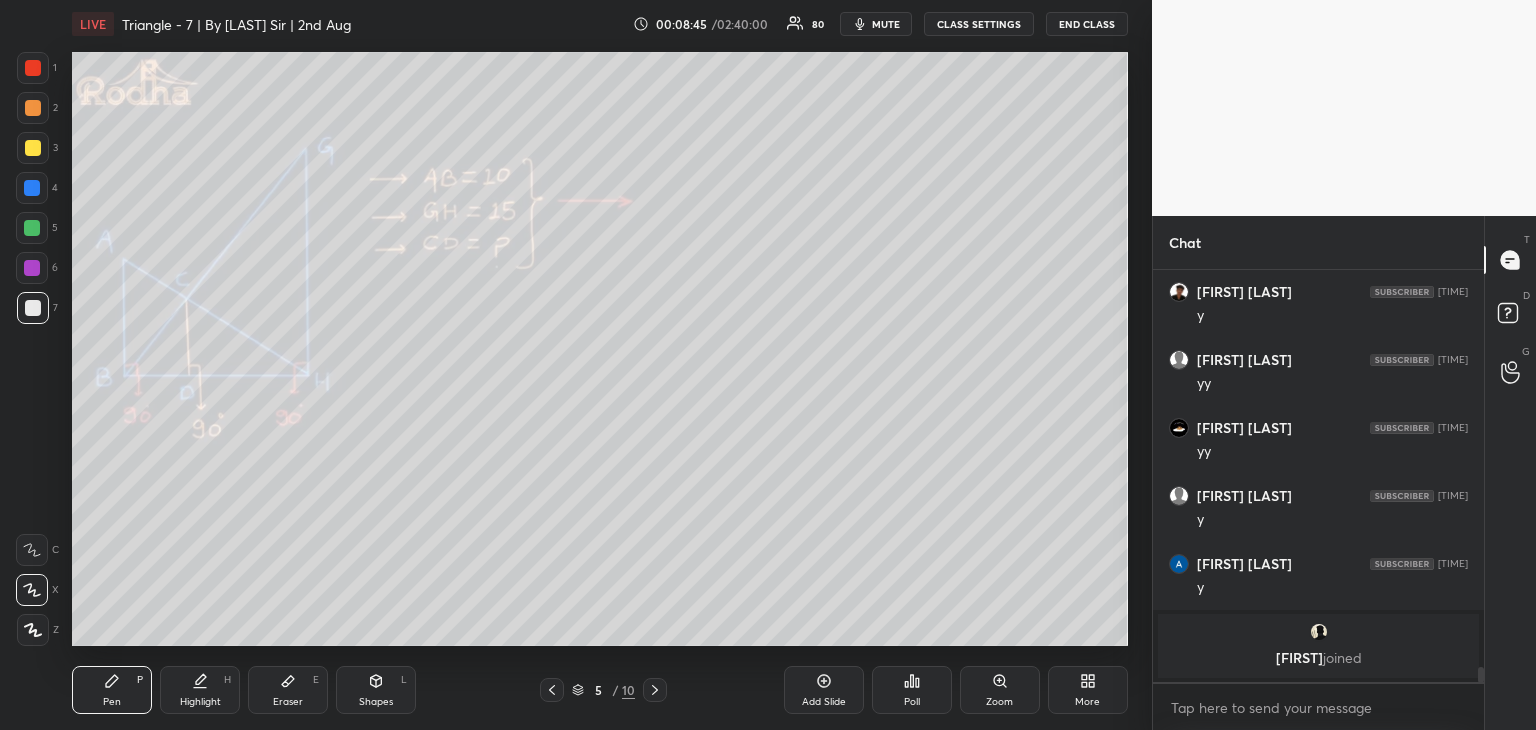 click 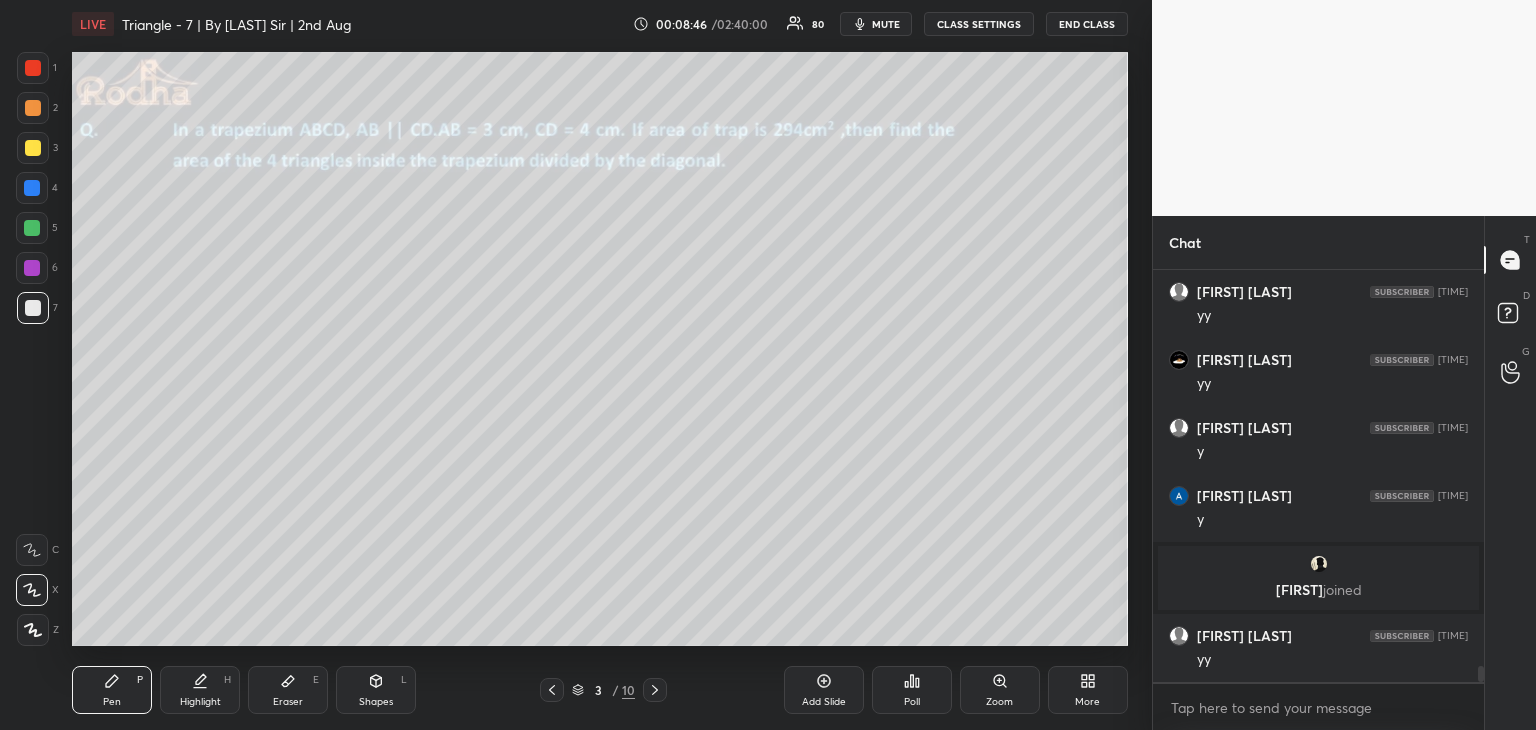 scroll, scrollTop: 9904, scrollLeft: 0, axis: vertical 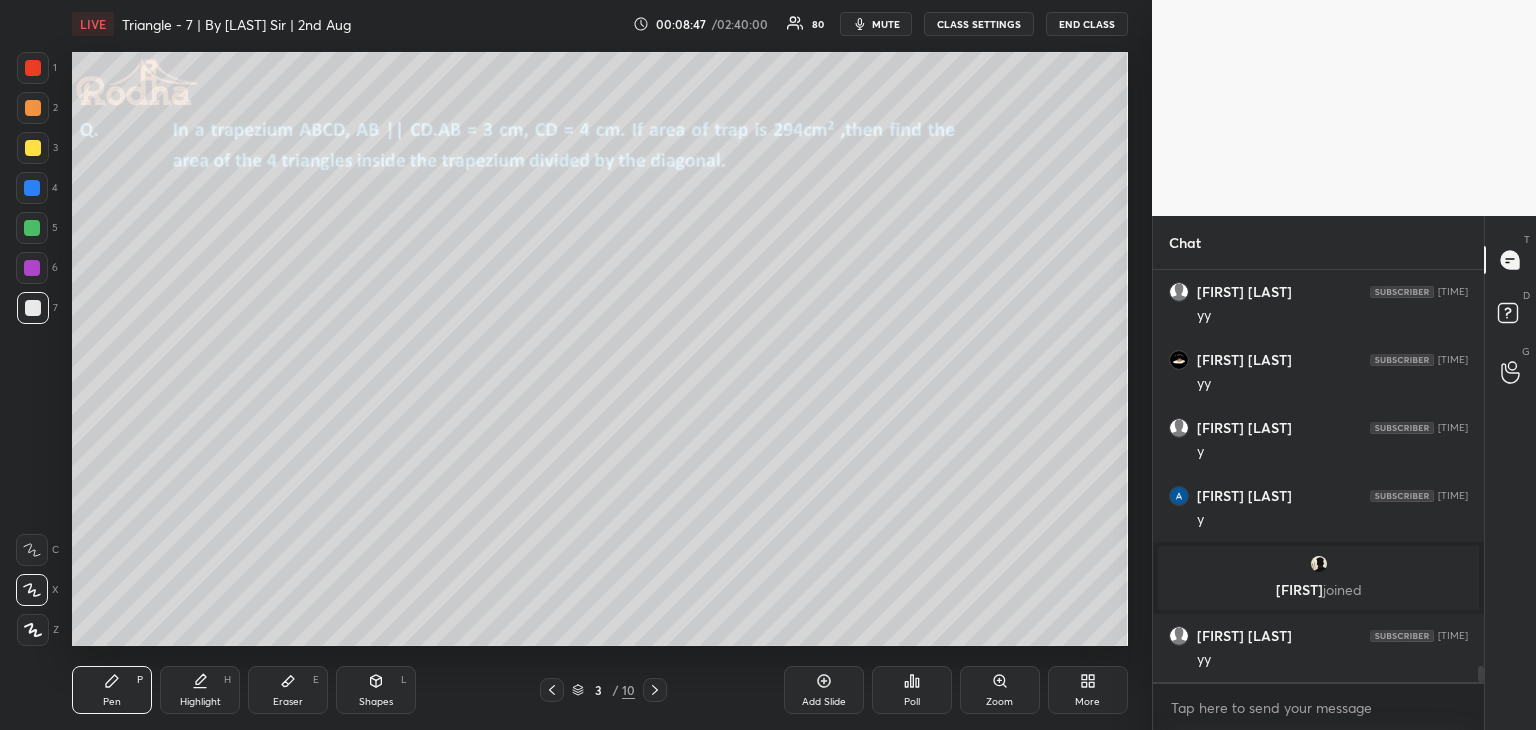 click 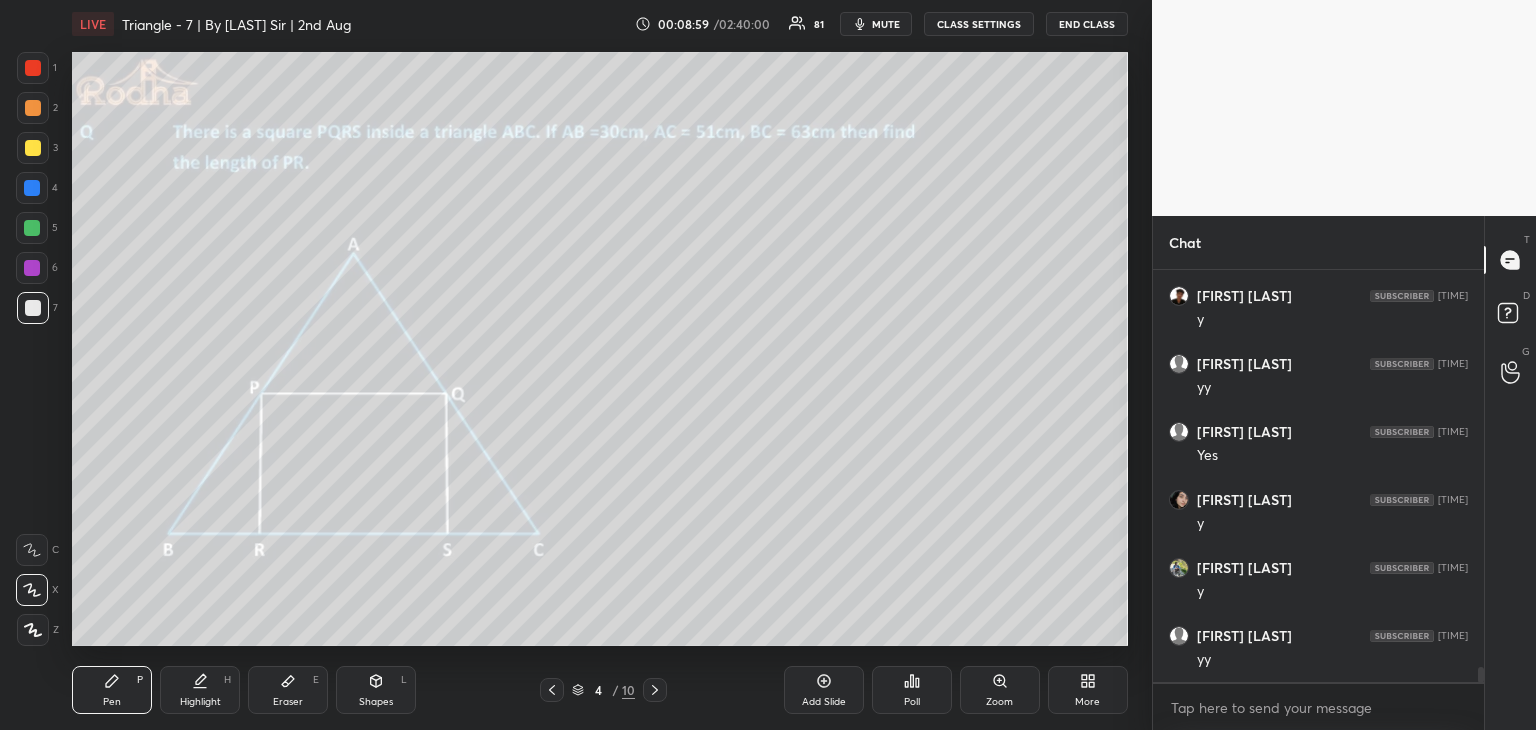 scroll, scrollTop: 10652, scrollLeft: 0, axis: vertical 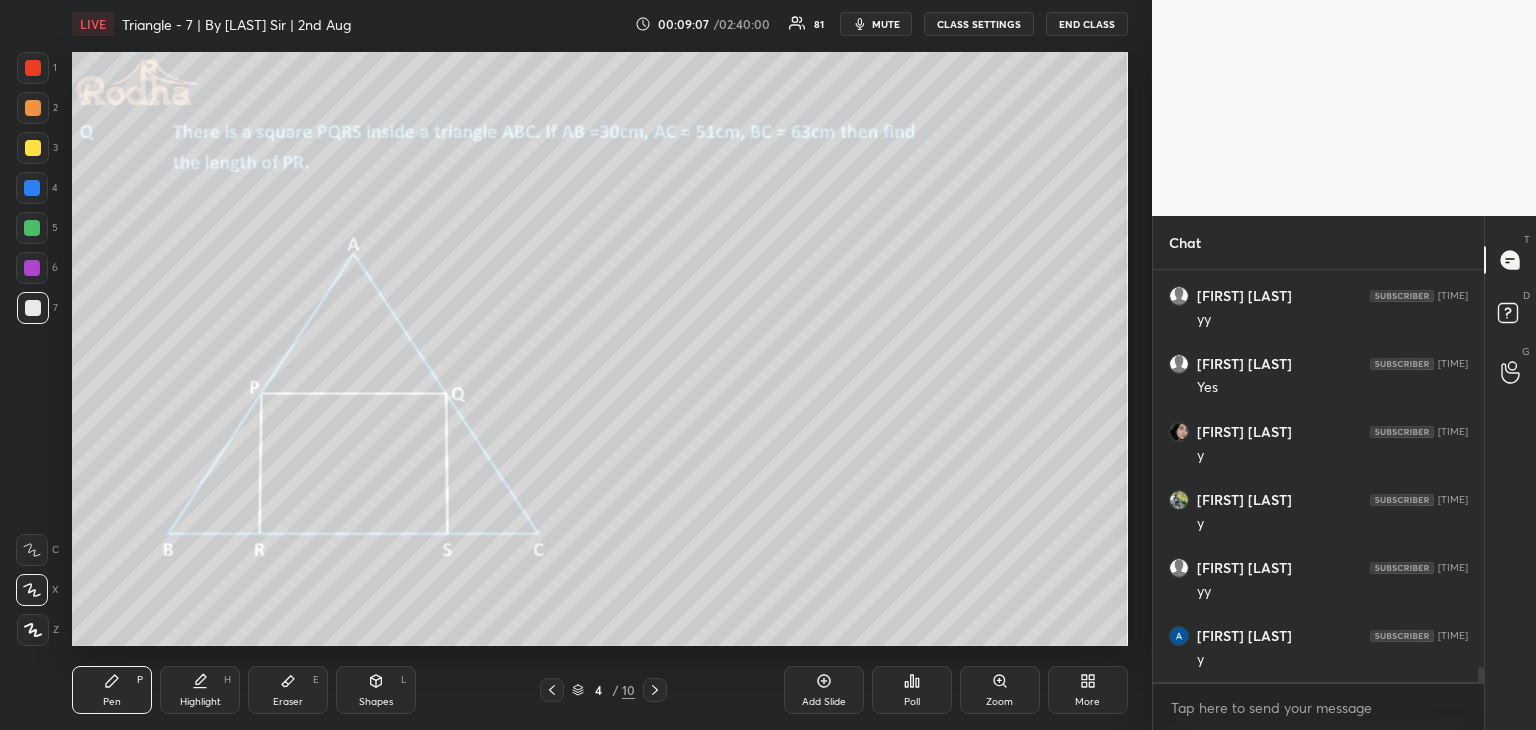 click on "Eraser E" at bounding box center [288, 690] 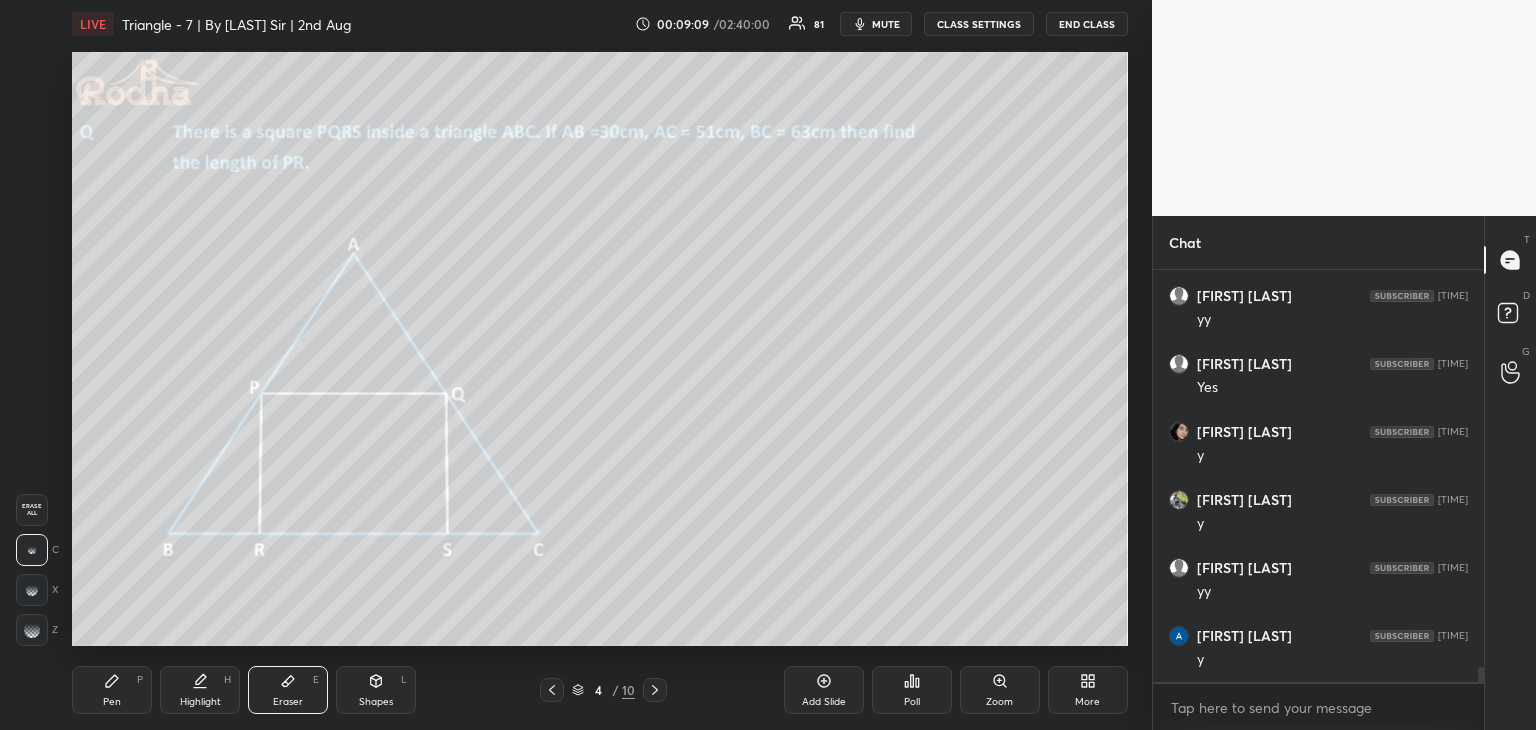 click on "Shapes L" at bounding box center (376, 690) 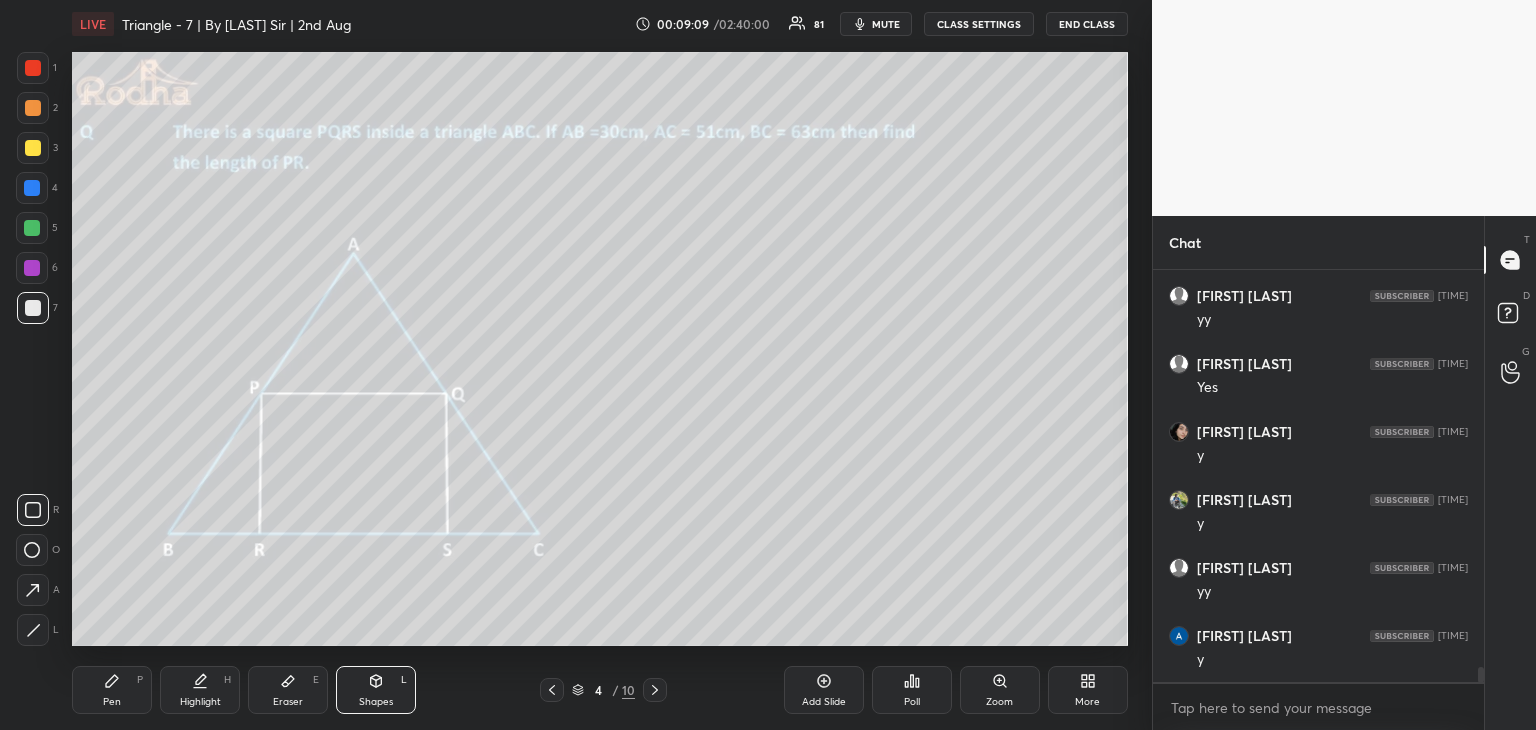 drag, startPoint x: 39, startPoint y: 634, endPoint x: 63, endPoint y: 621, distance: 27.294687 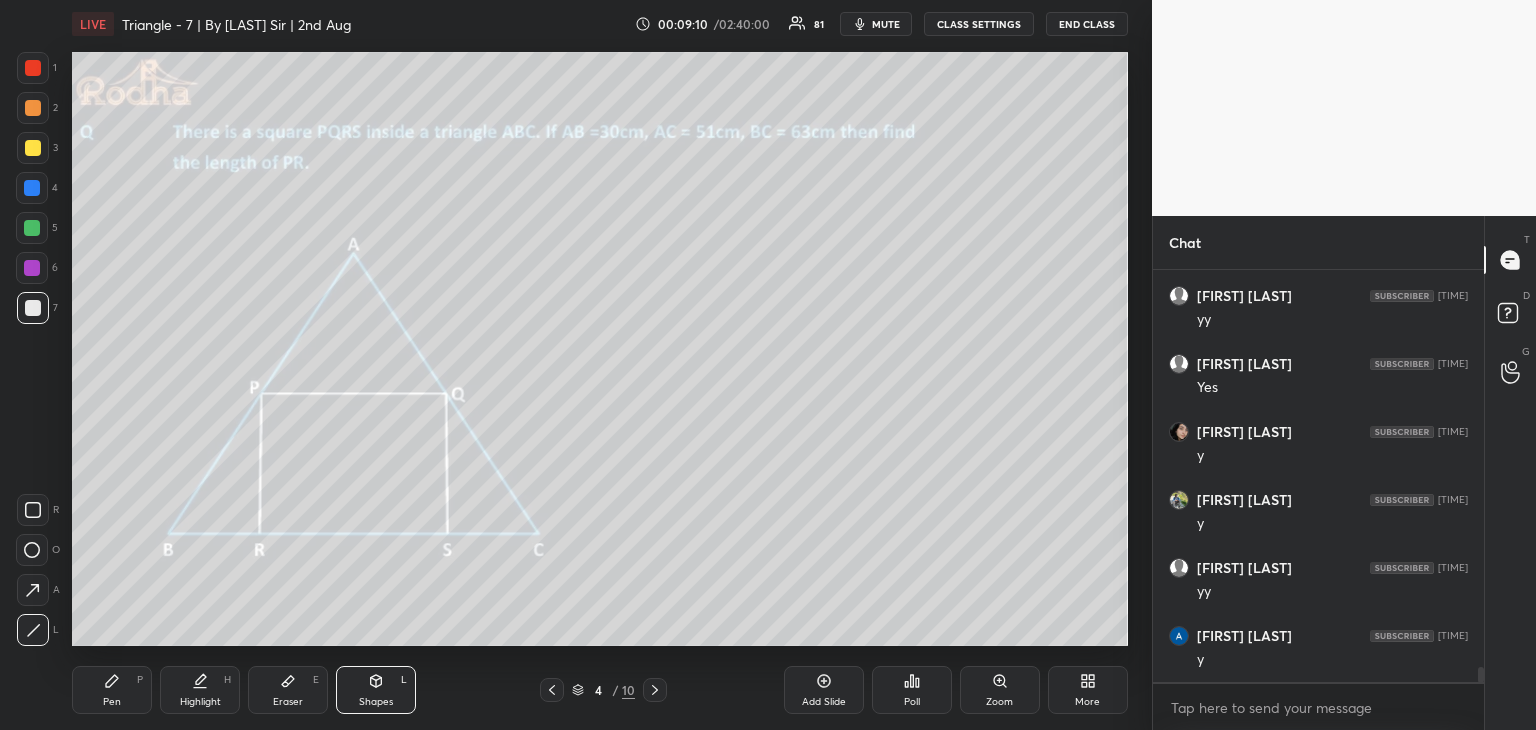 click at bounding box center (33, 68) 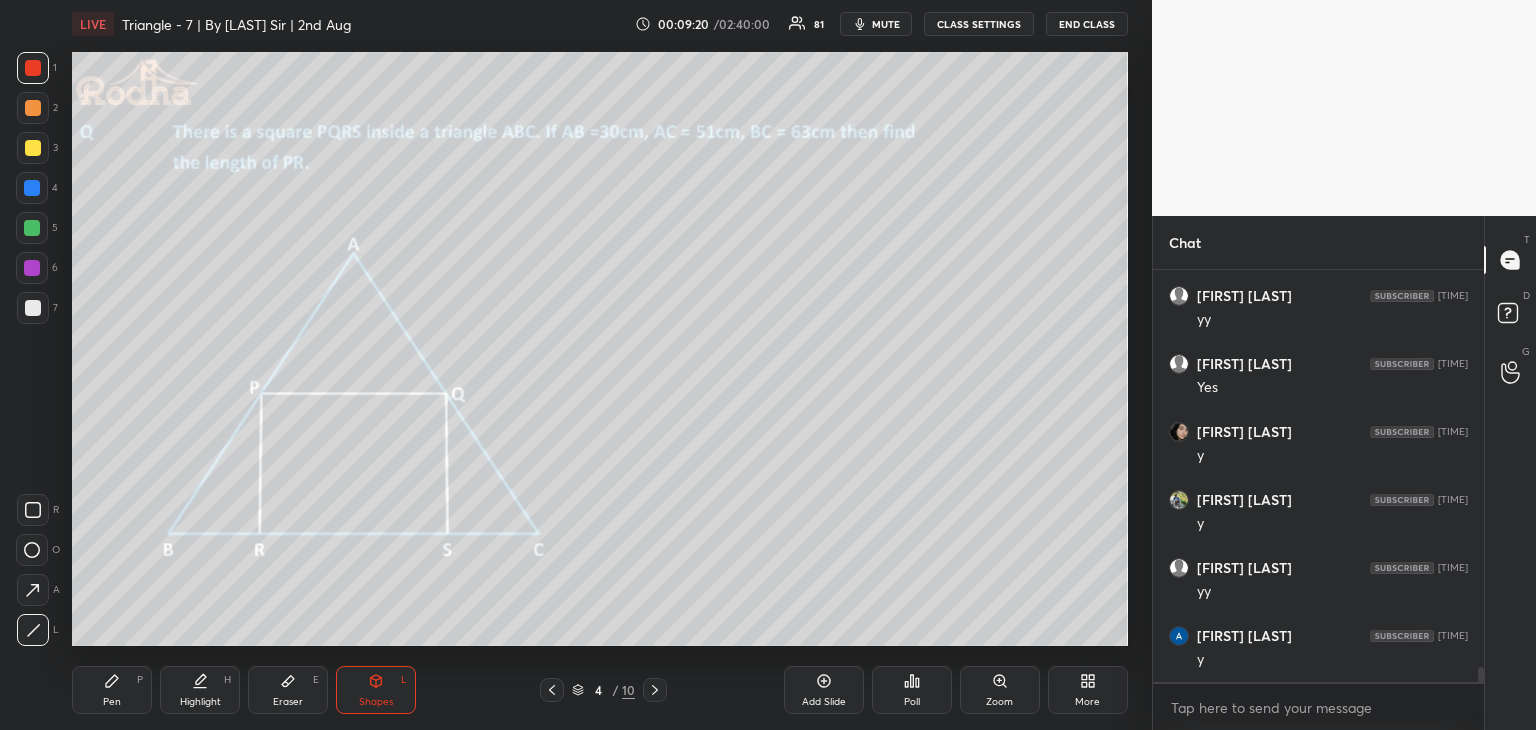 click at bounding box center [33, 148] 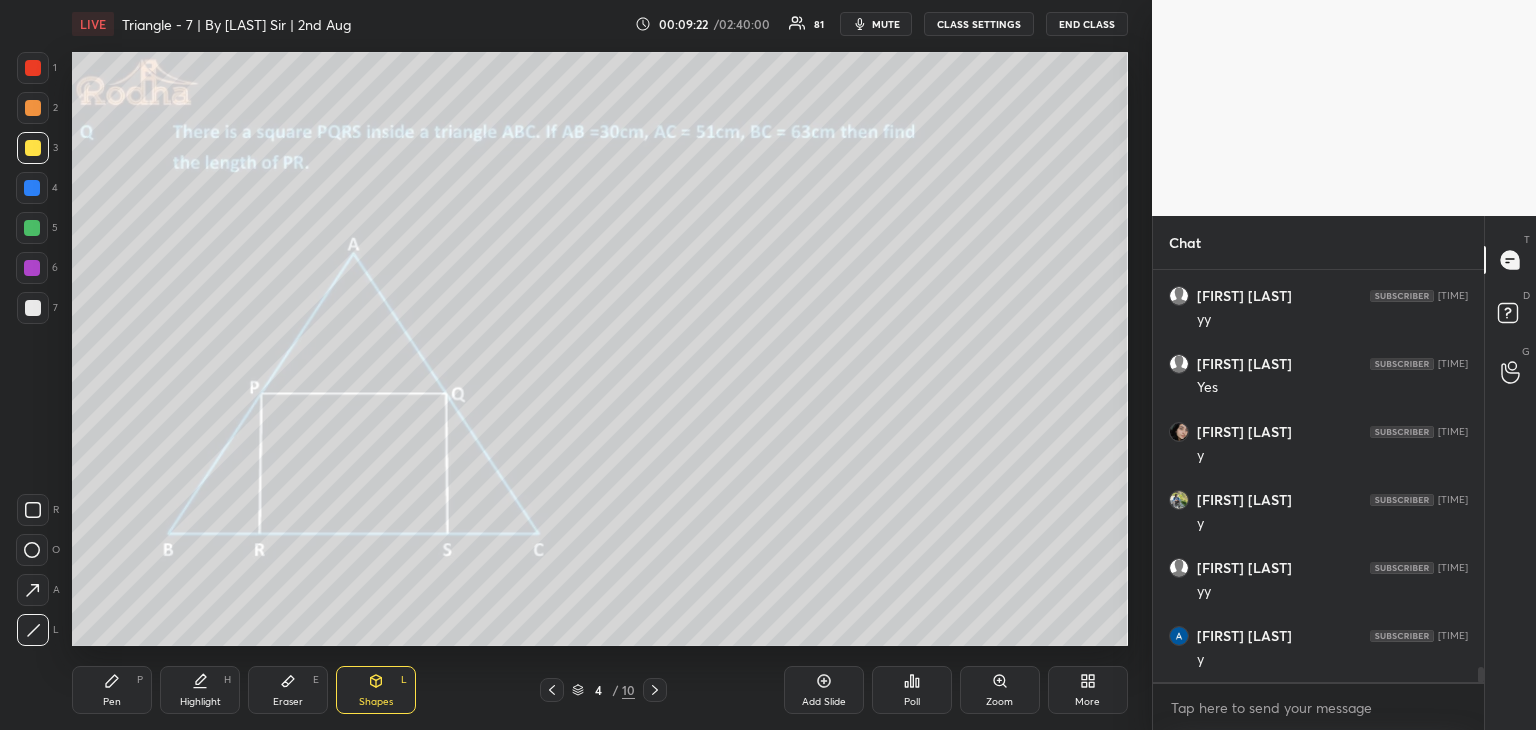click at bounding box center (33, 68) 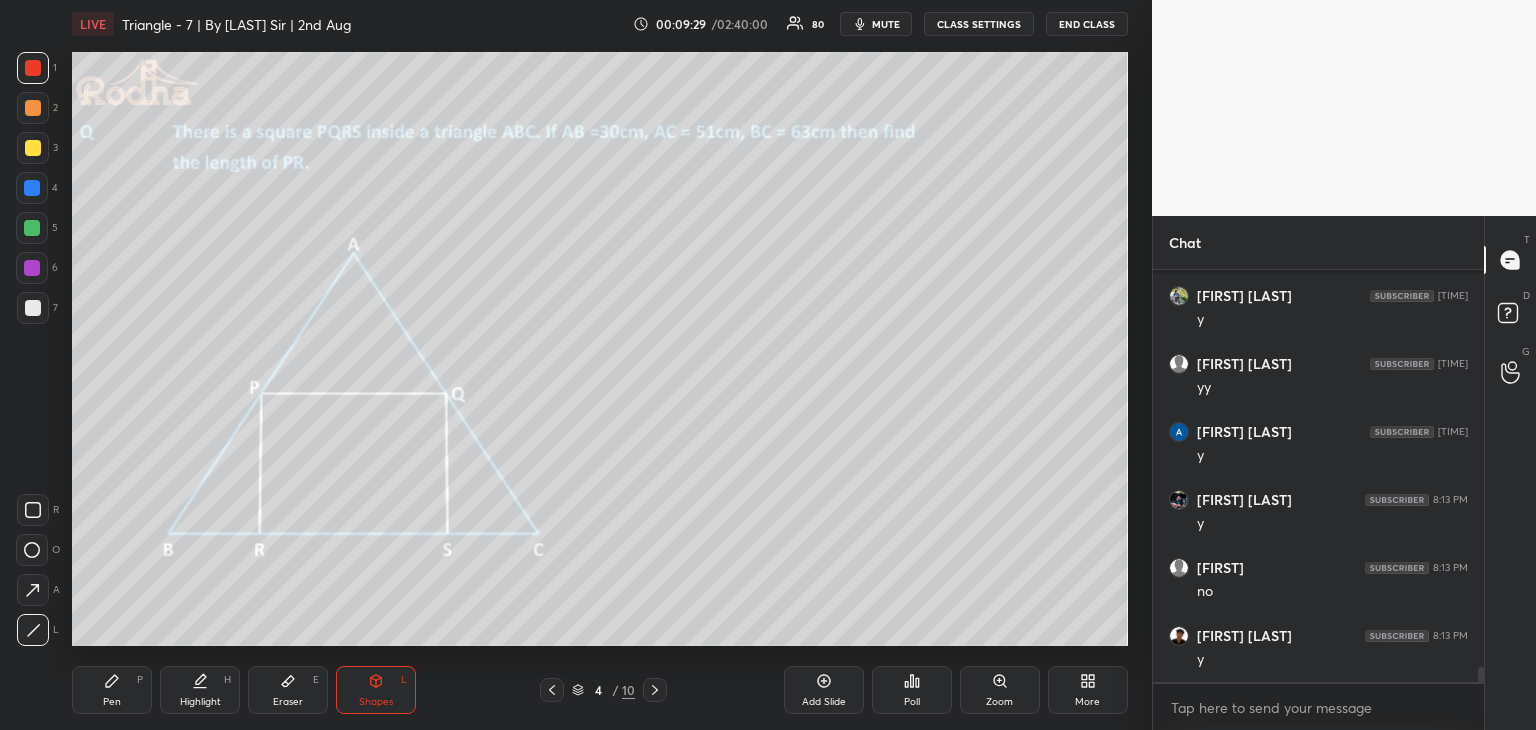 scroll, scrollTop: 10942, scrollLeft: 0, axis: vertical 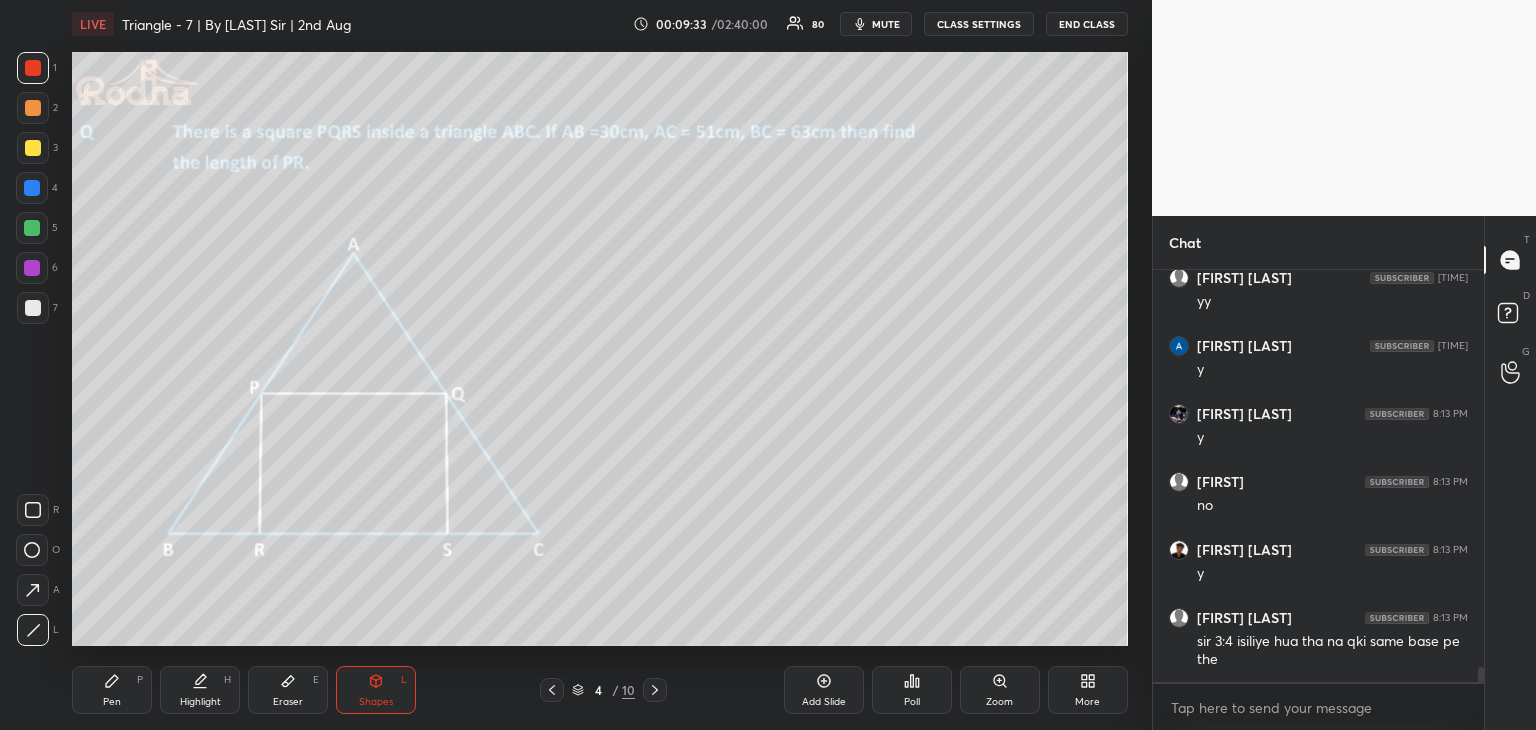 click 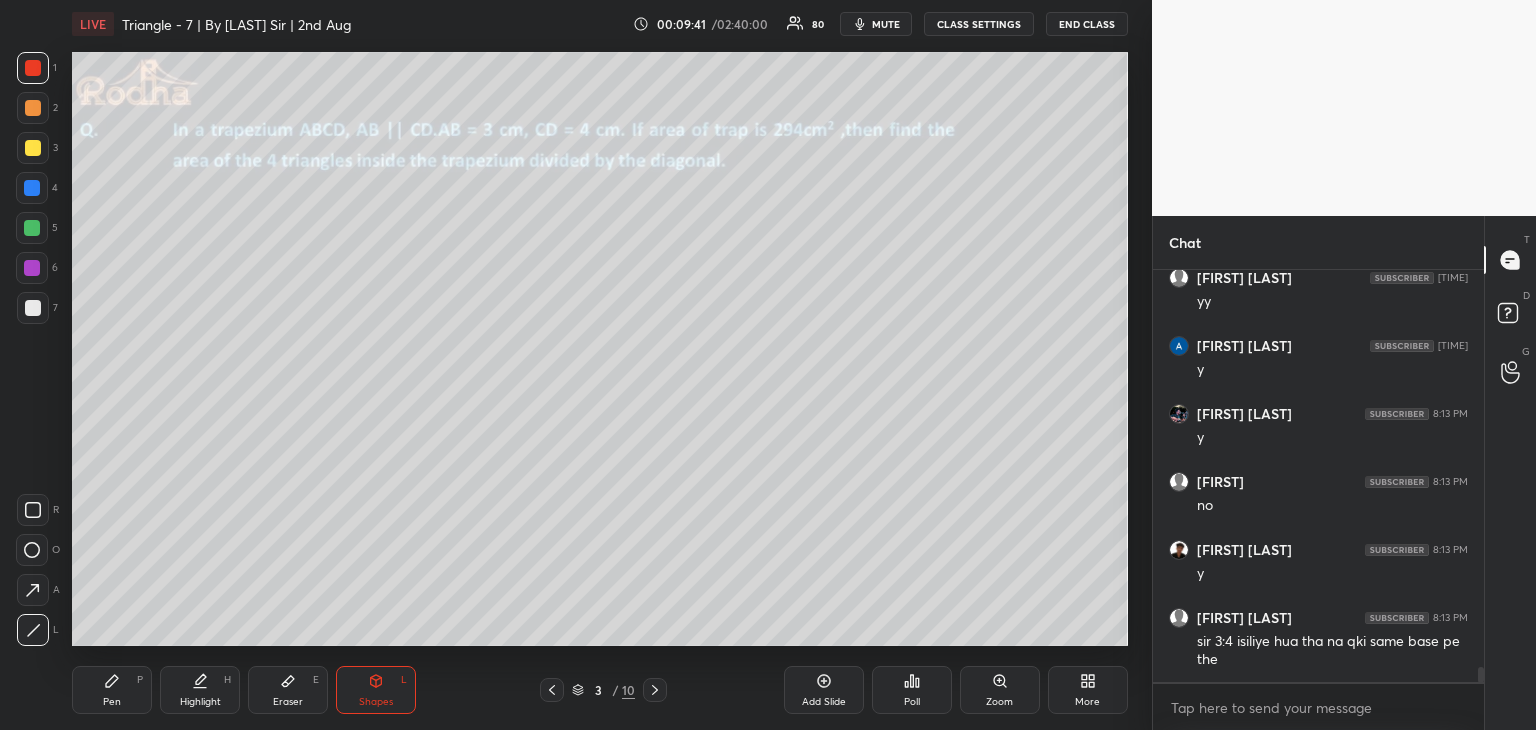 click on "Pen P" at bounding box center (112, 690) 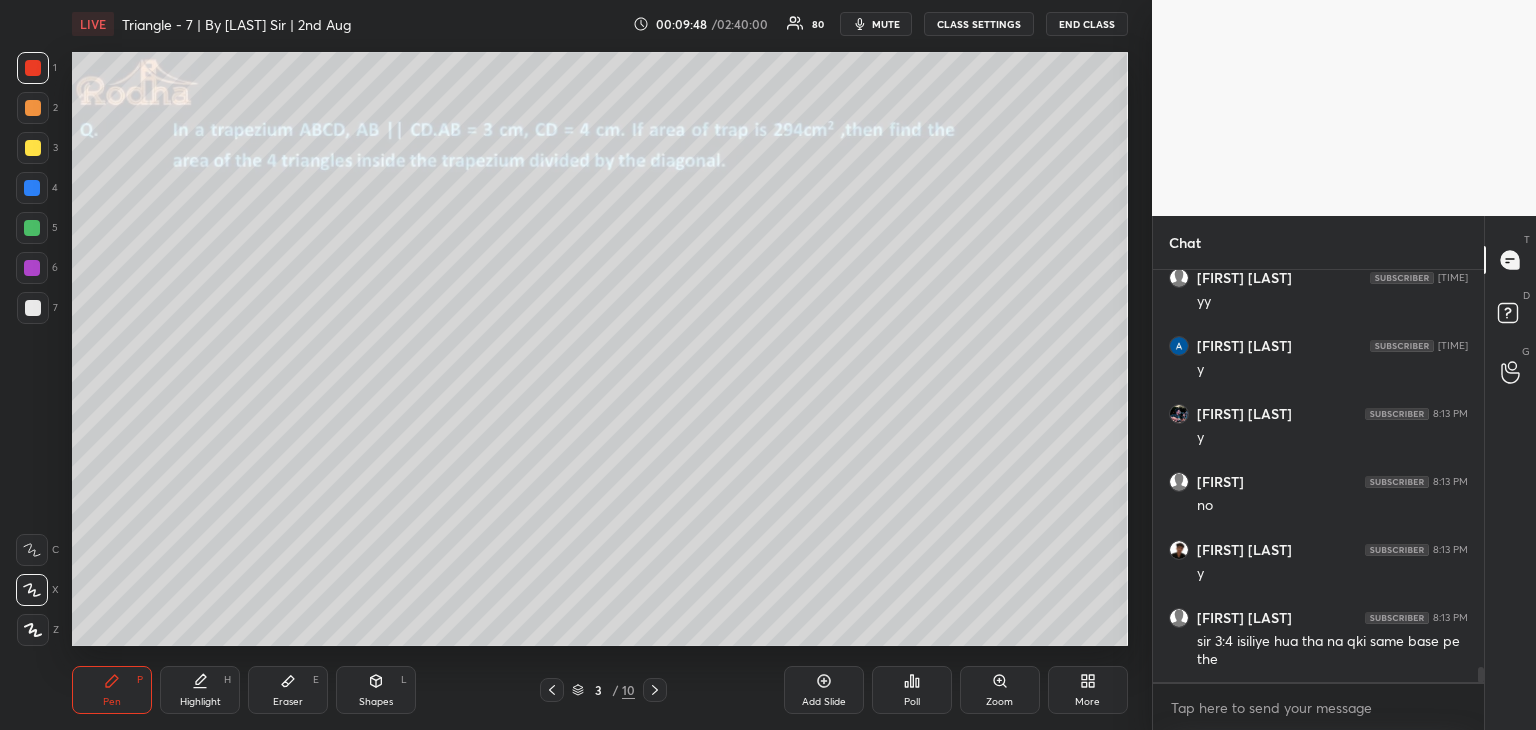 click 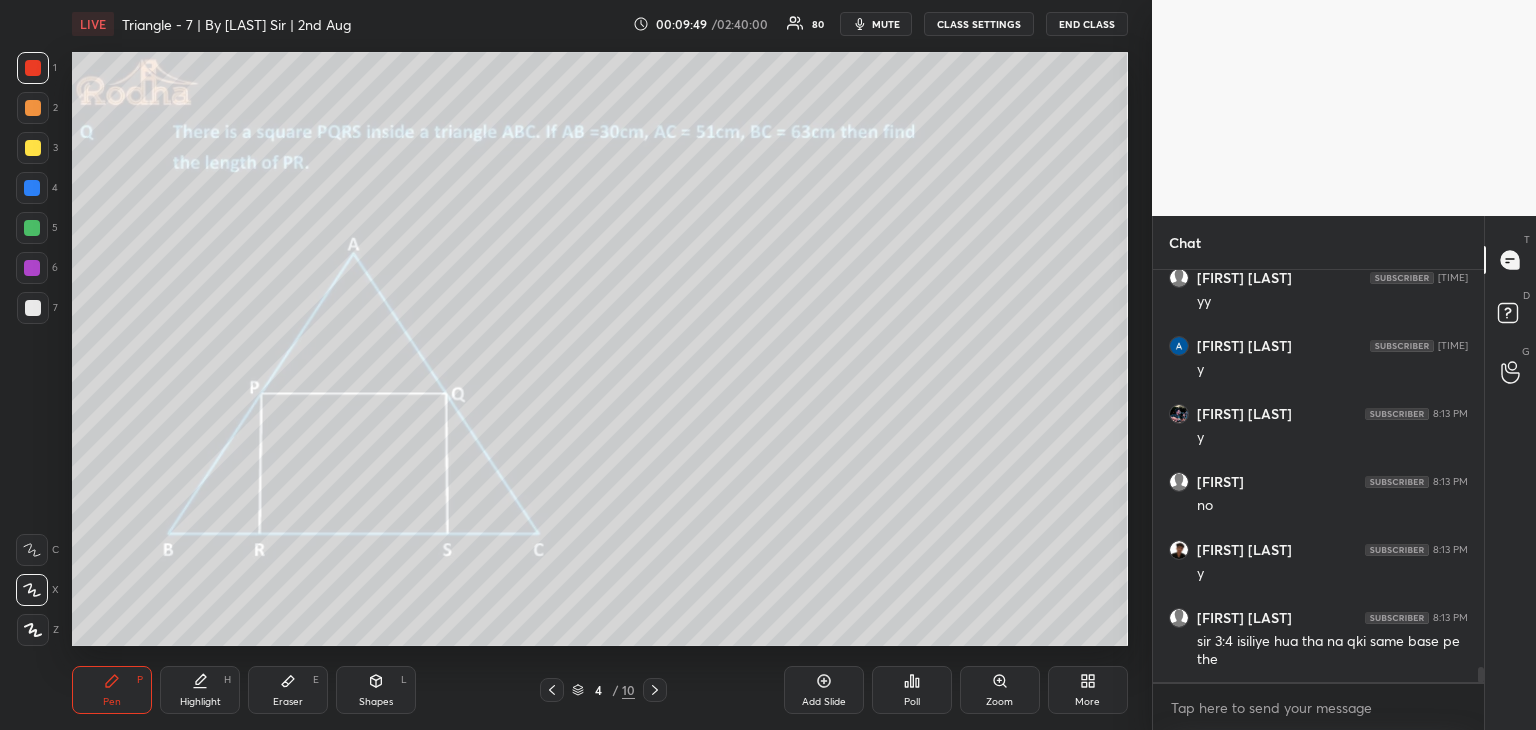 click 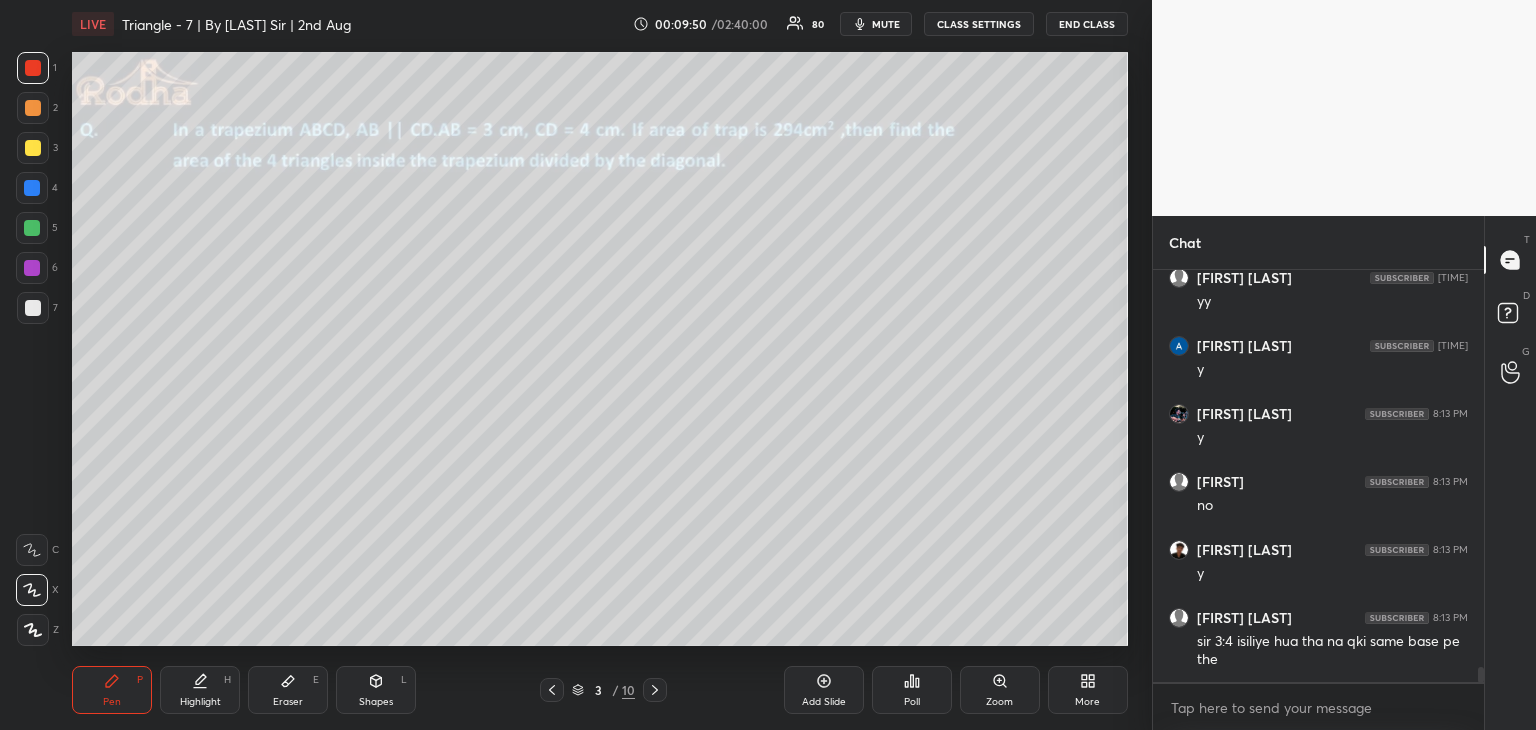 scroll, scrollTop: 10962, scrollLeft: 0, axis: vertical 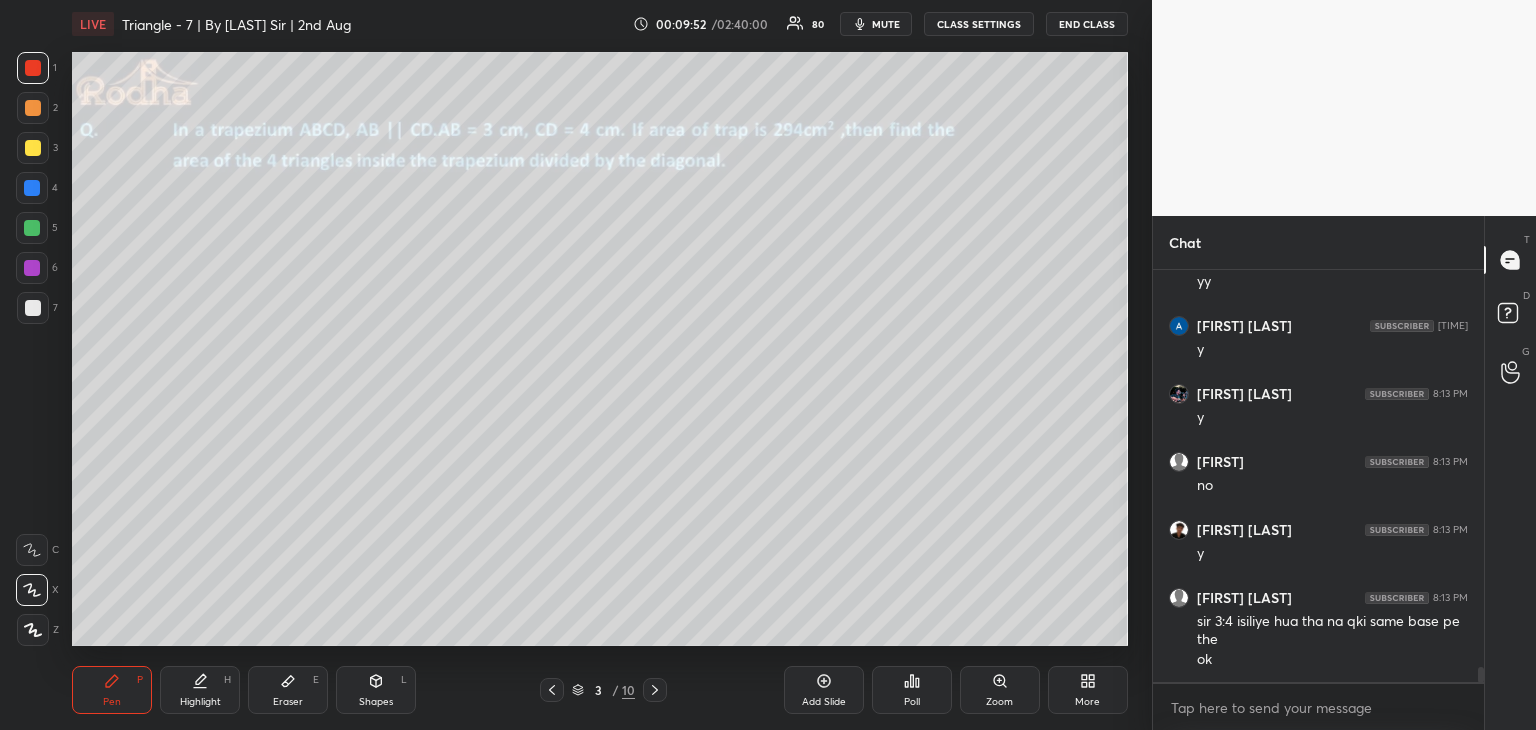 drag, startPoint x: 368, startPoint y: 693, endPoint x: 356, endPoint y: 689, distance: 12.649111 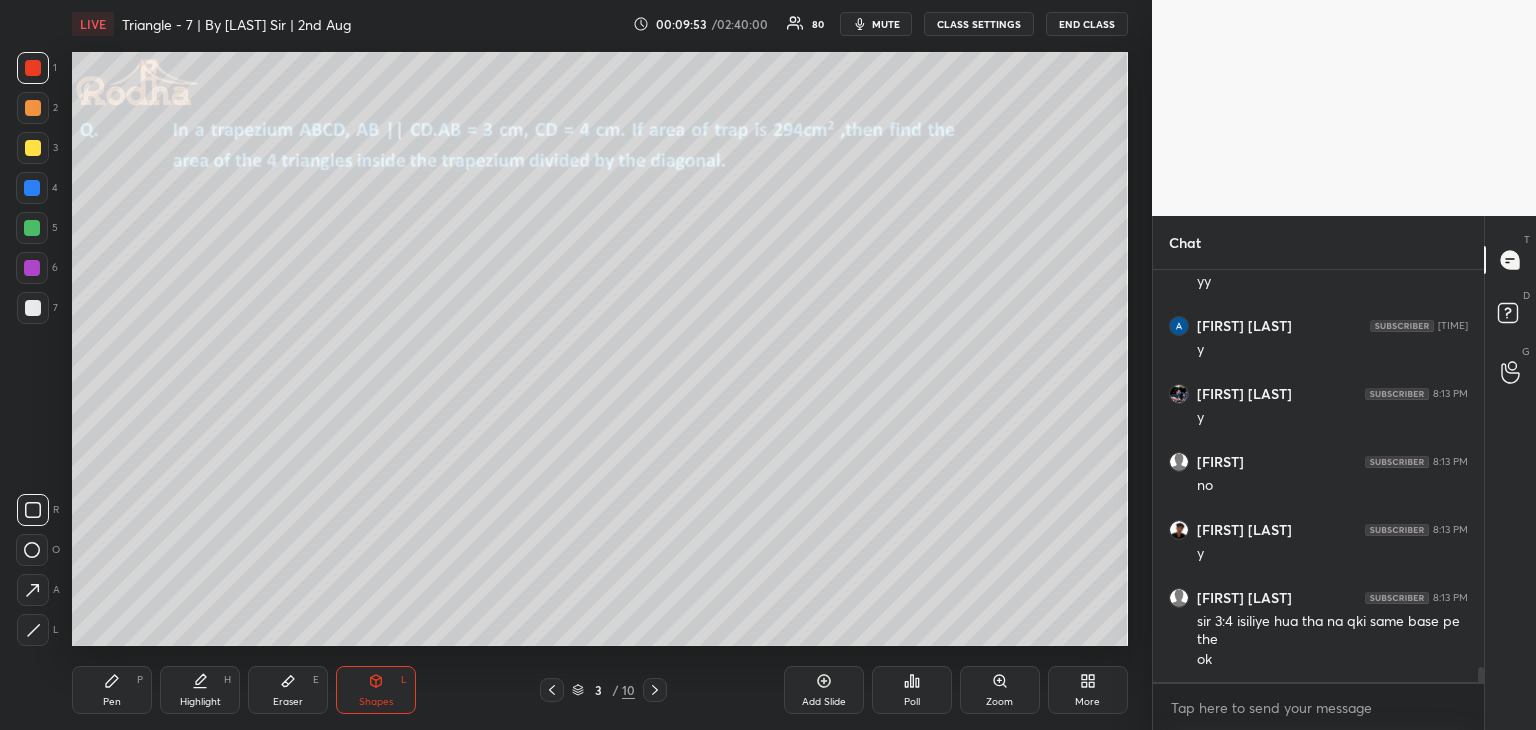 drag, startPoint x: 28, startPoint y: 626, endPoint x: 38, endPoint y: 616, distance: 14.142136 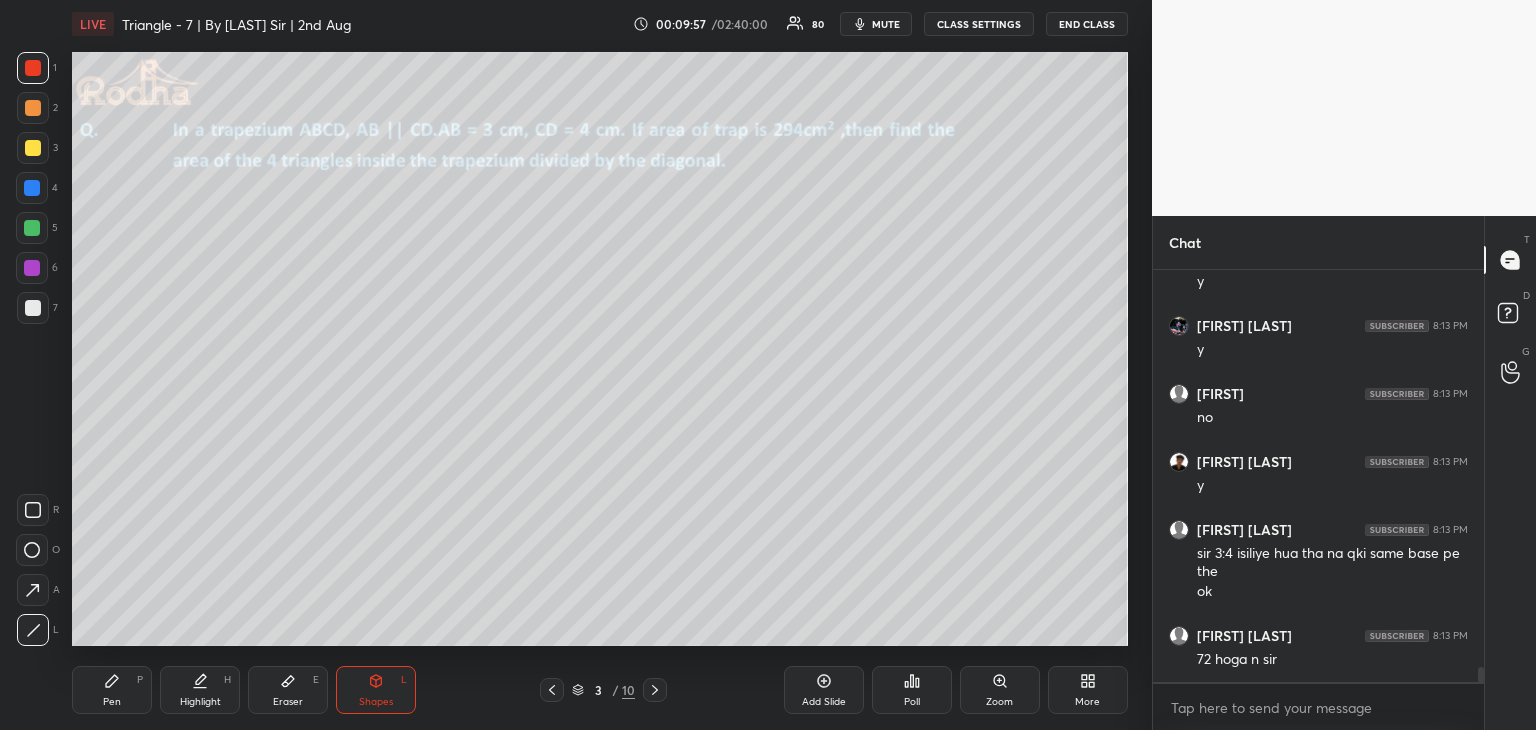 scroll, scrollTop: 11098, scrollLeft: 0, axis: vertical 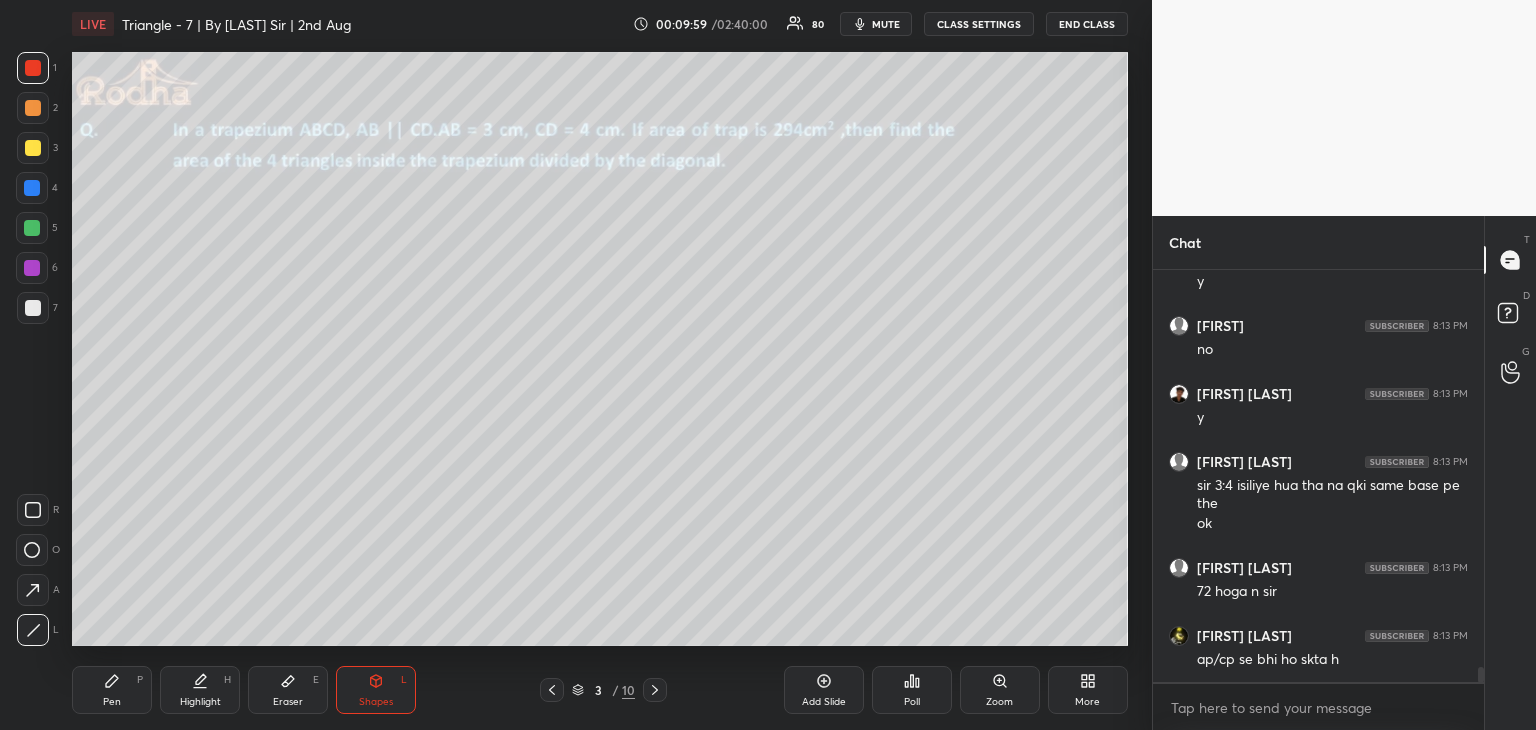 click on "Eraser" at bounding box center (288, 702) 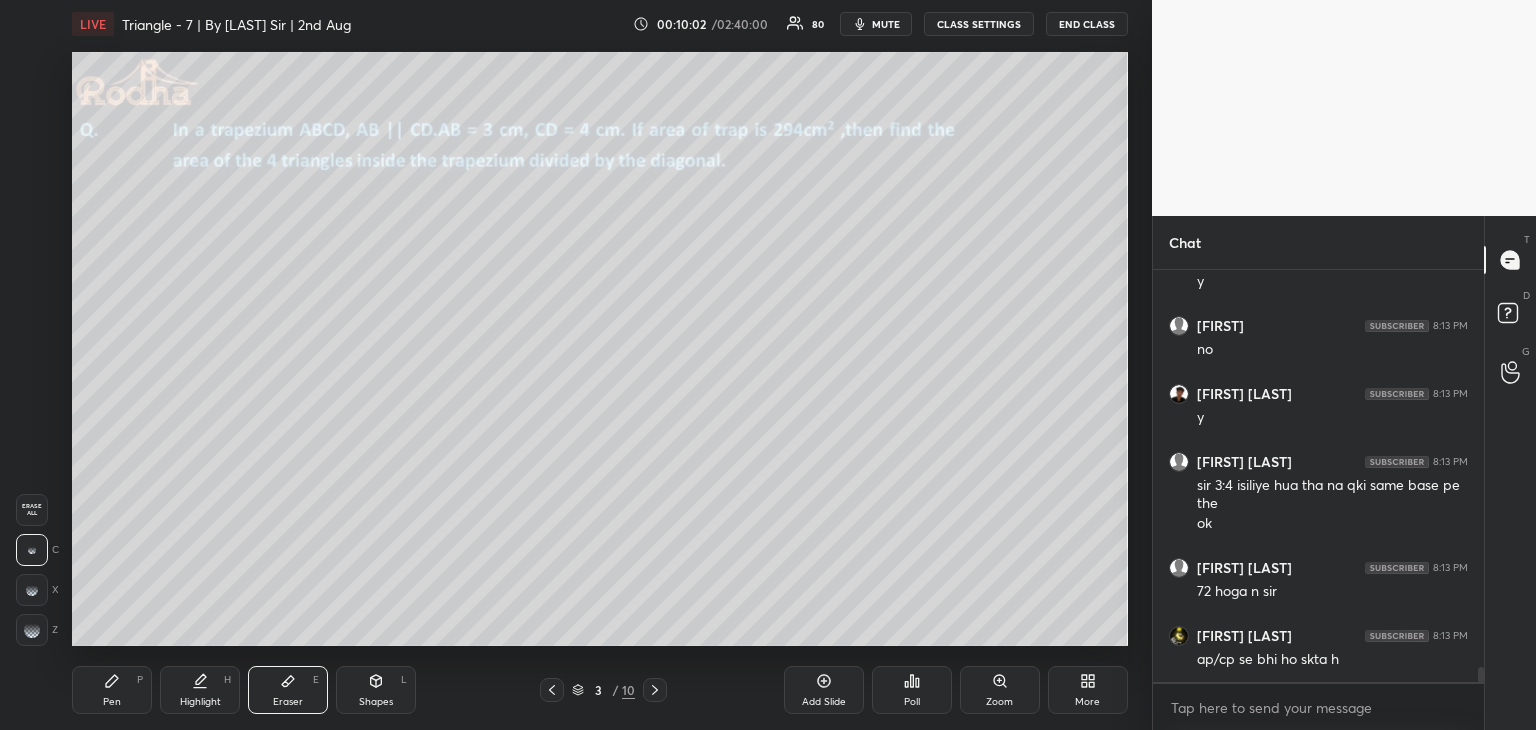 click on "Pen P" at bounding box center (112, 690) 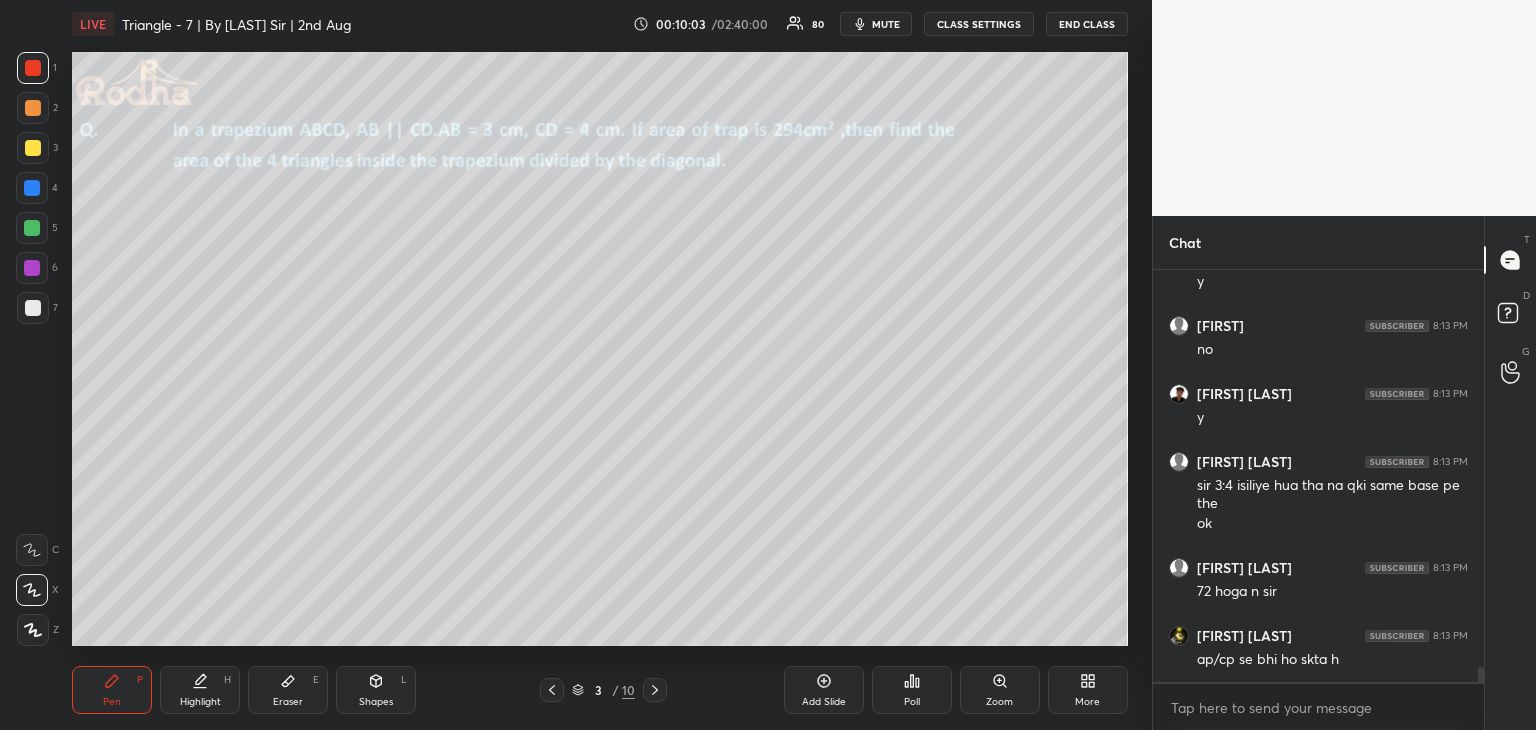 click at bounding box center (33, 308) 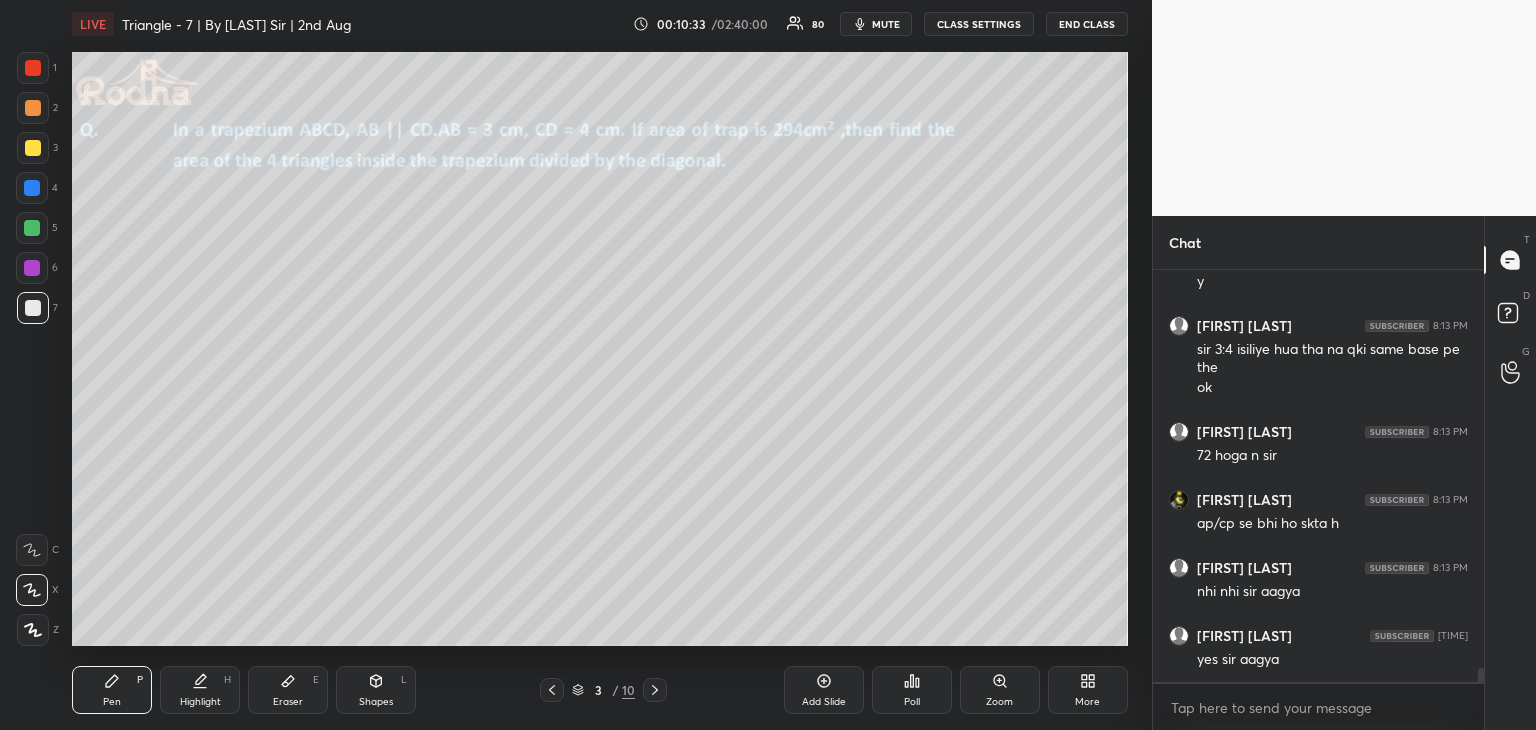 scroll, scrollTop: 11302, scrollLeft: 0, axis: vertical 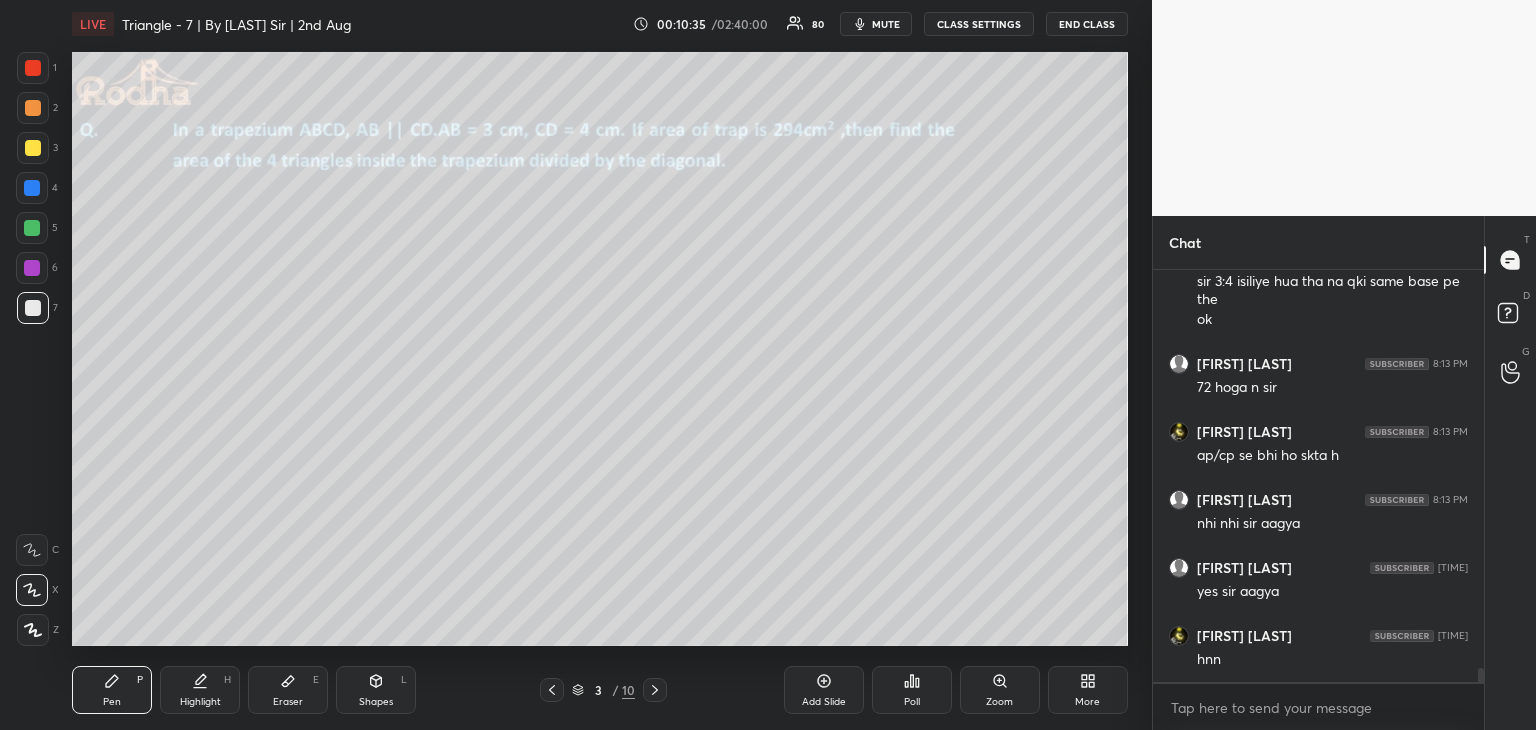 click 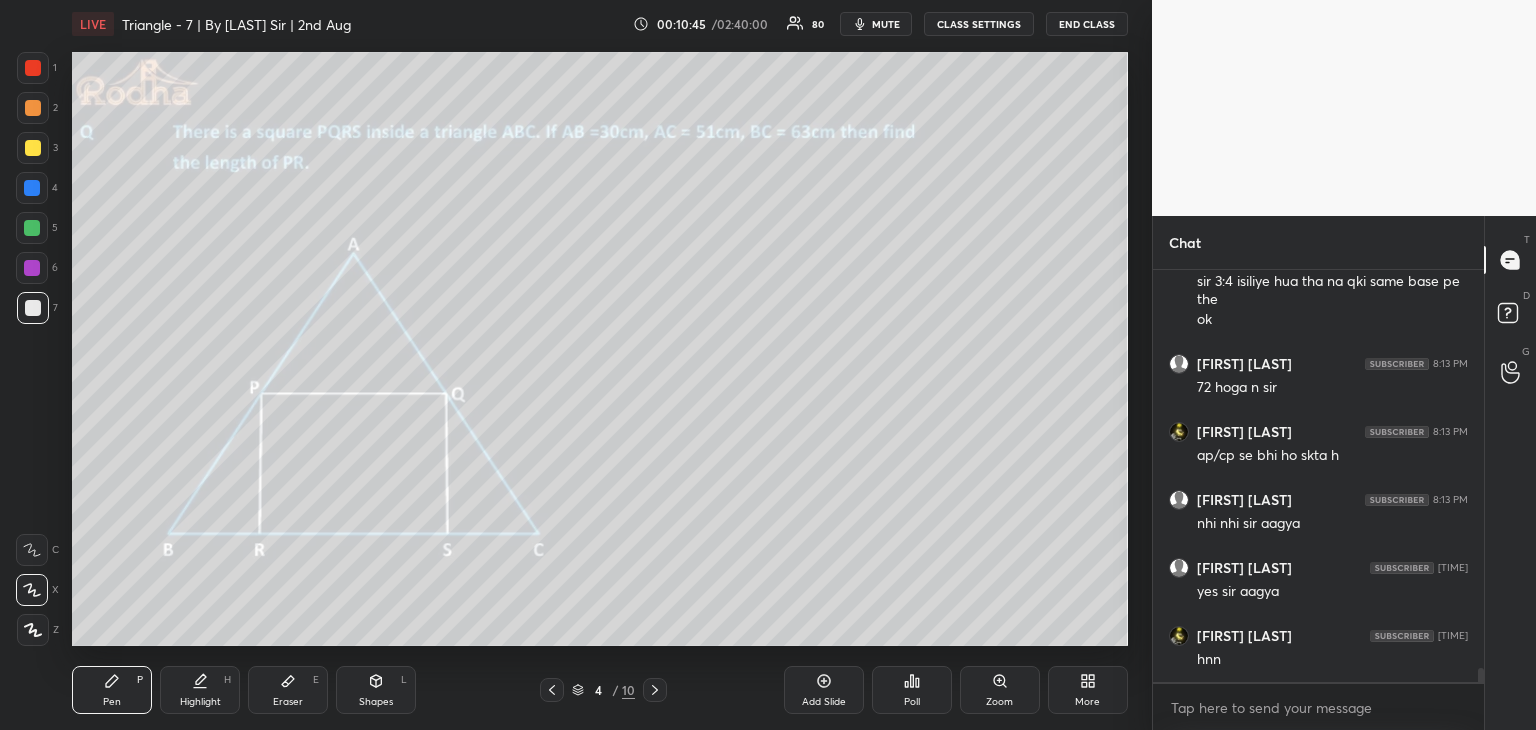 click at bounding box center (33, 148) 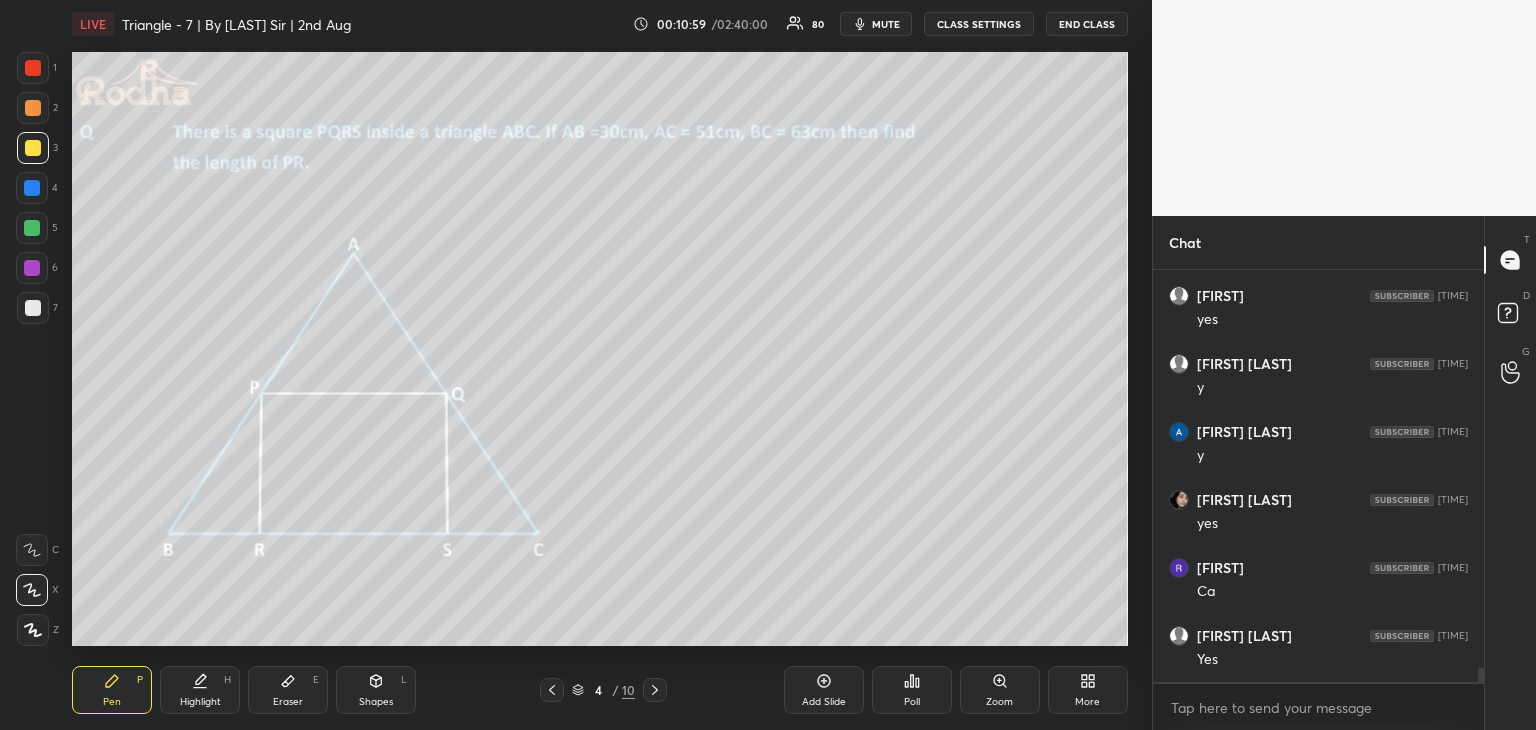 scroll, scrollTop: 11914, scrollLeft: 0, axis: vertical 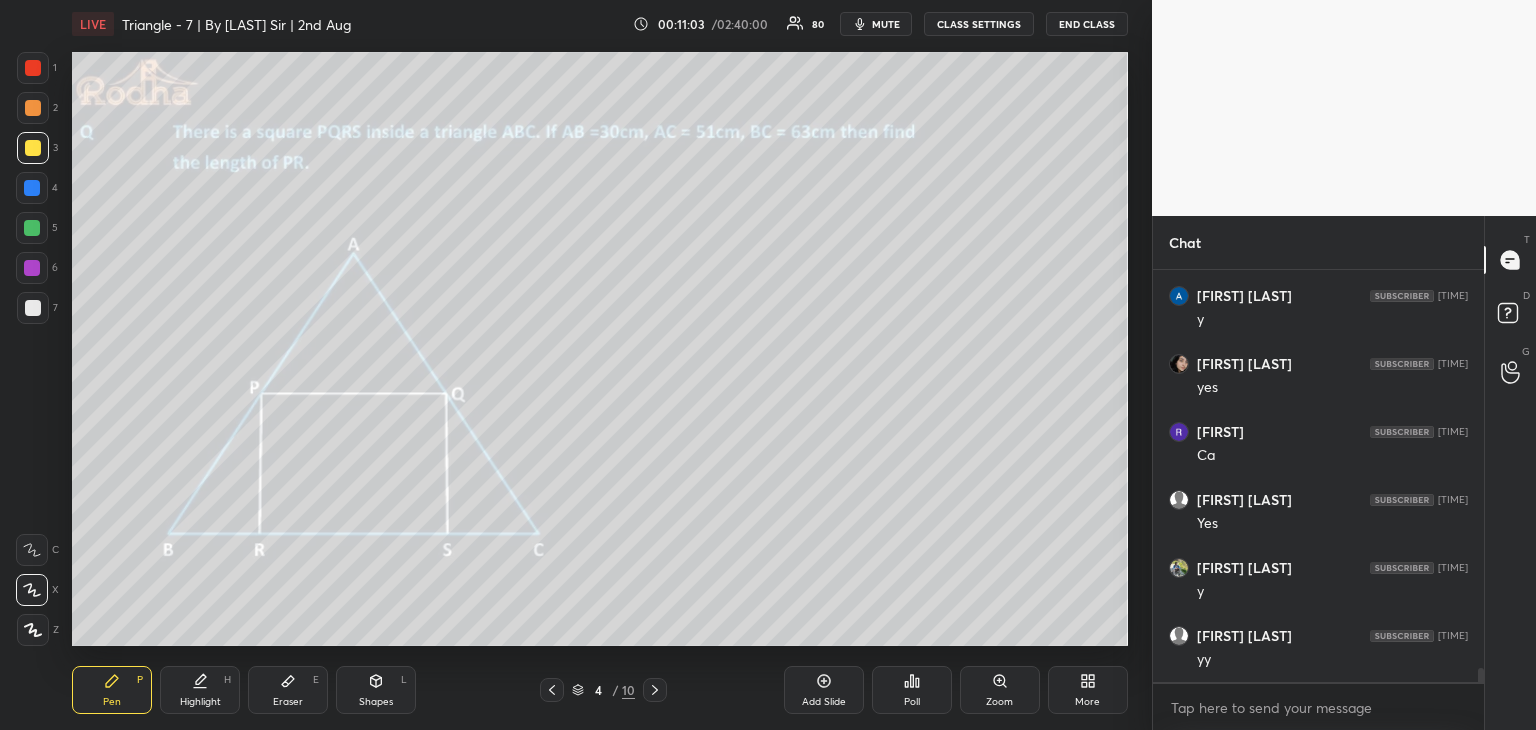click at bounding box center [32, 188] 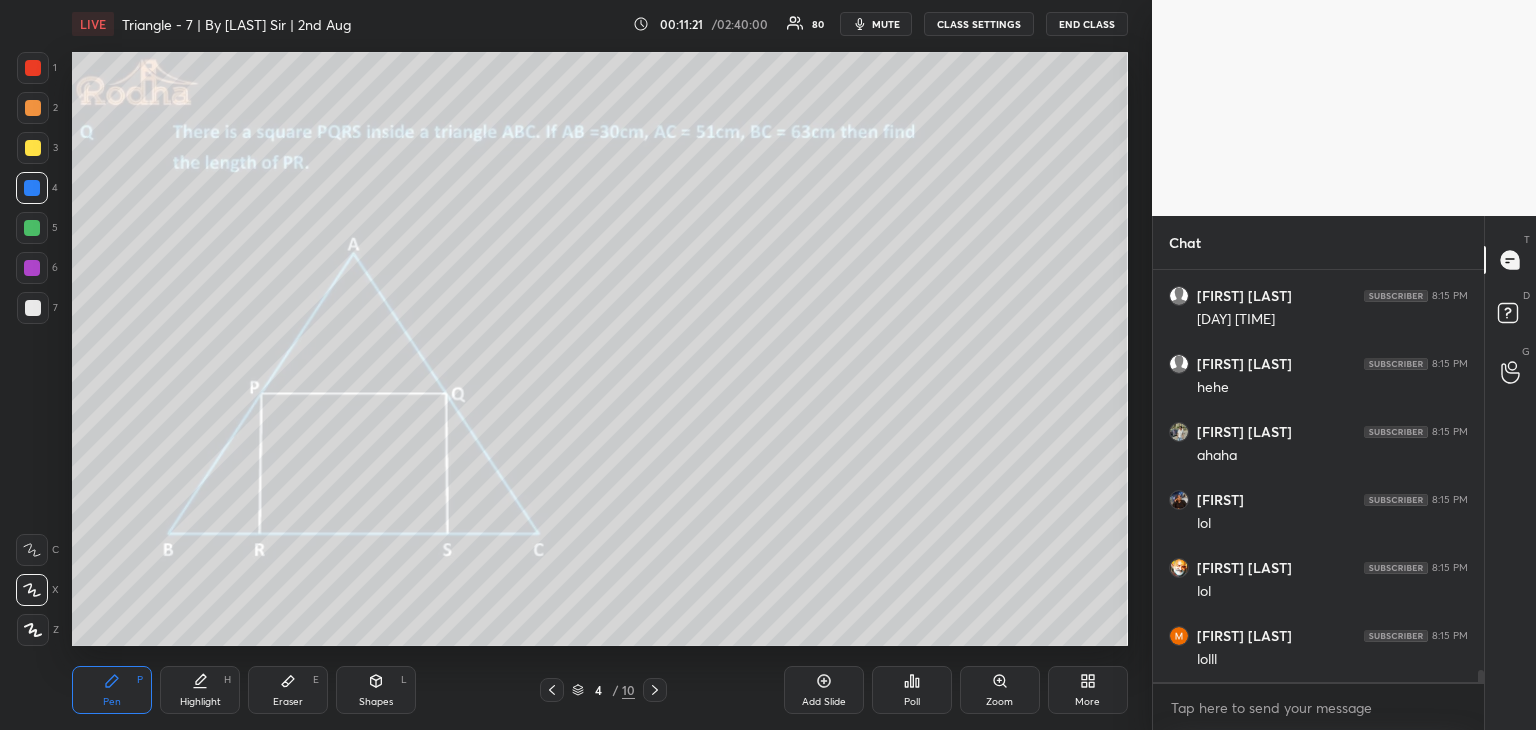 scroll, scrollTop: 13206, scrollLeft: 0, axis: vertical 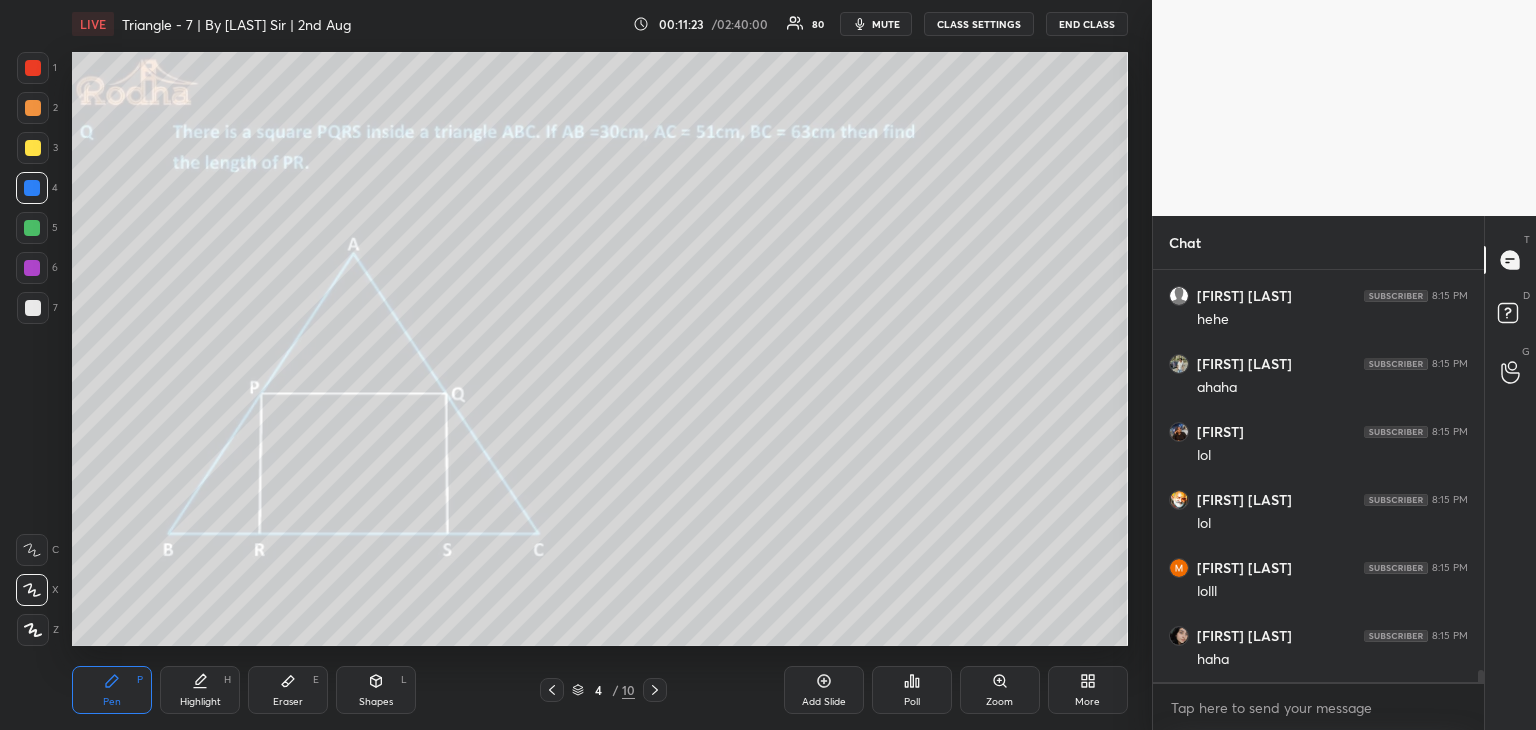click at bounding box center [33, 148] 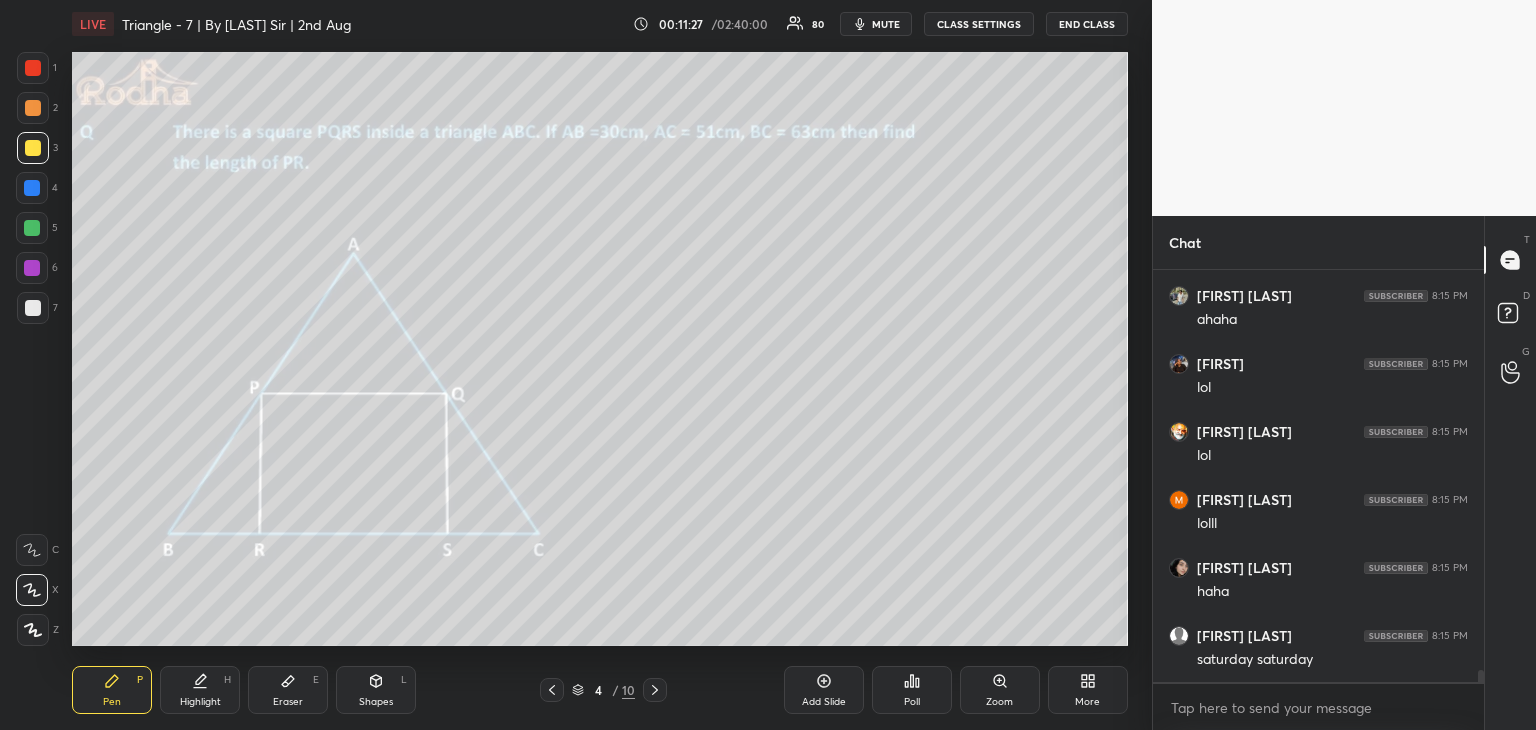scroll, scrollTop: 13342, scrollLeft: 0, axis: vertical 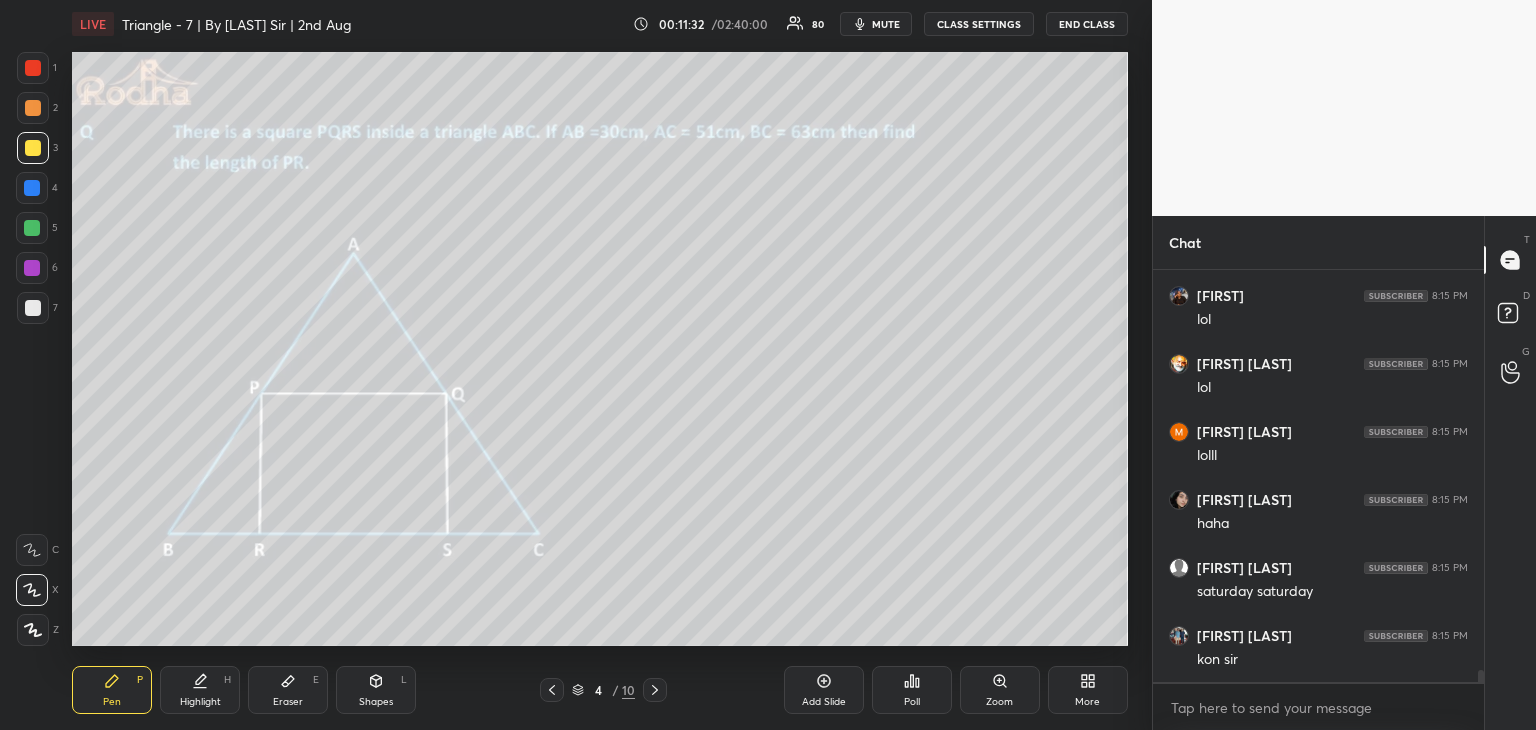 click at bounding box center (32, 228) 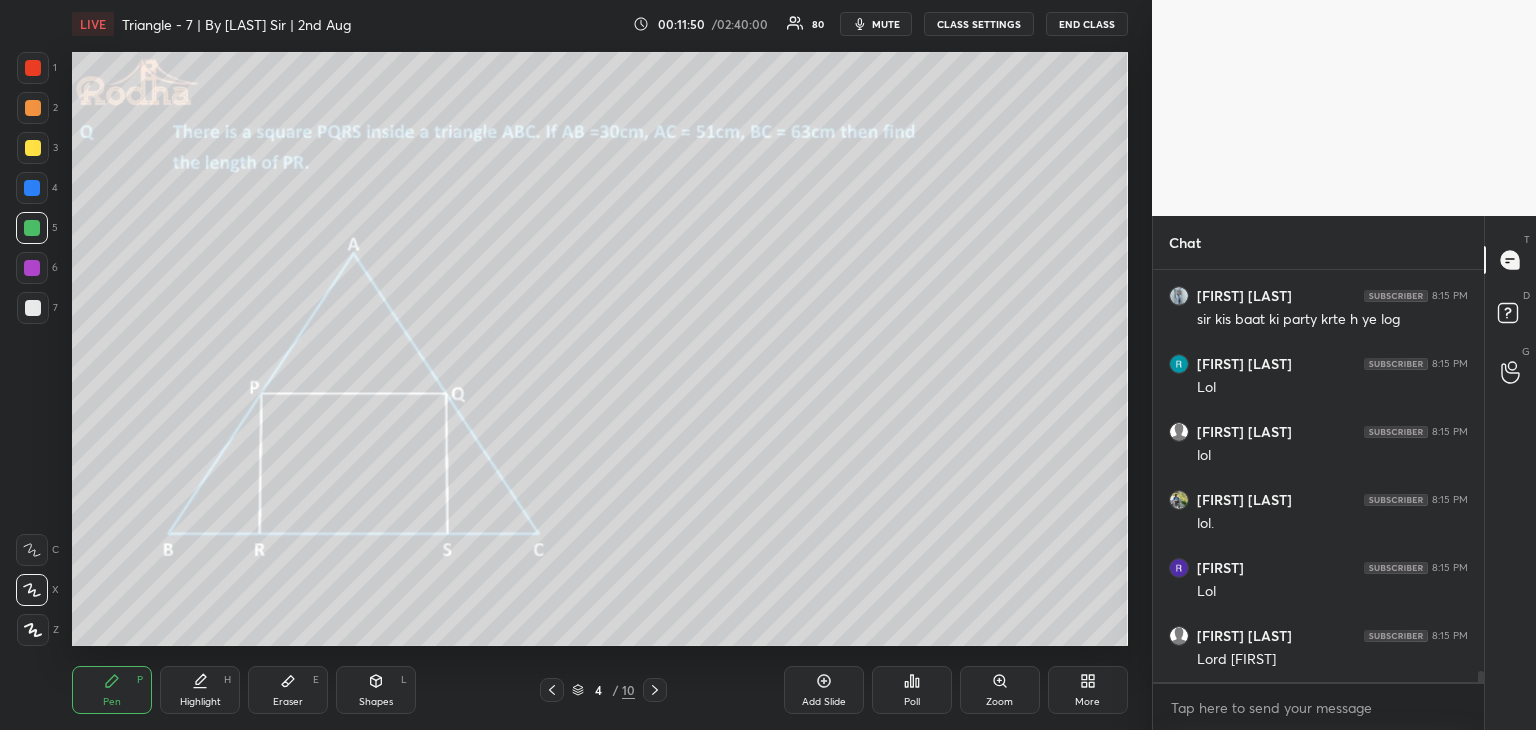 scroll, scrollTop: 14974, scrollLeft: 0, axis: vertical 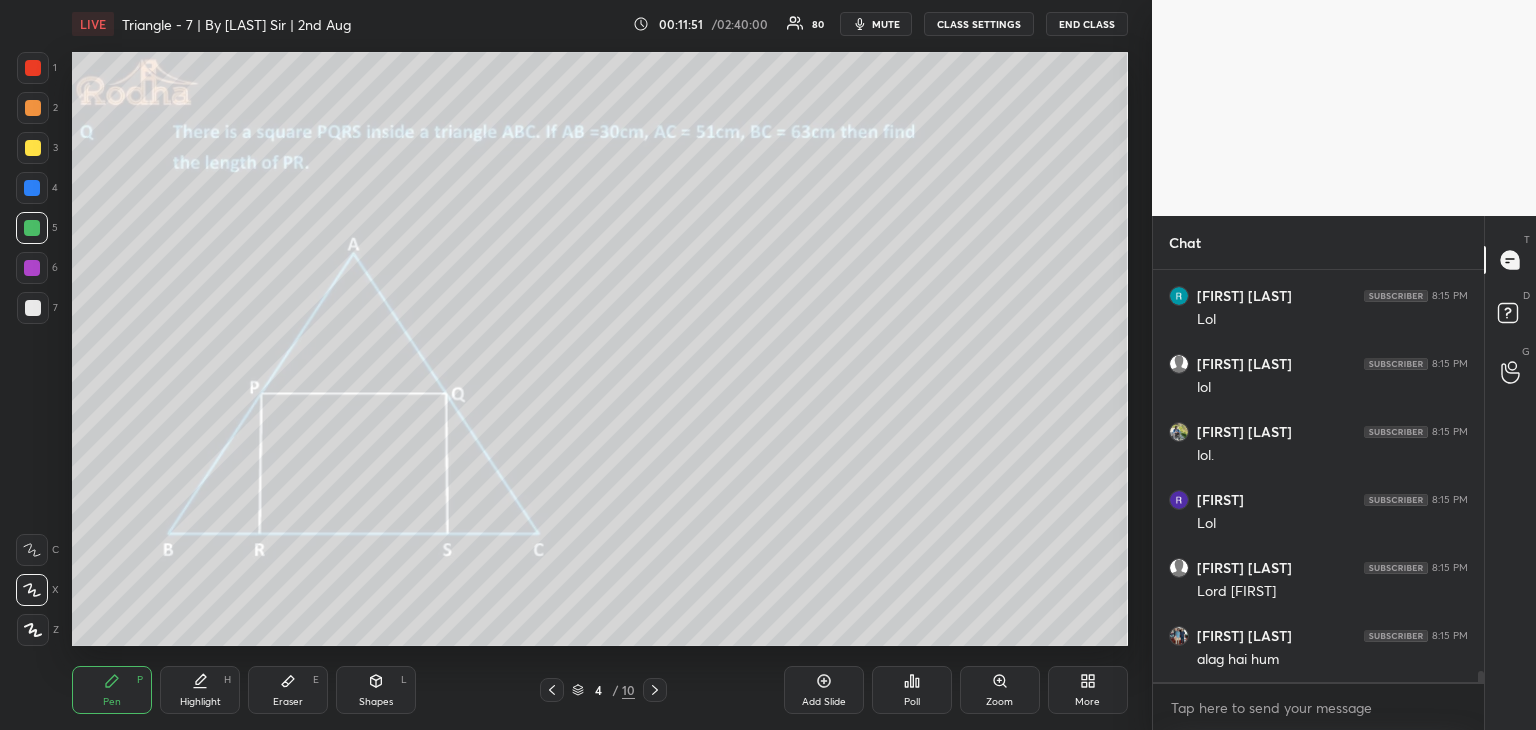 click on "Eraser E" at bounding box center (288, 690) 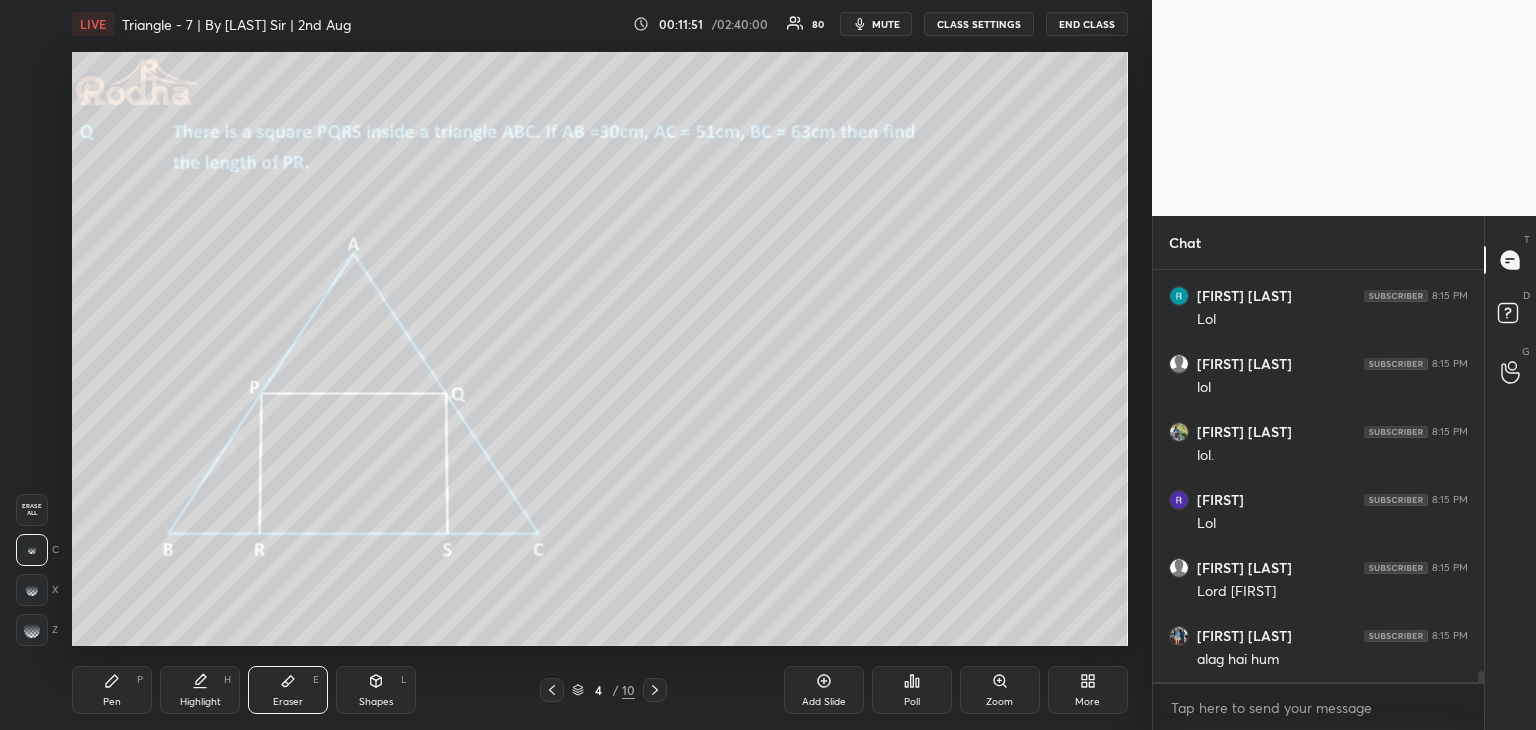 click at bounding box center (32, 630) 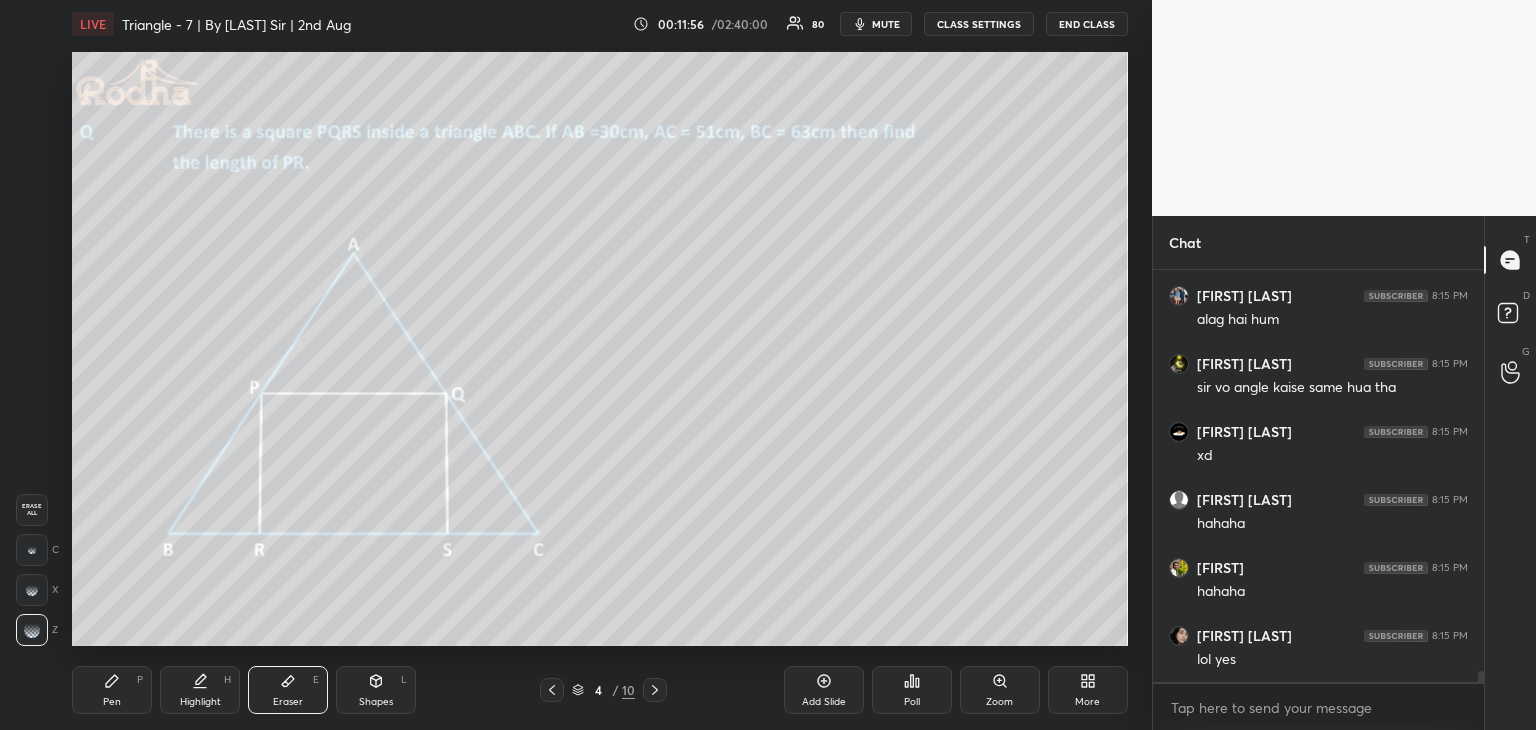 scroll, scrollTop: 15382, scrollLeft: 0, axis: vertical 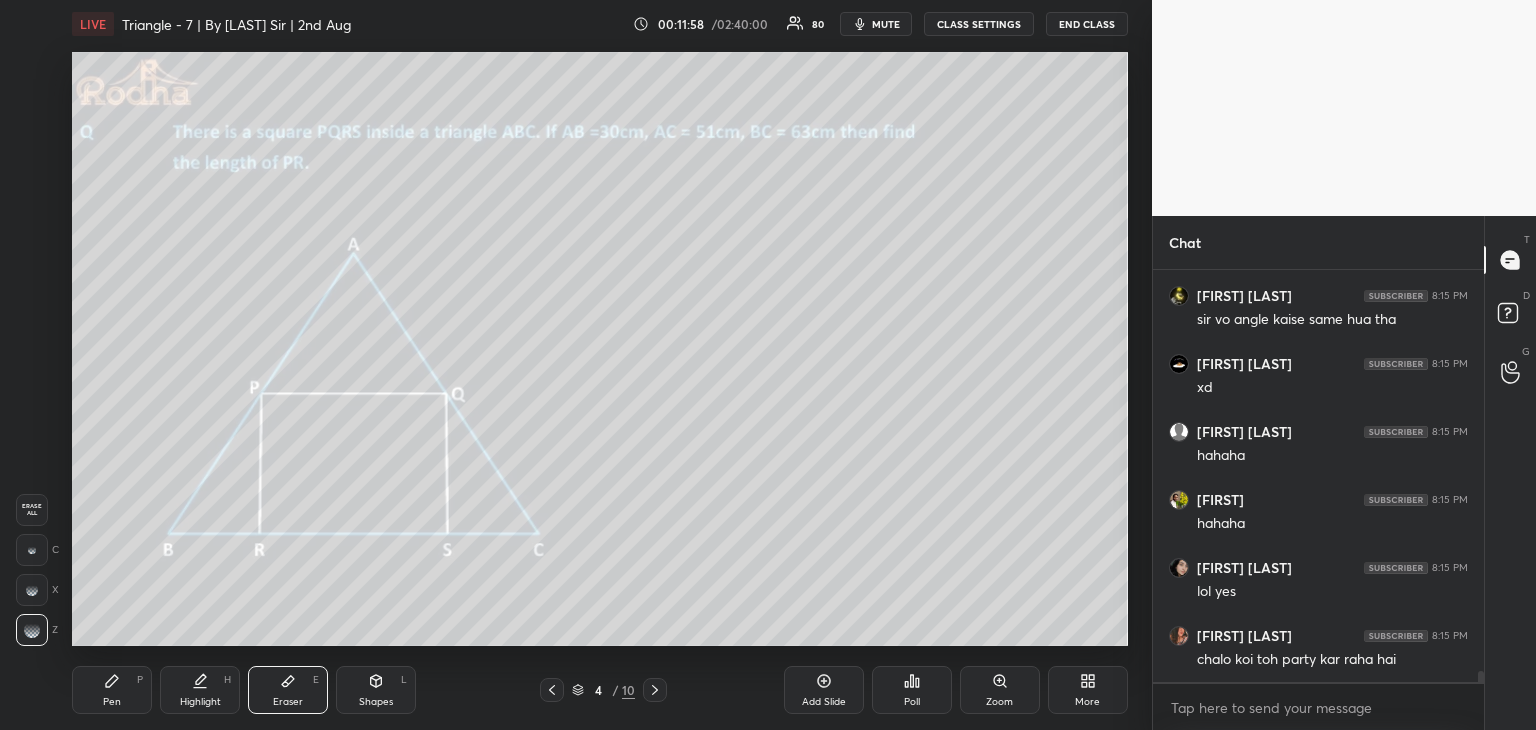 click on "Pen P" at bounding box center [112, 690] 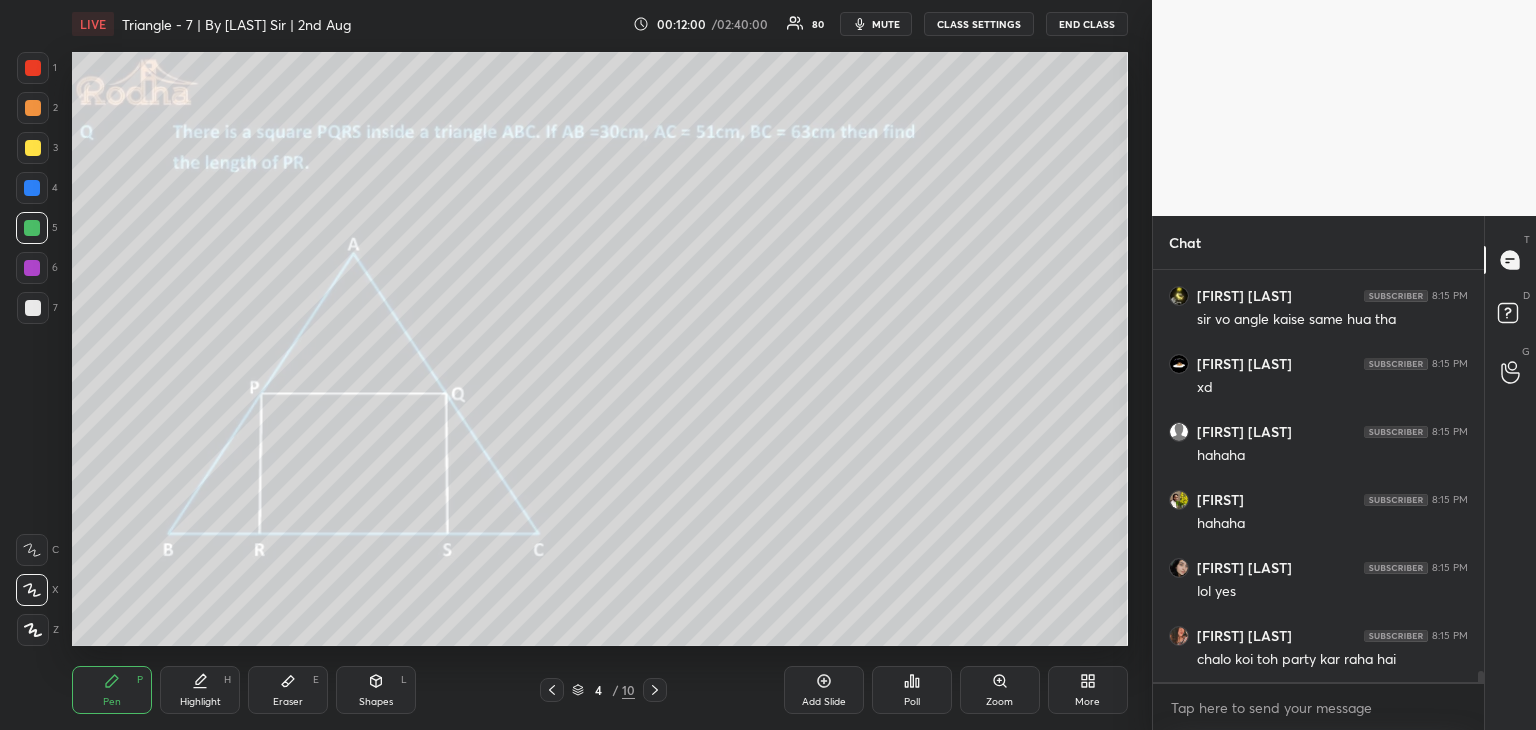 scroll, scrollTop: 15450, scrollLeft: 0, axis: vertical 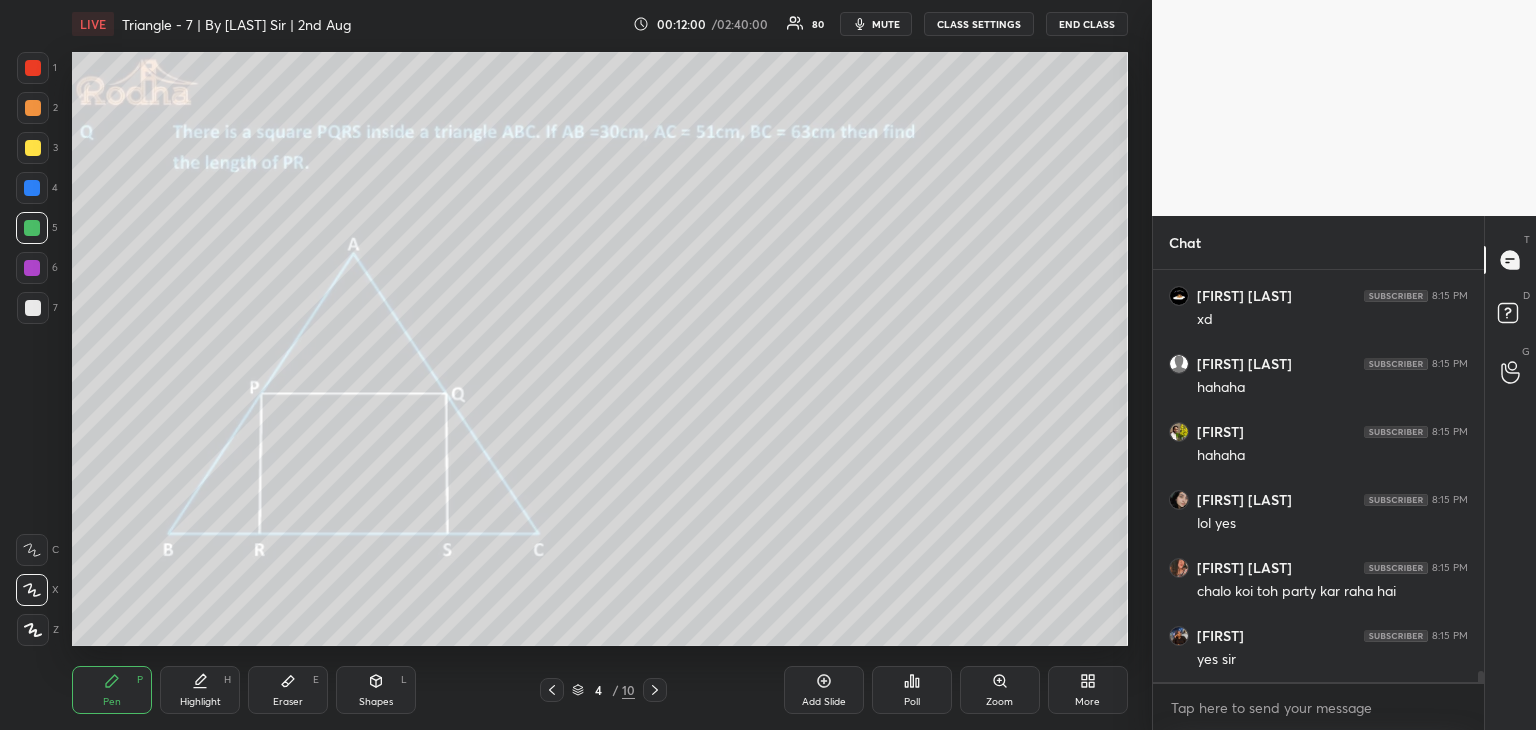 drag, startPoint x: 297, startPoint y: 693, endPoint x: 305, endPoint y: 663, distance: 31.04835 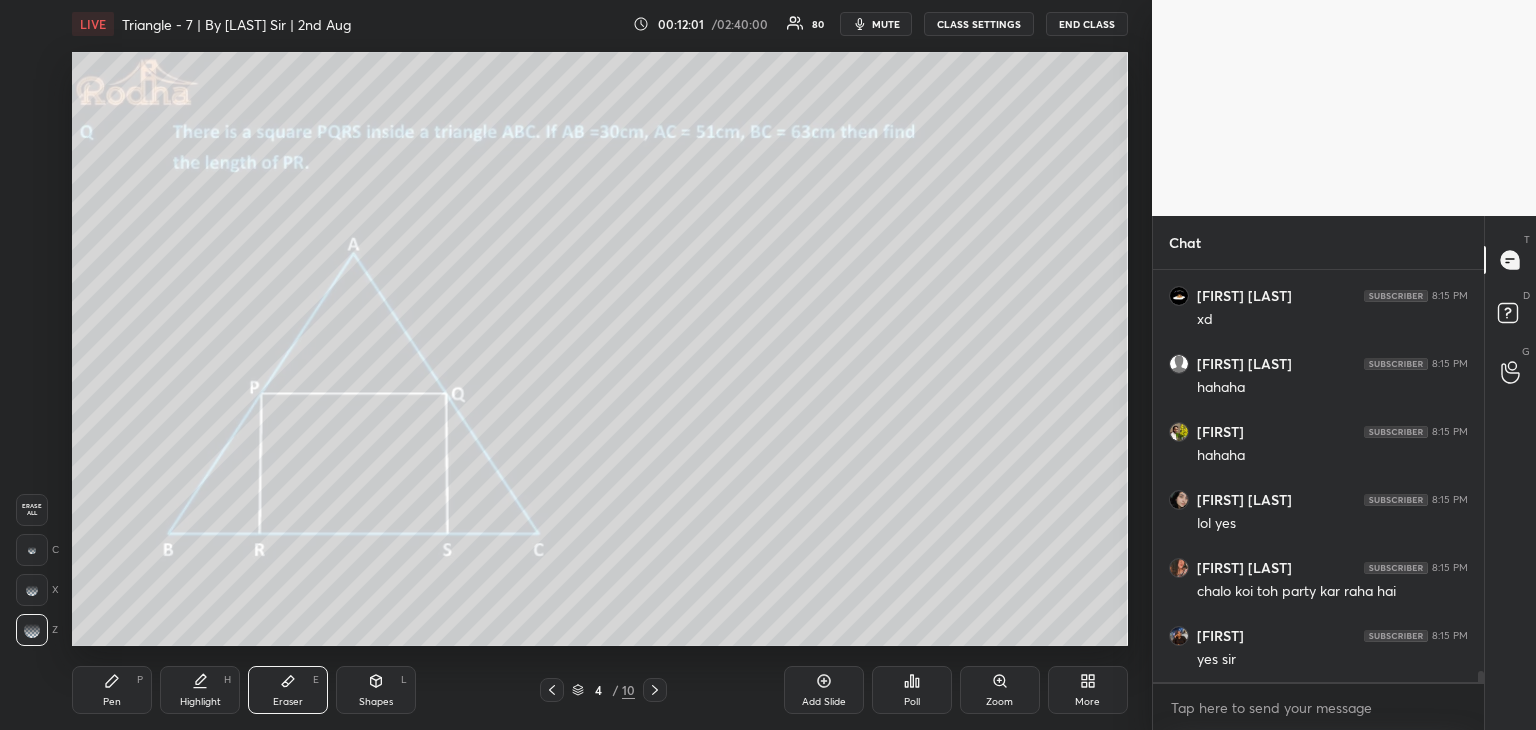 click 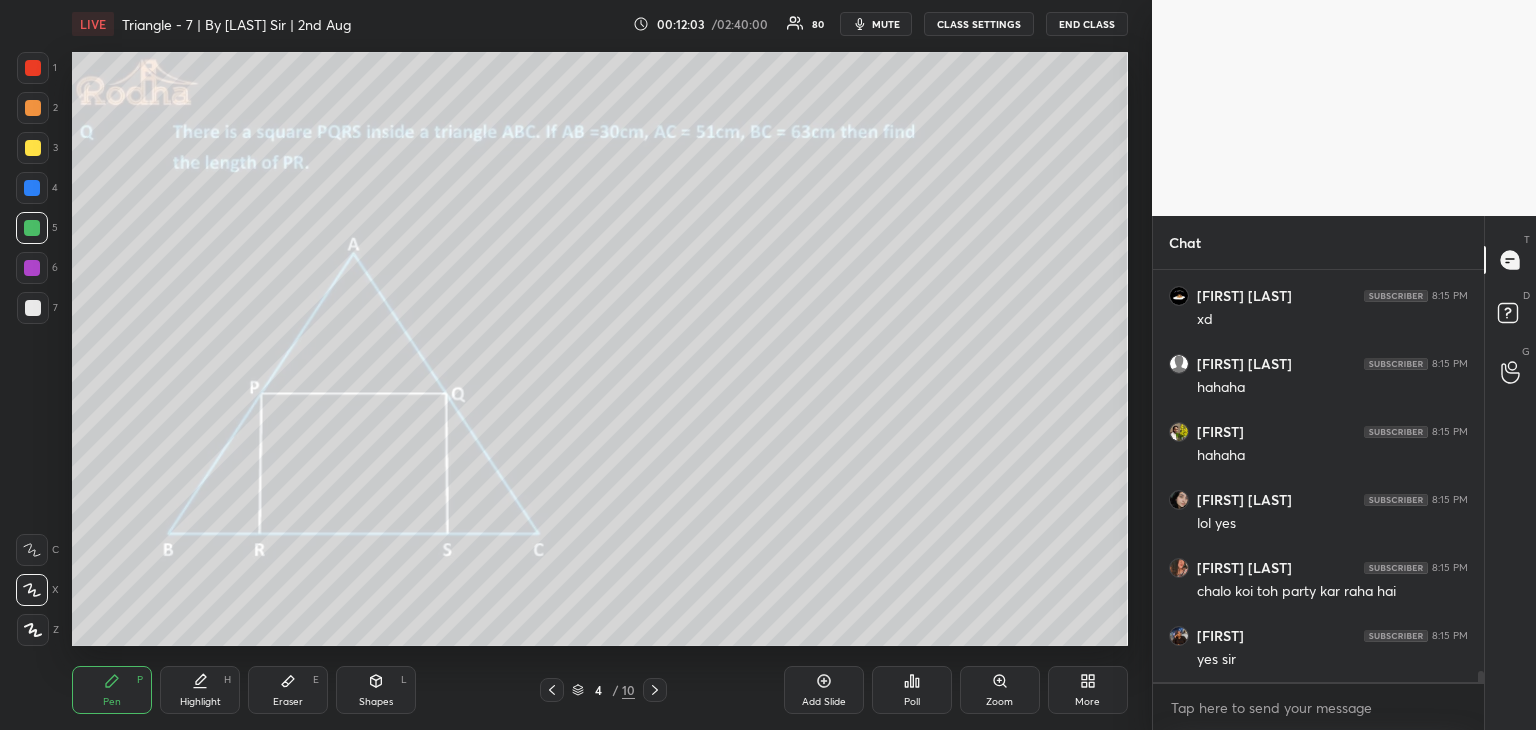 click at bounding box center (33, 148) 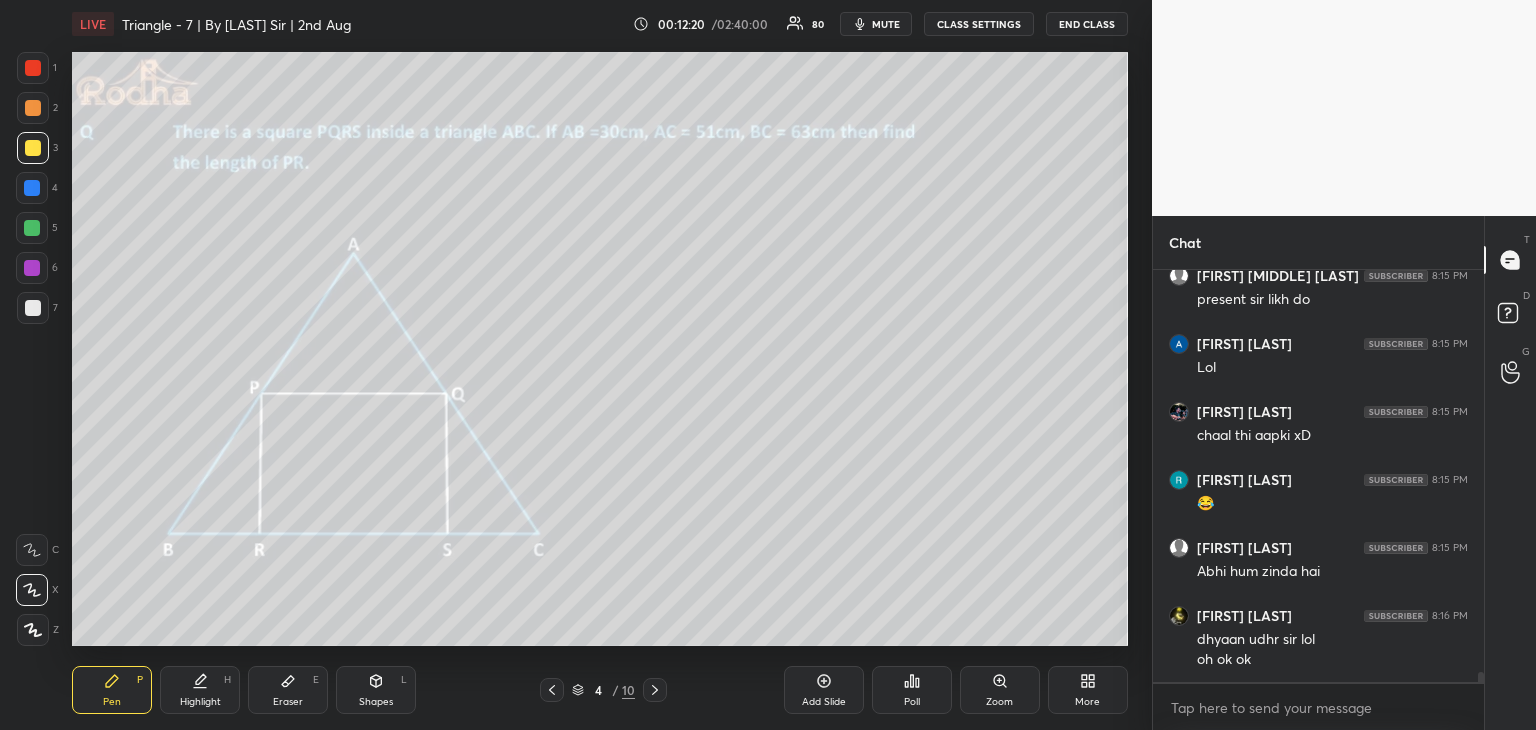 scroll, scrollTop: 15946, scrollLeft: 0, axis: vertical 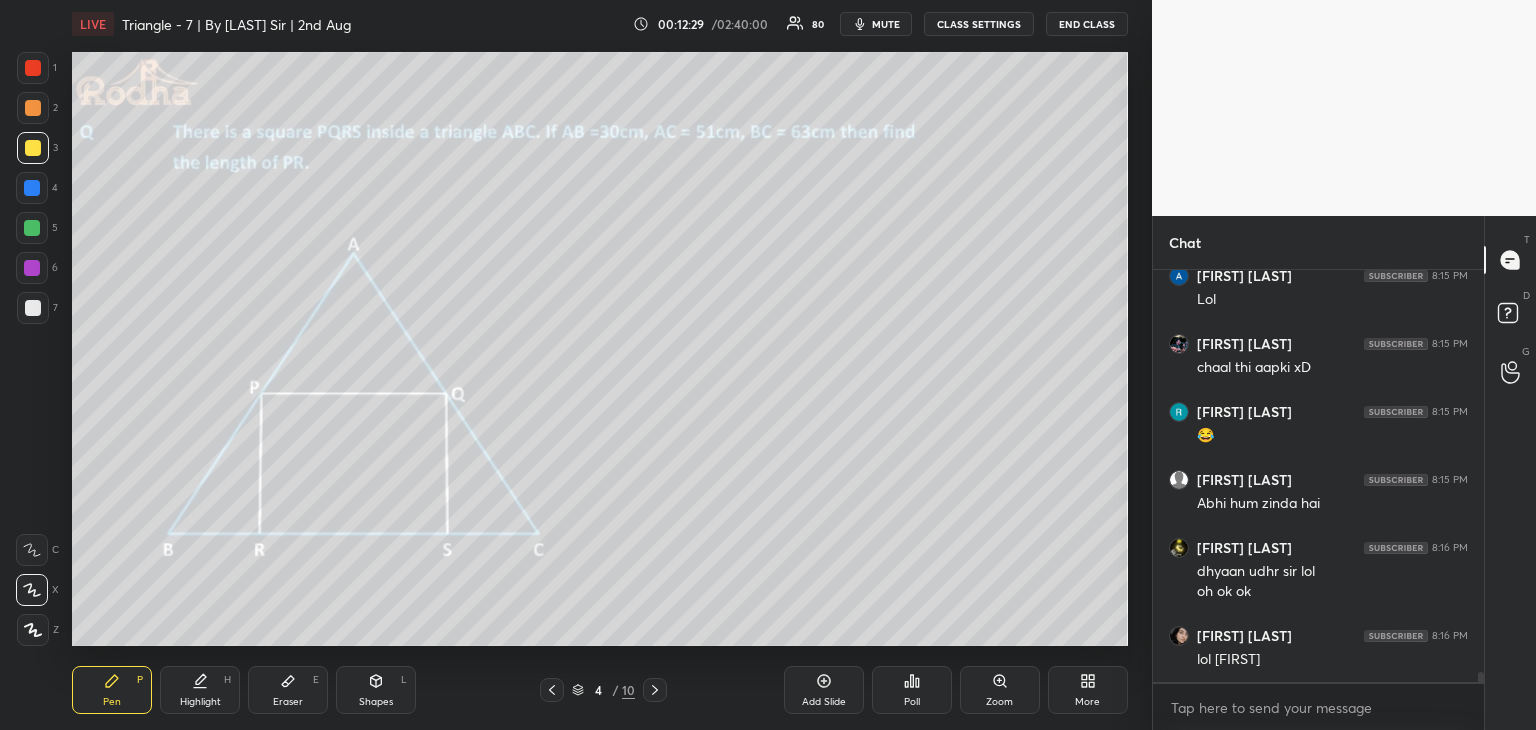 click on "Chat [FIRST] [MIDDLE] [LAST] [TIME] present sir likh do [FIRST] [LAST] [TIME] Lol [FIRST] [LAST] [TIME] chaal thi aapki xD [FIRST] [LAST] [TIME] 😄 [FIRST] [LAST] [TIME] Abhi hum zinda hai [FIRST] [LAST] [TIME] dhyaan udhr sir lol oh ok ok [FIRST] [LAST] [TIME] lol onam JUMP TO LATEST Enable hand raising Enable raise hand to speak to learners. Once enabled, chat will be turned off temporarily. Enable x Doubts asked by learners will show up here NEW DOUBTS ASKED Learners who raise their hands will show up here Guidelines Please maintain decorum while talking to the educator in class. Inappropriate comments, cursing, or self-promotion are not allowed and may lead to a permanent ban from the platform. Got it Can't raise hand Looks like educator just invited you to speak. Please wait before you can raise your hand again. Got it T Messages (T) D Doubts (D) G Raise Hand (G) Prioritize Iconic learners Invite Iconic learners to speak with you first, ahead of Plus learners Got it" at bounding box center (1344, 473) 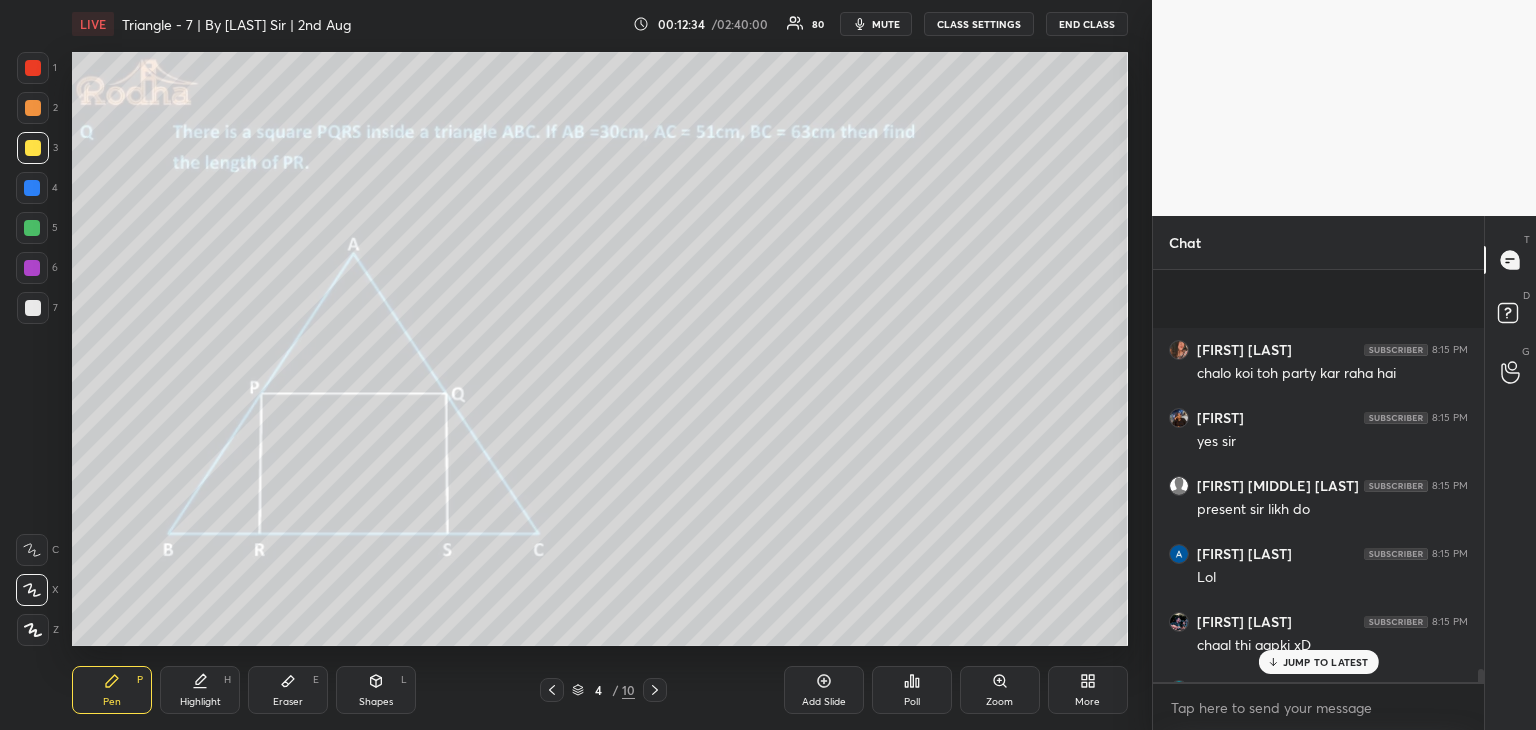 scroll, scrollTop: 15946, scrollLeft: 0, axis: vertical 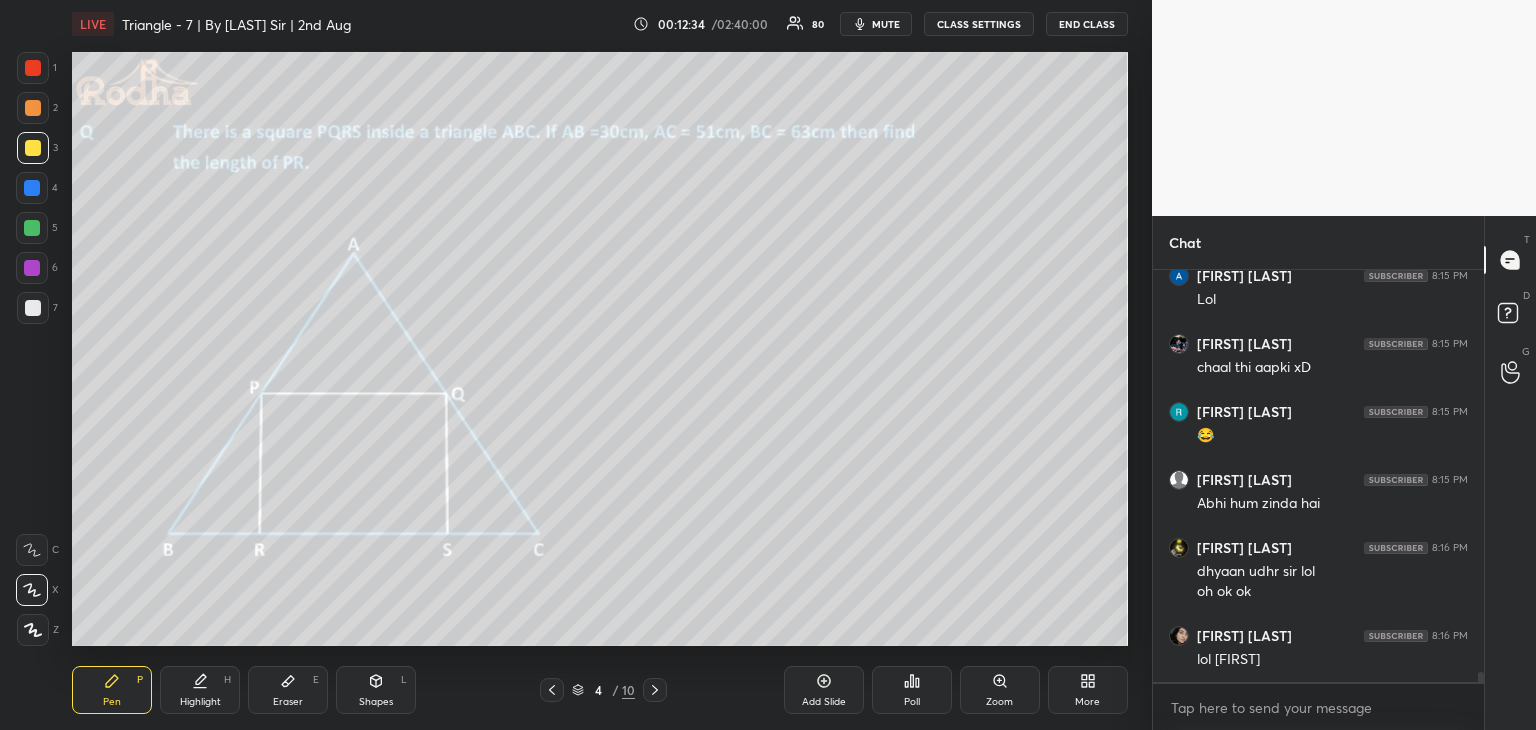 drag, startPoint x: 1480, startPoint y: 676, endPoint x: 1468, endPoint y: 690, distance: 18.439089 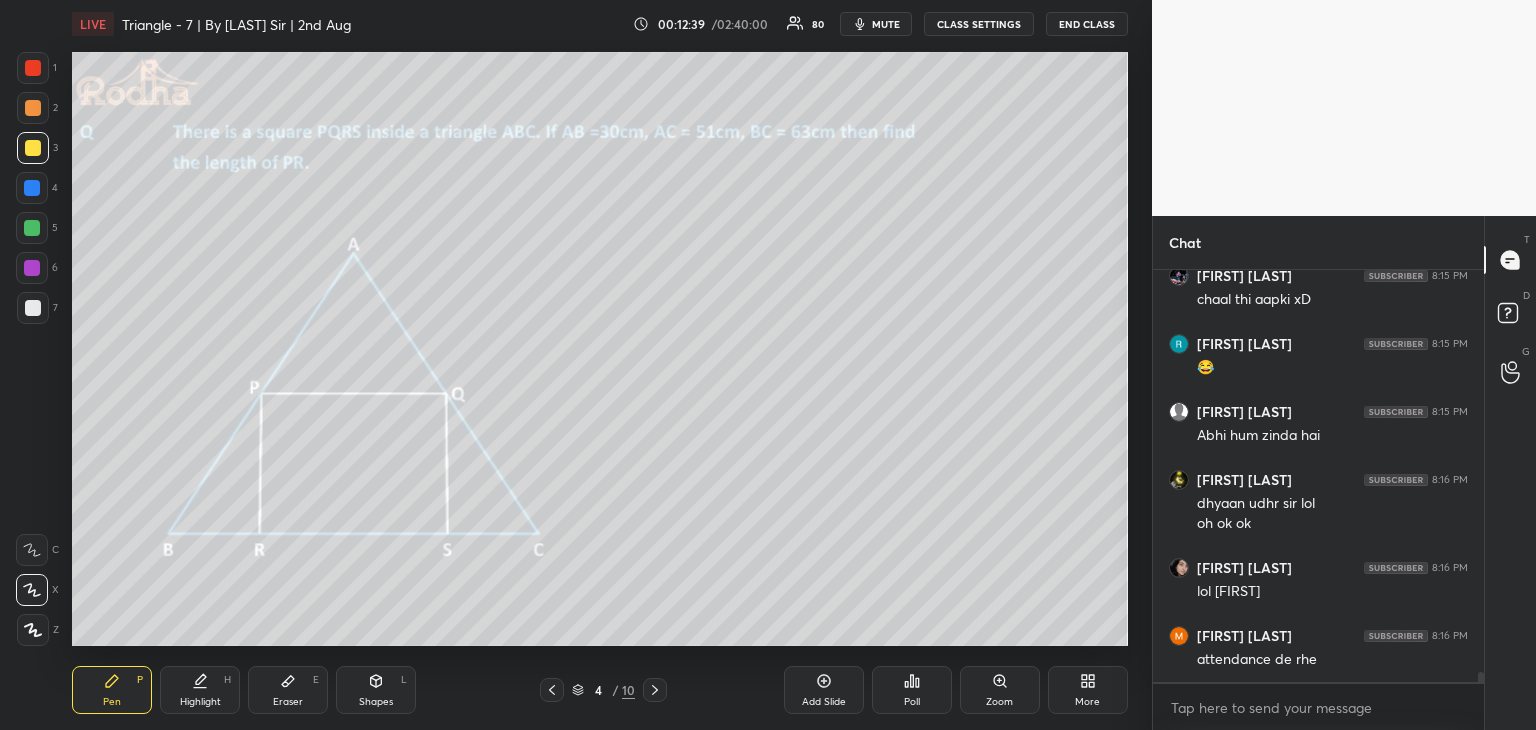scroll, scrollTop: 16082, scrollLeft: 0, axis: vertical 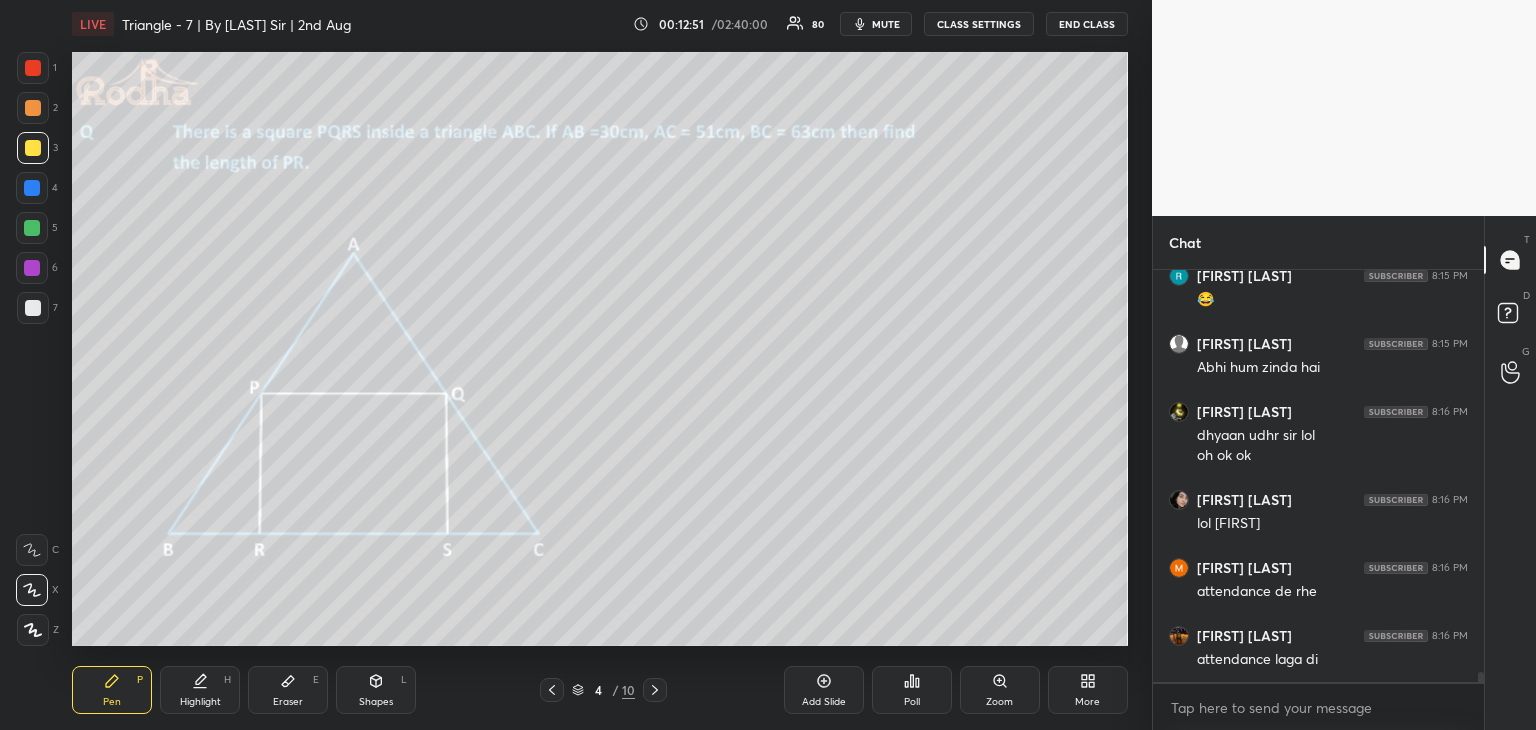click on "Eraser E" at bounding box center (288, 690) 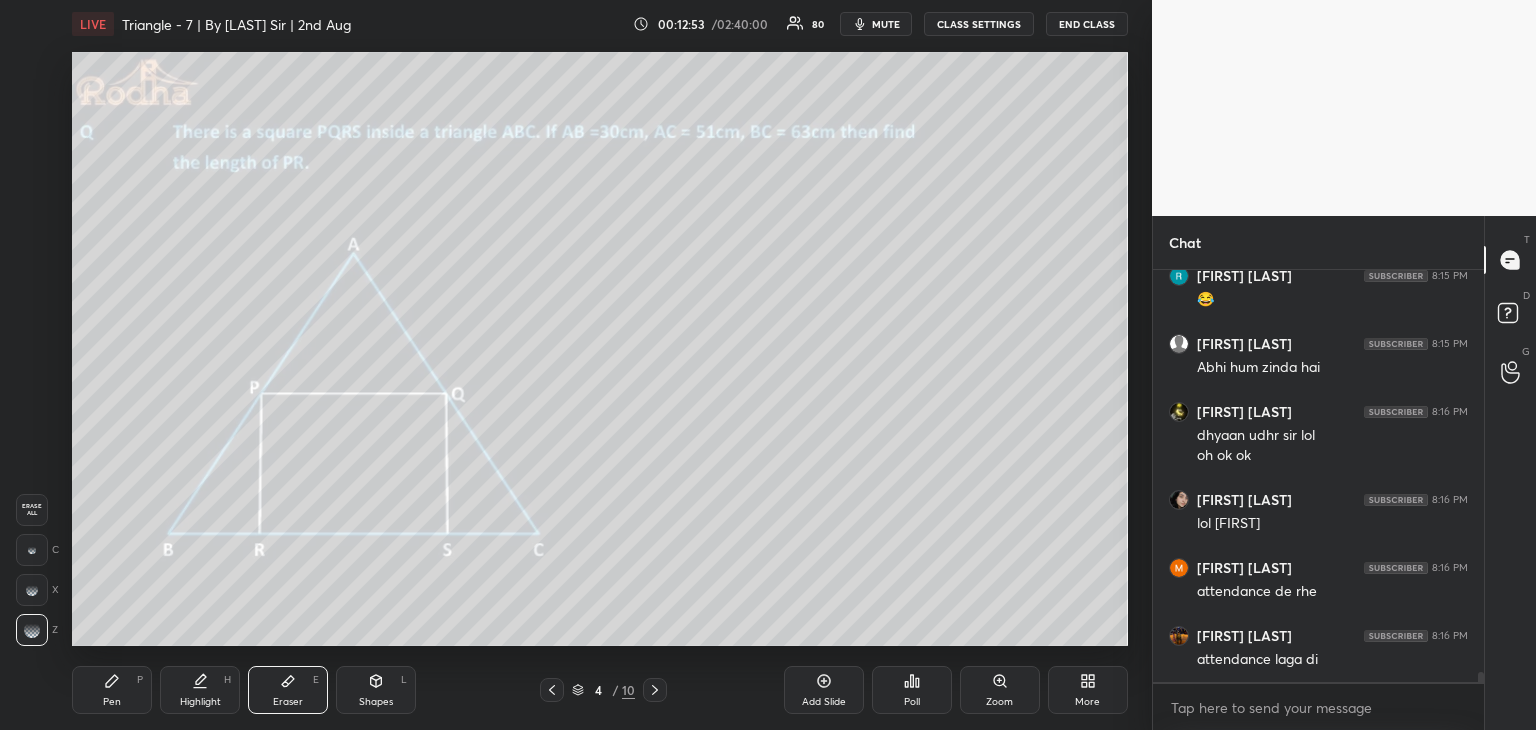 click on "Pen P" at bounding box center [112, 690] 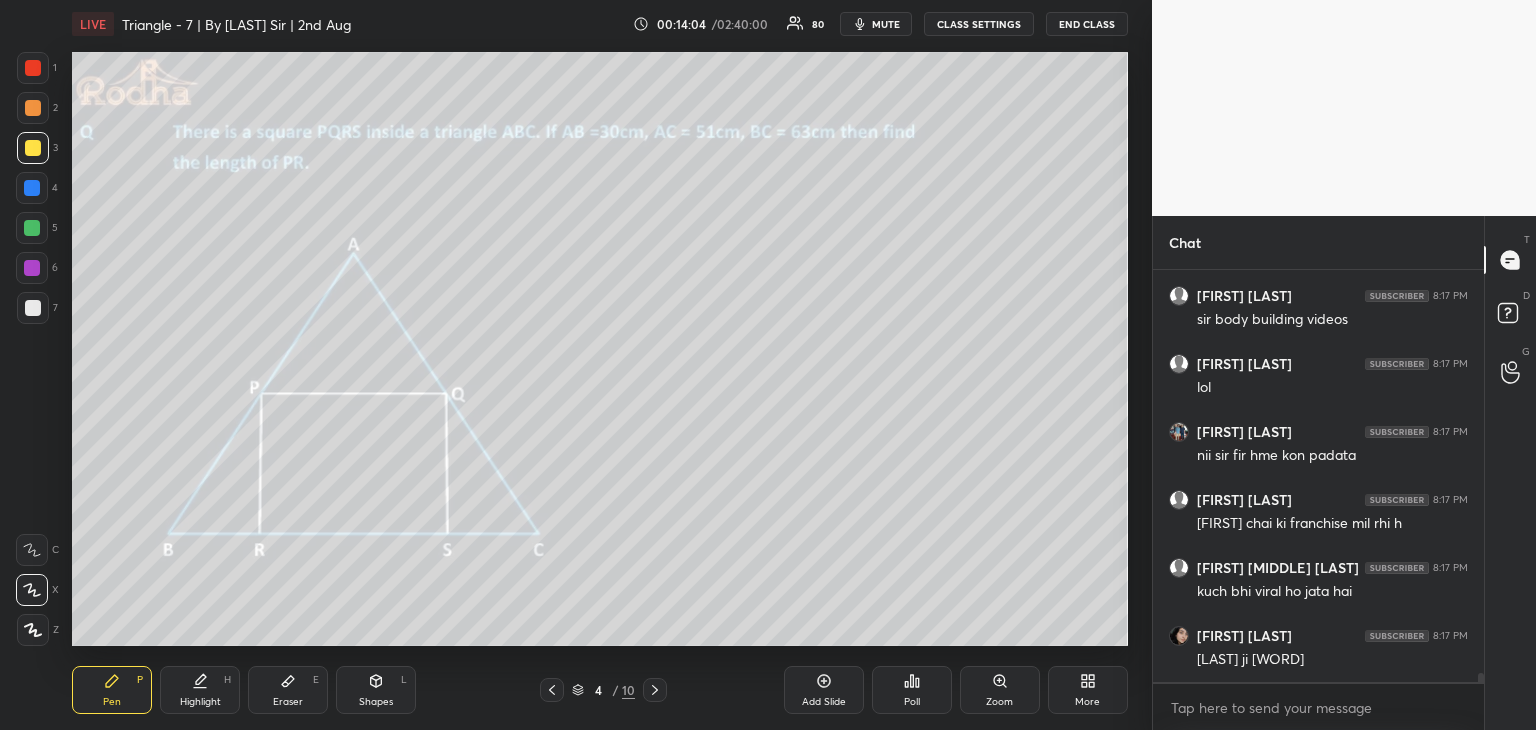 scroll, scrollTop: 18752, scrollLeft: 0, axis: vertical 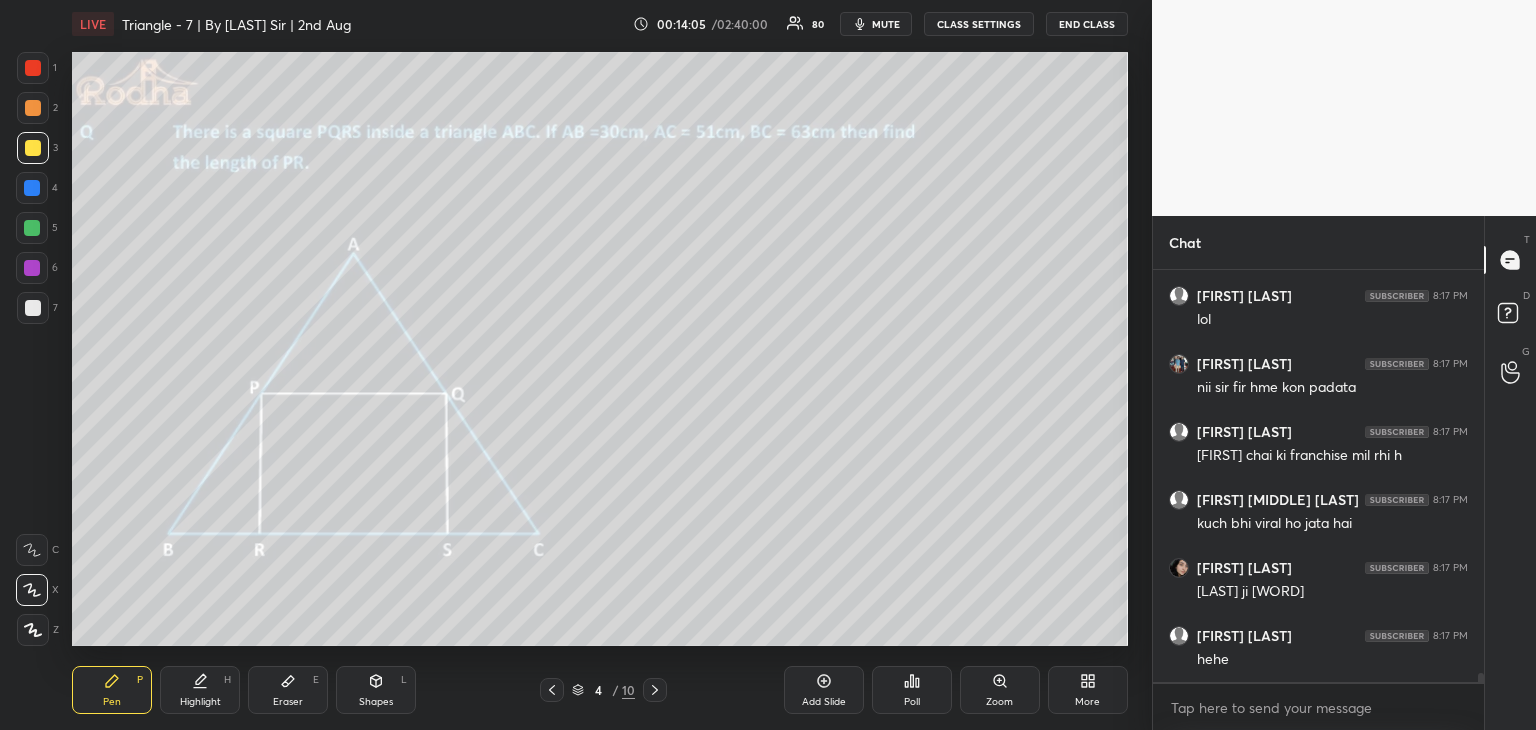 click on "Eraser" at bounding box center [288, 702] 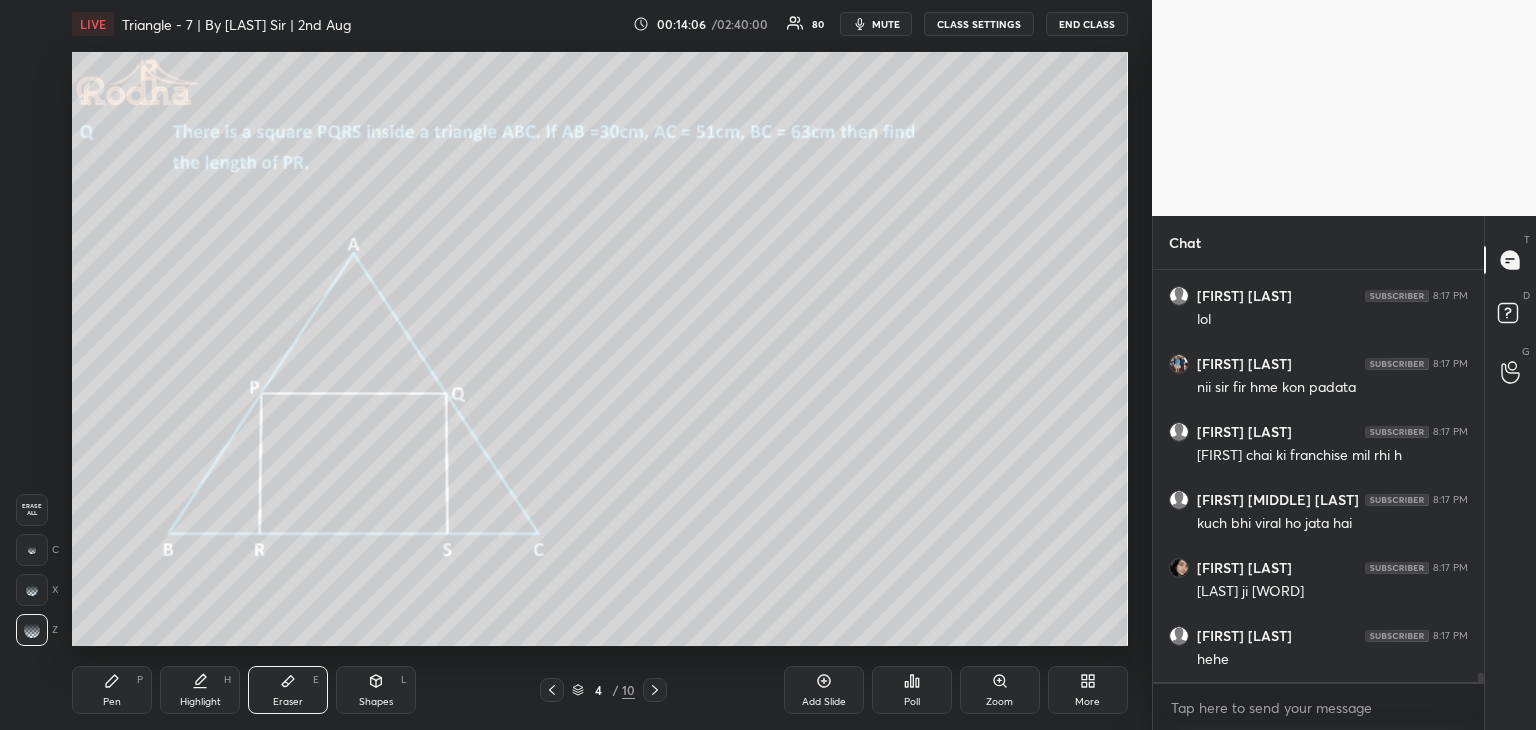 scroll, scrollTop: 18820, scrollLeft: 0, axis: vertical 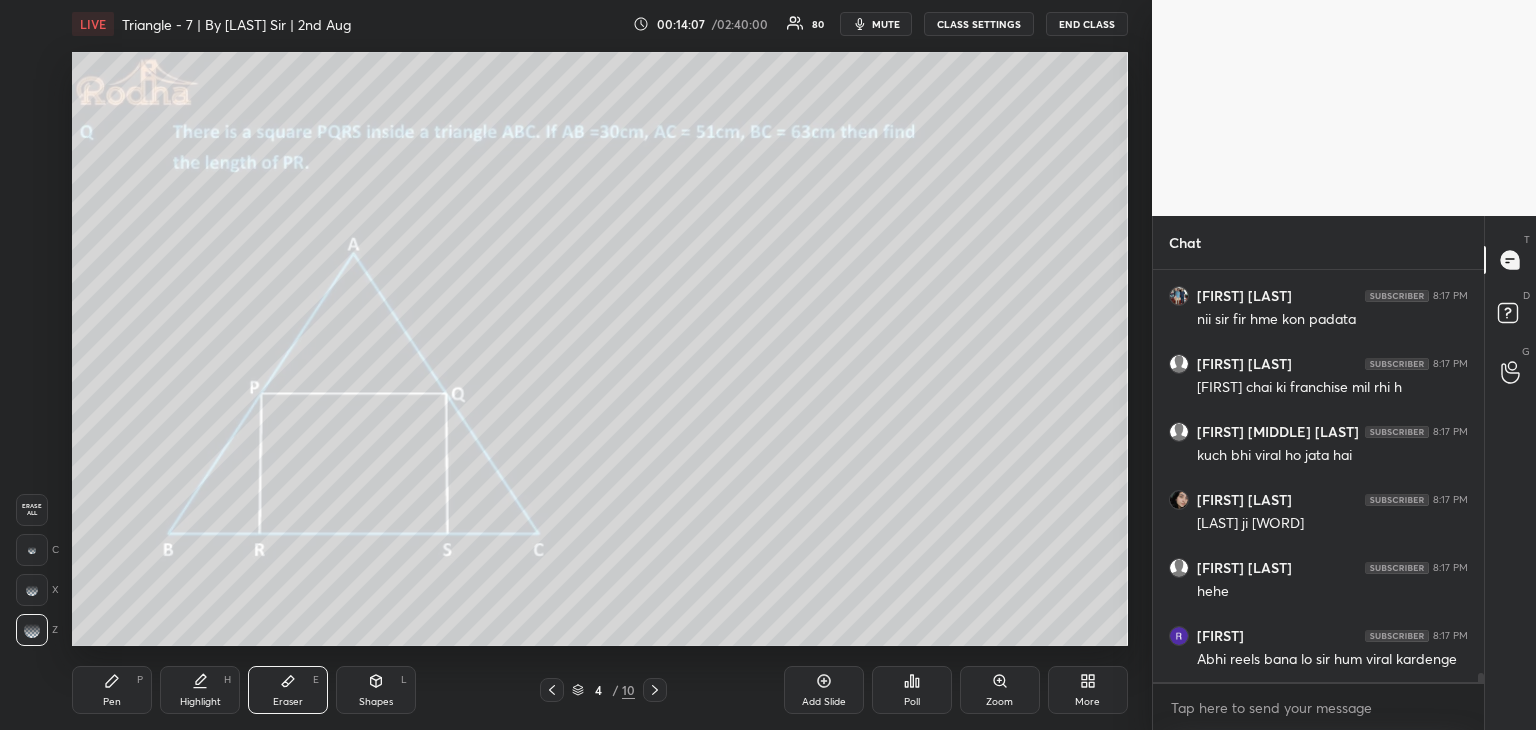 drag, startPoint x: 108, startPoint y: 700, endPoint x: 119, endPoint y: 699, distance: 11.045361 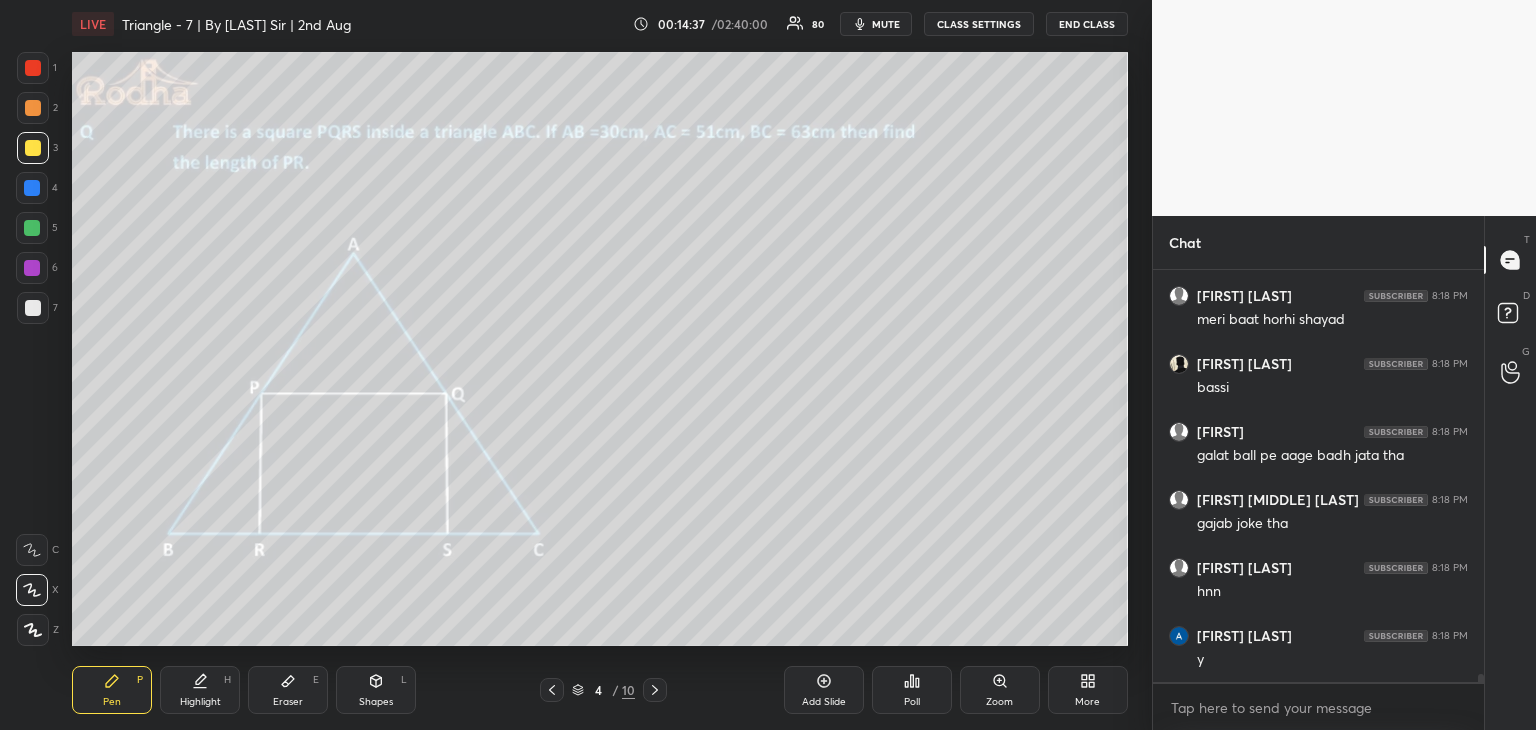 scroll, scrollTop: 19994, scrollLeft: 0, axis: vertical 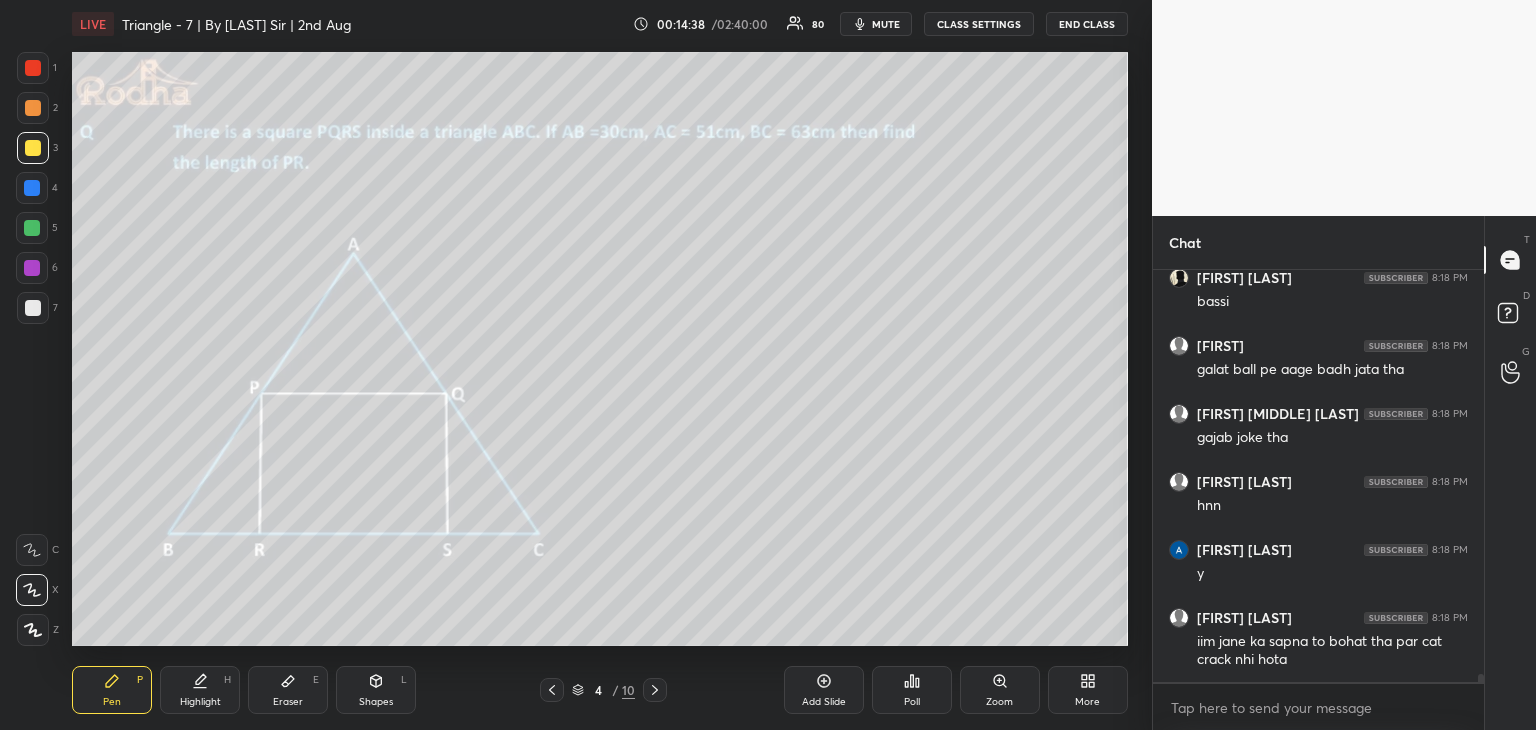 click at bounding box center [33, 108] 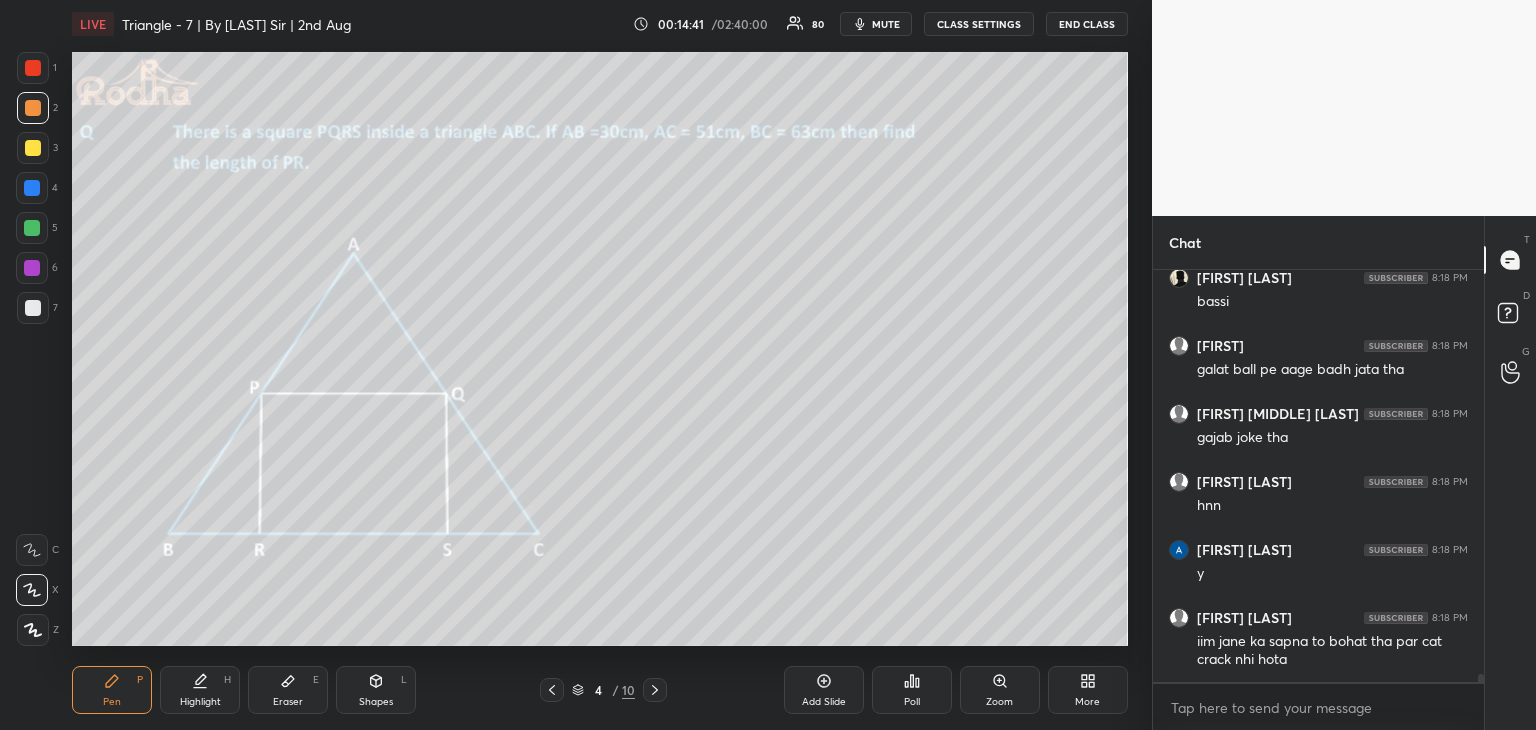 click at bounding box center [33, 148] 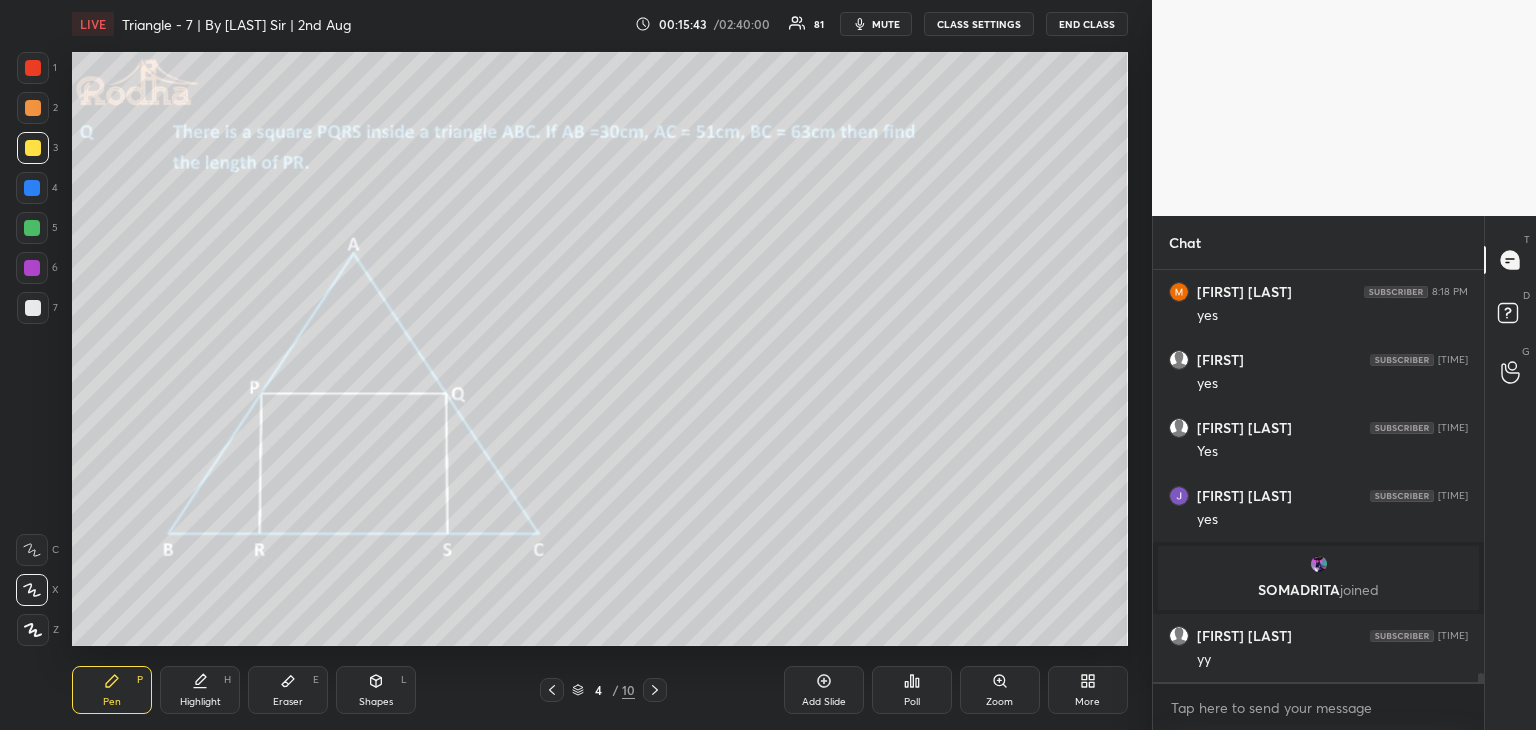 scroll, scrollTop: 18152, scrollLeft: 0, axis: vertical 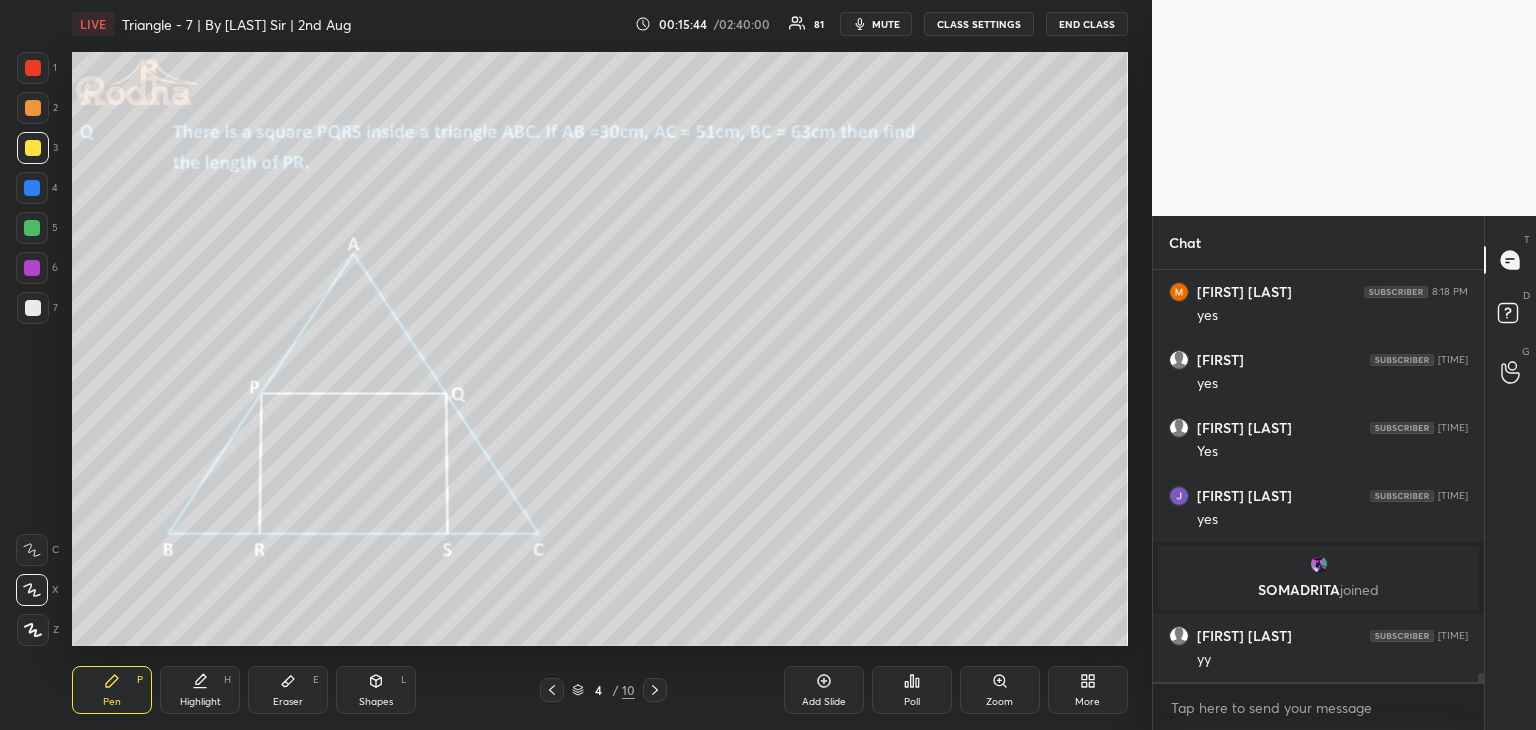 drag, startPoint x: 28, startPoint y: 69, endPoint x: 65, endPoint y: 103, distance: 50.24938 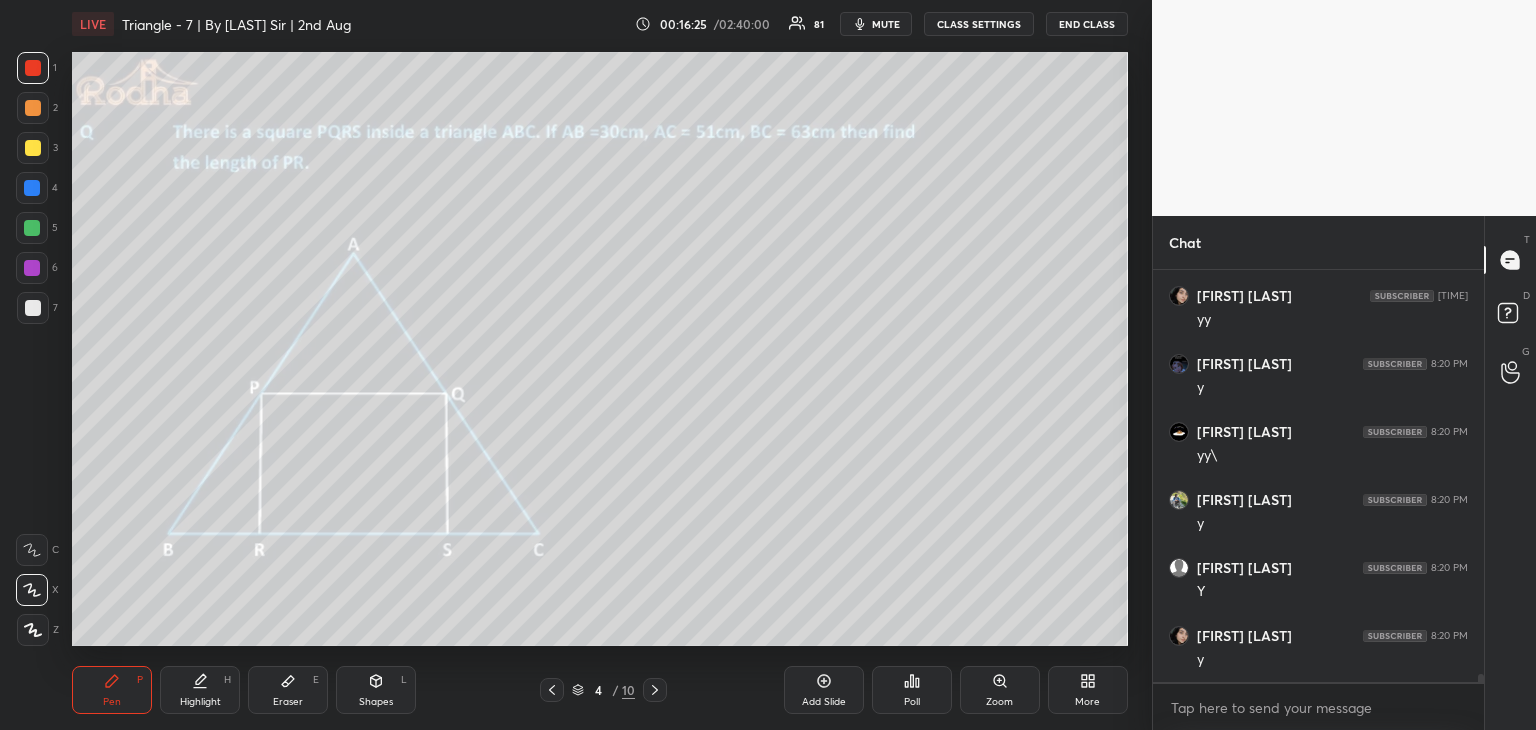 scroll, scrollTop: 19716, scrollLeft: 0, axis: vertical 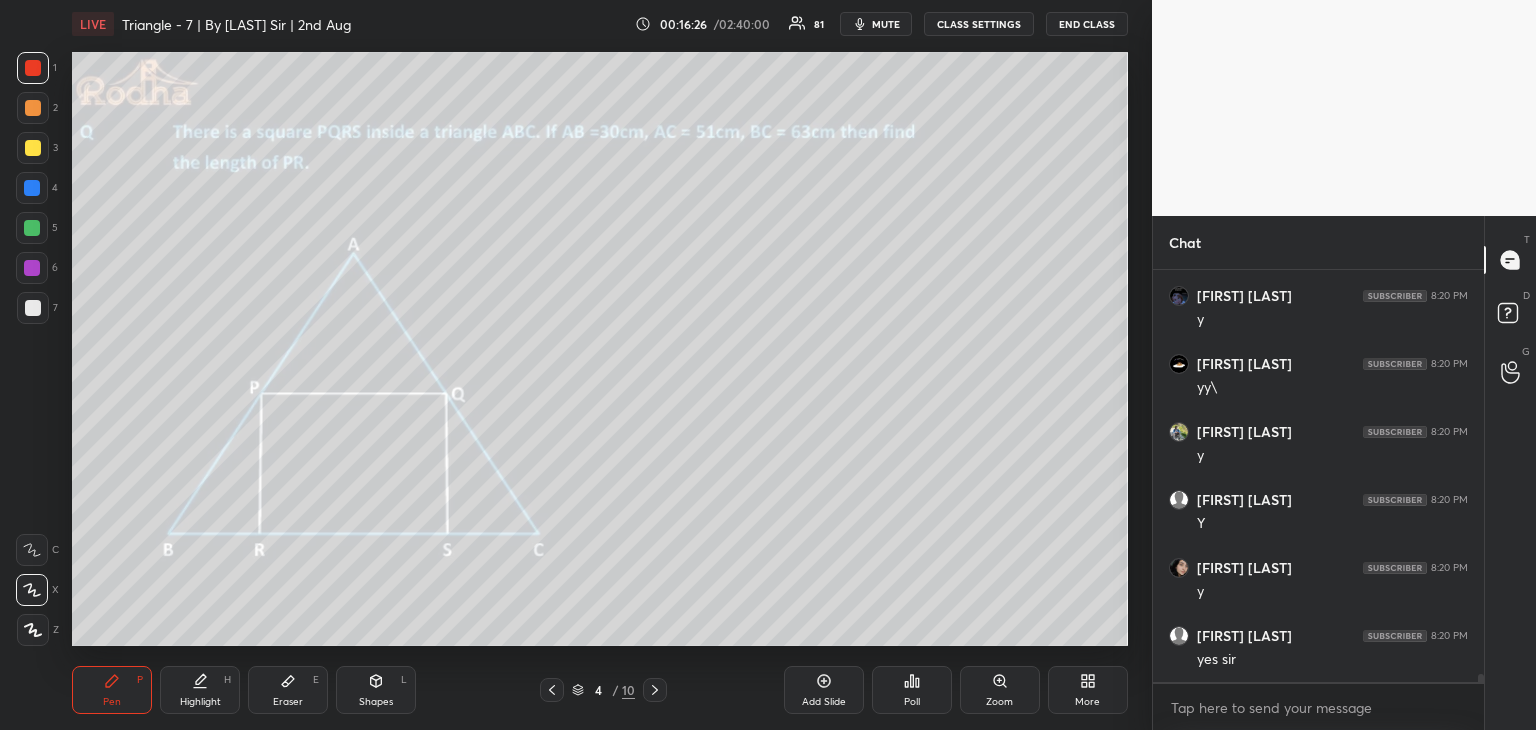 click on "Eraser" at bounding box center (288, 702) 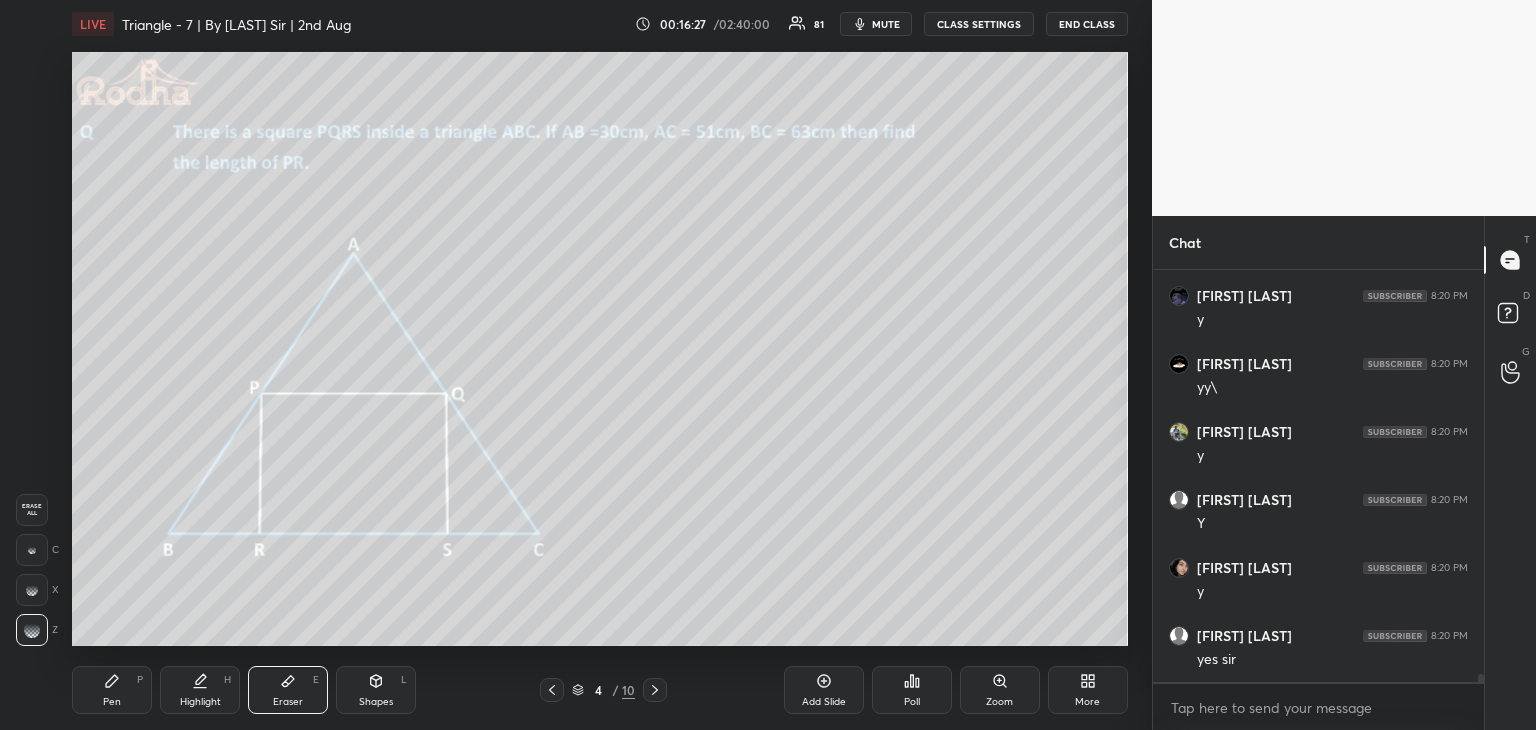 click on "Pen P" at bounding box center (112, 690) 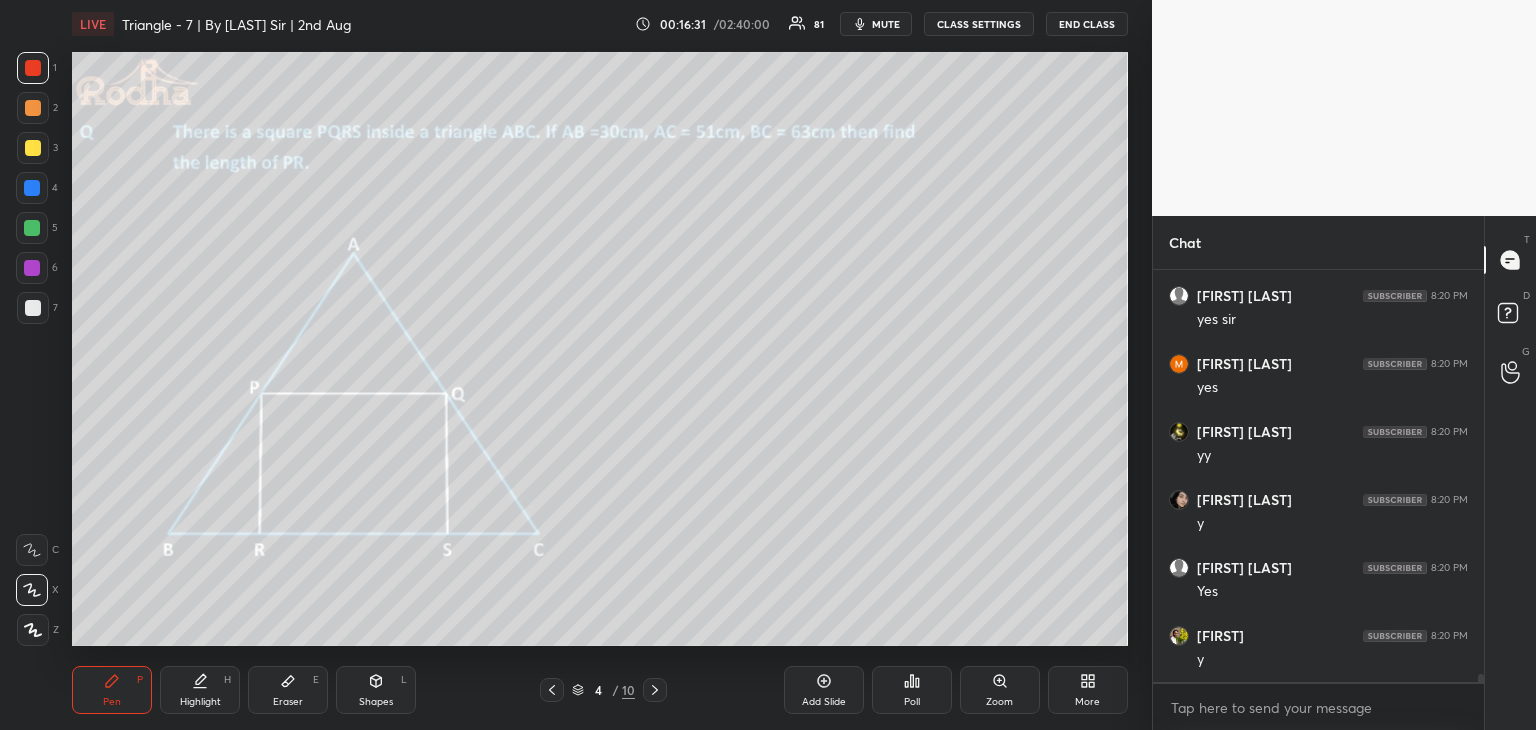 scroll, scrollTop: 20124, scrollLeft: 0, axis: vertical 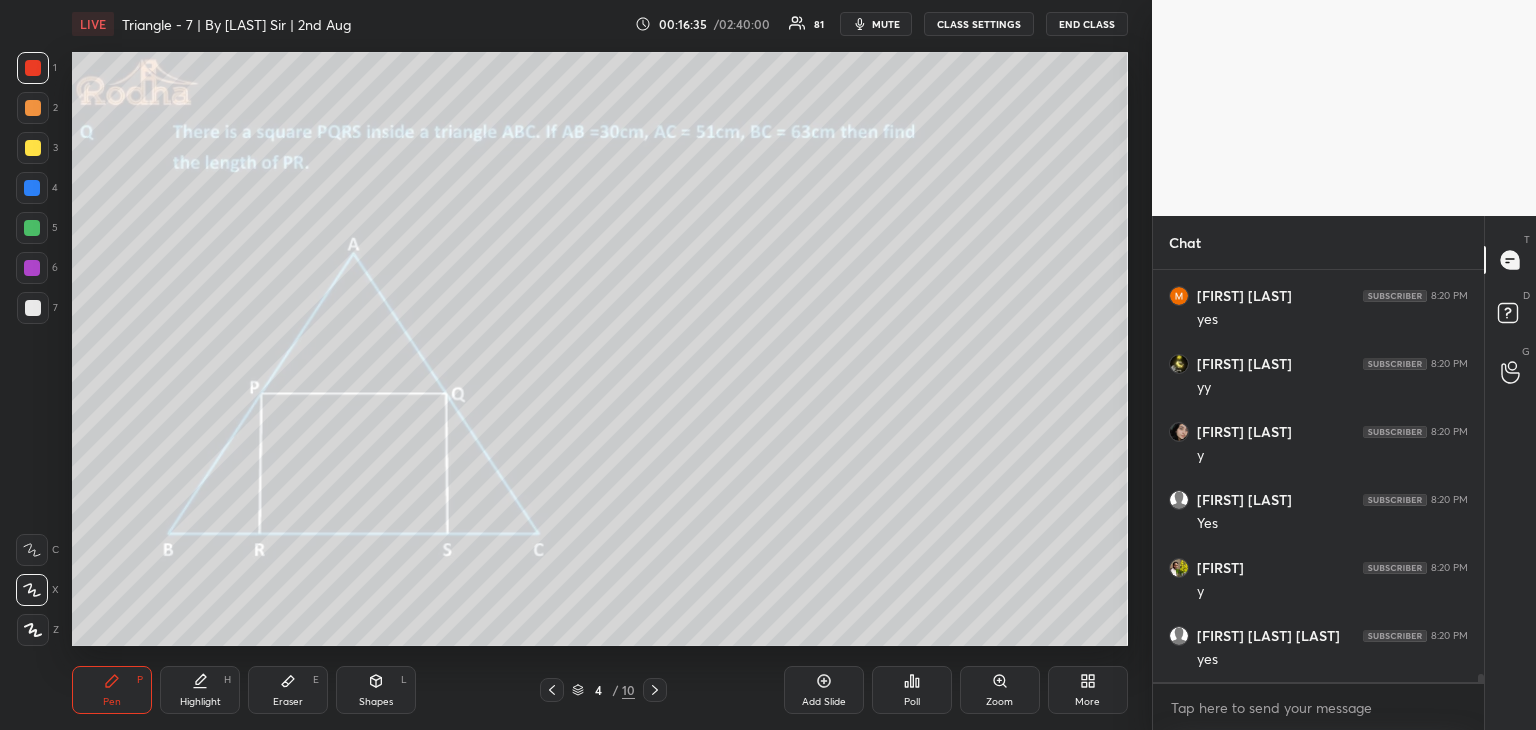 click 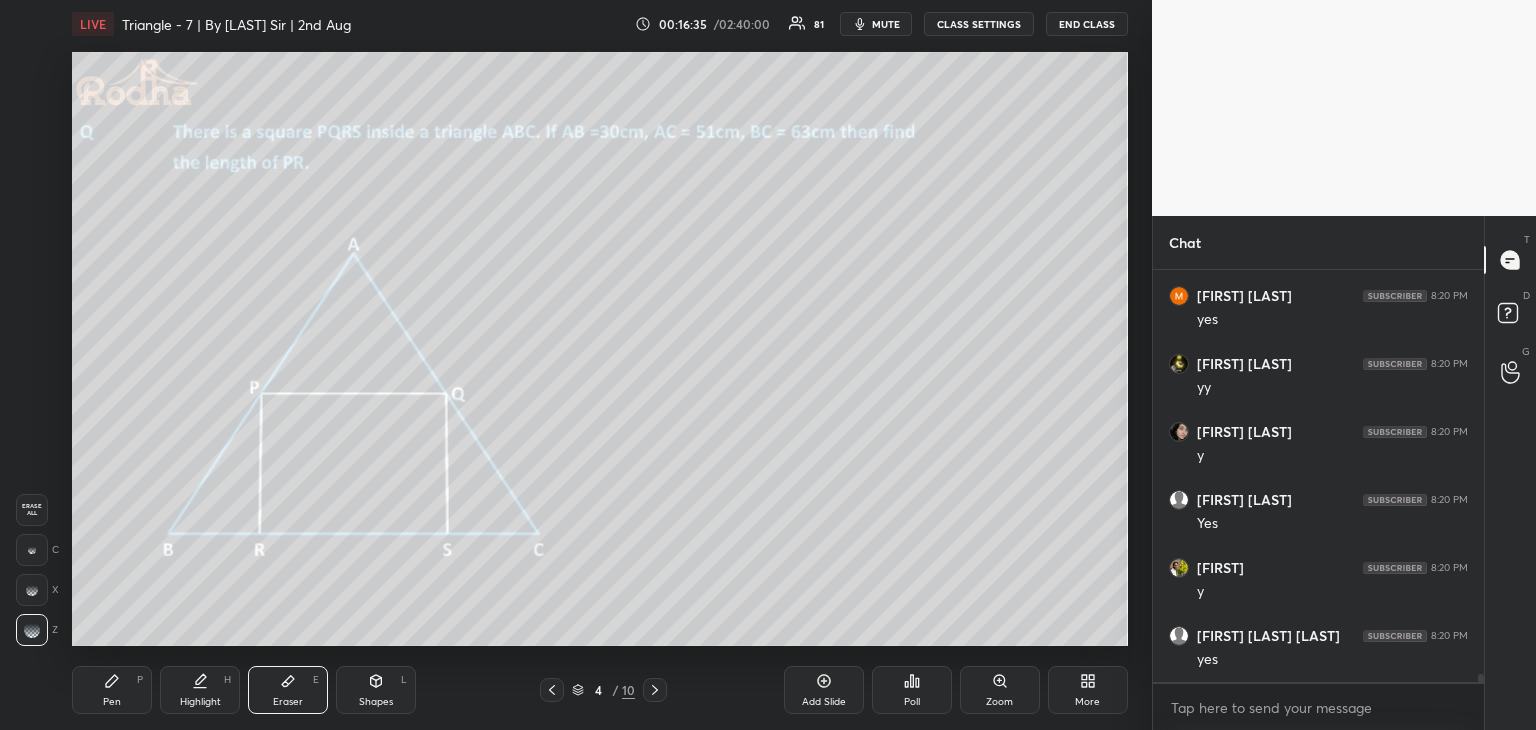 scroll, scrollTop: 20192, scrollLeft: 0, axis: vertical 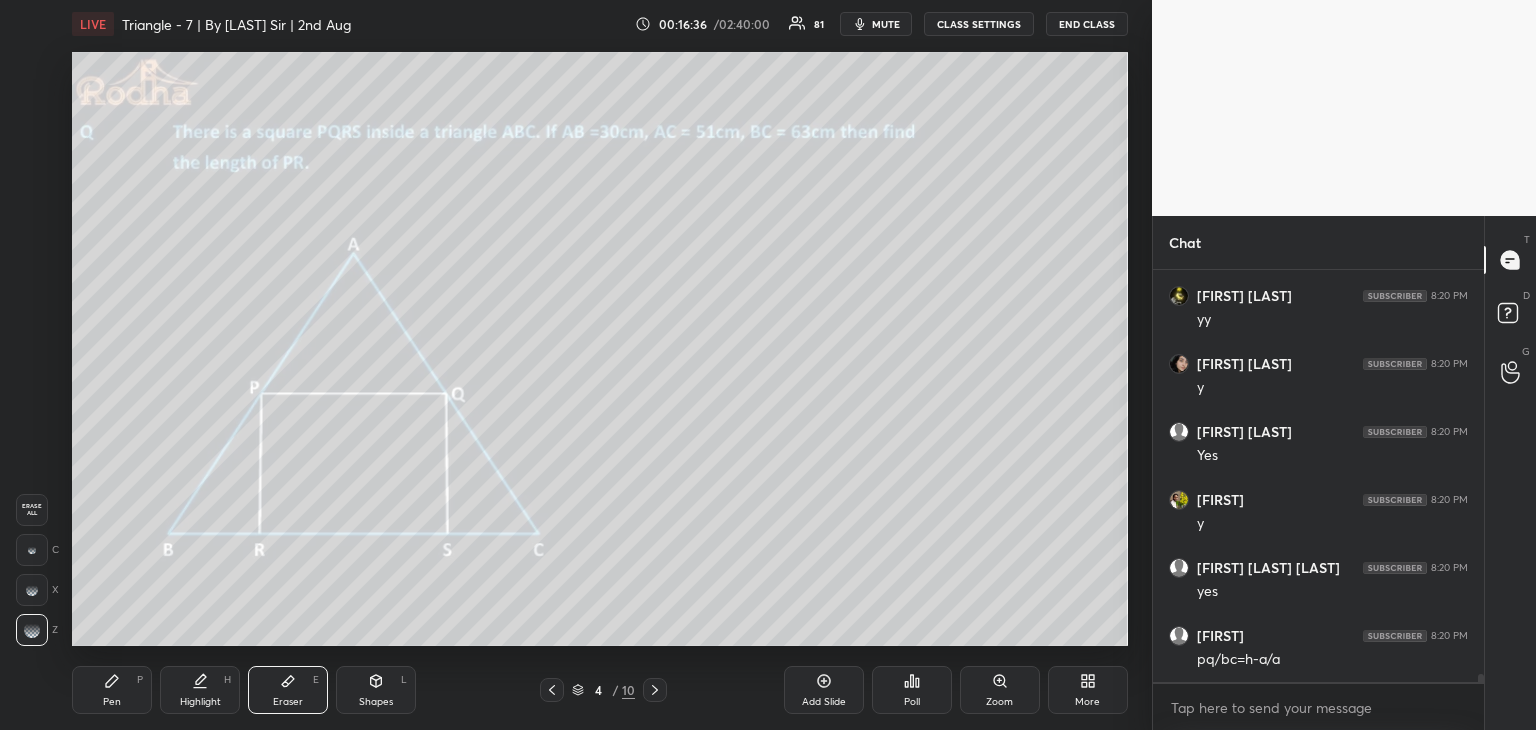 click on "Pen P" at bounding box center (112, 690) 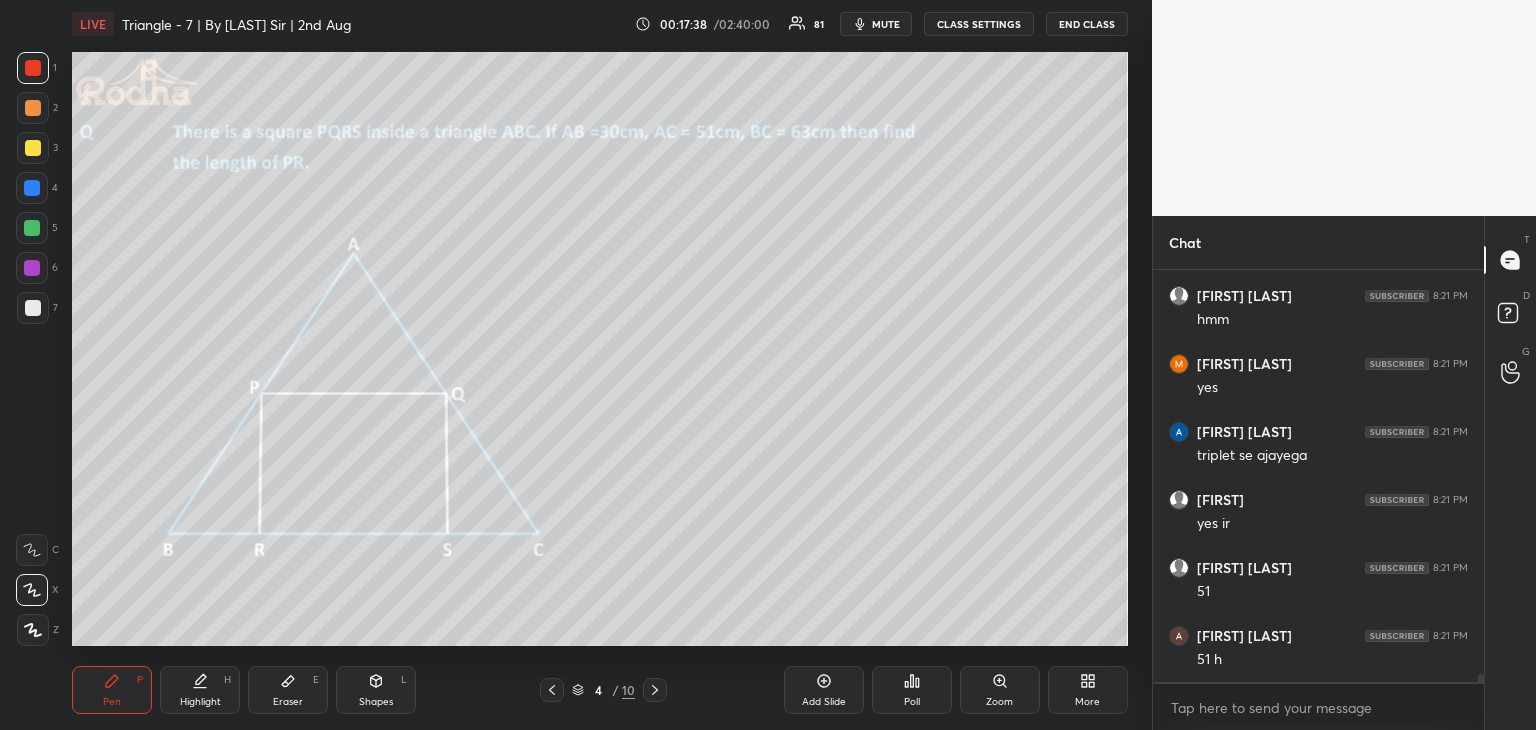 scroll, scrollTop: 21688, scrollLeft: 0, axis: vertical 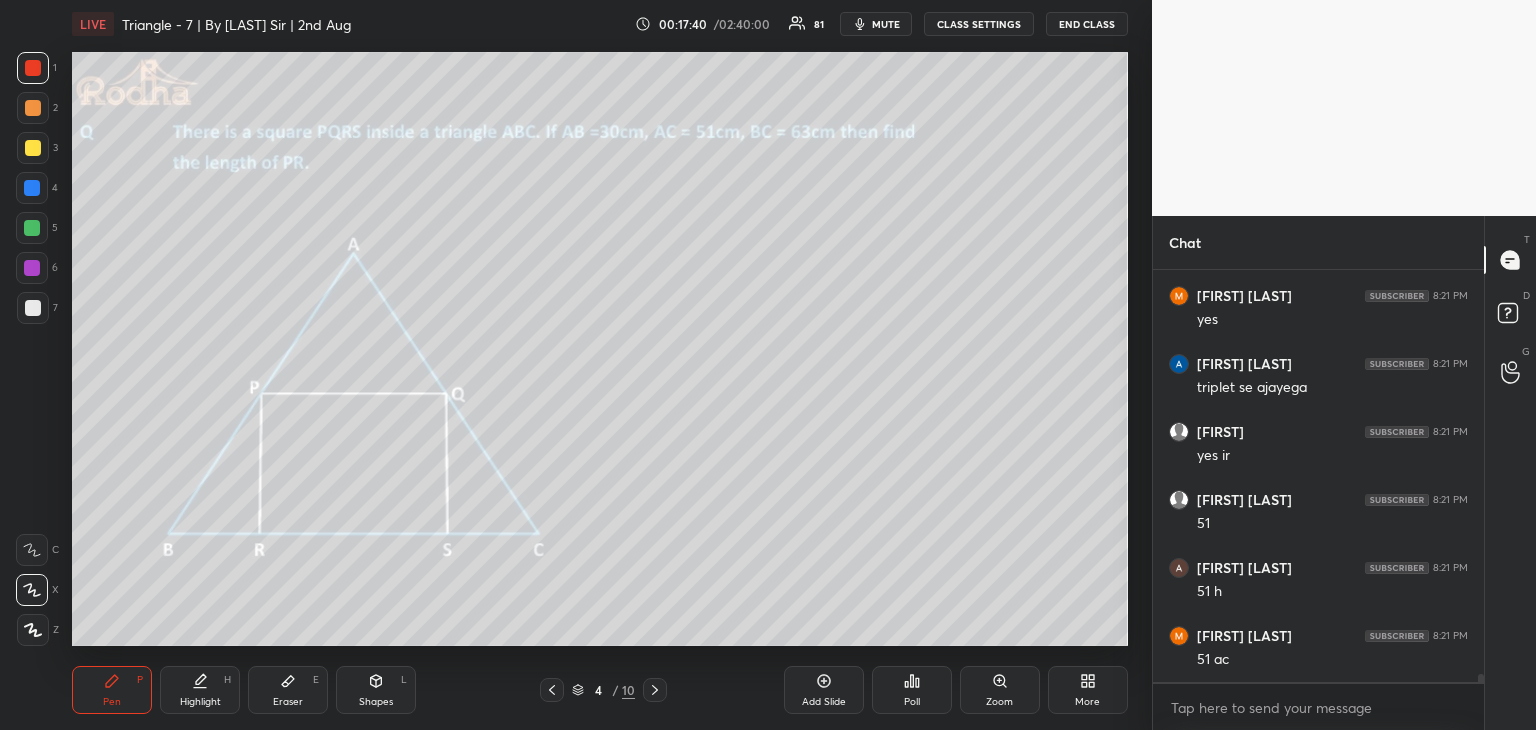 click on "Eraser" at bounding box center [288, 702] 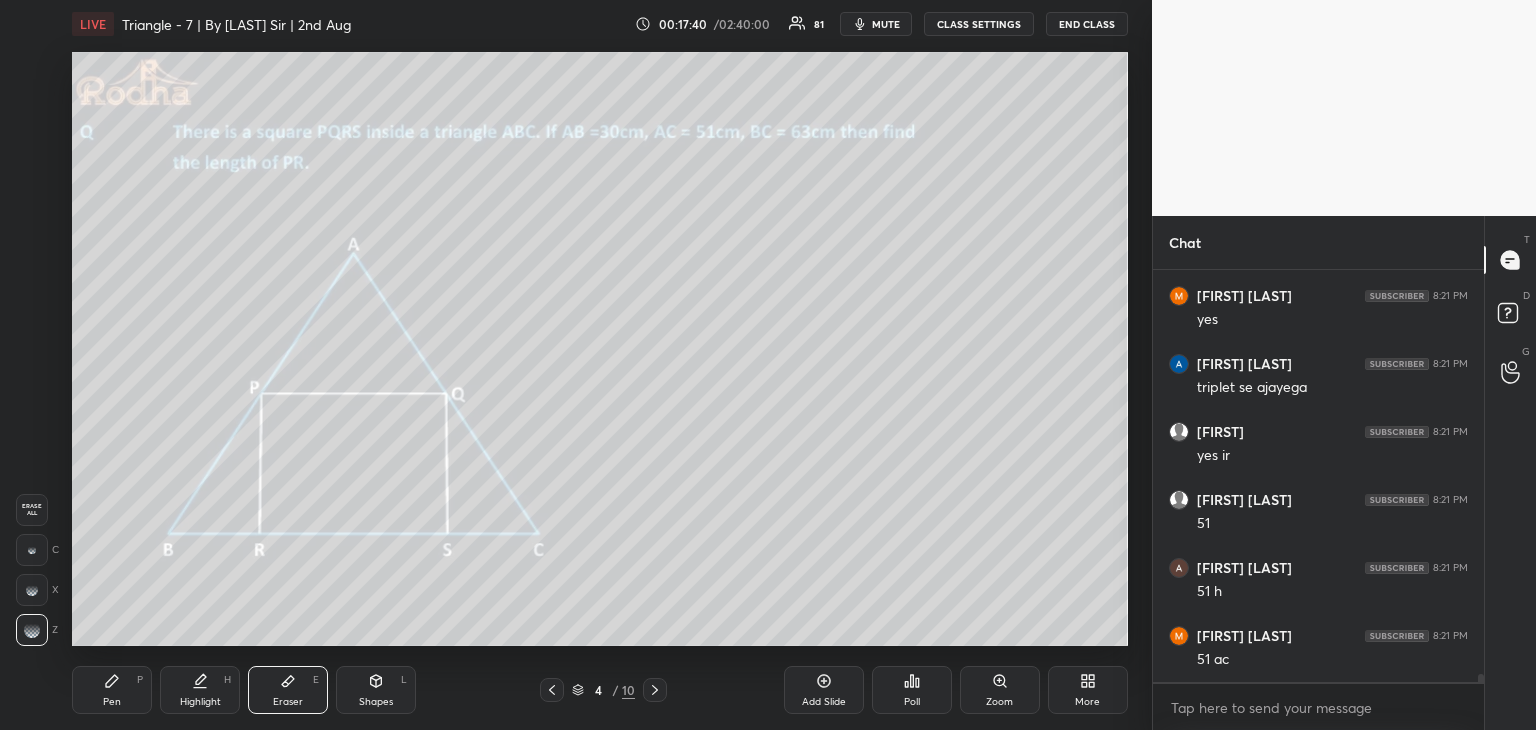 scroll, scrollTop: 21756, scrollLeft: 0, axis: vertical 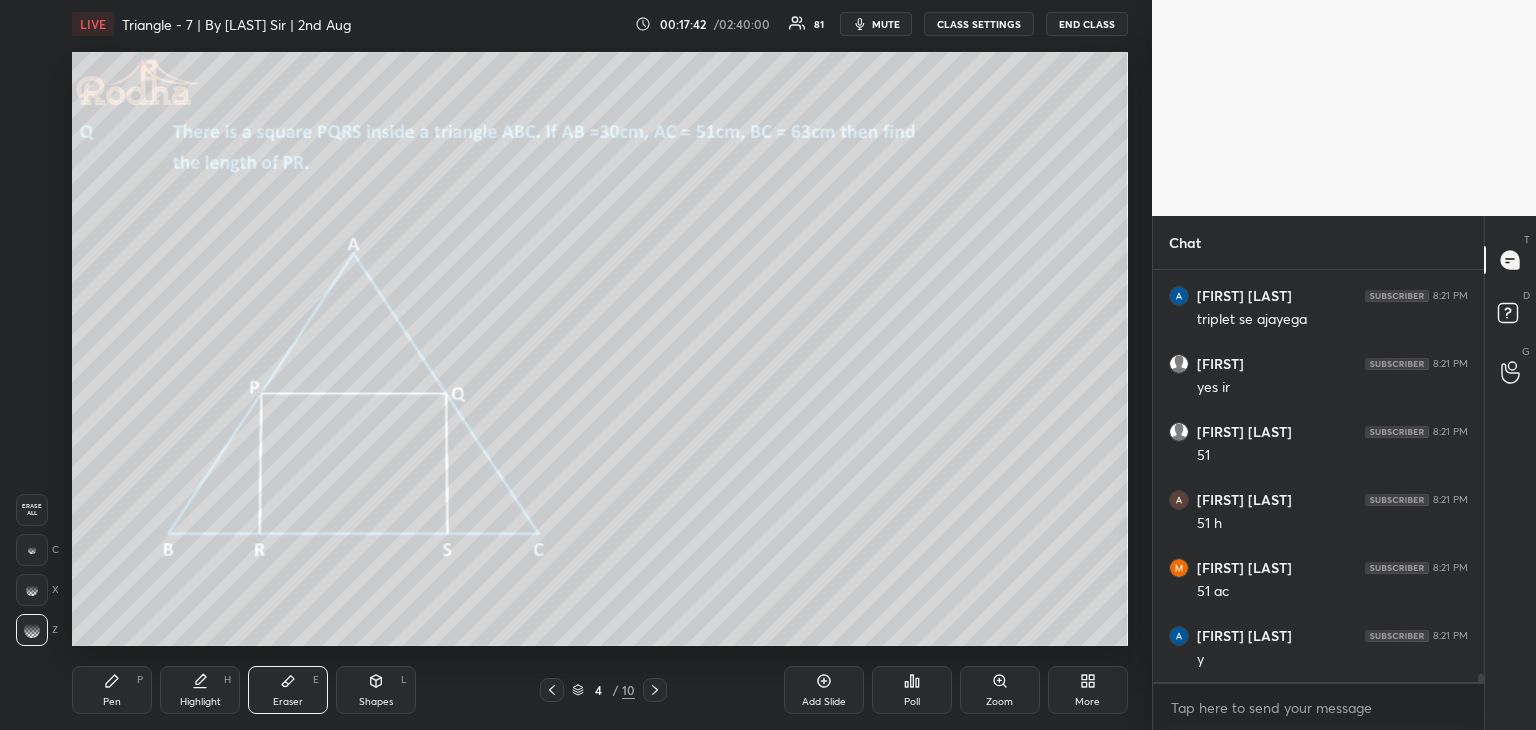 drag, startPoint x: 108, startPoint y: 677, endPoint x: 118, endPoint y: 668, distance: 13.453624 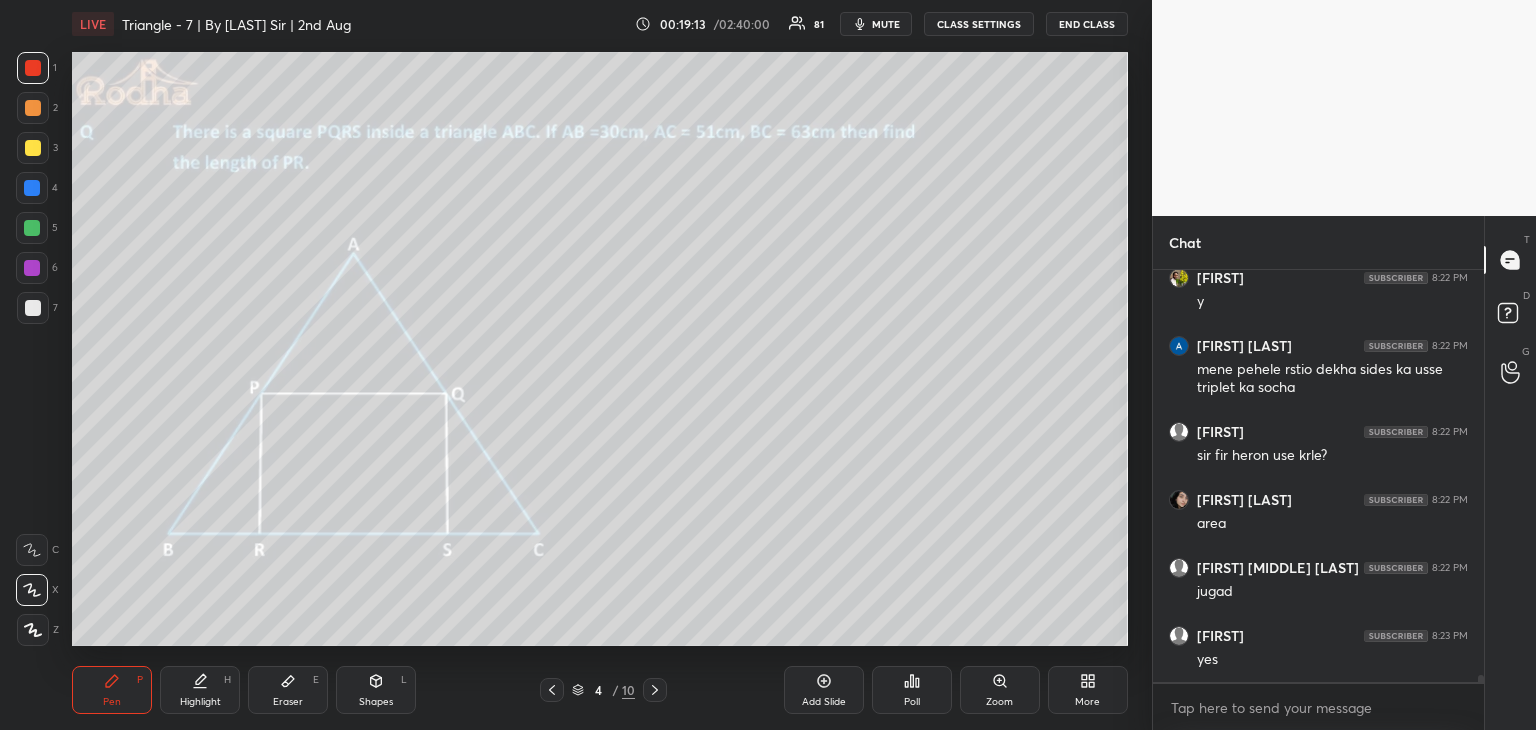 scroll, scrollTop: 23066, scrollLeft: 0, axis: vertical 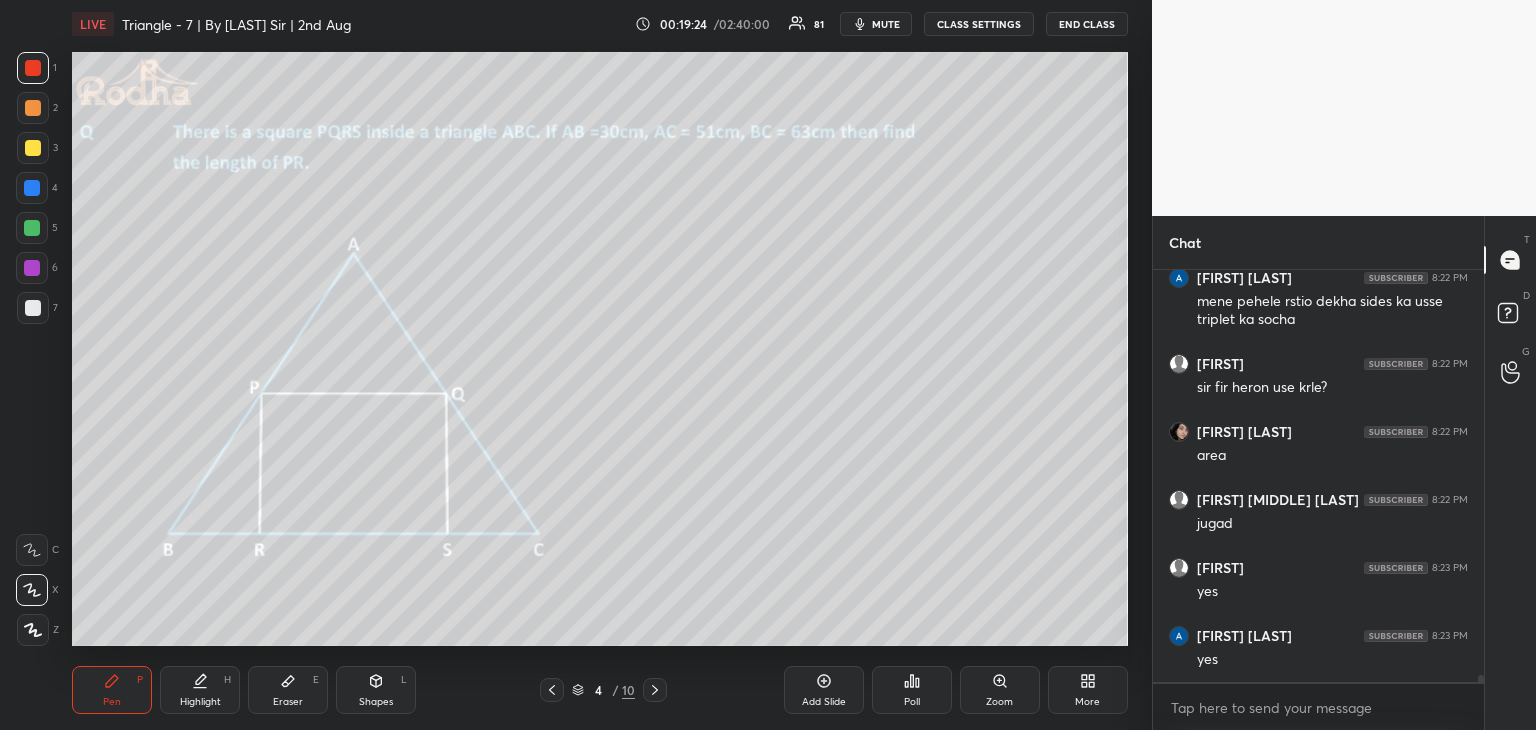 click on "Eraser E" at bounding box center (288, 690) 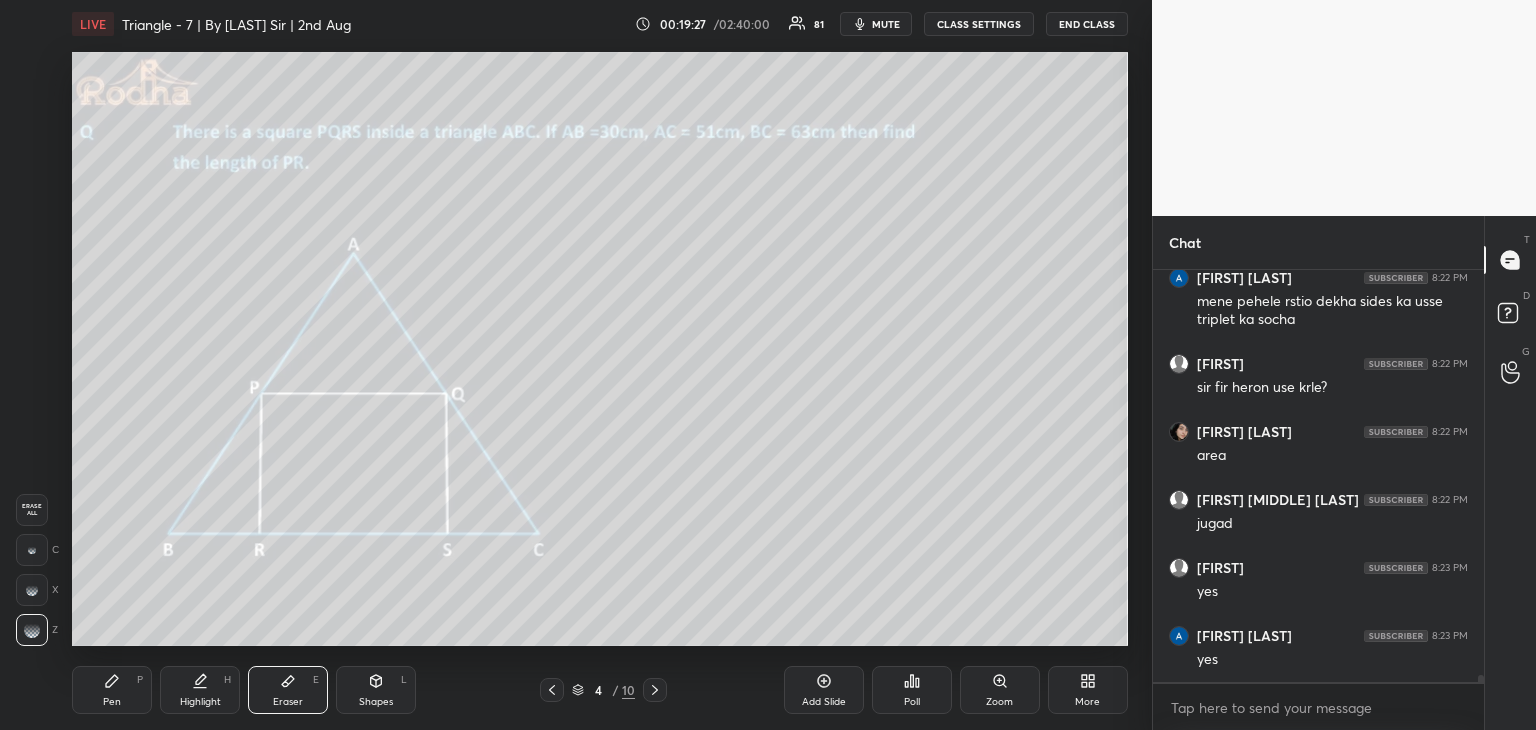 click on "Pen P" at bounding box center (112, 690) 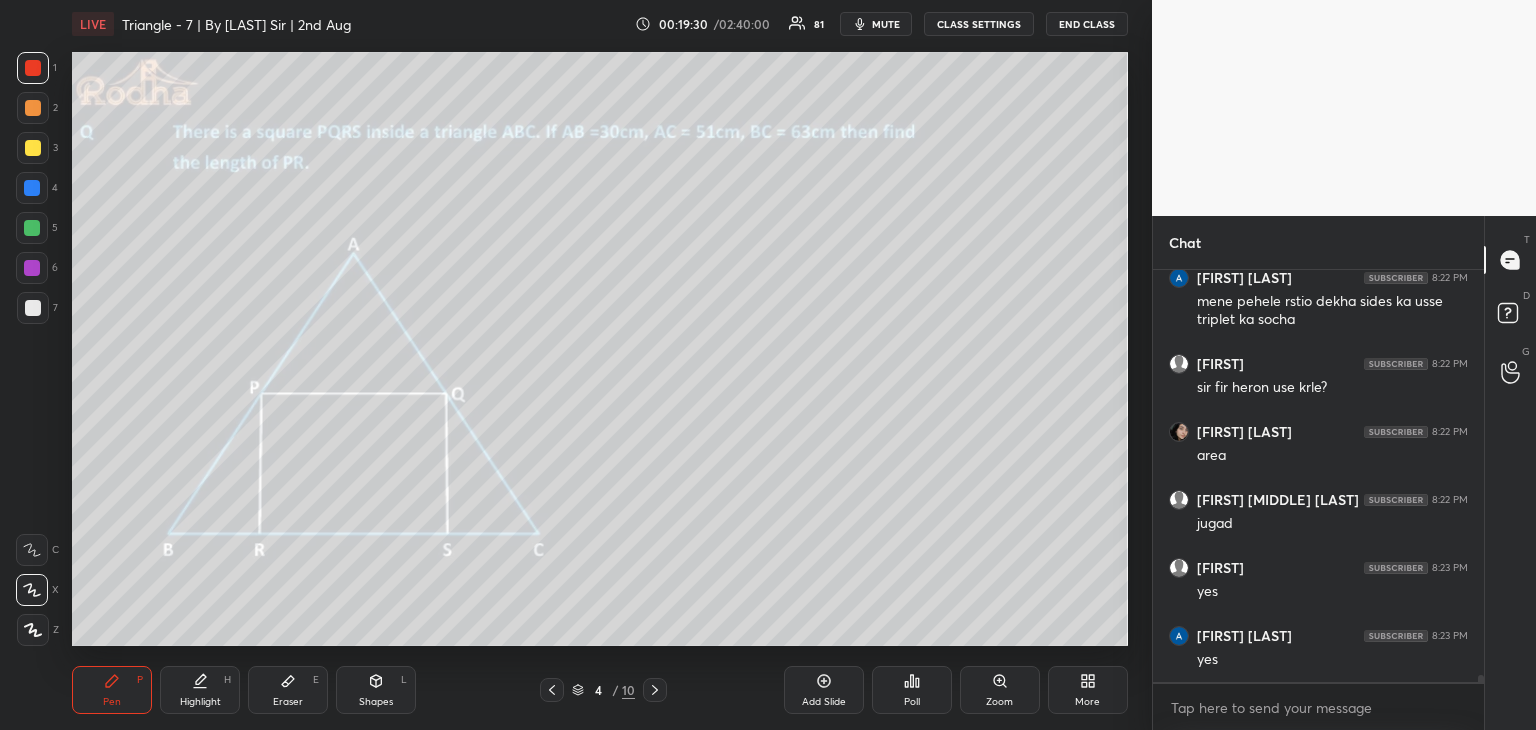 click at bounding box center (33, 108) 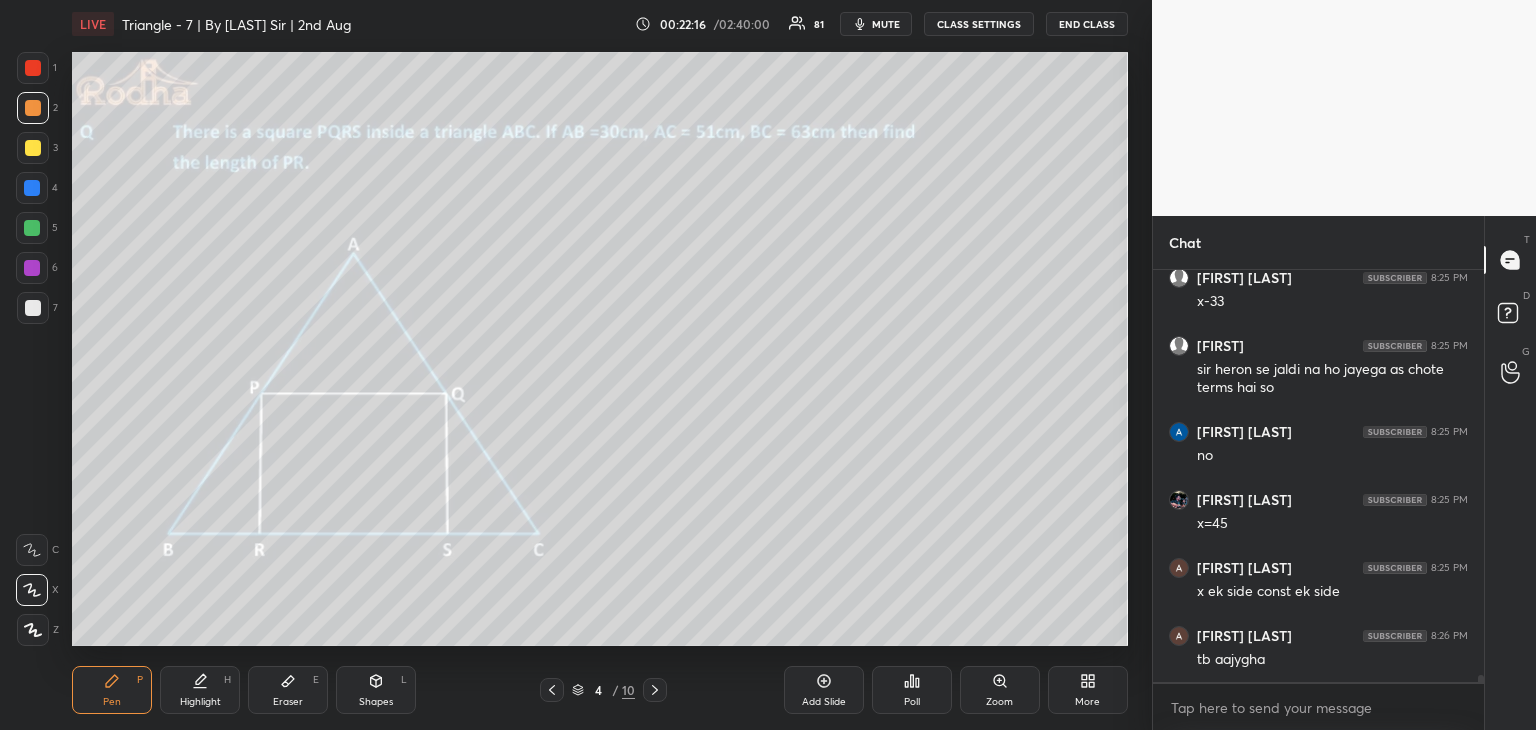 scroll, scrollTop: 23776, scrollLeft: 0, axis: vertical 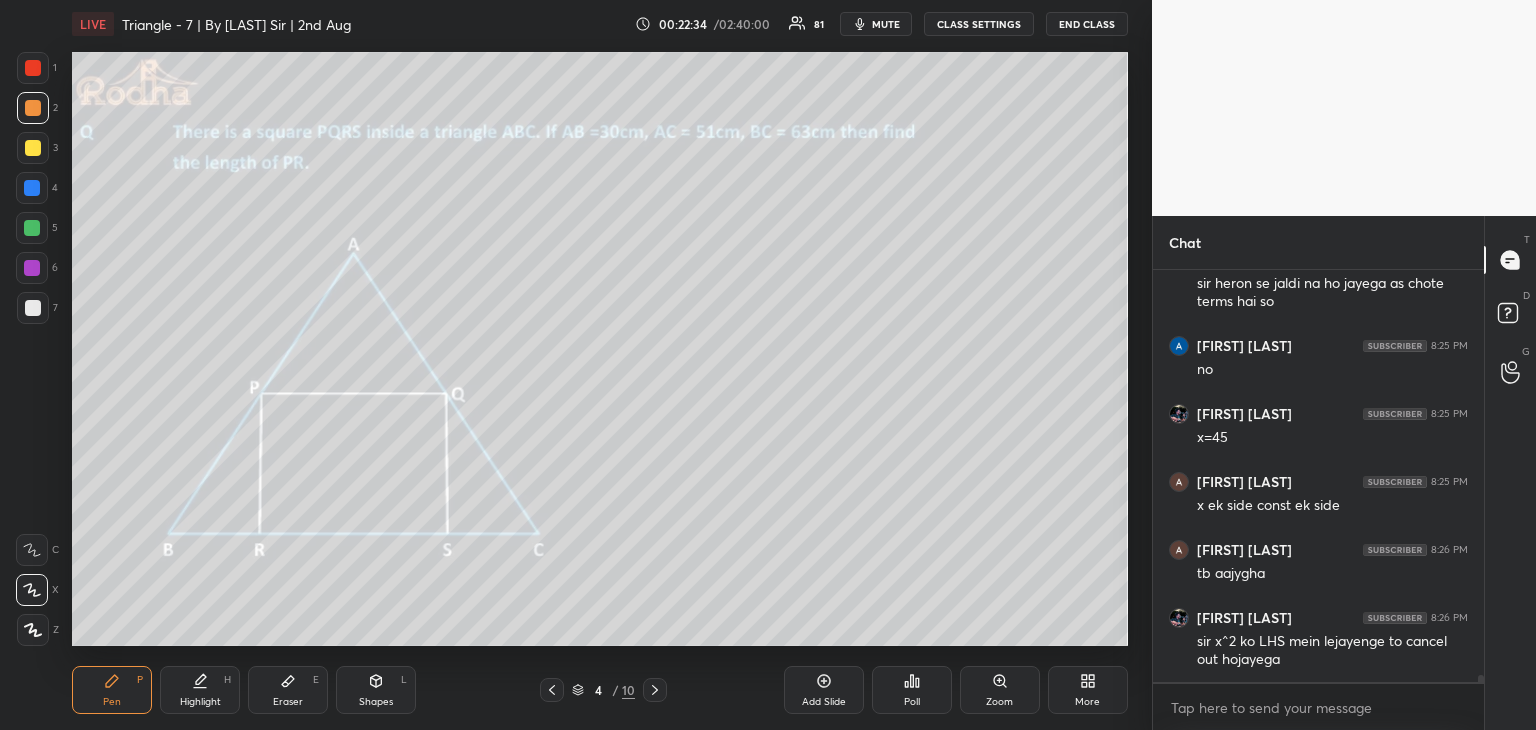 click on "Add Slide" at bounding box center [824, 702] 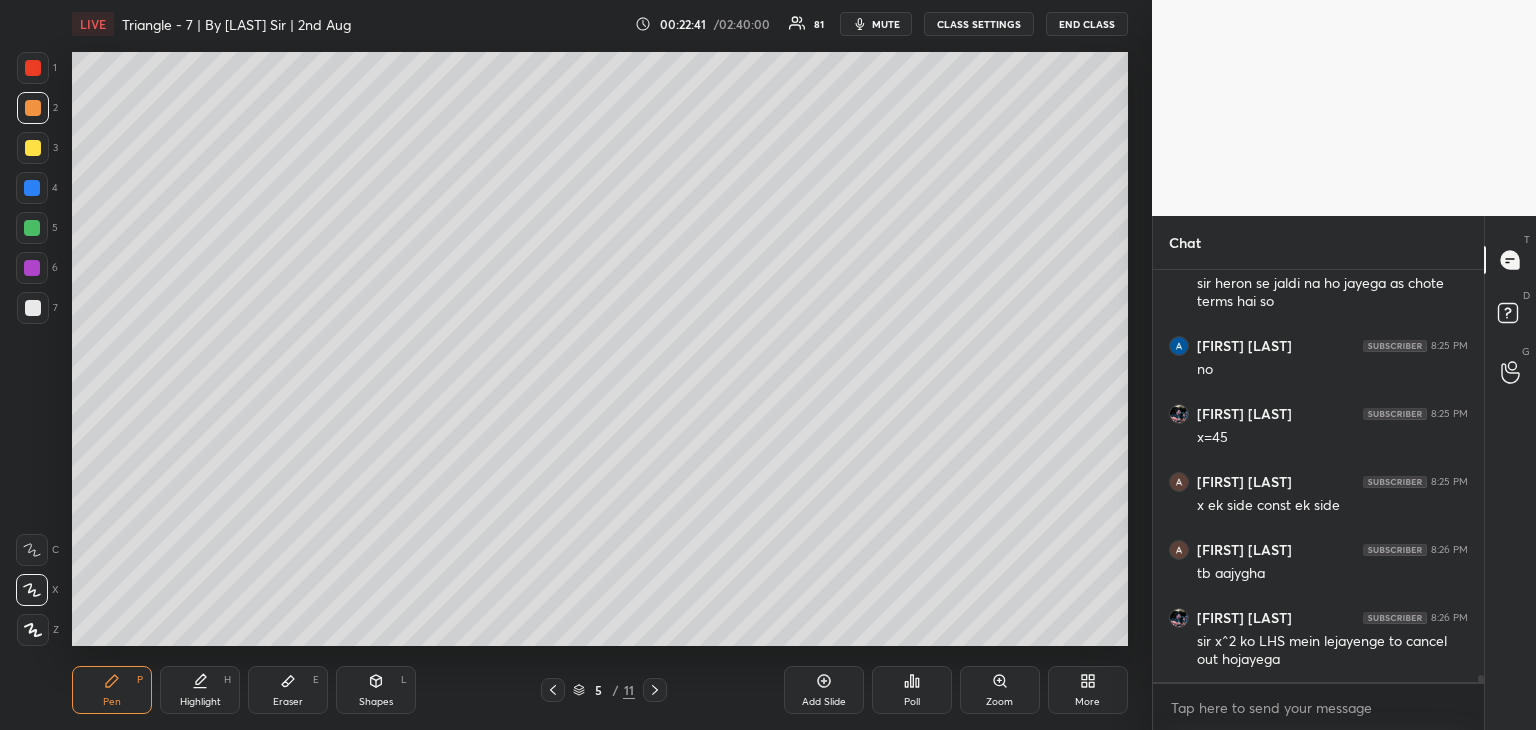 scroll, scrollTop: 23844, scrollLeft: 0, axis: vertical 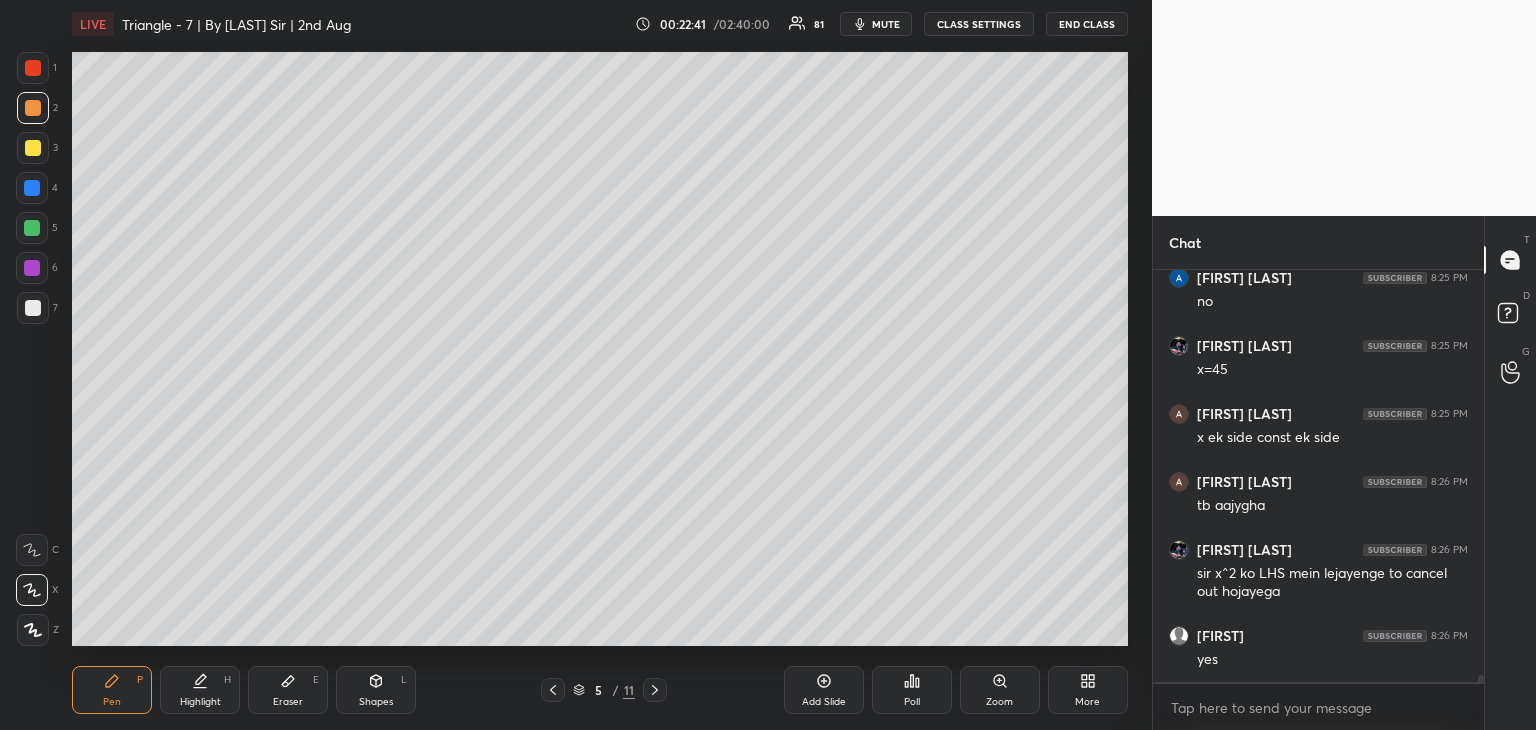 click on "Shapes L" at bounding box center (376, 690) 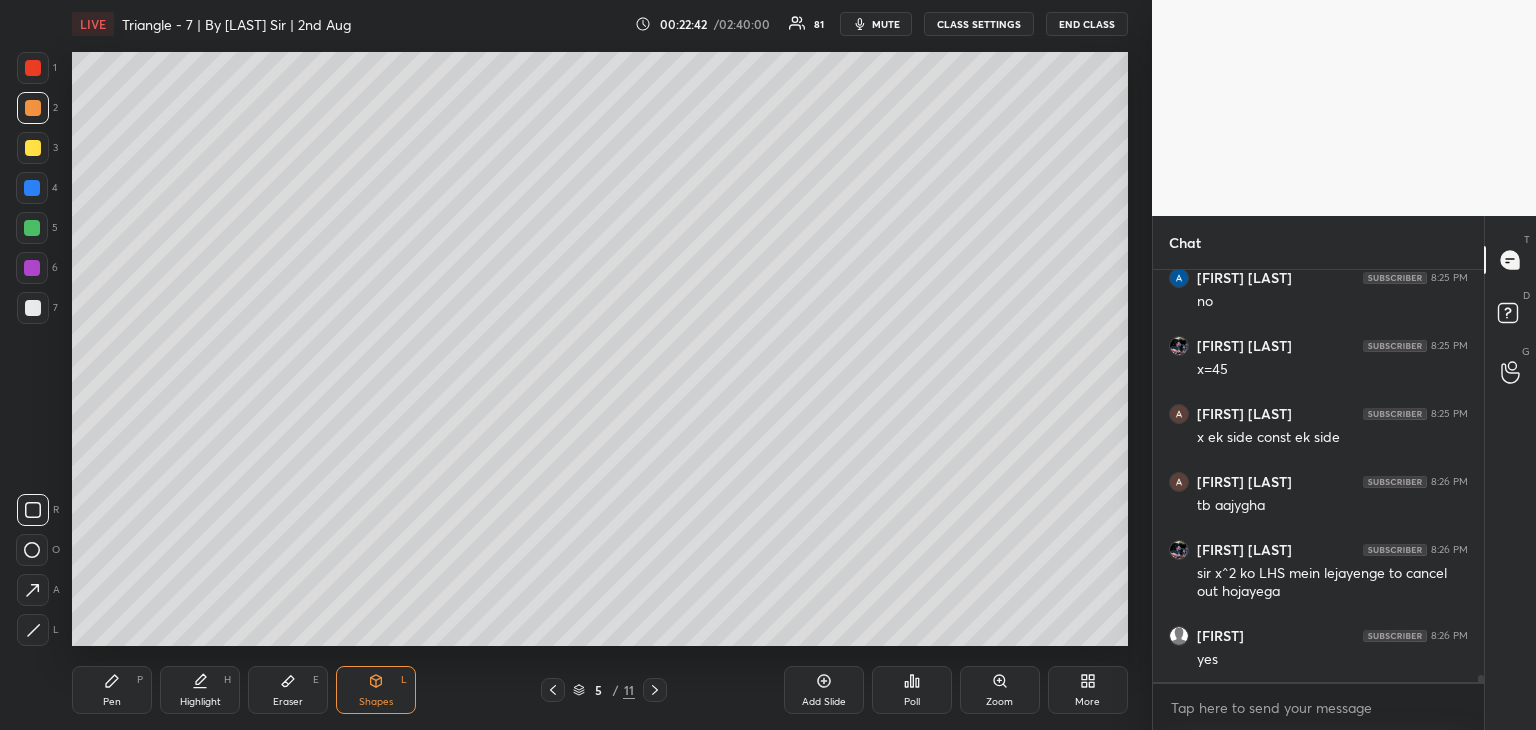drag, startPoint x: 32, startPoint y: 639, endPoint x: 51, endPoint y: 605, distance: 38.948685 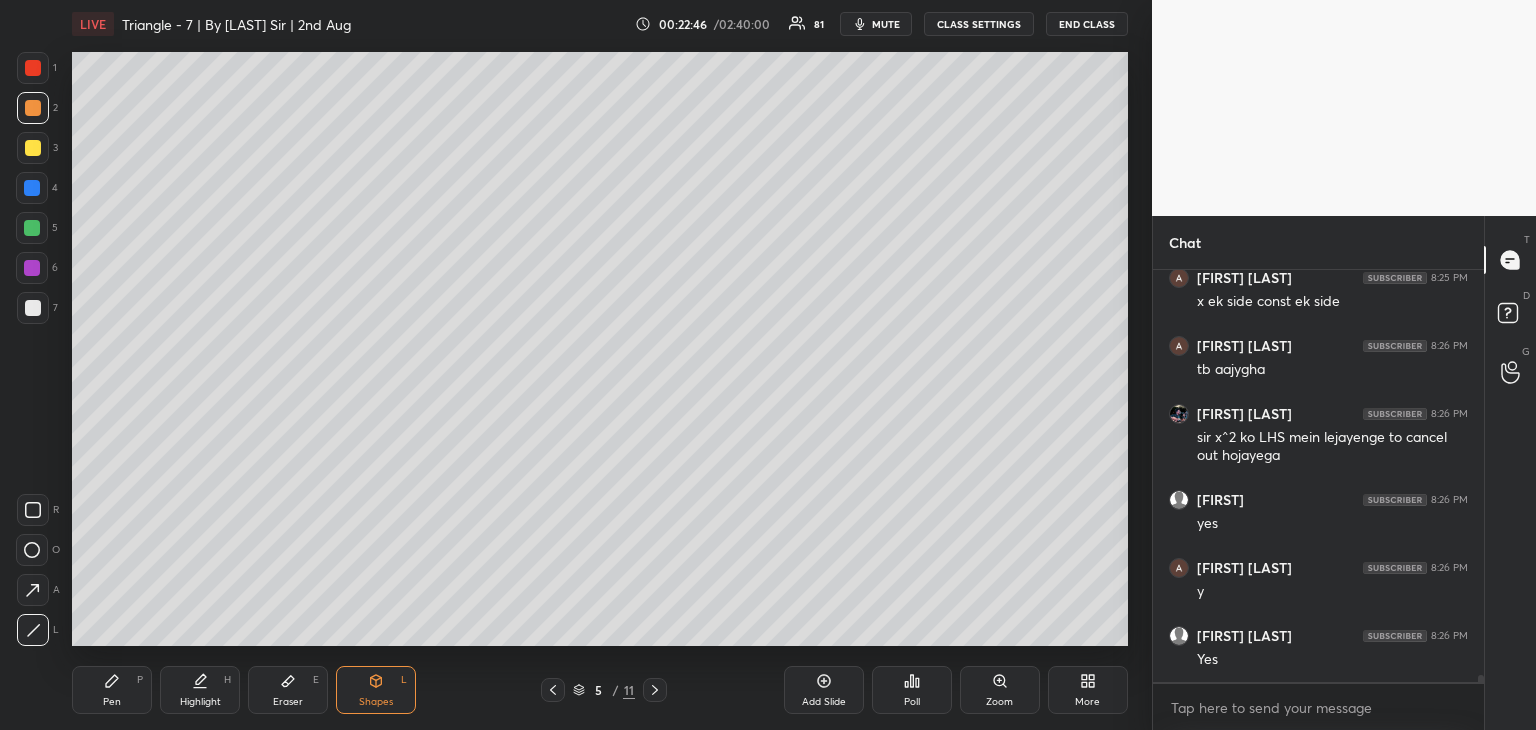 scroll, scrollTop: 24048, scrollLeft: 0, axis: vertical 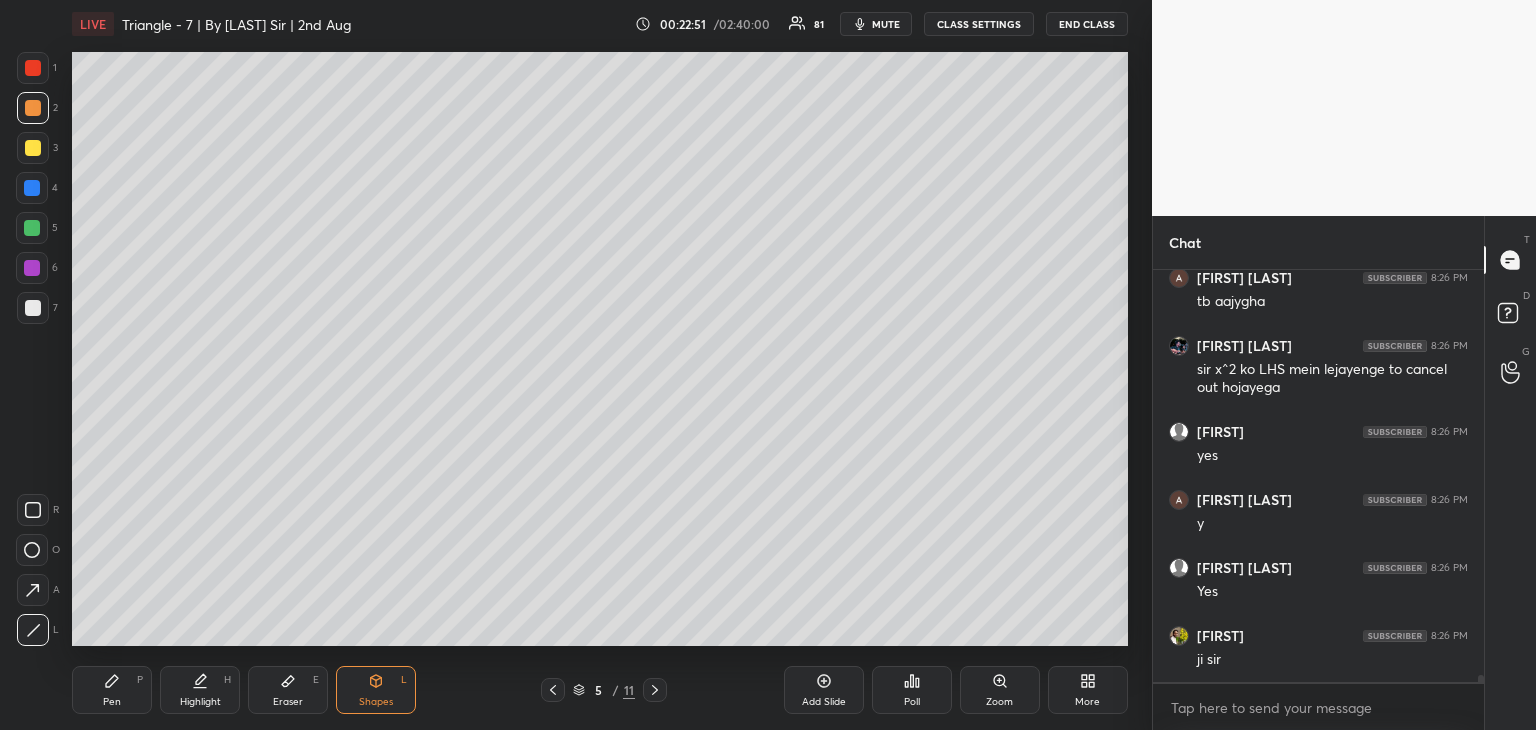 click on "Pen P" at bounding box center (112, 690) 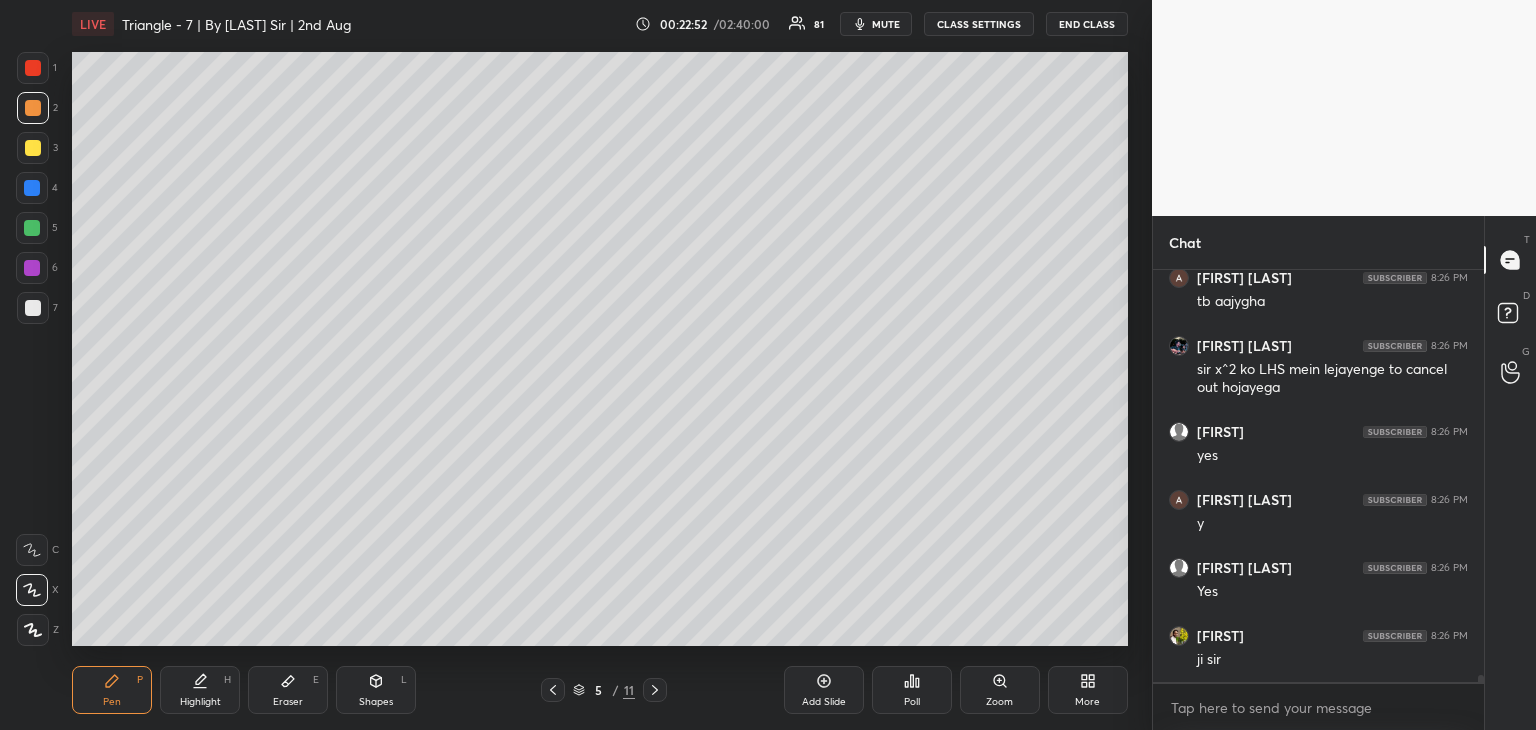click 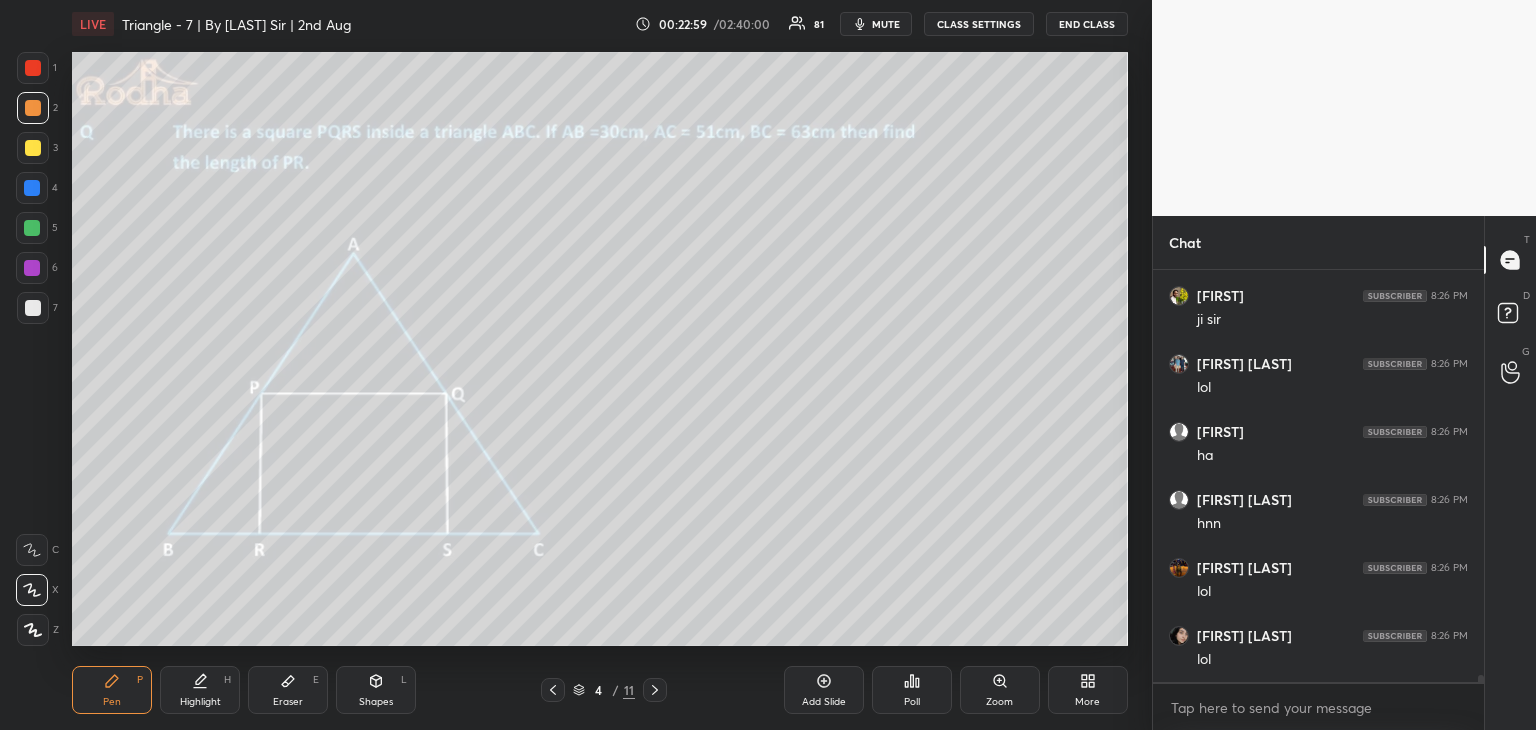 scroll, scrollTop: 24456, scrollLeft: 0, axis: vertical 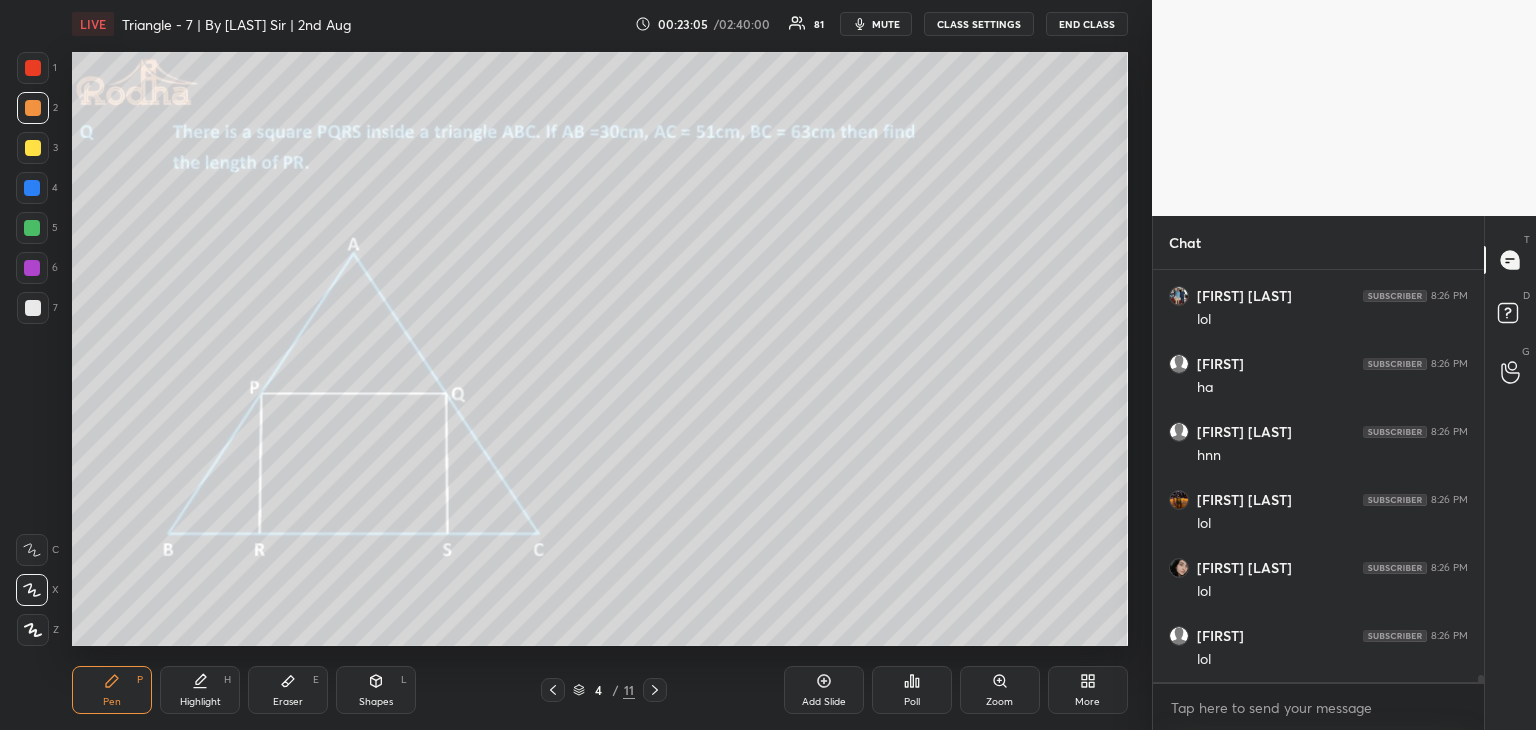 click 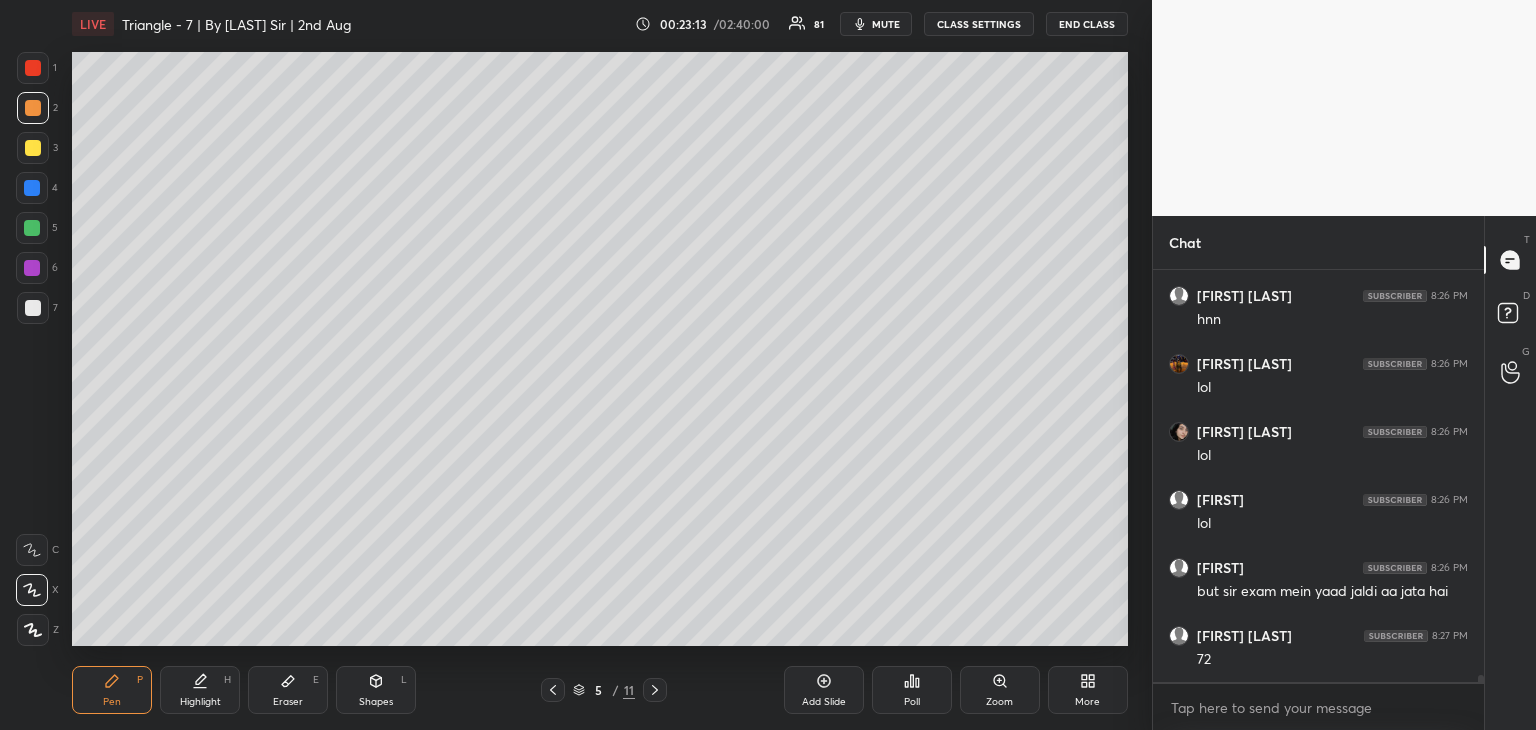 scroll, scrollTop: 24660, scrollLeft: 0, axis: vertical 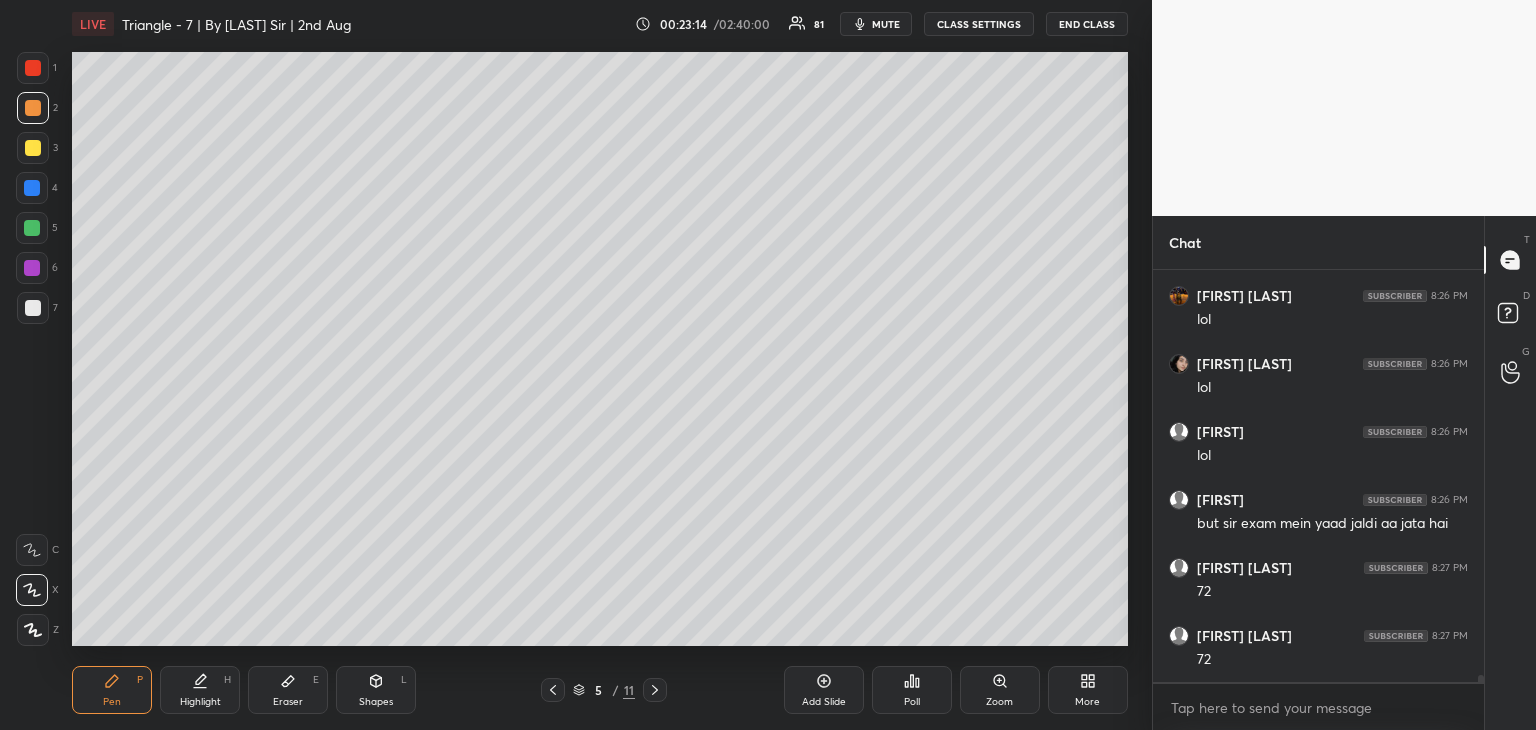 drag, startPoint x: 551, startPoint y: 692, endPoint x: 564, endPoint y: 691, distance: 13.038404 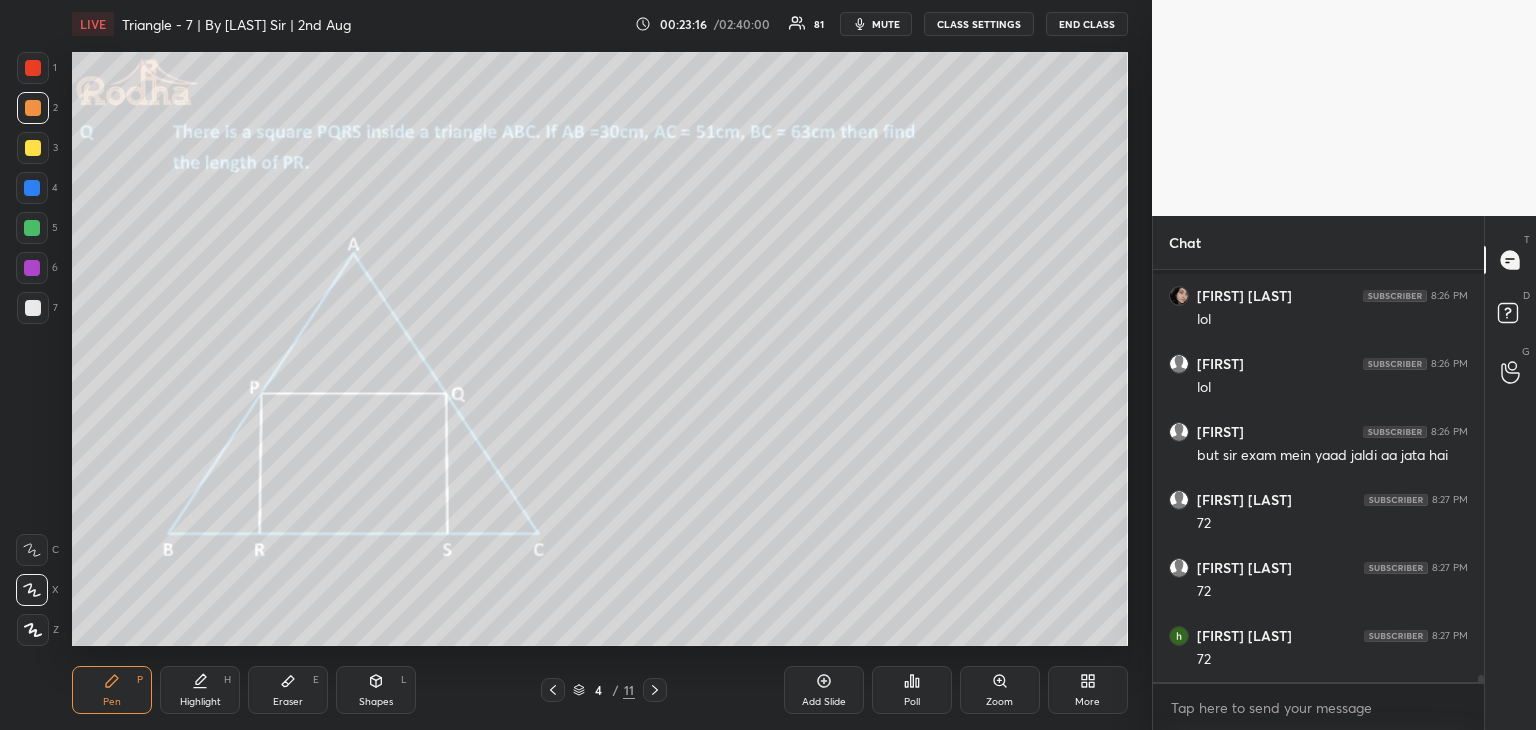 scroll, scrollTop: 24864, scrollLeft: 0, axis: vertical 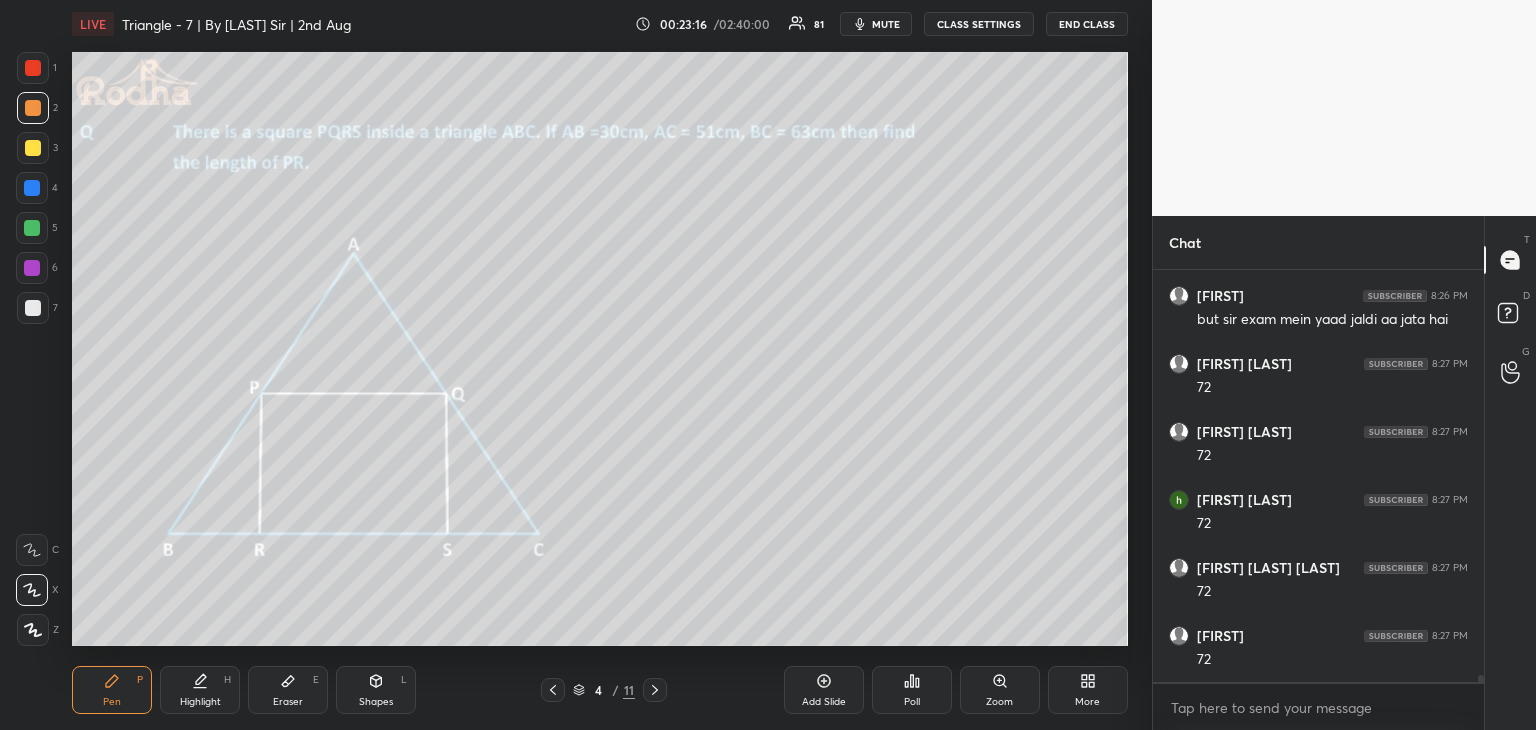 click 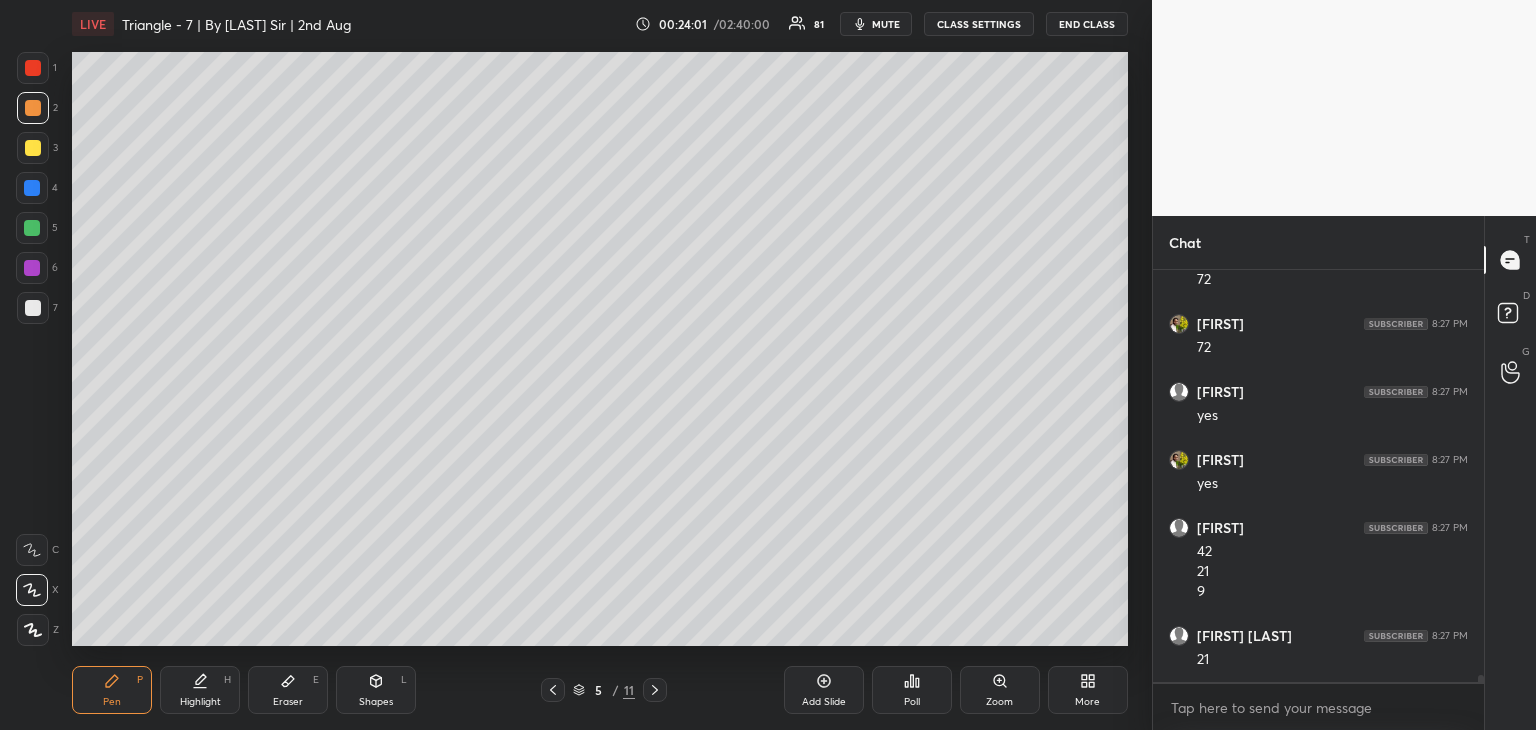 scroll, scrollTop: 25312, scrollLeft: 0, axis: vertical 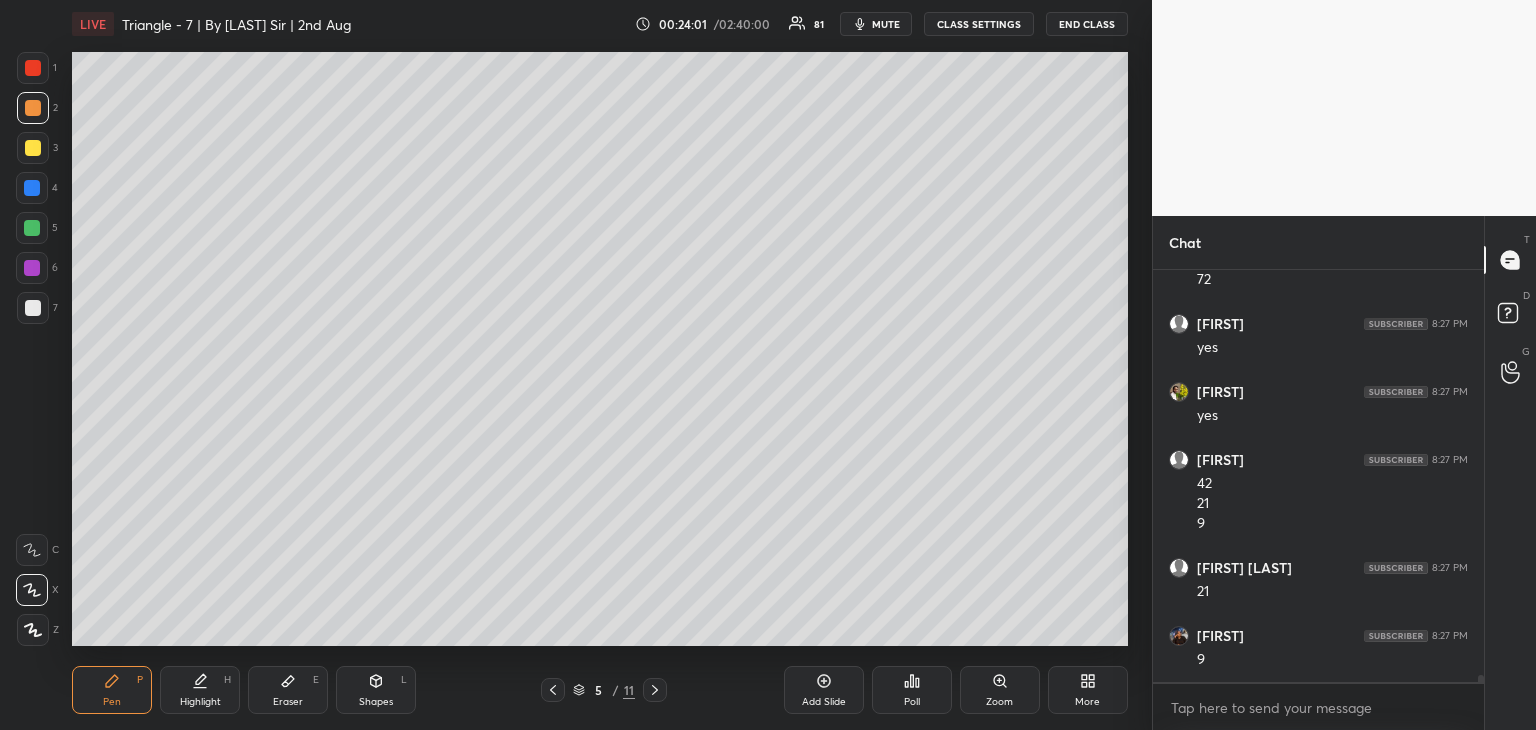 drag, startPoint x: 293, startPoint y: 677, endPoint x: 310, endPoint y: 651, distance: 31.06445 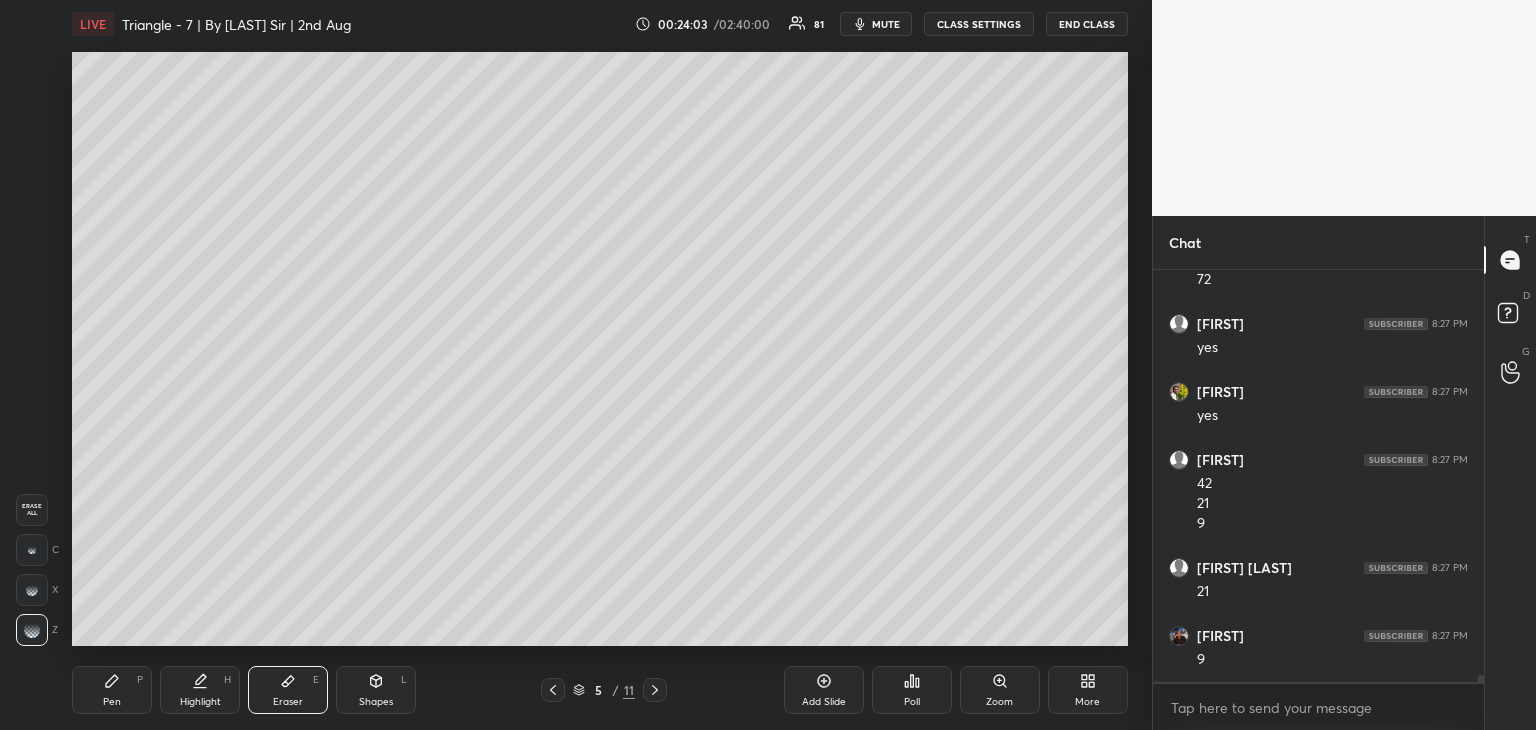 click on "Pen P" at bounding box center [112, 690] 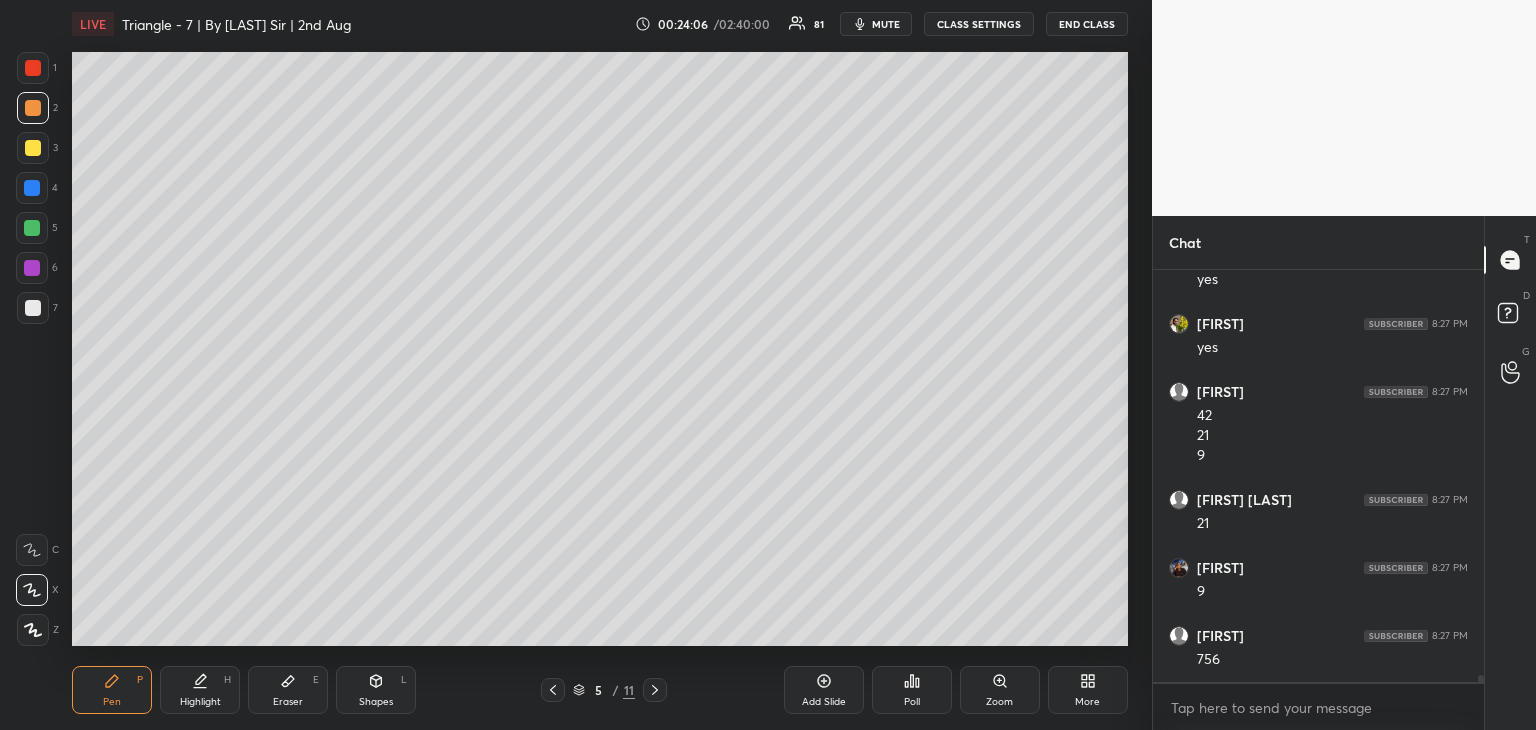 scroll, scrollTop: 25448, scrollLeft: 0, axis: vertical 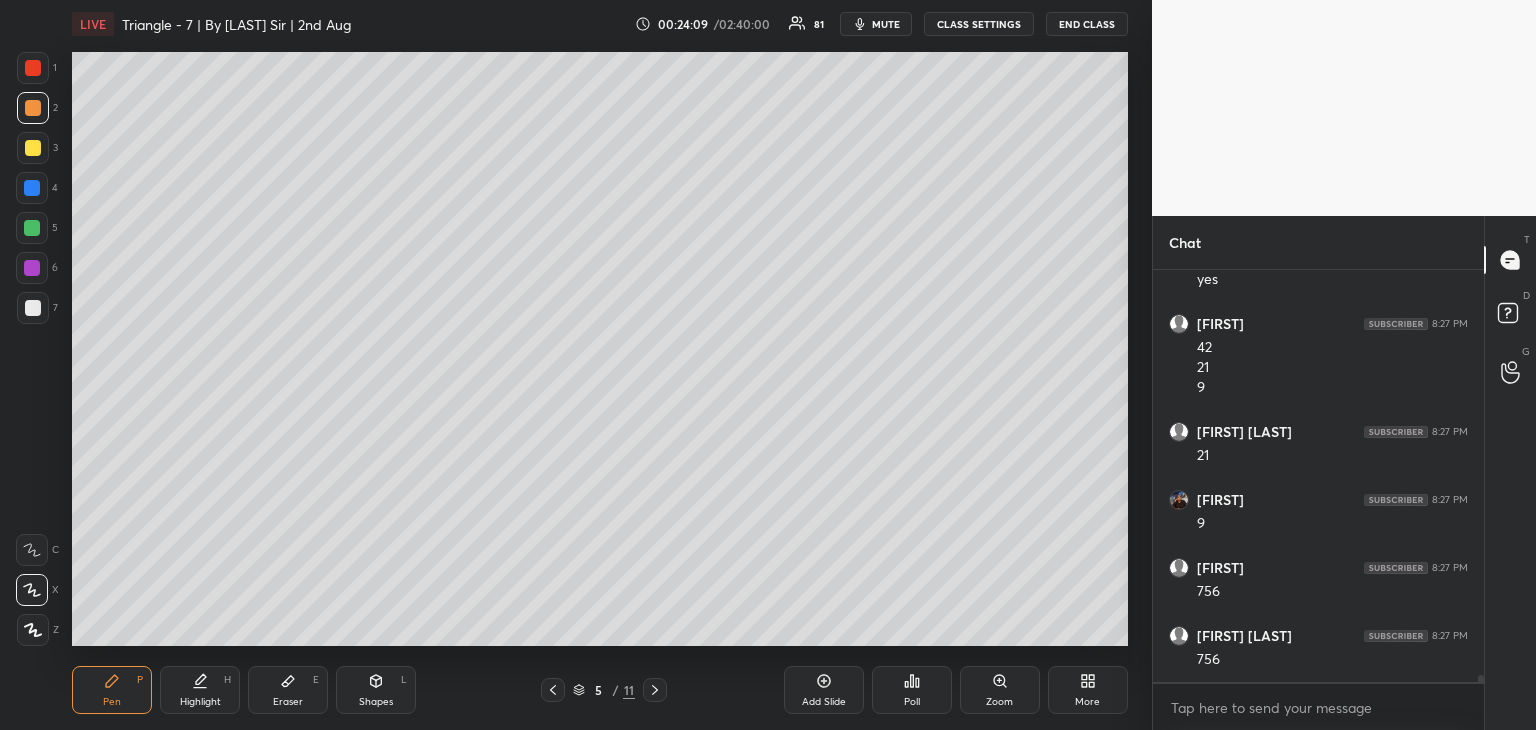 click 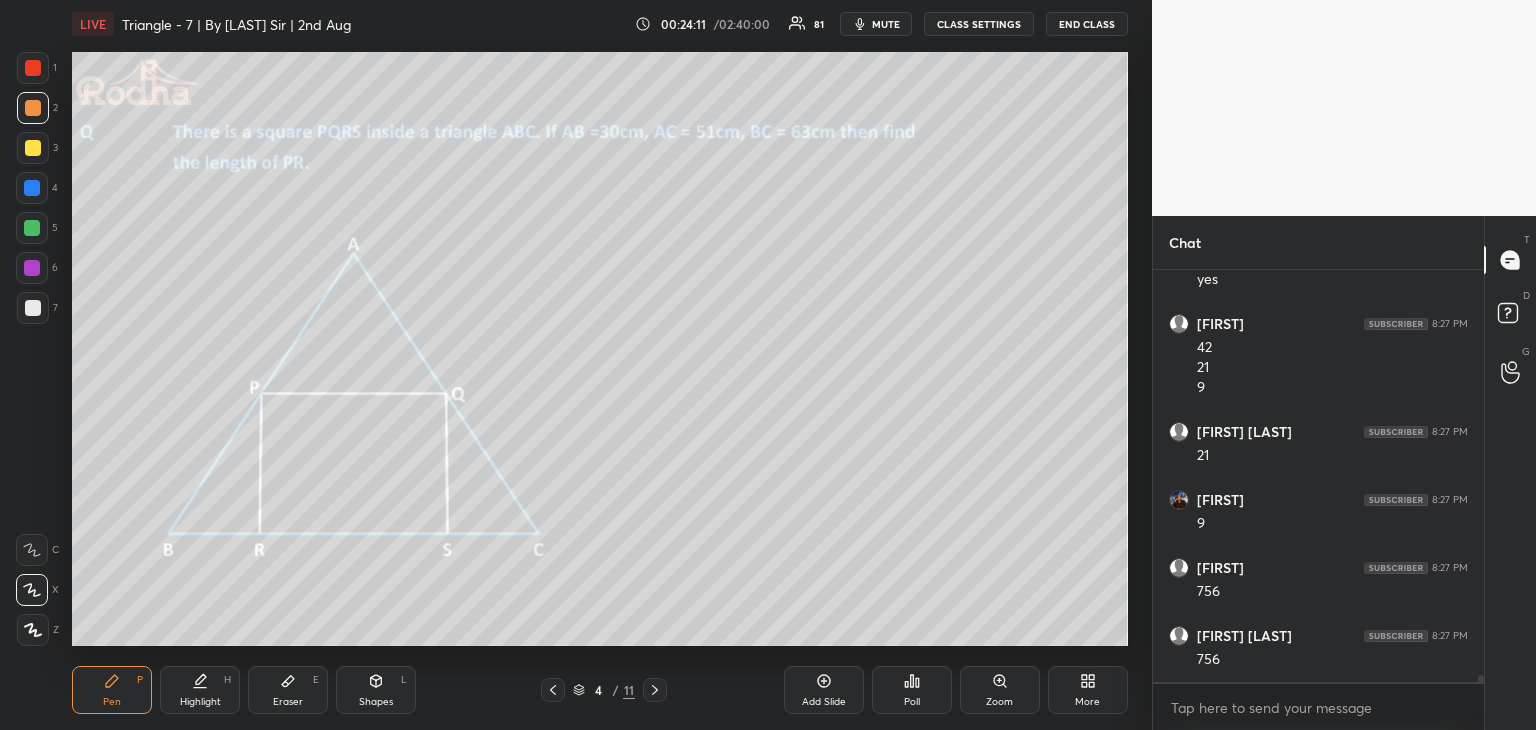 click 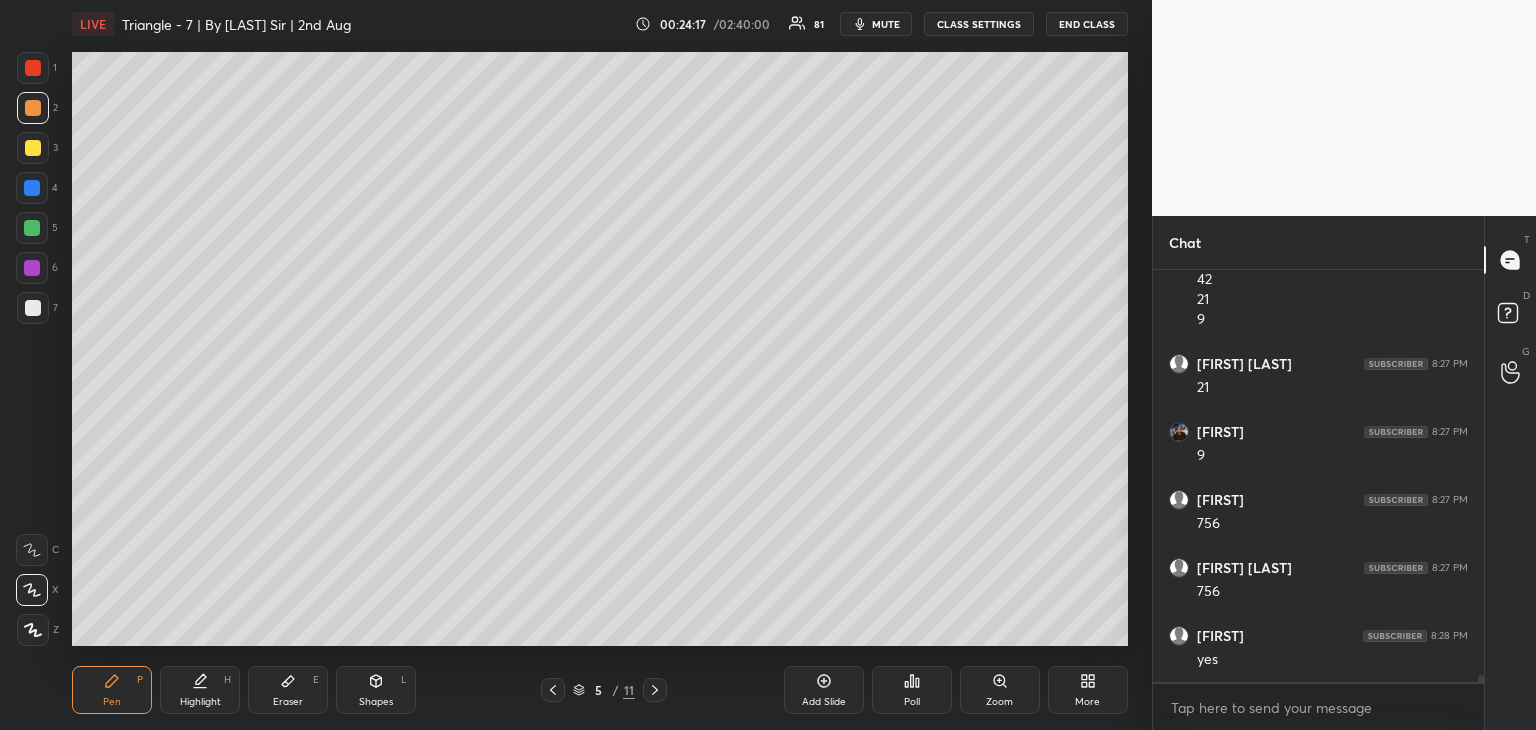scroll, scrollTop: 25584, scrollLeft: 0, axis: vertical 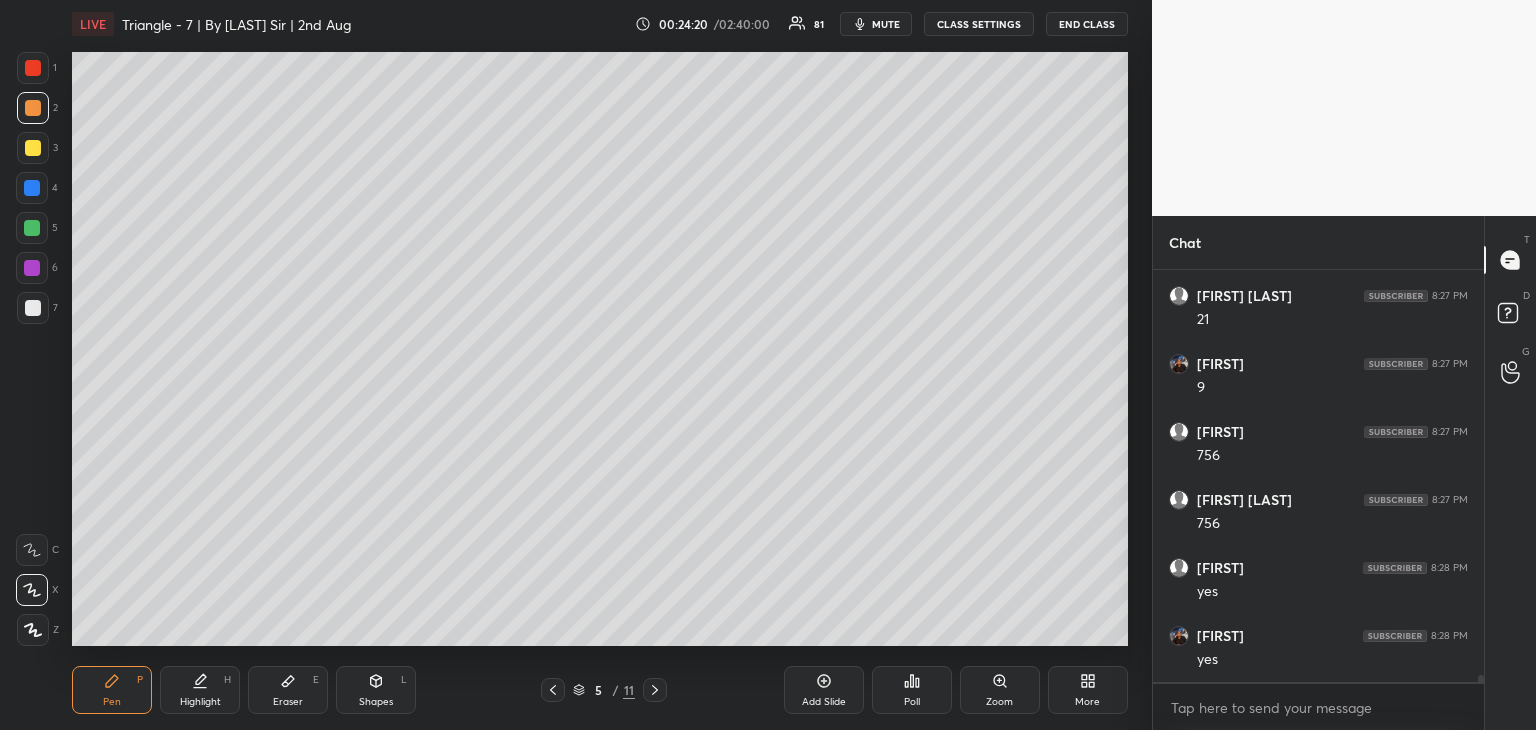 click 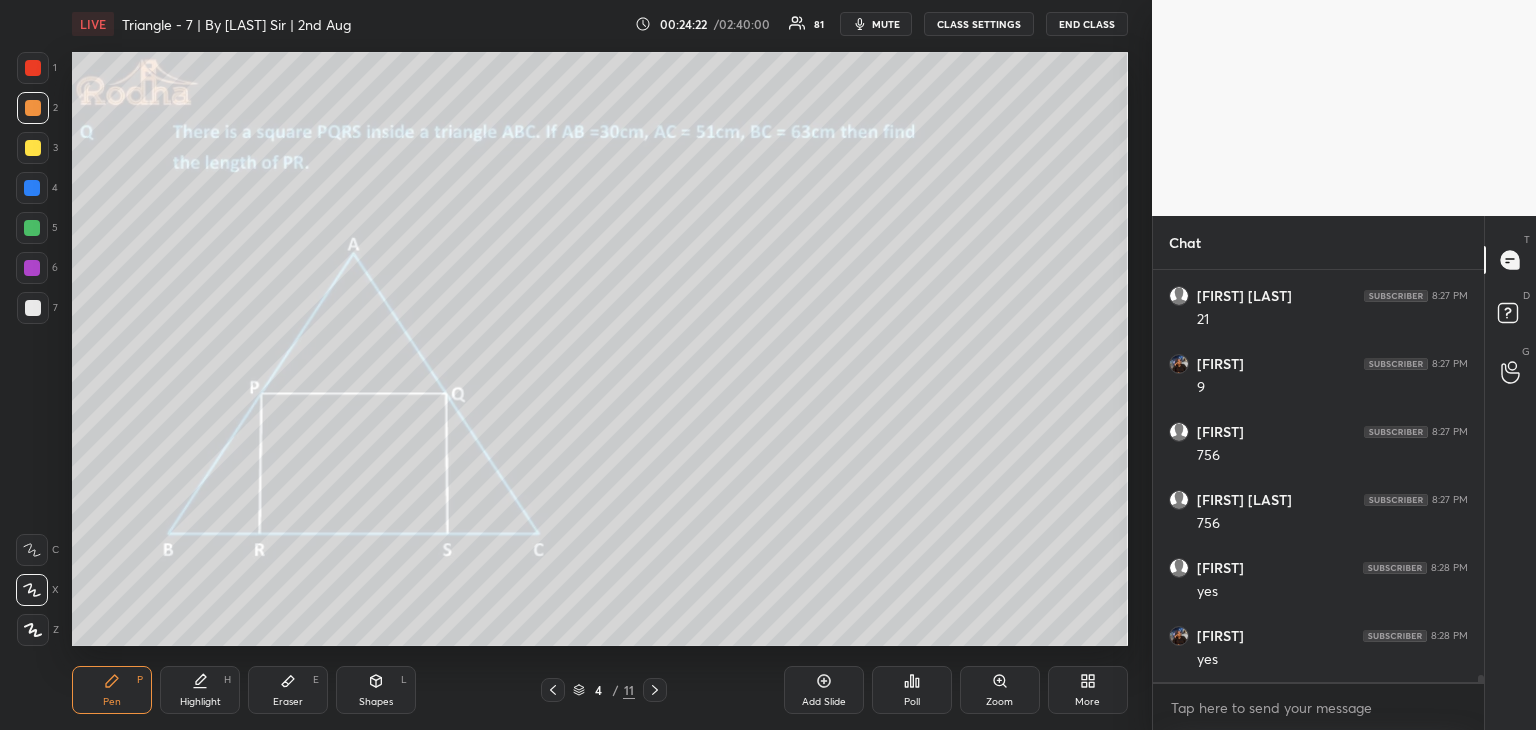 click 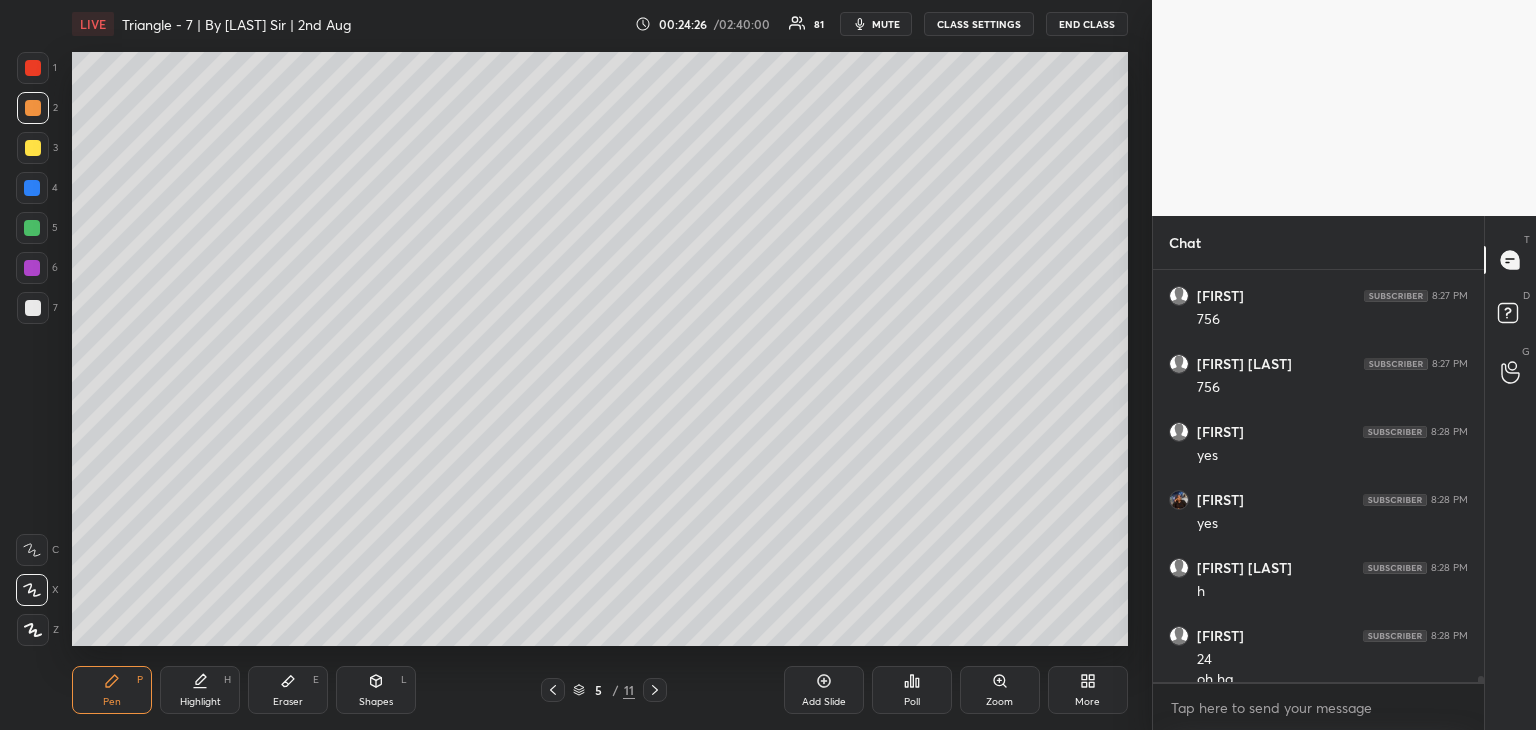 scroll, scrollTop: 25740, scrollLeft: 0, axis: vertical 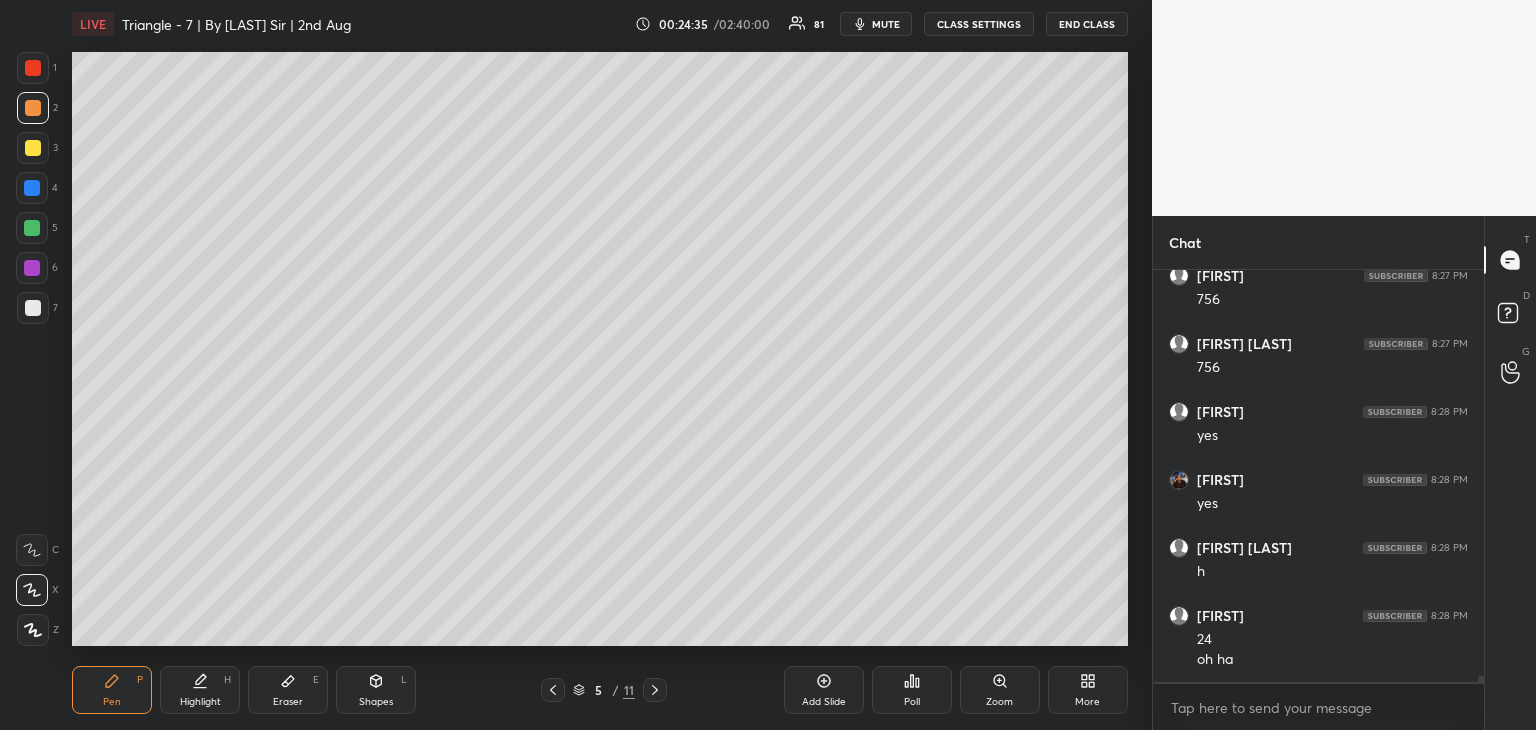 drag, startPoint x: 32, startPoint y: 65, endPoint x: 52, endPoint y: 72, distance: 21.189621 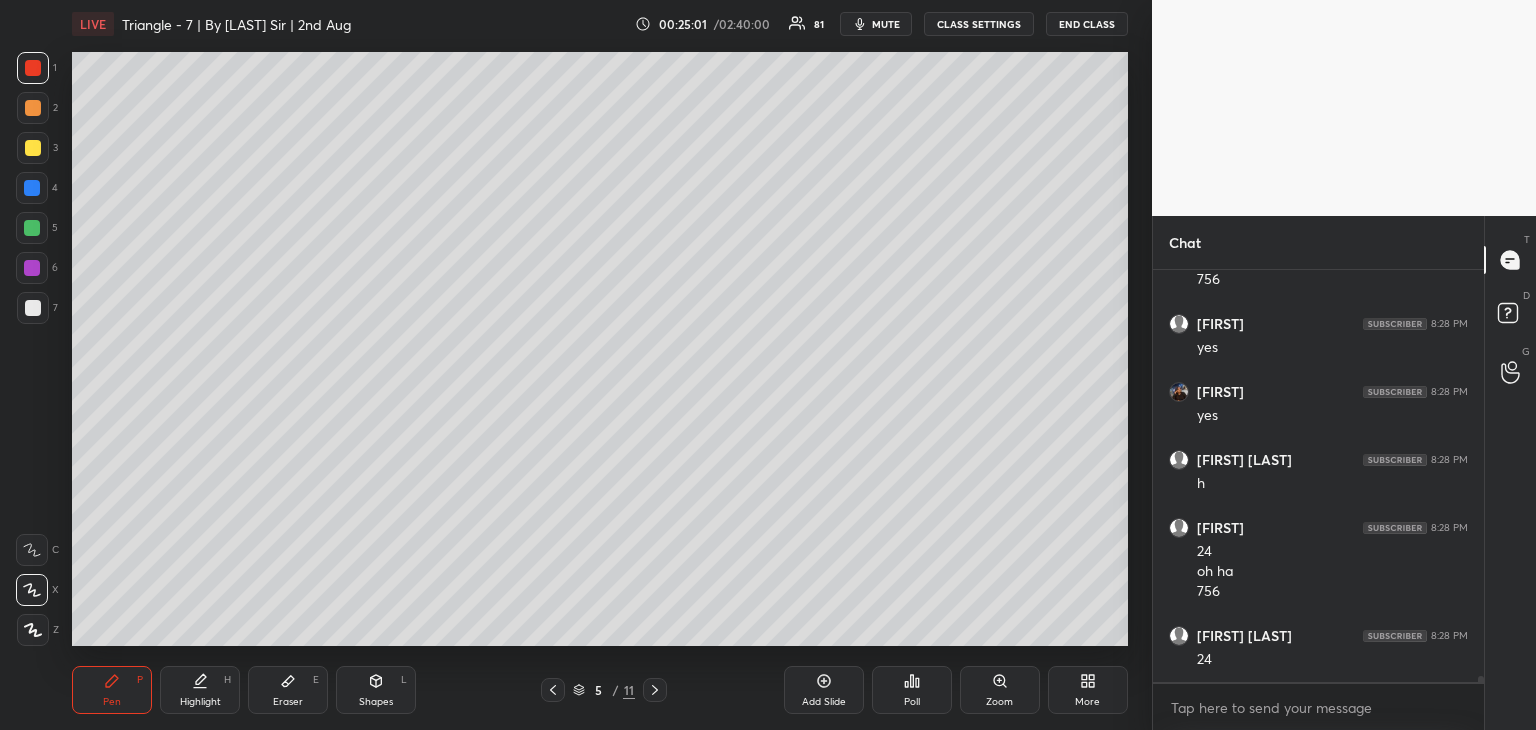 scroll, scrollTop: 25896, scrollLeft: 0, axis: vertical 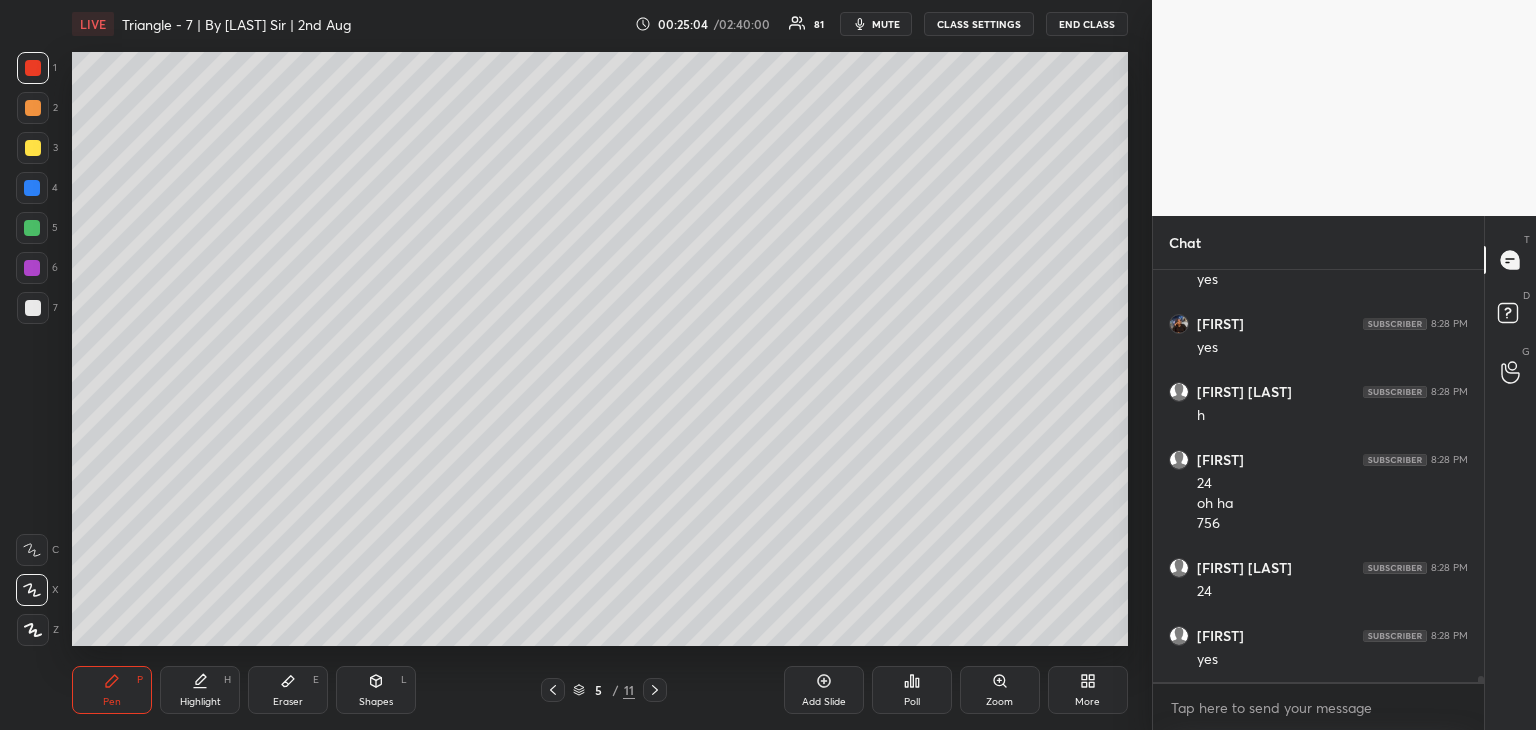 click at bounding box center [32, 228] 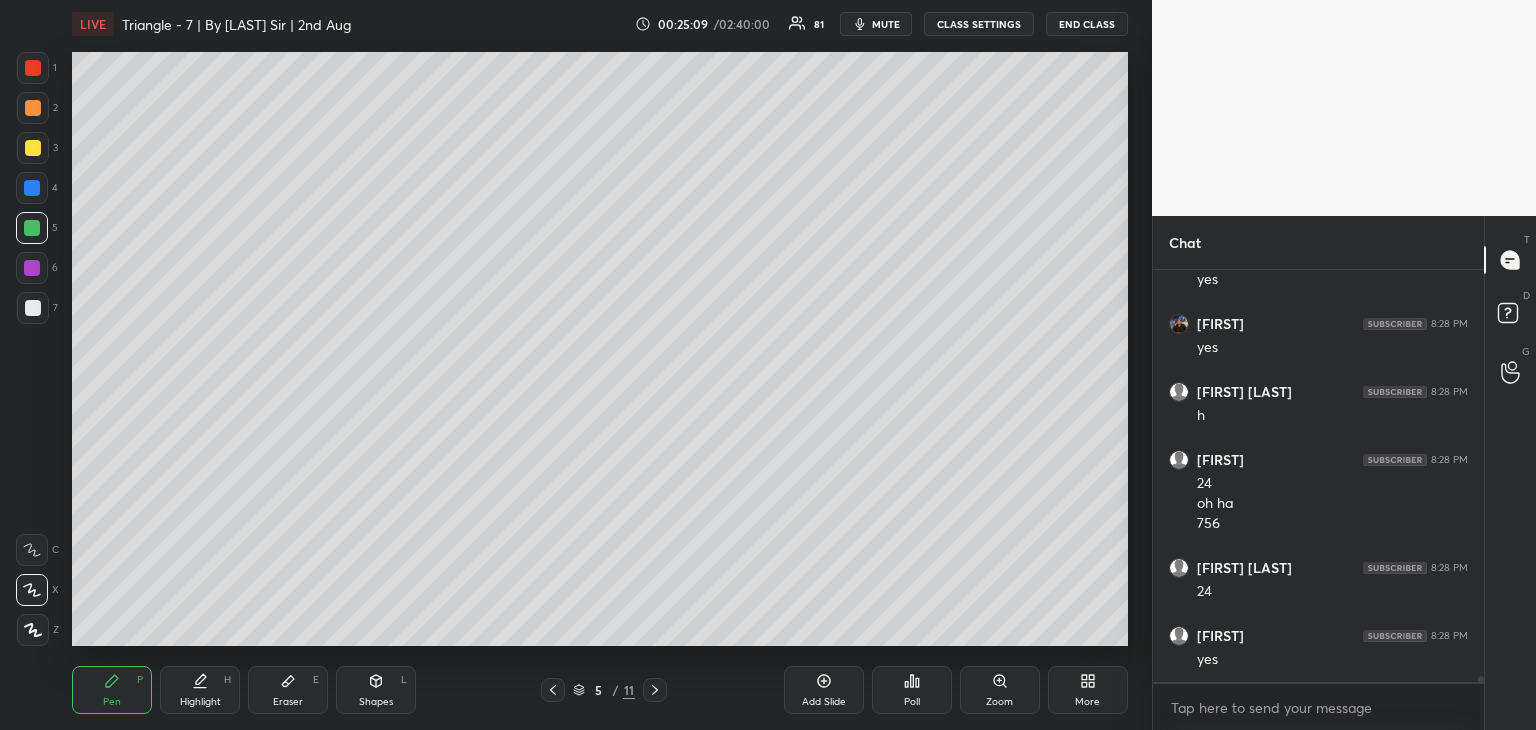 scroll, scrollTop: 25964, scrollLeft: 0, axis: vertical 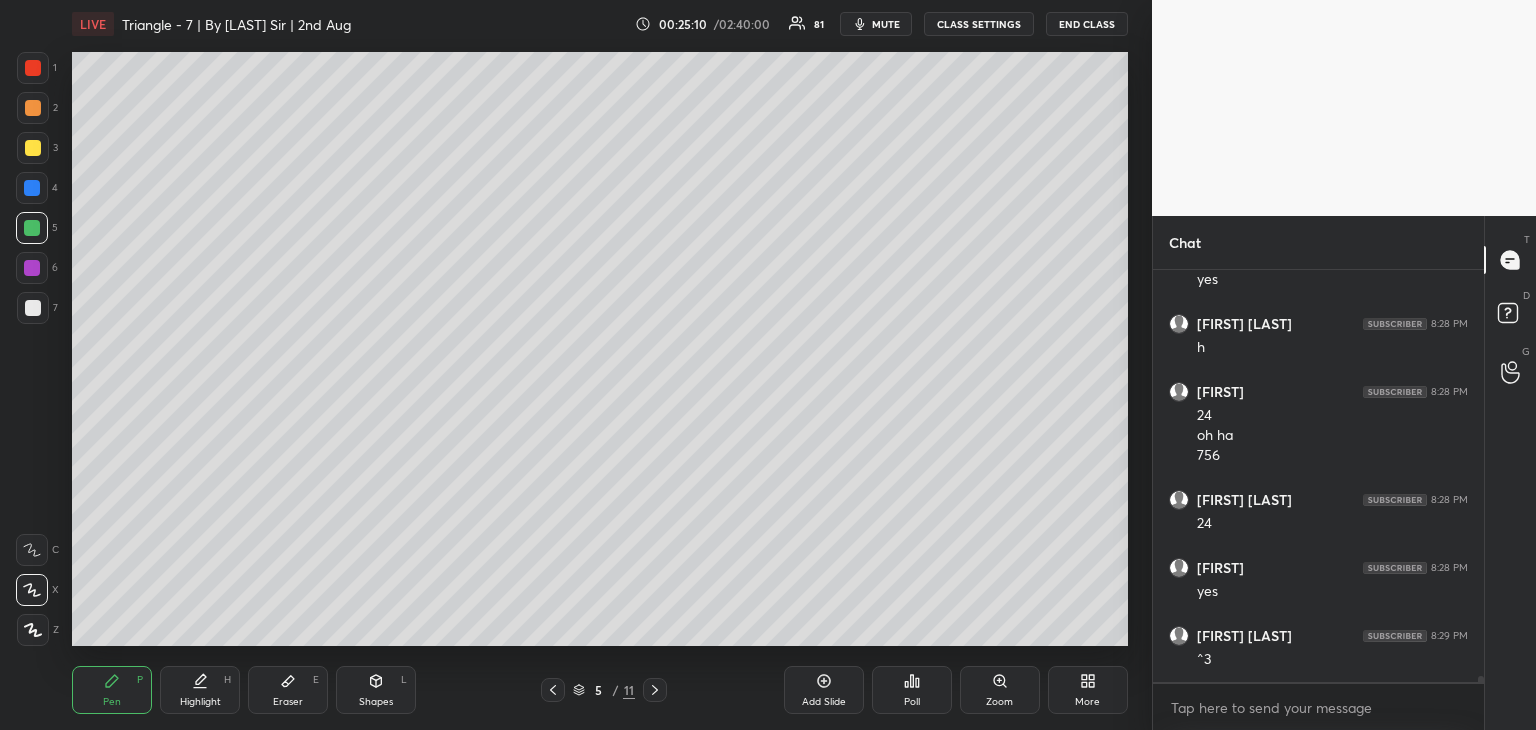 drag, startPoint x: 291, startPoint y: 696, endPoint x: 302, endPoint y: 651, distance: 46.32494 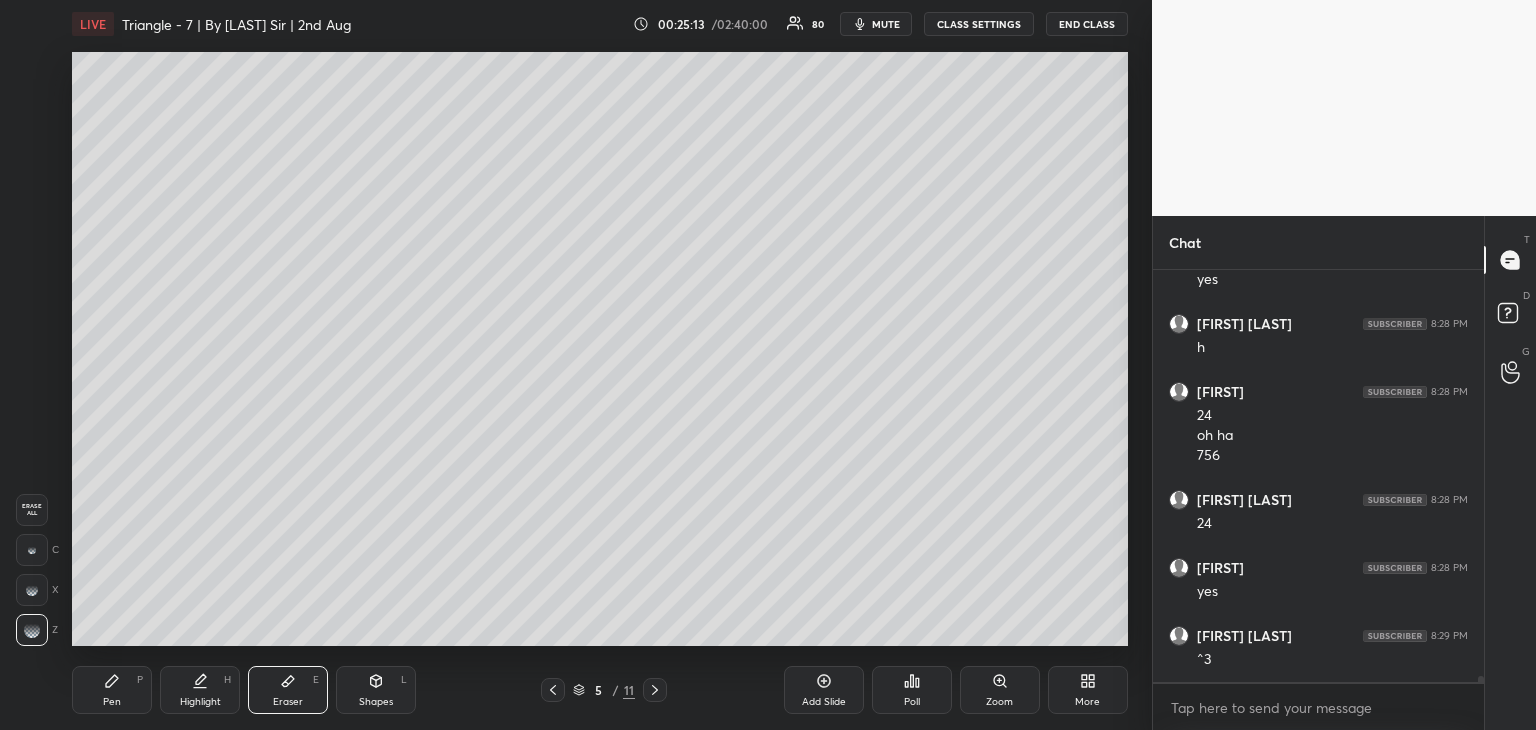 click on "Pen P" at bounding box center (112, 690) 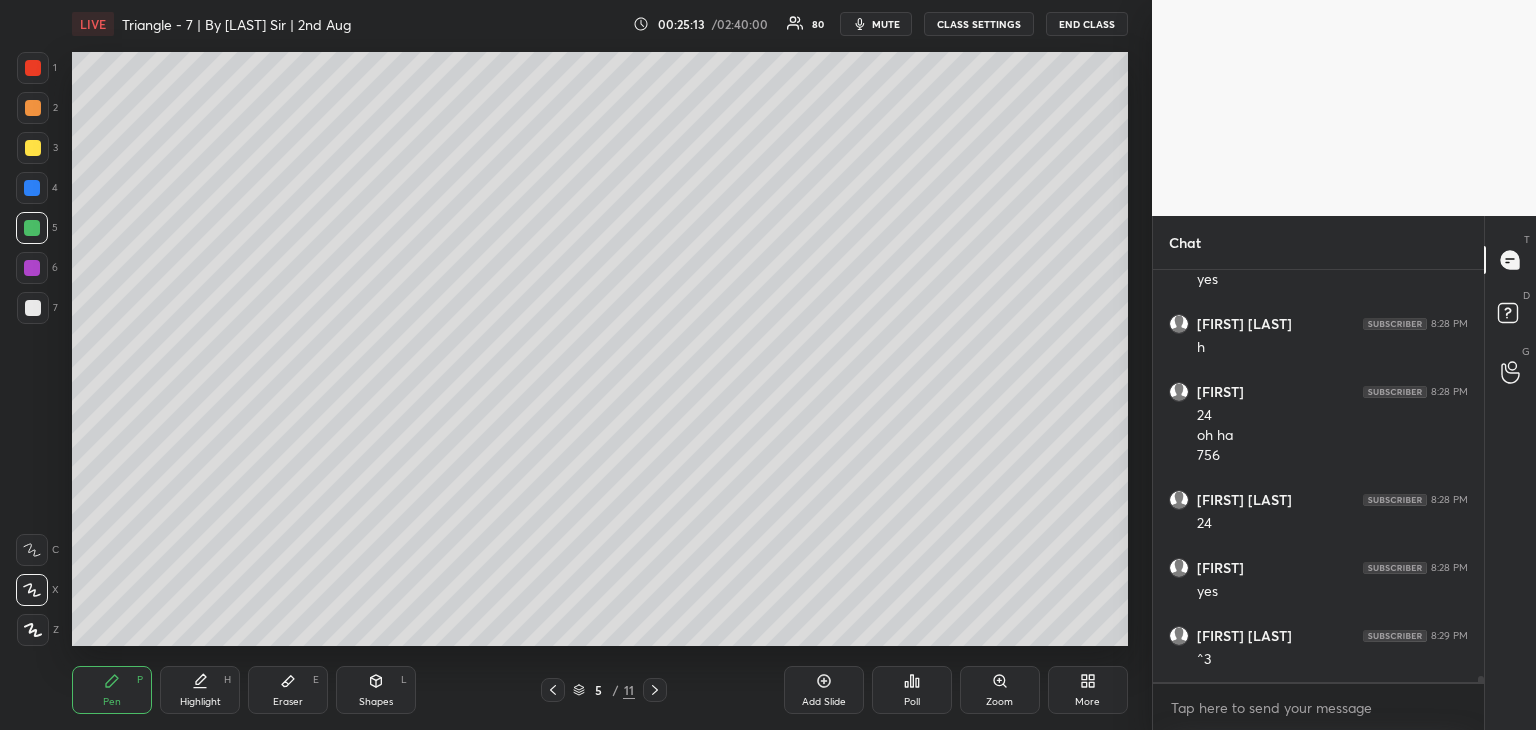 scroll, scrollTop: 26032, scrollLeft: 0, axis: vertical 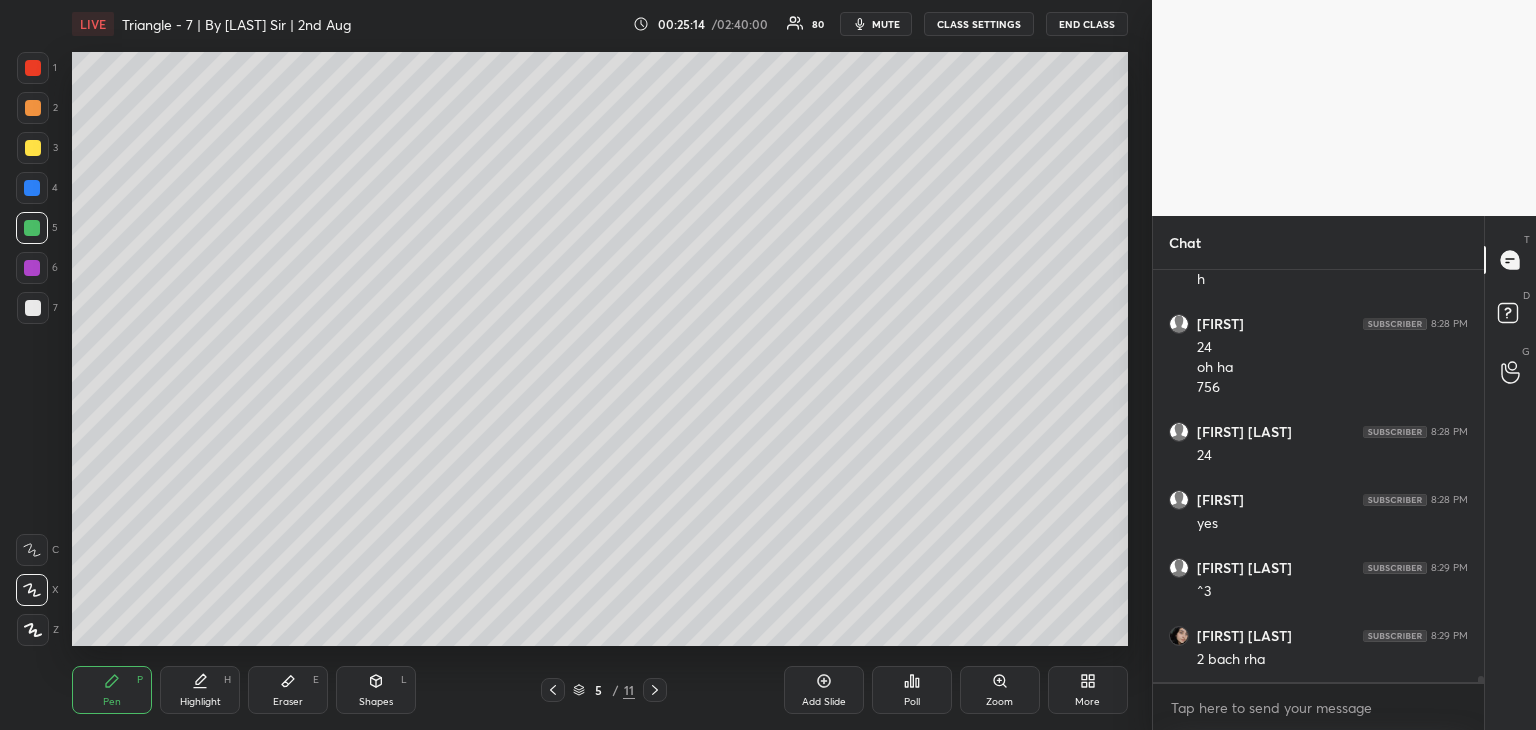 drag, startPoint x: 28, startPoint y: 72, endPoint x: 68, endPoint y: 82, distance: 41.231056 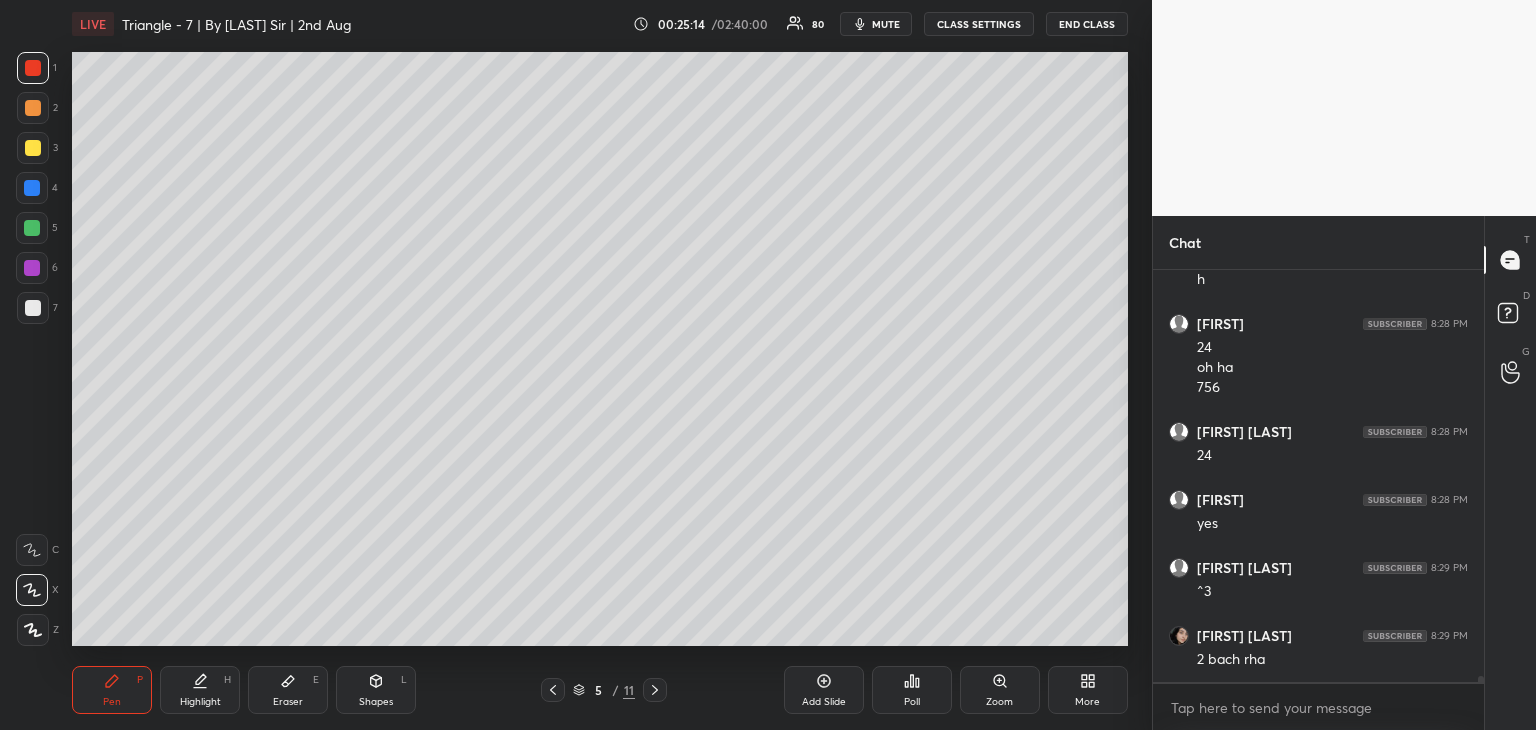 scroll, scrollTop: 26100, scrollLeft: 0, axis: vertical 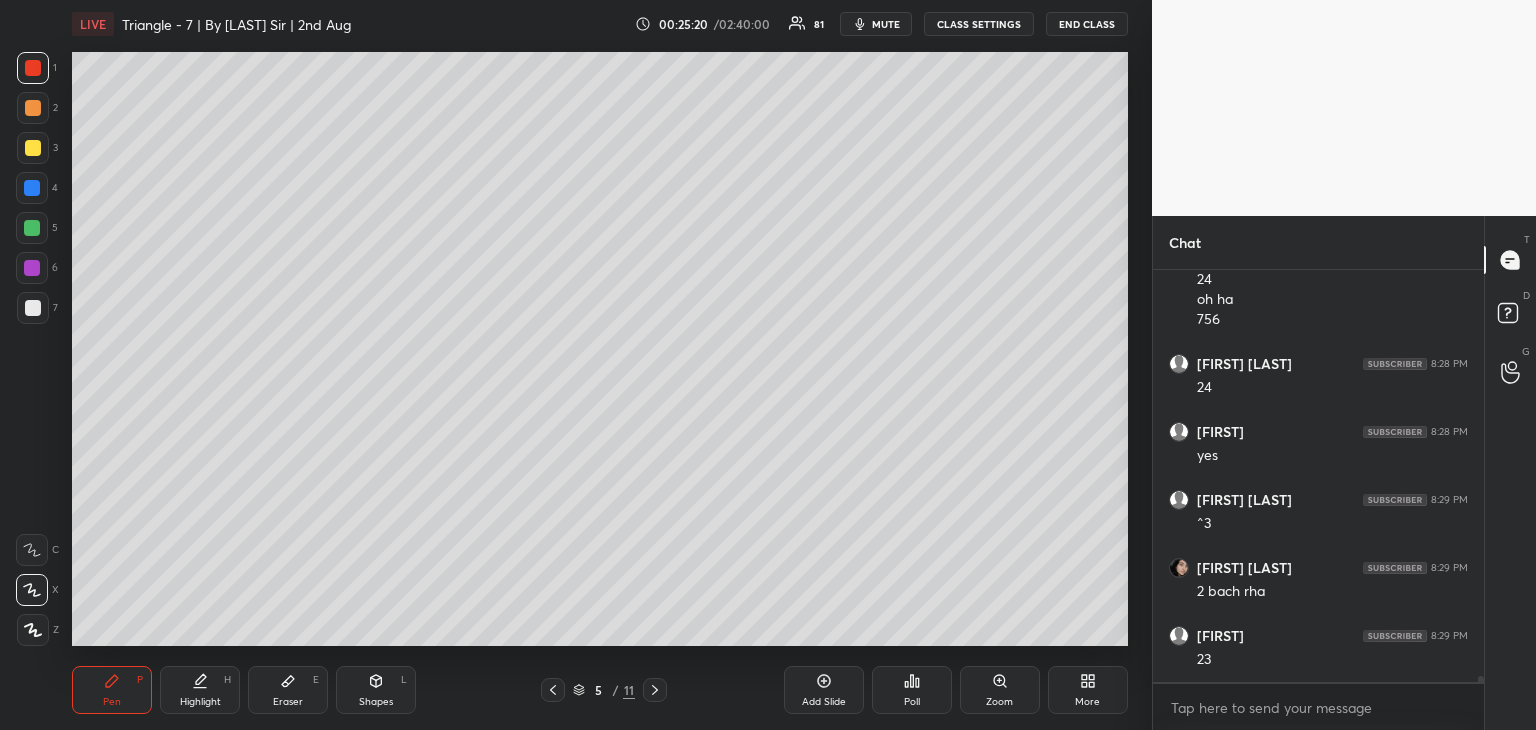 click at bounding box center (32, 228) 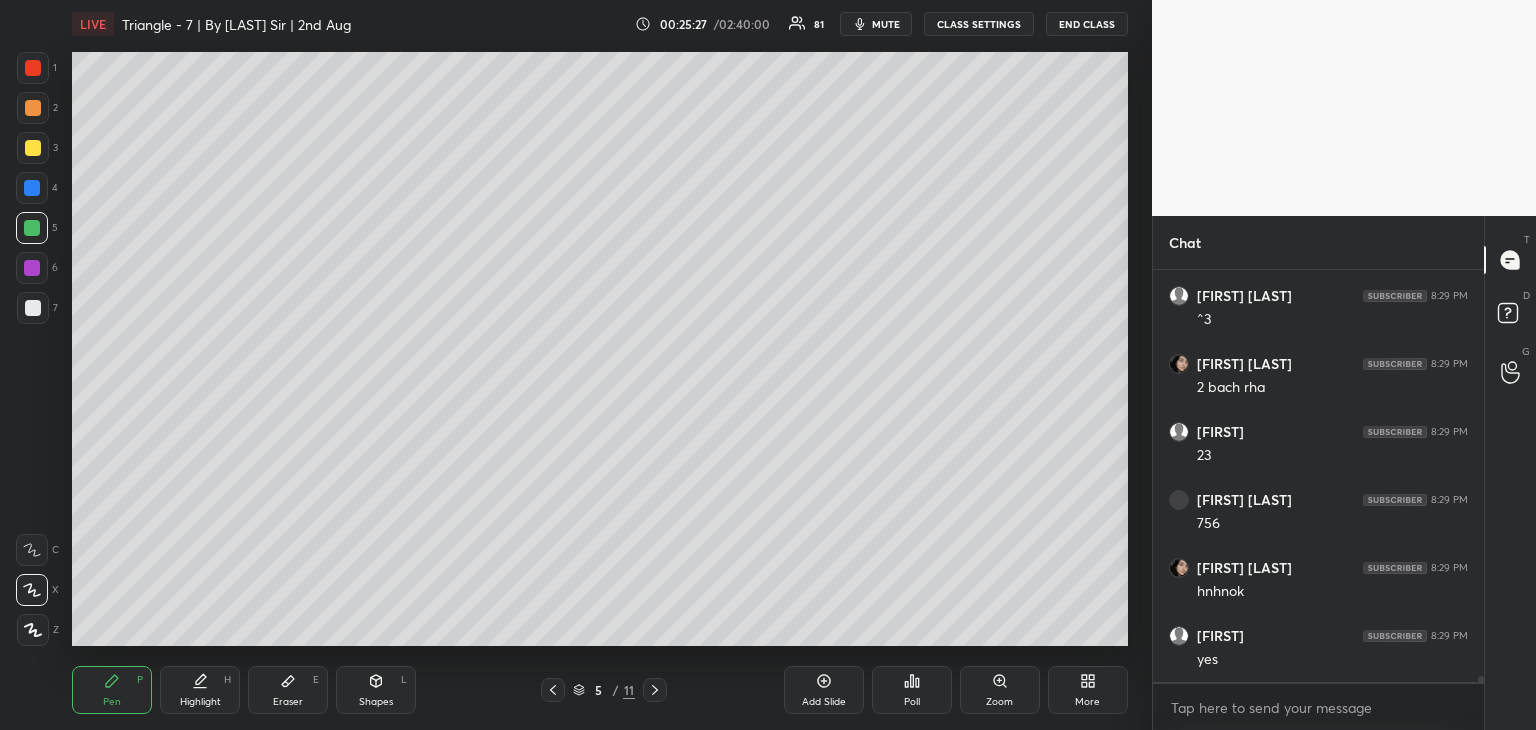 scroll, scrollTop: 26372, scrollLeft: 0, axis: vertical 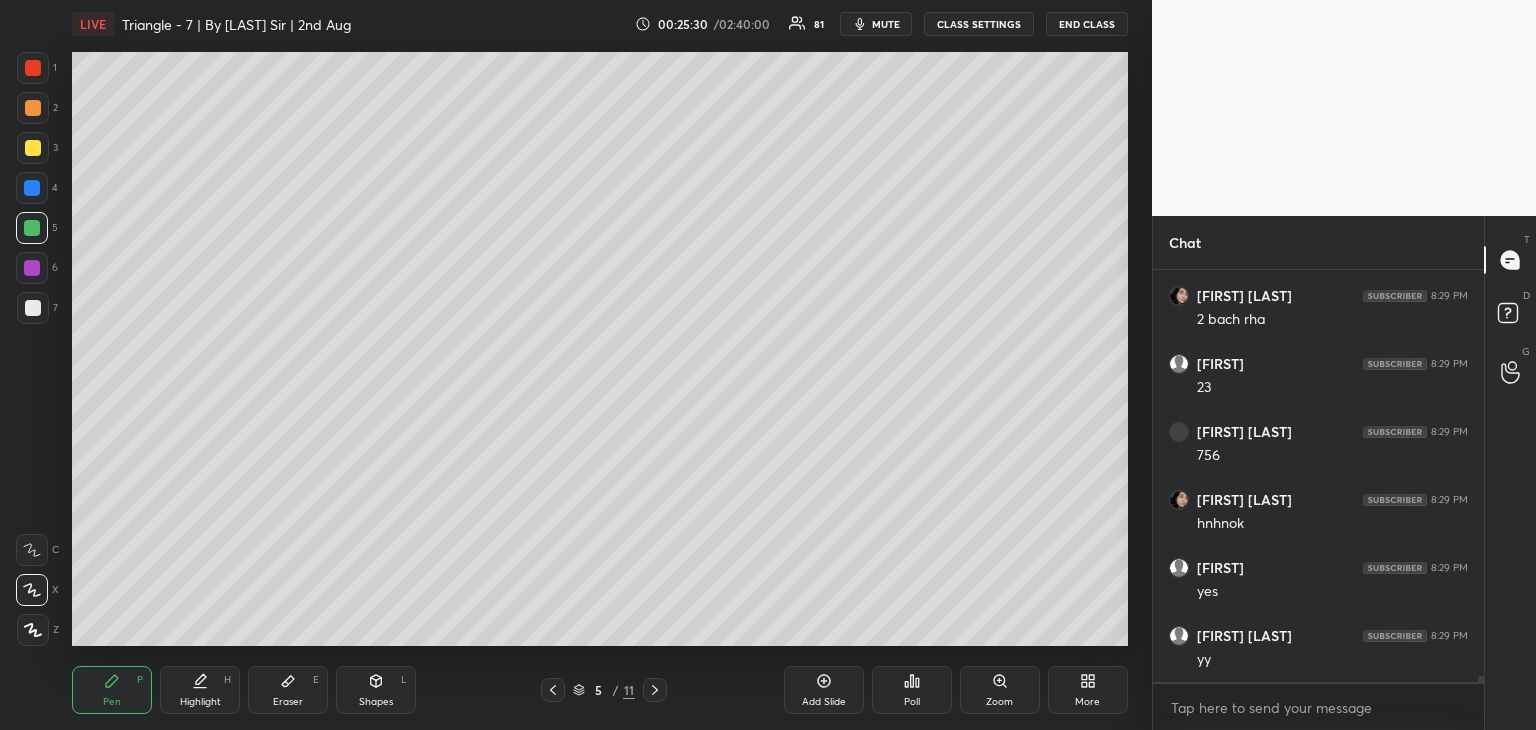 click at bounding box center (32, 188) 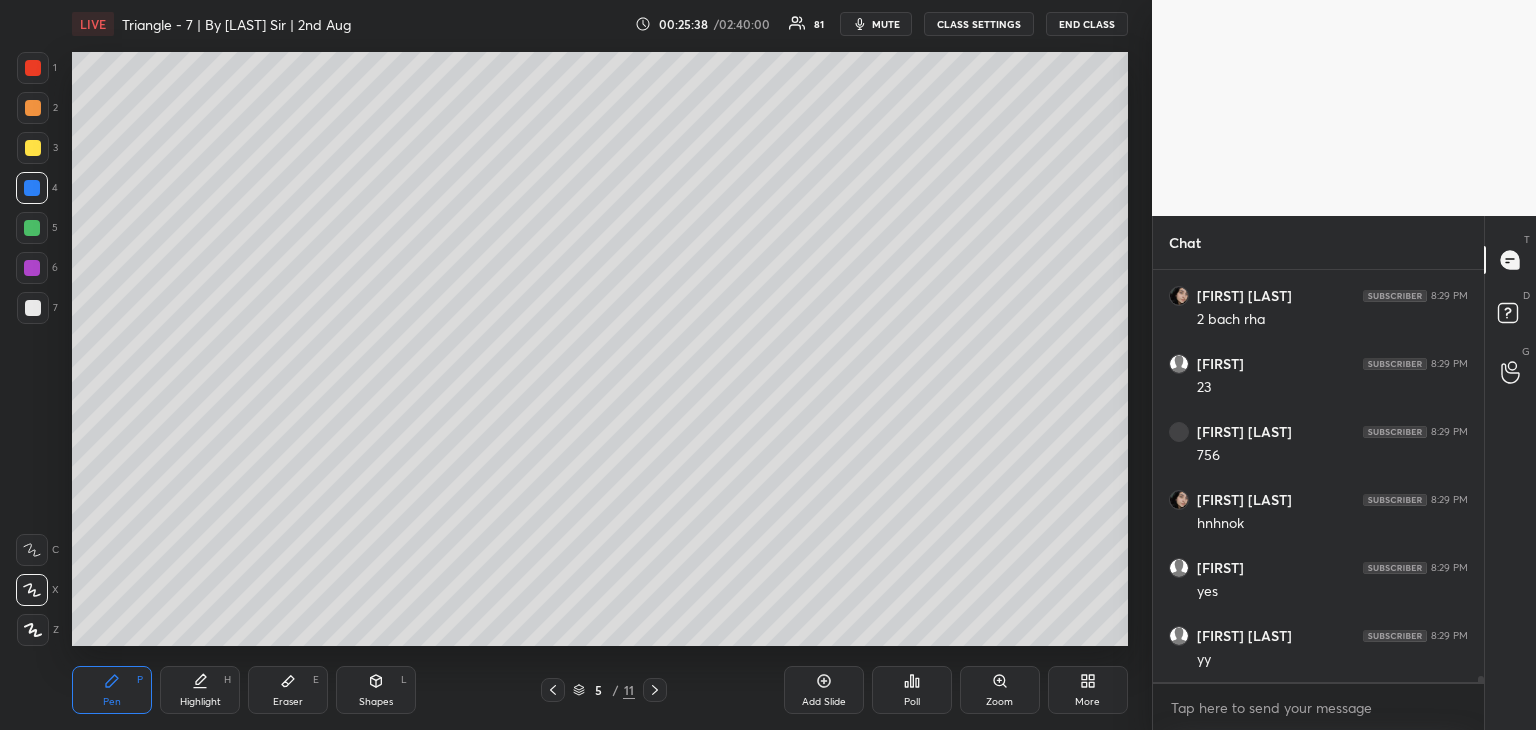 scroll, scrollTop: 26440, scrollLeft: 0, axis: vertical 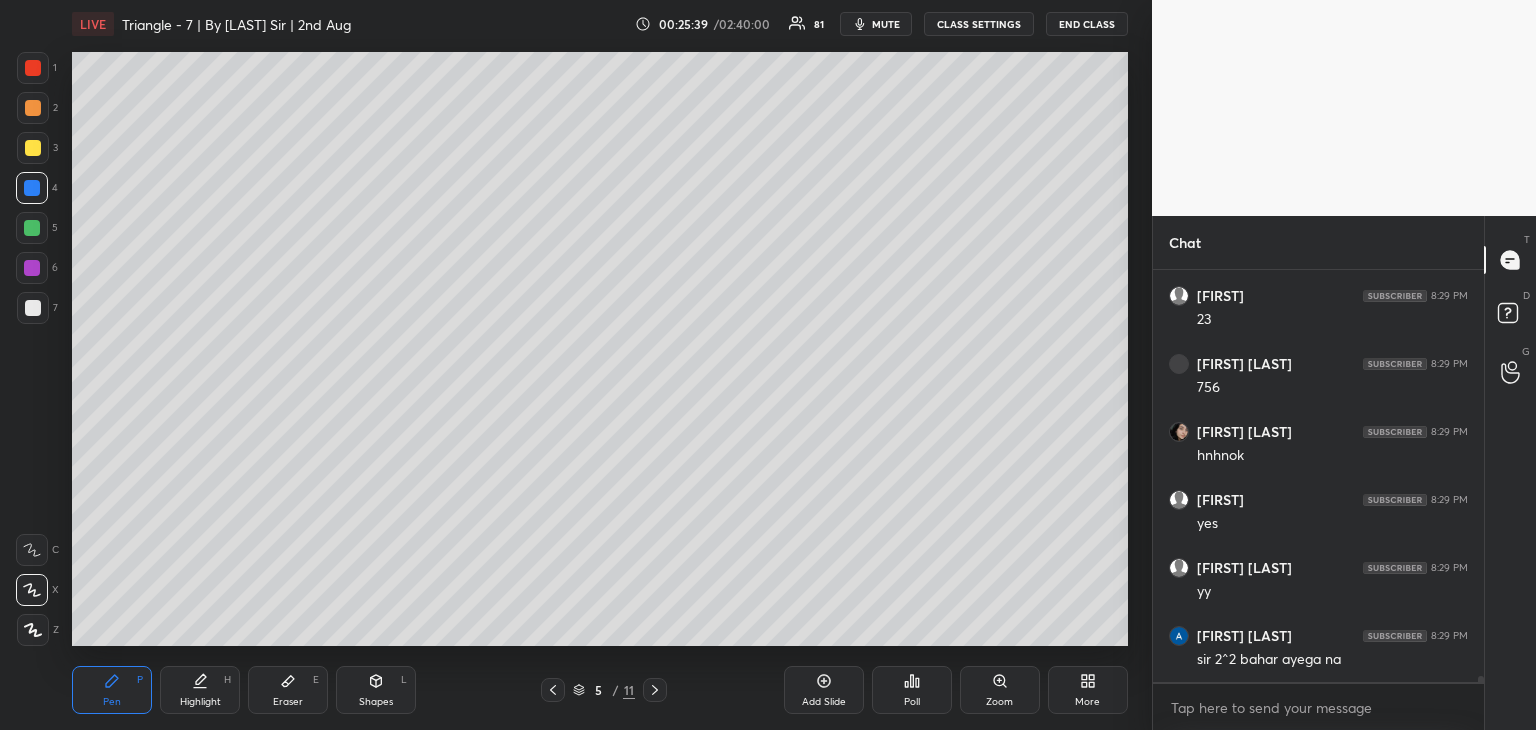 click at bounding box center [32, 228] 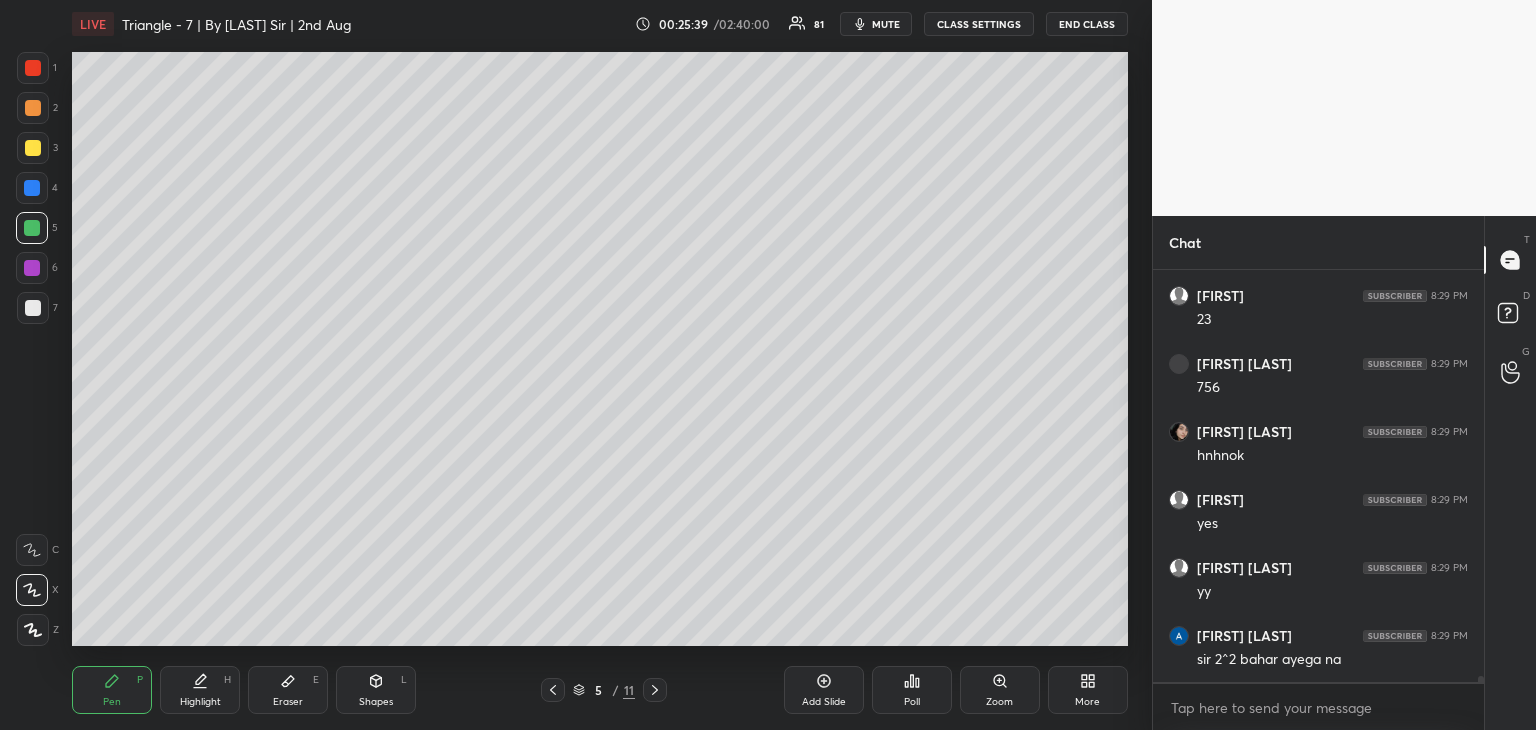 scroll, scrollTop: 26508, scrollLeft: 0, axis: vertical 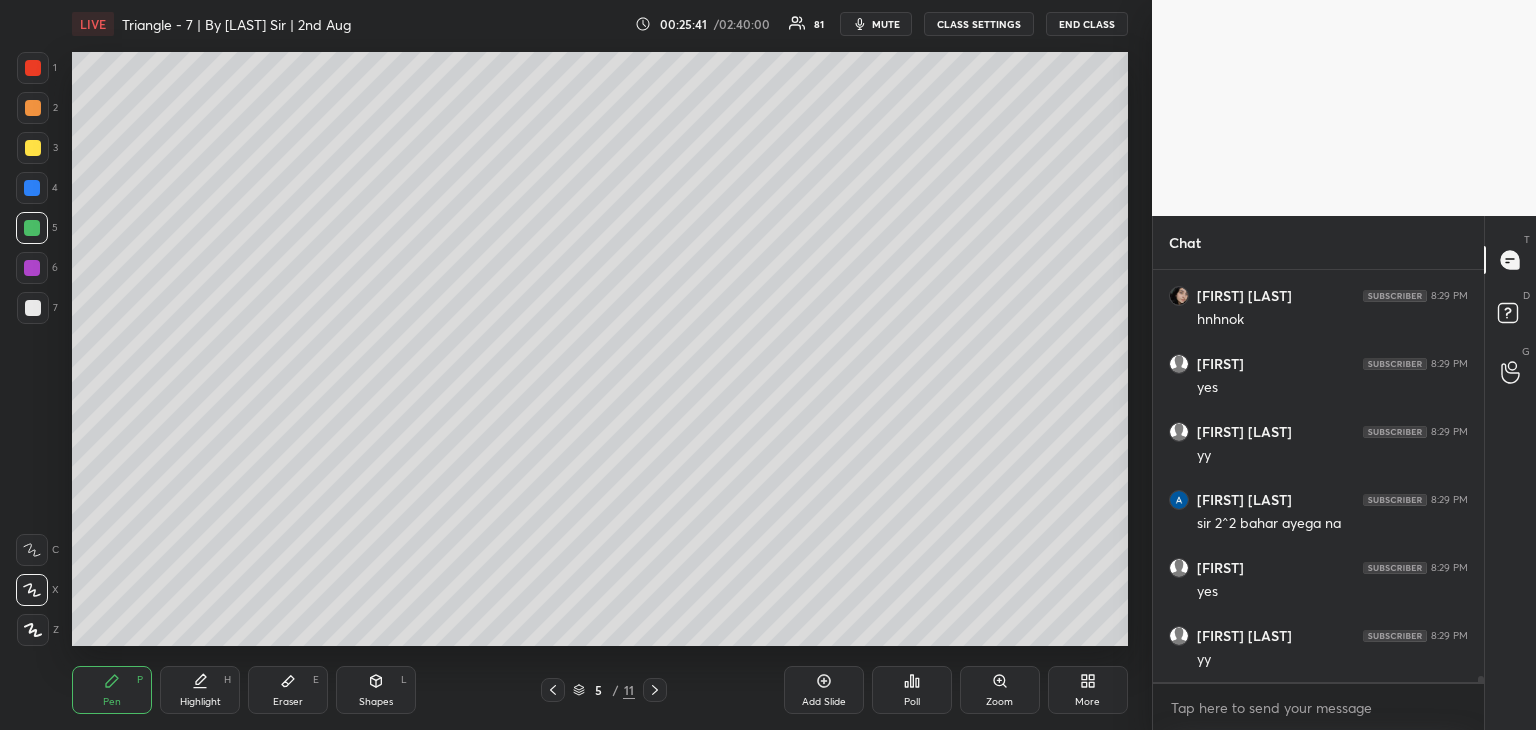 drag, startPoint x: 26, startPoint y: 190, endPoint x: 64, endPoint y: 185, distance: 38.327538 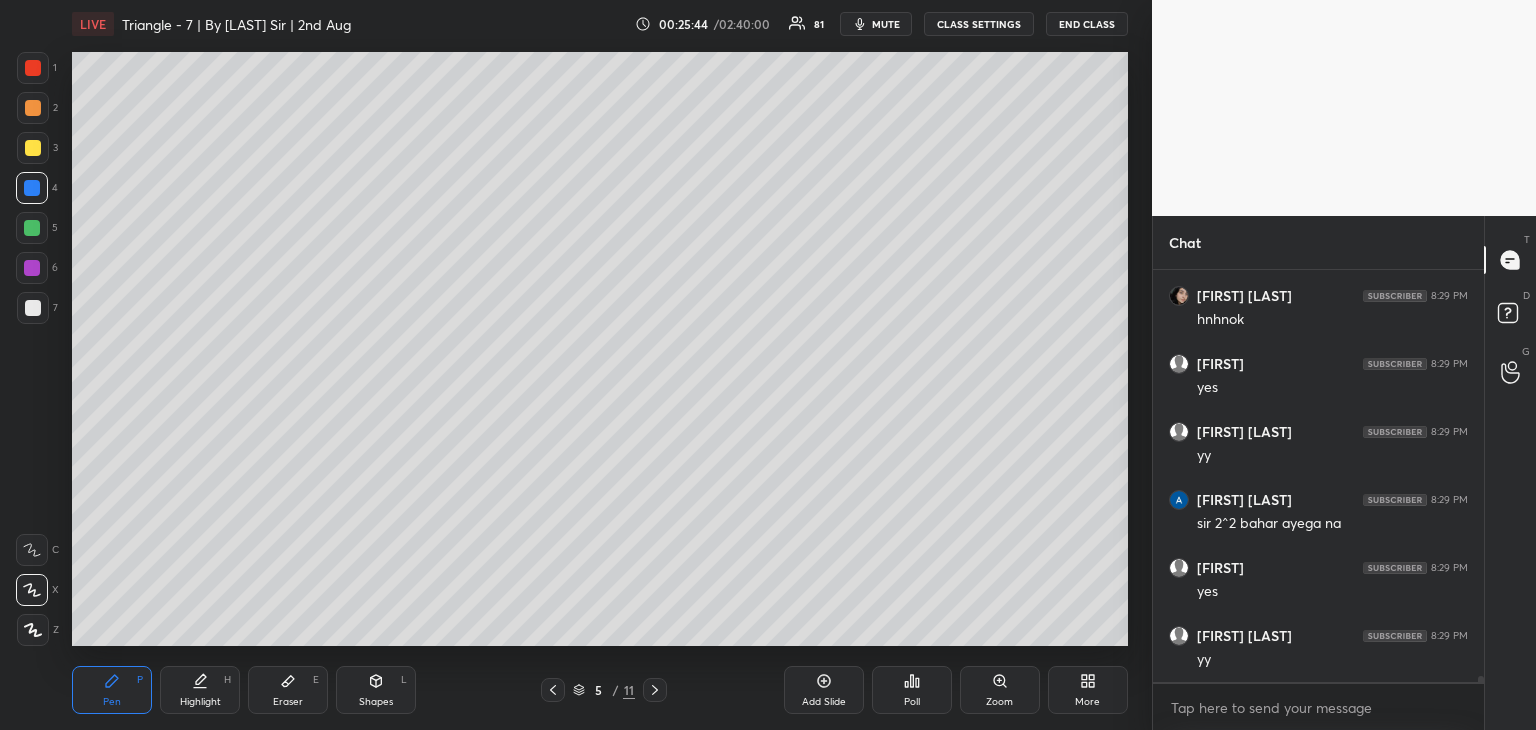 scroll, scrollTop: 26644, scrollLeft: 0, axis: vertical 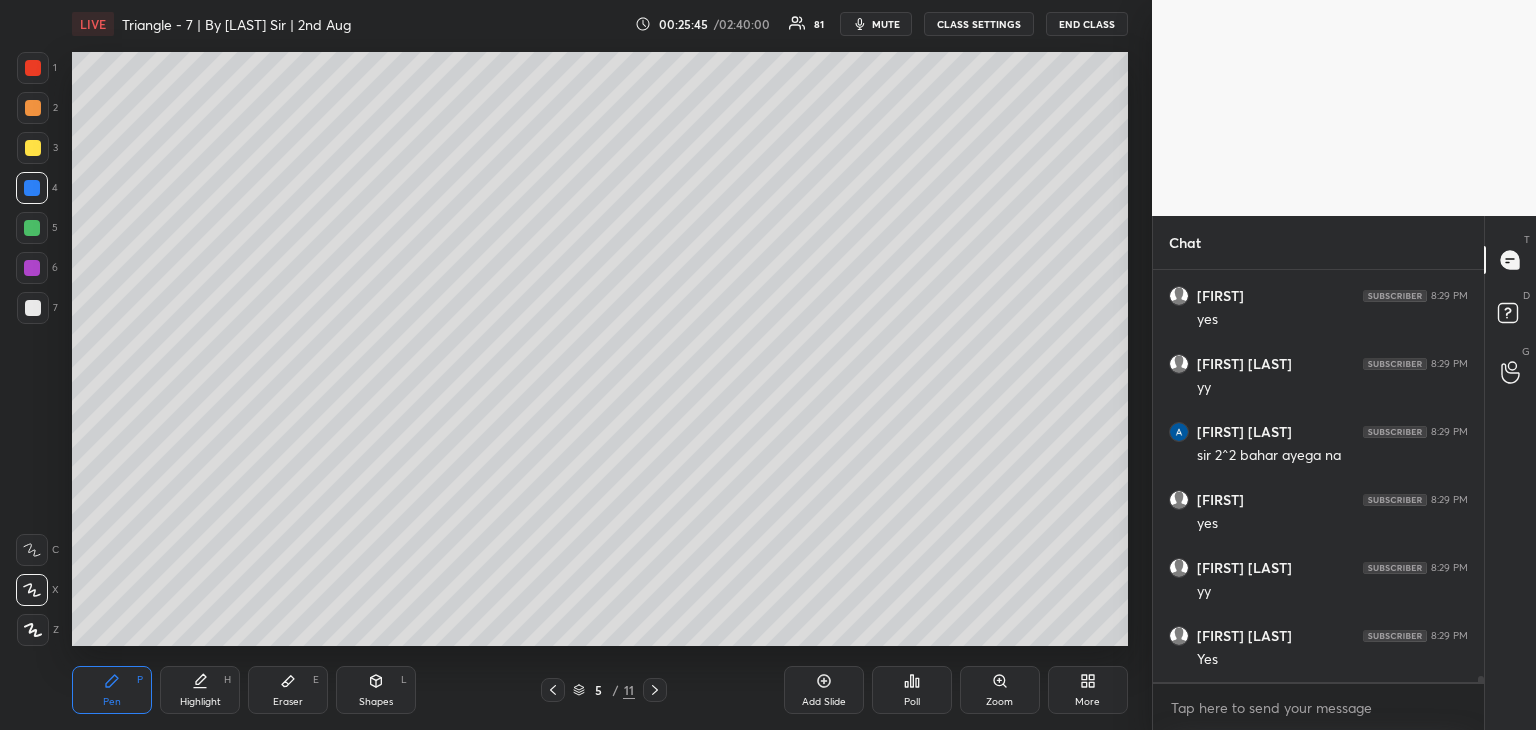 click at bounding box center [33, 108] 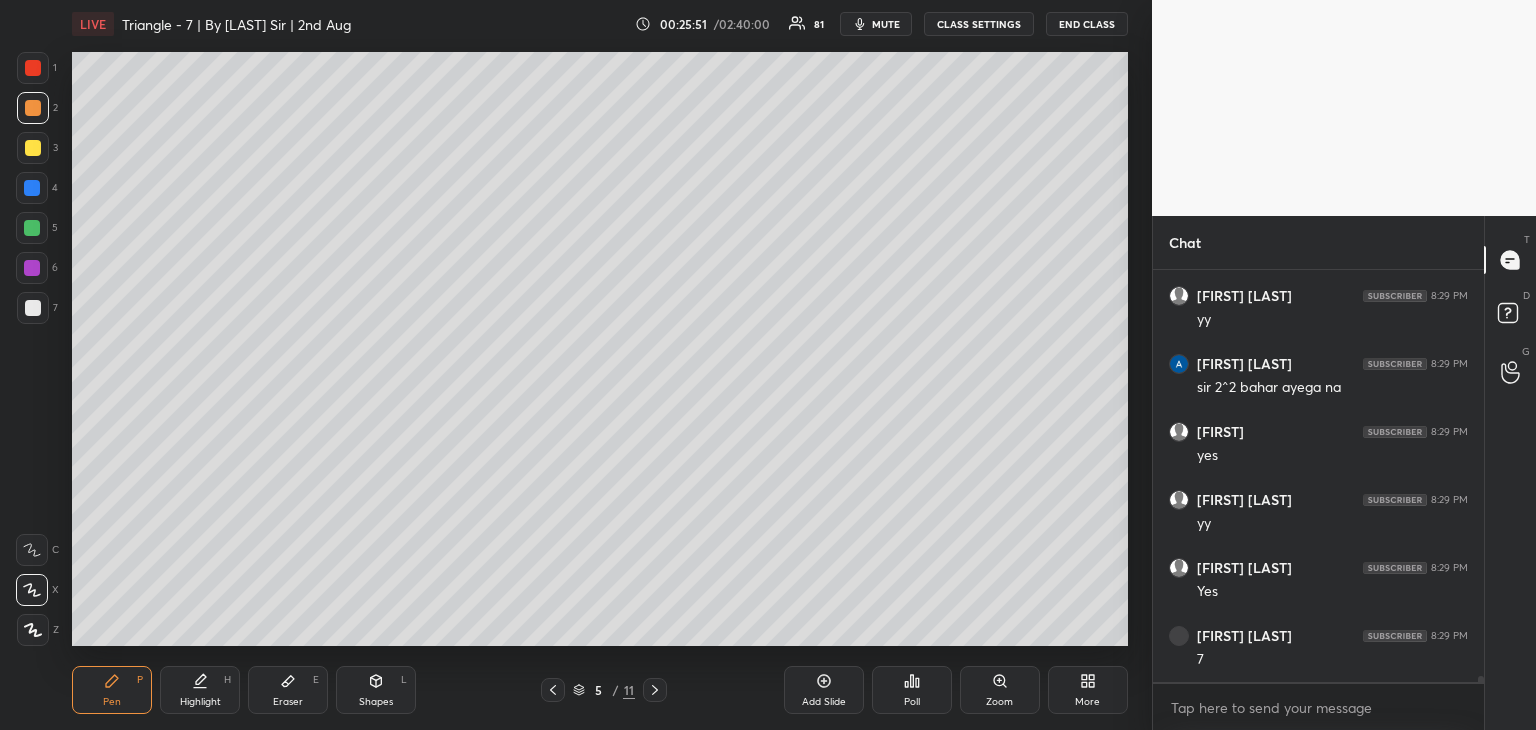 scroll, scrollTop: 26780, scrollLeft: 0, axis: vertical 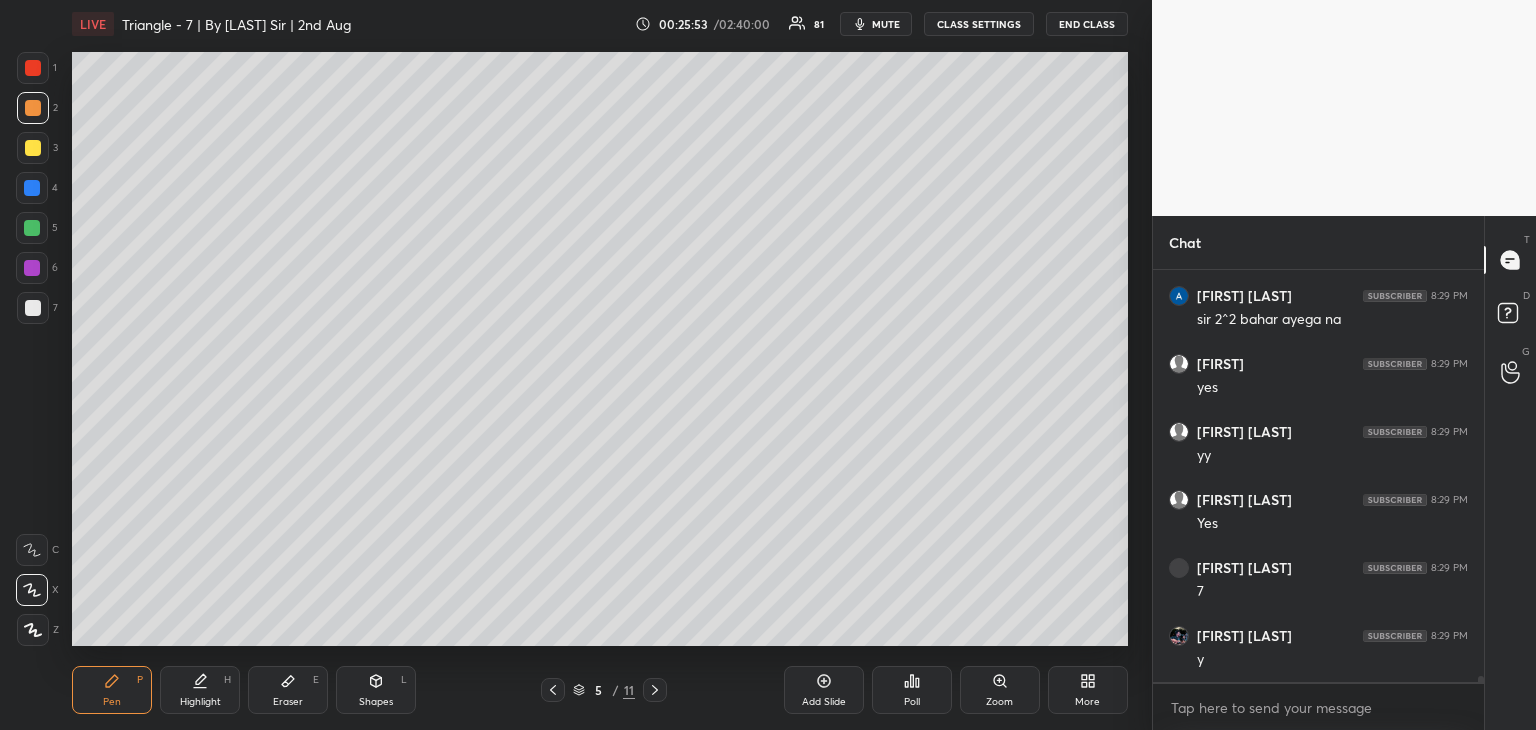 click at bounding box center [33, 308] 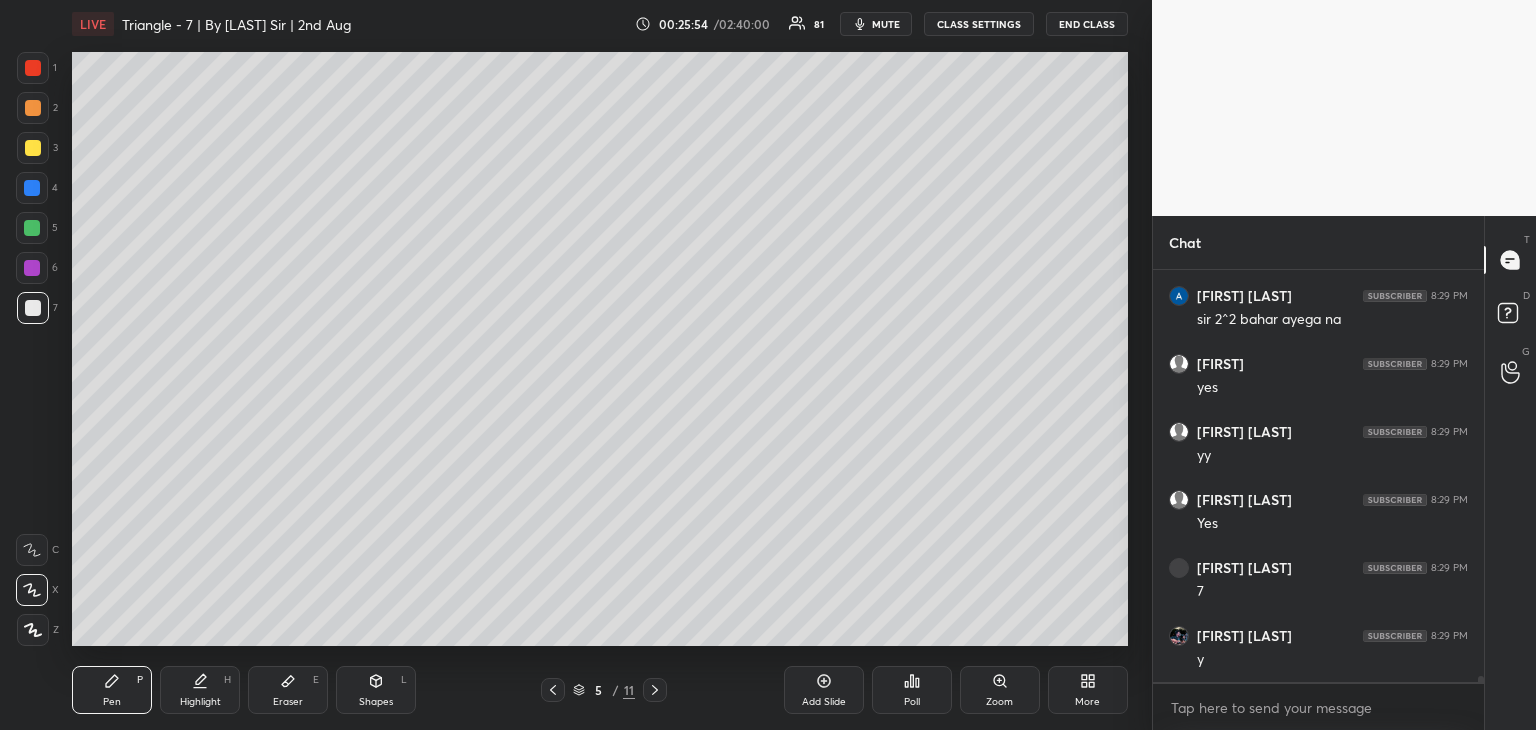 scroll, scrollTop: 26848, scrollLeft: 0, axis: vertical 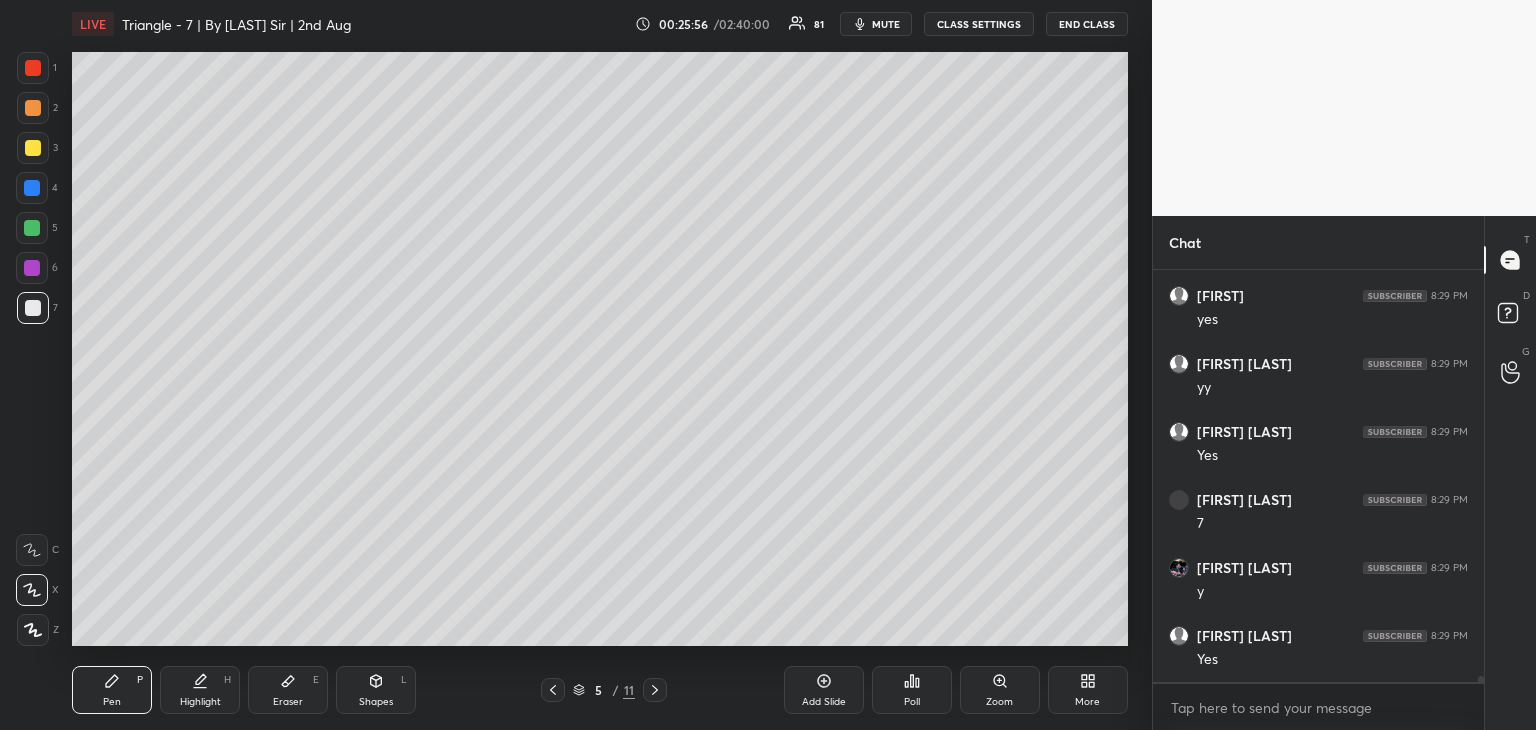 drag, startPoint x: 284, startPoint y: 688, endPoint x: 298, endPoint y: 662, distance: 29.529646 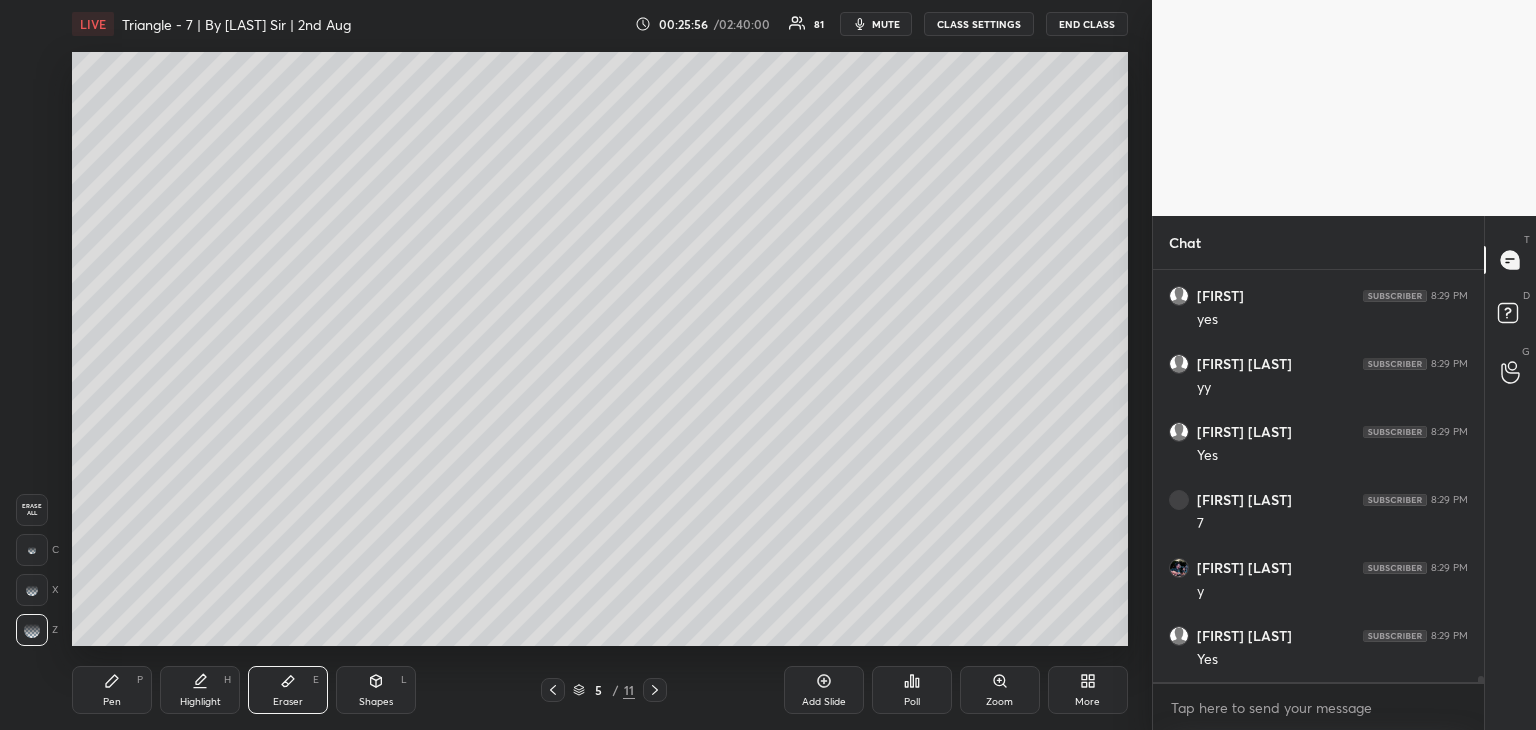 scroll, scrollTop: 26916, scrollLeft: 0, axis: vertical 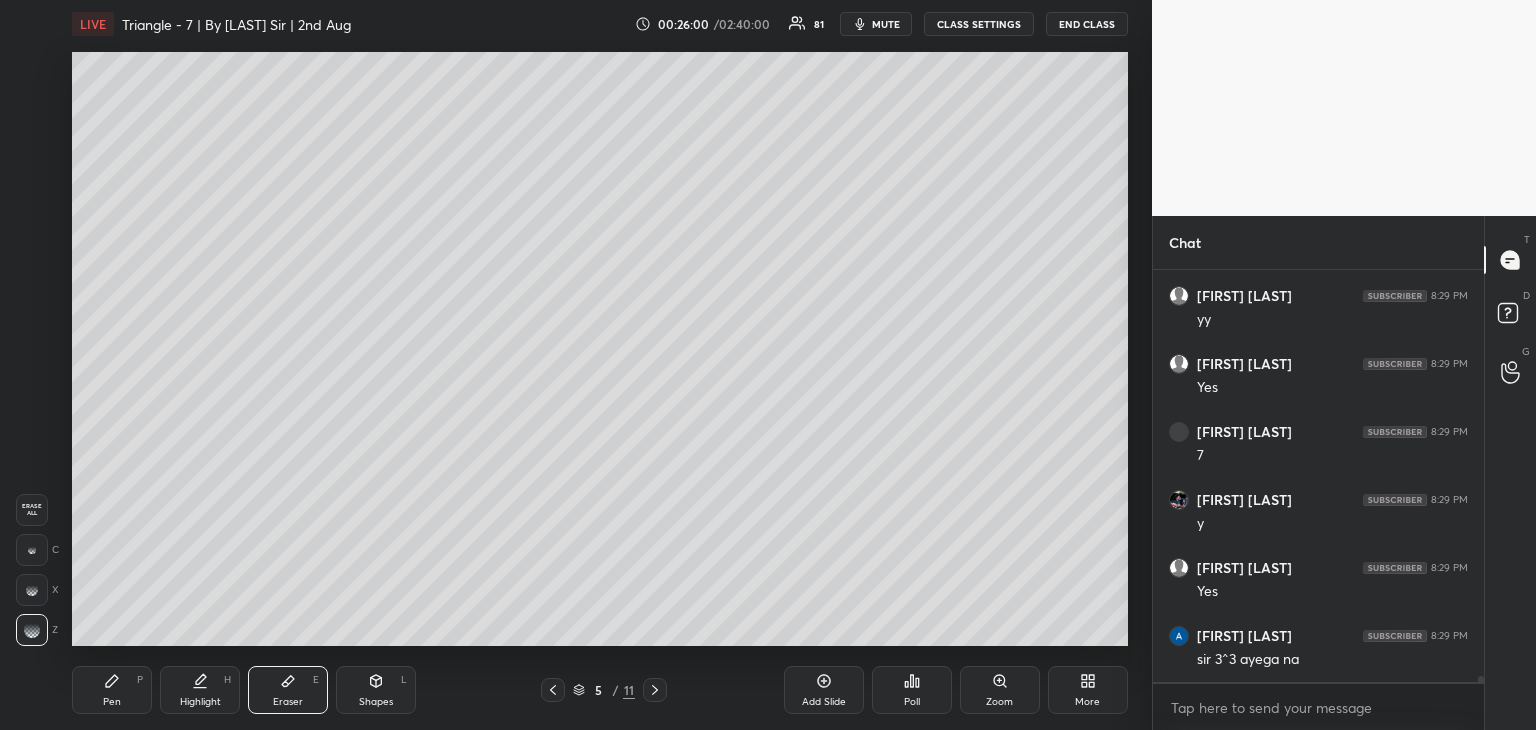 click at bounding box center (32, 550) 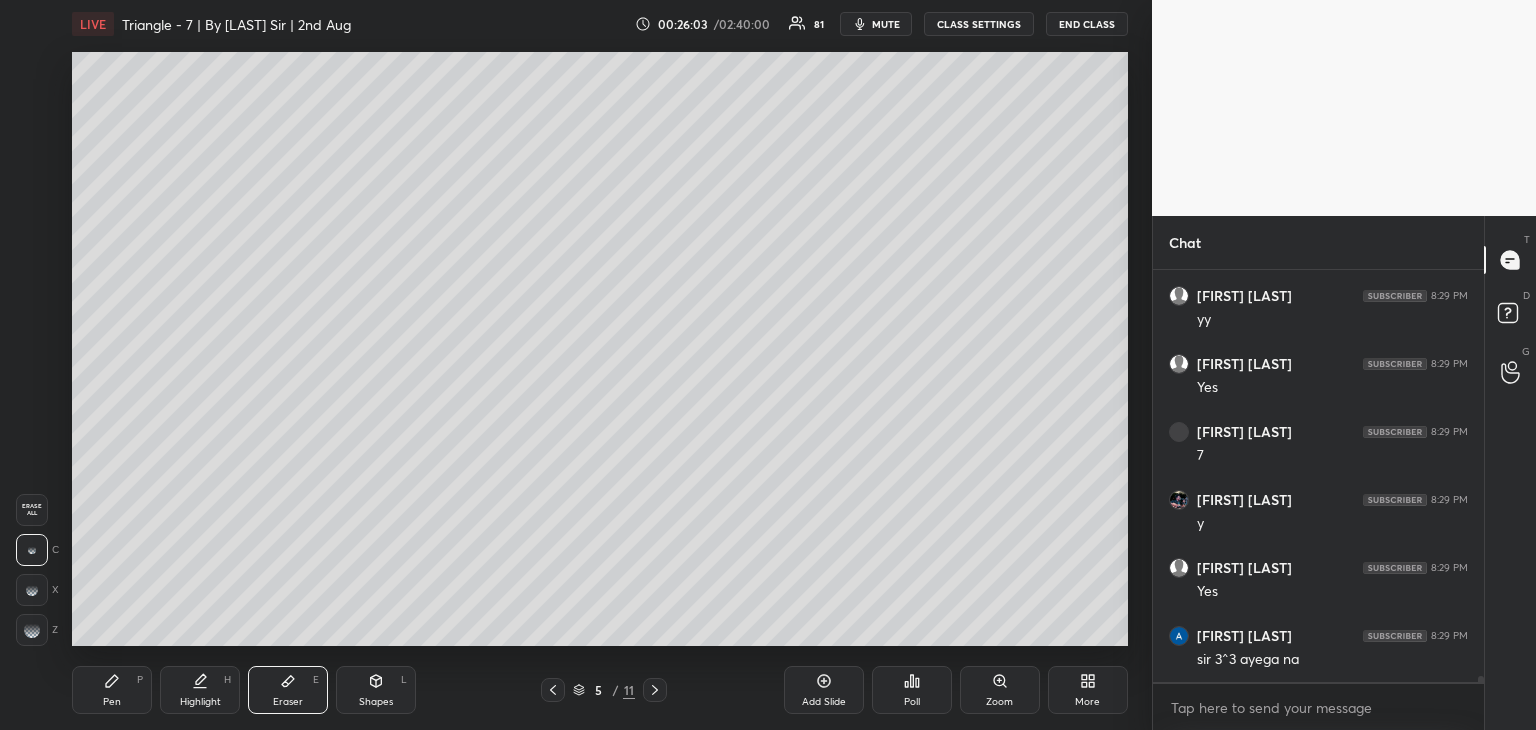 click 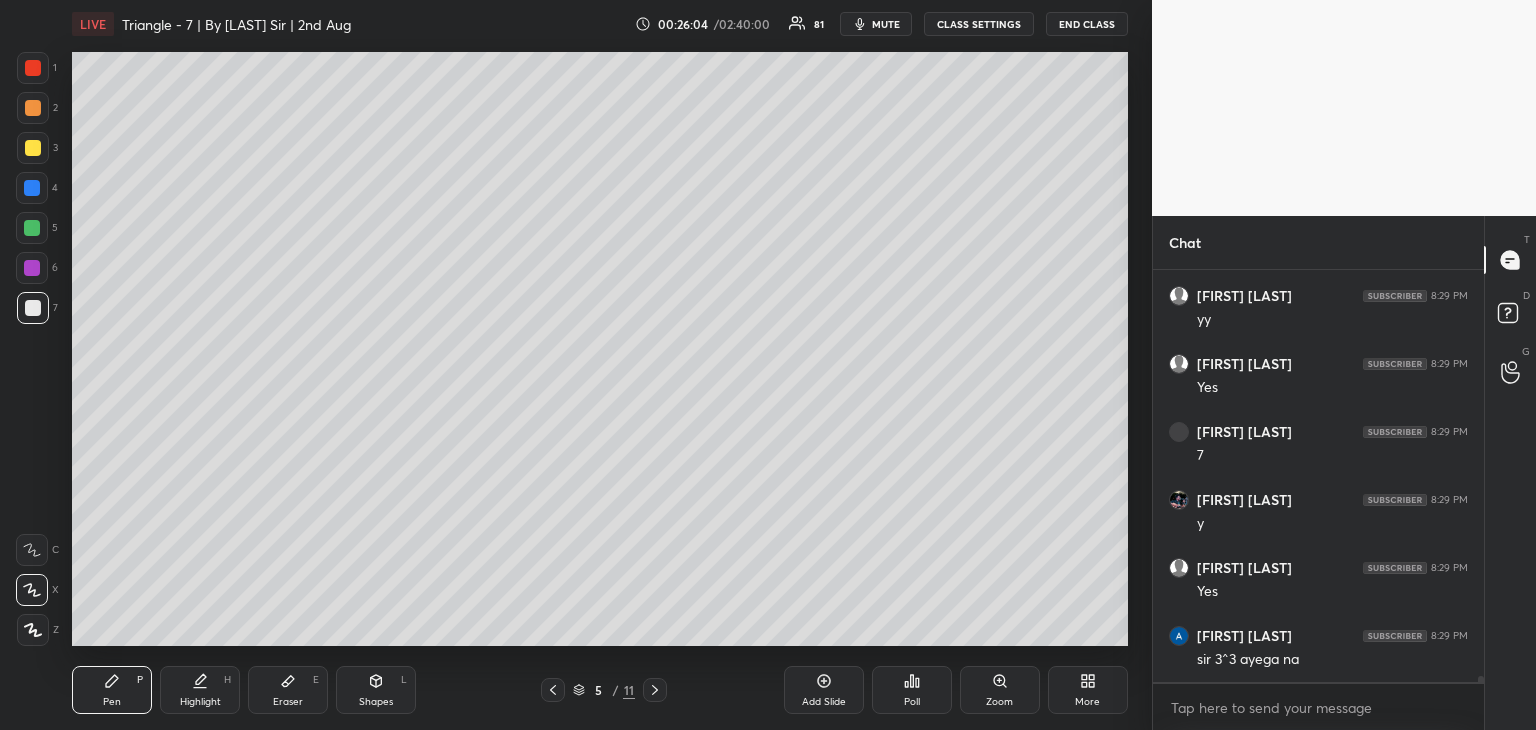 drag, startPoint x: 28, startPoint y: 186, endPoint x: 58, endPoint y: 184, distance: 30.066593 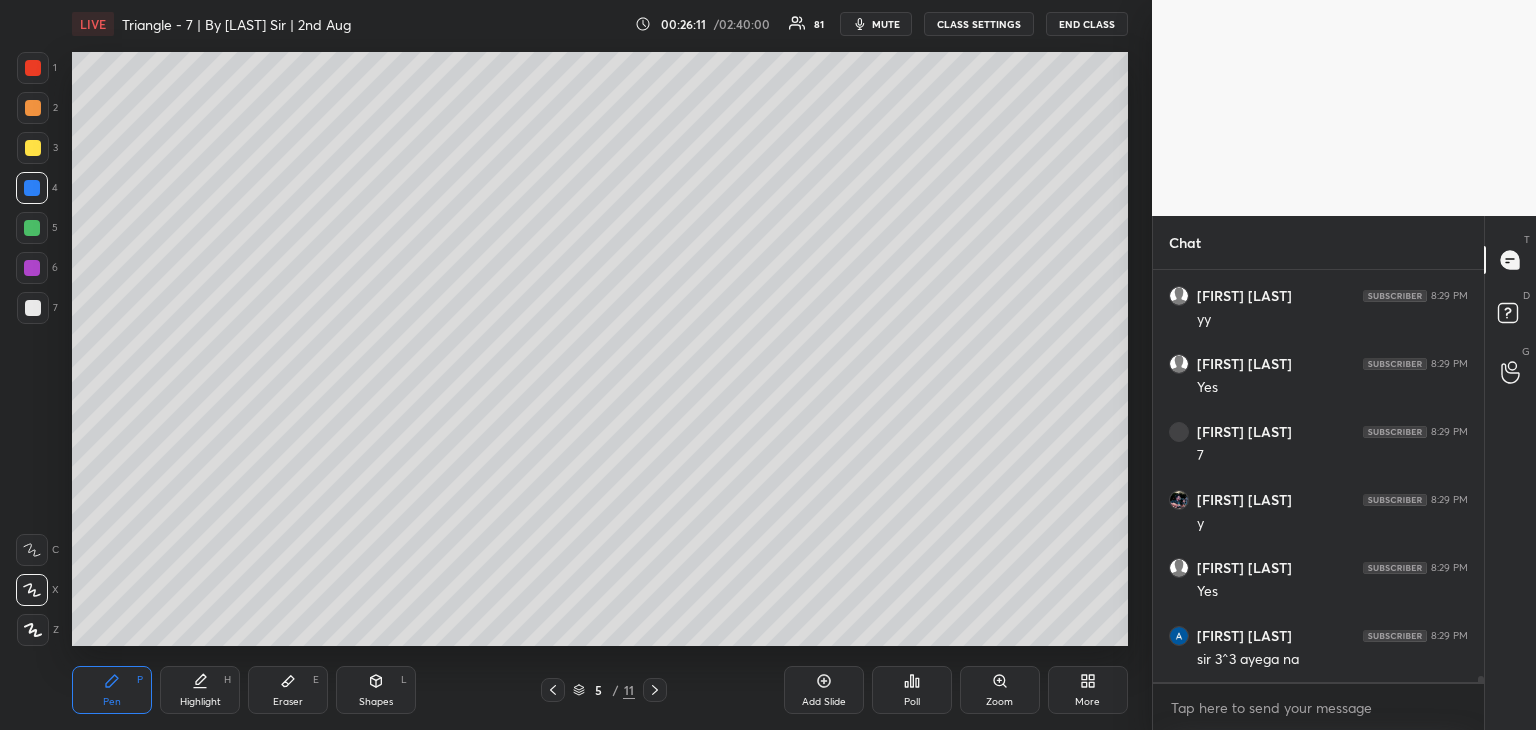 click on "Eraser E" at bounding box center [288, 690] 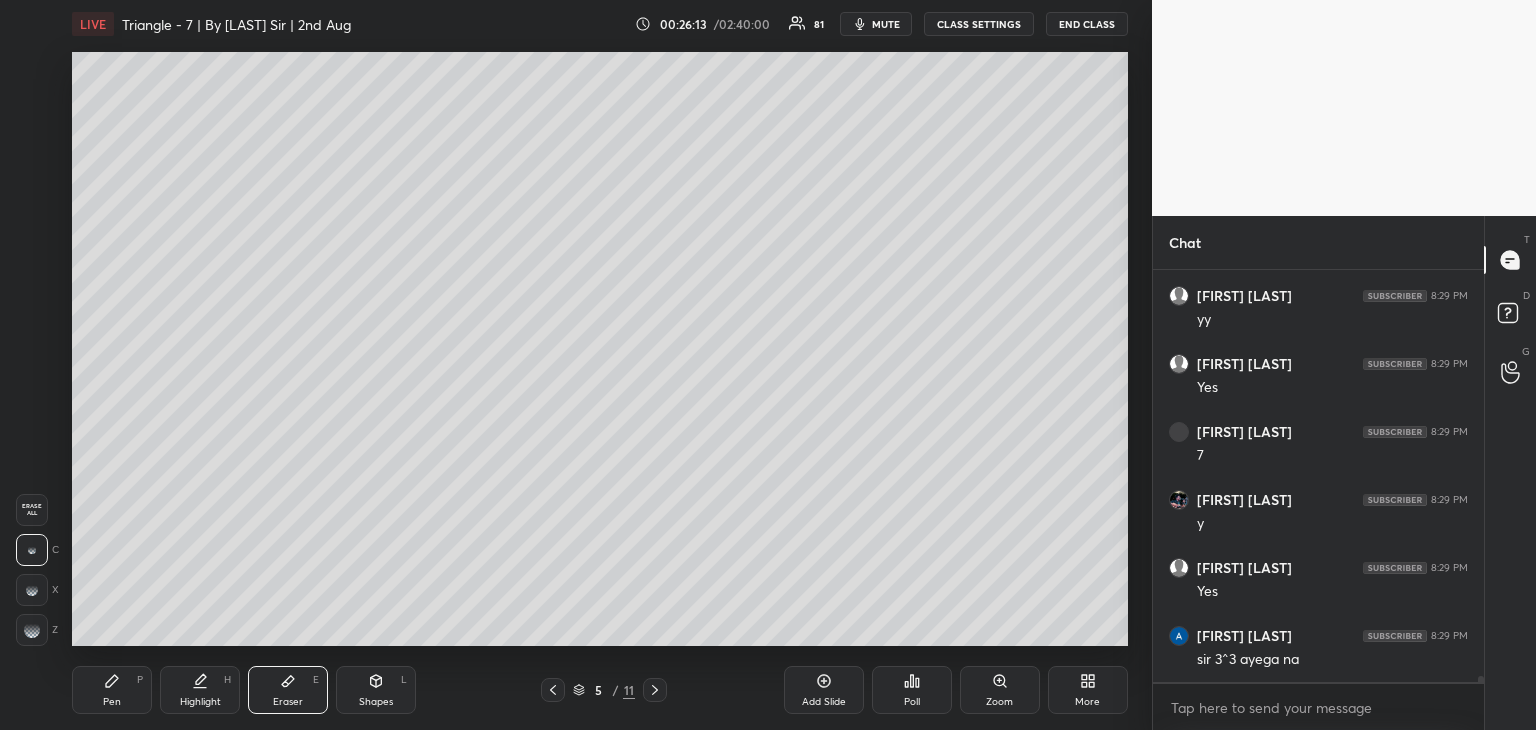 click 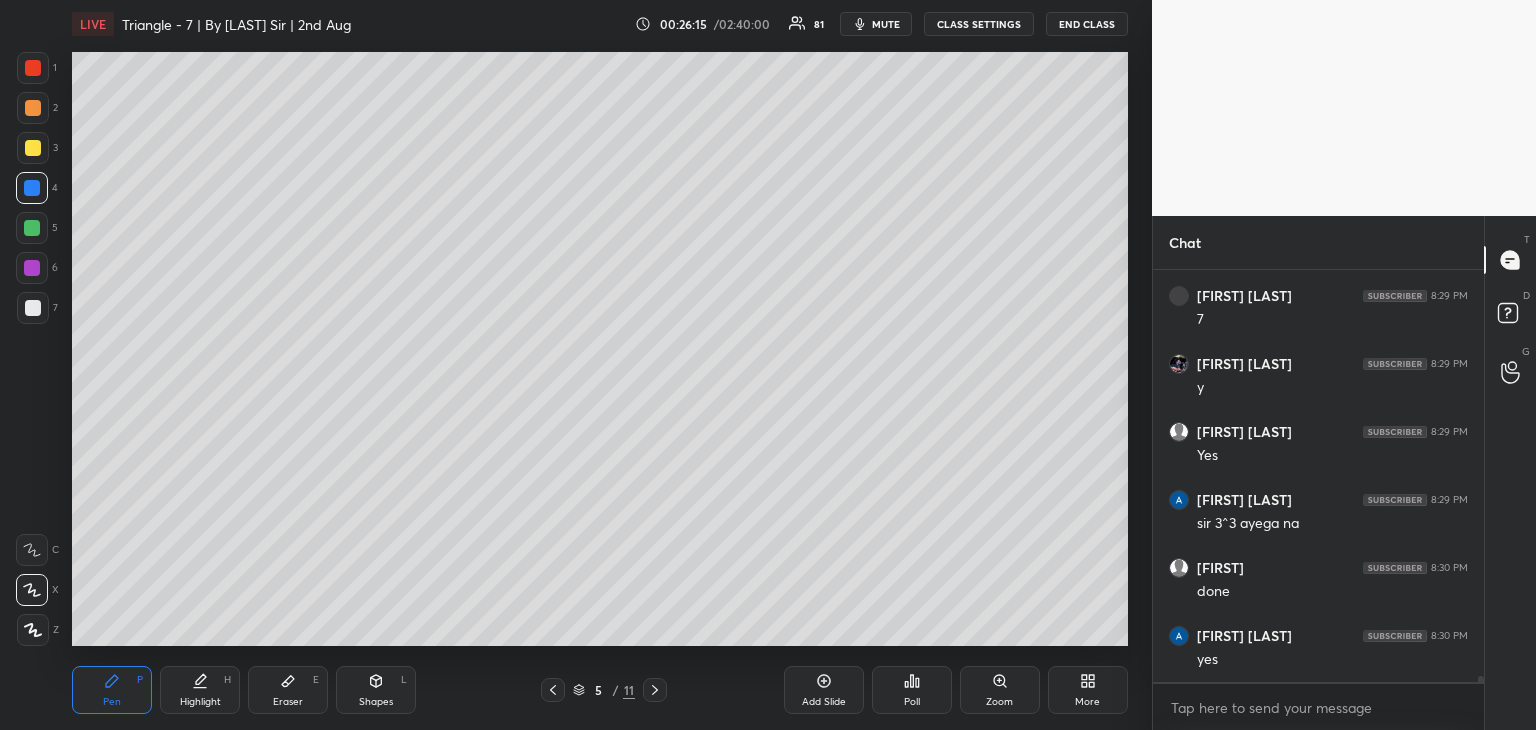 scroll, scrollTop: 27120, scrollLeft: 0, axis: vertical 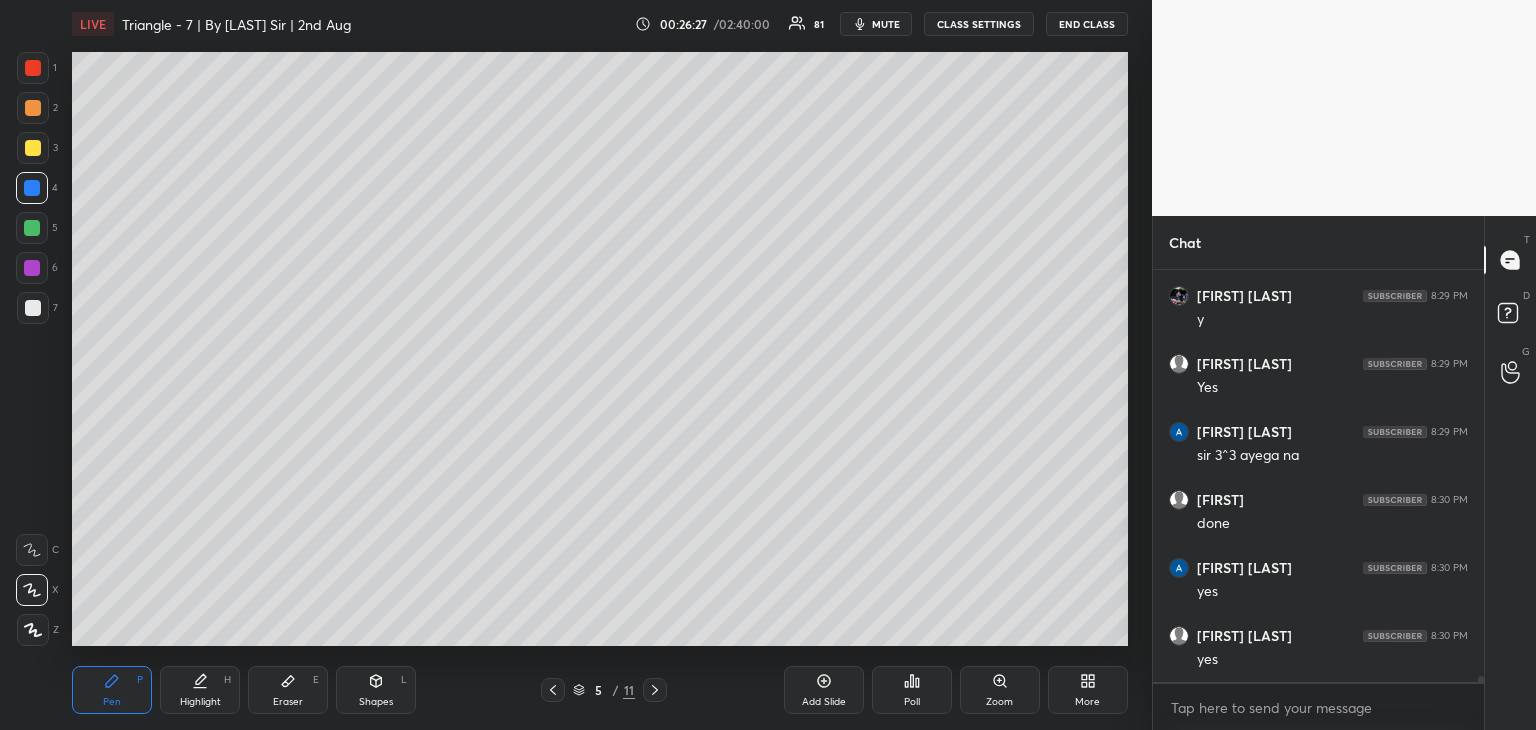 click at bounding box center [33, 68] 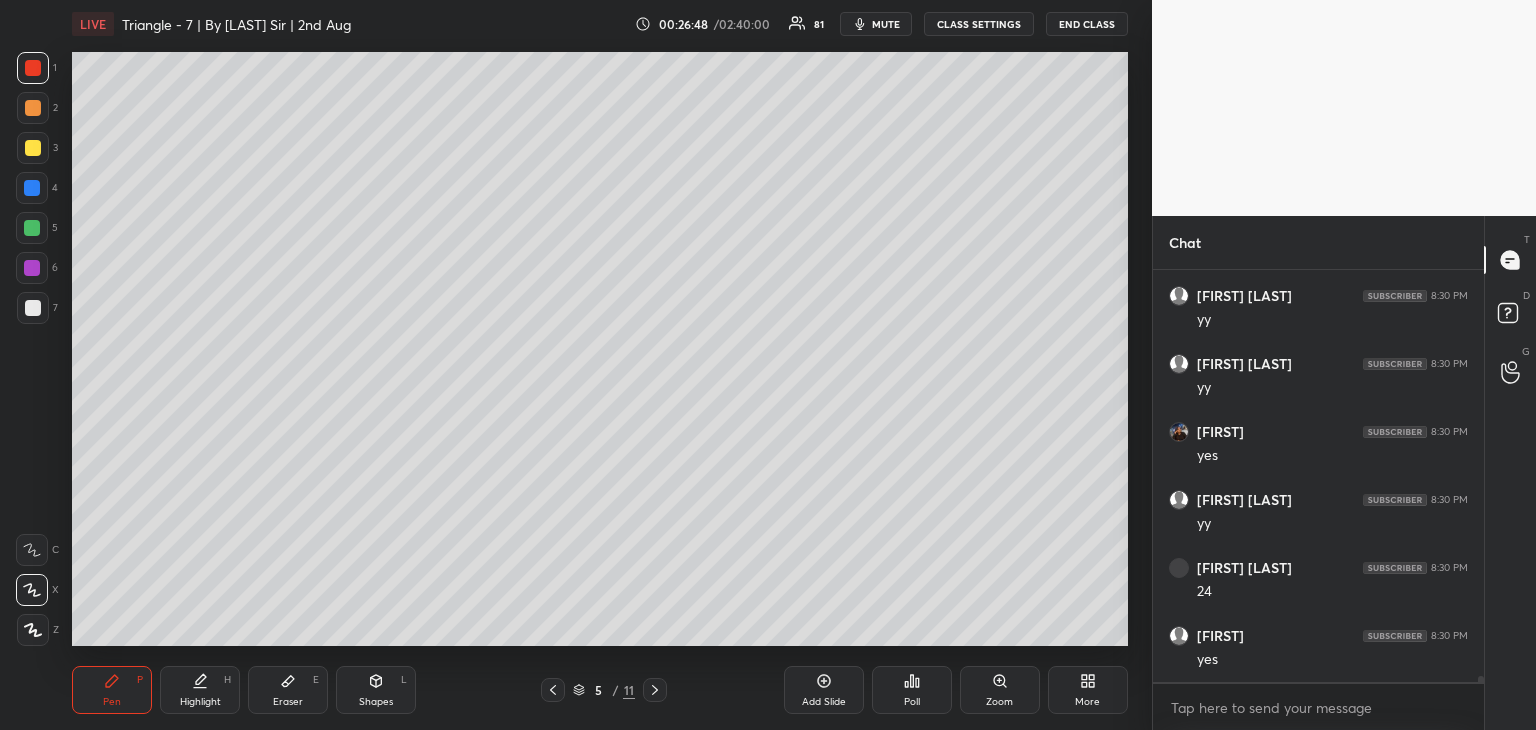 scroll, scrollTop: 27664, scrollLeft: 0, axis: vertical 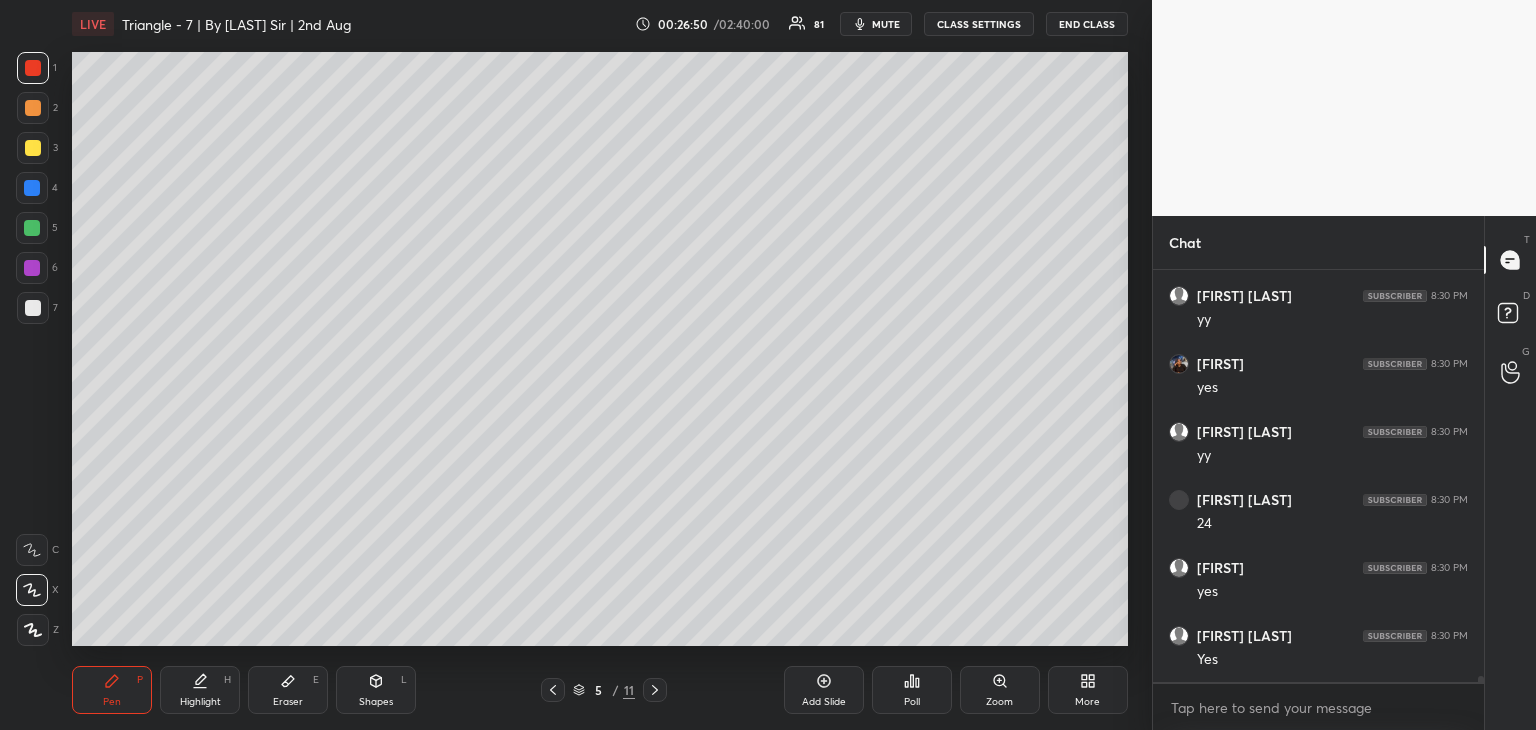 click on "Eraser E" at bounding box center [288, 690] 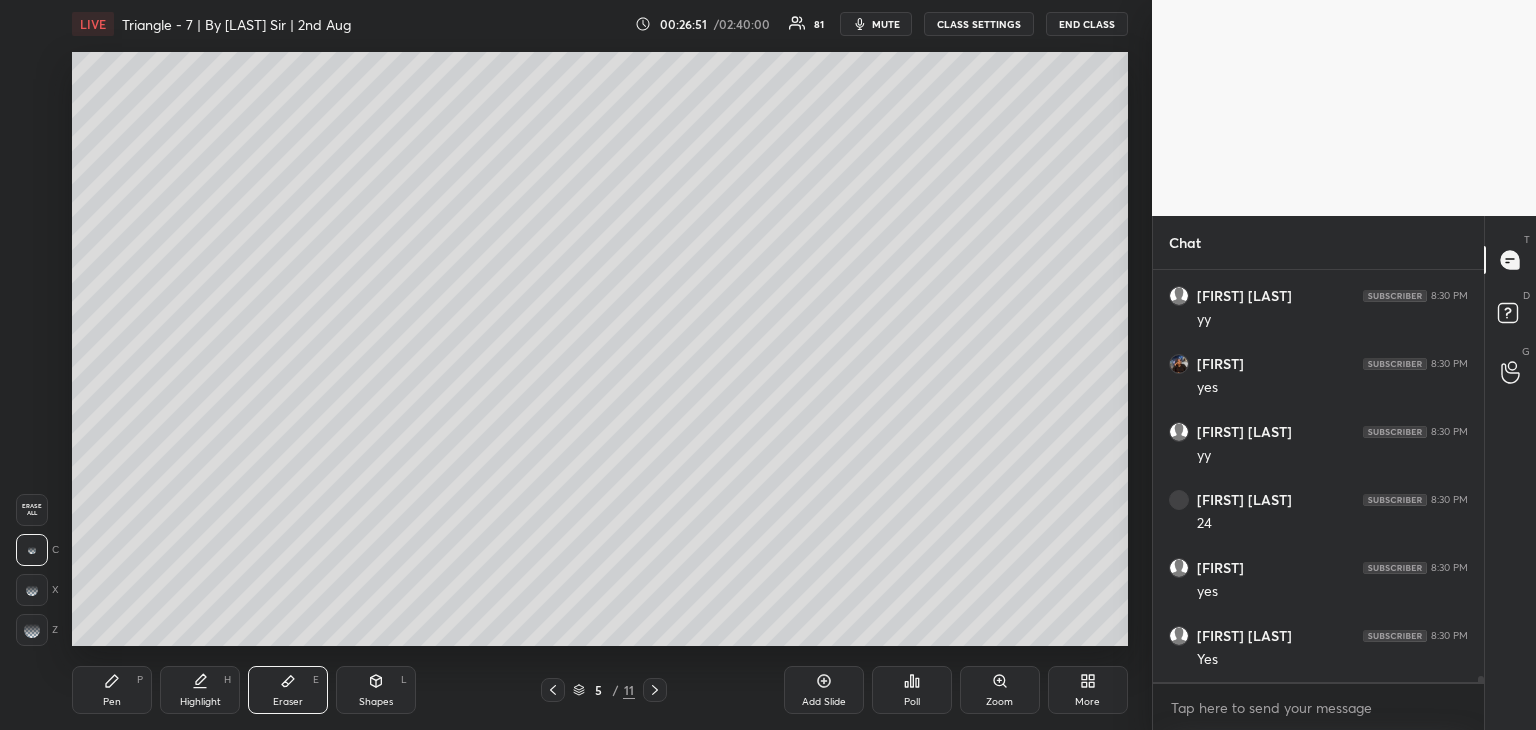 click 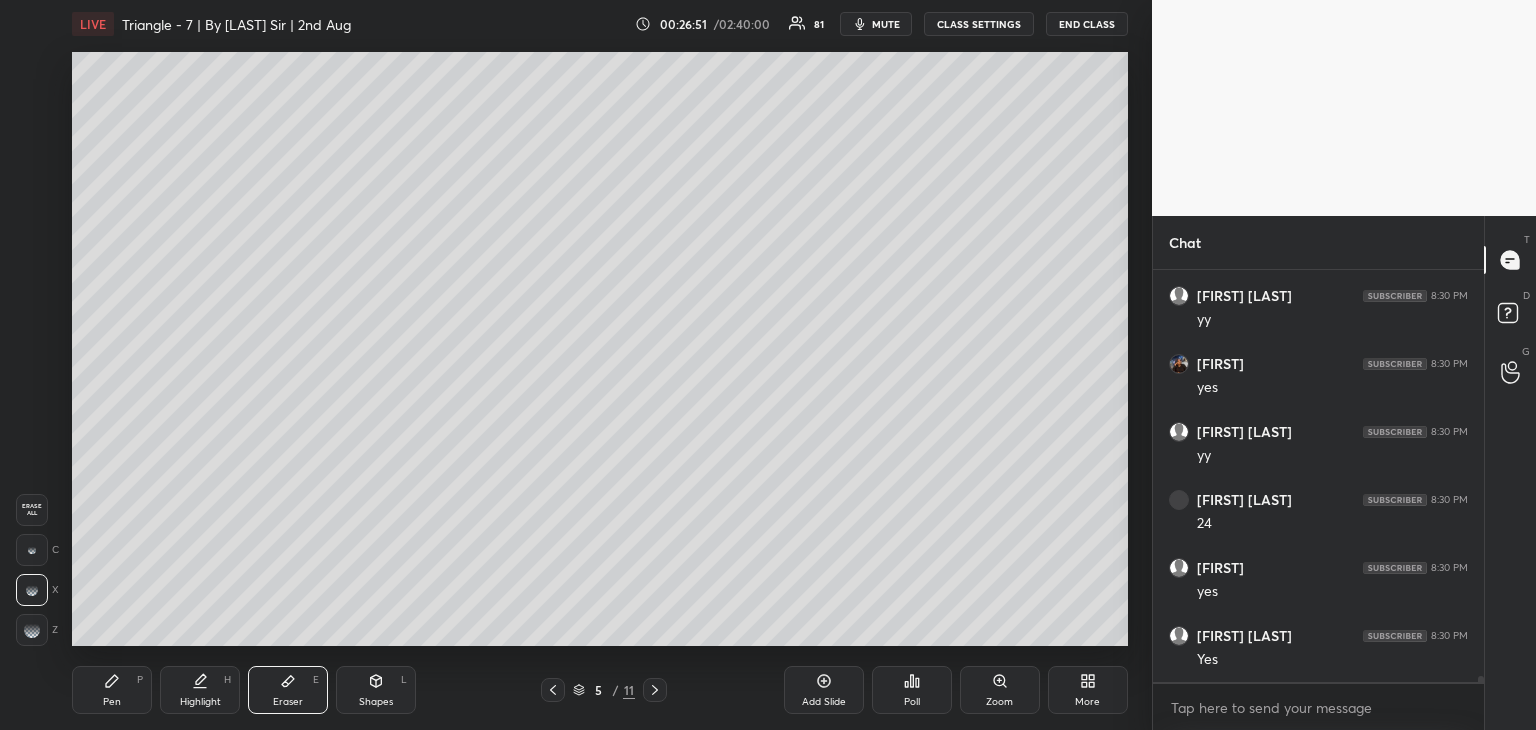 click at bounding box center [32, 550] 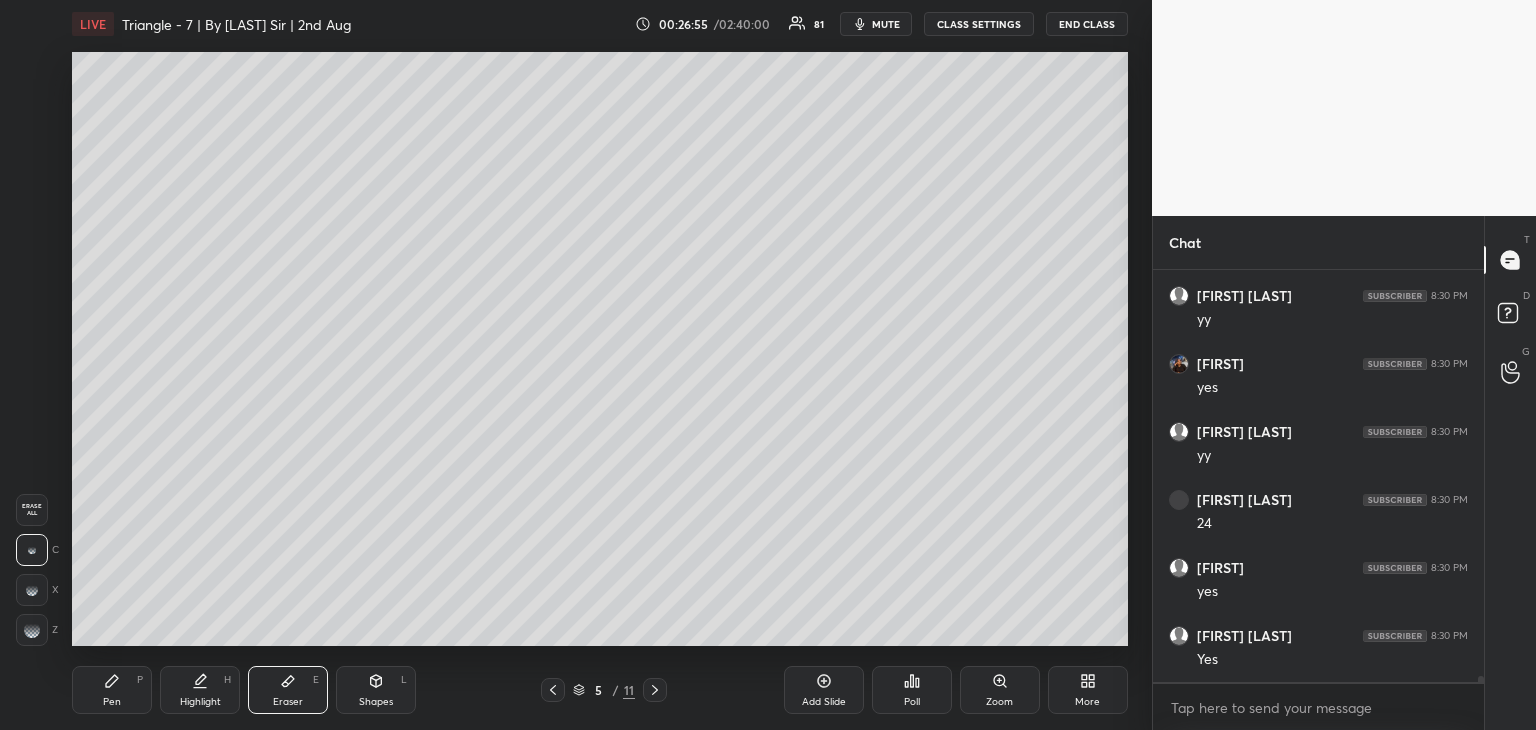 drag, startPoint x: 104, startPoint y: 697, endPoint x: 161, endPoint y: 648, distance: 75.16648 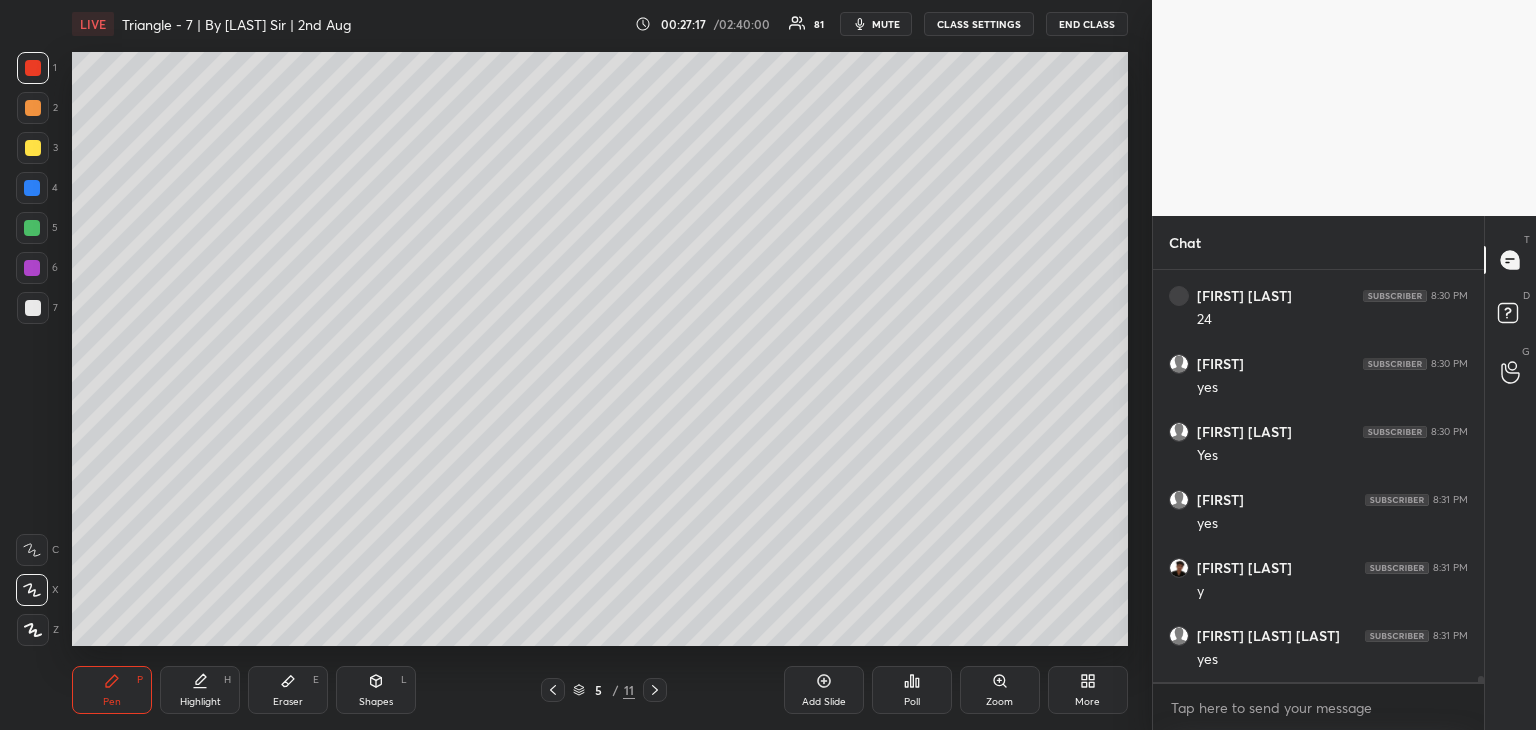 scroll, scrollTop: 27936, scrollLeft: 0, axis: vertical 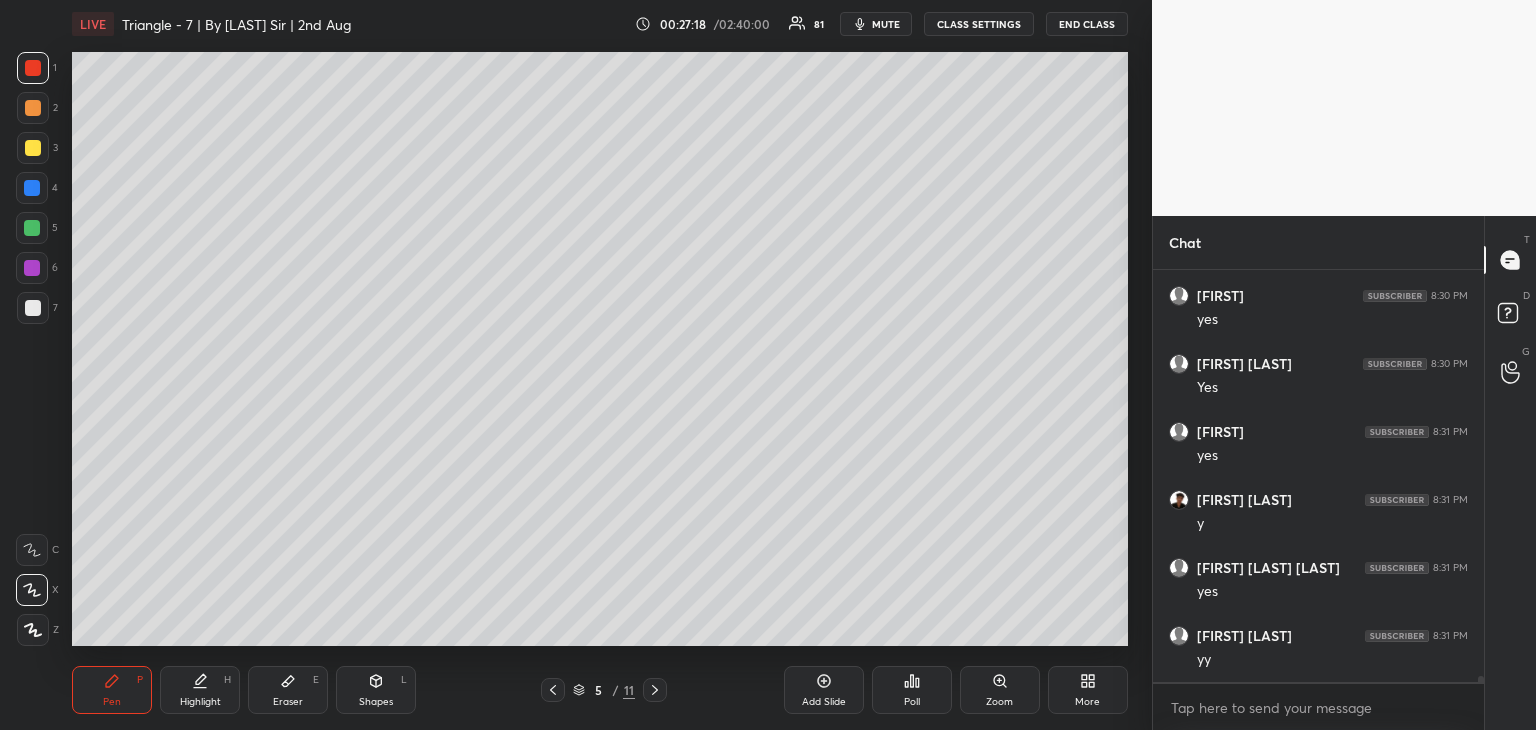 drag, startPoint x: 317, startPoint y: 685, endPoint x: 332, endPoint y: 656, distance: 32.649654 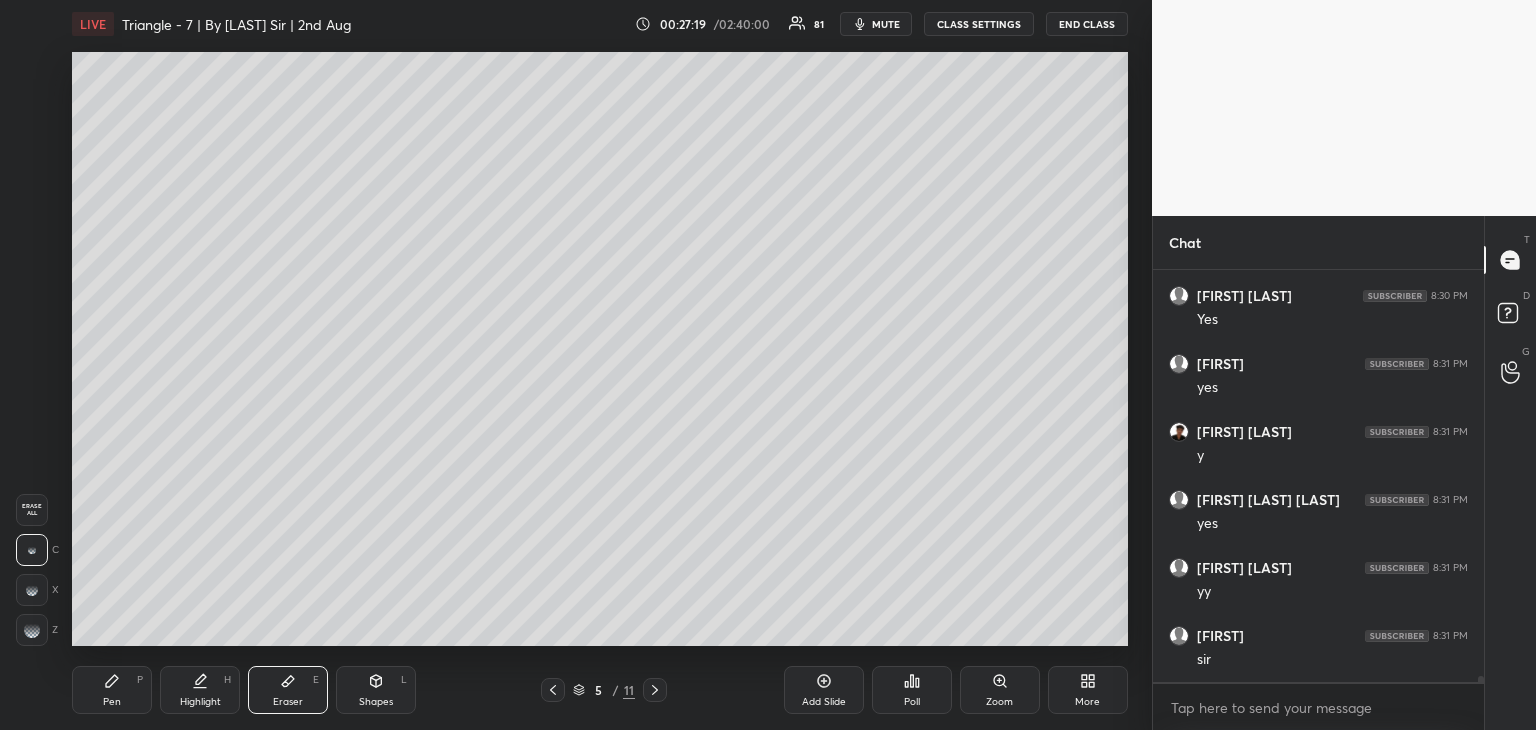 scroll, scrollTop: 28072, scrollLeft: 0, axis: vertical 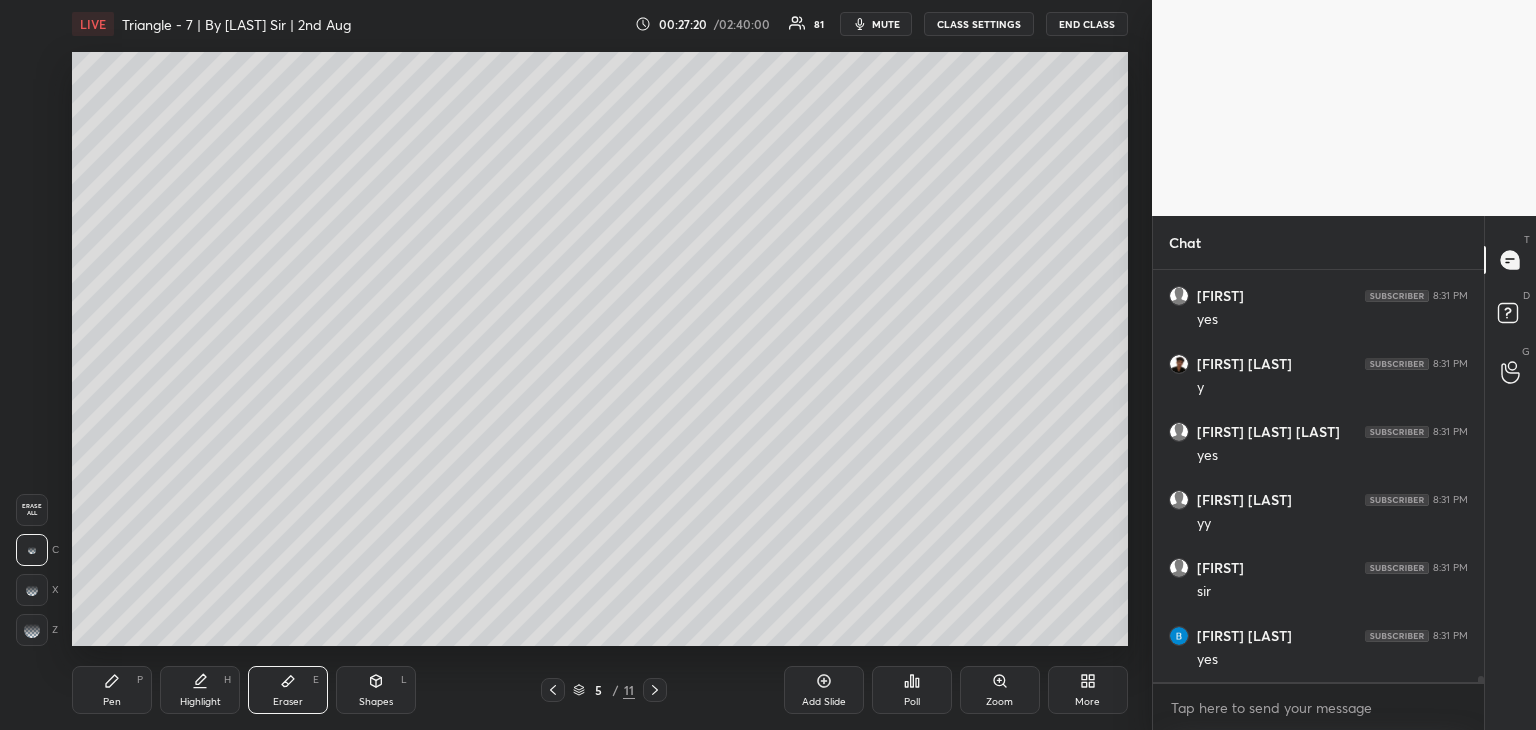 click 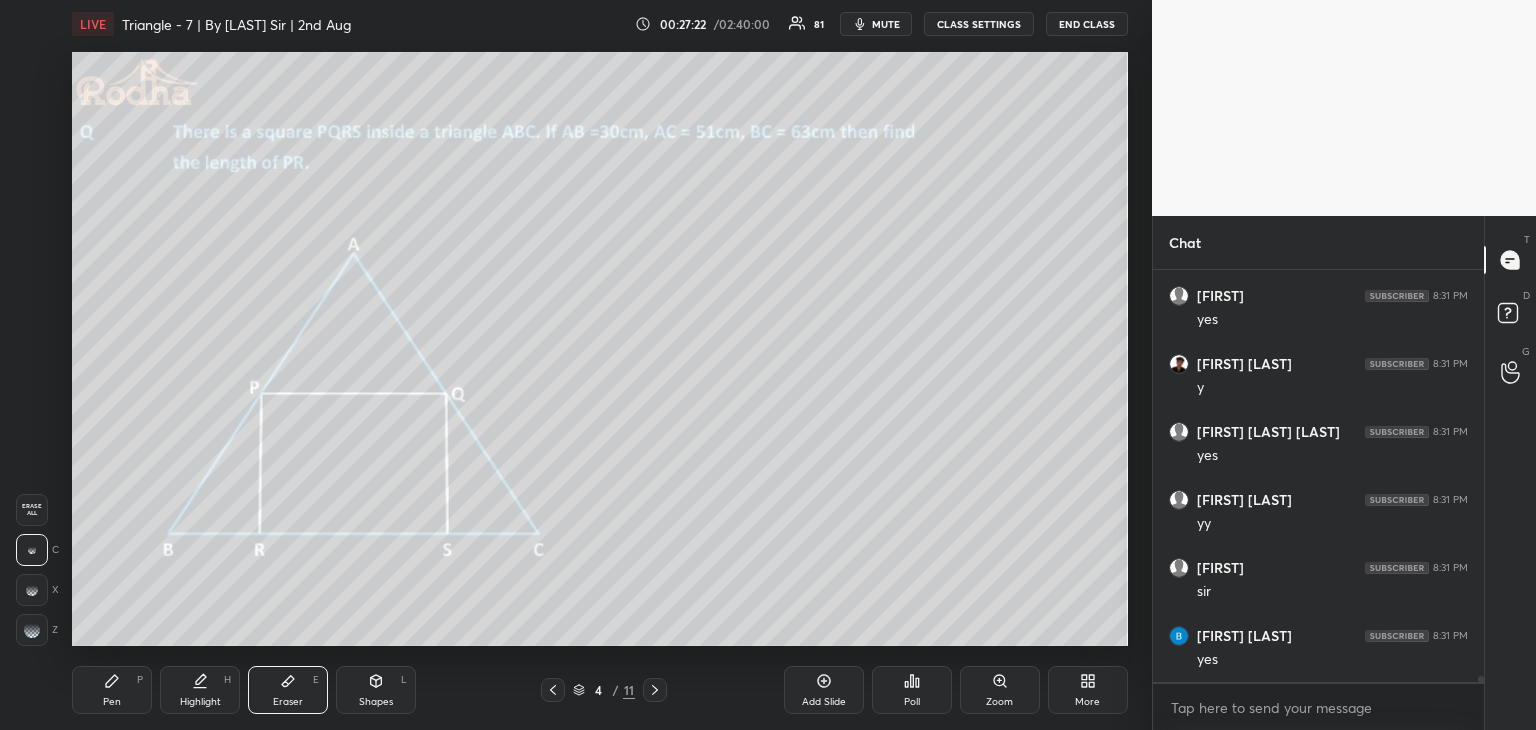 click on "Pen P" at bounding box center [112, 690] 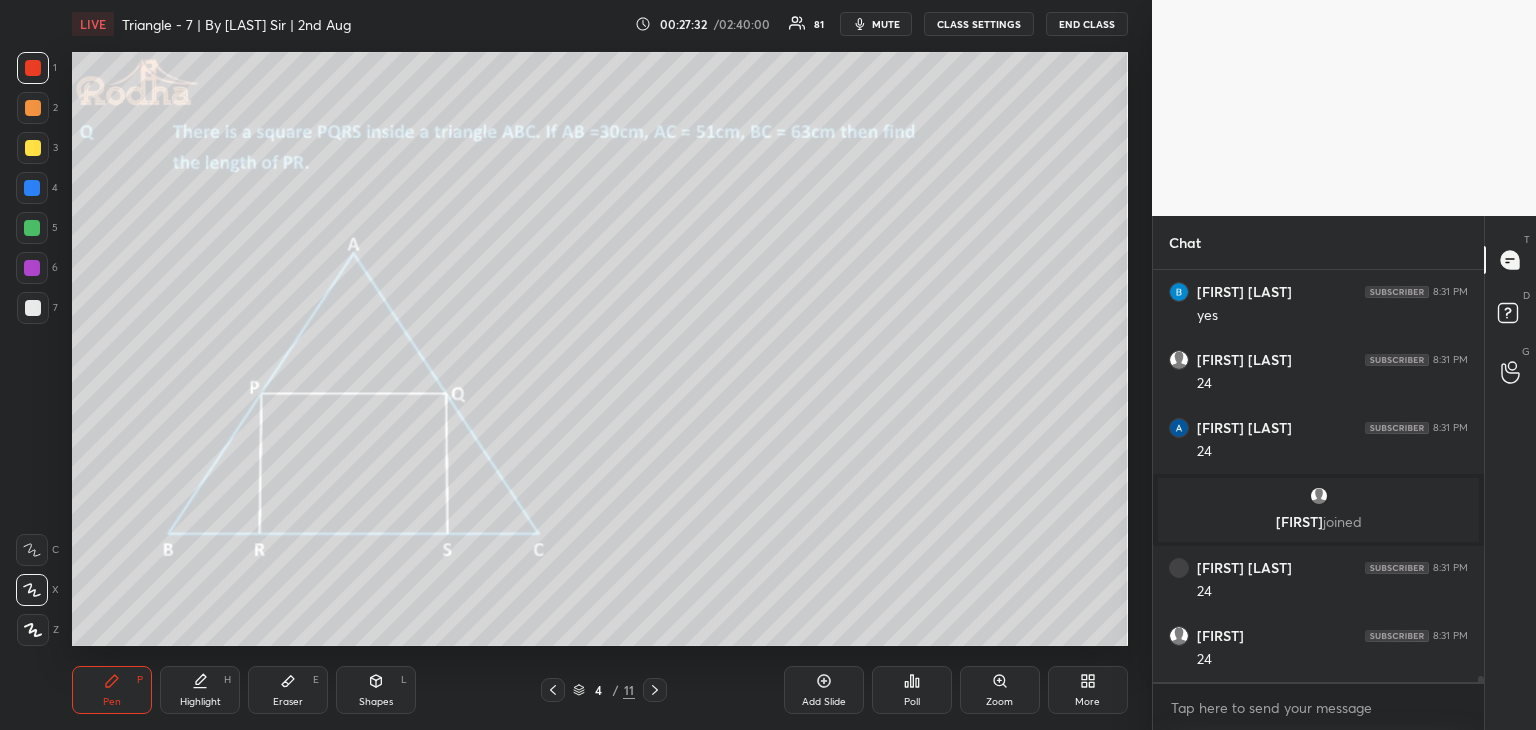 scroll, scrollTop: 28484, scrollLeft: 0, axis: vertical 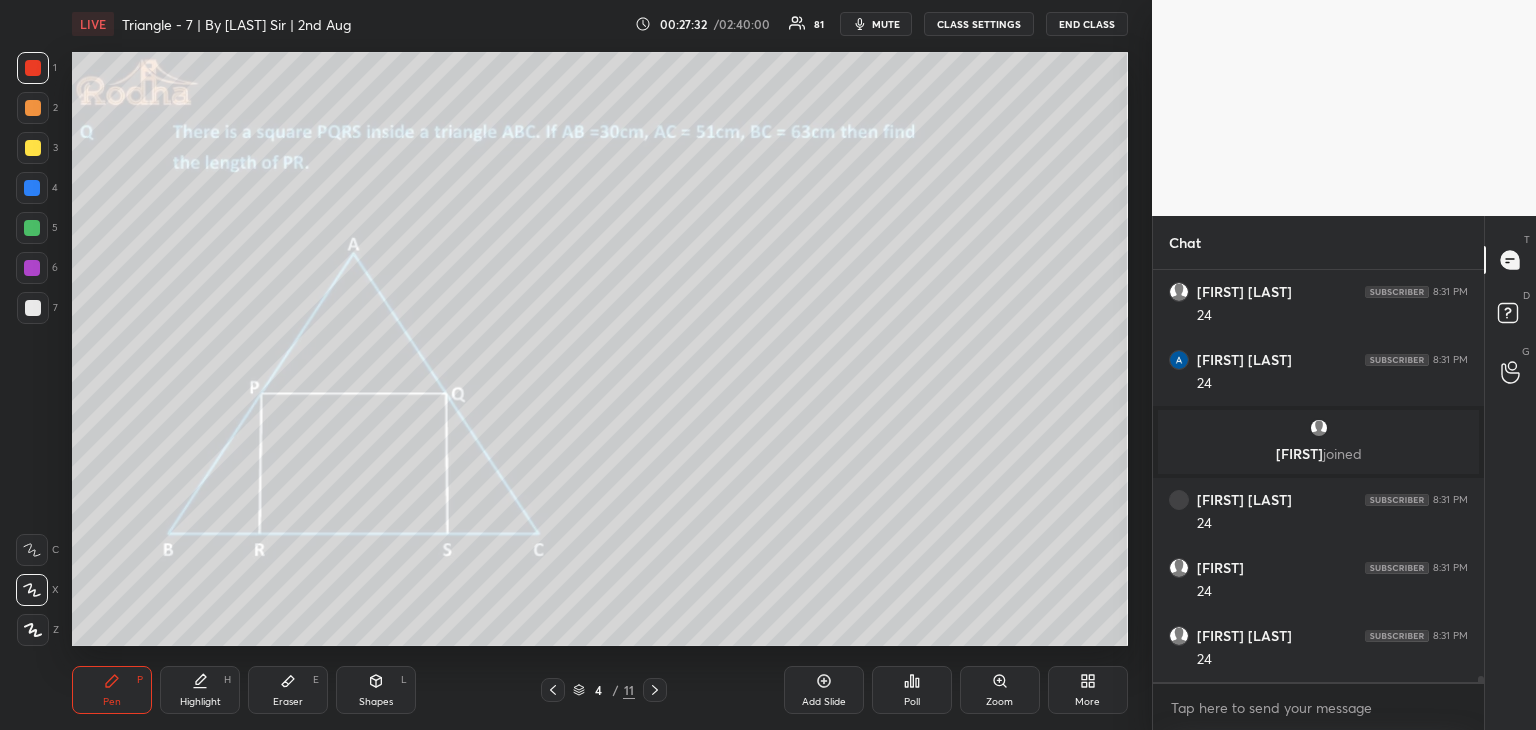 drag, startPoint x: 32, startPoint y: 227, endPoint x: 64, endPoint y: 232, distance: 32.38827 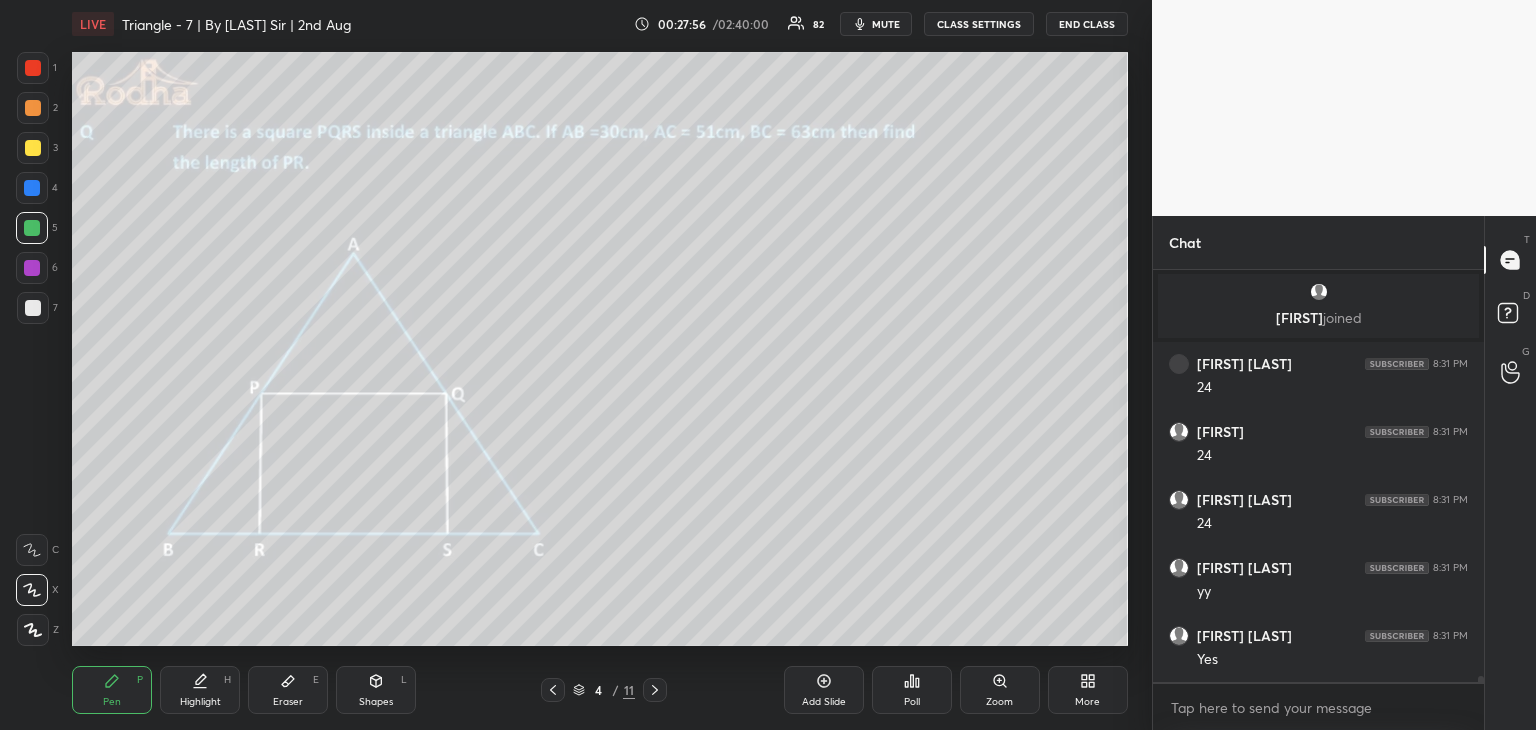 scroll, scrollTop: 28688, scrollLeft: 0, axis: vertical 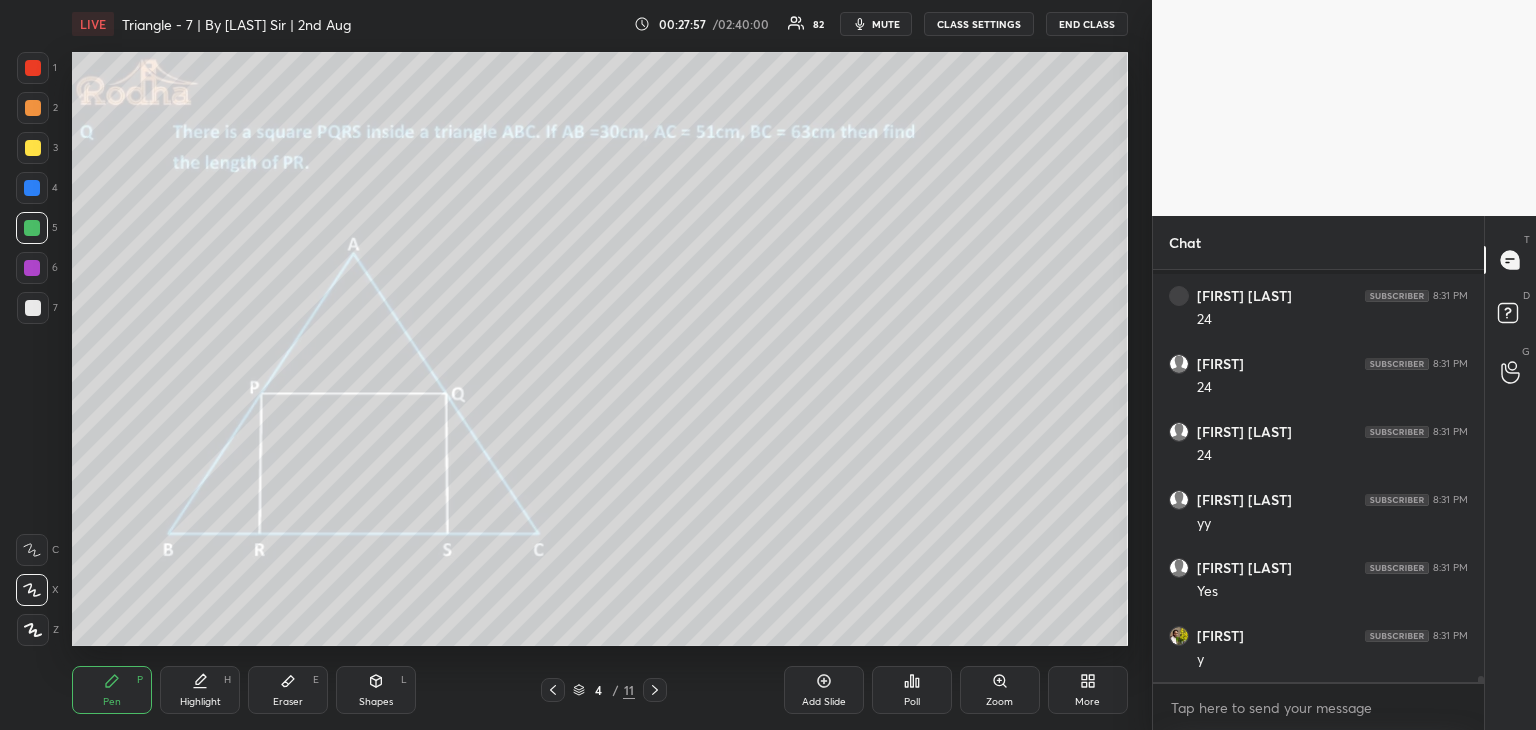 click on "Eraser E" at bounding box center (288, 690) 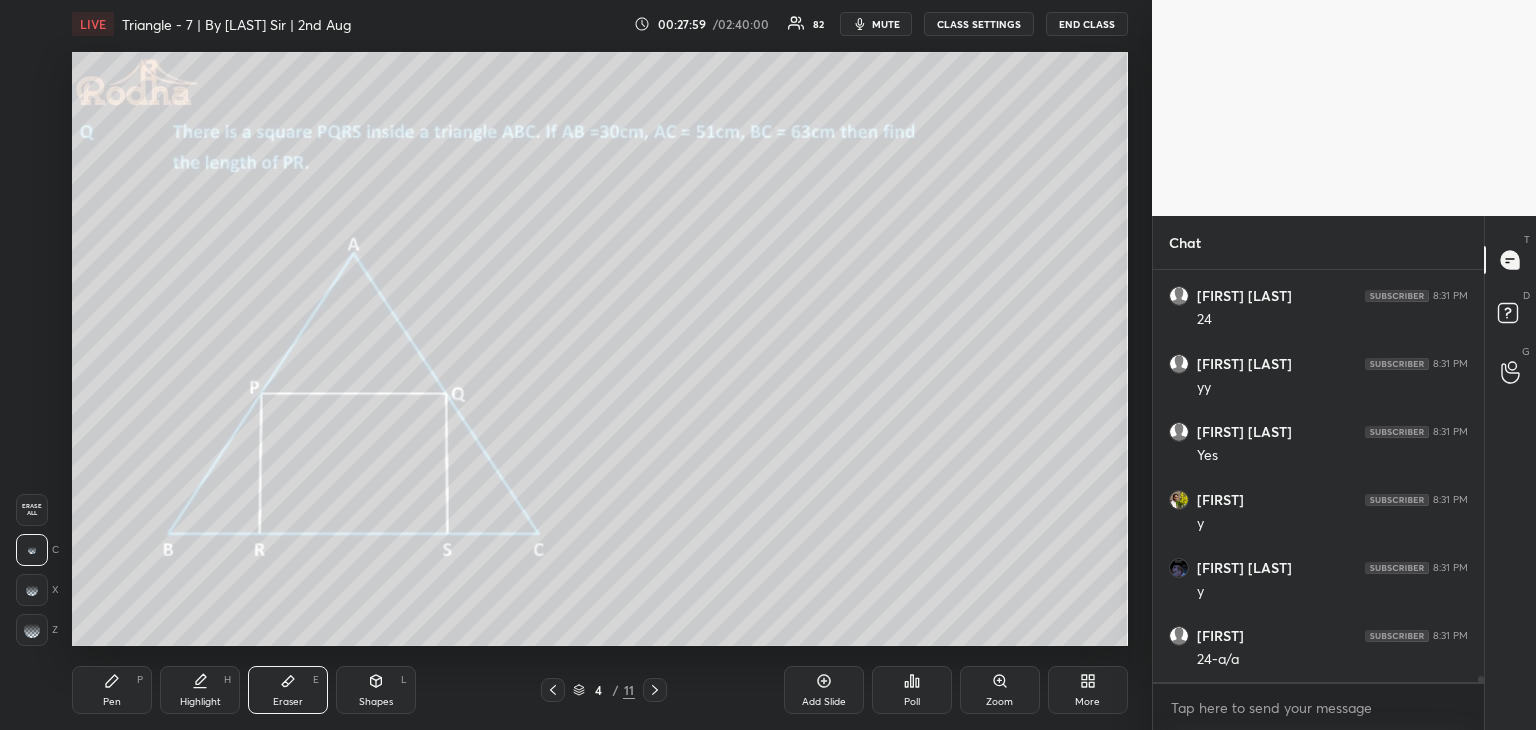 scroll, scrollTop: 28892, scrollLeft: 0, axis: vertical 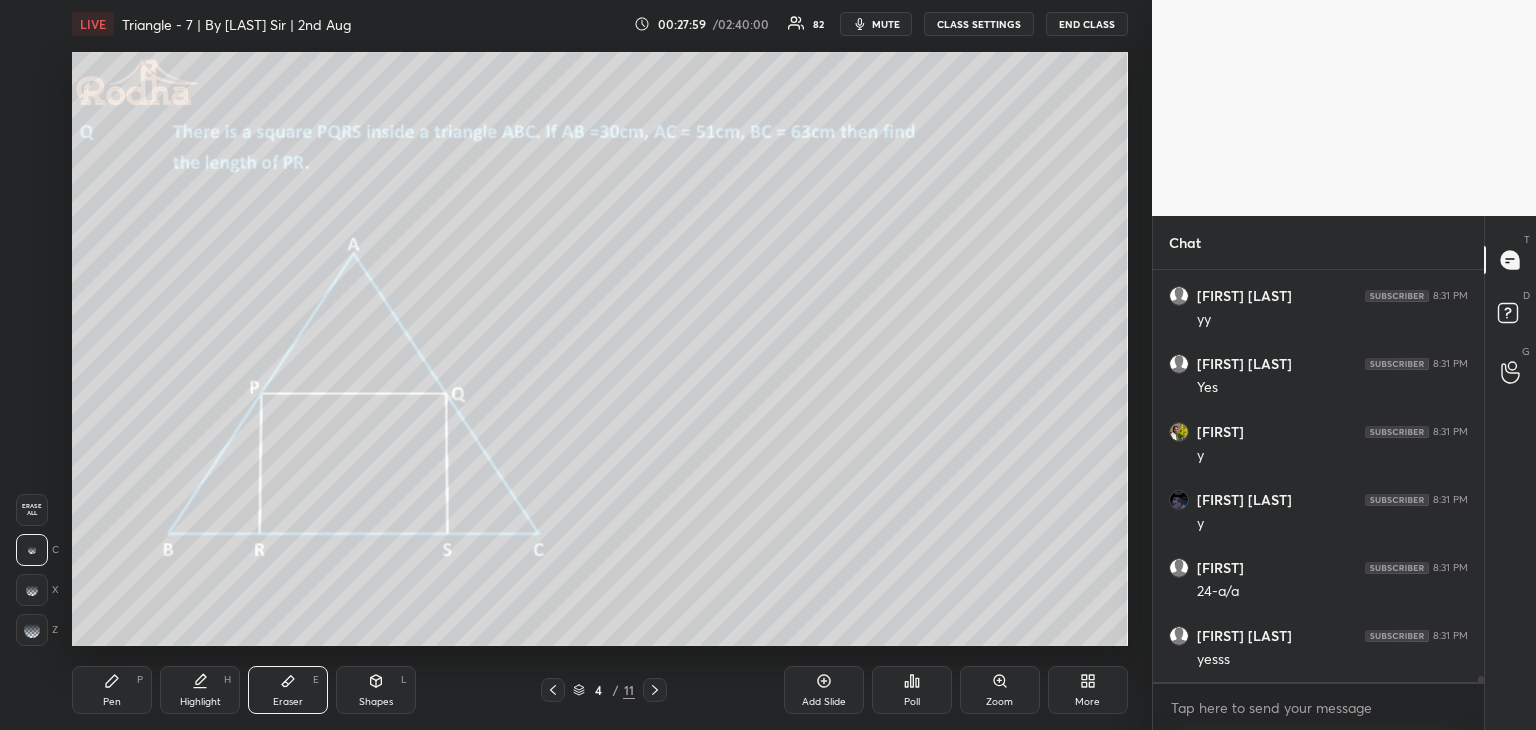 click on "Pen P" at bounding box center [112, 690] 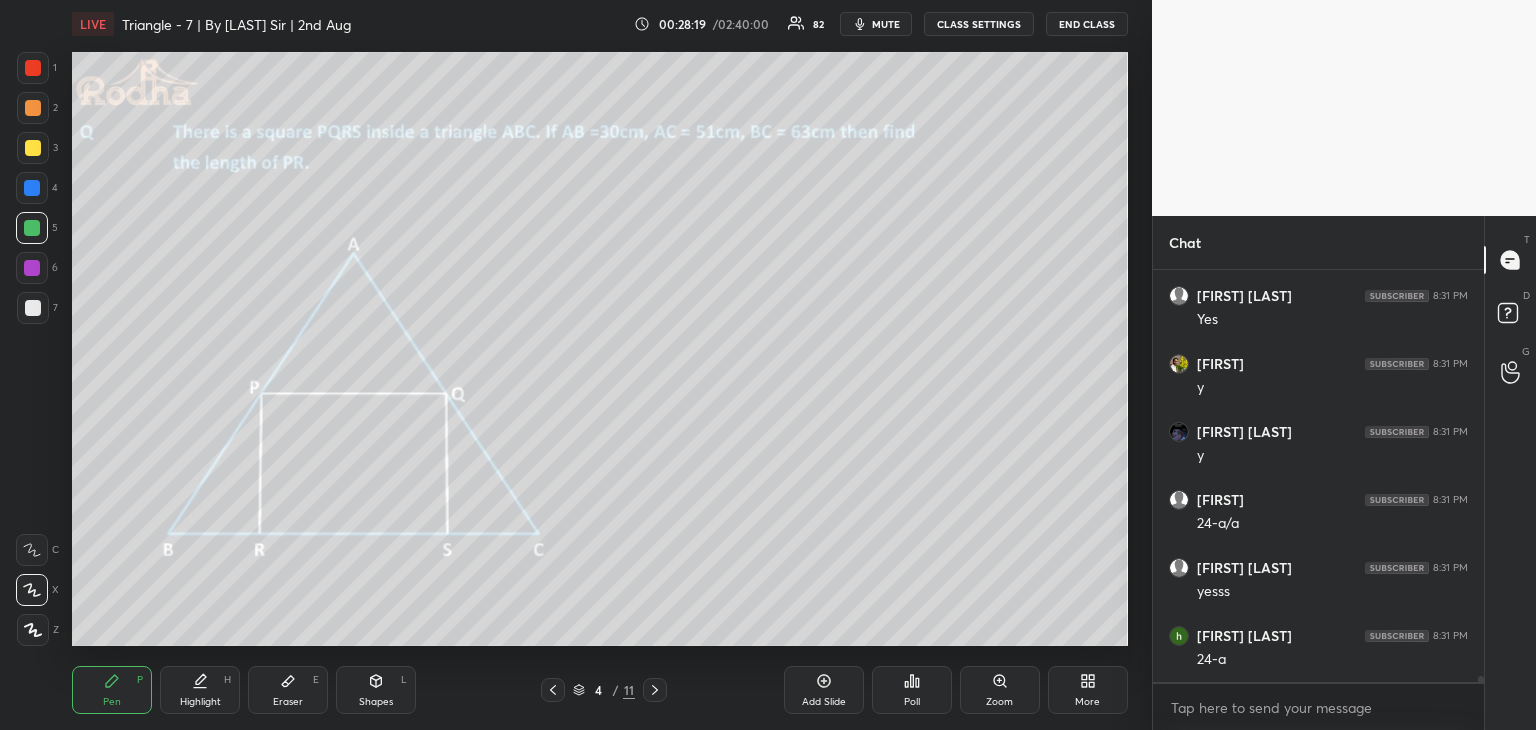 scroll, scrollTop: 29028, scrollLeft: 0, axis: vertical 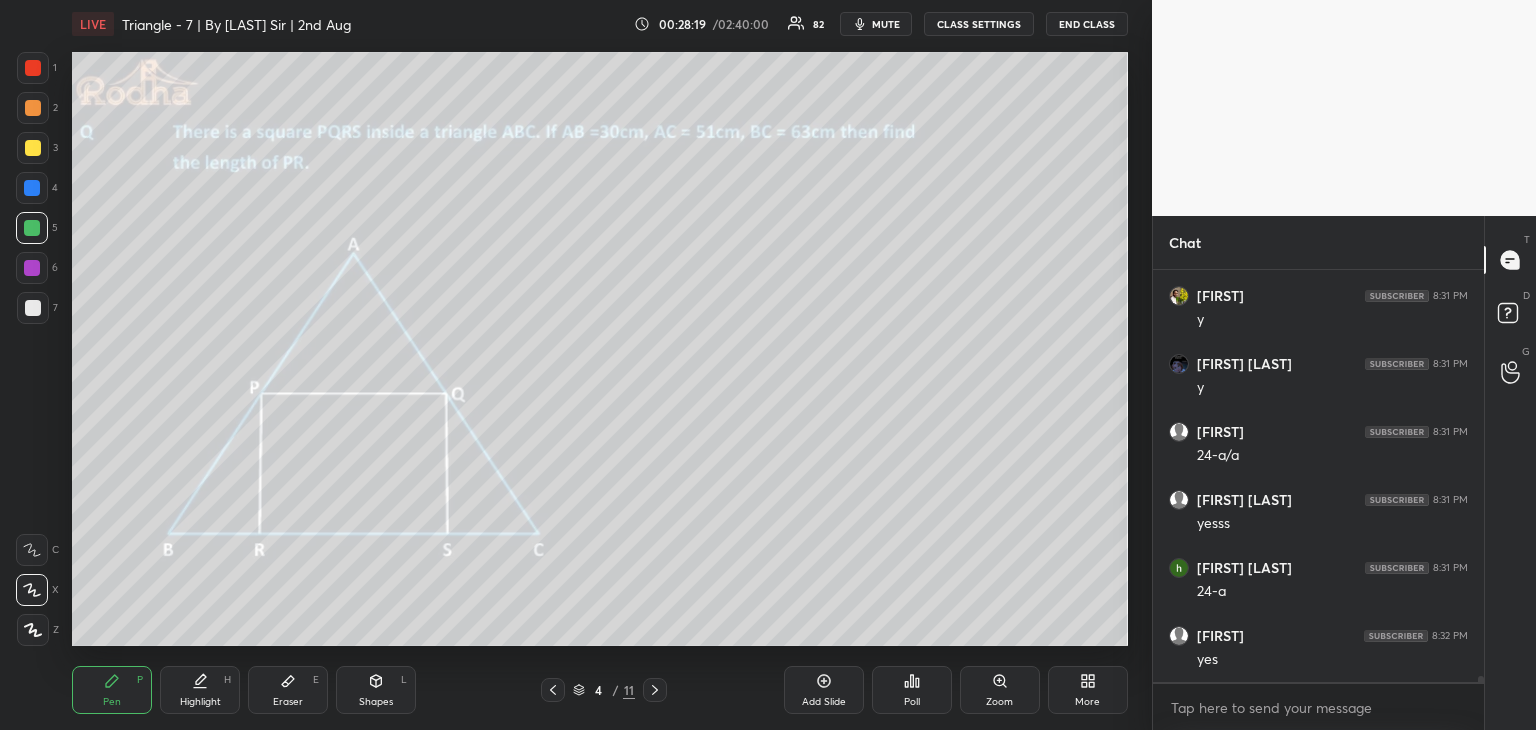 click on "Eraser" at bounding box center [288, 702] 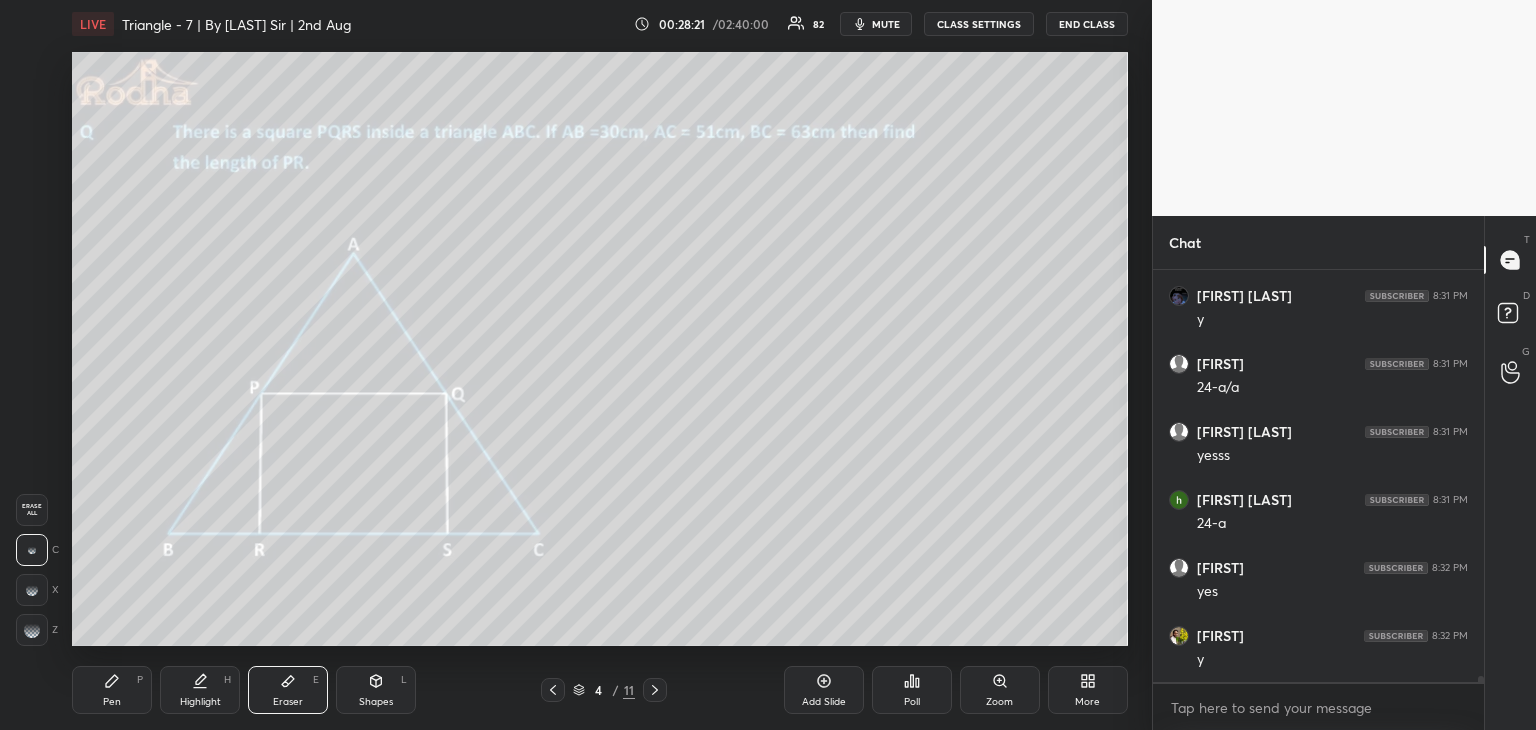 scroll, scrollTop: 29164, scrollLeft: 0, axis: vertical 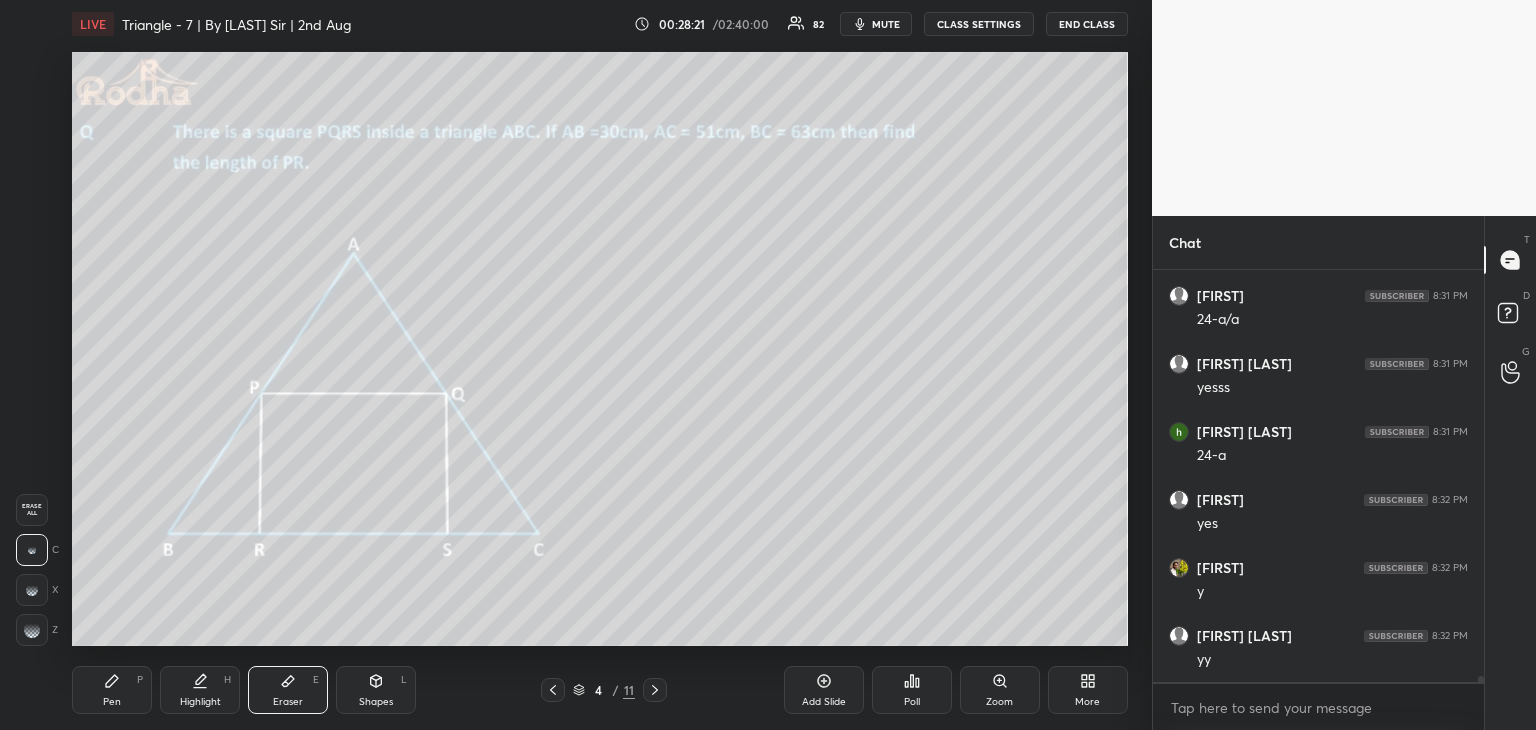 drag, startPoint x: 104, startPoint y: 697, endPoint x: 208, endPoint y: 650, distance: 114.12712 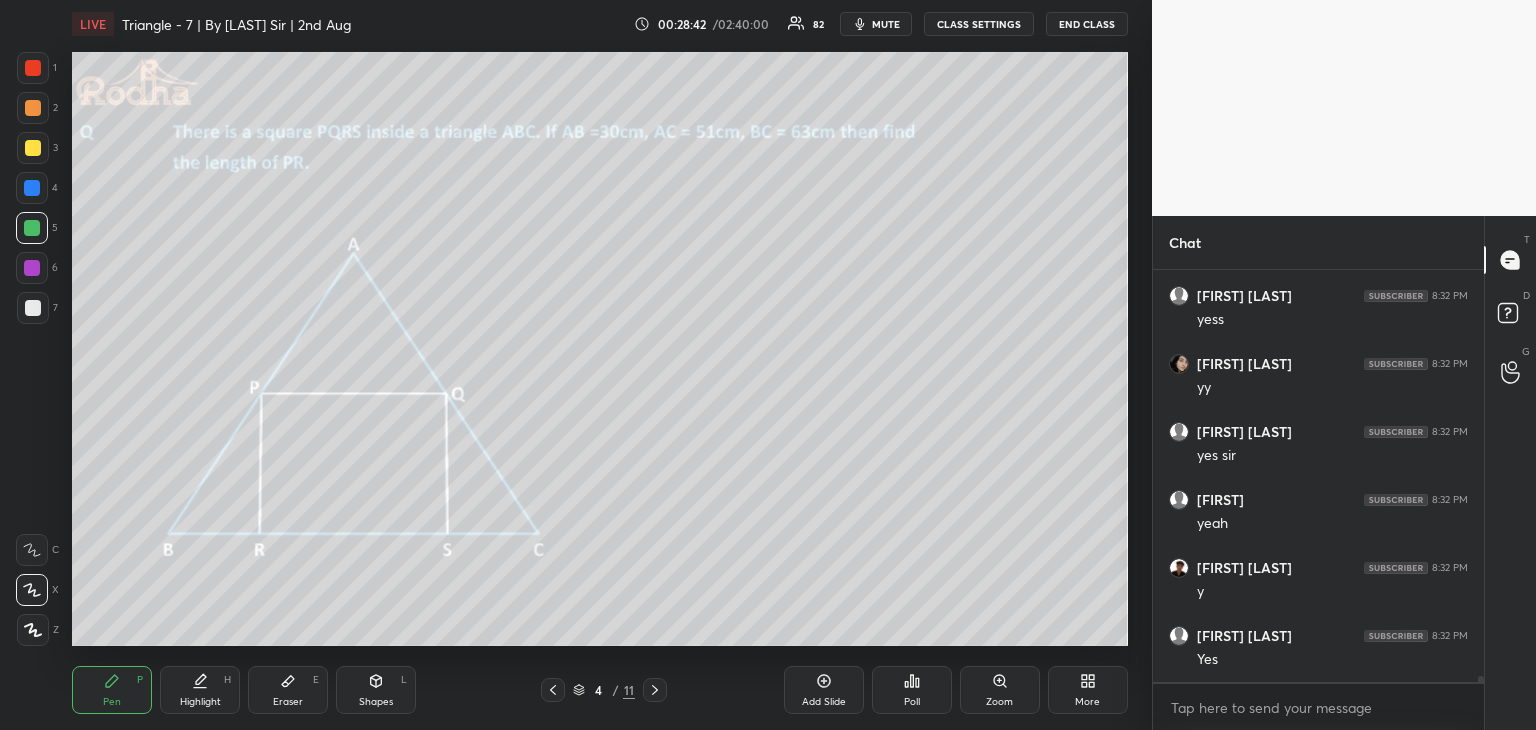 scroll, scrollTop: 30252, scrollLeft: 0, axis: vertical 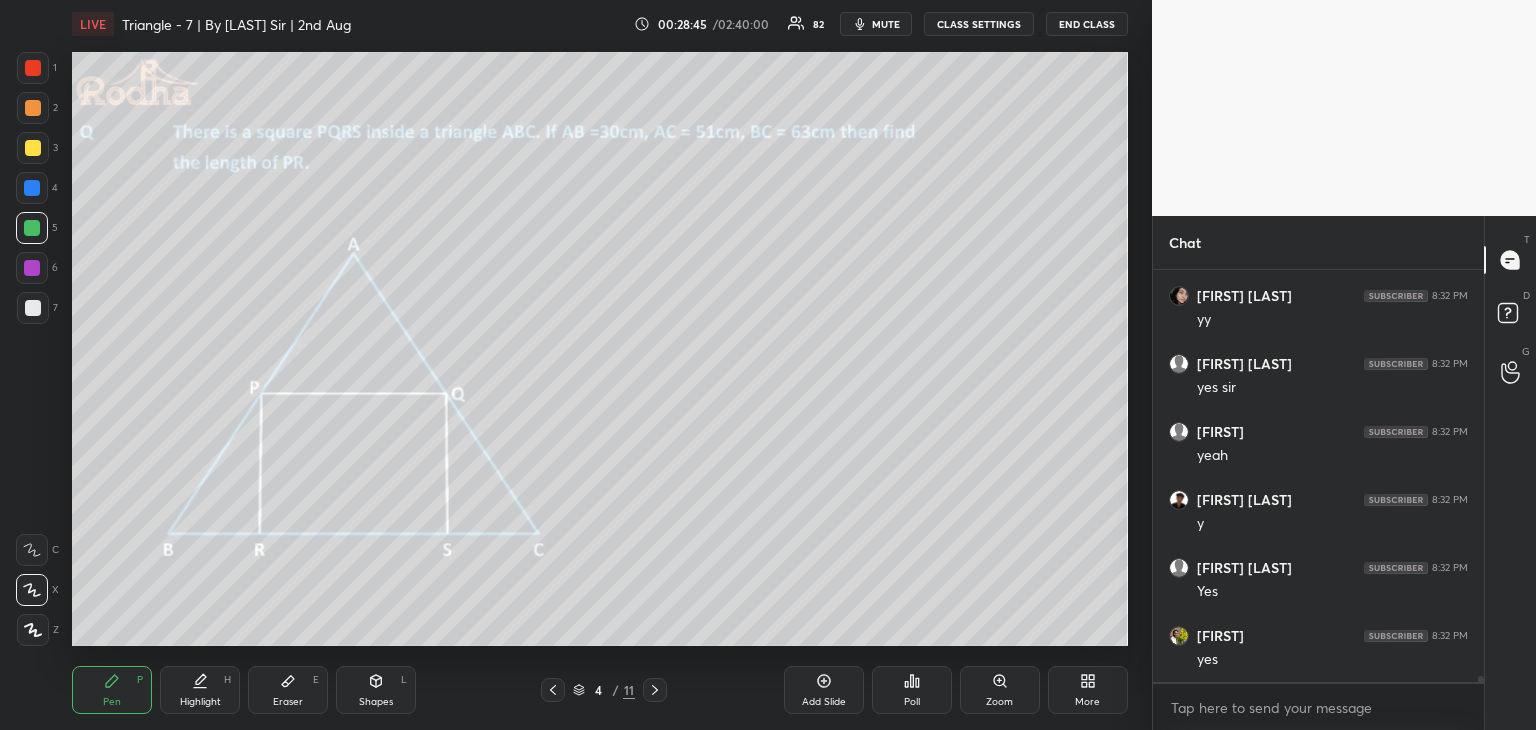 click at bounding box center (32, 268) 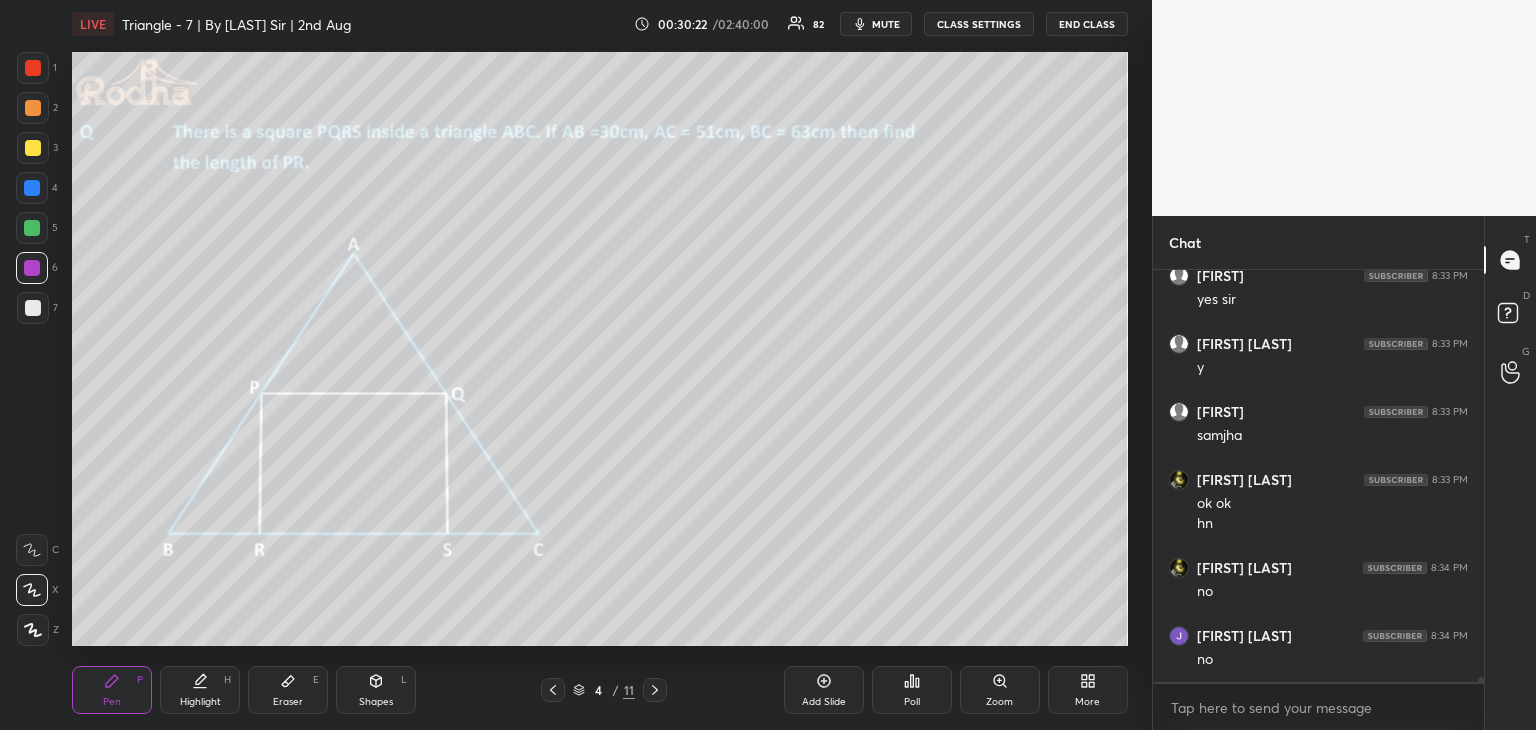 scroll, scrollTop: 31514, scrollLeft: 0, axis: vertical 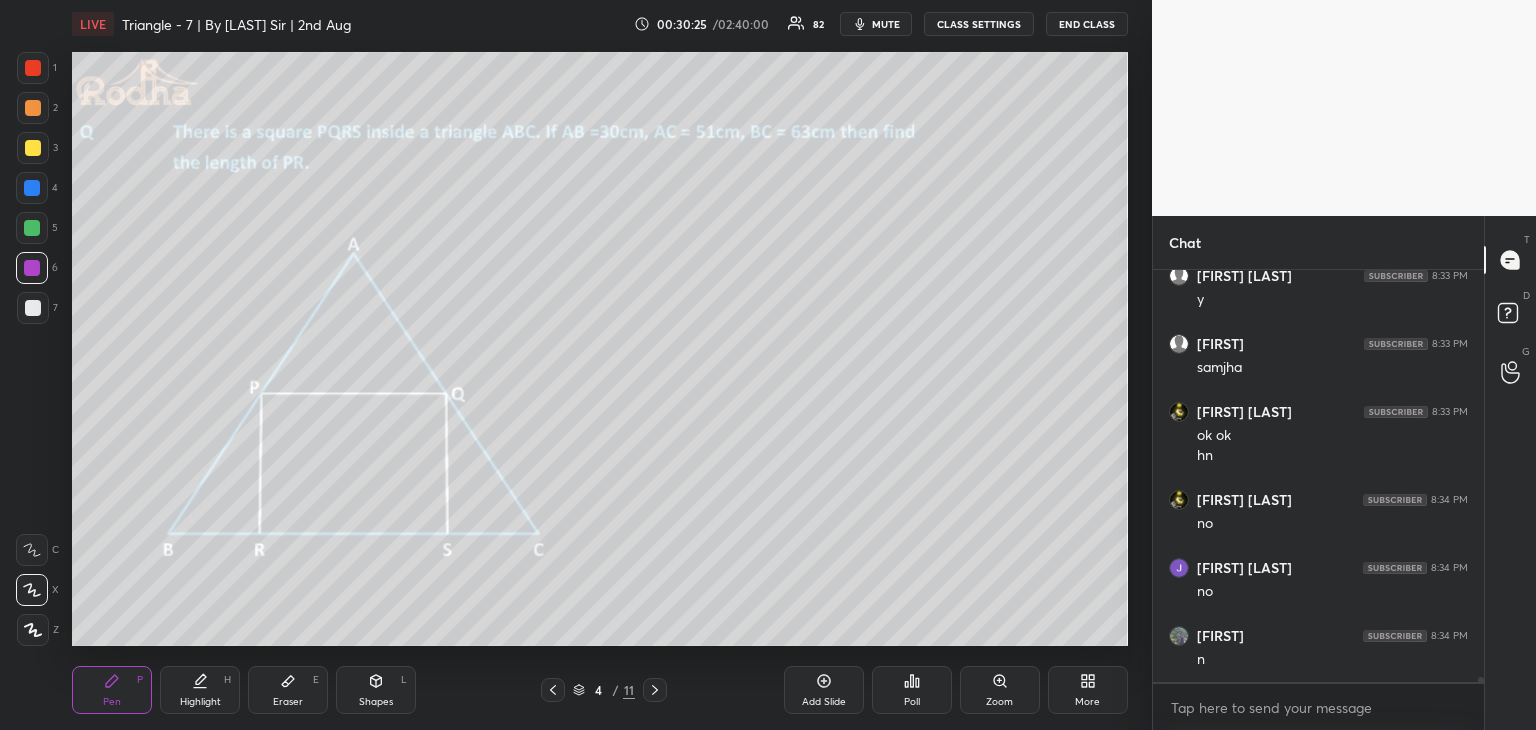 drag, startPoint x: 302, startPoint y: 696, endPoint x: 556, endPoint y: 663, distance: 256.13474 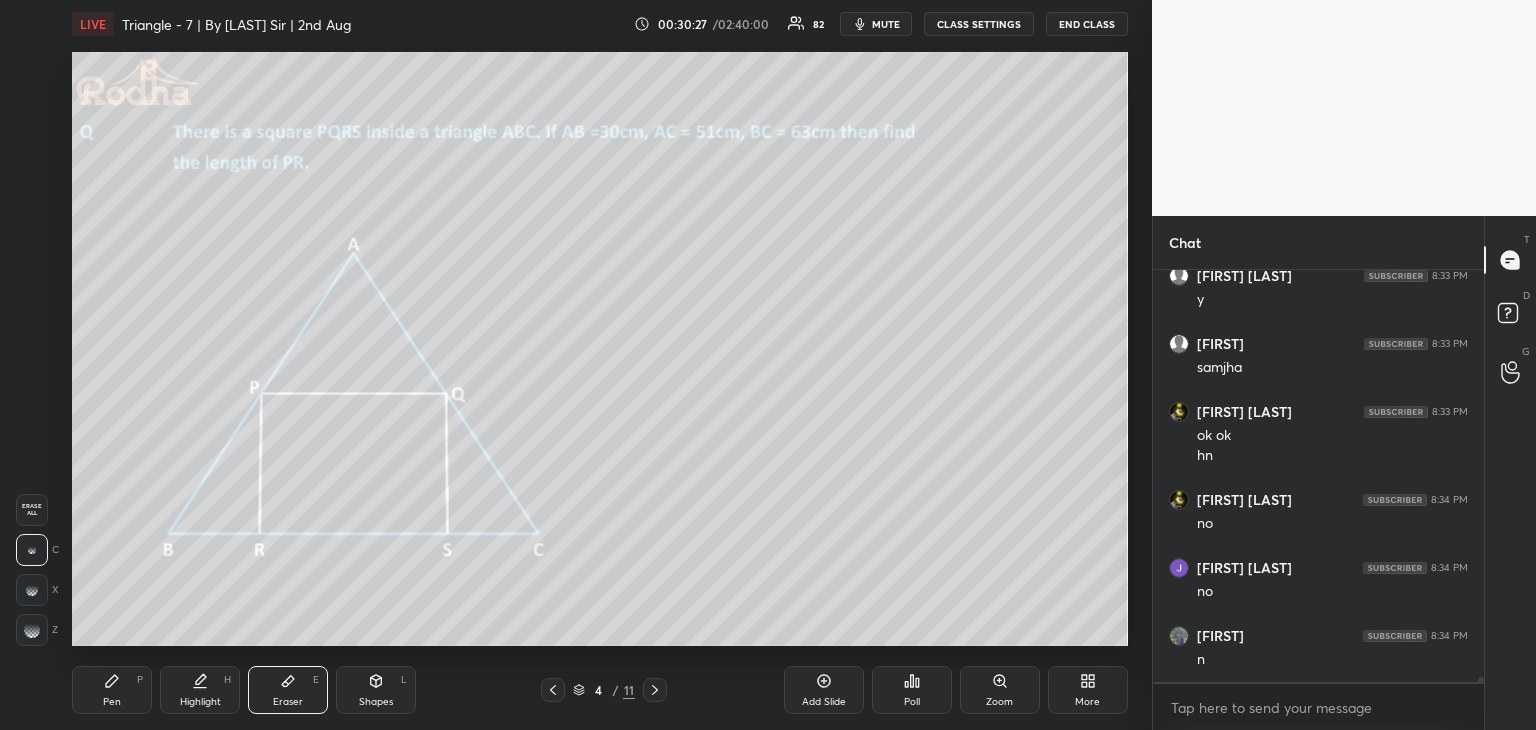 click on "Pen P" at bounding box center (112, 690) 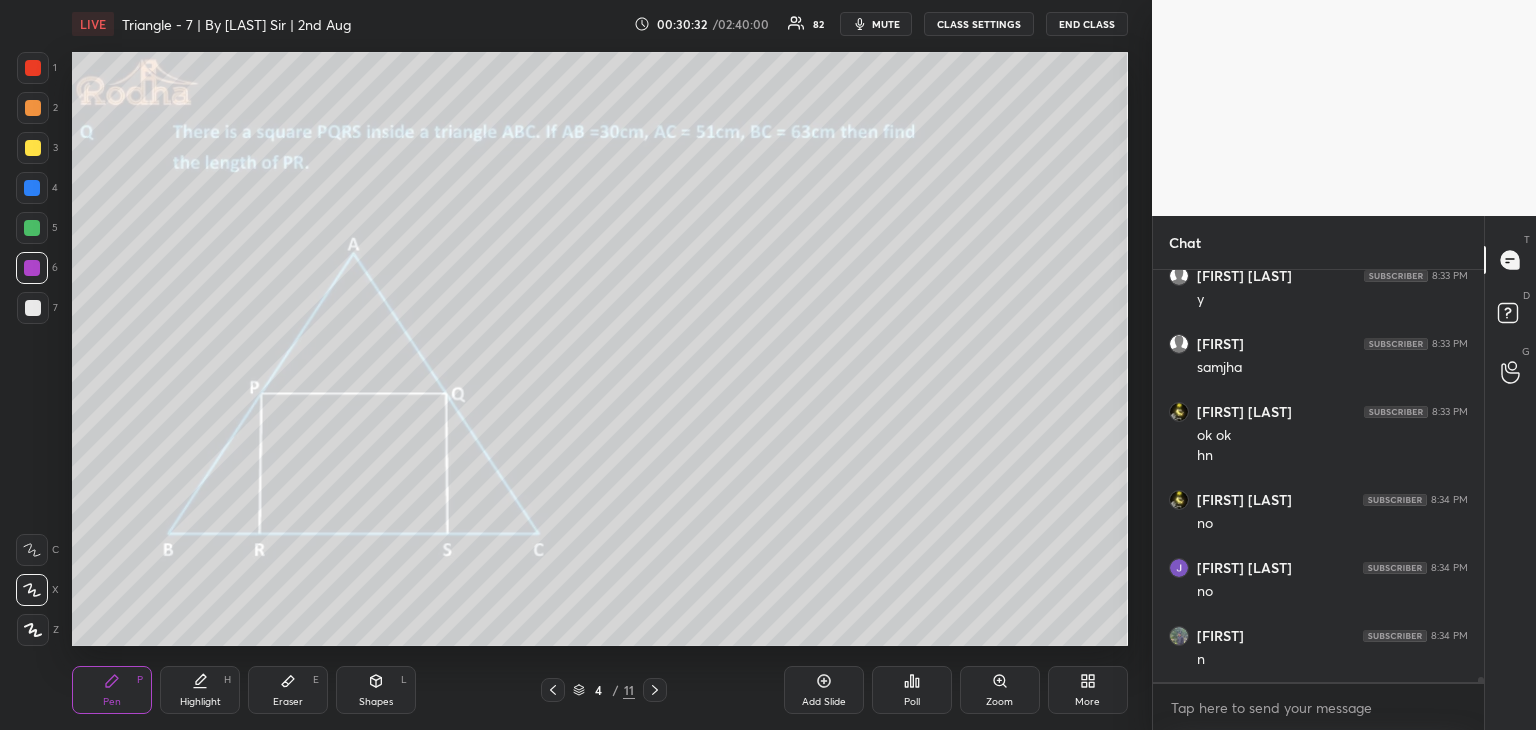 click on "Shapes L" at bounding box center [376, 690] 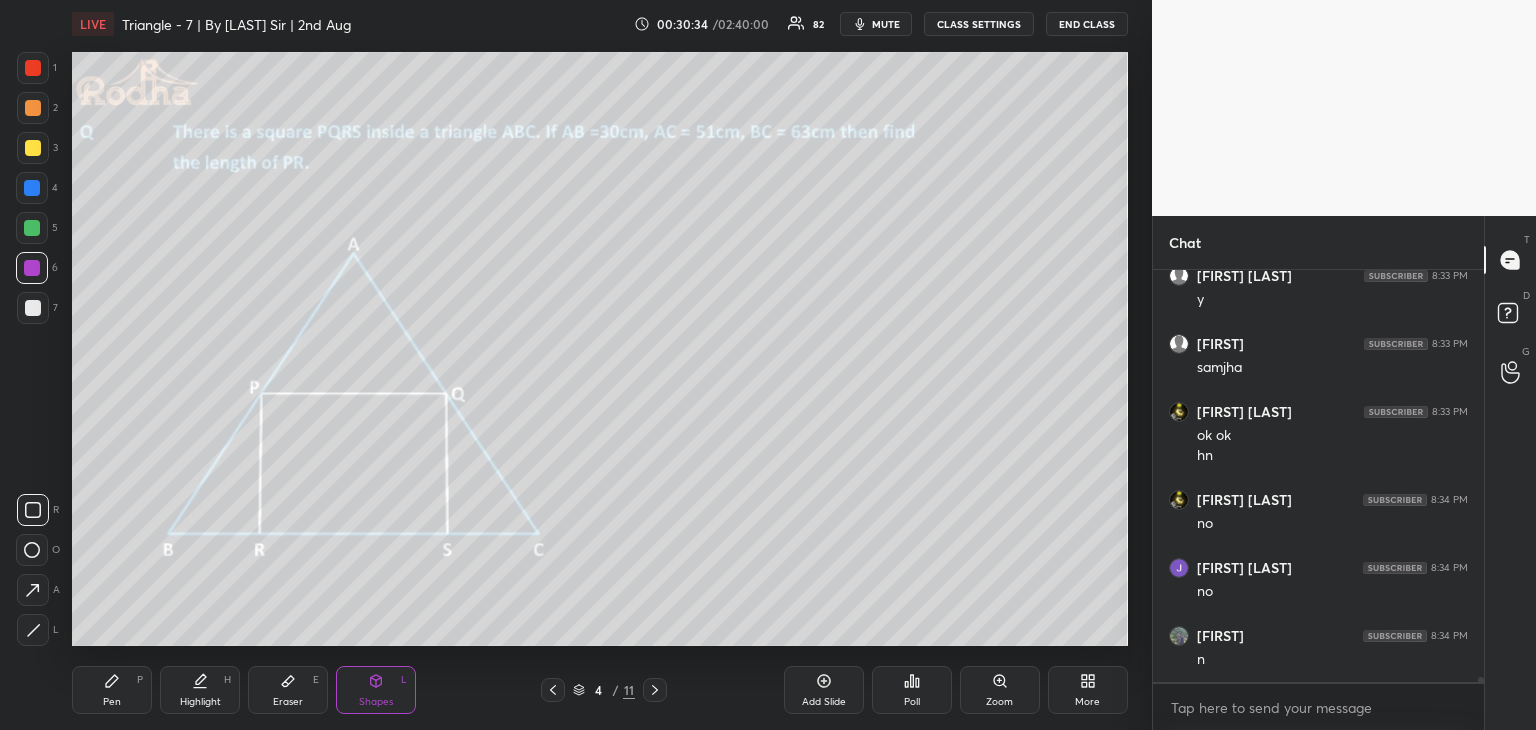 scroll, scrollTop: 31582, scrollLeft: 0, axis: vertical 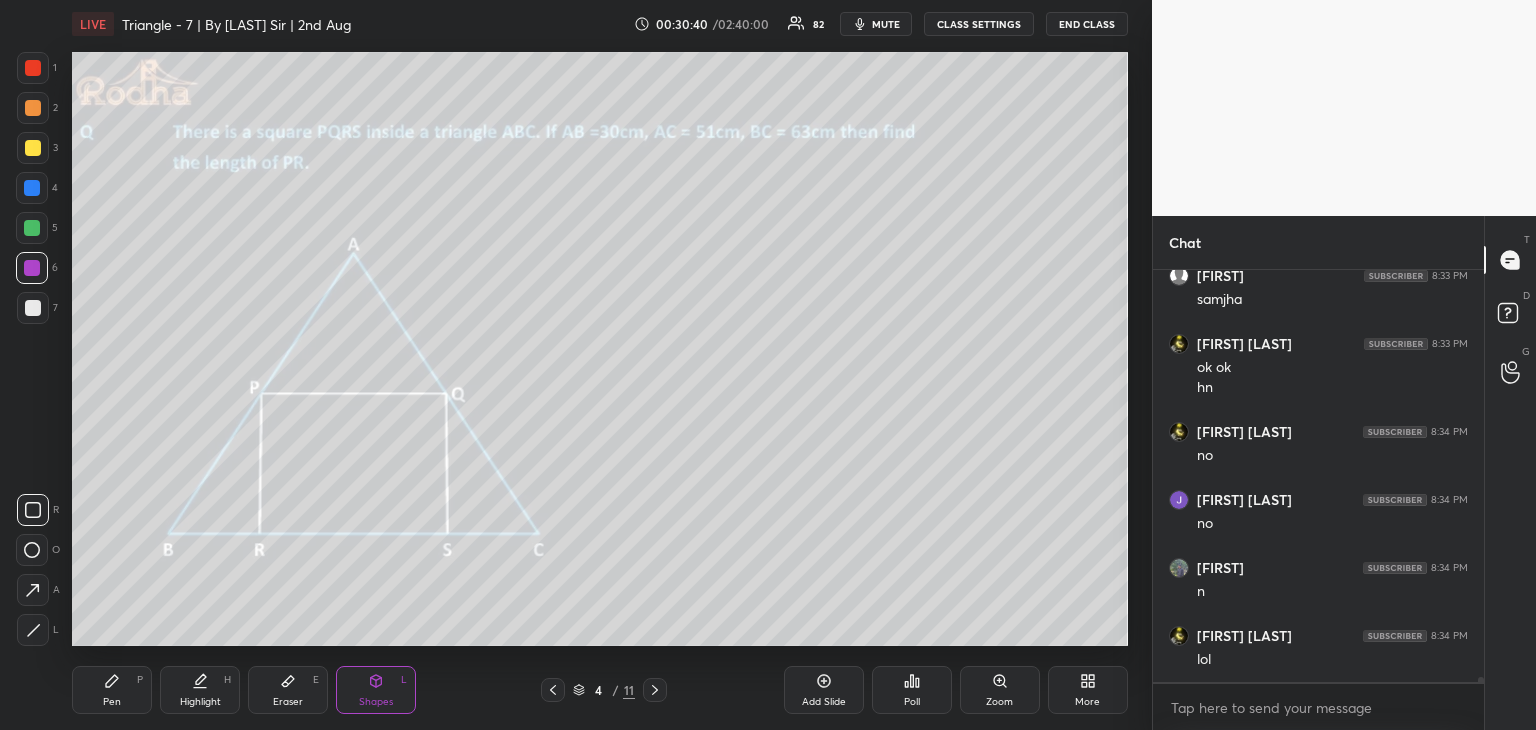 click 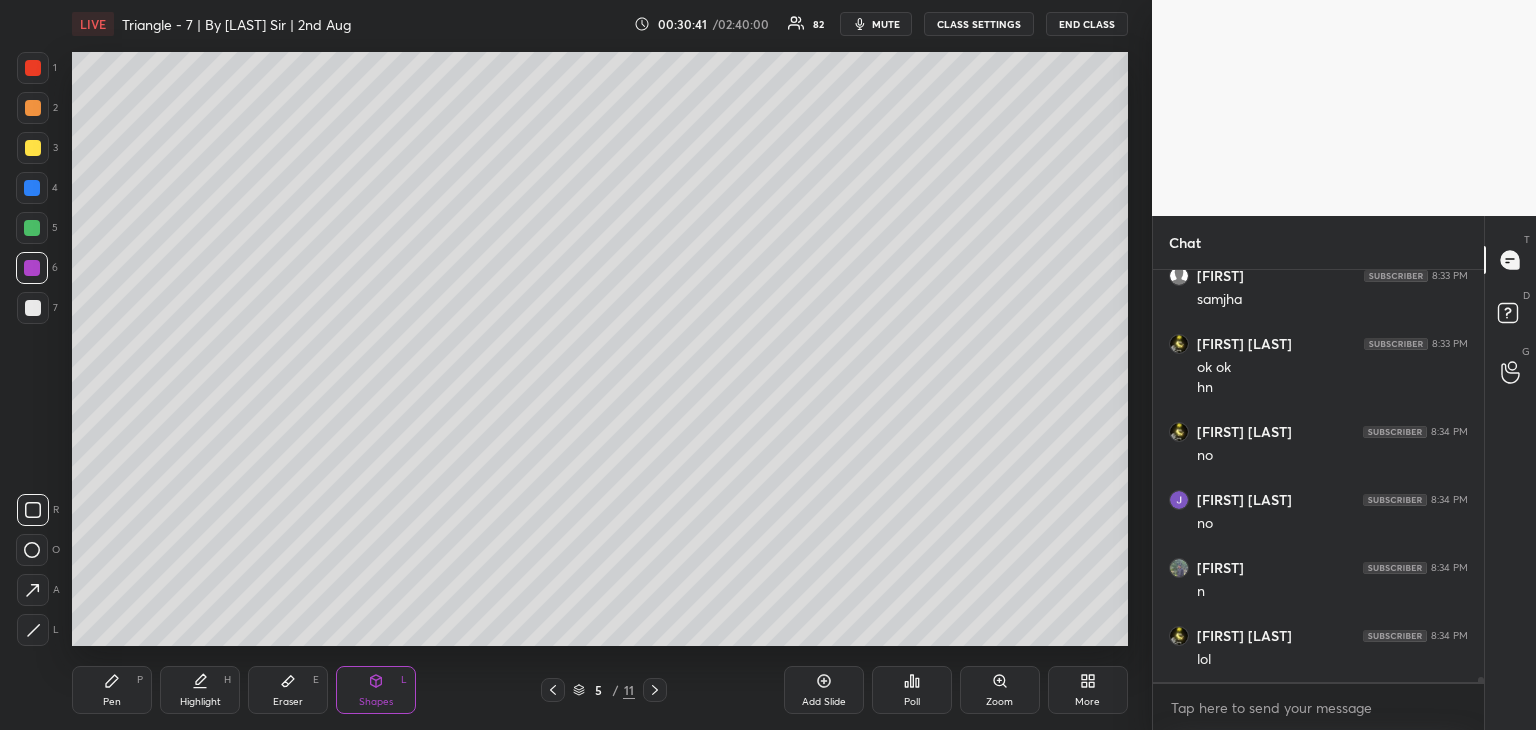 scroll, scrollTop: 31654, scrollLeft: 0, axis: vertical 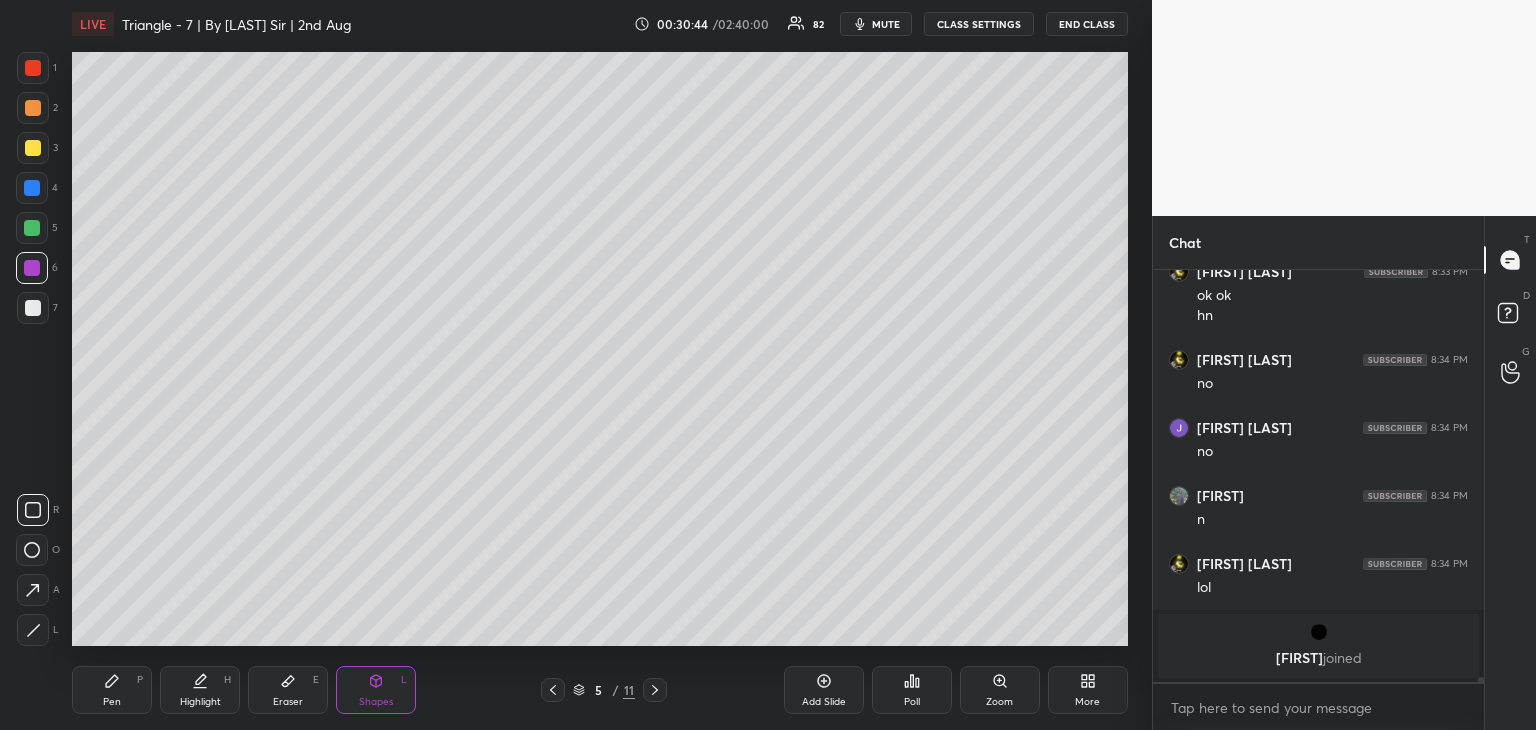 click on "Pen P" at bounding box center (112, 690) 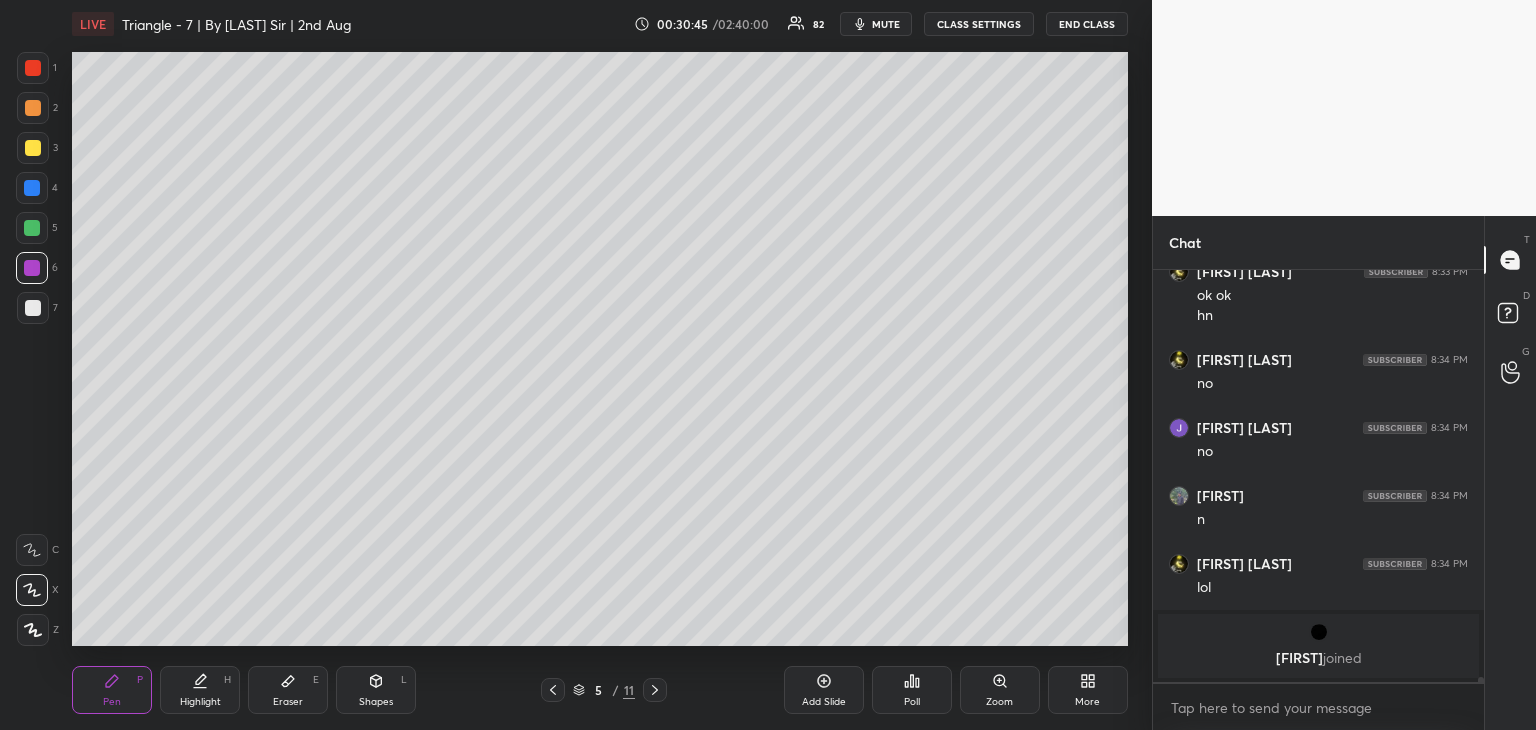click at bounding box center (33, 108) 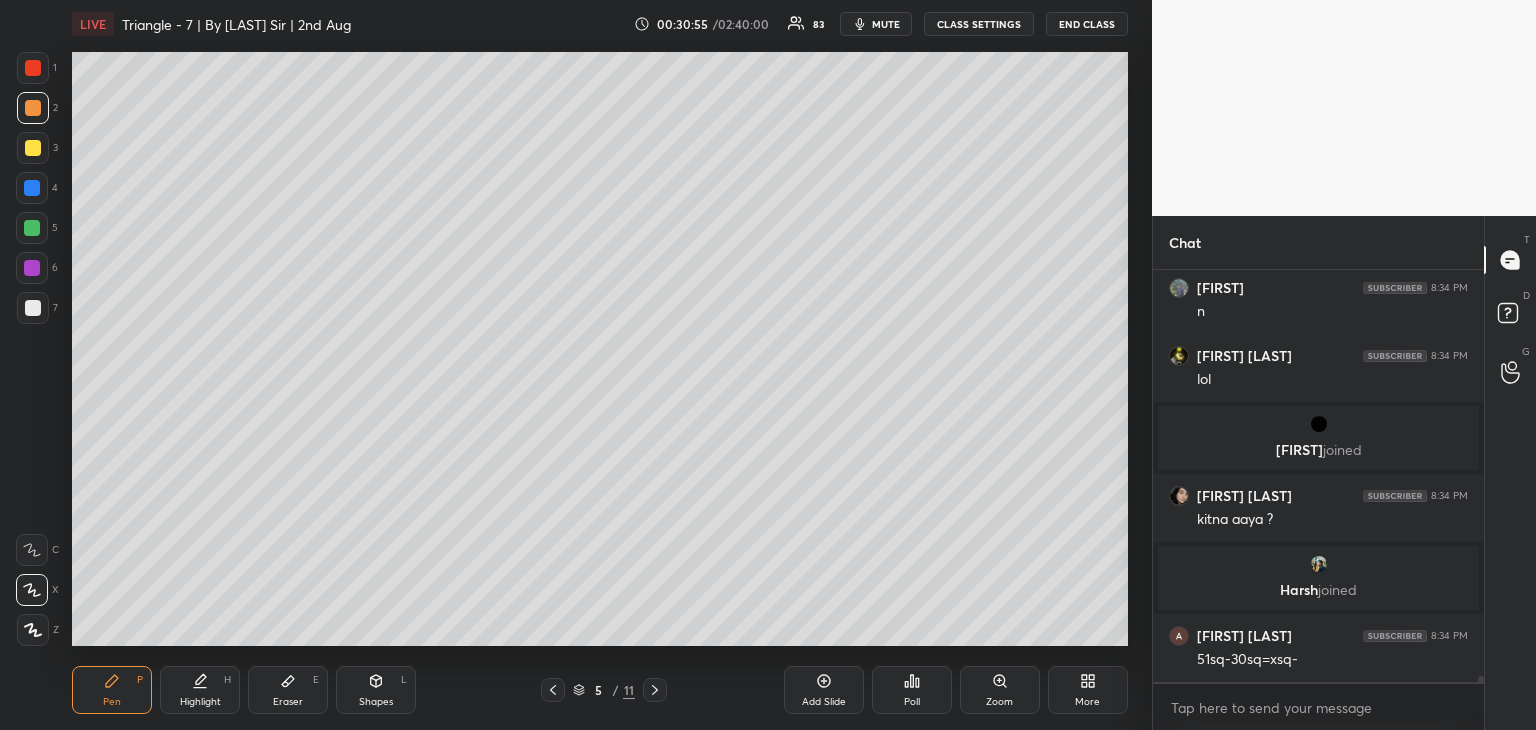 scroll, scrollTop: 29194, scrollLeft: 0, axis: vertical 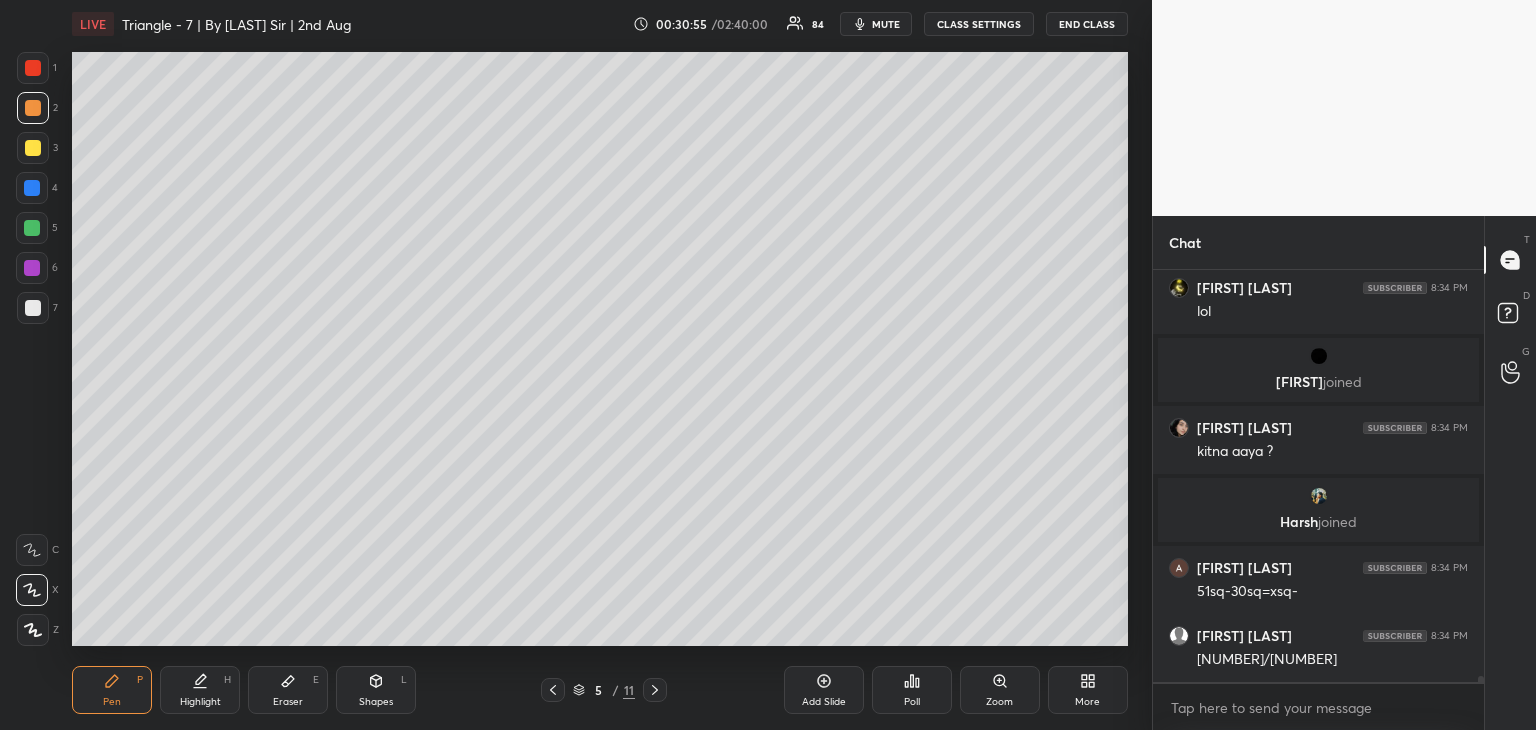 click 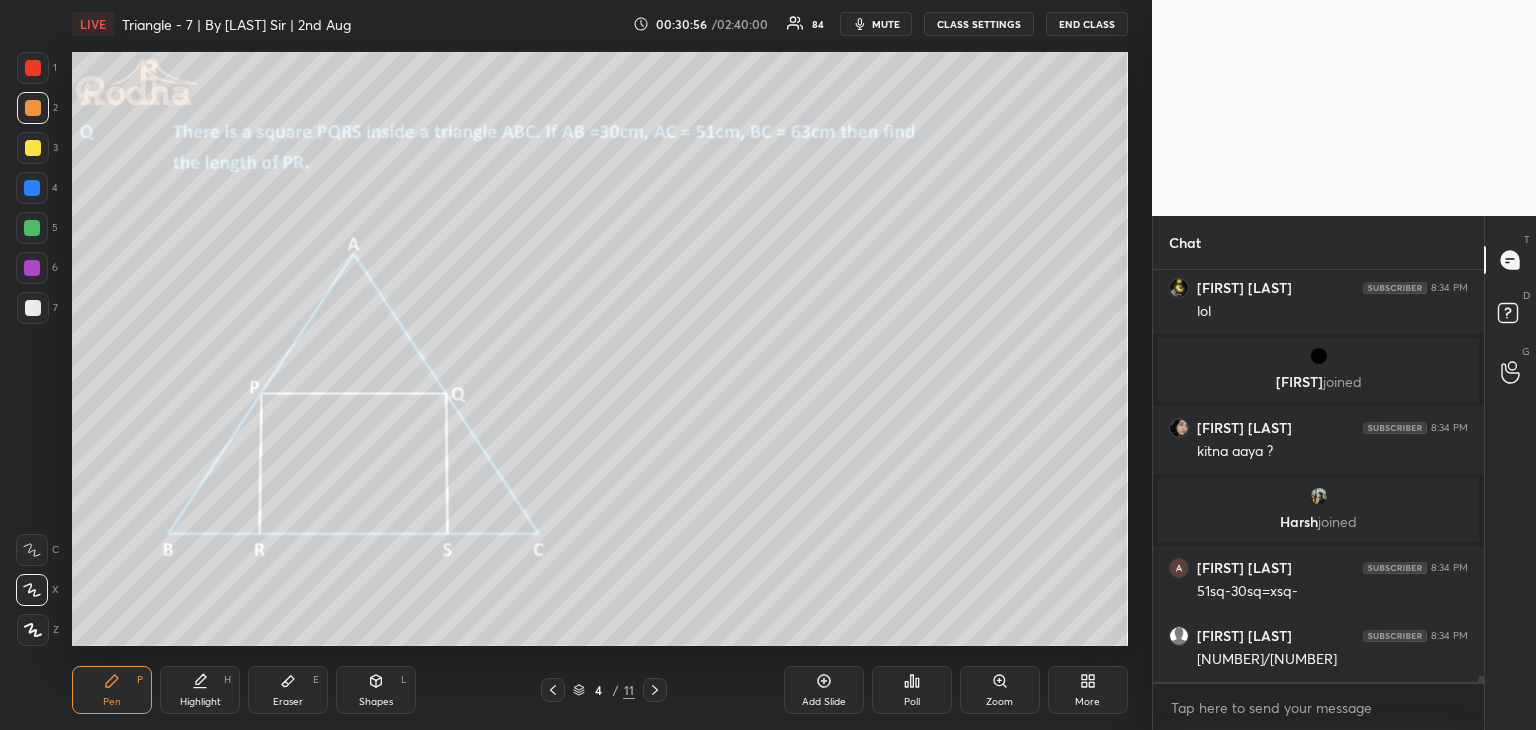 scroll, scrollTop: 29262, scrollLeft: 0, axis: vertical 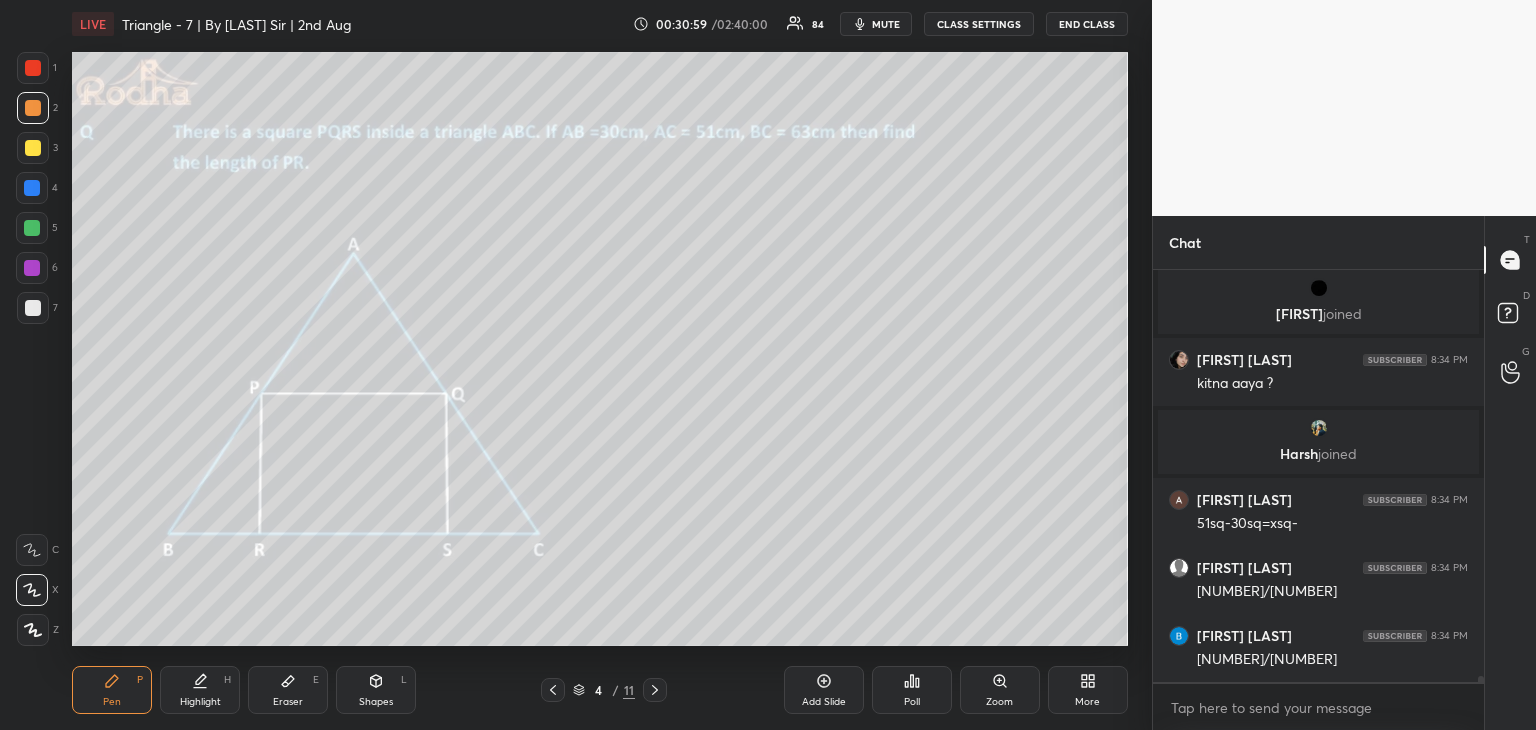 click at bounding box center [33, 308] 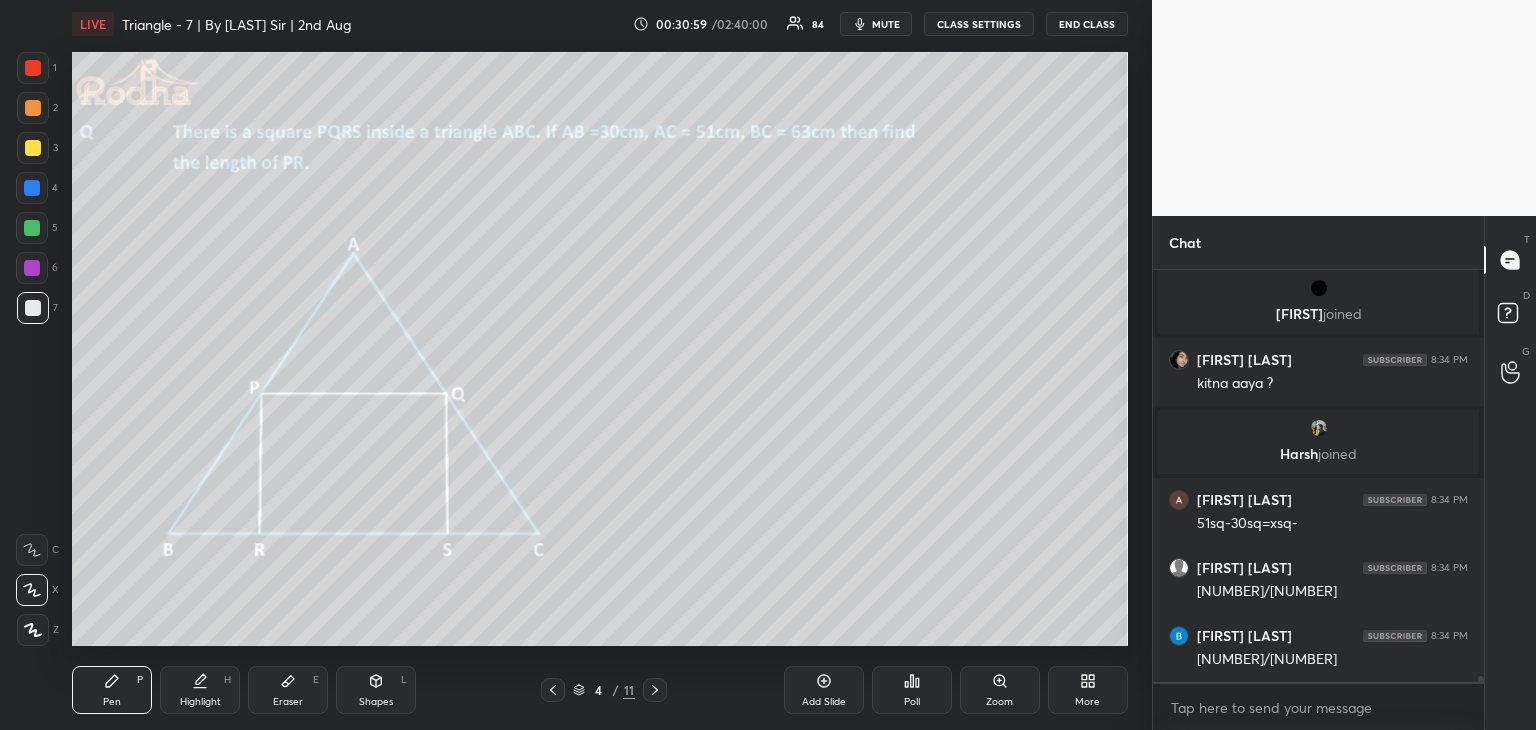 click on "Shapes L" at bounding box center (376, 690) 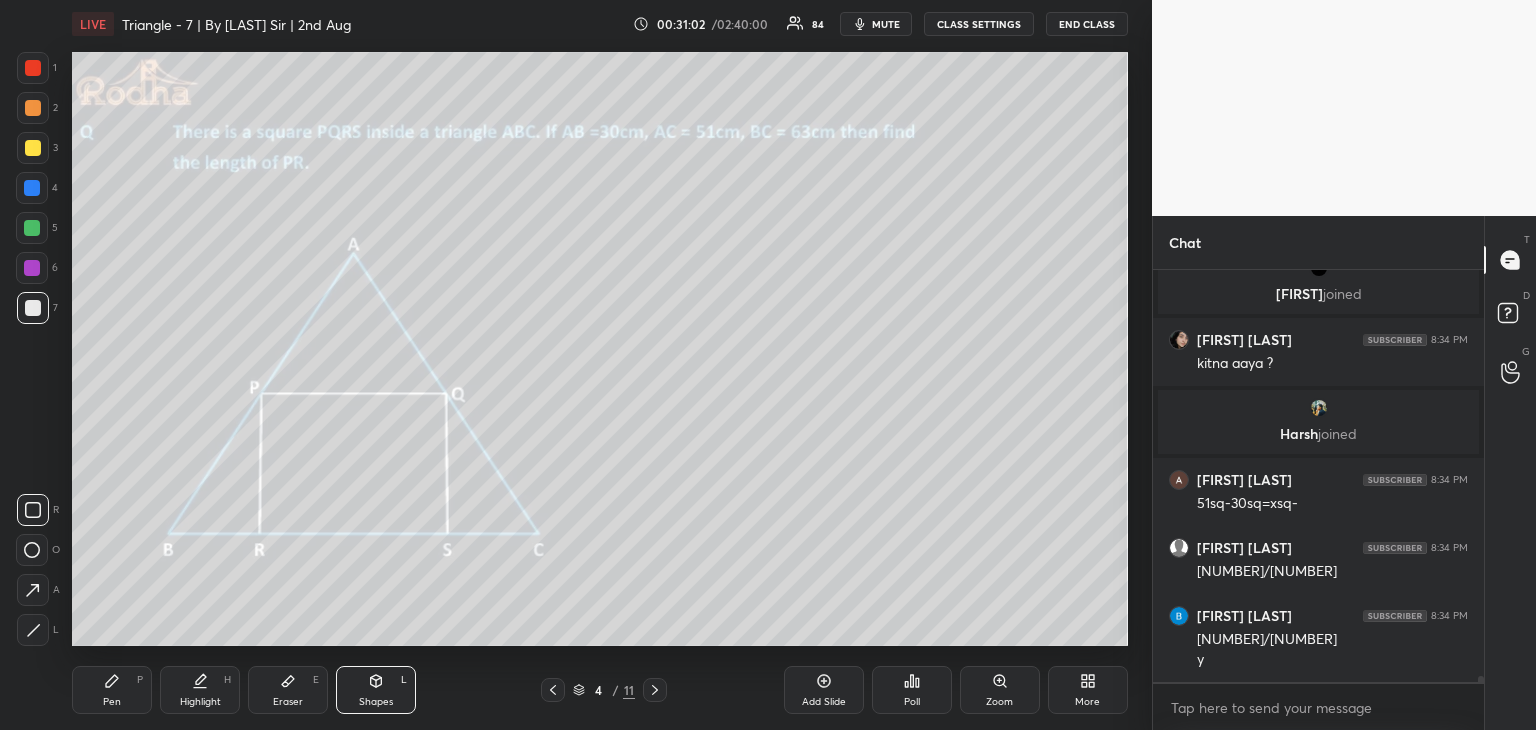 scroll, scrollTop: 29368, scrollLeft: 0, axis: vertical 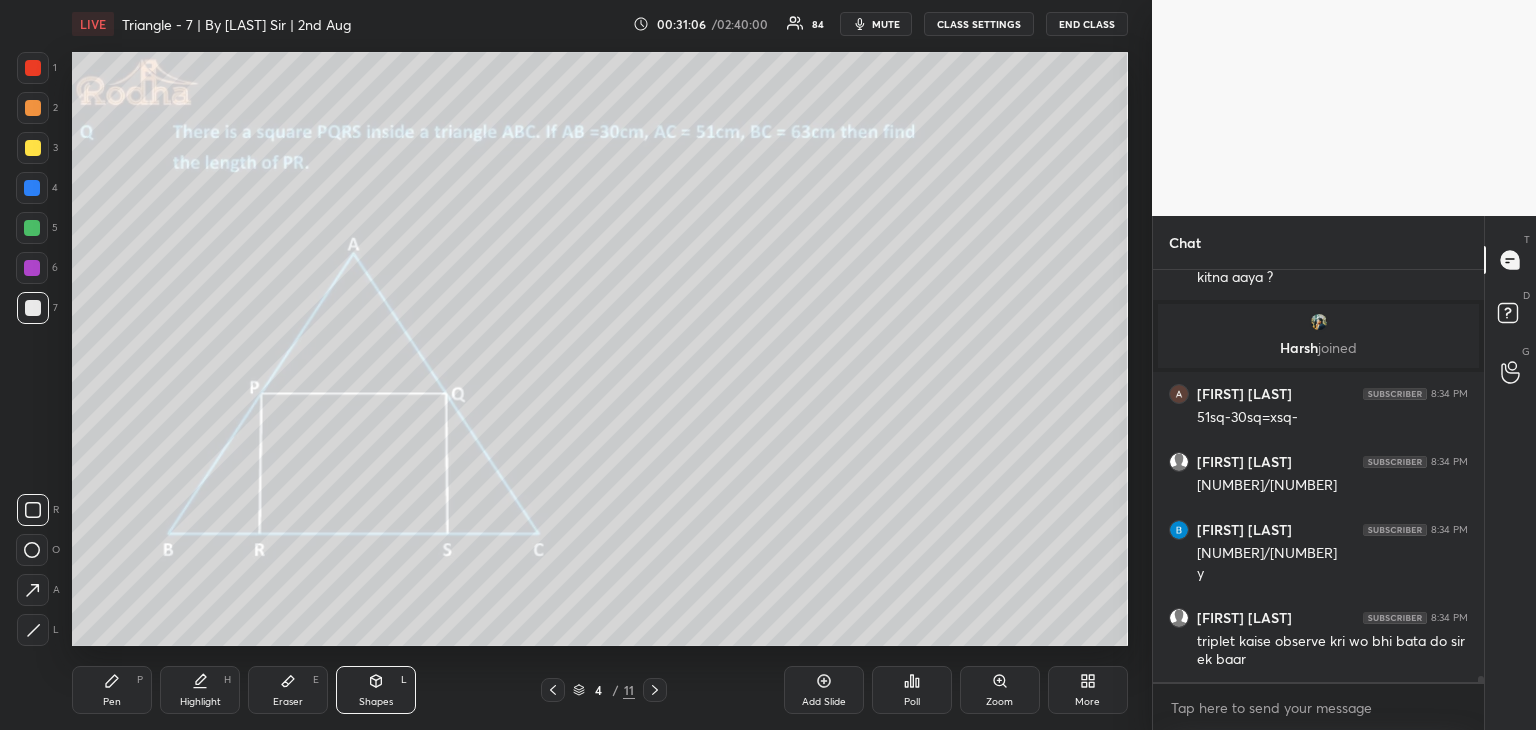 drag, startPoint x: 107, startPoint y: 689, endPoint x: 121, endPoint y: 683, distance: 15.231546 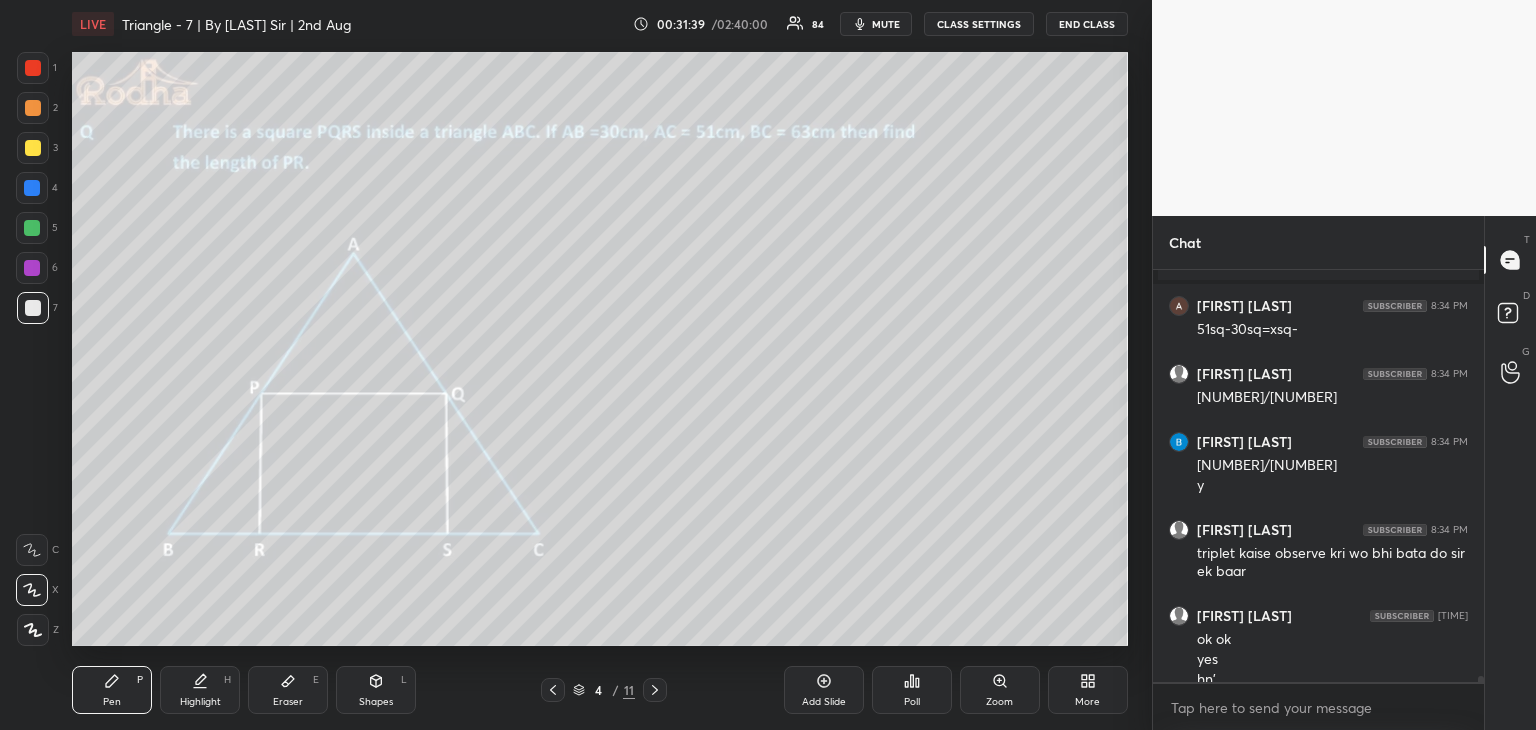 scroll, scrollTop: 29476, scrollLeft: 0, axis: vertical 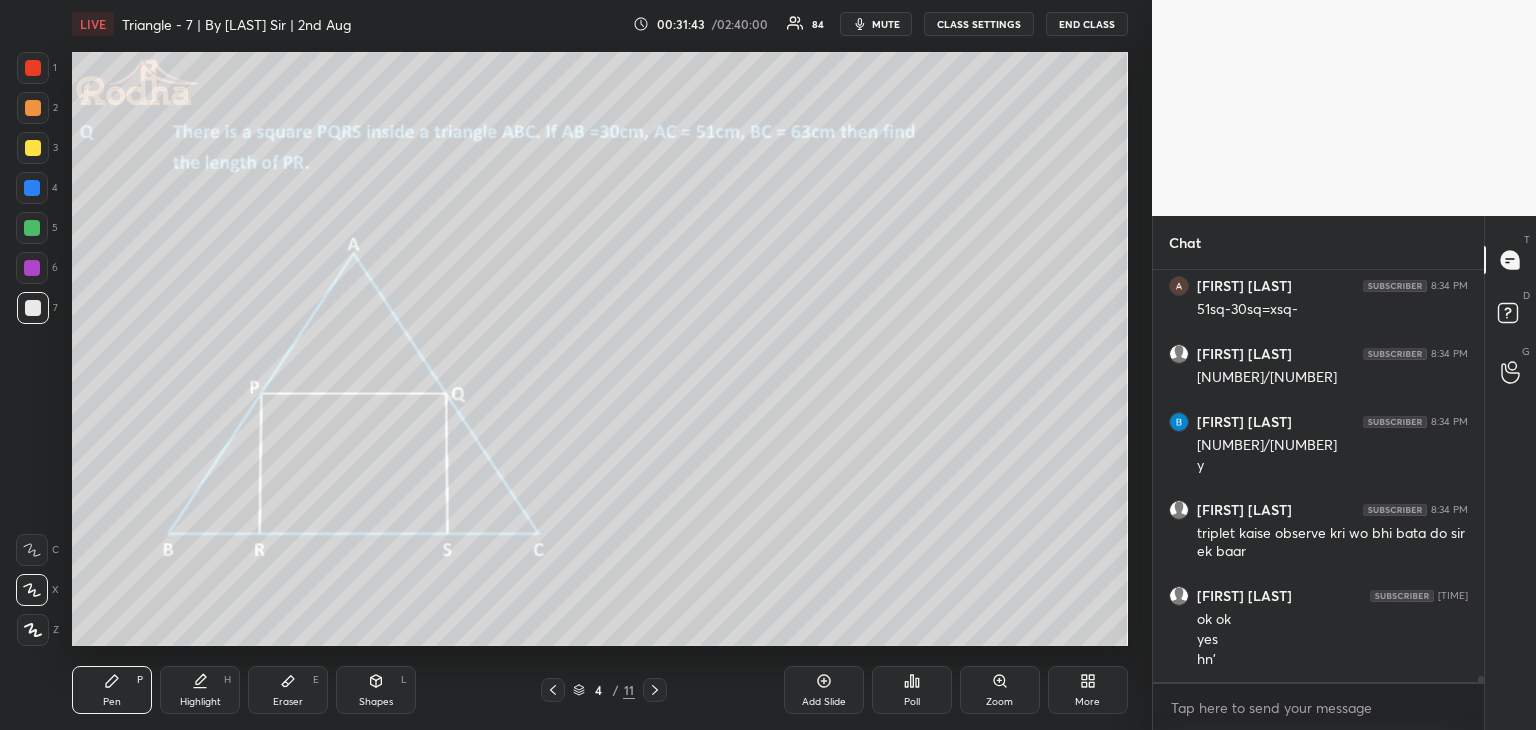 click 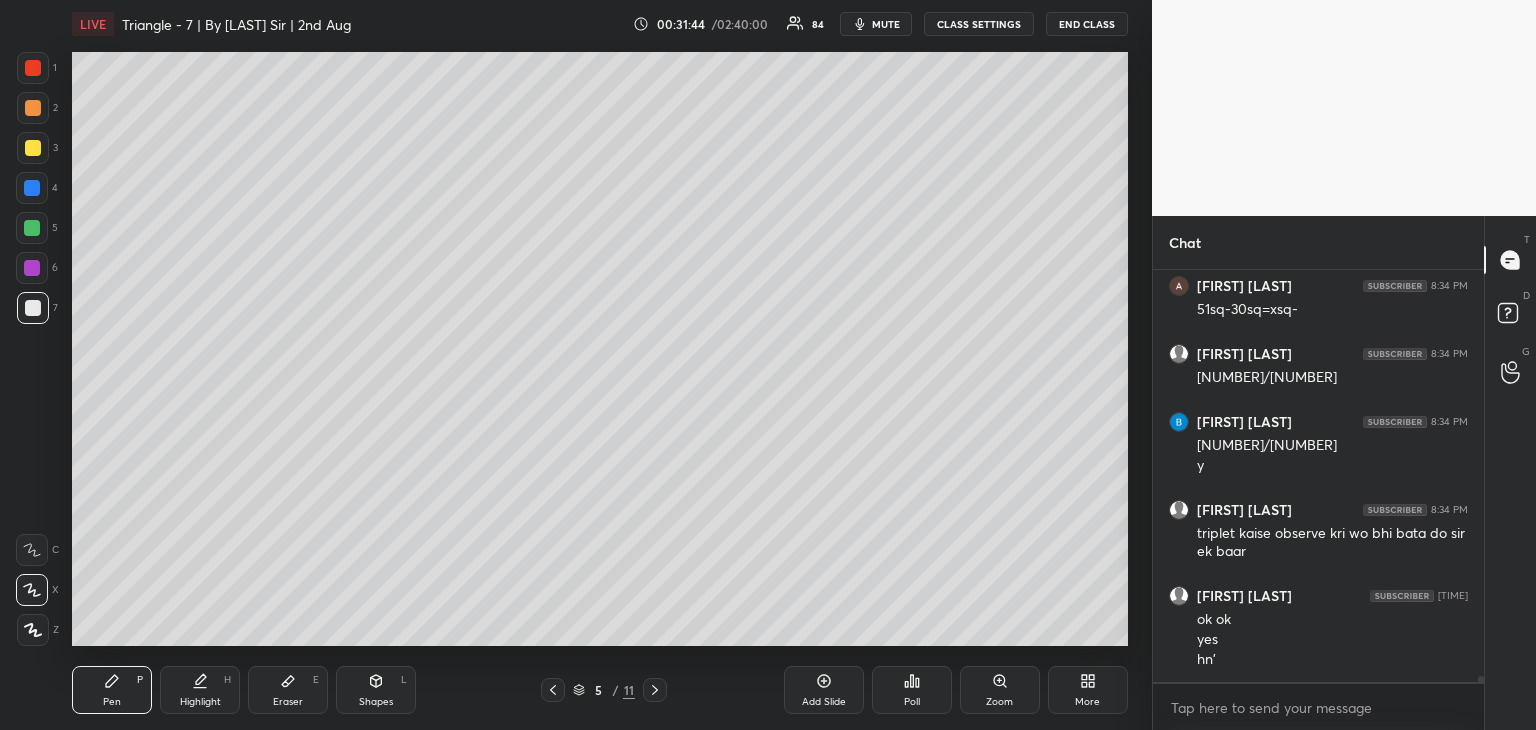 click on "Shapes L" at bounding box center (376, 690) 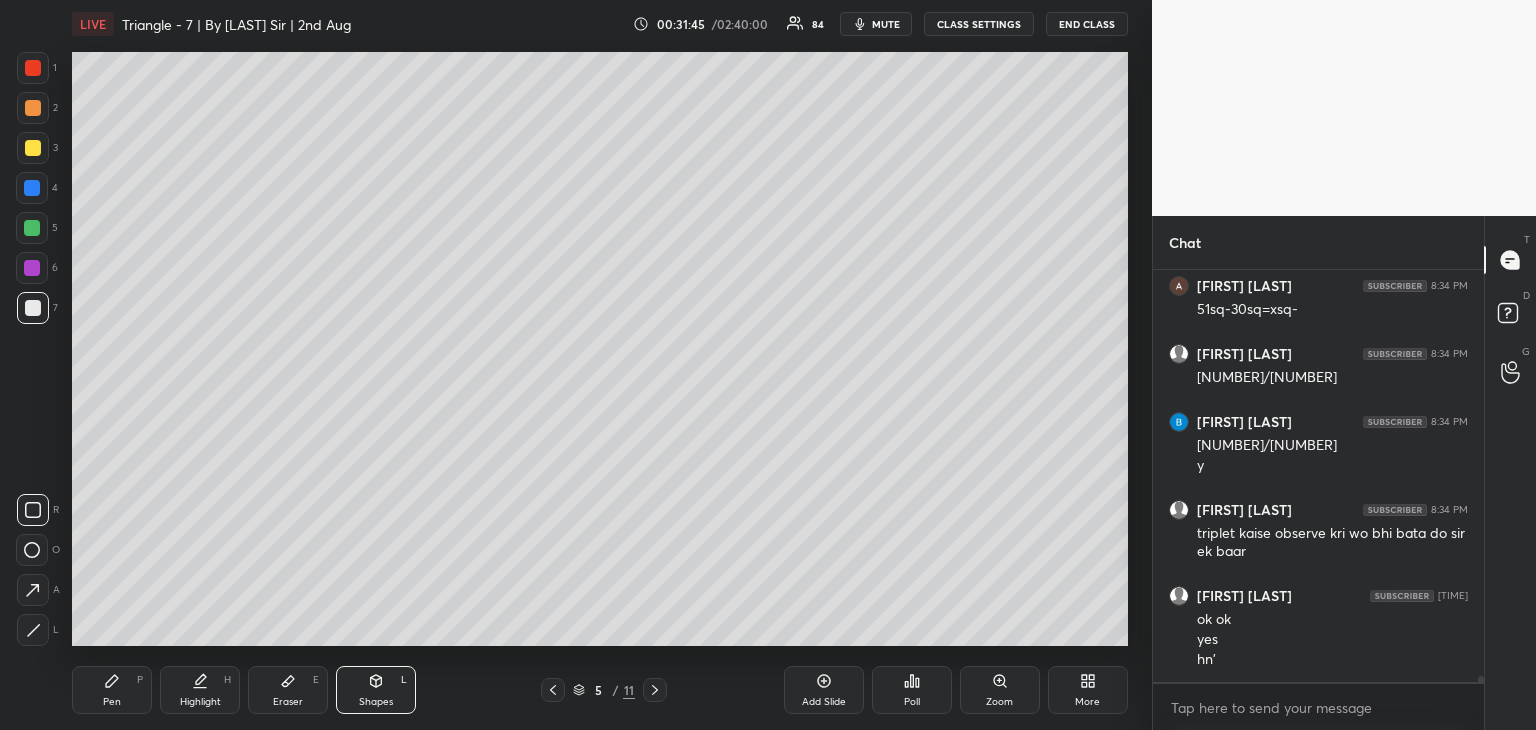 drag, startPoint x: 31, startPoint y: 621, endPoint x: 58, endPoint y: 609, distance: 29.546574 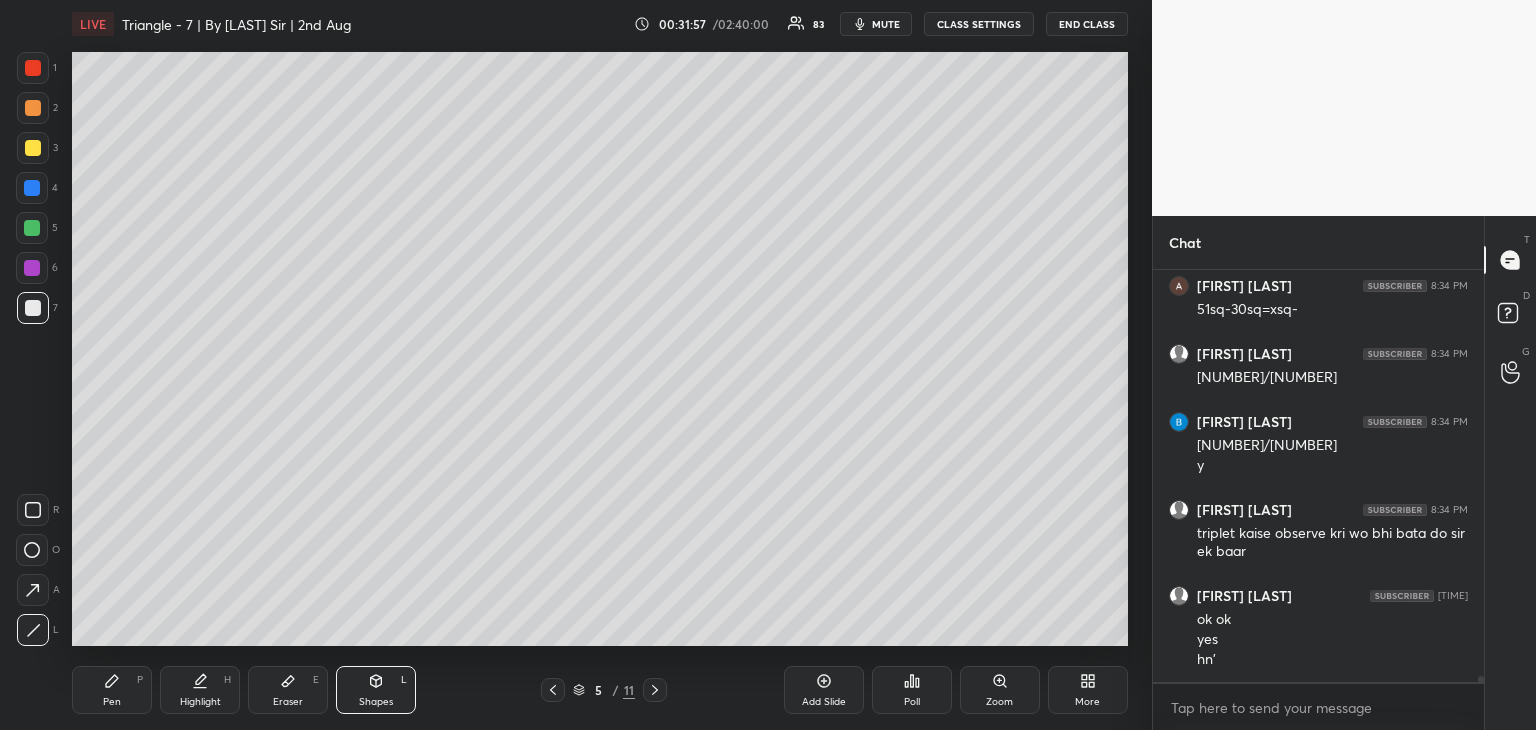 click on "Pen P" at bounding box center (112, 690) 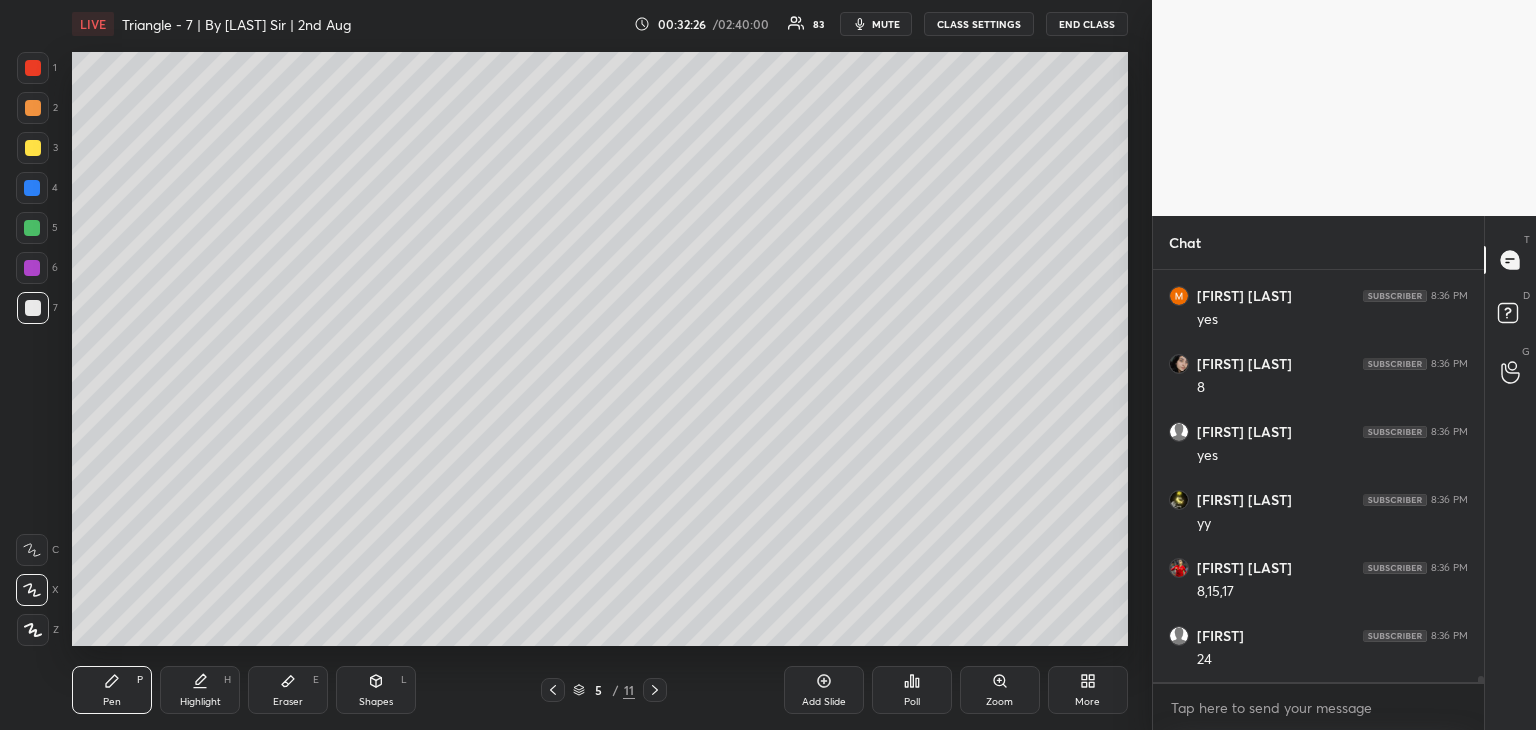 scroll, scrollTop: 30224, scrollLeft: 0, axis: vertical 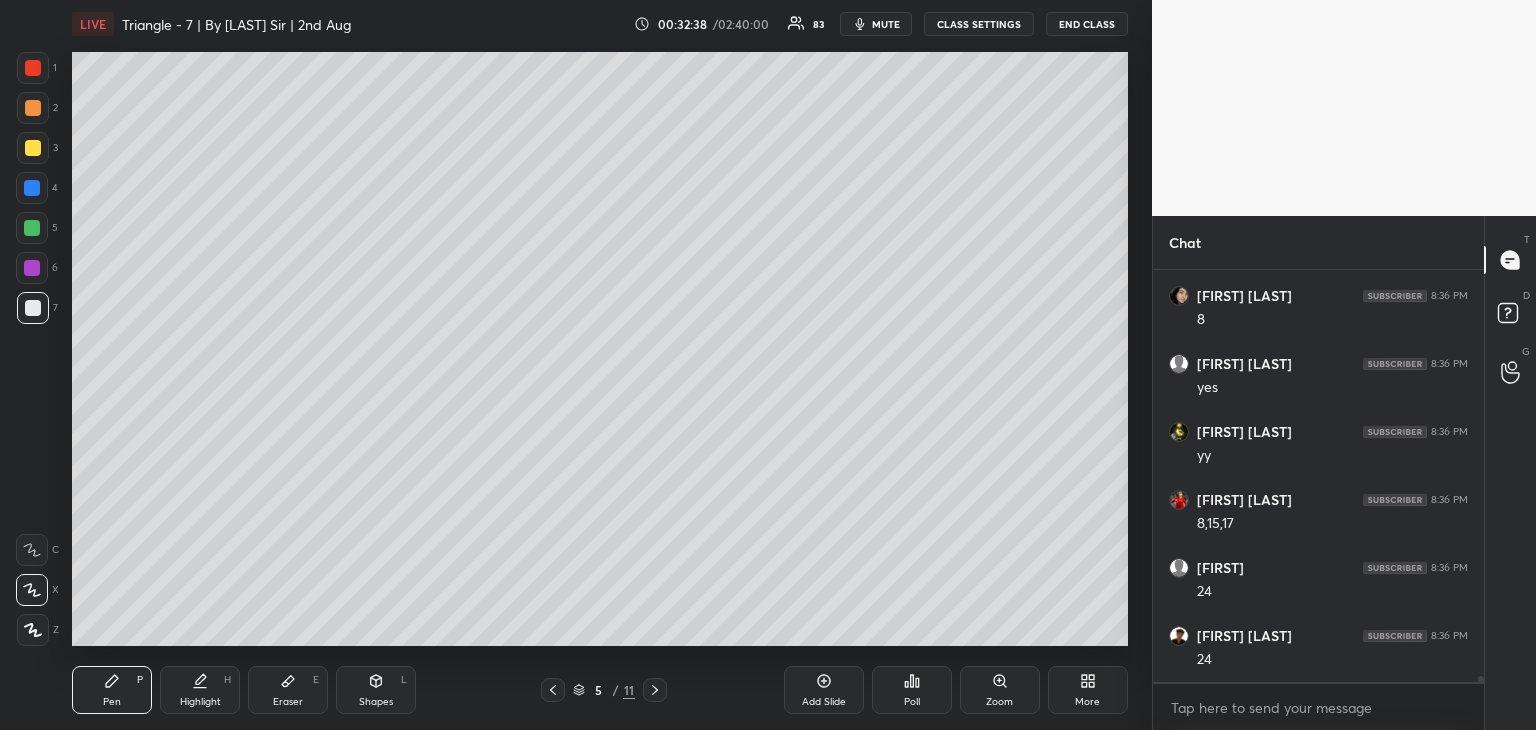 click at bounding box center (32, 228) 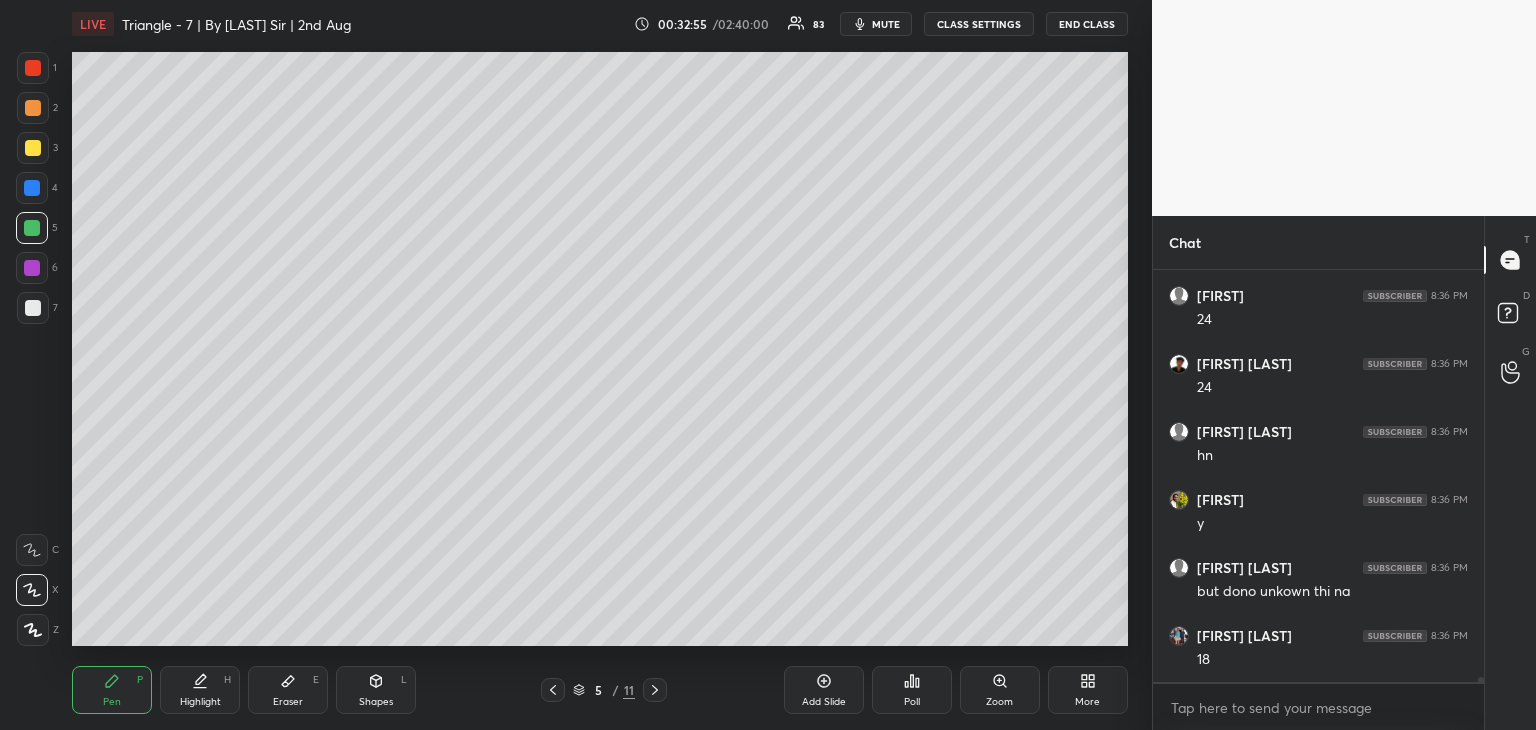 scroll, scrollTop: 30564, scrollLeft: 0, axis: vertical 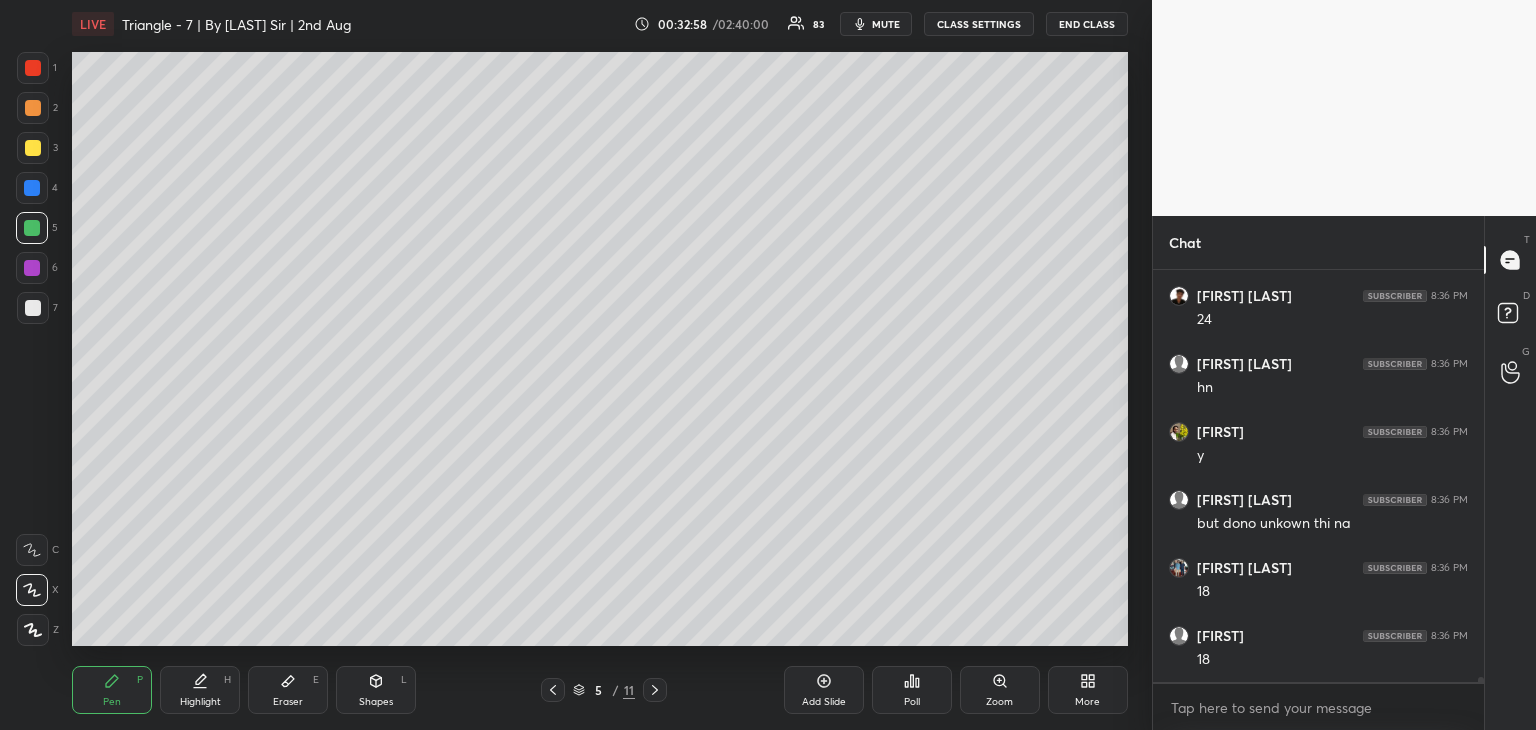 drag, startPoint x: 288, startPoint y: 689, endPoint x: 364, endPoint y: 653, distance: 84.095184 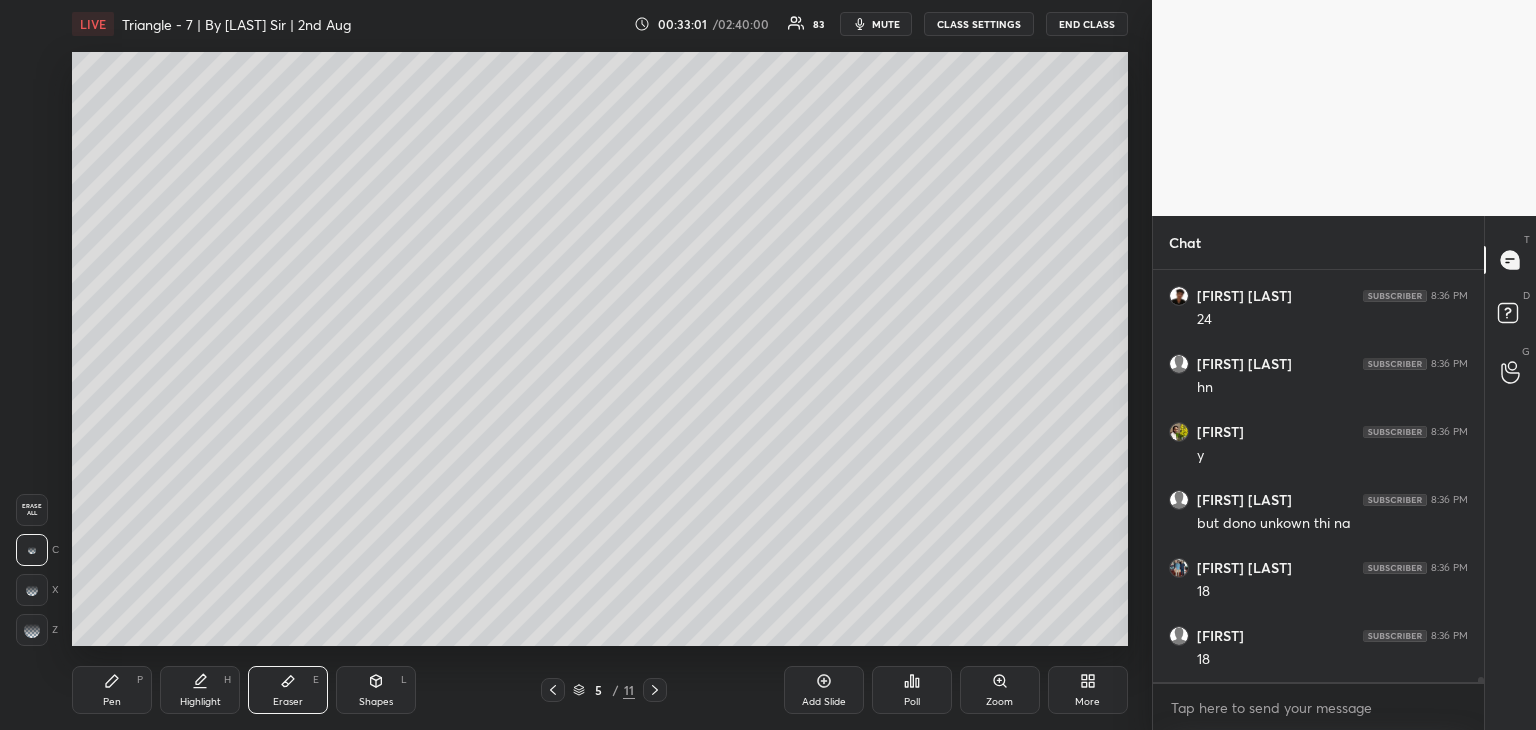 drag, startPoint x: 110, startPoint y: 695, endPoint x: 244, endPoint y: 659, distance: 138.75157 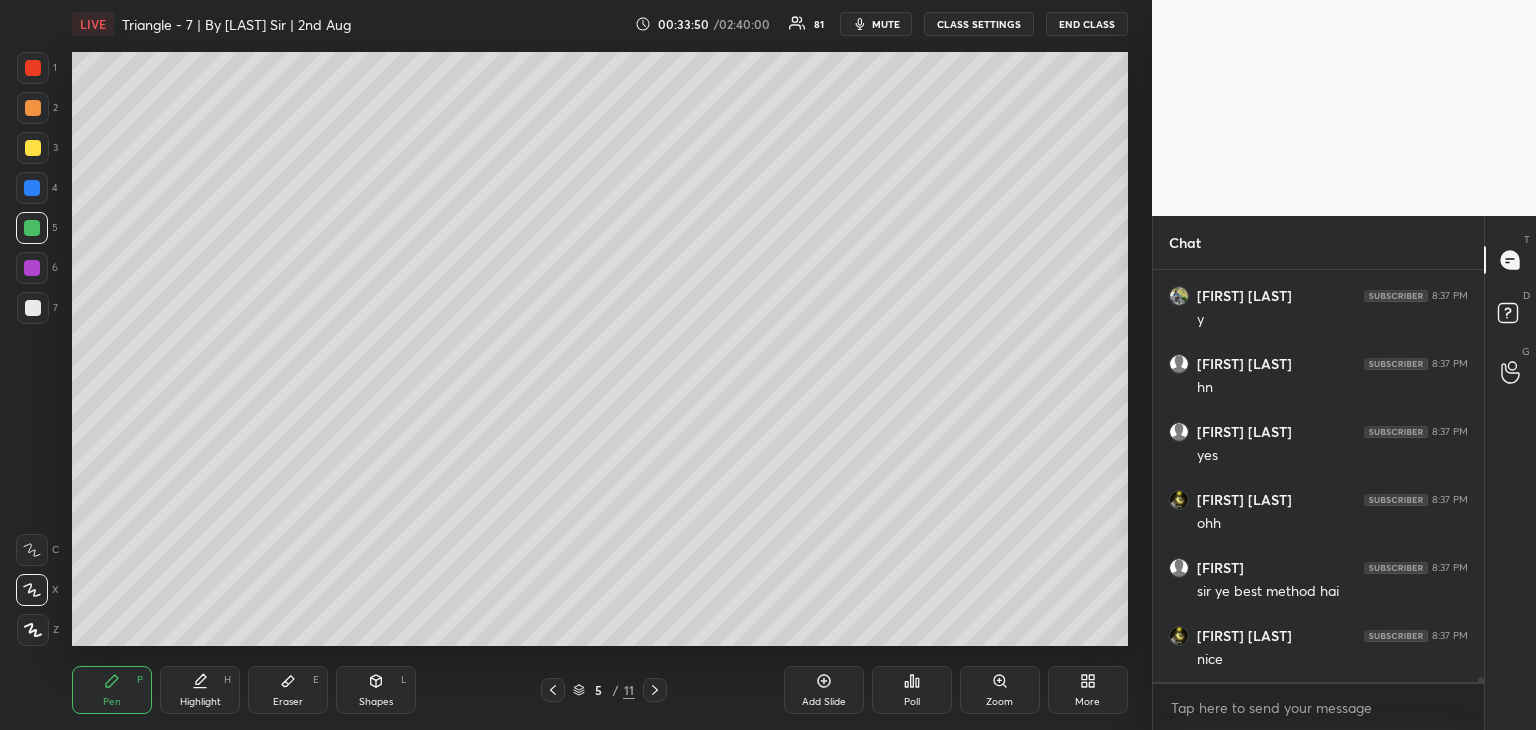 scroll, scrollTop: 31740, scrollLeft: 0, axis: vertical 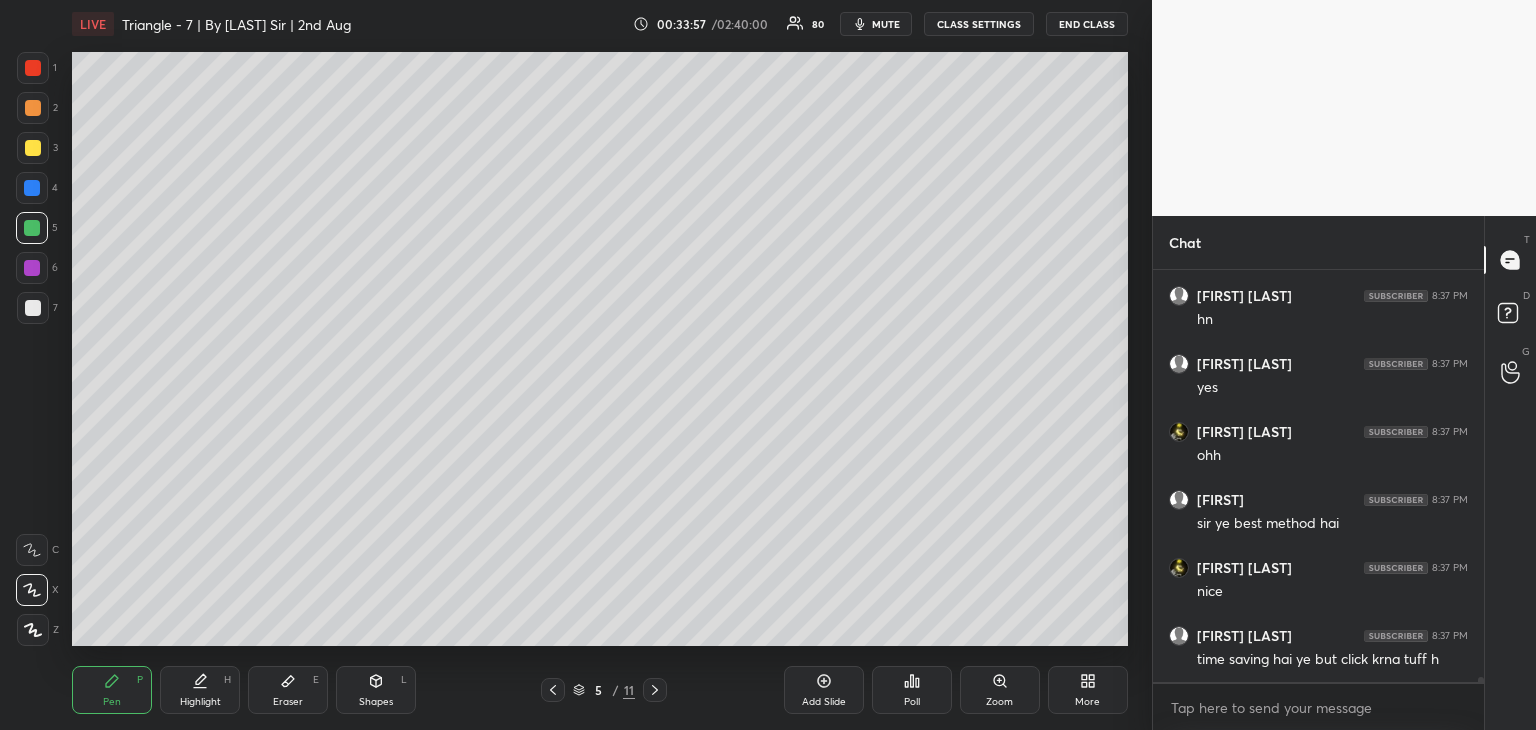 click on "Eraser E" at bounding box center [288, 690] 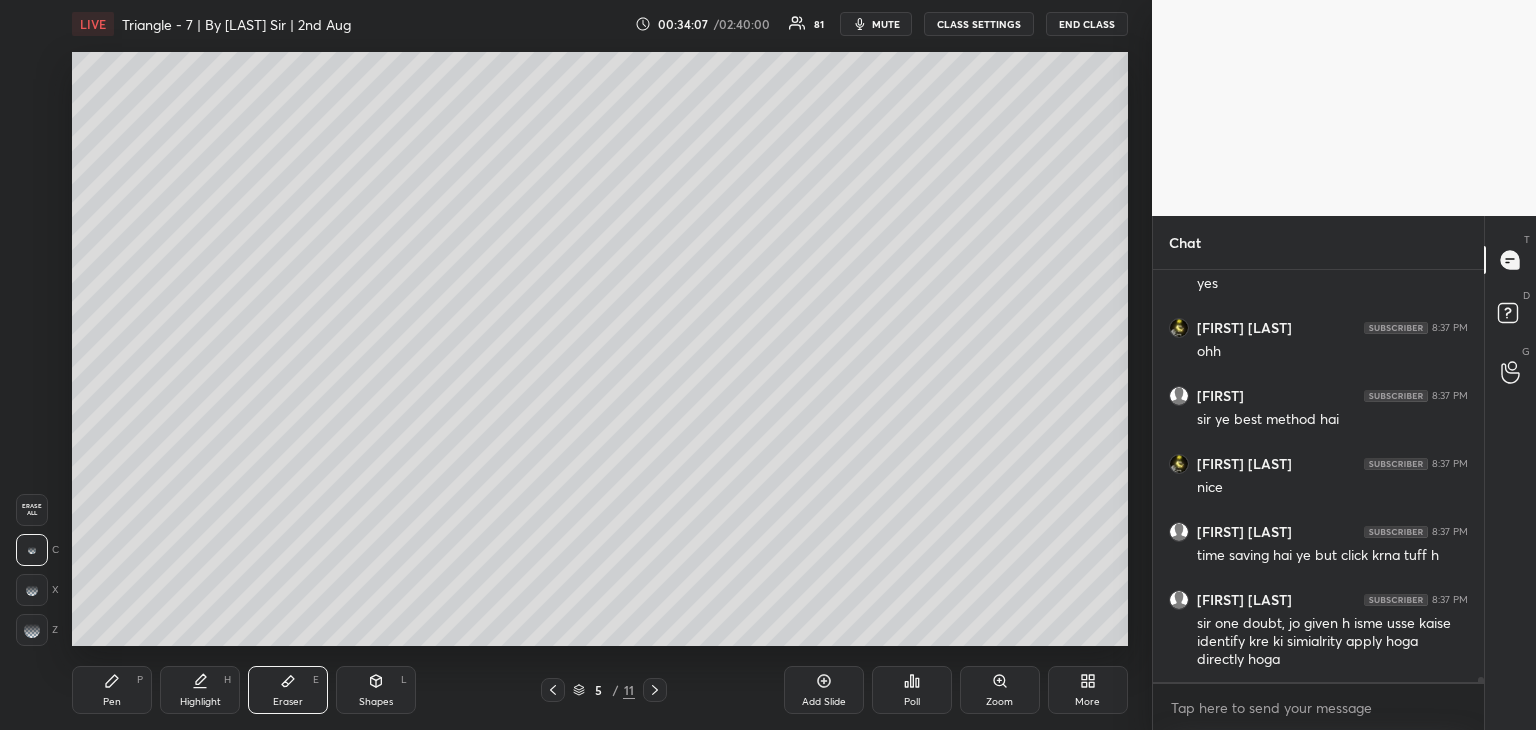 scroll, scrollTop: 31912, scrollLeft: 0, axis: vertical 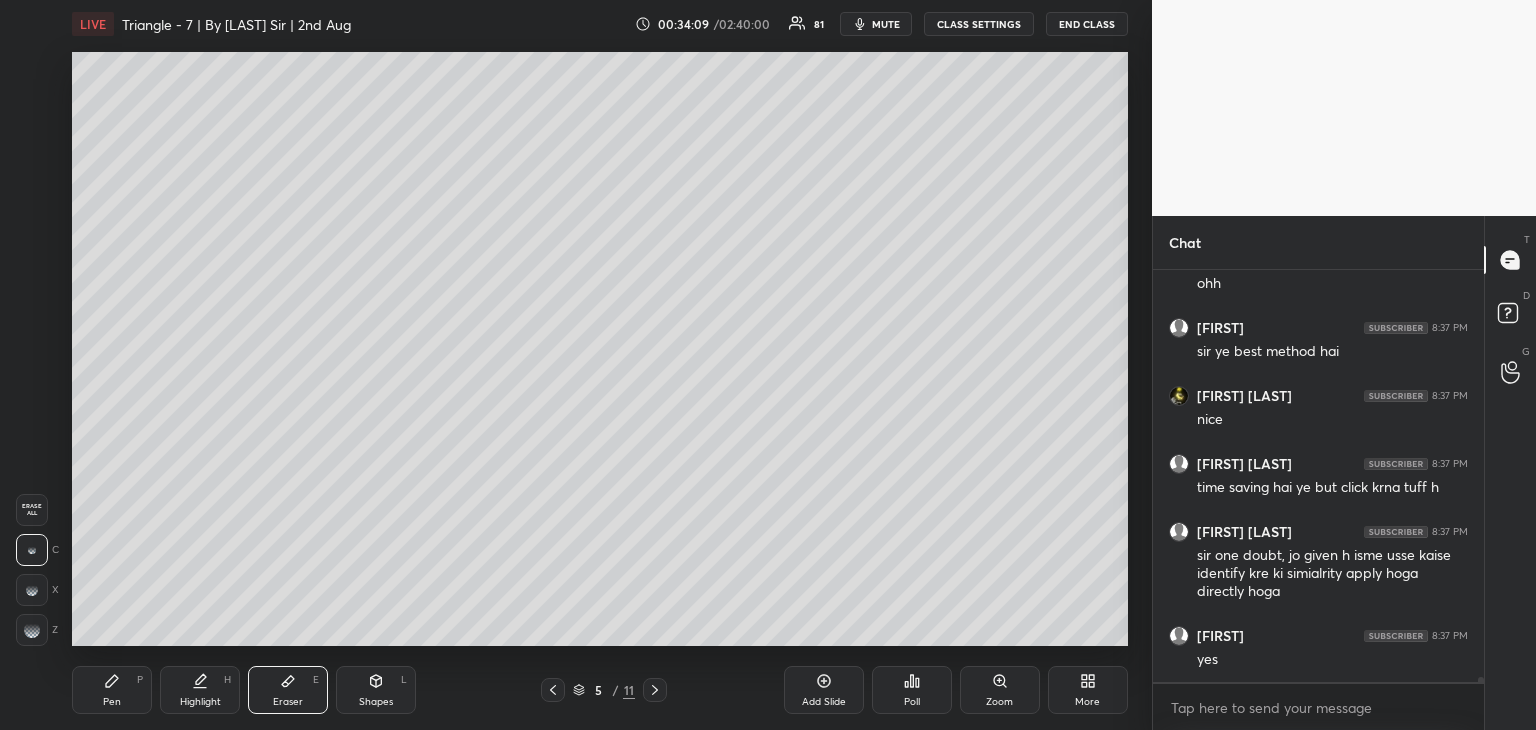 click 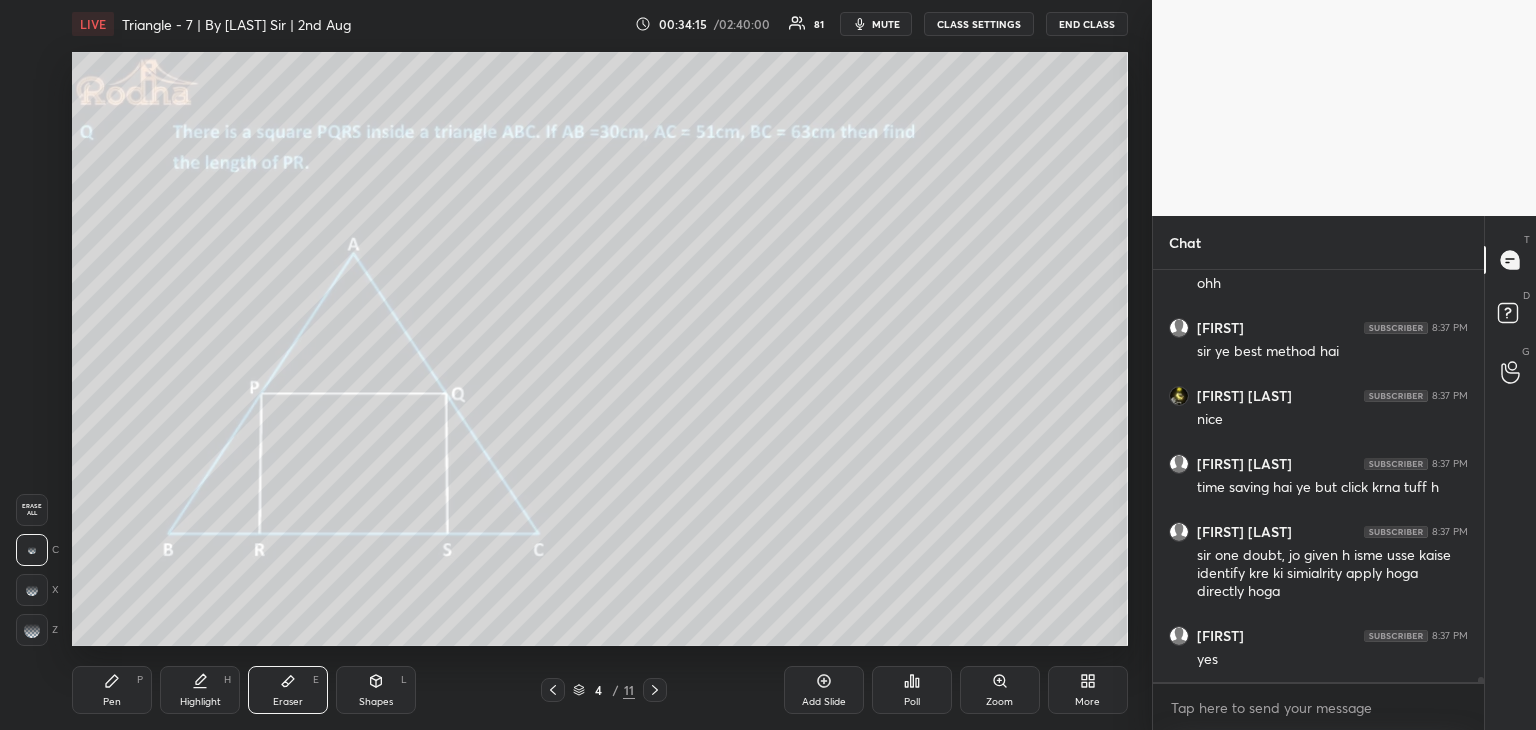drag, startPoint x: 113, startPoint y: 701, endPoint x: 147, endPoint y: 654, distance: 58.00862 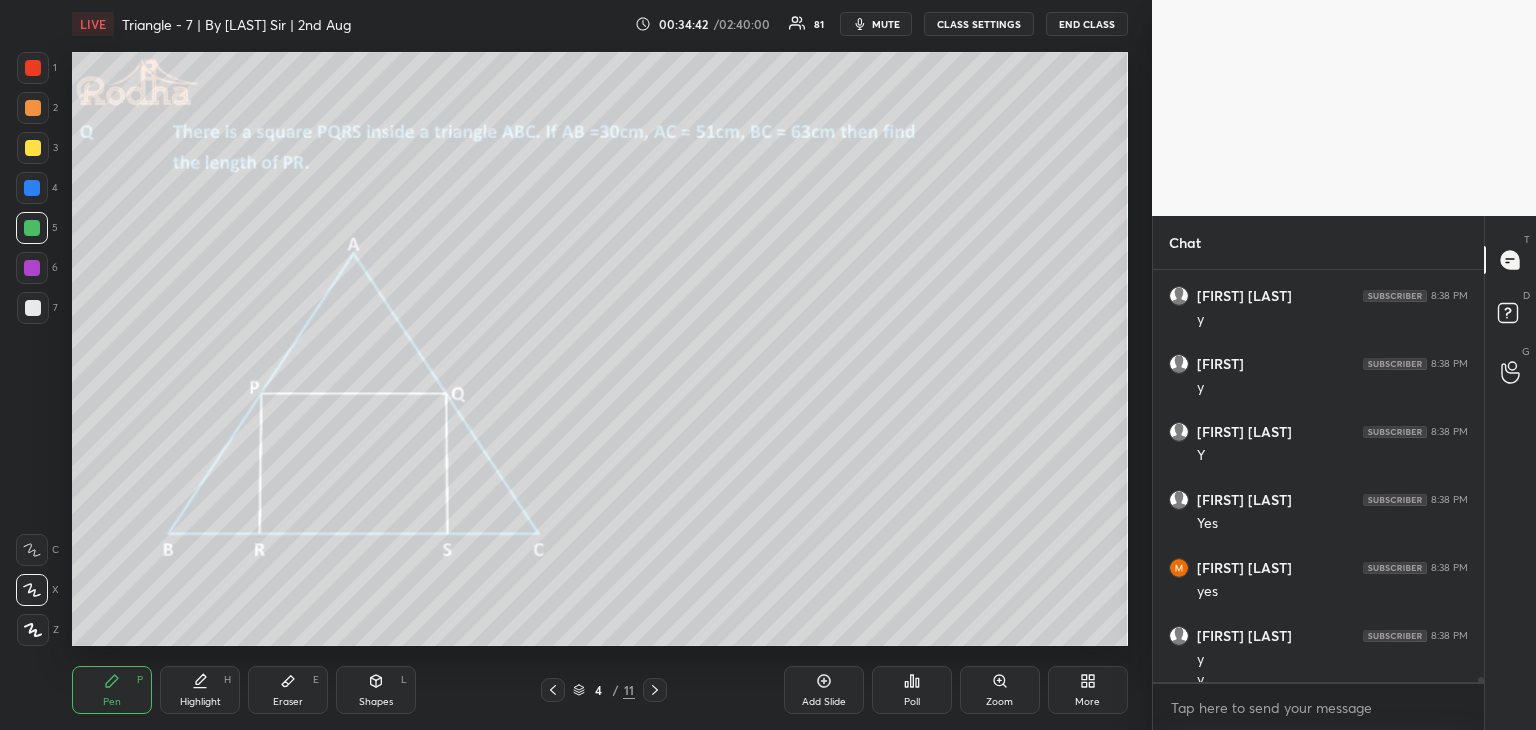 scroll, scrollTop: 32816, scrollLeft: 0, axis: vertical 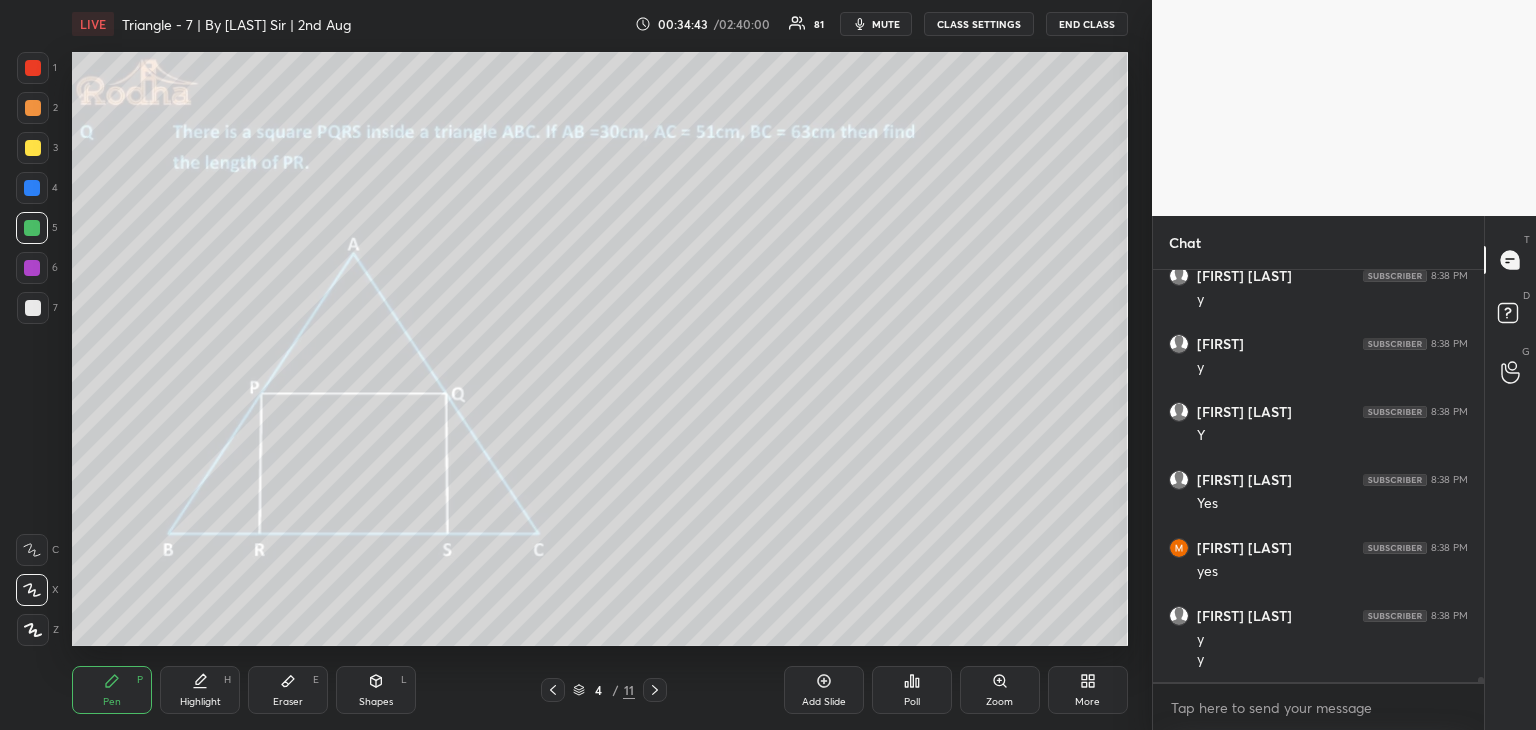 click 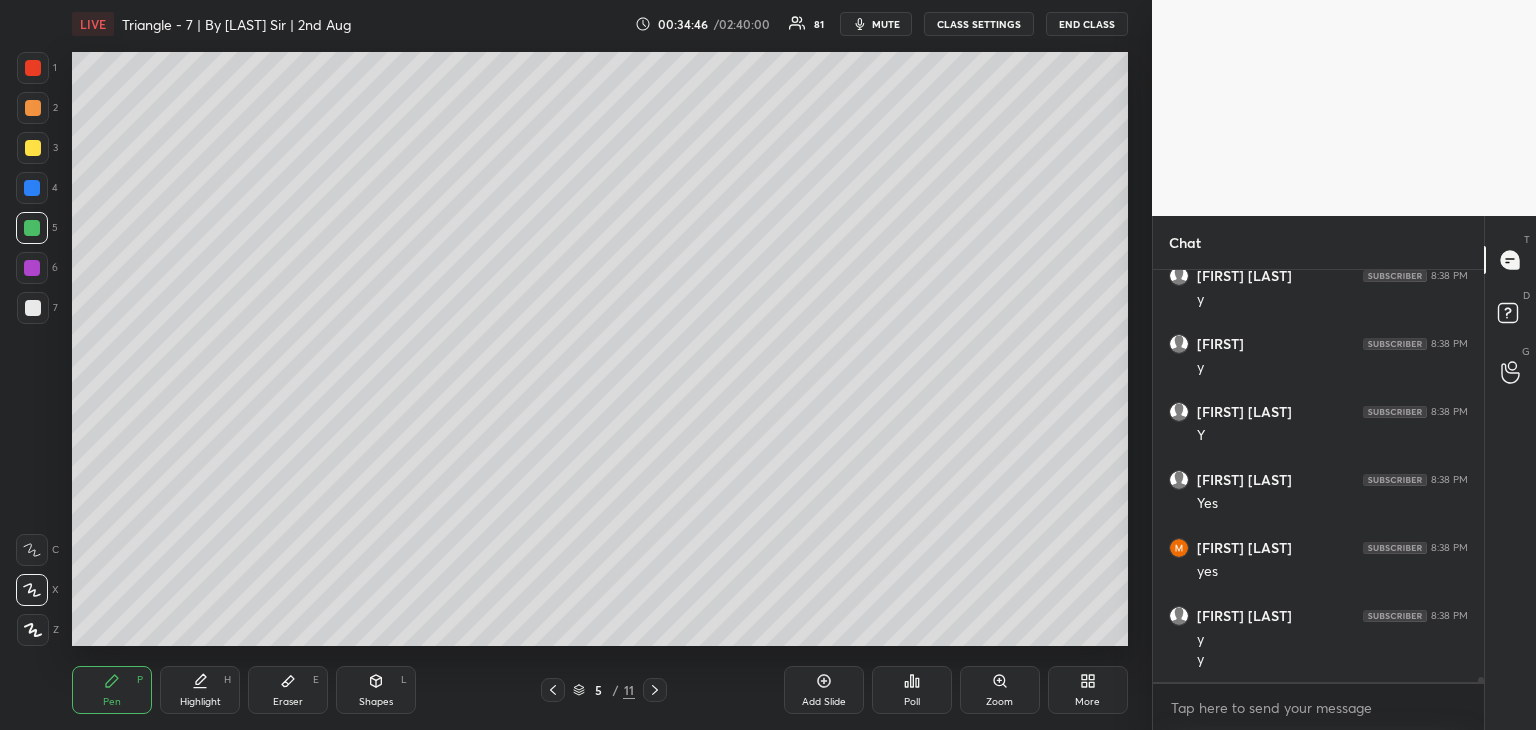 click at bounding box center [655, 690] 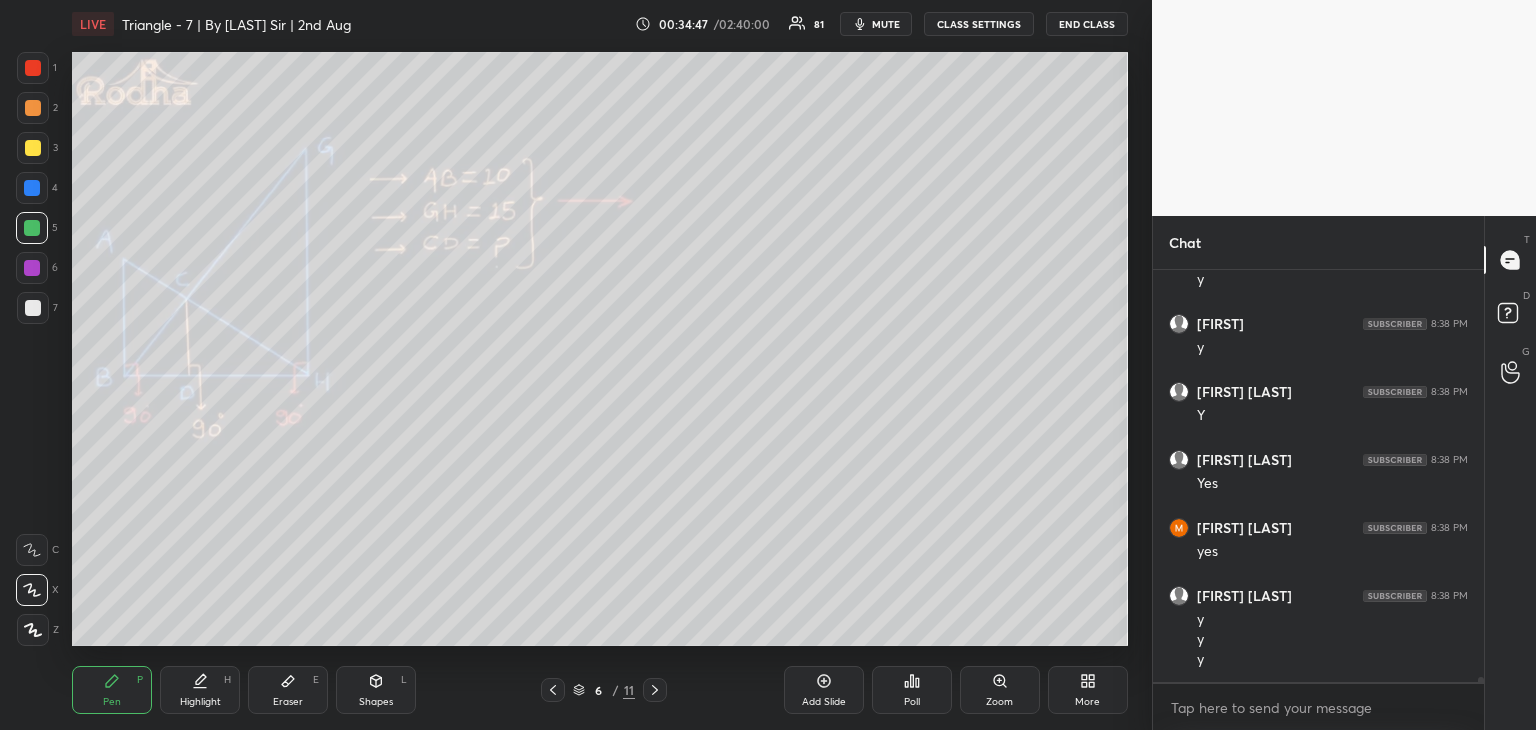click 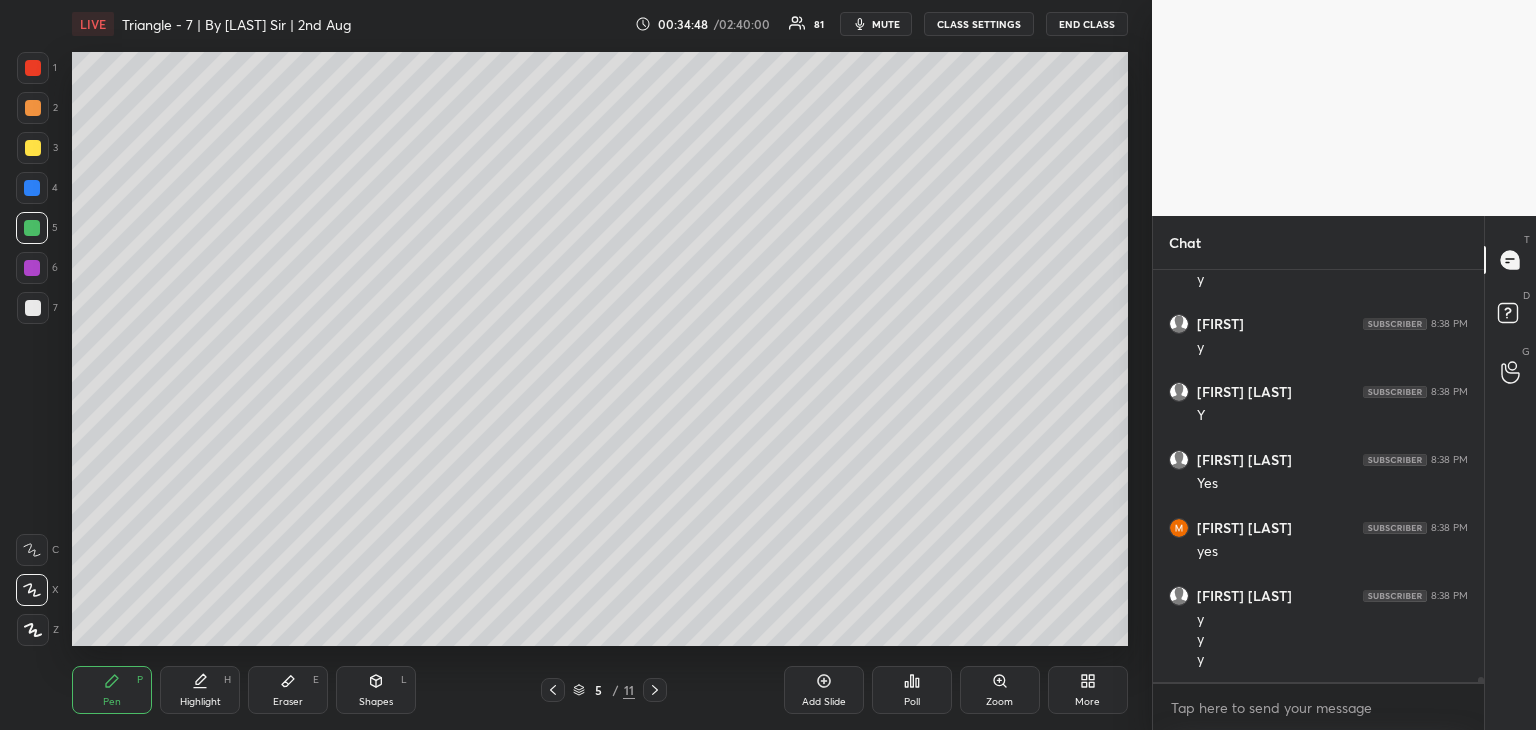 scroll, scrollTop: 32908, scrollLeft: 0, axis: vertical 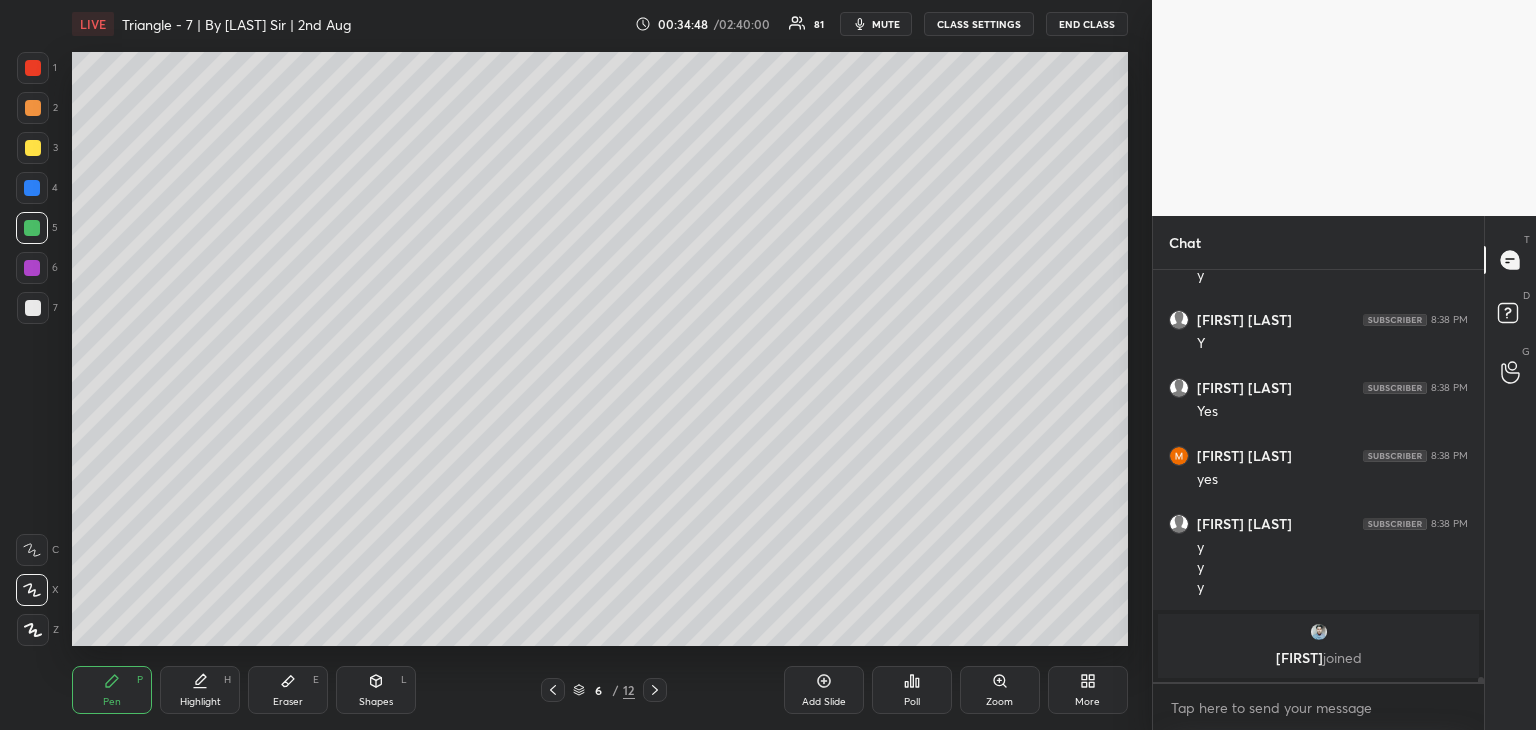click on "Shapes L" at bounding box center (376, 690) 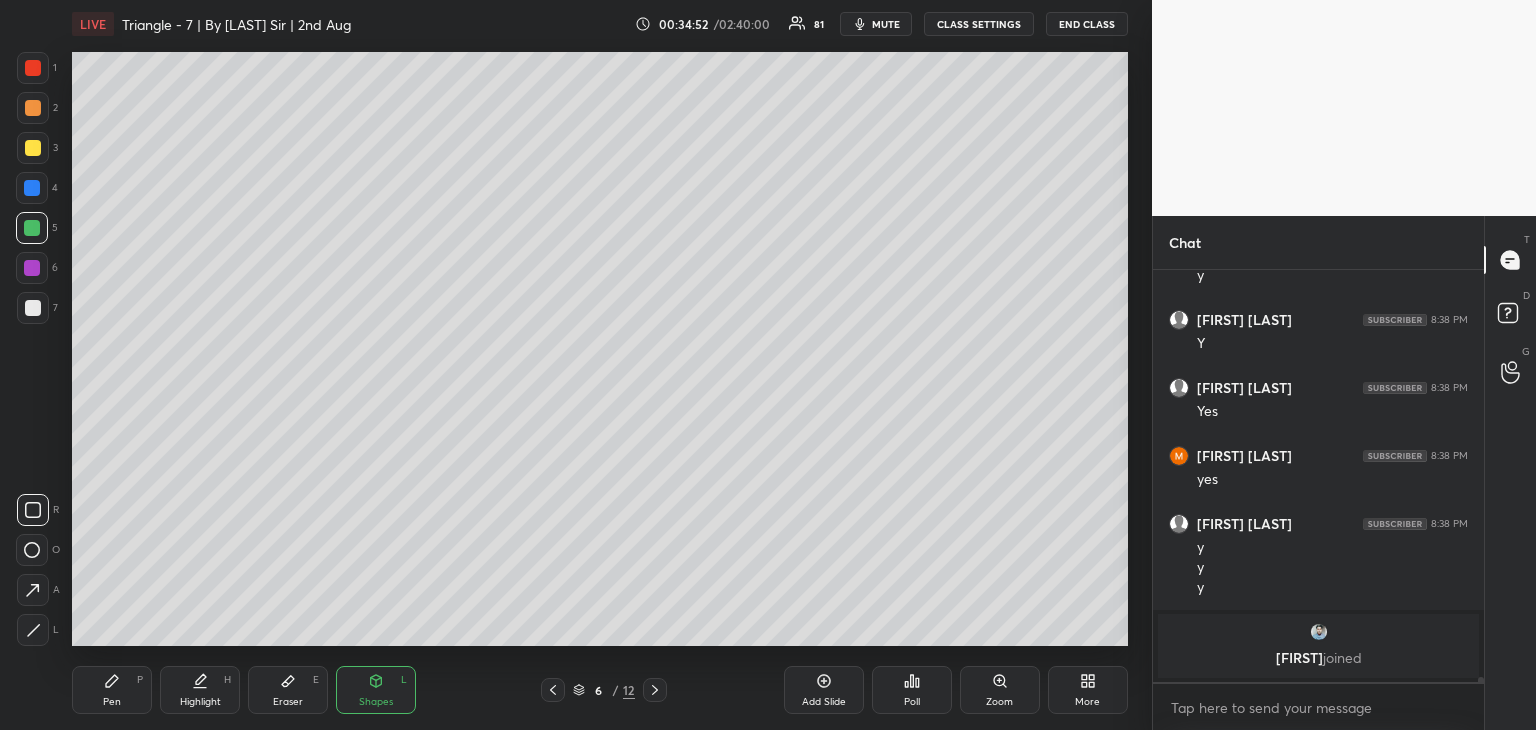 click 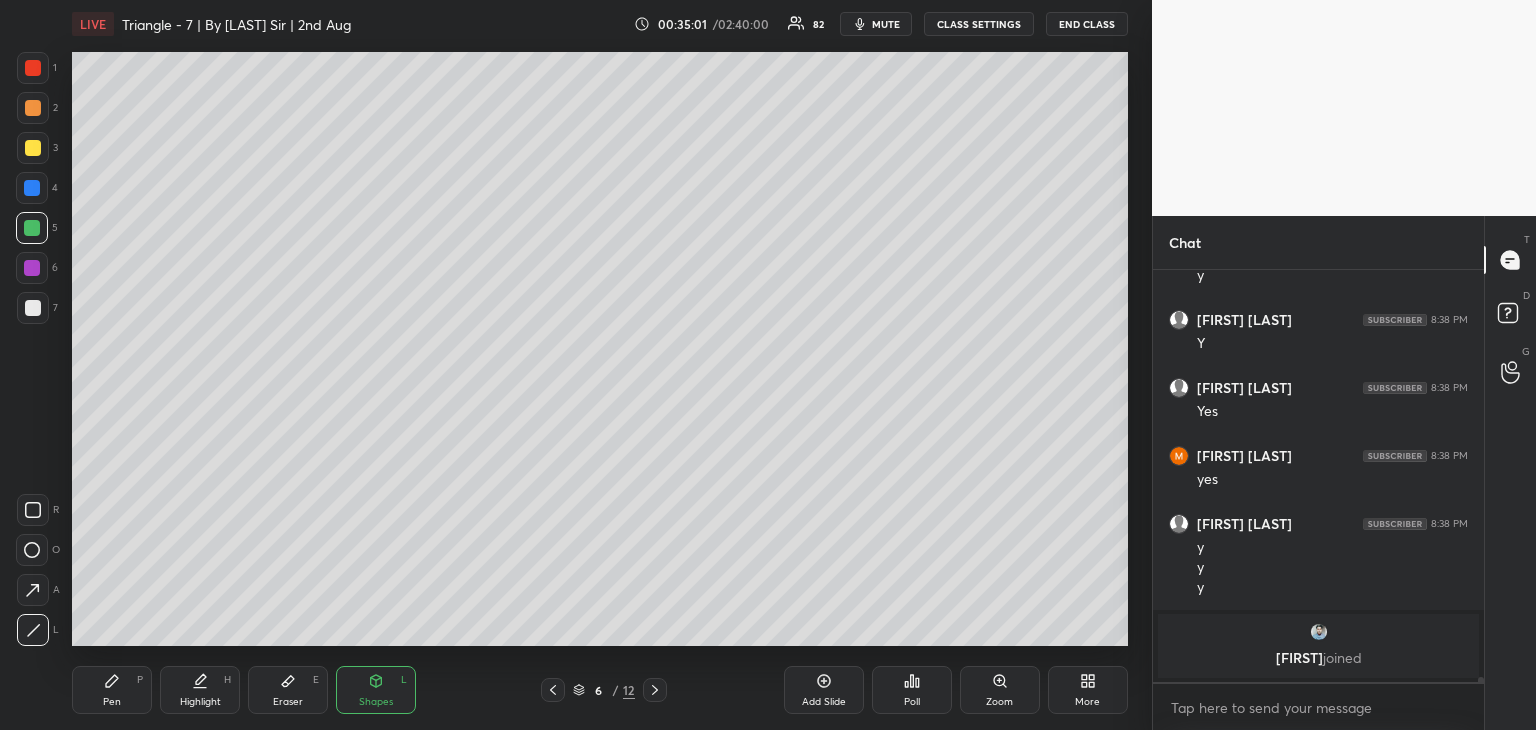 click on "Pen P" at bounding box center [112, 690] 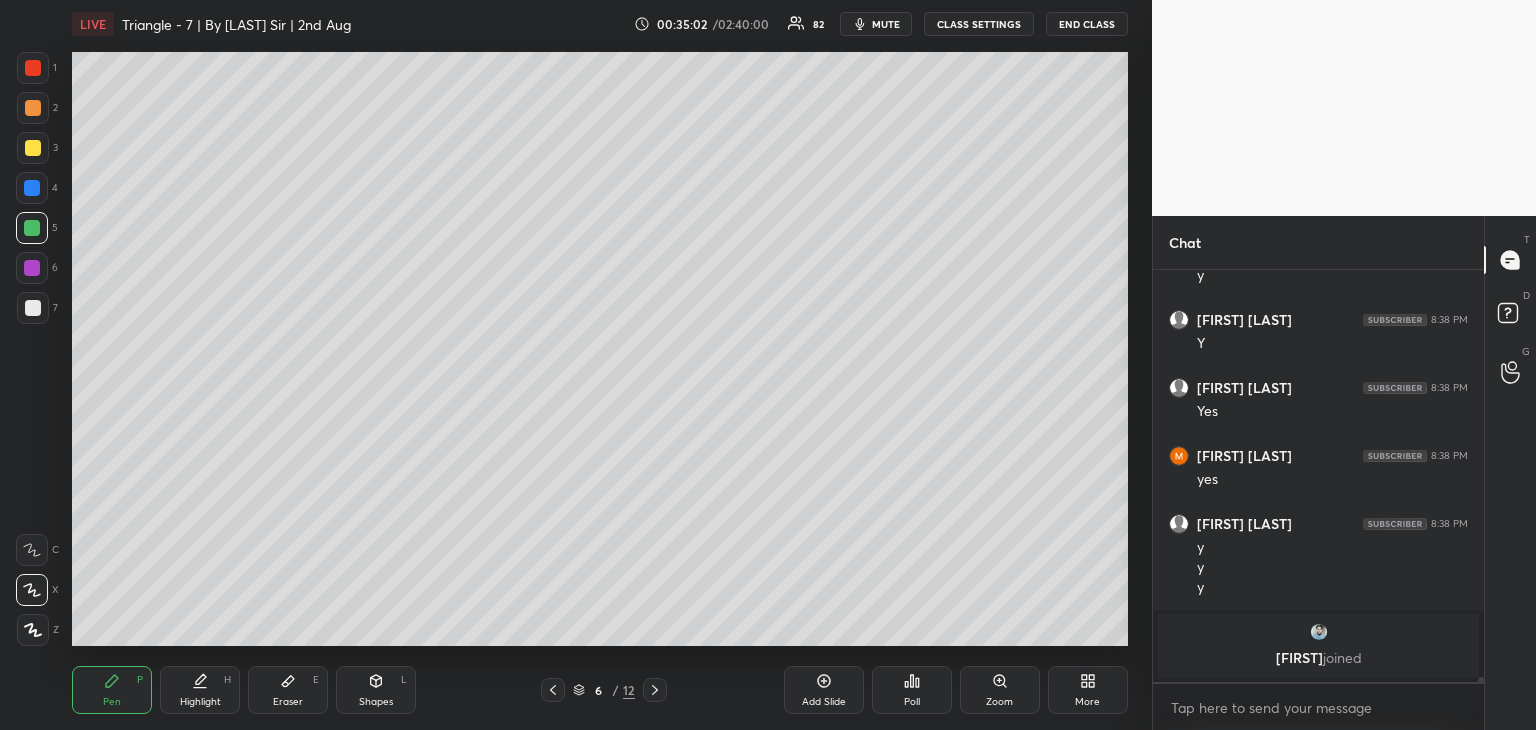 click on "E" at bounding box center [316, 680] 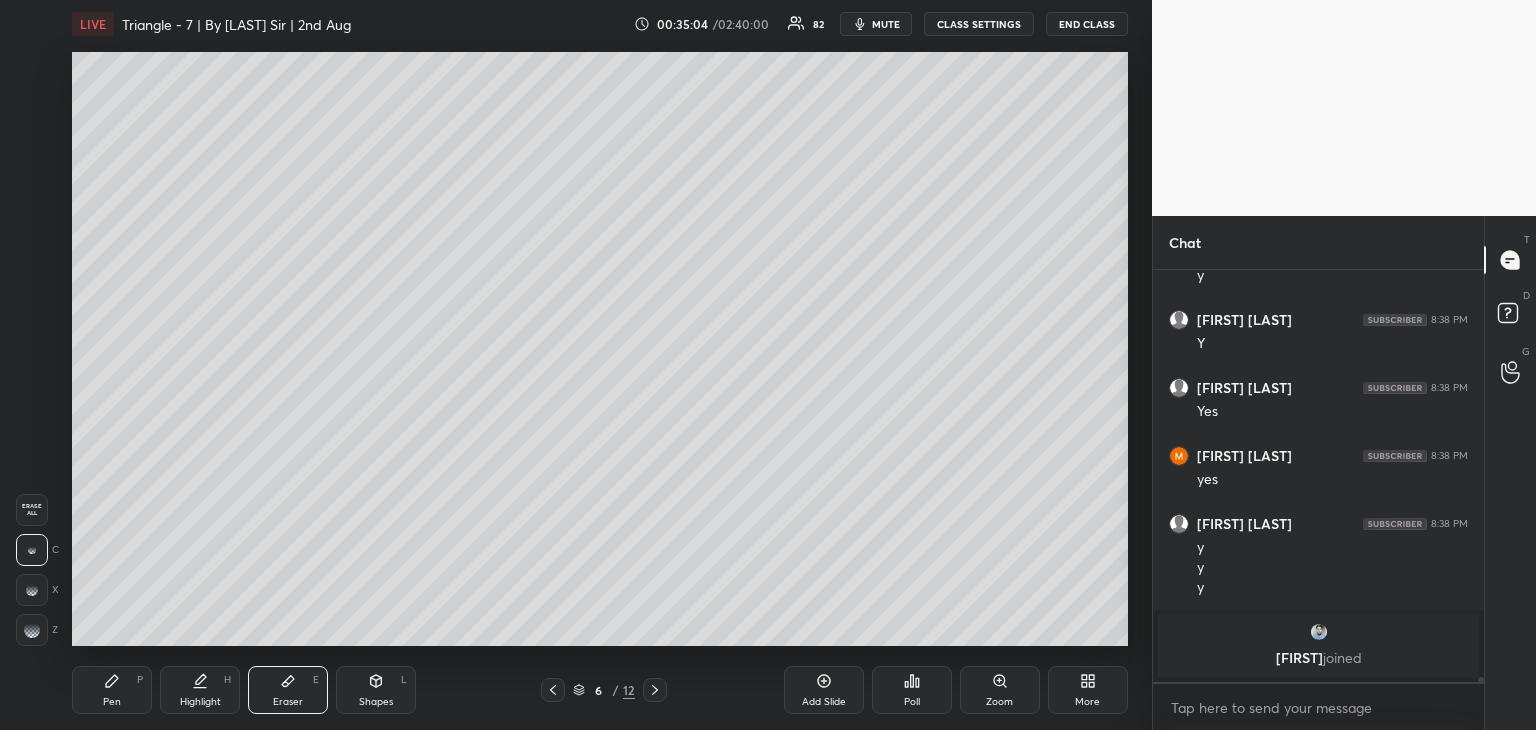 scroll, scrollTop: 31860, scrollLeft: 0, axis: vertical 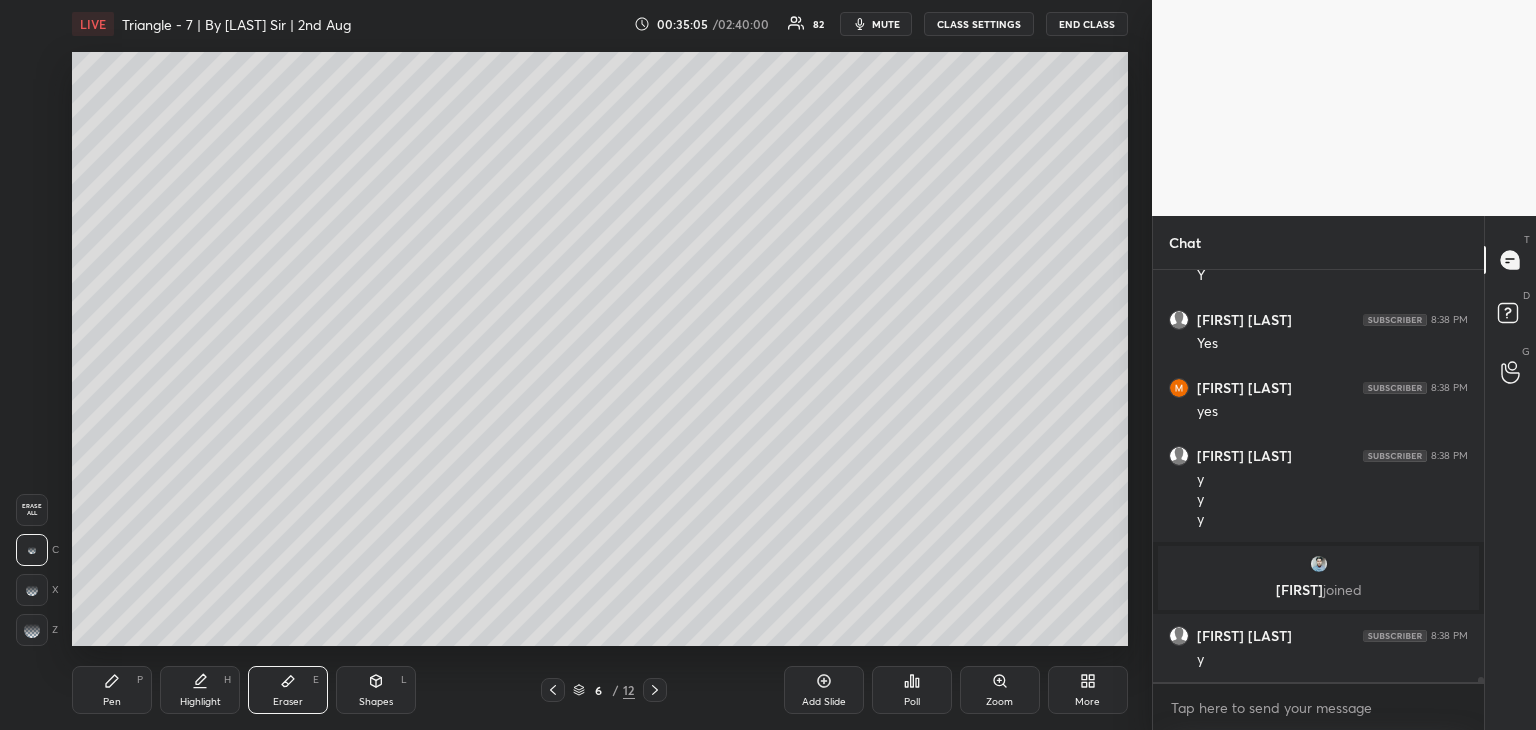 click on "Pen P" at bounding box center [112, 690] 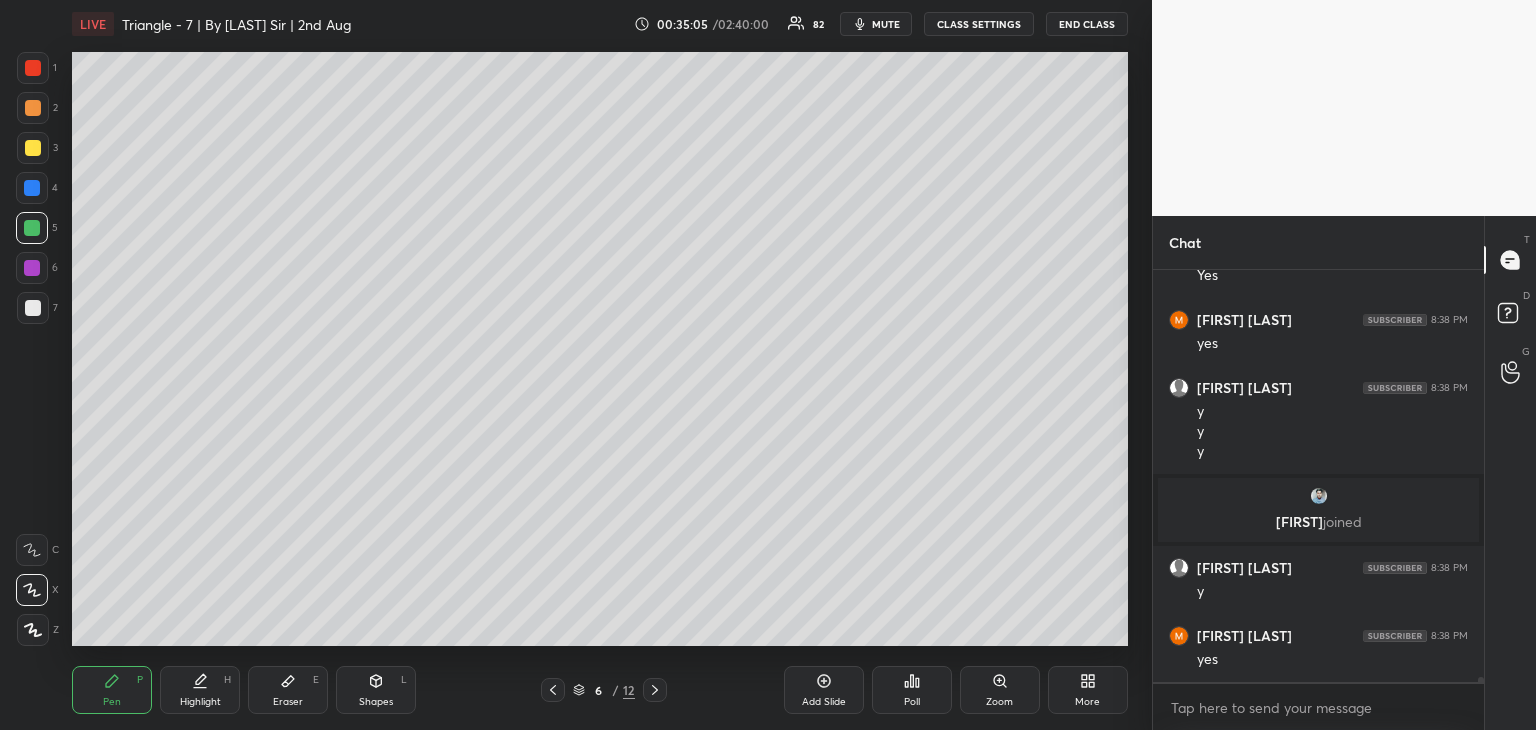 click on "Shapes L" at bounding box center [376, 690] 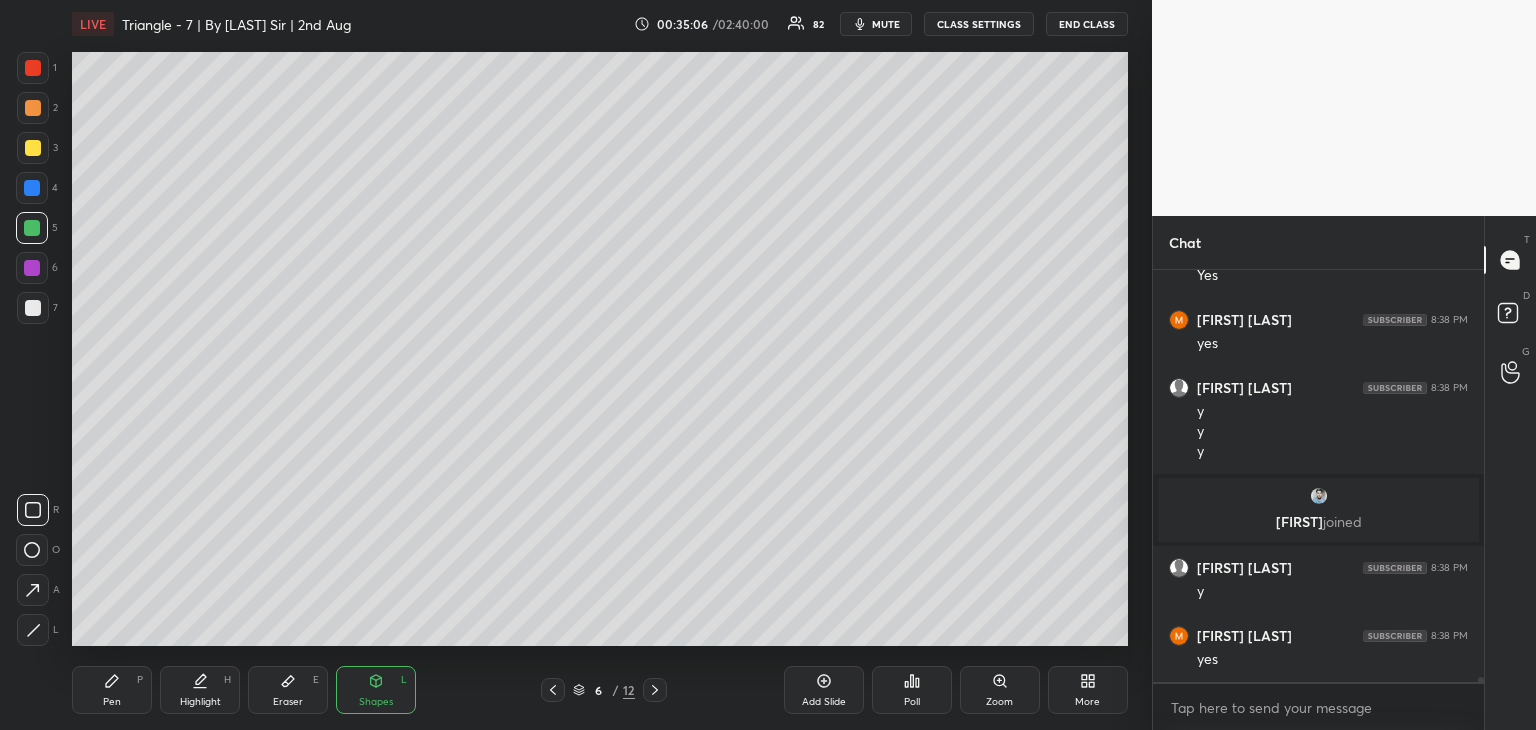 click 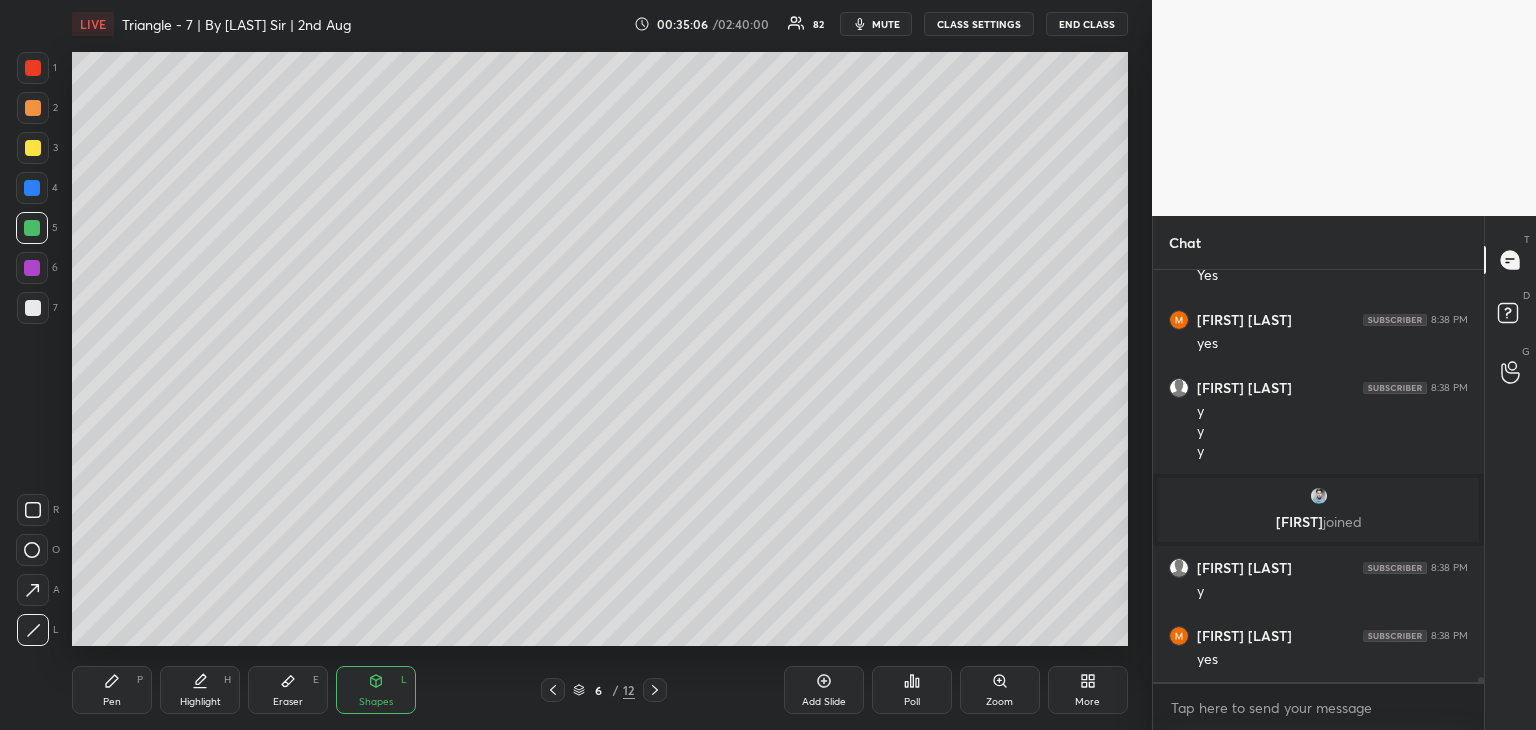 scroll, scrollTop: 31996, scrollLeft: 0, axis: vertical 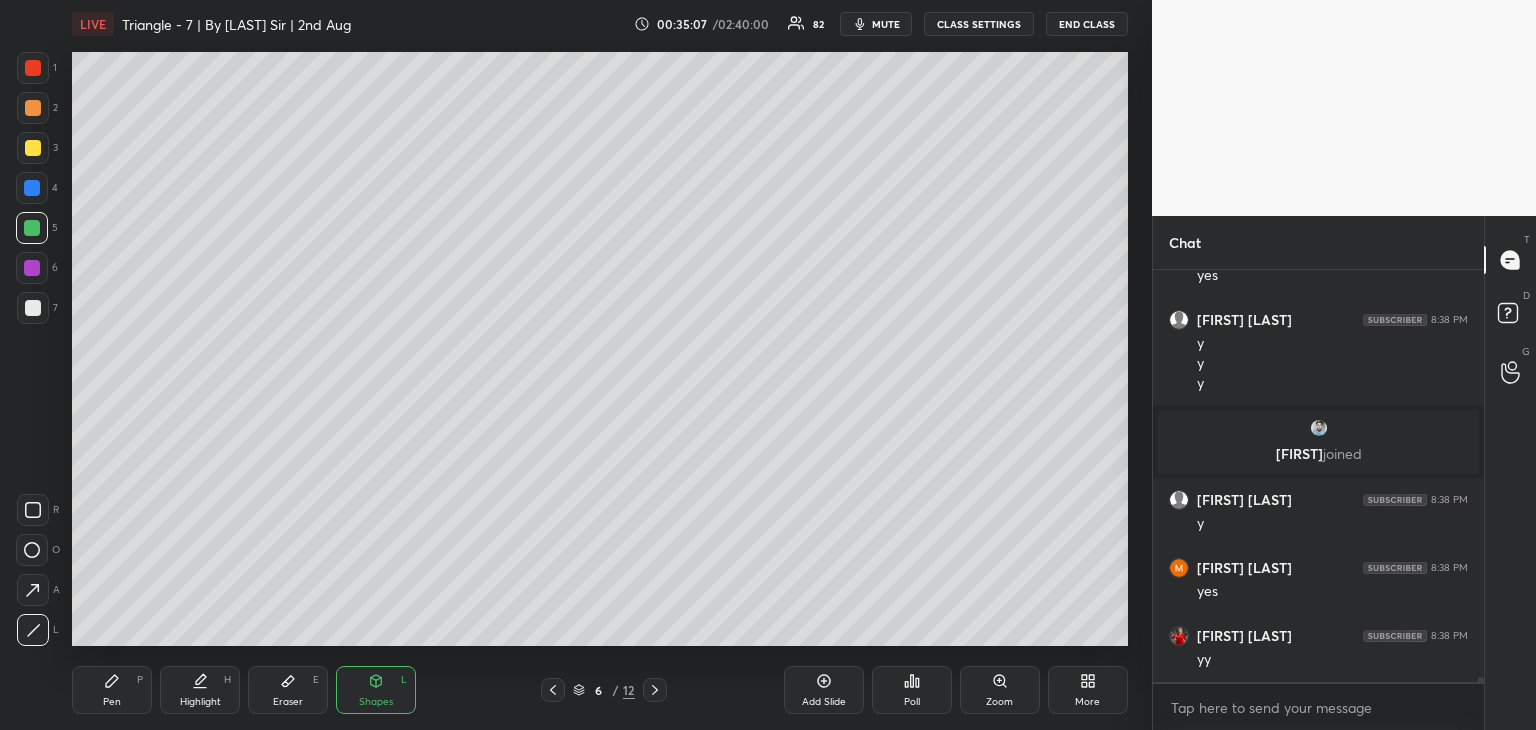 click at bounding box center [33, 68] 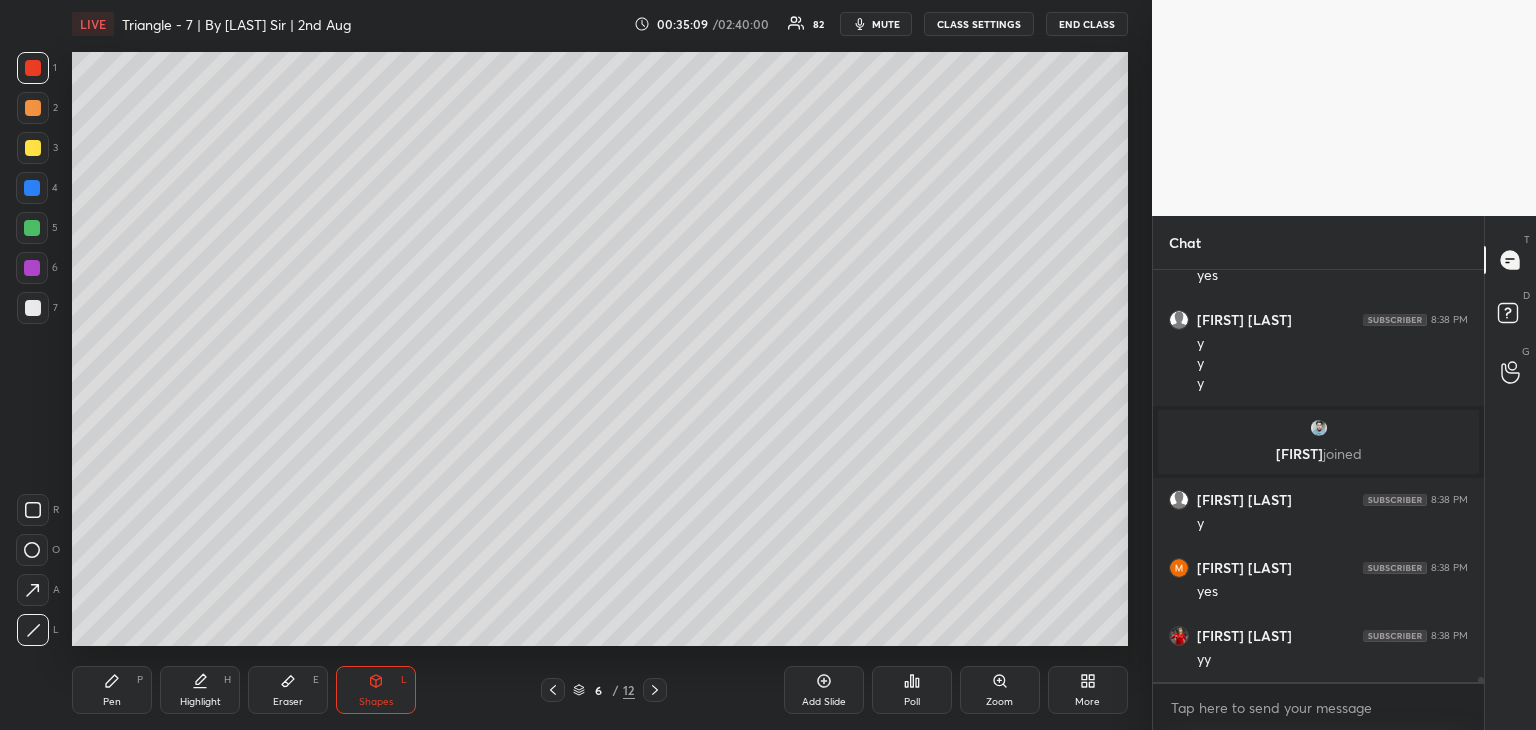 scroll, scrollTop: 32064, scrollLeft: 0, axis: vertical 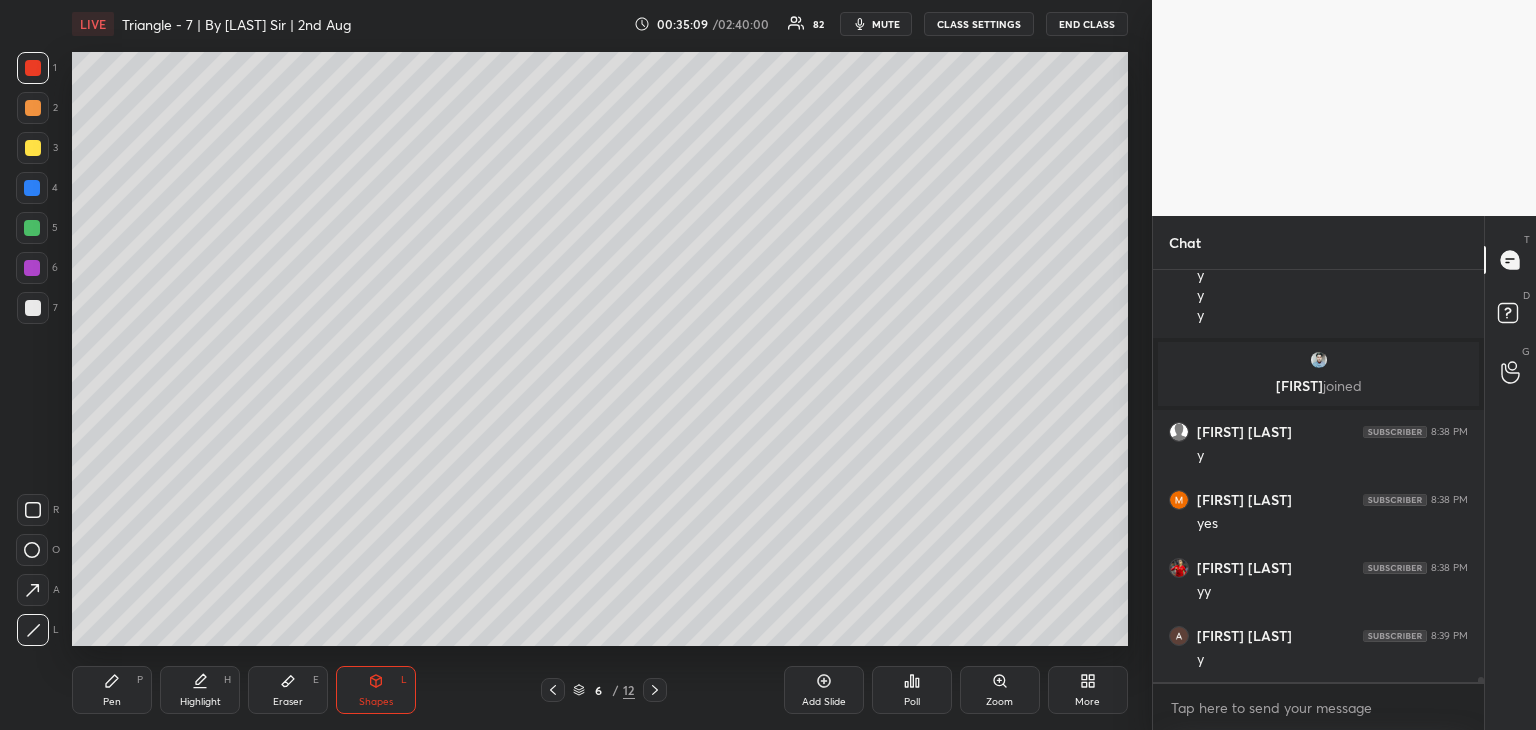 click 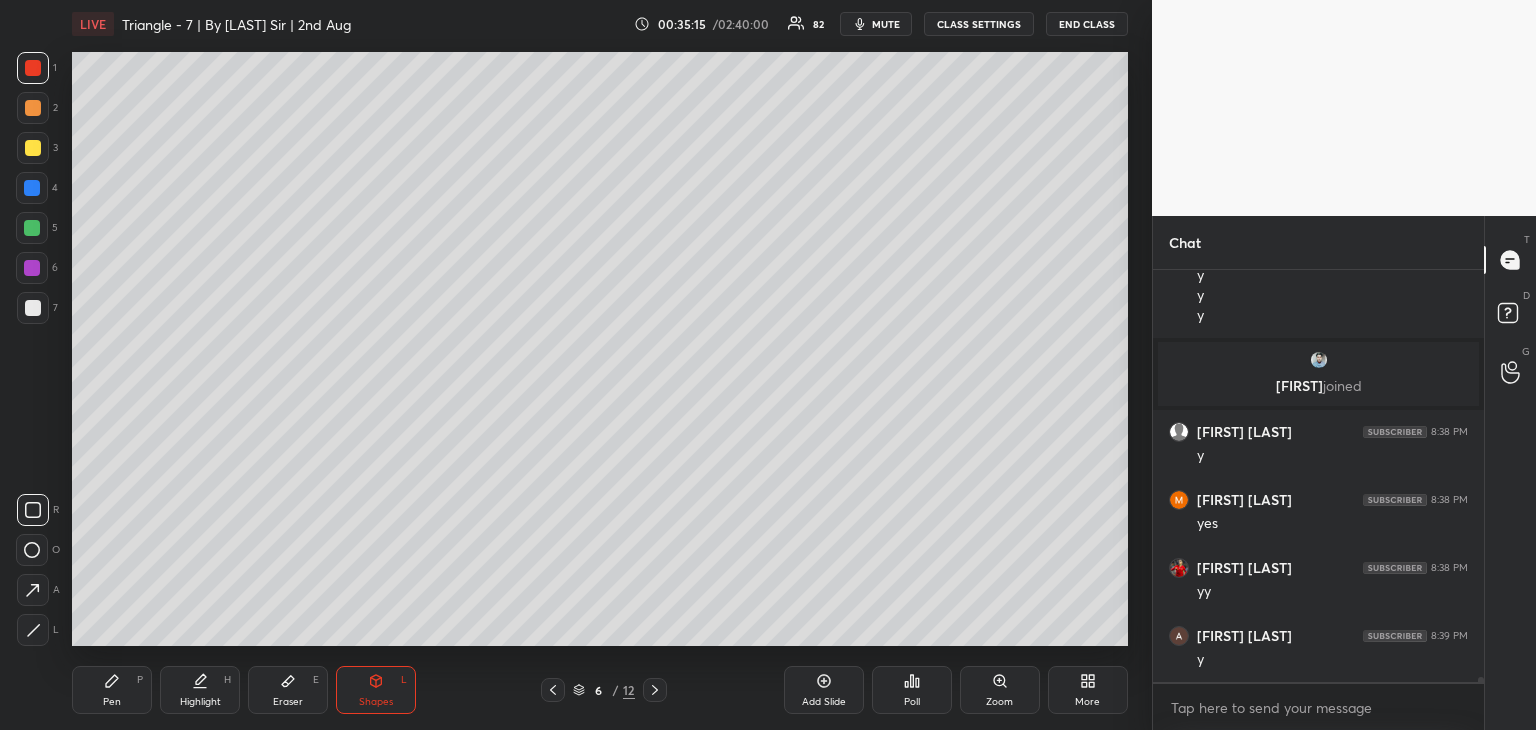click on "Pen" at bounding box center (112, 702) 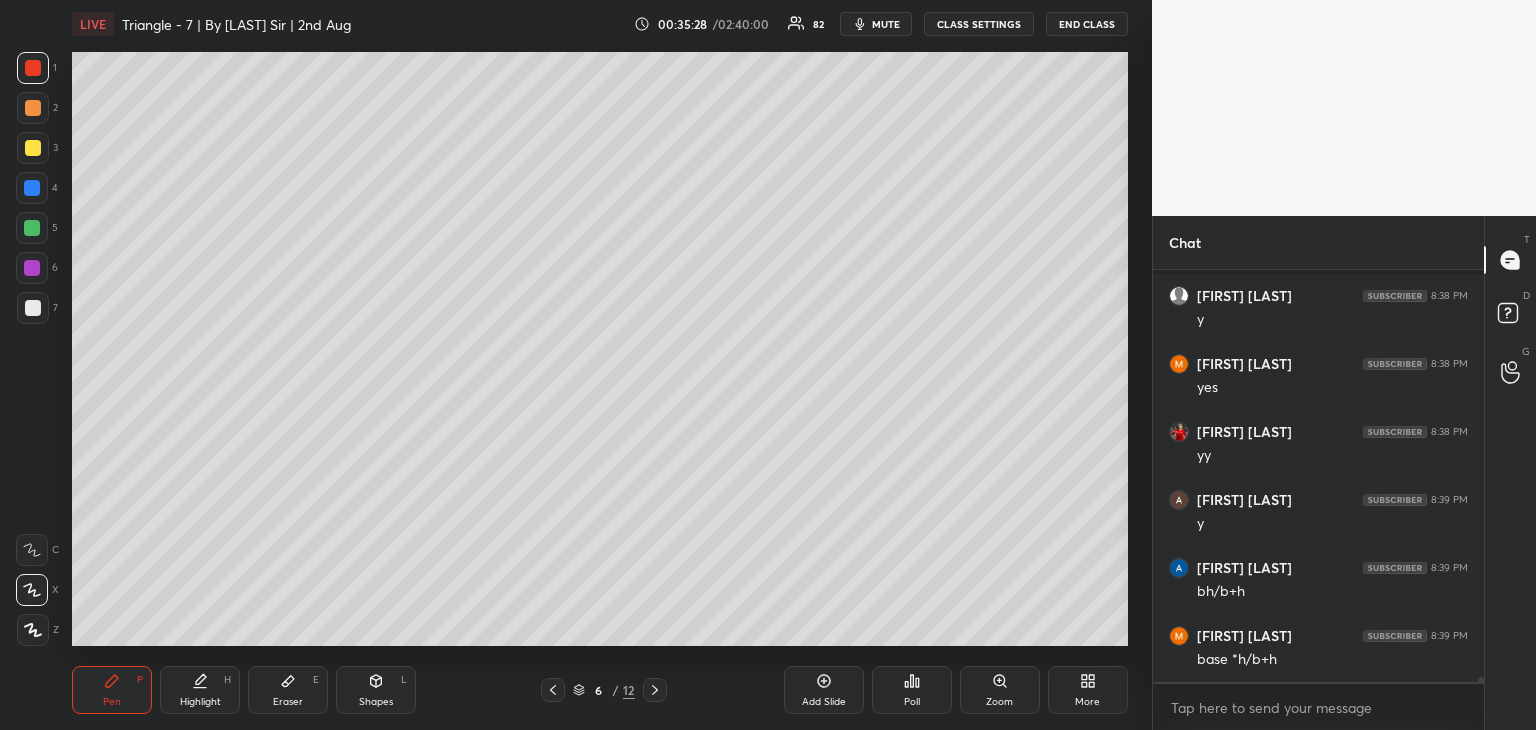 scroll, scrollTop: 32268, scrollLeft: 0, axis: vertical 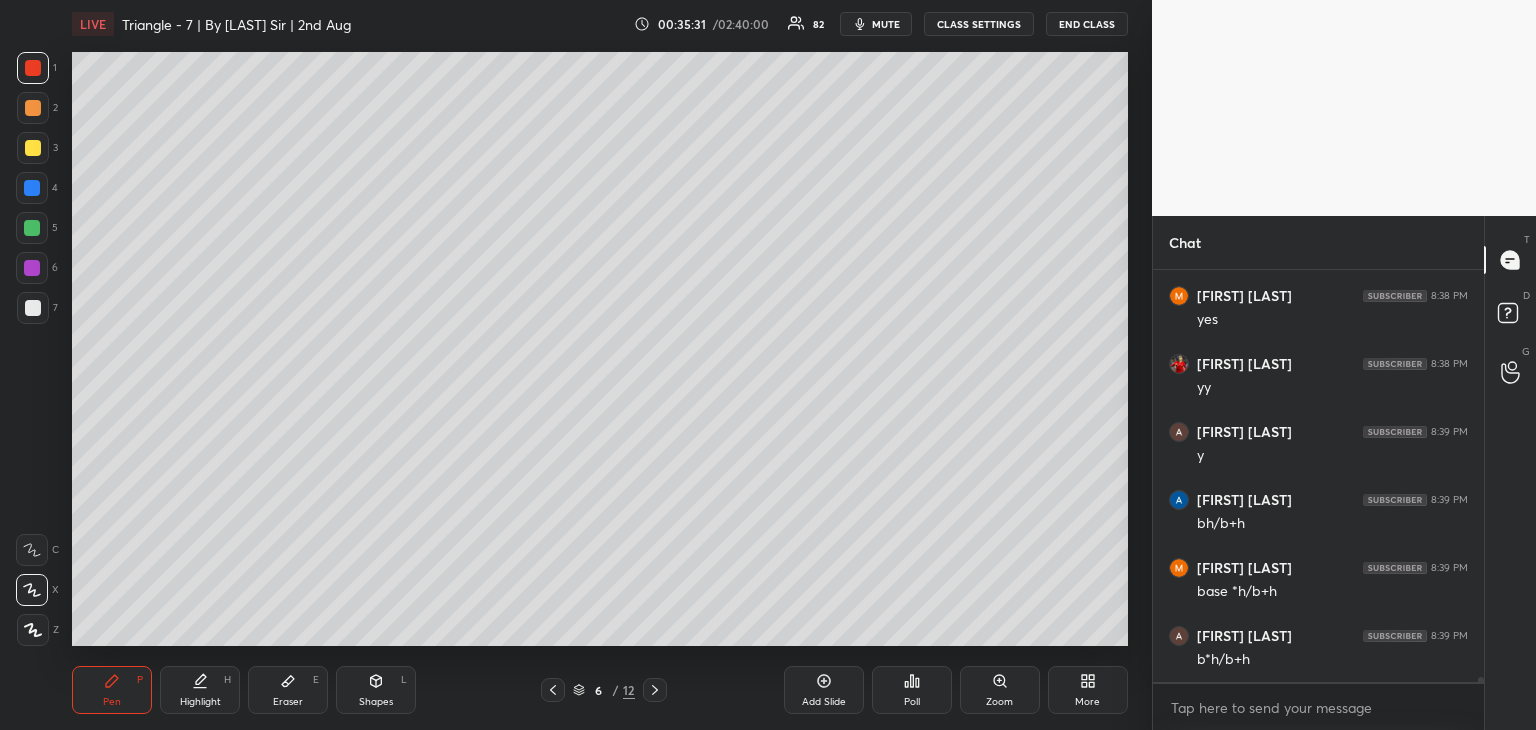 click at bounding box center [33, 308] 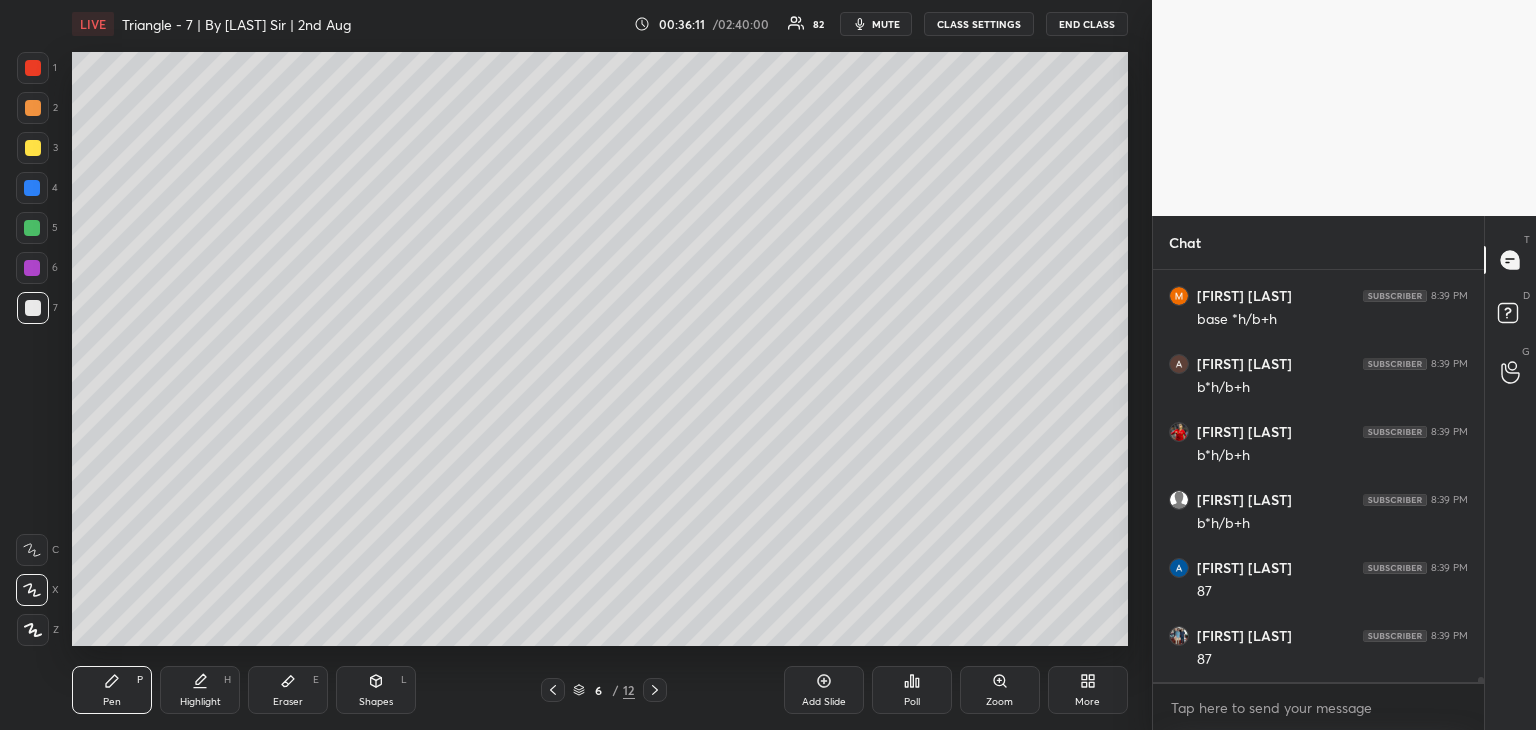 scroll, scrollTop: 32608, scrollLeft: 0, axis: vertical 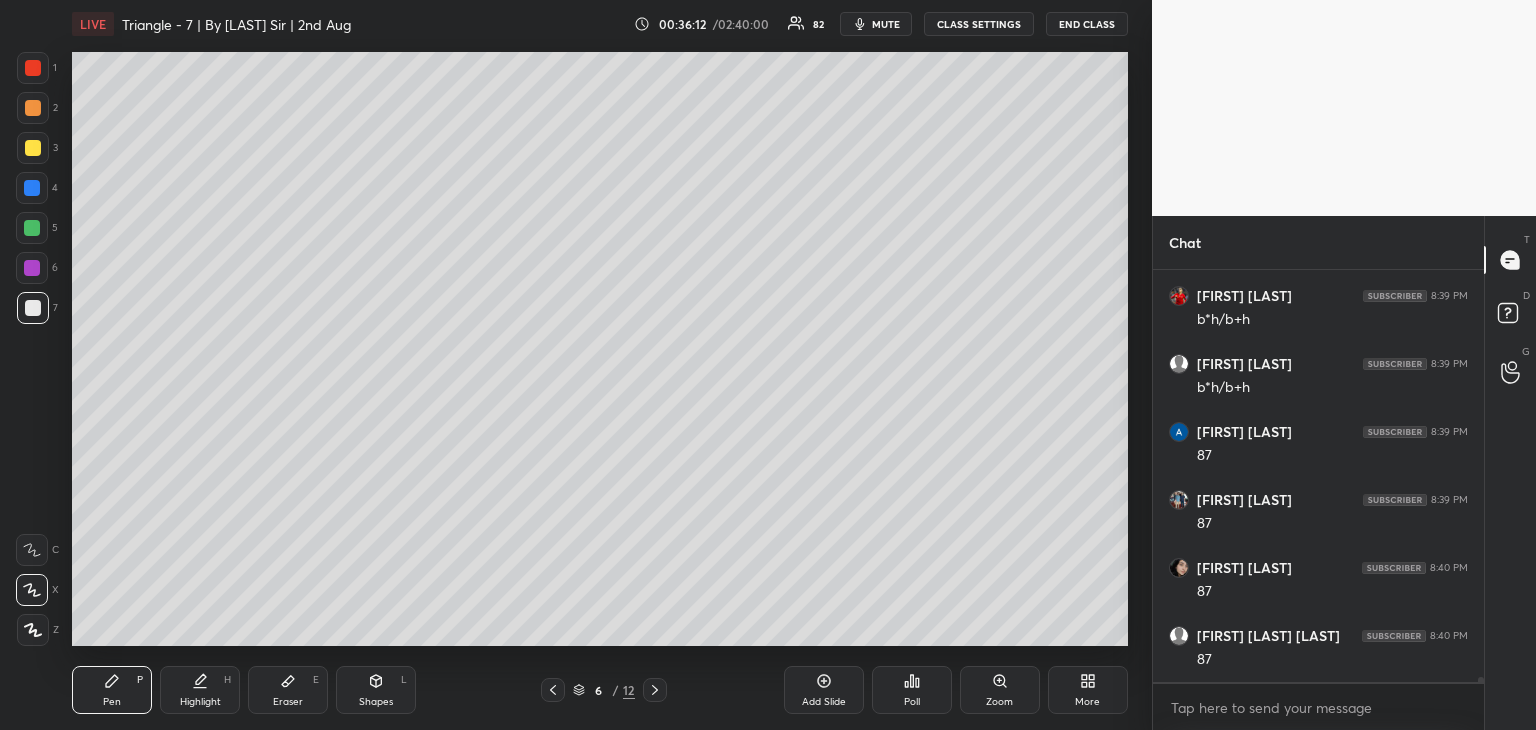 click at bounding box center [33, 308] 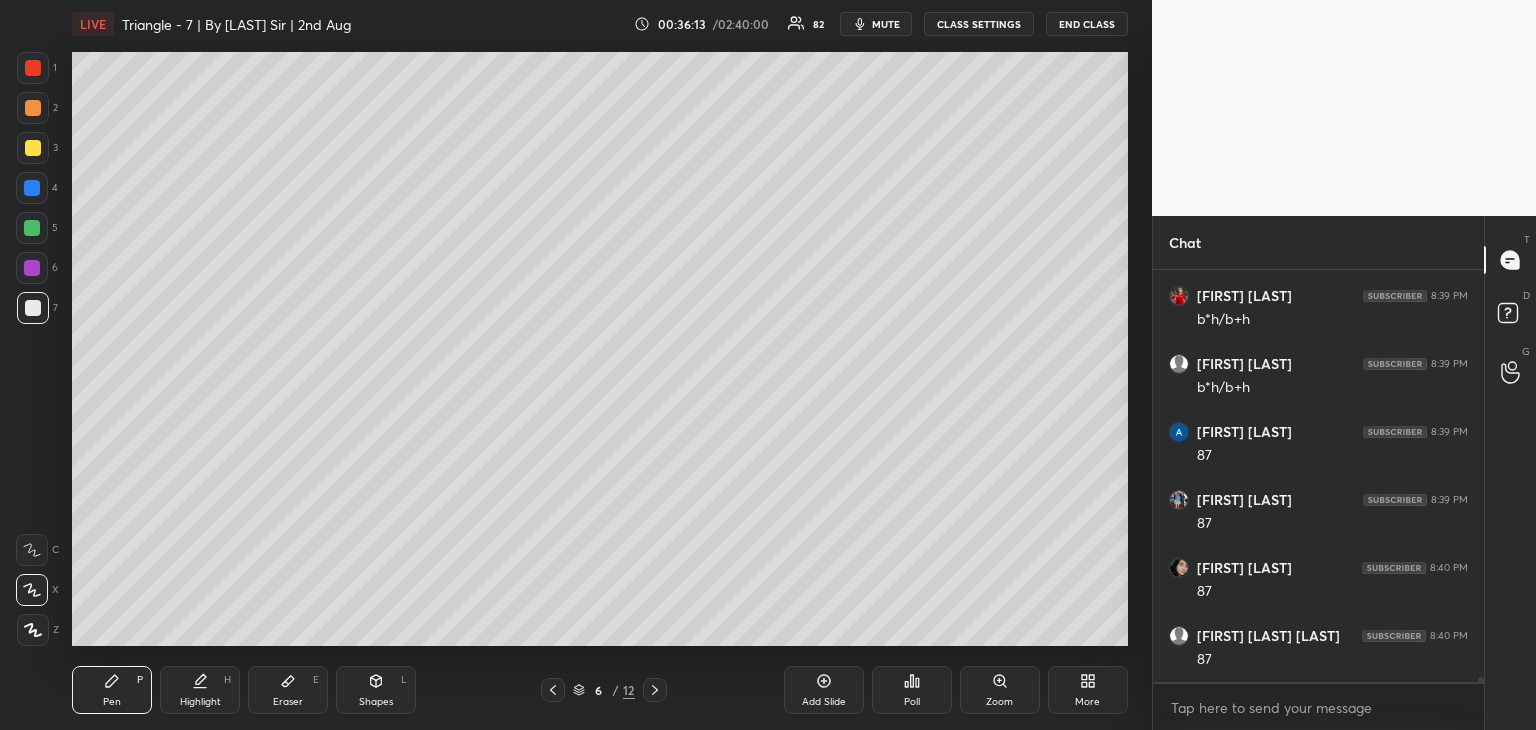 scroll, scrollTop: 32744, scrollLeft: 0, axis: vertical 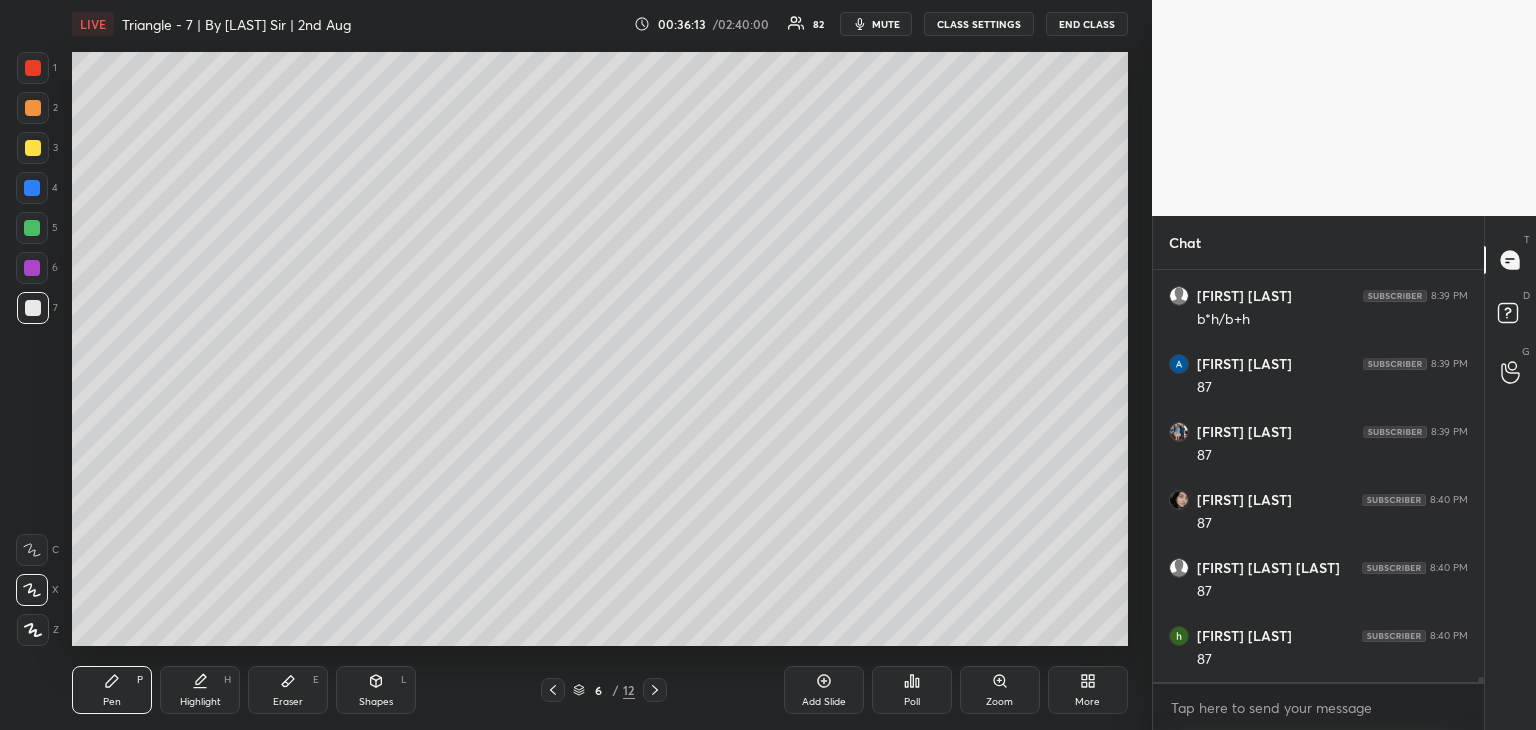 click at bounding box center (33, 68) 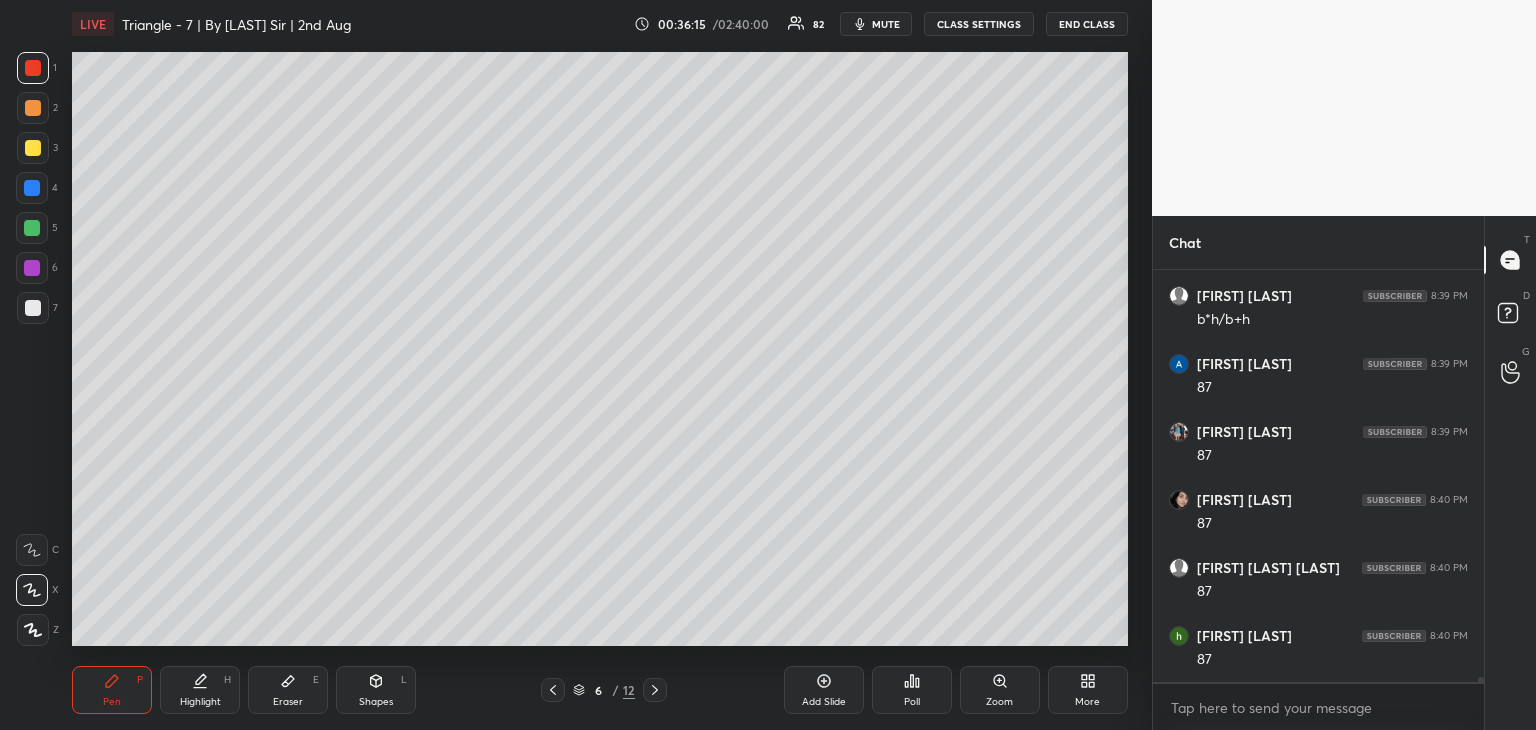 scroll, scrollTop: 32812, scrollLeft: 0, axis: vertical 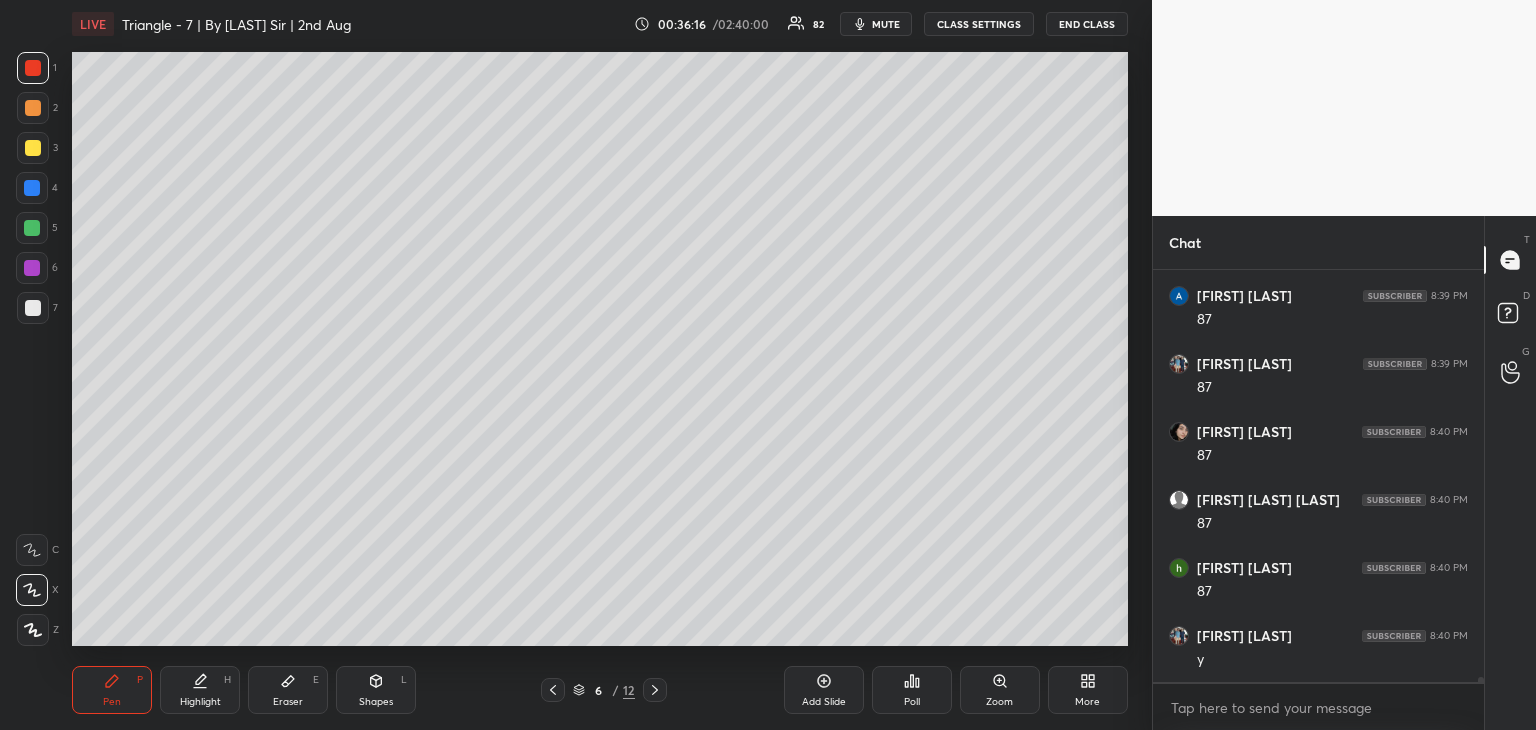 drag, startPoint x: 29, startPoint y: 144, endPoint x: 67, endPoint y: 173, distance: 47.801674 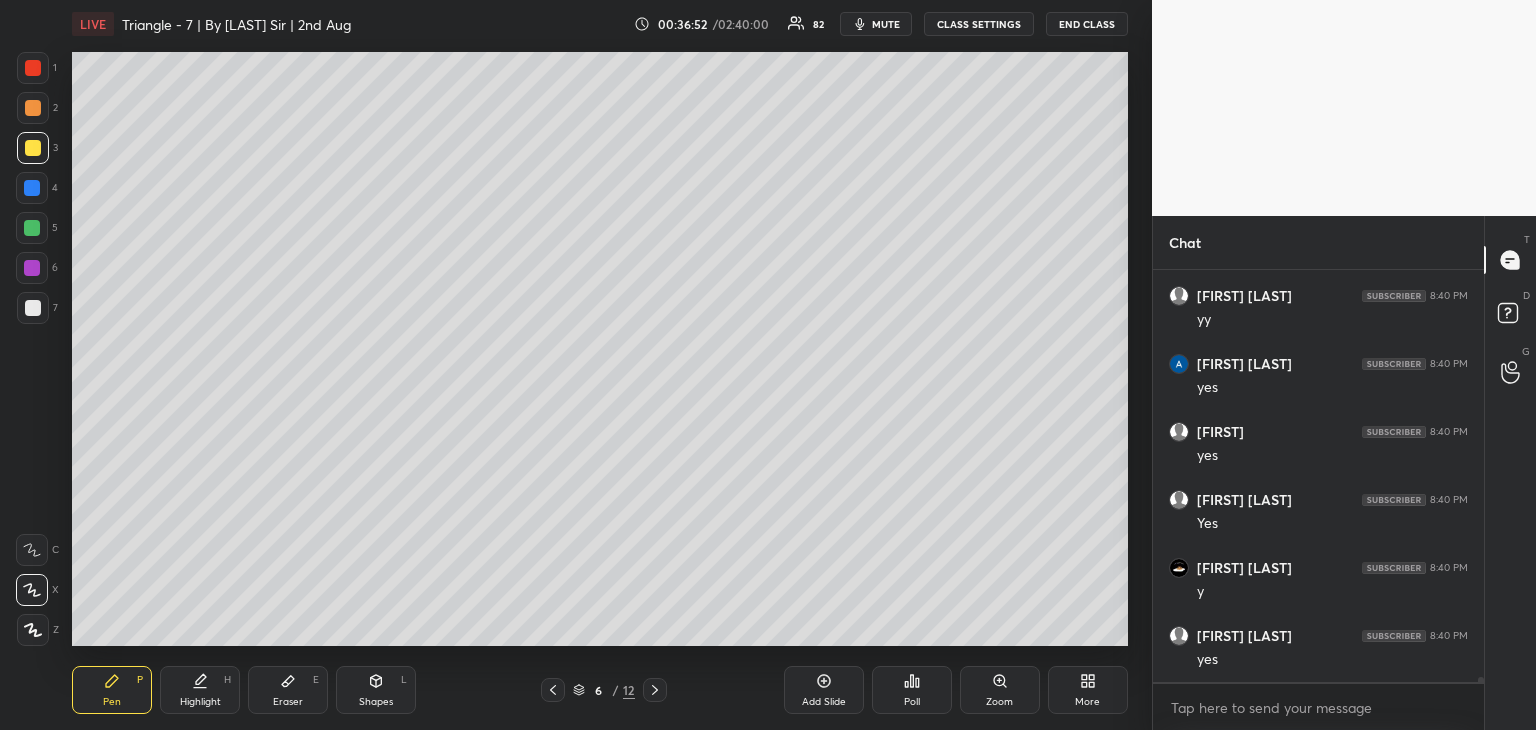 scroll, scrollTop: 34104, scrollLeft: 0, axis: vertical 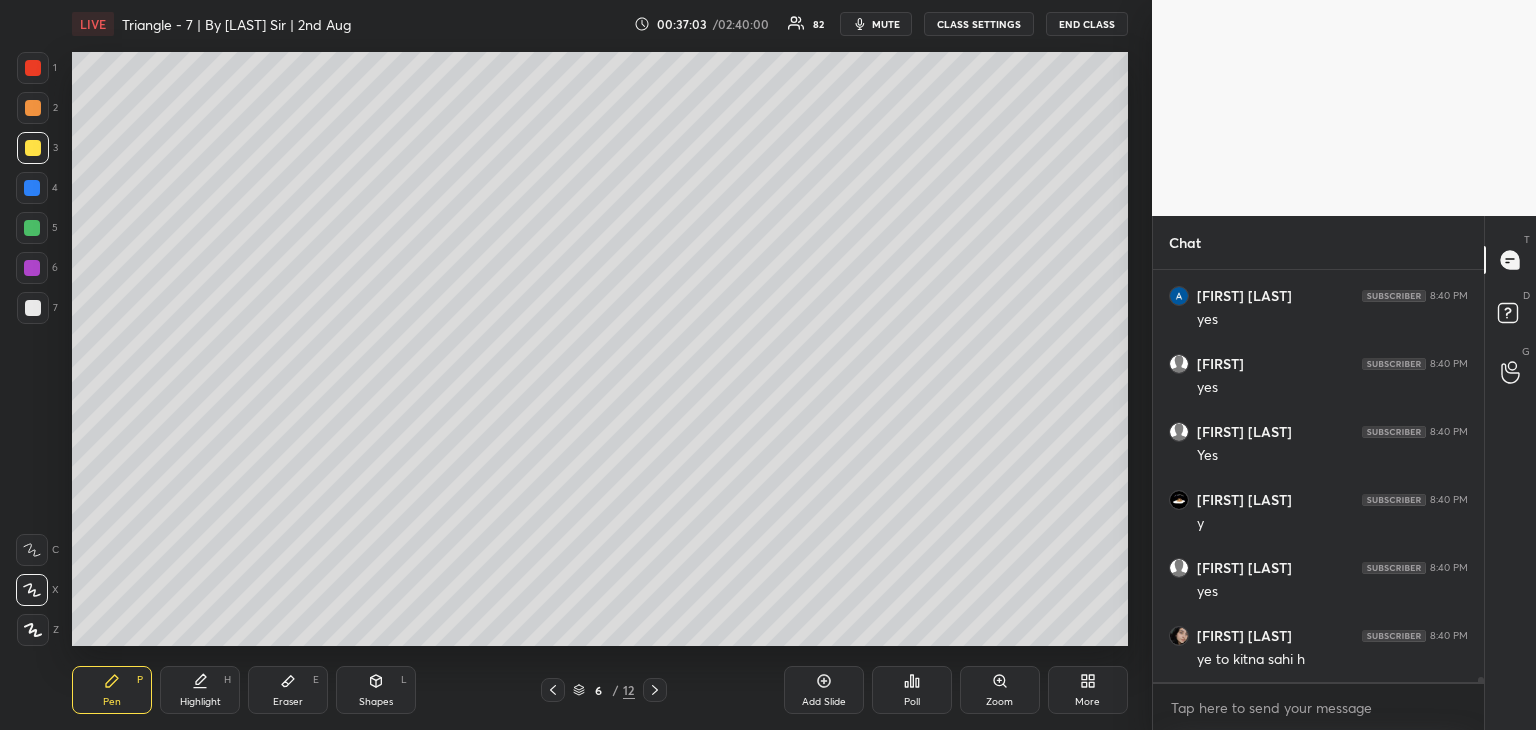 click 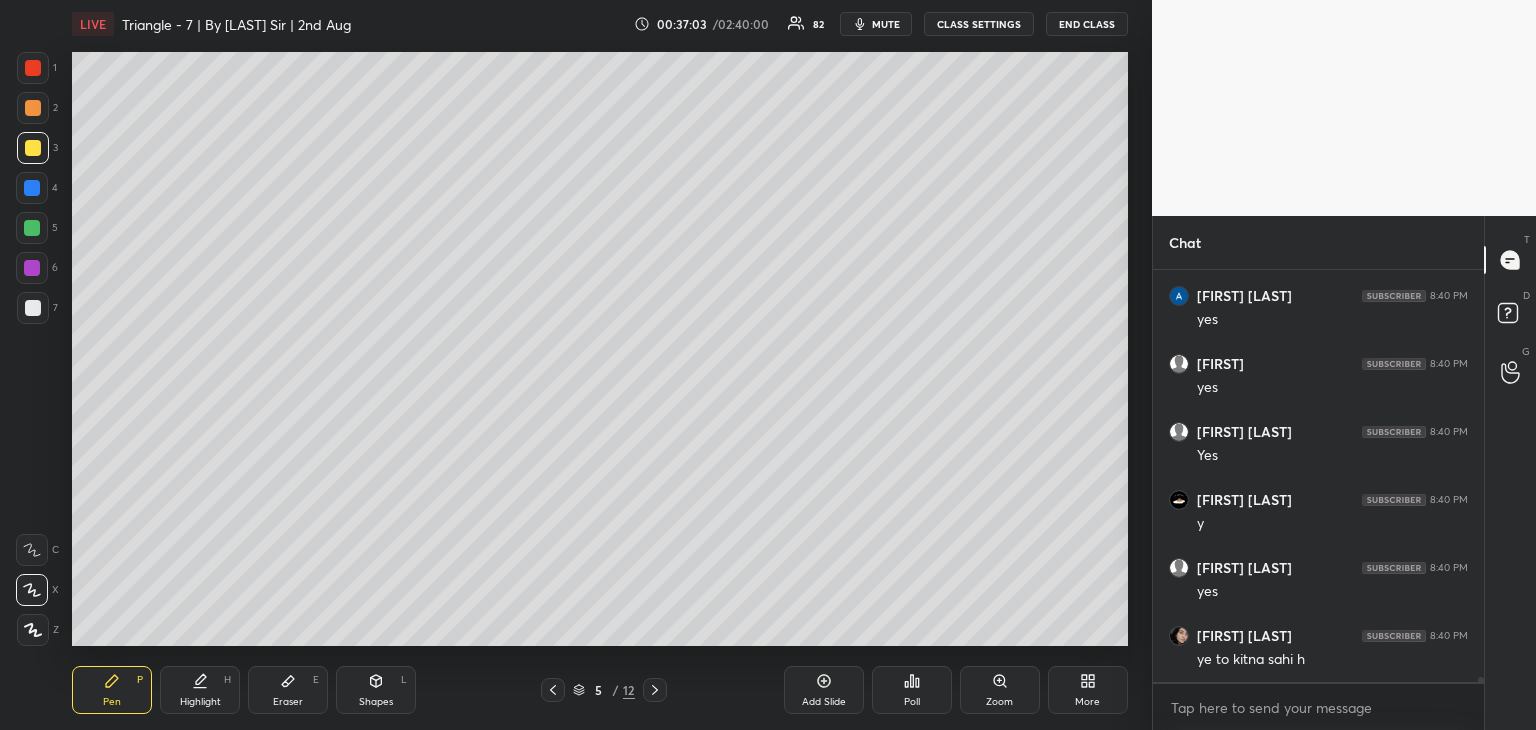 click 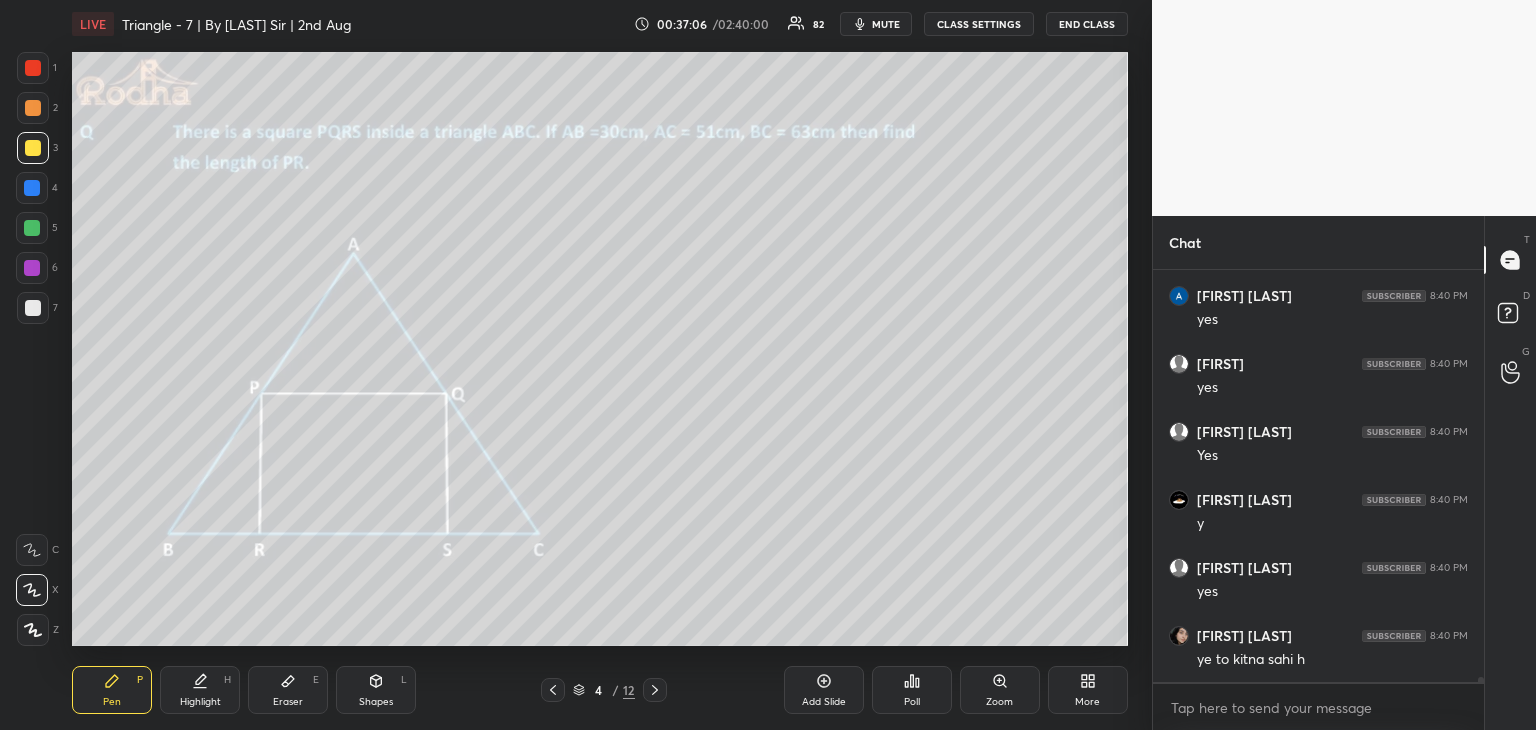 click 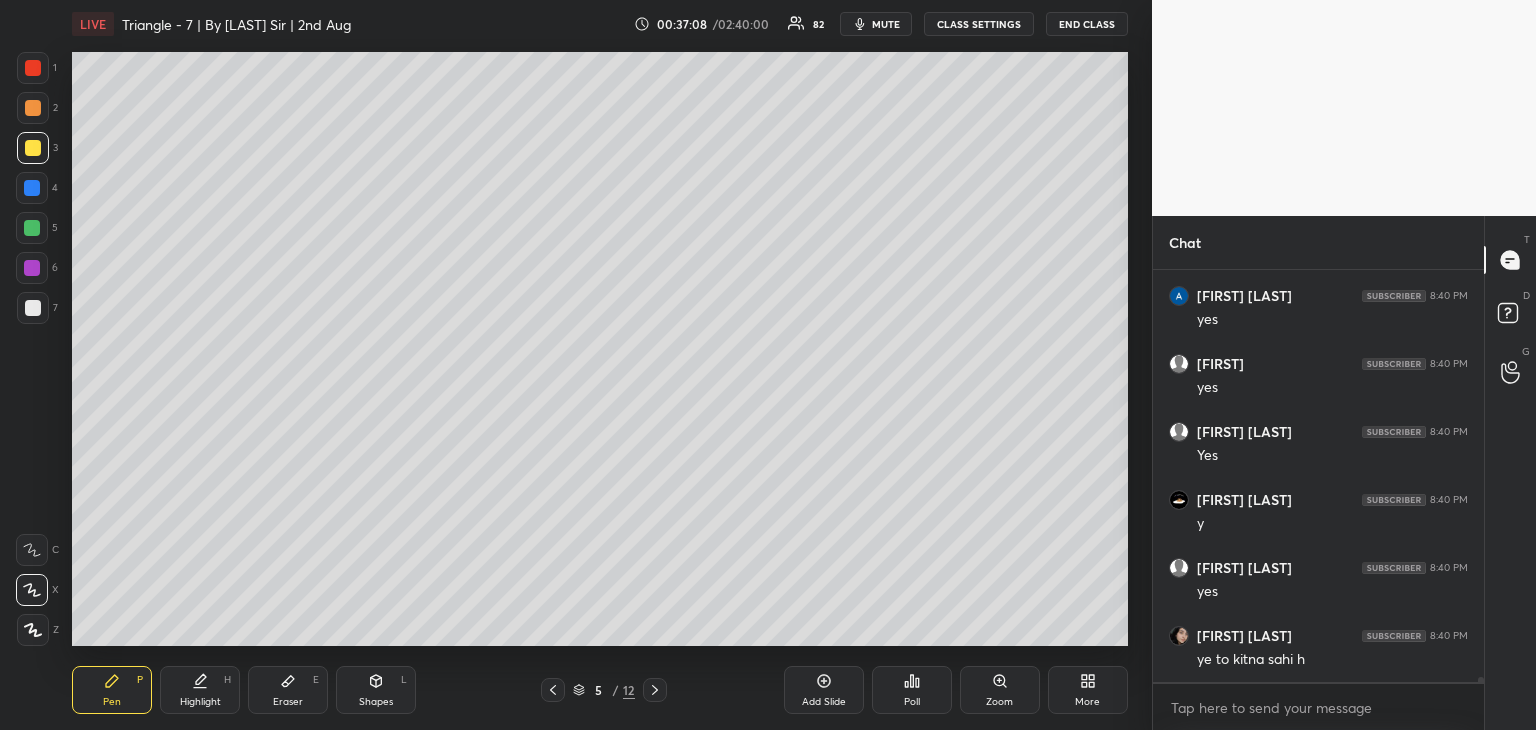 click 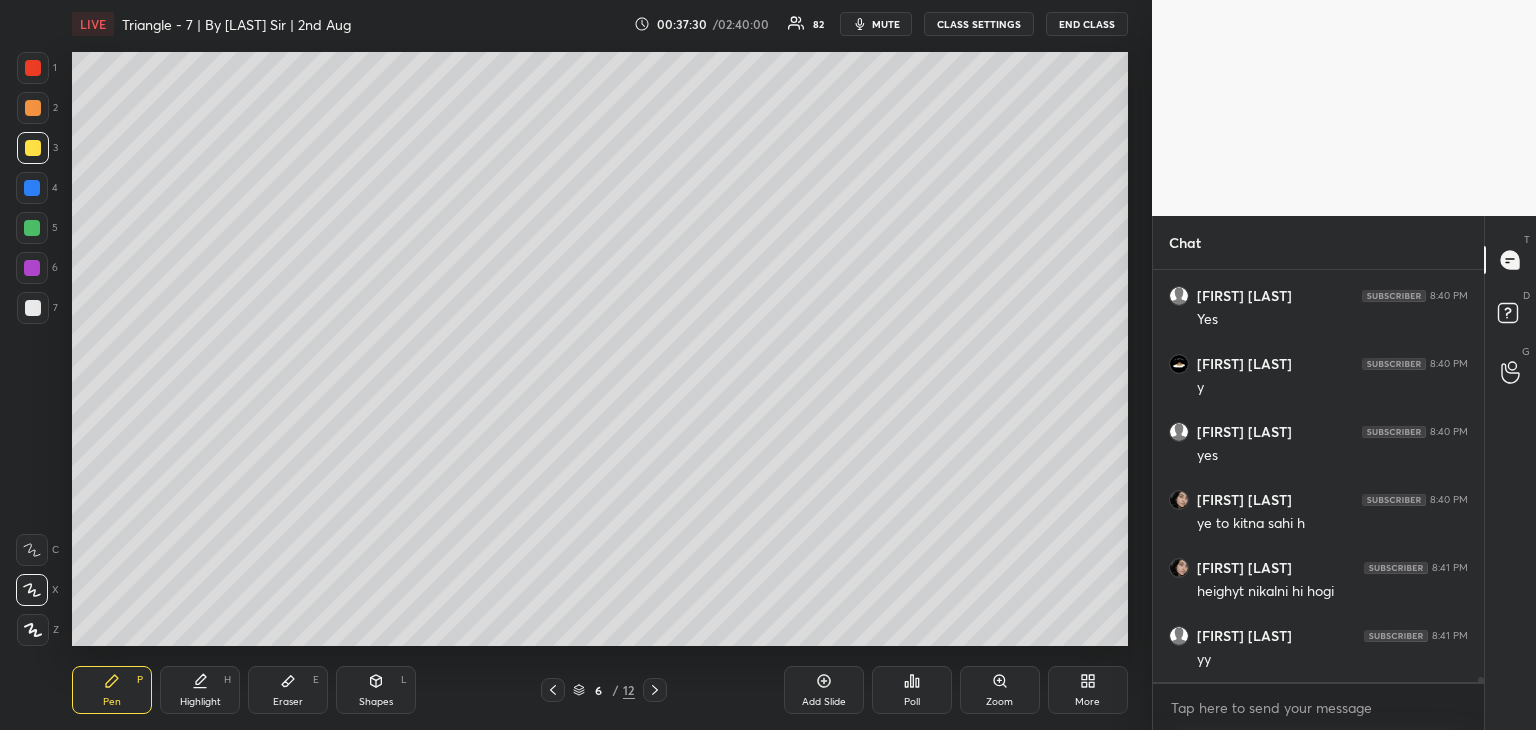 scroll, scrollTop: 34308, scrollLeft: 0, axis: vertical 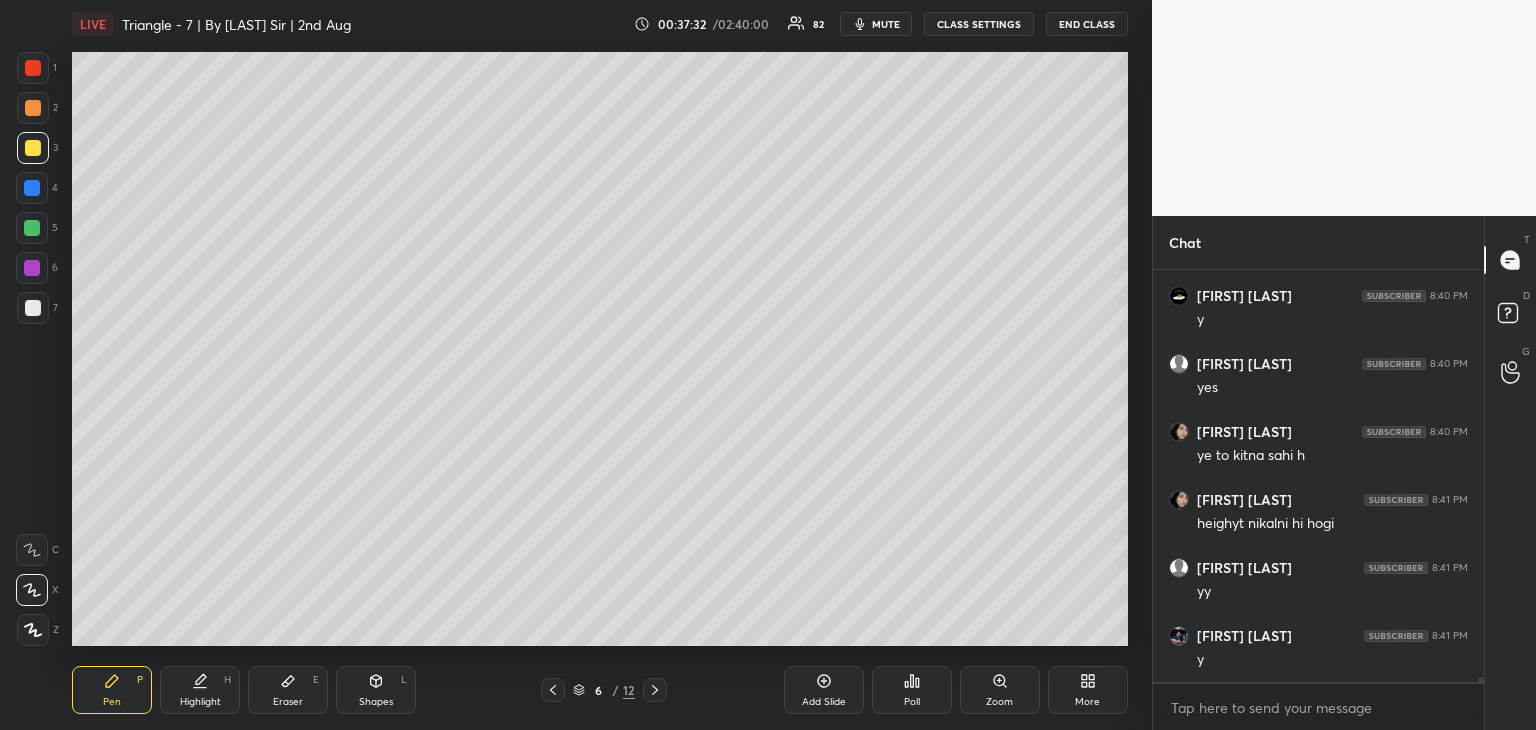 drag, startPoint x: 381, startPoint y: 693, endPoint x: 387, endPoint y: 676, distance: 18.027756 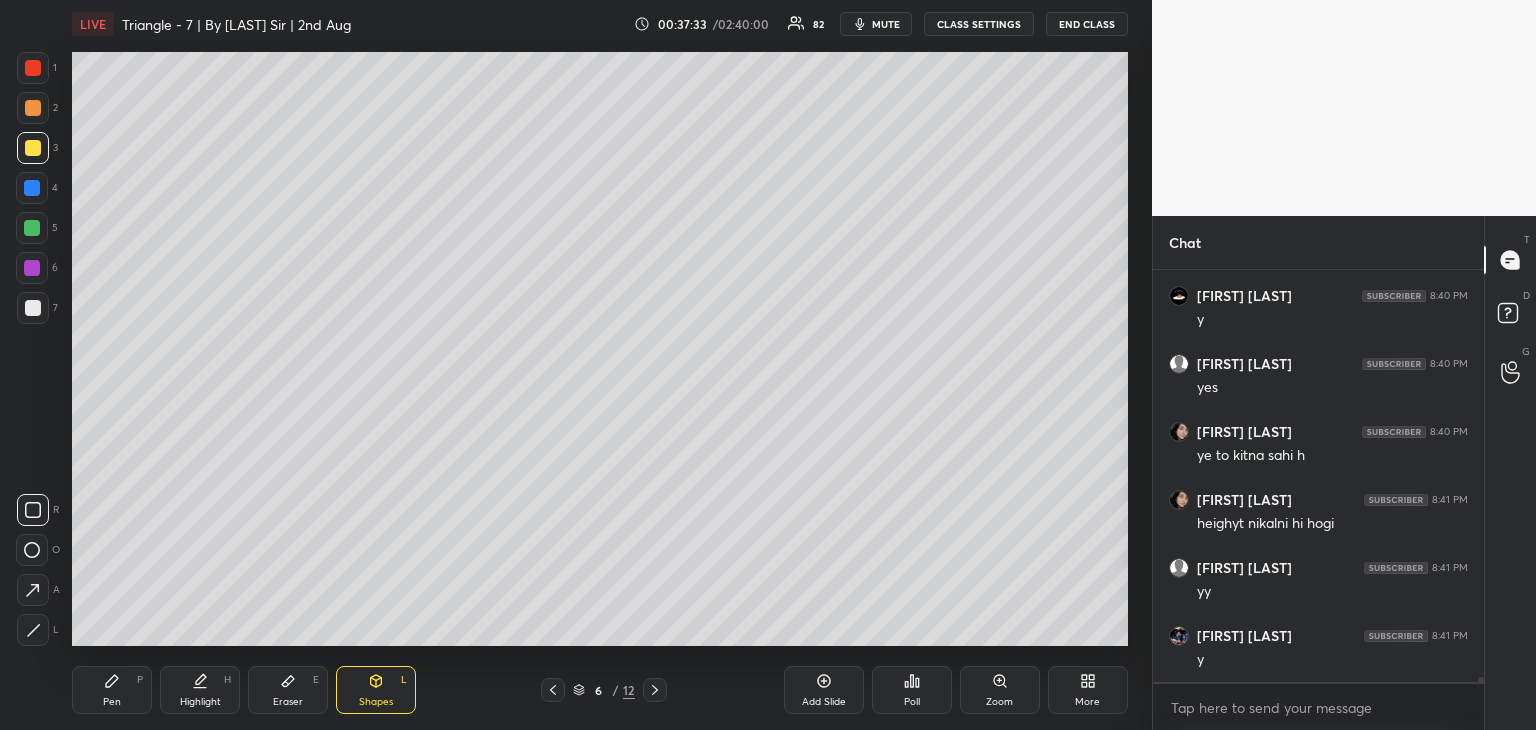 scroll, scrollTop: 34376, scrollLeft: 0, axis: vertical 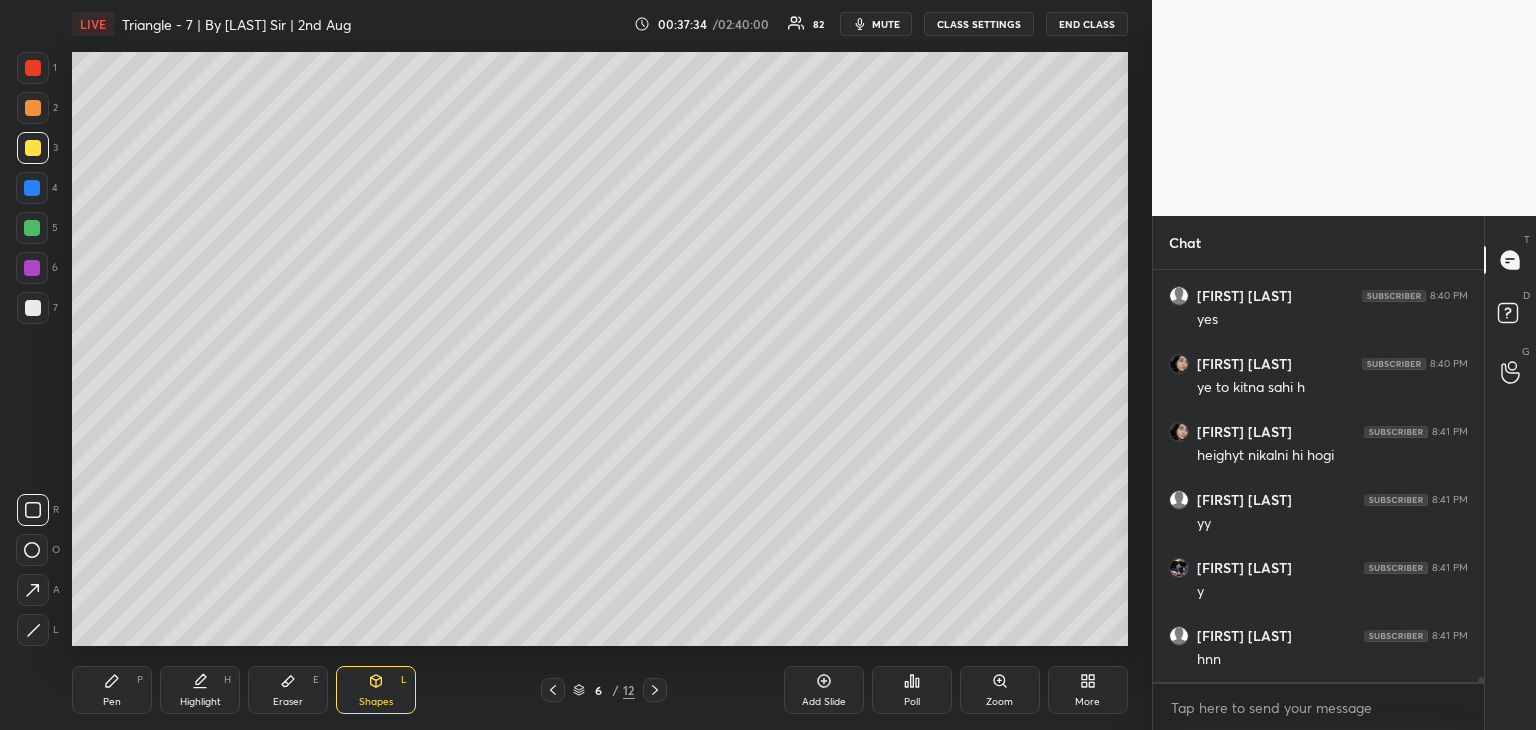 drag, startPoint x: 29, startPoint y: 504, endPoint x: 54, endPoint y: 480, distance: 34.655445 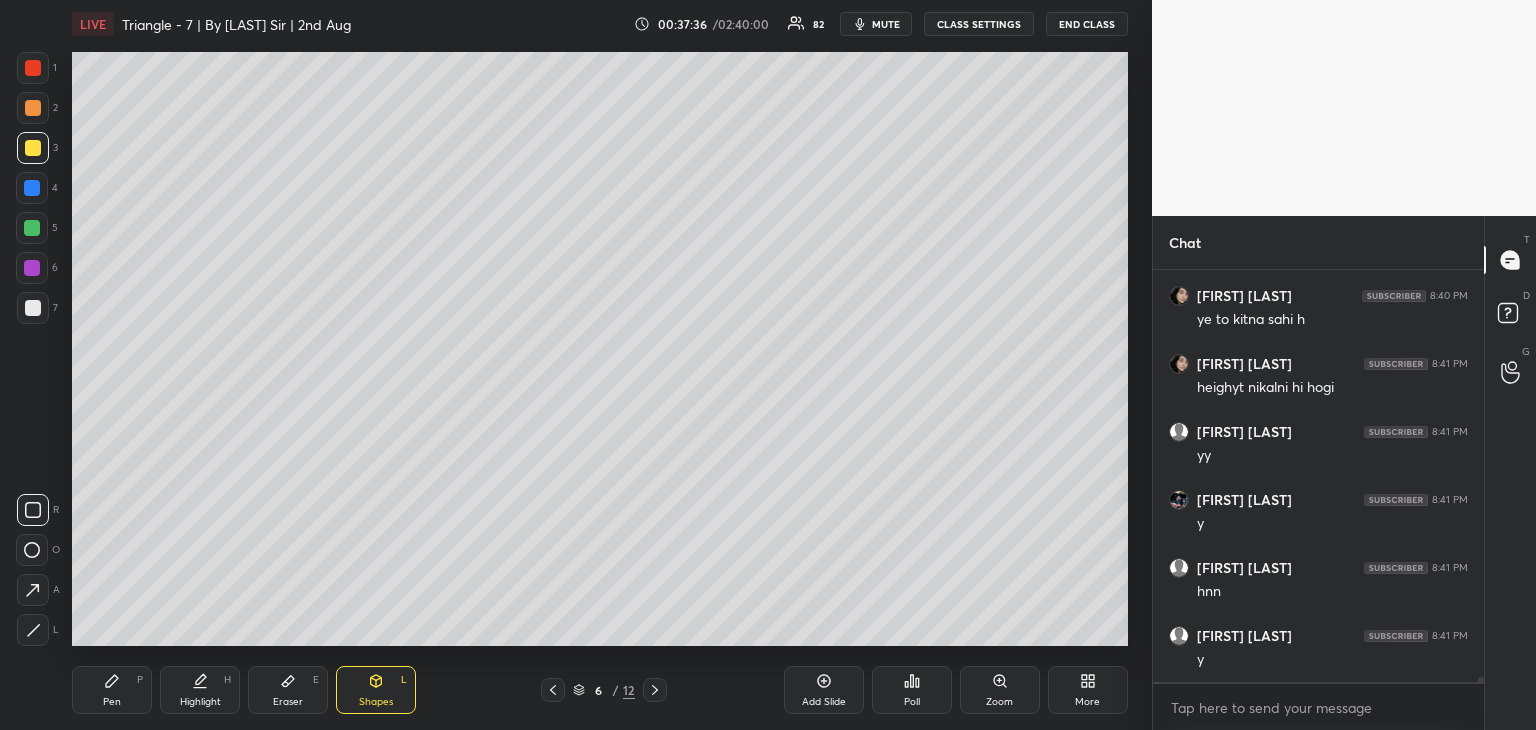 click at bounding box center (655, 690) 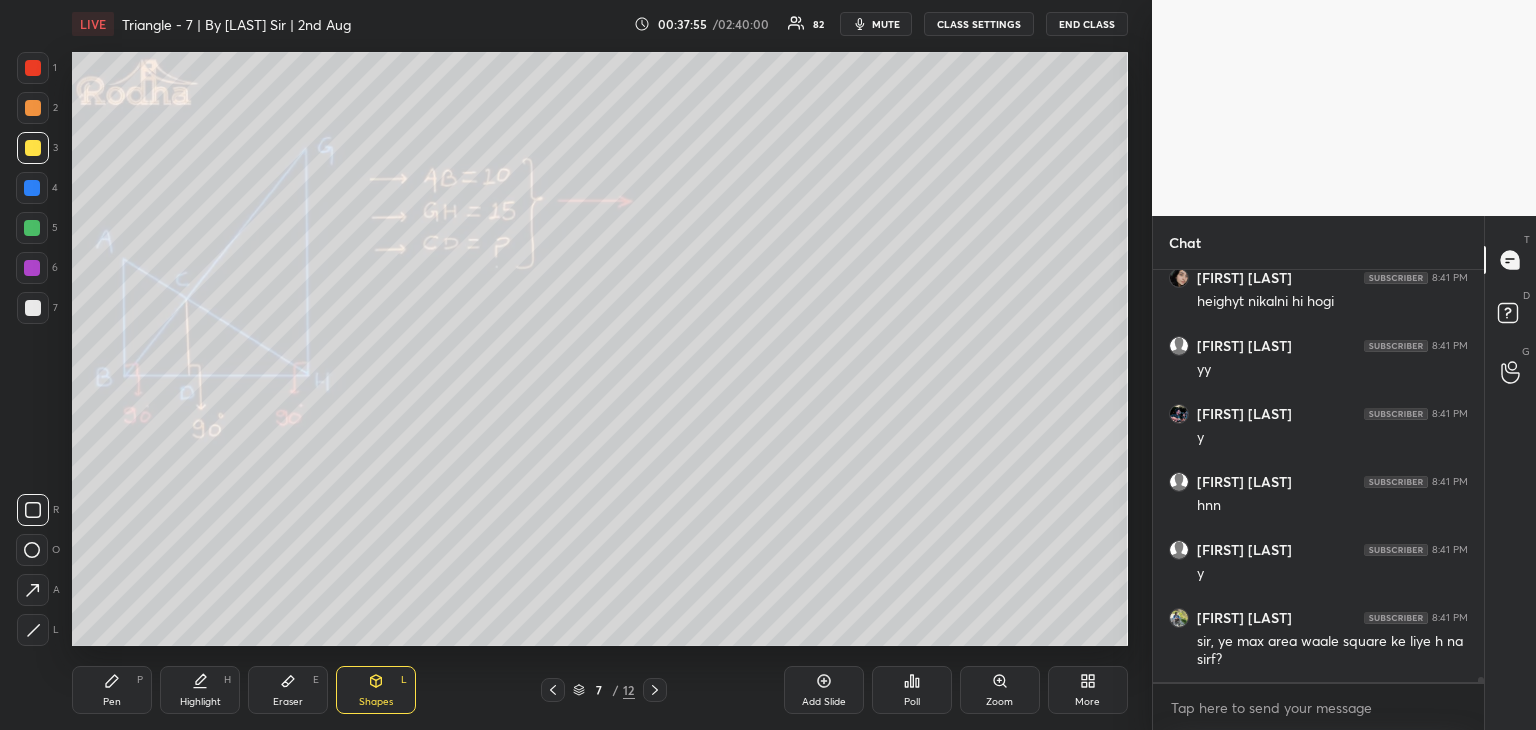 scroll, scrollTop: 34598, scrollLeft: 0, axis: vertical 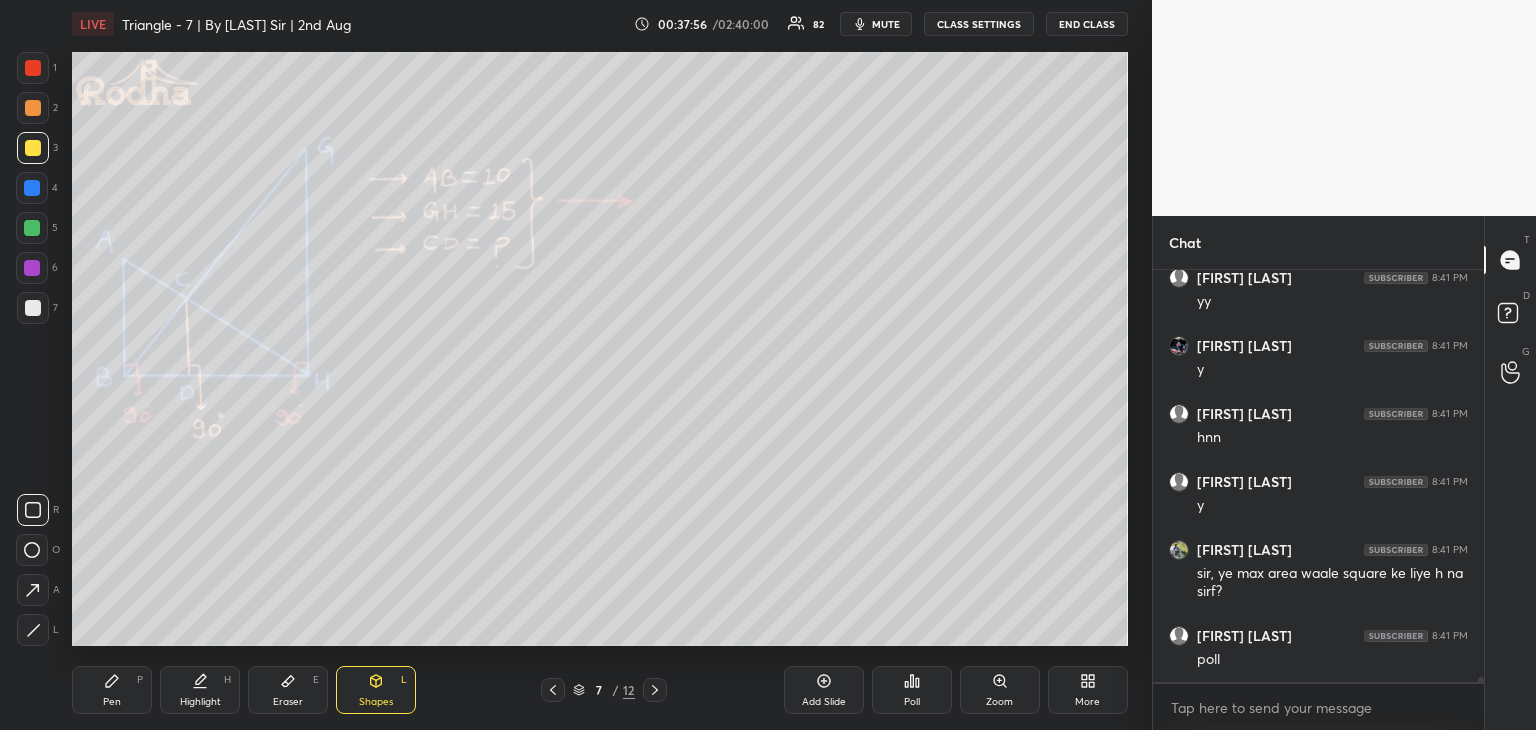 click 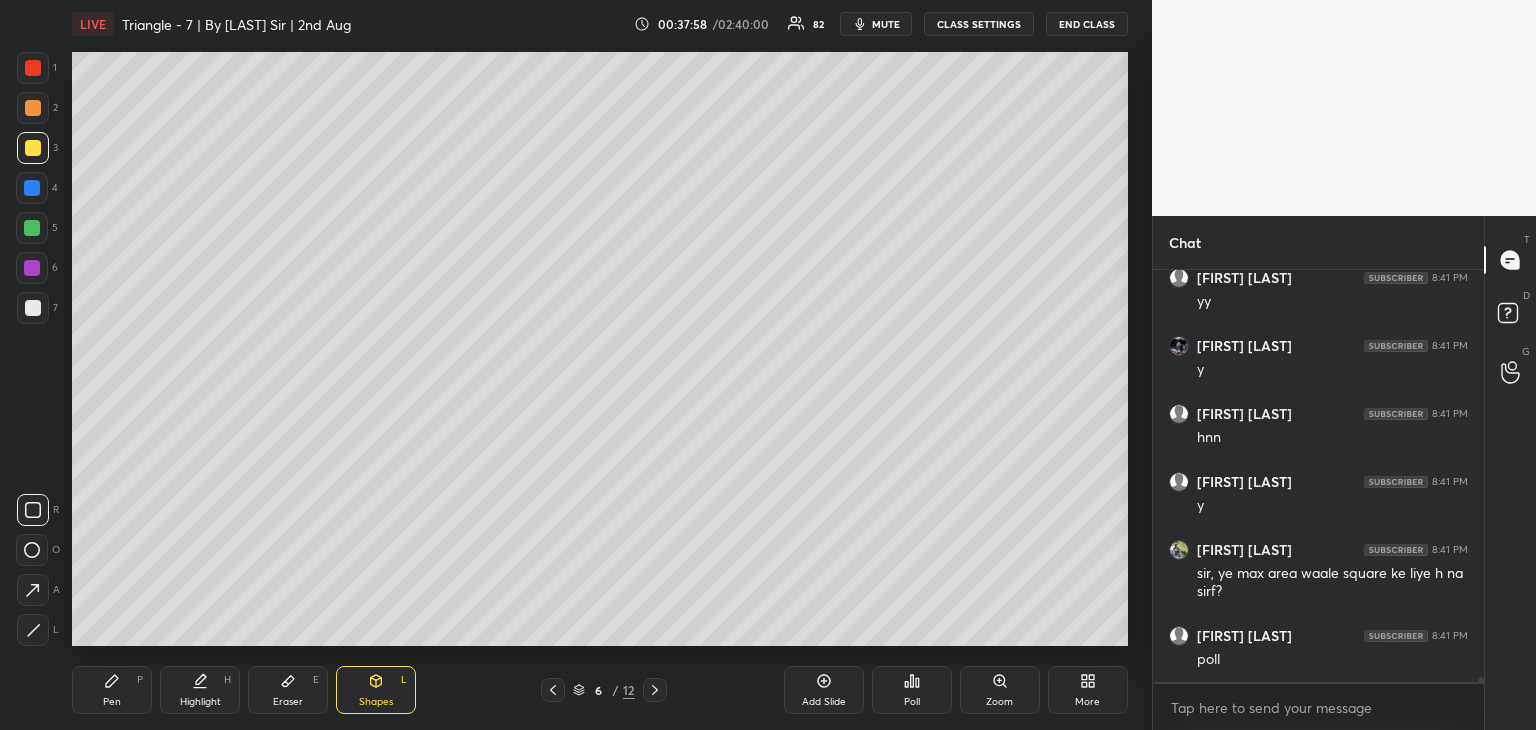 click at bounding box center [33, 68] 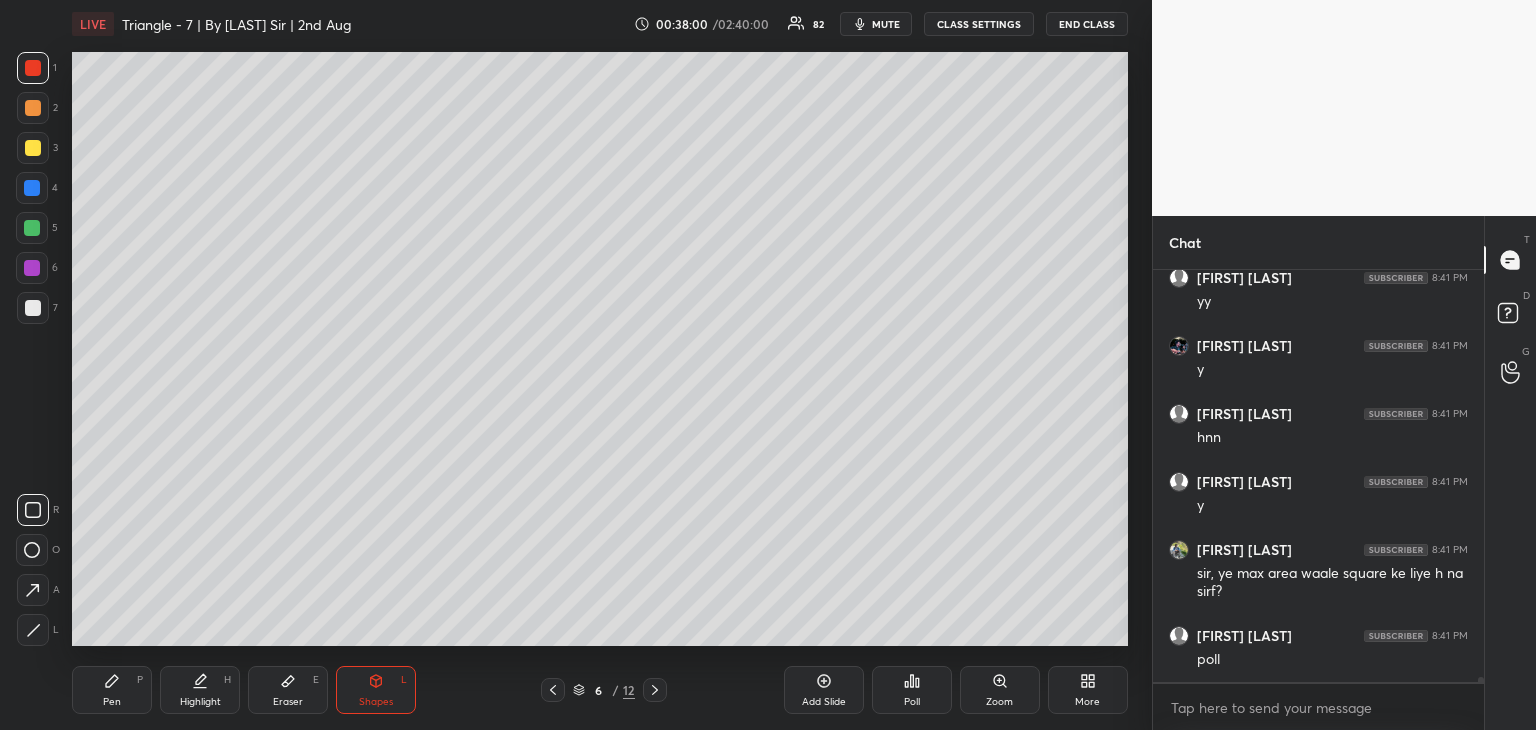 drag, startPoint x: 110, startPoint y: 700, endPoint x: 108, endPoint y: 686, distance: 14.142136 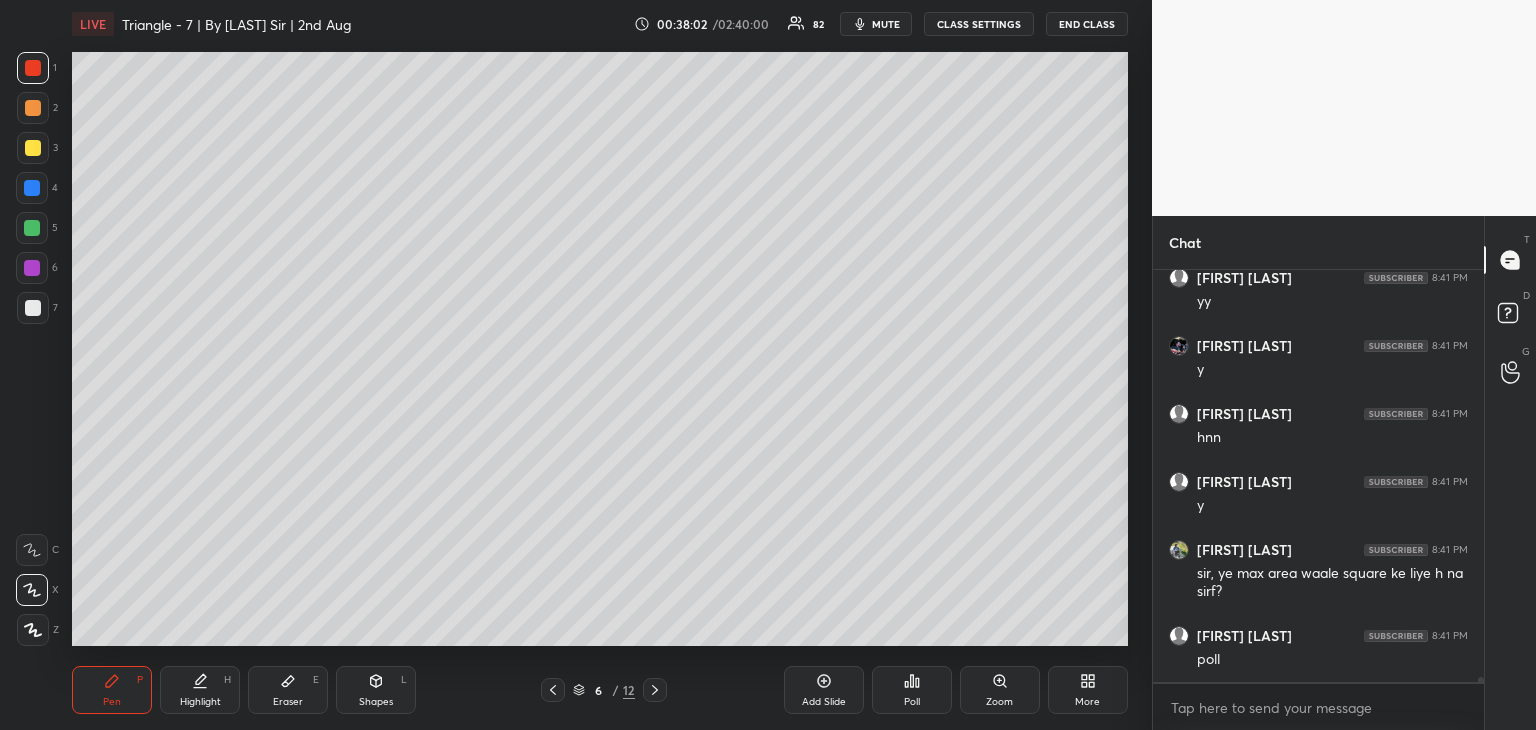 click on "Shapes" at bounding box center (376, 702) 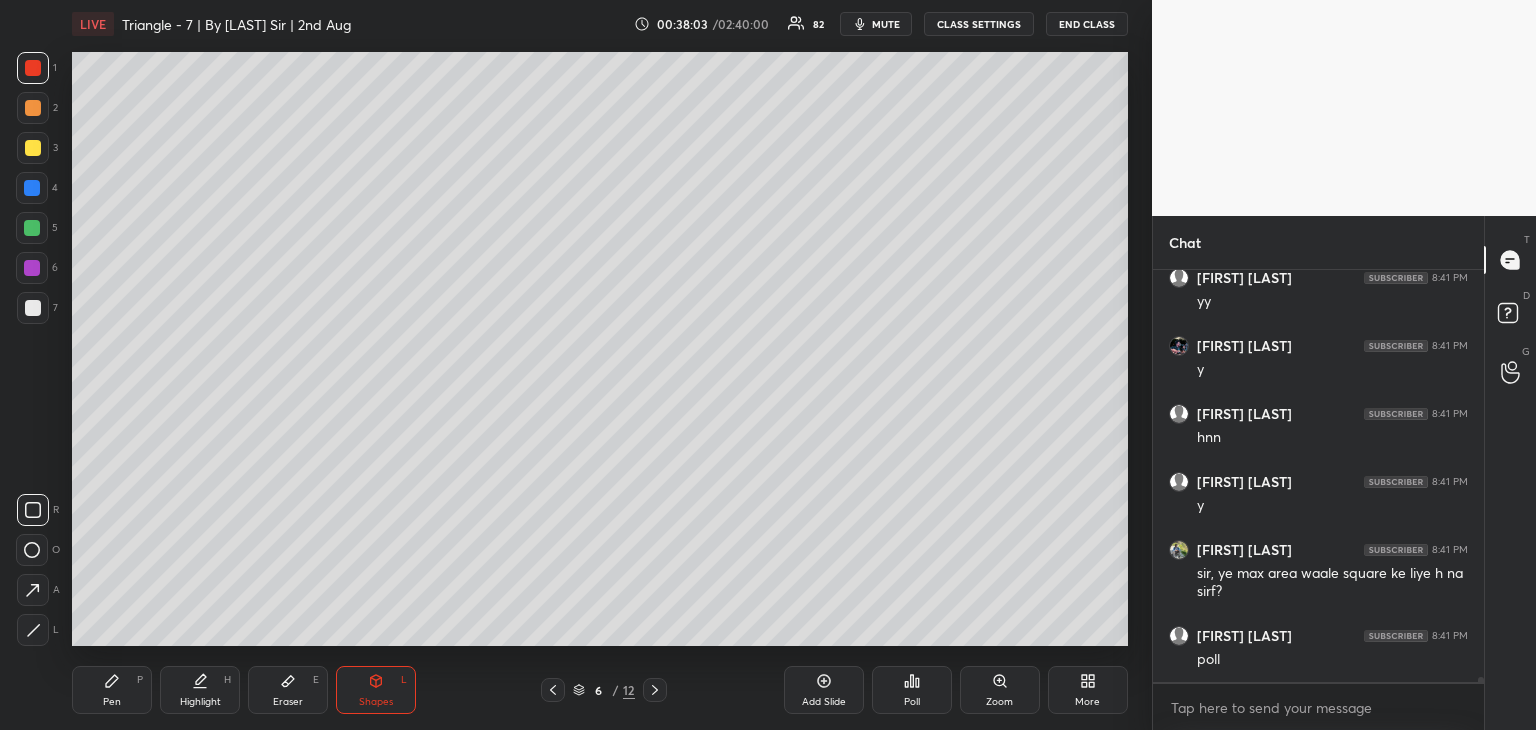 click 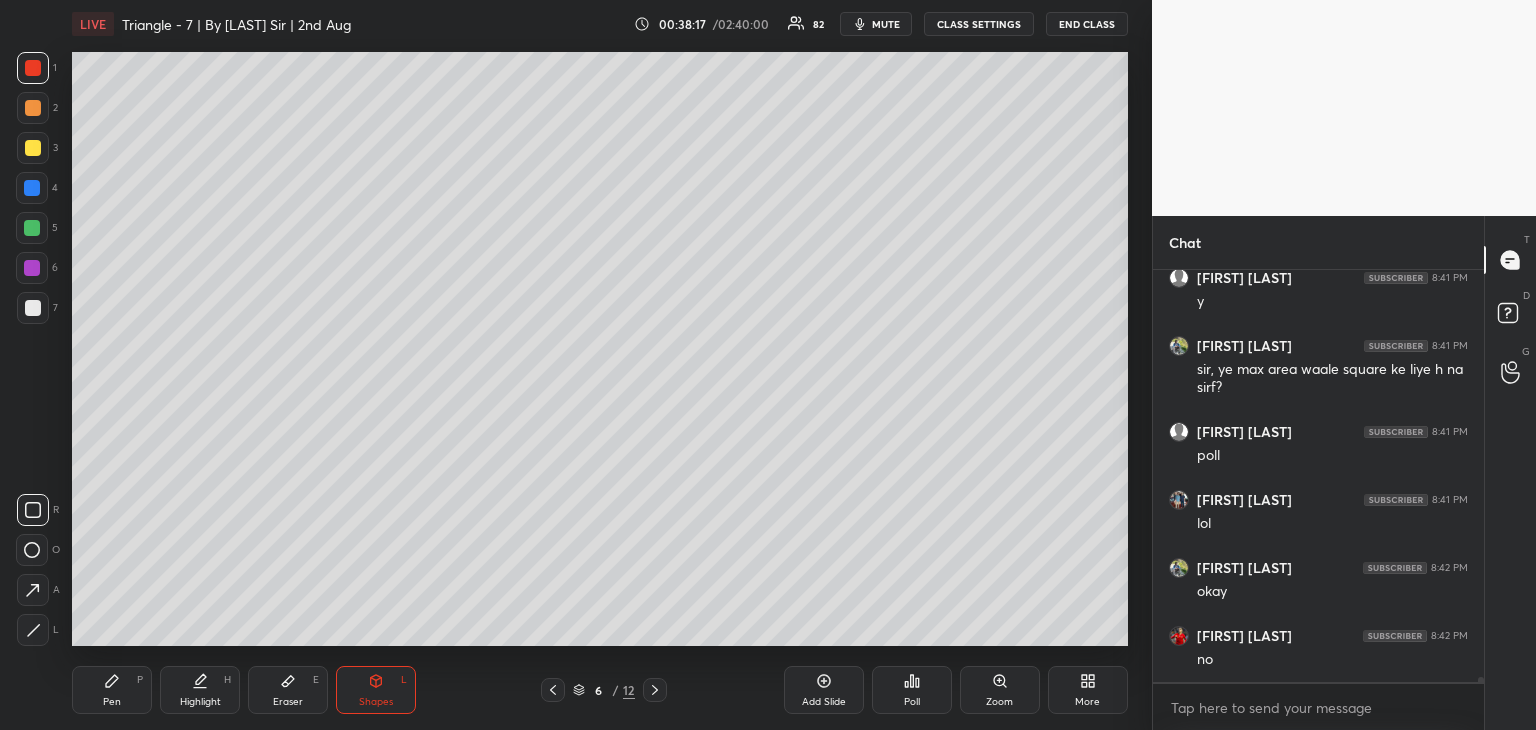 scroll, scrollTop: 34870, scrollLeft: 0, axis: vertical 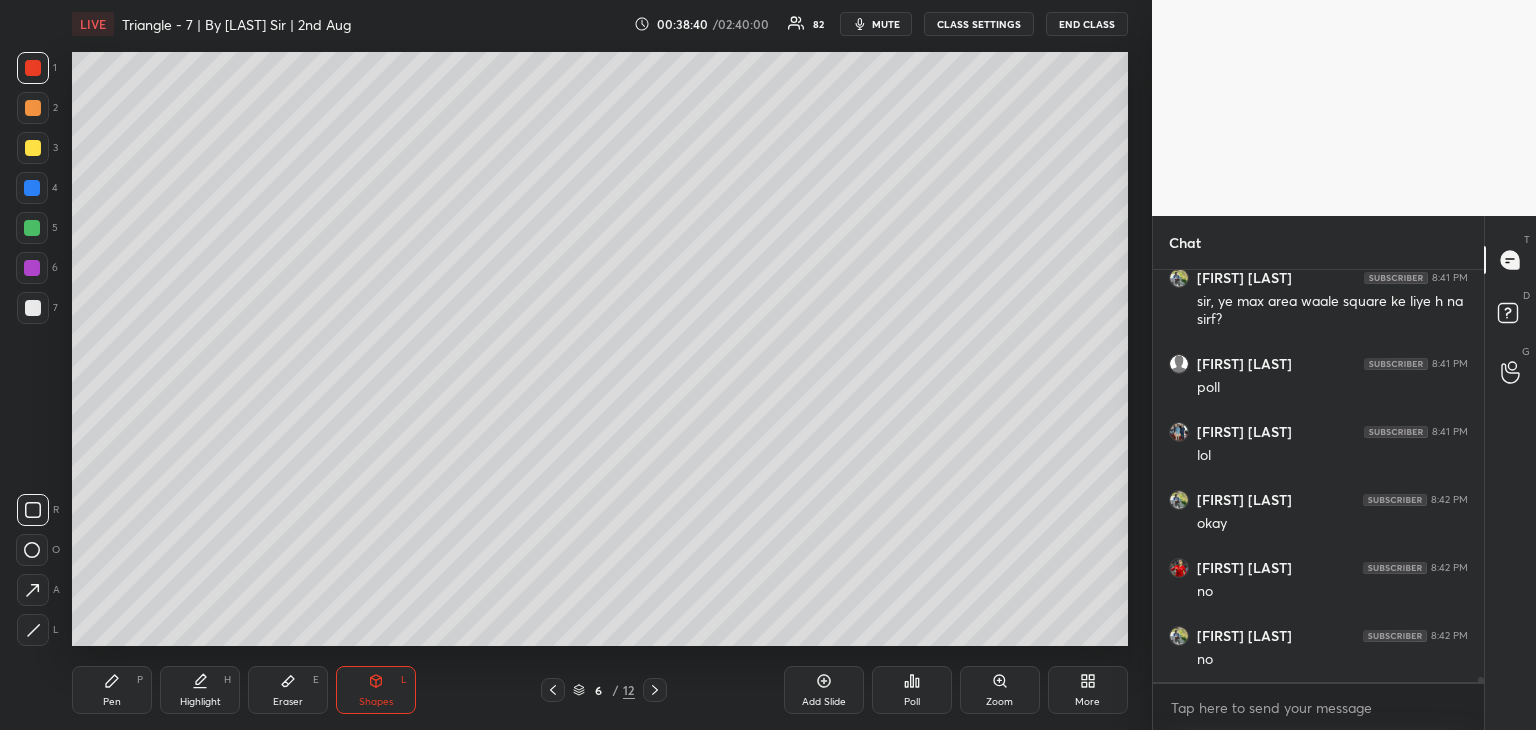 click 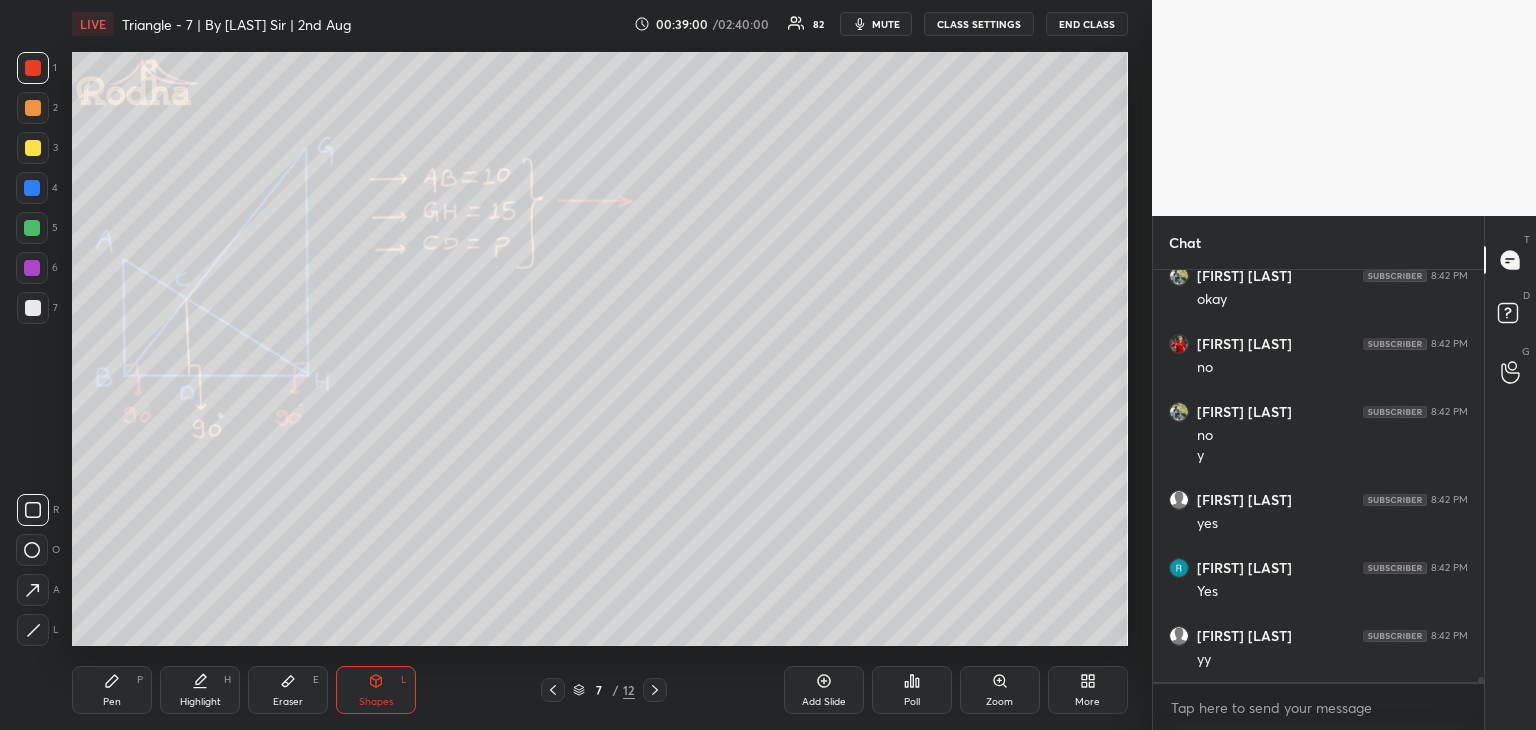 scroll, scrollTop: 35162, scrollLeft: 0, axis: vertical 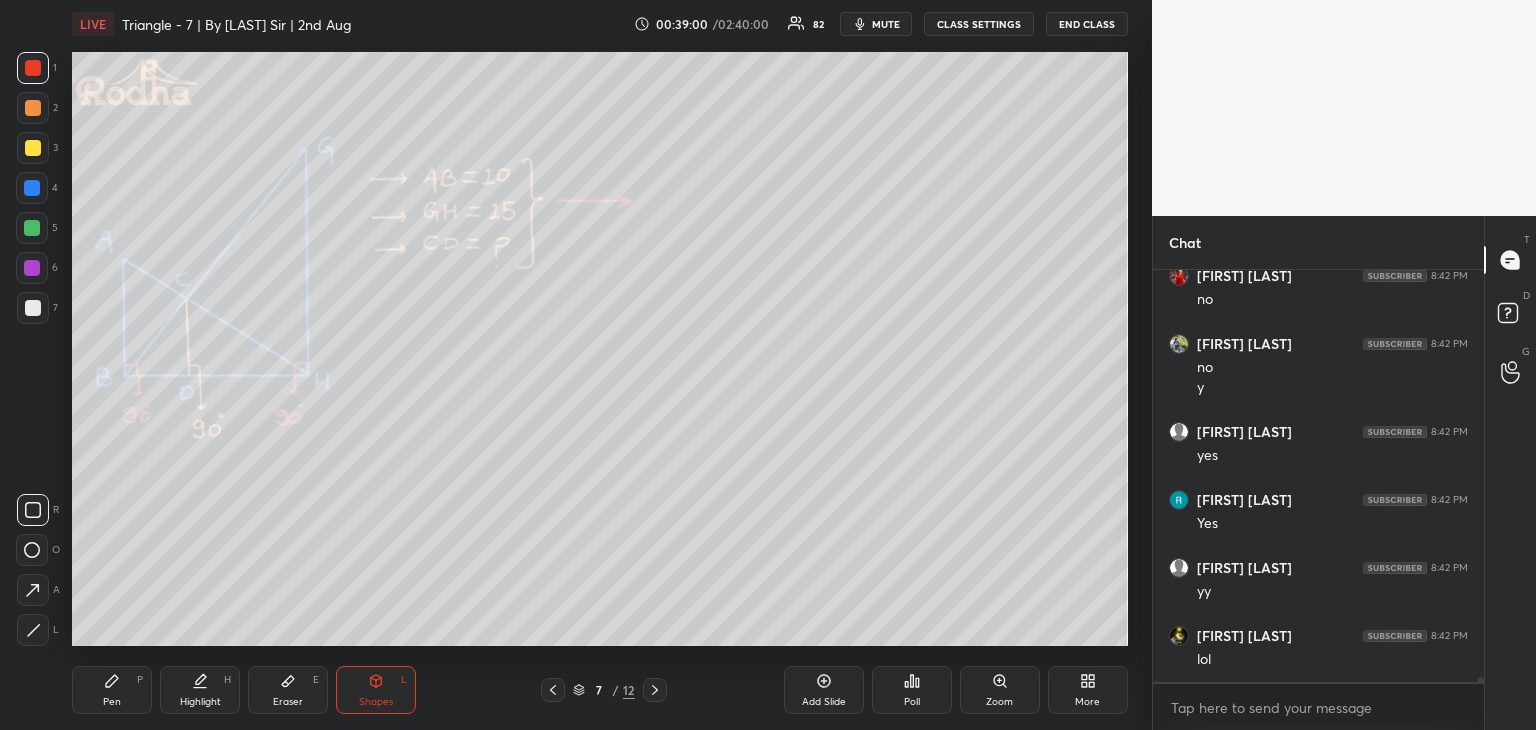 click at bounding box center (32, 188) 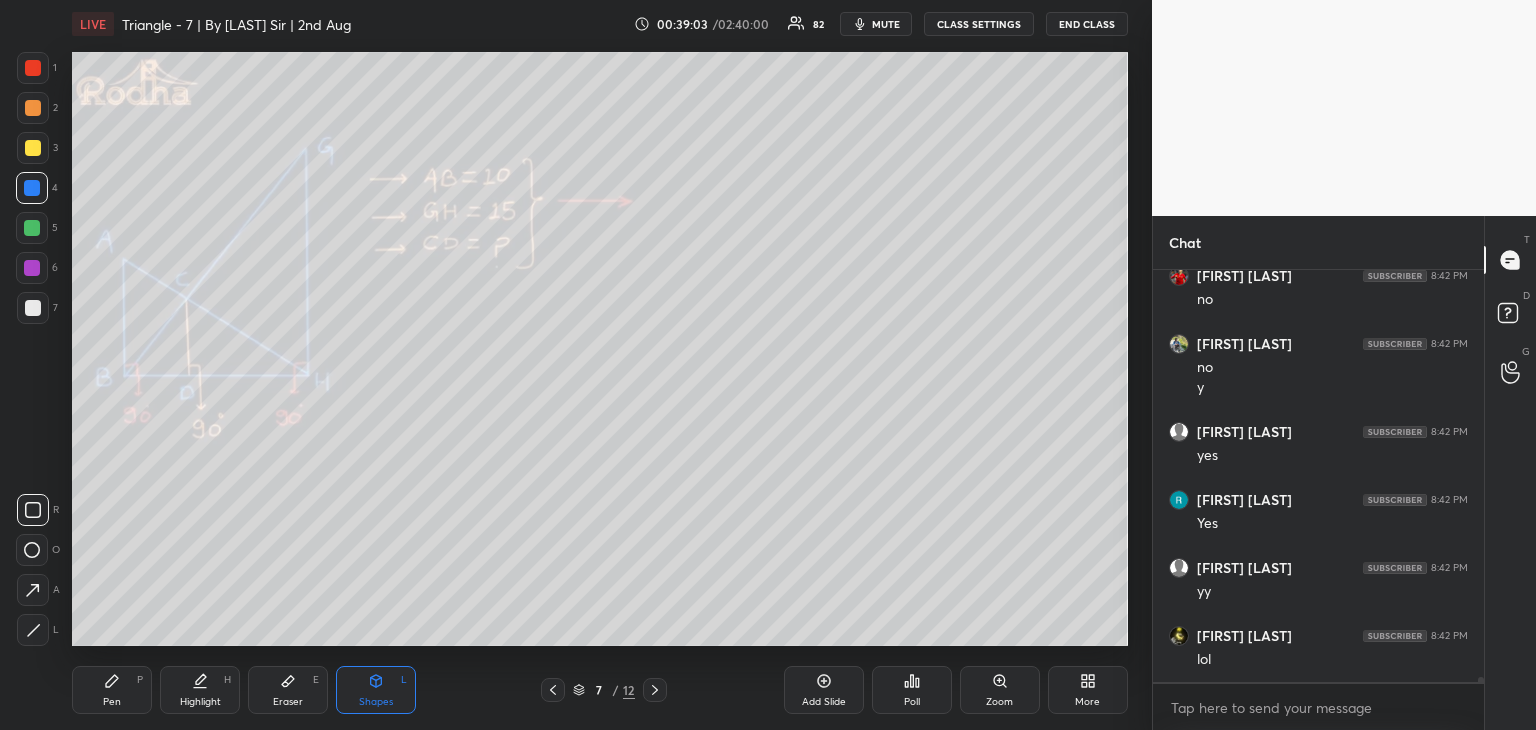 click 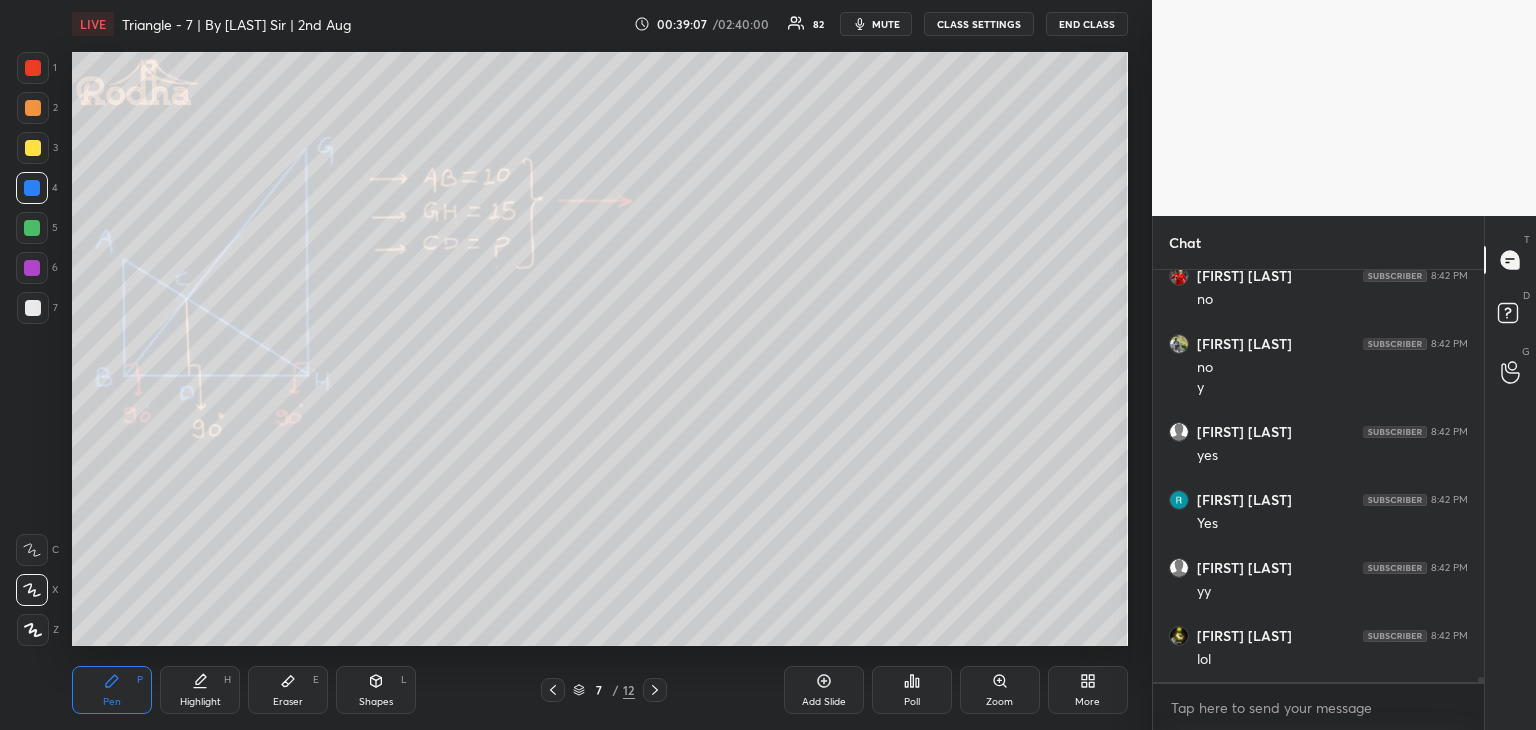 click at bounding box center (33, 308) 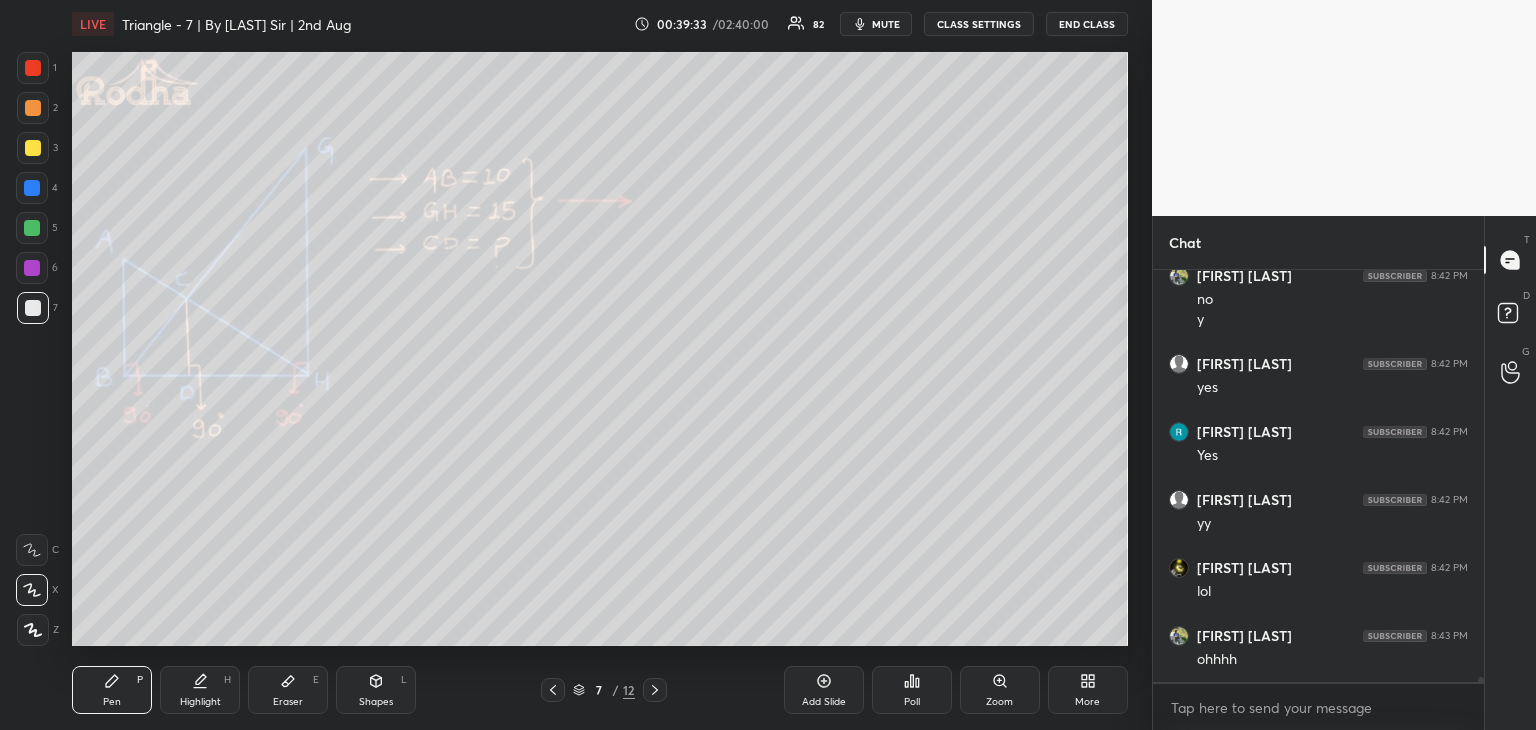 scroll, scrollTop: 35298, scrollLeft: 0, axis: vertical 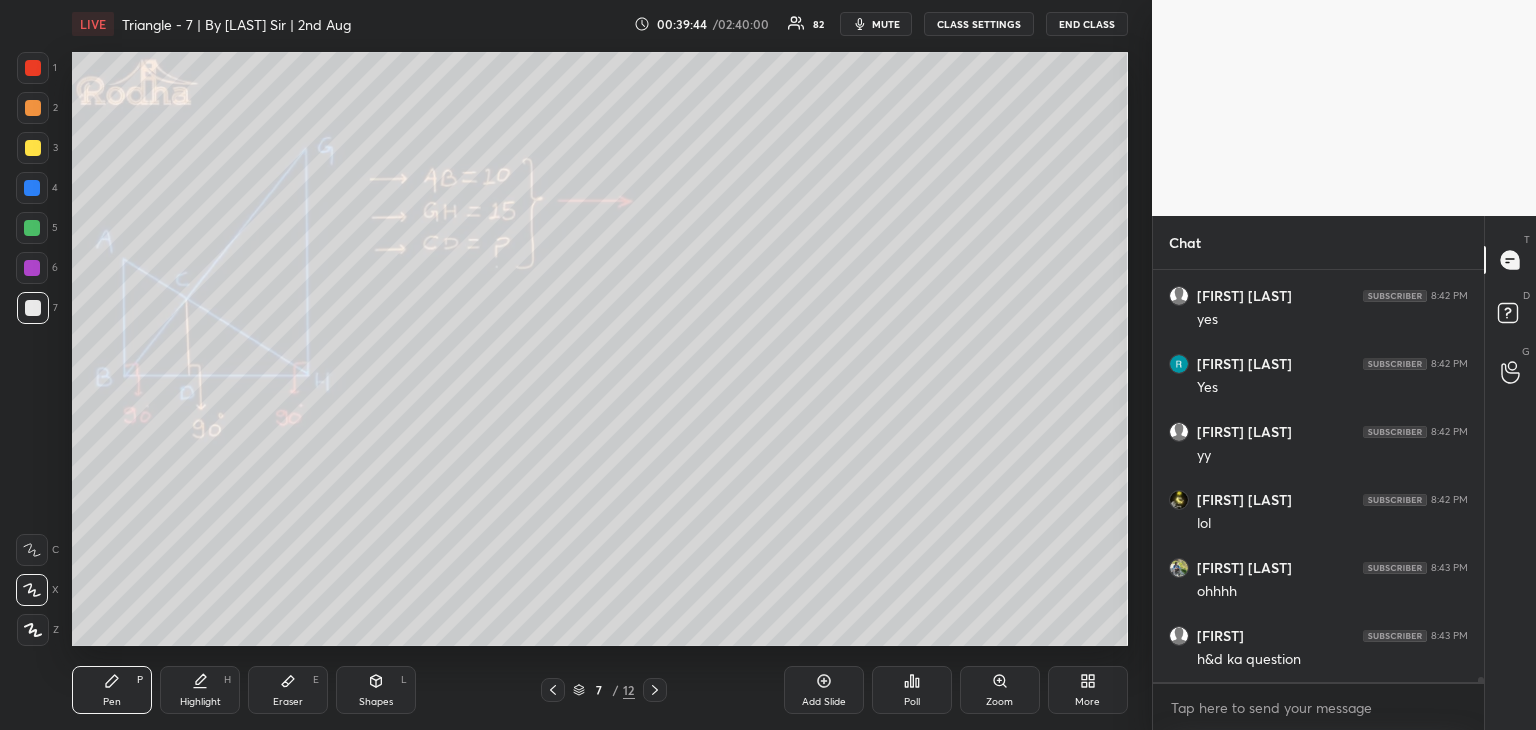 click on "Shapes L" at bounding box center [376, 690] 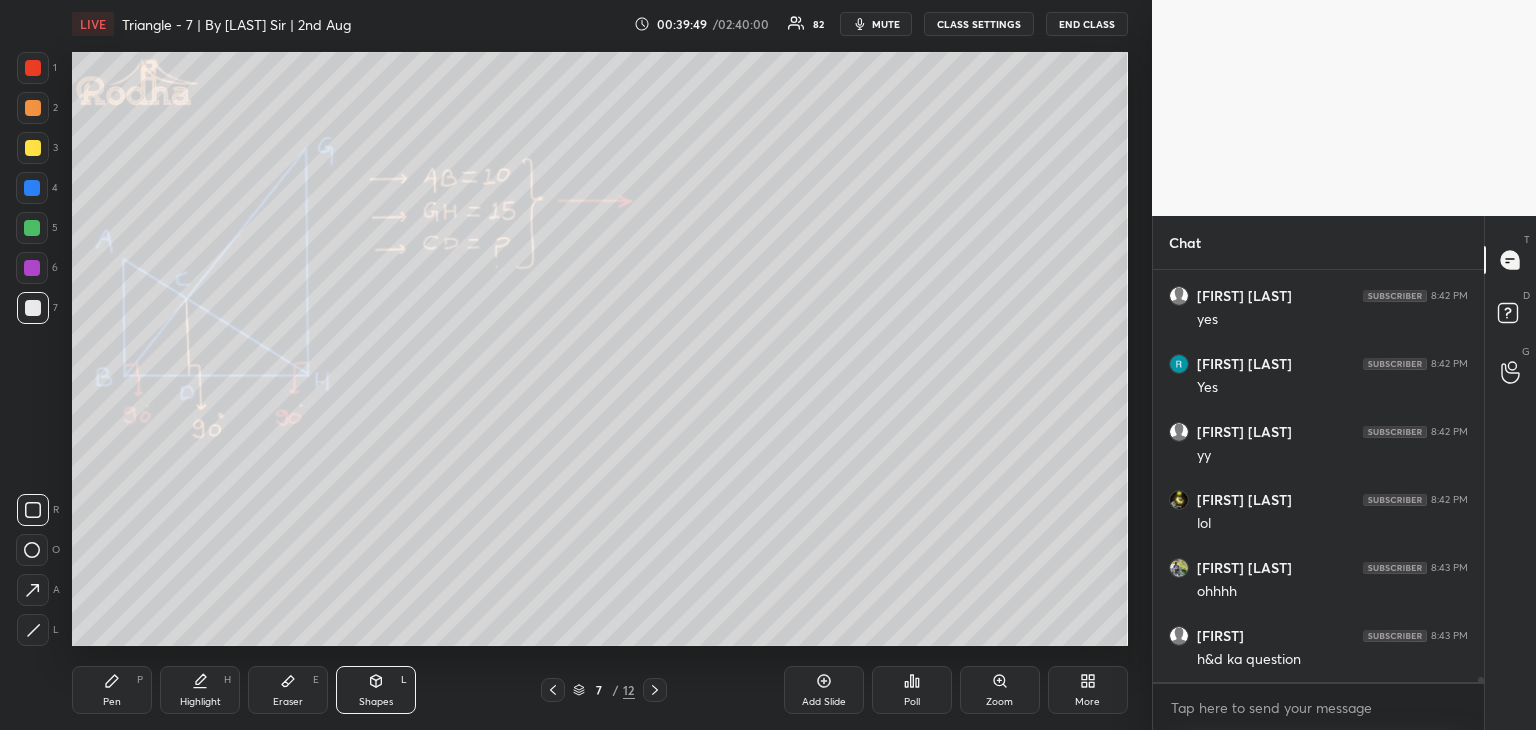 click on "Pen P" at bounding box center [112, 690] 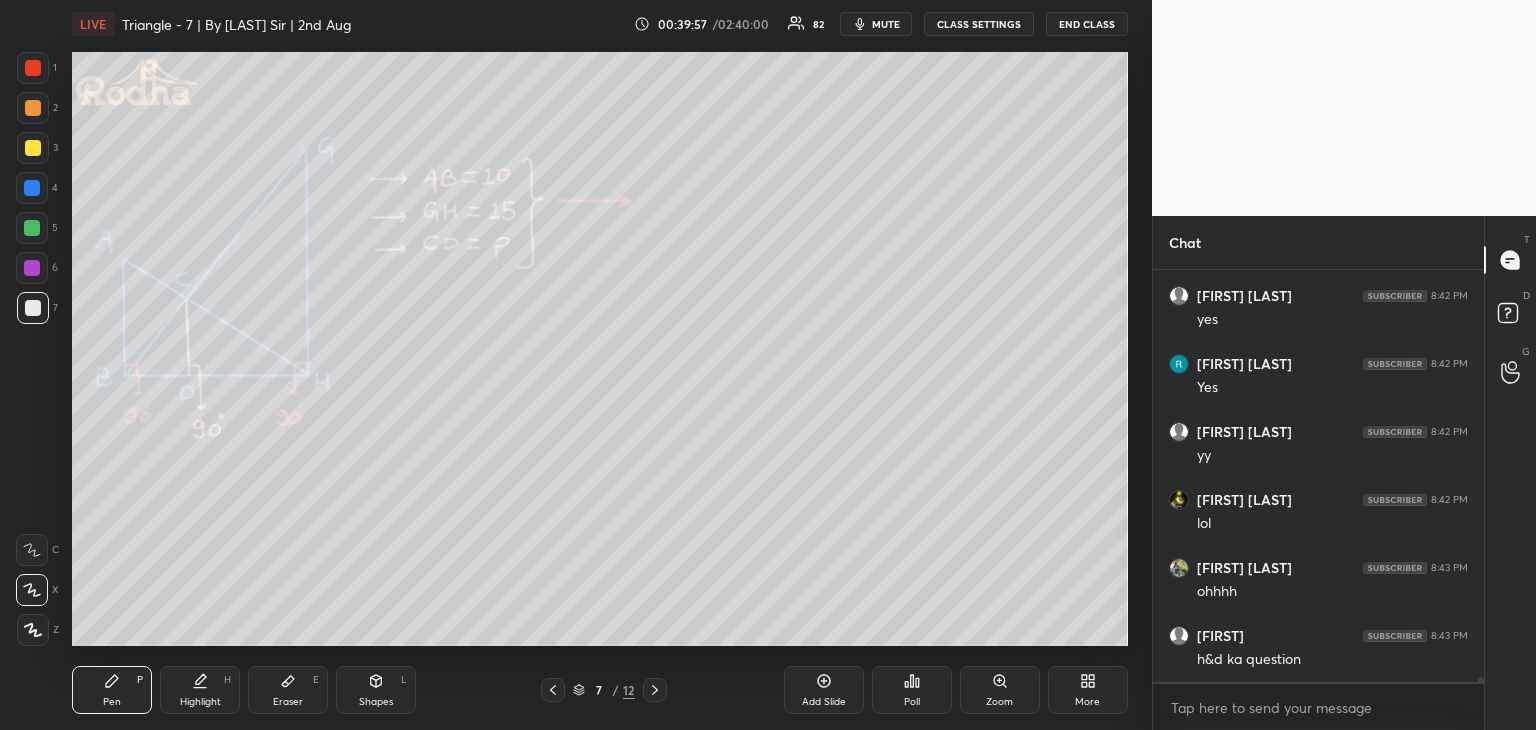 click on "Shapes L" at bounding box center (376, 690) 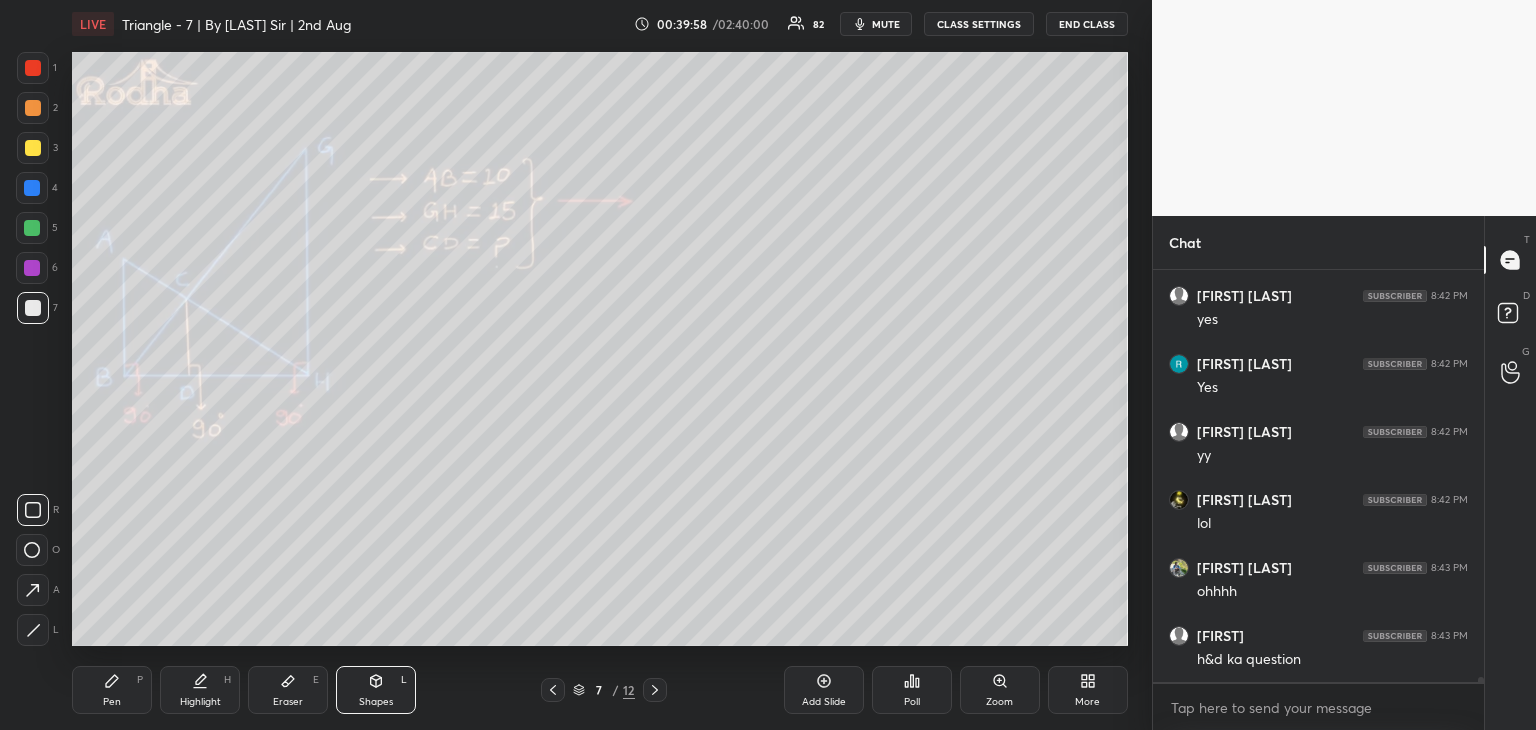 click 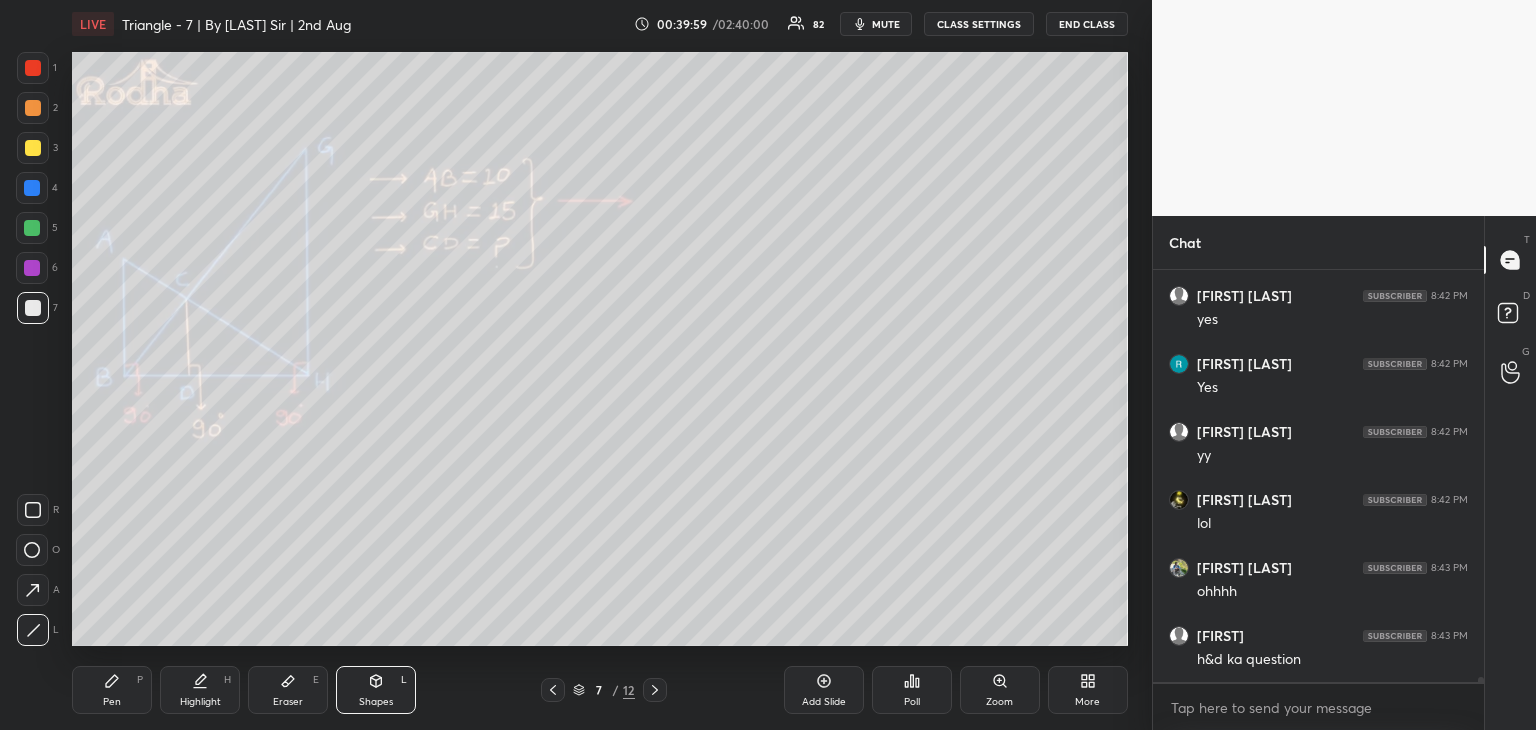 click on "Eraser E" at bounding box center (288, 690) 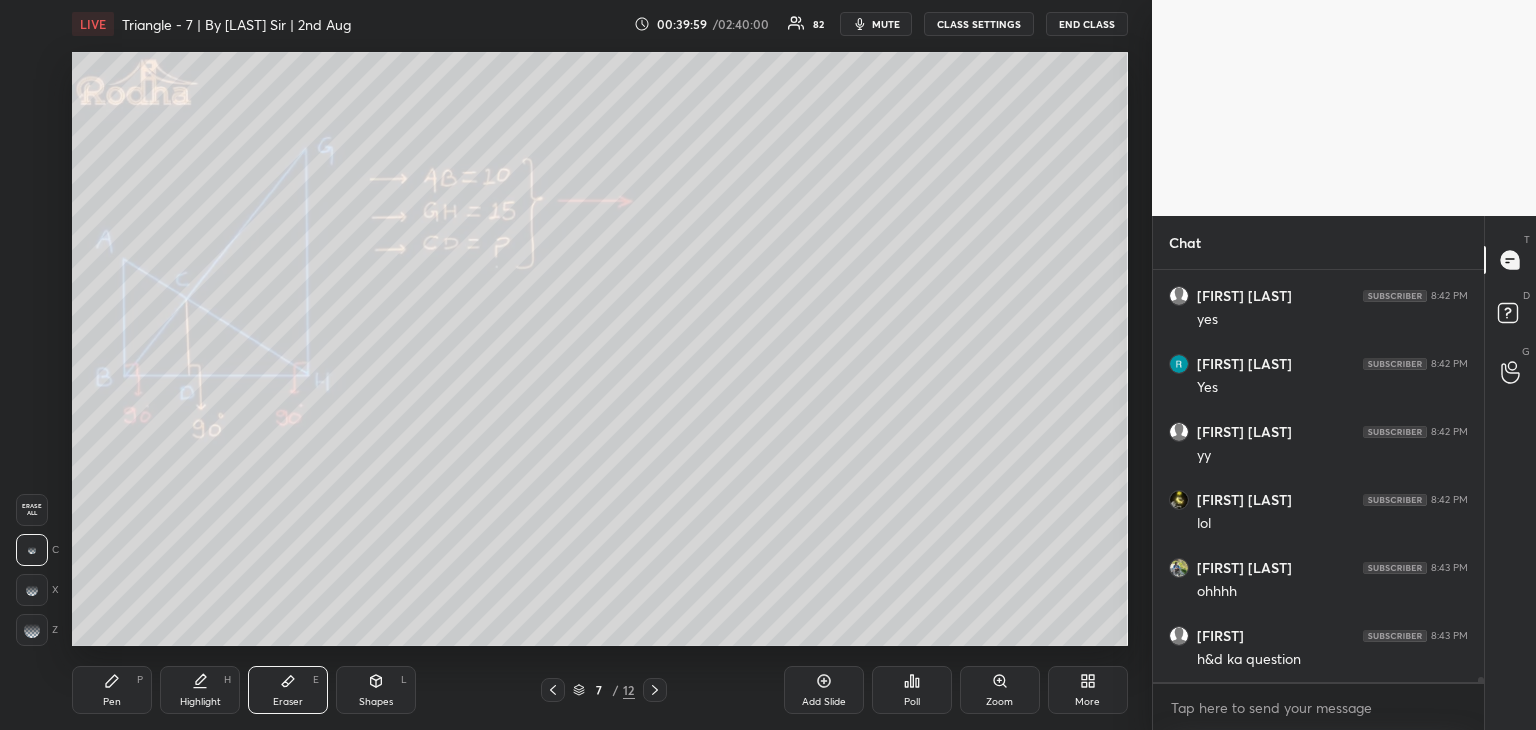 scroll, scrollTop: 35366, scrollLeft: 0, axis: vertical 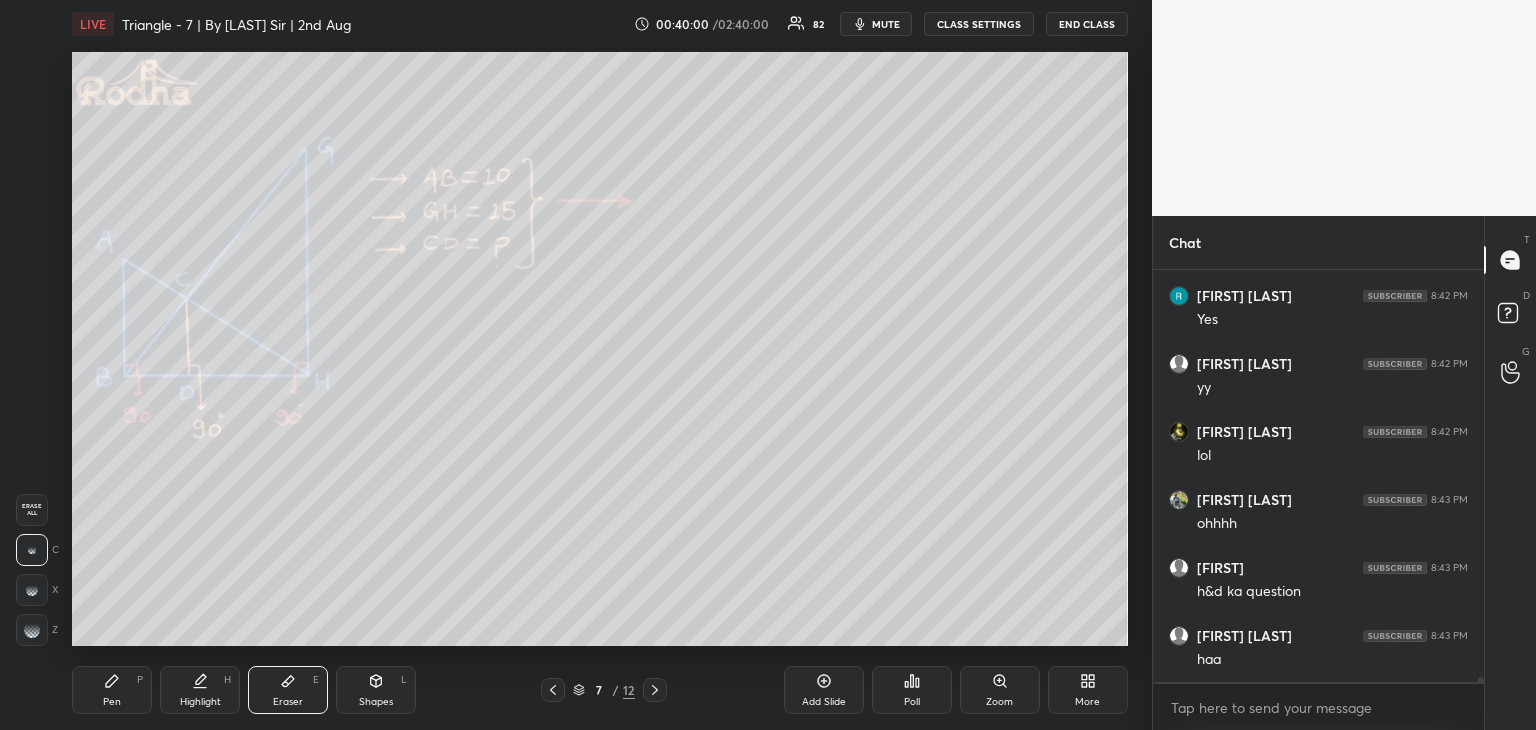 click on "Highlight" at bounding box center (200, 702) 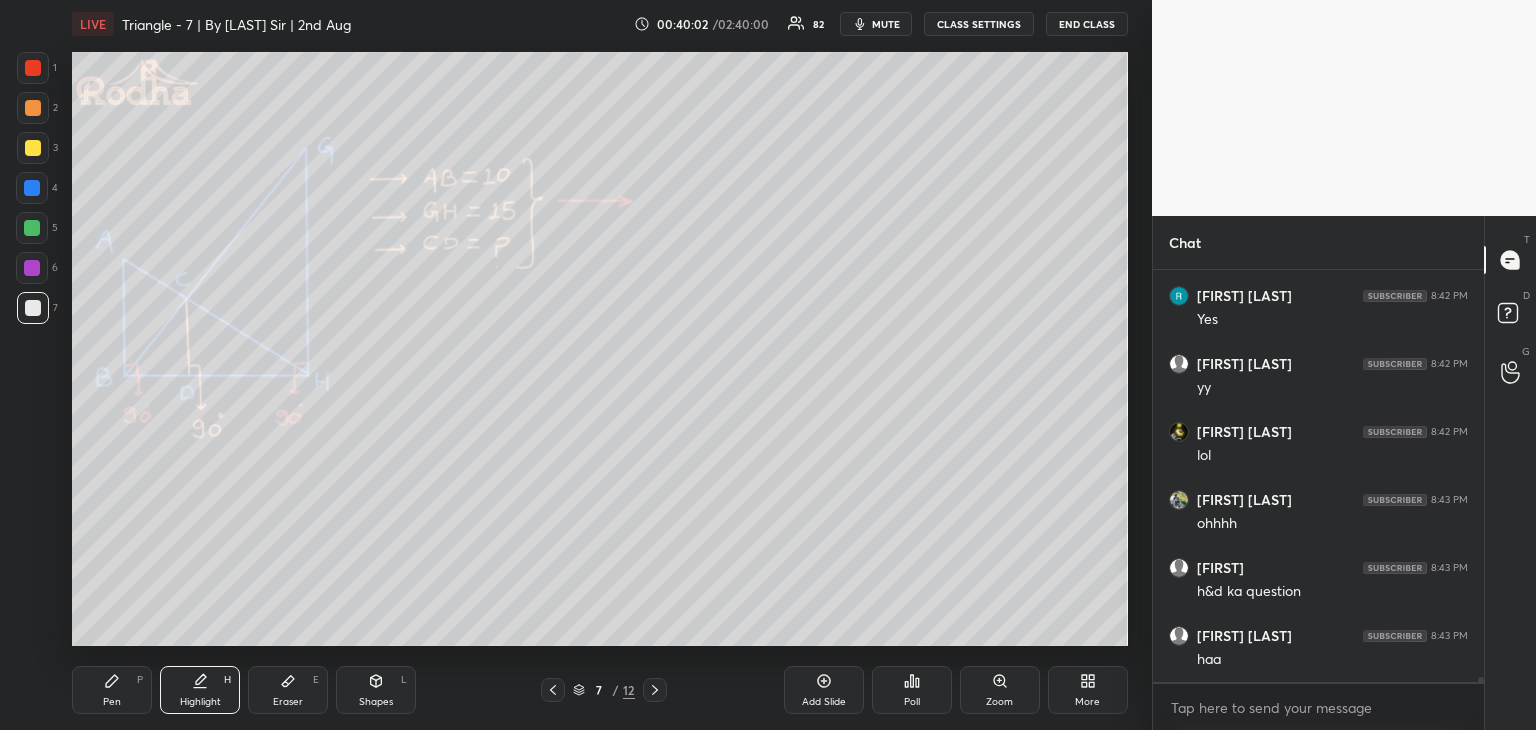 click at bounding box center (32, 188) 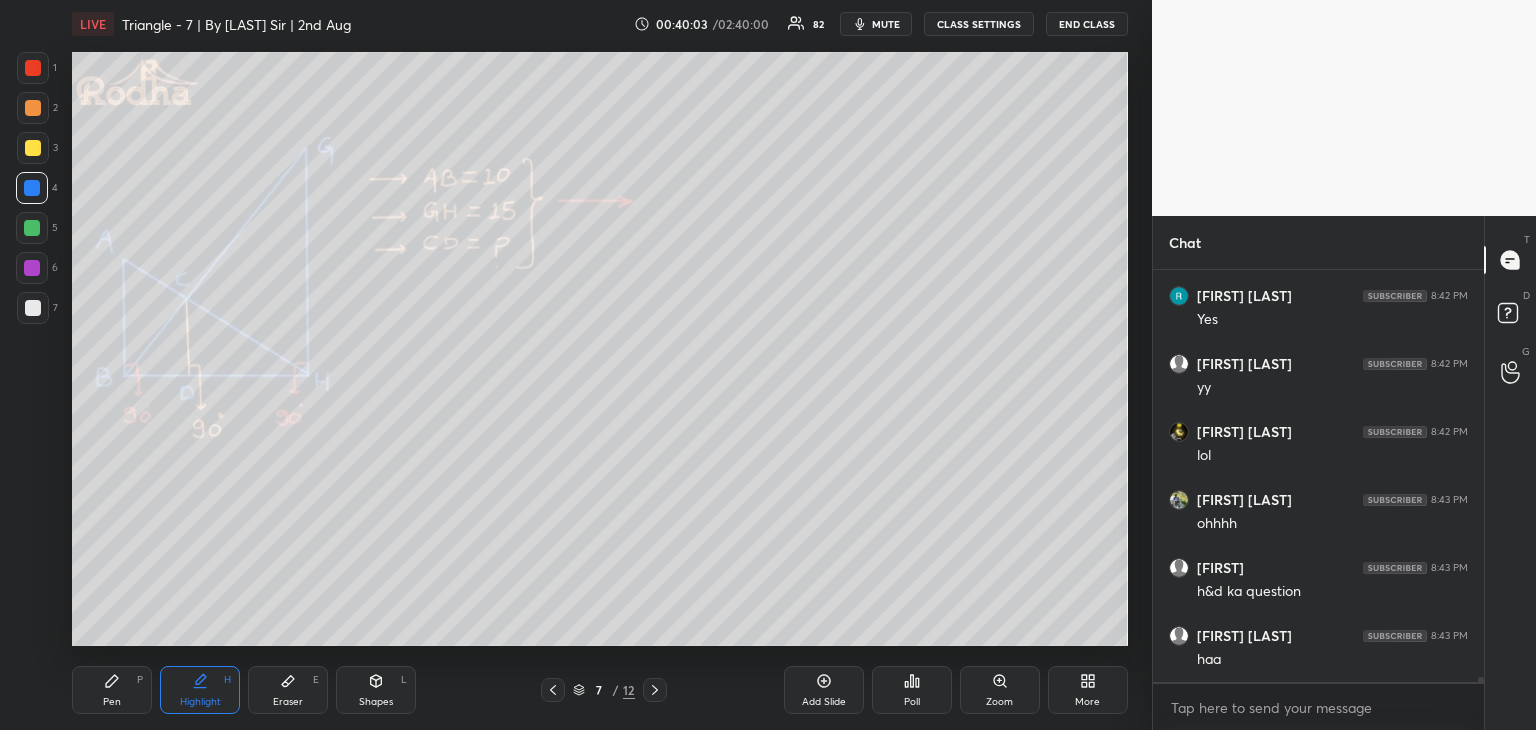 click at bounding box center [32, 228] 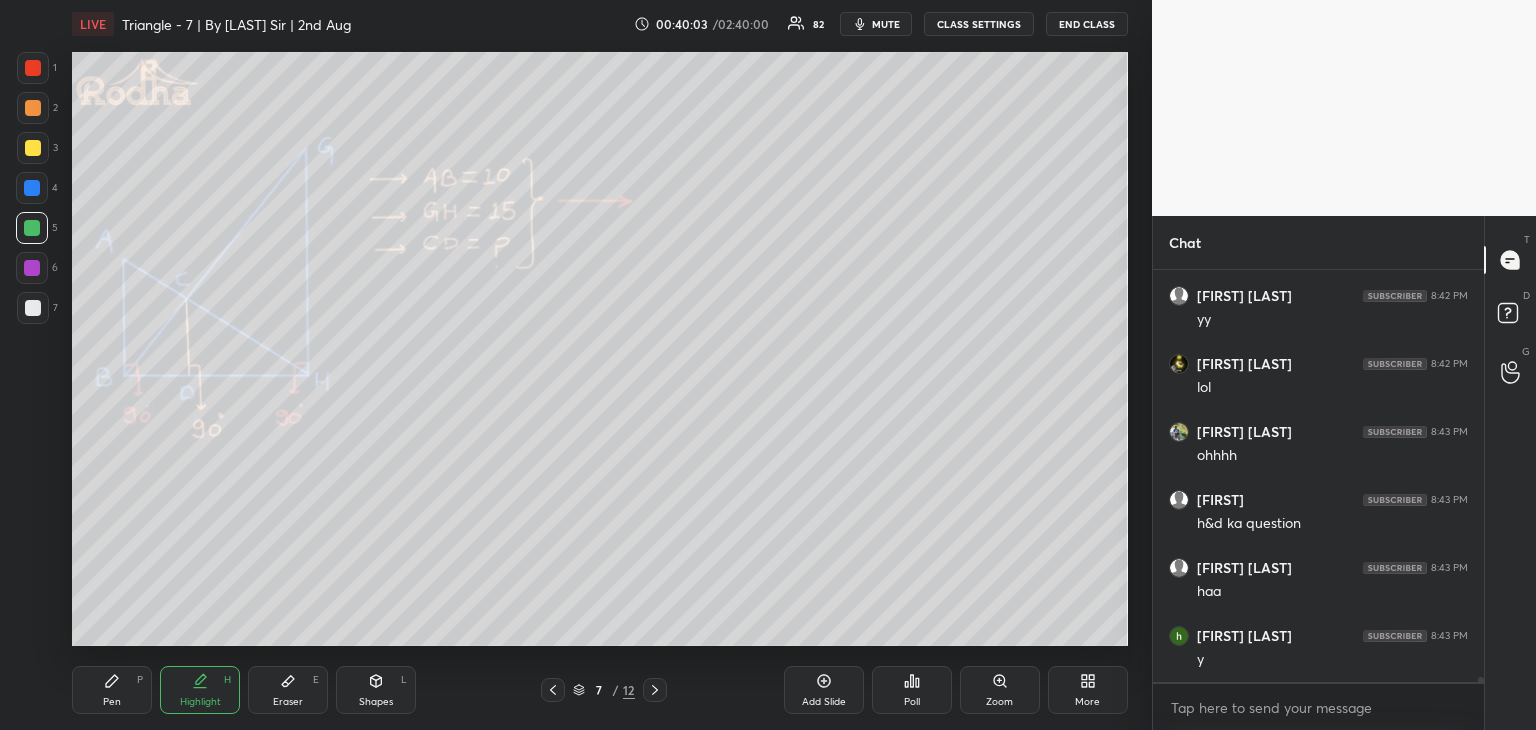click at bounding box center (32, 268) 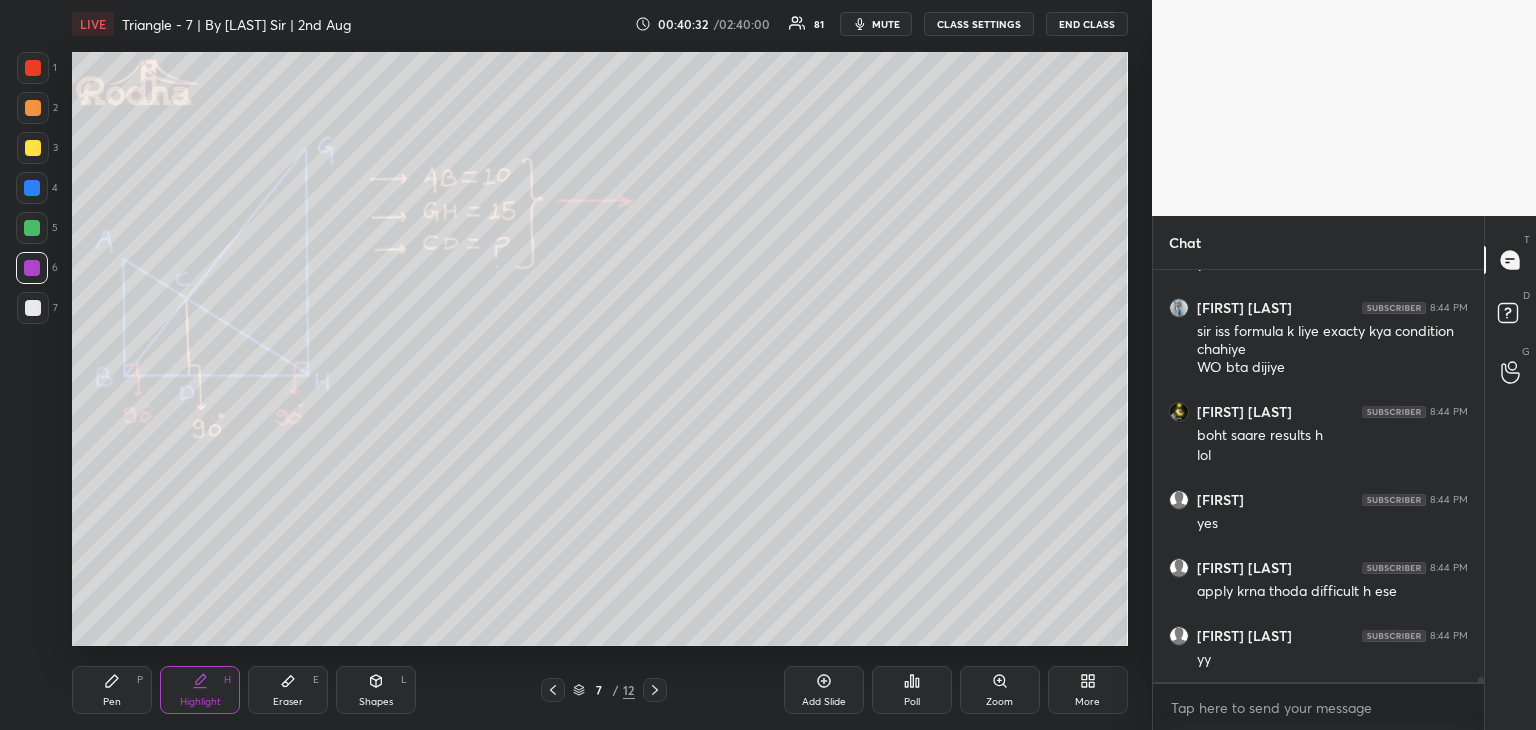 scroll, scrollTop: 36170, scrollLeft: 0, axis: vertical 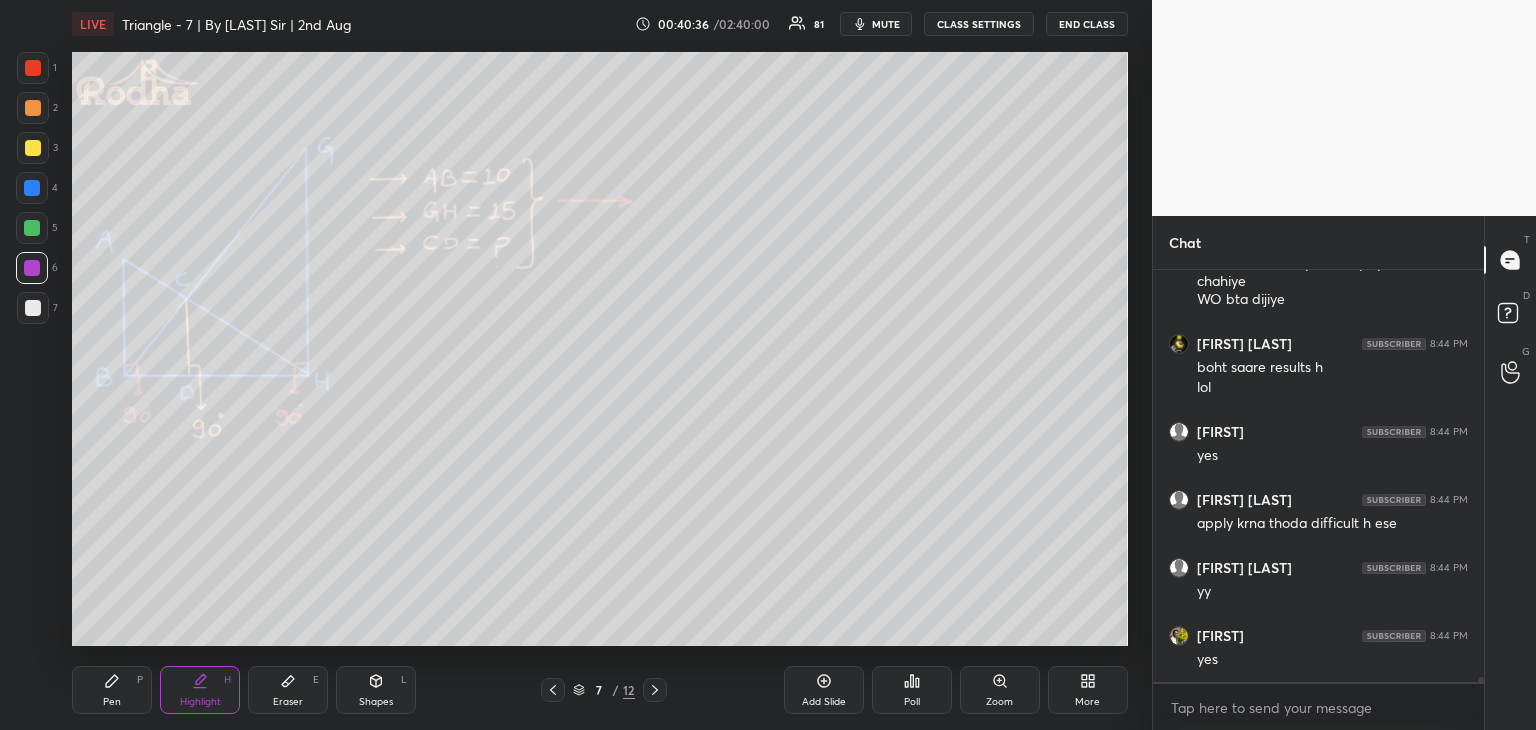 click on "Pen" at bounding box center (112, 702) 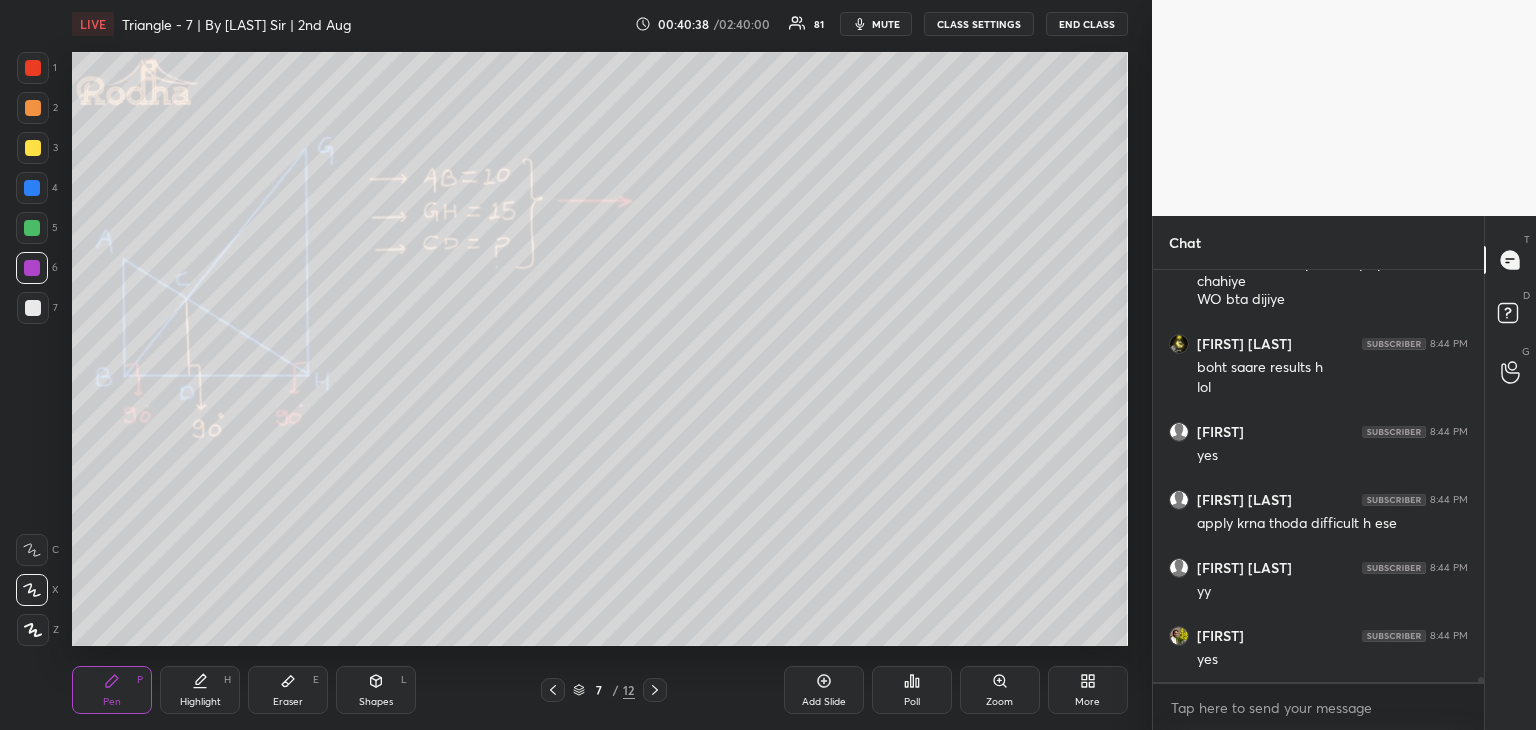 click on "Eraser" at bounding box center [288, 702] 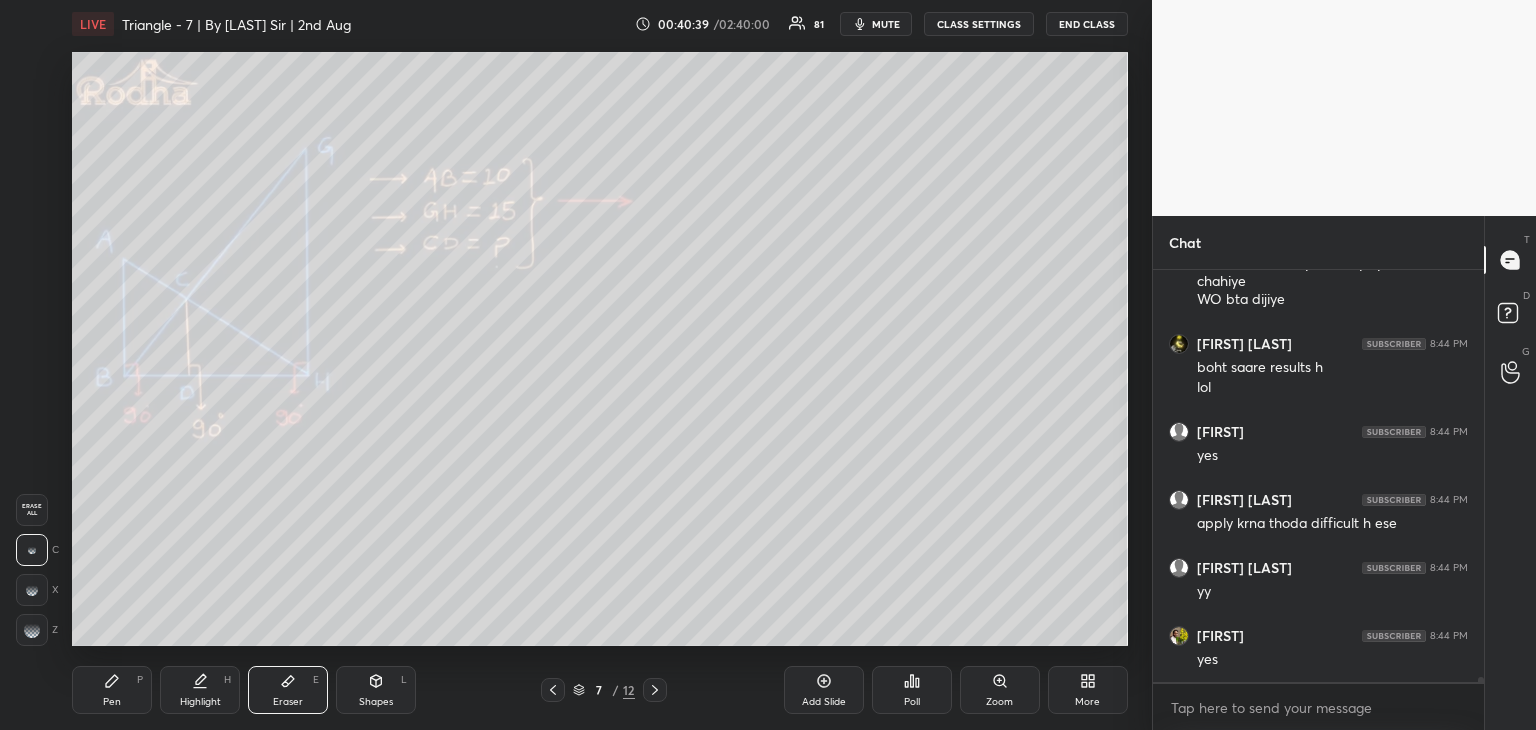 scroll, scrollTop: 36238, scrollLeft: 0, axis: vertical 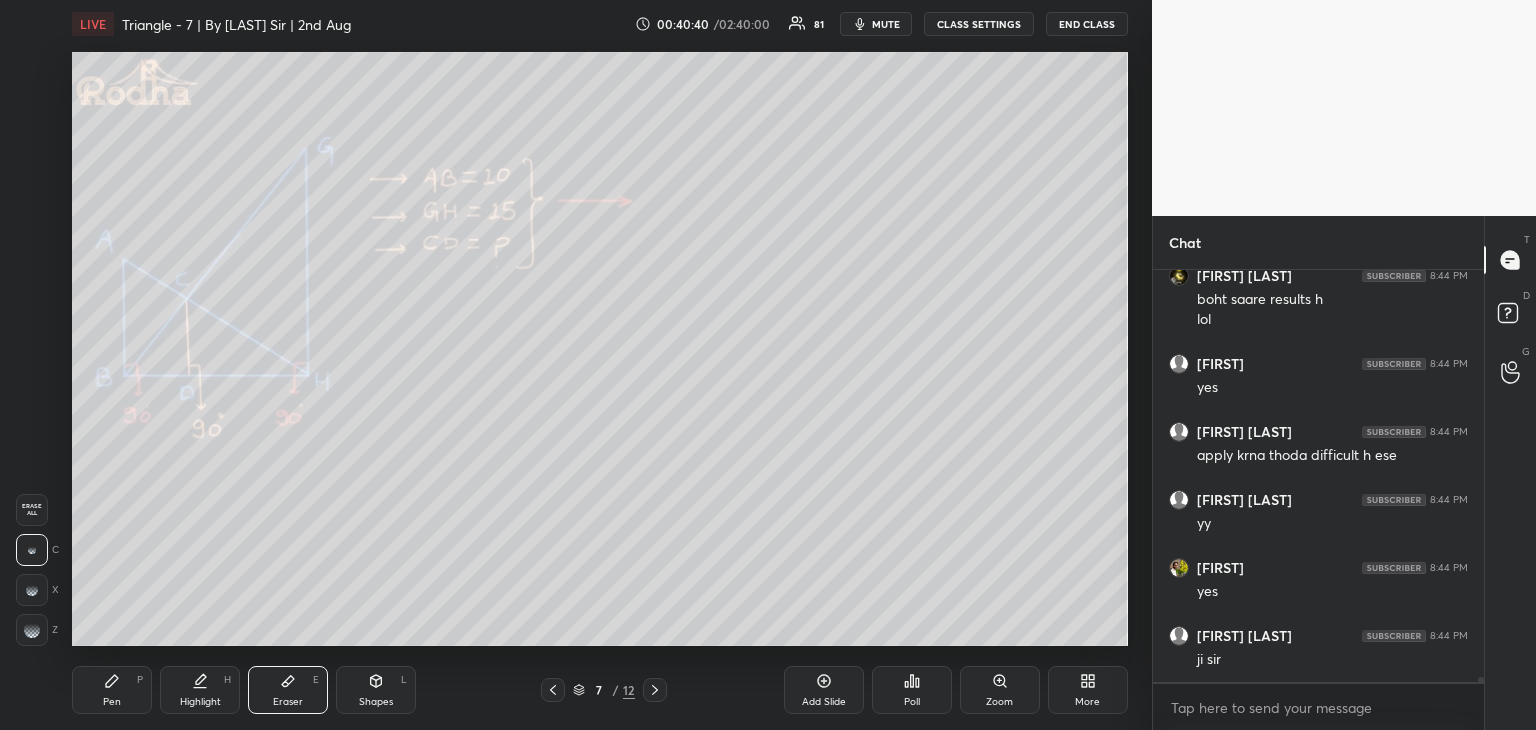 click on "Shapes L" at bounding box center [376, 690] 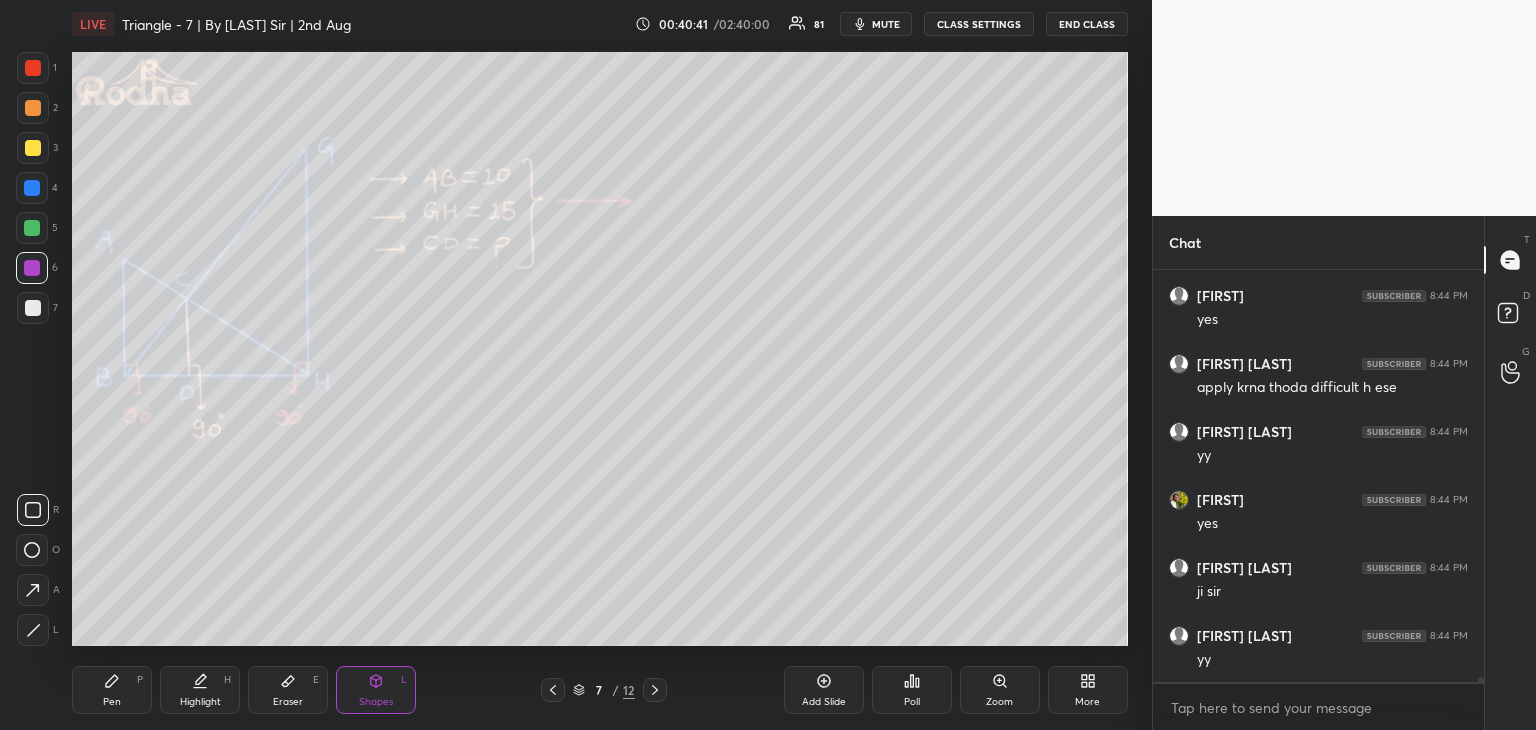 click on "Eraser E" at bounding box center (288, 690) 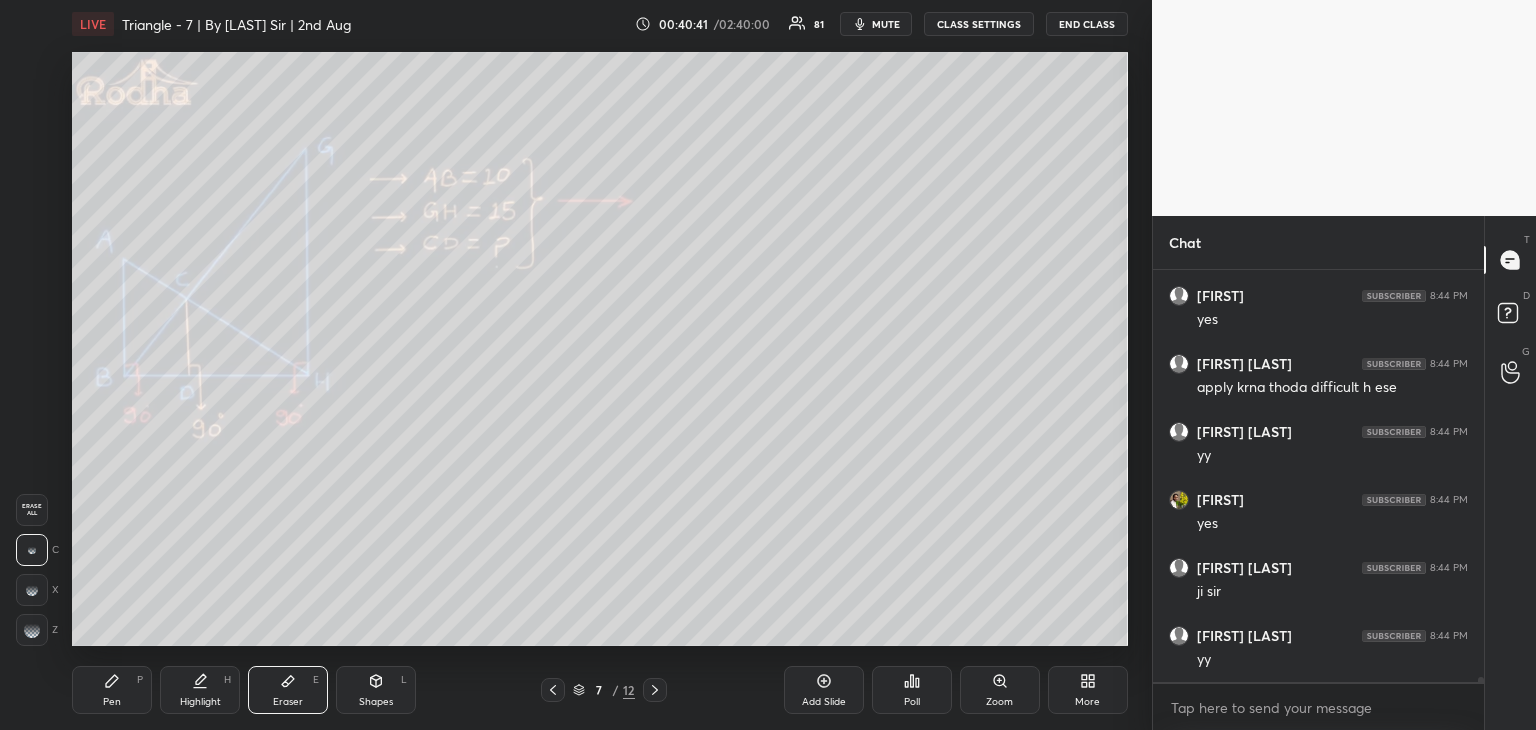 scroll, scrollTop: 36374, scrollLeft: 0, axis: vertical 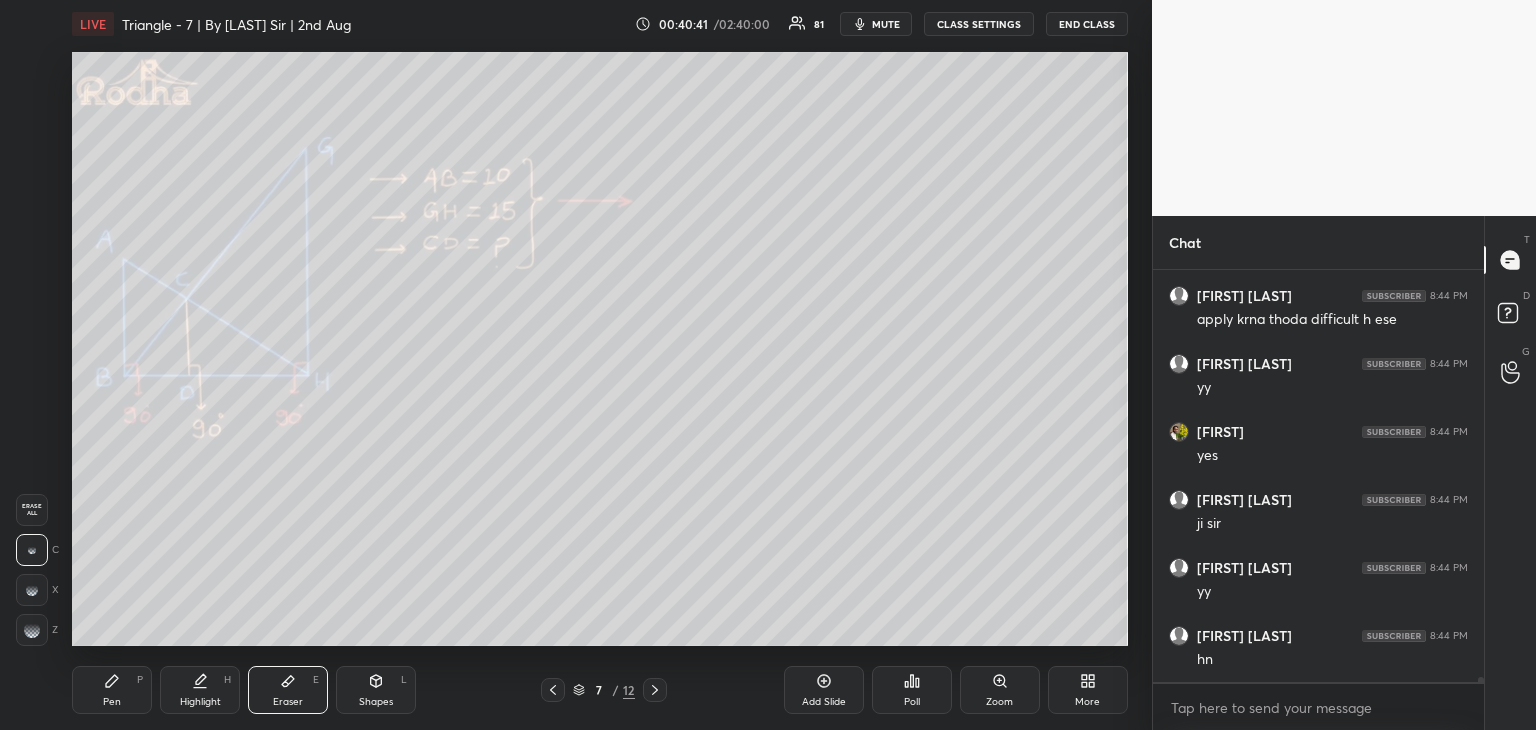 click on "Highlight H" at bounding box center [200, 690] 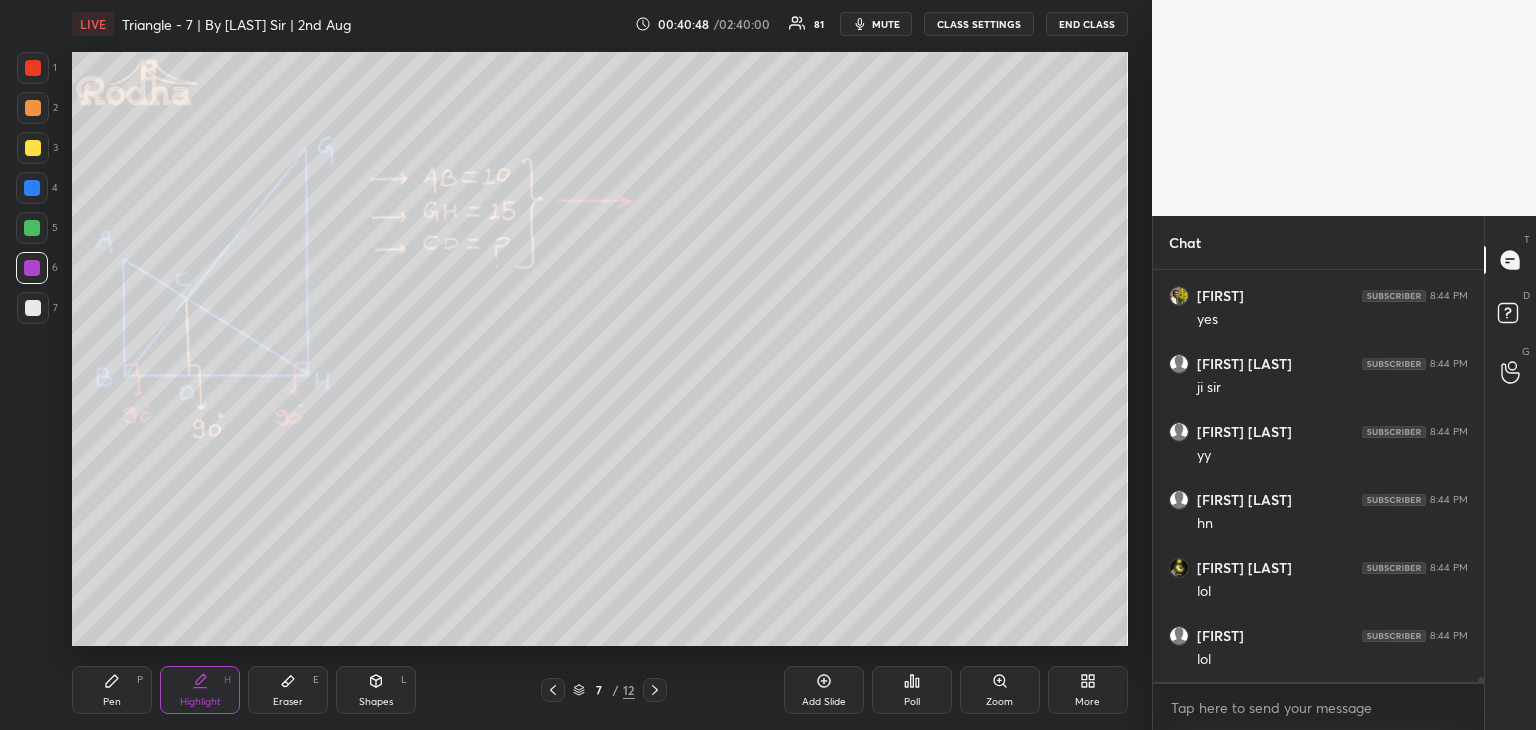 drag, startPoint x: 112, startPoint y: 695, endPoint x: 128, endPoint y: 696, distance: 16.03122 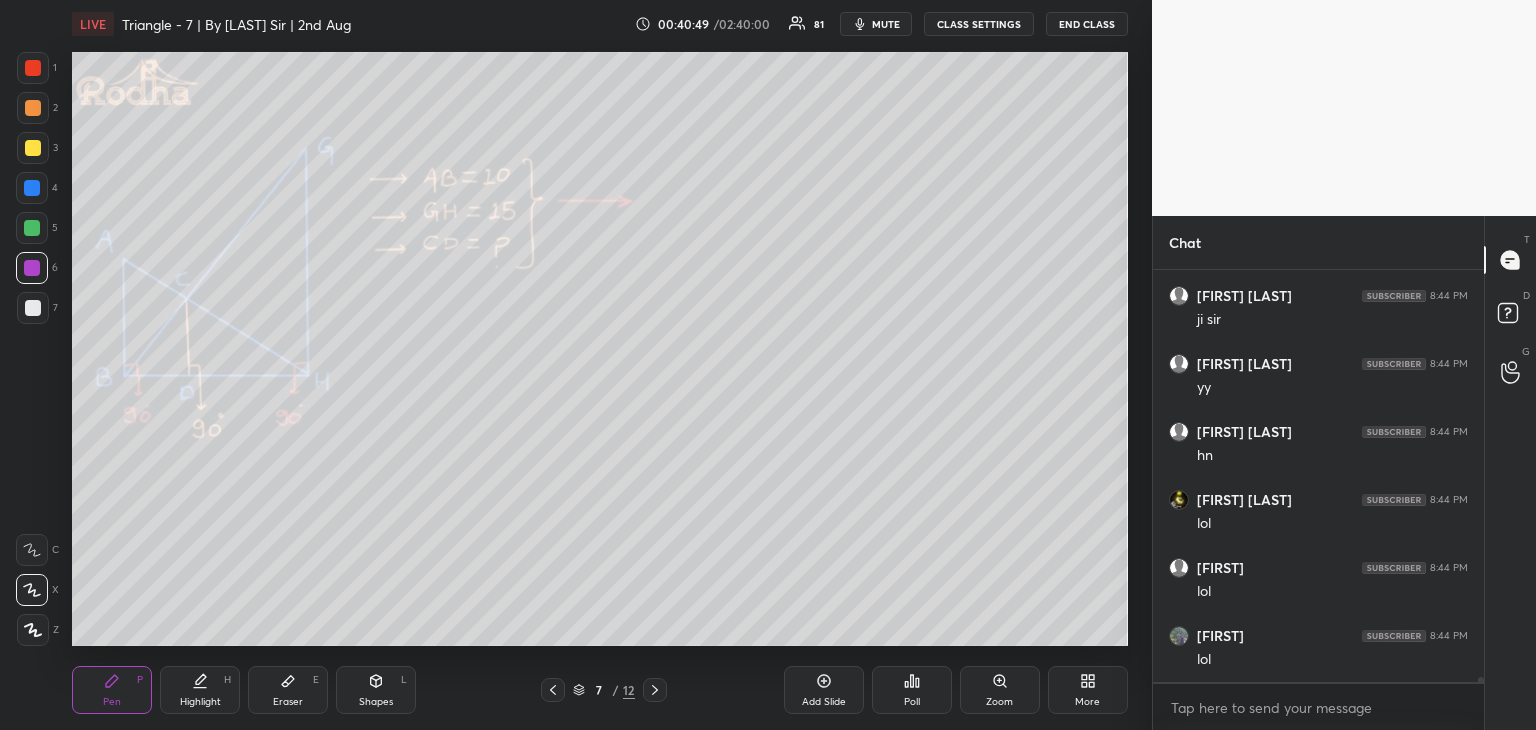 scroll, scrollTop: 36714, scrollLeft: 0, axis: vertical 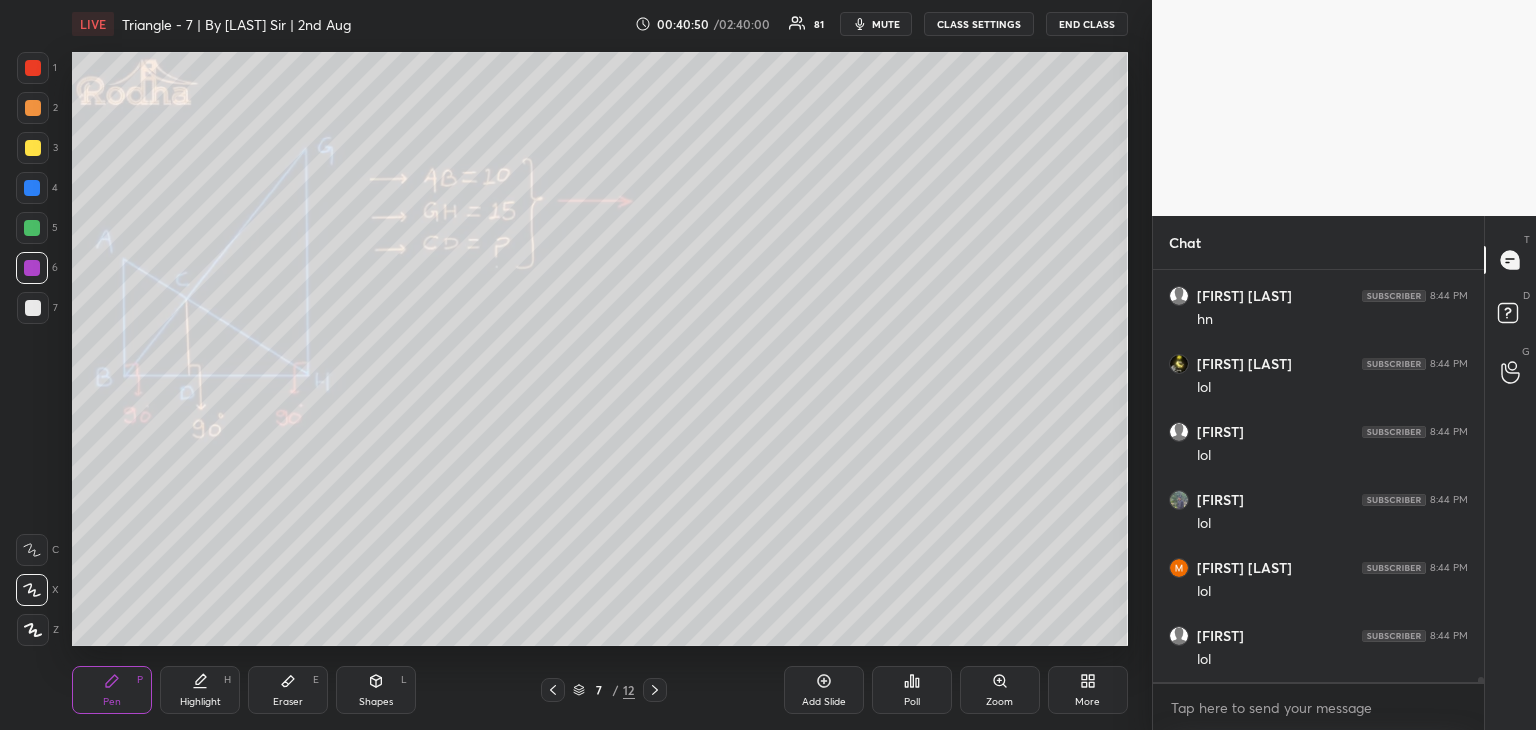 click on "Highlight H" at bounding box center (200, 690) 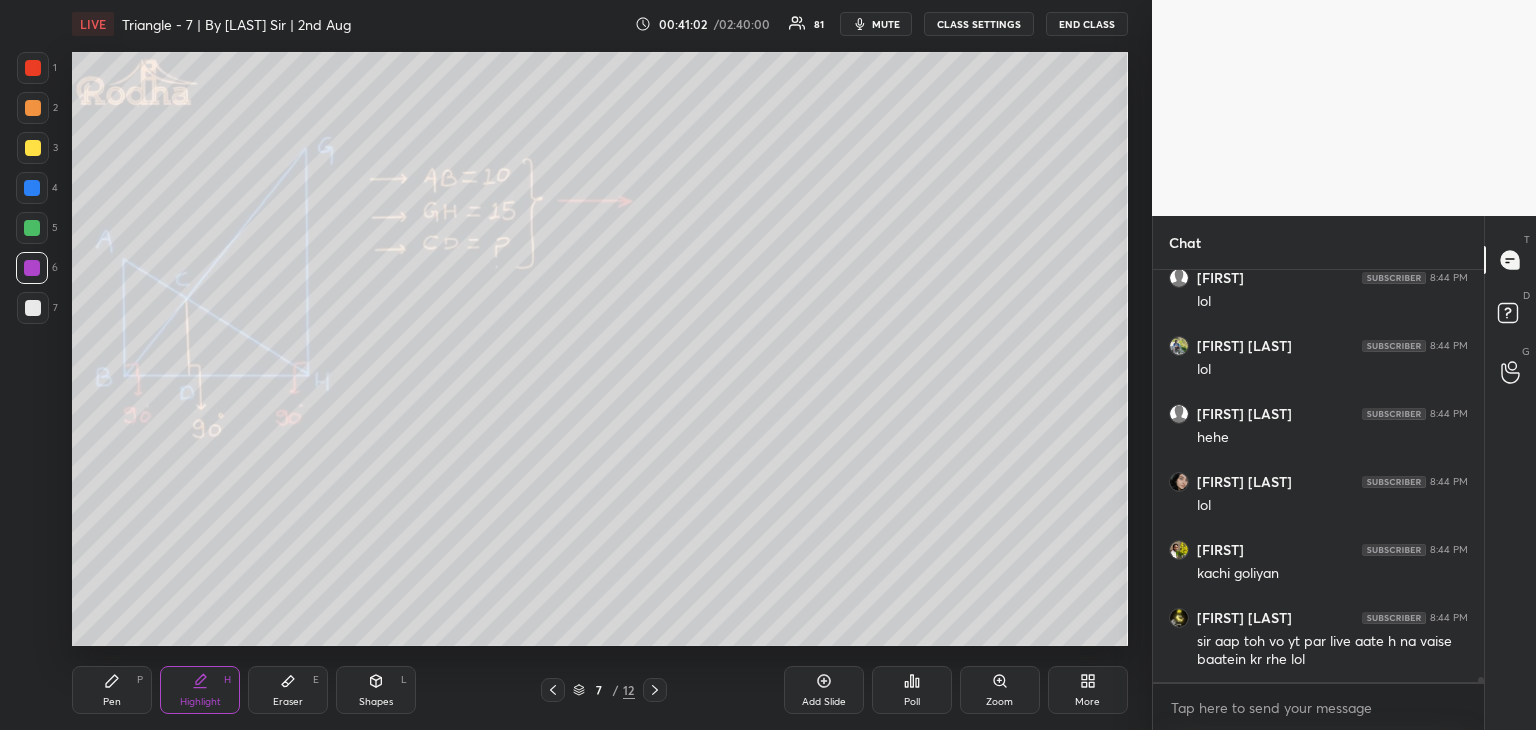 scroll, scrollTop: 37140, scrollLeft: 0, axis: vertical 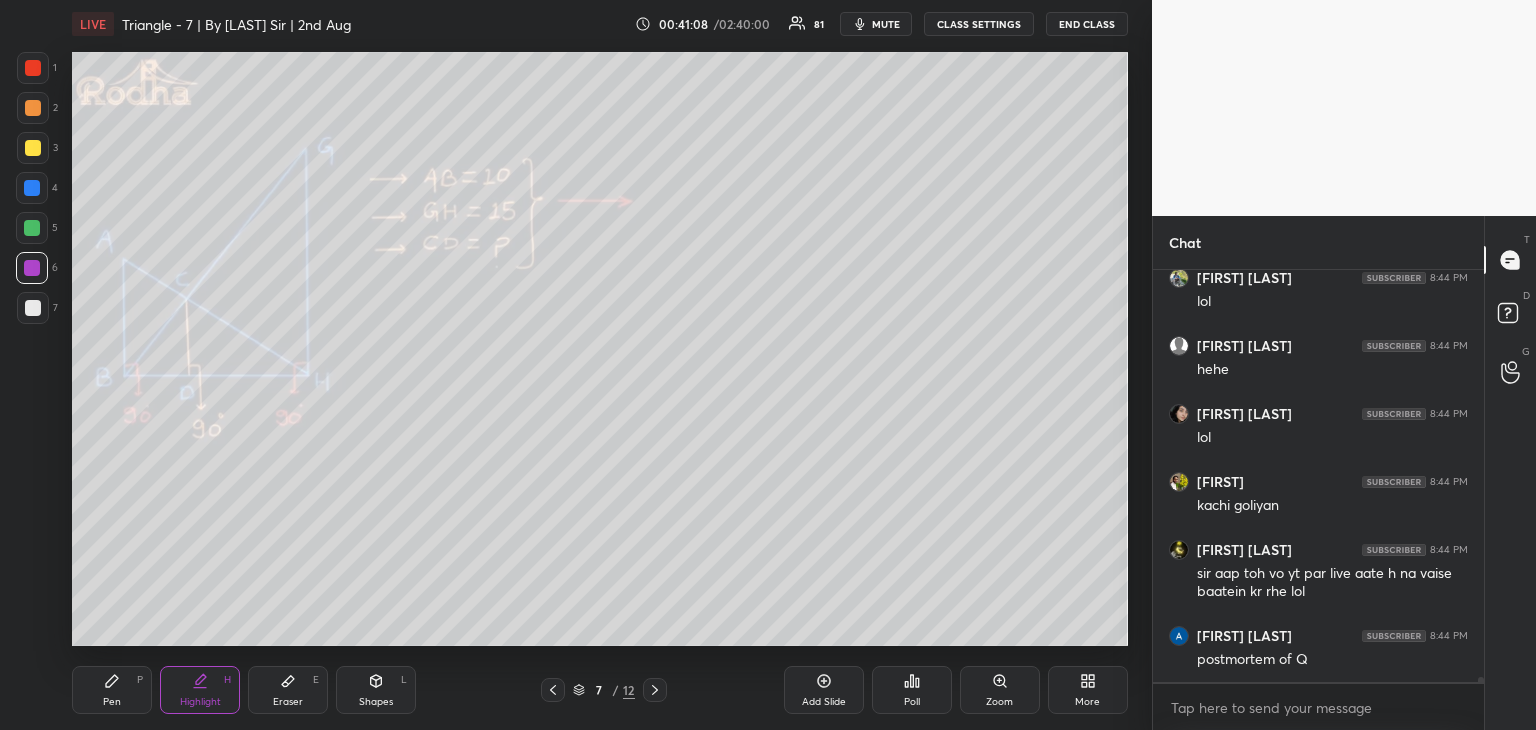click on "Pen" at bounding box center [112, 702] 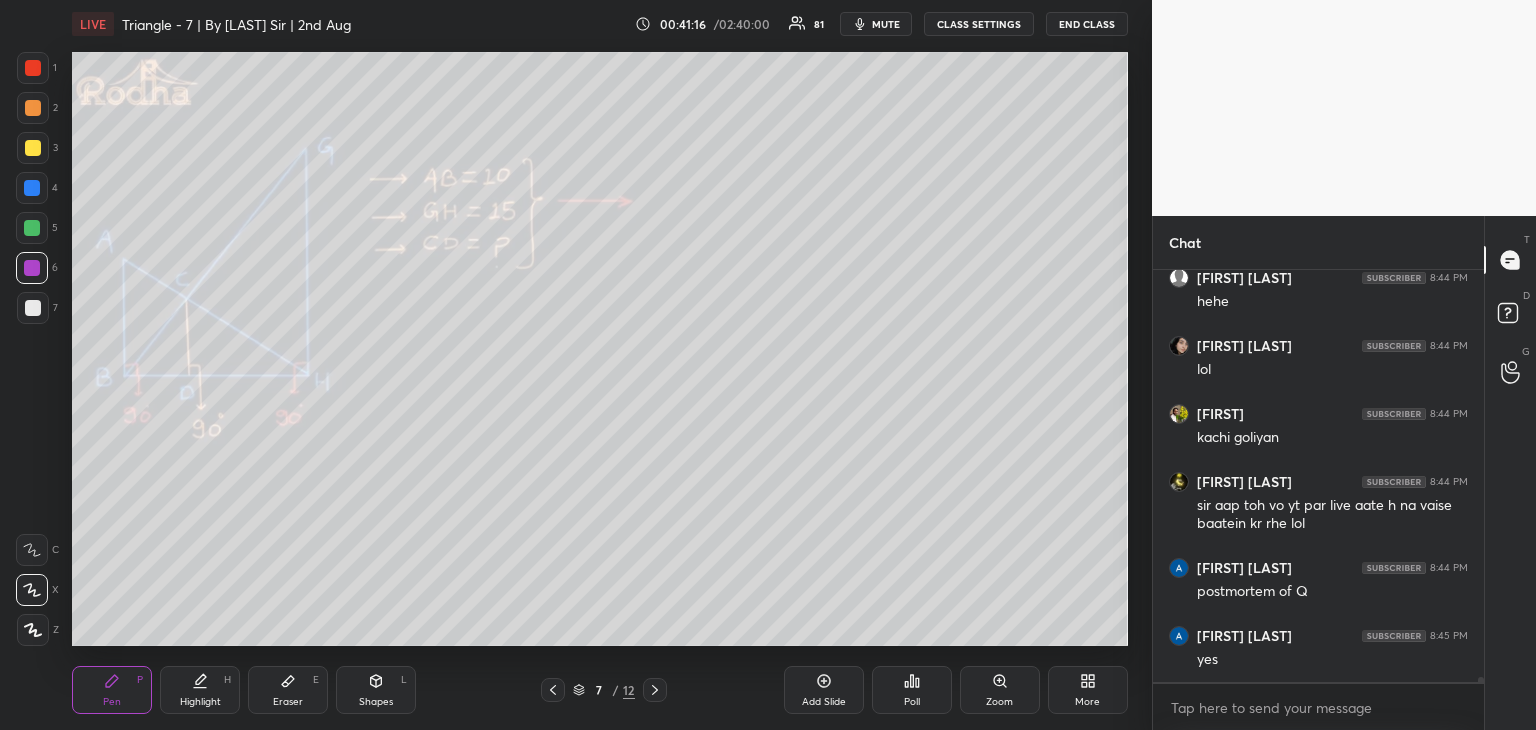 scroll, scrollTop: 37276, scrollLeft: 0, axis: vertical 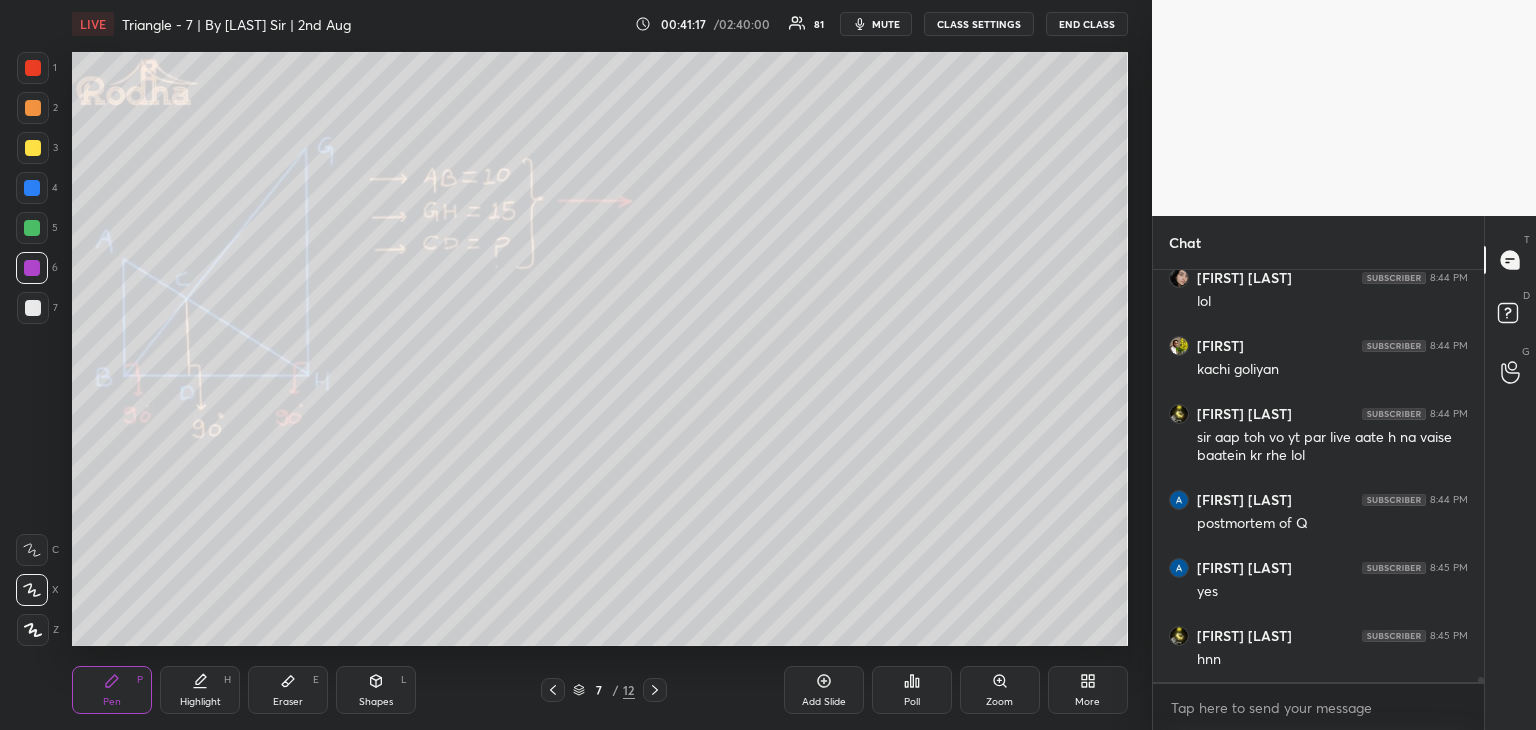 drag, startPoint x: 28, startPoint y: 230, endPoint x: 37, endPoint y: 241, distance: 14.21267 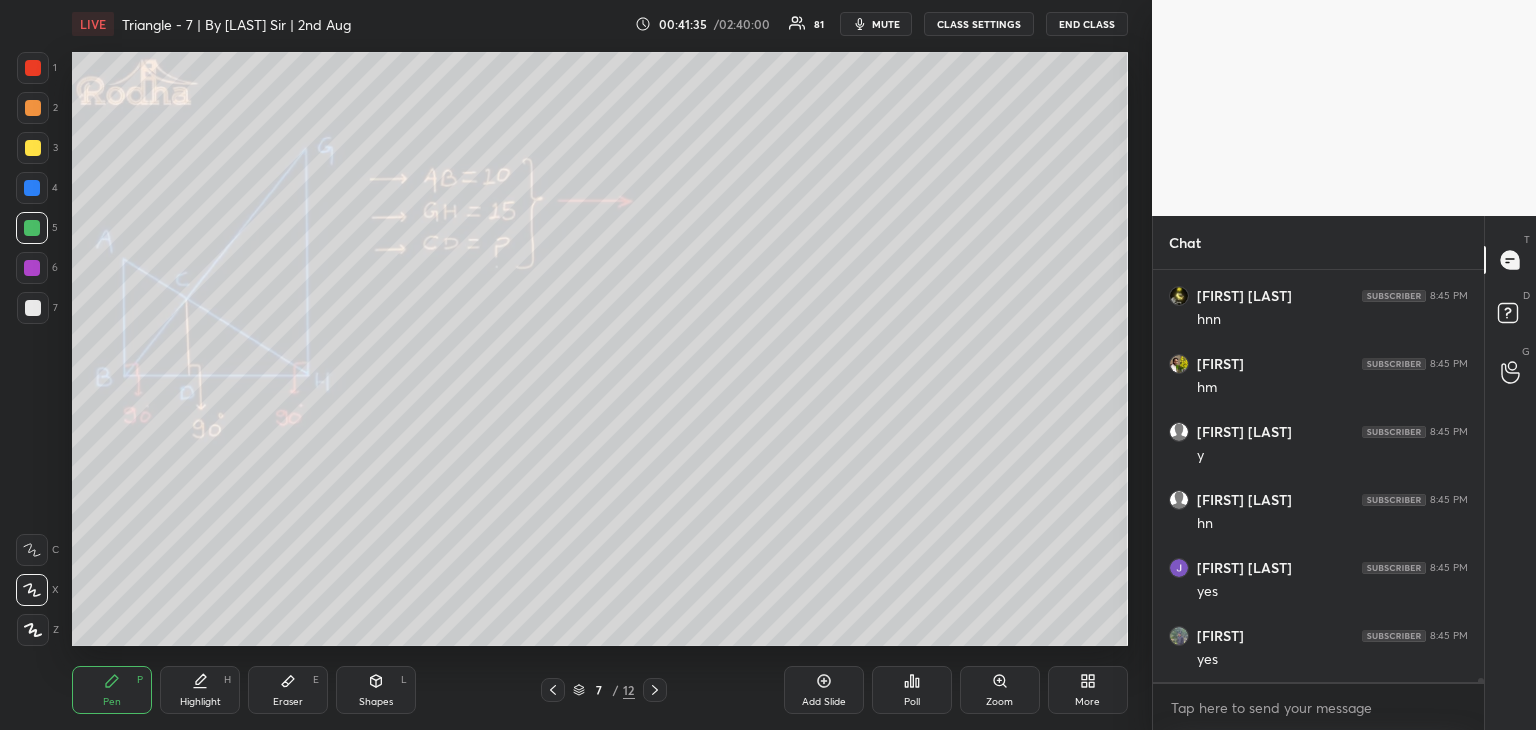 scroll, scrollTop: 37684, scrollLeft: 0, axis: vertical 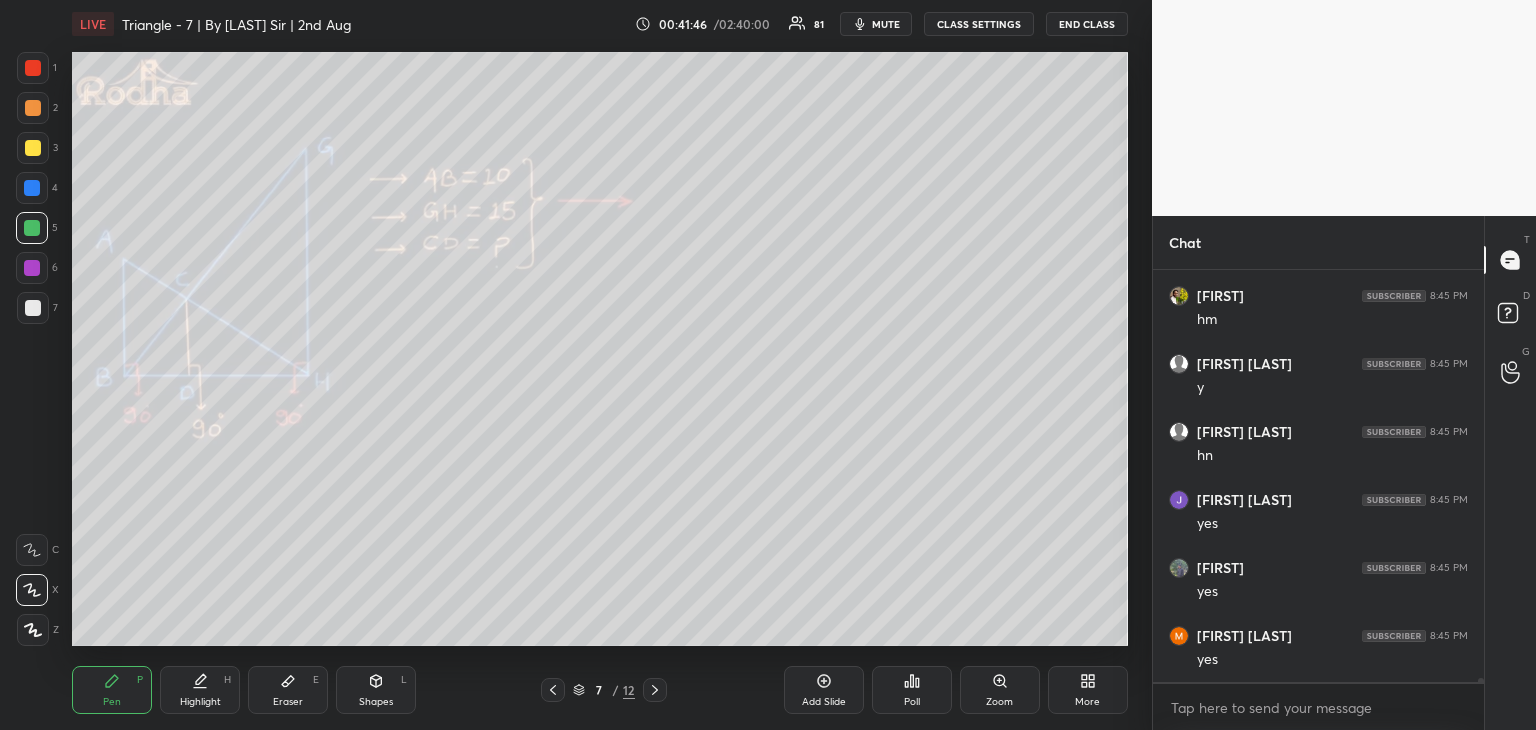 click at bounding box center [32, 188] 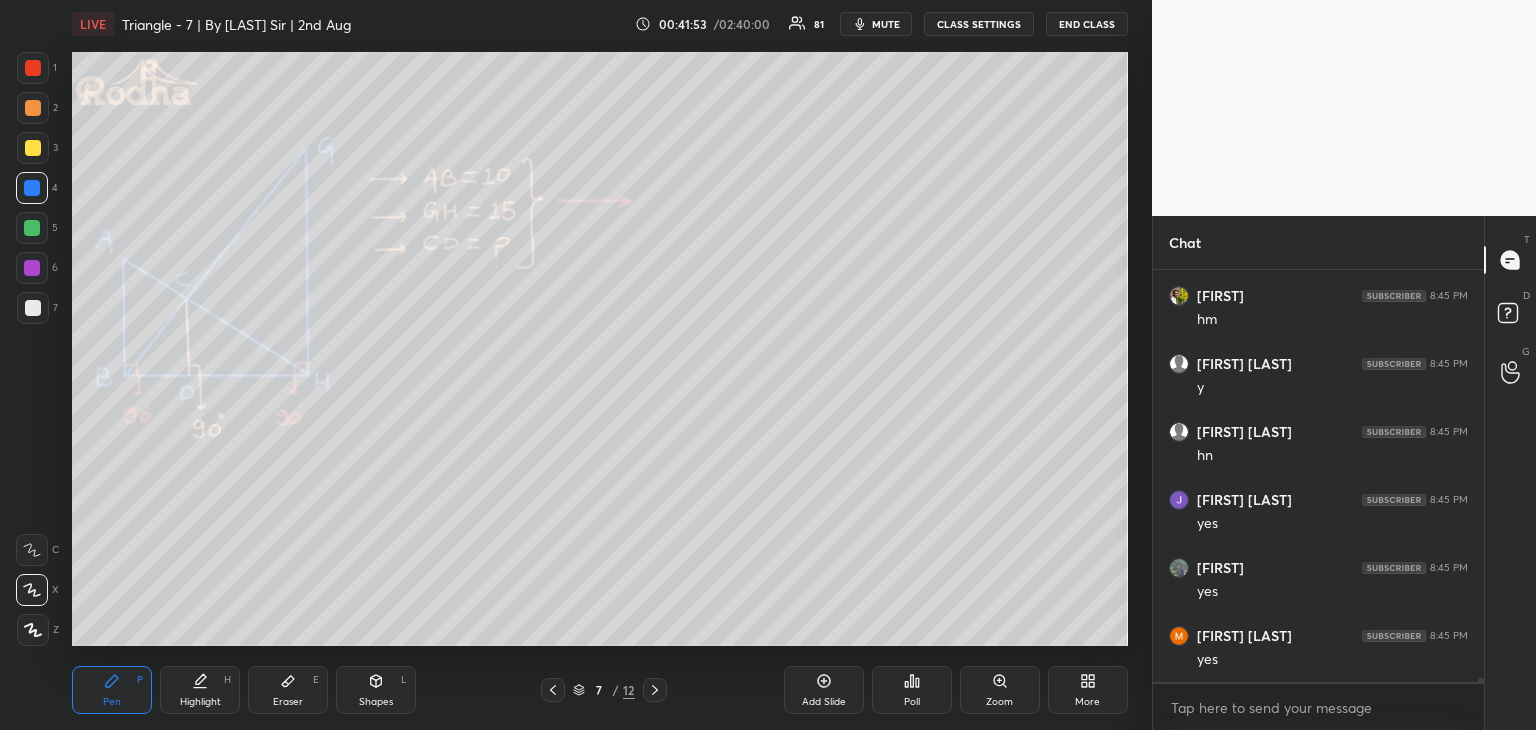 scroll, scrollTop: 37752, scrollLeft: 0, axis: vertical 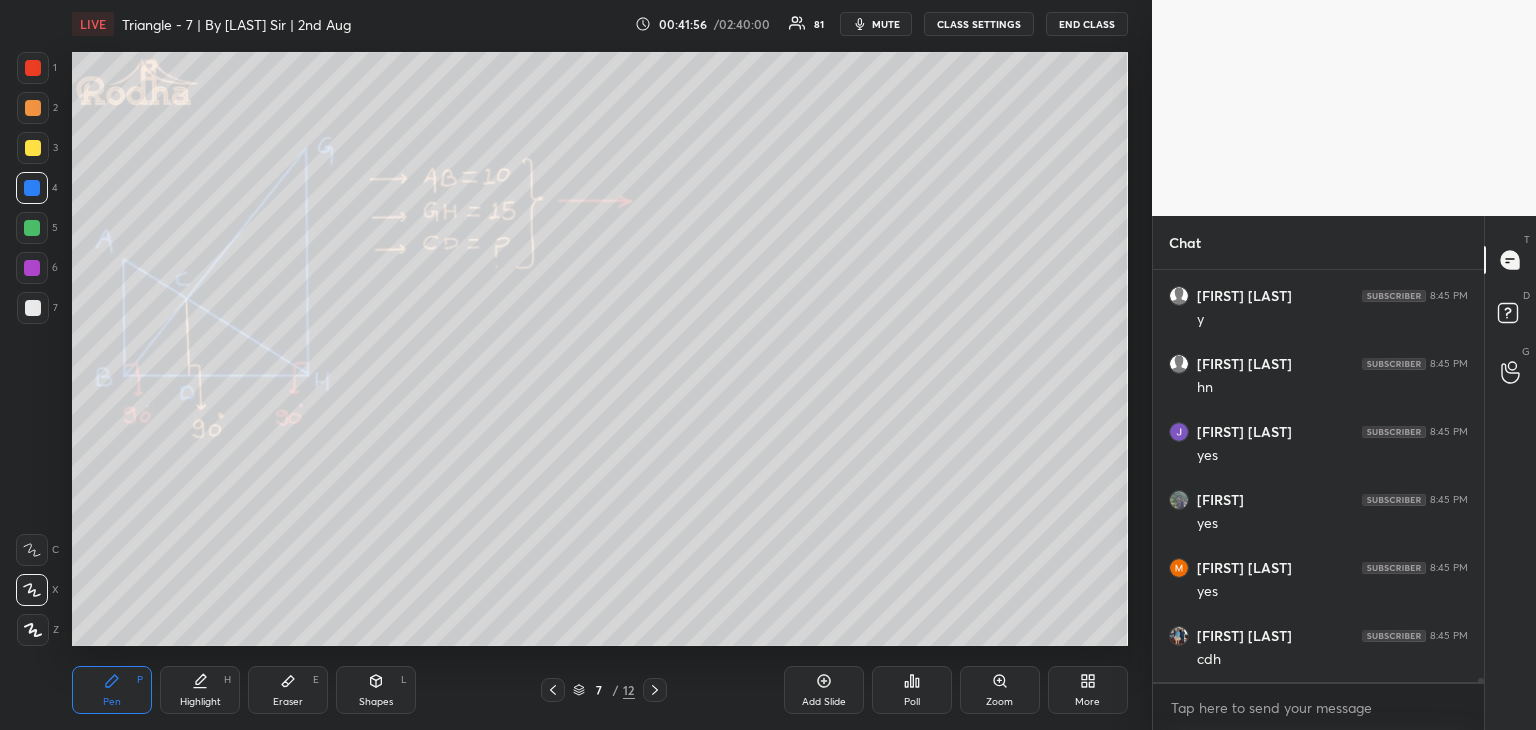 click at bounding box center [33, 308] 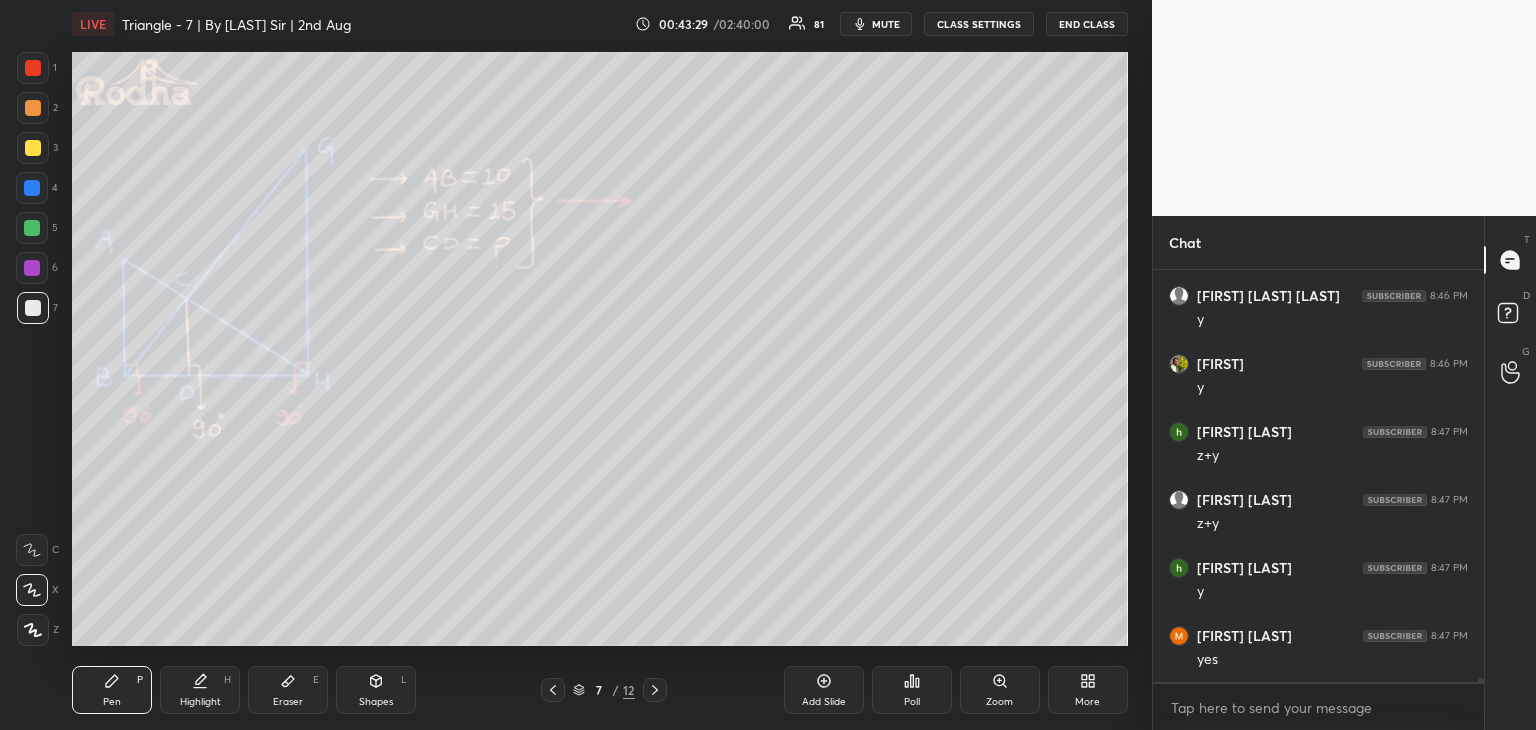 scroll, scrollTop: 38840, scrollLeft: 0, axis: vertical 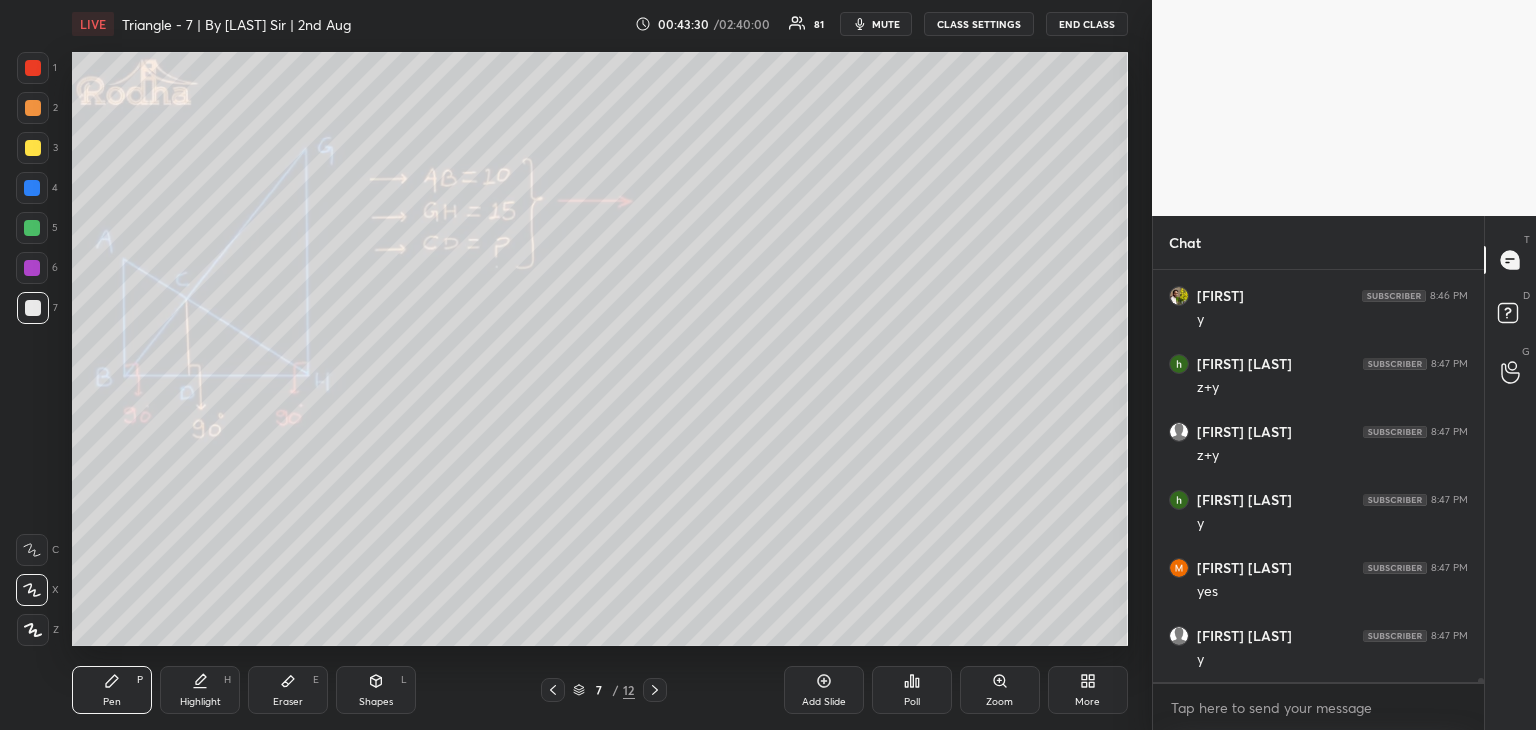 click on "Eraser" at bounding box center (288, 702) 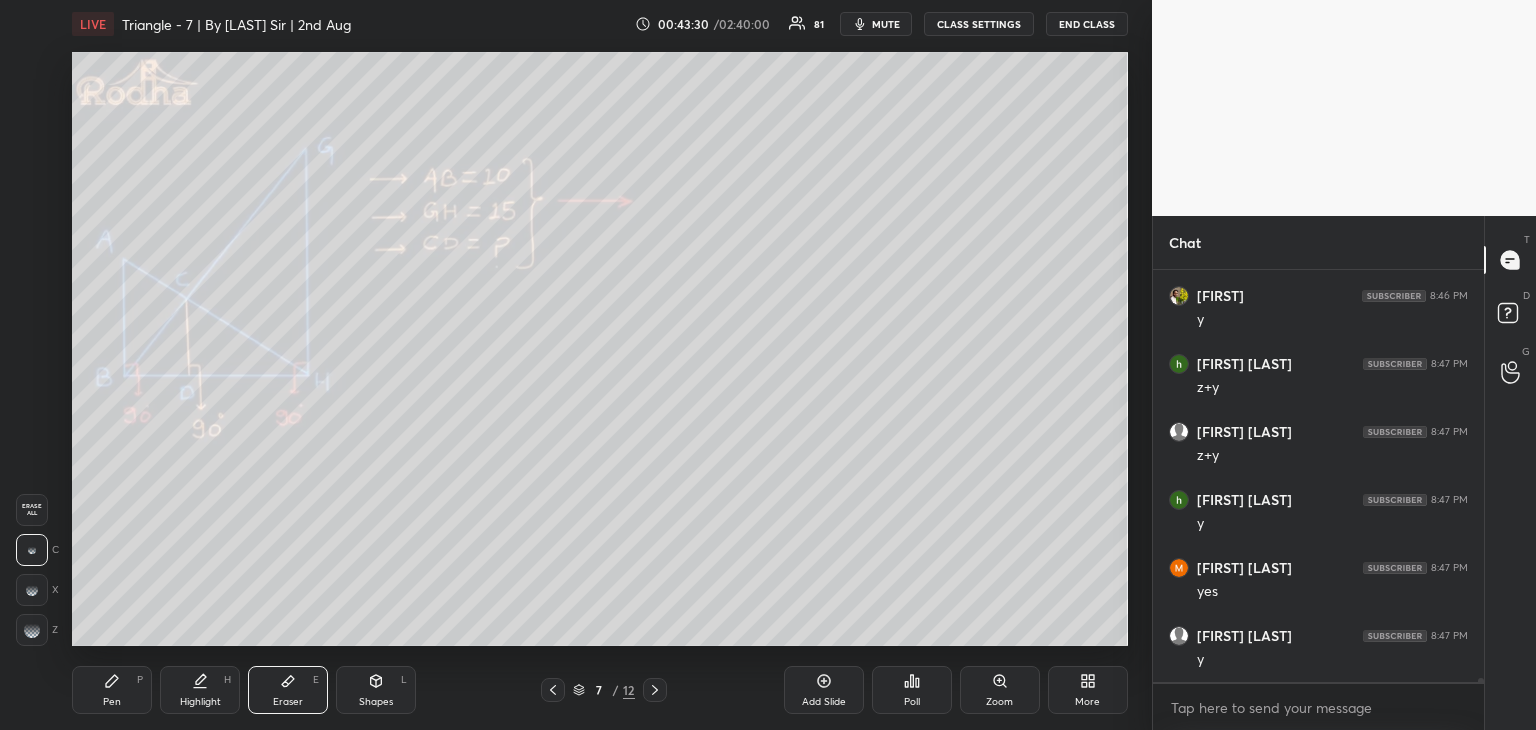 click on "Highlight" at bounding box center [200, 702] 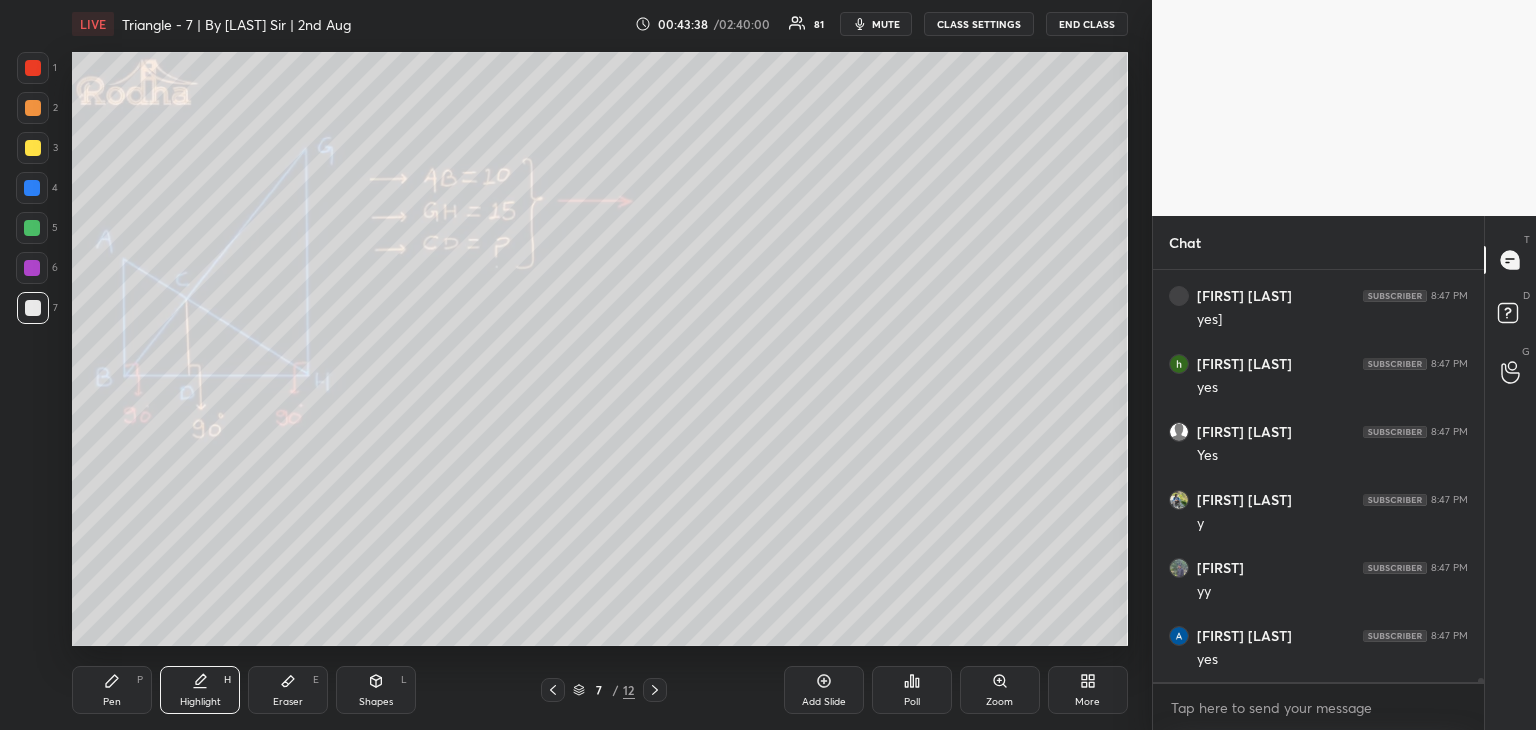 scroll, scrollTop: 39520, scrollLeft: 0, axis: vertical 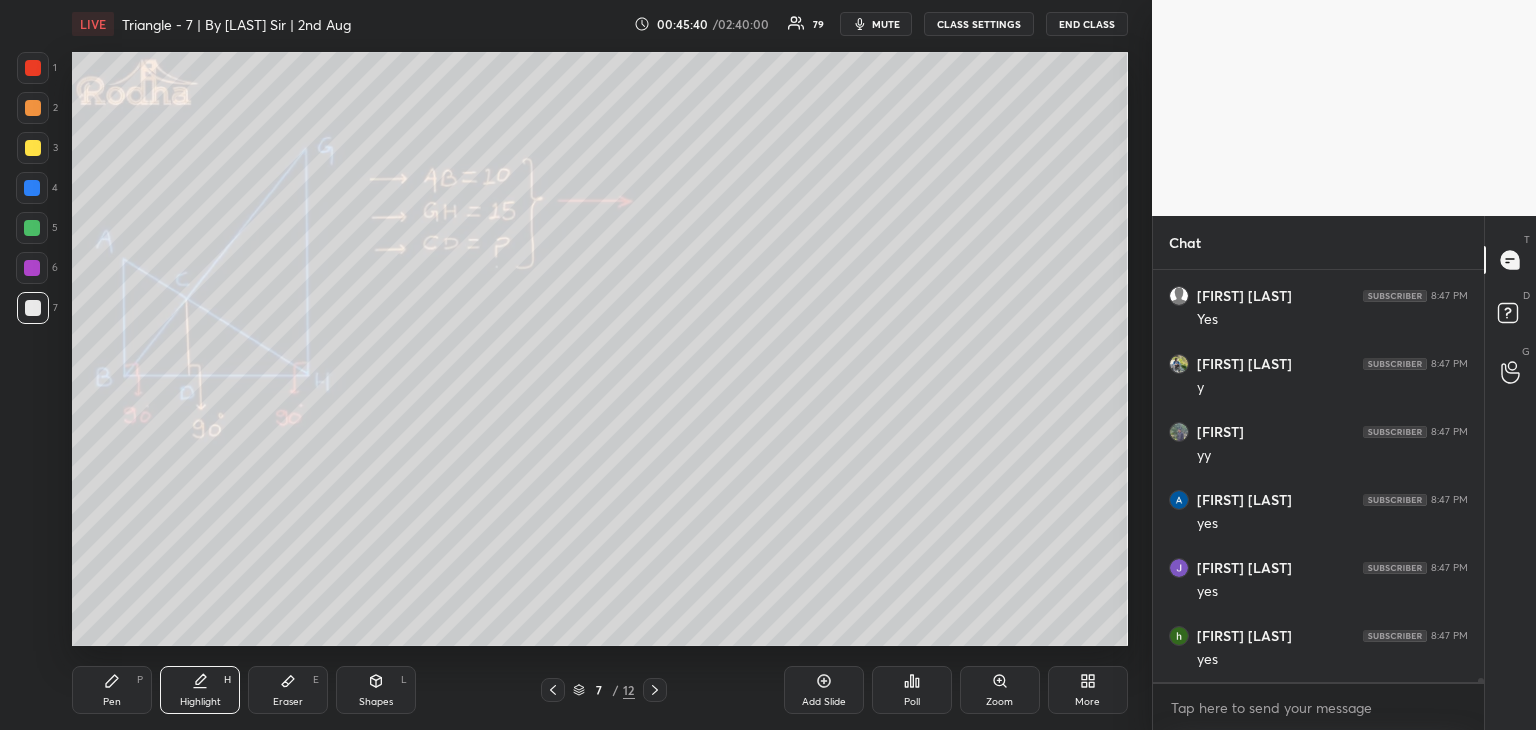 click on "Pen P" at bounding box center (112, 690) 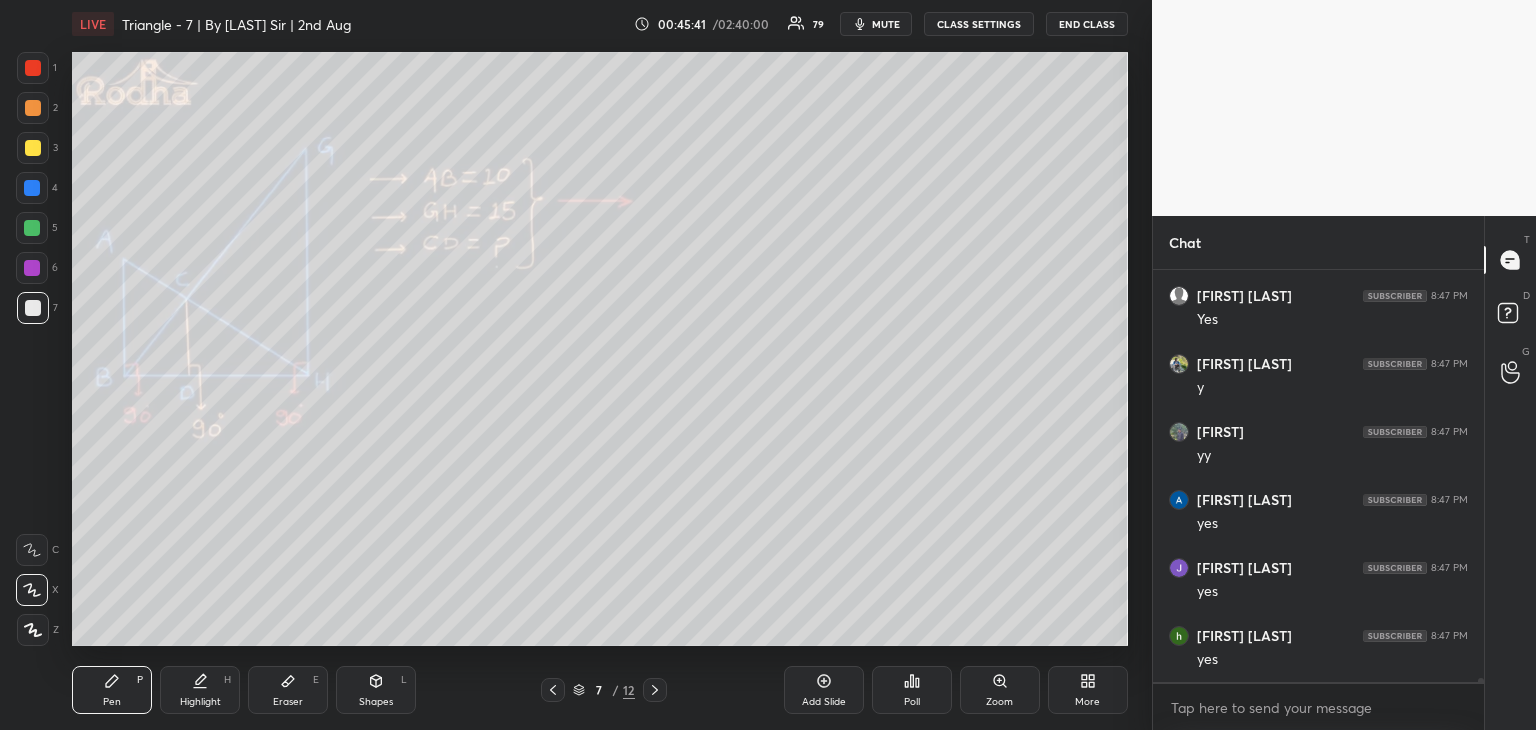 drag, startPoint x: 28, startPoint y: 228, endPoint x: 38, endPoint y: 227, distance: 10.049875 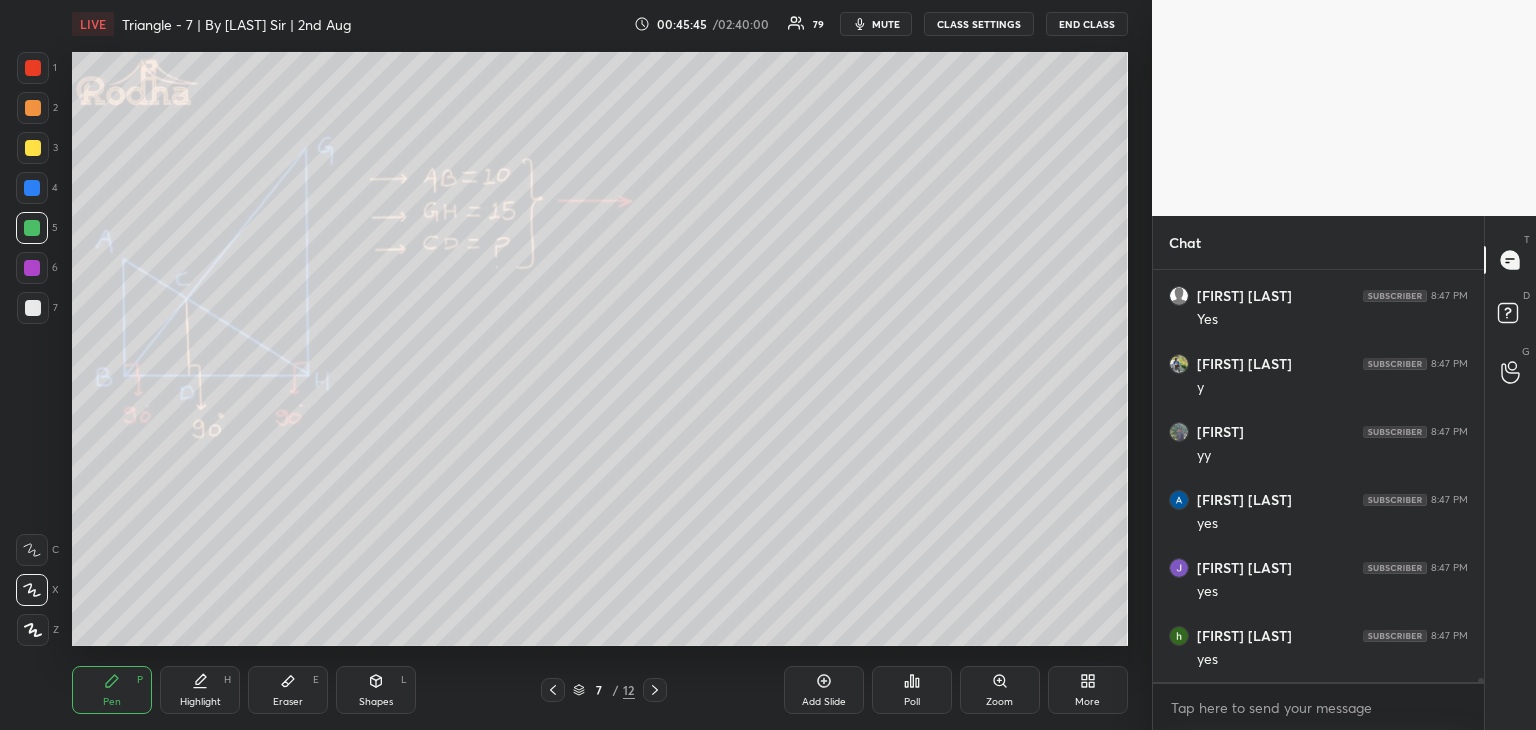 scroll, scrollTop: 39588, scrollLeft: 0, axis: vertical 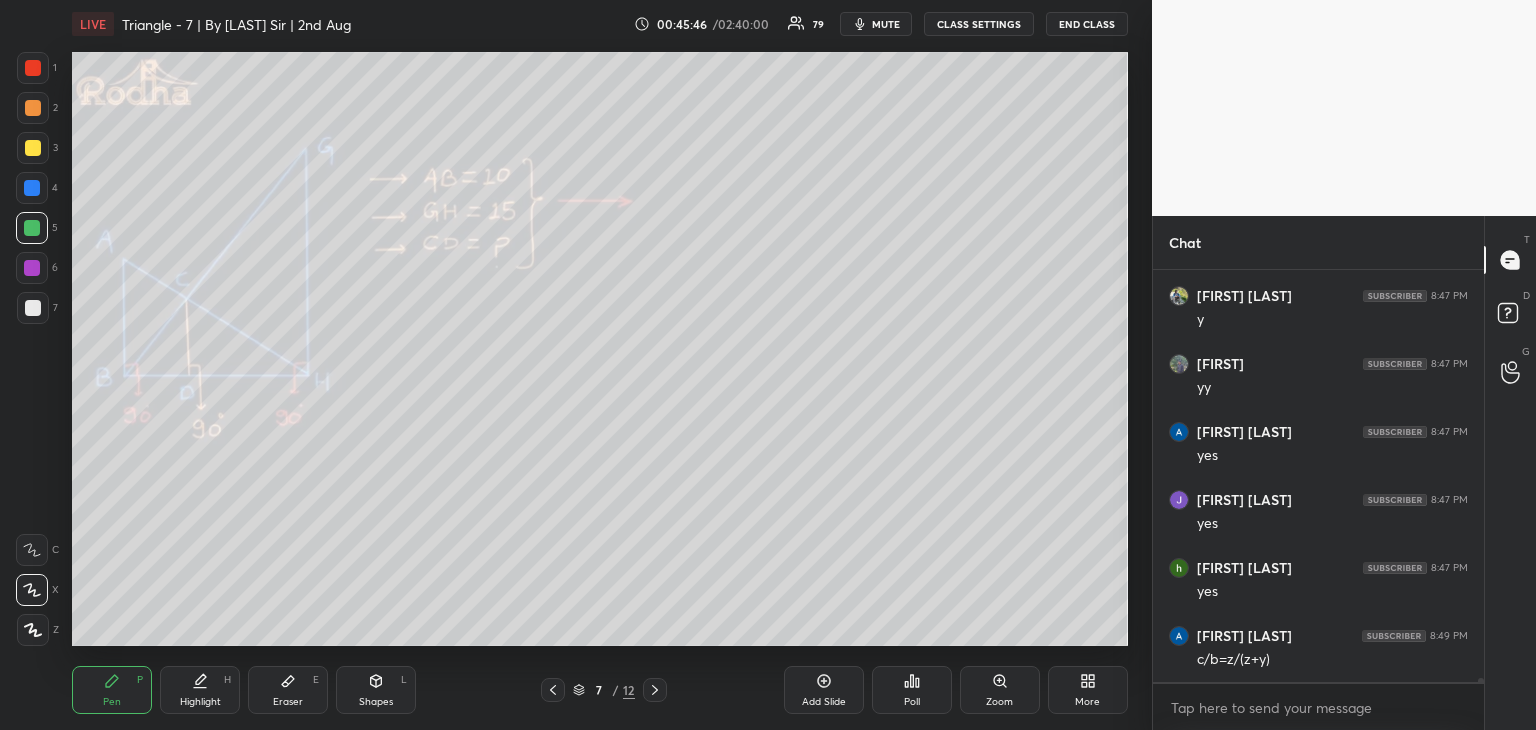 click at bounding box center [32, 228] 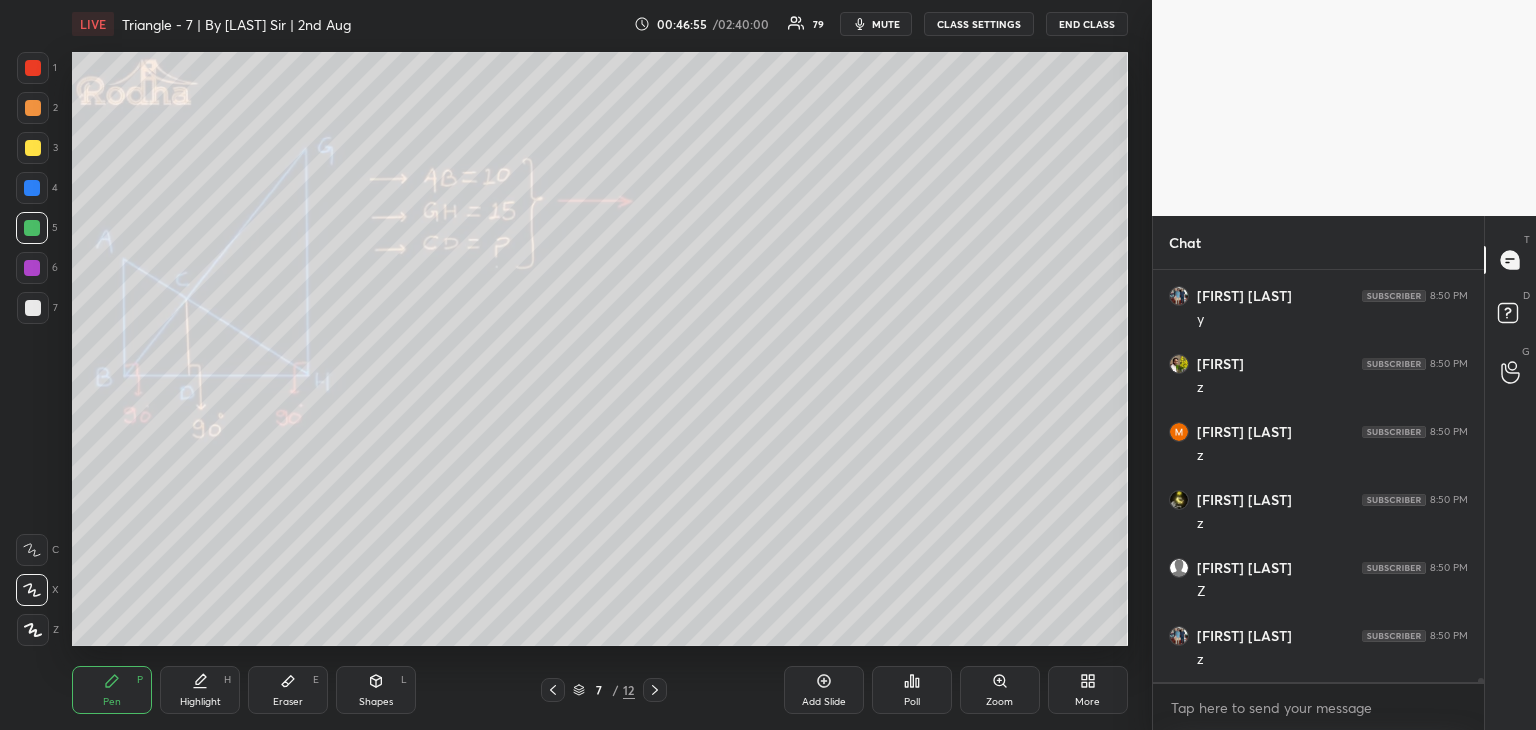 scroll, scrollTop: 41920, scrollLeft: 0, axis: vertical 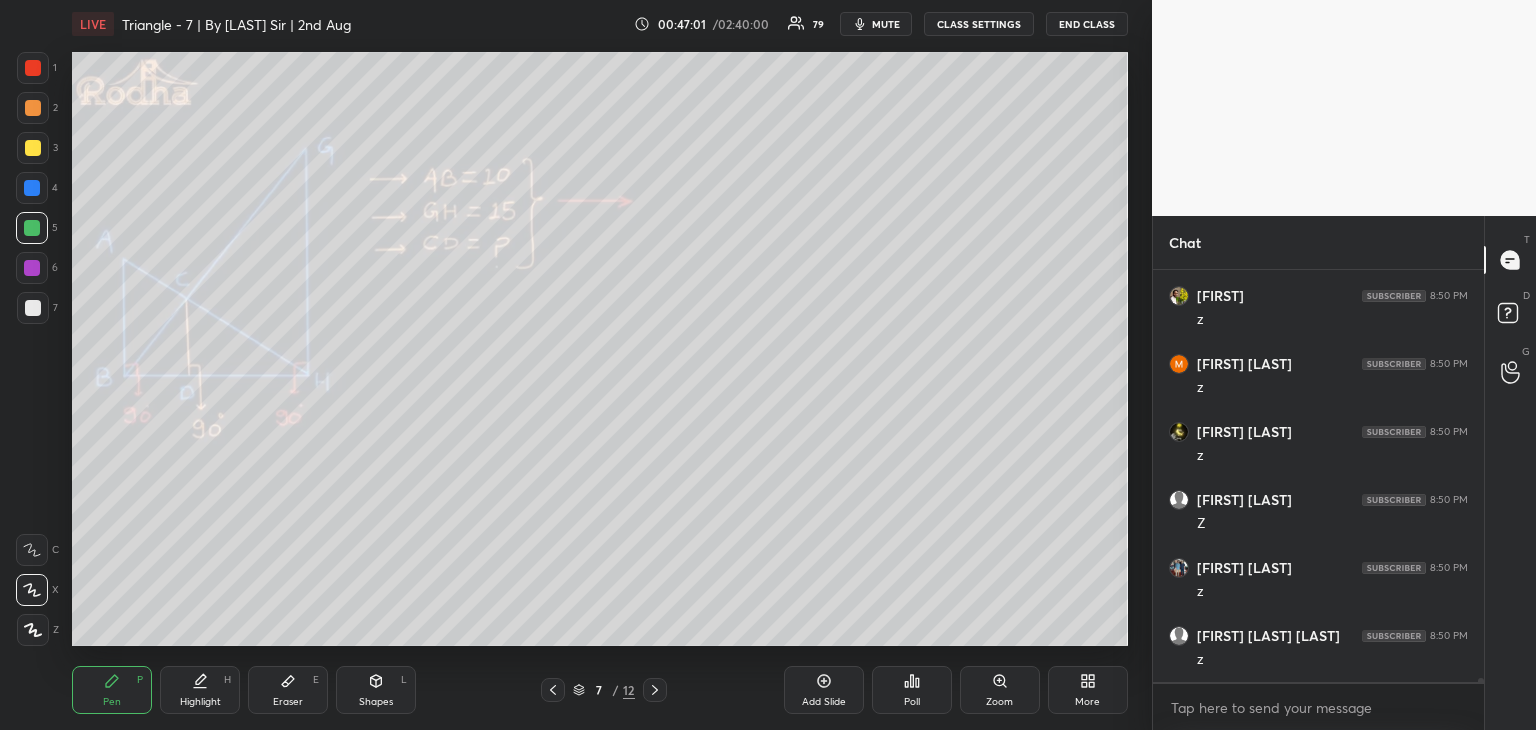 click at bounding box center (33, 308) 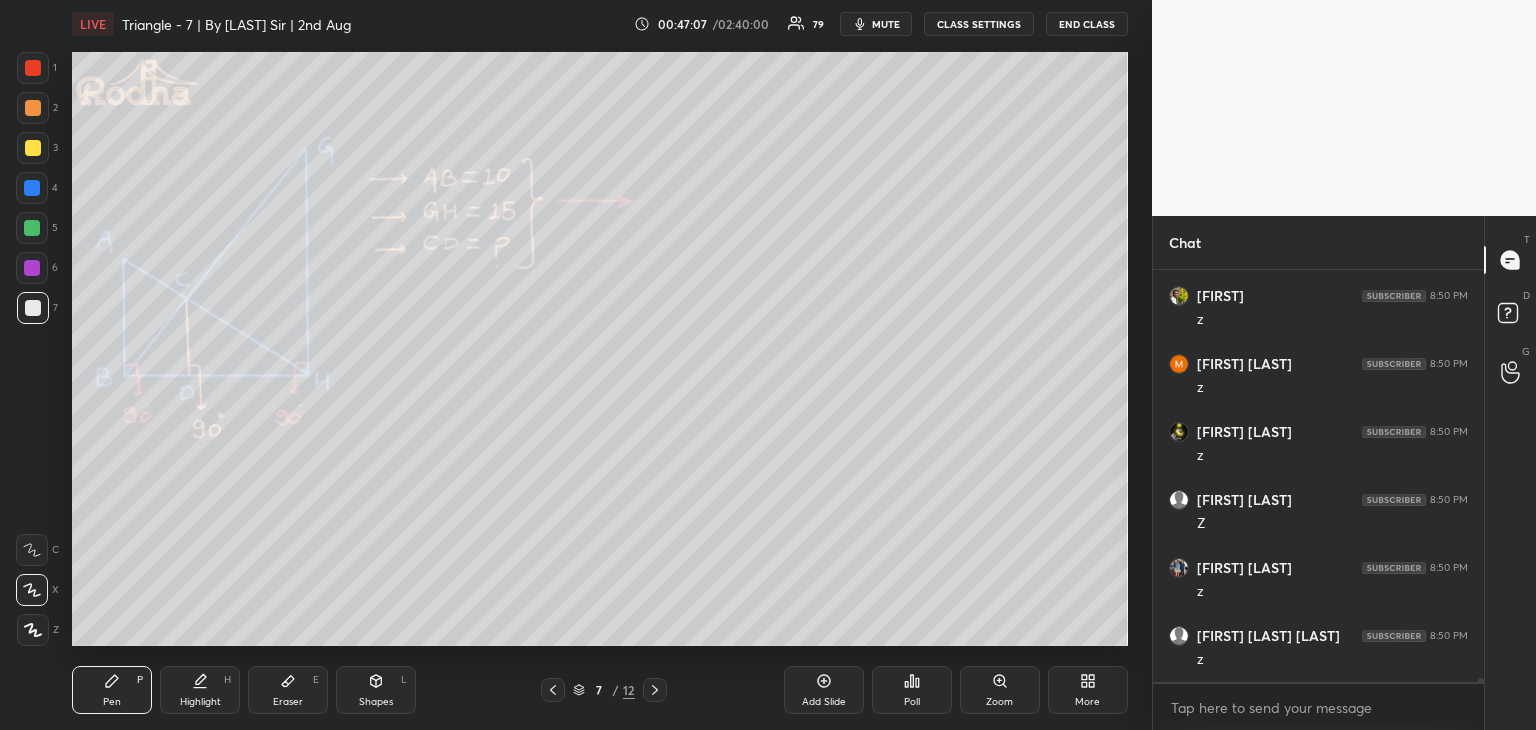 click at bounding box center [32, 228] 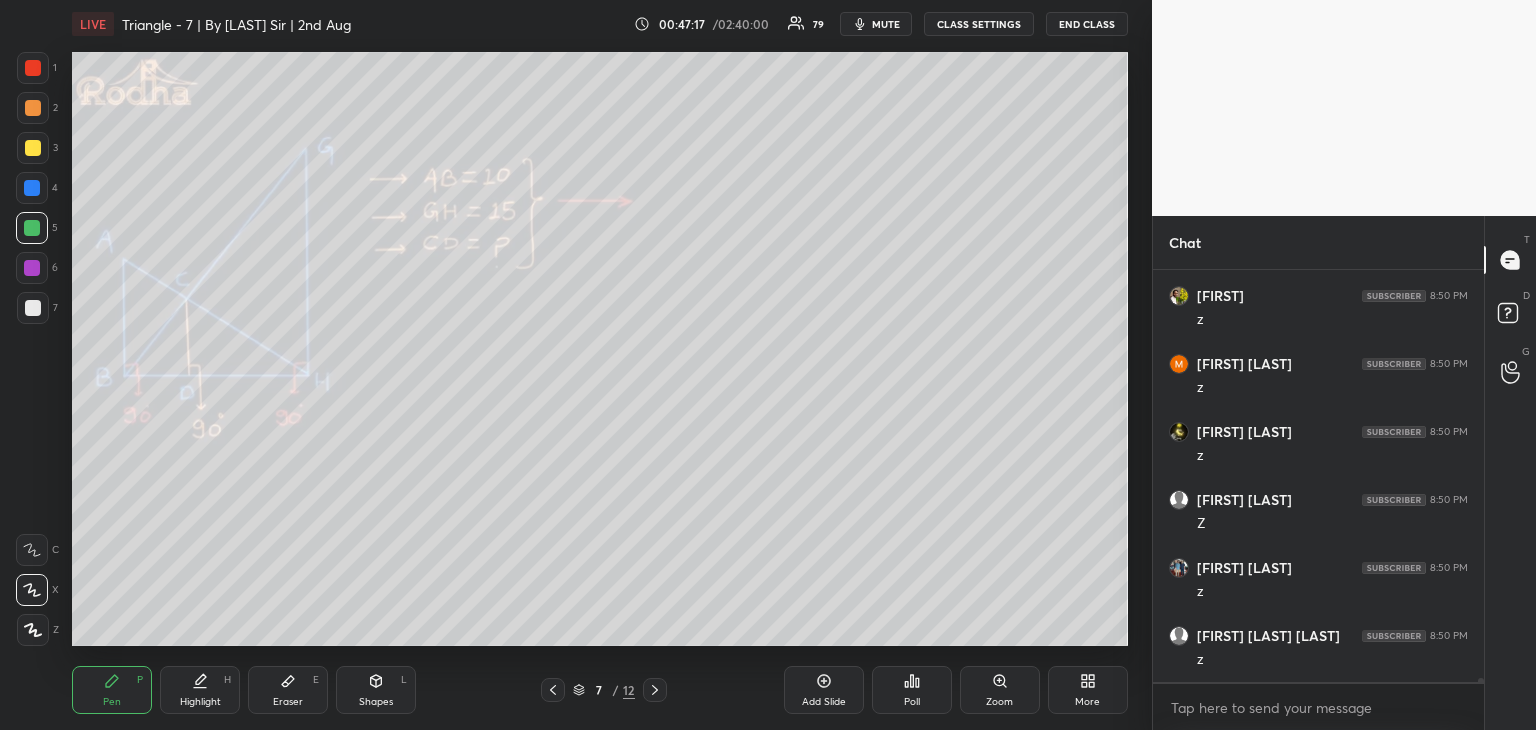click at bounding box center (32, 268) 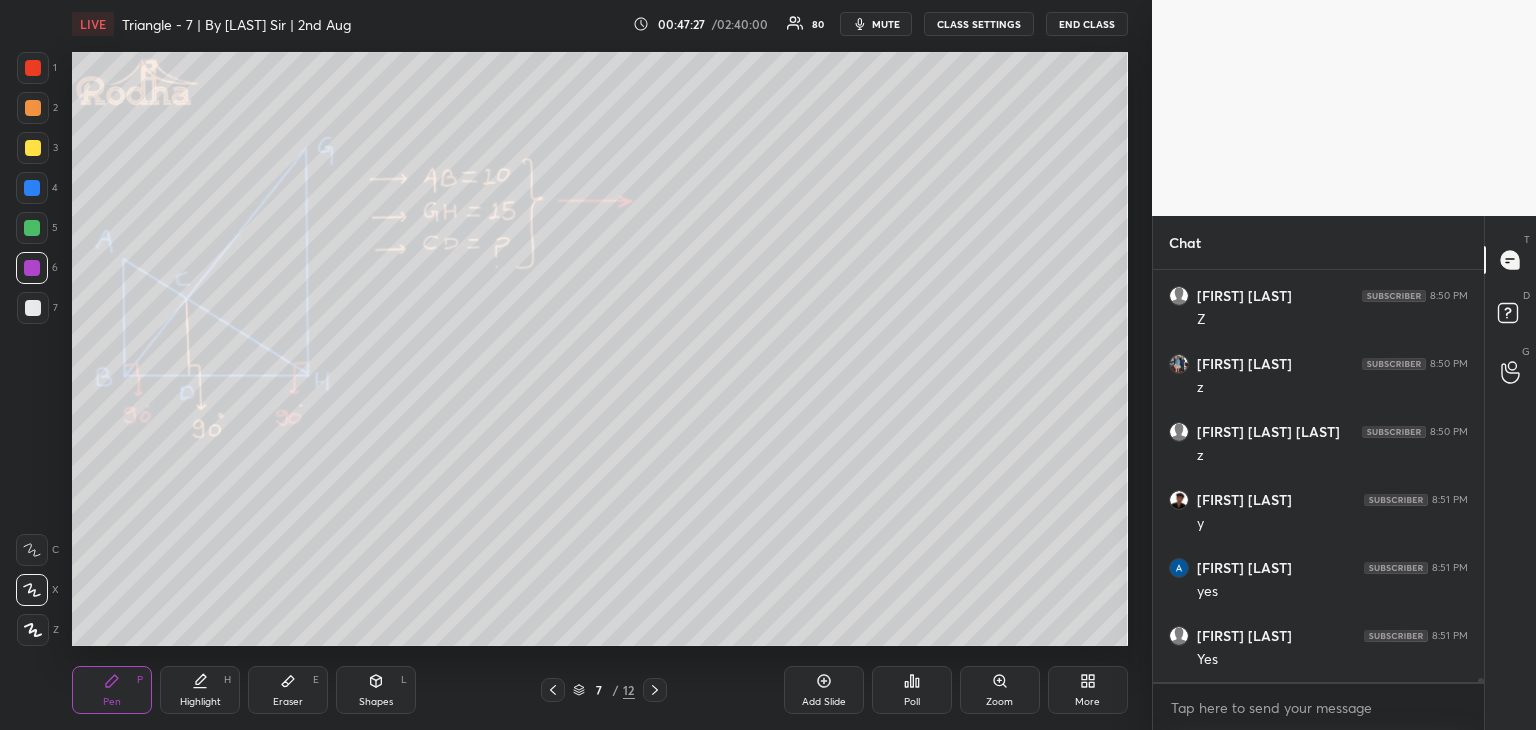 scroll, scrollTop: 42192, scrollLeft: 0, axis: vertical 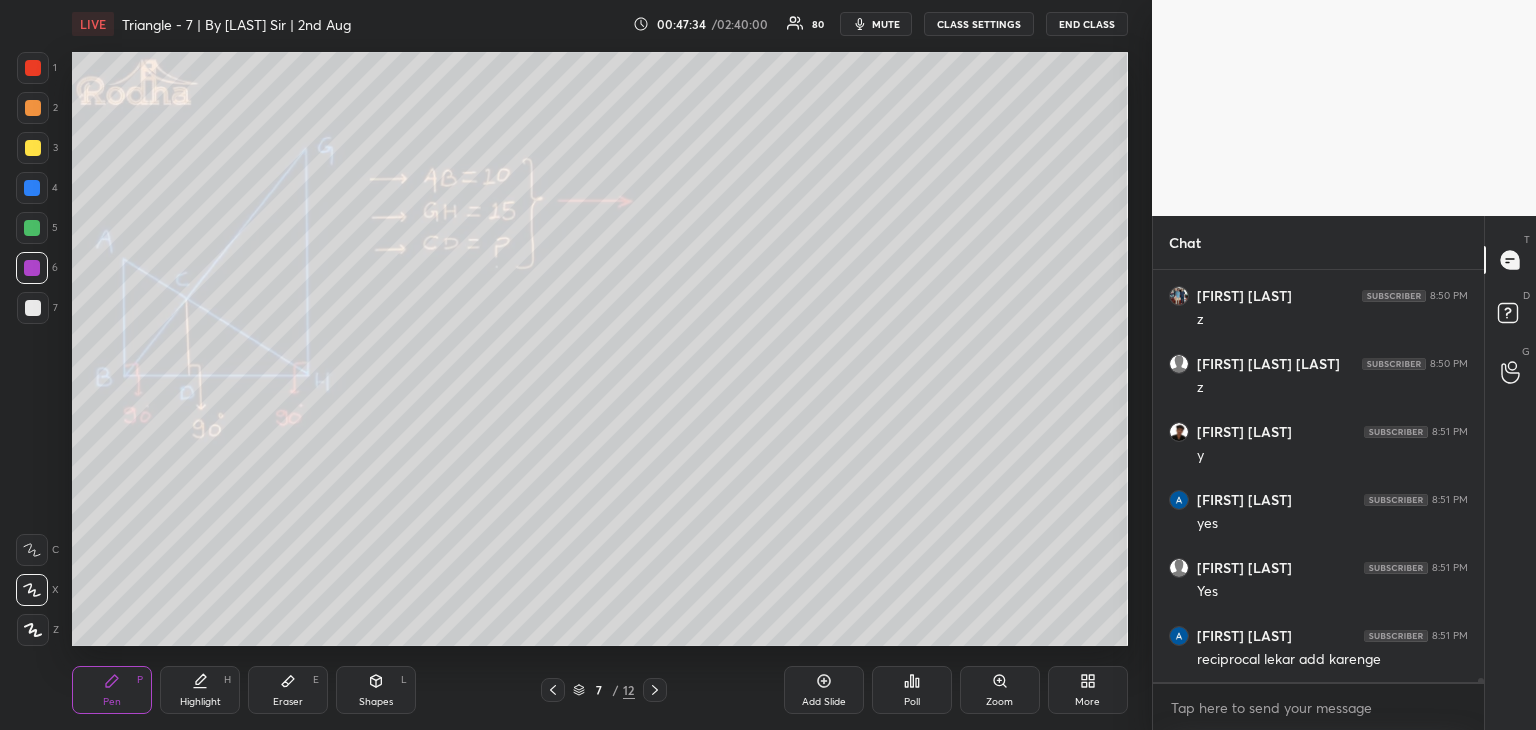 click on "Eraser E" at bounding box center [288, 690] 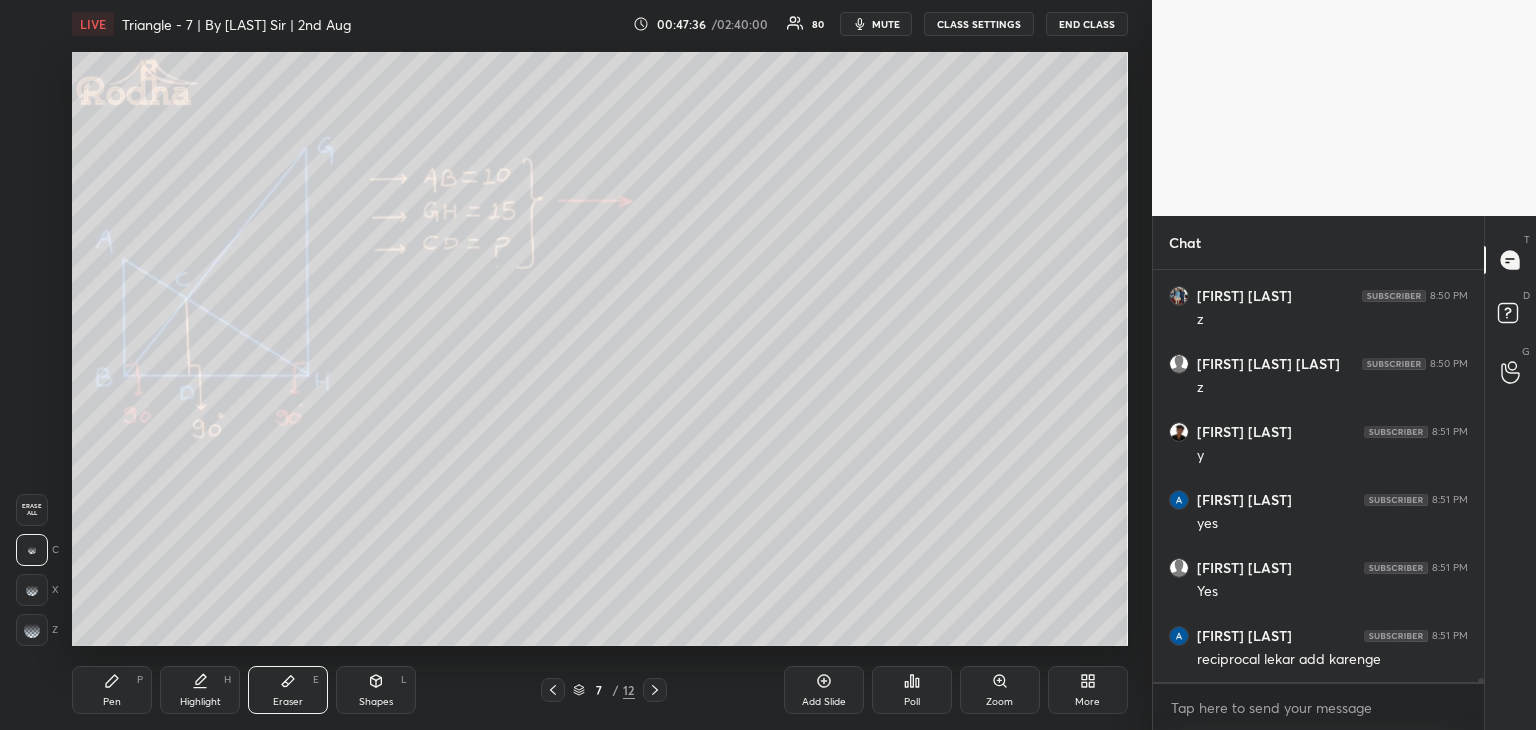 click on "Pen P" at bounding box center (112, 690) 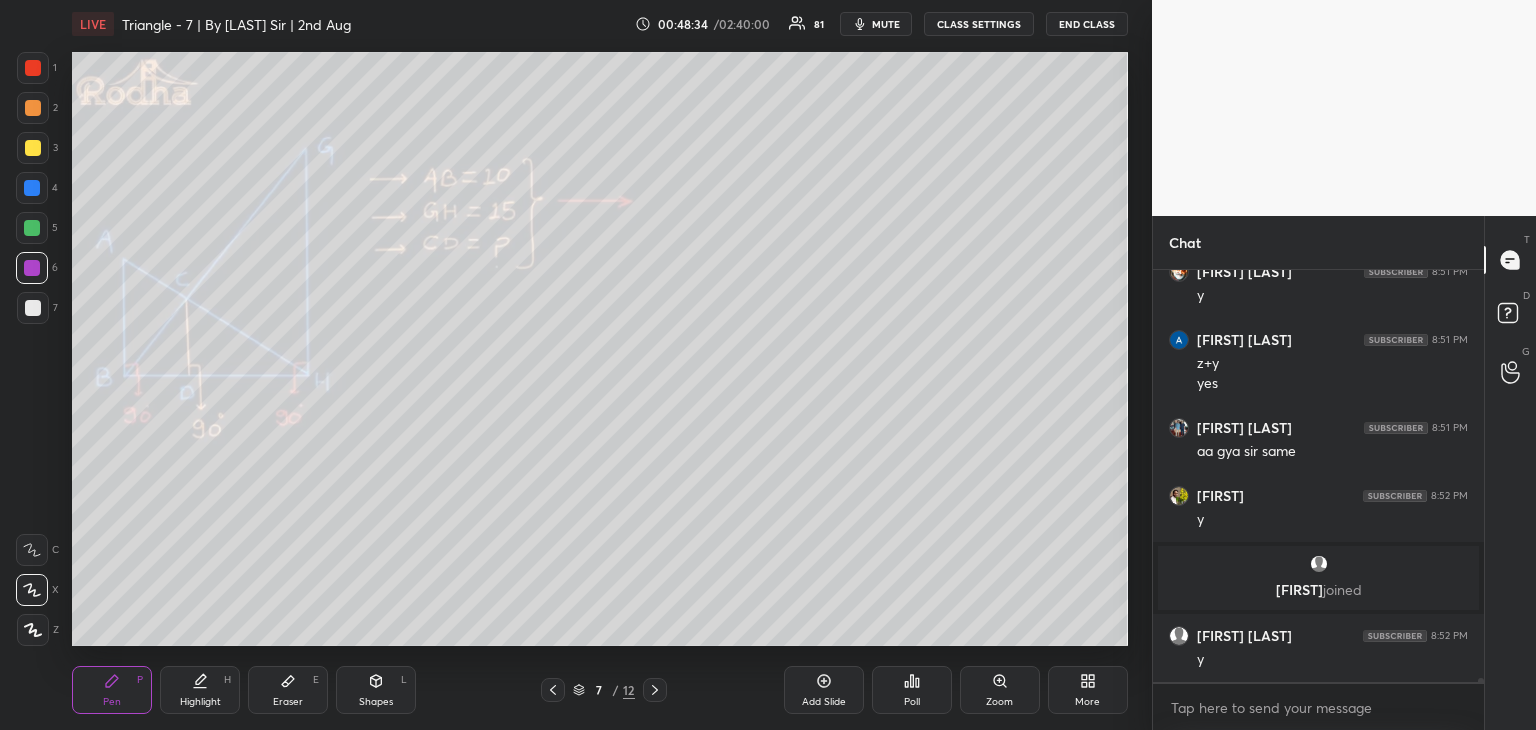 scroll, scrollTop: 39860, scrollLeft: 0, axis: vertical 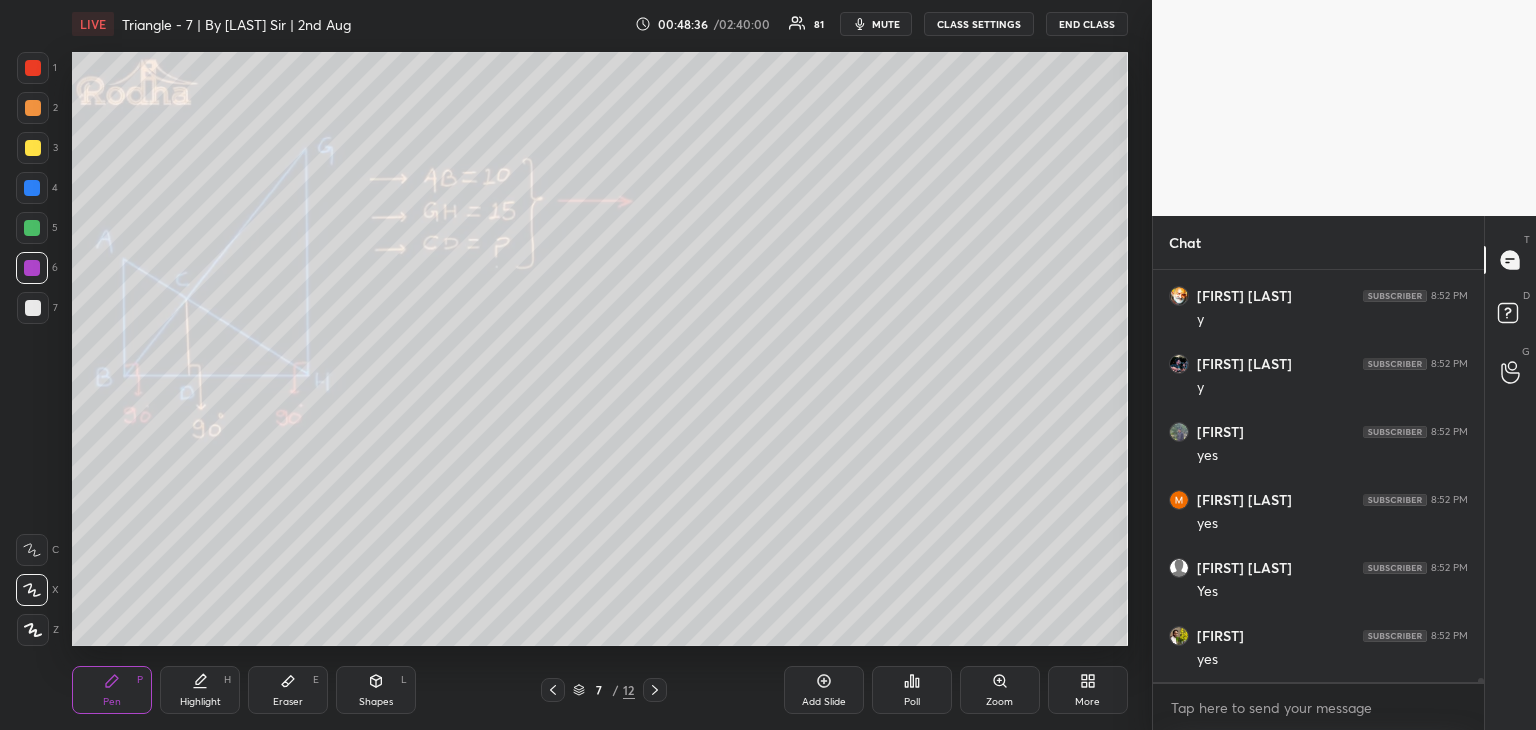 click on "Shapes" at bounding box center (376, 702) 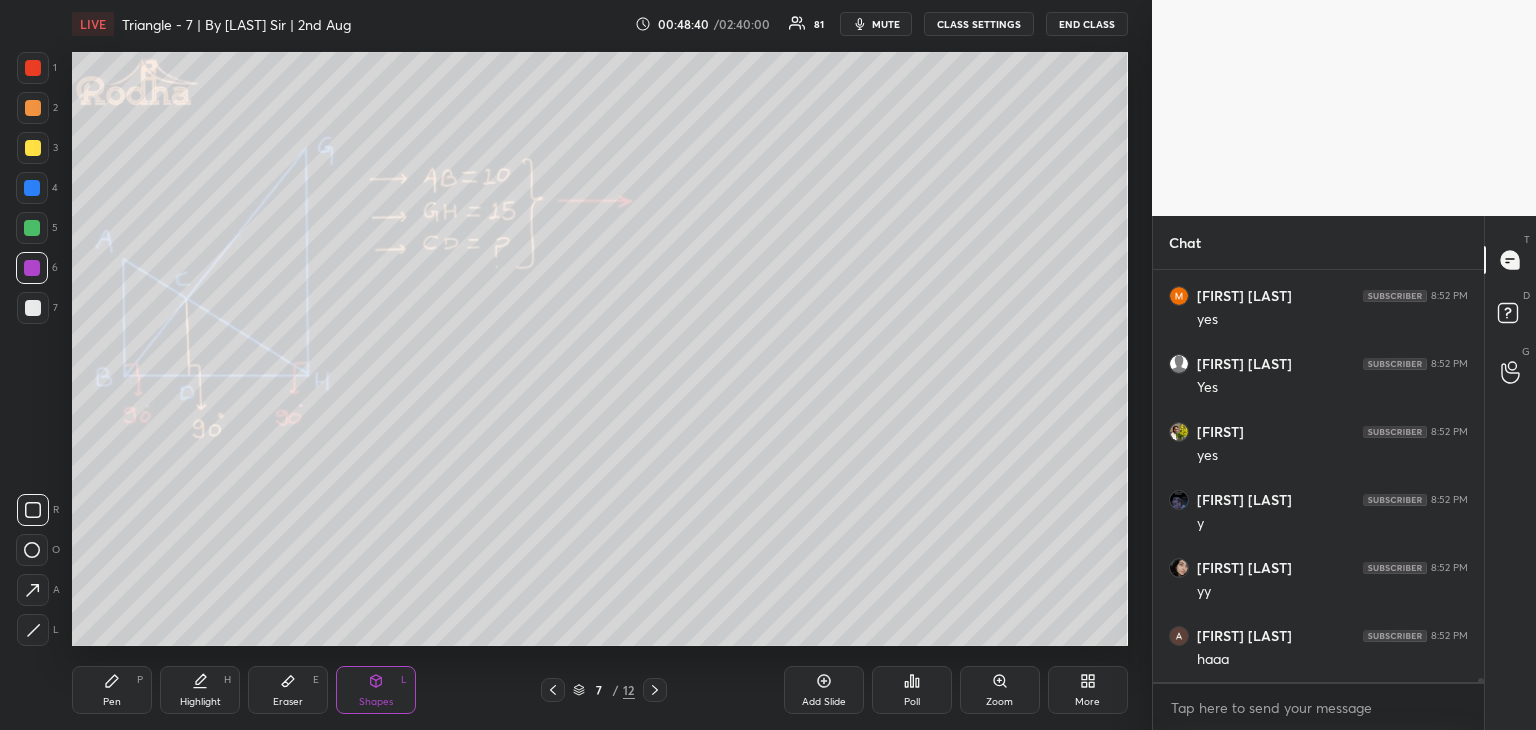 scroll, scrollTop: 40336, scrollLeft: 0, axis: vertical 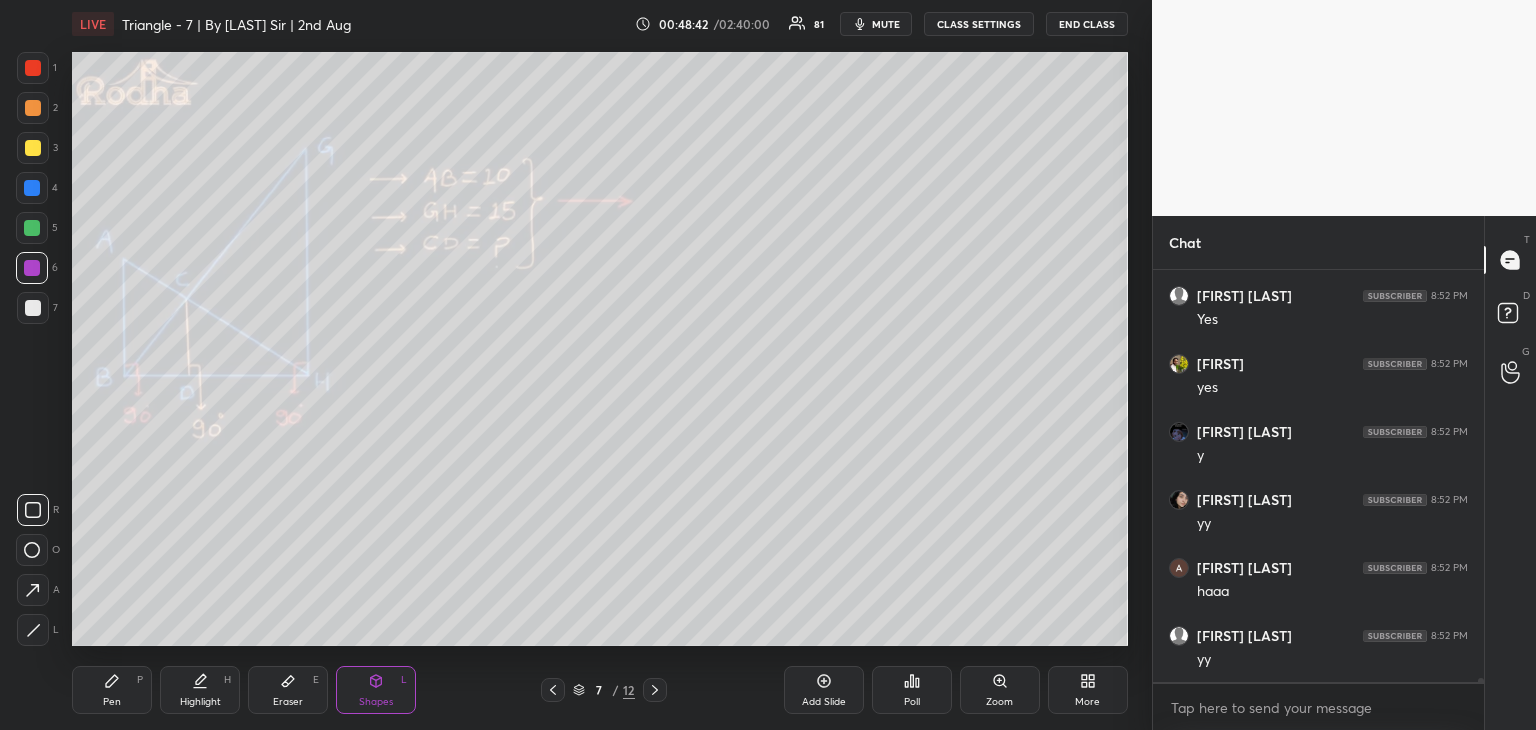 click on "Pen" at bounding box center (112, 702) 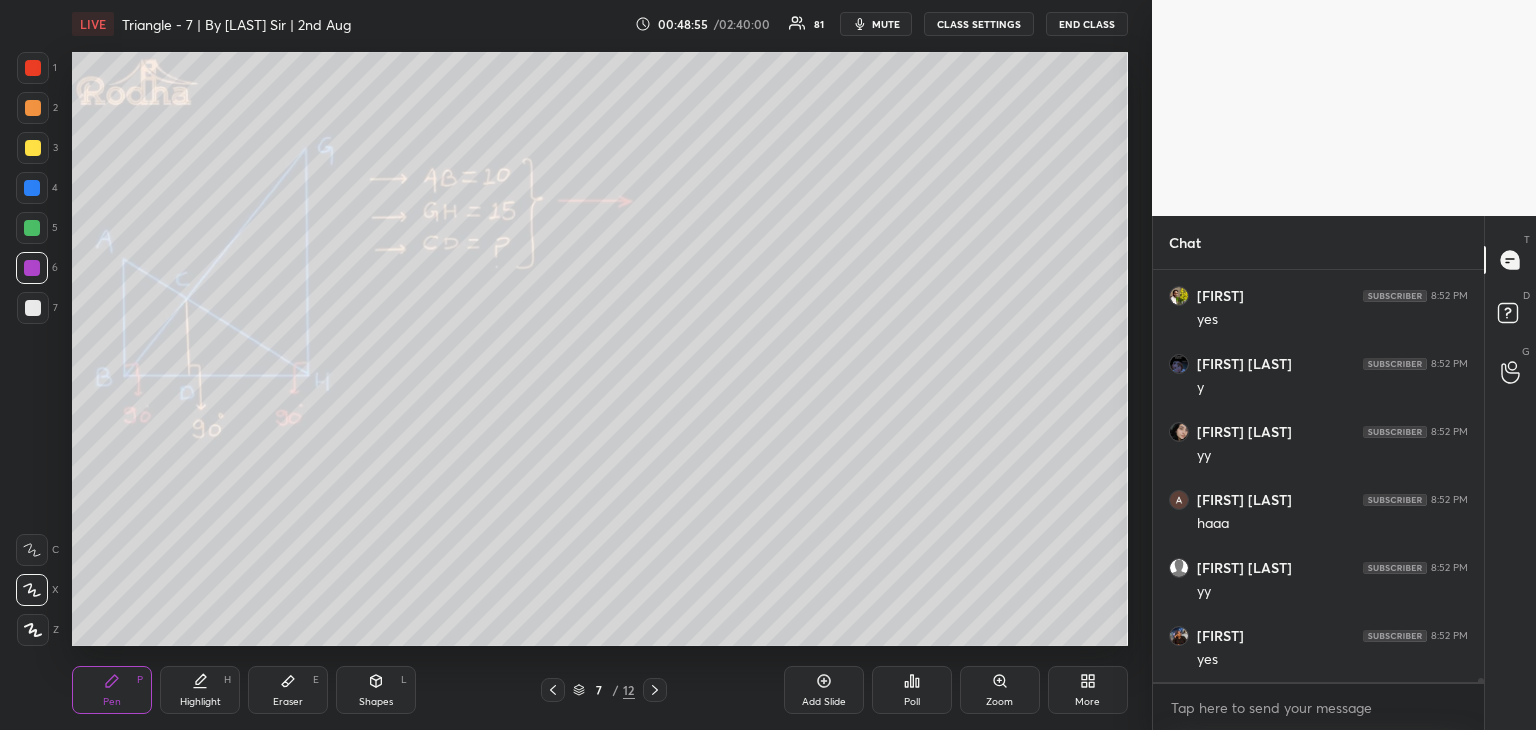 scroll, scrollTop: 40472, scrollLeft: 0, axis: vertical 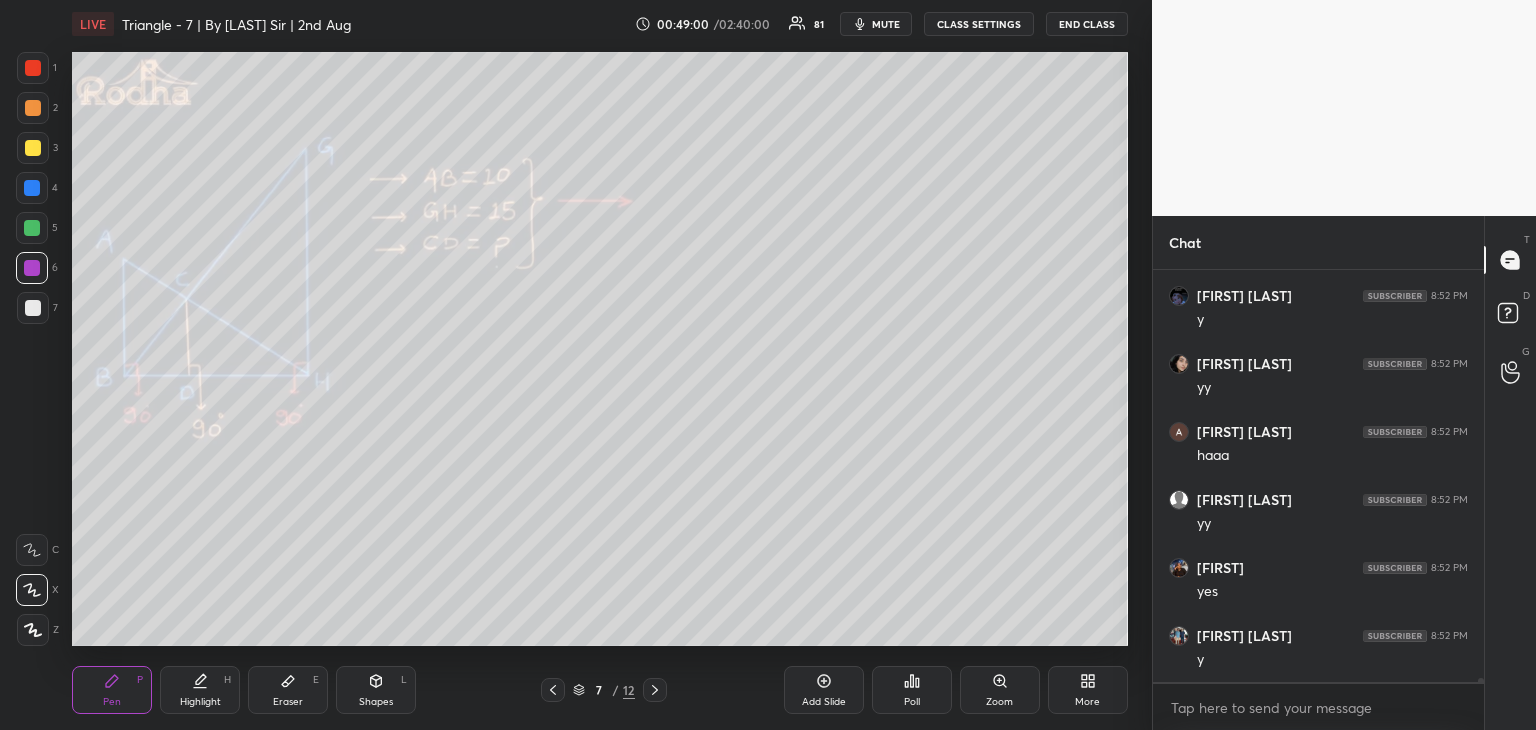 drag, startPoint x: 32, startPoint y: 229, endPoint x: 43, endPoint y: 228, distance: 11.045361 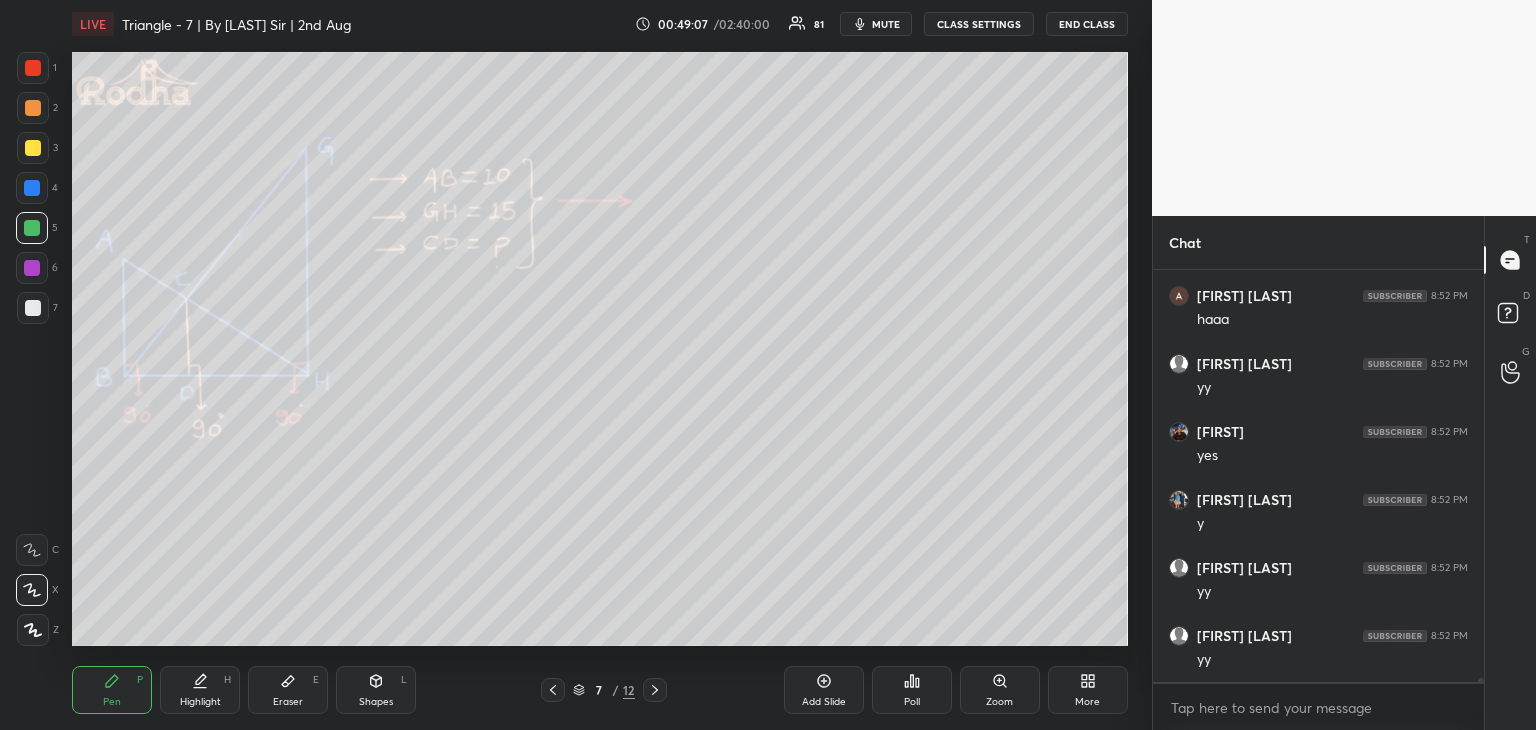 scroll, scrollTop: 40676, scrollLeft: 0, axis: vertical 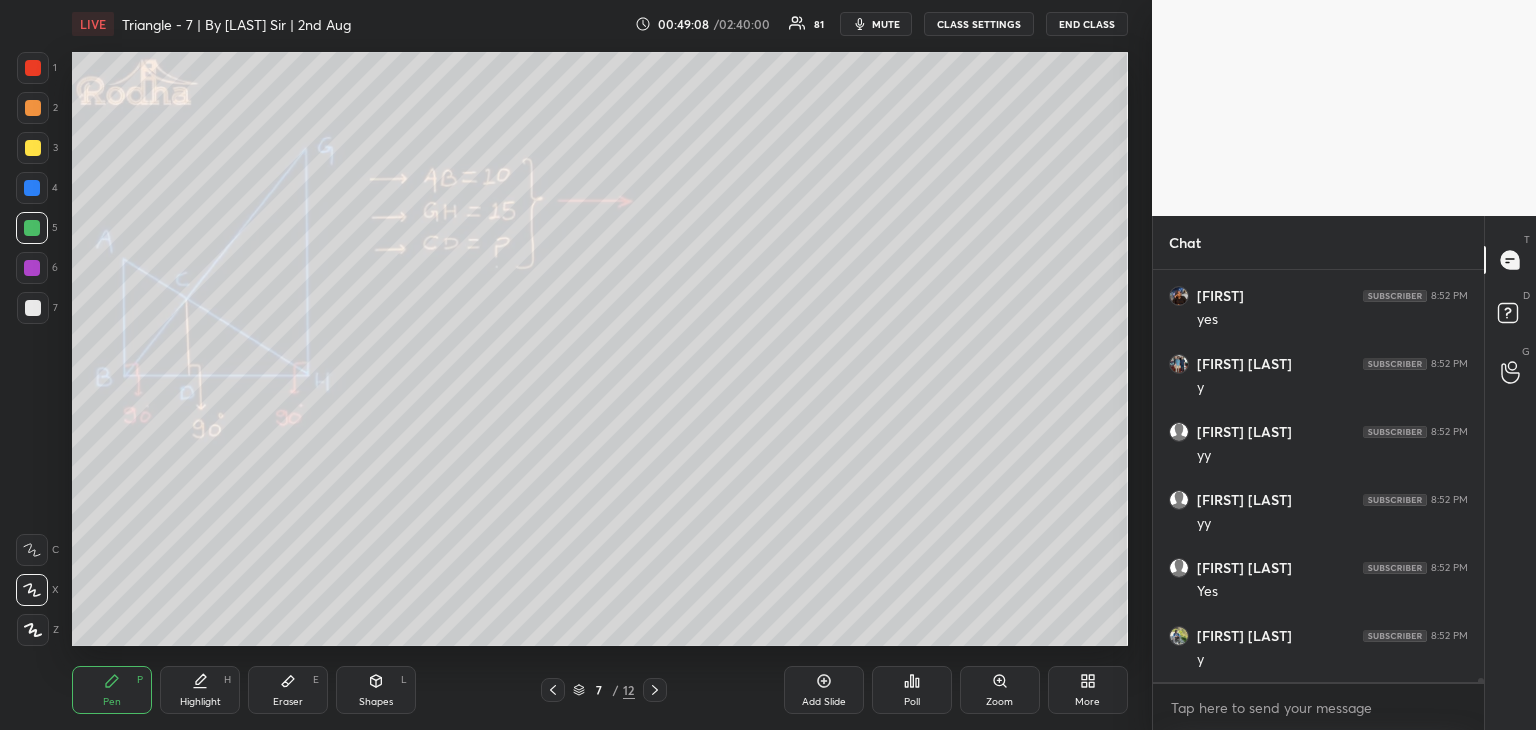 drag, startPoint x: 28, startPoint y: 107, endPoint x: 64, endPoint y: 128, distance: 41.677334 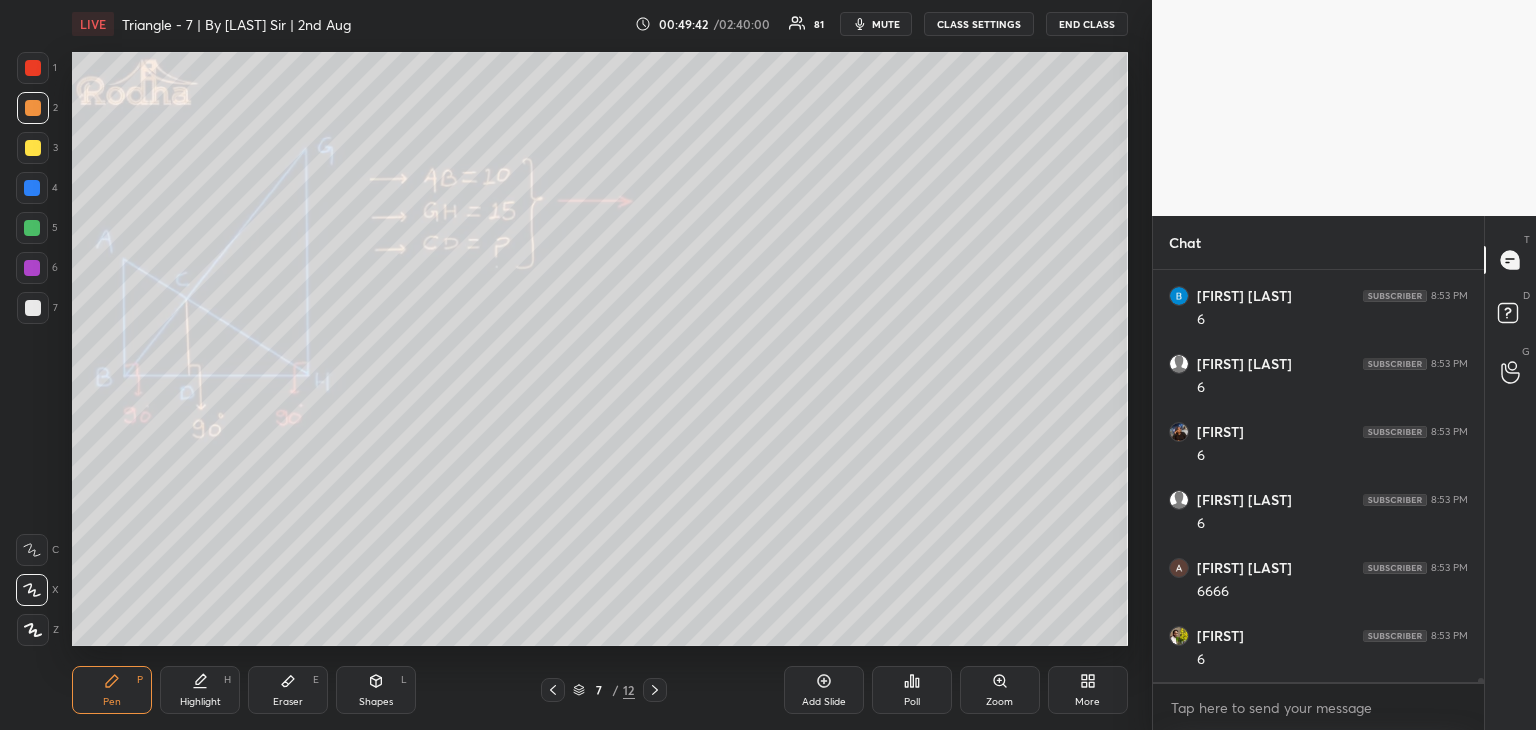 scroll, scrollTop: 41492, scrollLeft: 0, axis: vertical 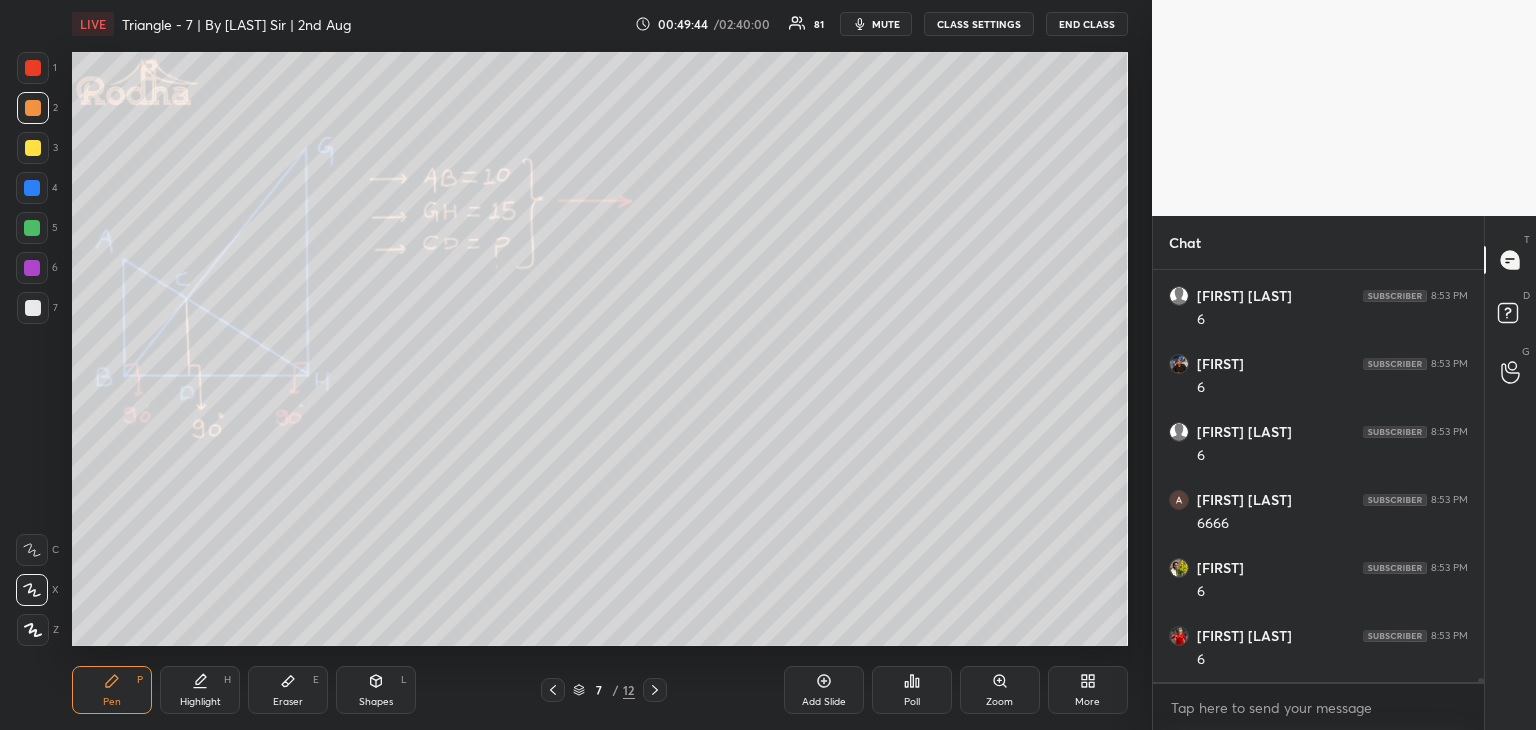 click on "Shapes" at bounding box center [376, 702] 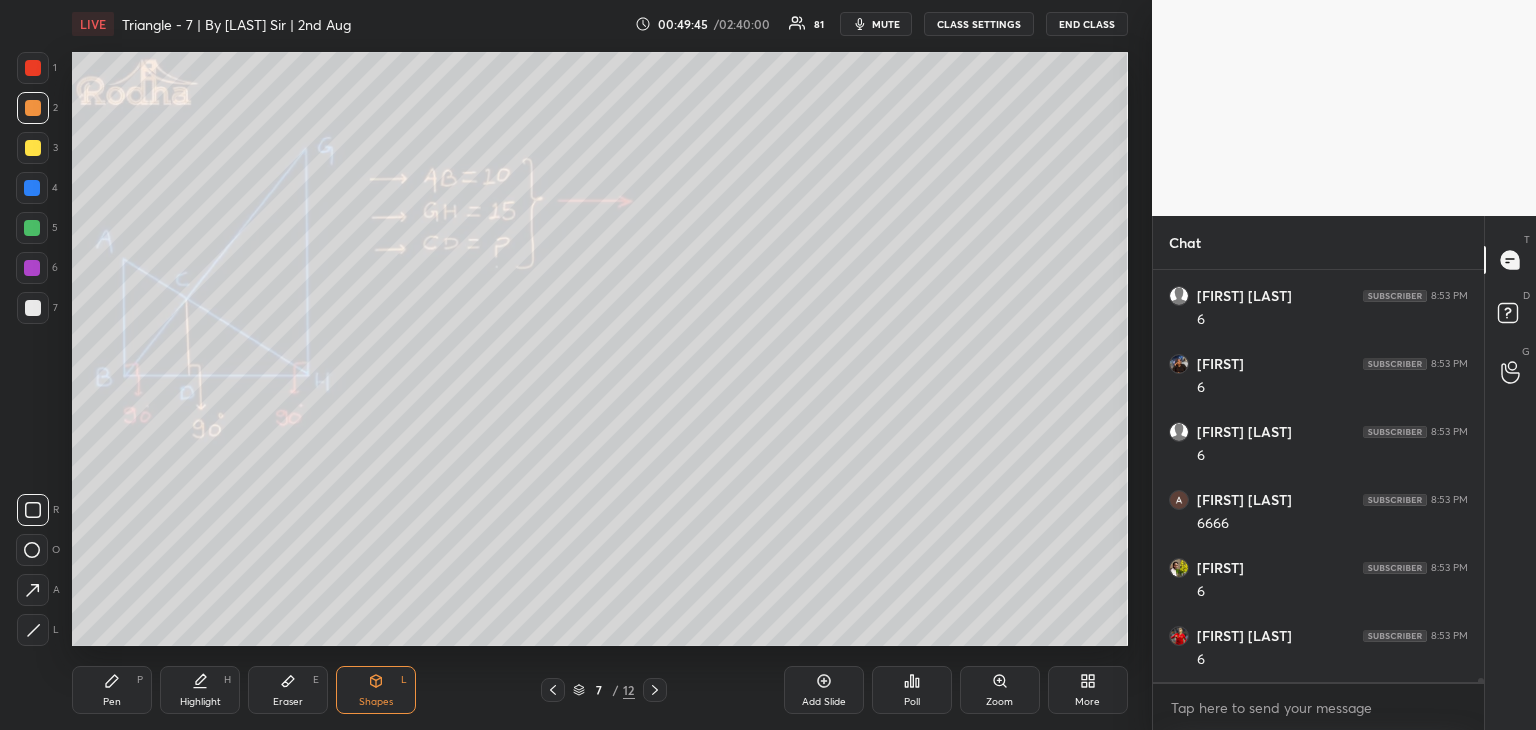 click at bounding box center [33, 630] 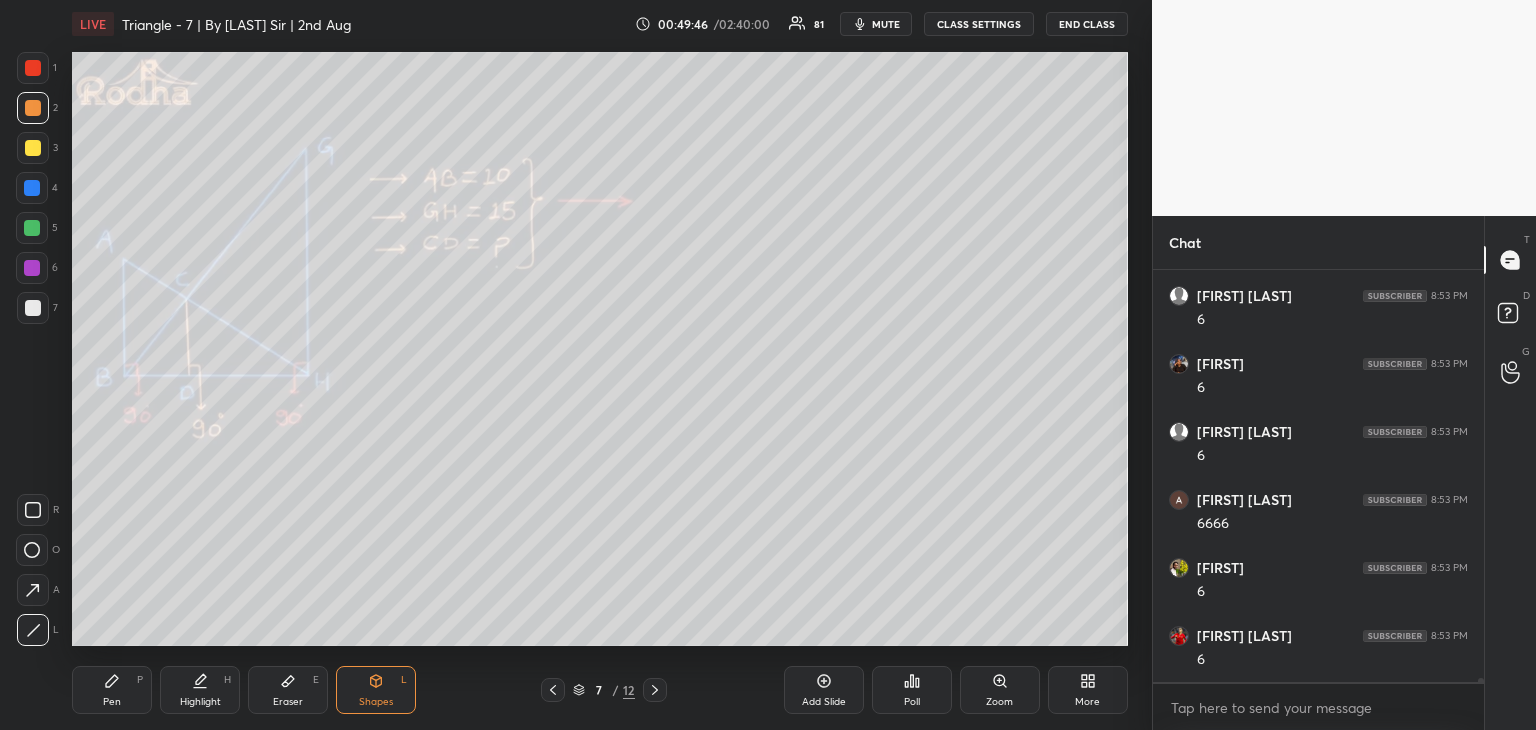 scroll, scrollTop: 41560, scrollLeft: 0, axis: vertical 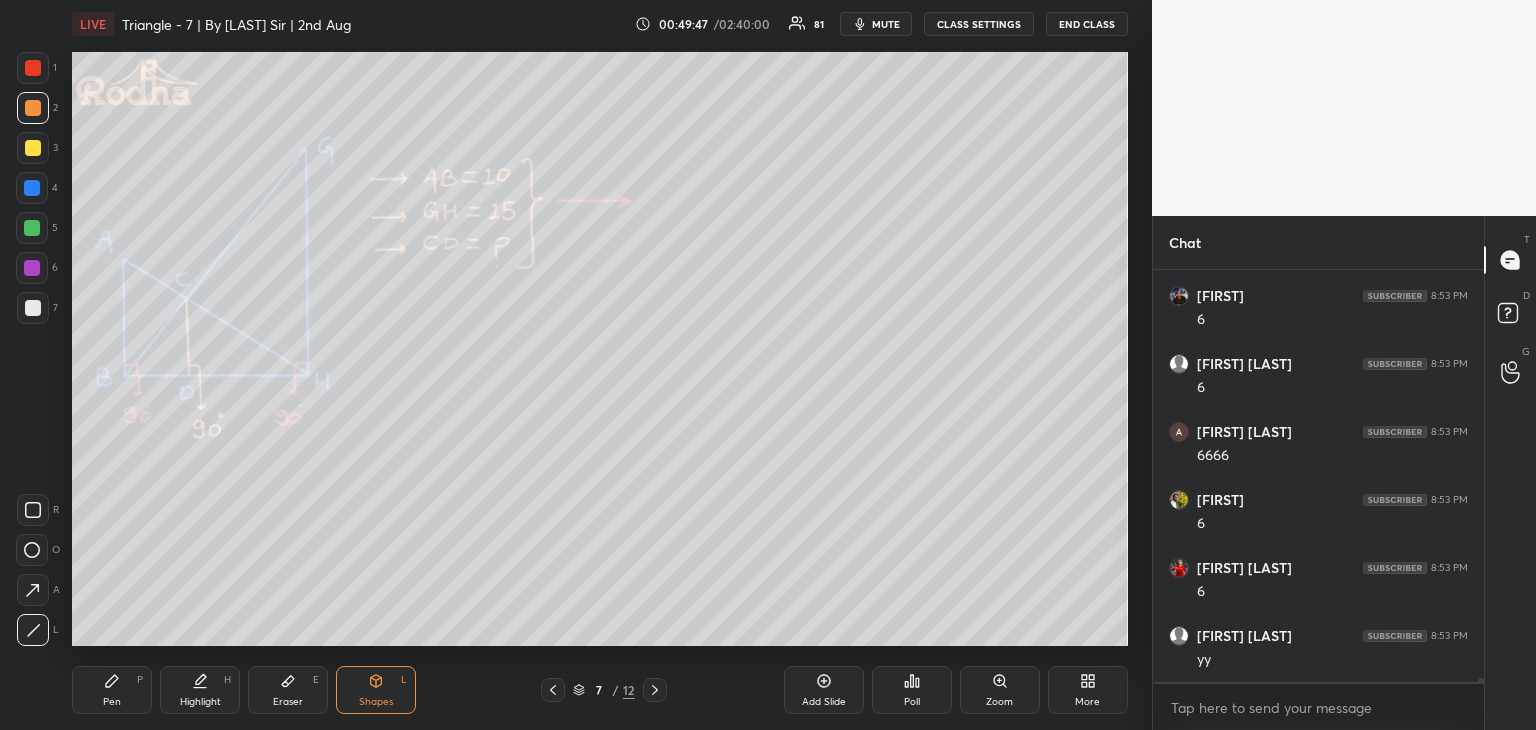 drag, startPoint x: 33, startPoint y: 267, endPoint x: 59, endPoint y: 265, distance: 26.076809 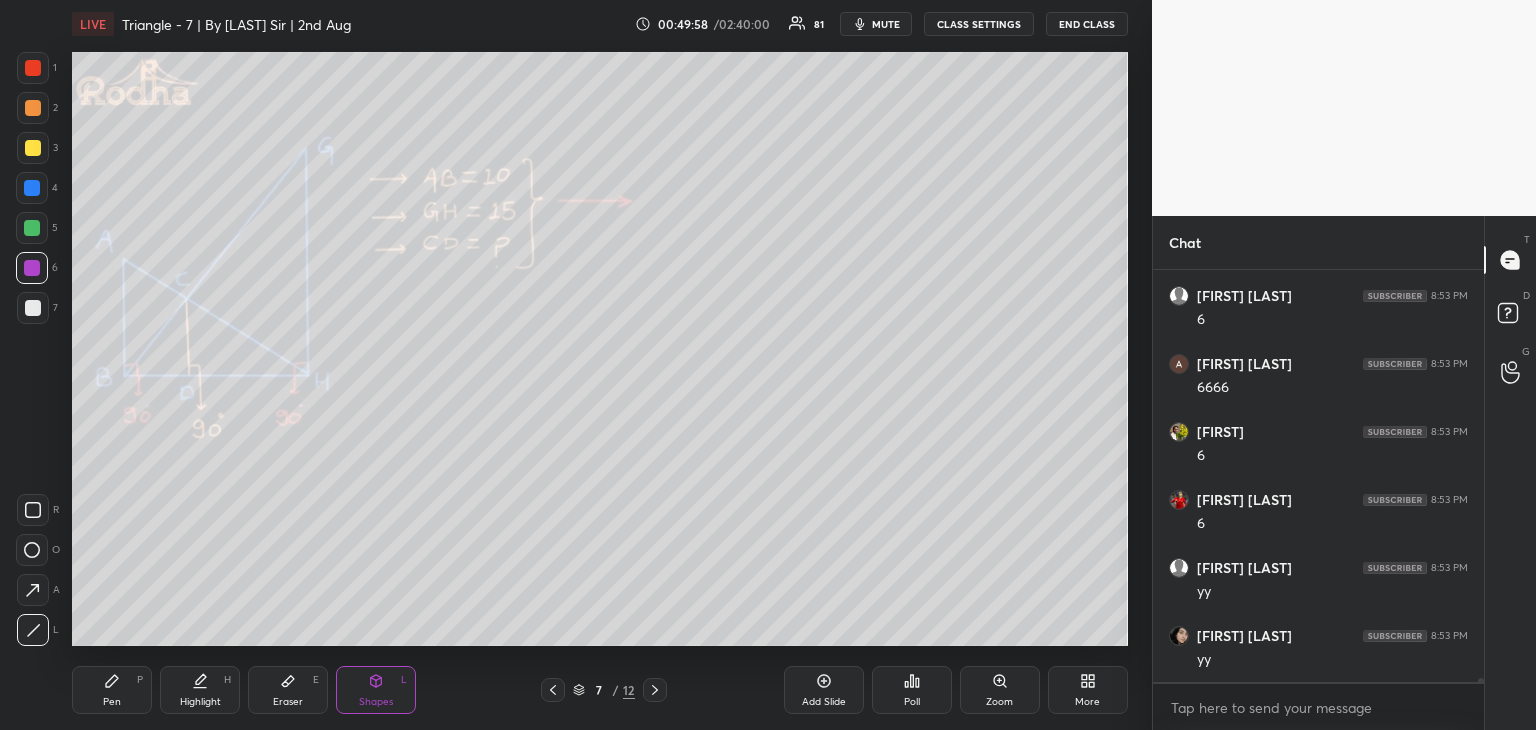 scroll, scrollTop: 41696, scrollLeft: 0, axis: vertical 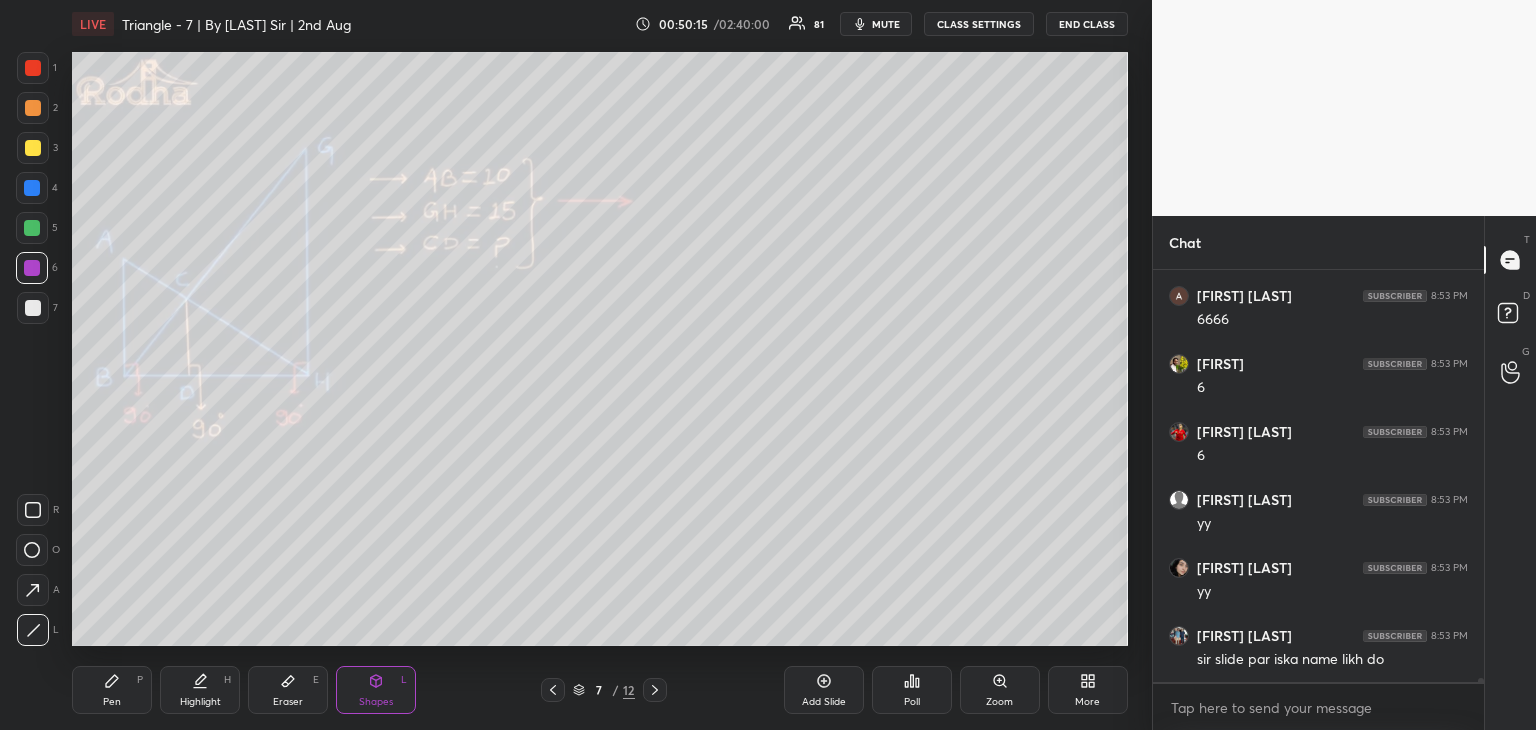 drag, startPoint x: 119, startPoint y: 697, endPoint x: 128, endPoint y: 661, distance: 37.107952 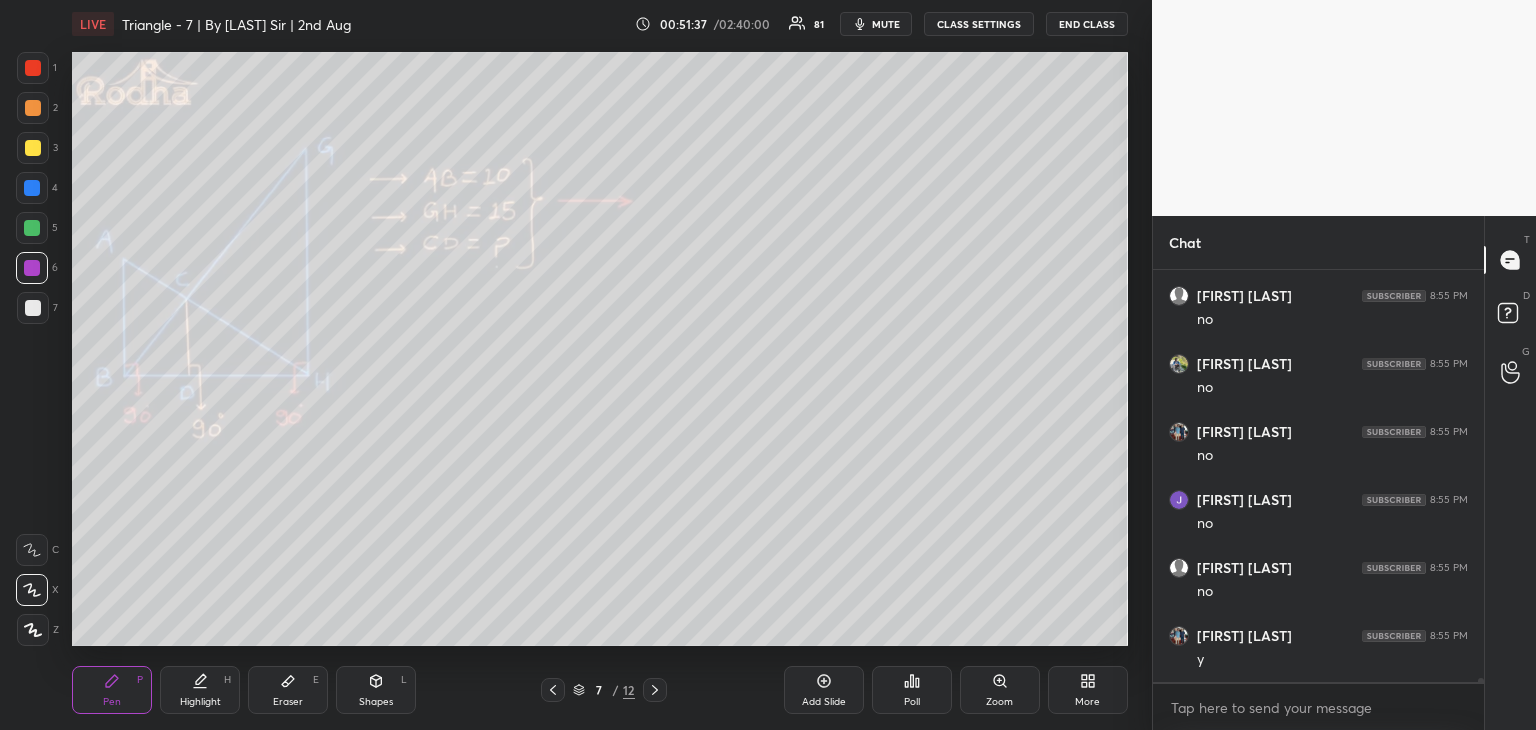 scroll, scrollTop: 43396, scrollLeft: 0, axis: vertical 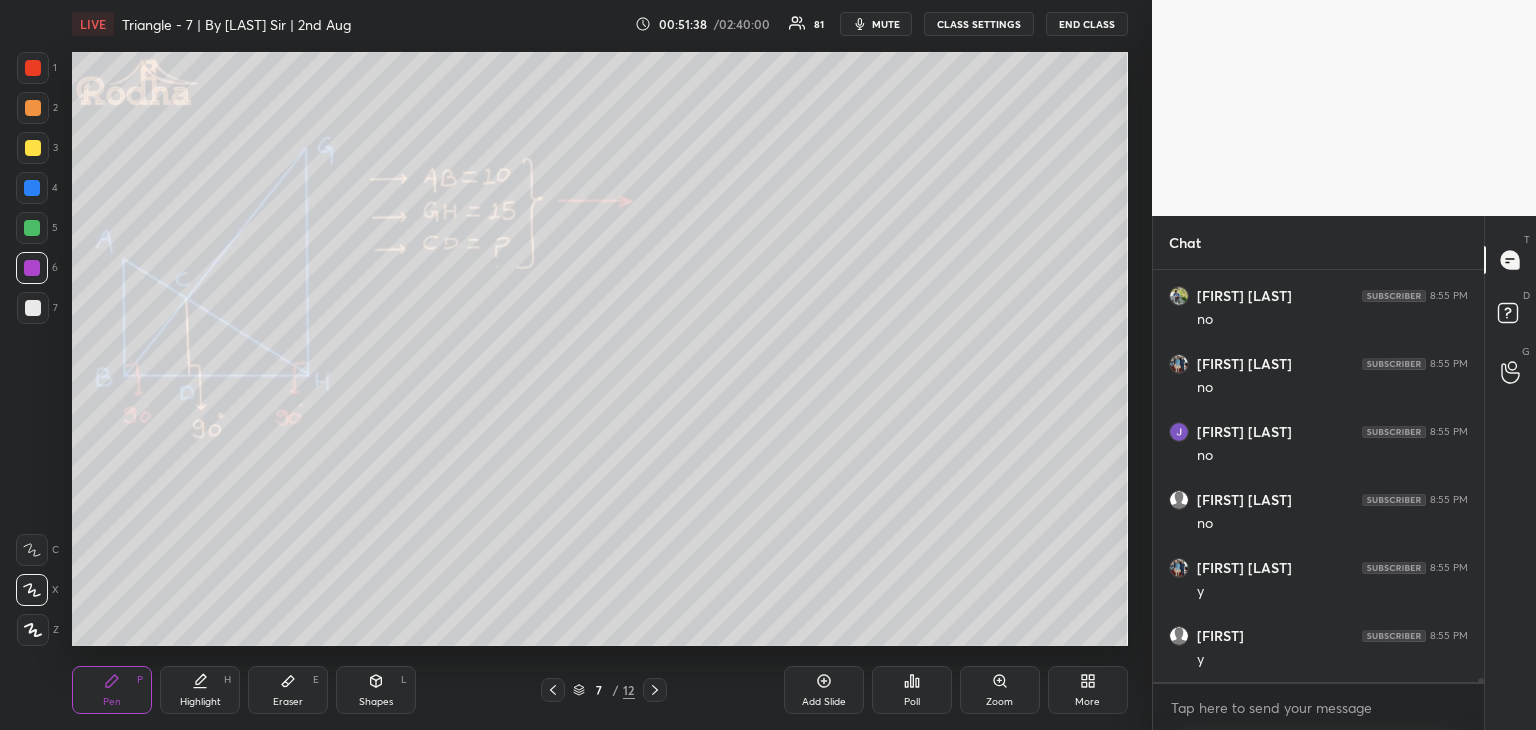 drag, startPoint x: 652, startPoint y: 701, endPoint x: 663, endPoint y: 715, distance: 17.804493 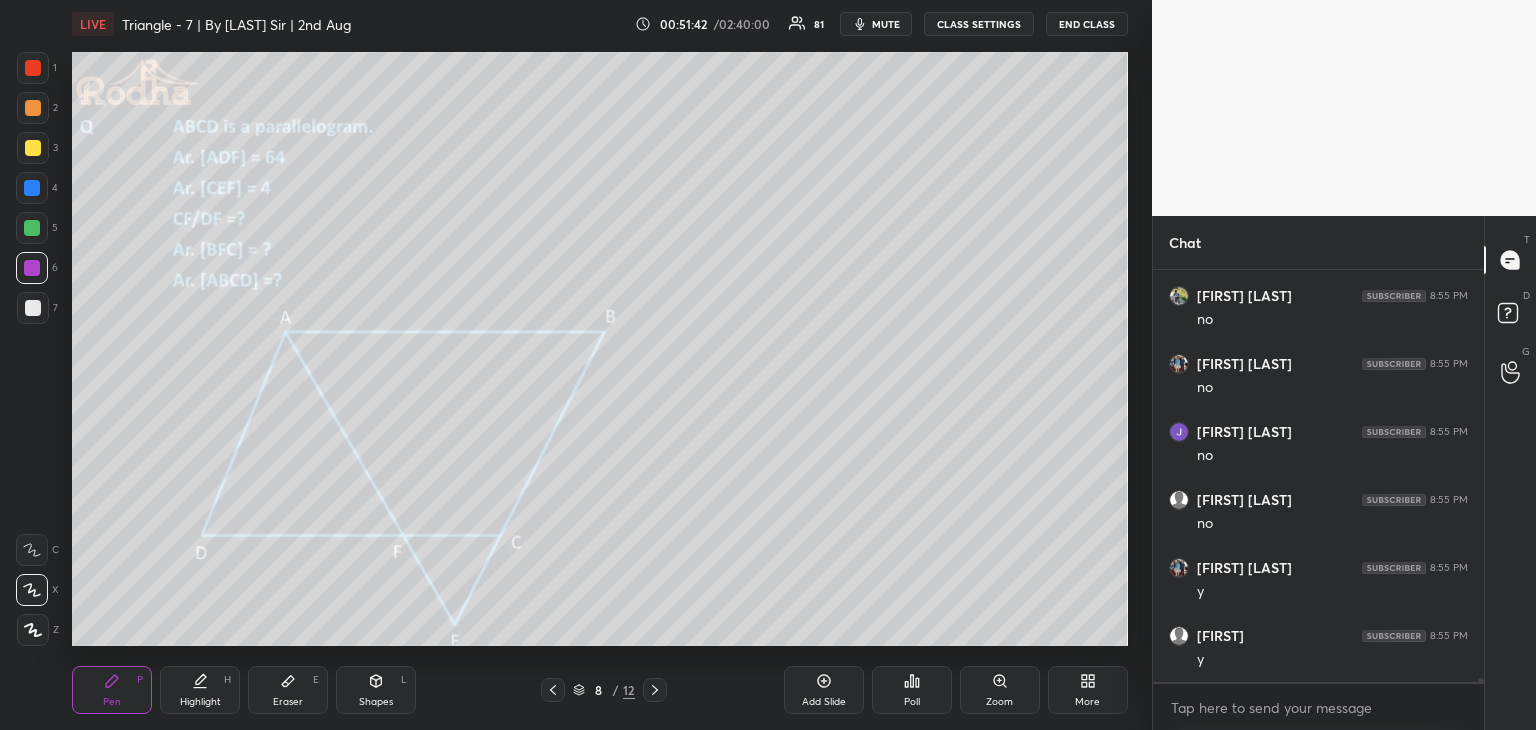 scroll, scrollTop: 43464, scrollLeft: 0, axis: vertical 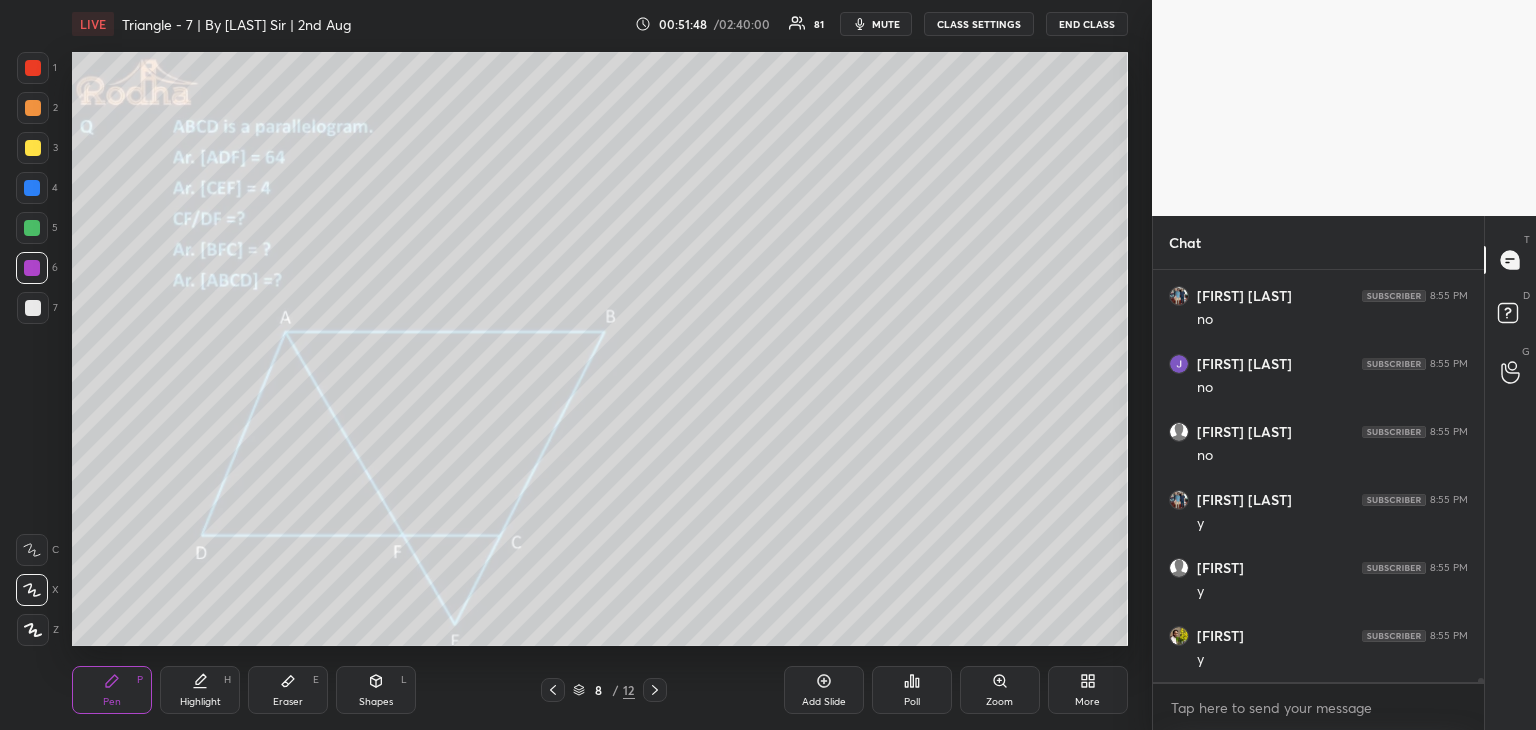 click 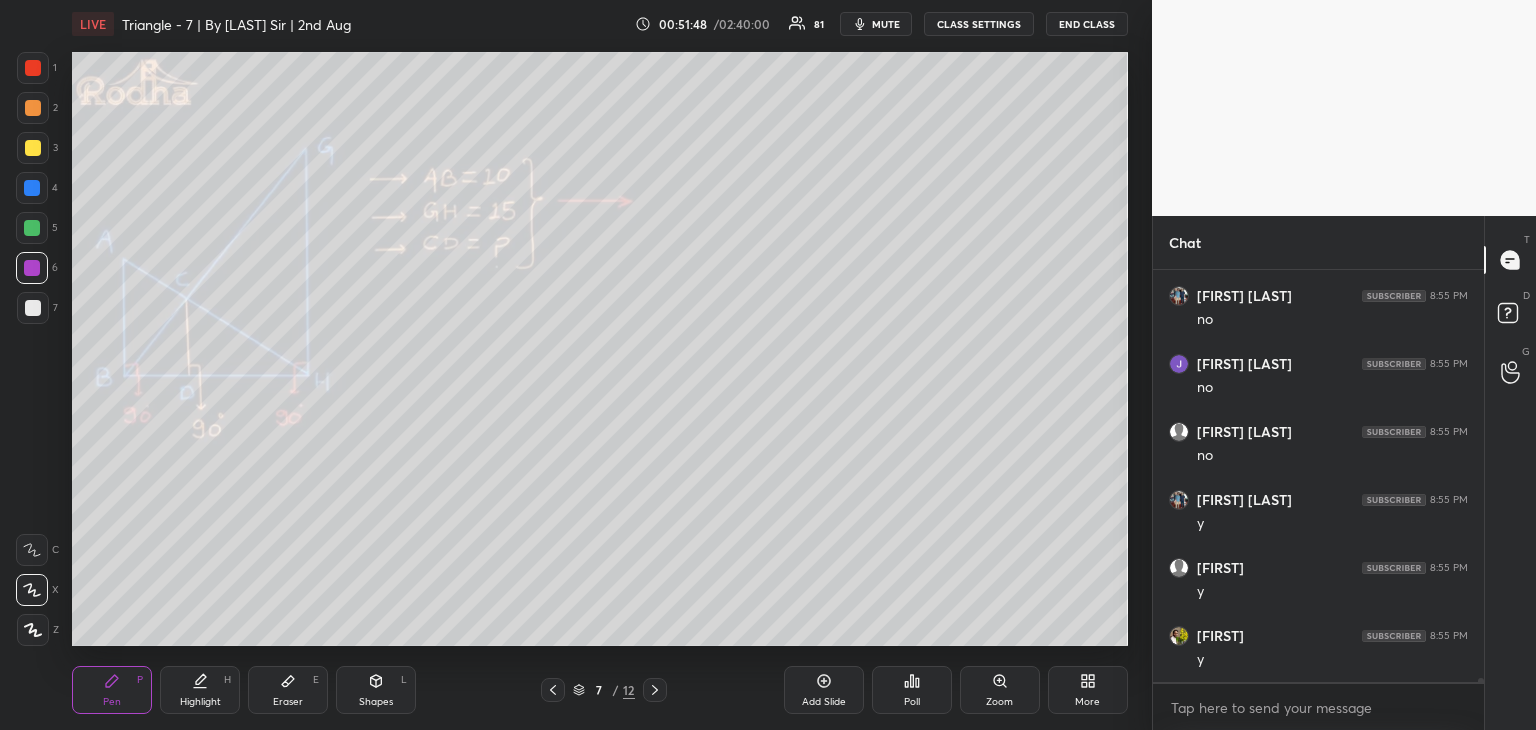 click 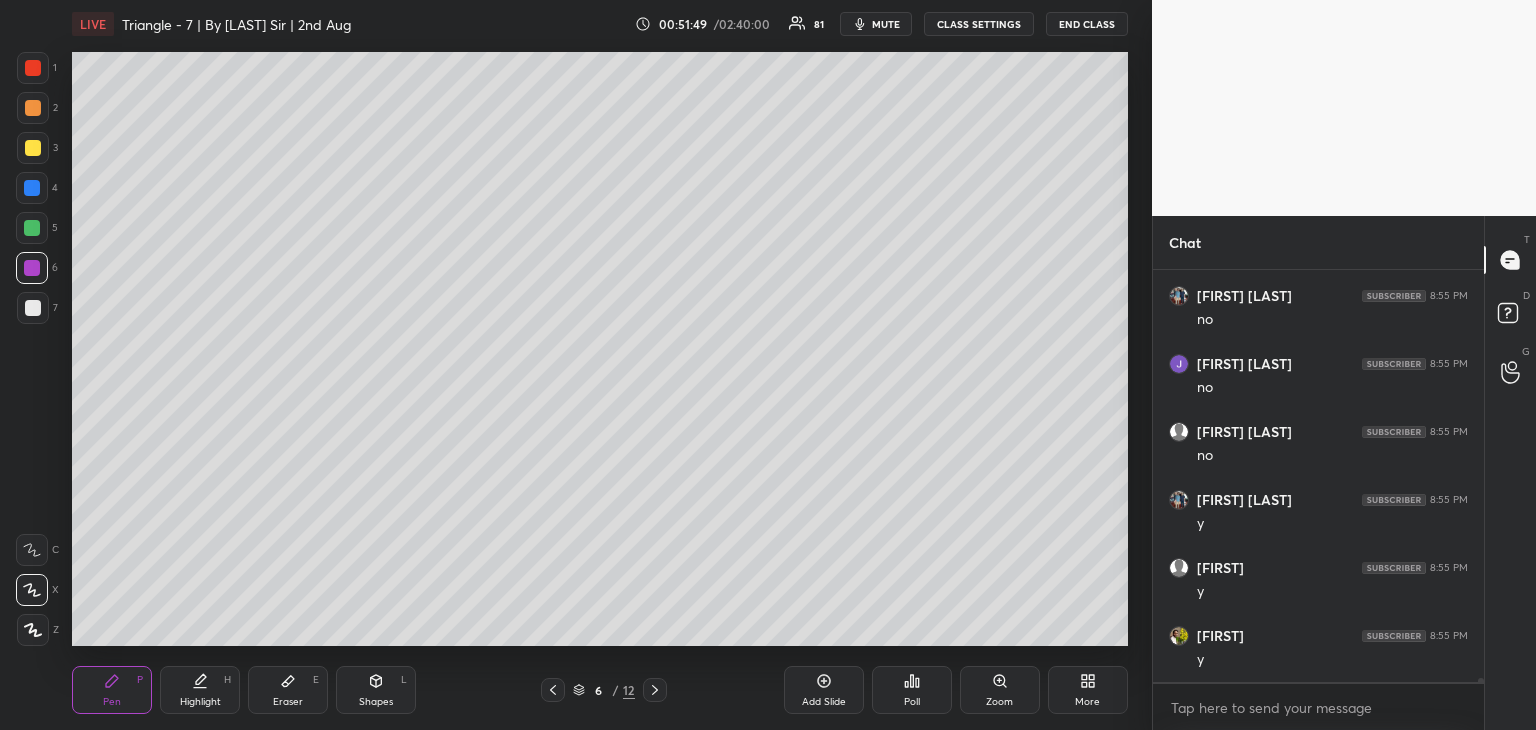 click 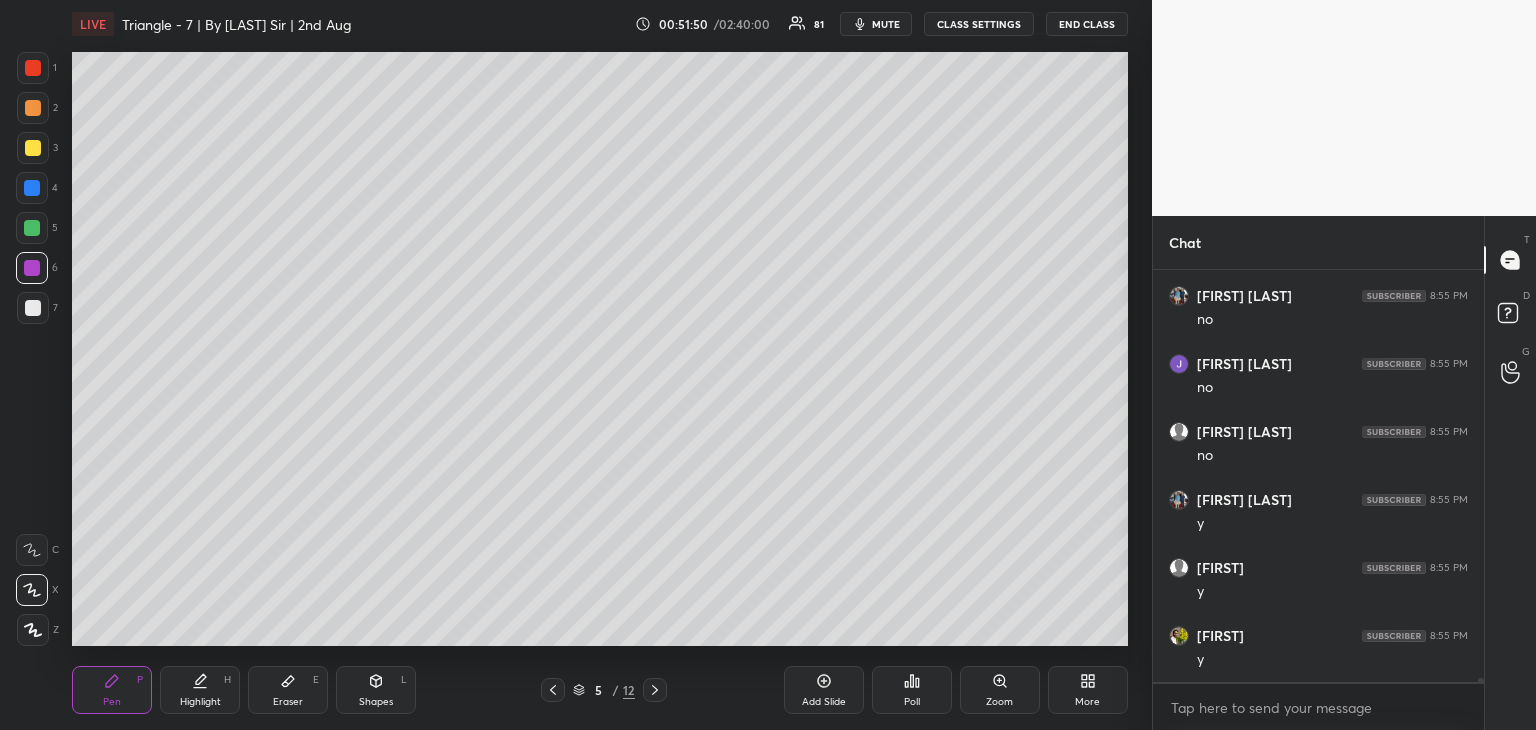 click 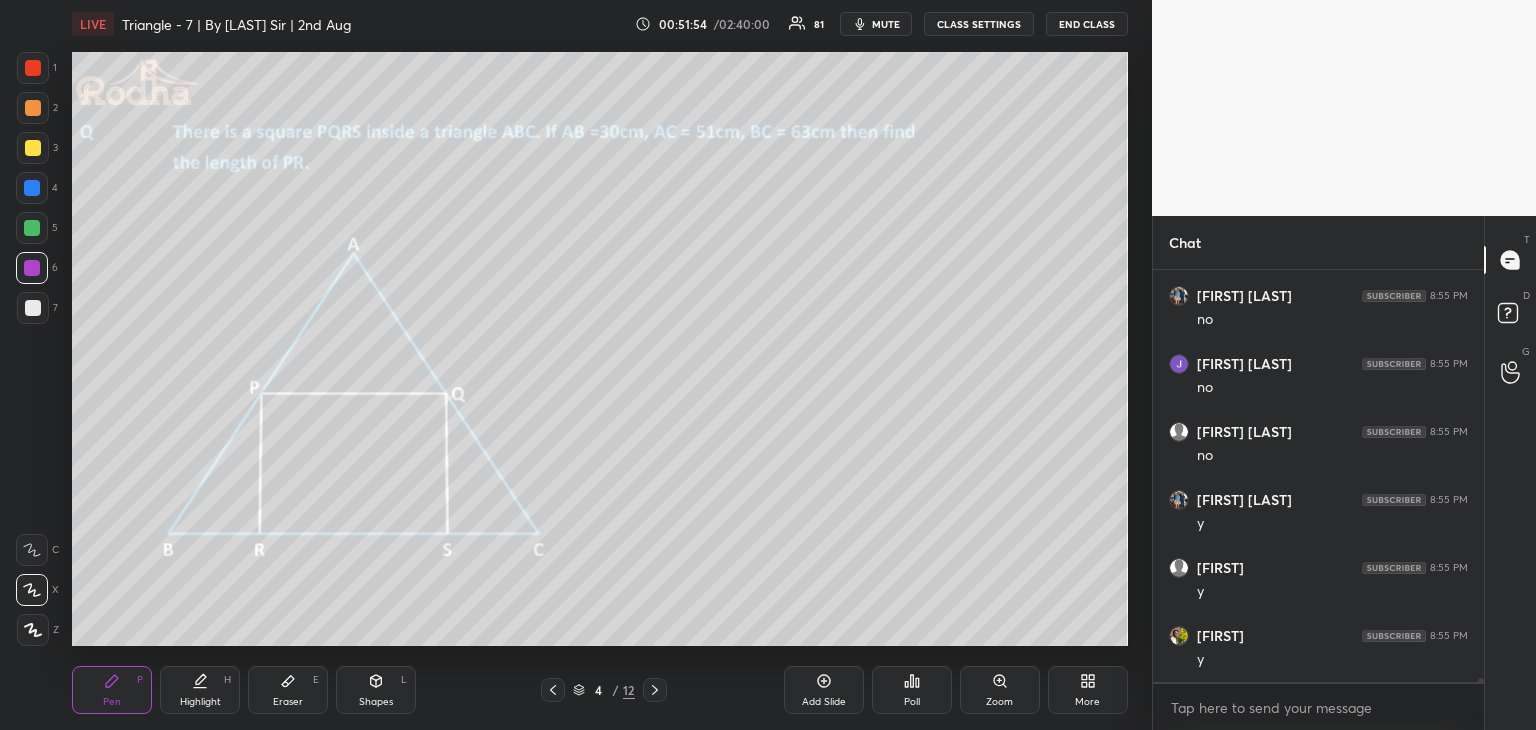 click 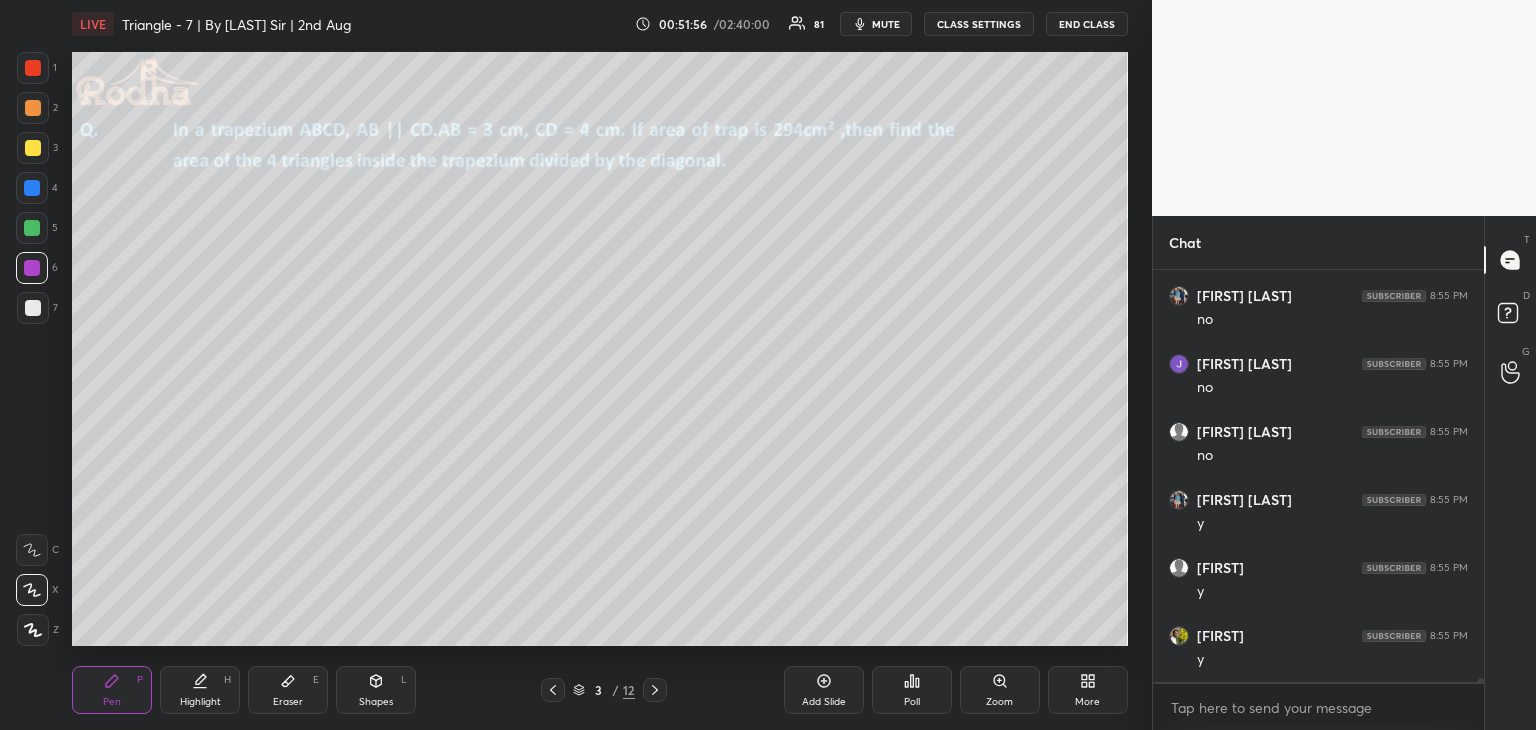 click 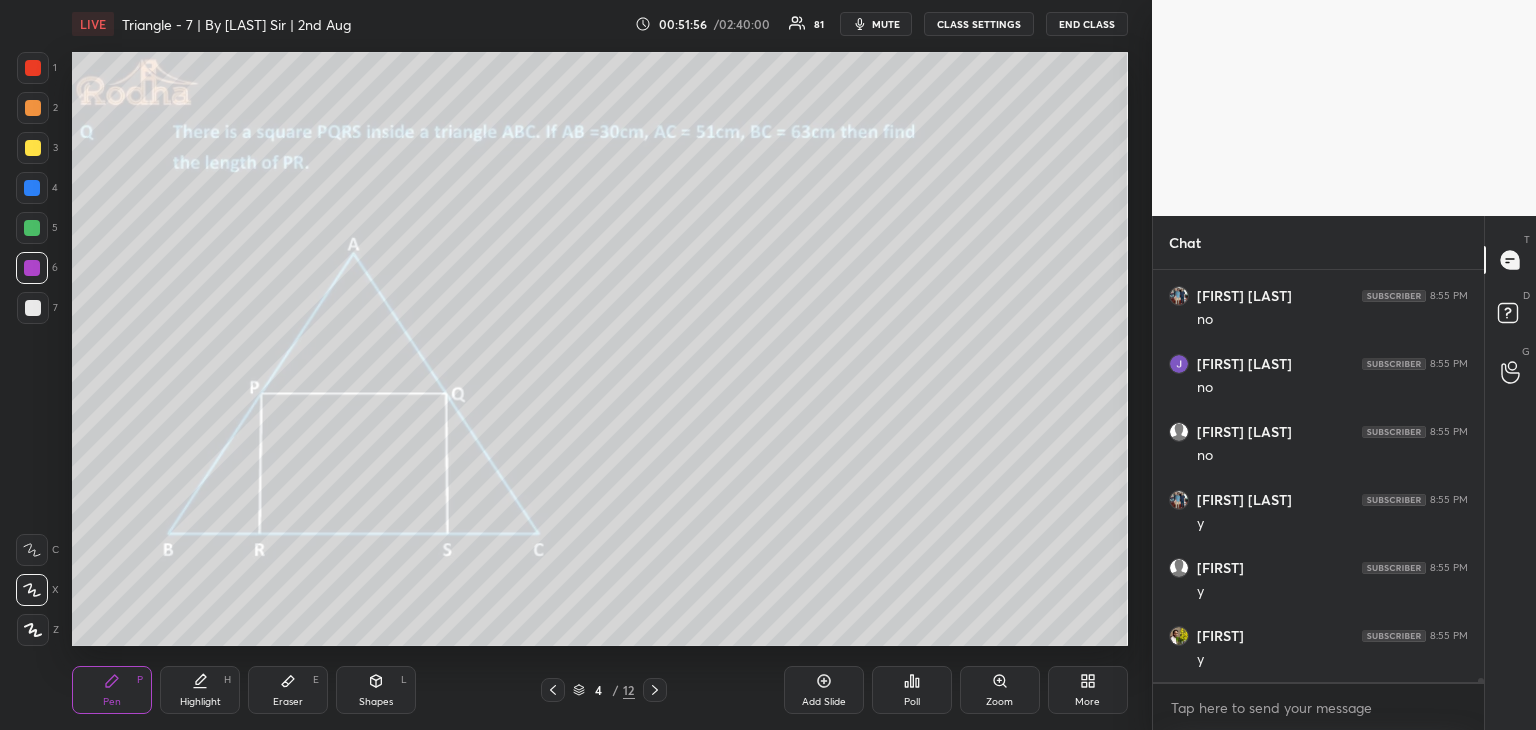 click 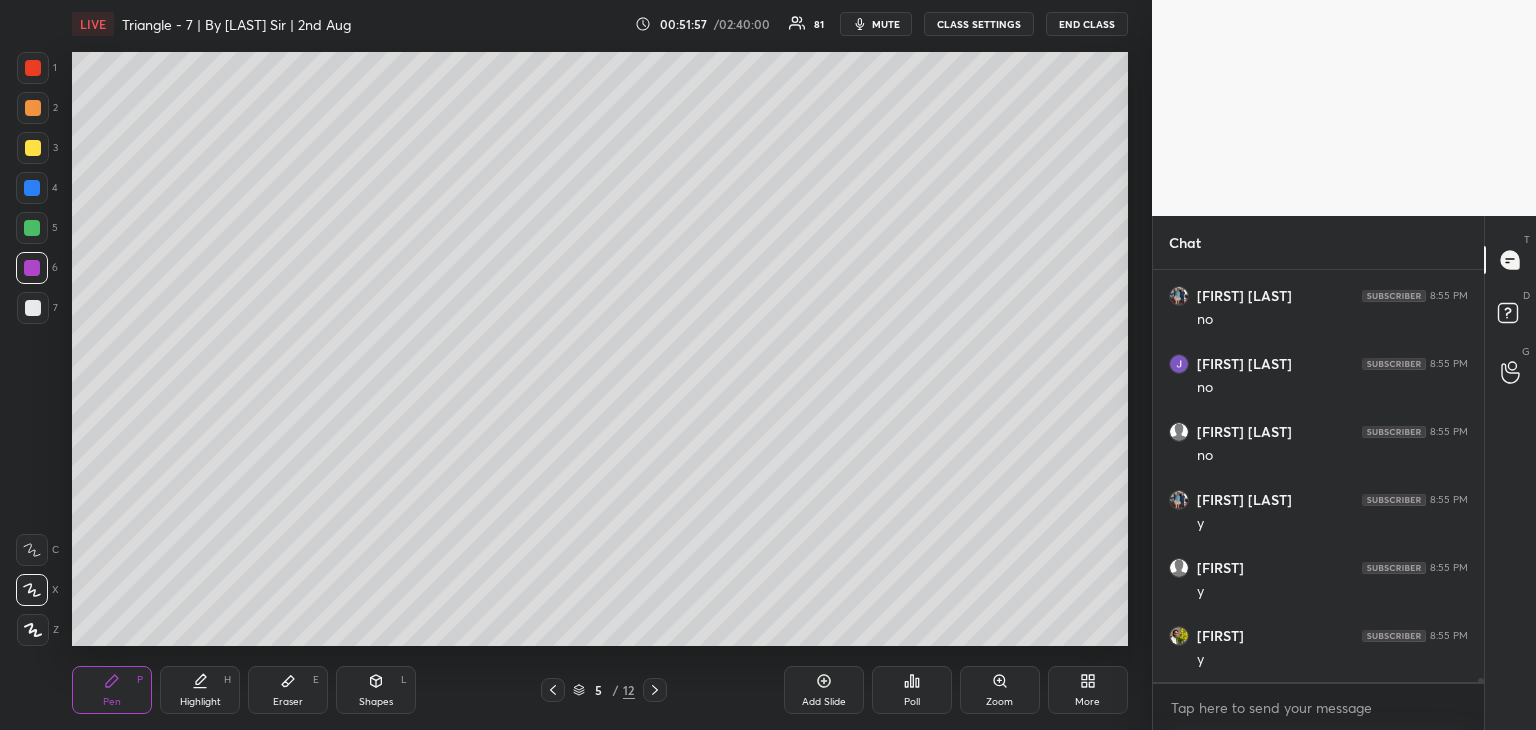 click 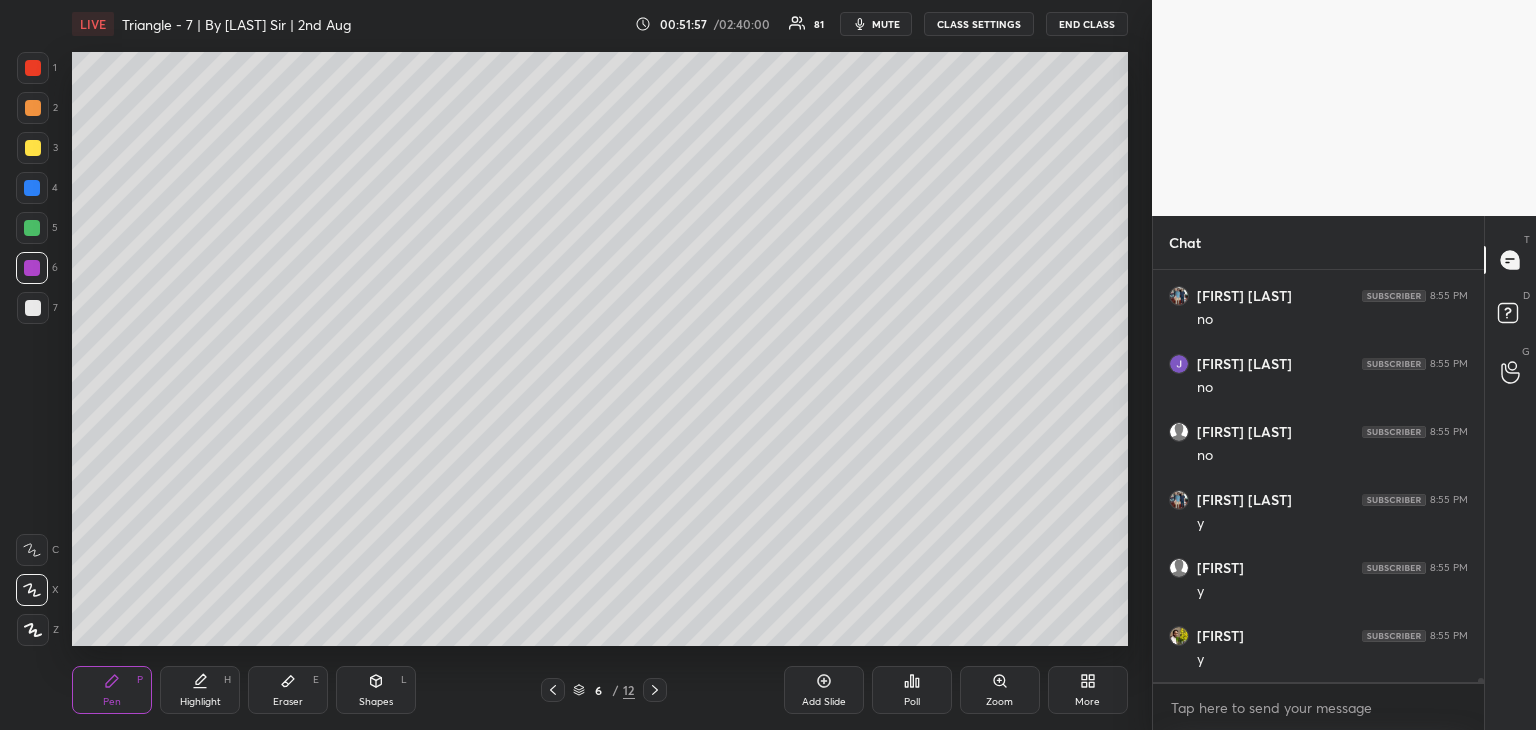 click 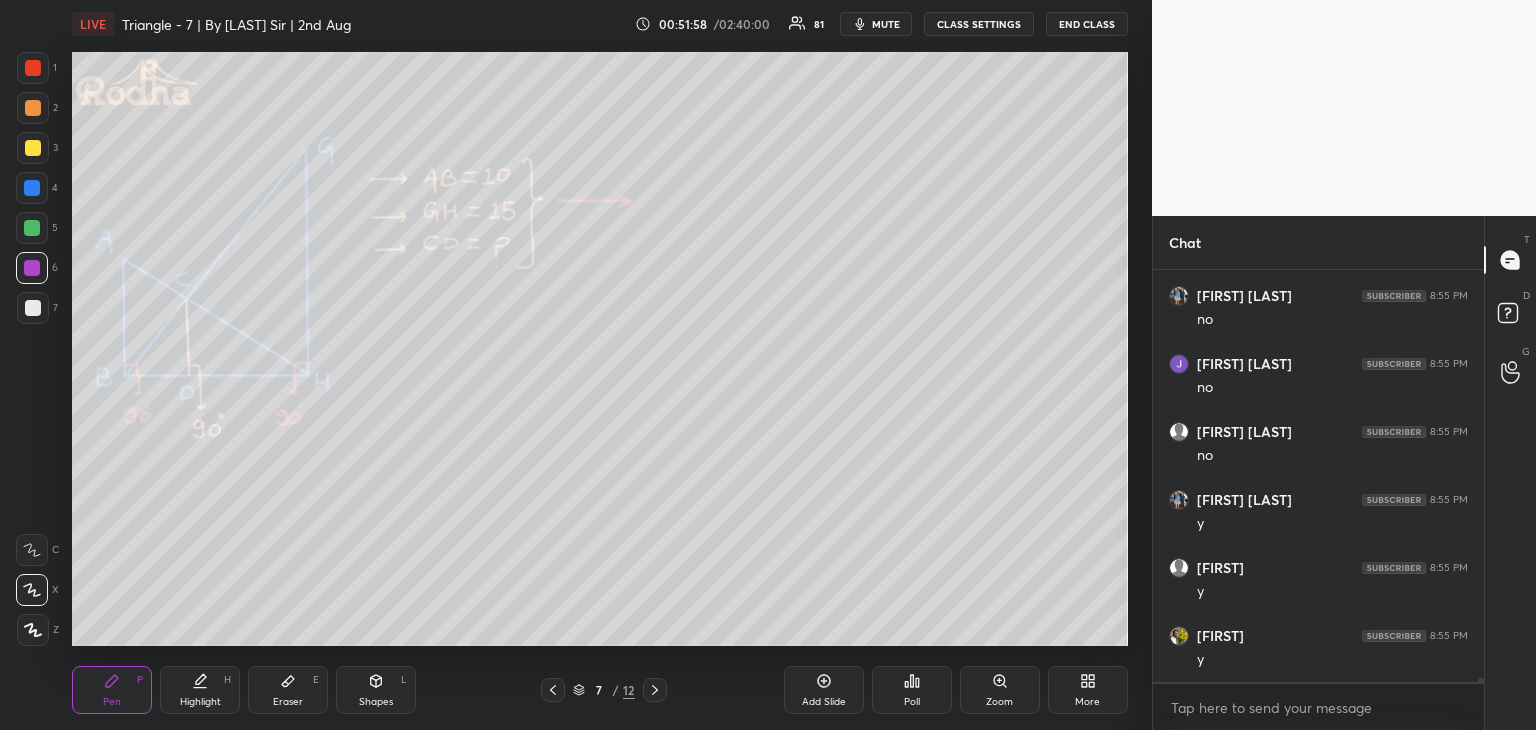 click 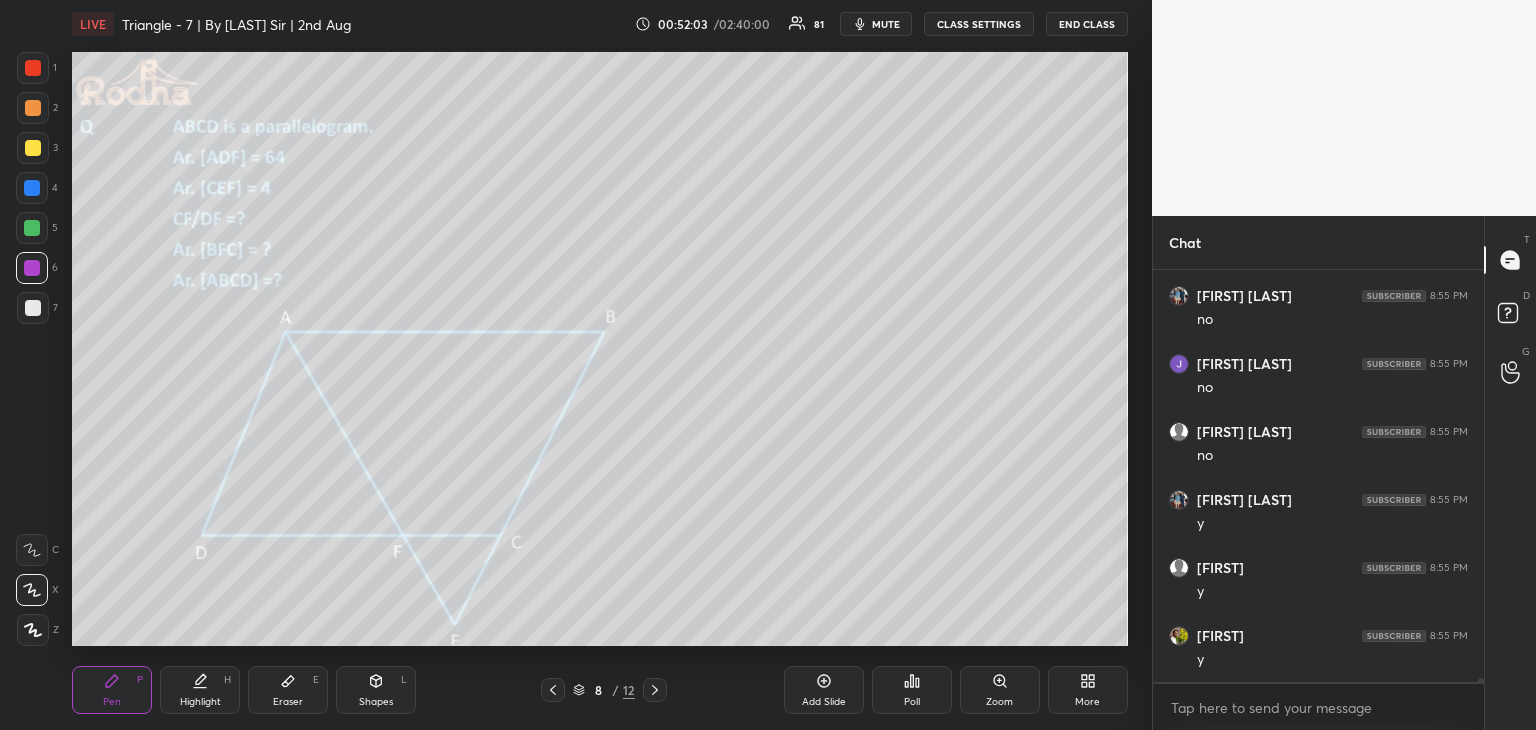 drag, startPoint x: 31, startPoint y: 143, endPoint x: 44, endPoint y: 149, distance: 14.3178215 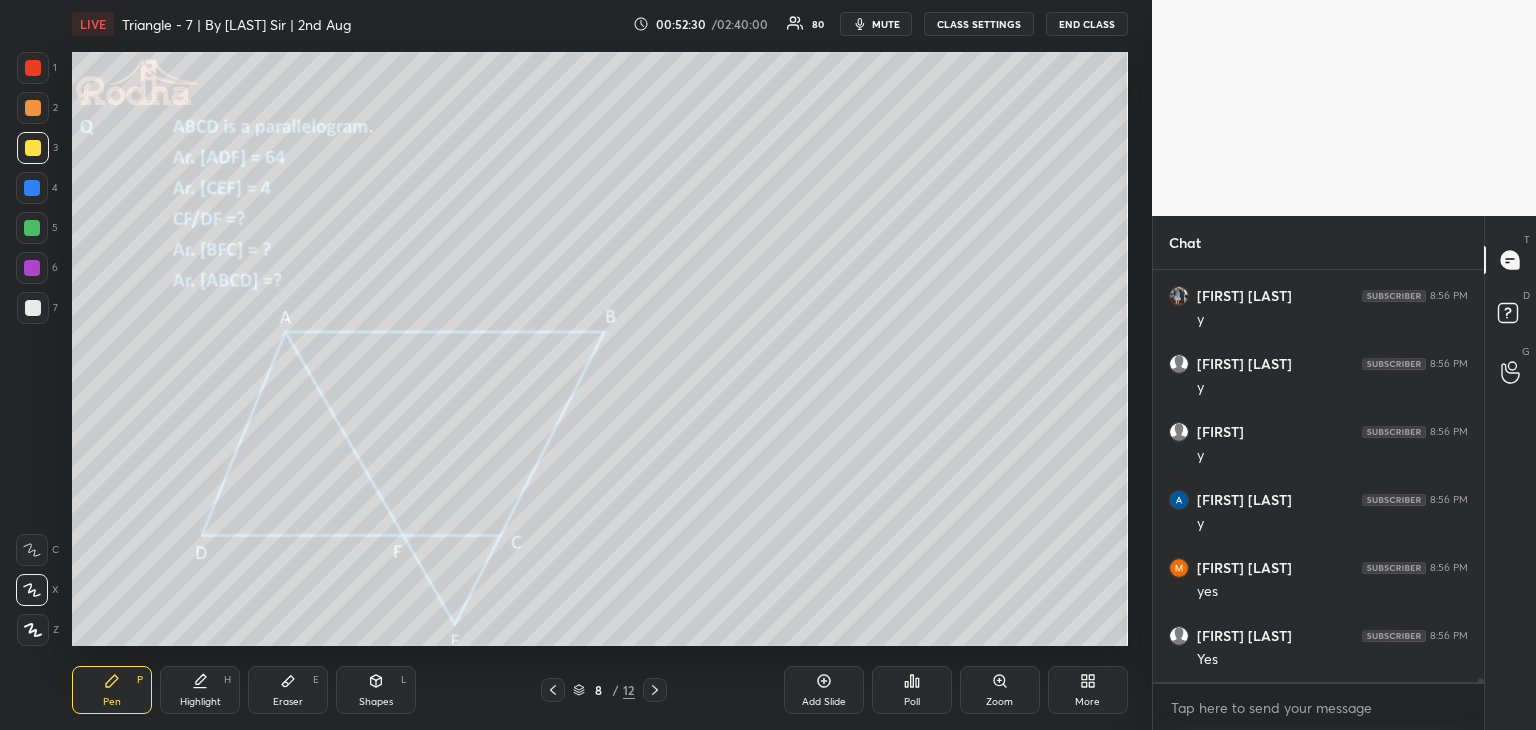 scroll, scrollTop: 43940, scrollLeft: 0, axis: vertical 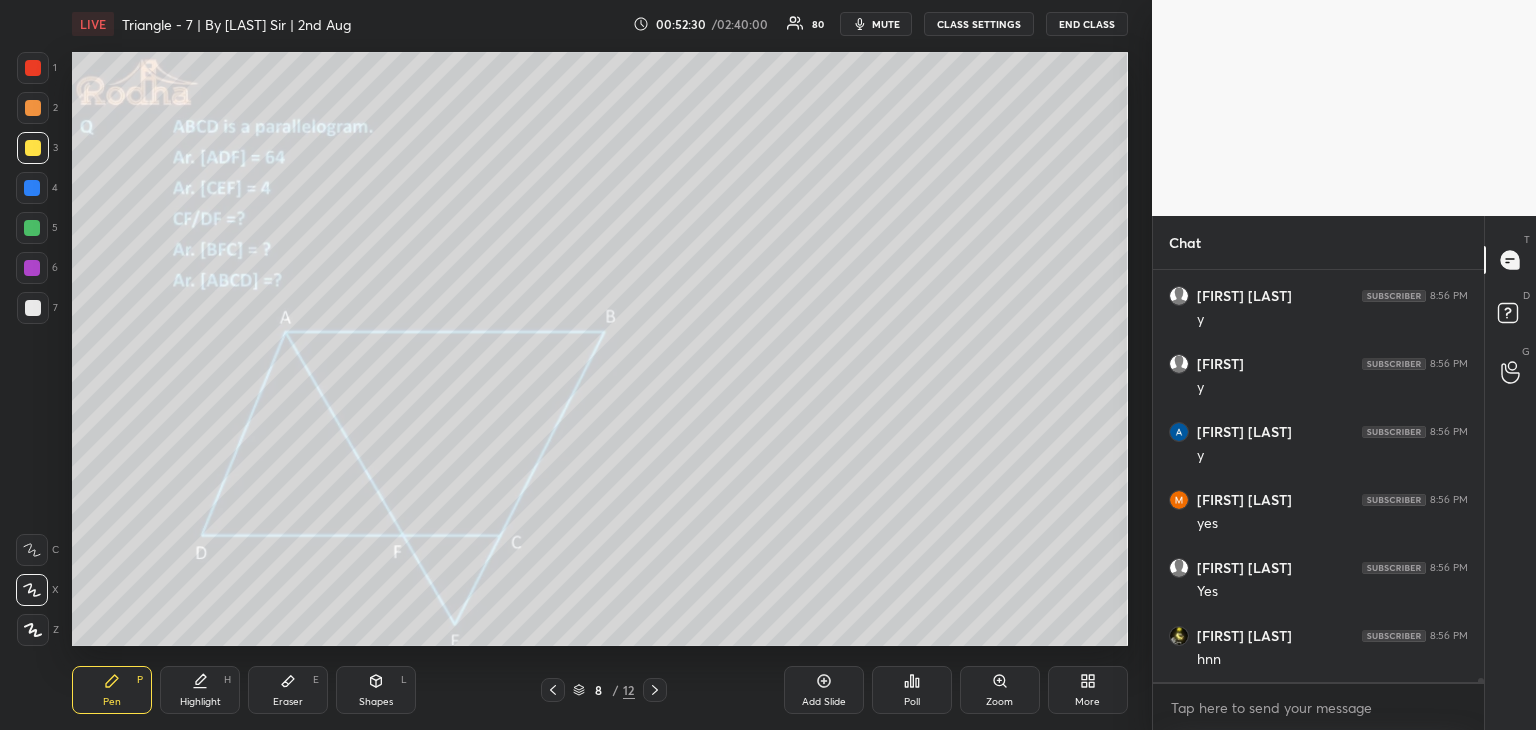 click at bounding box center (32, 228) 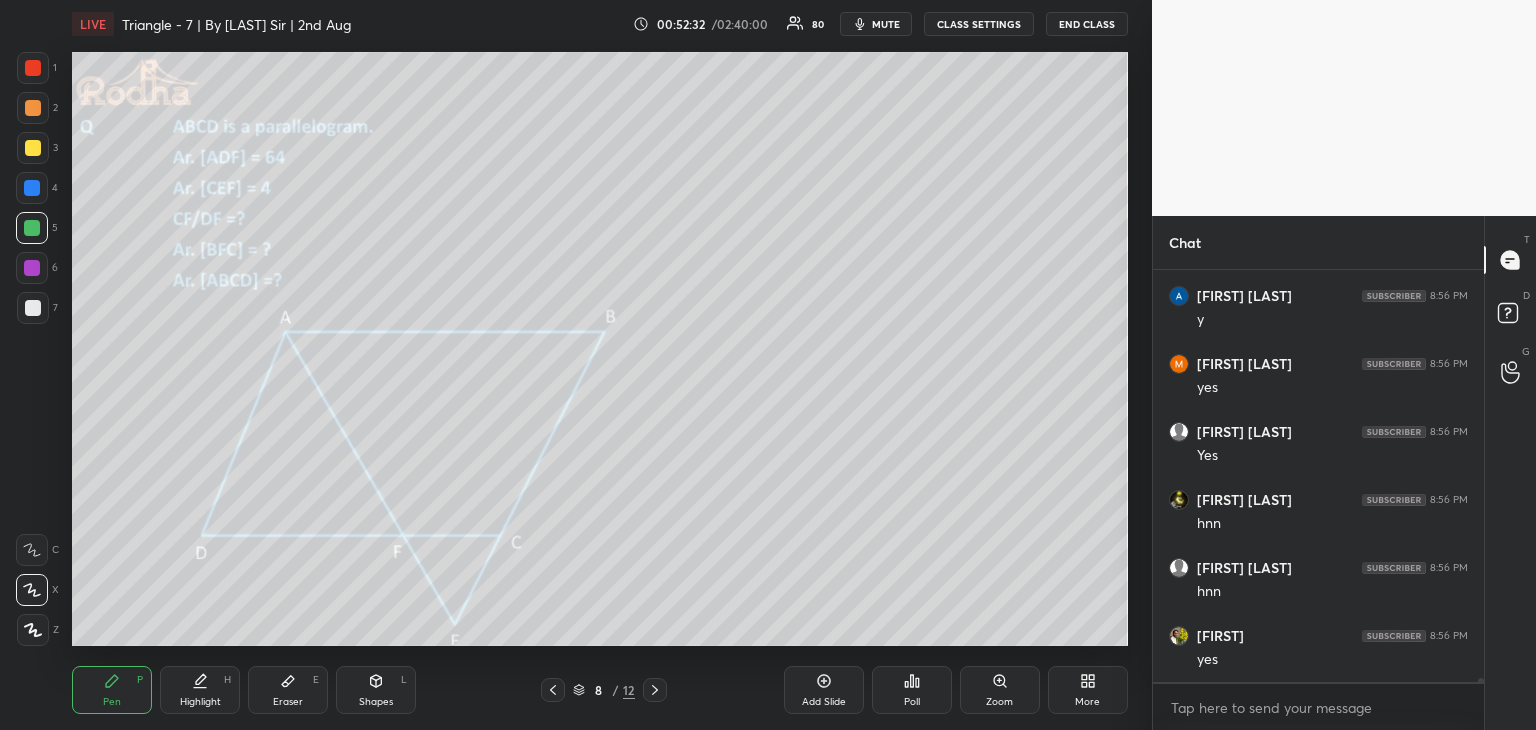 scroll, scrollTop: 44144, scrollLeft: 0, axis: vertical 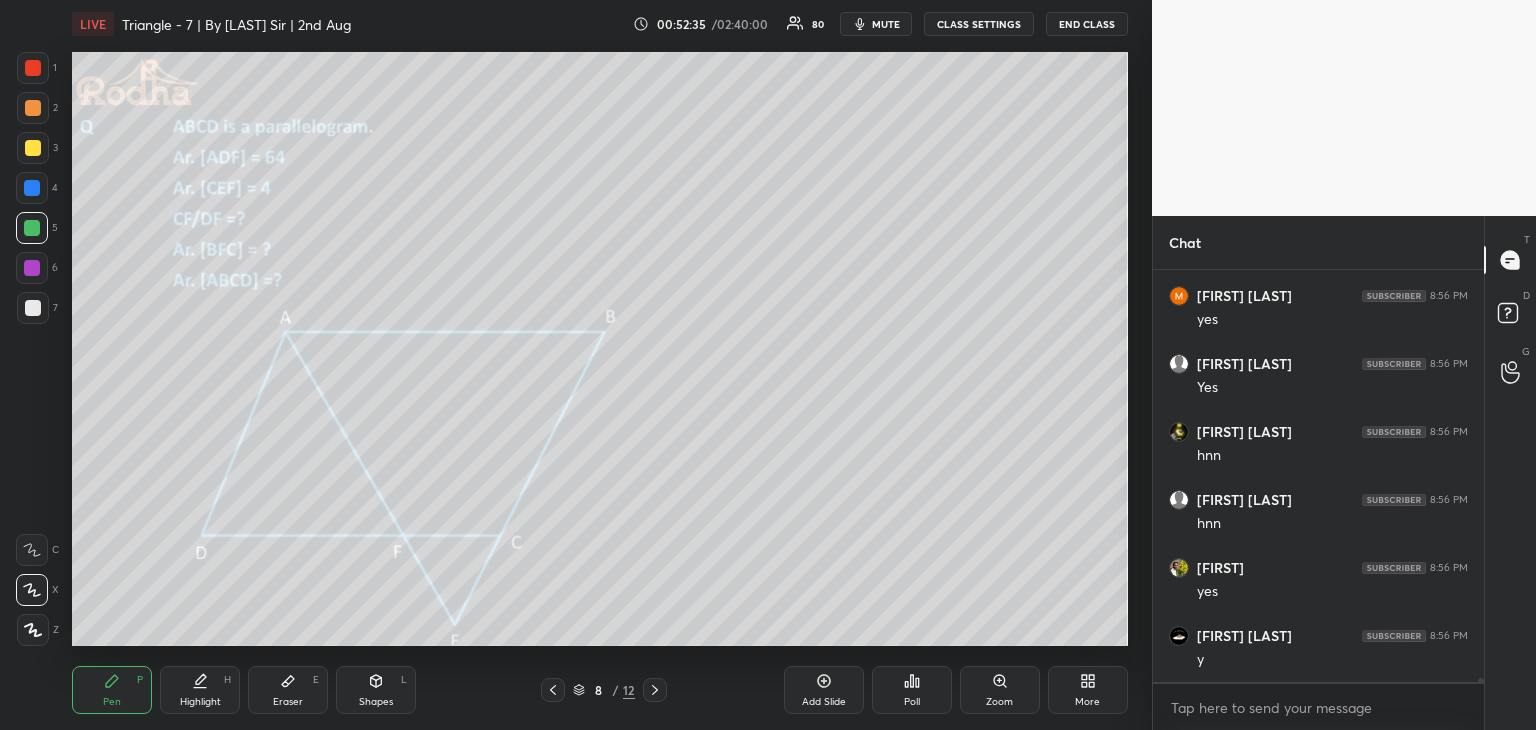 click on "Shapes" at bounding box center (376, 702) 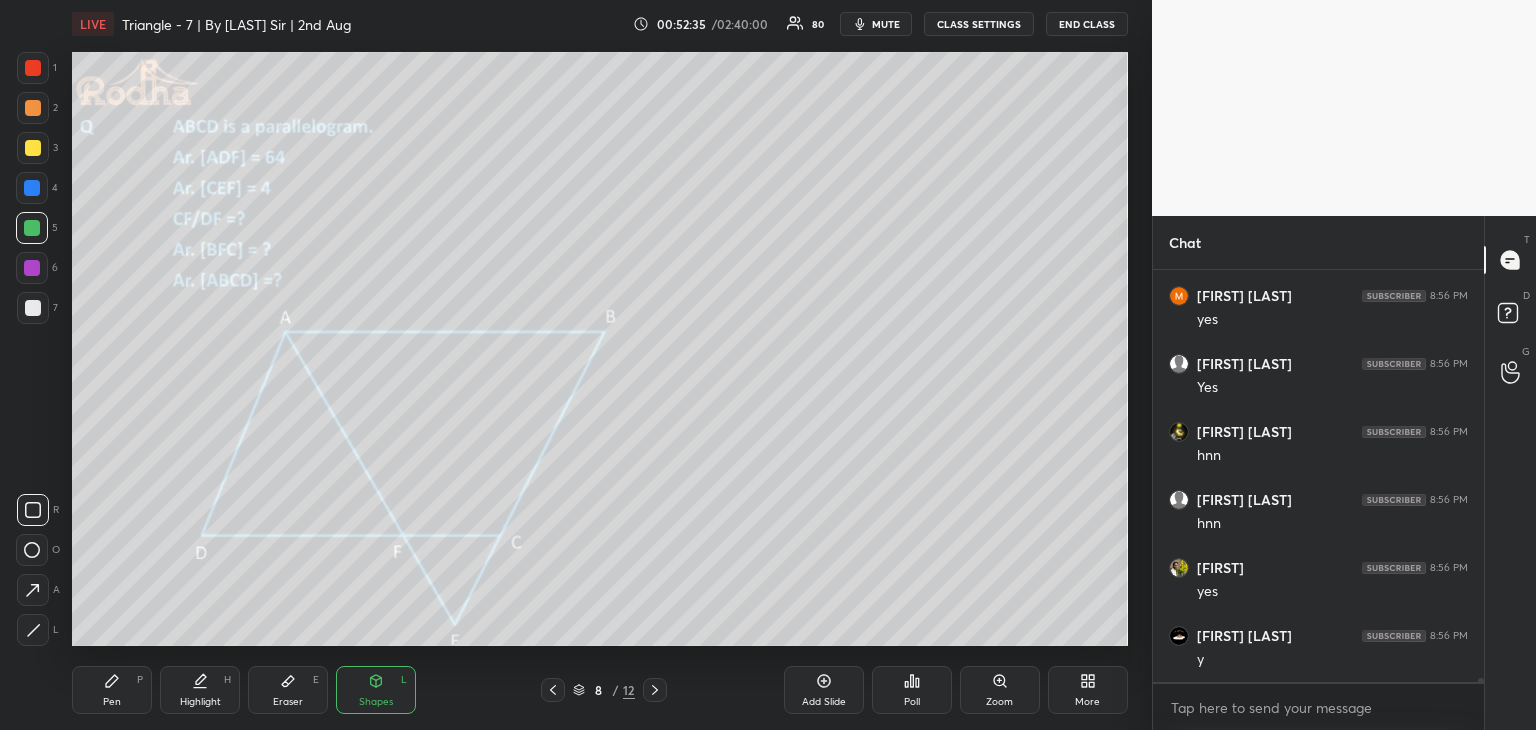 click 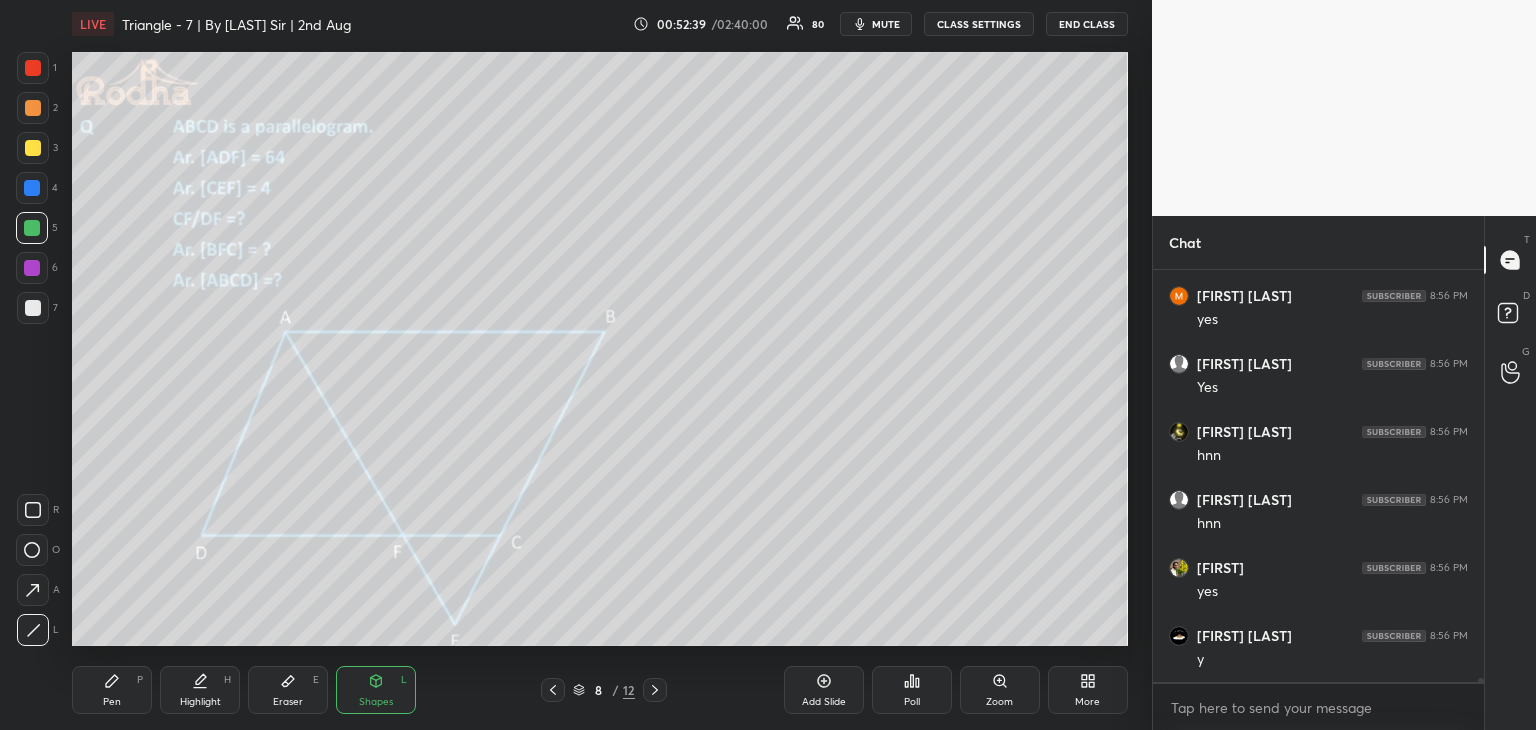 scroll, scrollTop: 44212, scrollLeft: 0, axis: vertical 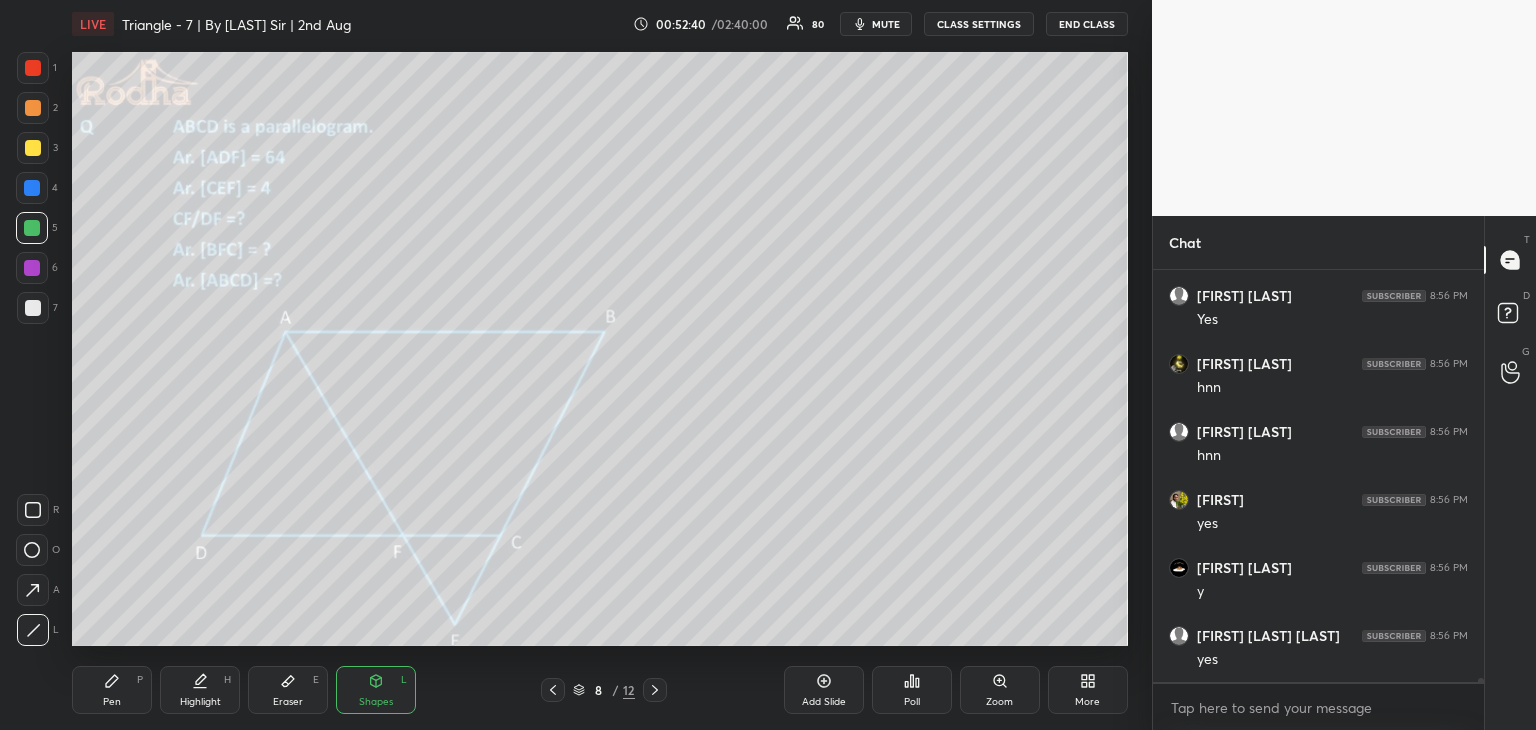 click on "Pen" at bounding box center [112, 702] 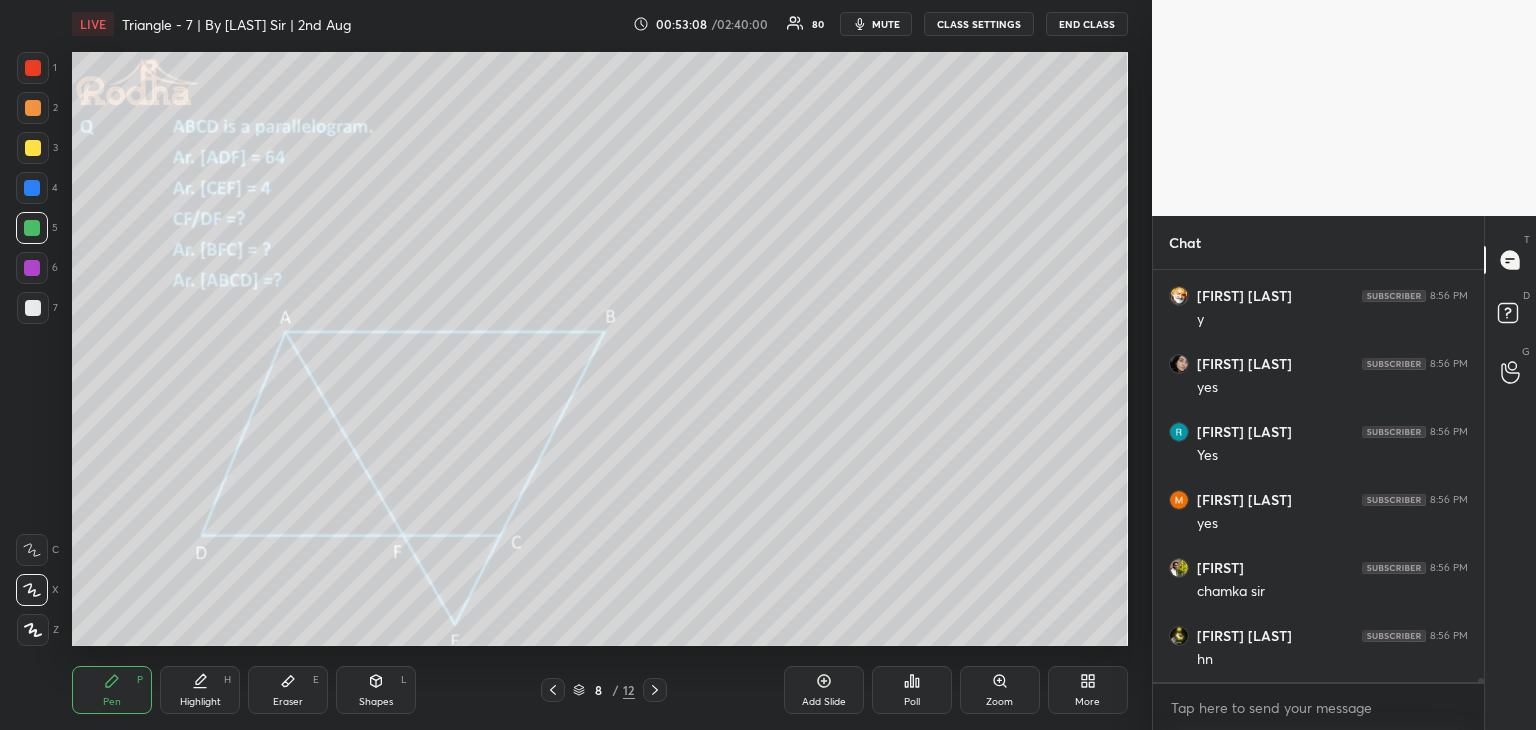 scroll, scrollTop: 44756, scrollLeft: 0, axis: vertical 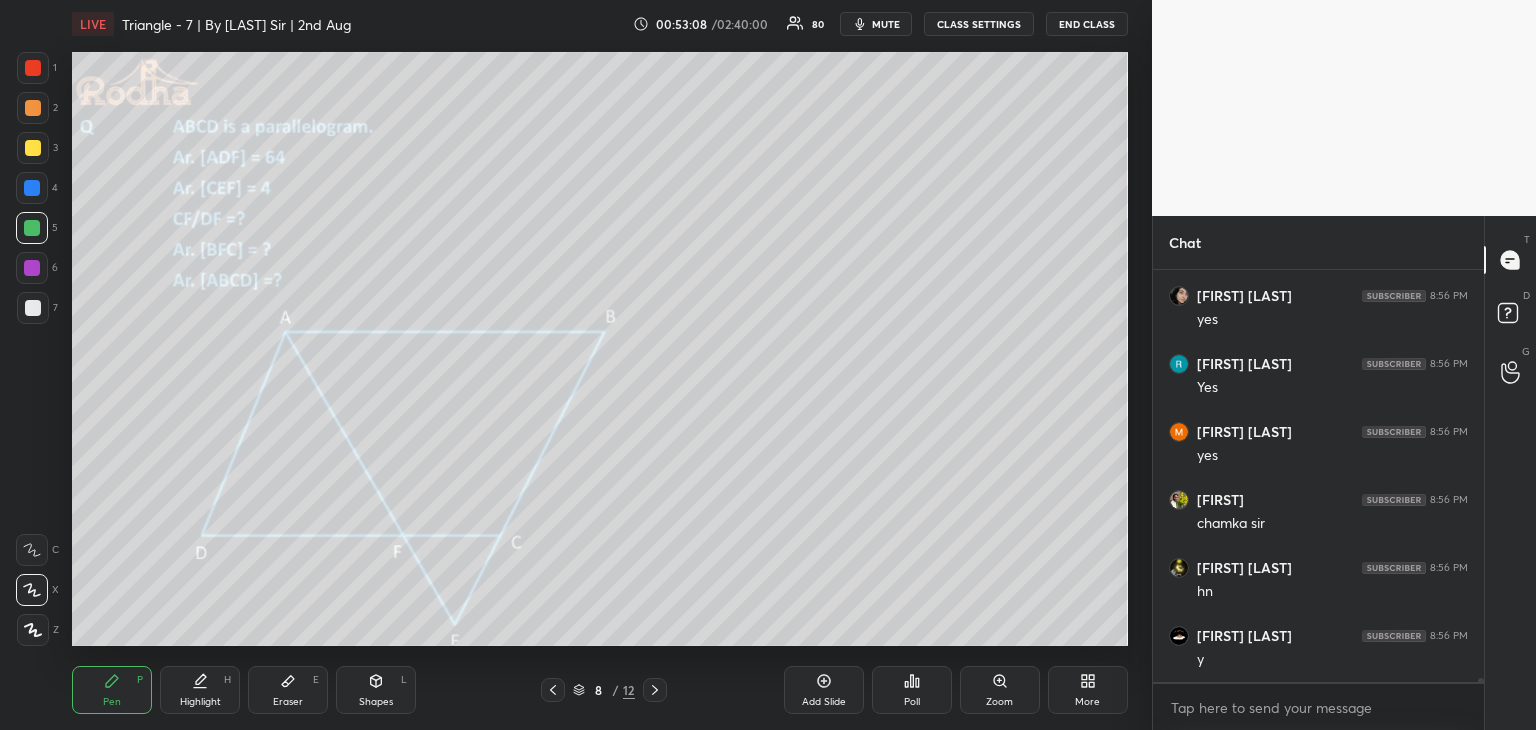 click on "Eraser E" at bounding box center [288, 690] 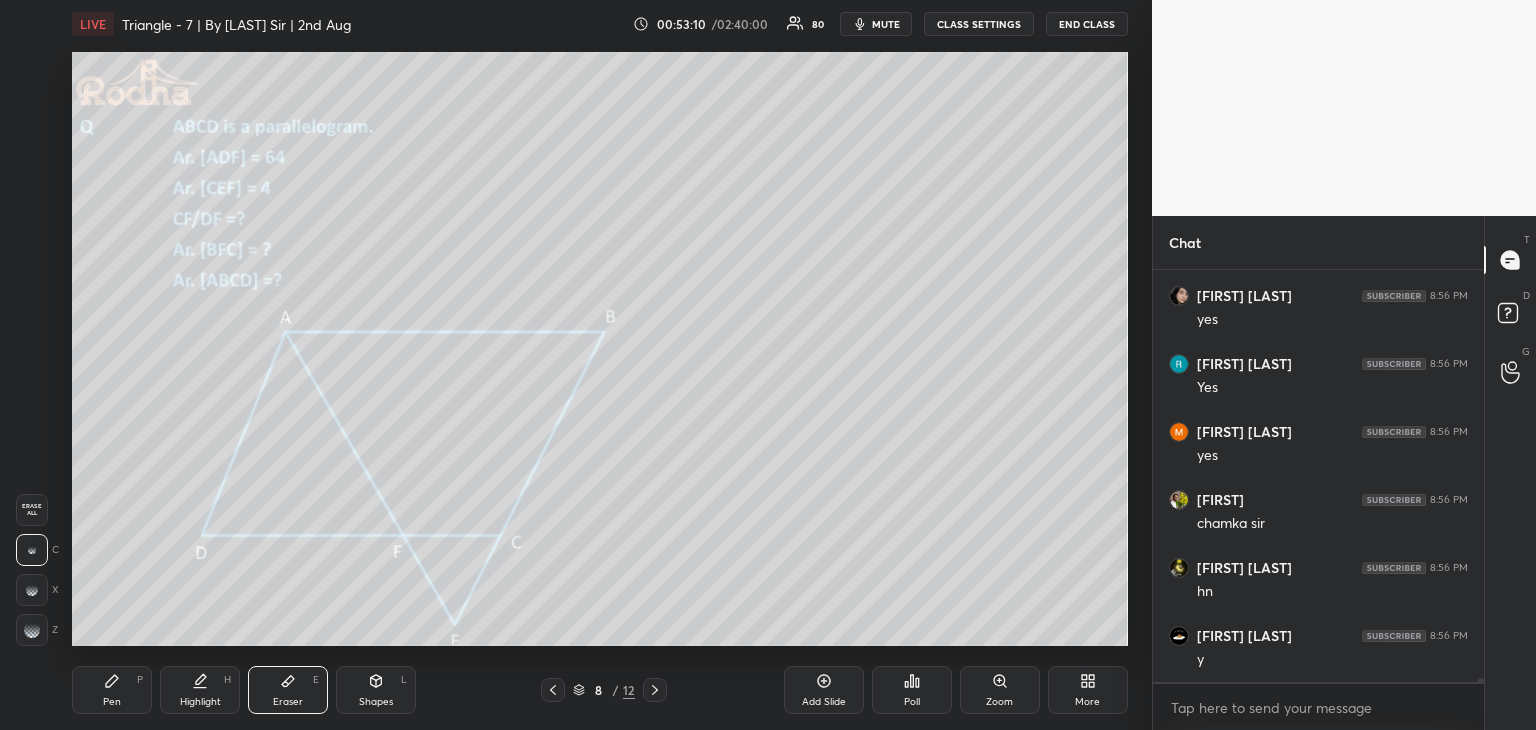 drag, startPoint x: 32, startPoint y: 631, endPoint x: 64, endPoint y: 621, distance: 33.526108 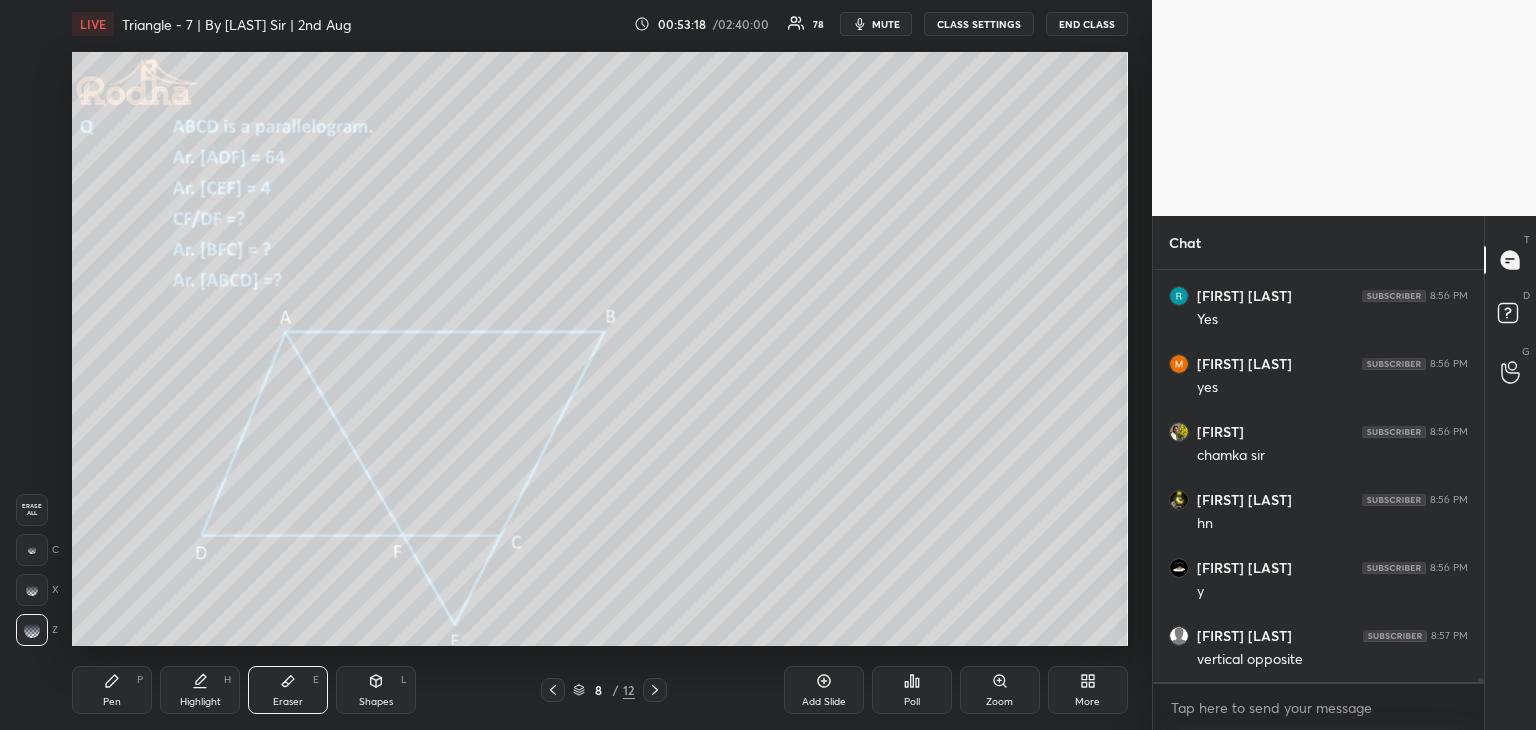 scroll, scrollTop: 44892, scrollLeft: 0, axis: vertical 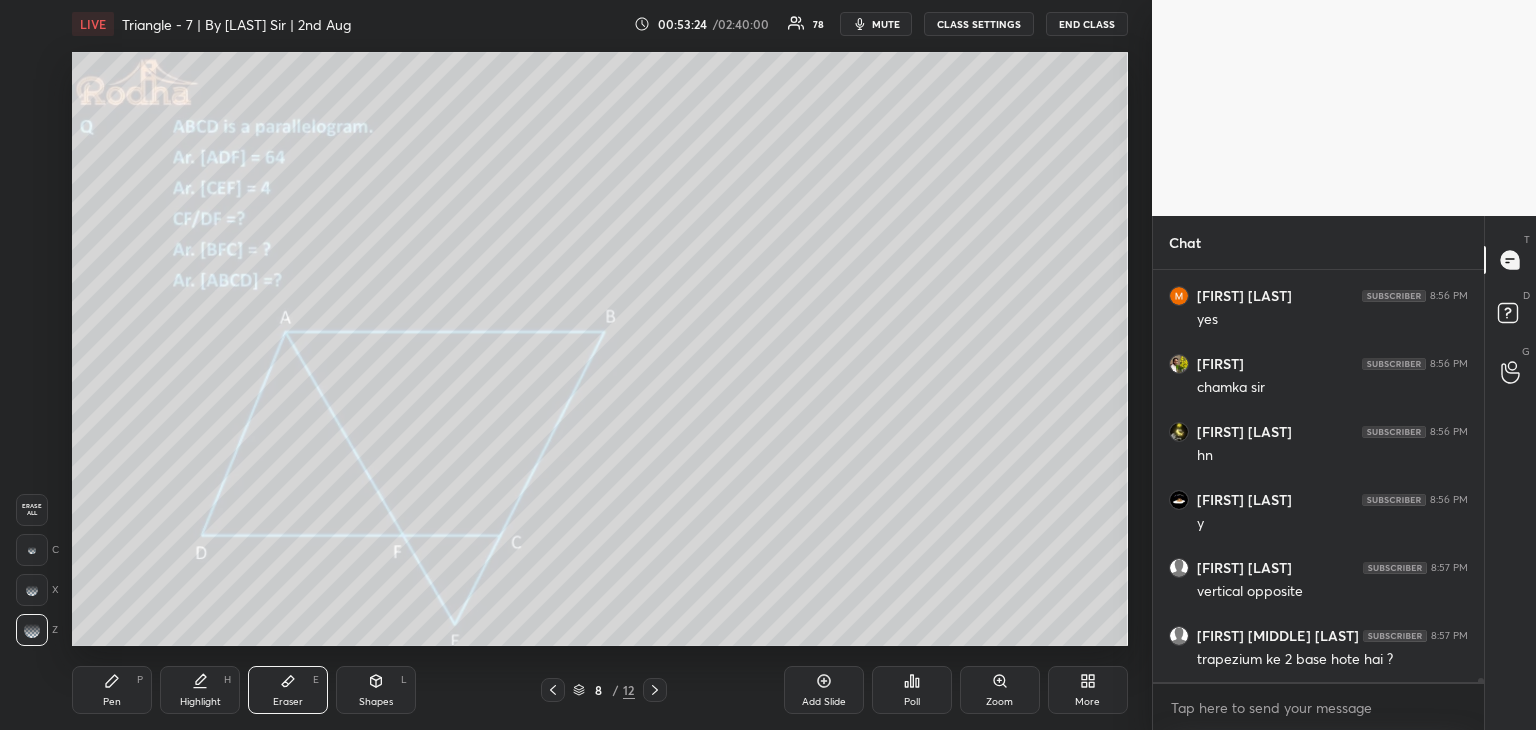 drag, startPoint x: 86, startPoint y: 697, endPoint x: 103, endPoint y: 693, distance: 17.464249 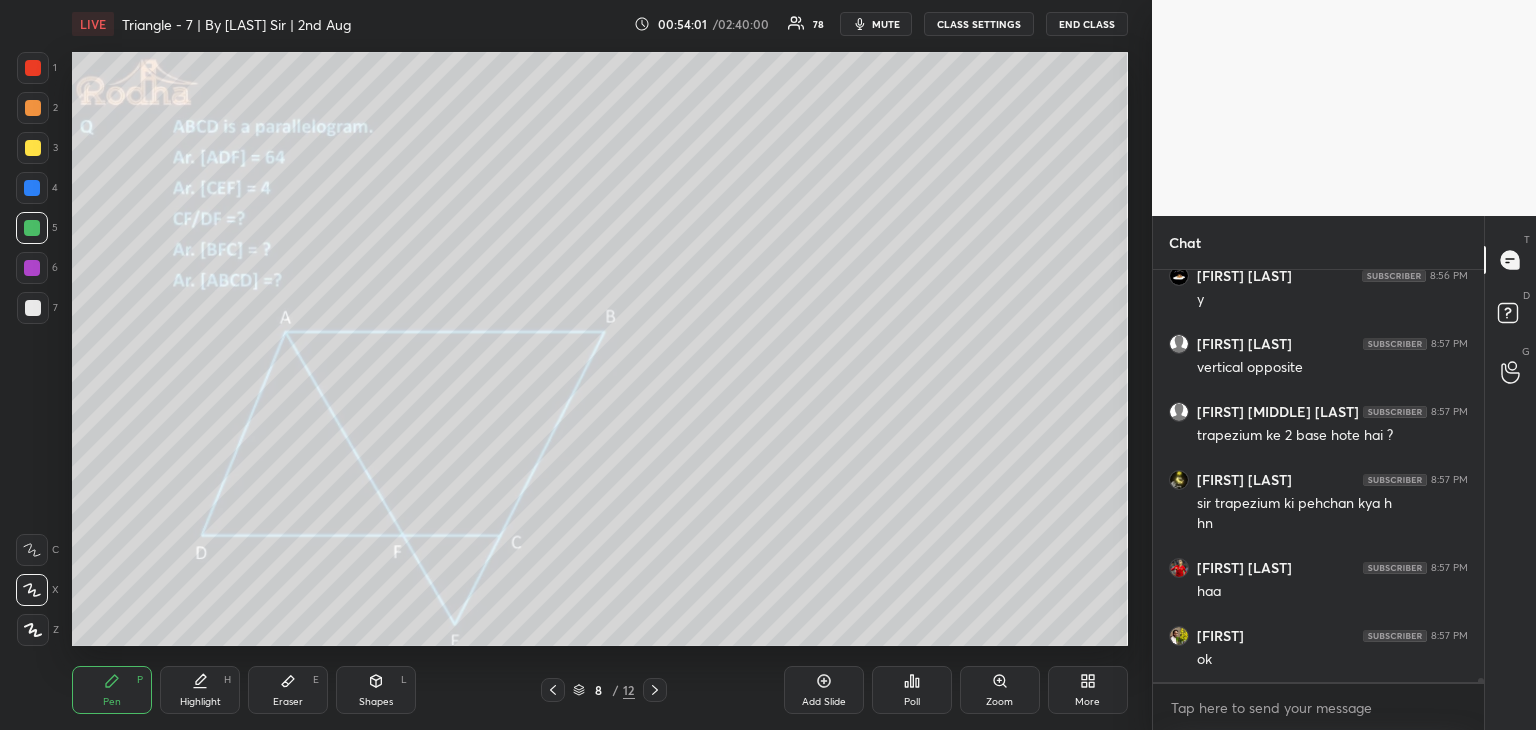scroll, scrollTop: 45184, scrollLeft: 0, axis: vertical 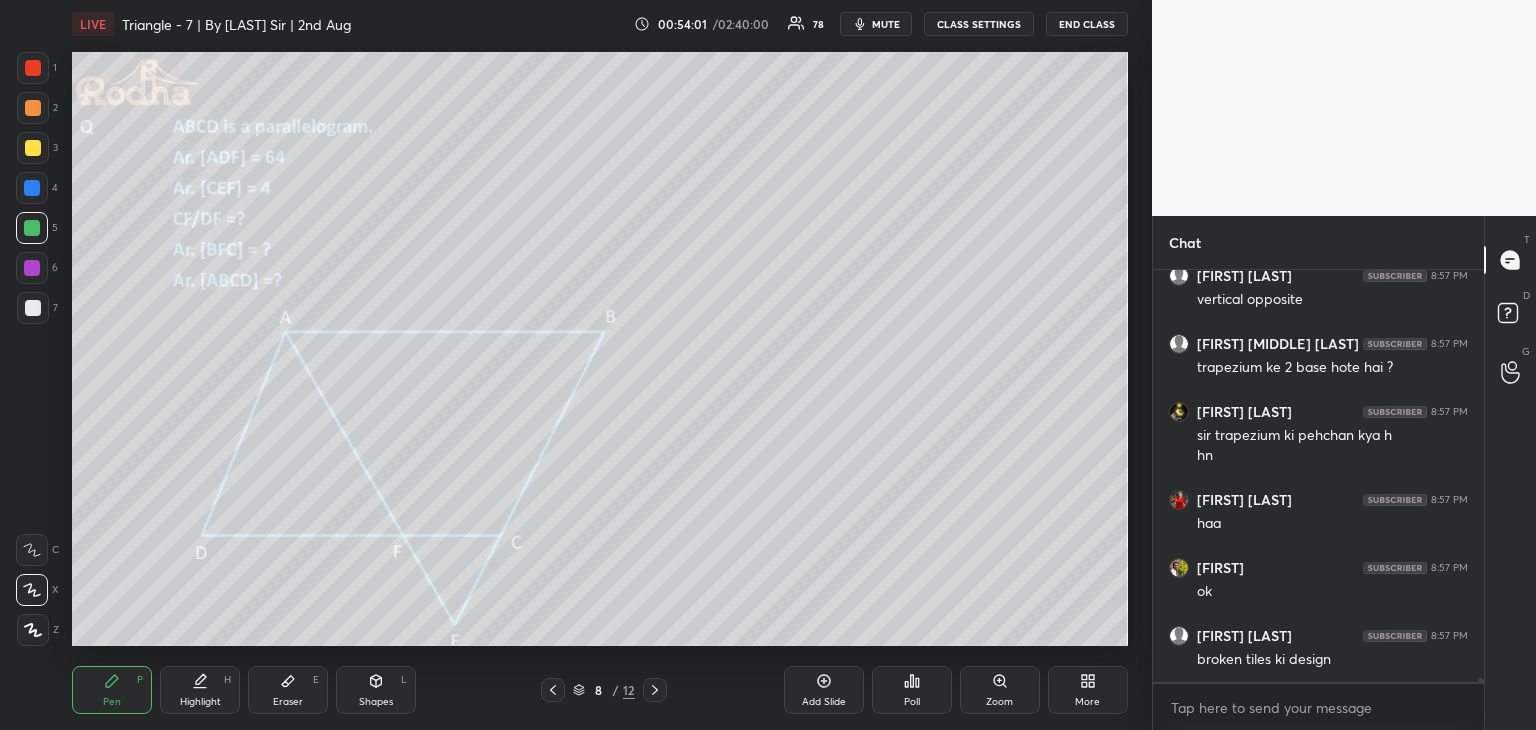 click on "Eraser" at bounding box center (288, 702) 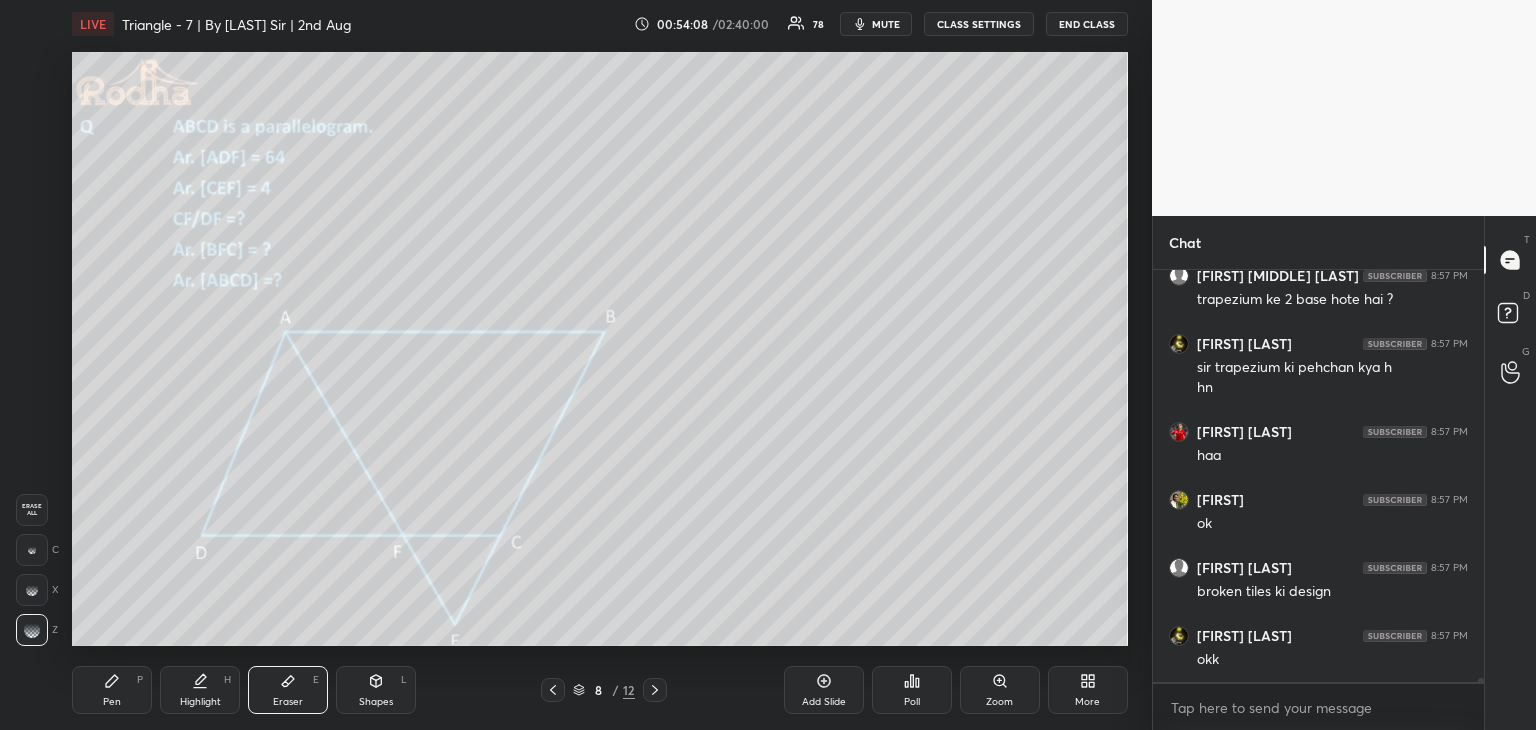 scroll, scrollTop: 45320, scrollLeft: 0, axis: vertical 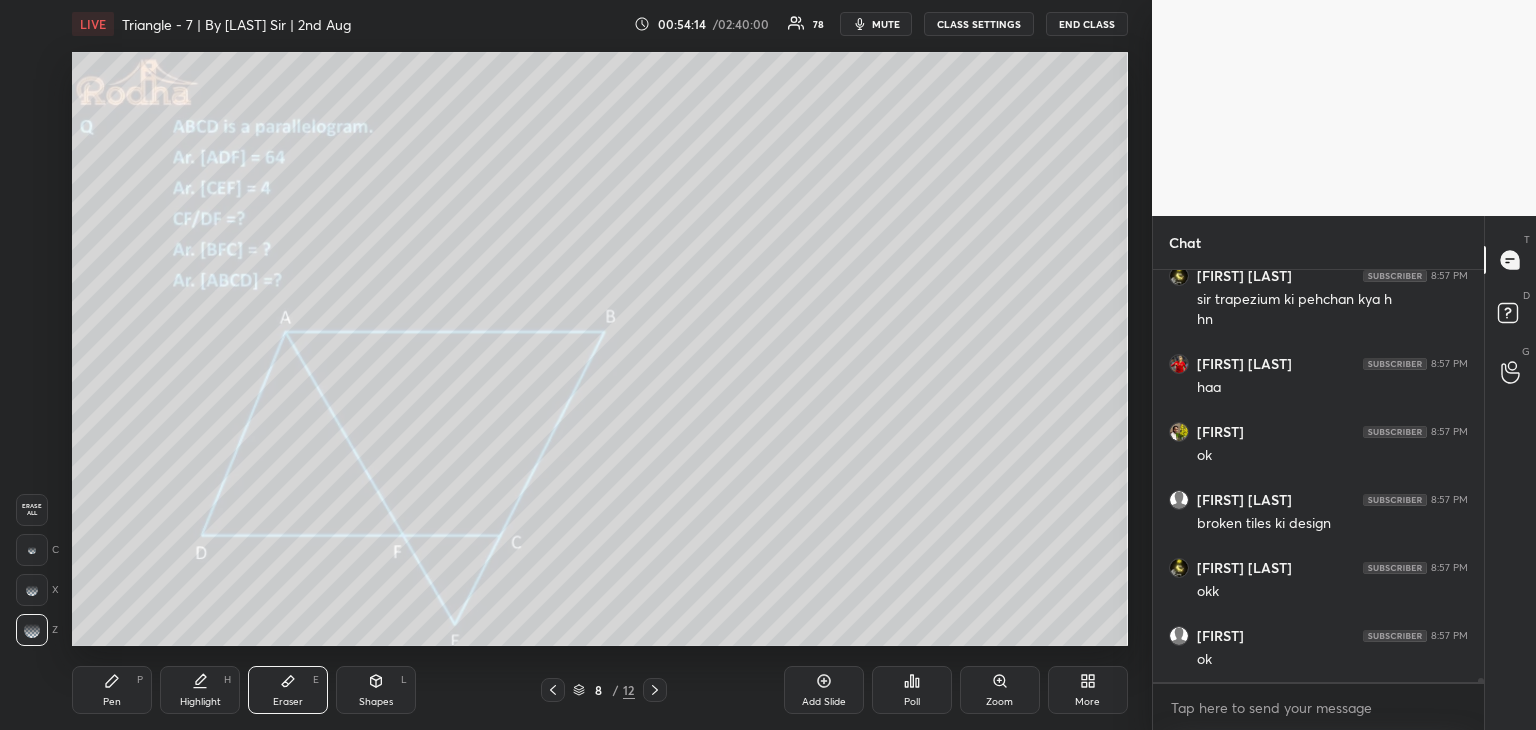 drag, startPoint x: 113, startPoint y: 687, endPoint x: 162, endPoint y: 651, distance: 60.80296 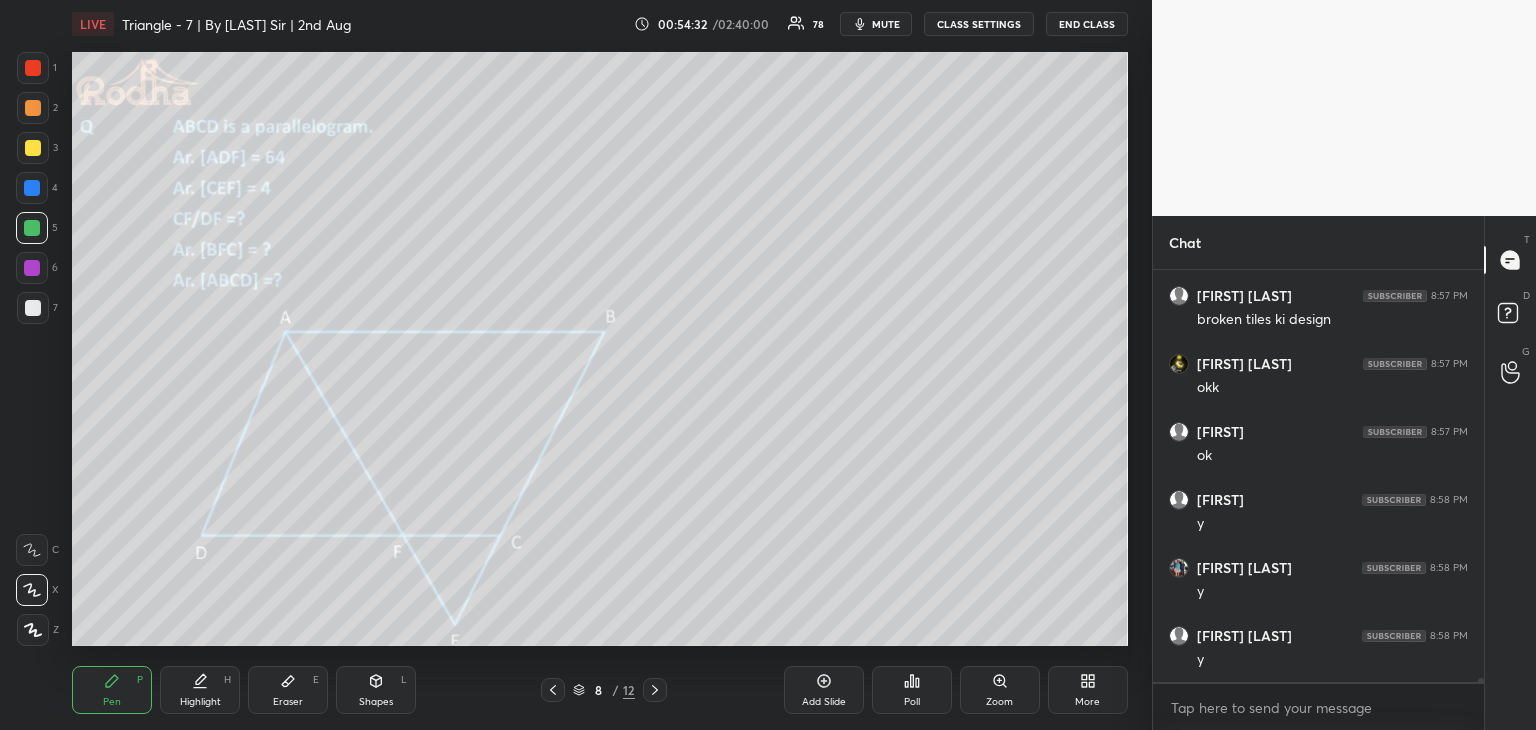 scroll, scrollTop: 45592, scrollLeft: 0, axis: vertical 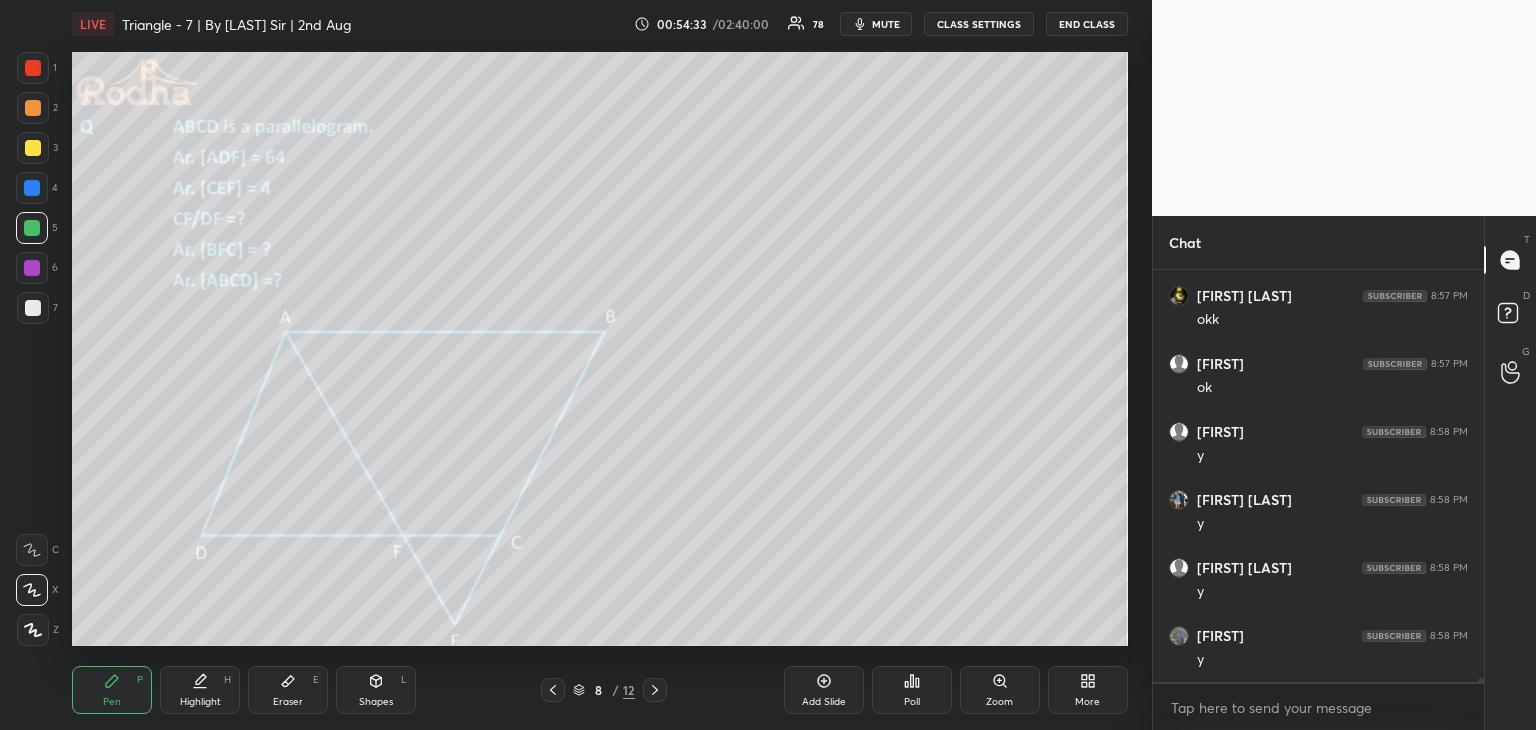click at bounding box center [33, 148] 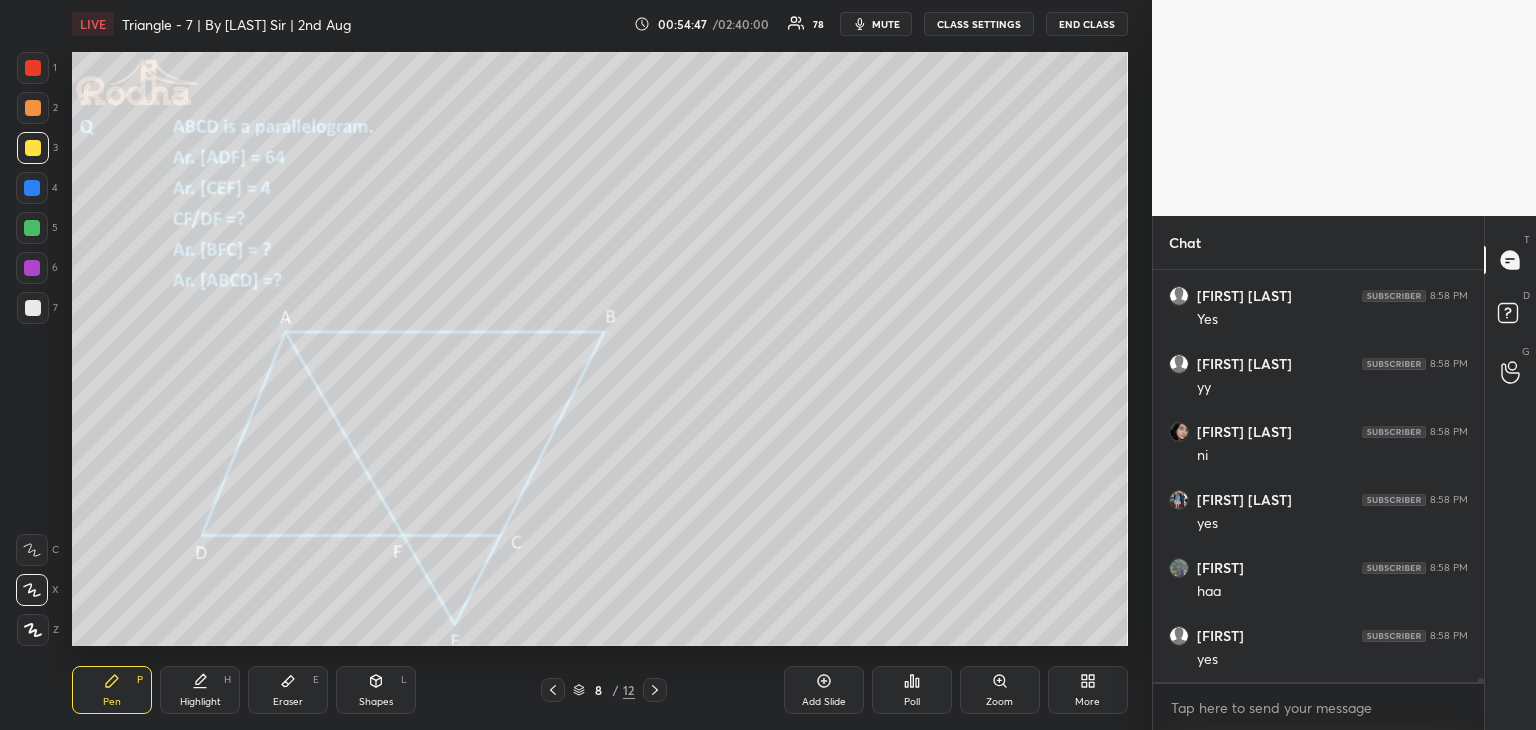 scroll, scrollTop: 46204, scrollLeft: 0, axis: vertical 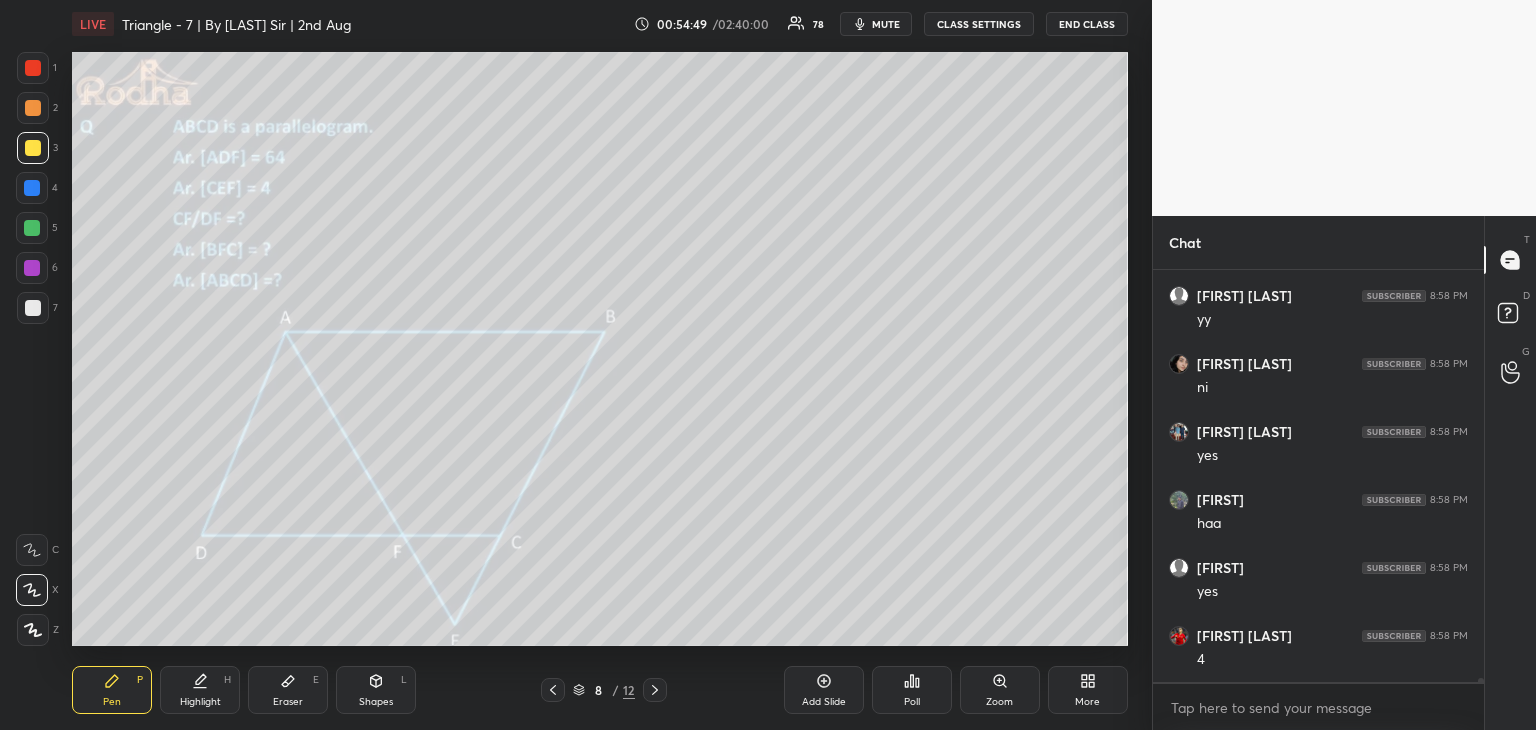 click at bounding box center (32, 228) 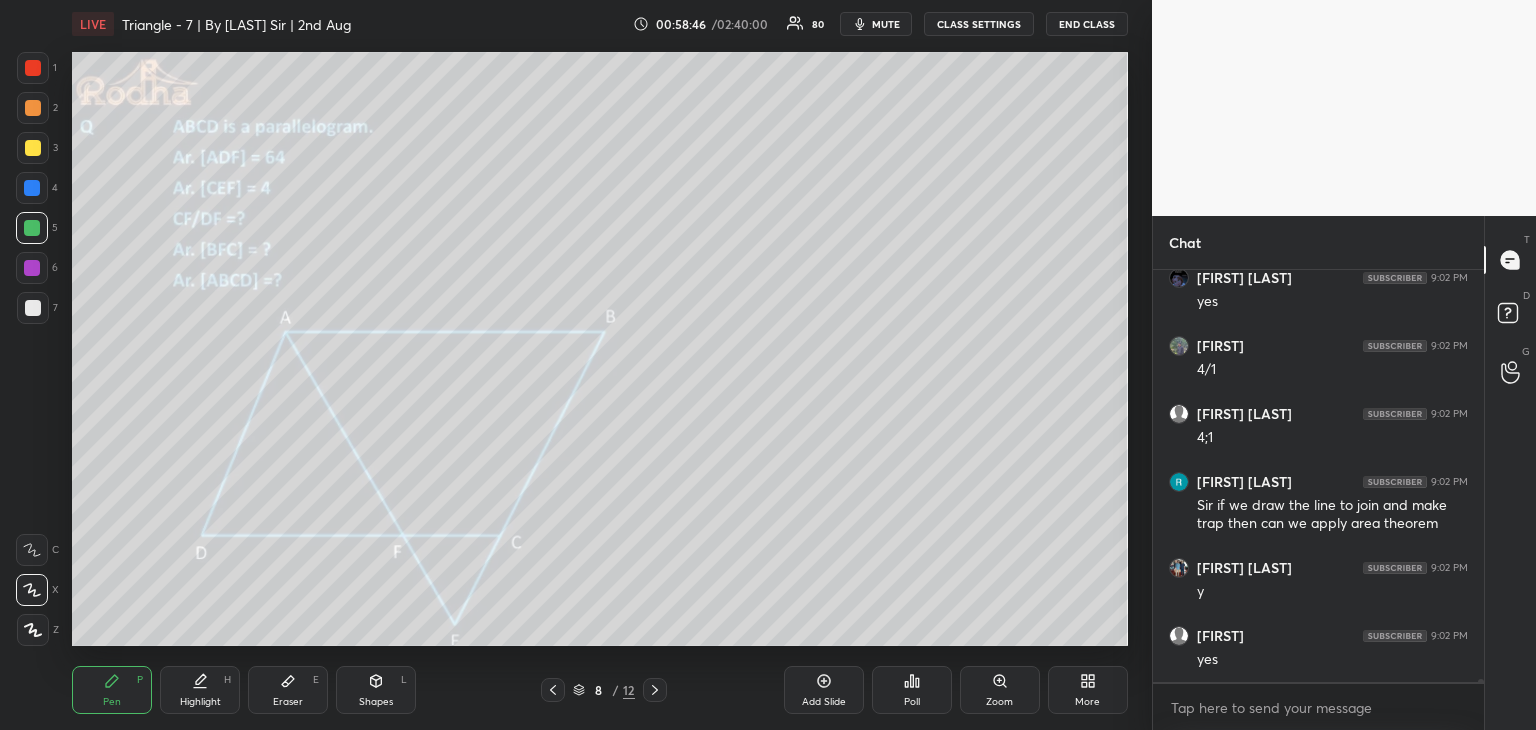 scroll, scrollTop: 49164, scrollLeft: 0, axis: vertical 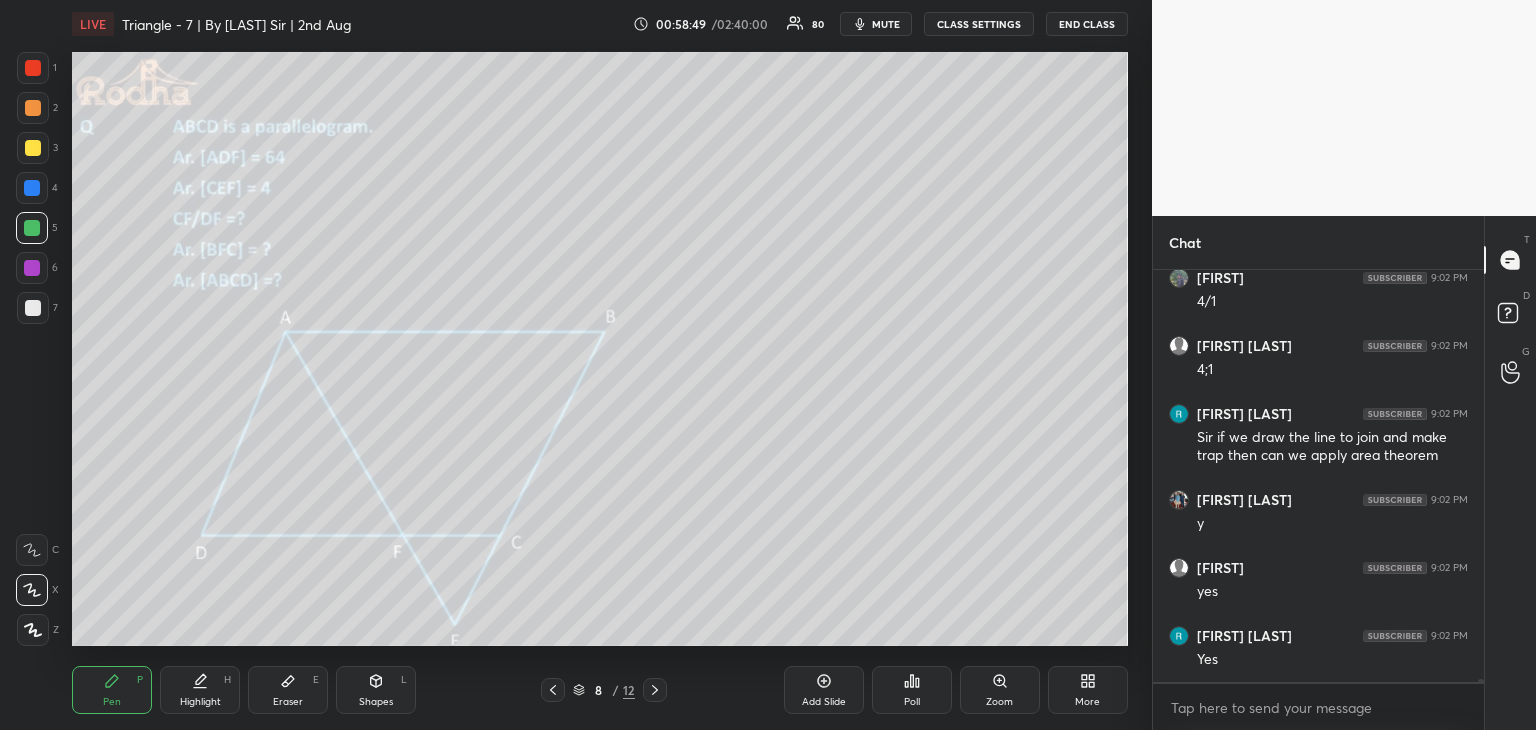 click at bounding box center [33, 68] 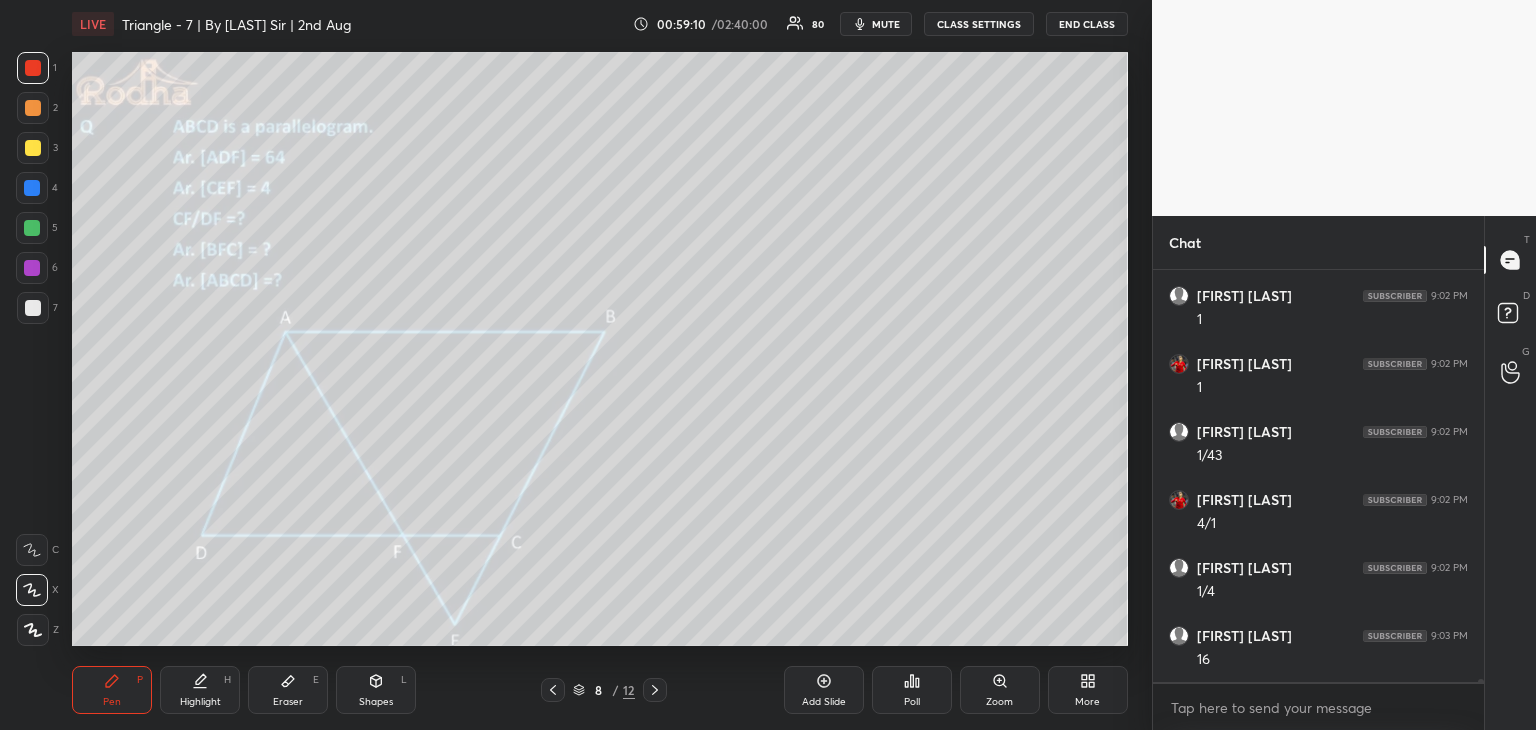 scroll, scrollTop: 49844, scrollLeft: 0, axis: vertical 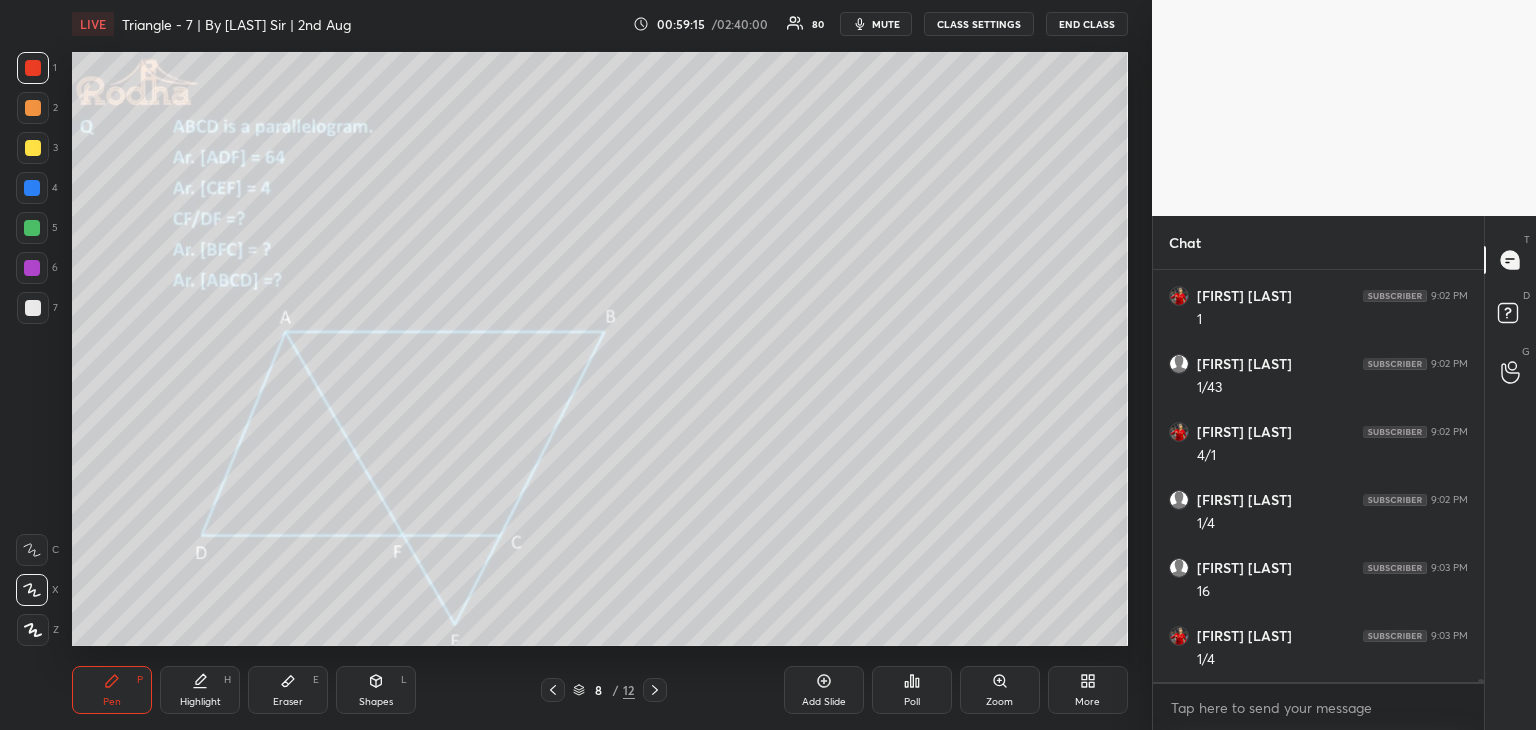 click on "Shapes L" at bounding box center (376, 690) 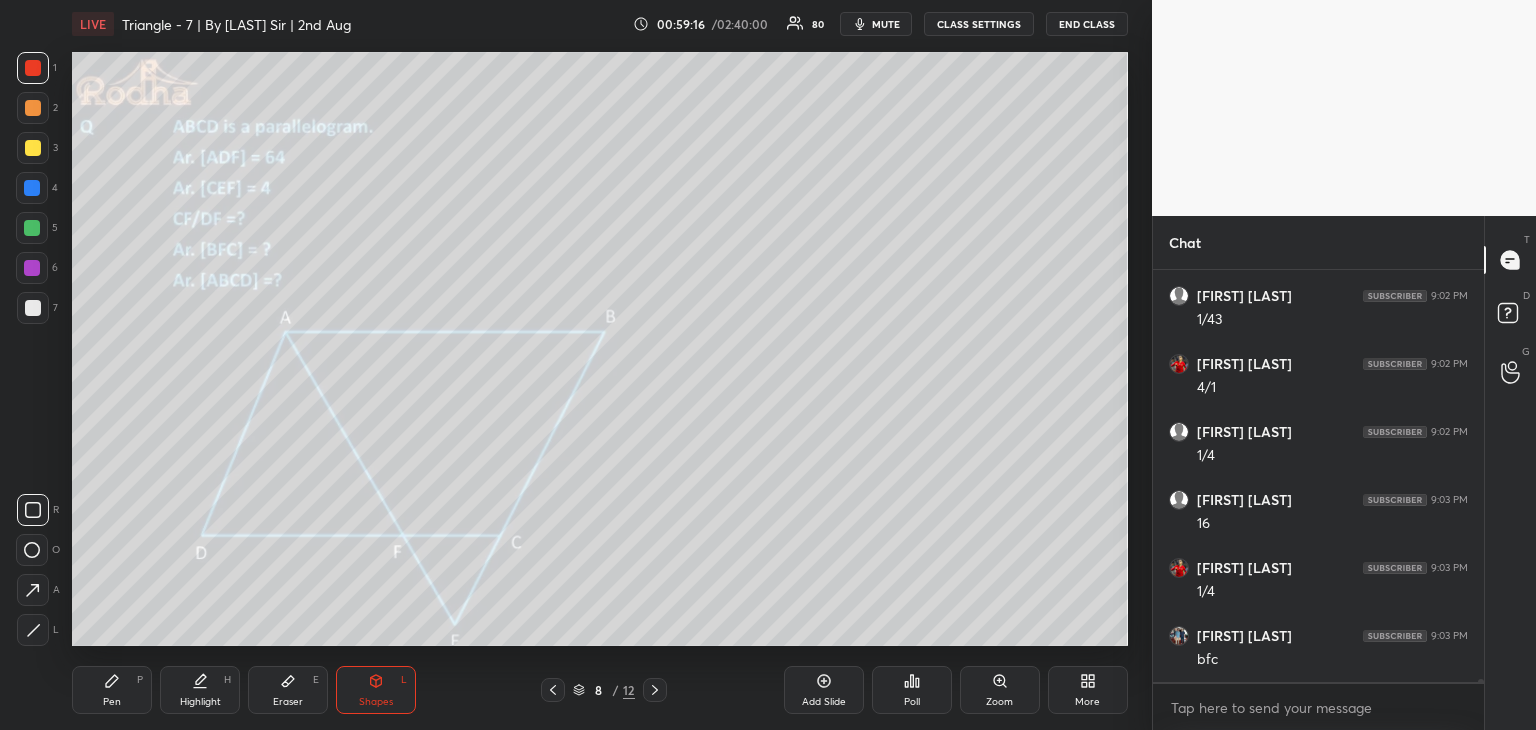 drag, startPoint x: 36, startPoint y: 636, endPoint x: 56, endPoint y: 618, distance: 26.907248 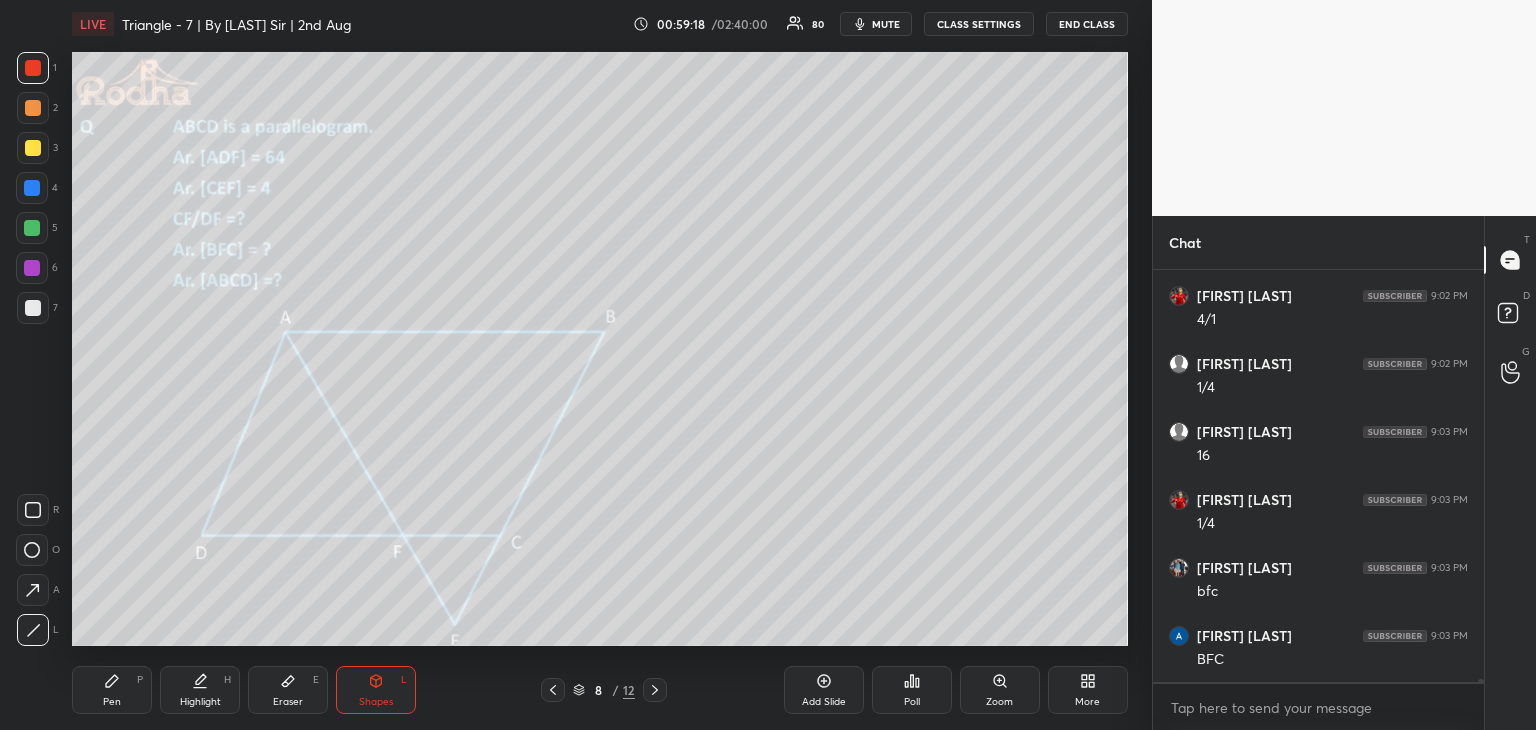 scroll, scrollTop: 50048, scrollLeft: 0, axis: vertical 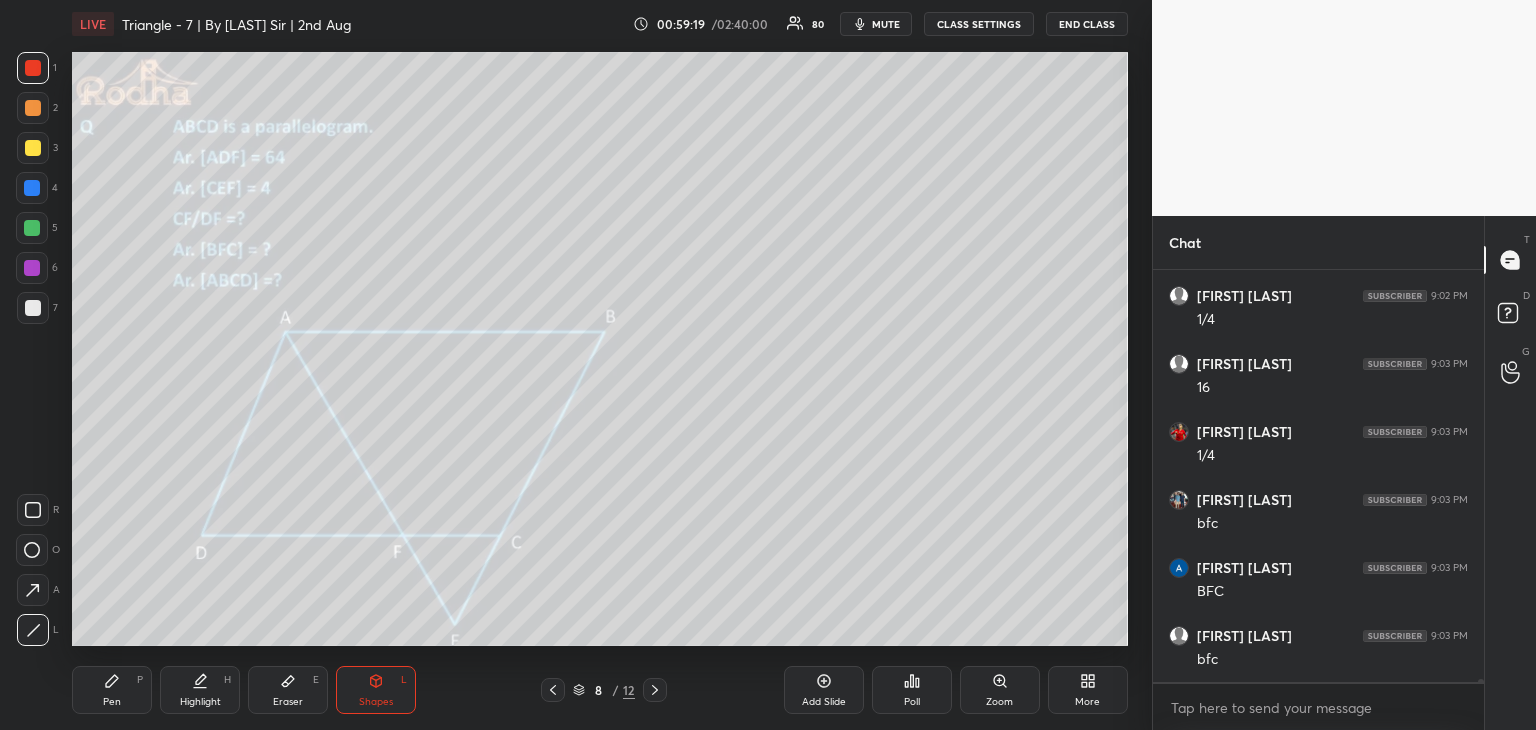 drag, startPoint x: 31, startPoint y: 152, endPoint x: 44, endPoint y: 158, distance: 14.3178215 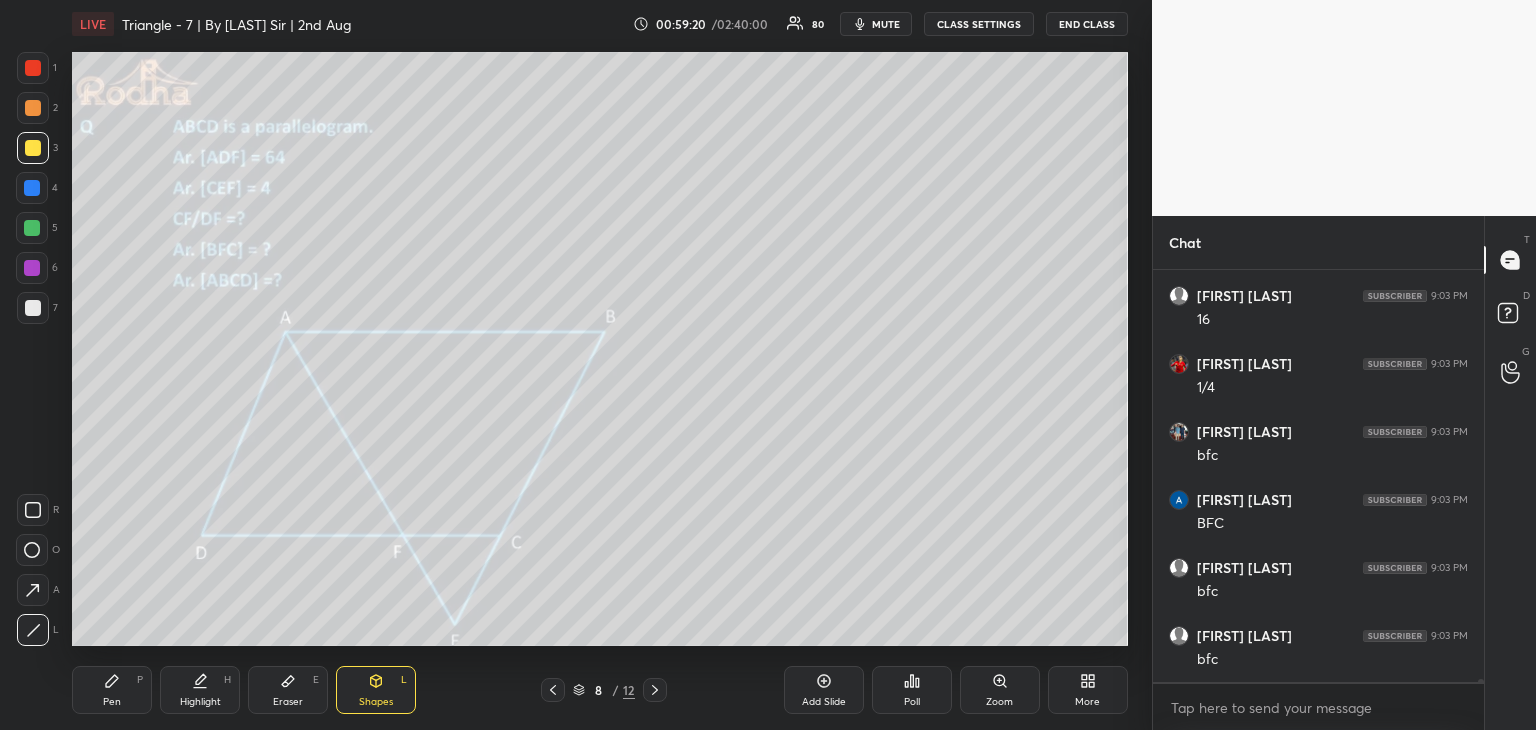 scroll, scrollTop: 50184, scrollLeft: 0, axis: vertical 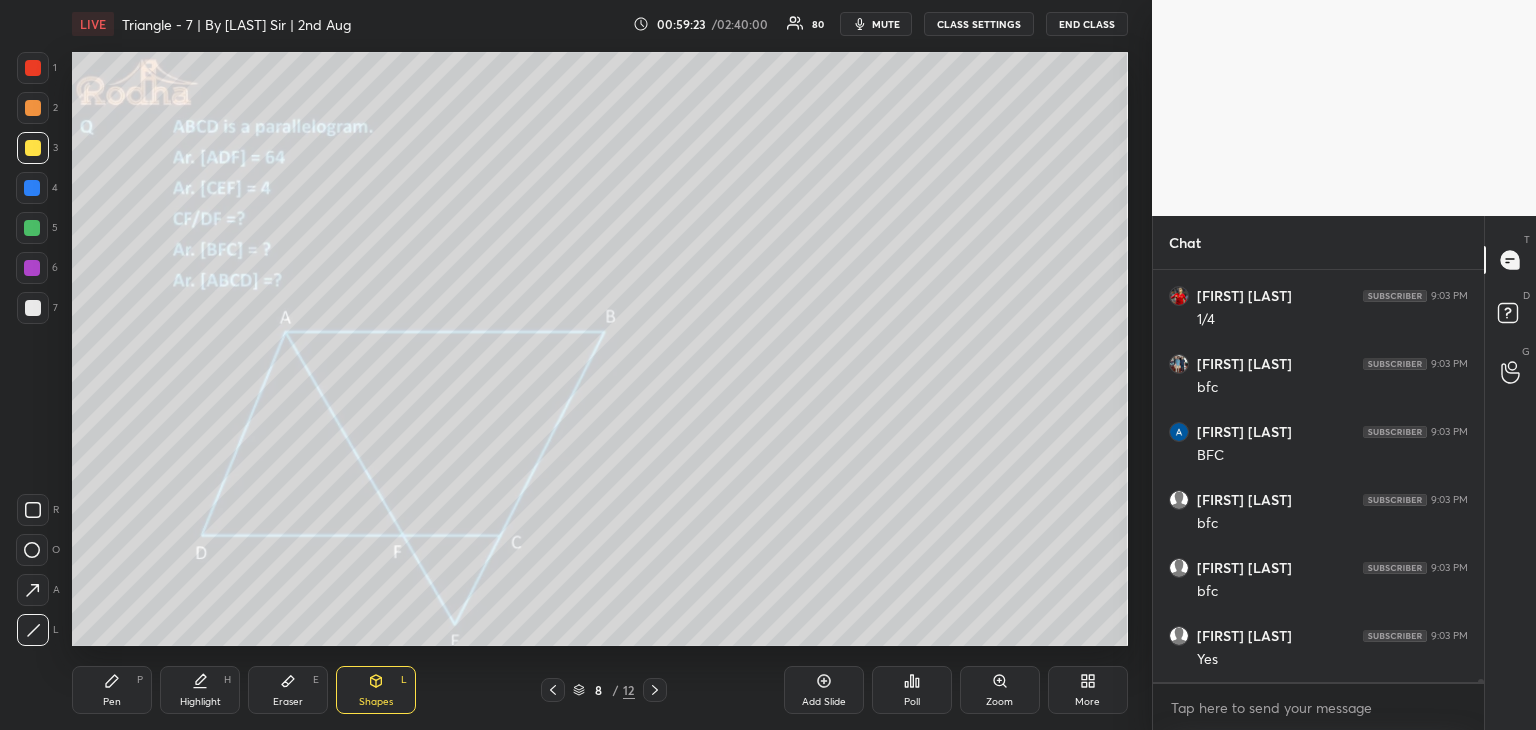 click on "Pen P Highlight H Eraser E Shapes L 8 / 12 Add Slide Poll Zoom More" at bounding box center (600, 690) 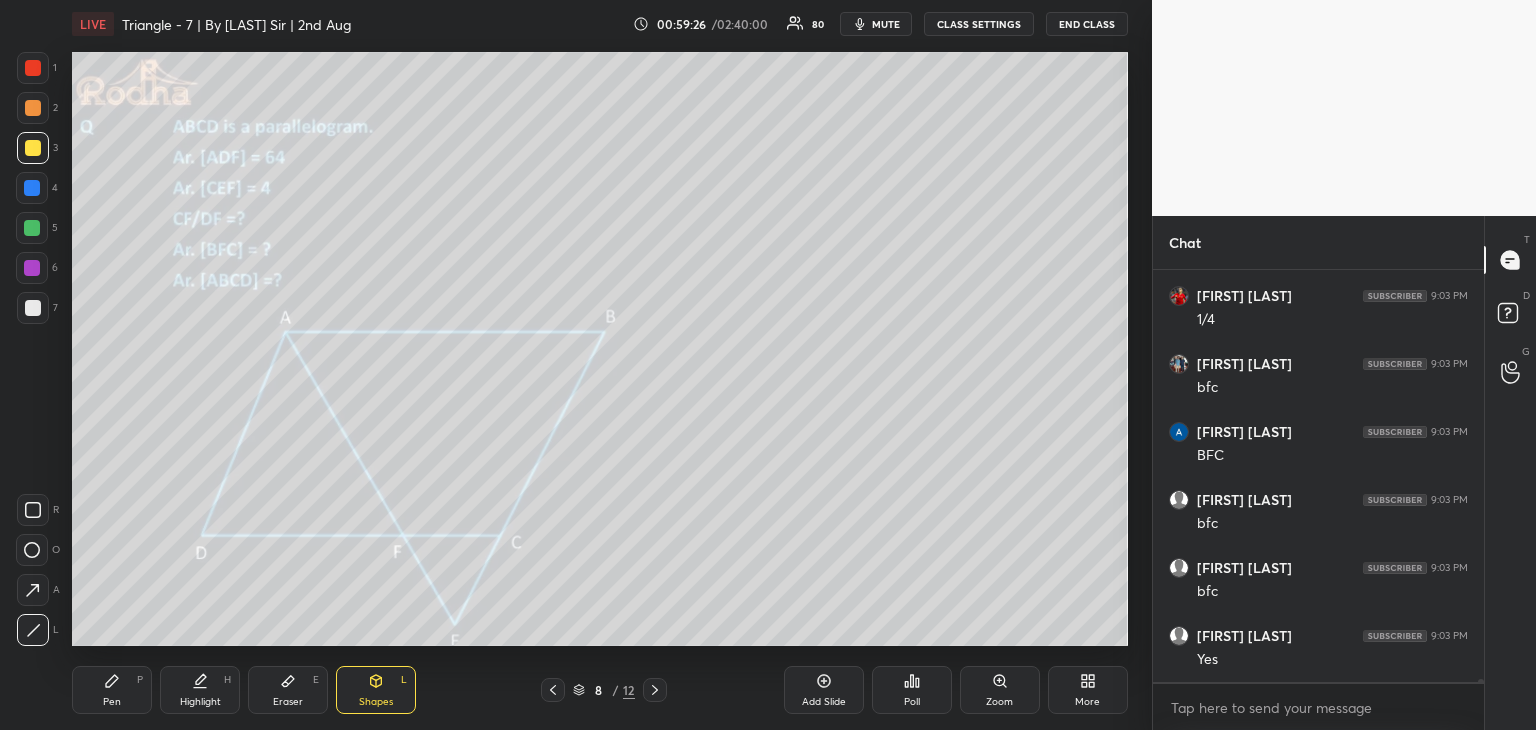 click on "Pen" at bounding box center (112, 702) 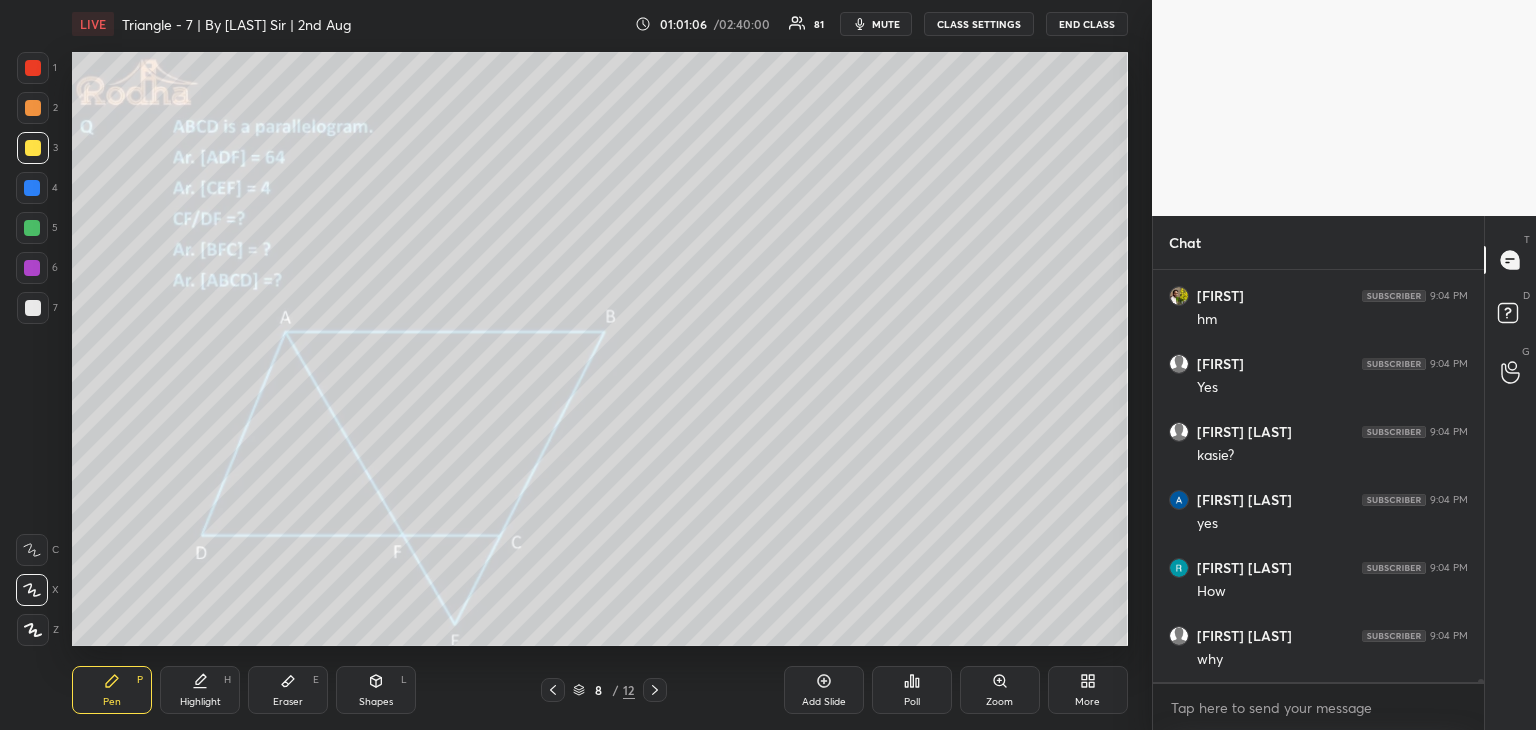 scroll, scrollTop: 49214, scrollLeft: 0, axis: vertical 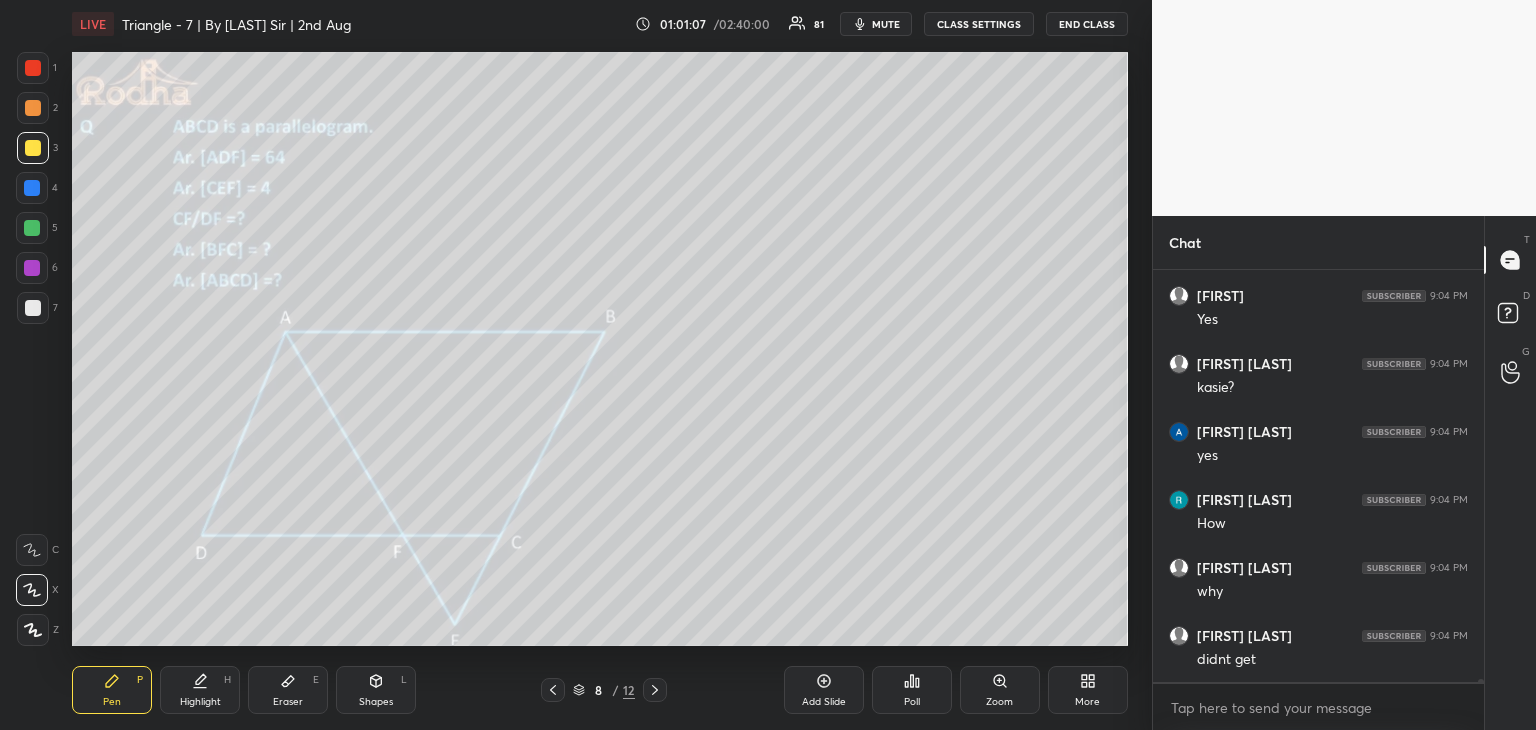 click on "Shapes L" at bounding box center [376, 690] 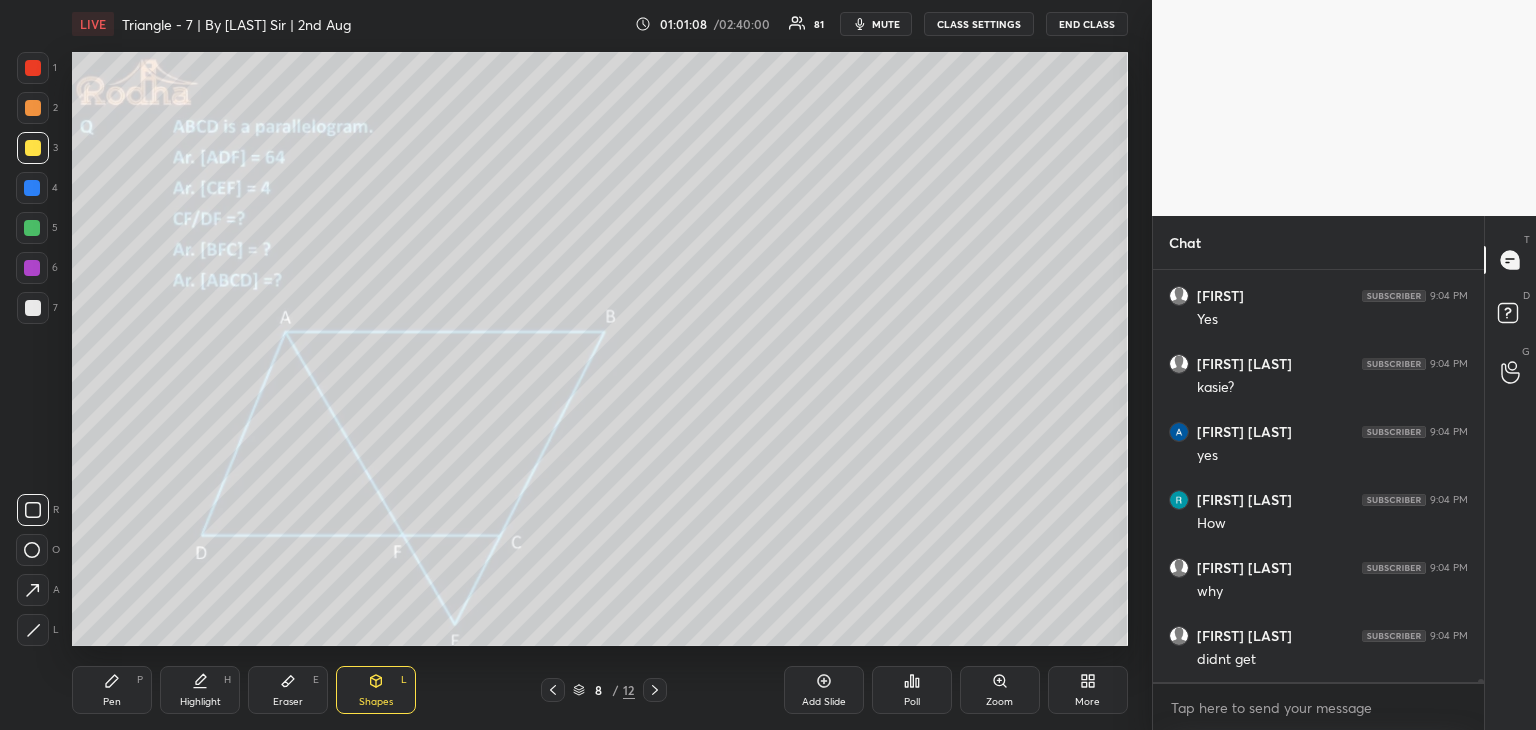 click at bounding box center [33, 630] 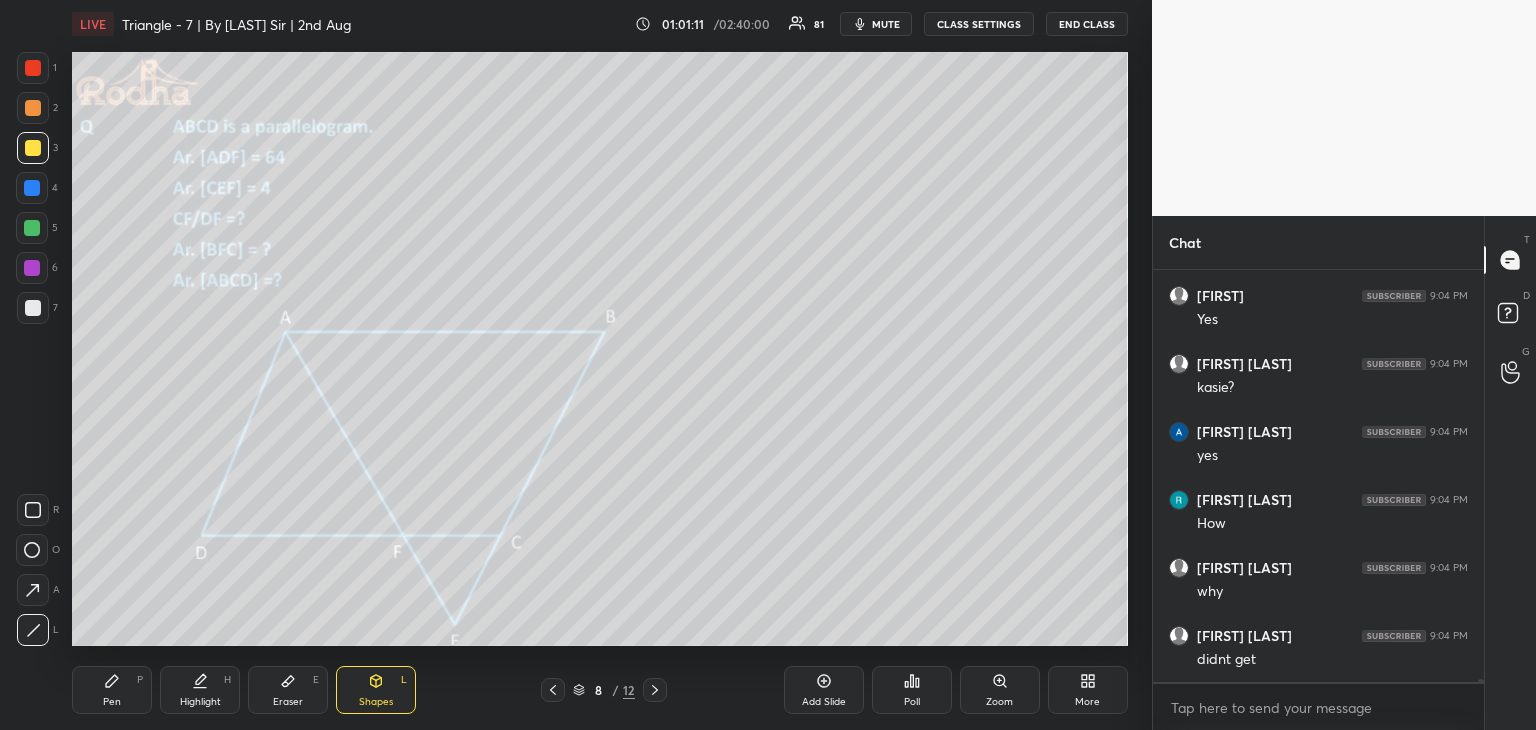 click at bounding box center (32, 268) 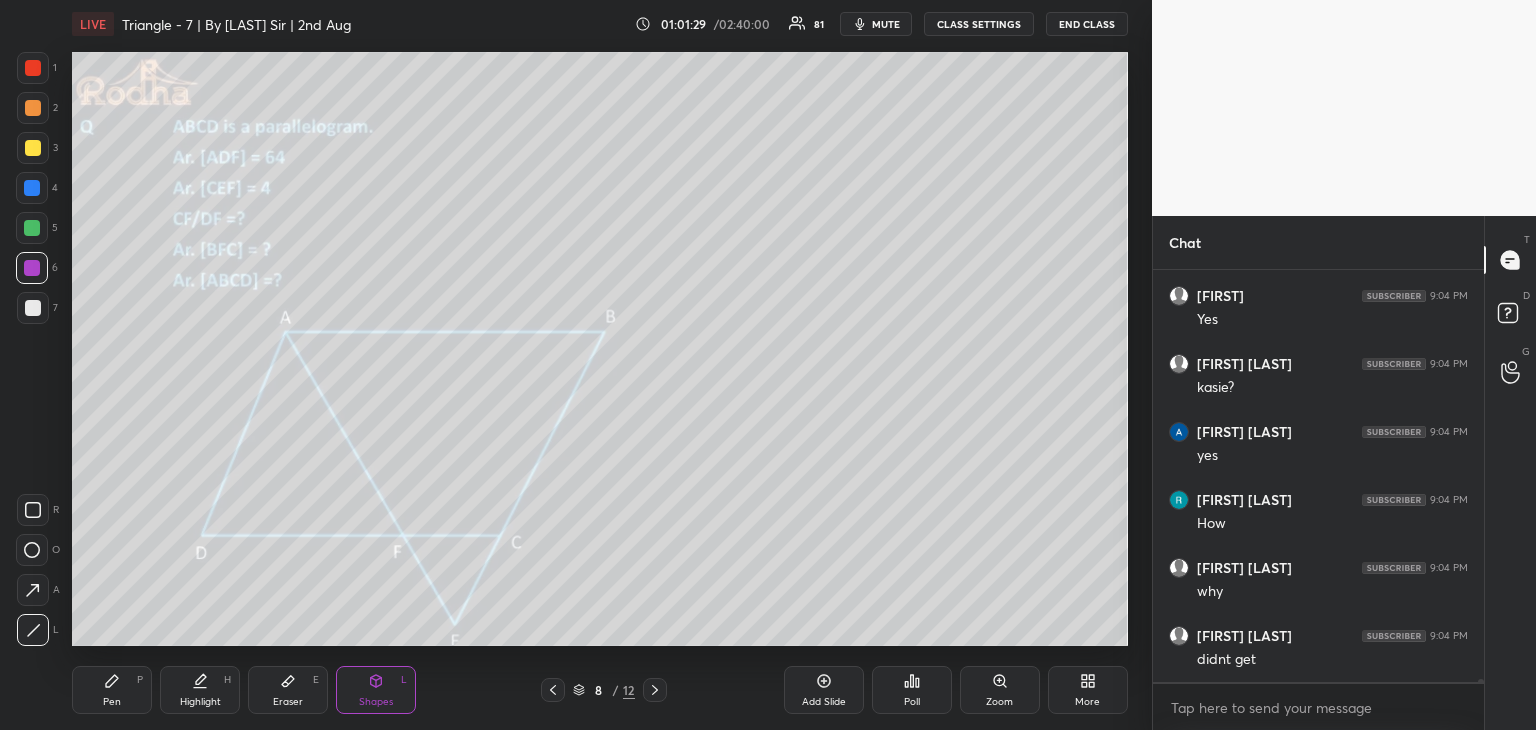 click on "Pen" at bounding box center (112, 702) 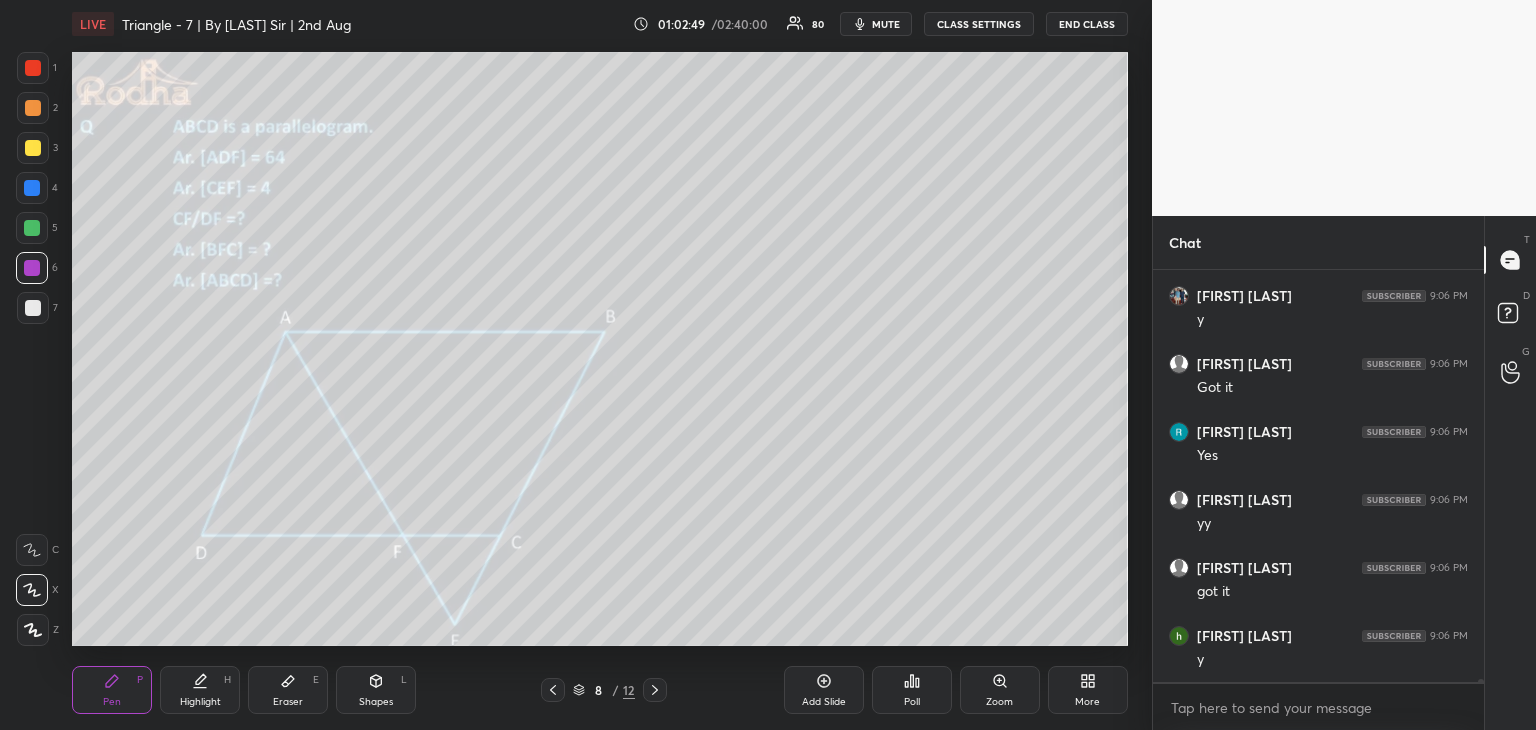 scroll, scrollTop: 51546, scrollLeft: 0, axis: vertical 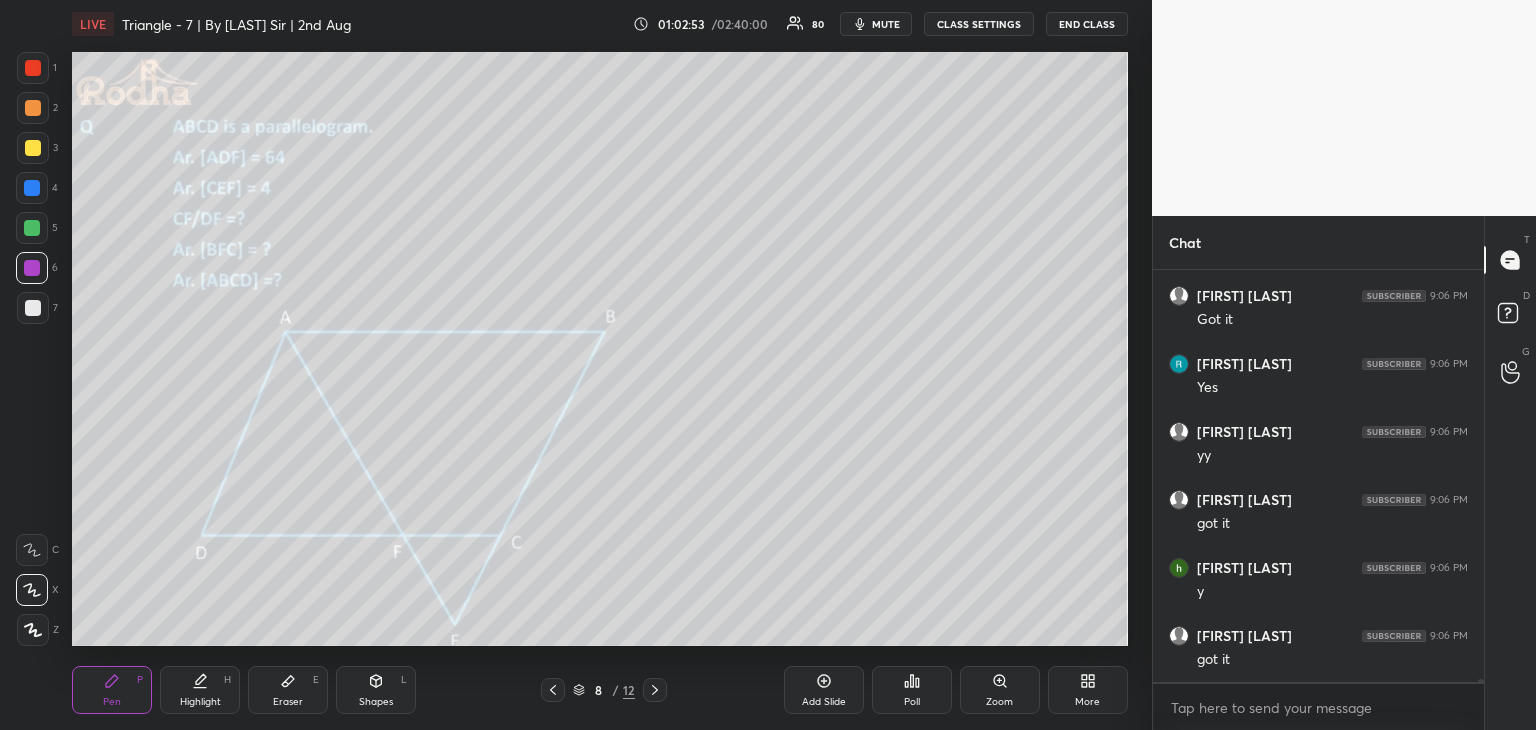 click on "Shapes" at bounding box center [376, 702] 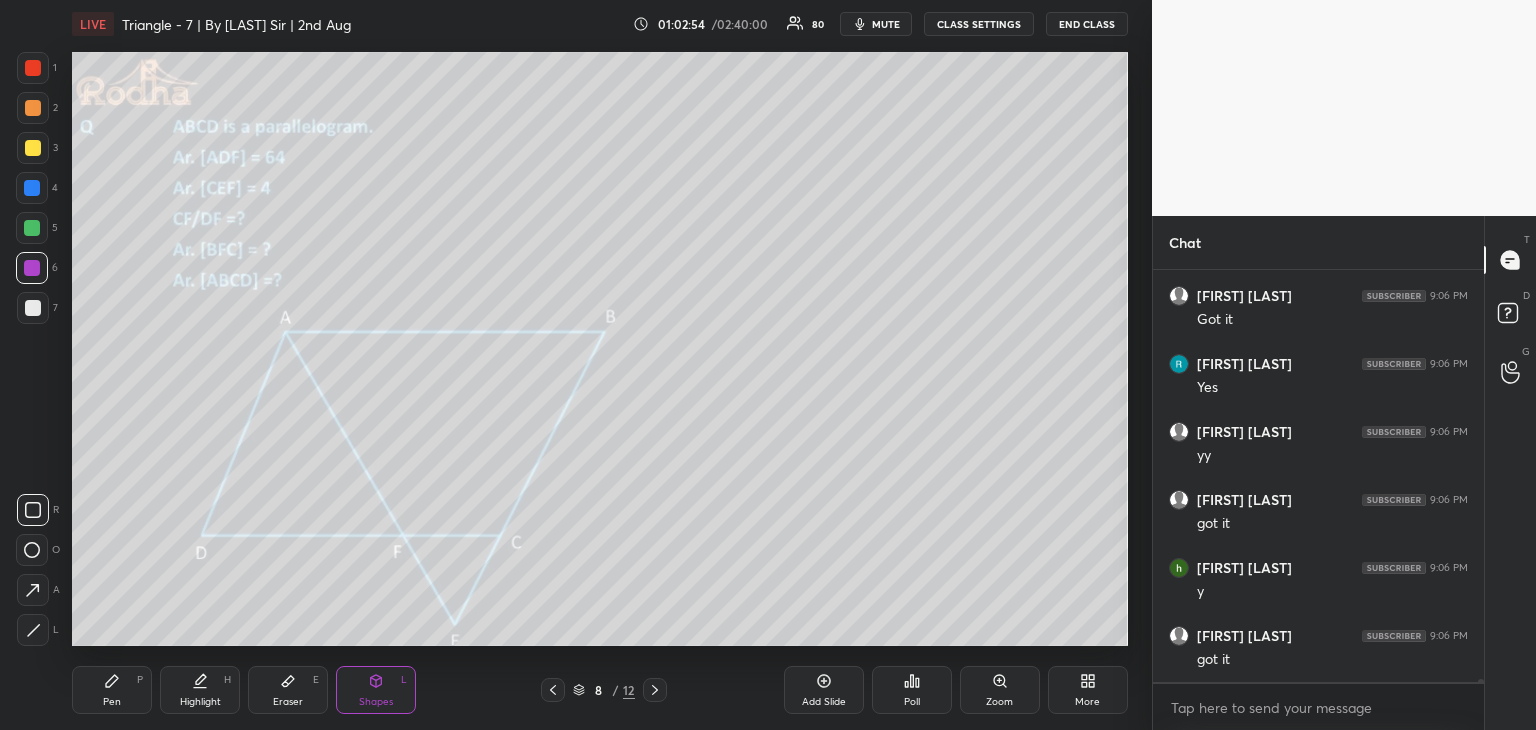 drag, startPoint x: 25, startPoint y: 633, endPoint x: 56, endPoint y: 628, distance: 31.400637 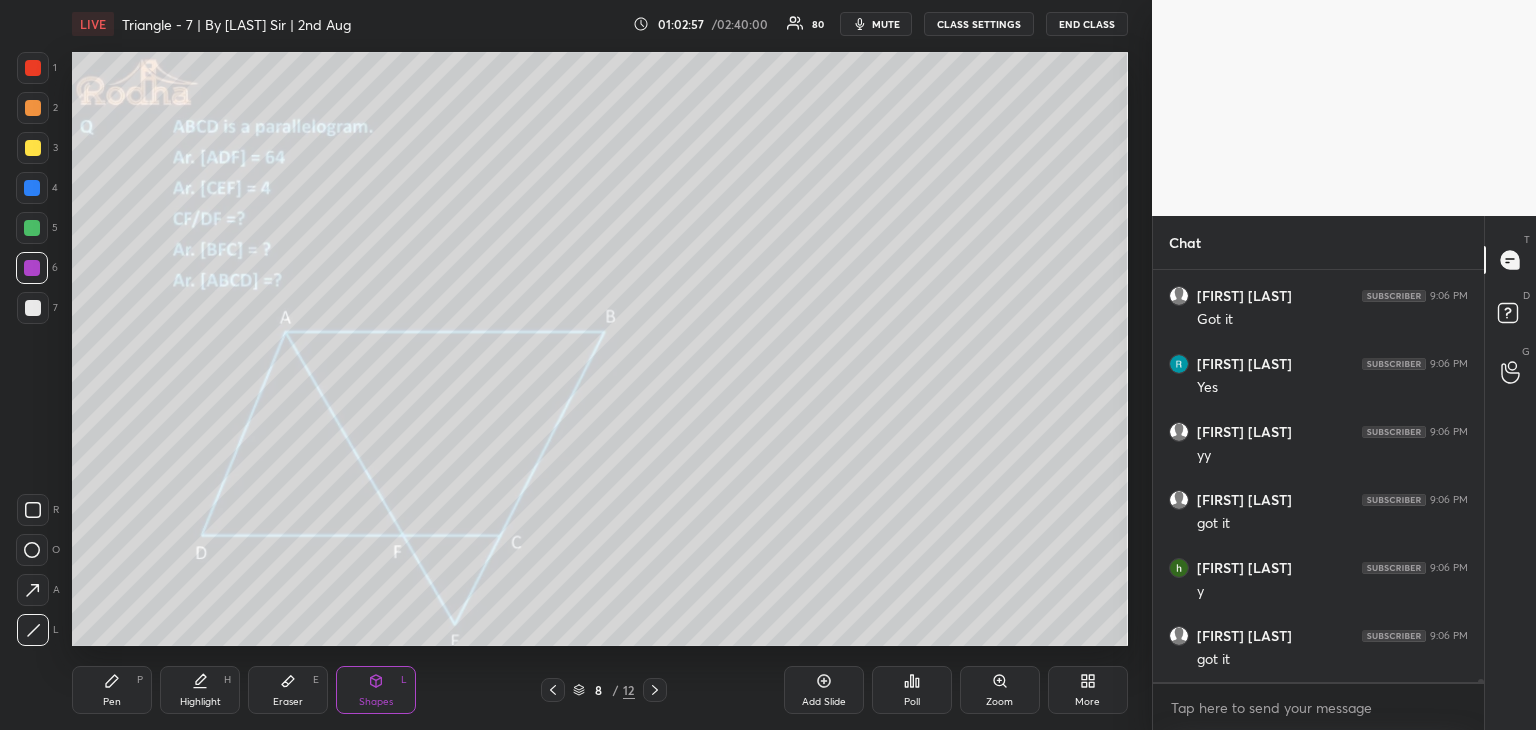 click 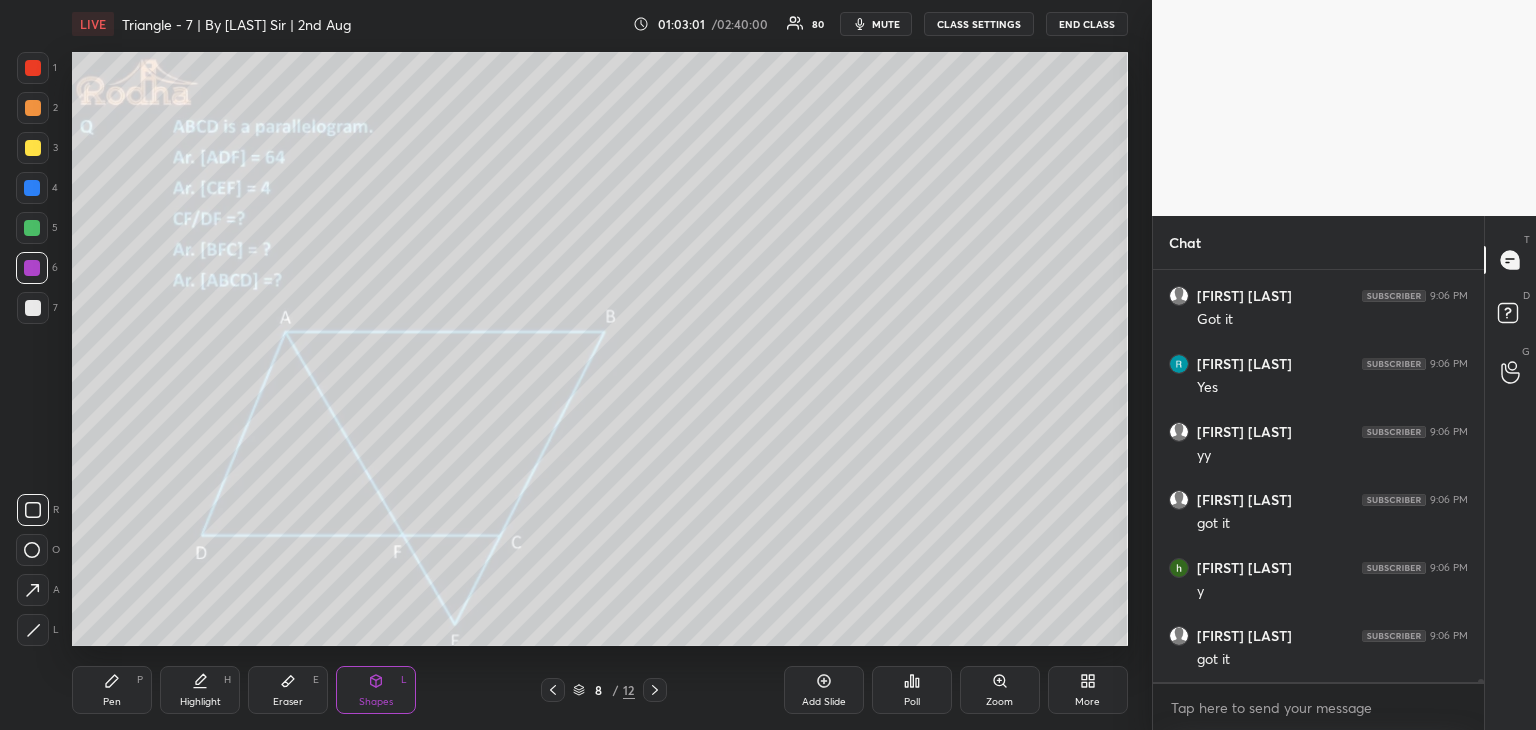 click 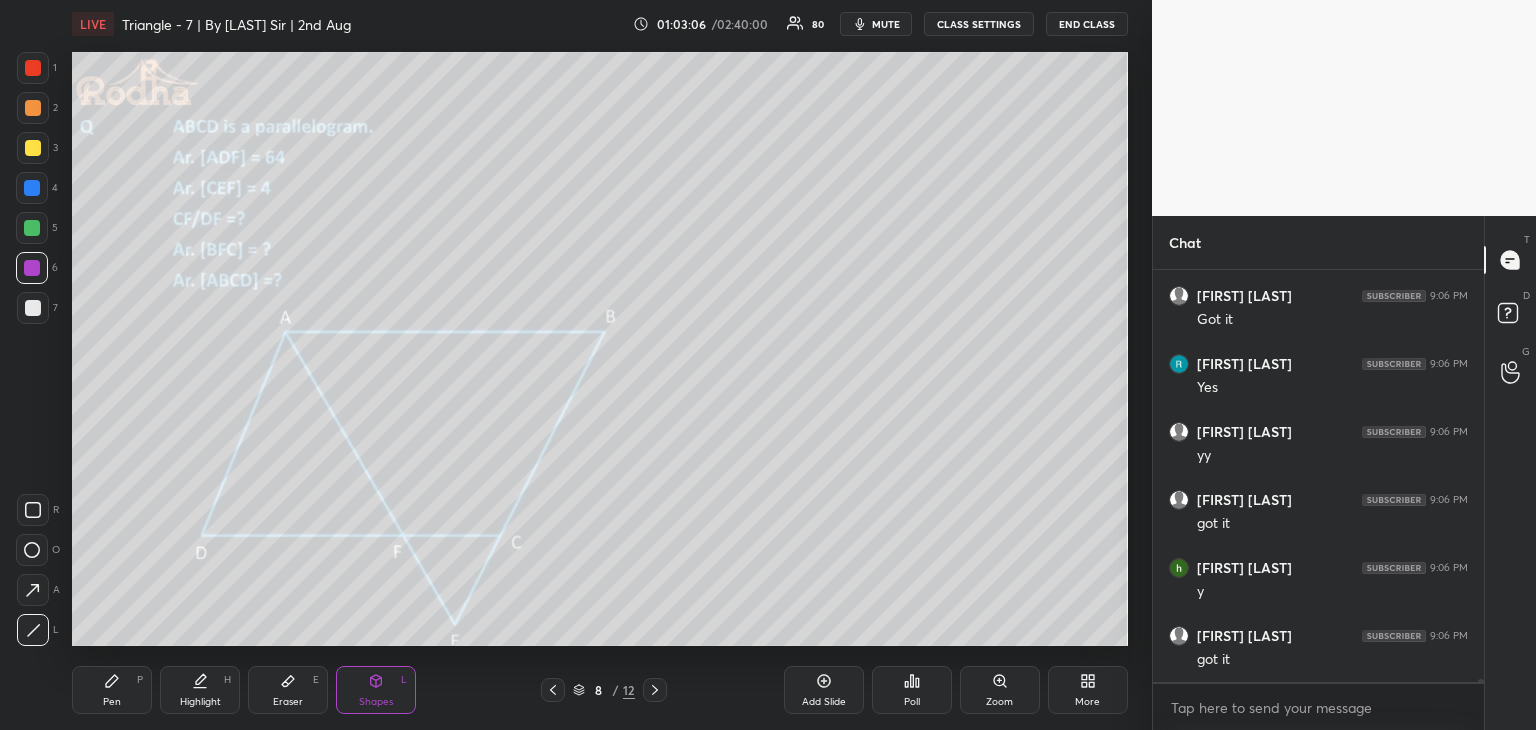 click on "Pen P" at bounding box center [112, 690] 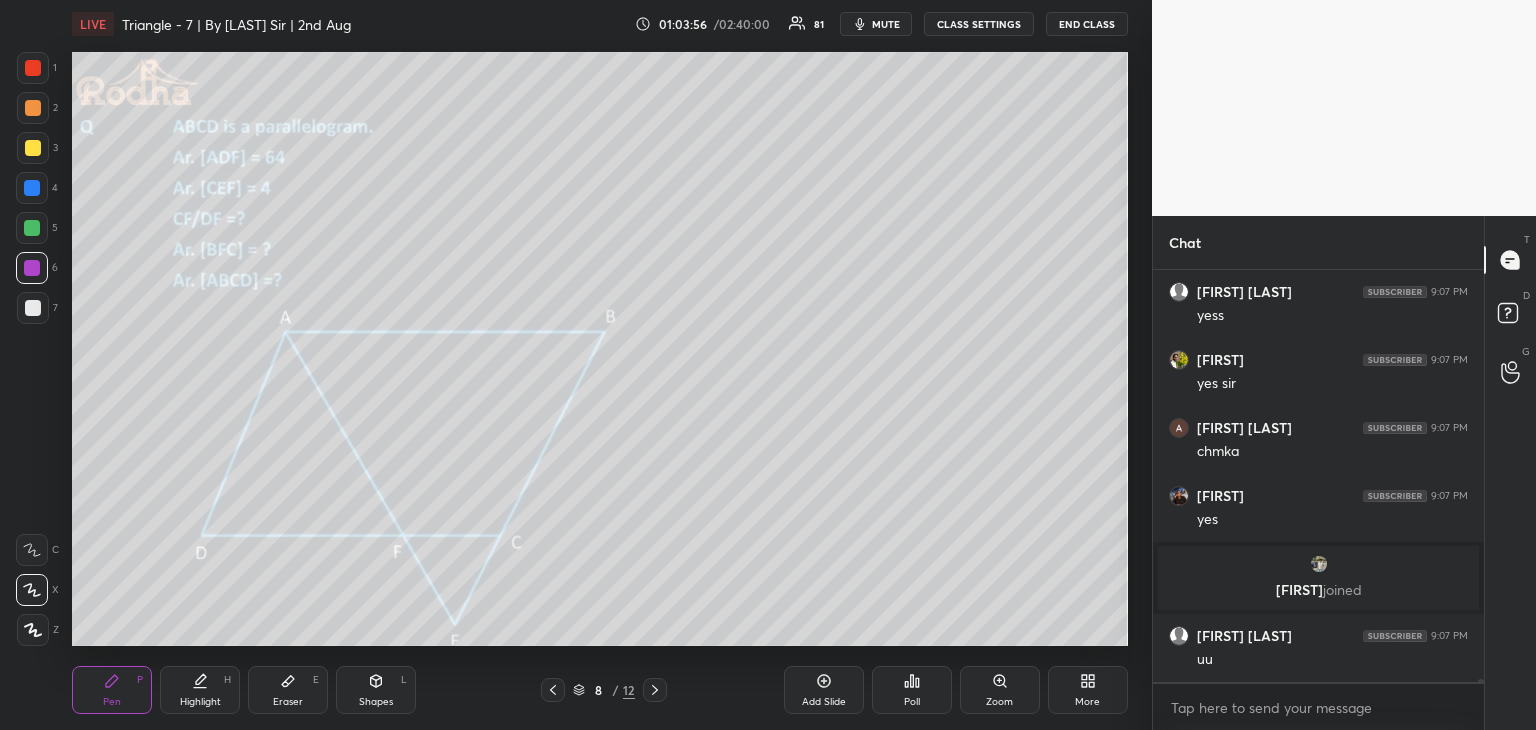 scroll, scrollTop: 52152, scrollLeft: 0, axis: vertical 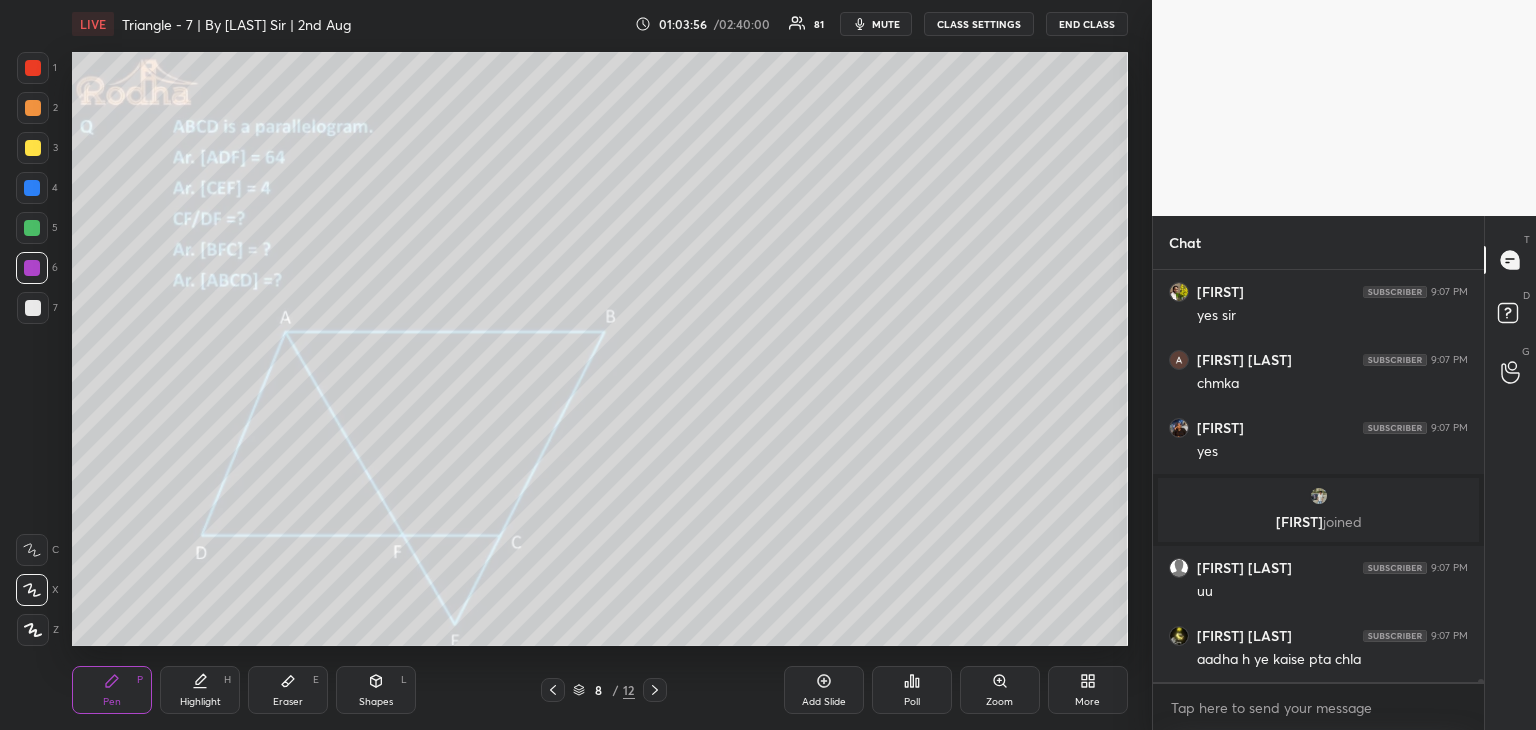 drag, startPoint x: 288, startPoint y: 699, endPoint x: 300, endPoint y: 694, distance: 13 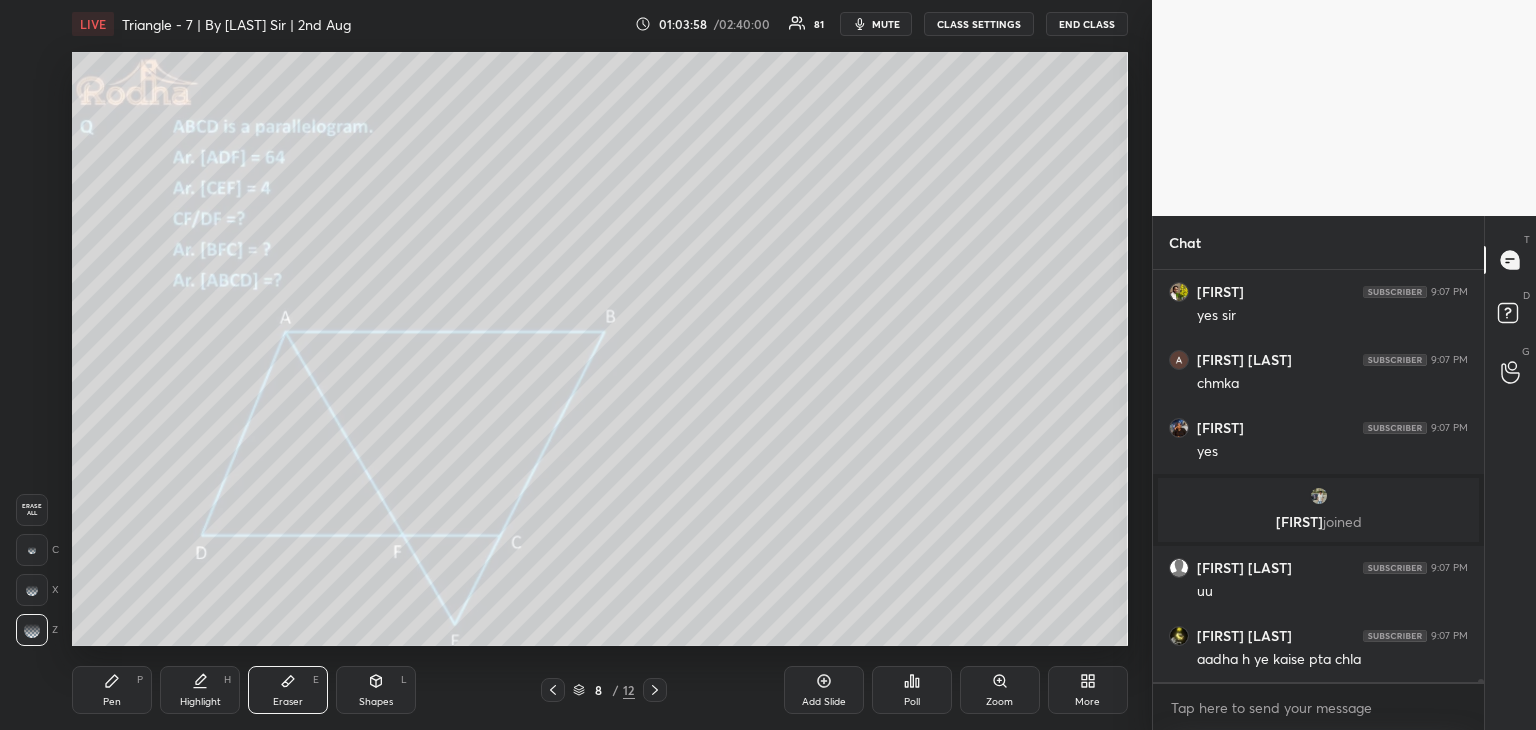 scroll, scrollTop: 52220, scrollLeft: 0, axis: vertical 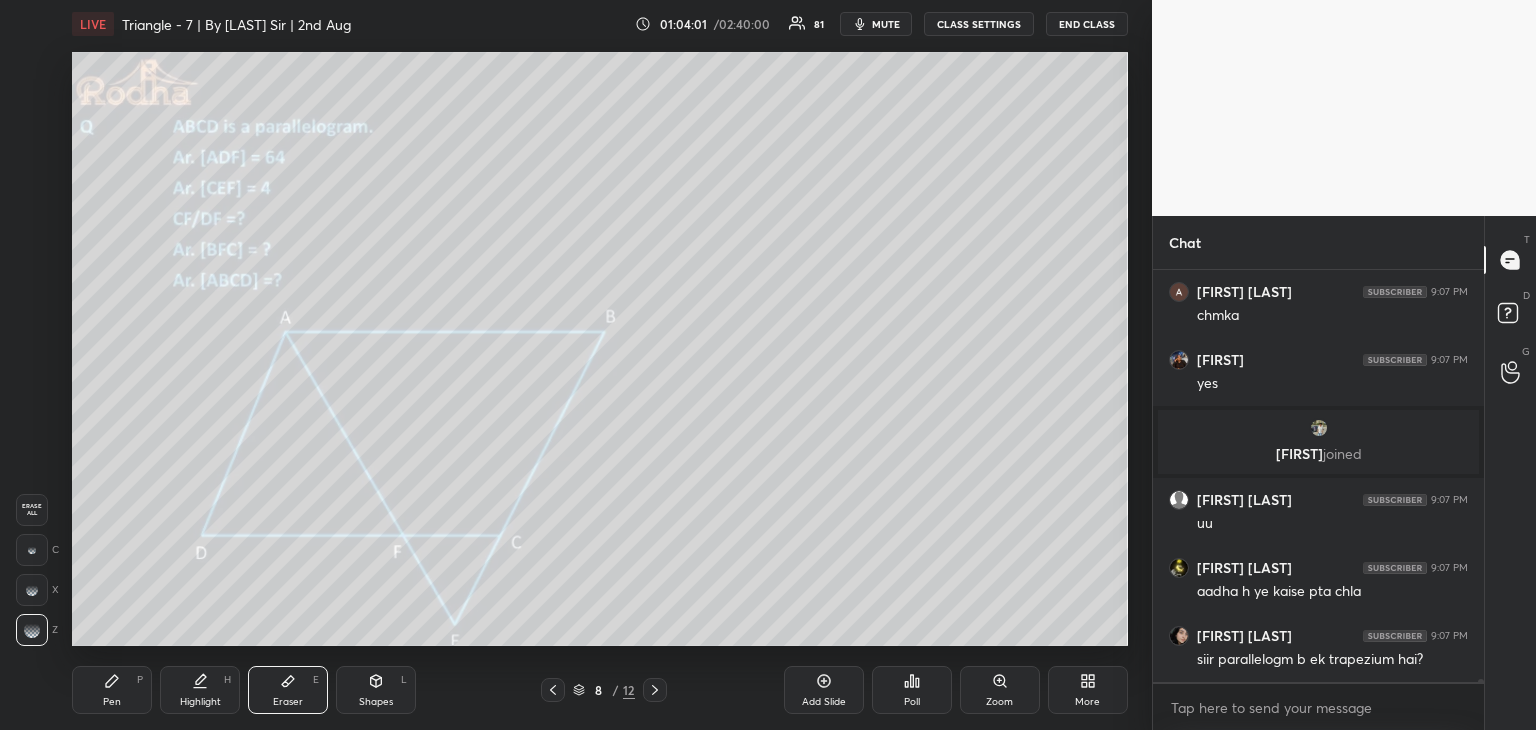 click on "Pen" at bounding box center (112, 702) 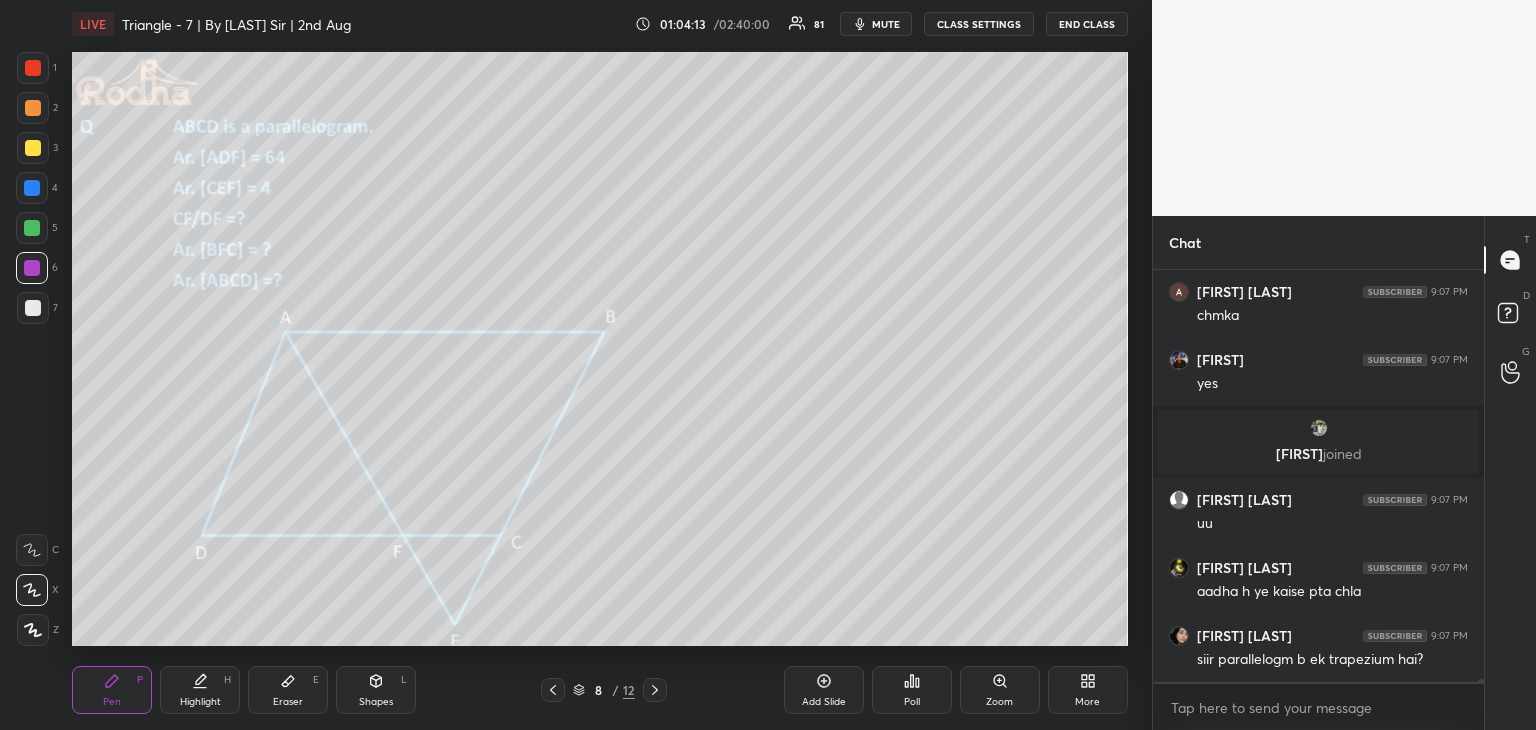 scroll, scrollTop: 52288, scrollLeft: 0, axis: vertical 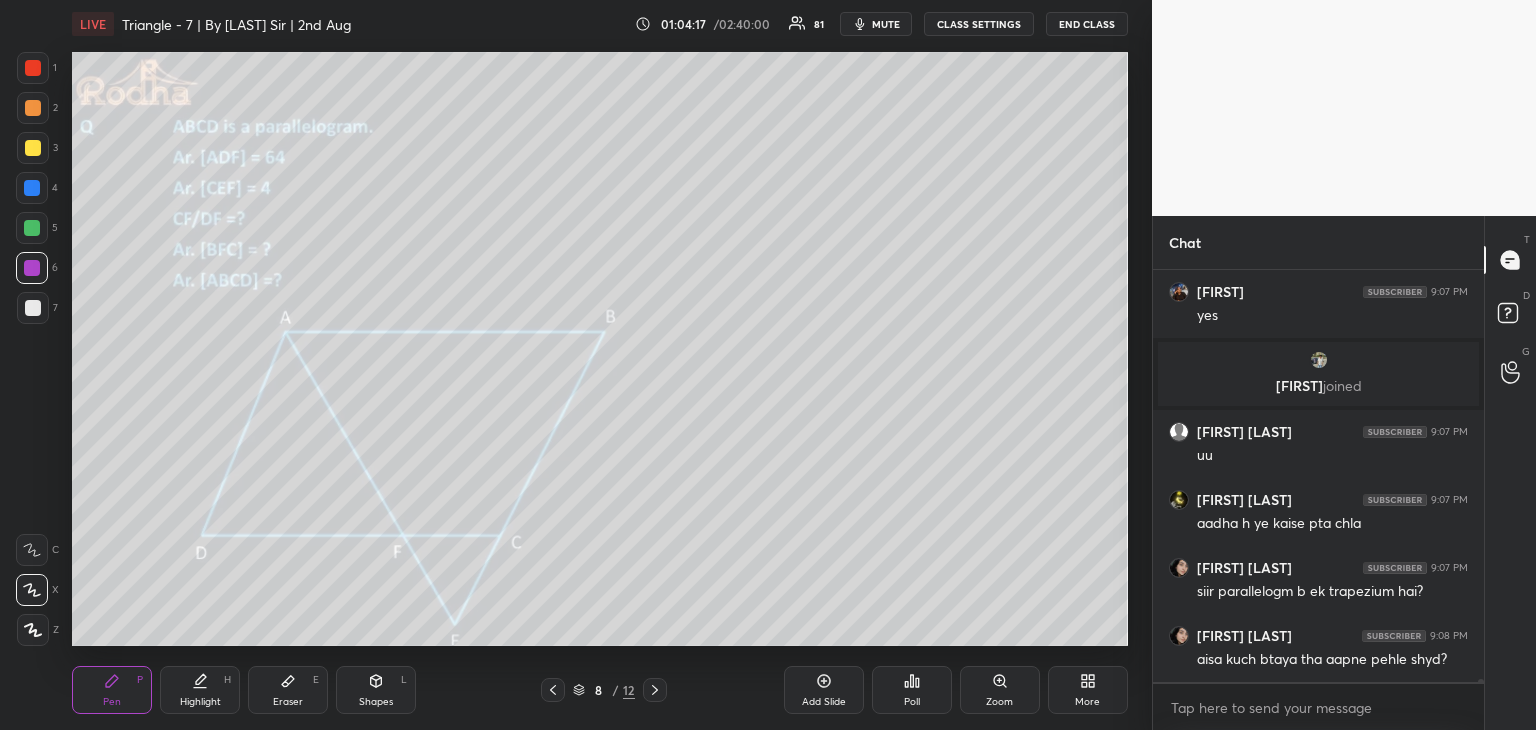 click on "Eraser" at bounding box center [288, 702] 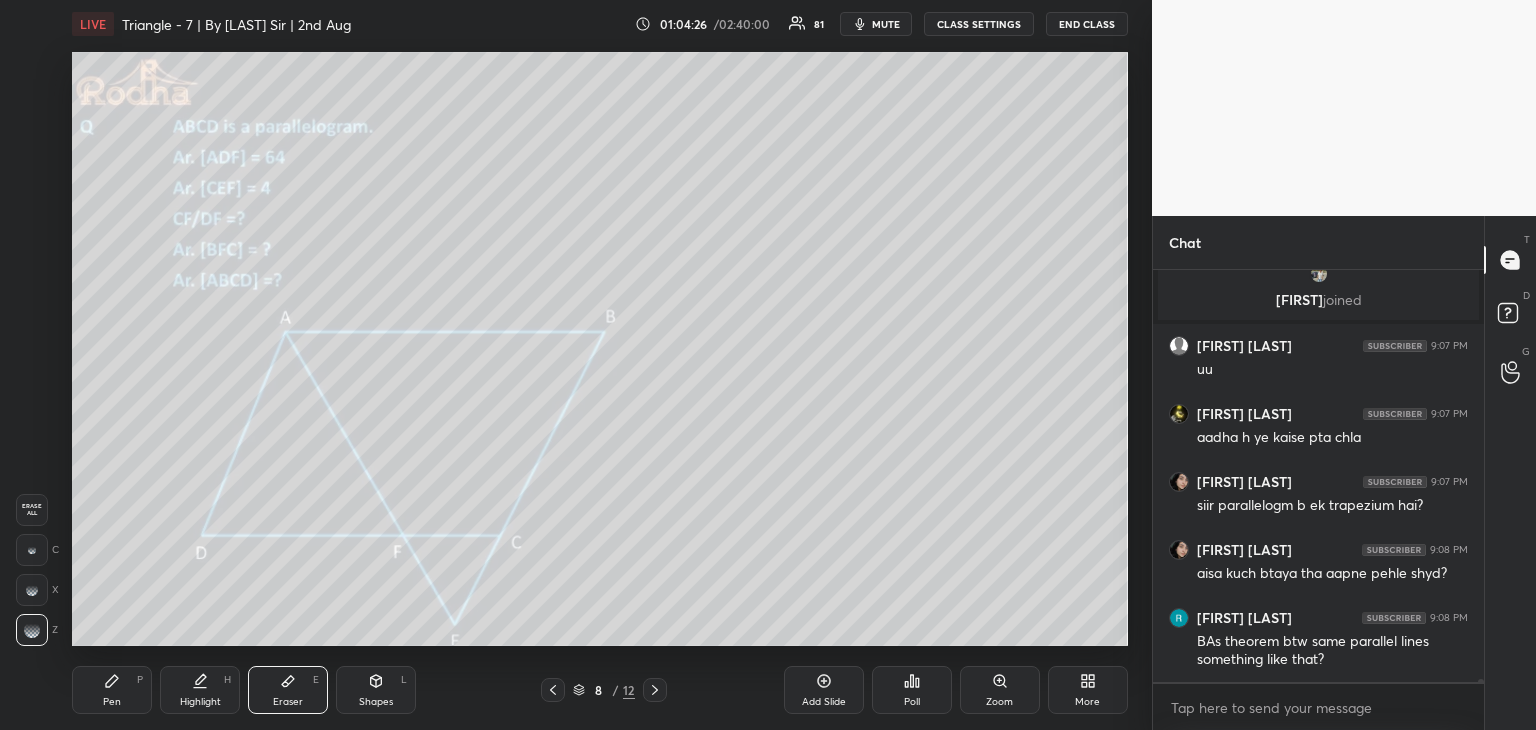 scroll, scrollTop: 52442, scrollLeft: 0, axis: vertical 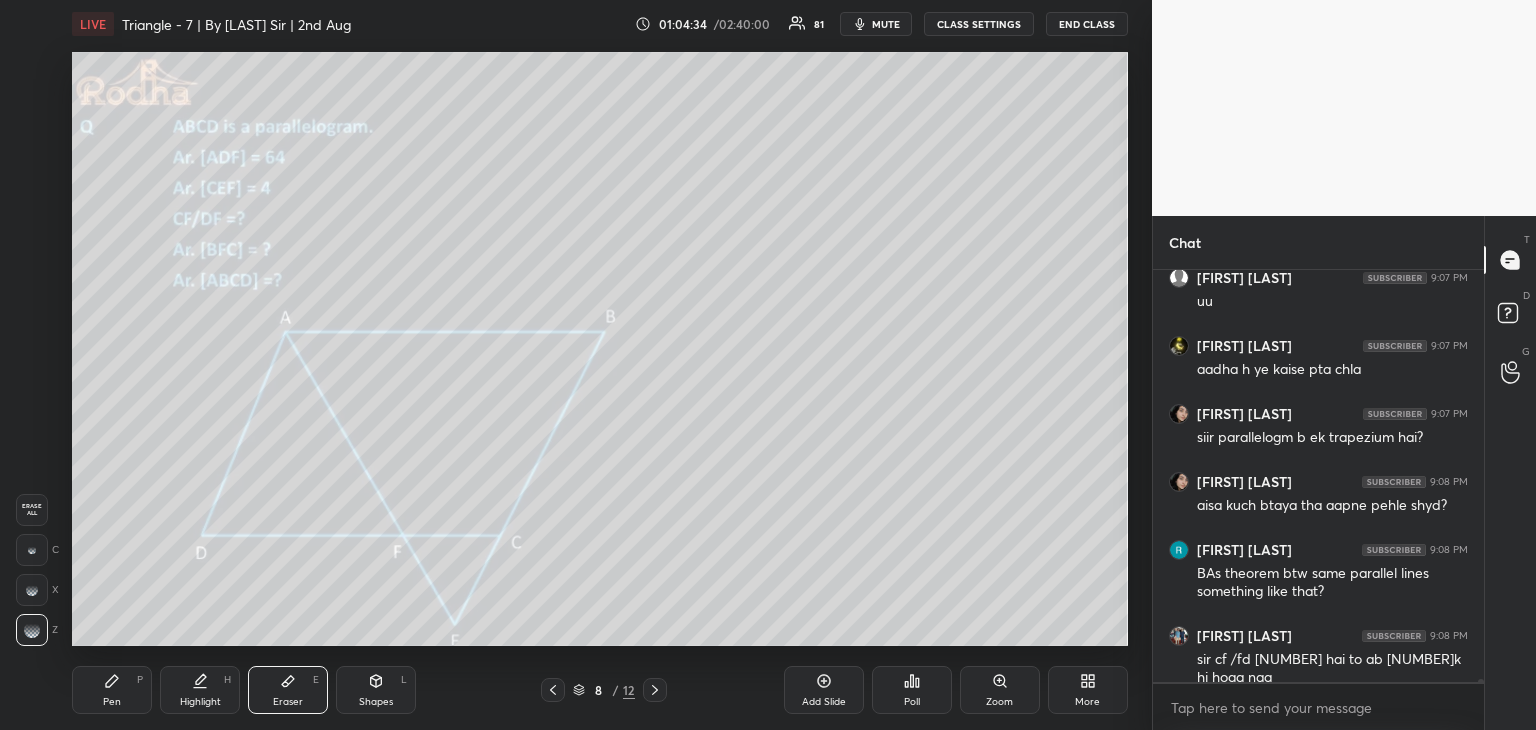 drag, startPoint x: 126, startPoint y: 697, endPoint x: 146, endPoint y: 706, distance: 21.931713 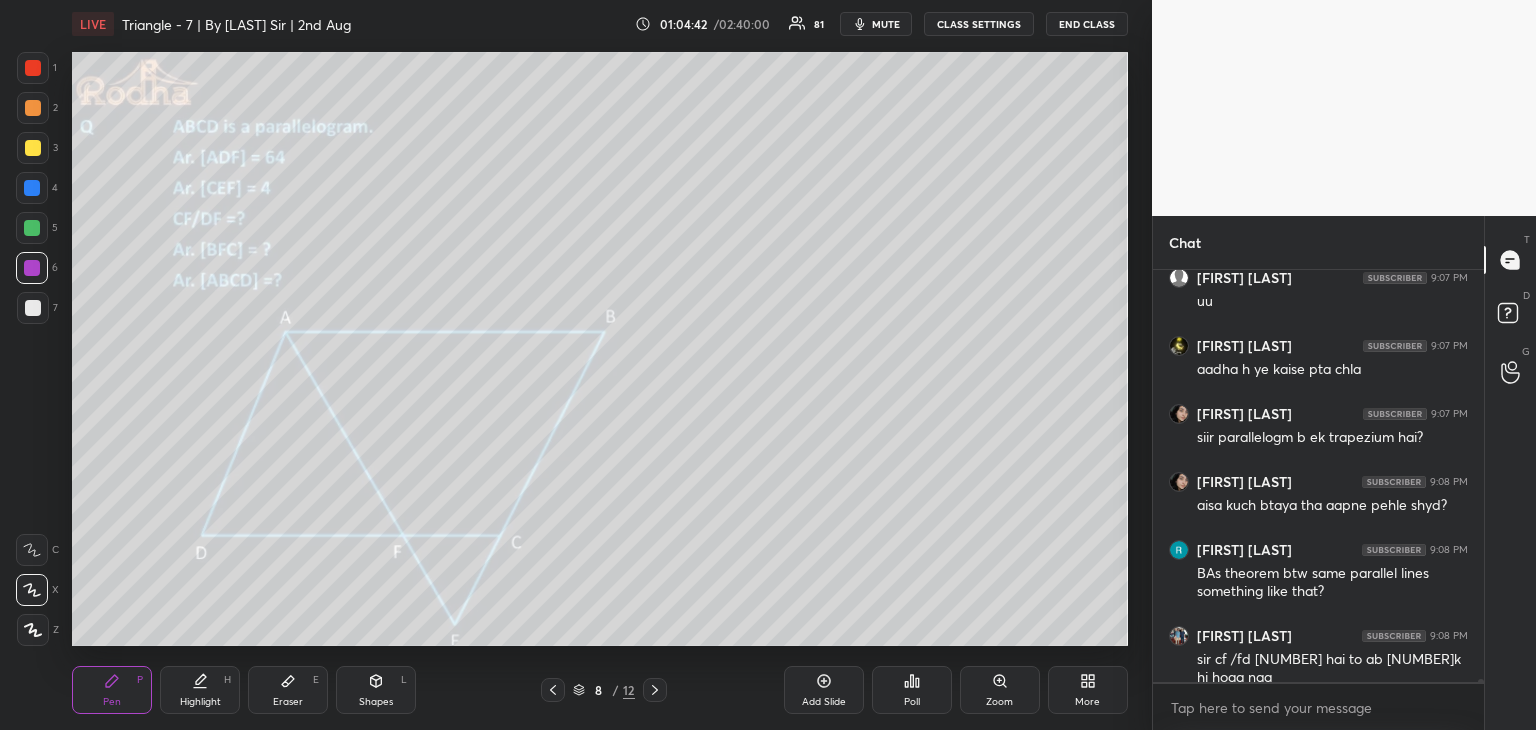 drag, startPoint x: 662, startPoint y: 689, endPoint x: 672, endPoint y: 688, distance: 10.049875 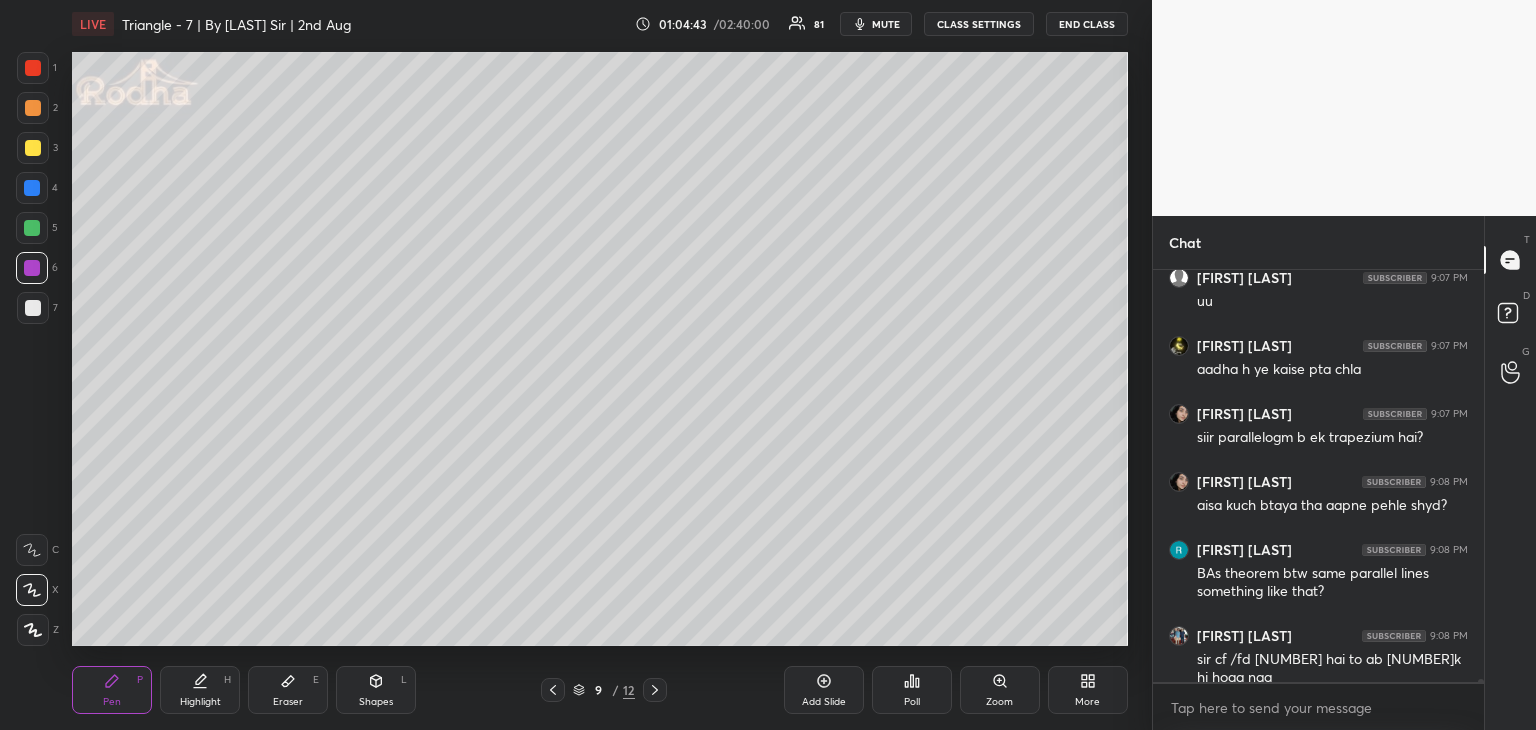 click on "Shapes" at bounding box center (376, 702) 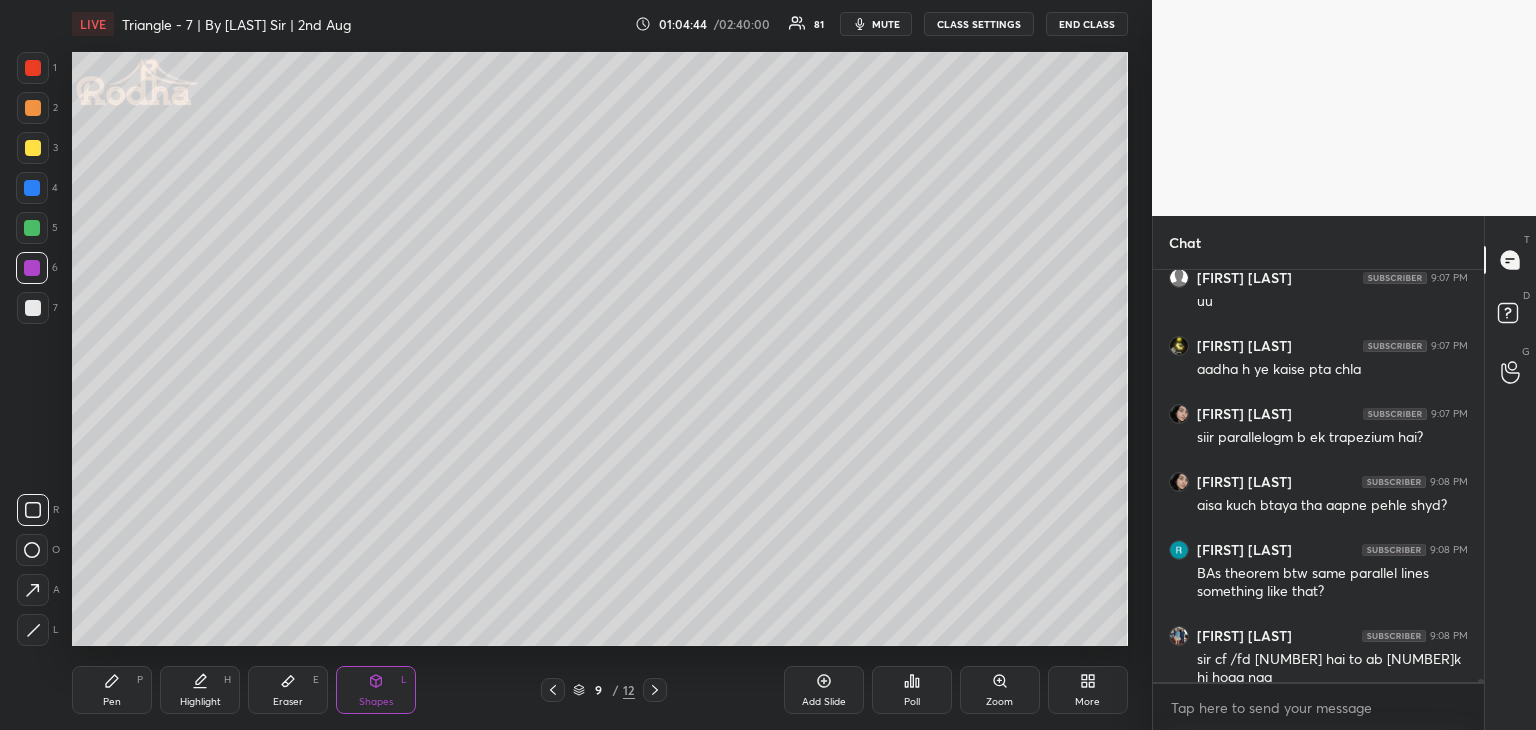 click at bounding box center [33, 630] 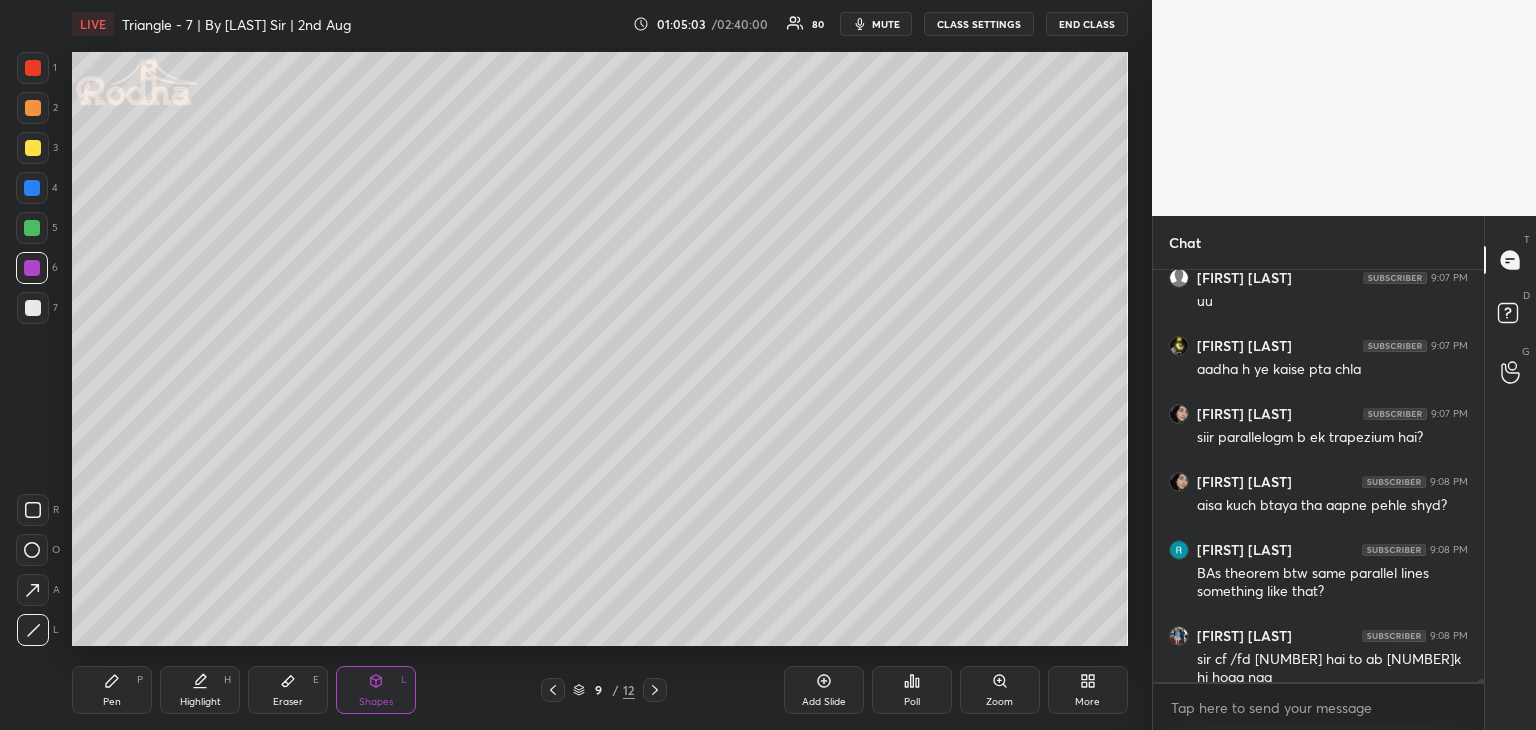 click at bounding box center [32, 188] 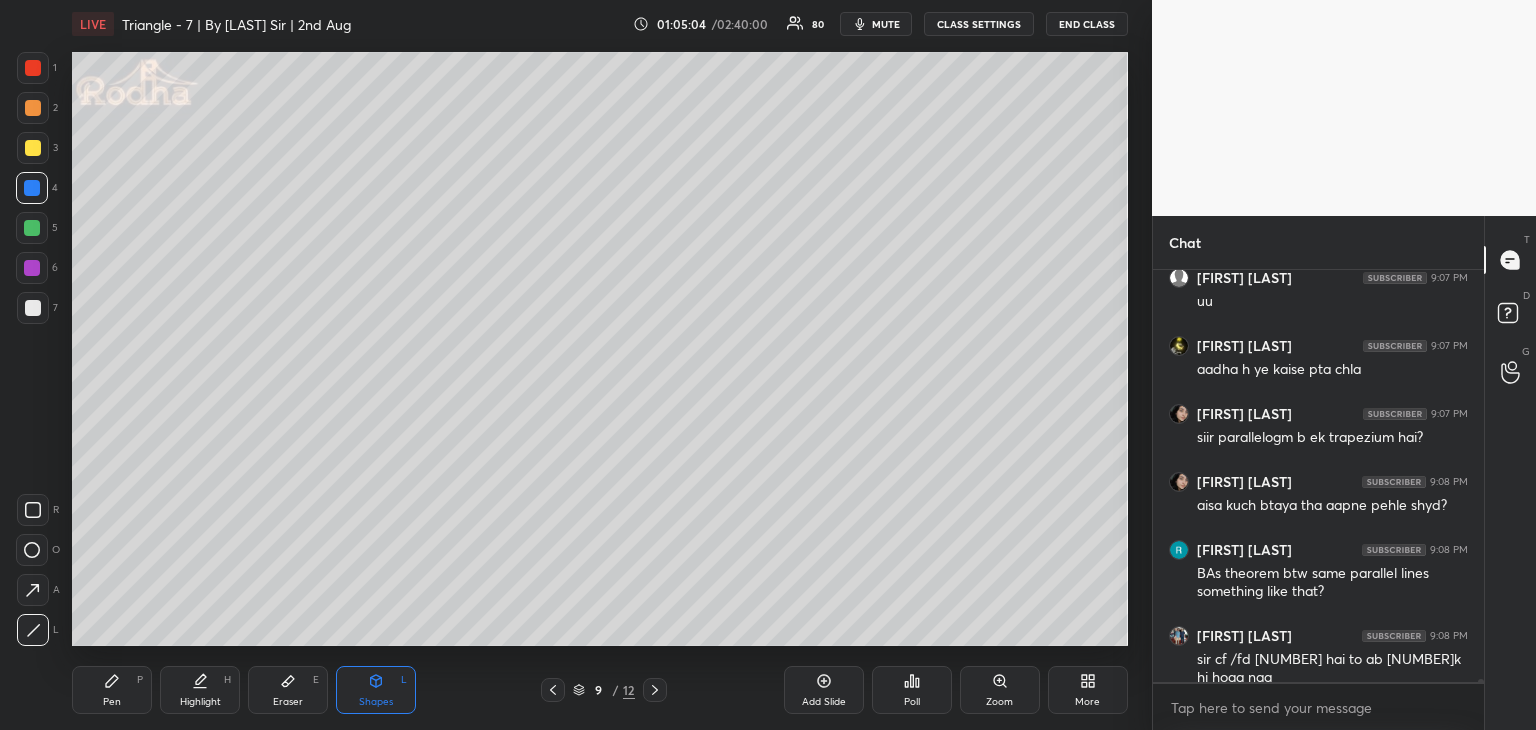 click on "Pen P" at bounding box center [112, 690] 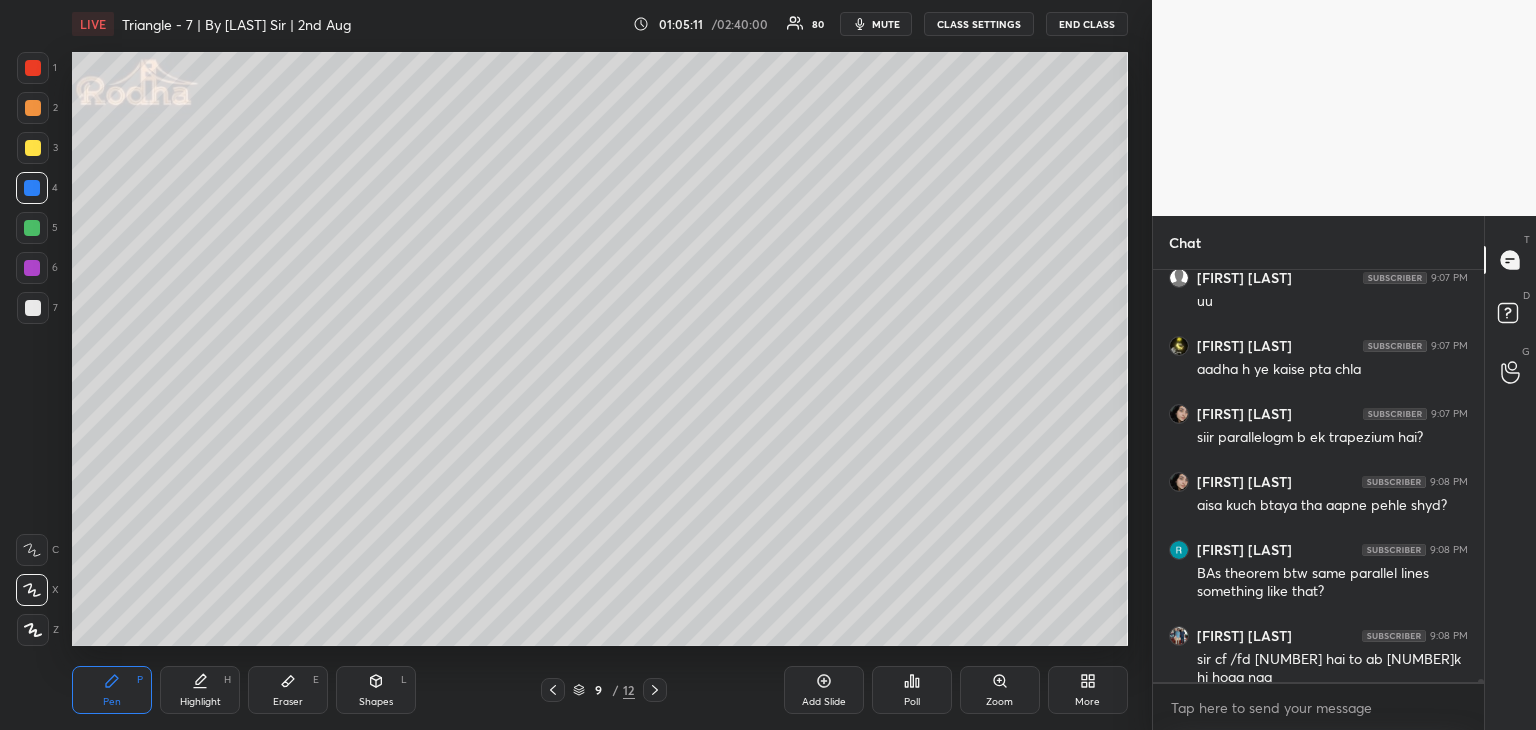 scroll, scrollTop: 52510, scrollLeft: 0, axis: vertical 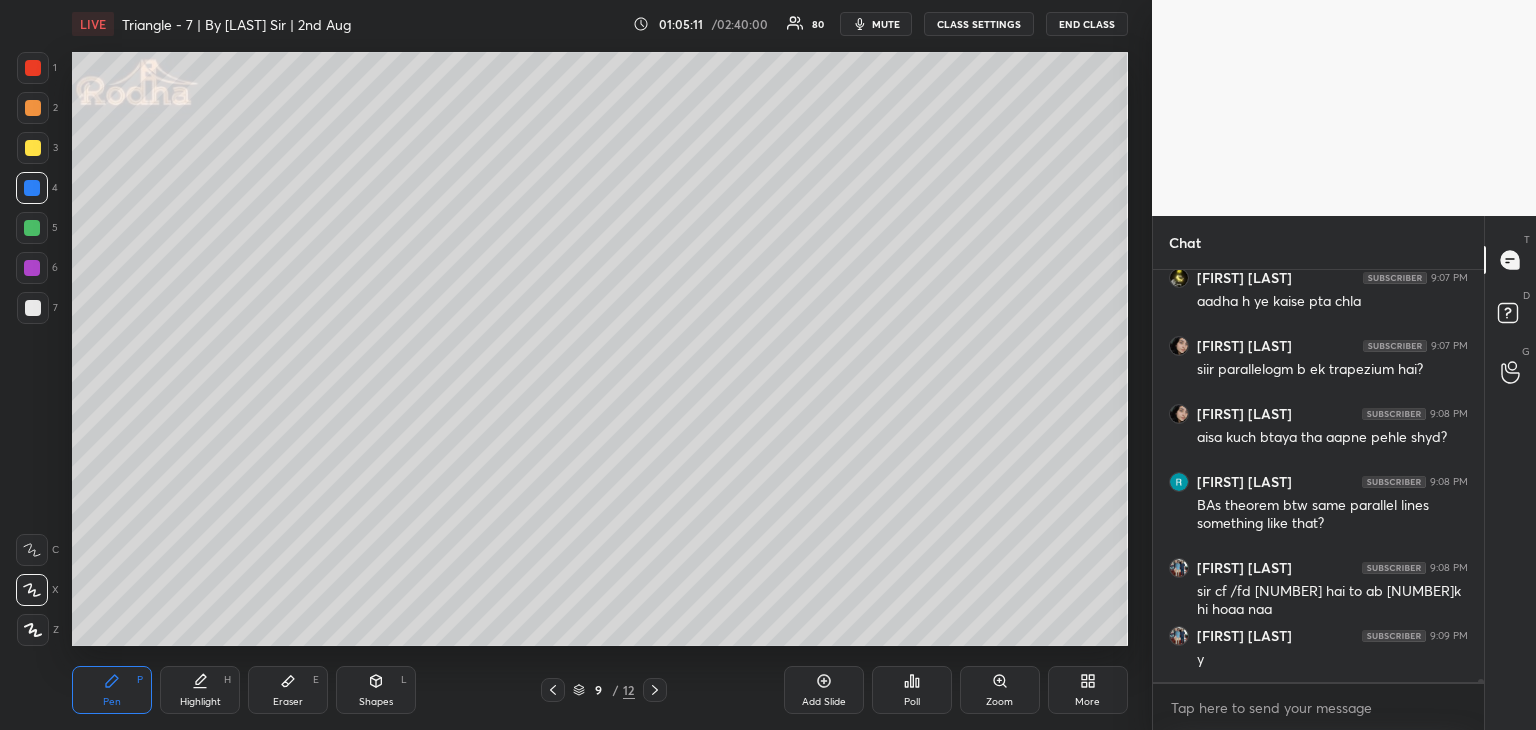 click on "Shapes L" at bounding box center [376, 690] 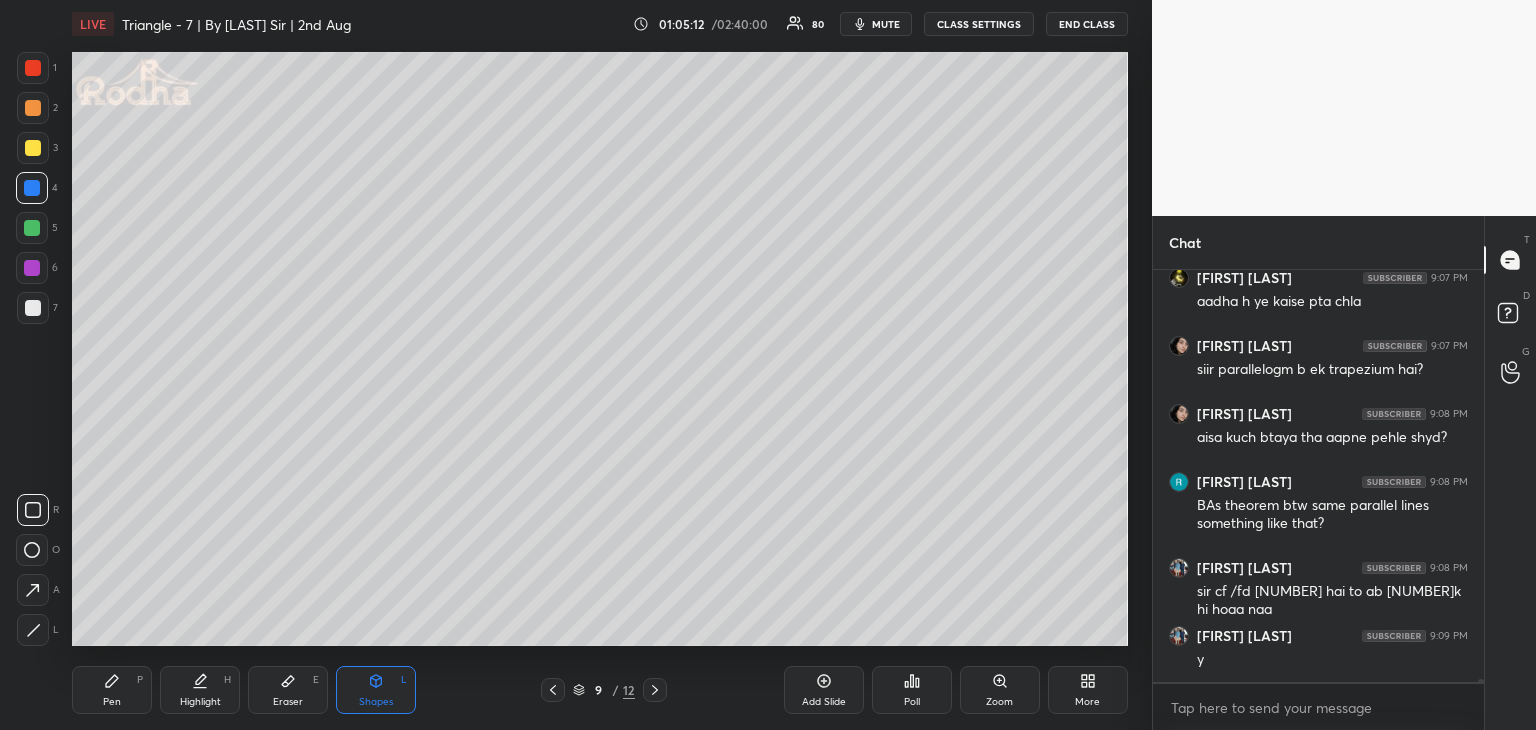 click 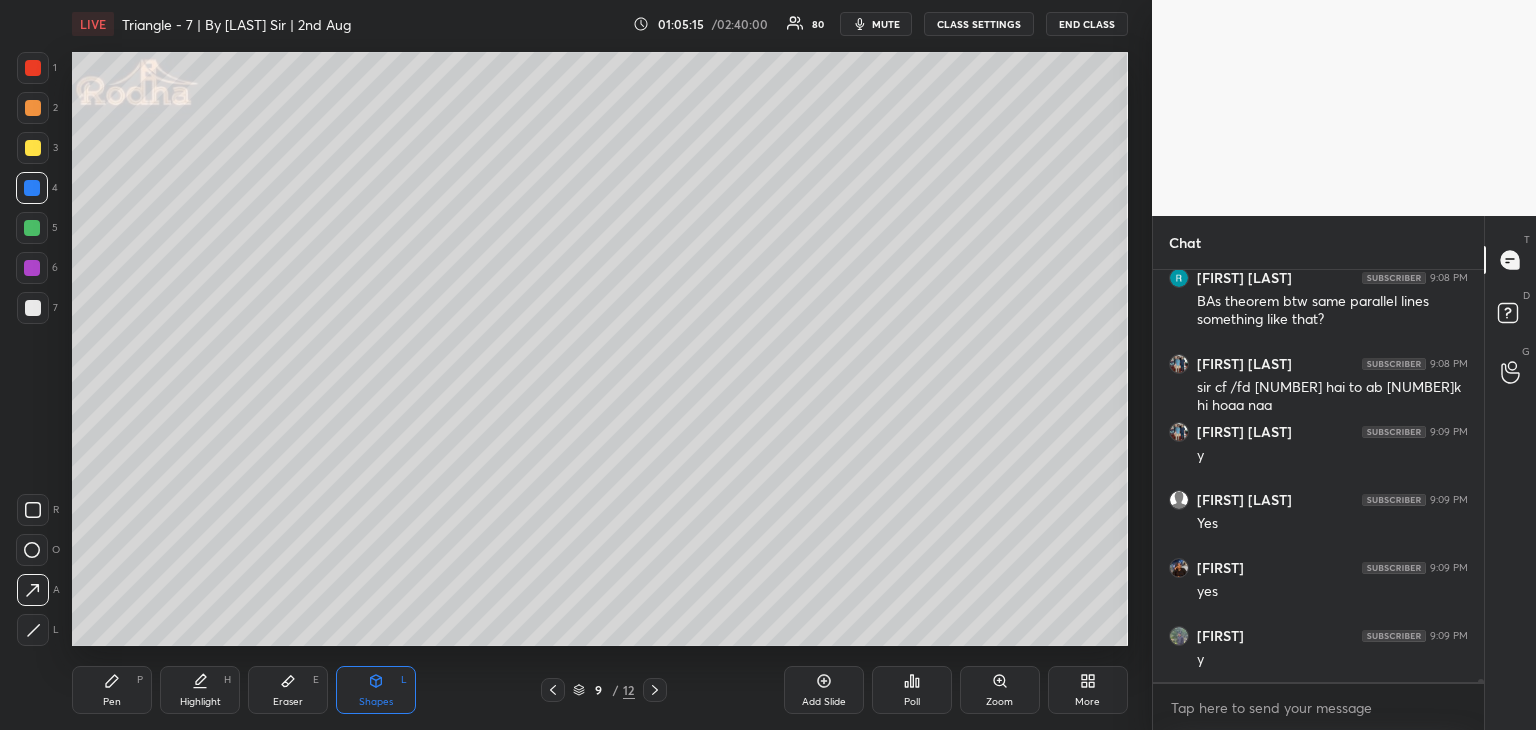scroll, scrollTop: 52782, scrollLeft: 0, axis: vertical 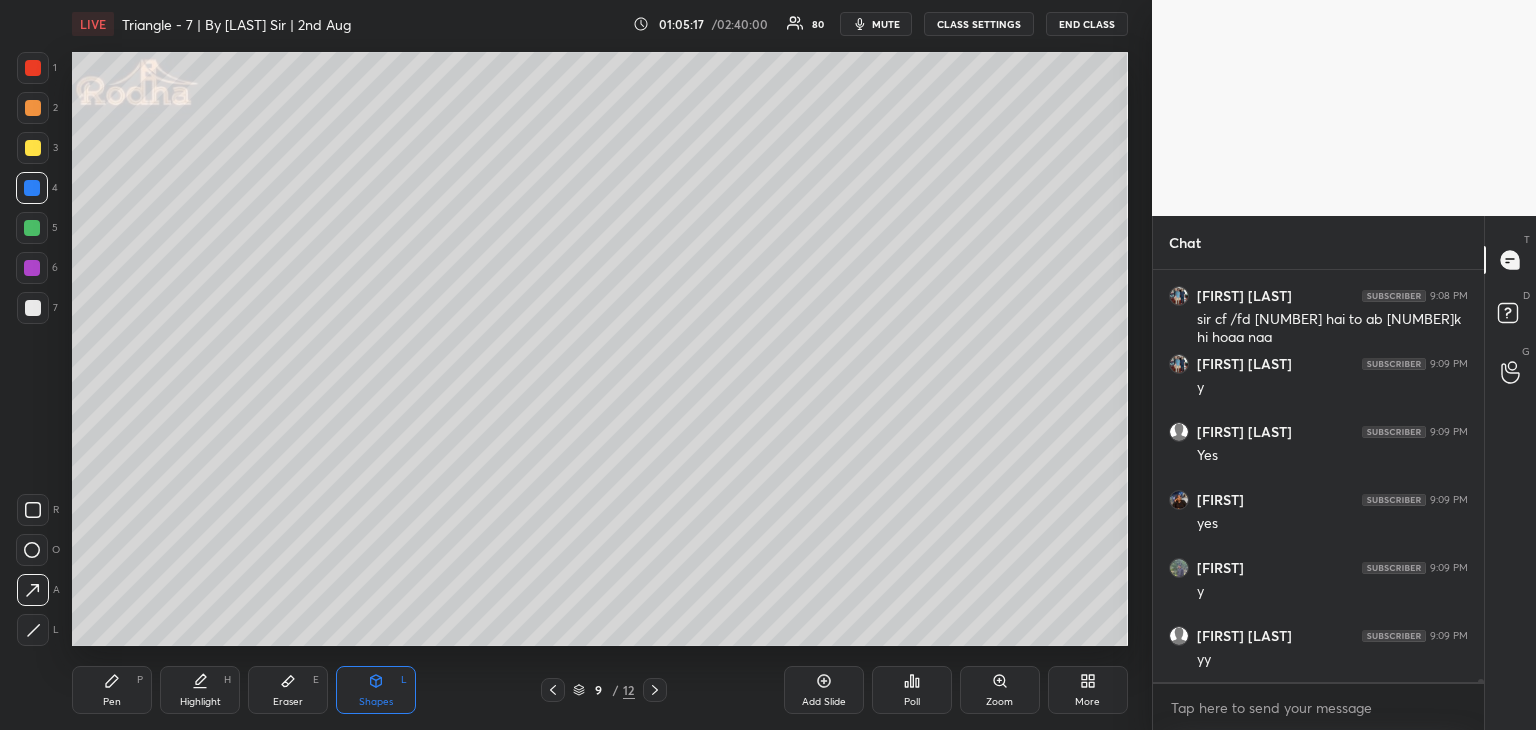 click on "Pen P" at bounding box center (112, 690) 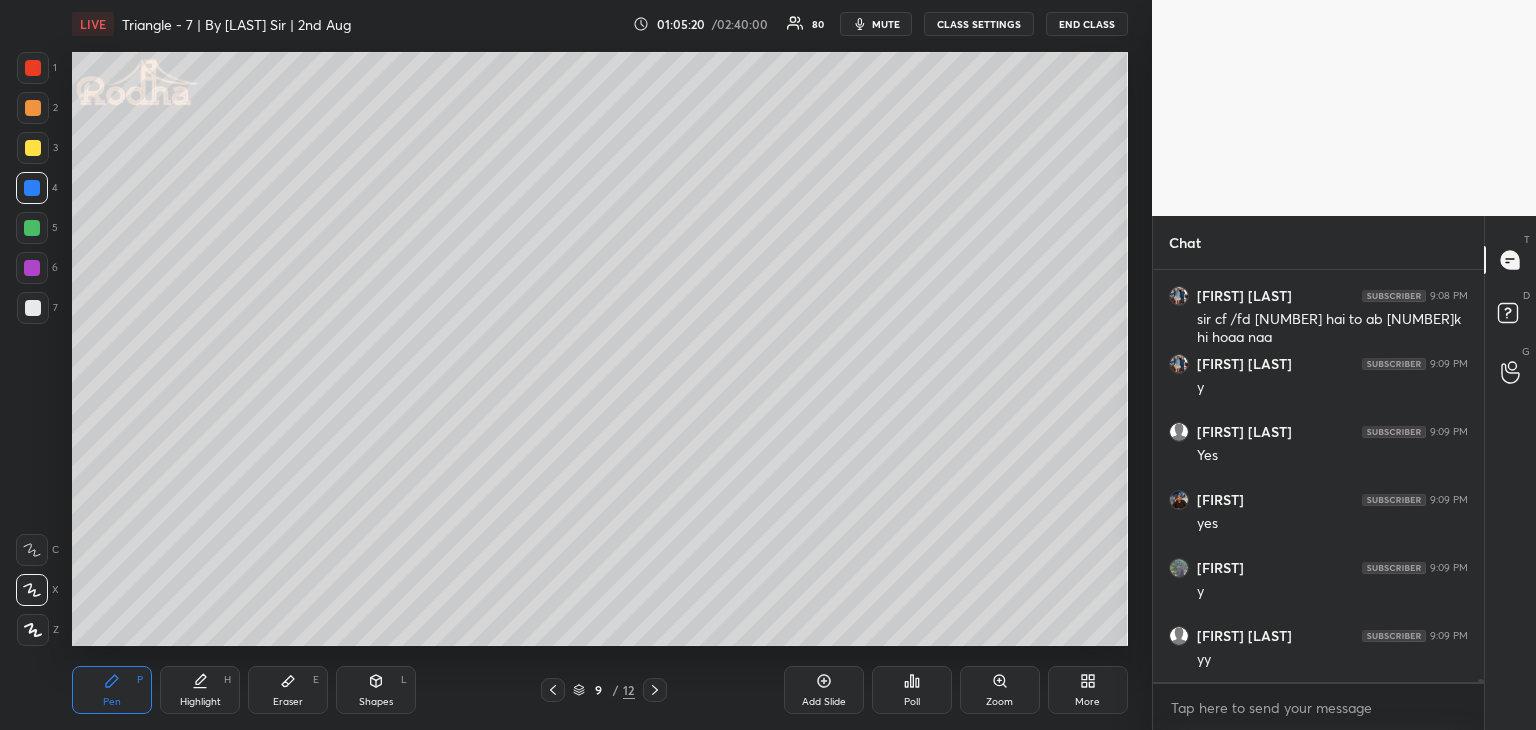 click on "Eraser E" at bounding box center (288, 690) 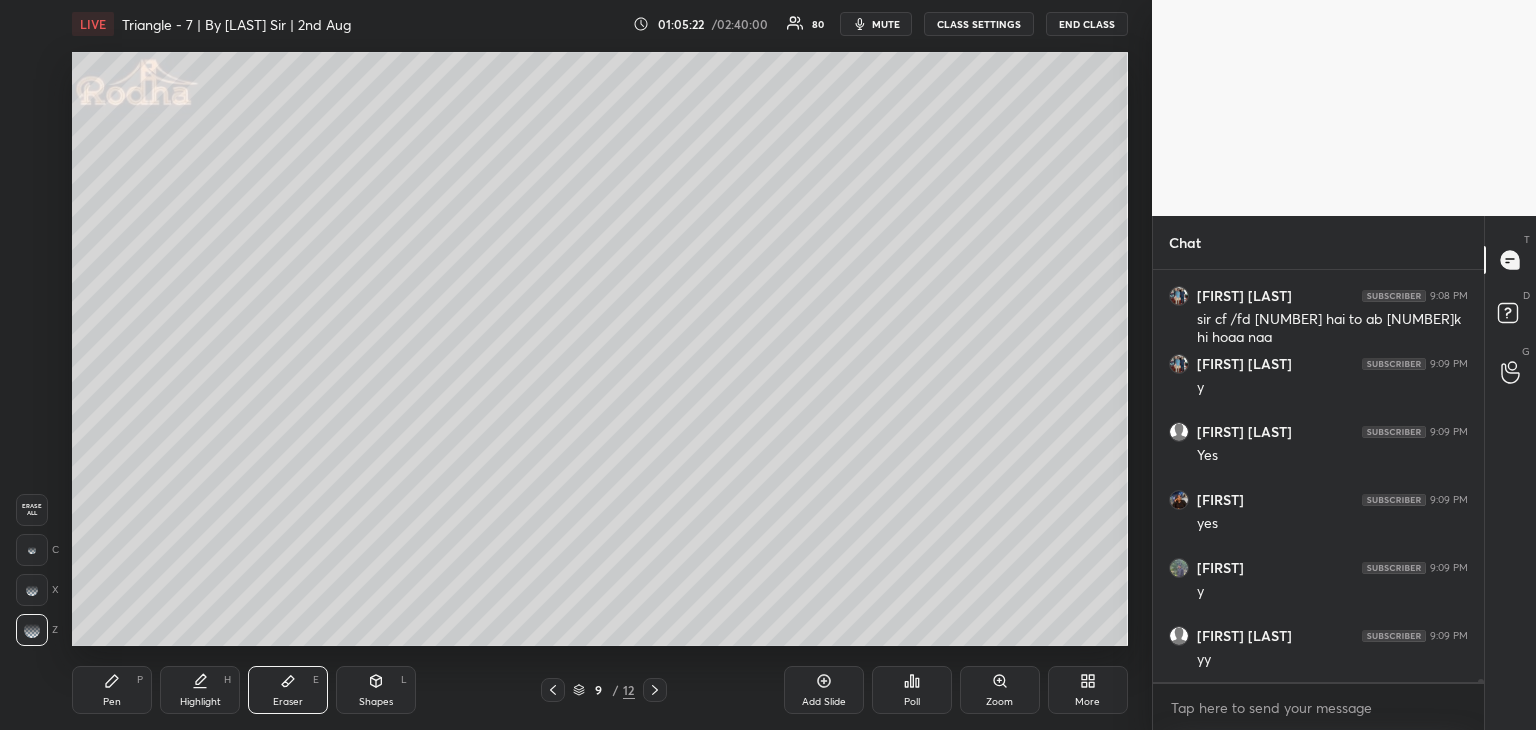 click on "Pen" at bounding box center (112, 702) 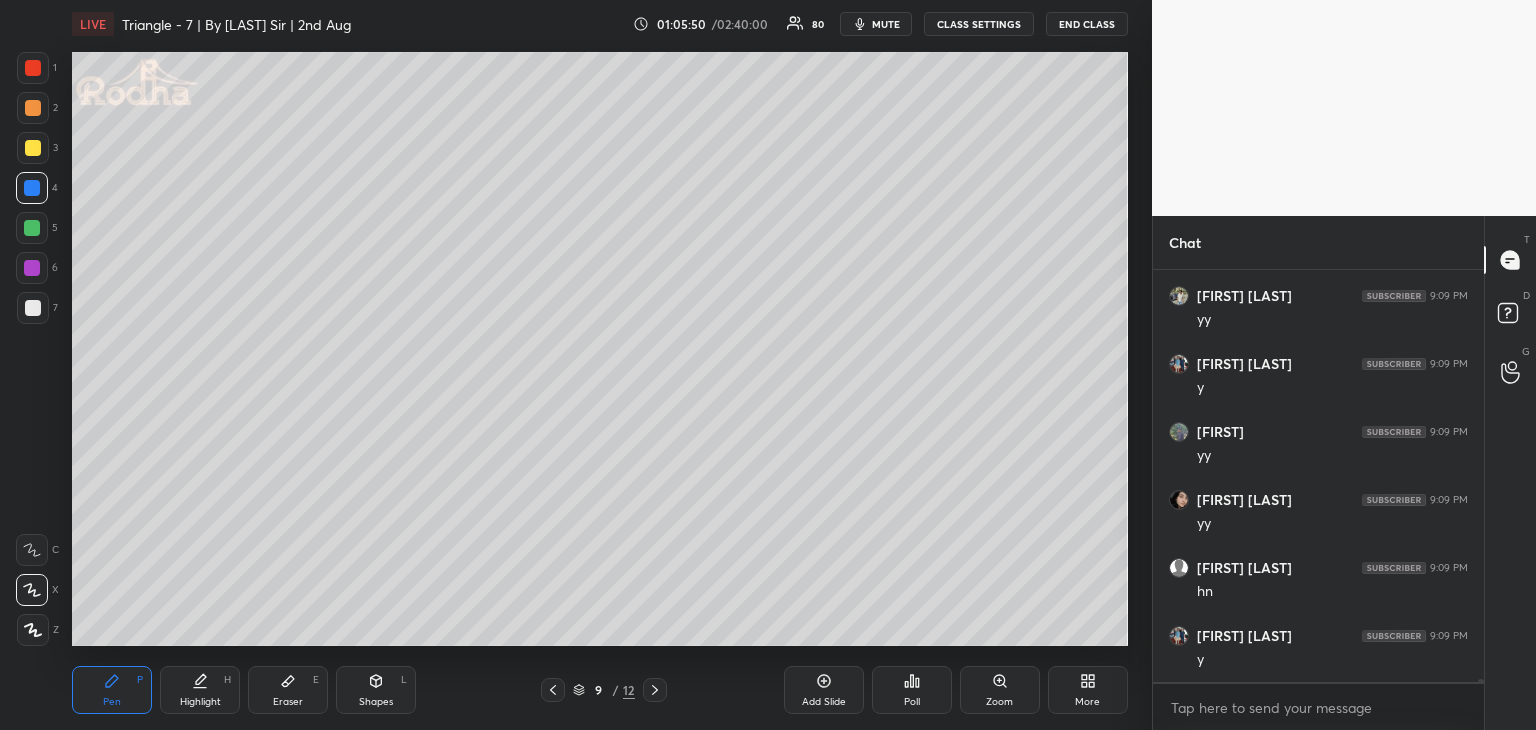 scroll, scrollTop: 53394, scrollLeft: 0, axis: vertical 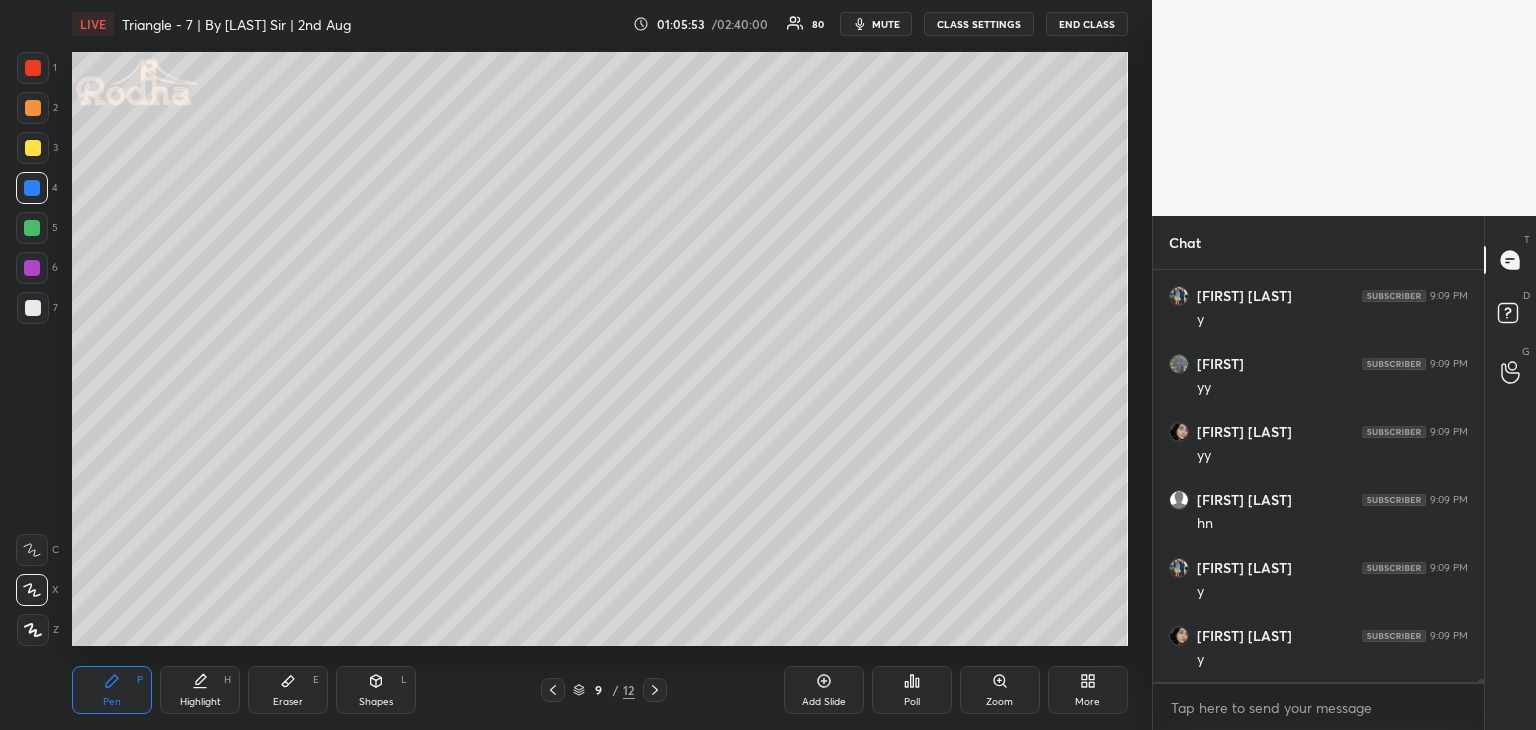 click on "Eraser E" at bounding box center [288, 690] 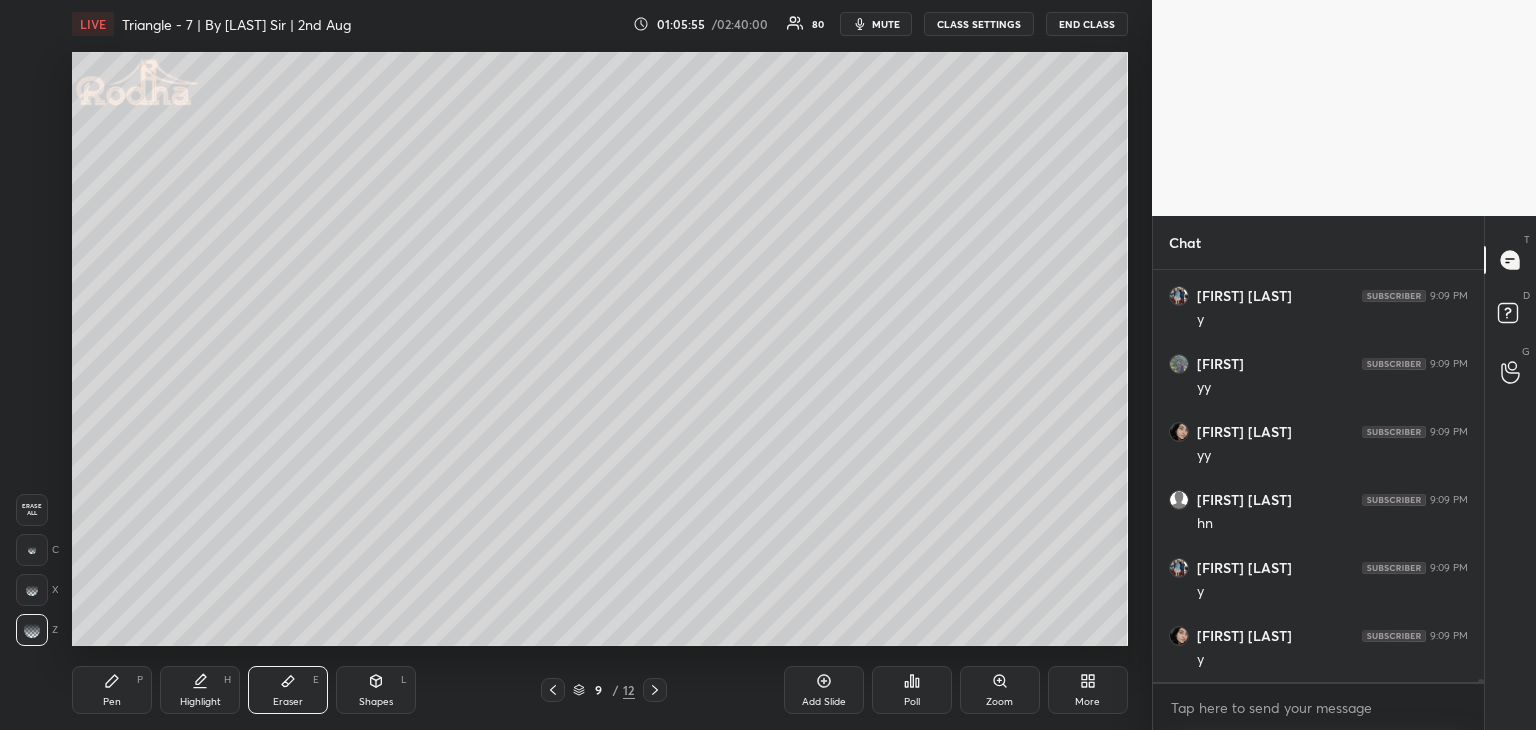 scroll, scrollTop: 53462, scrollLeft: 0, axis: vertical 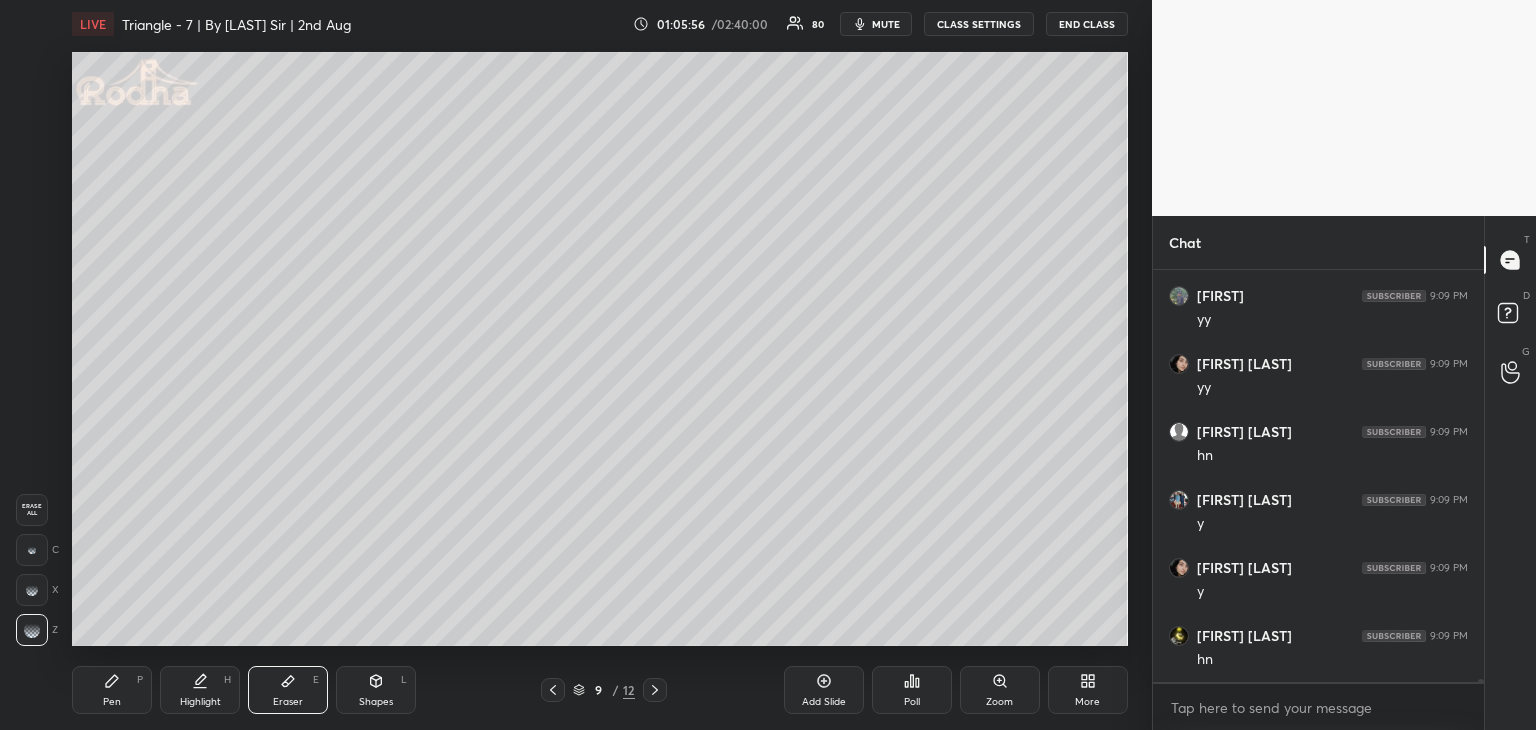 drag, startPoint x: 117, startPoint y: 700, endPoint x: 160, endPoint y: 649, distance: 66.70832 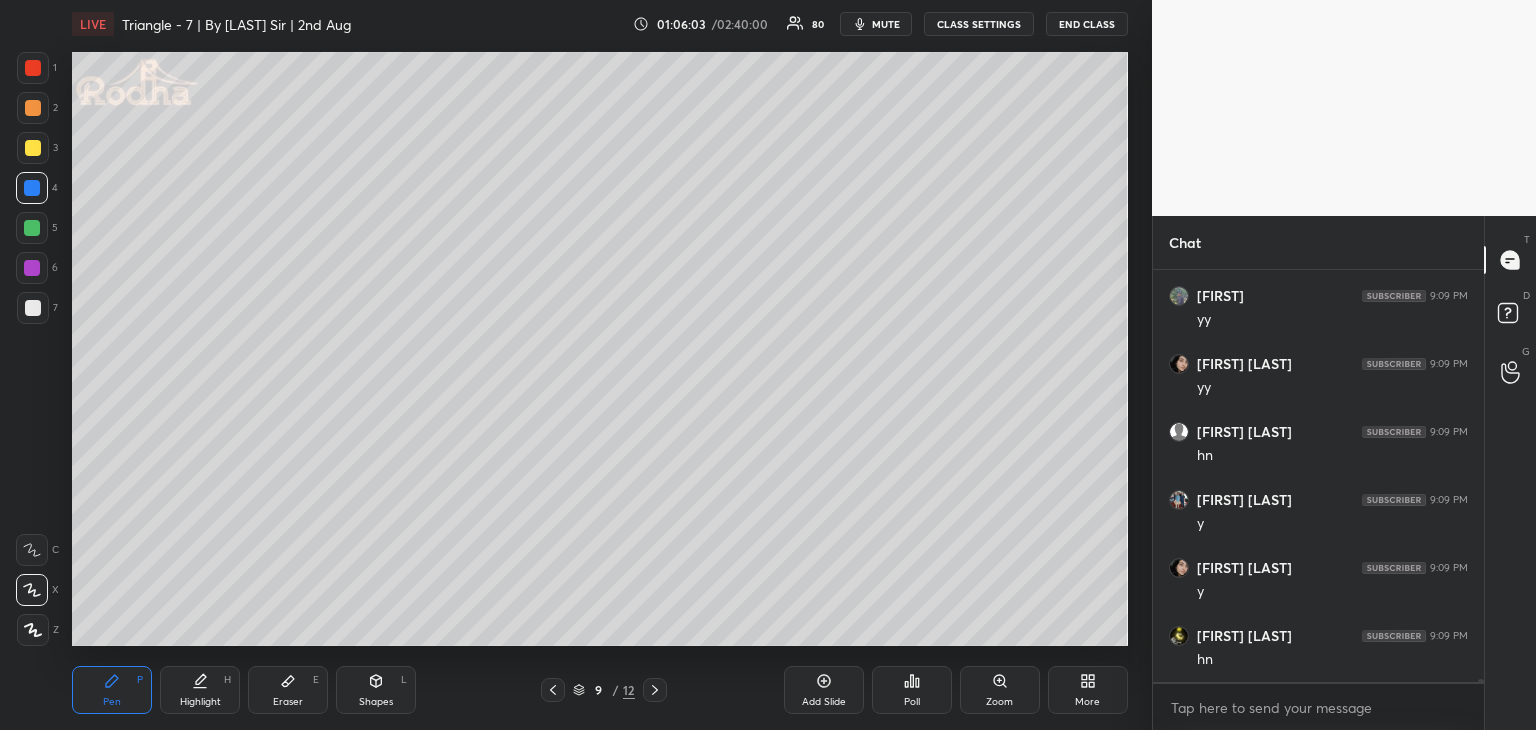 scroll, scrollTop: 53530, scrollLeft: 0, axis: vertical 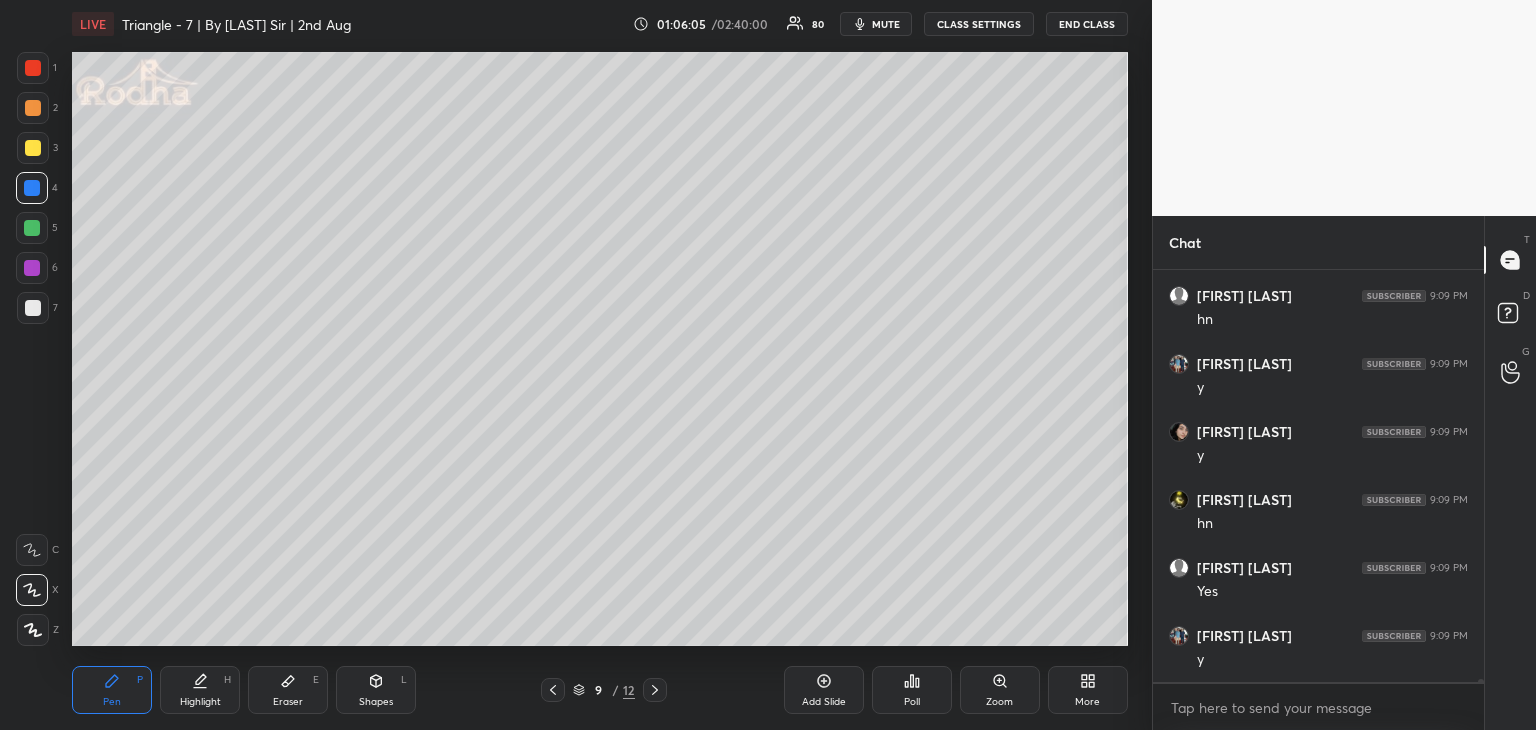 drag, startPoint x: 362, startPoint y: 694, endPoint x: 320, endPoint y: 689, distance: 42.296574 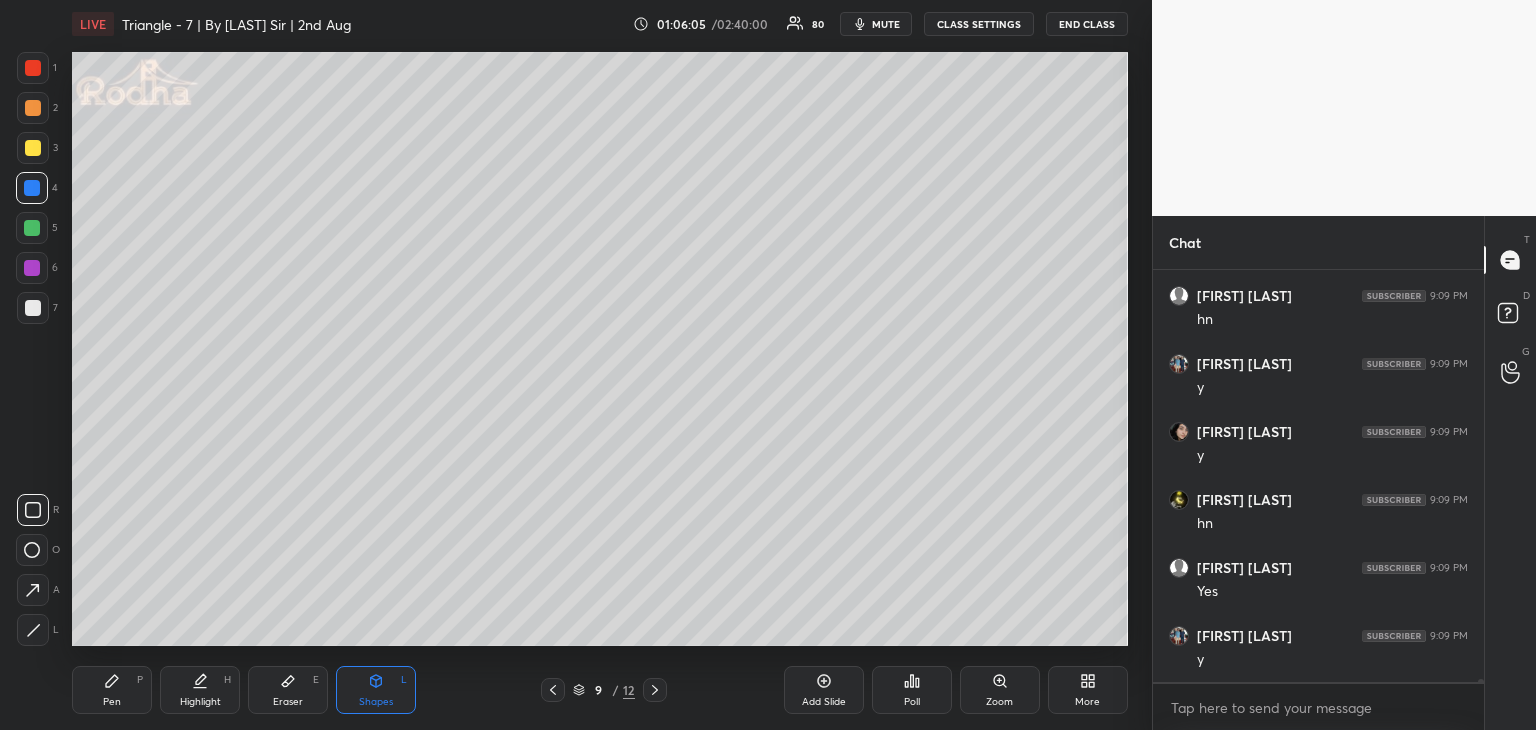 scroll, scrollTop: 53666, scrollLeft: 0, axis: vertical 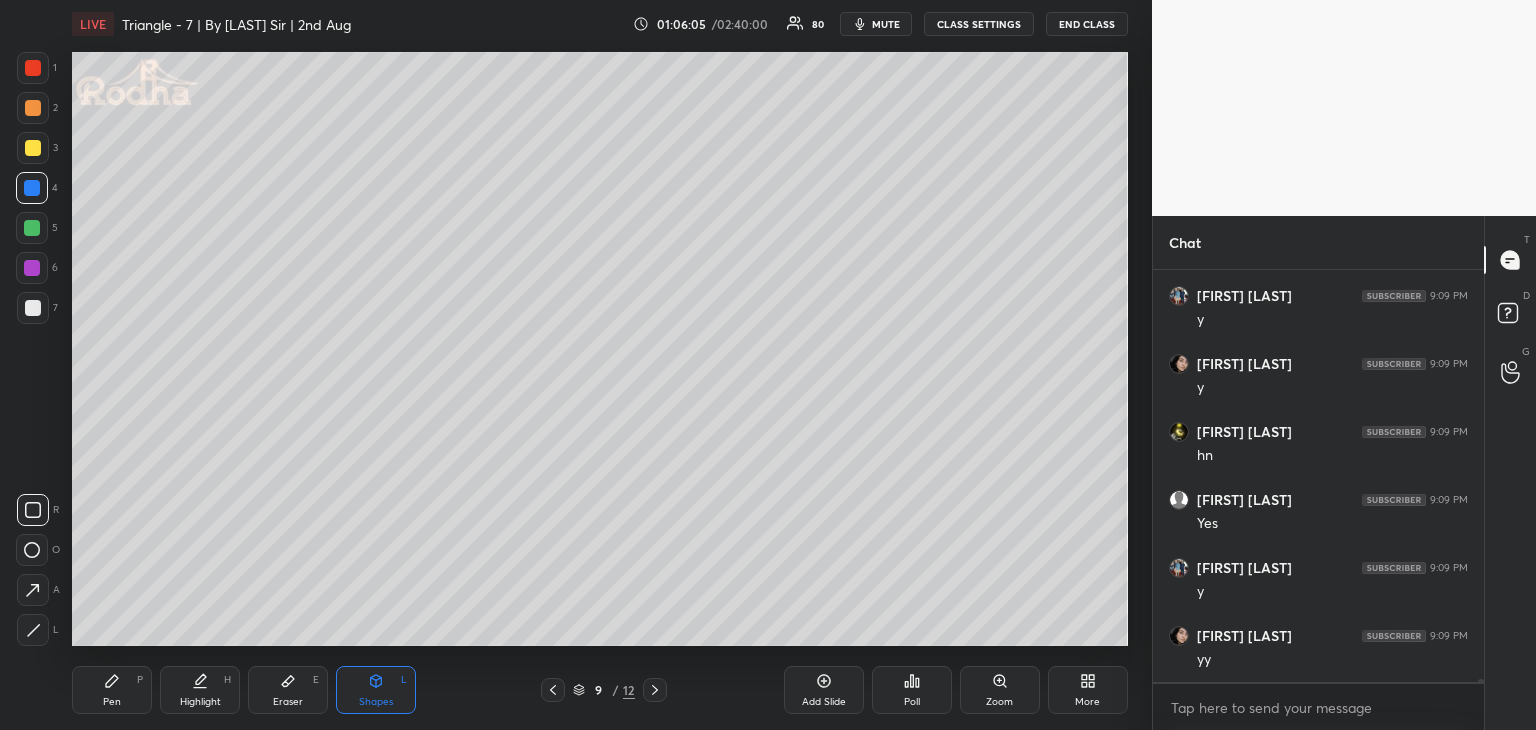 click on "L" at bounding box center (38, 630) 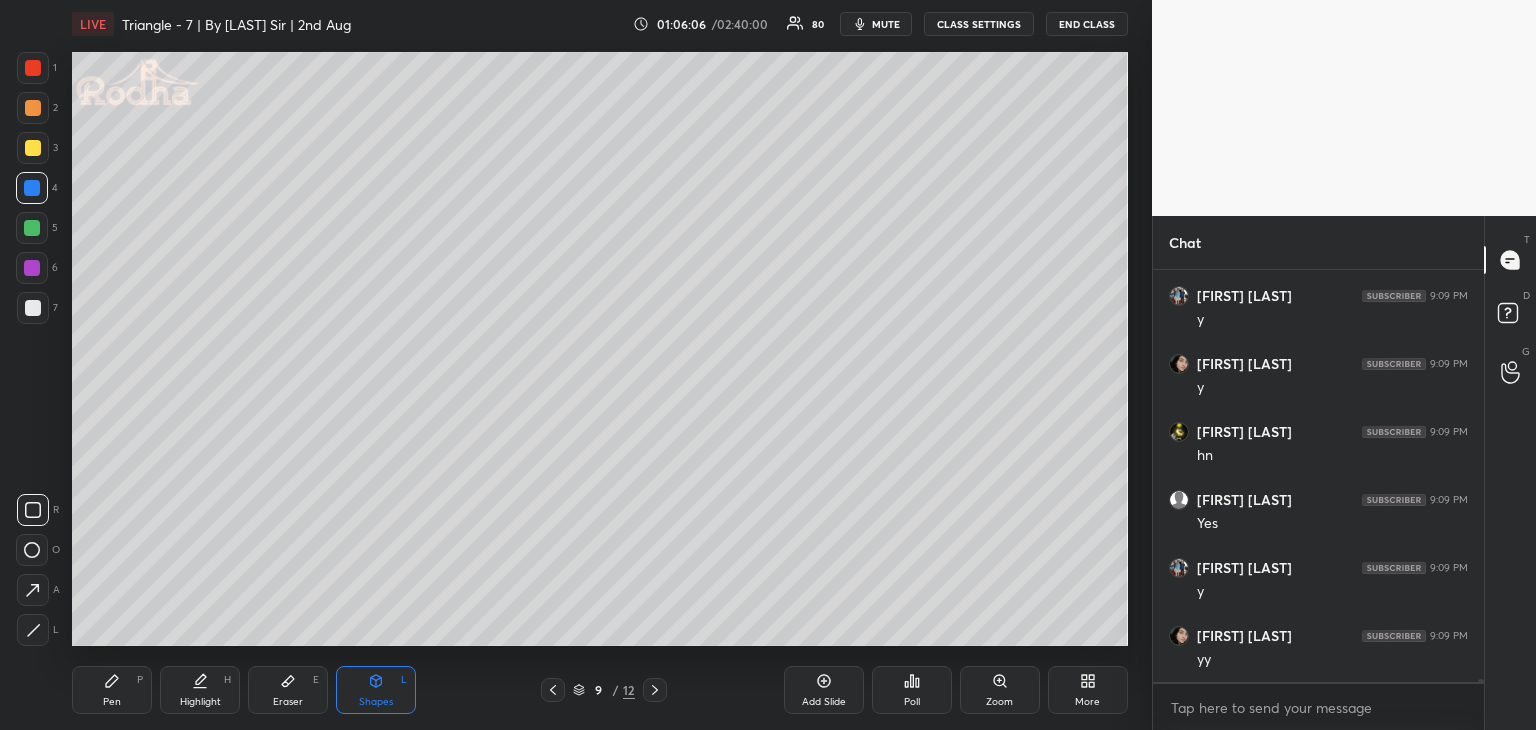 scroll, scrollTop: 53734, scrollLeft: 0, axis: vertical 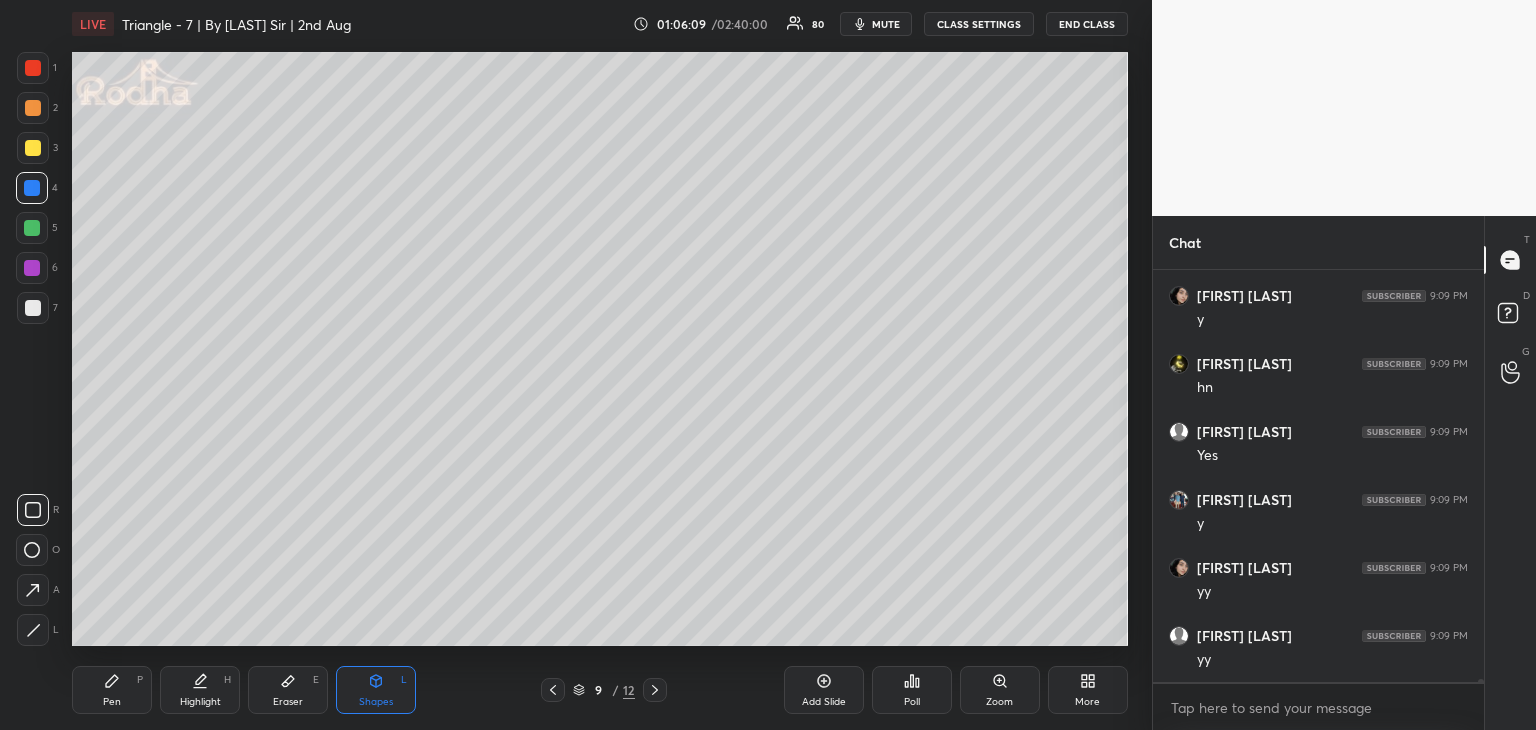 click at bounding box center [33, 68] 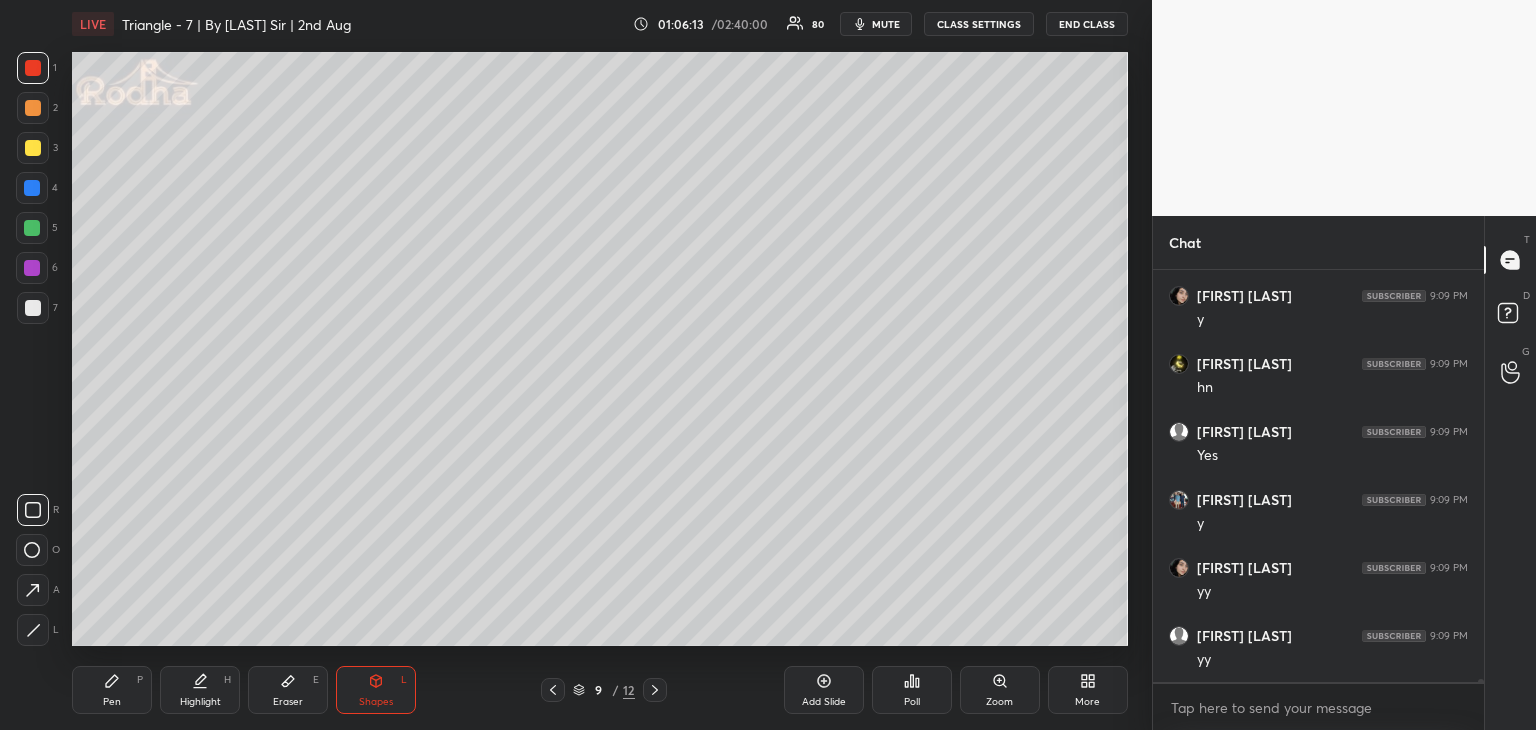 scroll, scrollTop: 53802, scrollLeft: 0, axis: vertical 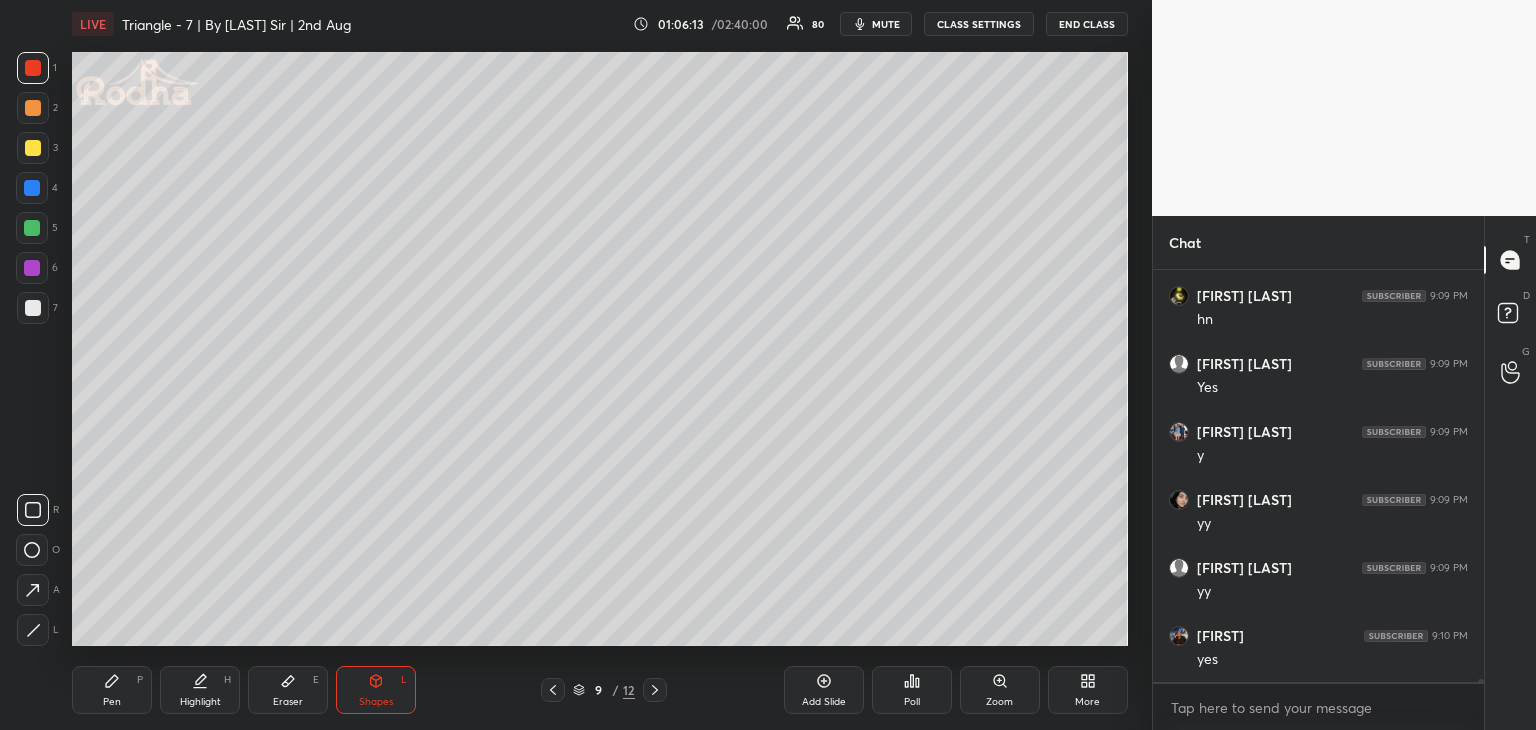 click on "Pen P" at bounding box center (112, 690) 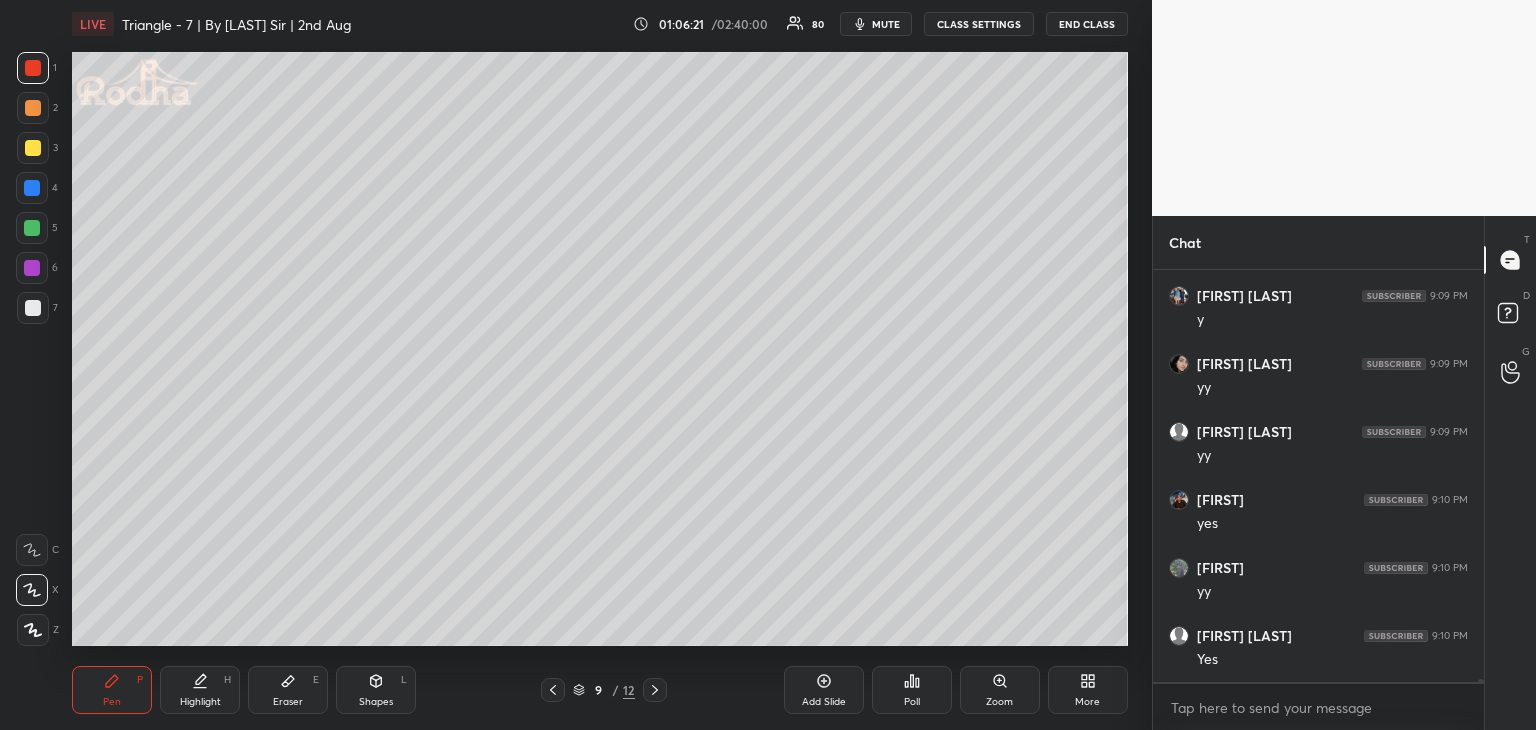 scroll, scrollTop: 54006, scrollLeft: 0, axis: vertical 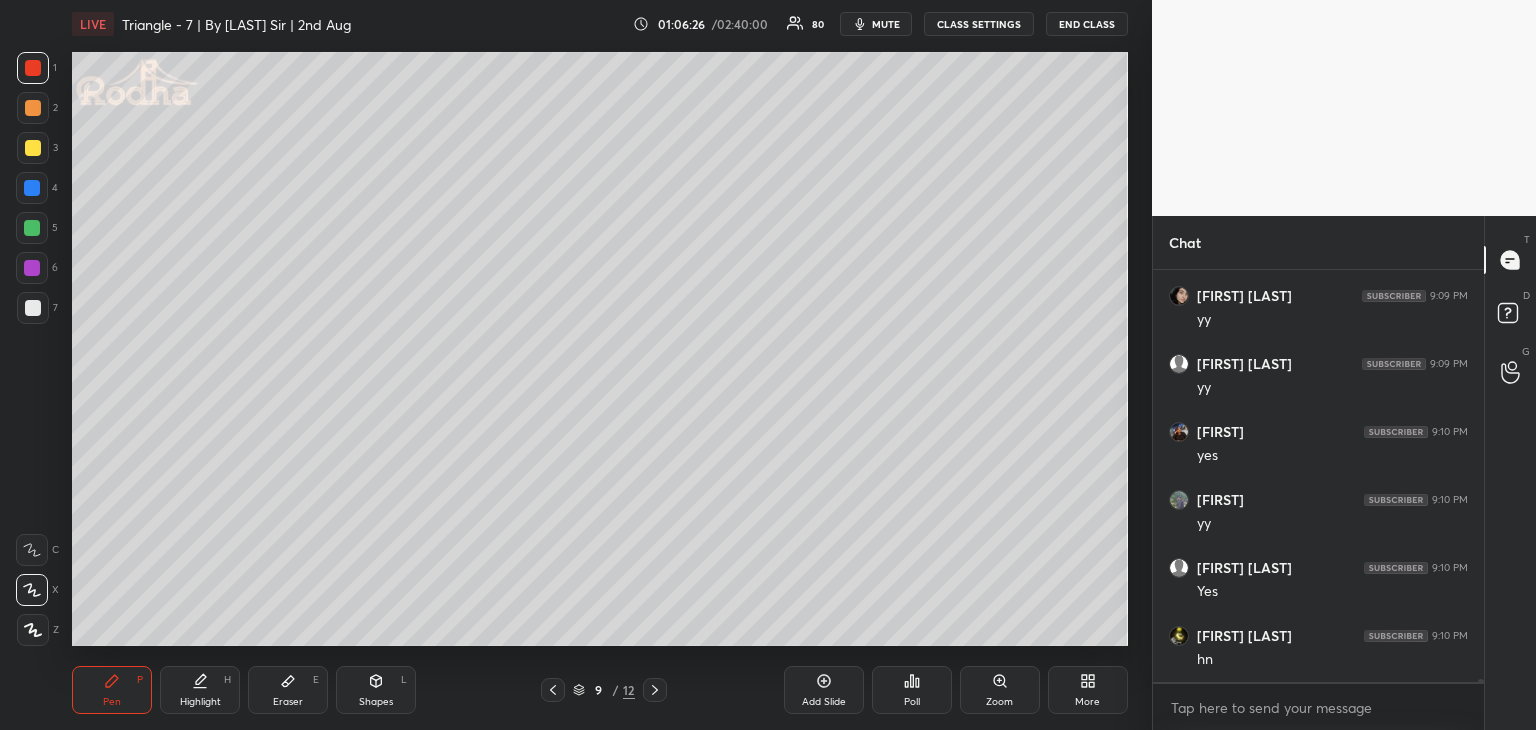 click at bounding box center [32, 188] 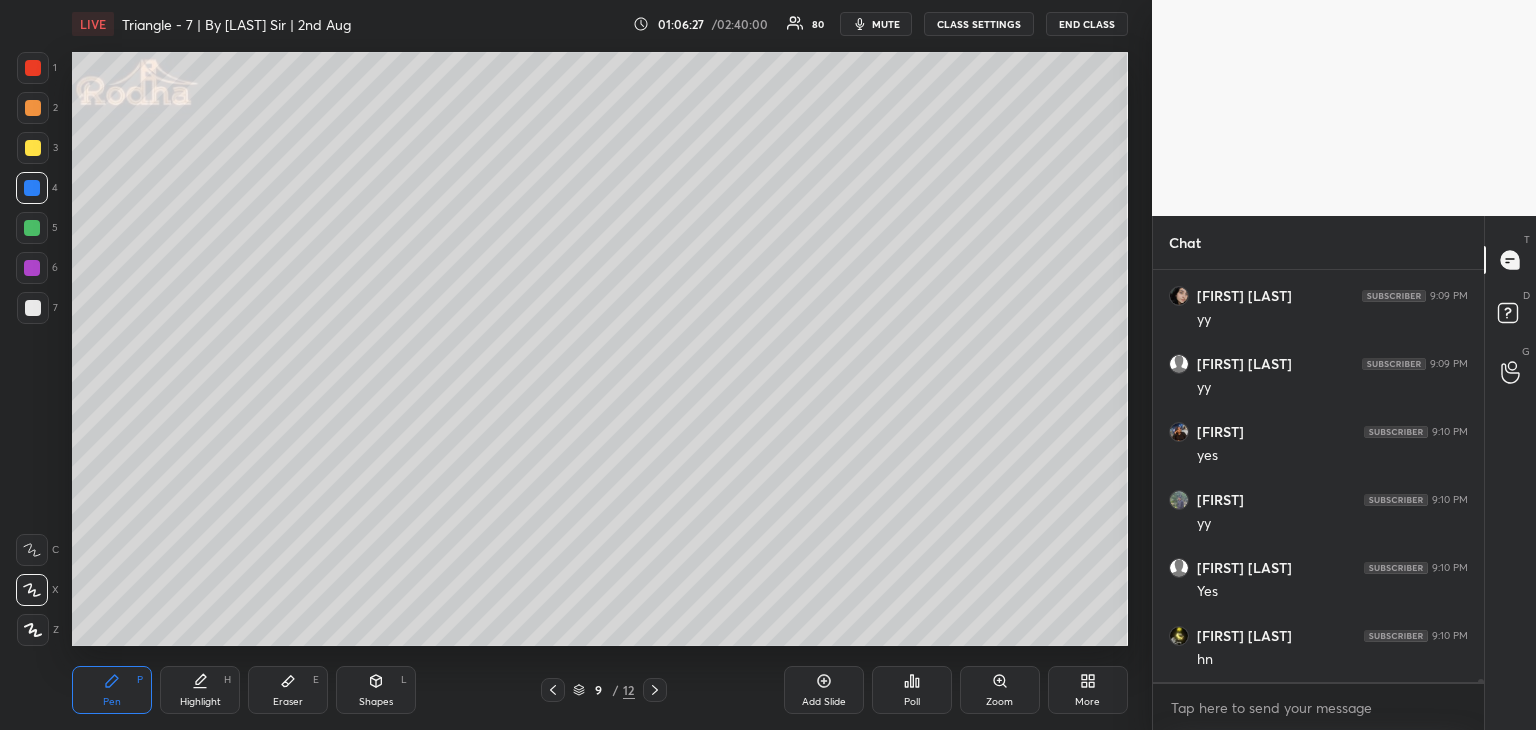 drag, startPoint x: 23, startPoint y: 145, endPoint x: 52, endPoint y: 141, distance: 29.274563 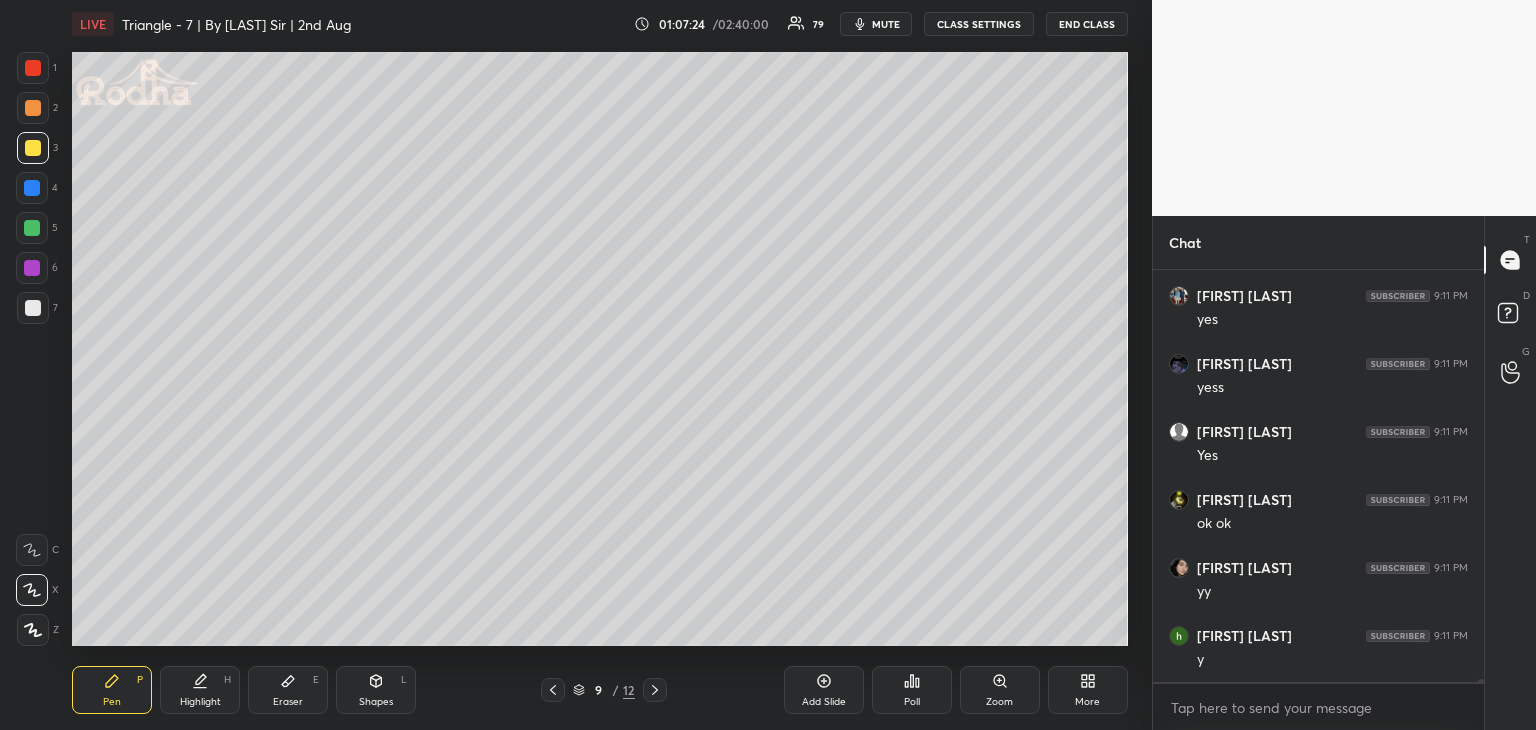 scroll, scrollTop: 55570, scrollLeft: 0, axis: vertical 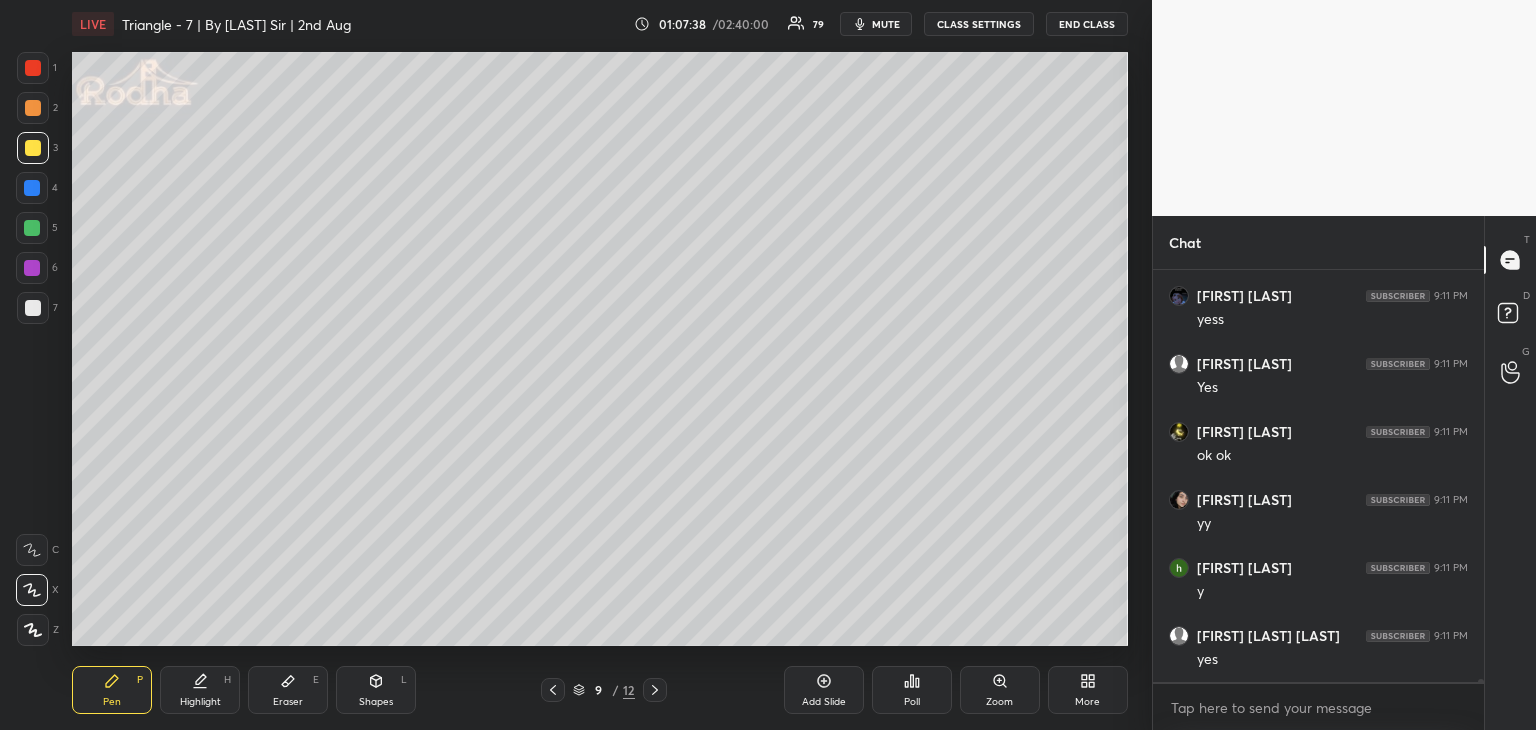 click on "Shapes" at bounding box center (376, 702) 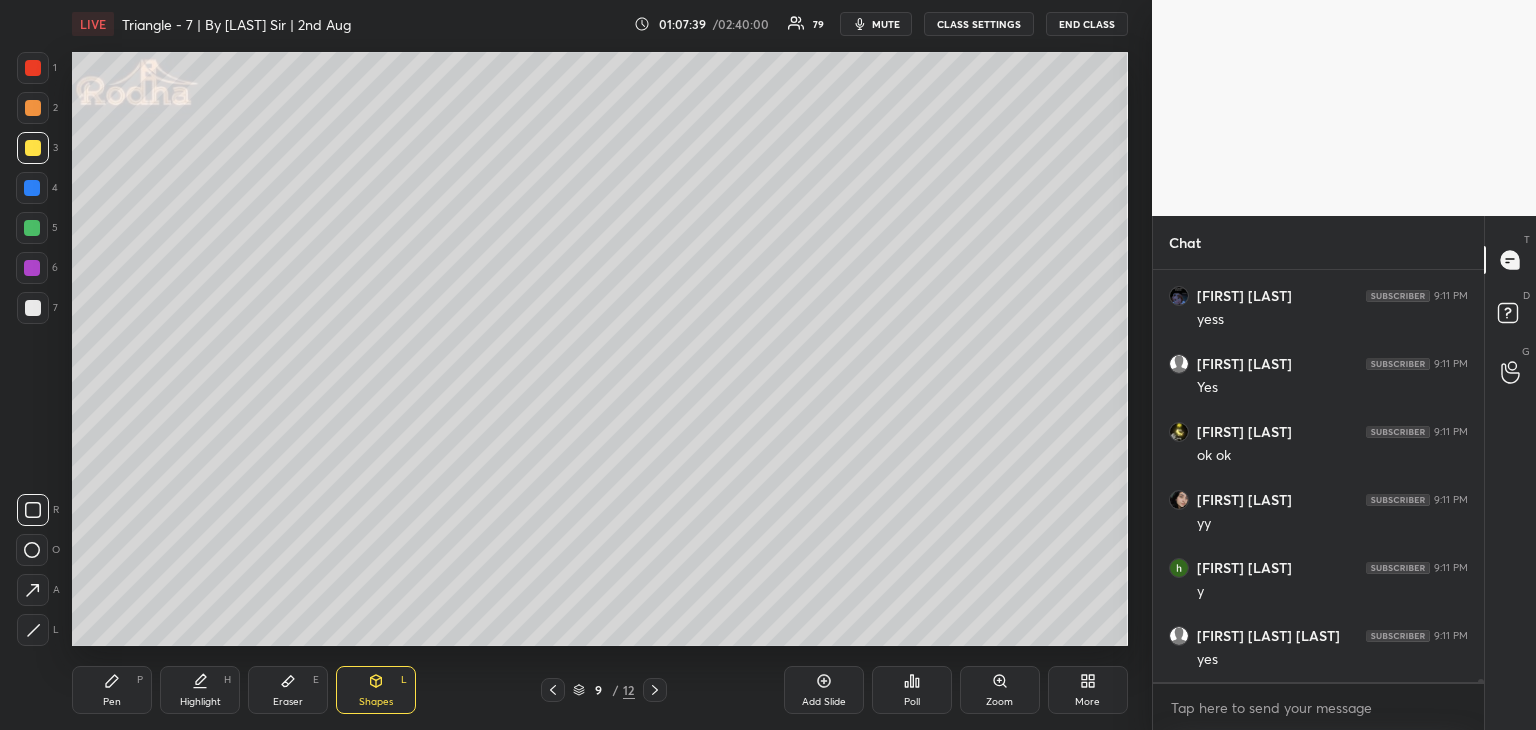 click 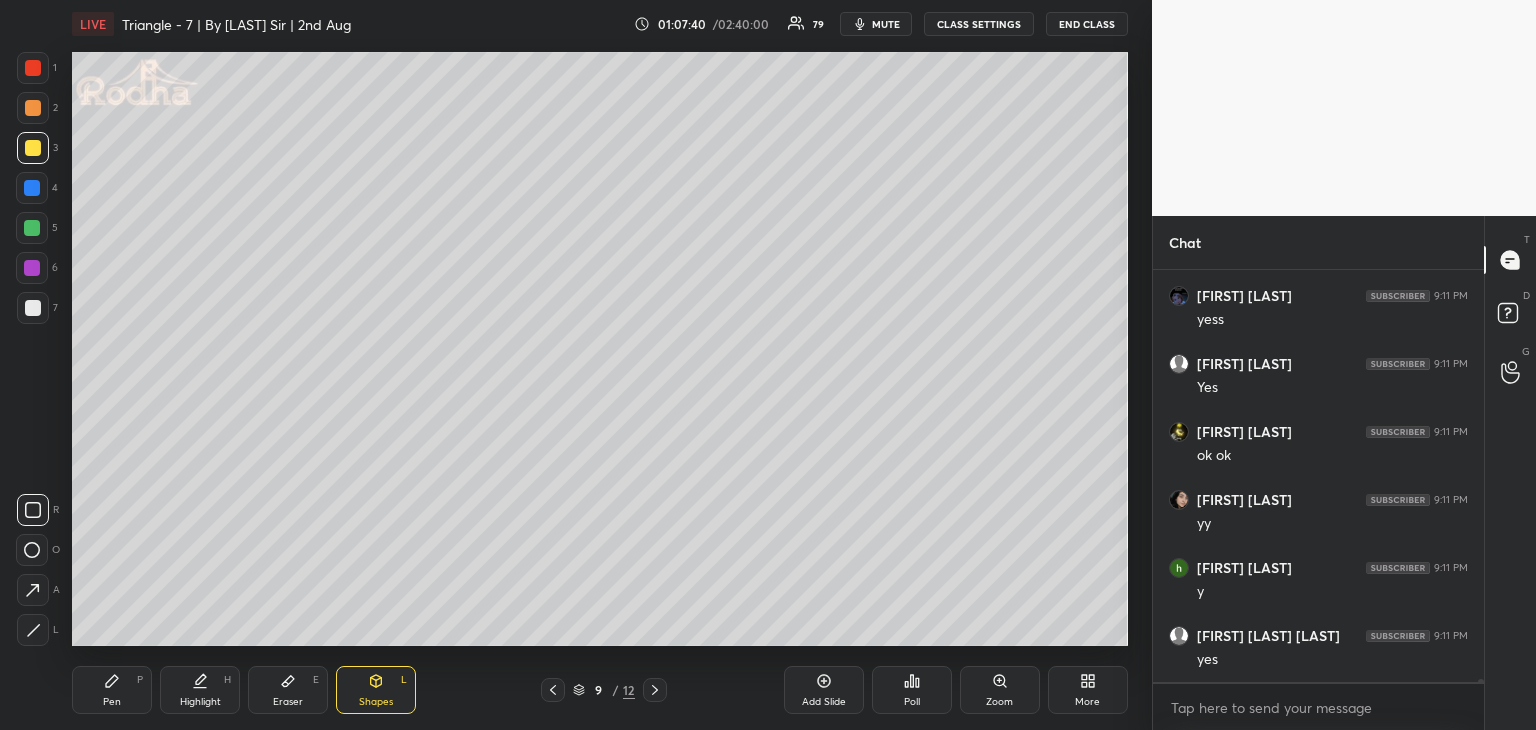 scroll, scrollTop: 55638, scrollLeft: 0, axis: vertical 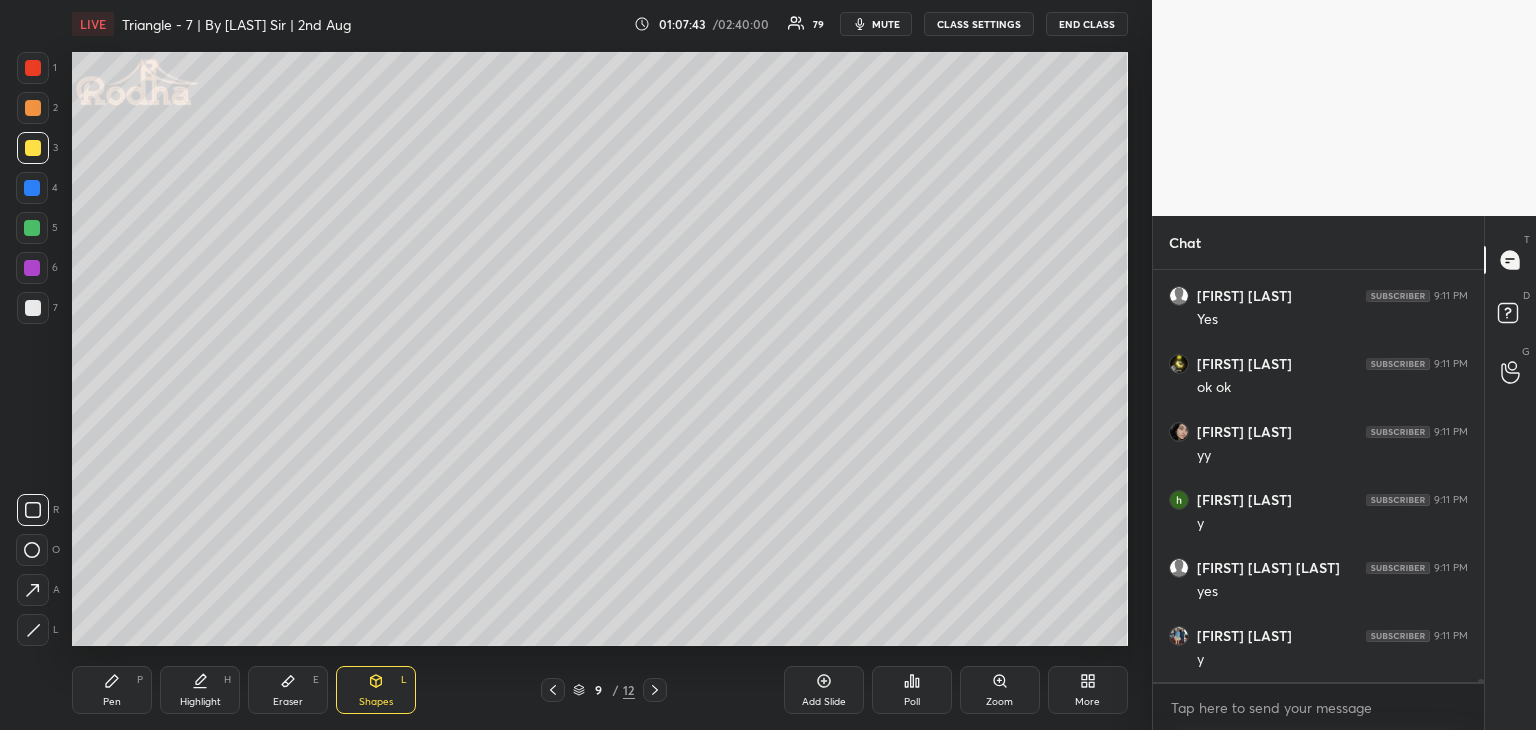drag, startPoint x: 40, startPoint y: 637, endPoint x: 53, endPoint y: 633, distance: 13.601471 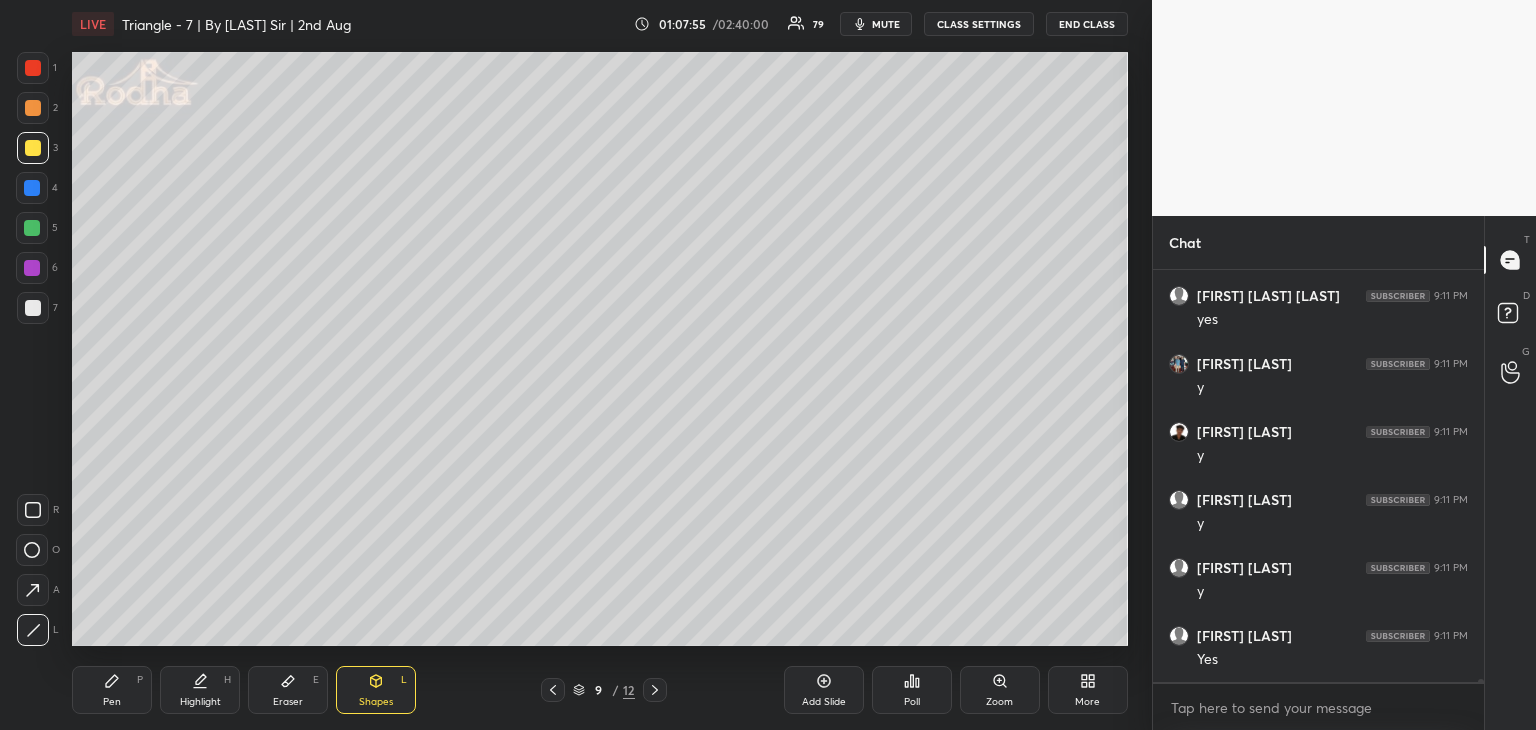 scroll, scrollTop: 55978, scrollLeft: 0, axis: vertical 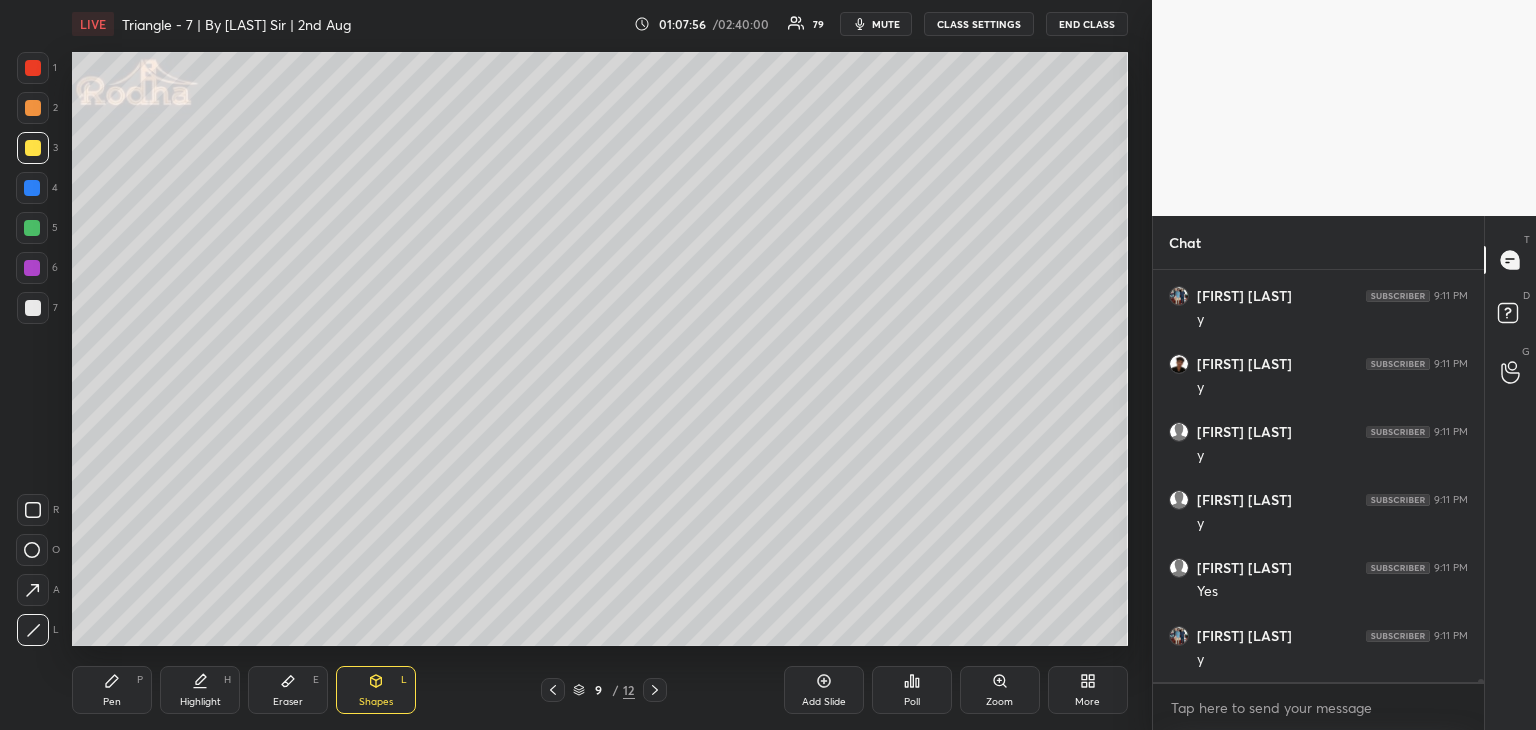 click 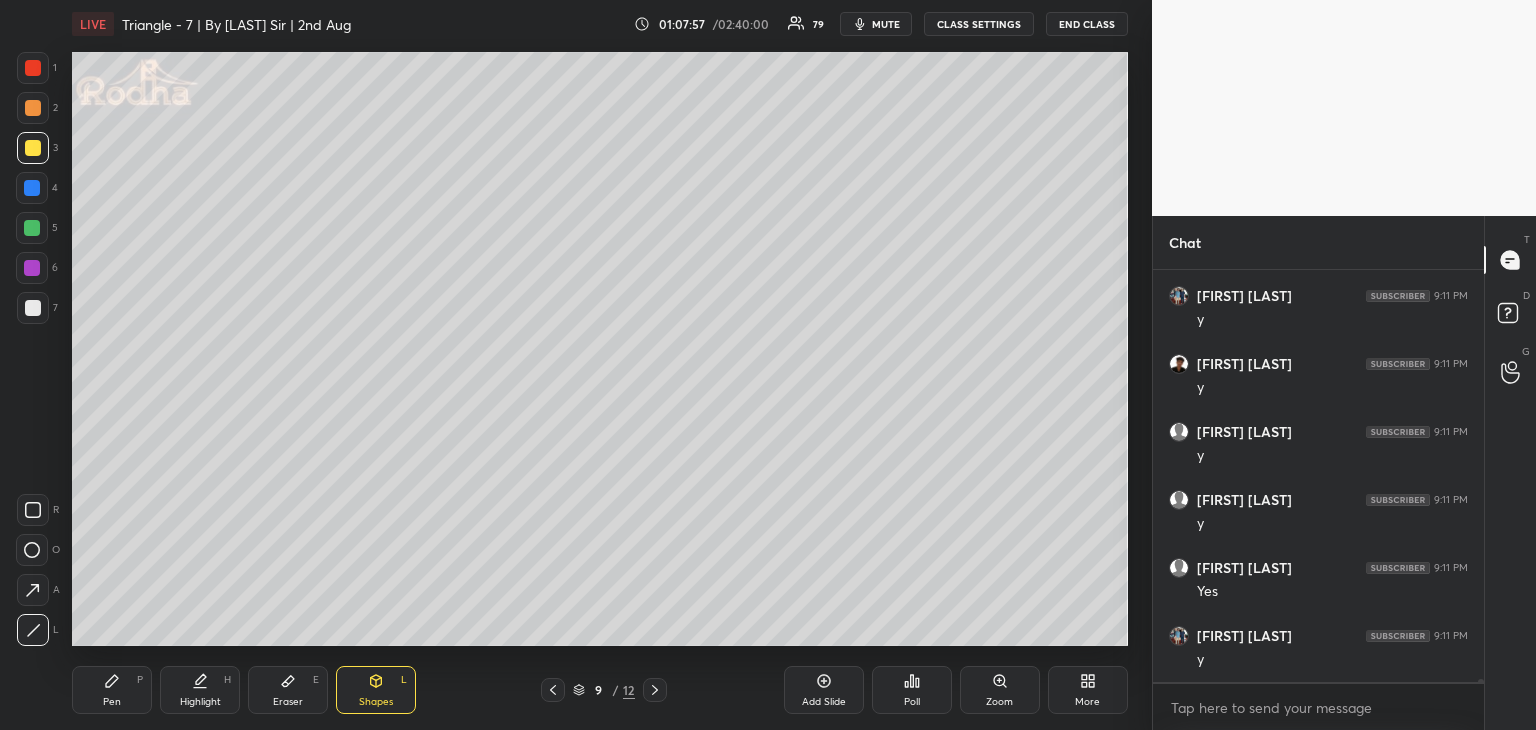 scroll, scrollTop: 56046, scrollLeft: 0, axis: vertical 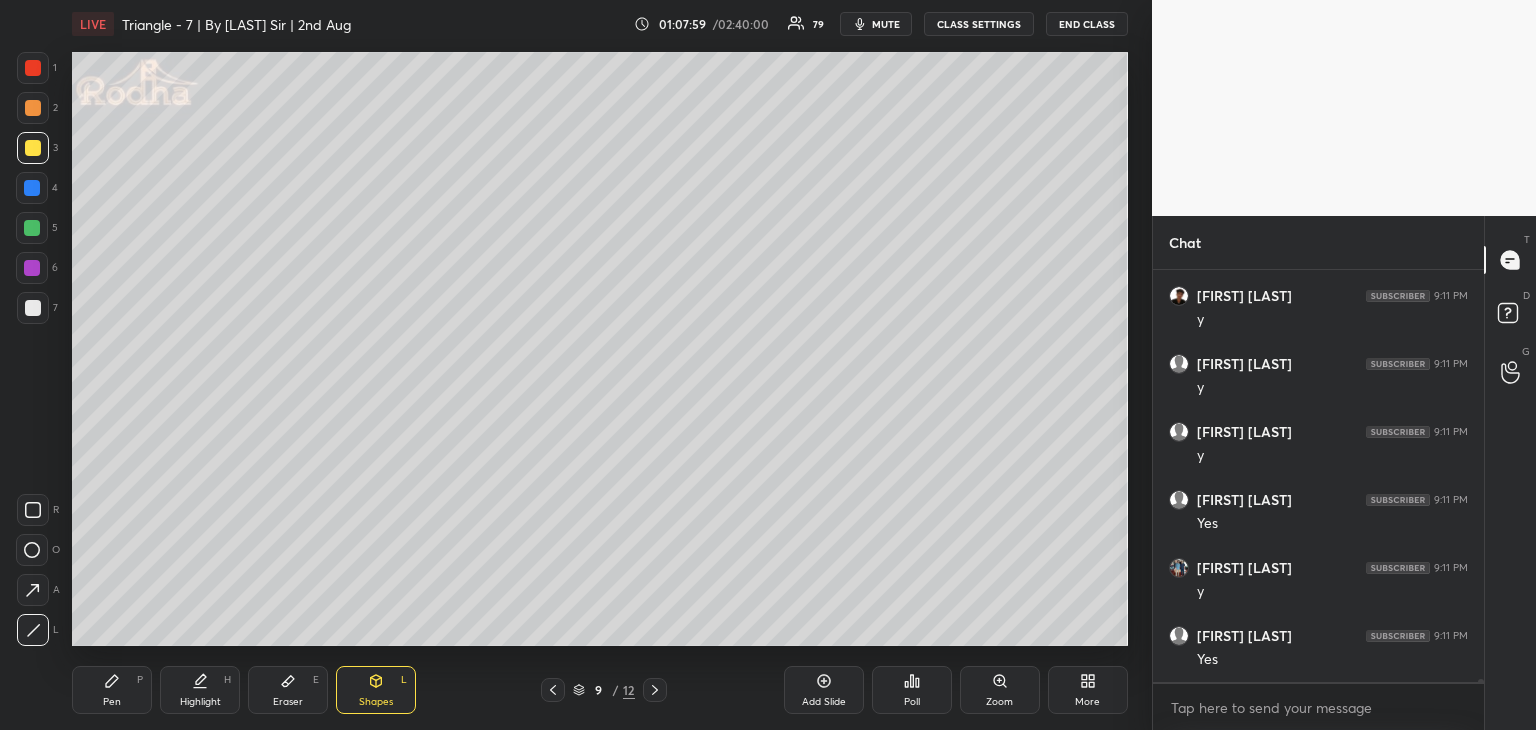 click at bounding box center [32, 268] 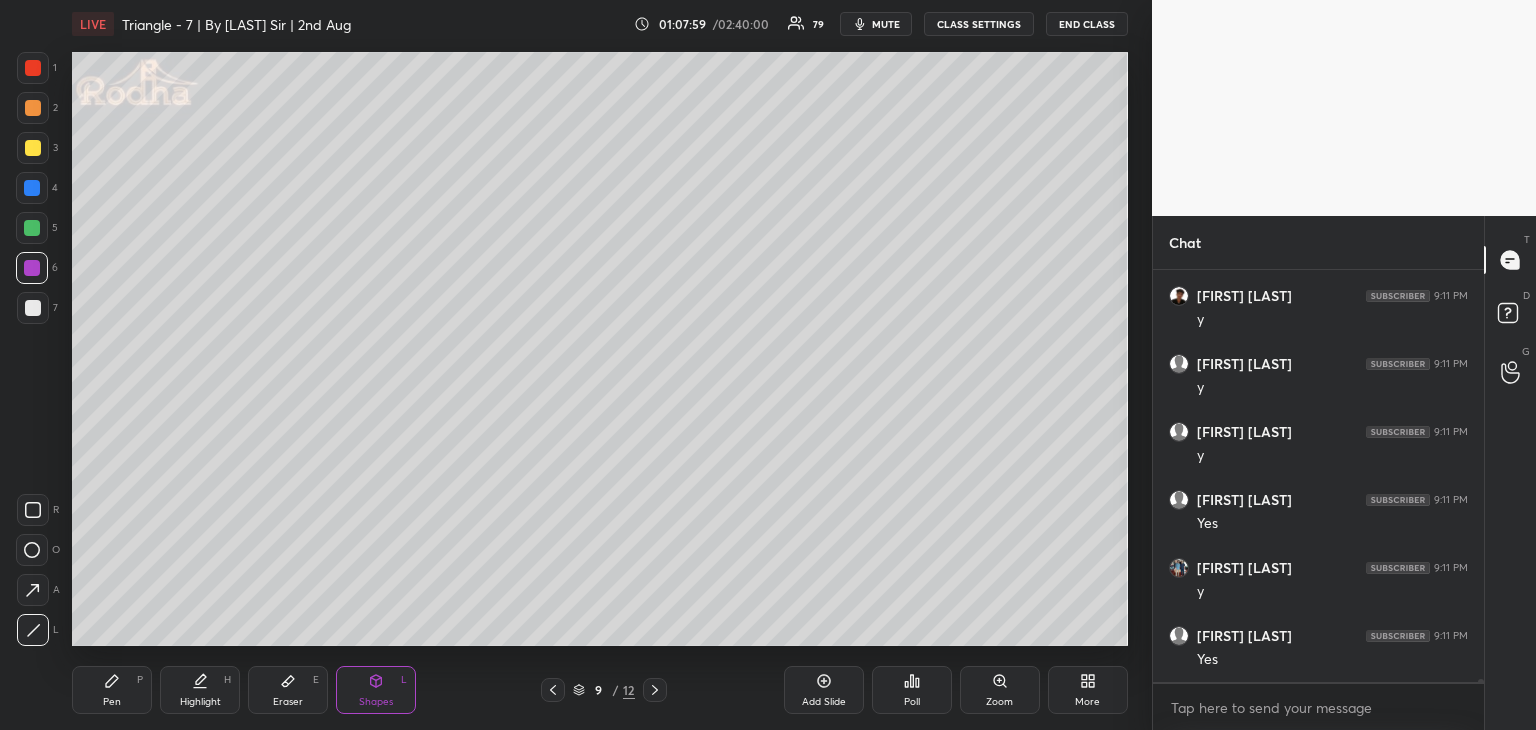 click 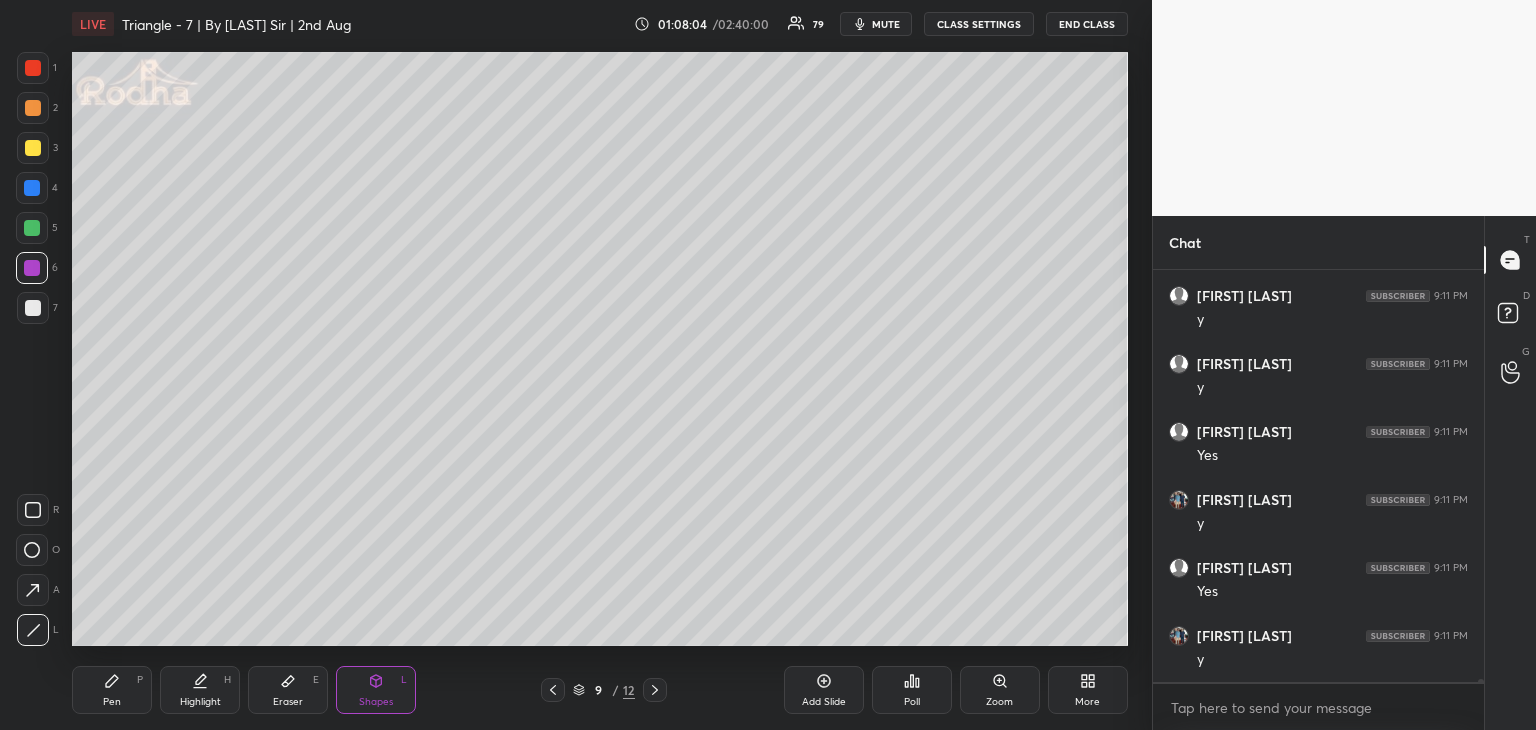 scroll, scrollTop: 56182, scrollLeft: 0, axis: vertical 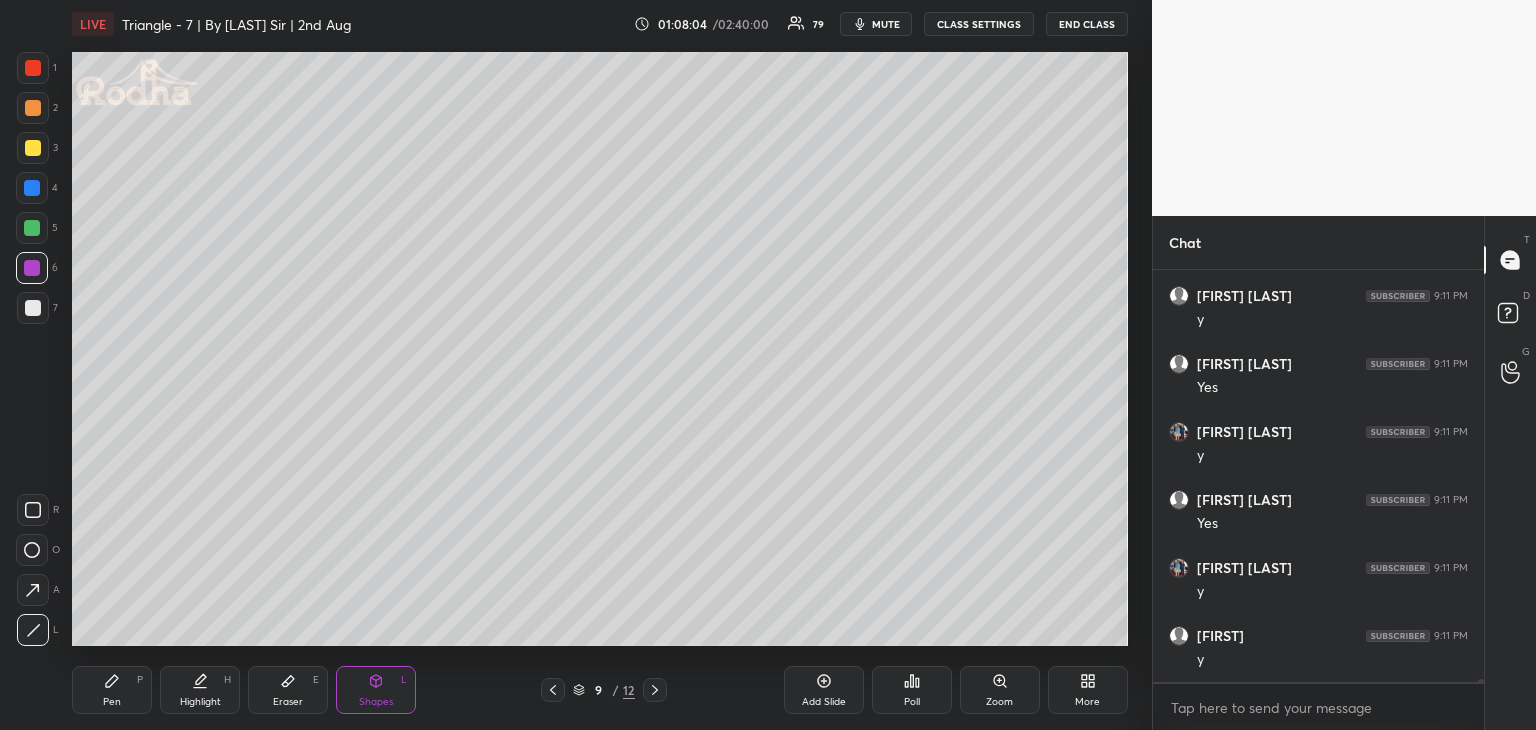 click on "Pen P" at bounding box center [112, 690] 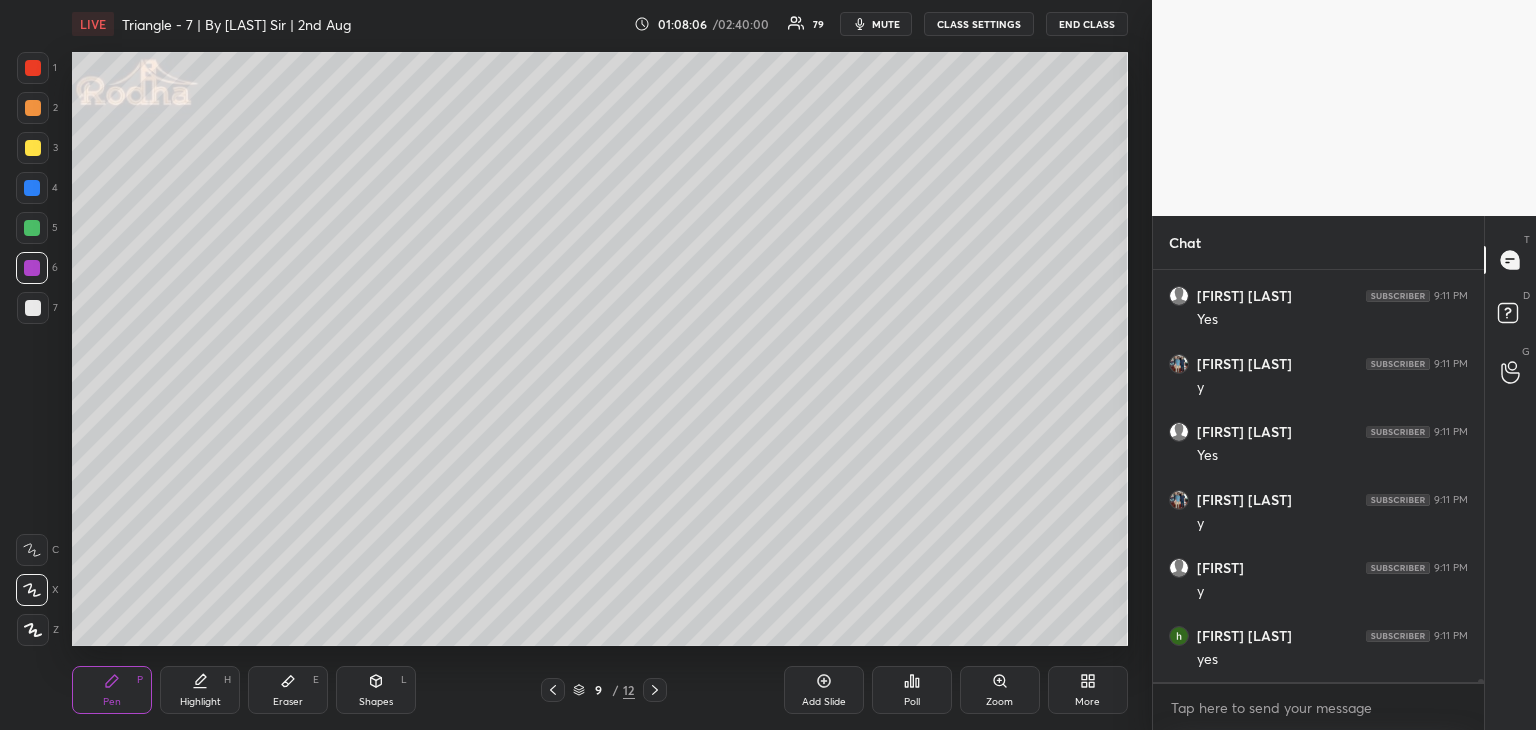 scroll, scrollTop: 56386, scrollLeft: 0, axis: vertical 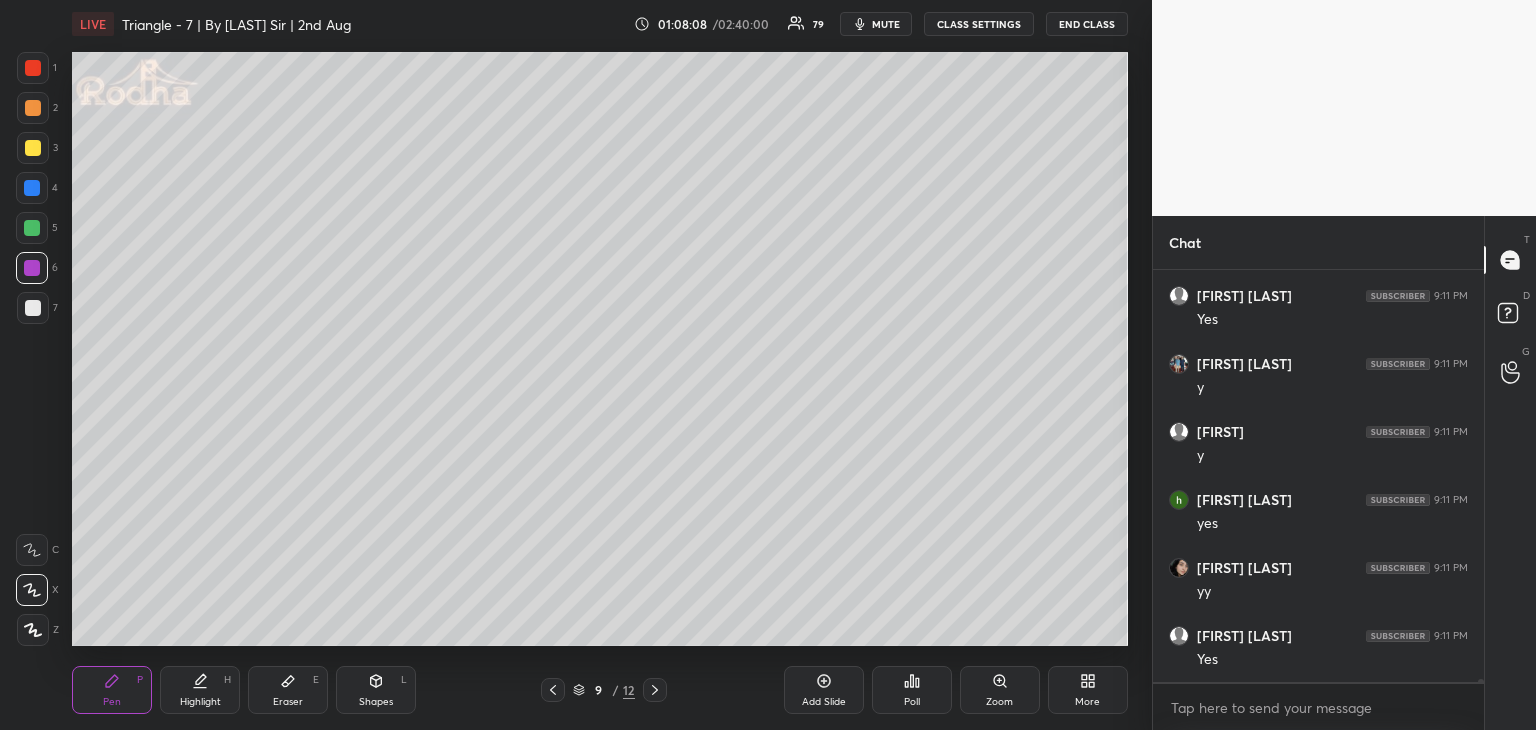 click 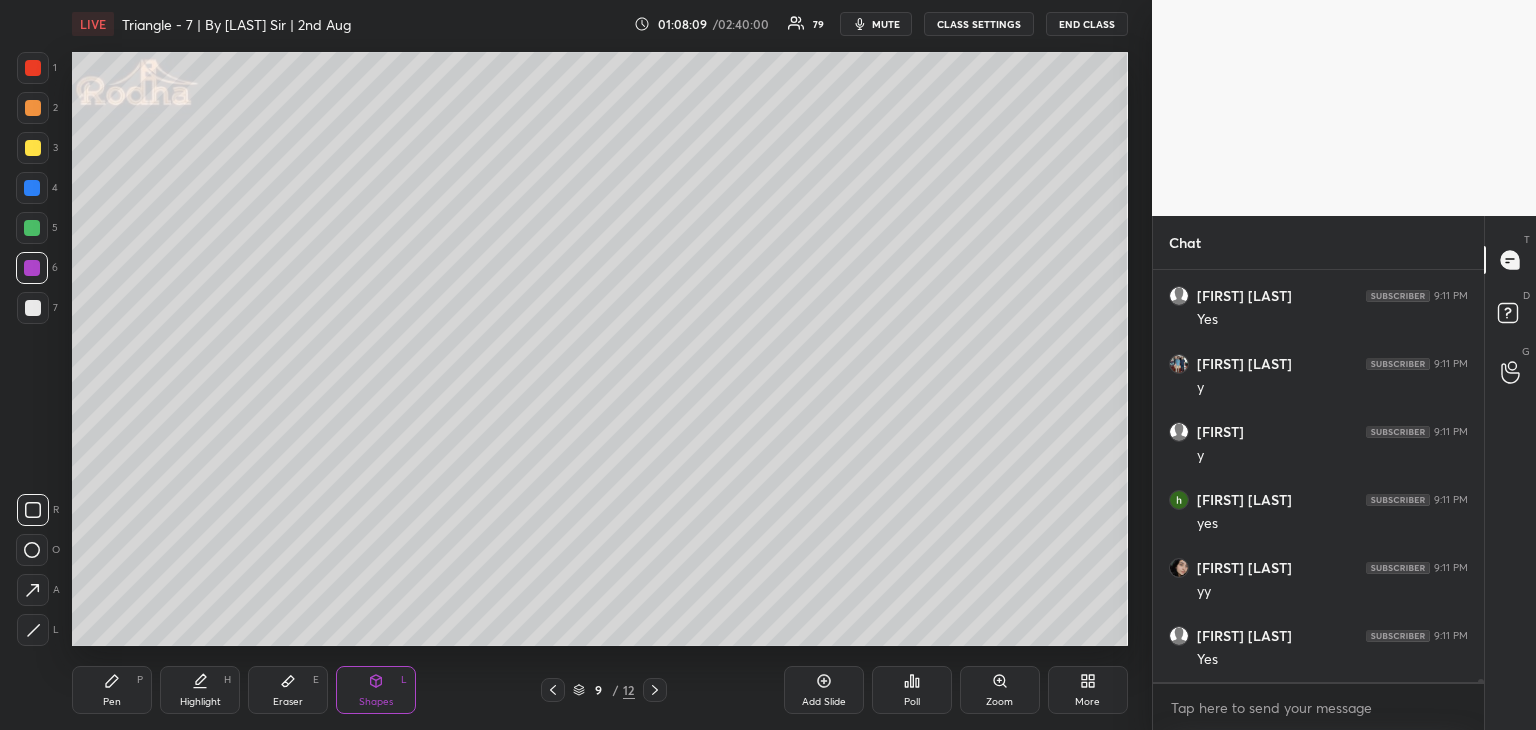 click 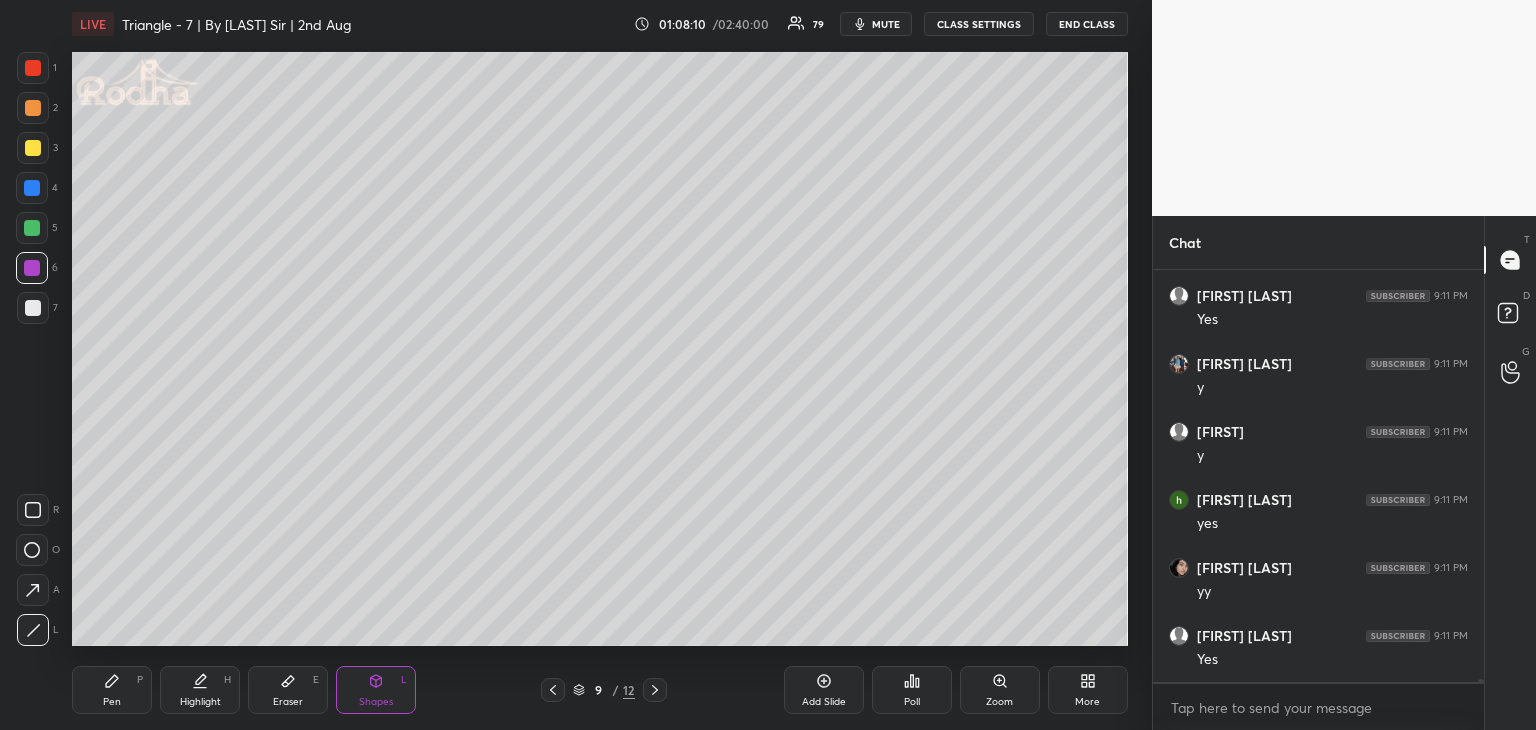 scroll, scrollTop: 56454, scrollLeft: 0, axis: vertical 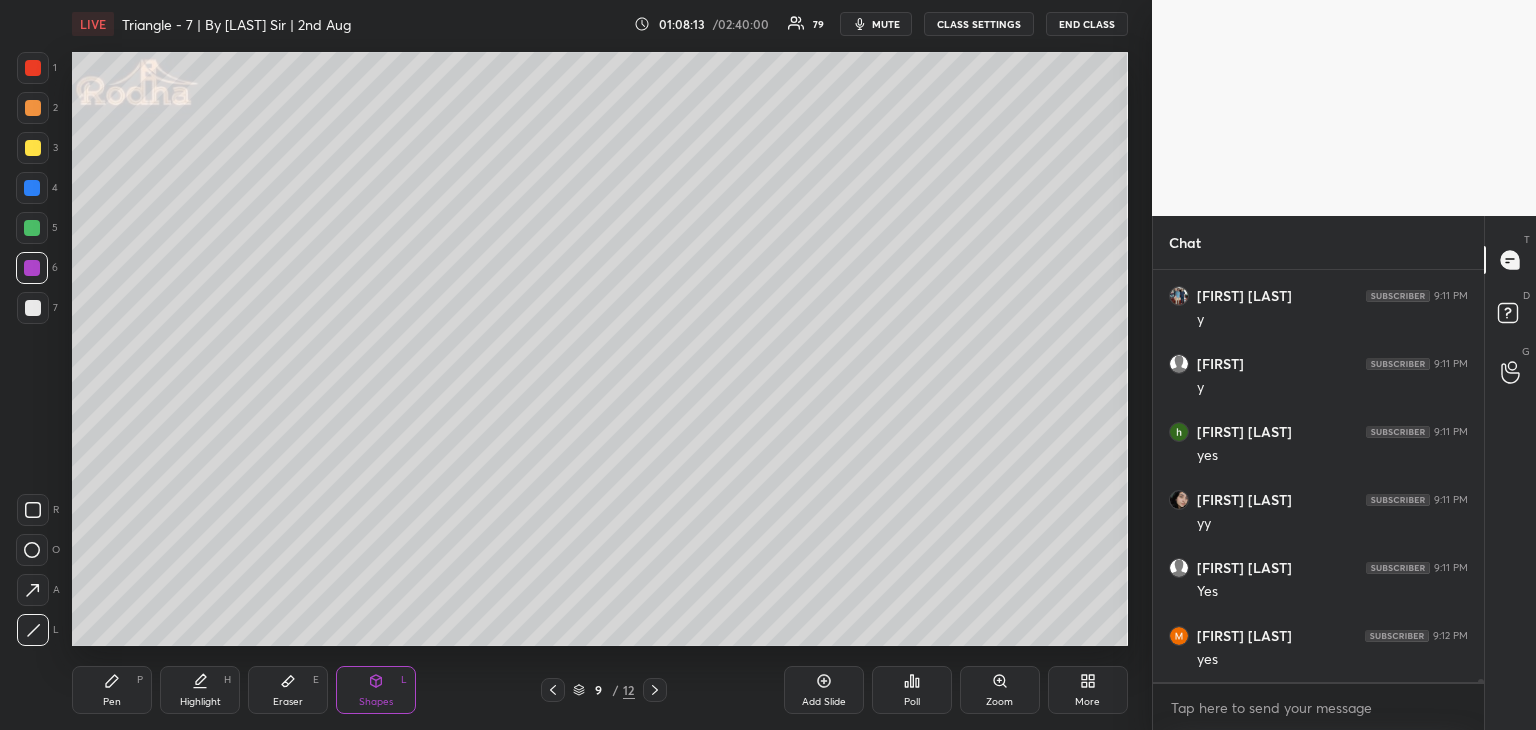 click on "Pen P" at bounding box center (112, 690) 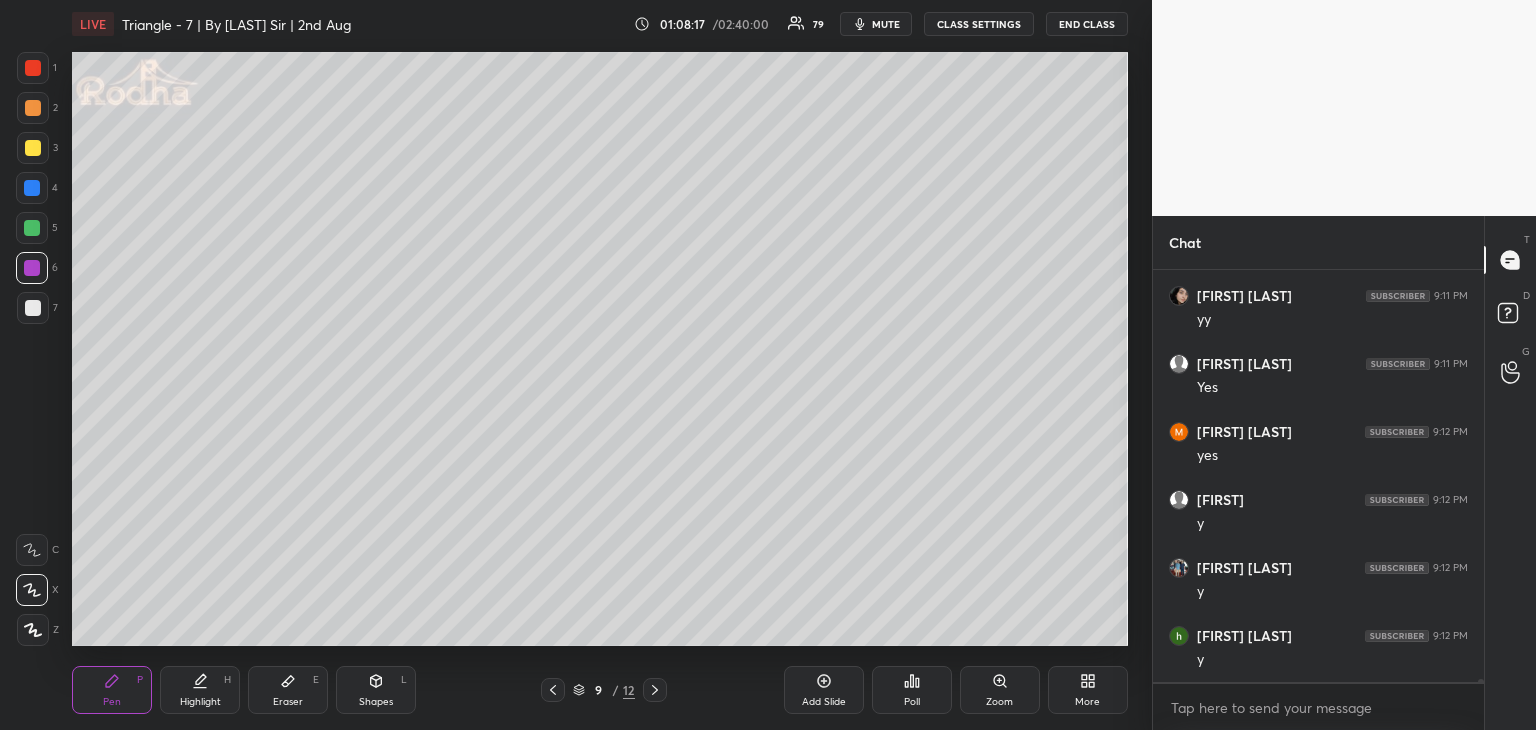 scroll, scrollTop: 56726, scrollLeft: 0, axis: vertical 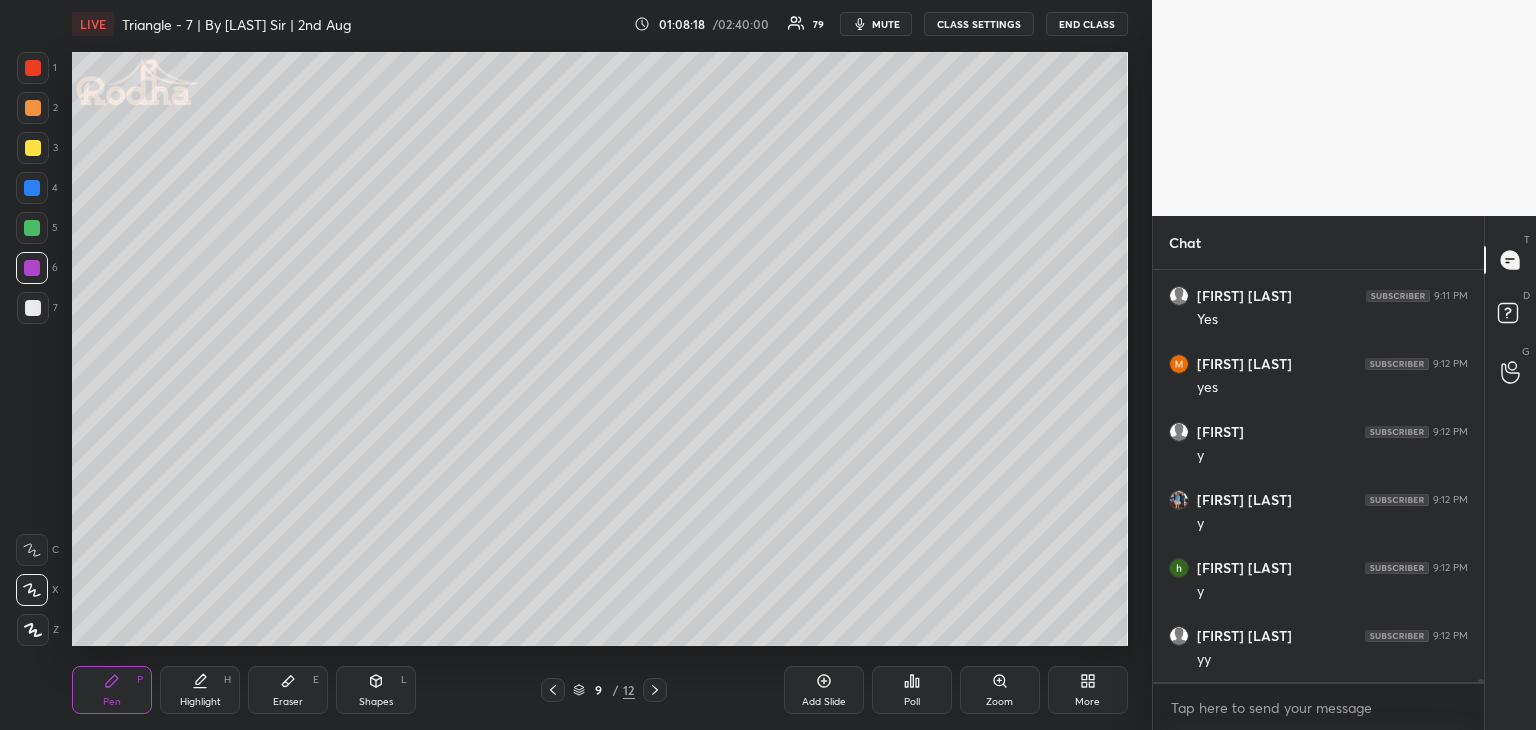 click on "Eraser E" at bounding box center (288, 690) 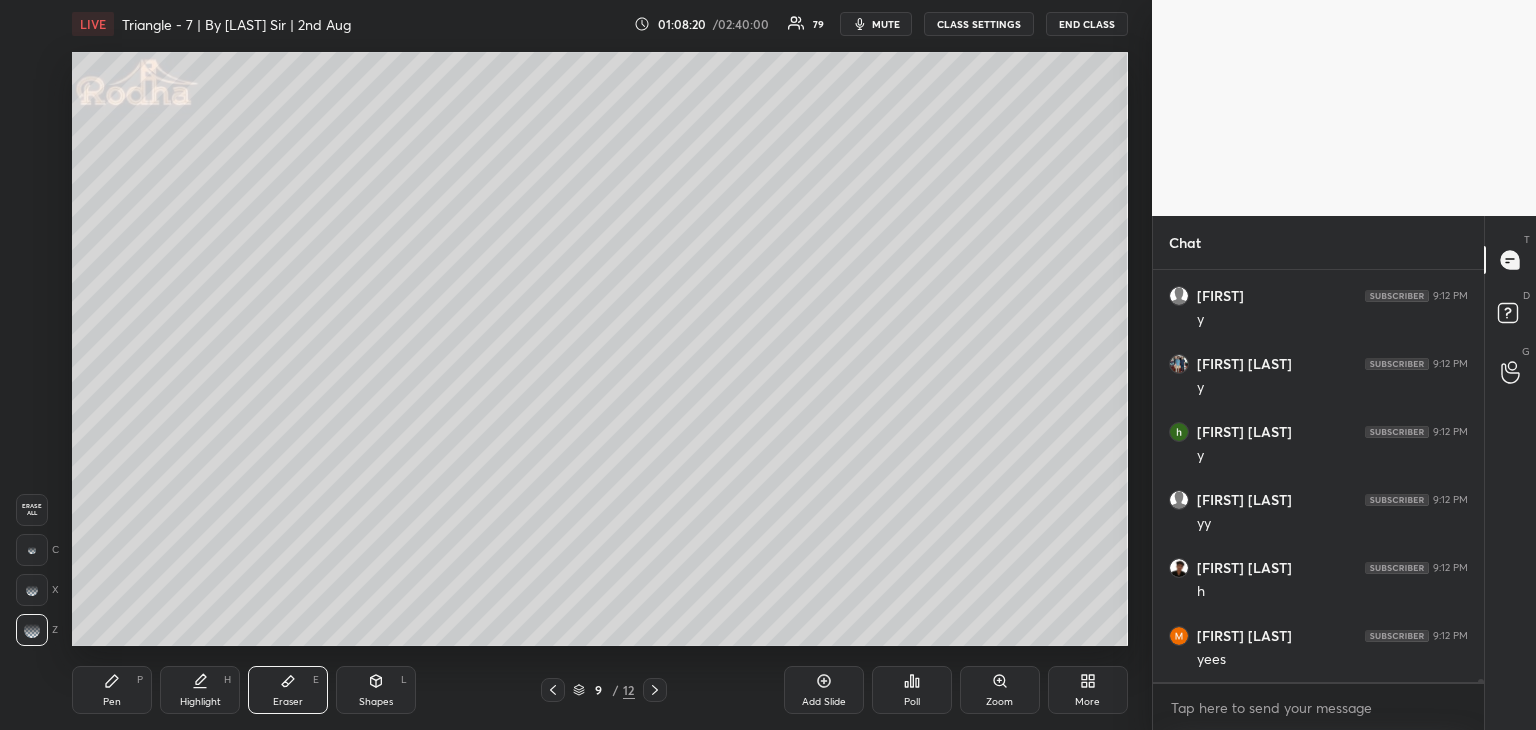 scroll, scrollTop: 56930, scrollLeft: 0, axis: vertical 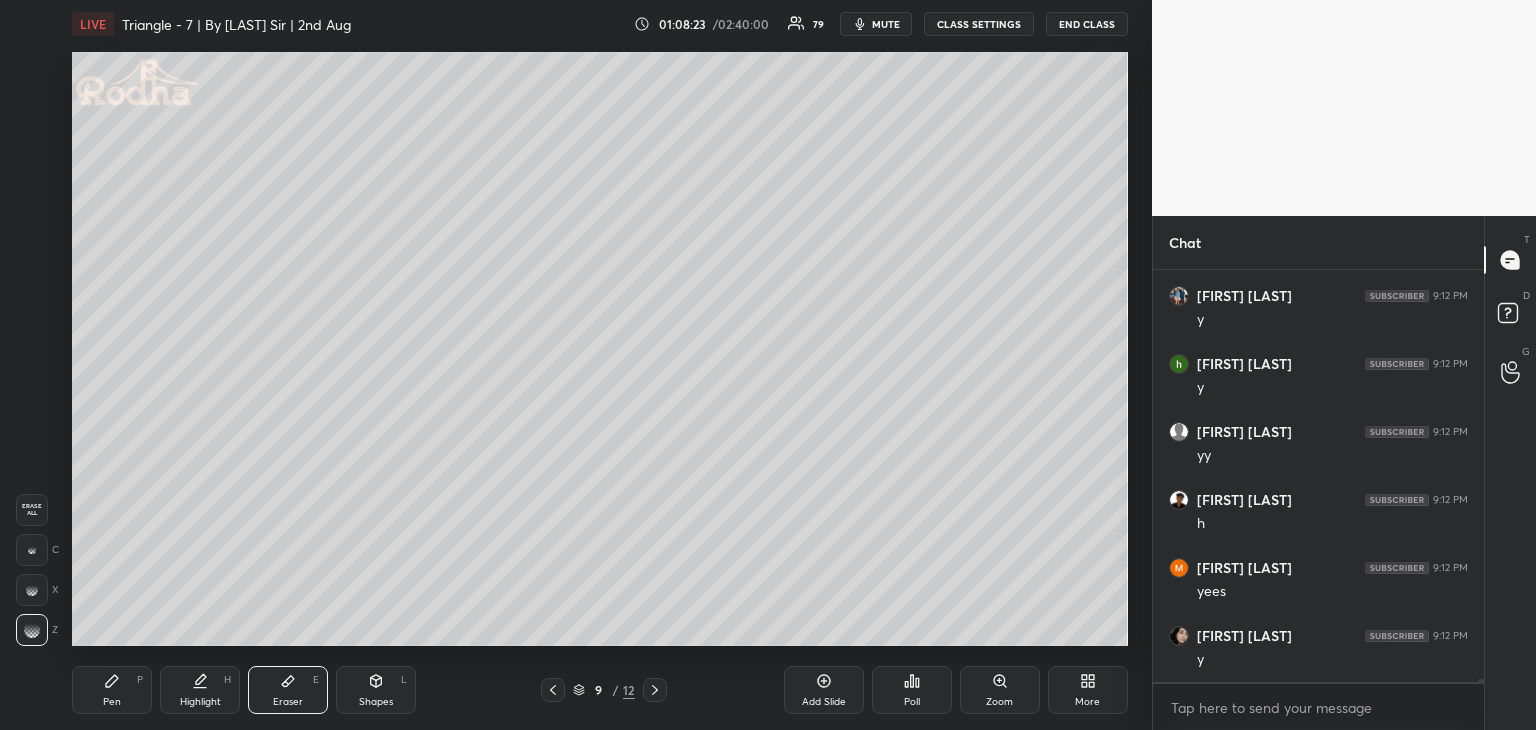 click on "Shapes L" at bounding box center (376, 690) 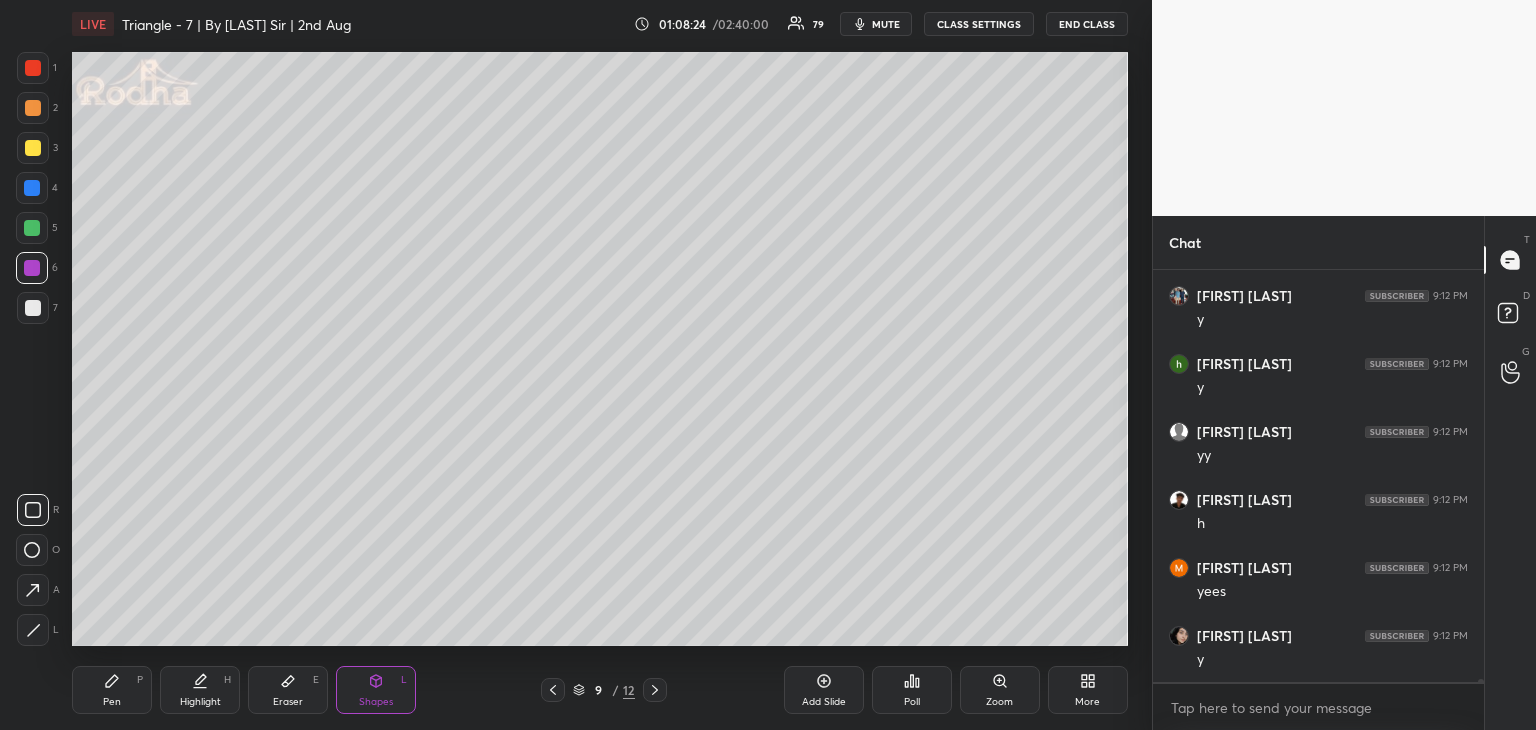 drag, startPoint x: 31, startPoint y: 631, endPoint x: 65, endPoint y: 627, distance: 34.234486 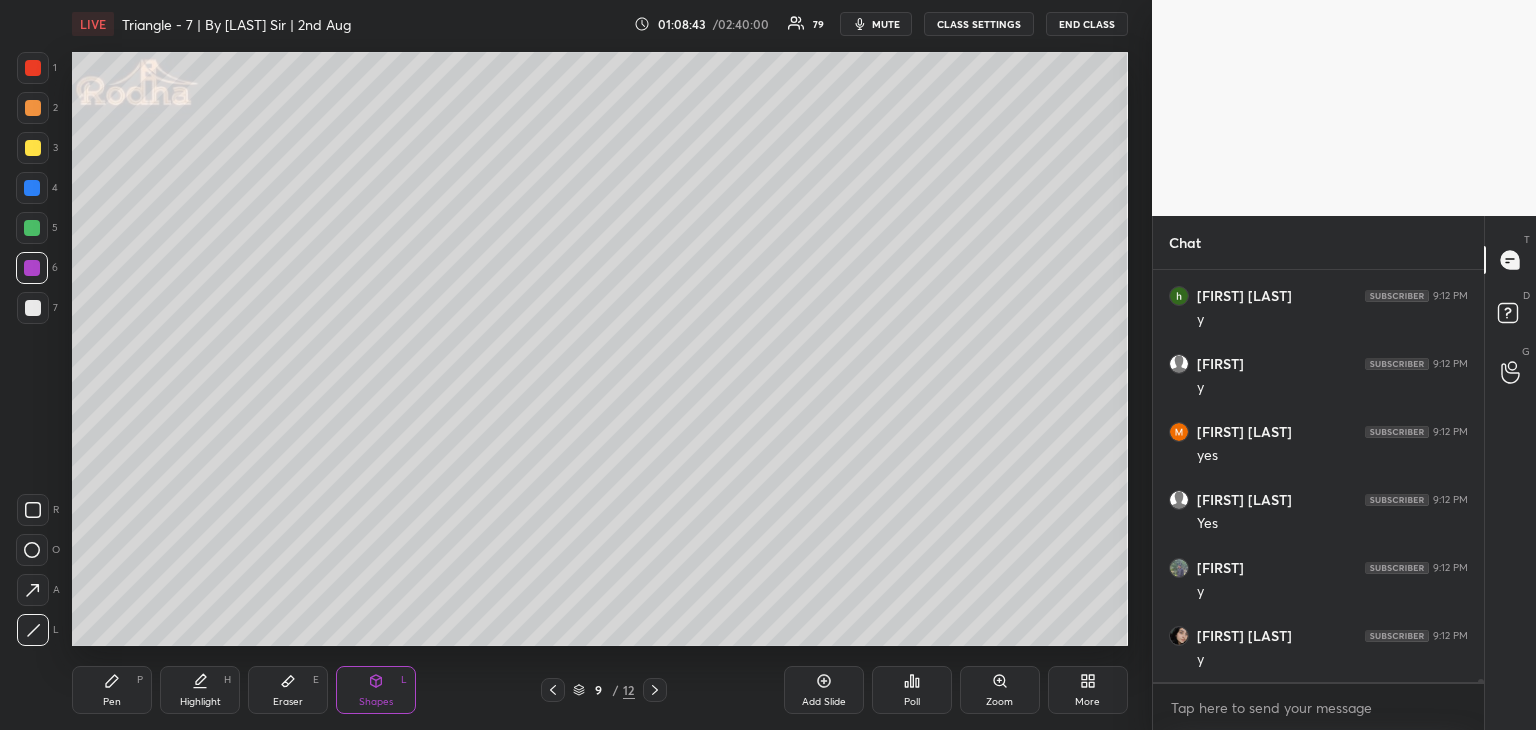scroll, scrollTop: 57766, scrollLeft: 0, axis: vertical 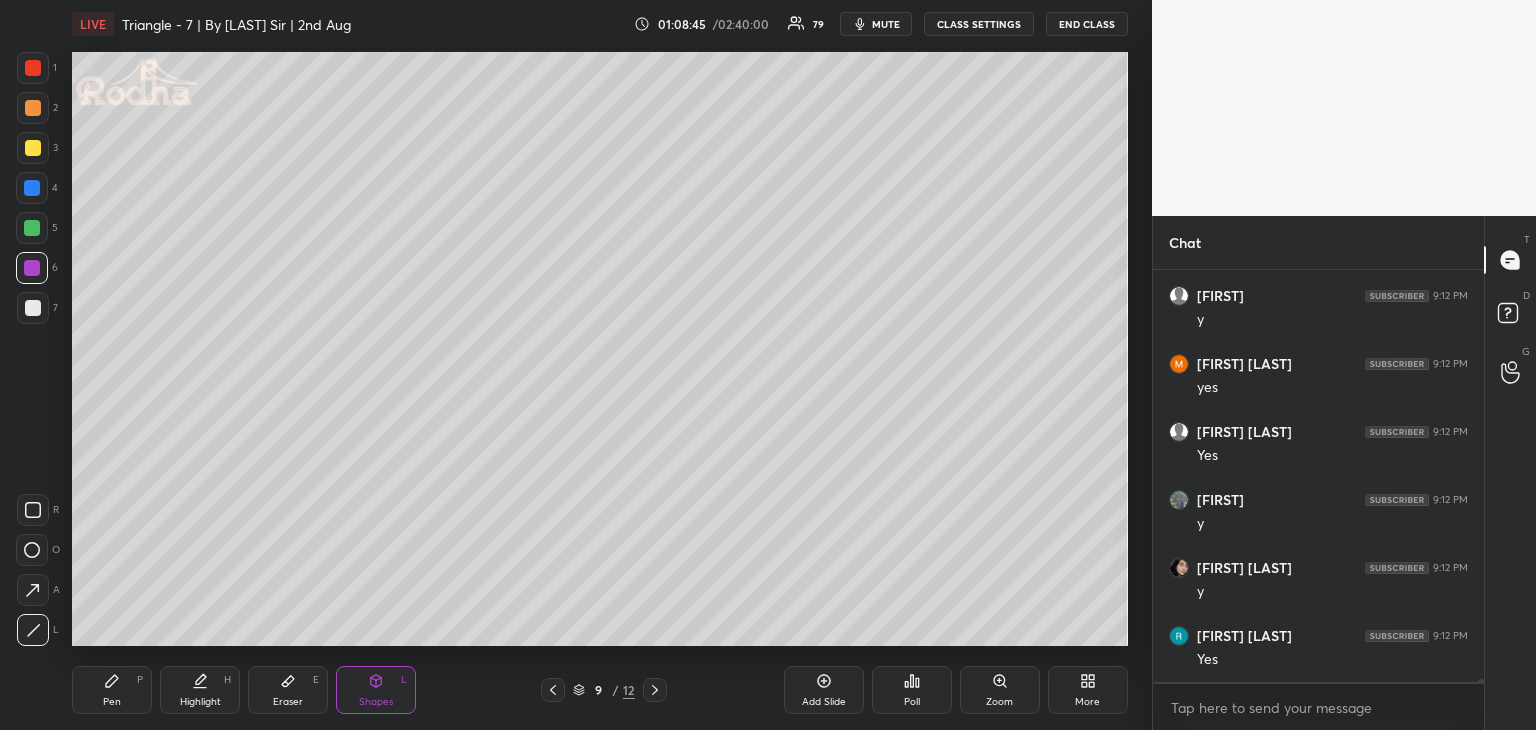 drag, startPoint x: 560, startPoint y: 691, endPoint x: 564, endPoint y: 672, distance: 19.416489 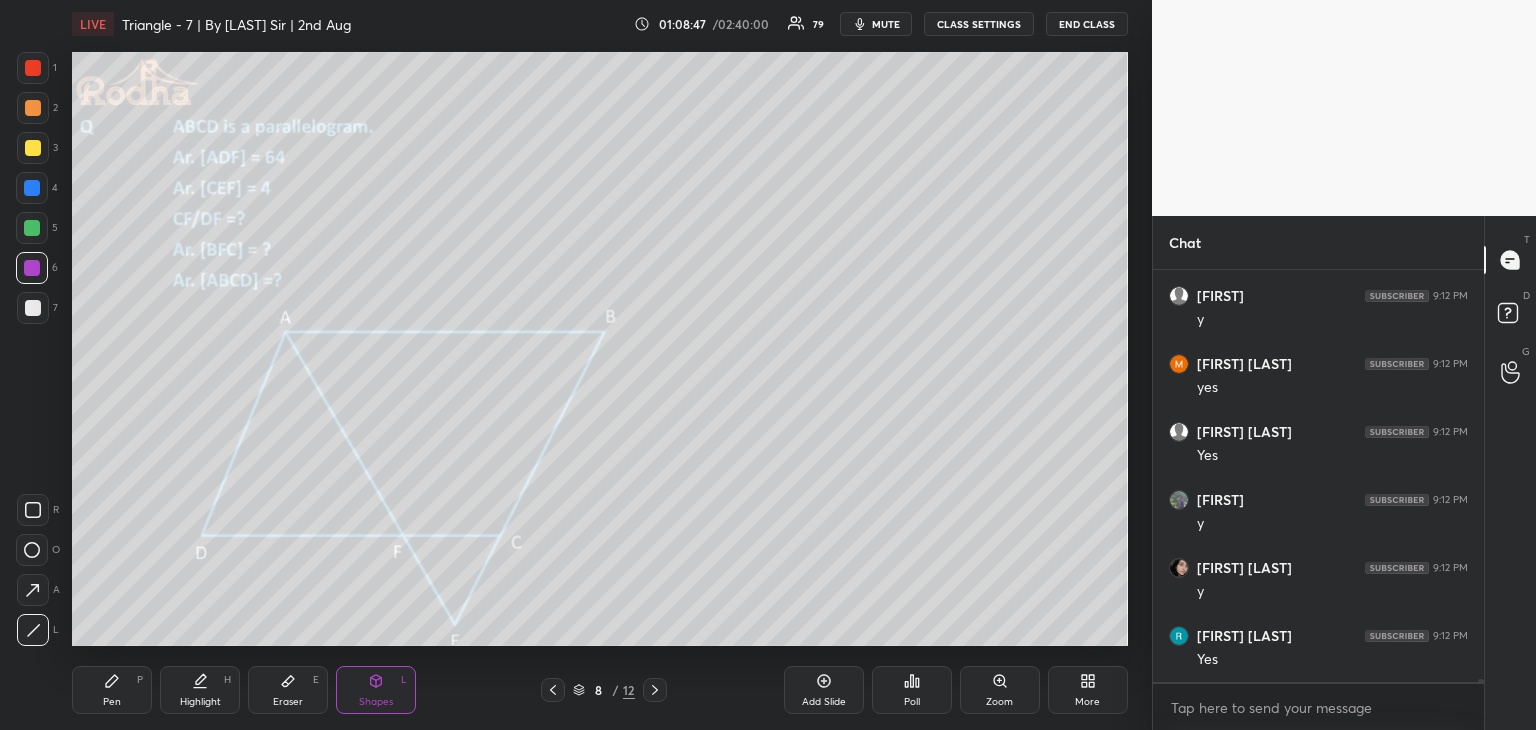 click at bounding box center (32, 228) 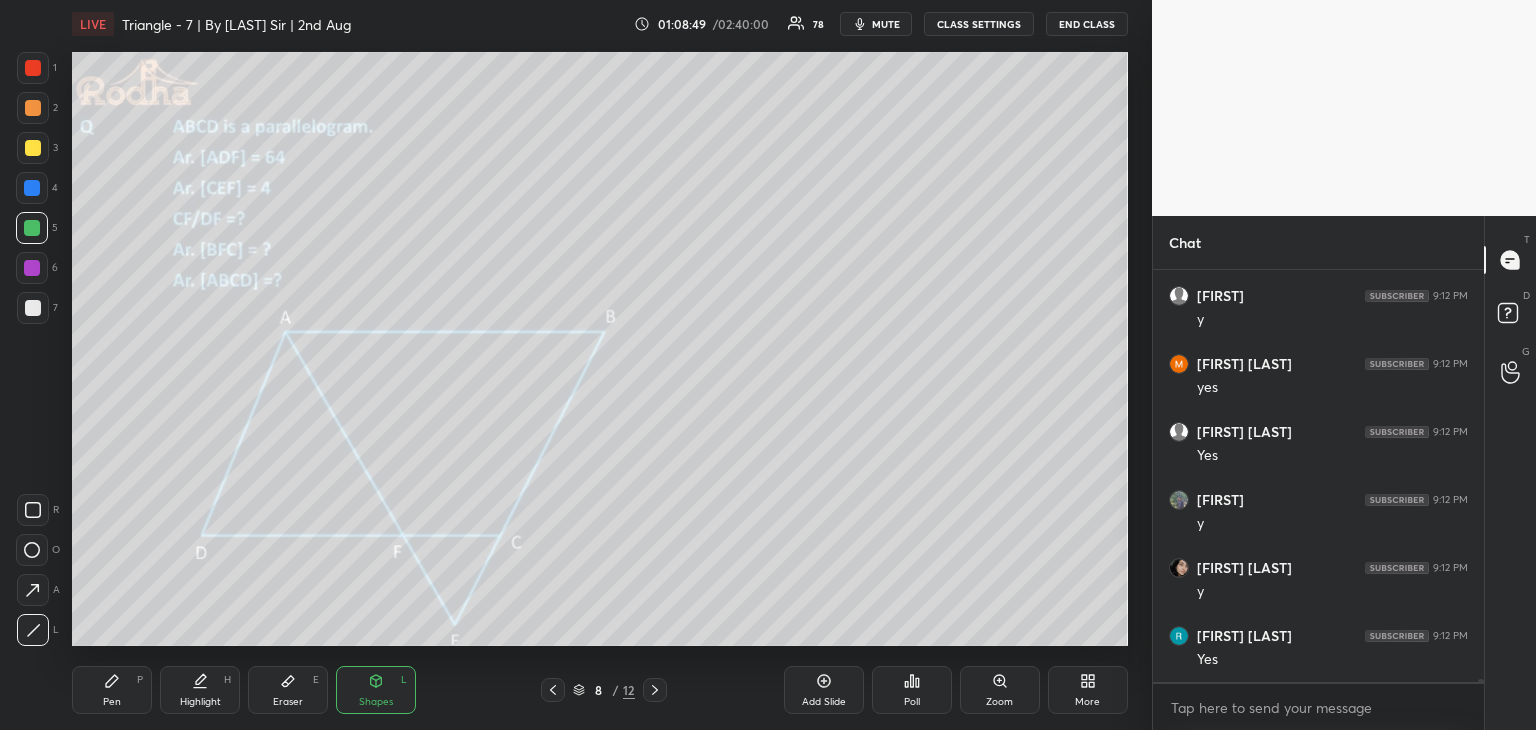 click on "Pen P" at bounding box center (112, 690) 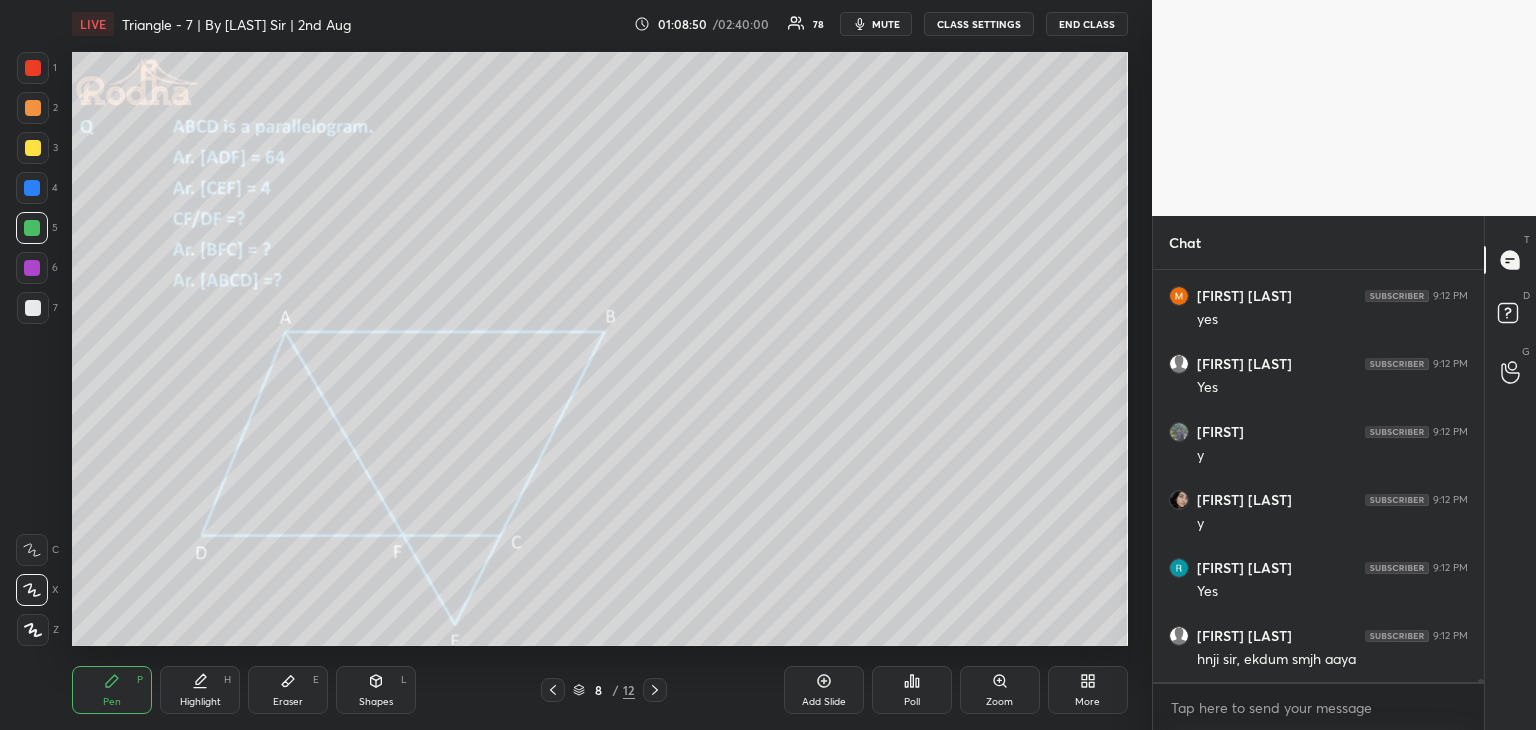 click at bounding box center [33, 308] 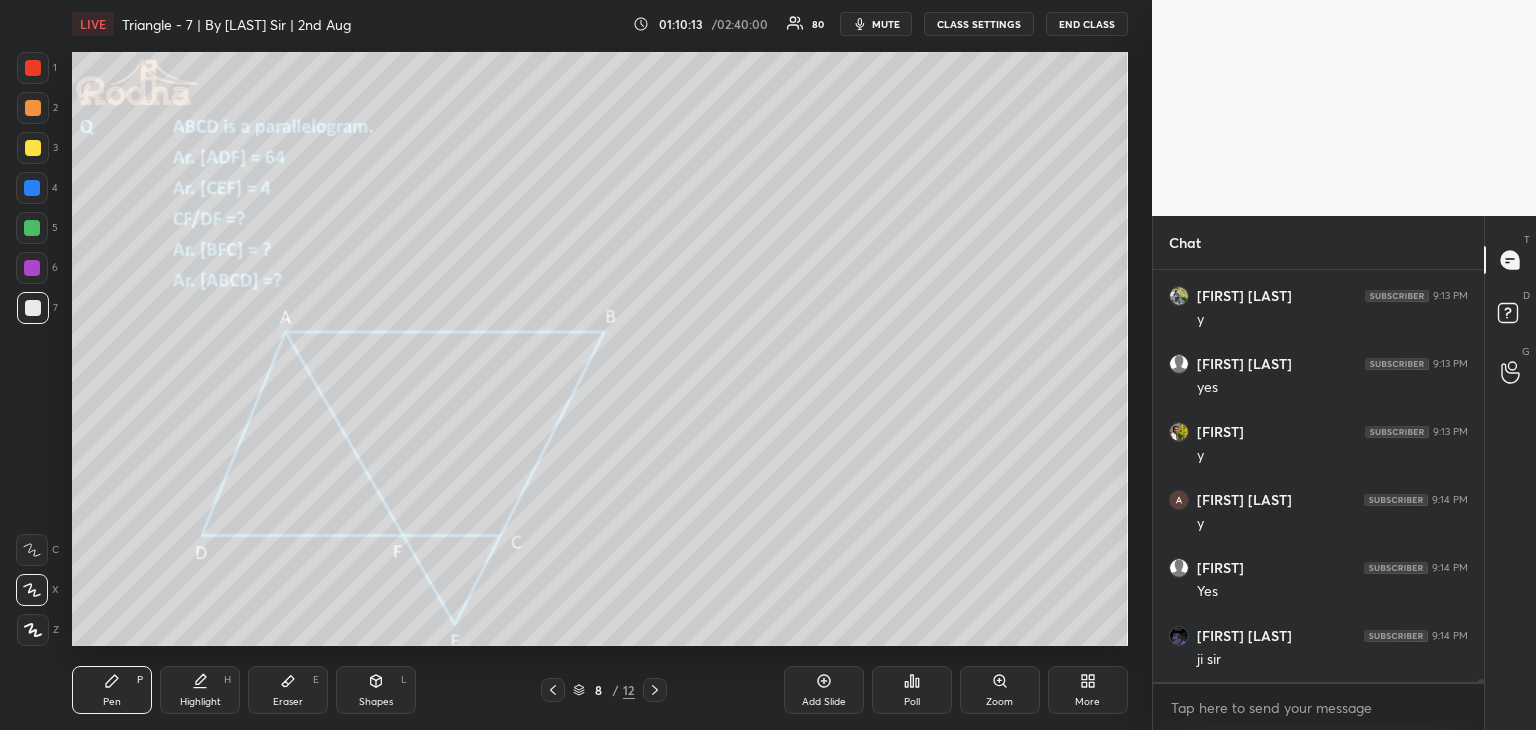 scroll, scrollTop: 58730, scrollLeft: 0, axis: vertical 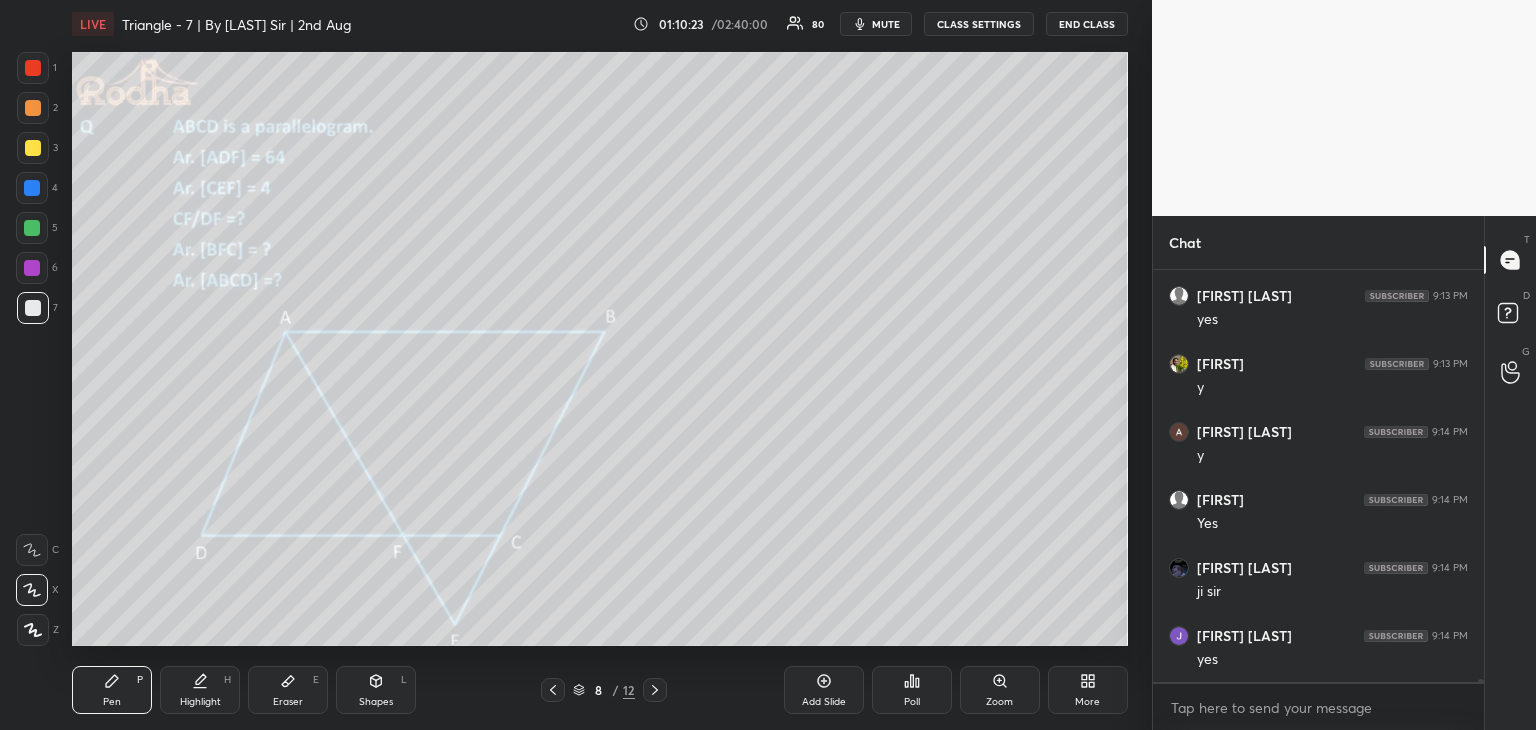 click 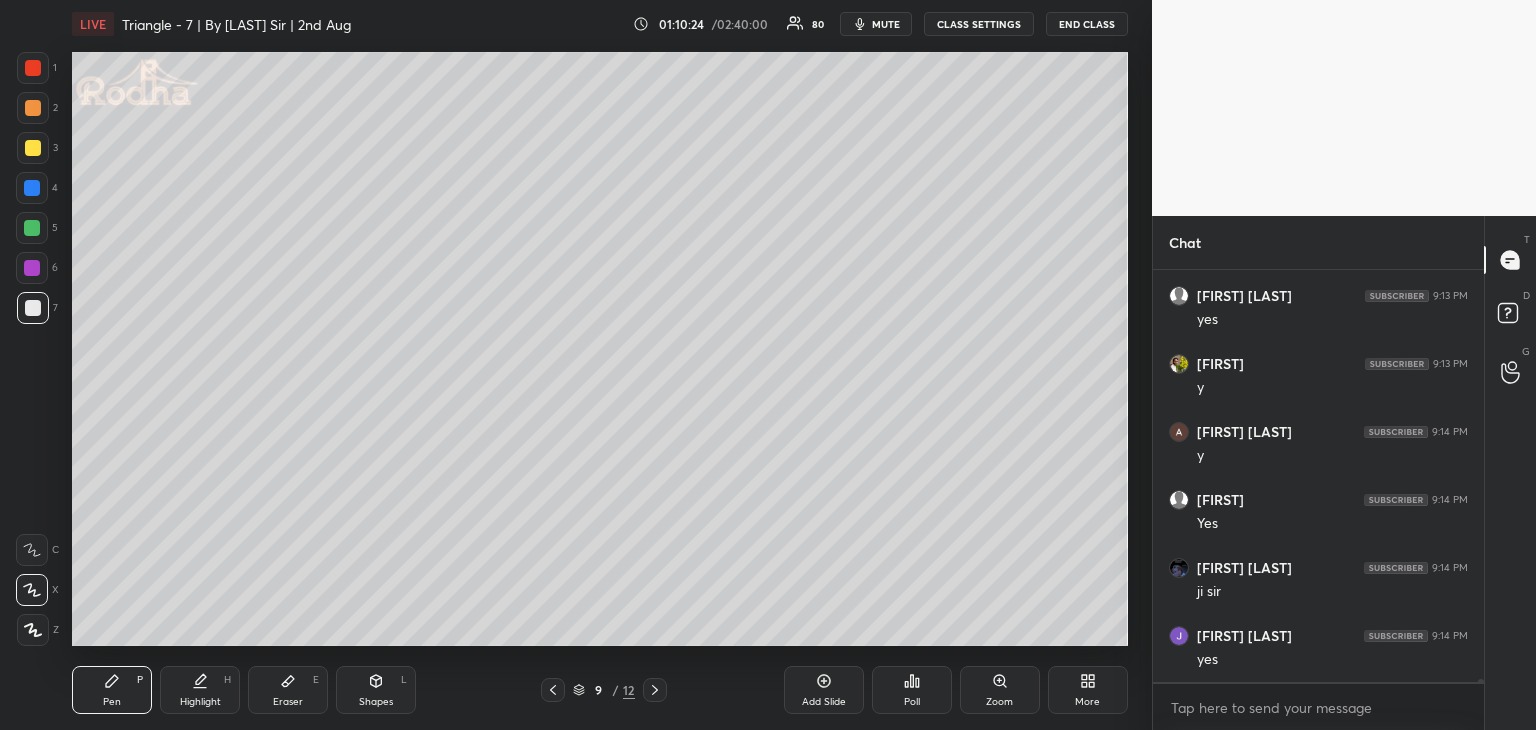 click 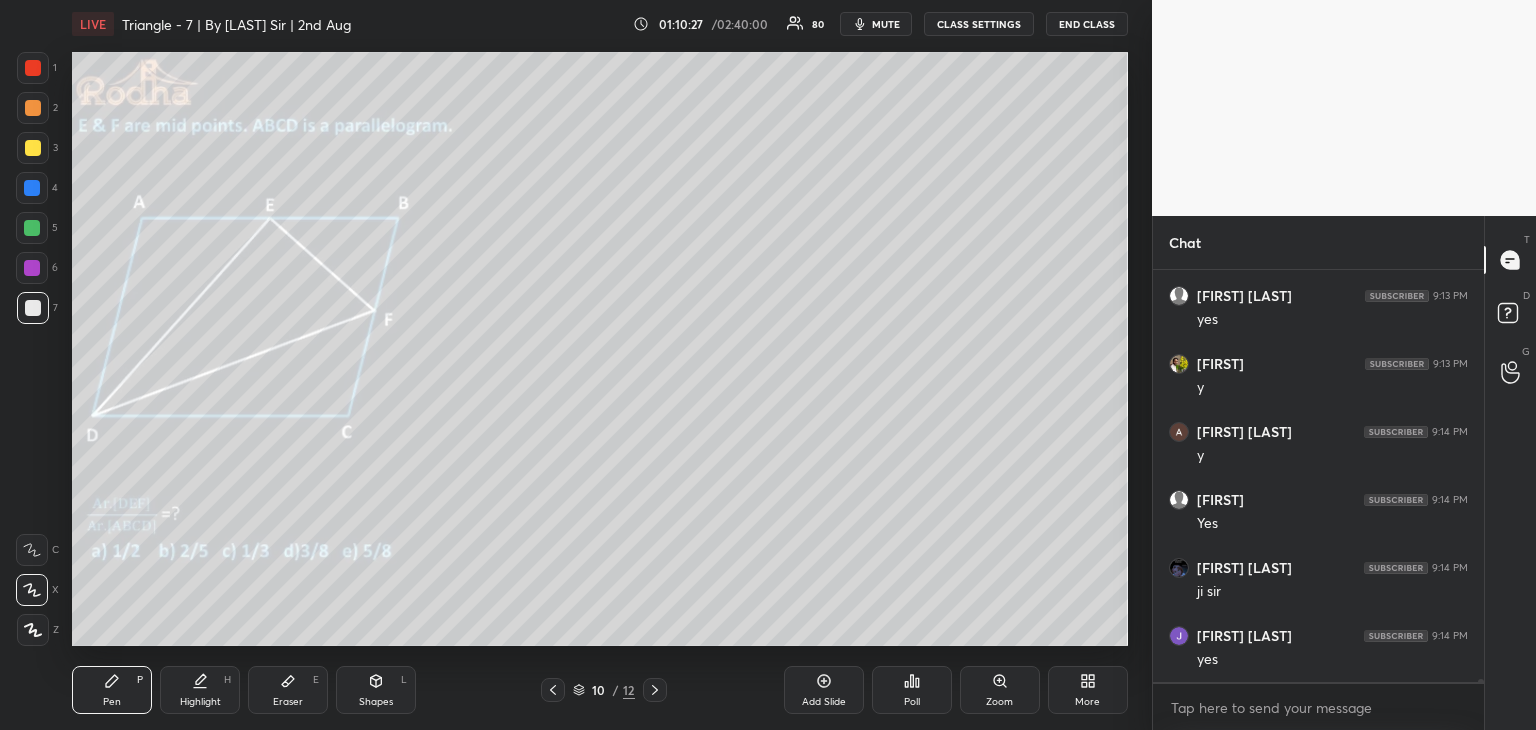 click 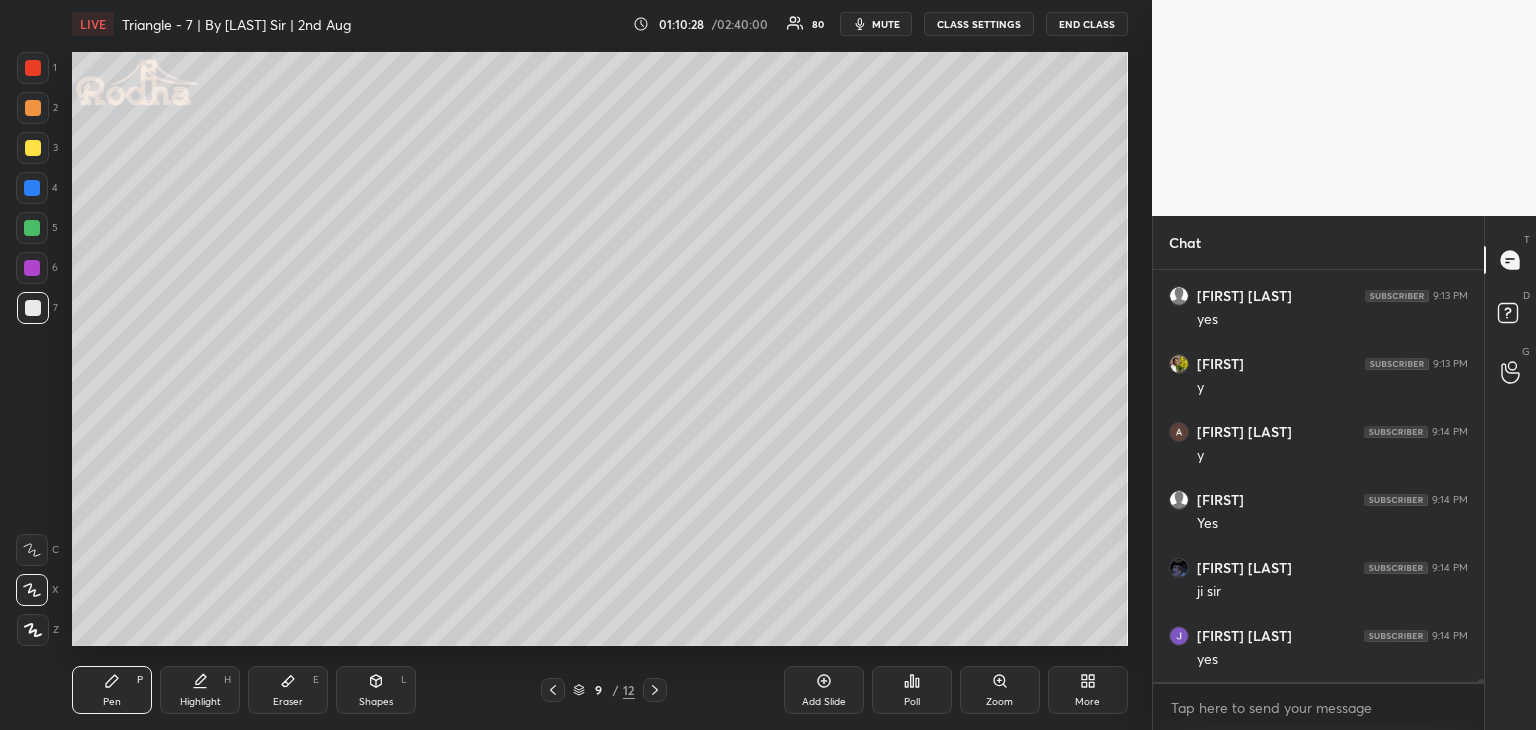 click 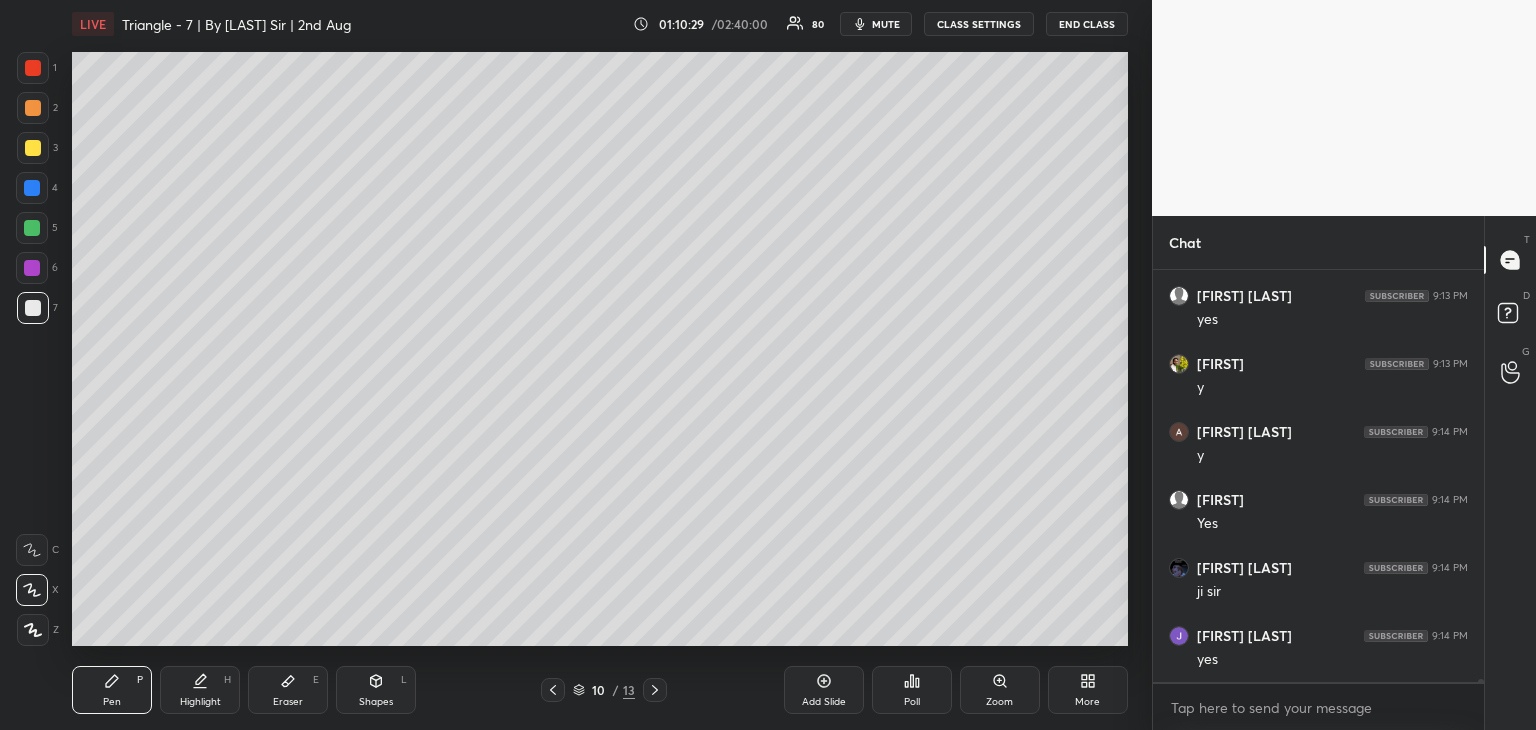 click on "Shapes" at bounding box center (376, 702) 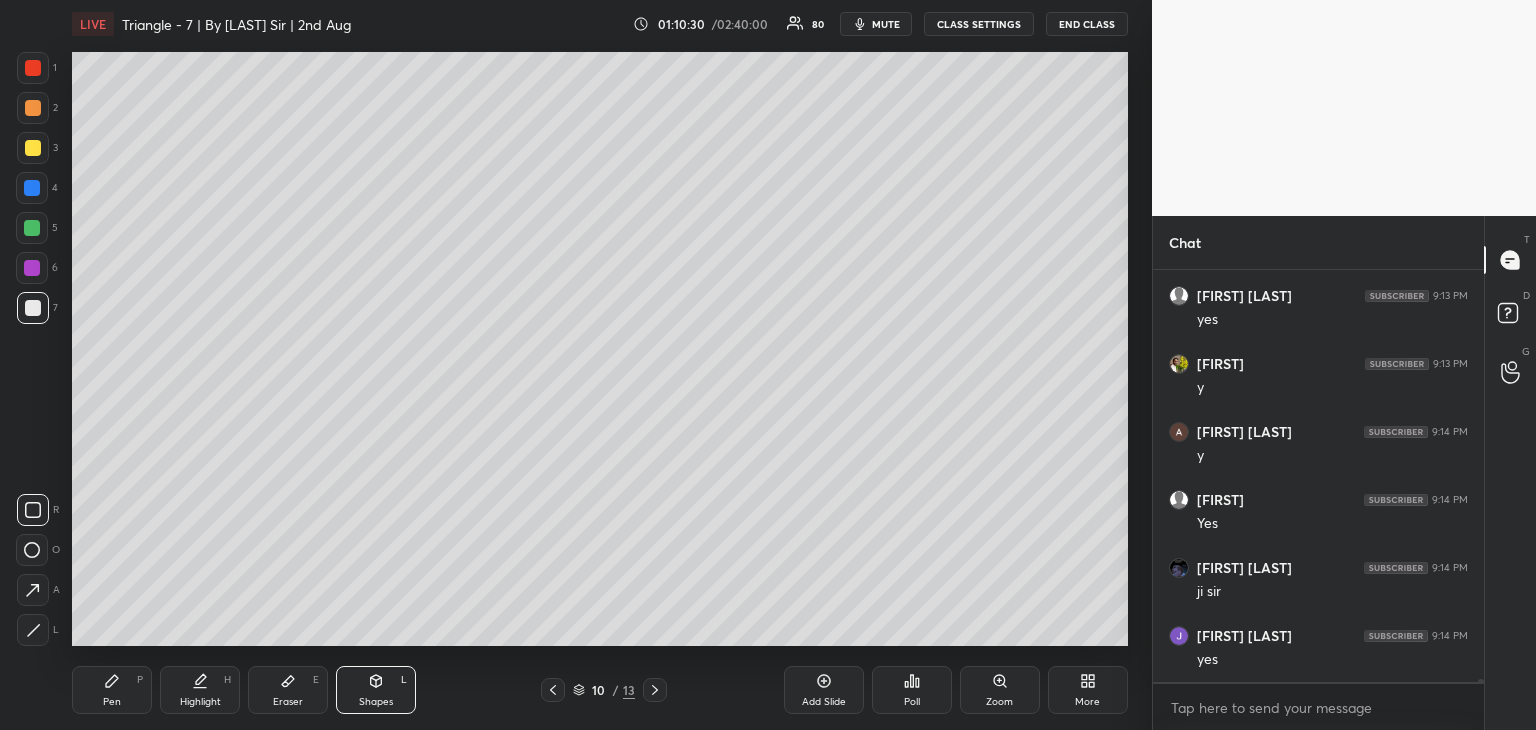 click at bounding box center [33, 630] 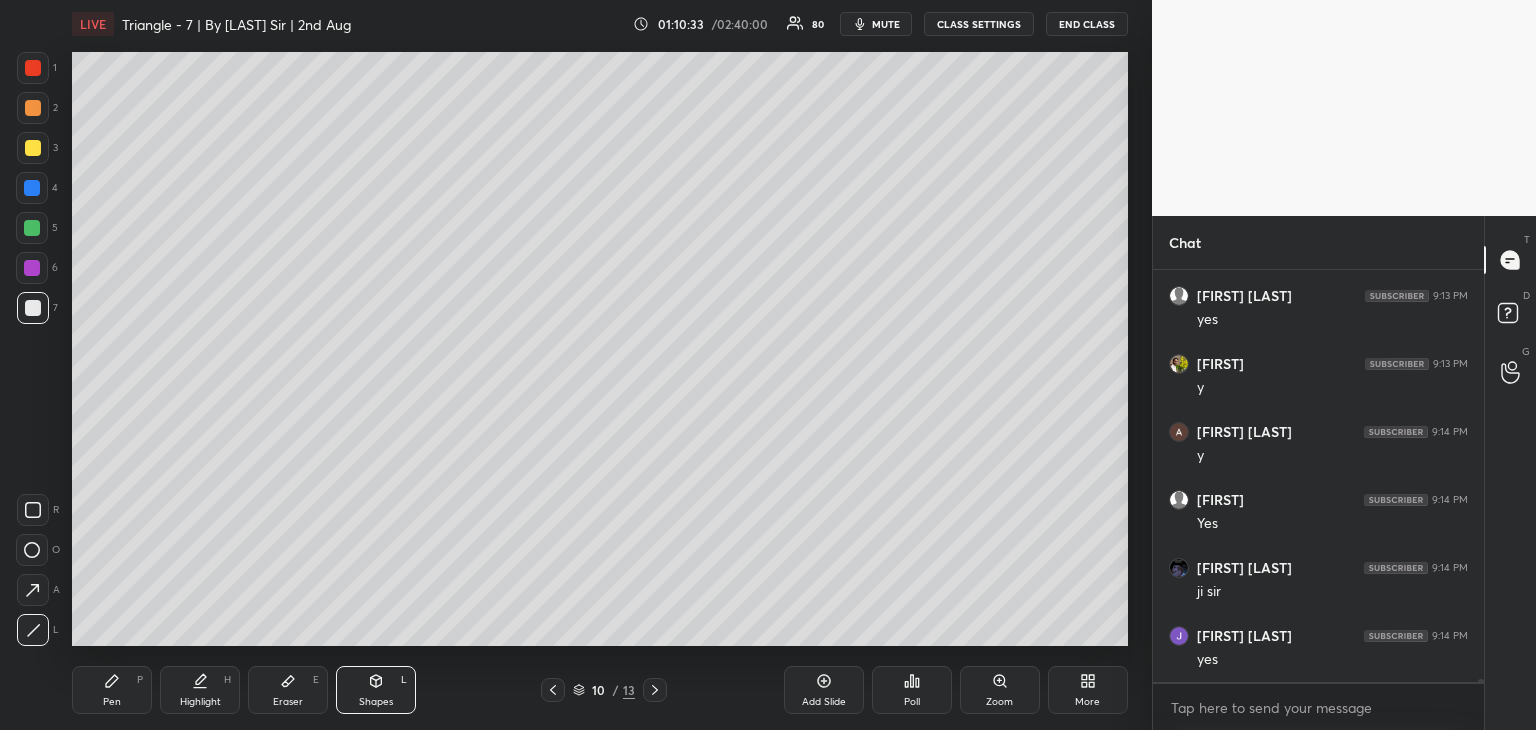 click 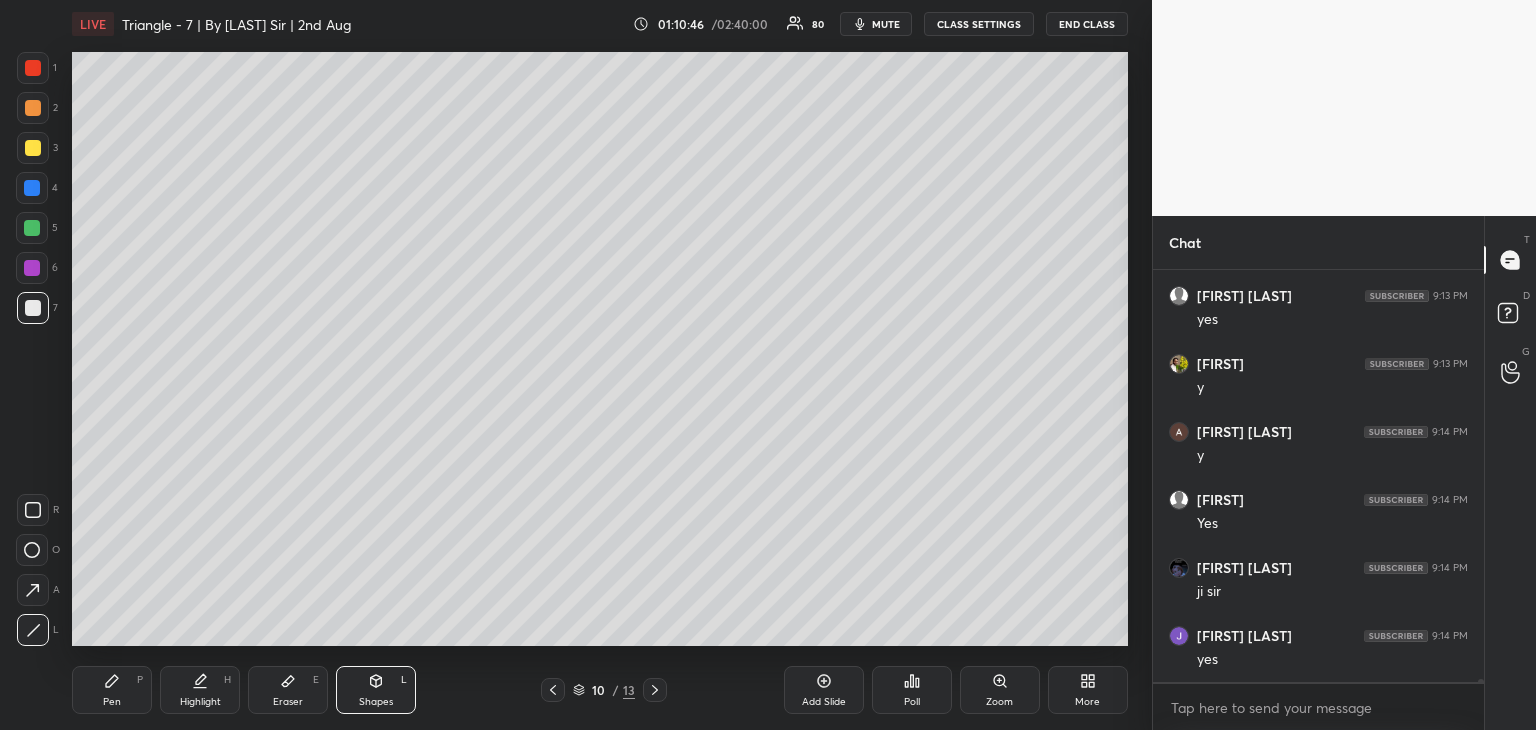 click on "Pen" at bounding box center [112, 702] 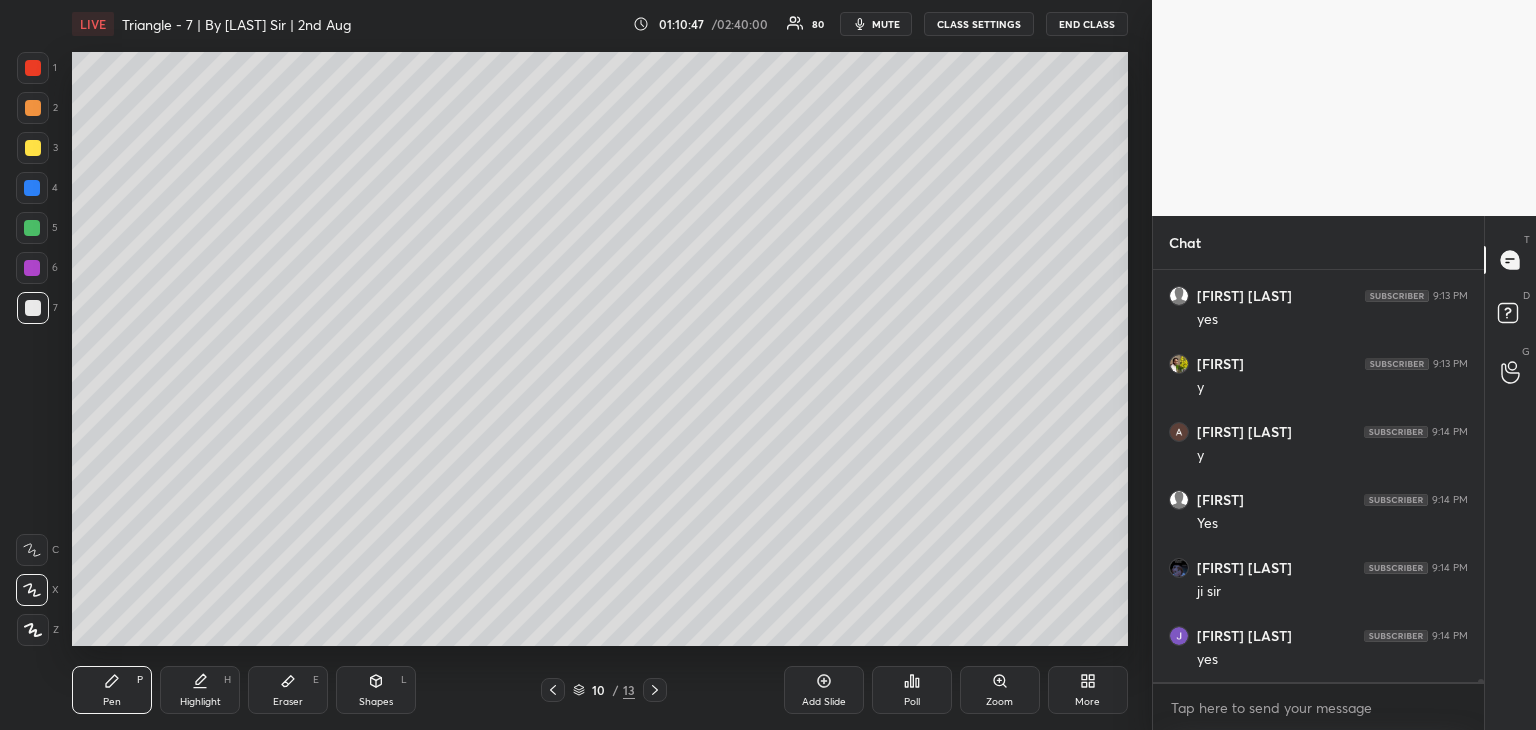 click at bounding box center (32, 228) 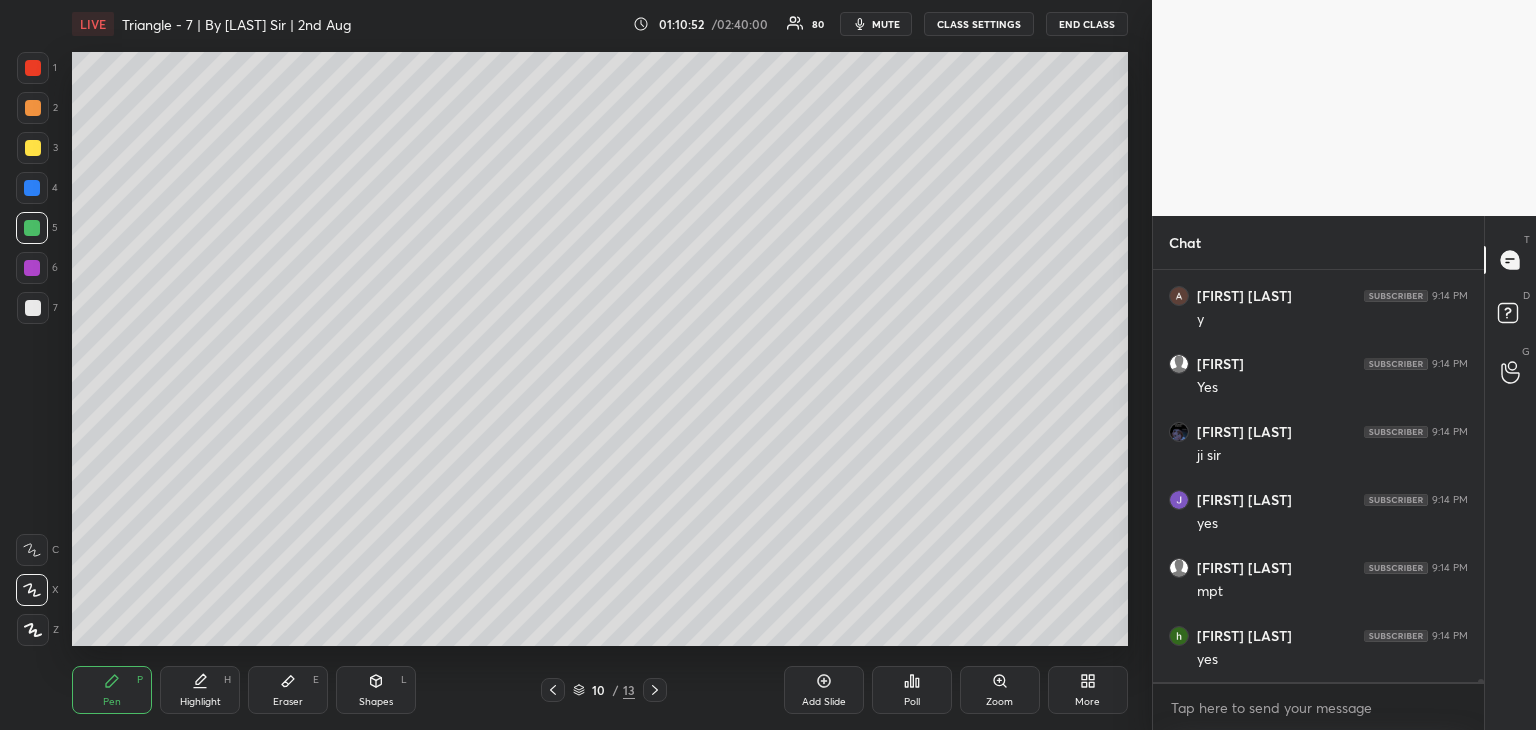 scroll, scrollTop: 58934, scrollLeft: 0, axis: vertical 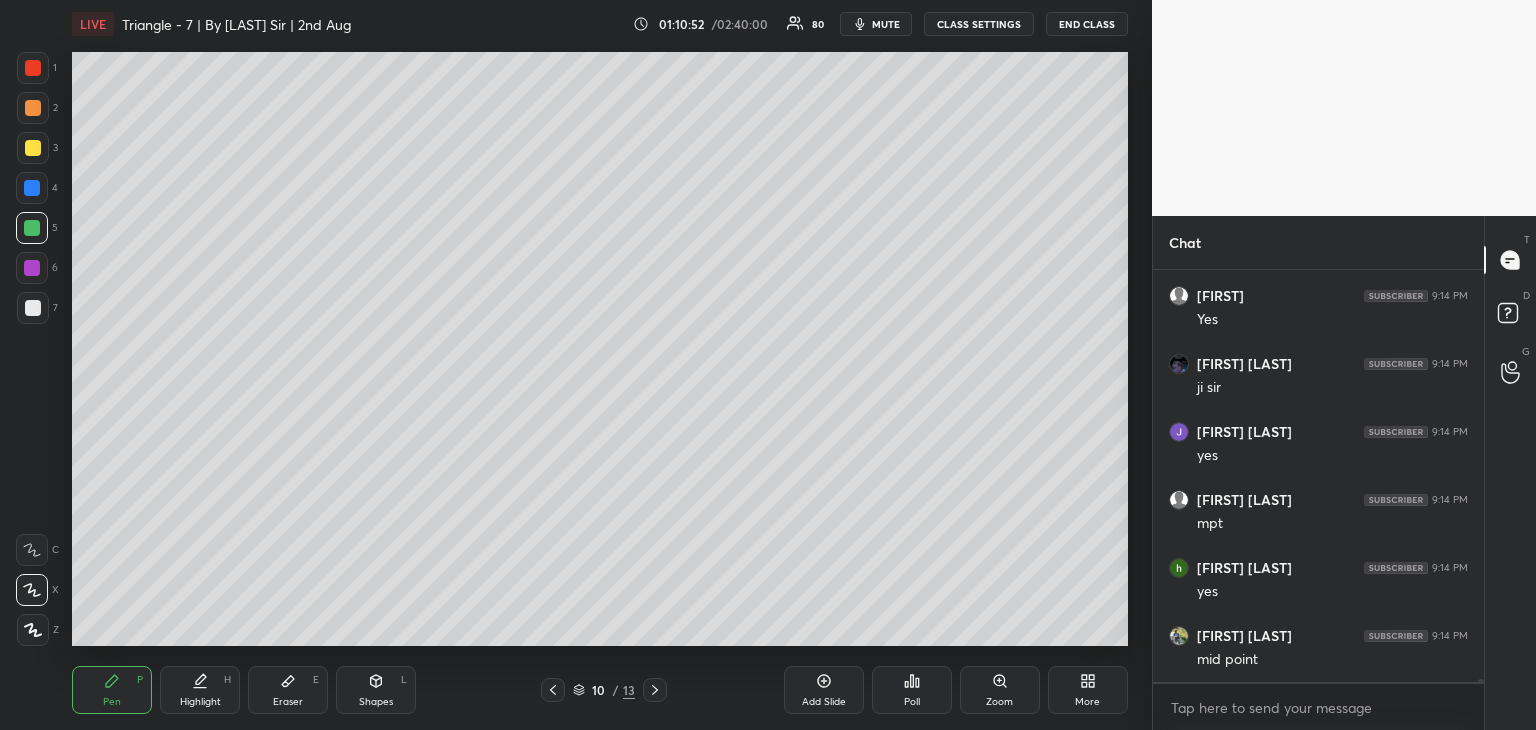 click at bounding box center [33, 308] 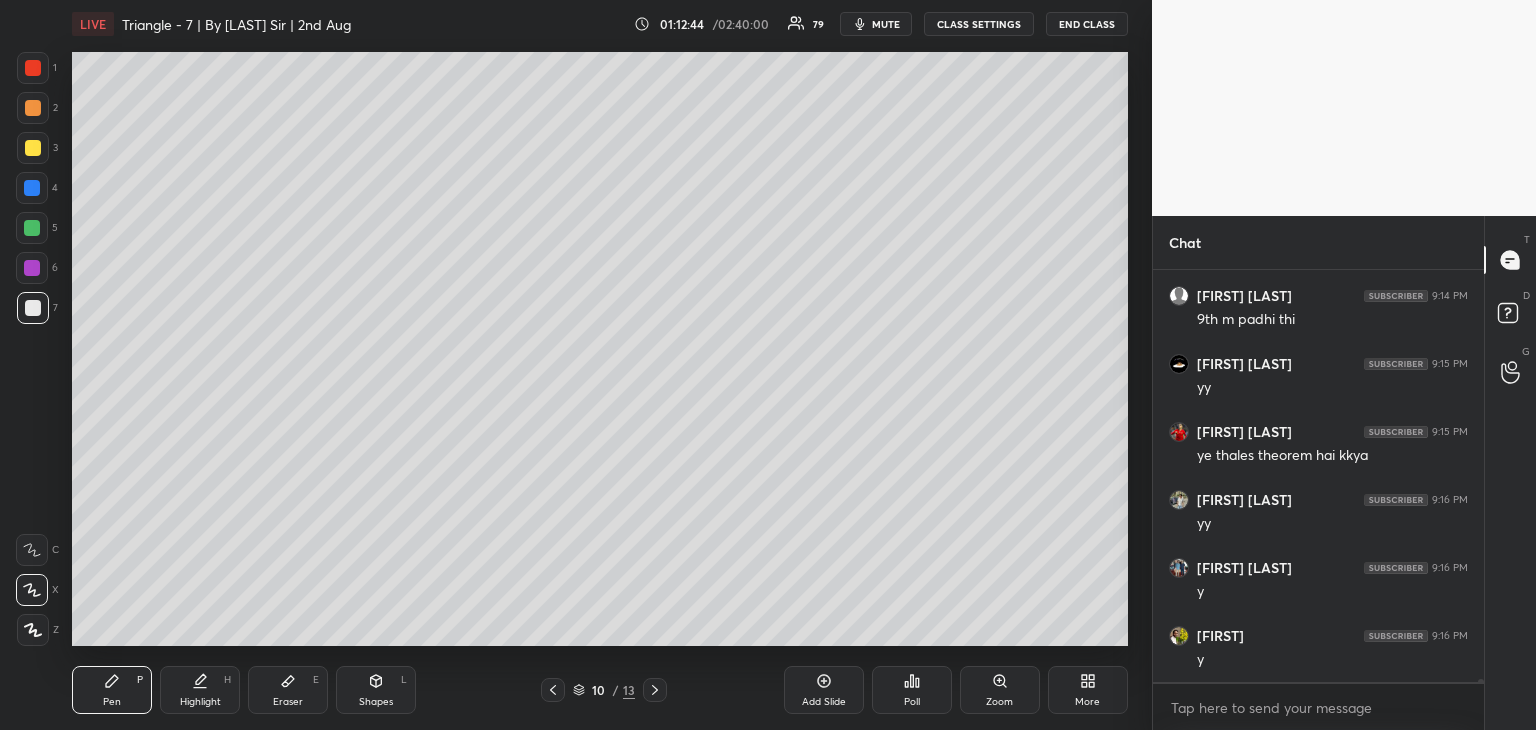 scroll, scrollTop: 59410, scrollLeft: 0, axis: vertical 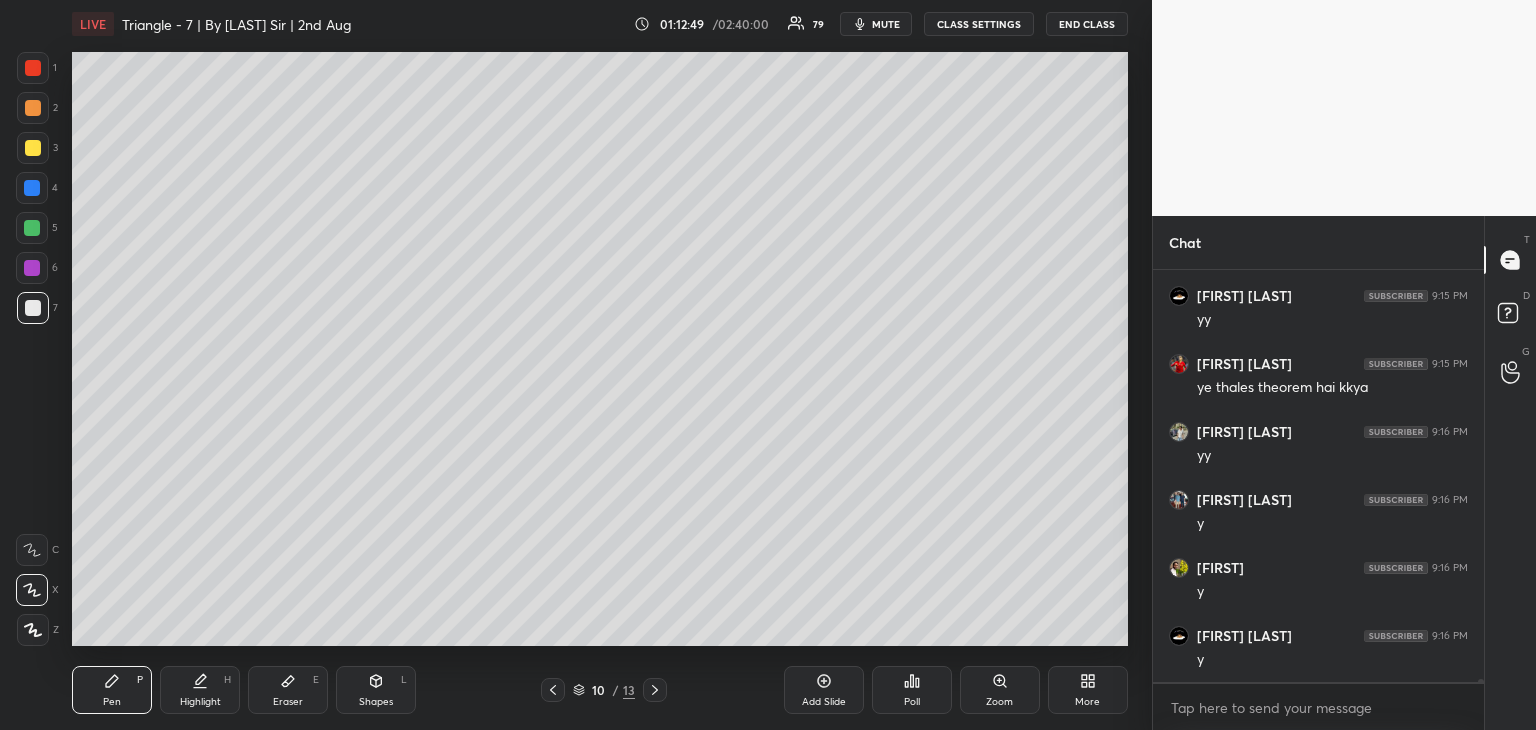 click on "Shapes L" at bounding box center [376, 690] 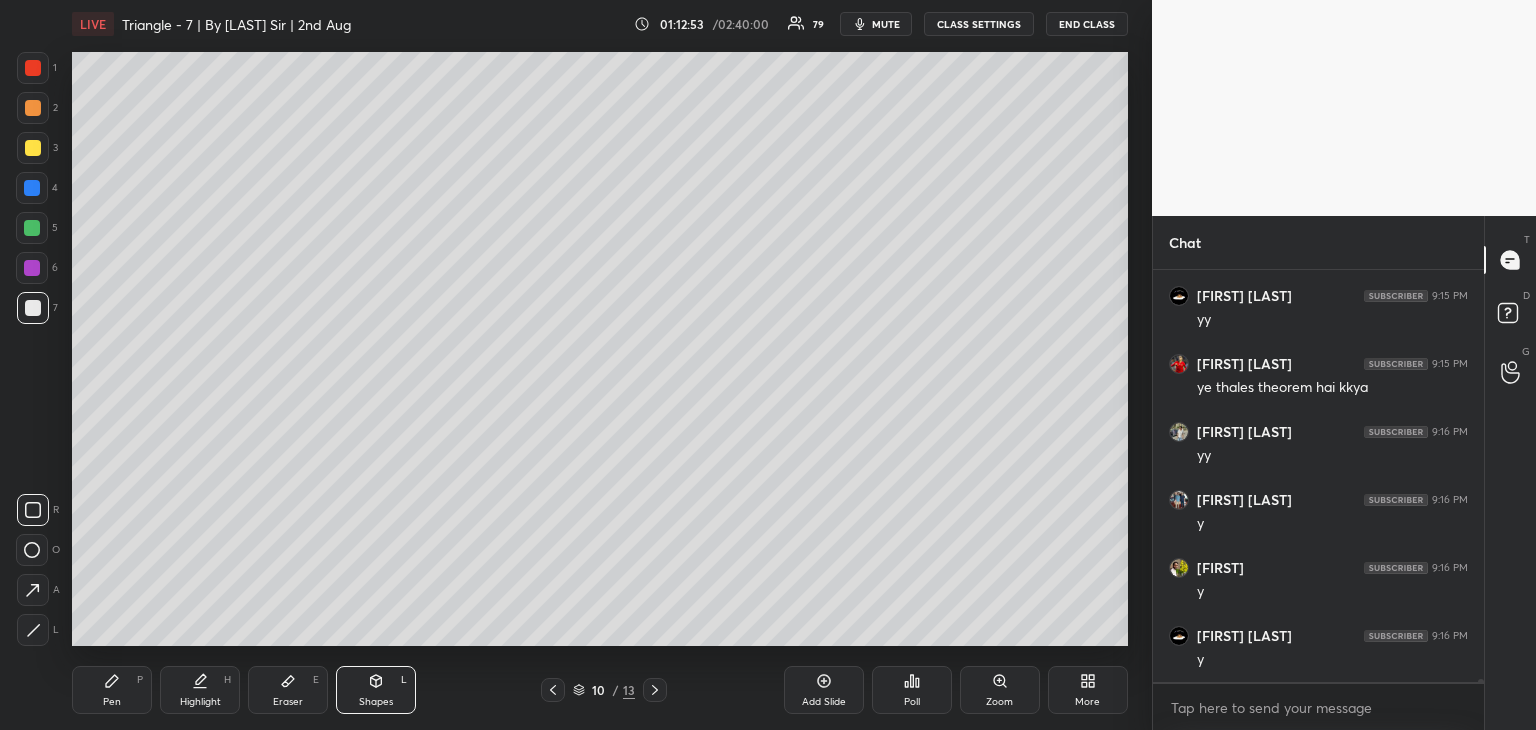 scroll, scrollTop: 59478, scrollLeft: 0, axis: vertical 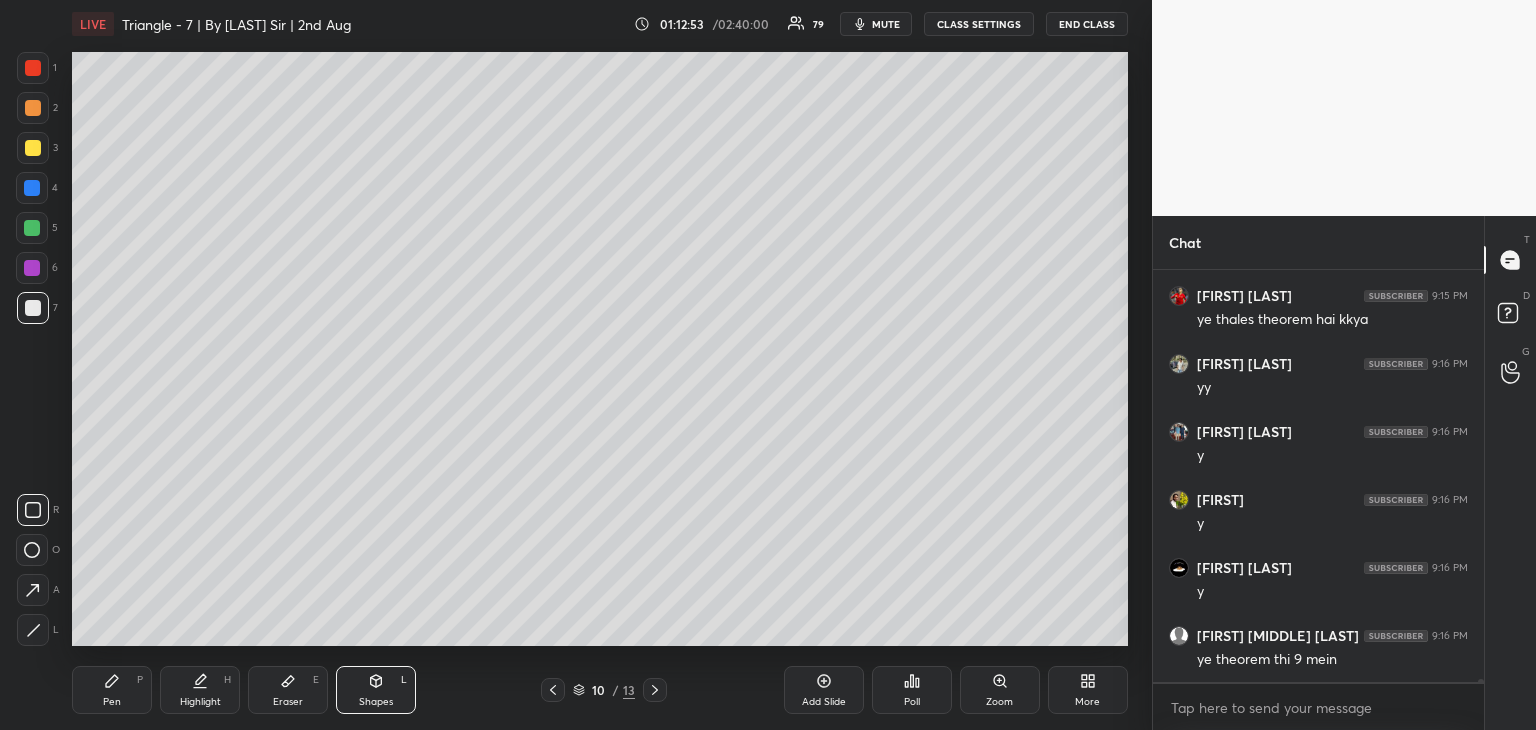 drag, startPoint x: 124, startPoint y: 701, endPoint x: 154, endPoint y: 691, distance: 31.622776 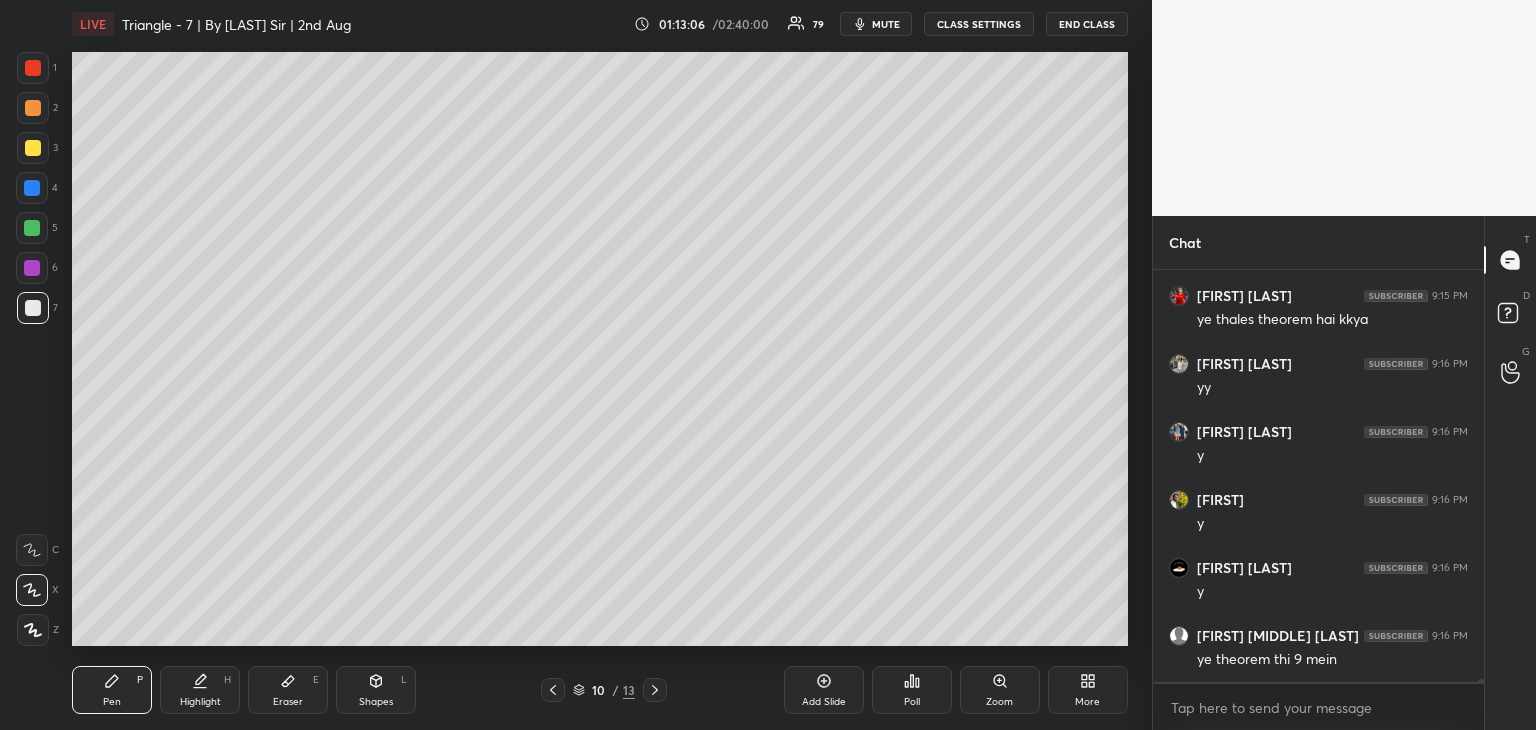 click at bounding box center [33, 68] 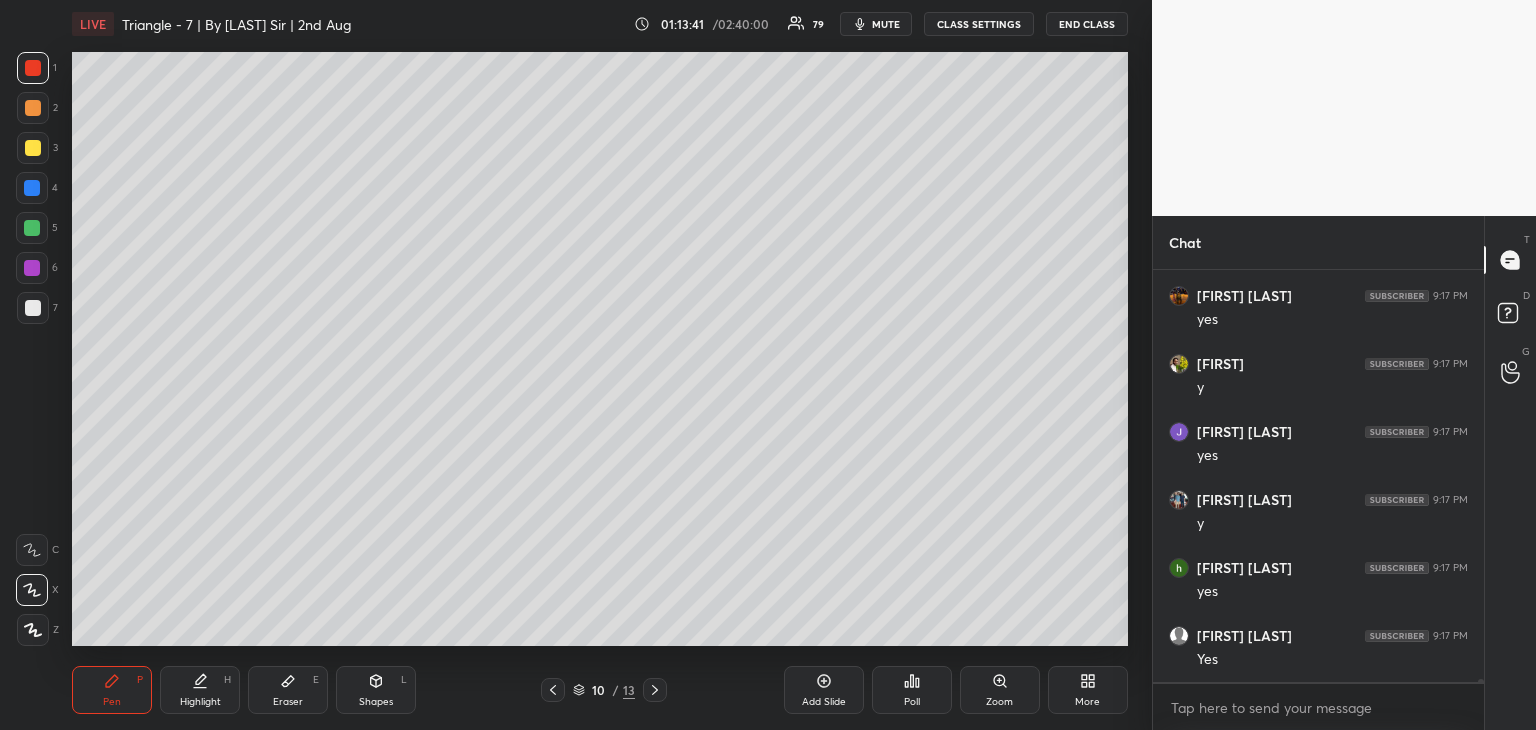 scroll, scrollTop: 60226, scrollLeft: 0, axis: vertical 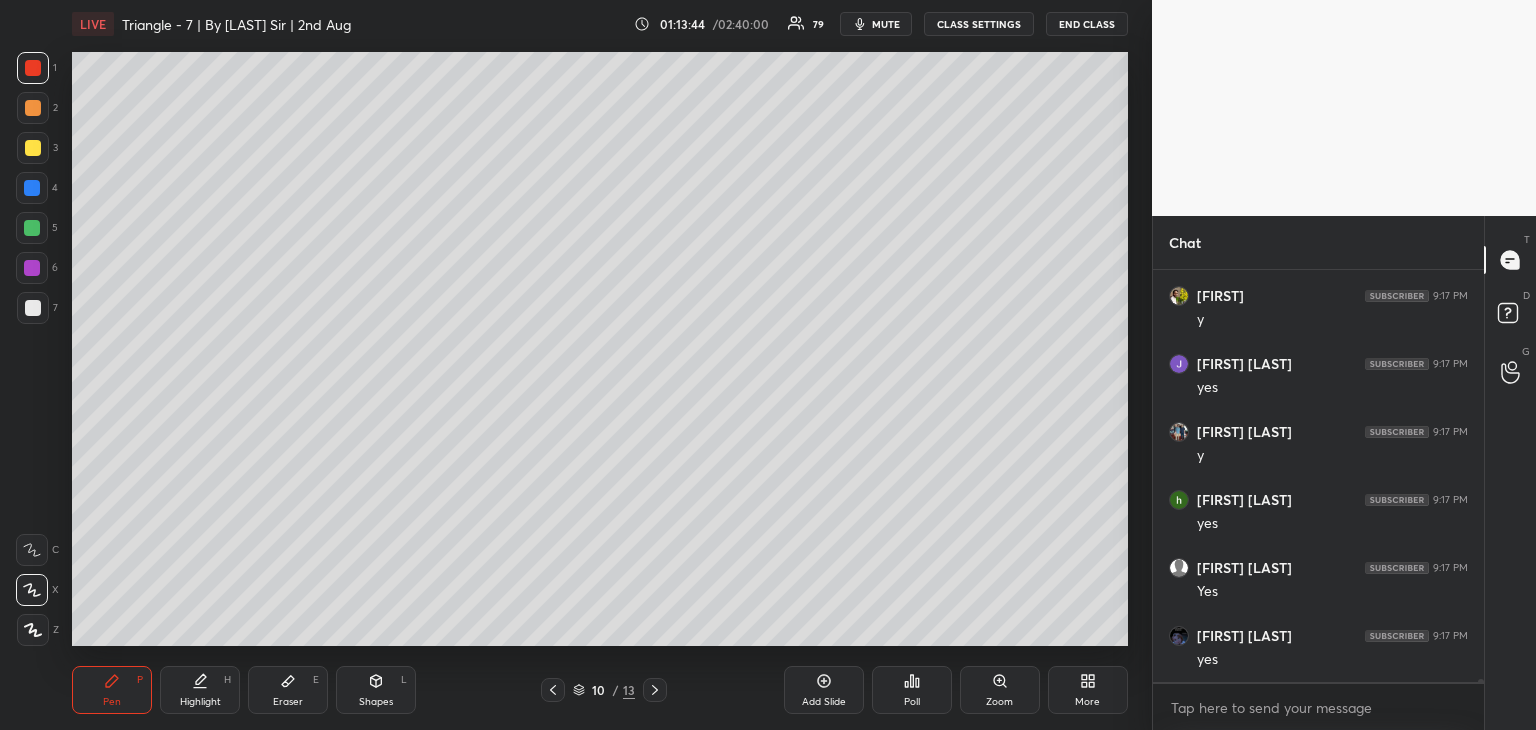 click at bounding box center [32, 228] 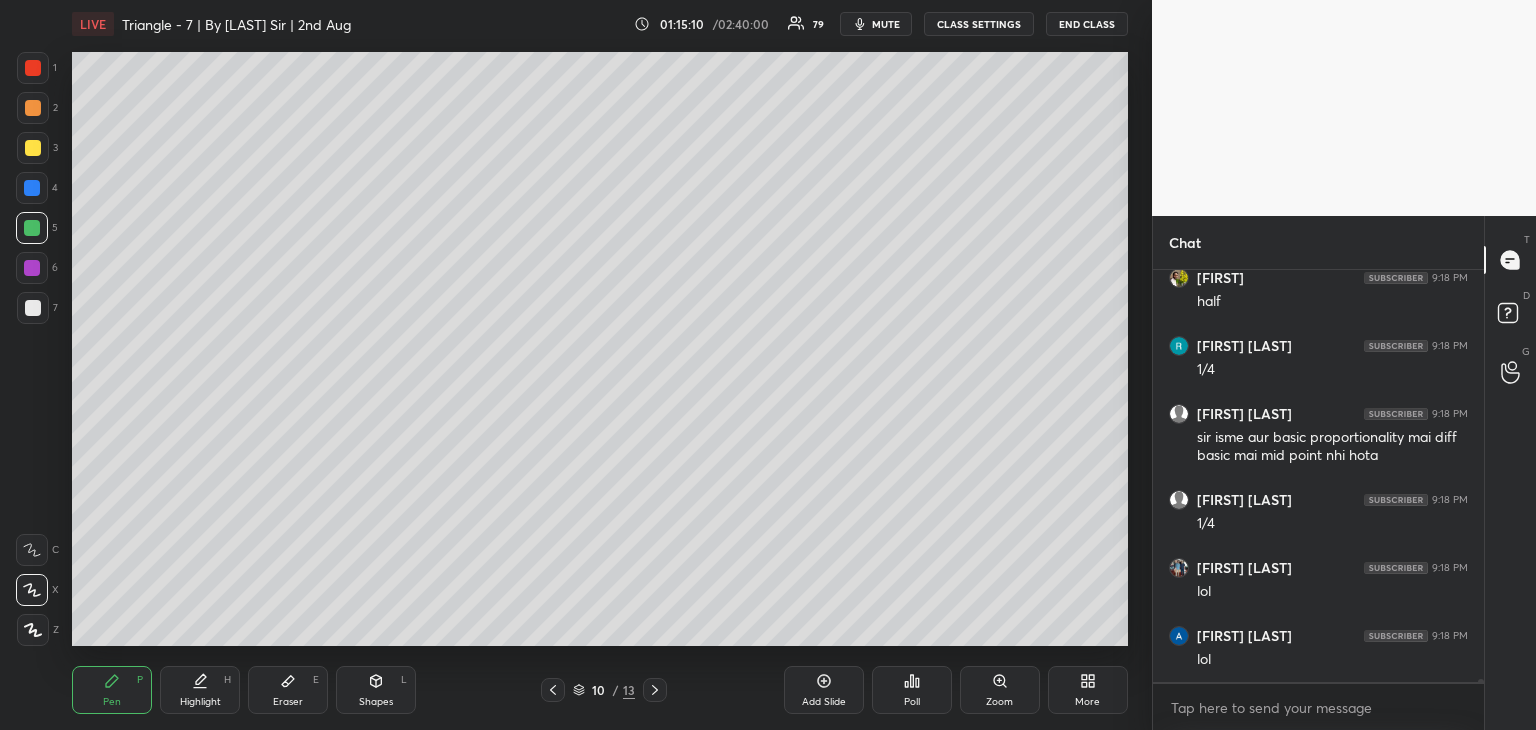 scroll, scrollTop: 62080, scrollLeft: 0, axis: vertical 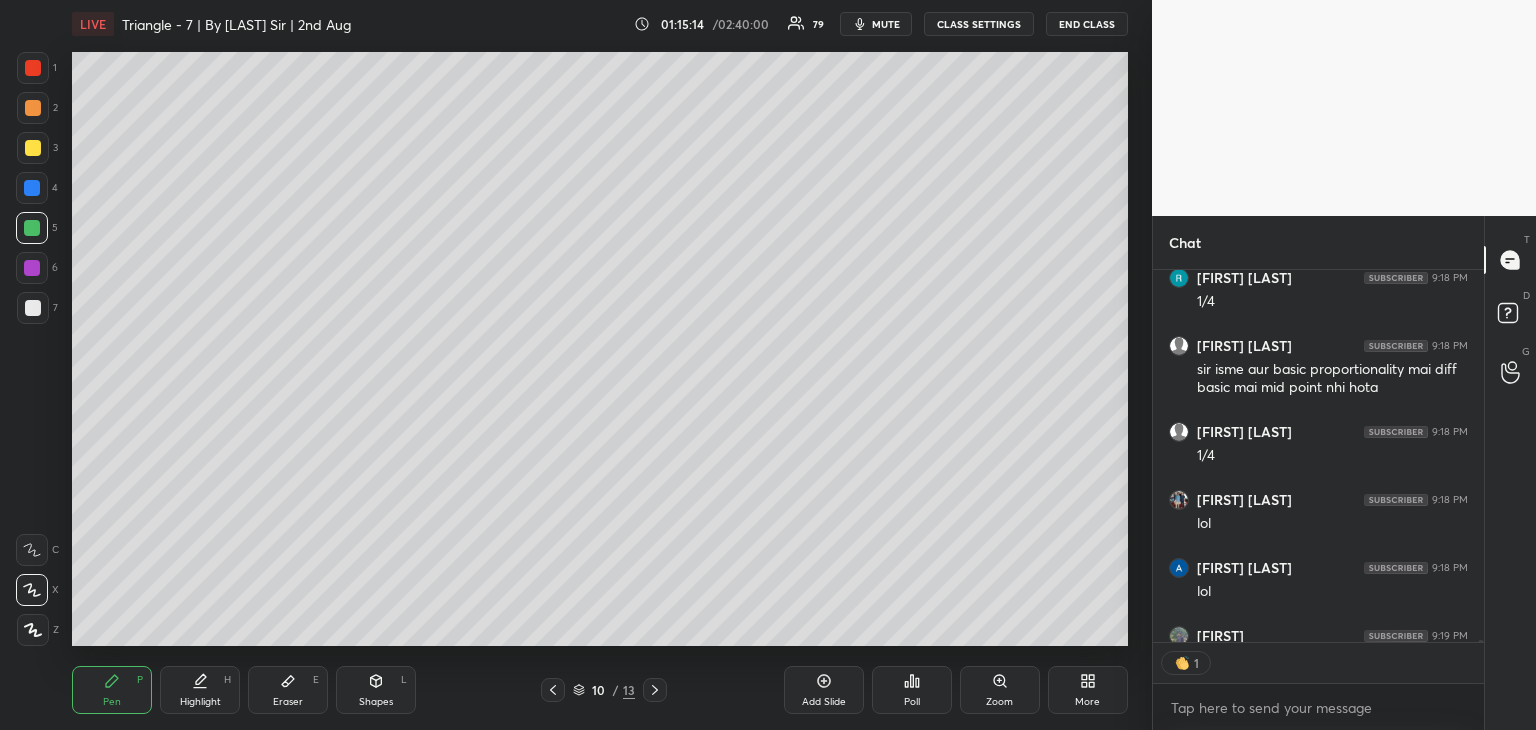 click on "Eraser" at bounding box center [288, 702] 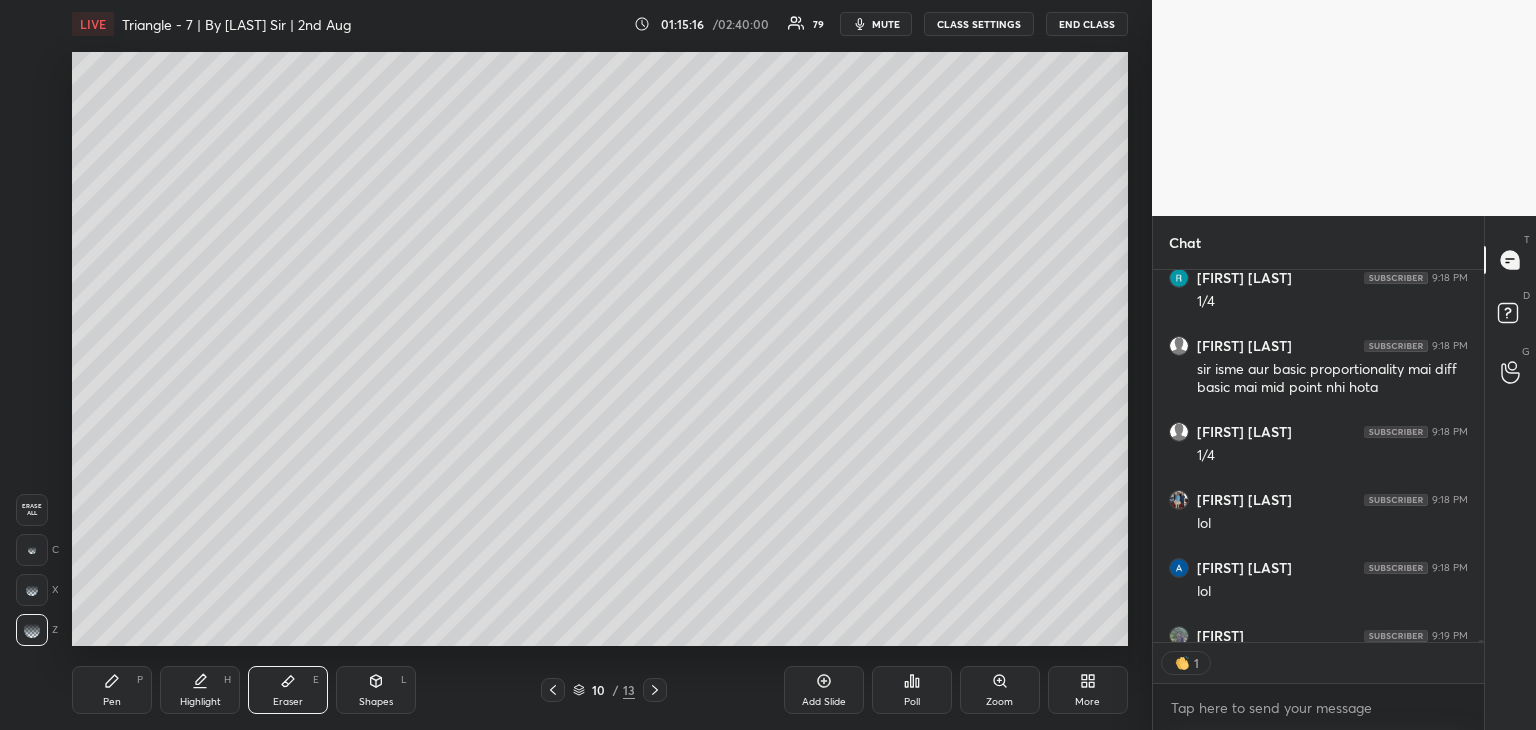 scroll, scrollTop: 62188, scrollLeft: 0, axis: vertical 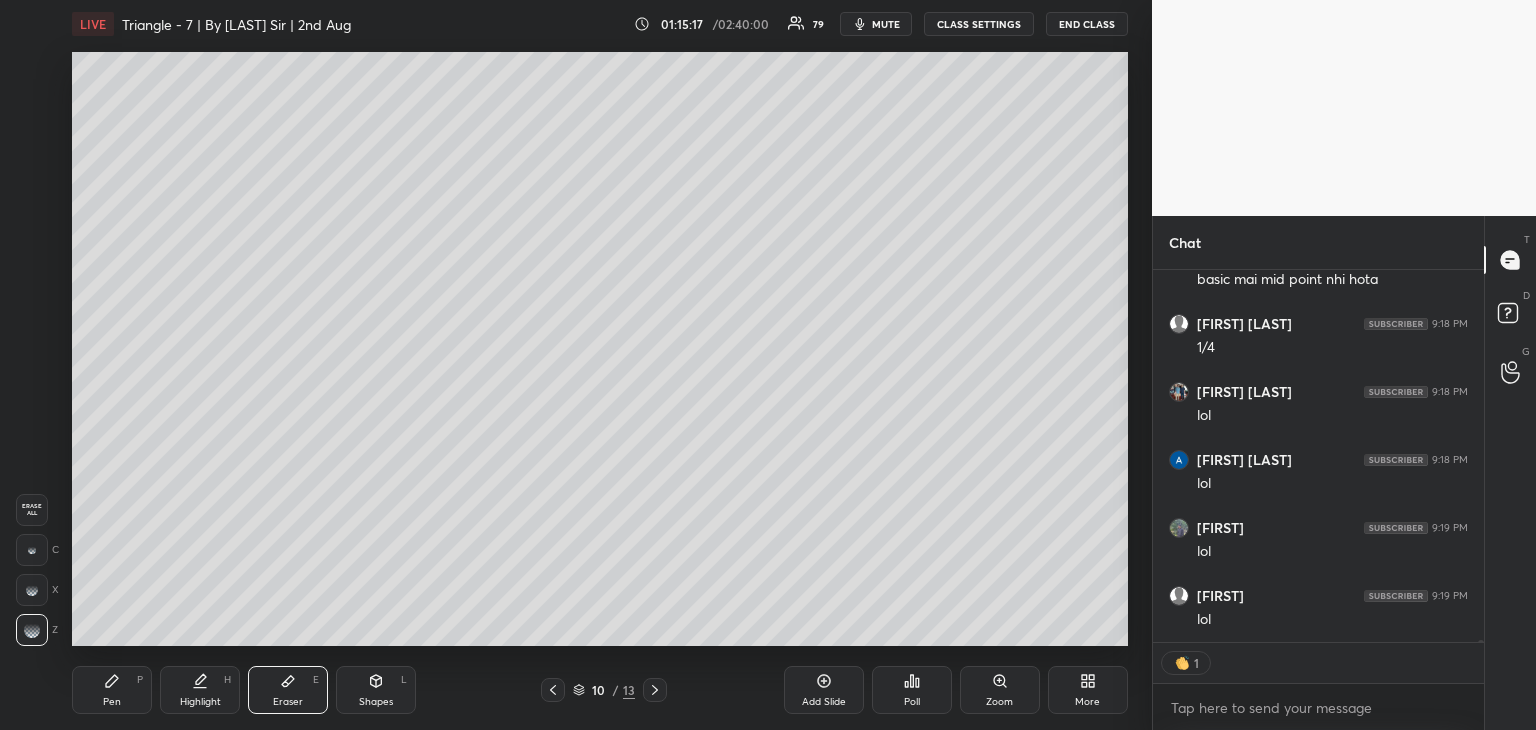 click on "Pen" at bounding box center [112, 702] 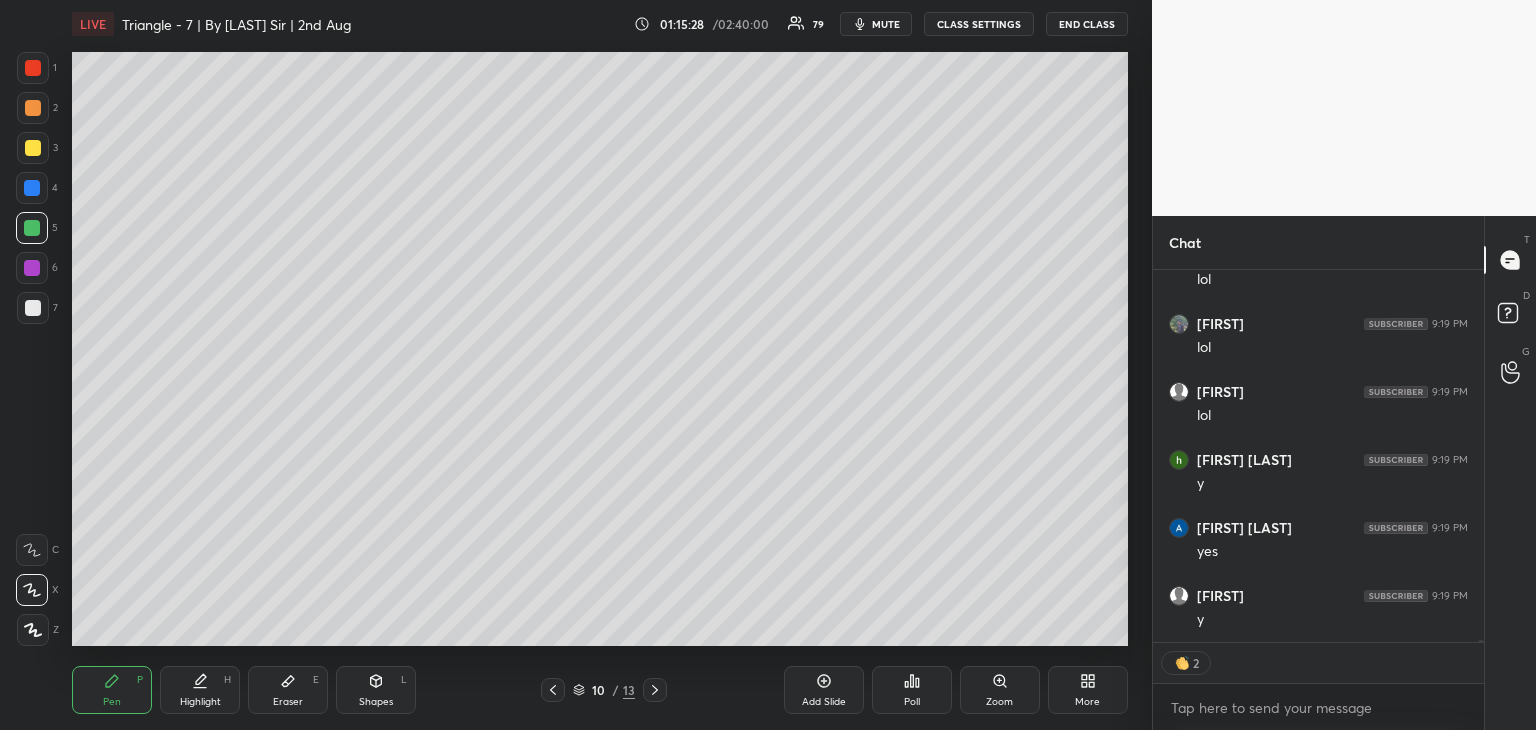 scroll, scrollTop: 62460, scrollLeft: 0, axis: vertical 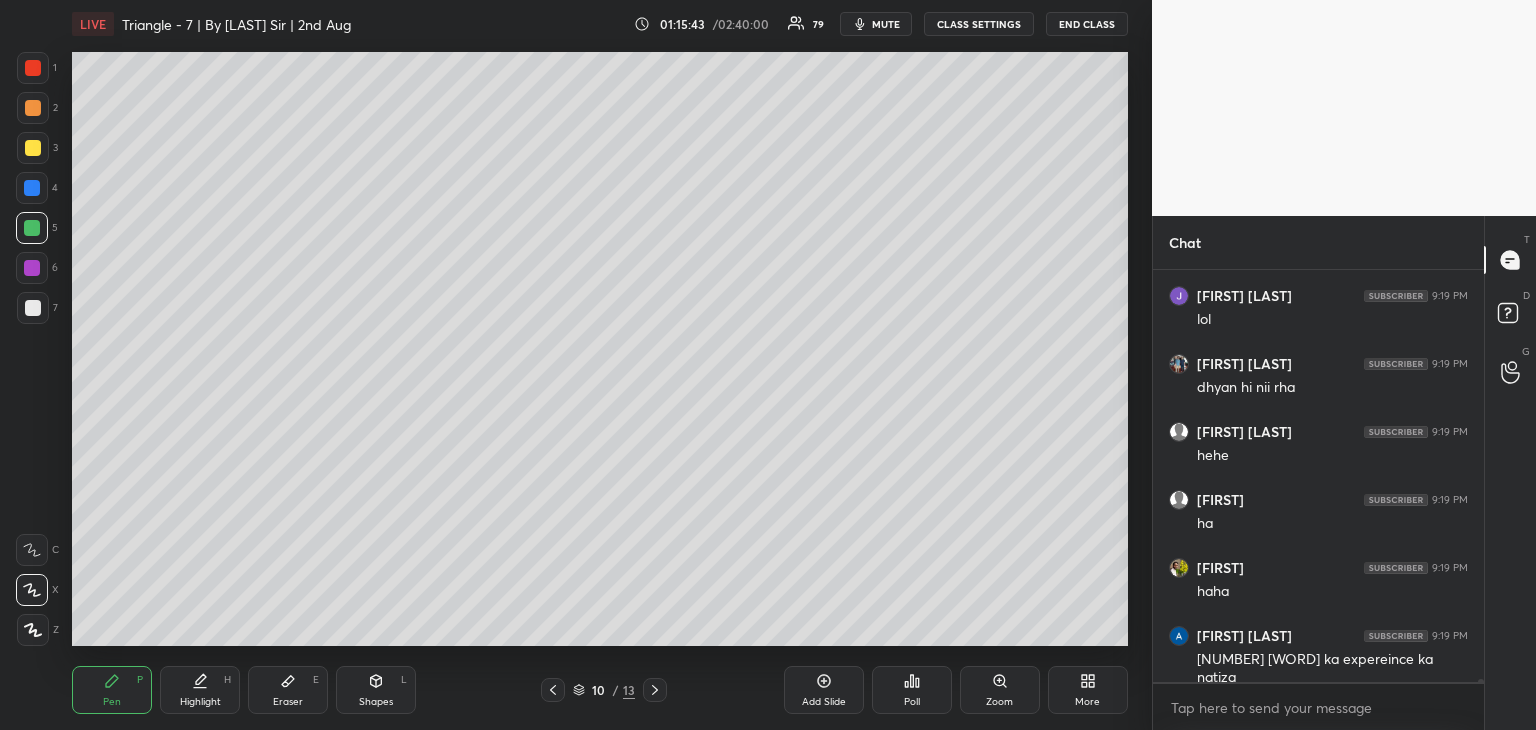 click on "Eraser" at bounding box center [288, 702] 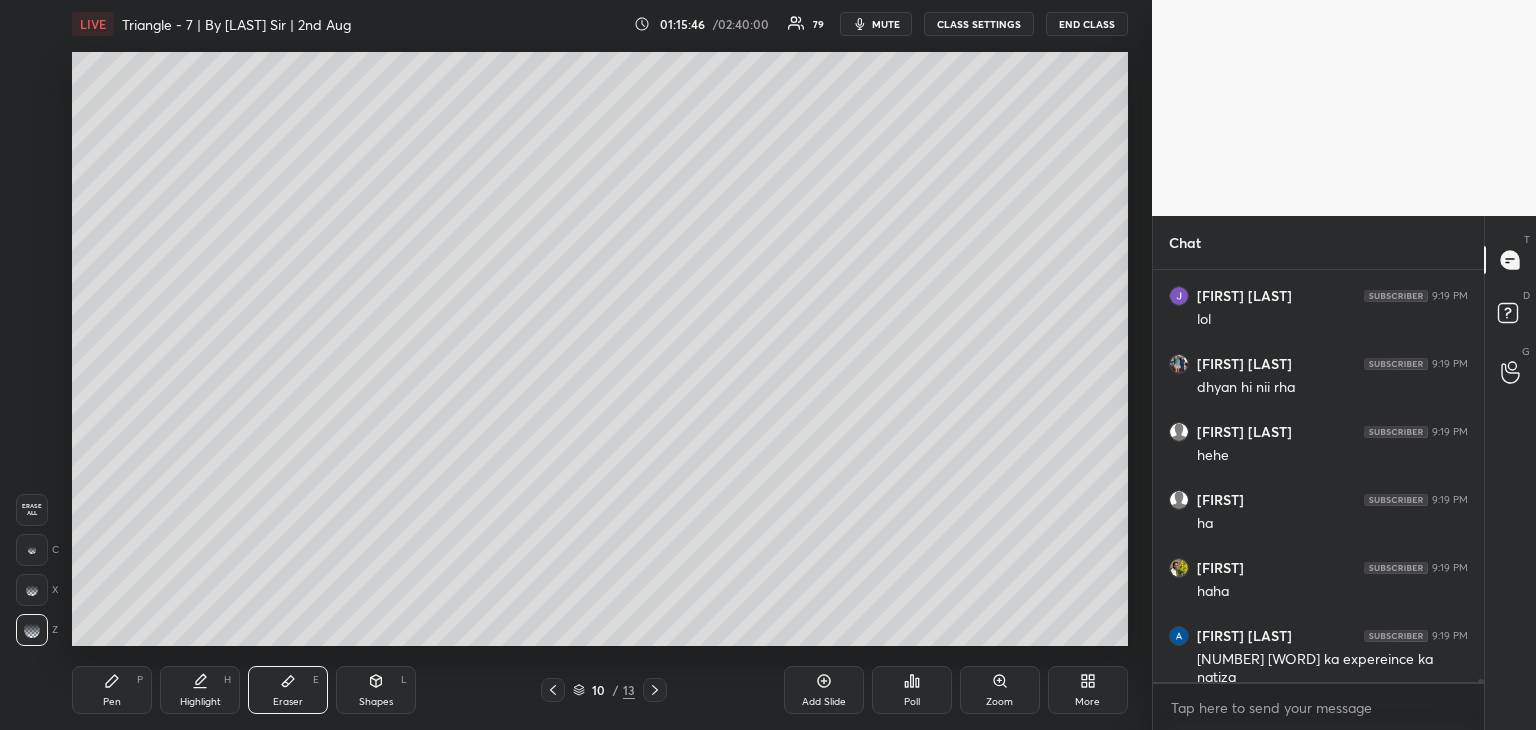 click on "Pen P" at bounding box center [112, 690] 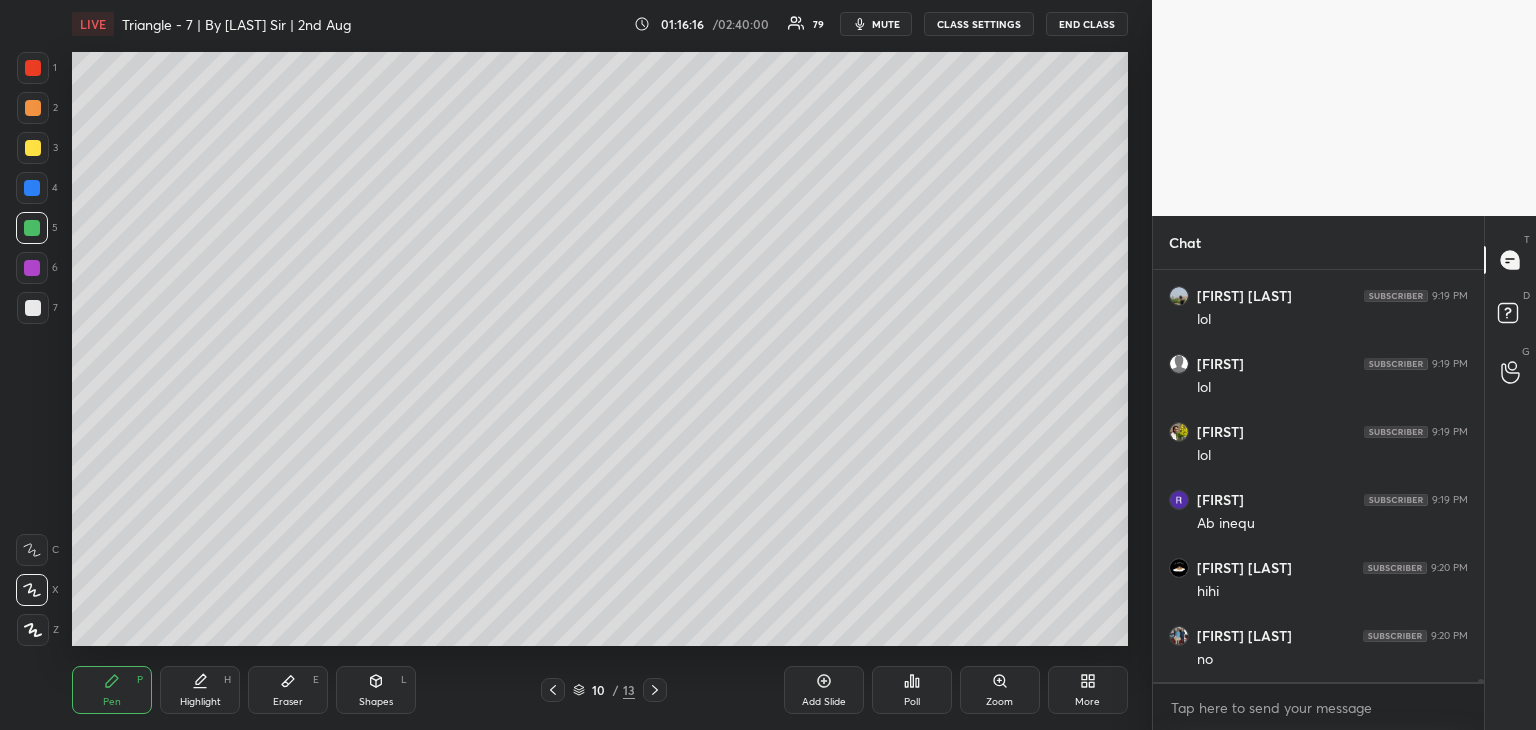 scroll, scrollTop: 64392, scrollLeft: 0, axis: vertical 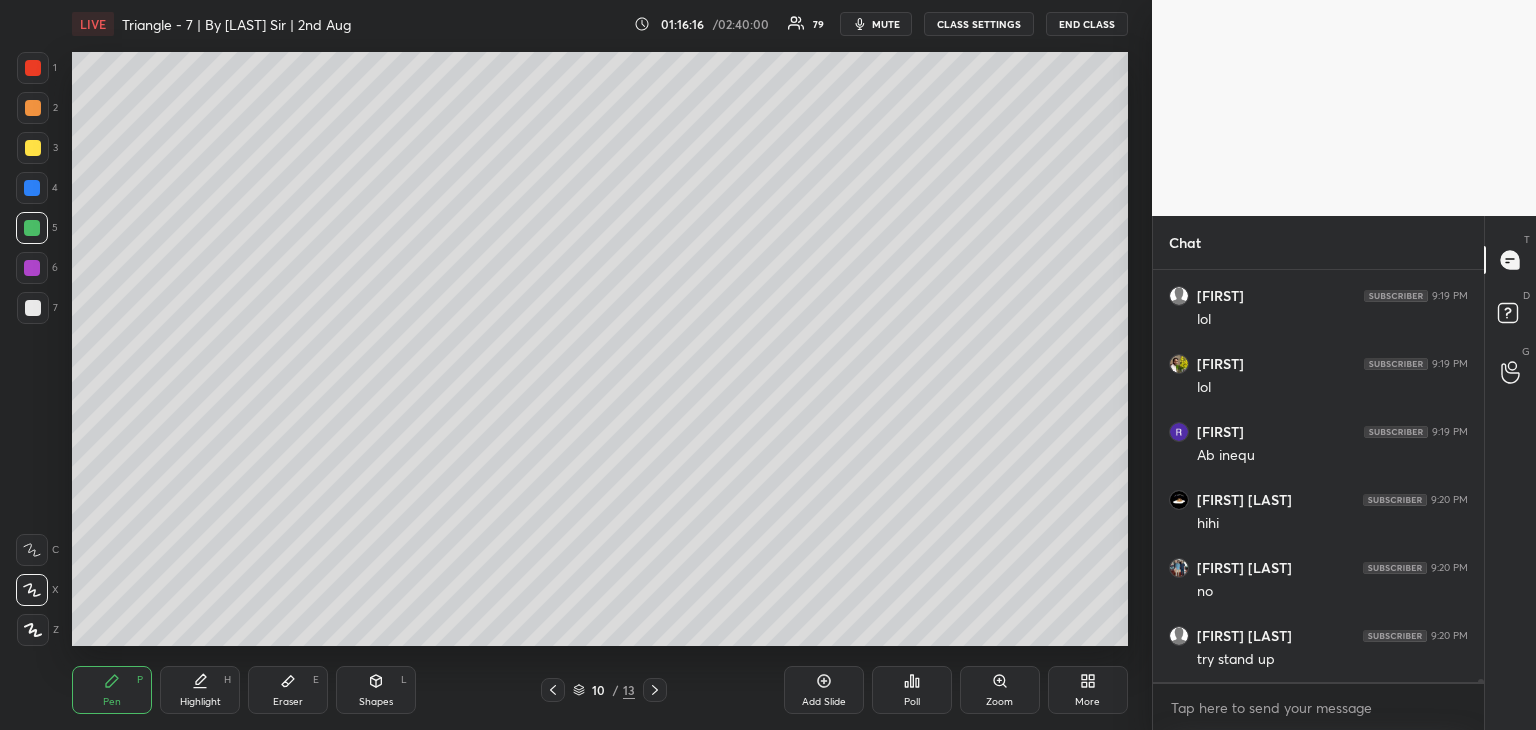 drag, startPoint x: 31, startPoint y: 150, endPoint x: 56, endPoint y: 149, distance: 25.019993 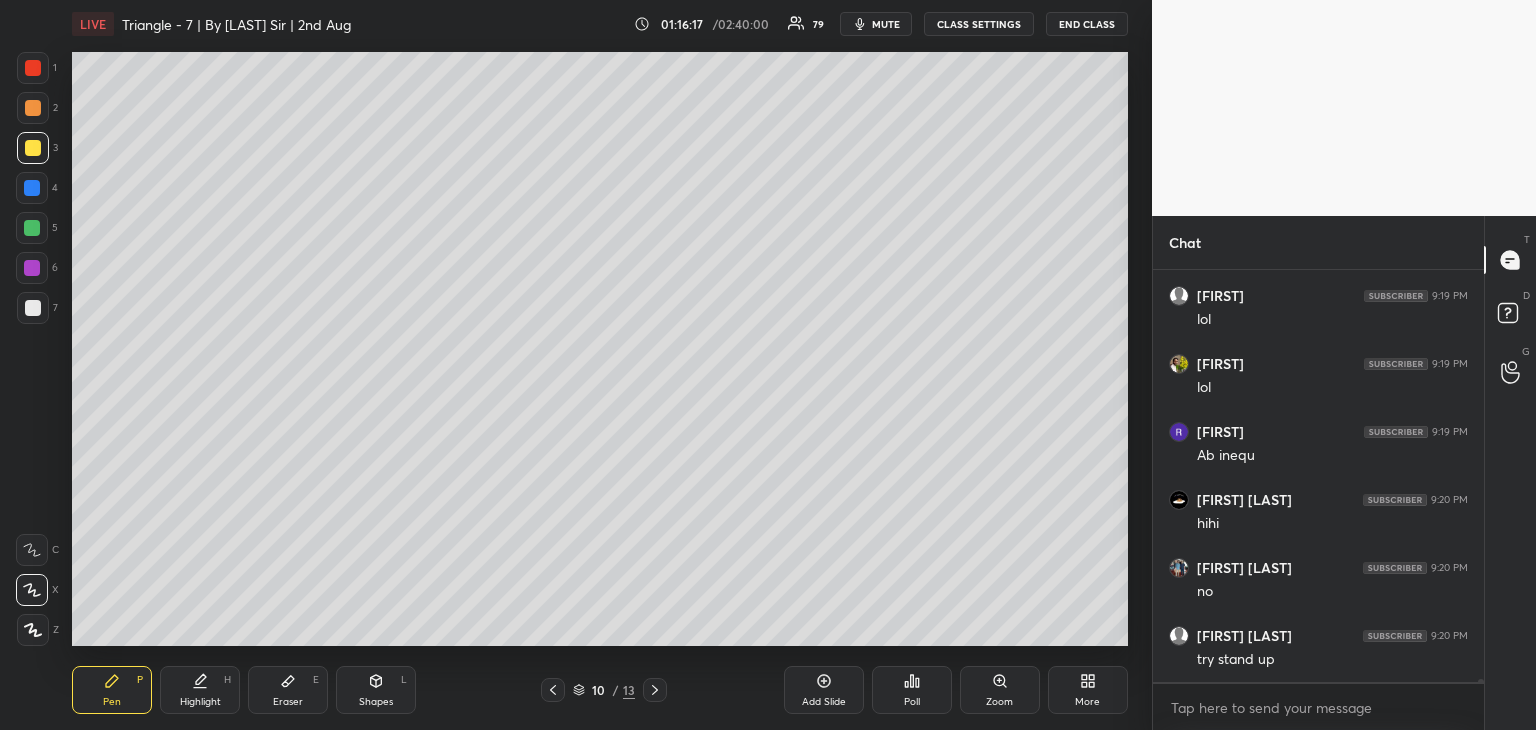 scroll, scrollTop: 64460, scrollLeft: 0, axis: vertical 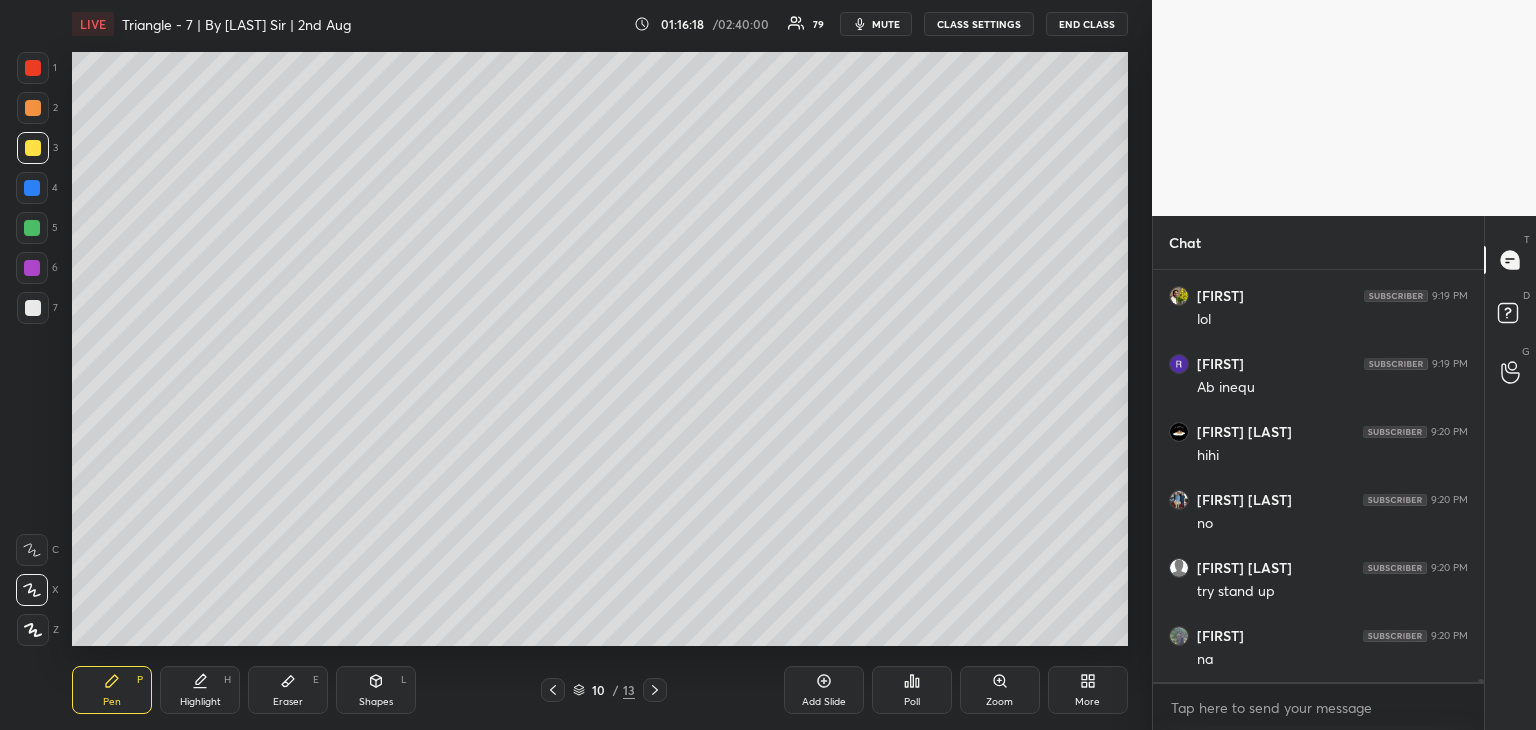 drag, startPoint x: 27, startPoint y: 190, endPoint x: 44, endPoint y: 185, distance: 17.720045 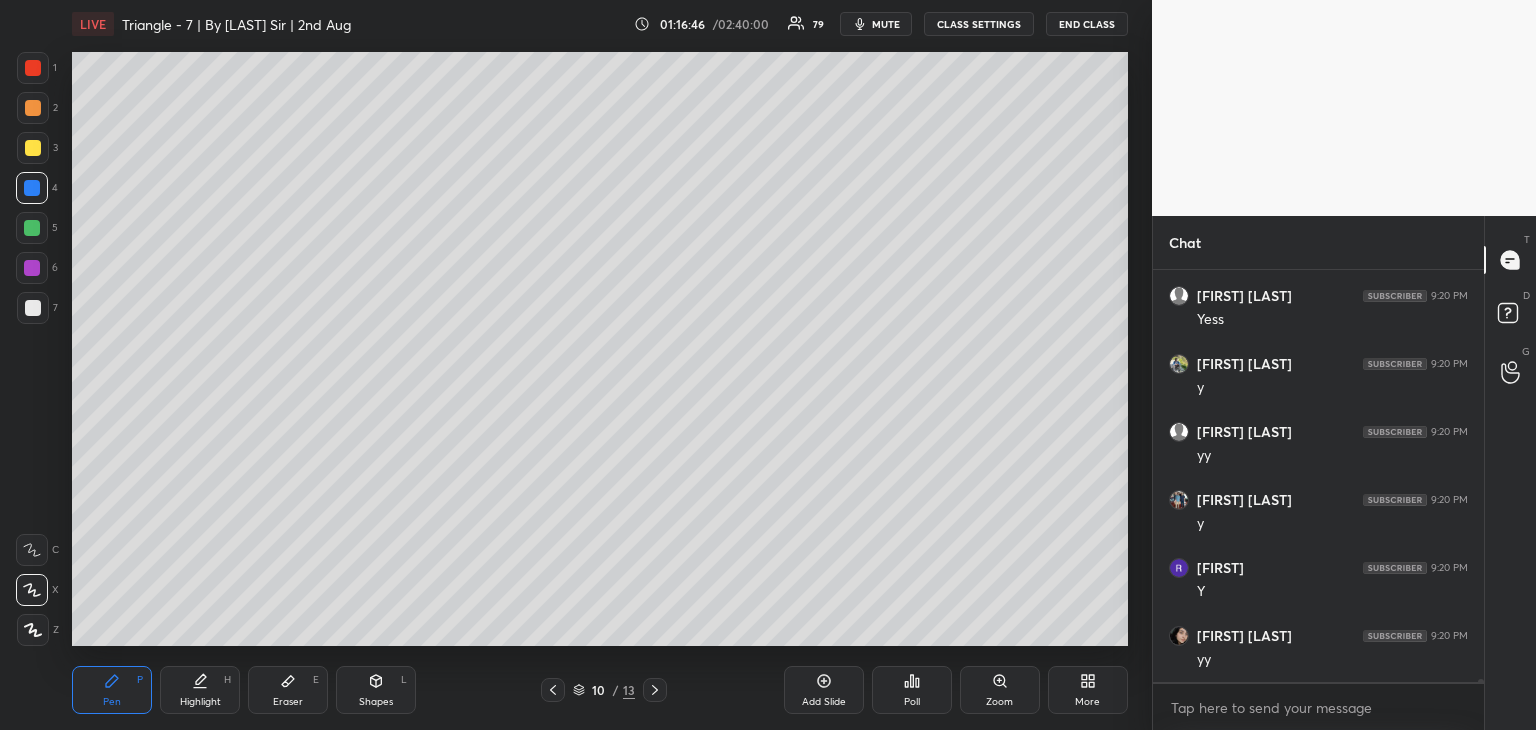 scroll, scrollTop: 65362, scrollLeft: 0, axis: vertical 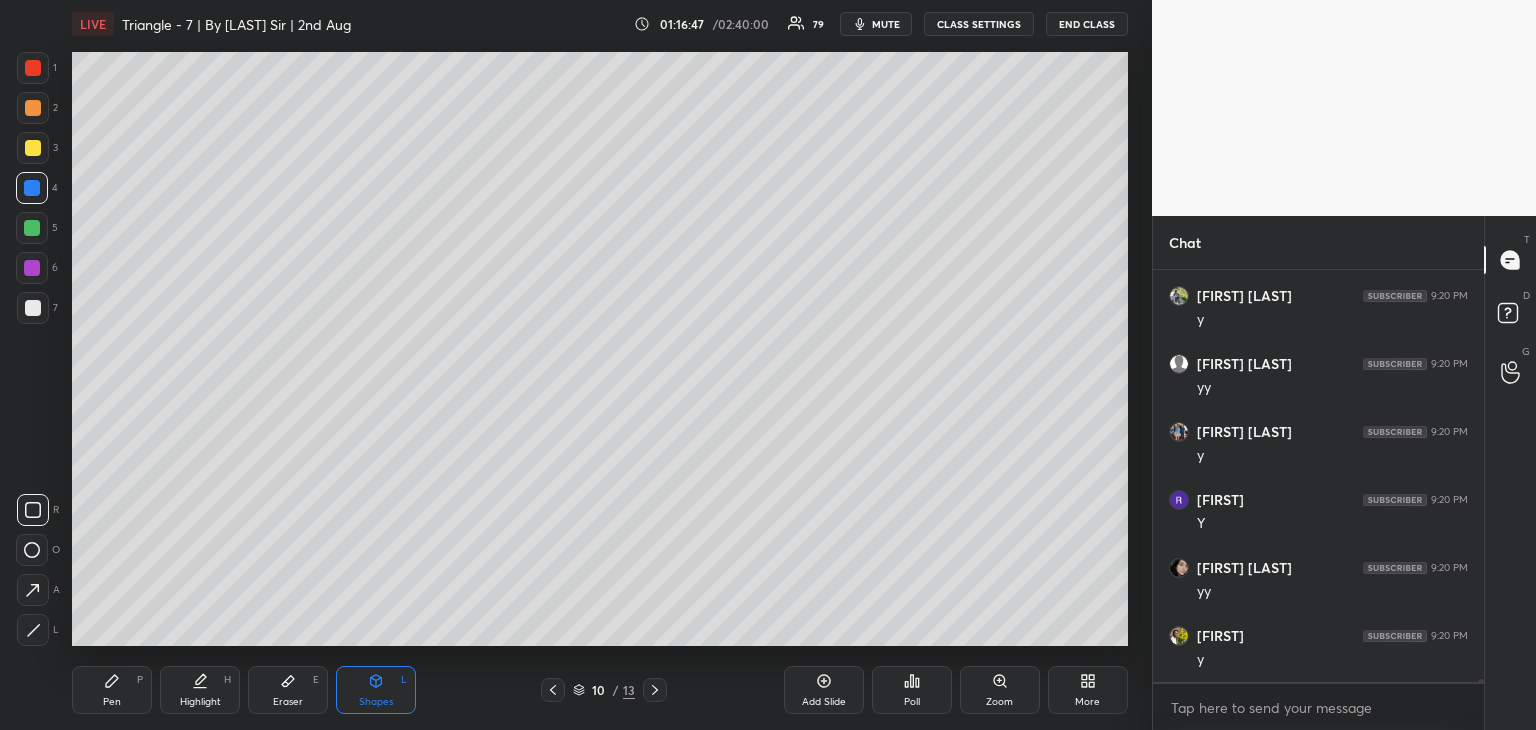 click 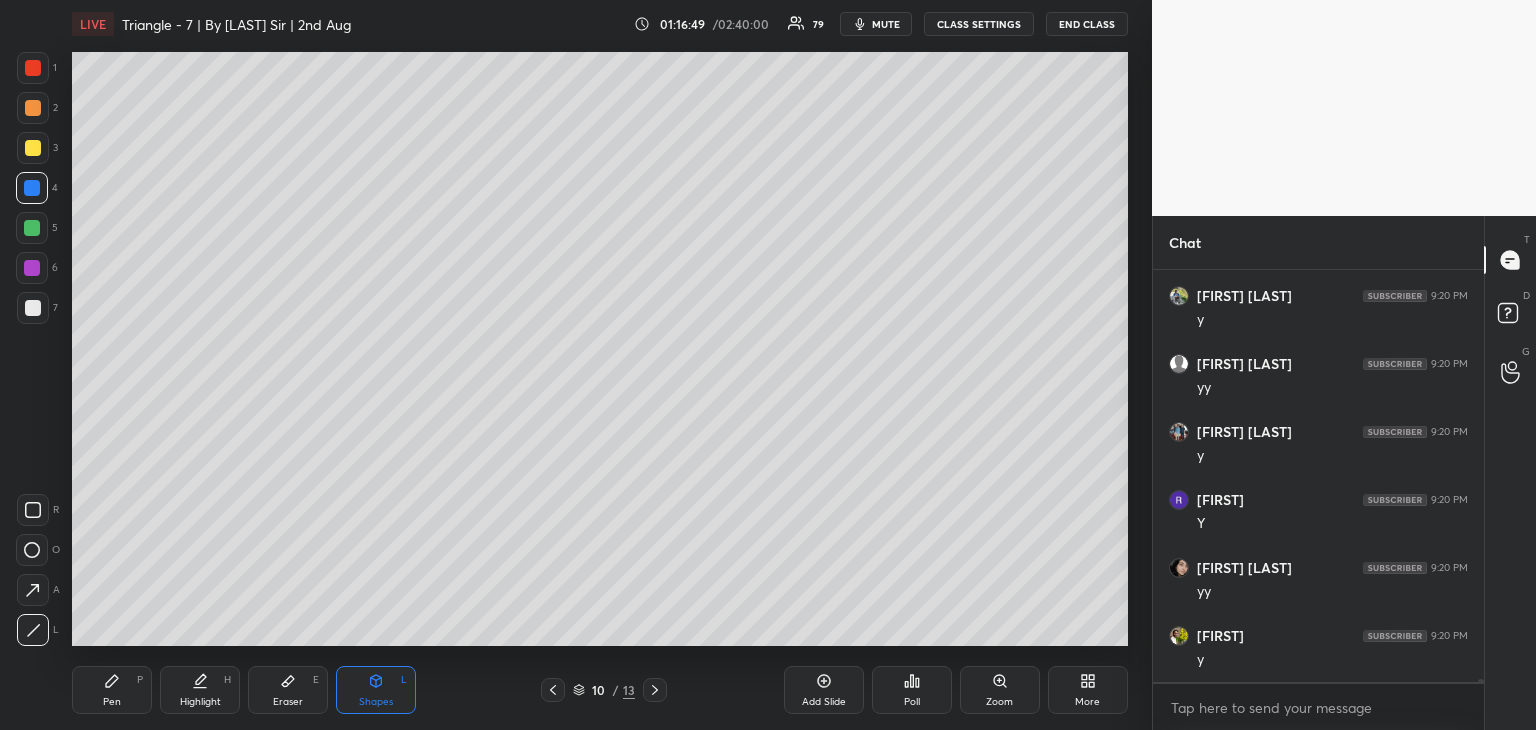 drag, startPoint x: 28, startPoint y: 270, endPoint x: 64, endPoint y: 297, distance: 45 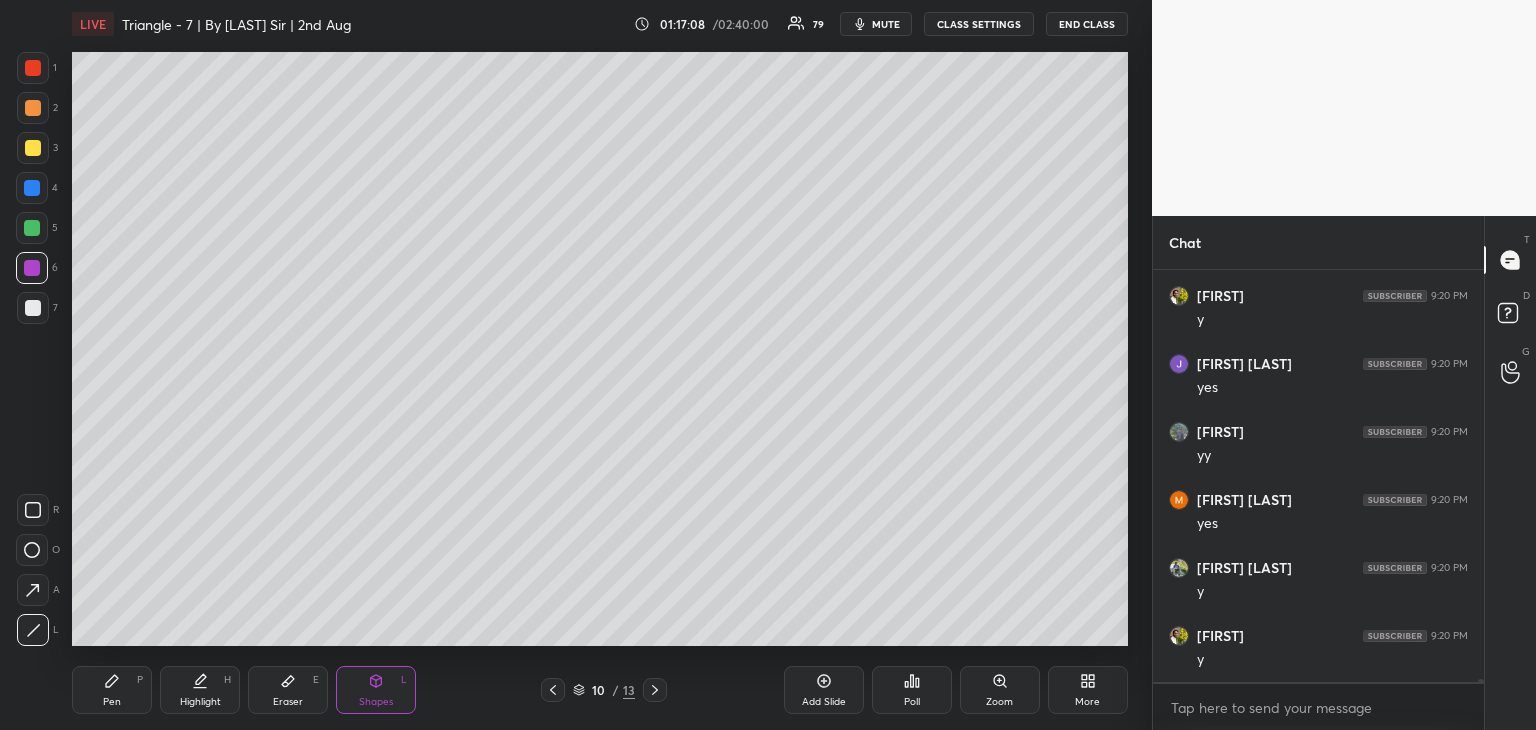 scroll, scrollTop: 65838, scrollLeft: 0, axis: vertical 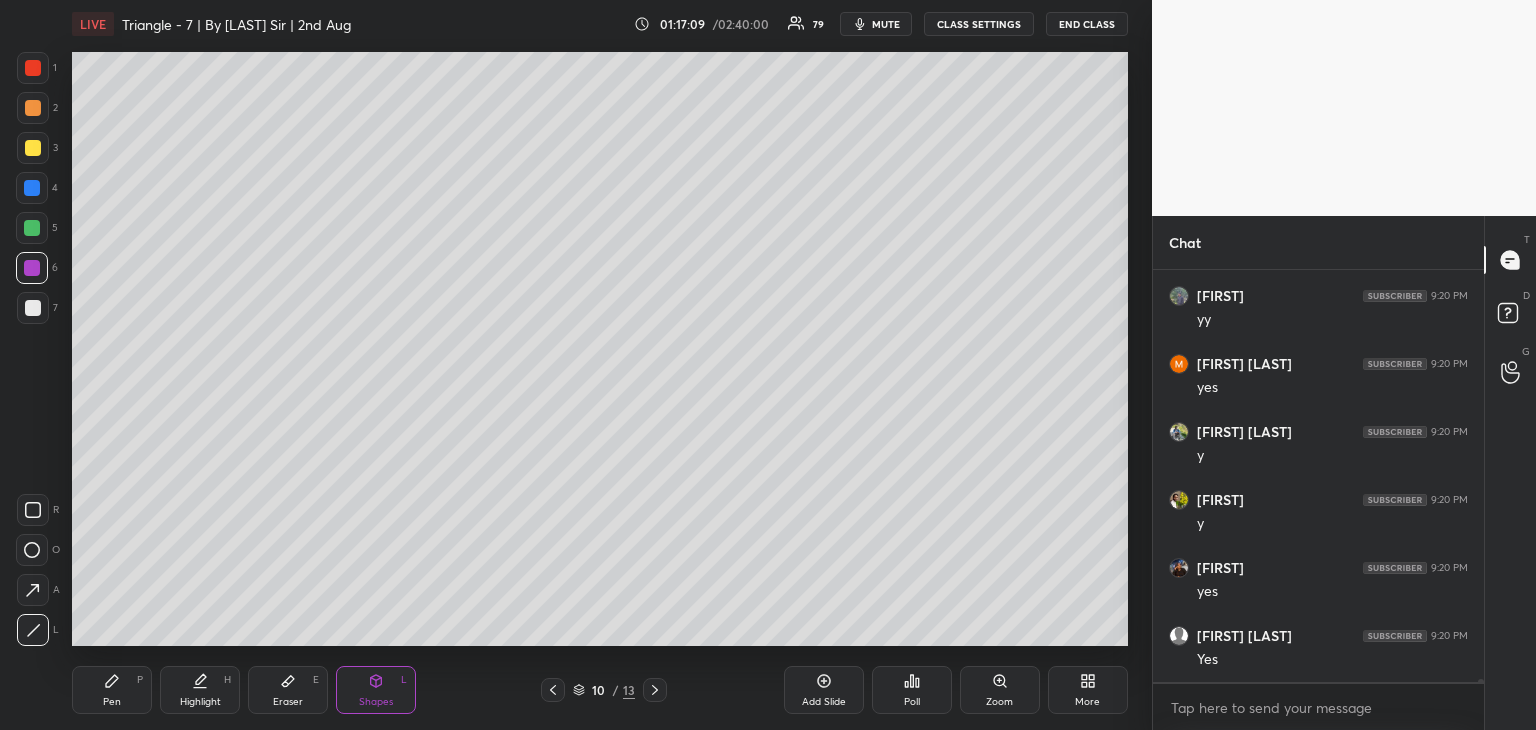 click on "Pen" at bounding box center [112, 702] 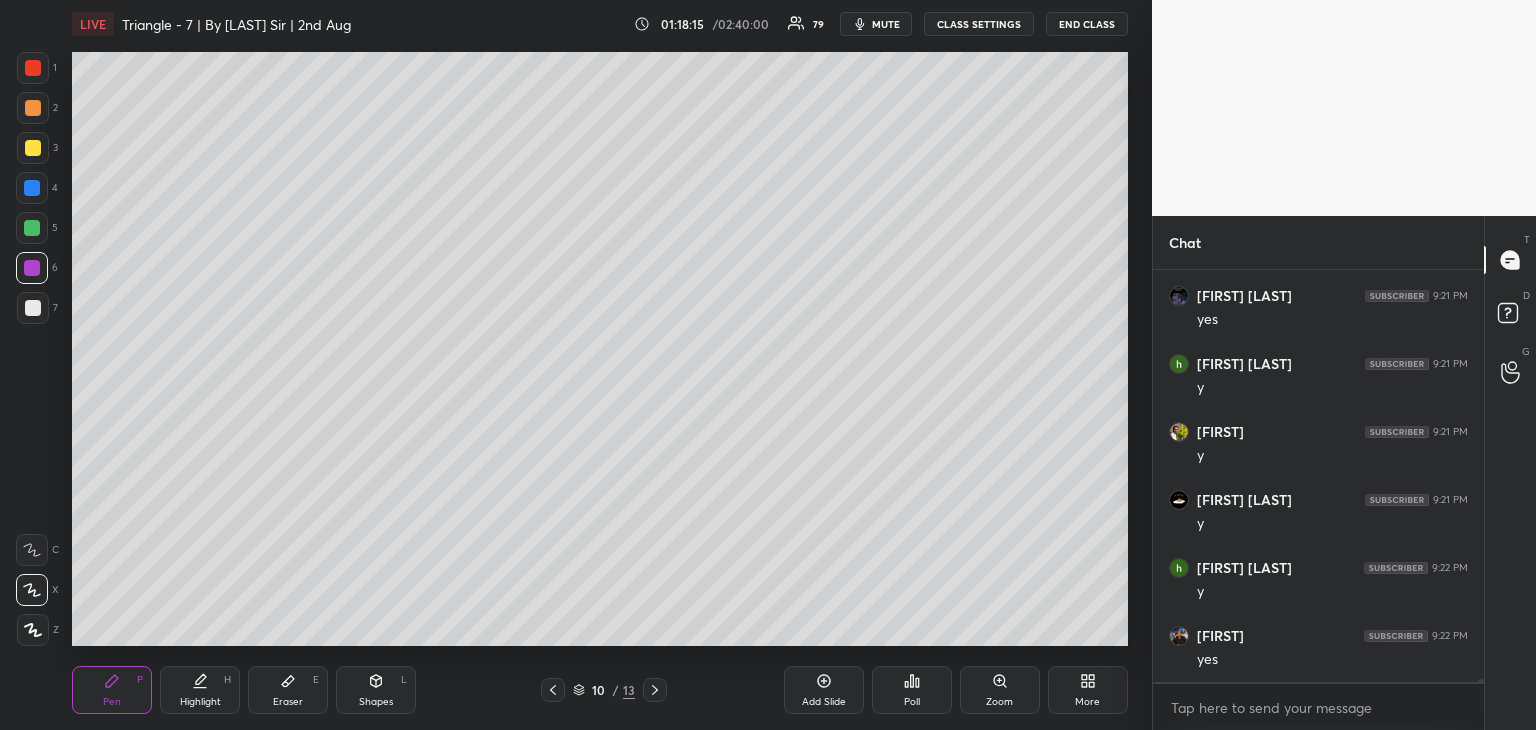 scroll, scrollTop: 66790, scrollLeft: 0, axis: vertical 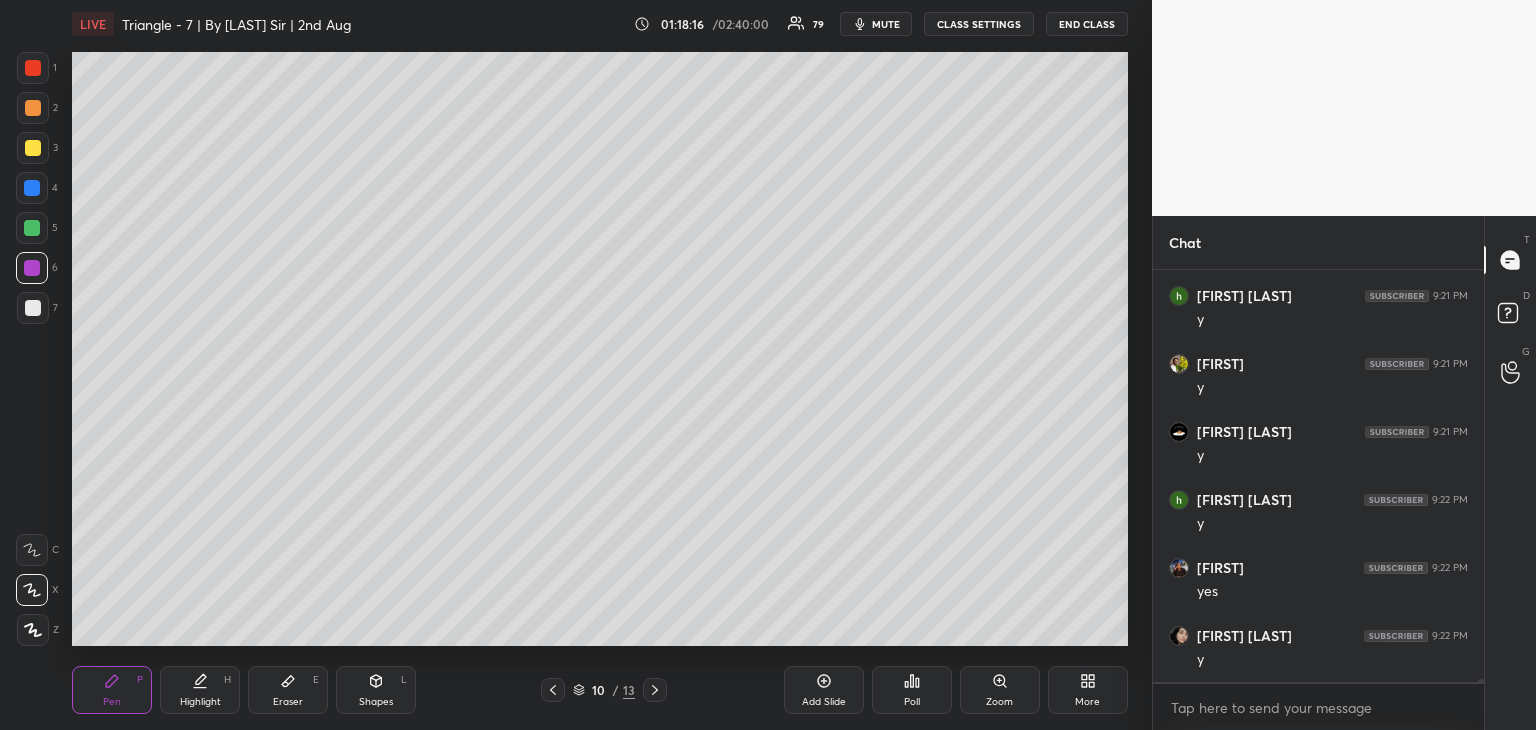 click at bounding box center [32, 228] 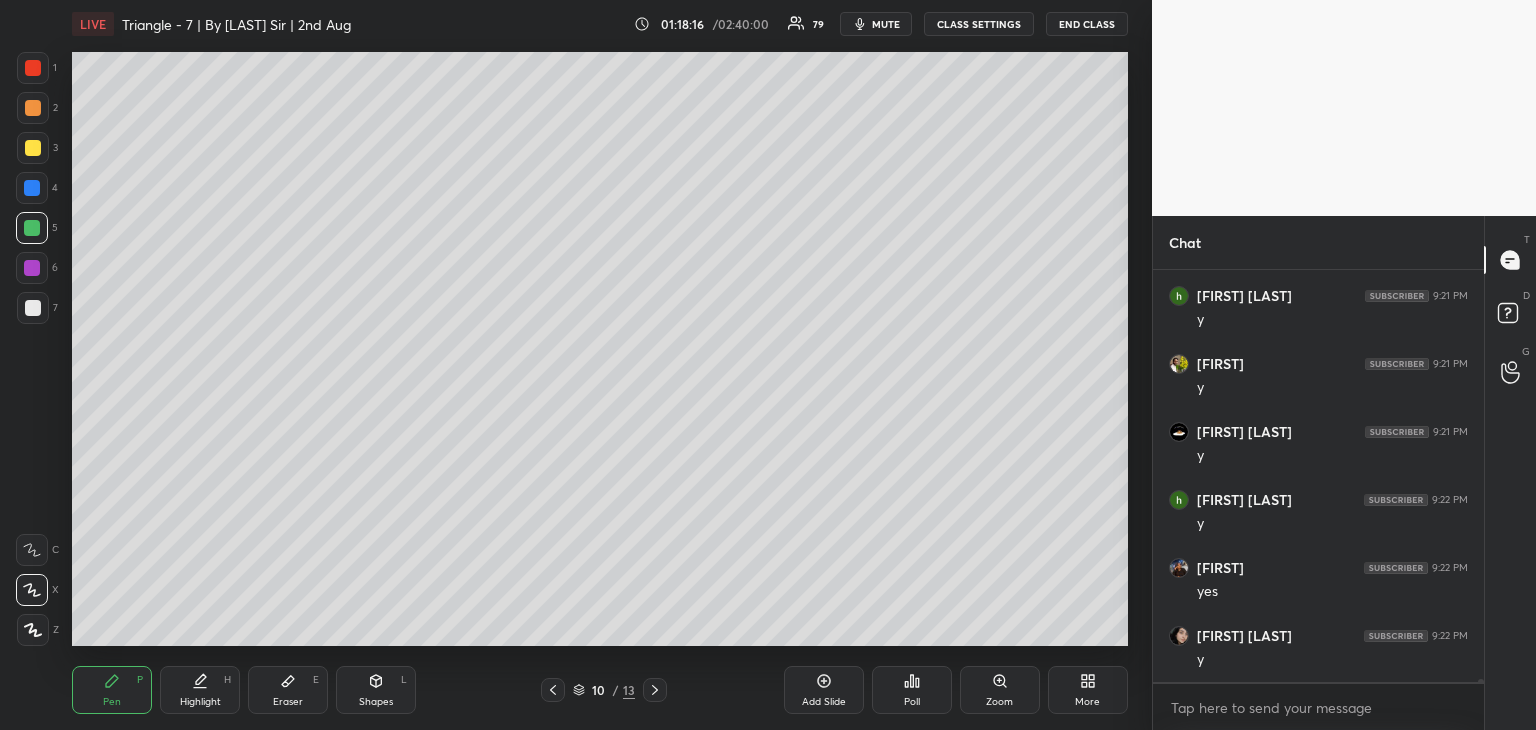 scroll, scrollTop: 66858, scrollLeft: 0, axis: vertical 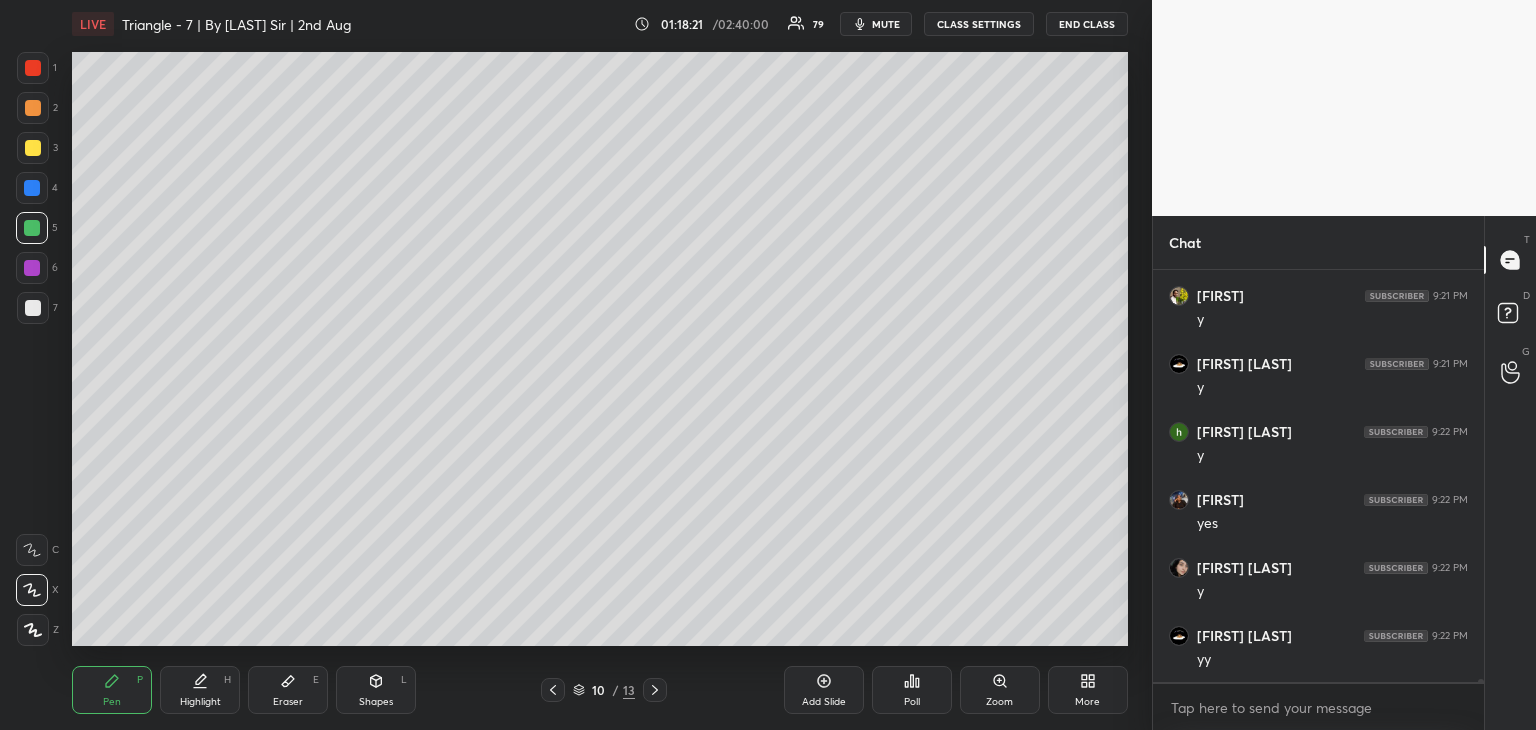 click at bounding box center (33, 68) 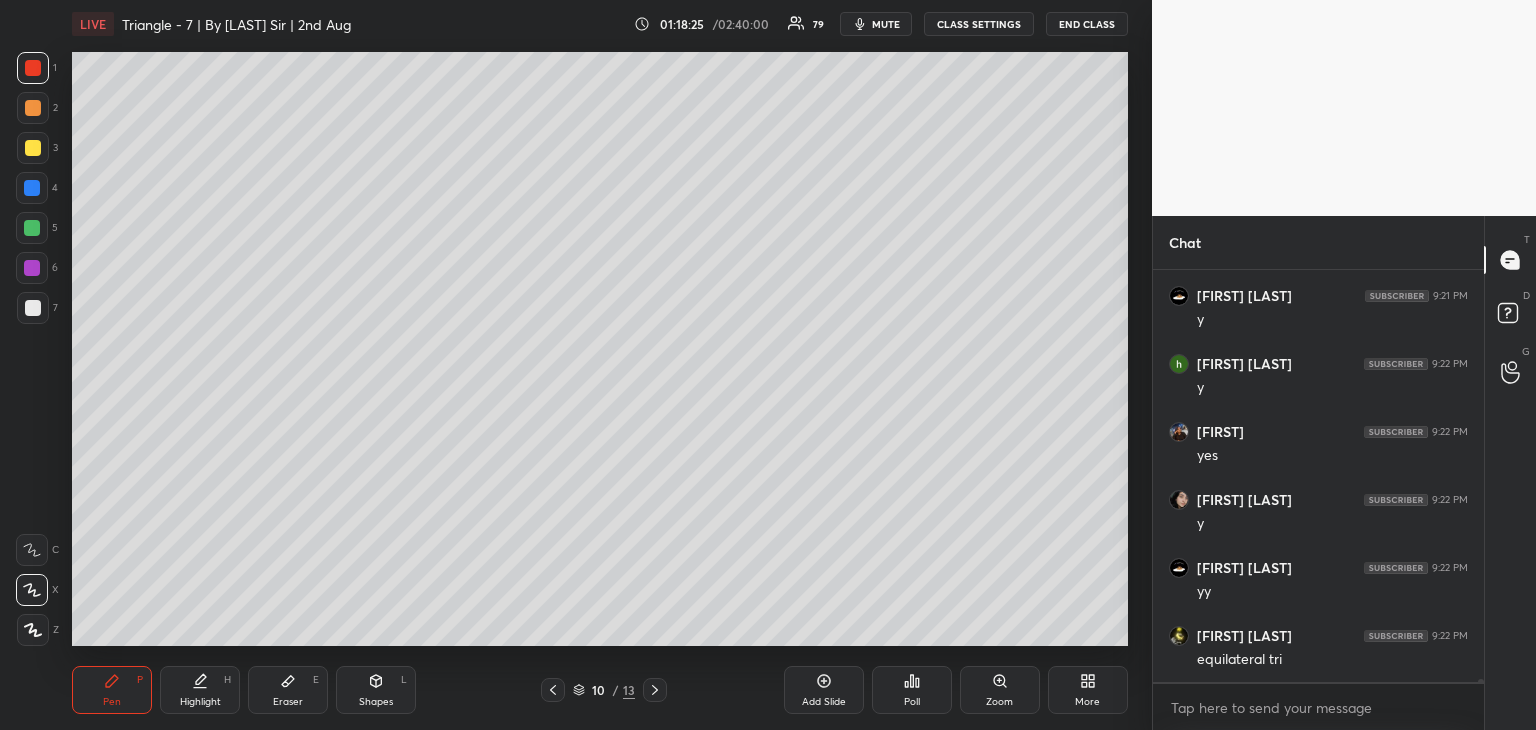 scroll, scrollTop: 66994, scrollLeft: 0, axis: vertical 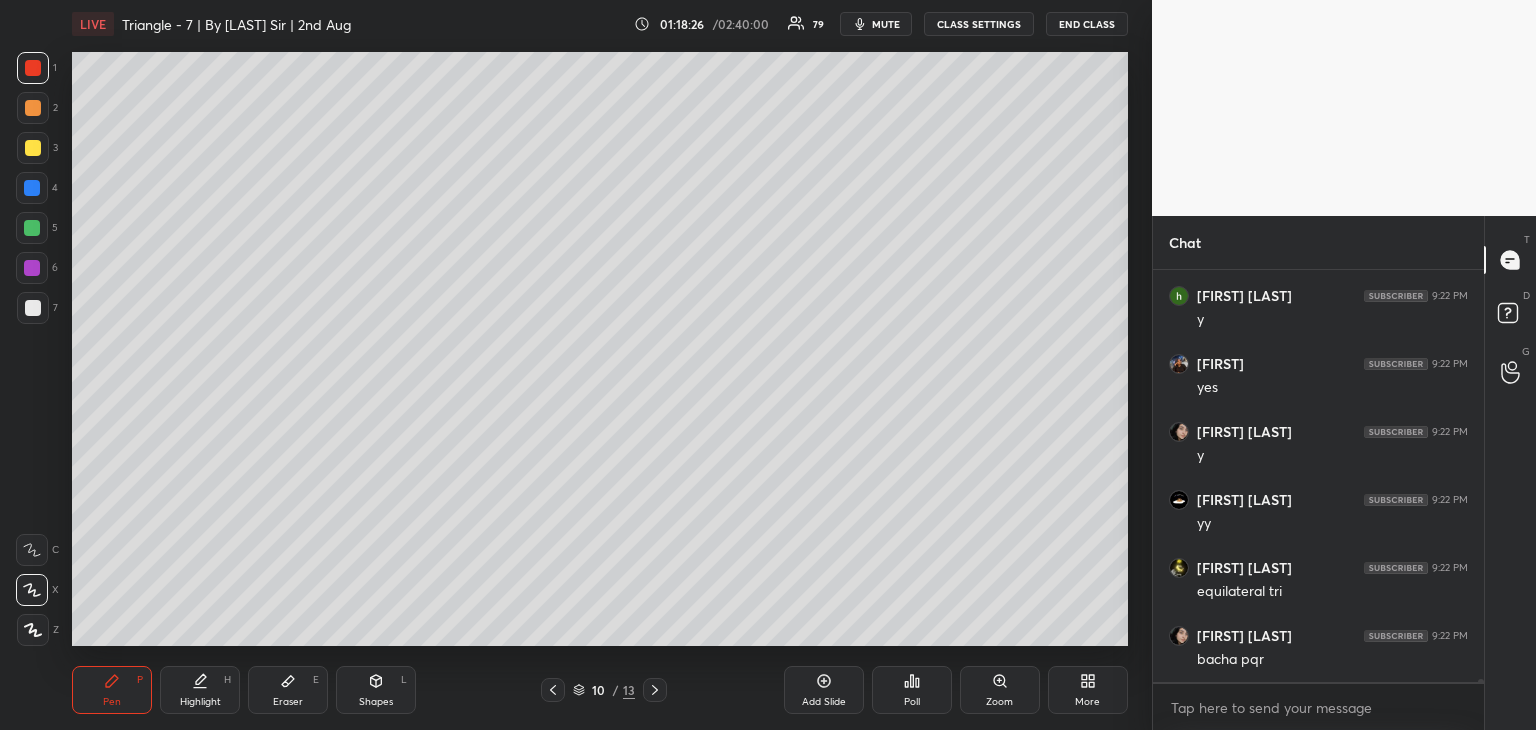 click at bounding box center (33, 308) 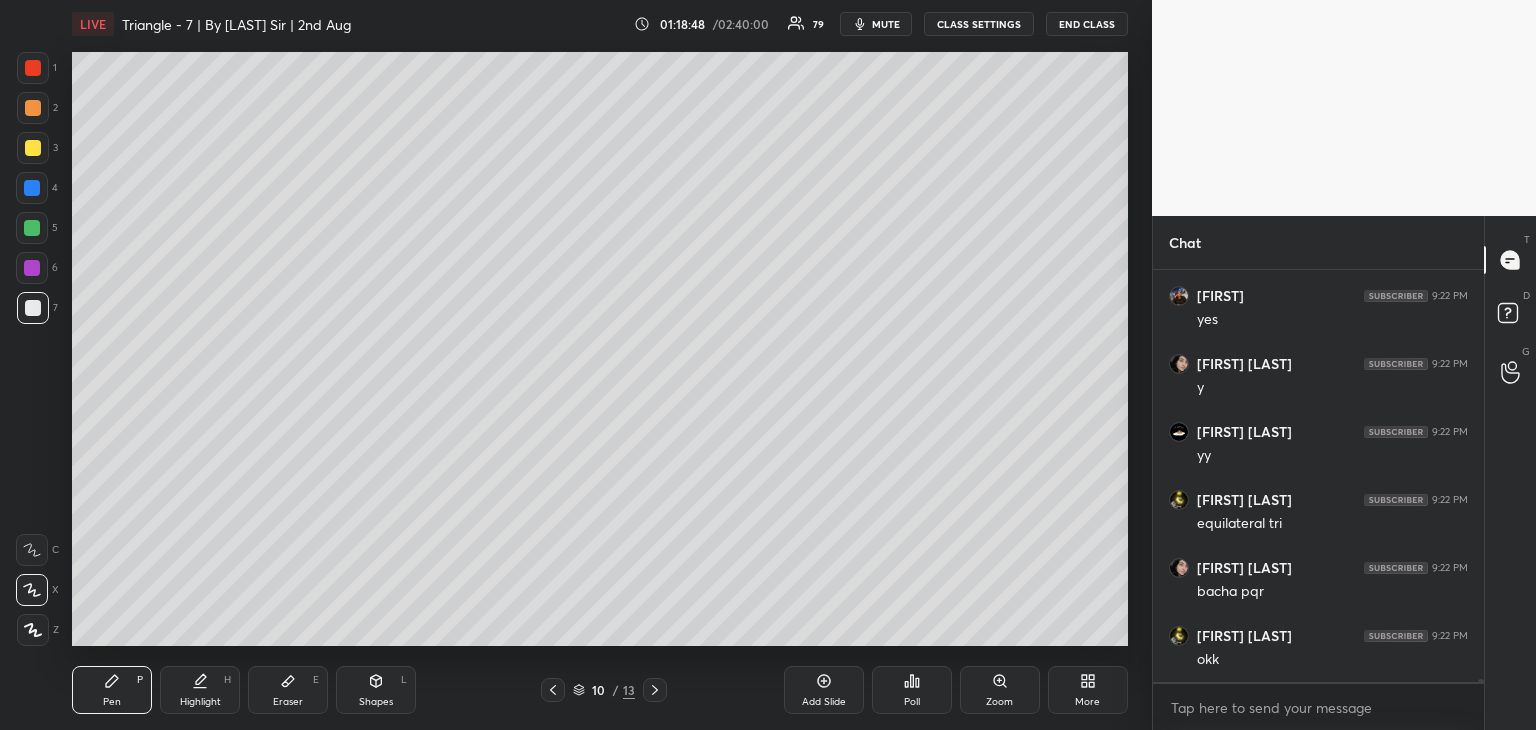 scroll, scrollTop: 67130, scrollLeft: 0, axis: vertical 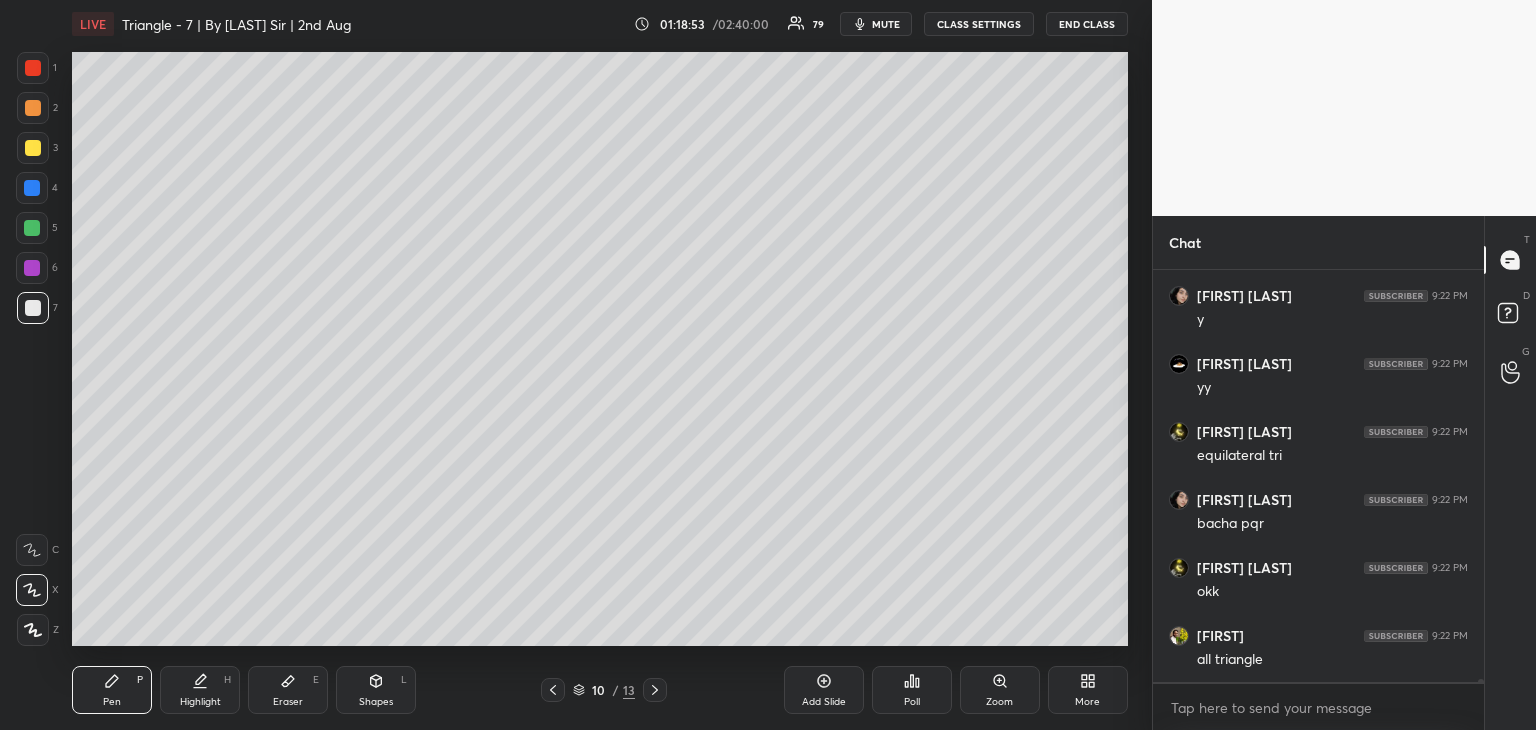 click on "Eraser" at bounding box center [288, 702] 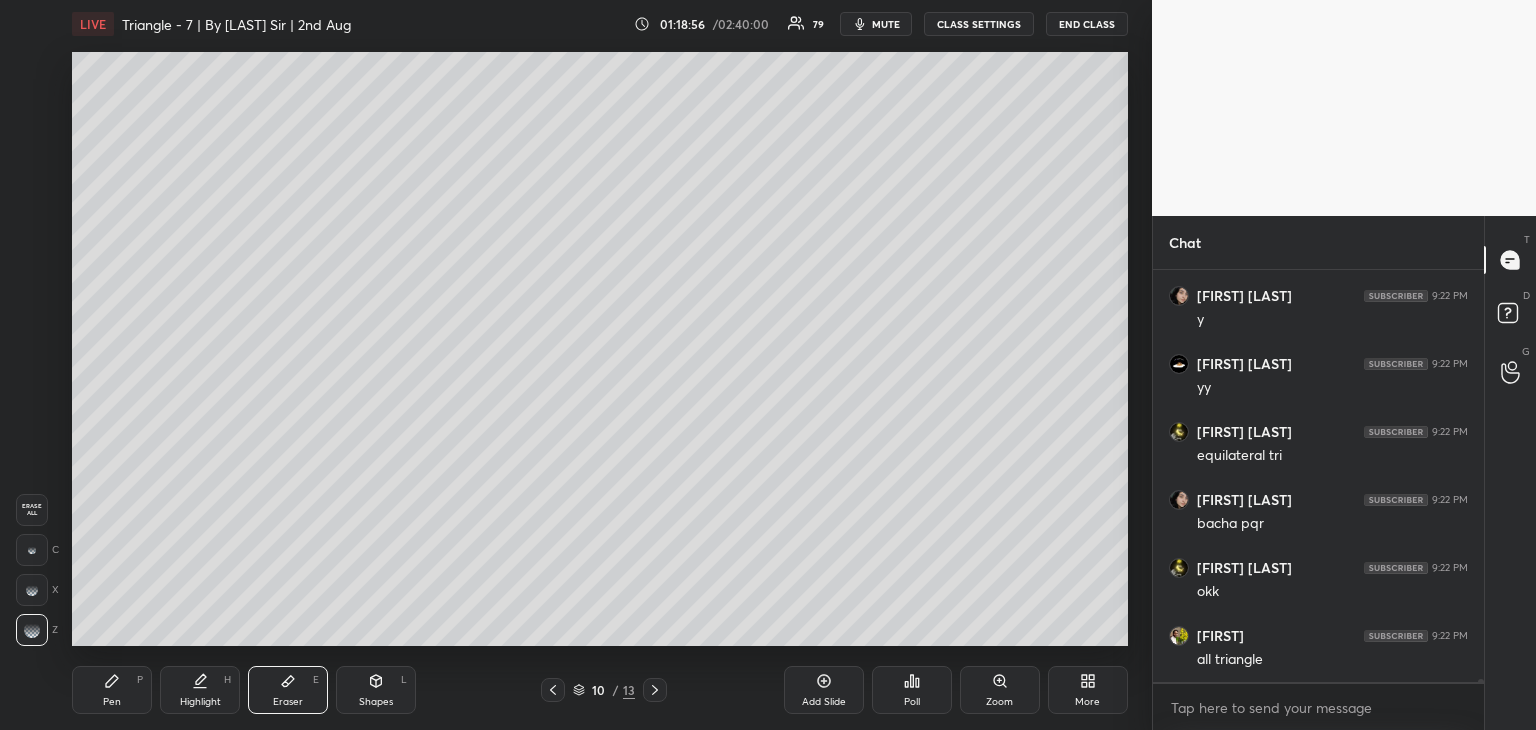 click on "Pen" at bounding box center (112, 702) 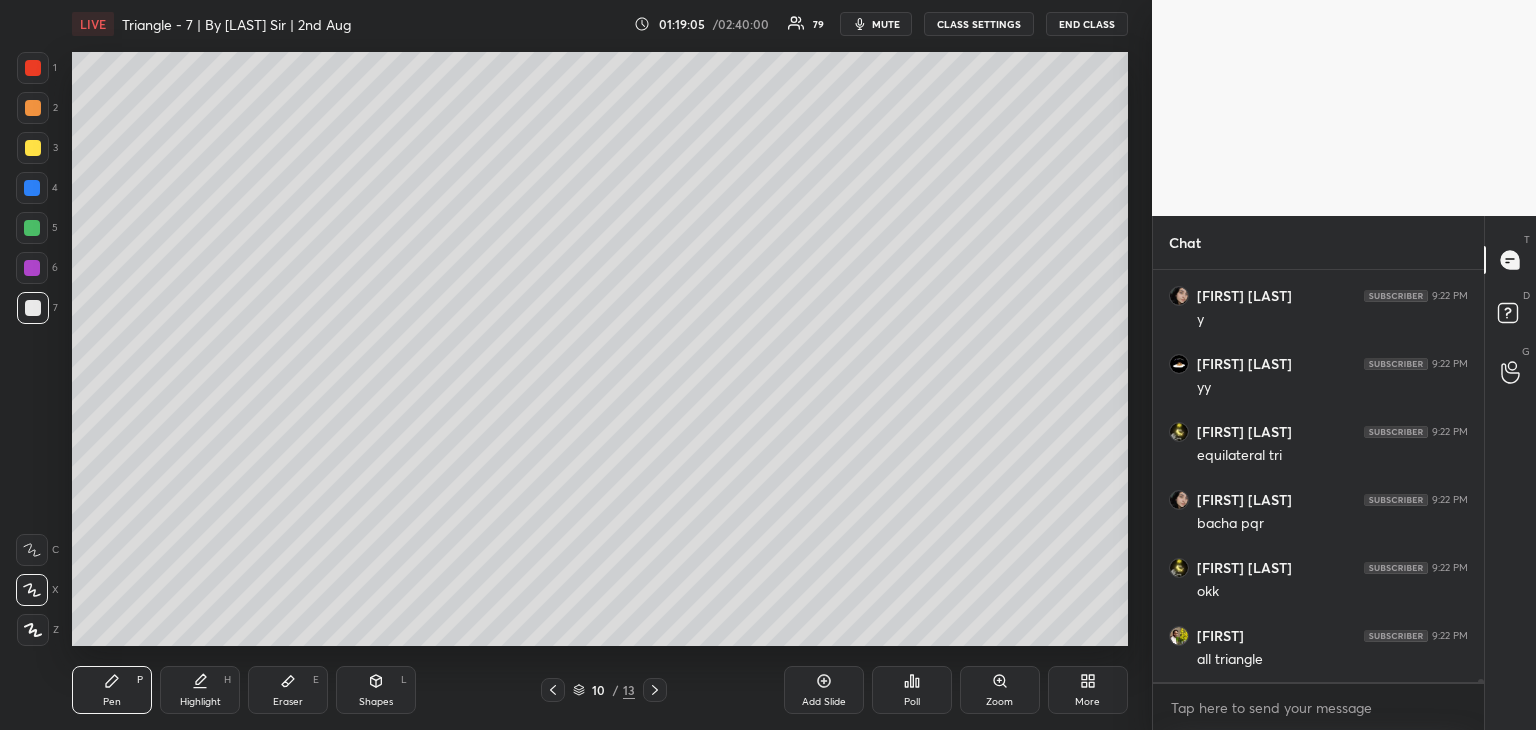 click 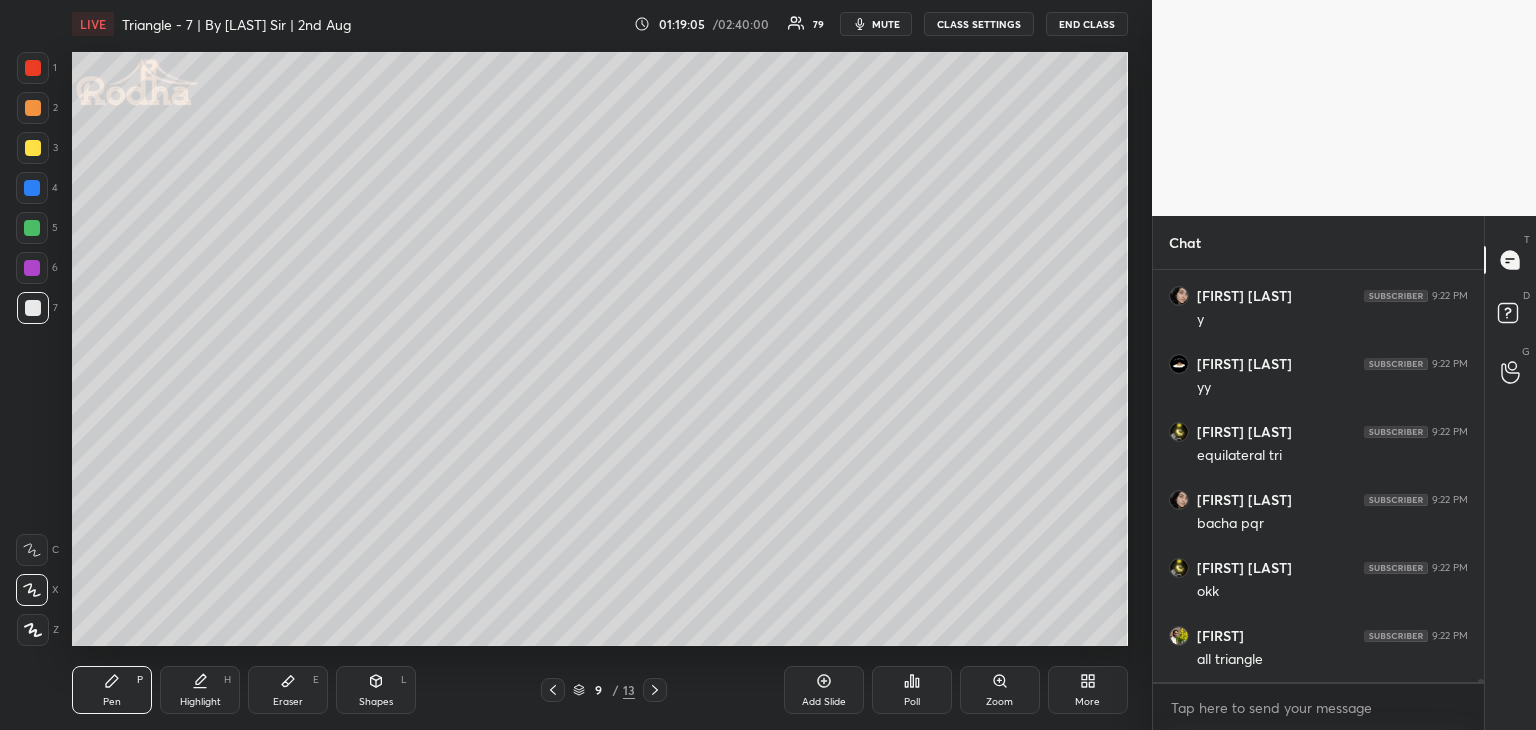scroll, scrollTop: 67198, scrollLeft: 0, axis: vertical 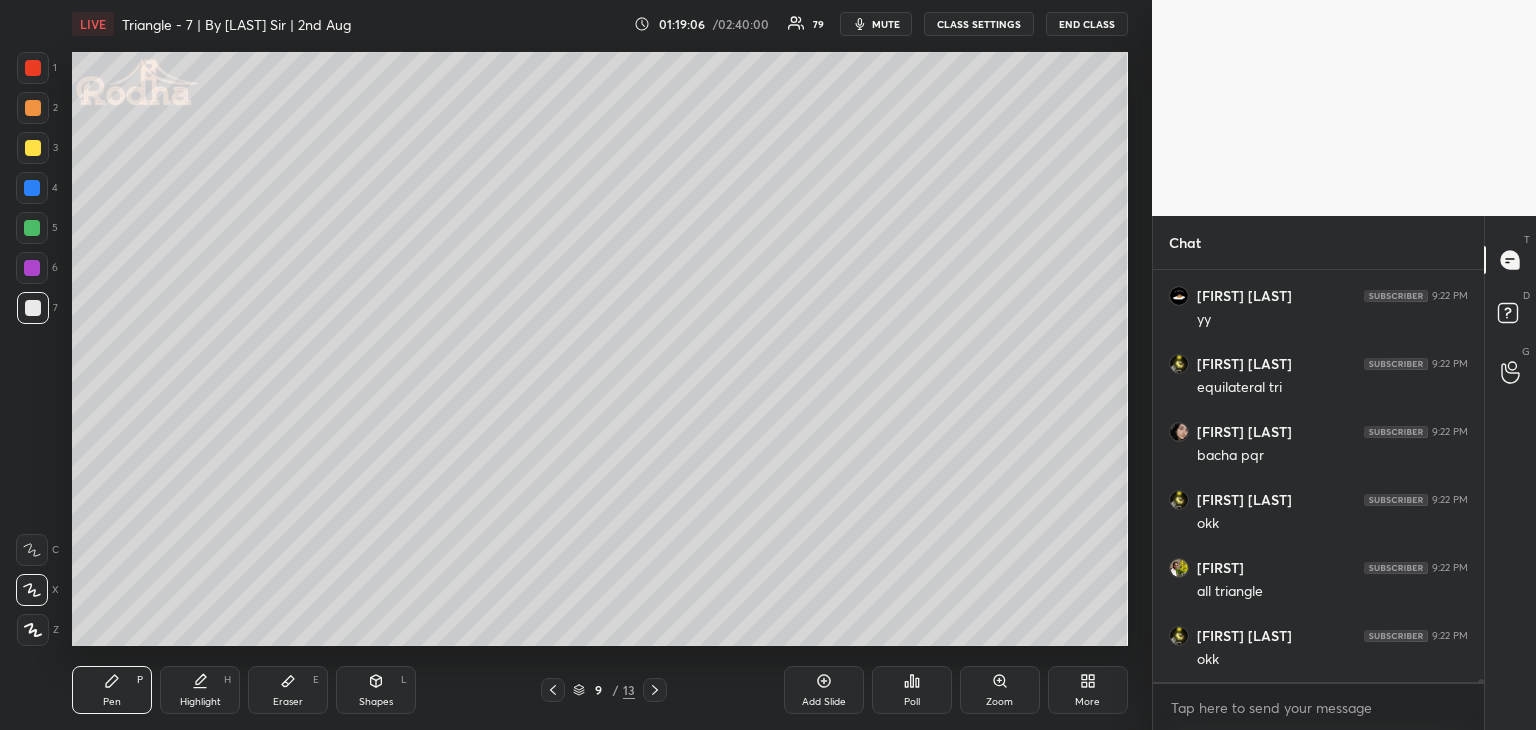 click 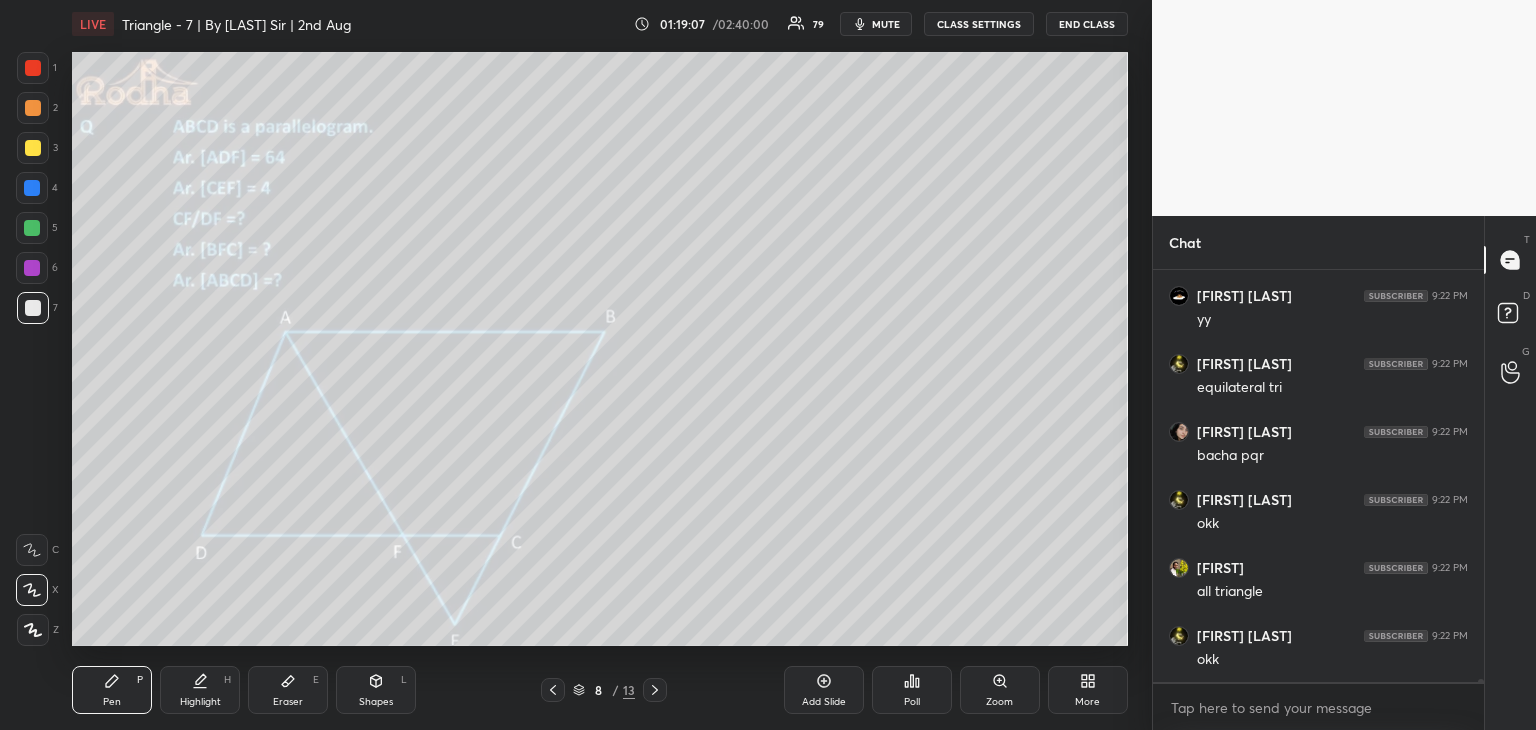 click 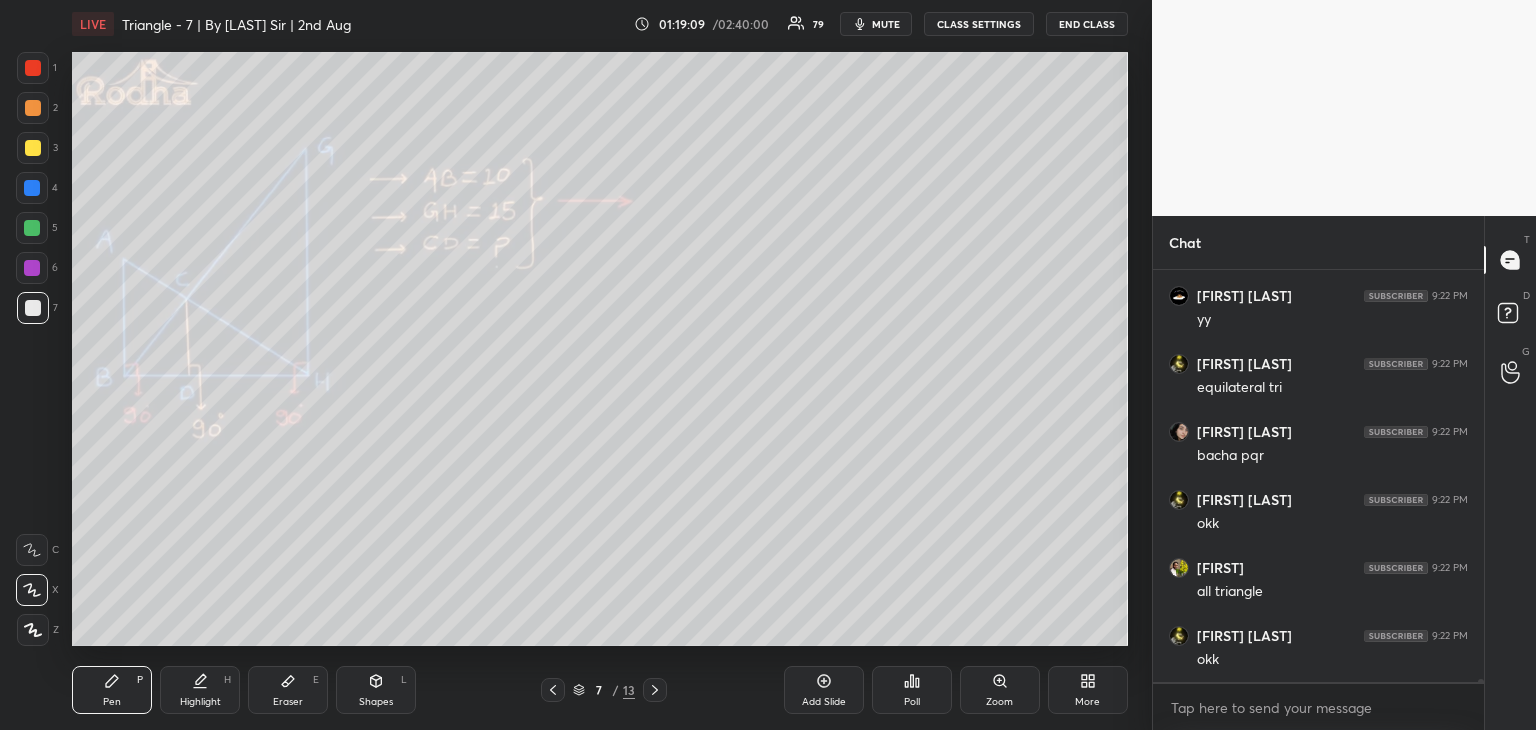 click at bounding box center [553, 690] 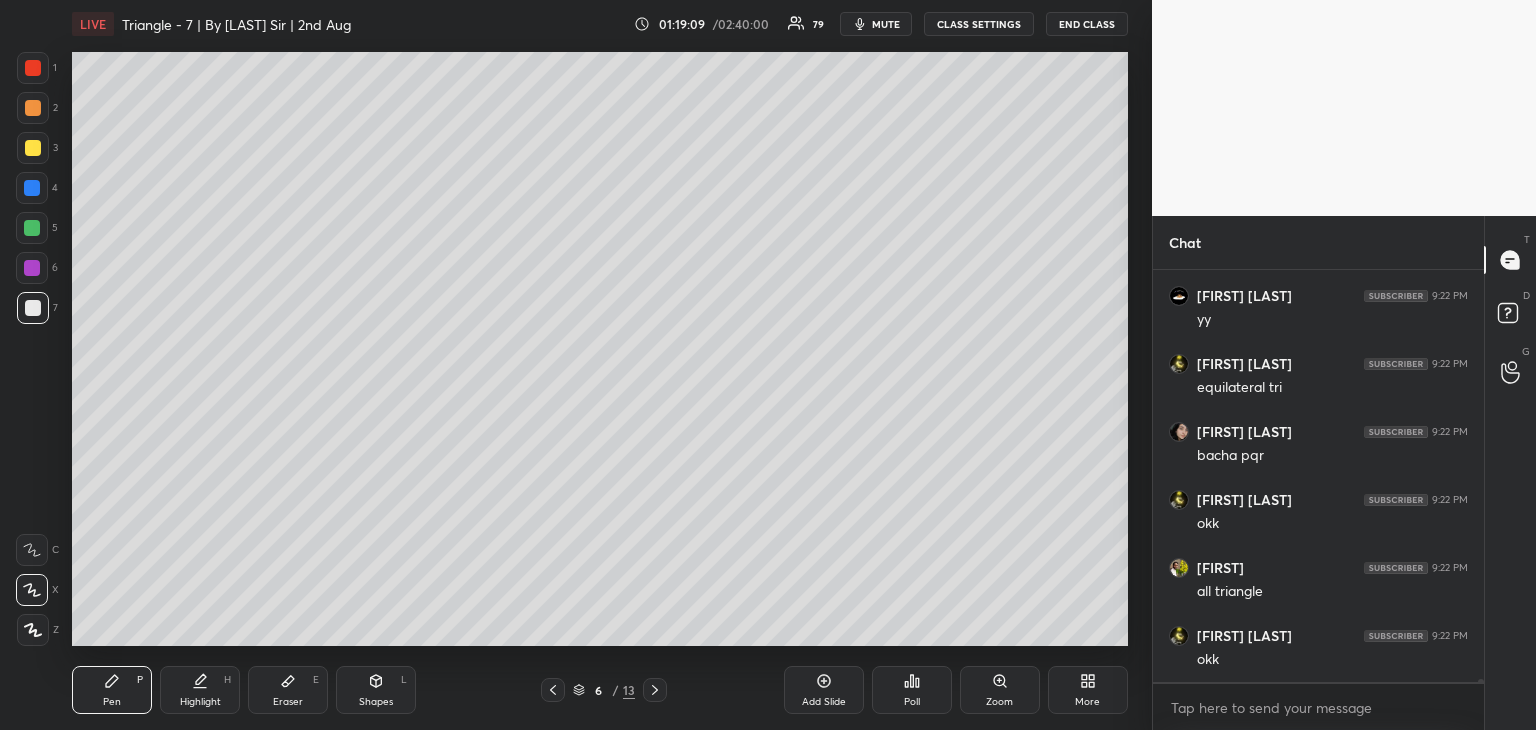 click 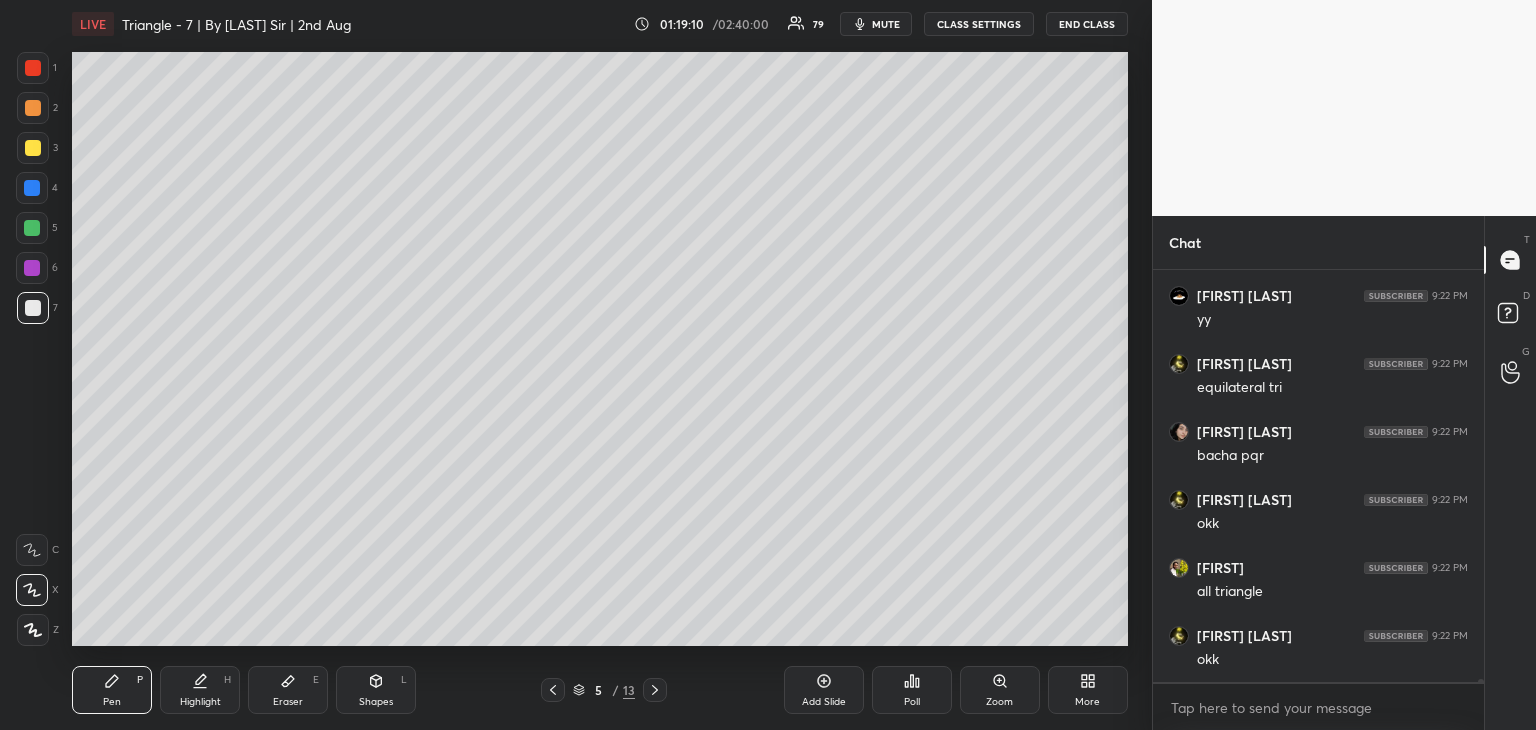 click at bounding box center (655, 690) 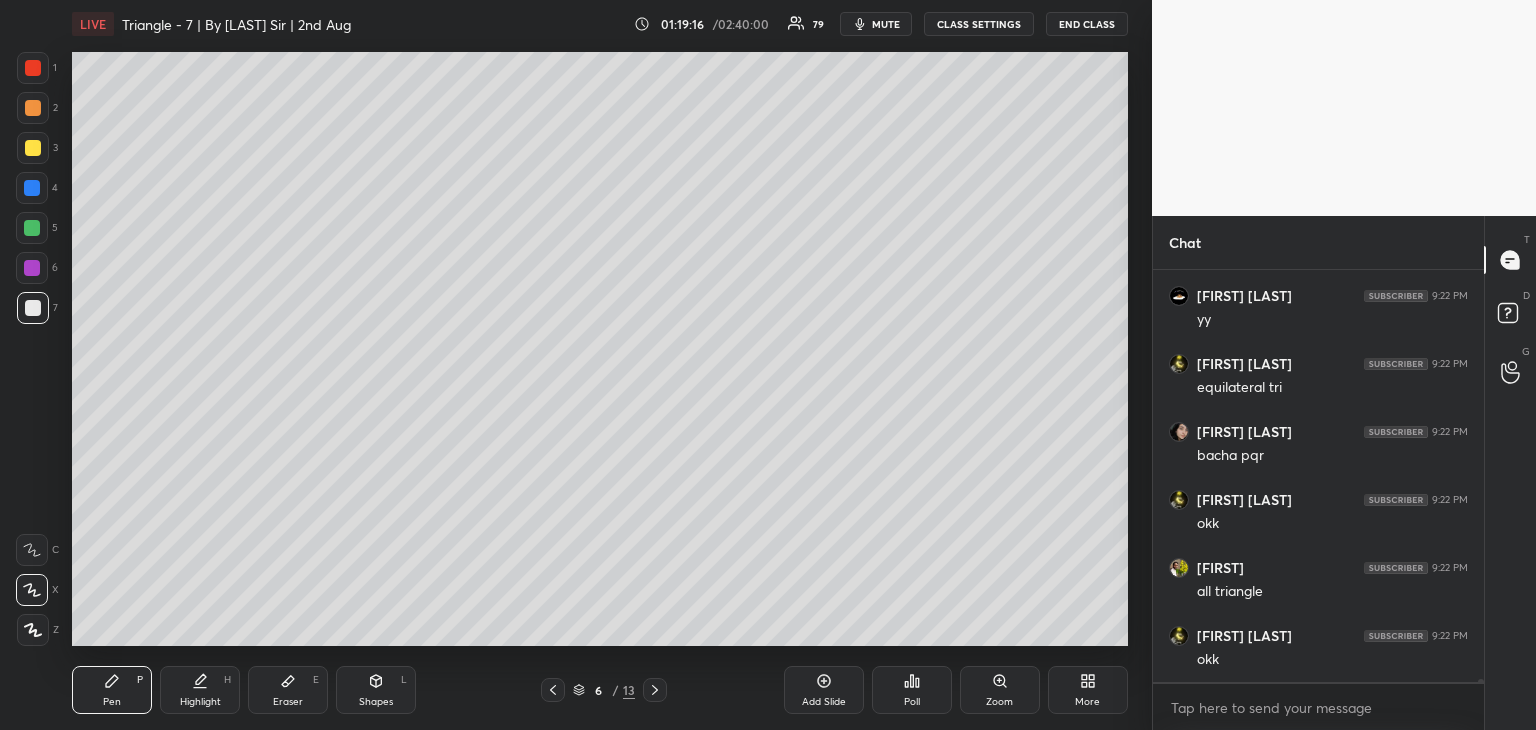 click 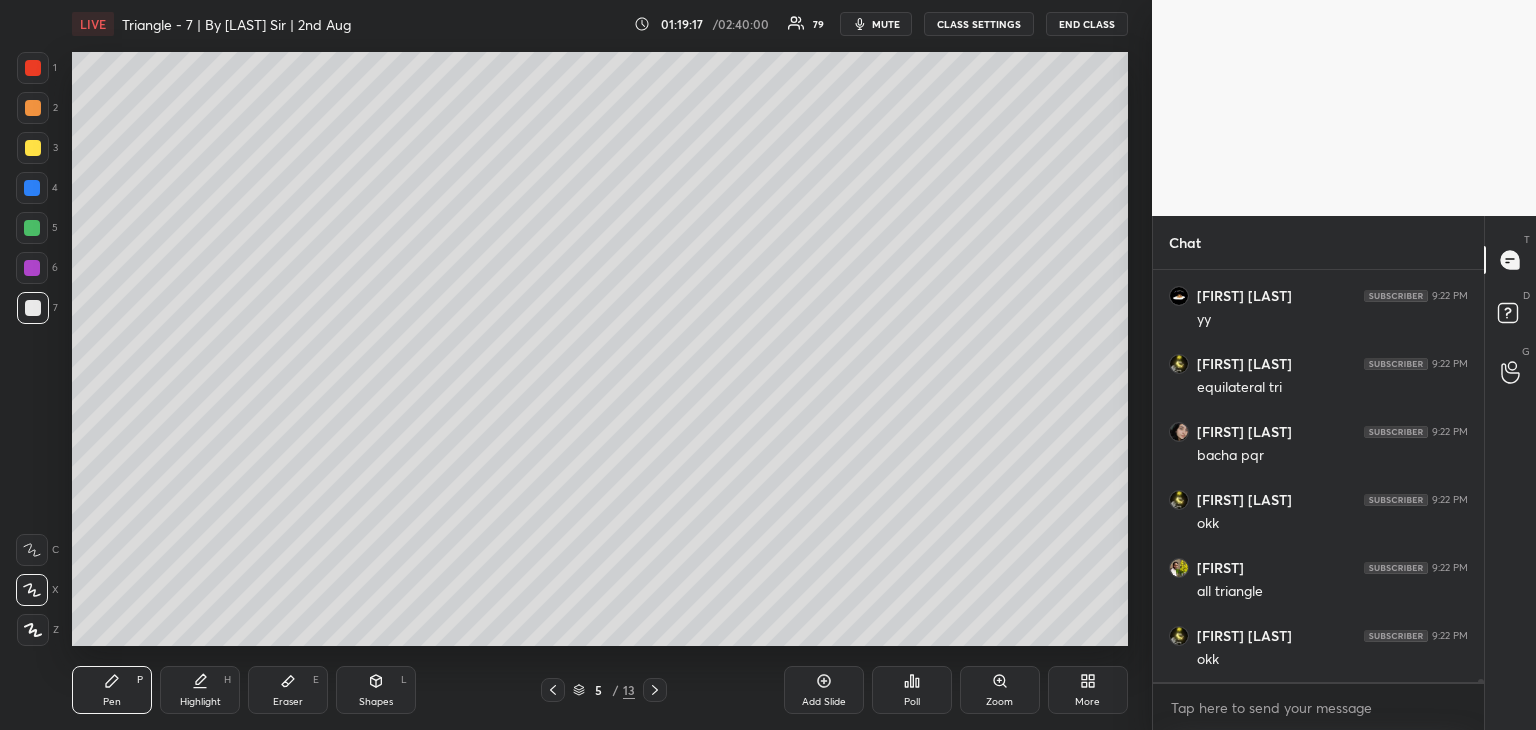 click at bounding box center (553, 690) 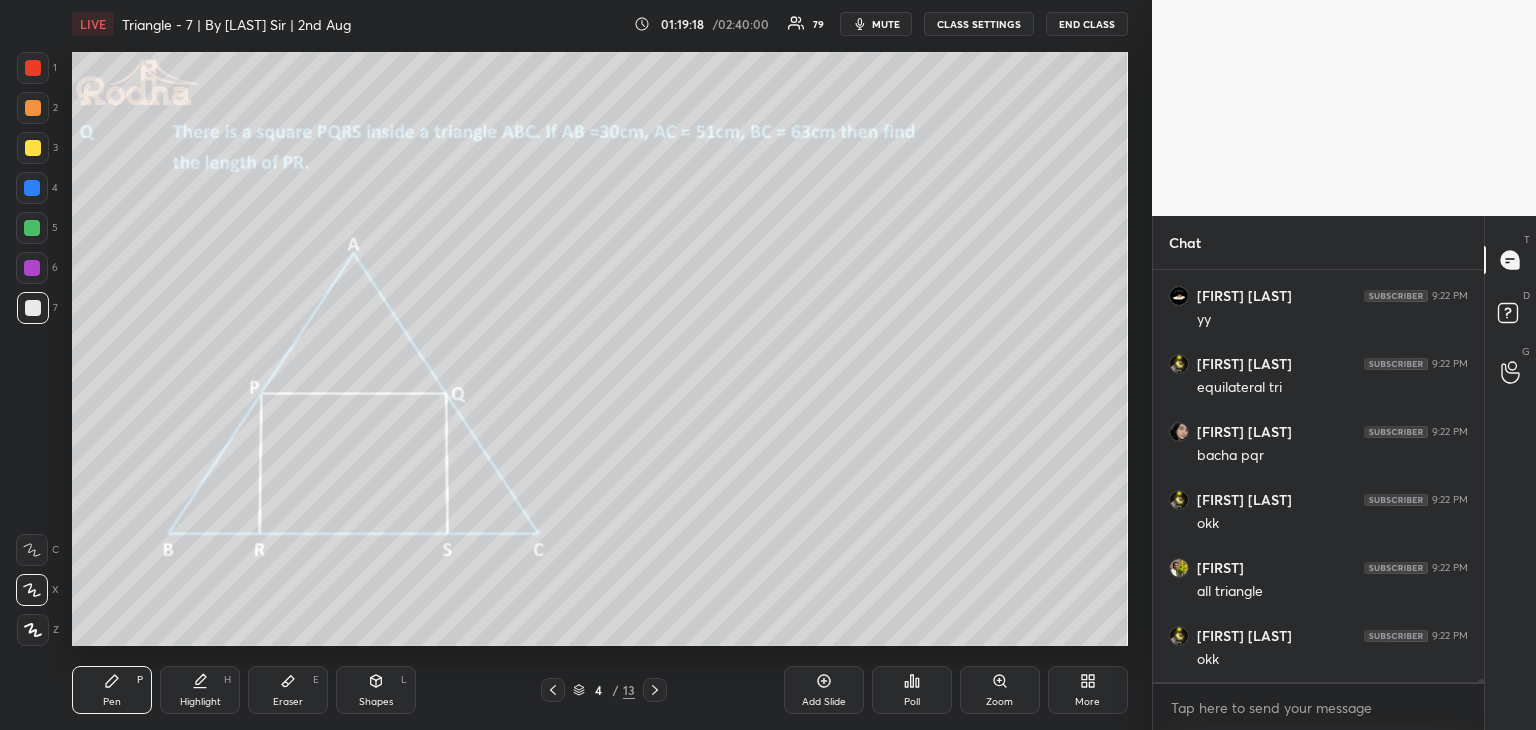click at bounding box center (655, 690) 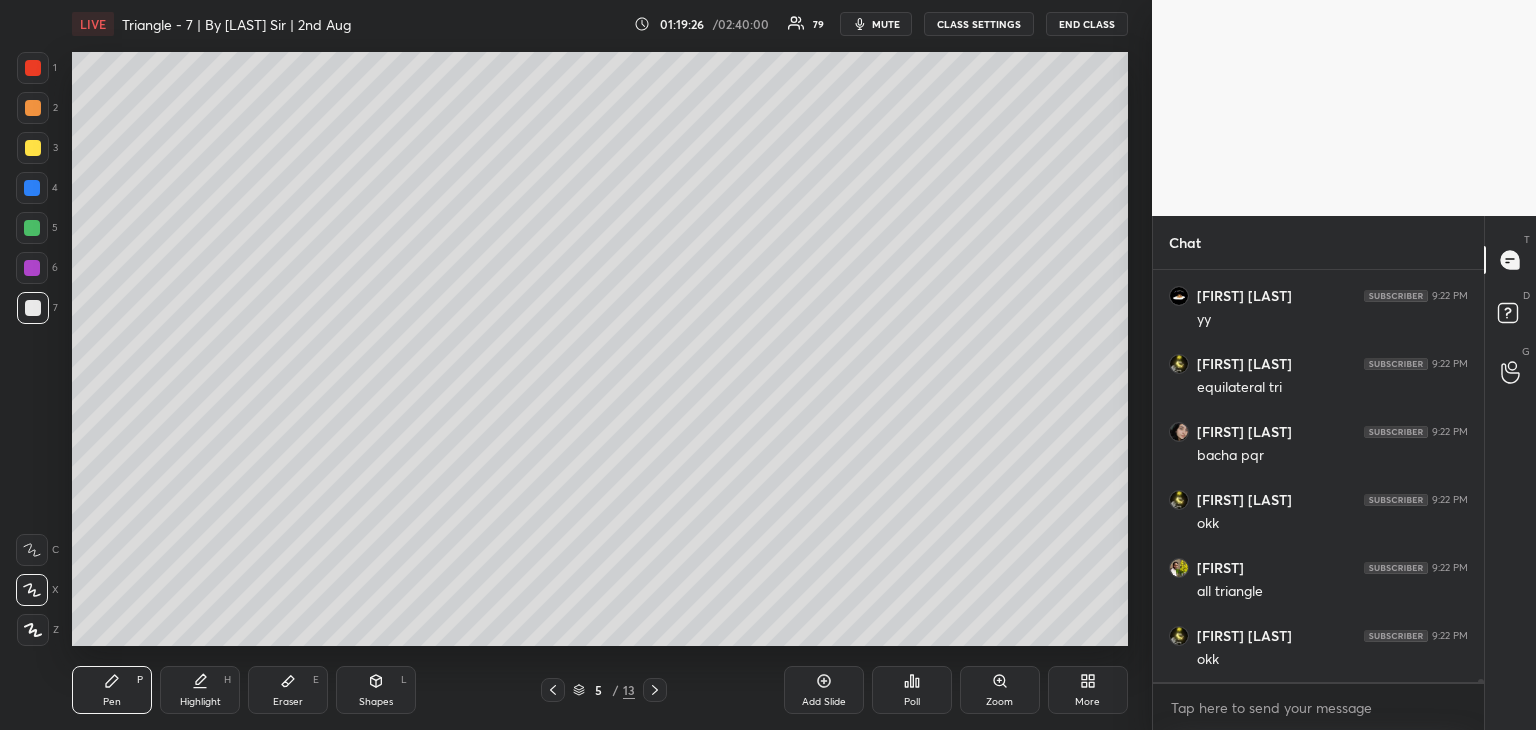 click at bounding box center (655, 690) 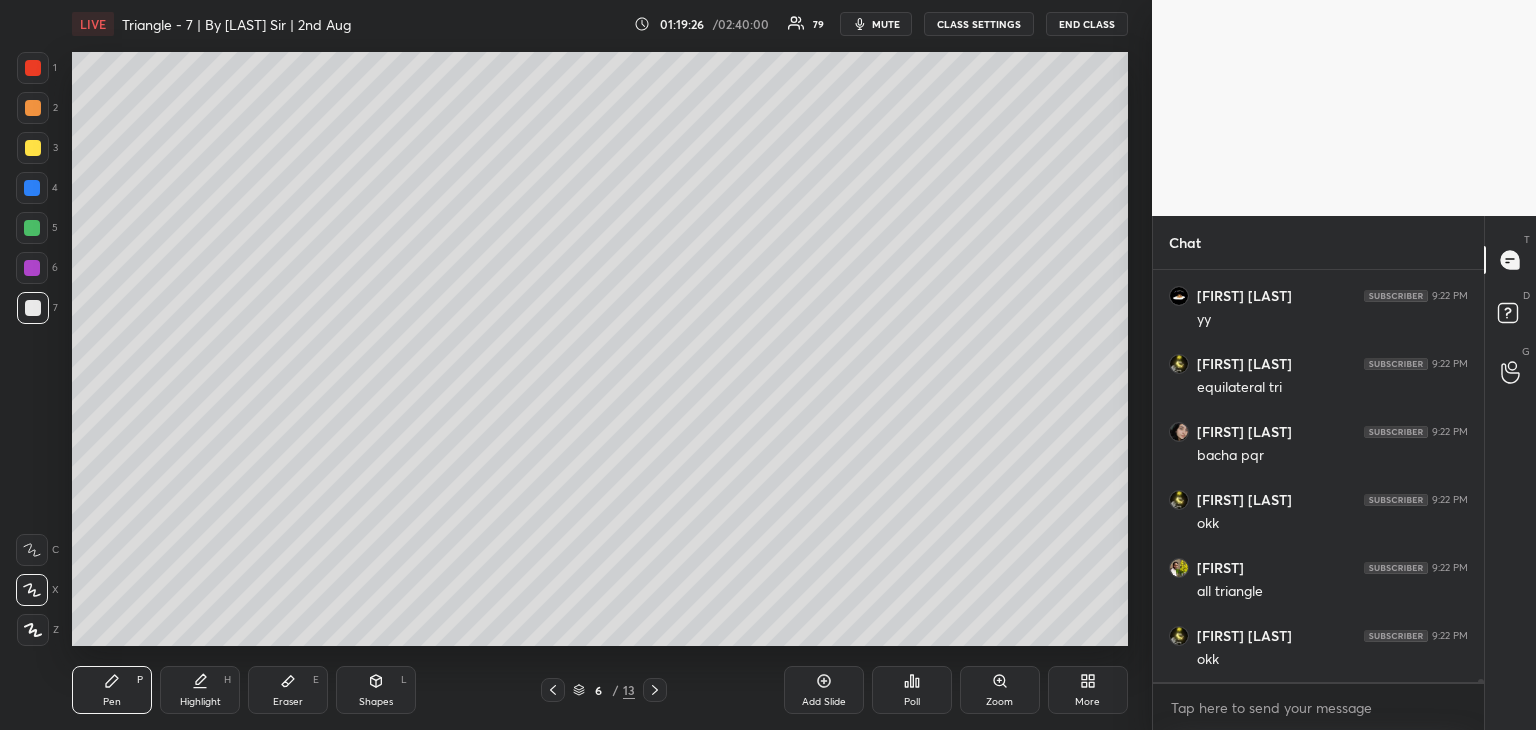 click 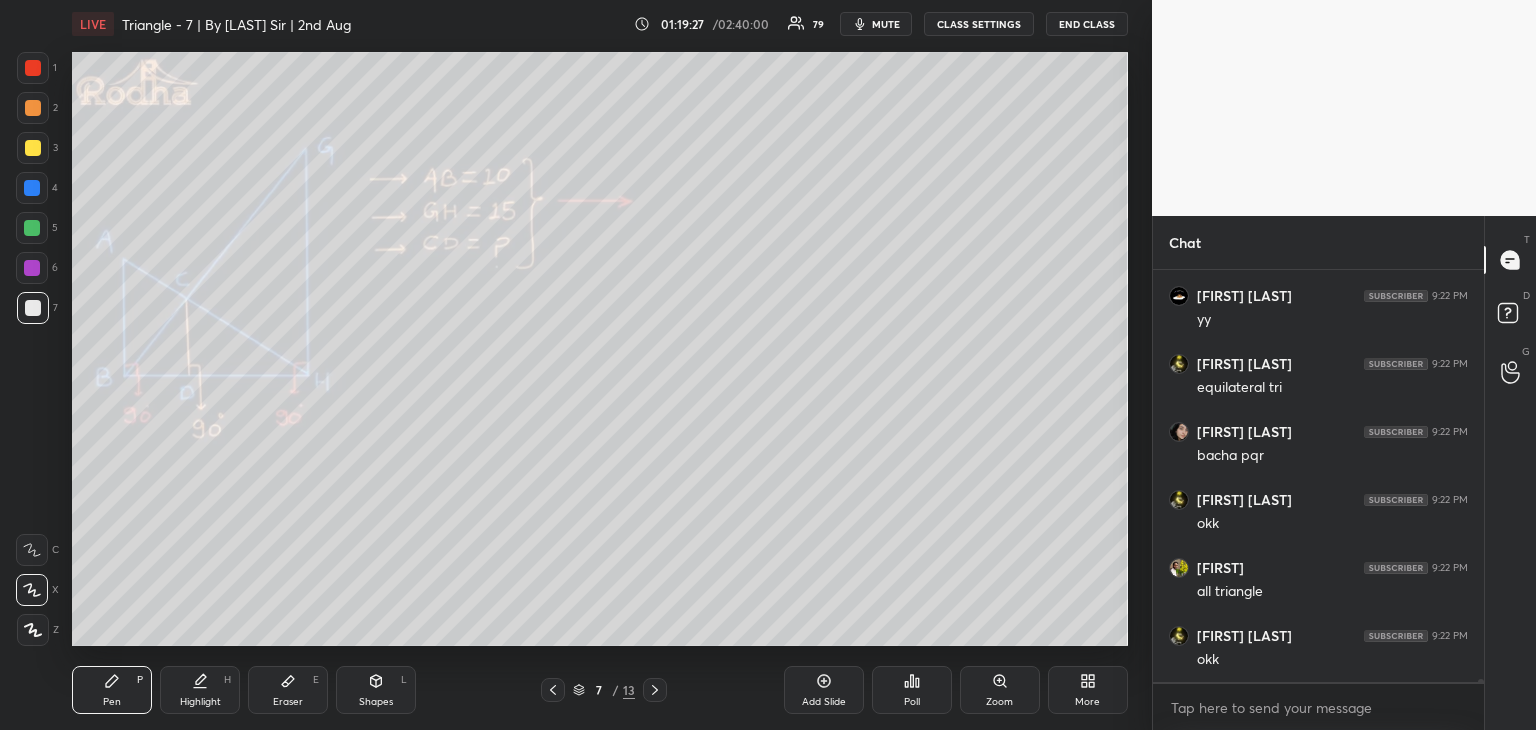 click 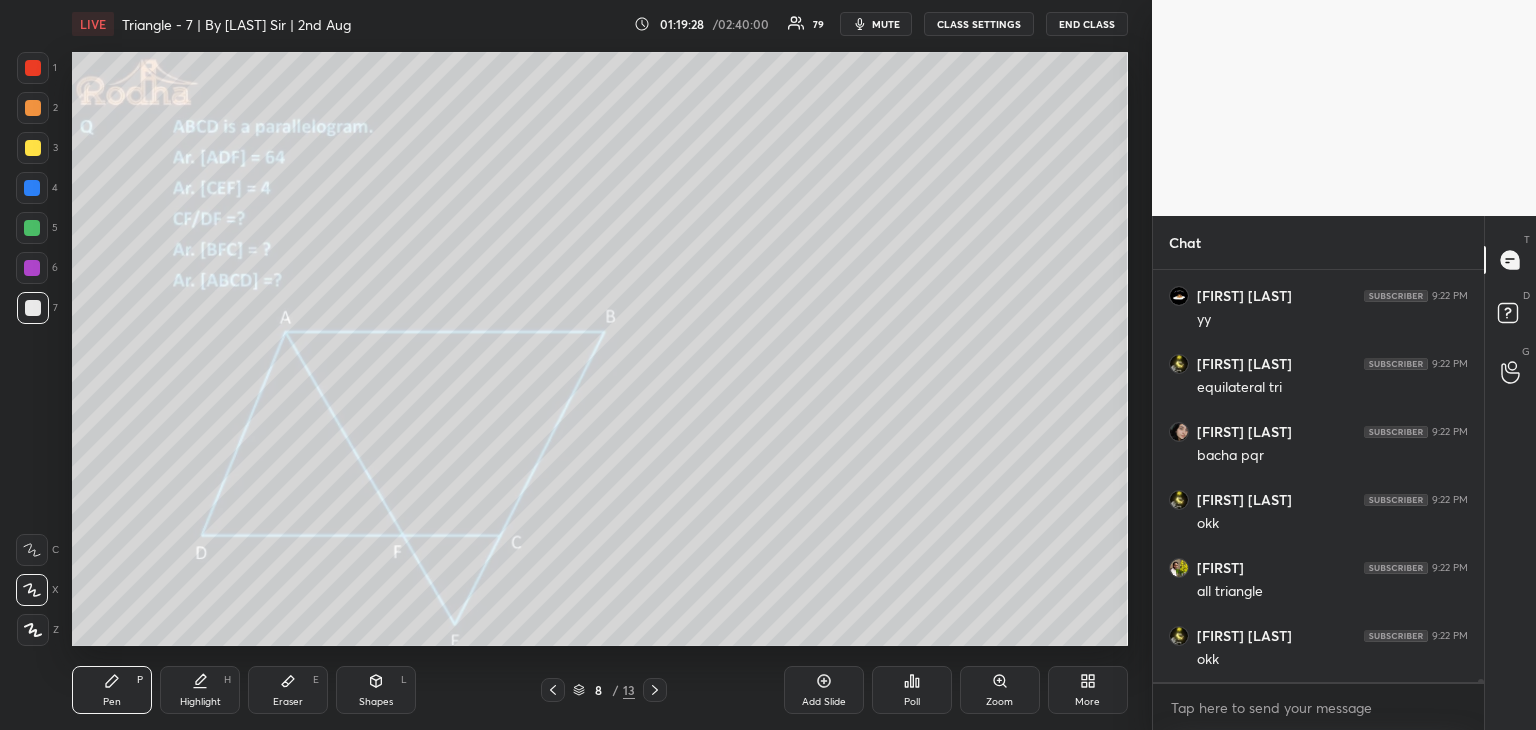 click 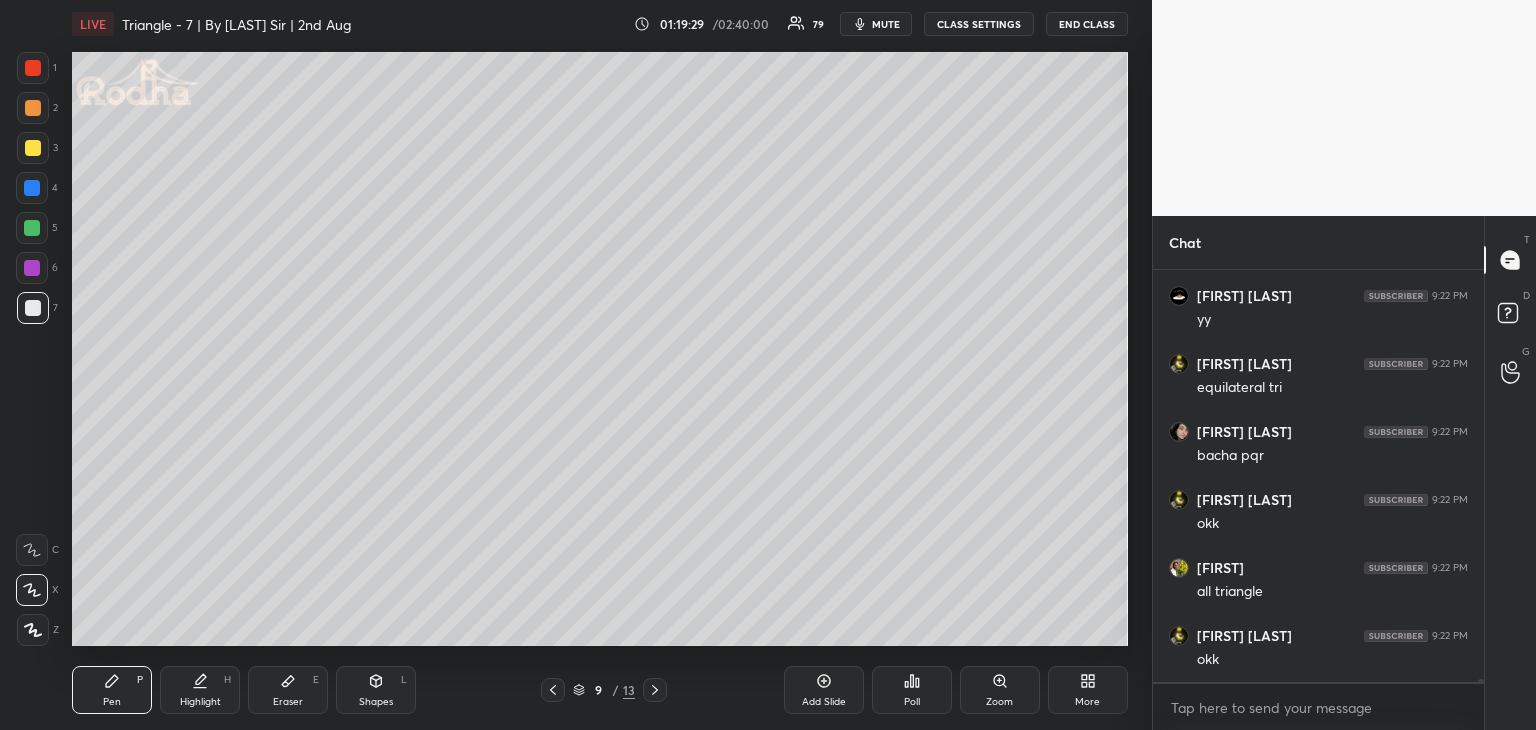 click 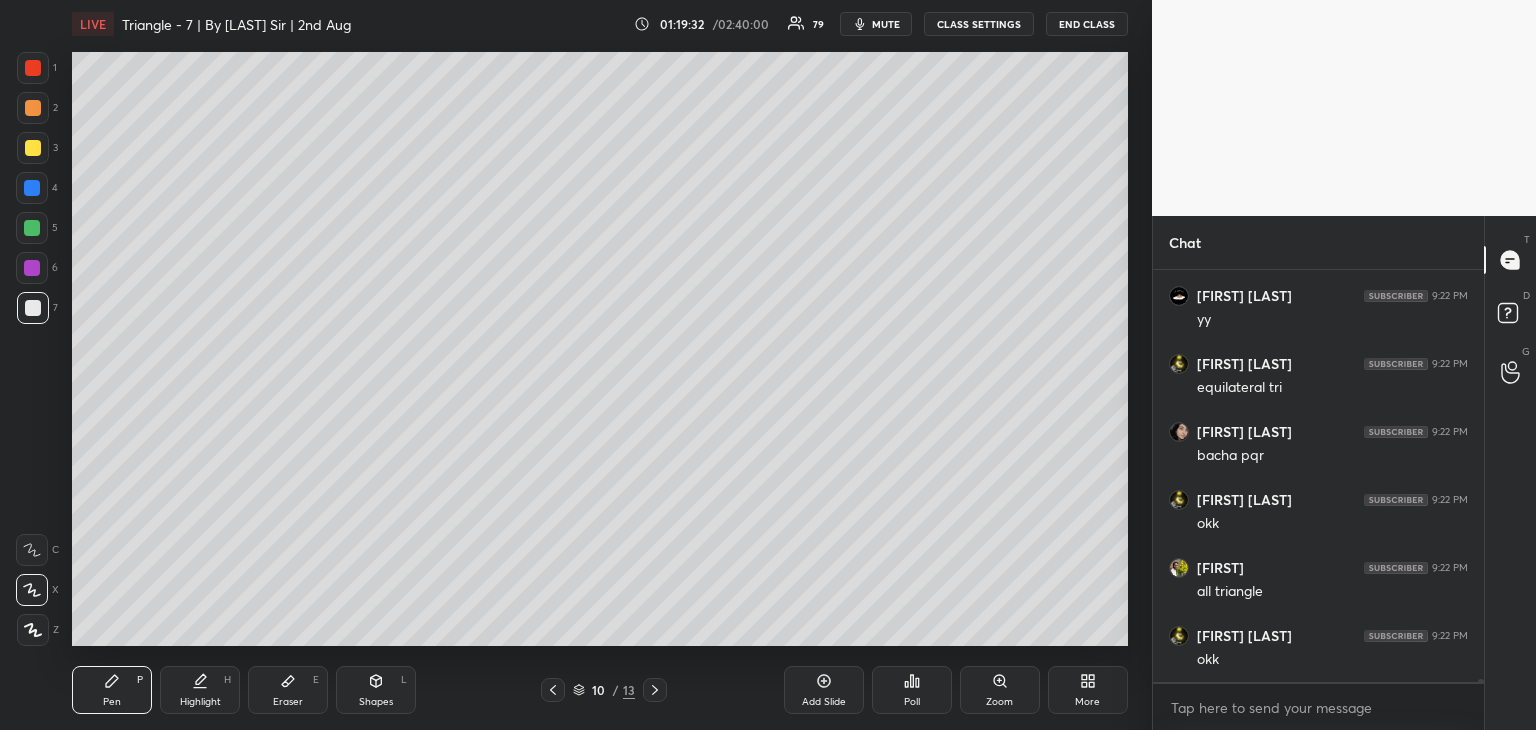 click at bounding box center (32, 268) 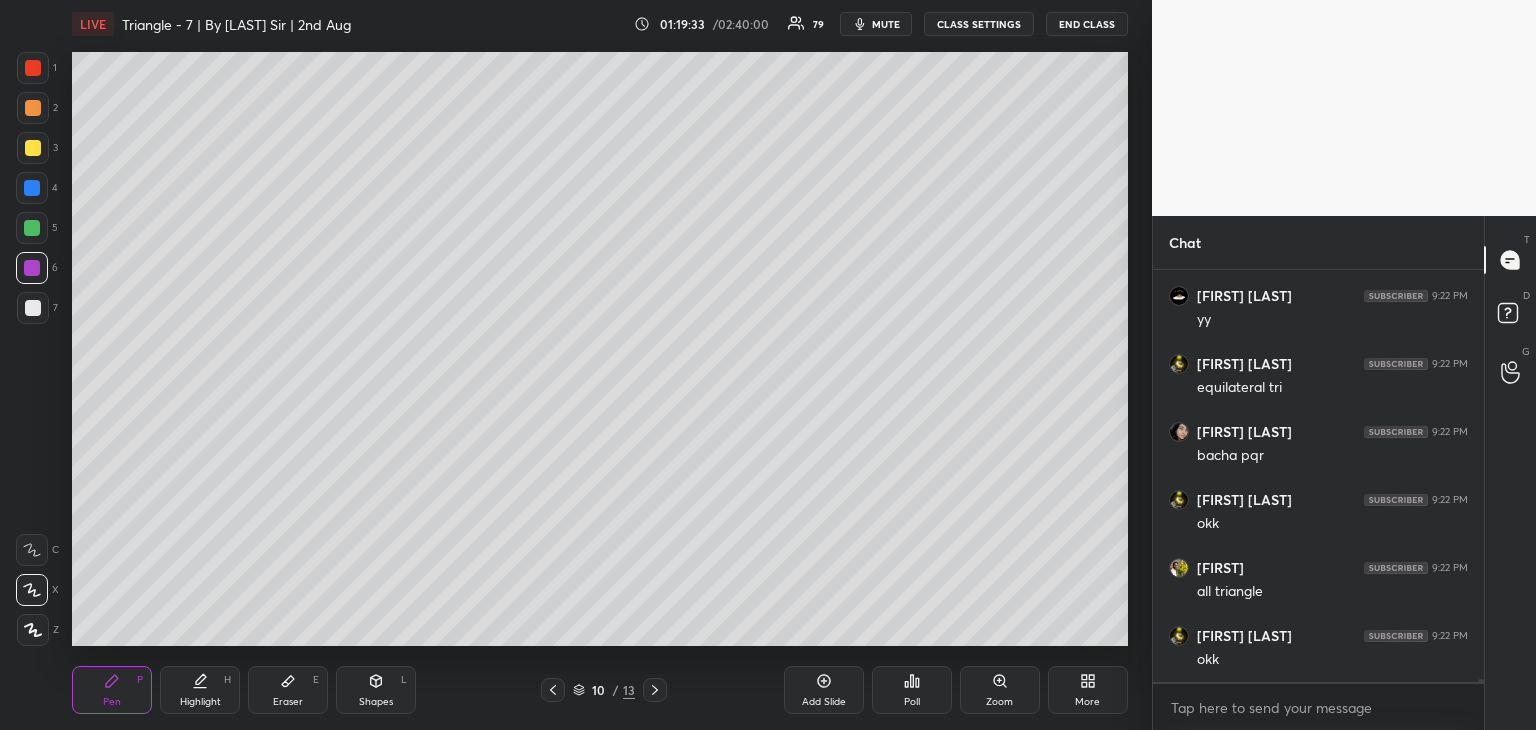click at bounding box center [33, 308] 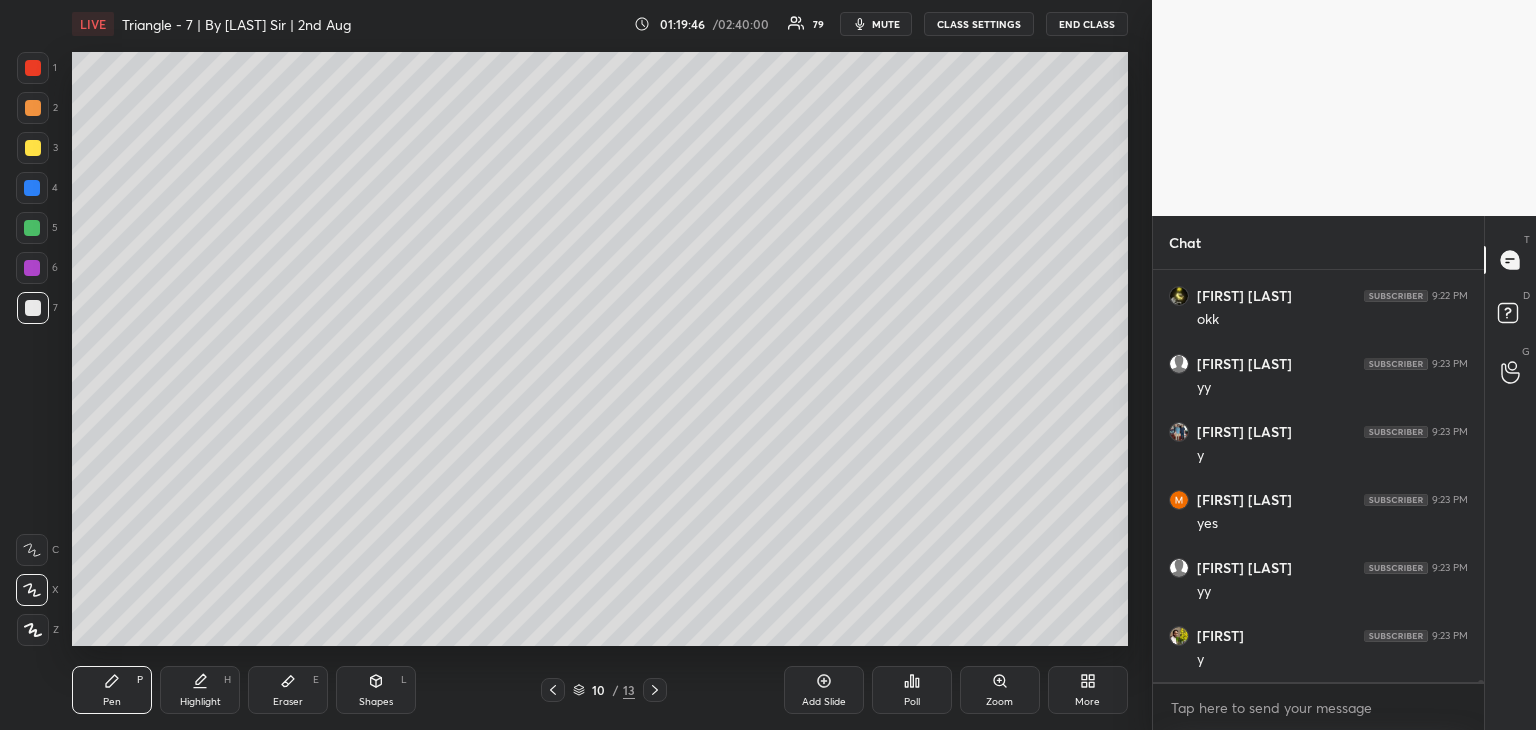 scroll, scrollTop: 67606, scrollLeft: 0, axis: vertical 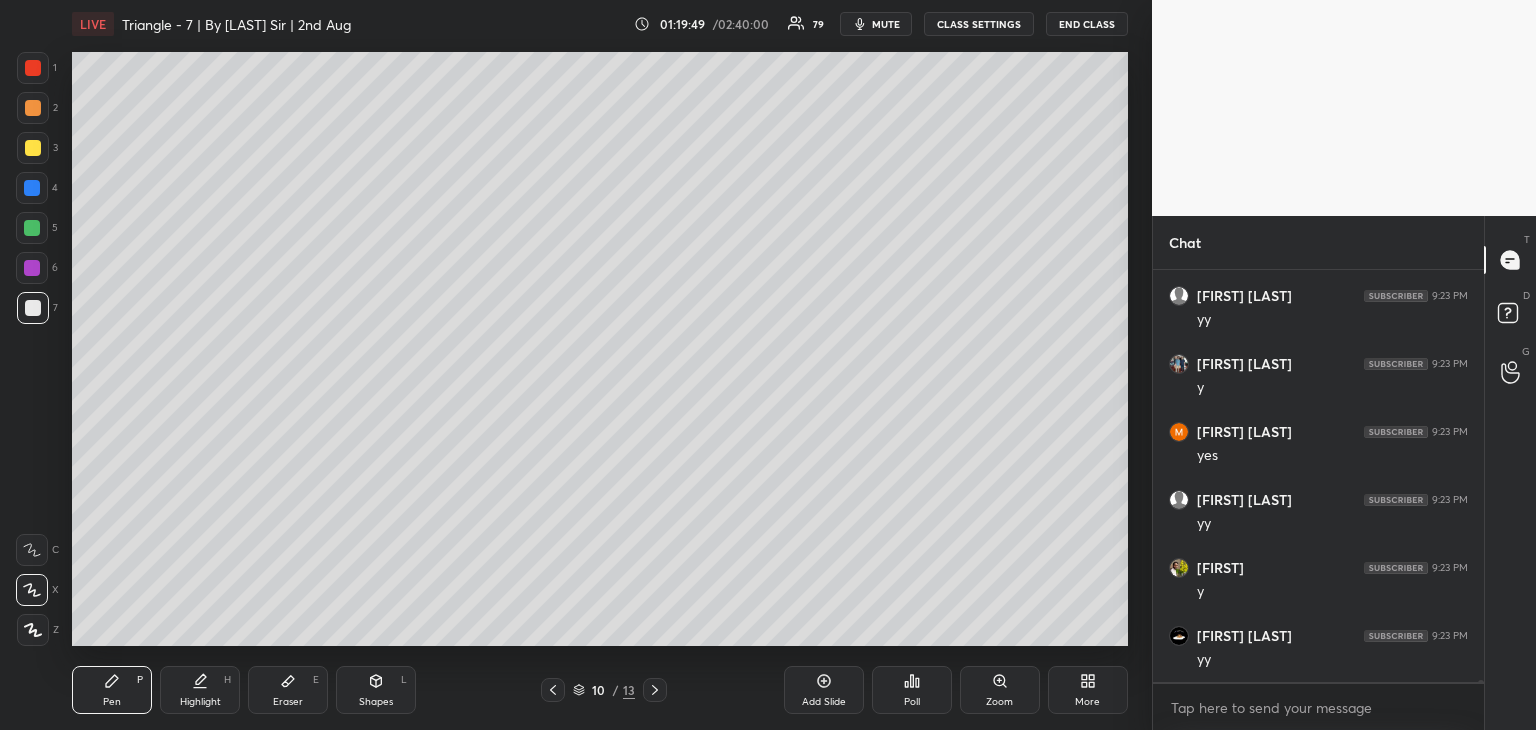 click at bounding box center (32, 188) 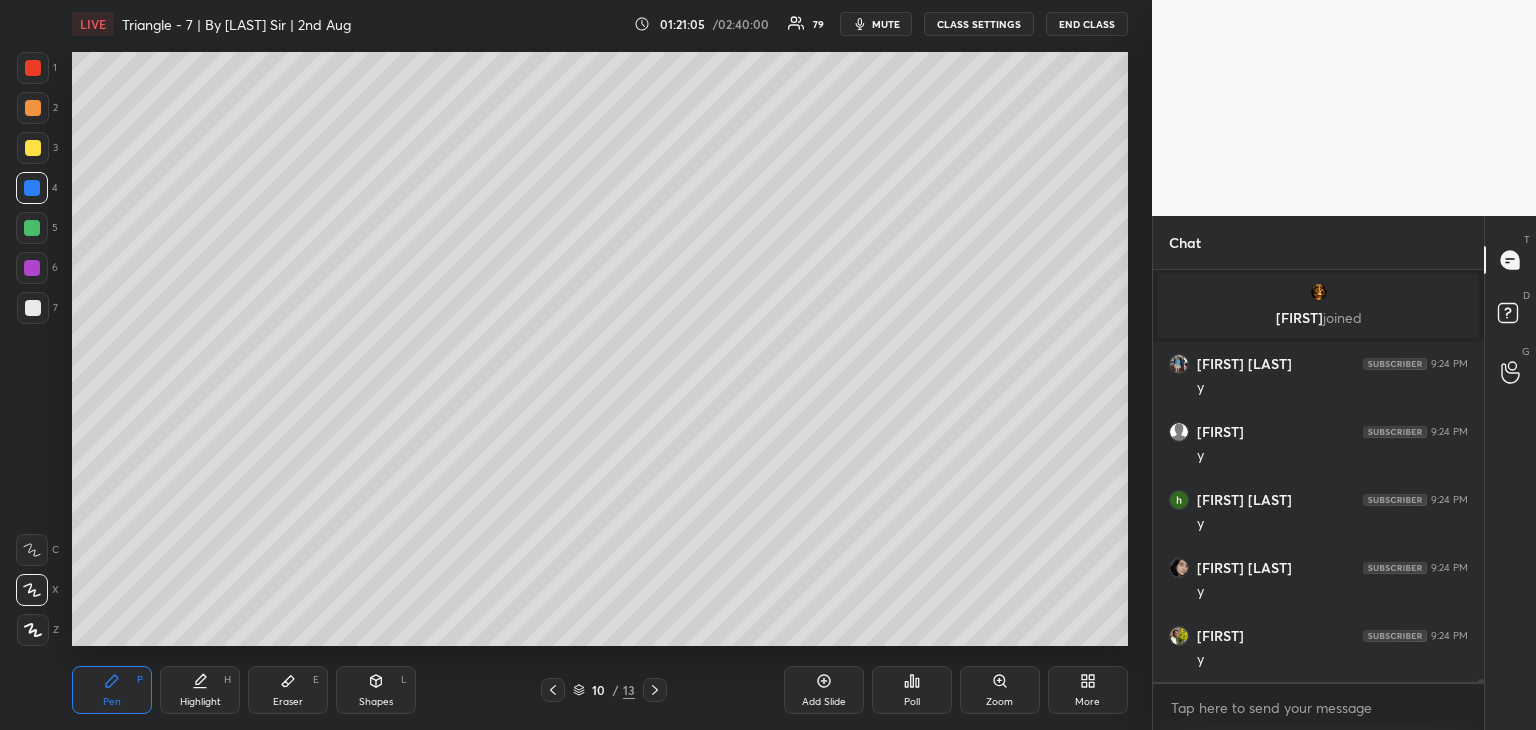 scroll, scrollTop: 66024, scrollLeft: 0, axis: vertical 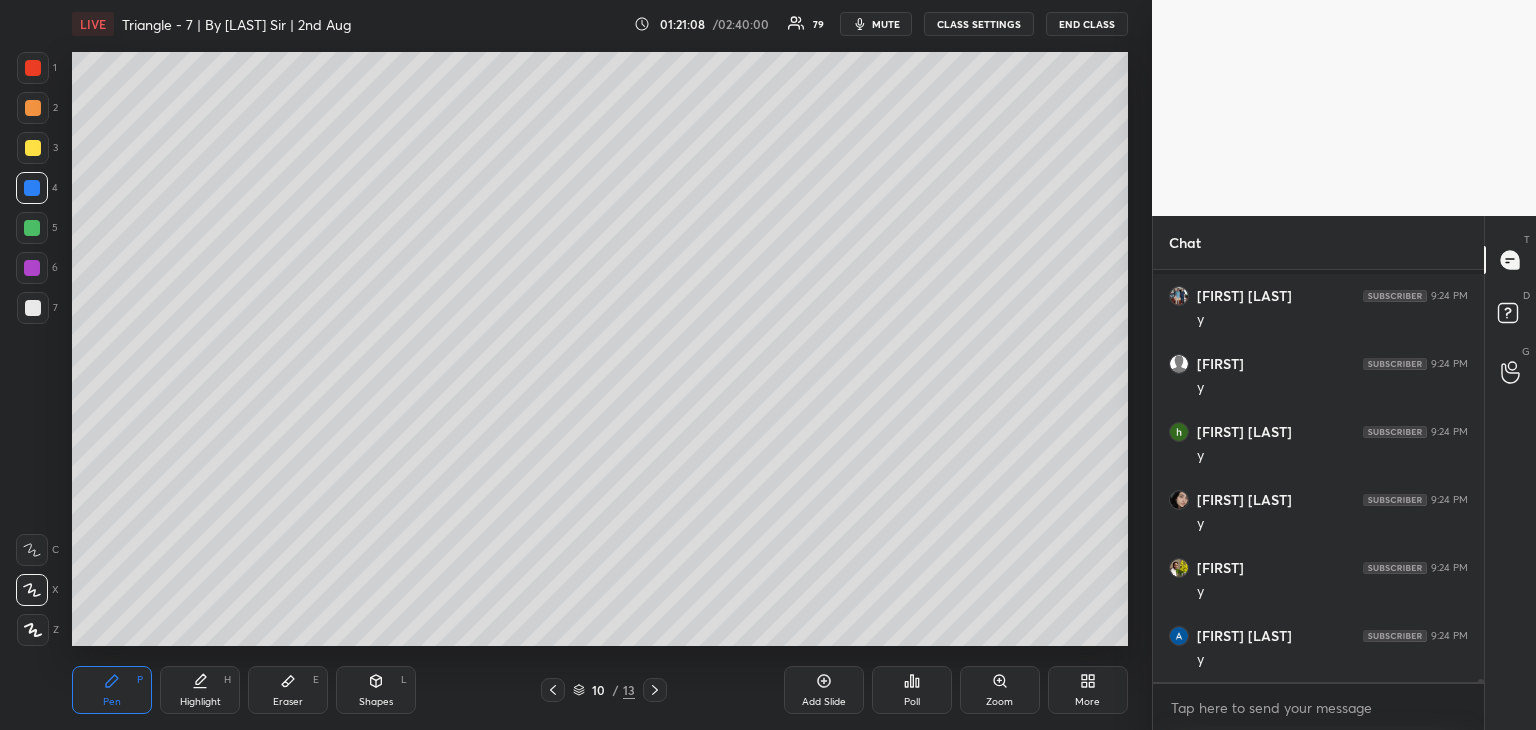 drag, startPoint x: 34, startPoint y: 304, endPoint x: 43, endPoint y: 293, distance: 14.21267 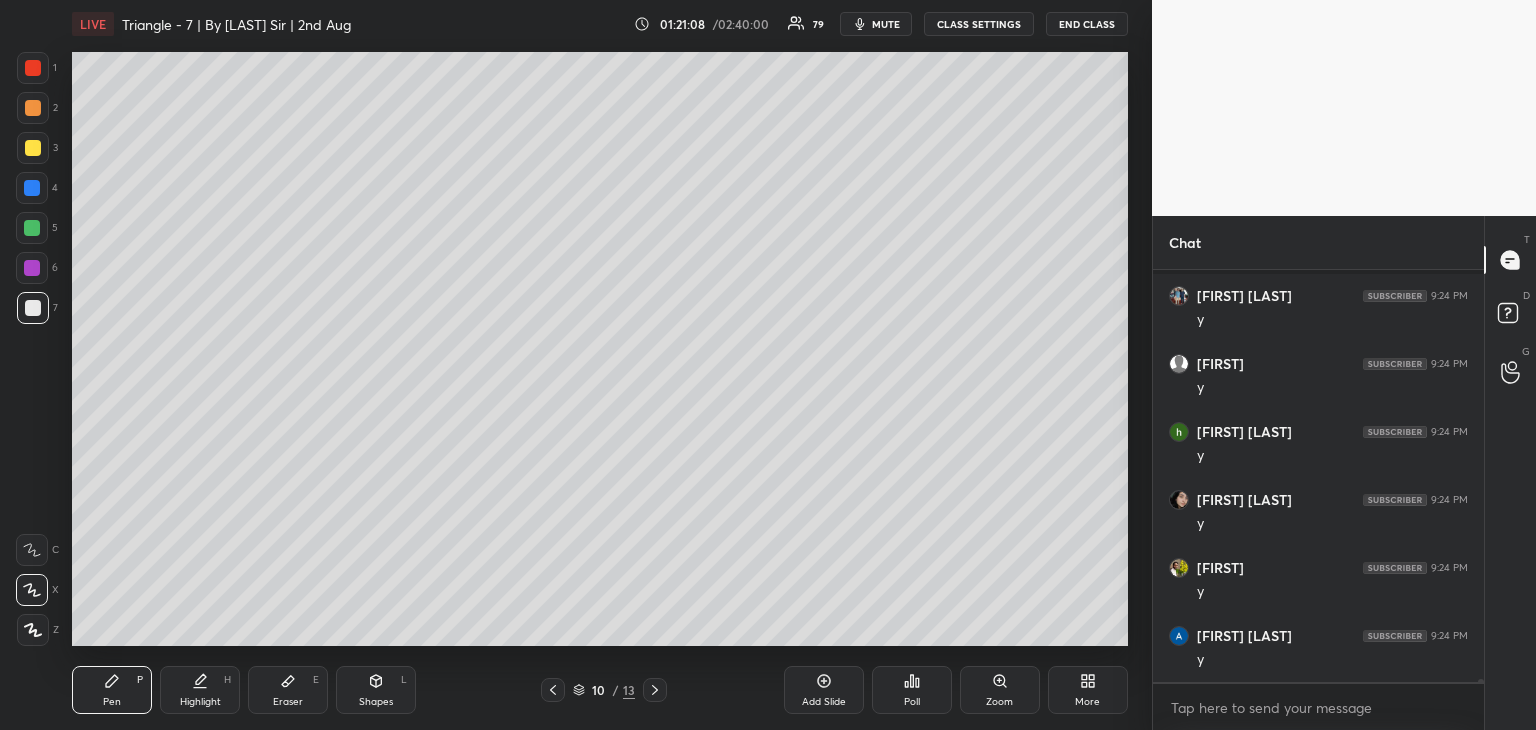 scroll, scrollTop: 66092, scrollLeft: 0, axis: vertical 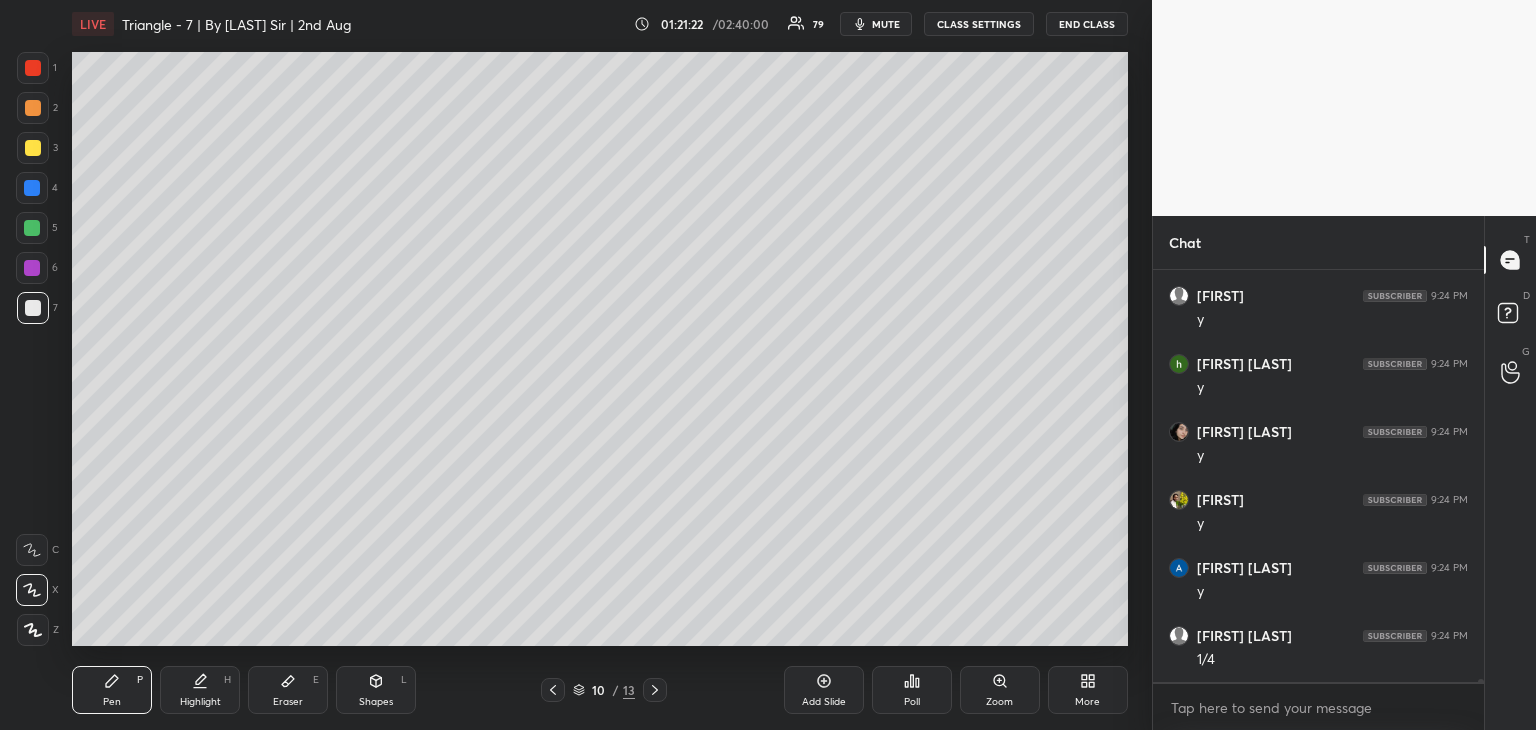 click at bounding box center [33, 148] 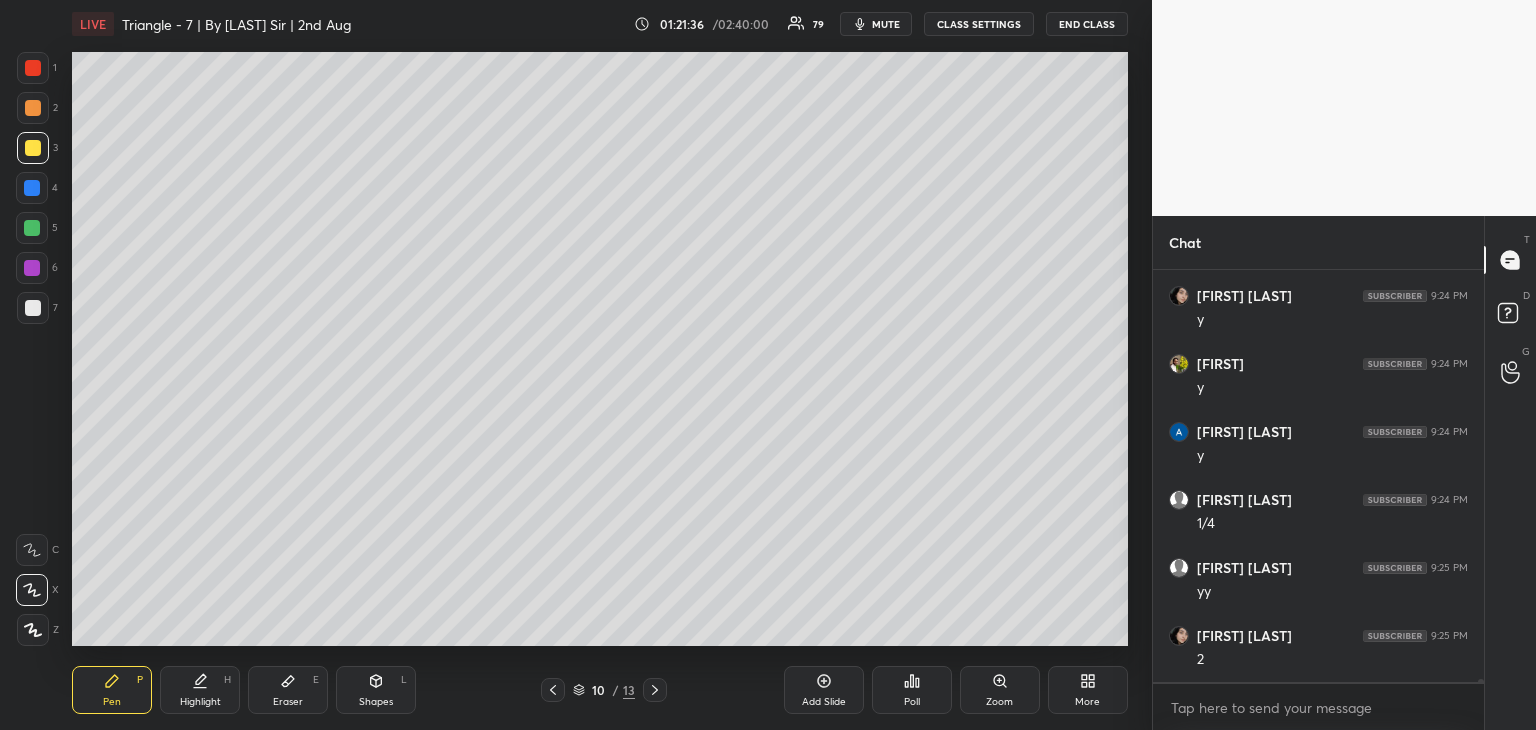 scroll, scrollTop: 66296, scrollLeft: 0, axis: vertical 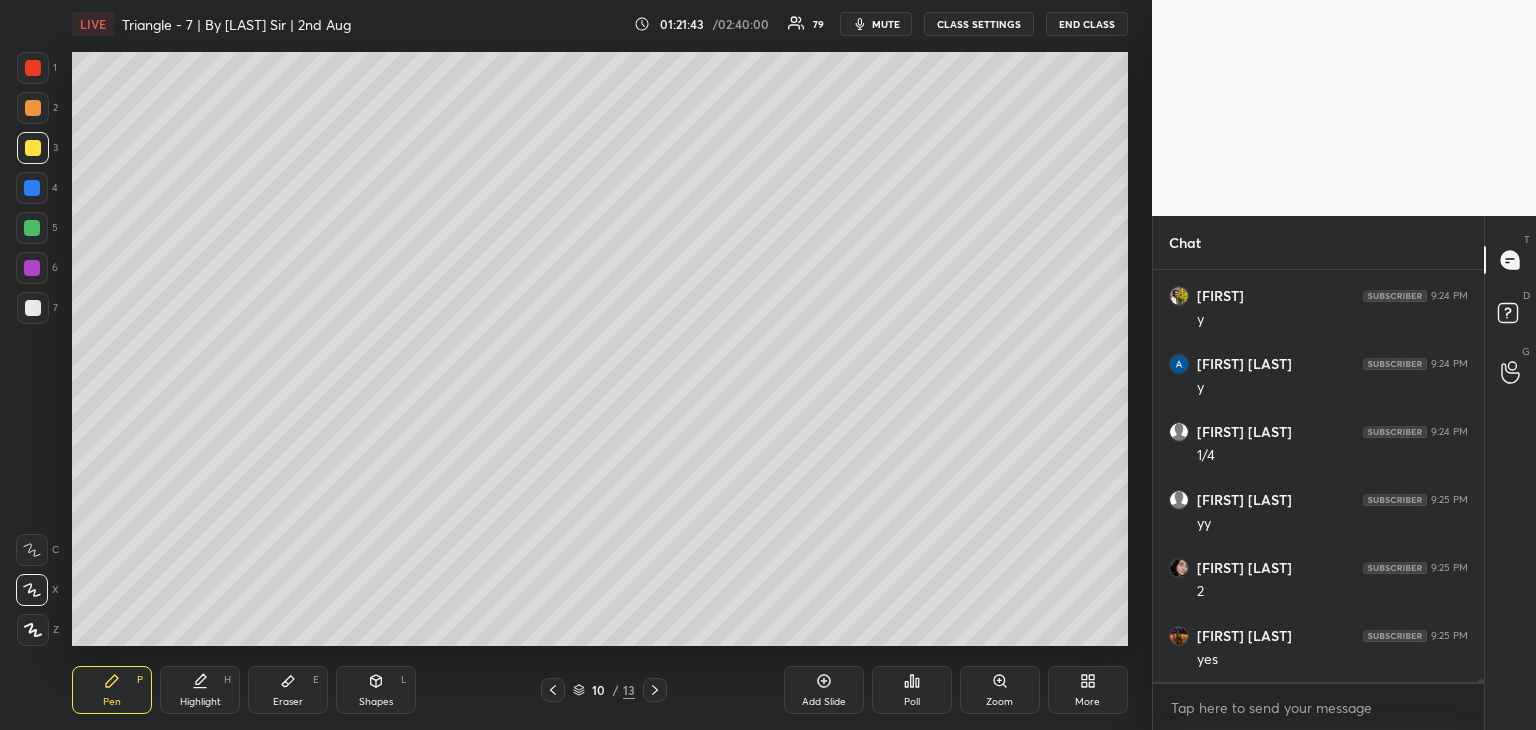 click 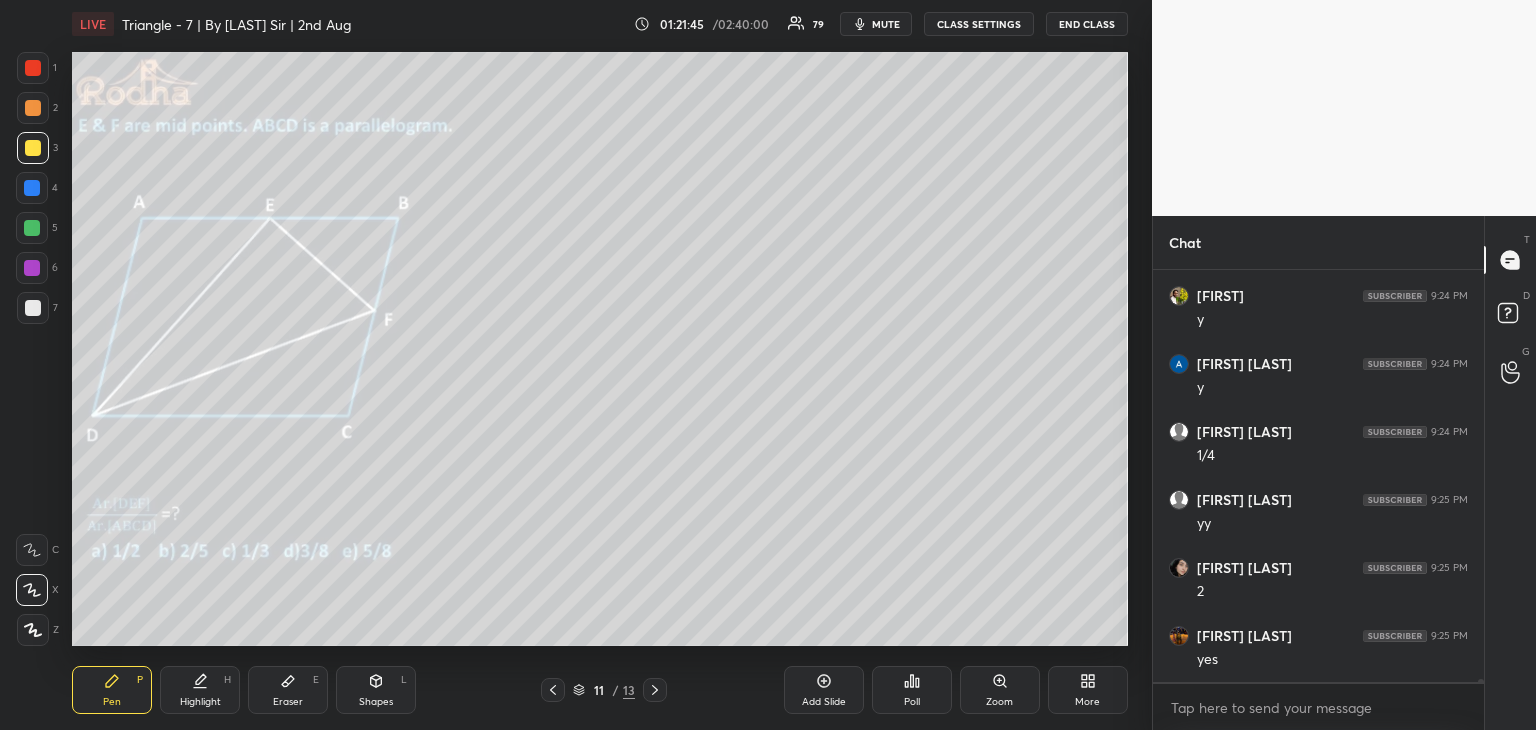 click 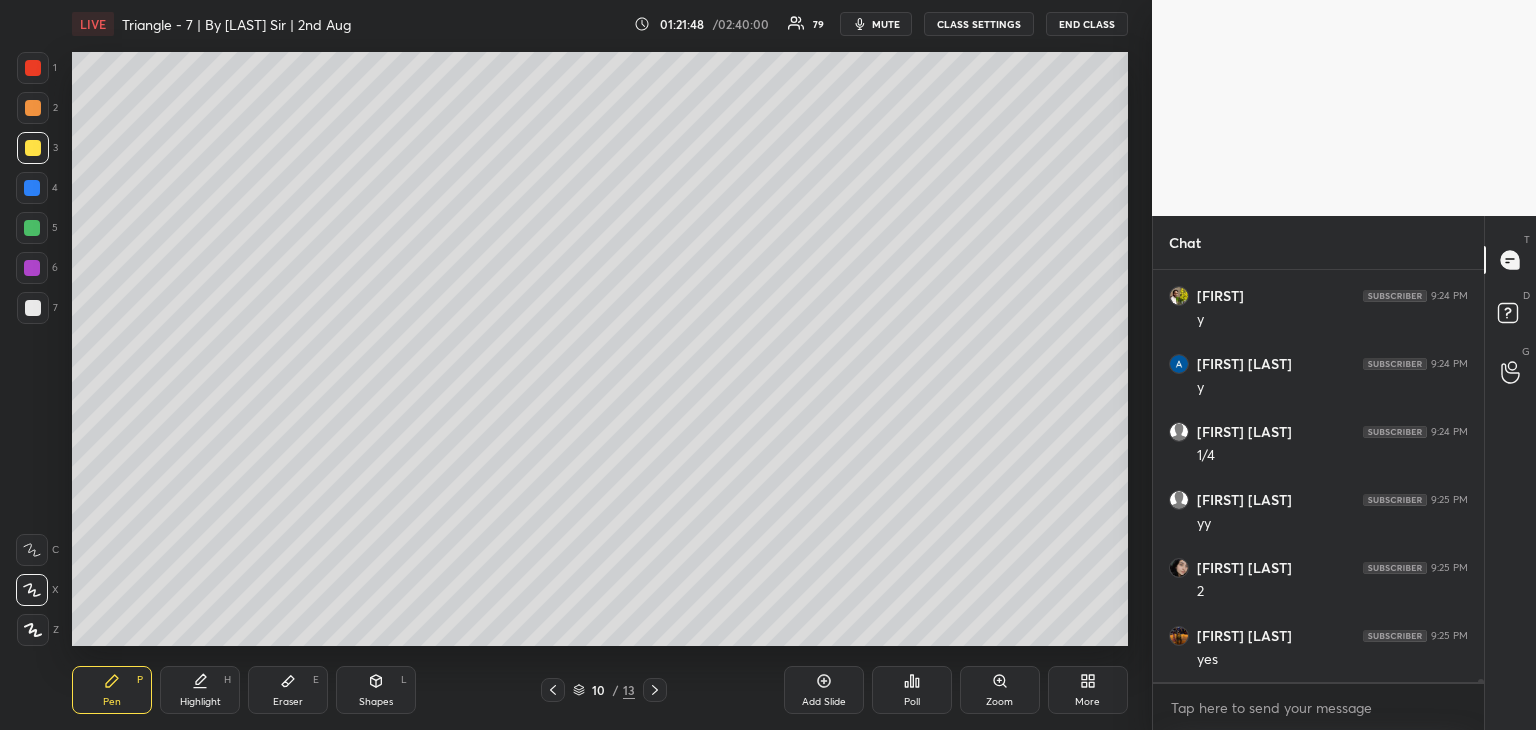 scroll, scrollTop: 66364, scrollLeft: 0, axis: vertical 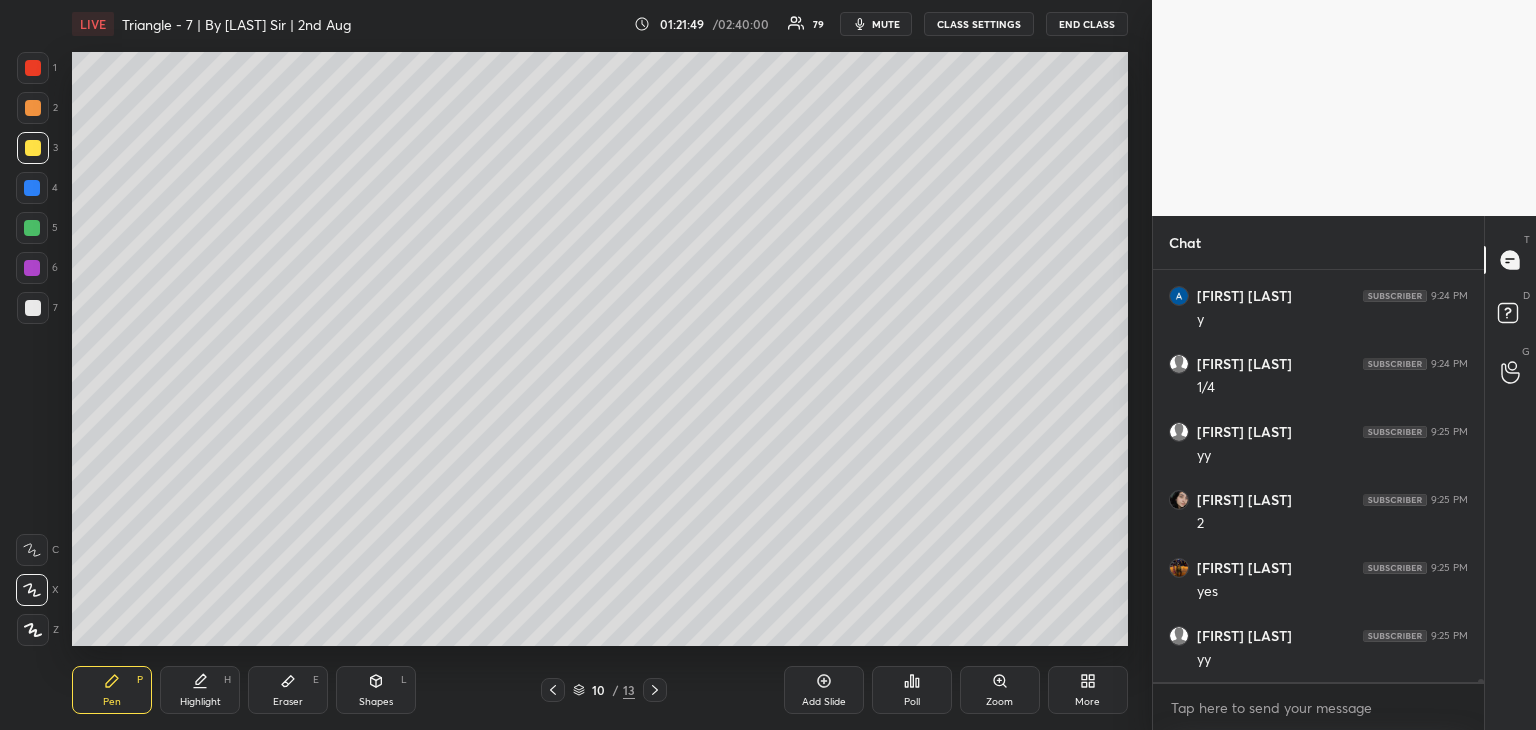 click 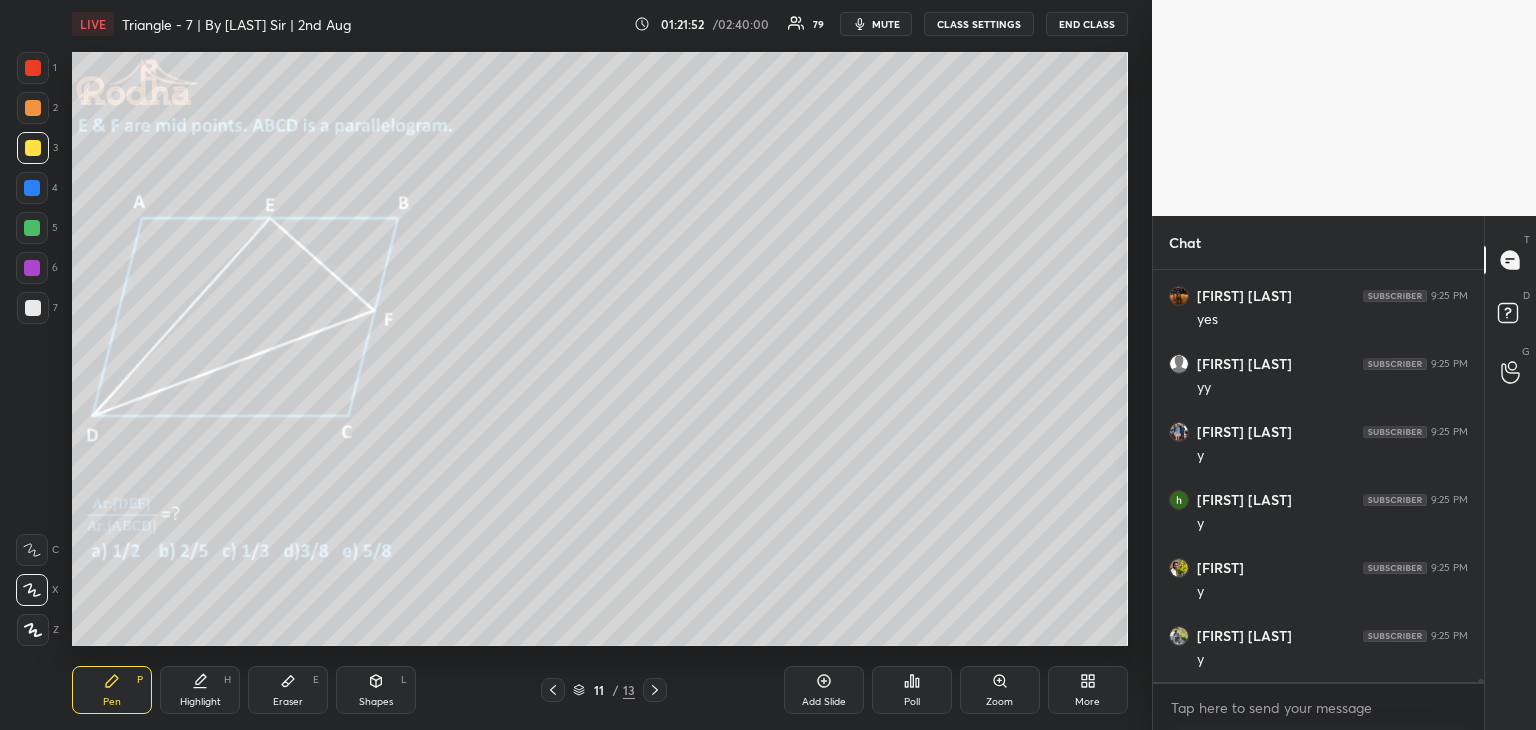 scroll, scrollTop: 66704, scrollLeft: 0, axis: vertical 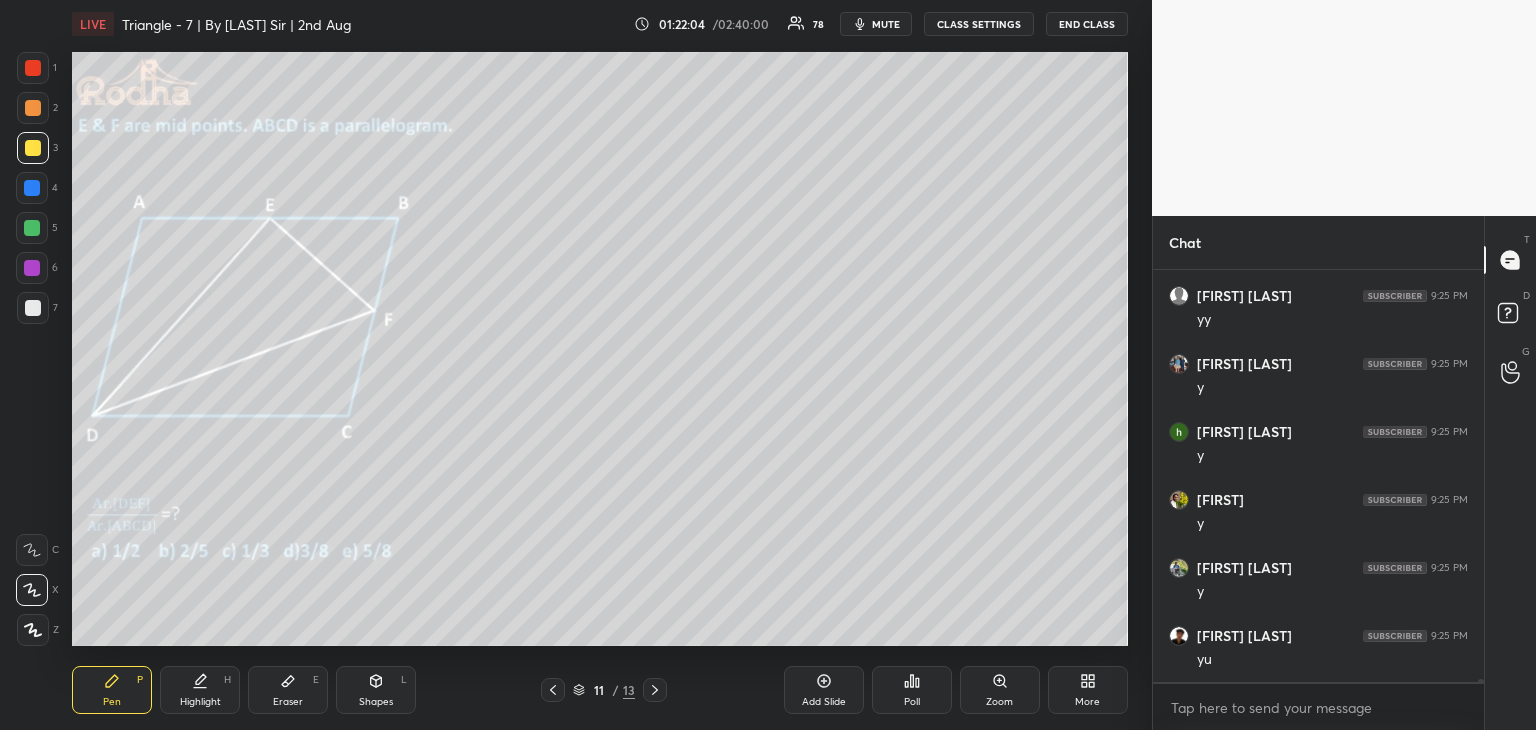 click on "Shapes L" at bounding box center [376, 690] 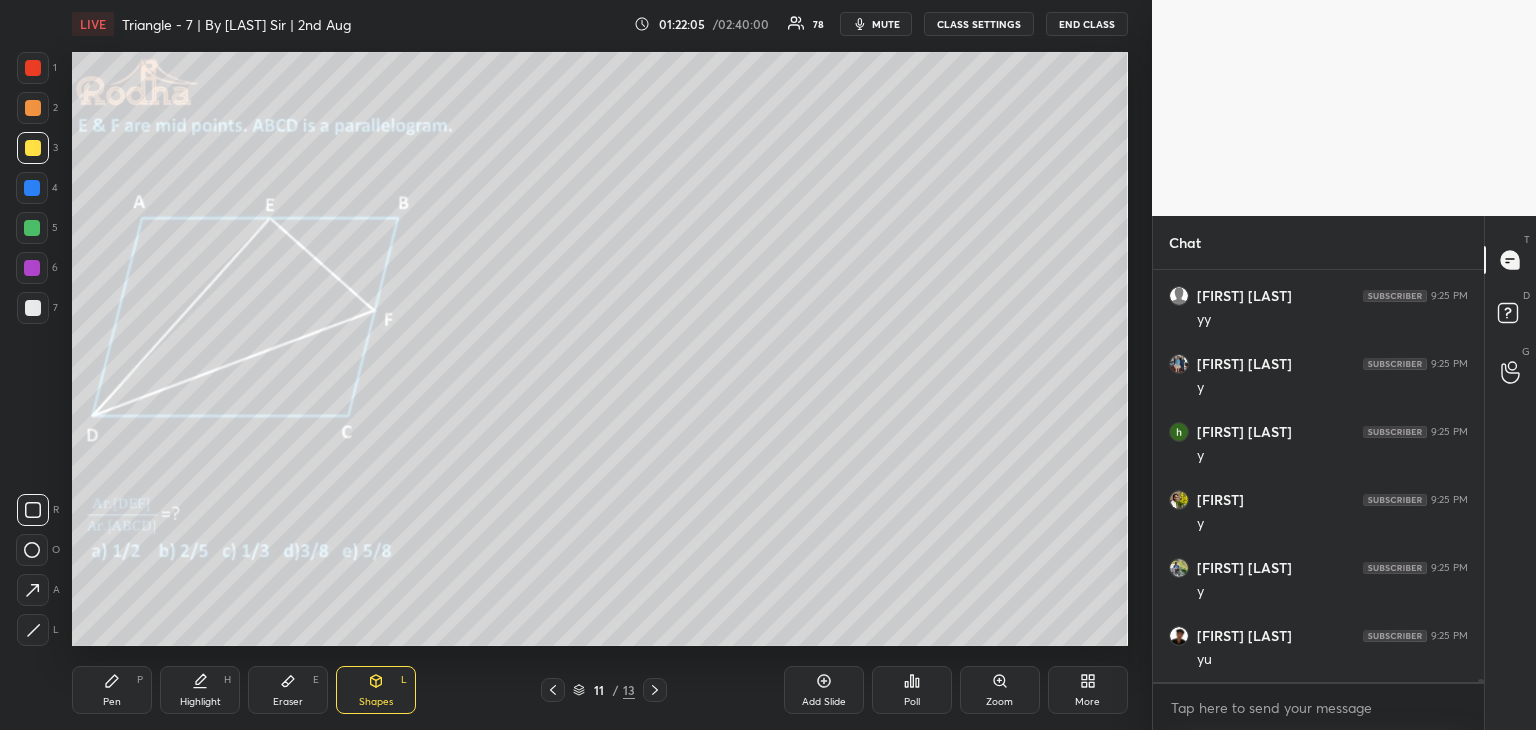 click at bounding box center [33, 630] 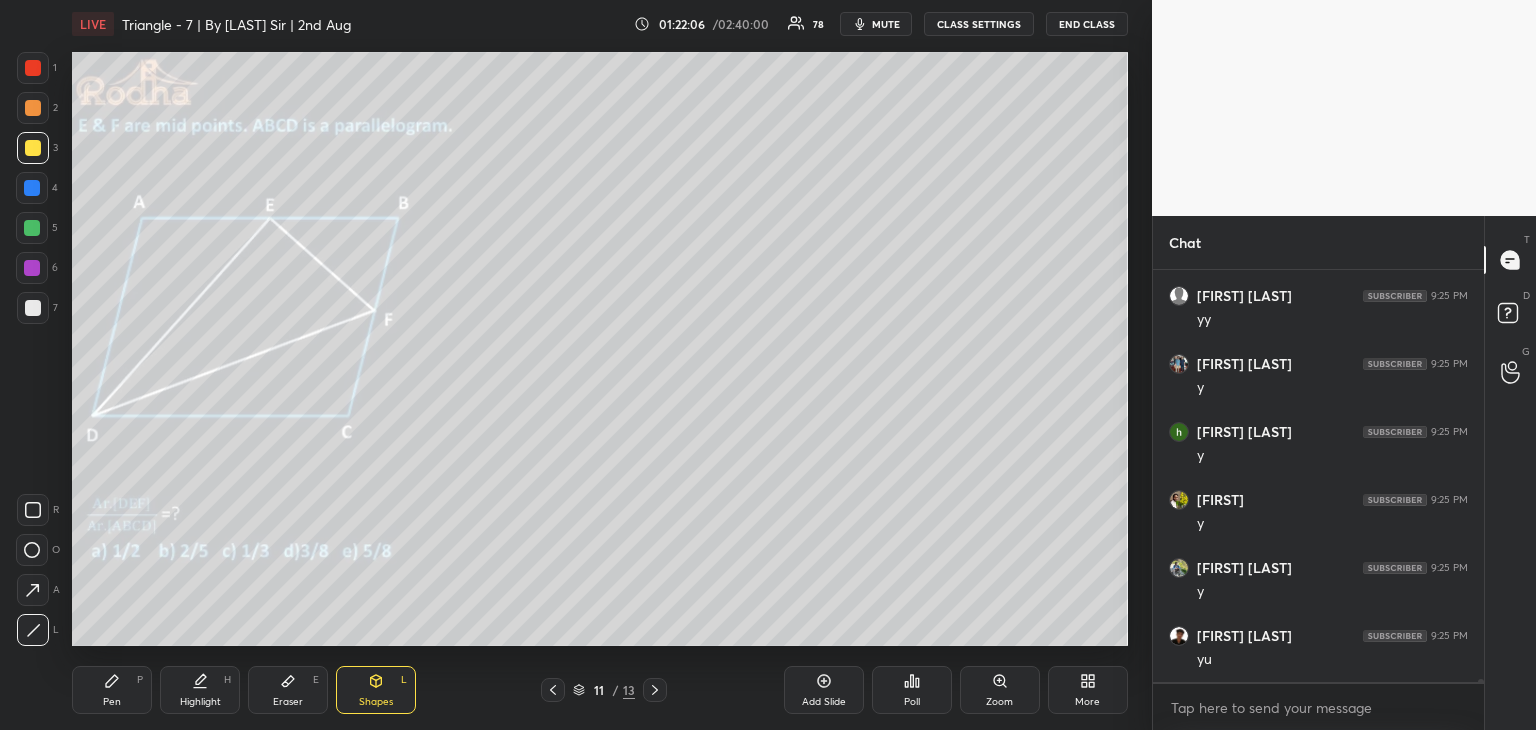 click at bounding box center [32, 268] 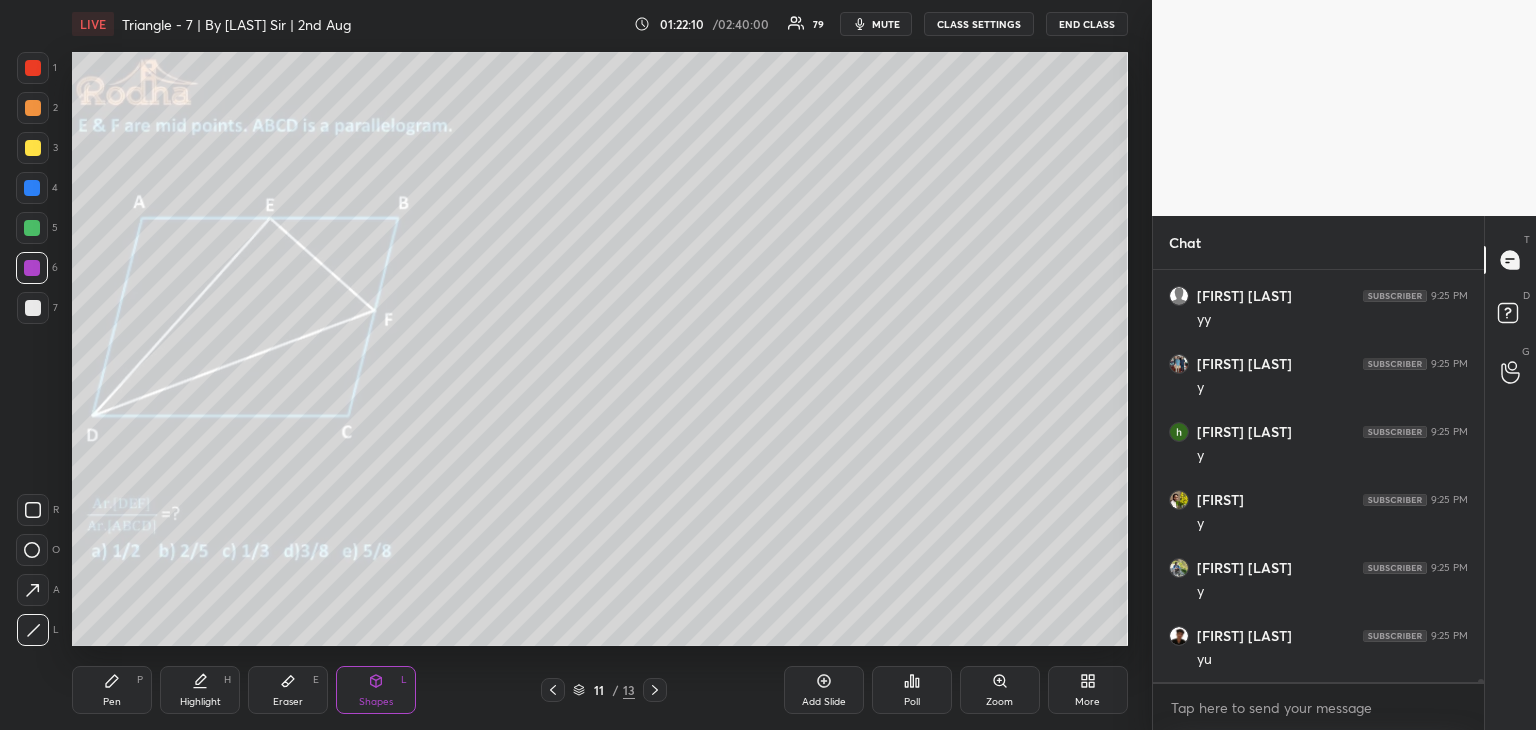 click at bounding box center (33, 68) 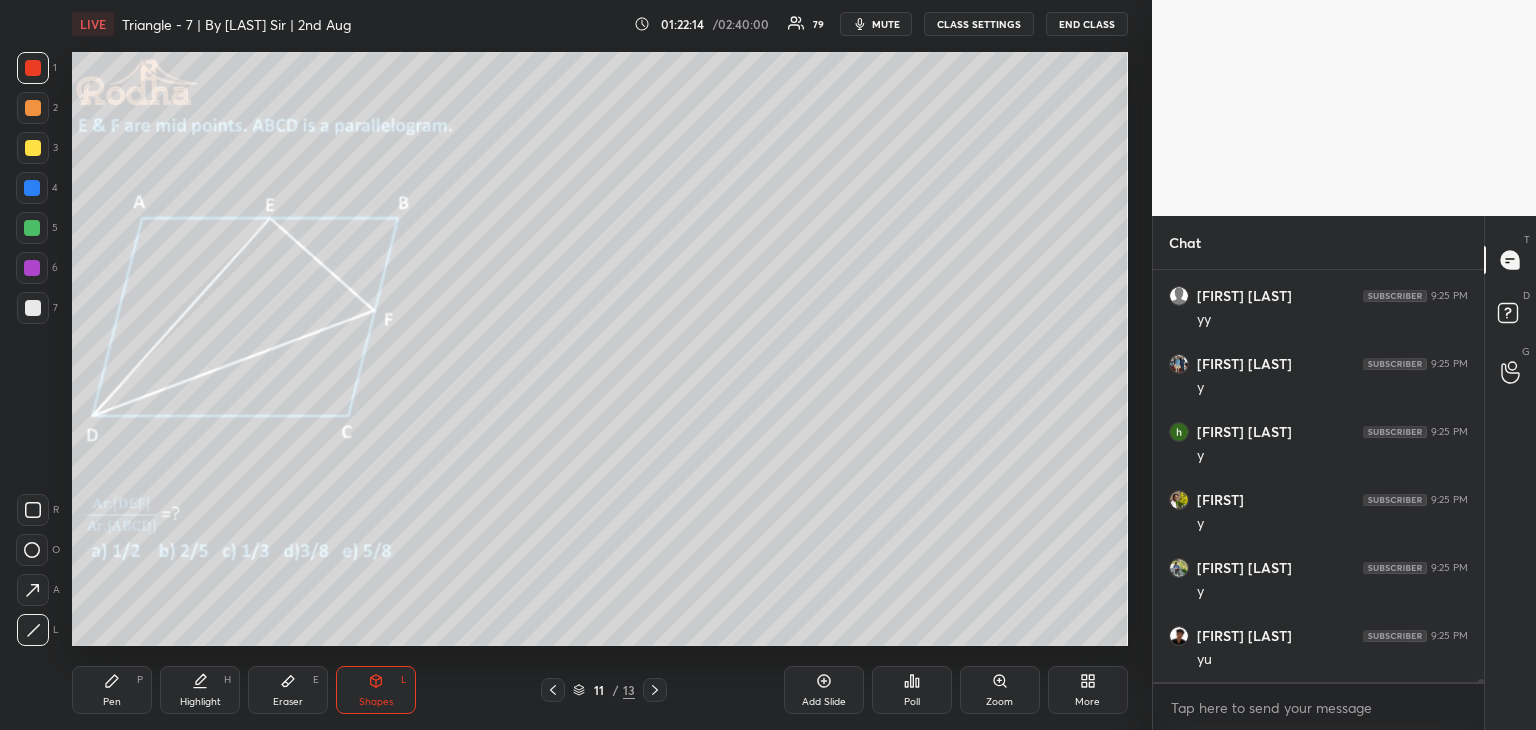 click on "Pen" at bounding box center [112, 702] 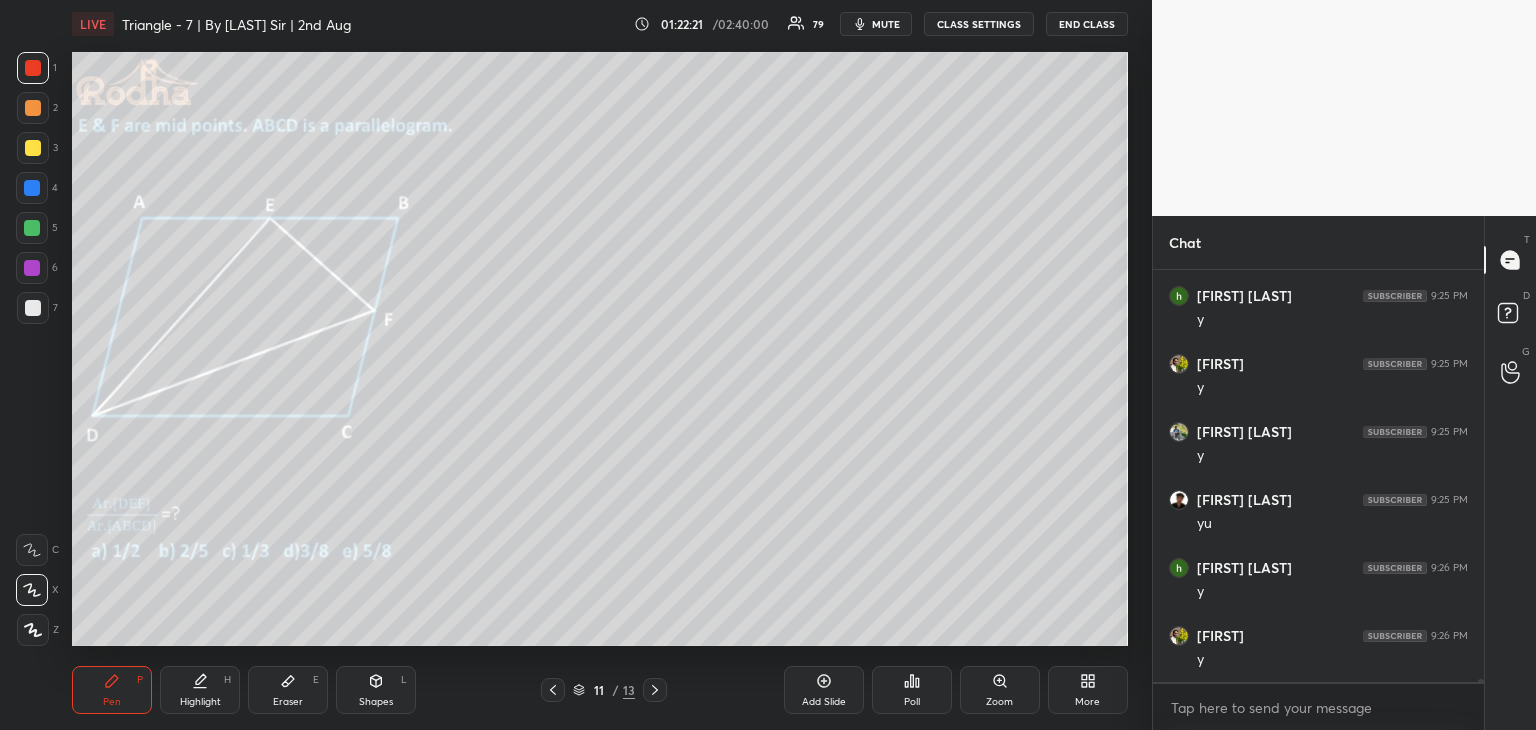 scroll, scrollTop: 66908, scrollLeft: 0, axis: vertical 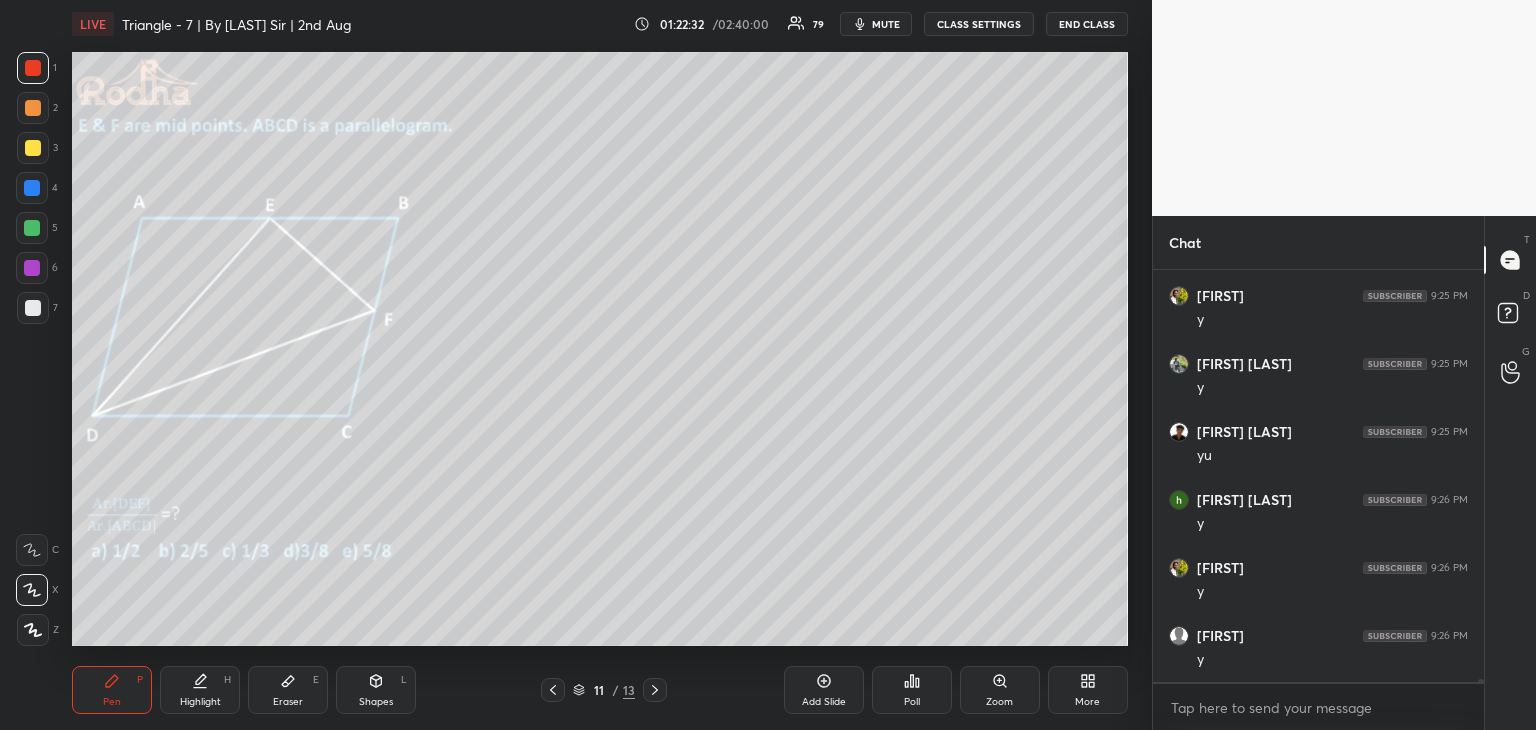 click on "Eraser" at bounding box center [288, 702] 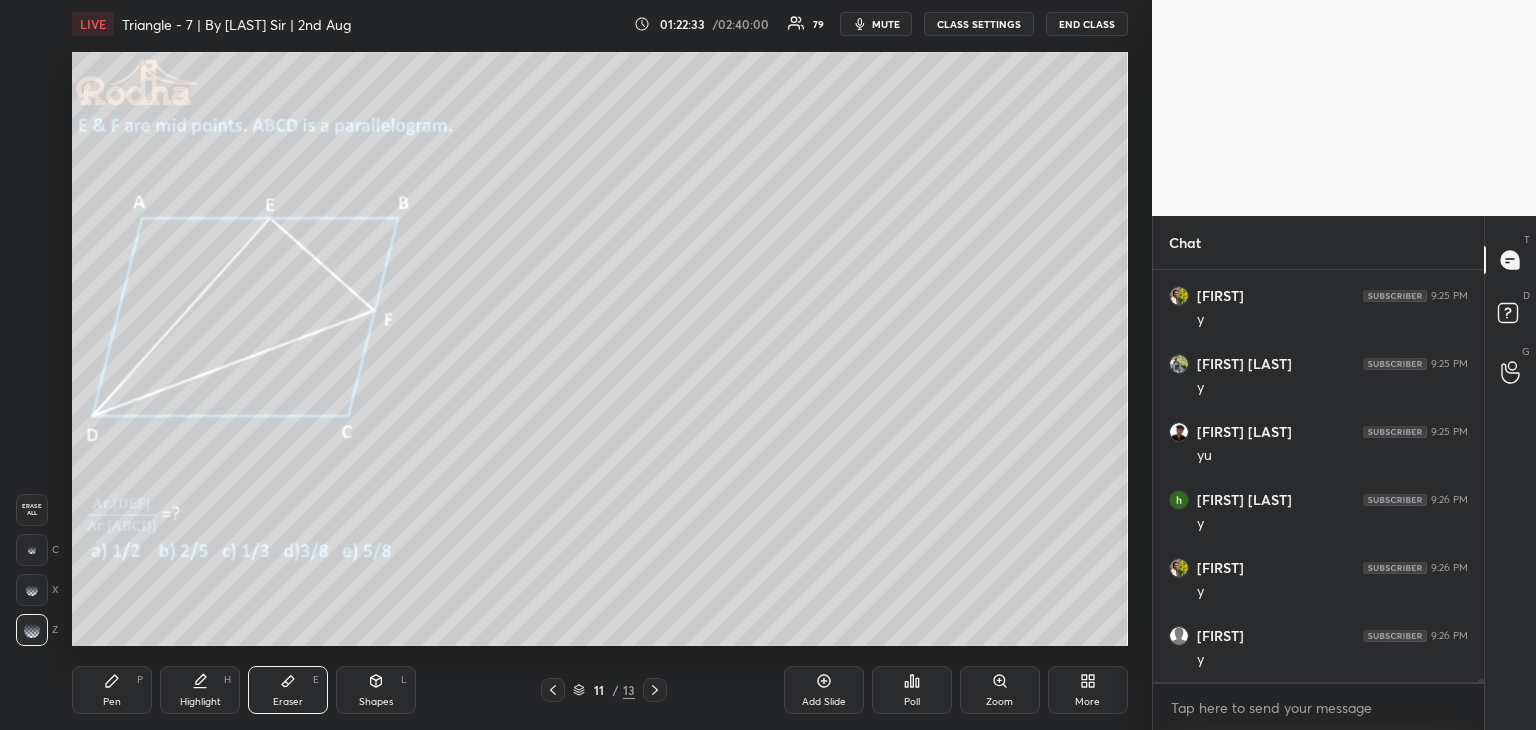 click on "Shapes" at bounding box center [376, 702] 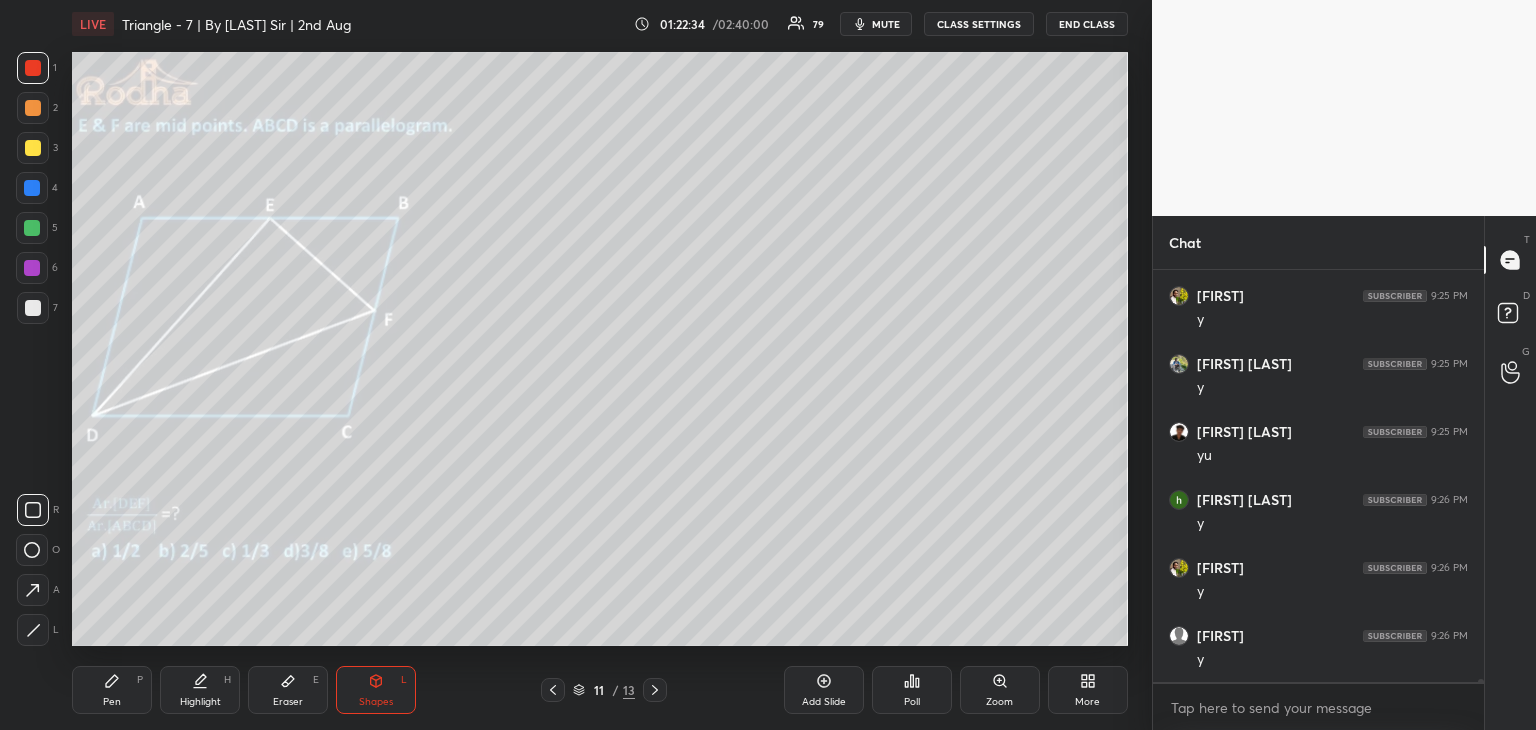 click 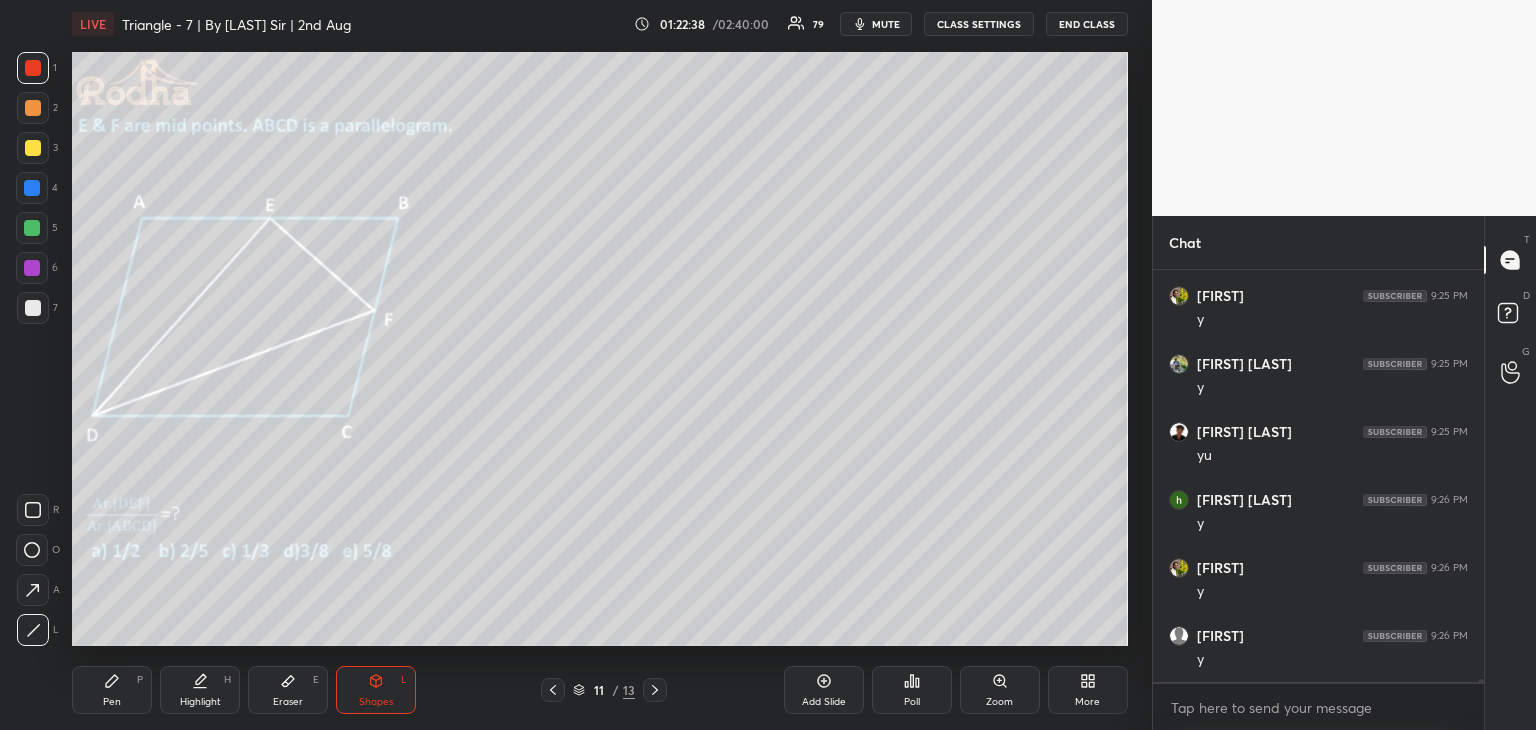 click on "Pen" at bounding box center [112, 702] 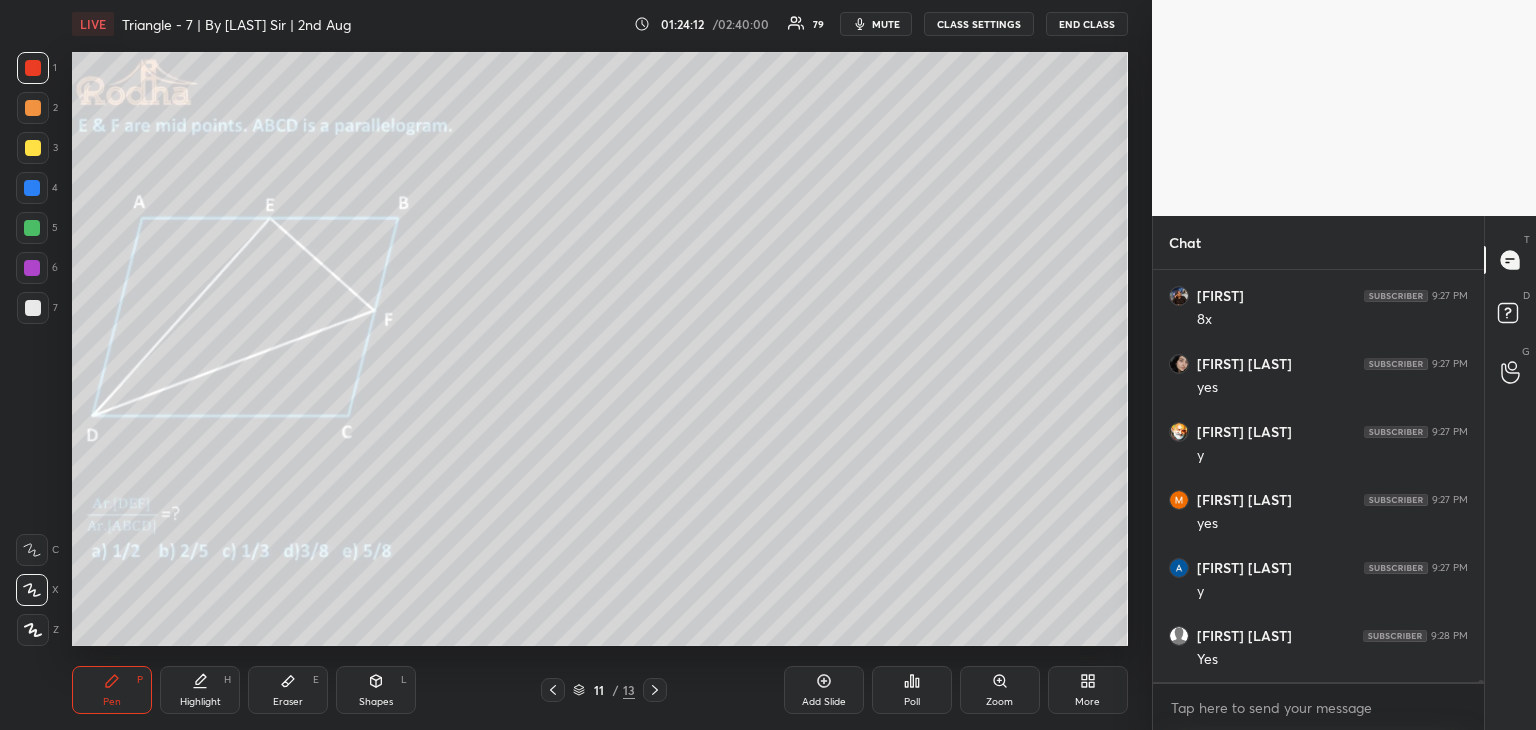 scroll, scrollTop: 69716, scrollLeft: 0, axis: vertical 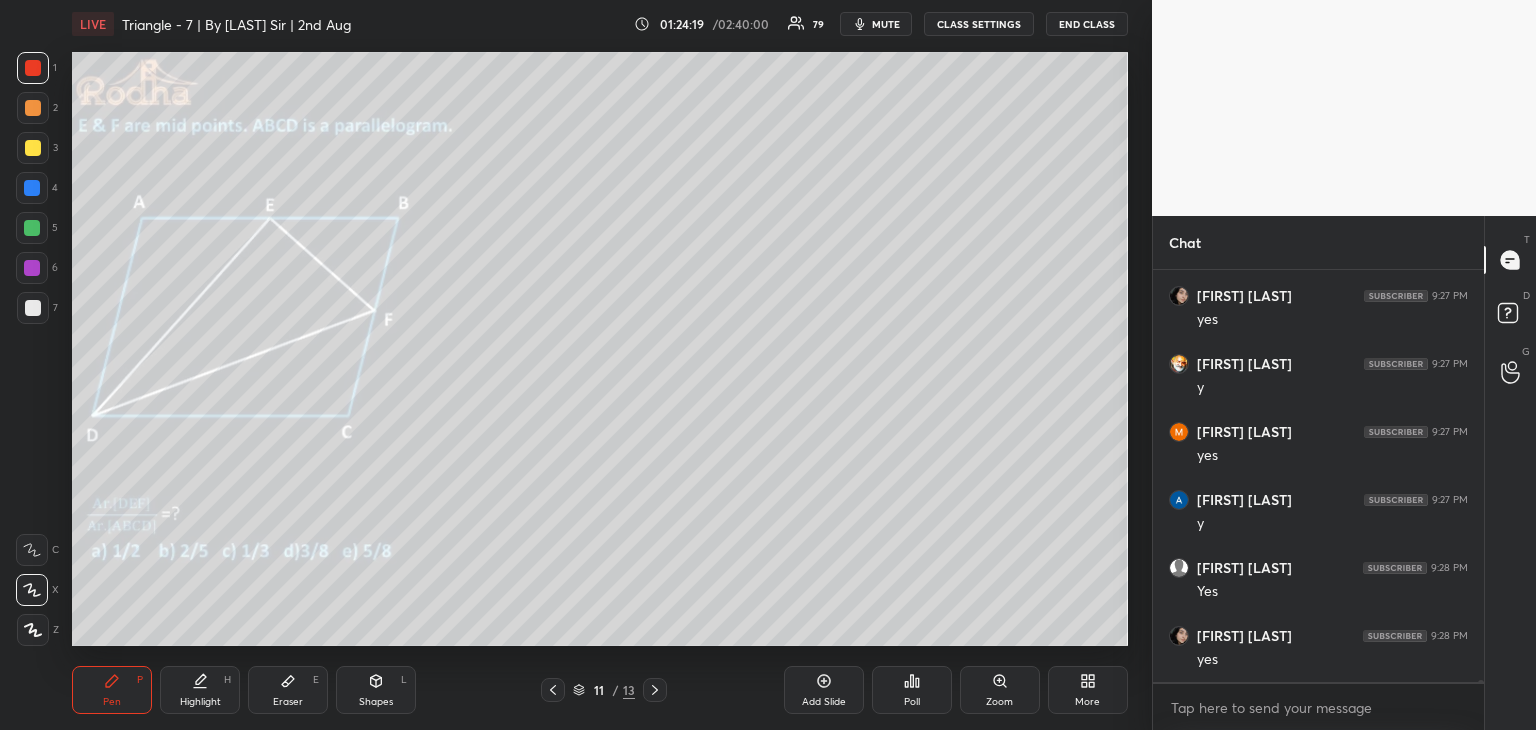drag, startPoint x: 290, startPoint y: 687, endPoint x: 292, endPoint y: 663, distance: 24.083189 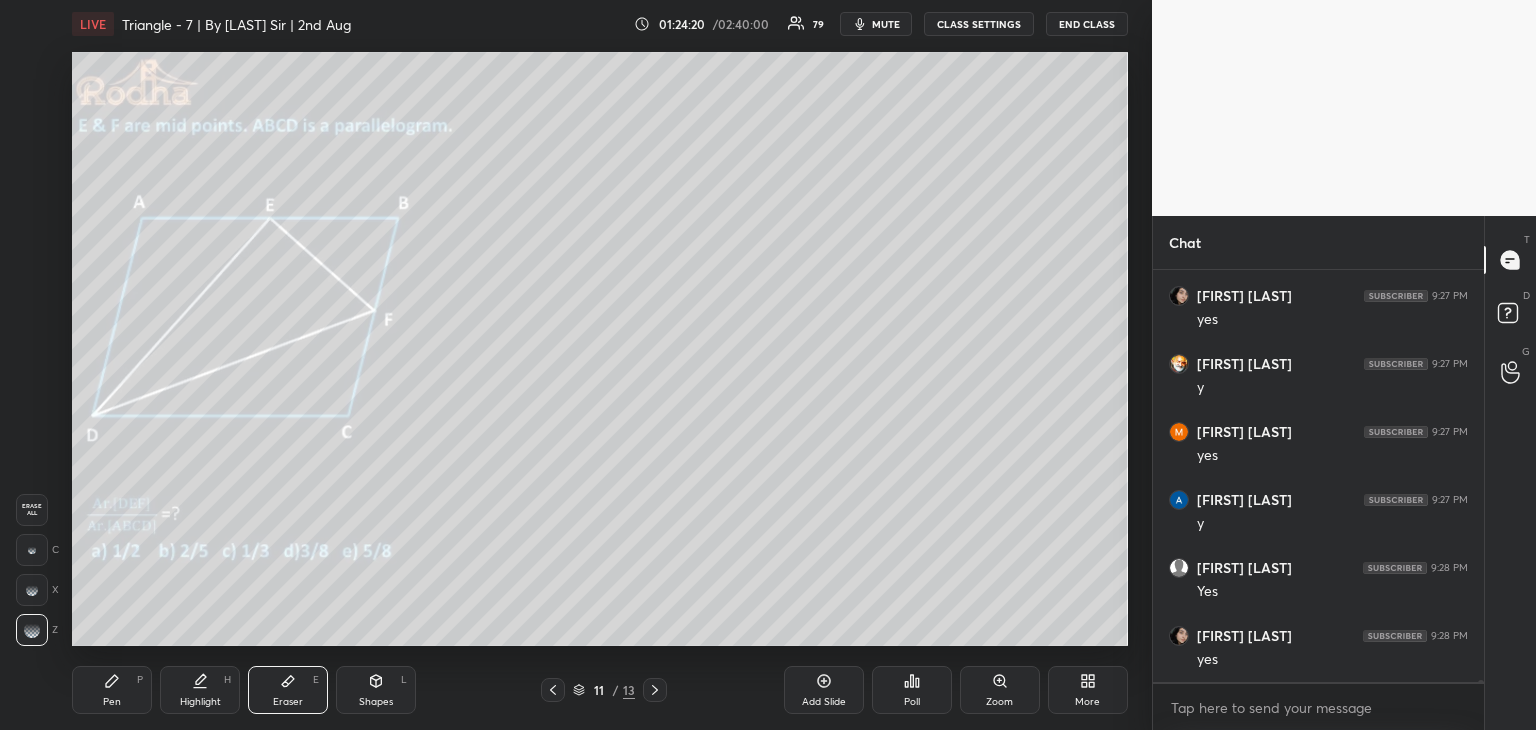 click 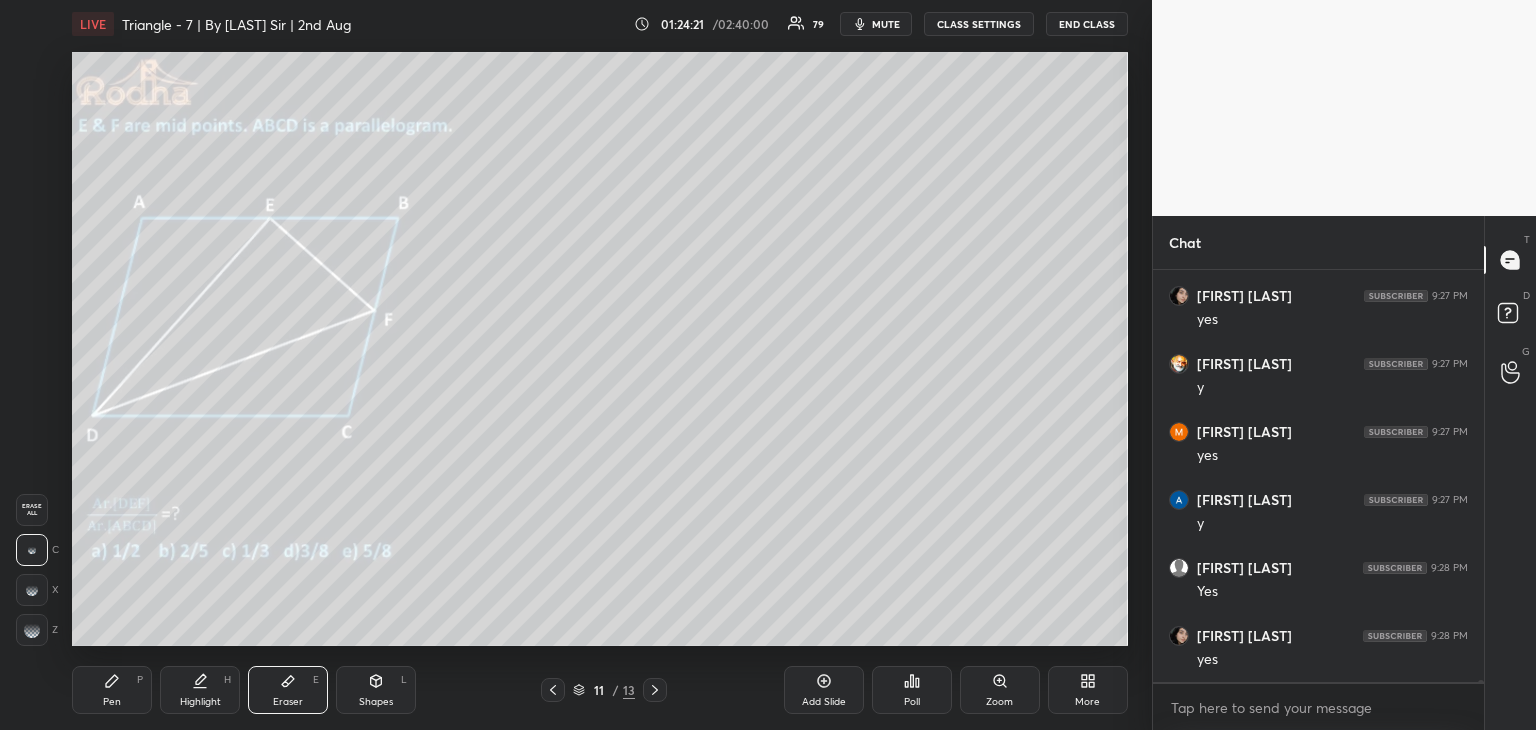 click on "Pen P" at bounding box center [112, 690] 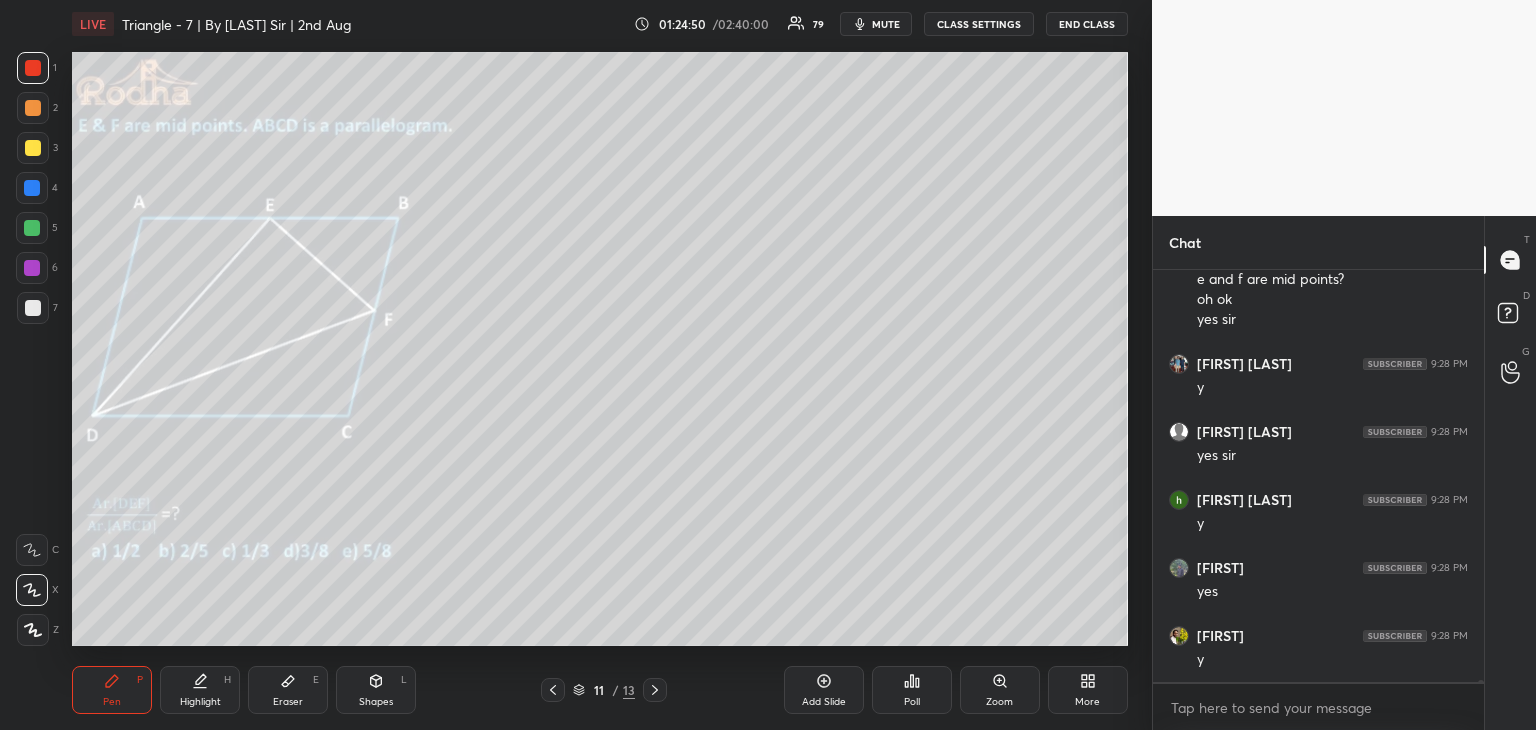 scroll, scrollTop: 70232, scrollLeft: 0, axis: vertical 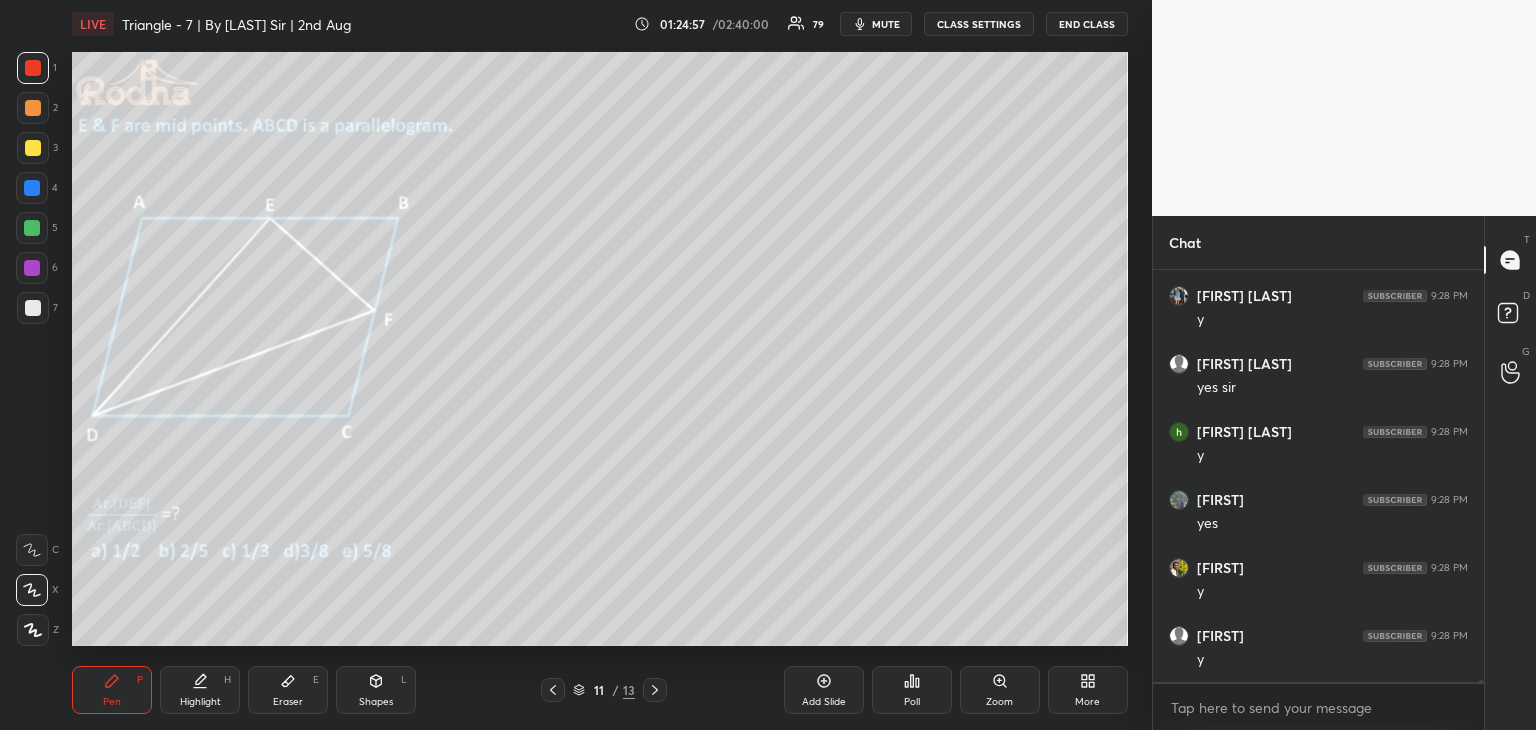 click on "Eraser" at bounding box center (288, 702) 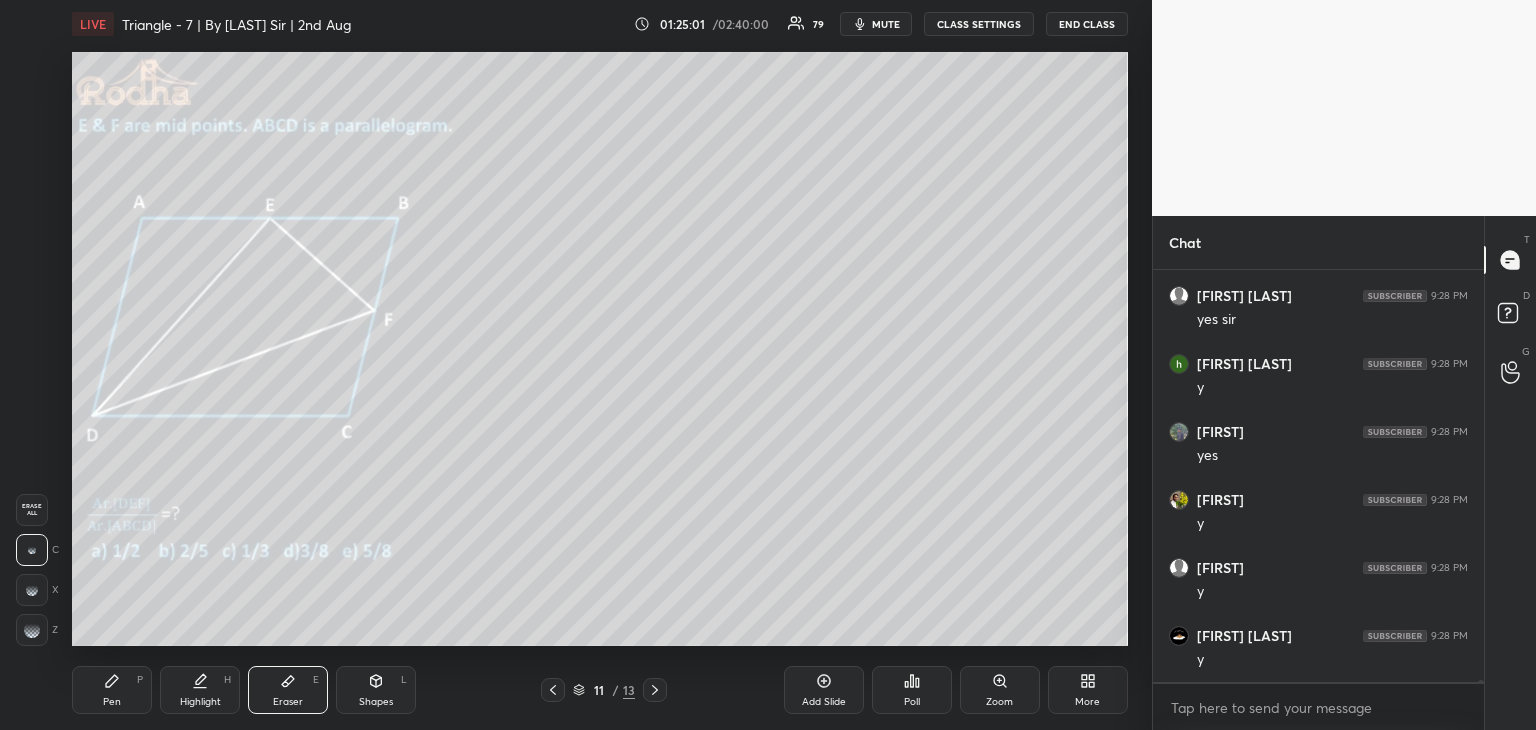 drag, startPoint x: 108, startPoint y: 706, endPoint x: 109, endPoint y: 667, distance: 39.012817 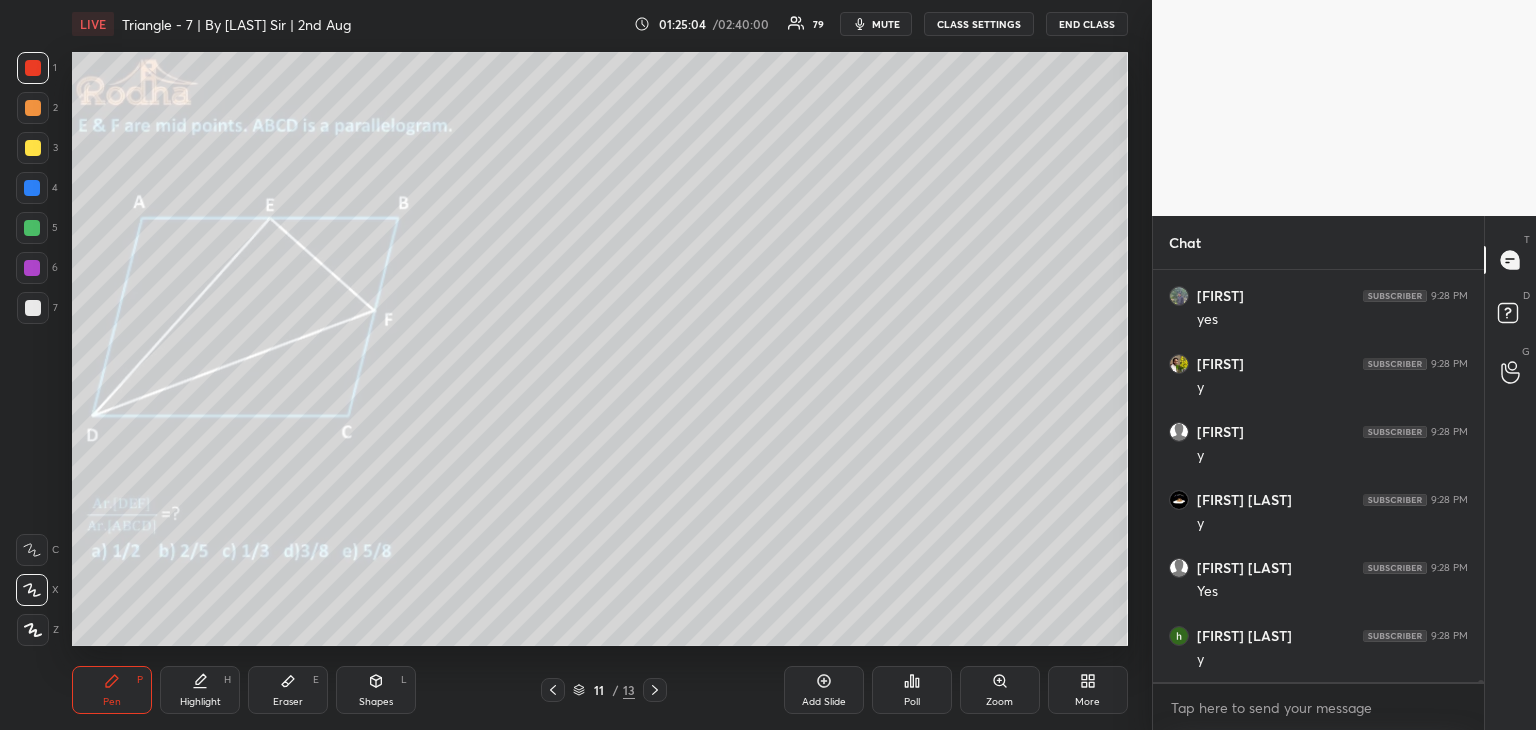 scroll, scrollTop: 70504, scrollLeft: 0, axis: vertical 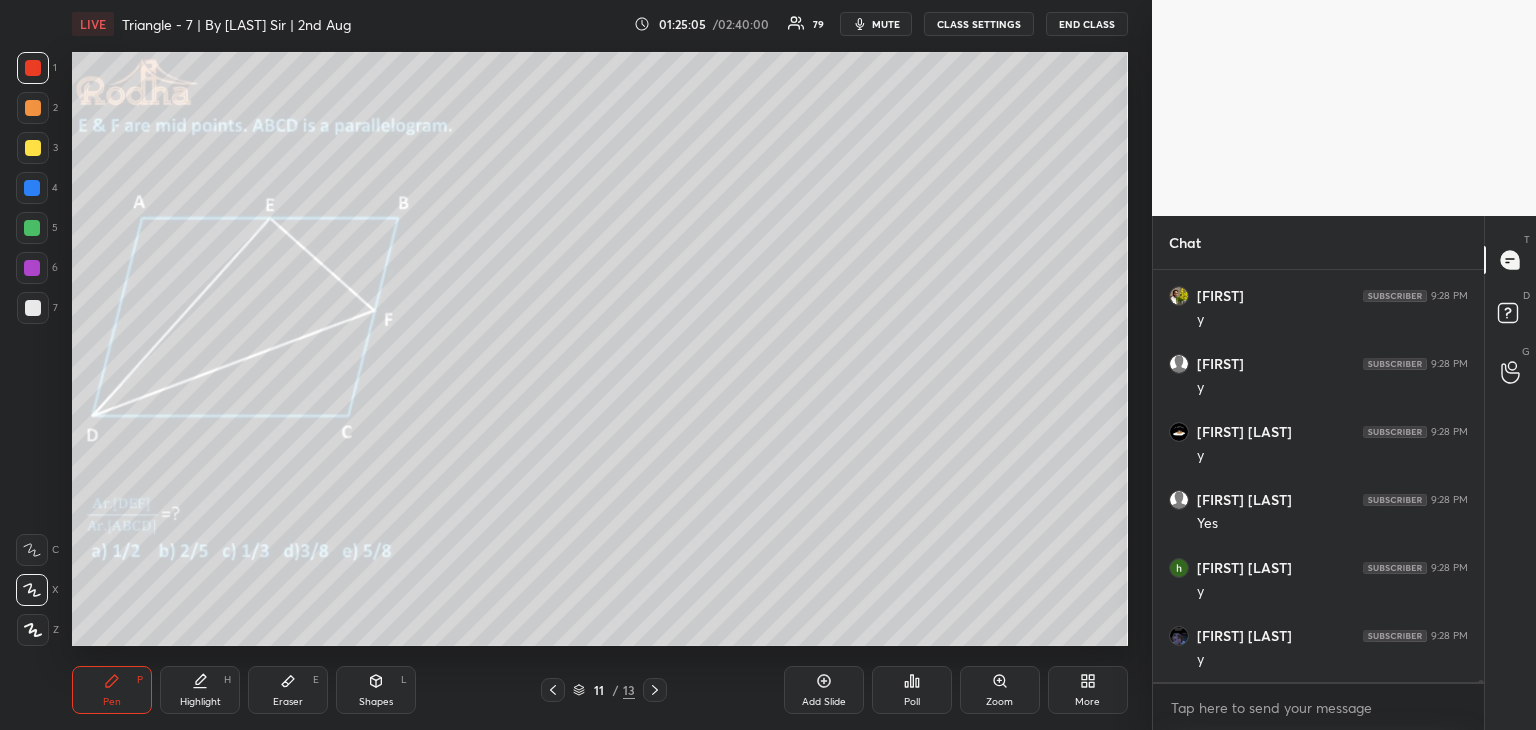 click 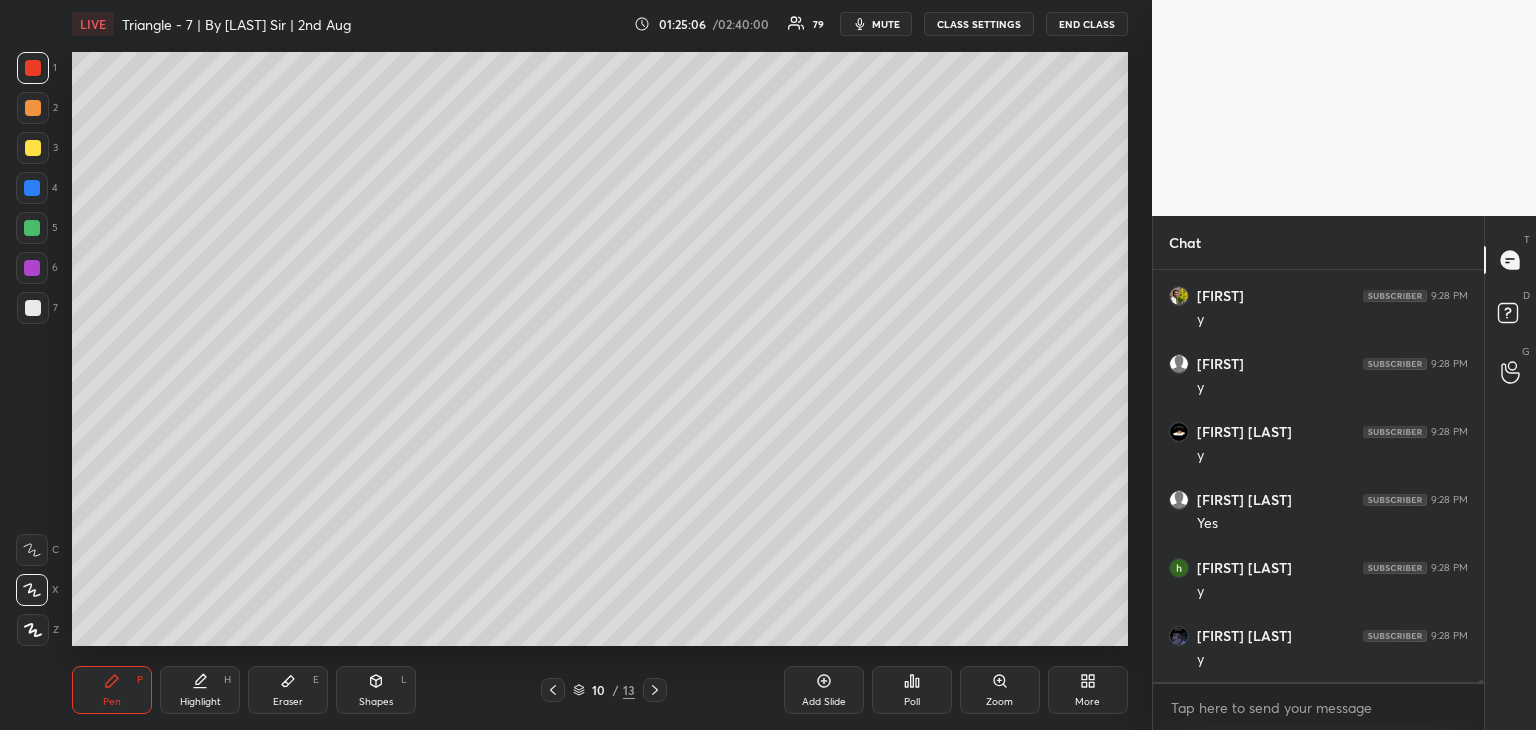 click 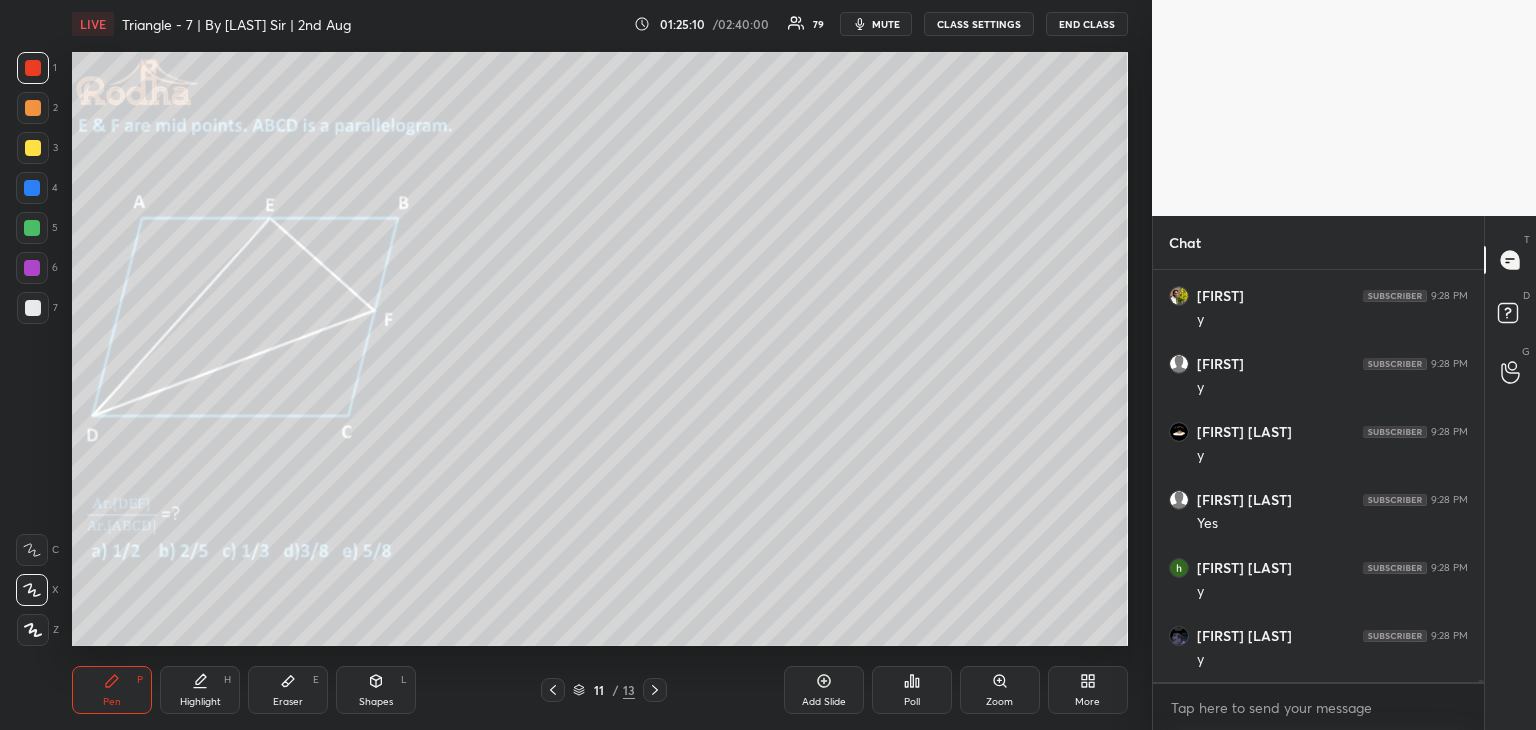 scroll, scrollTop: 70572, scrollLeft: 0, axis: vertical 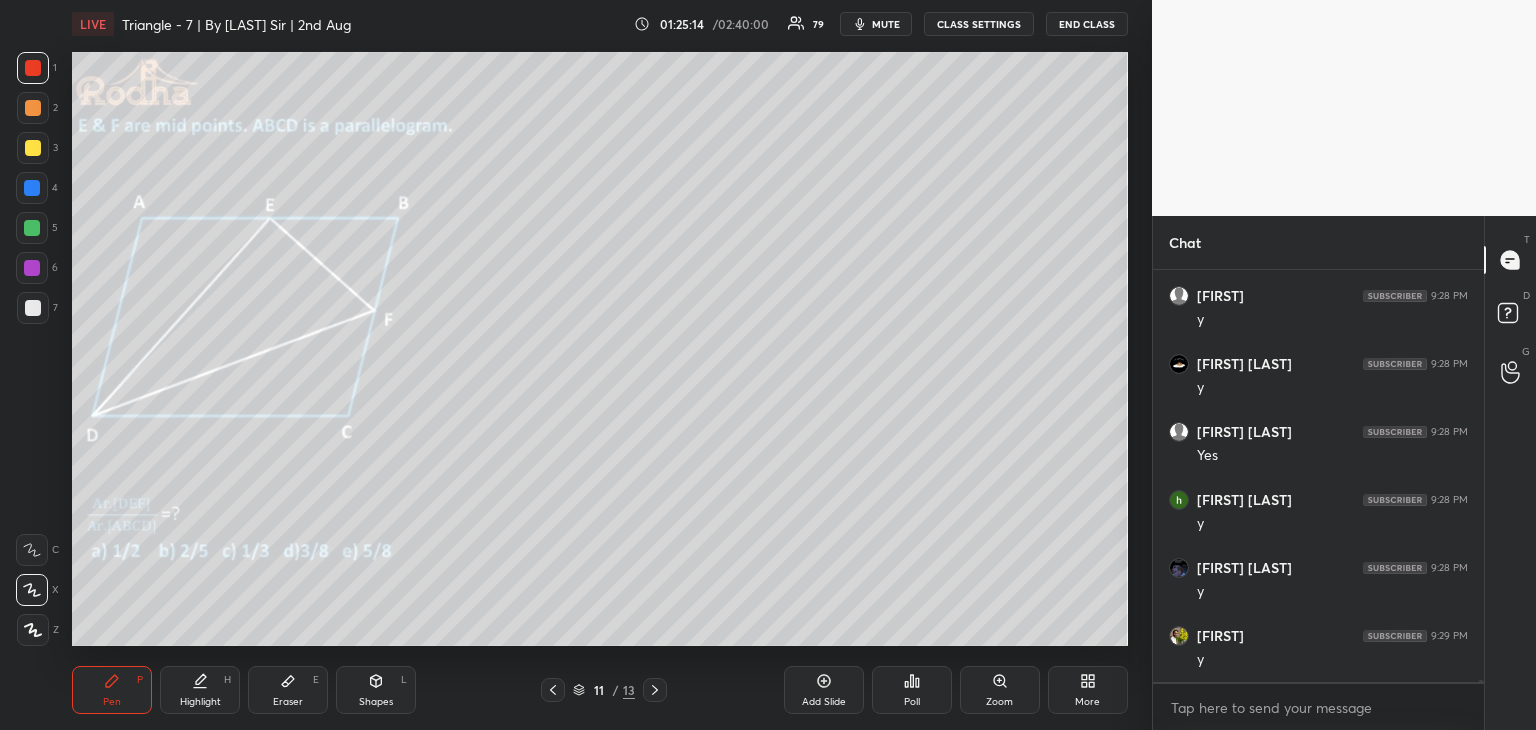 drag, startPoint x: 377, startPoint y: 691, endPoint x: 364, endPoint y: 646, distance: 46.840153 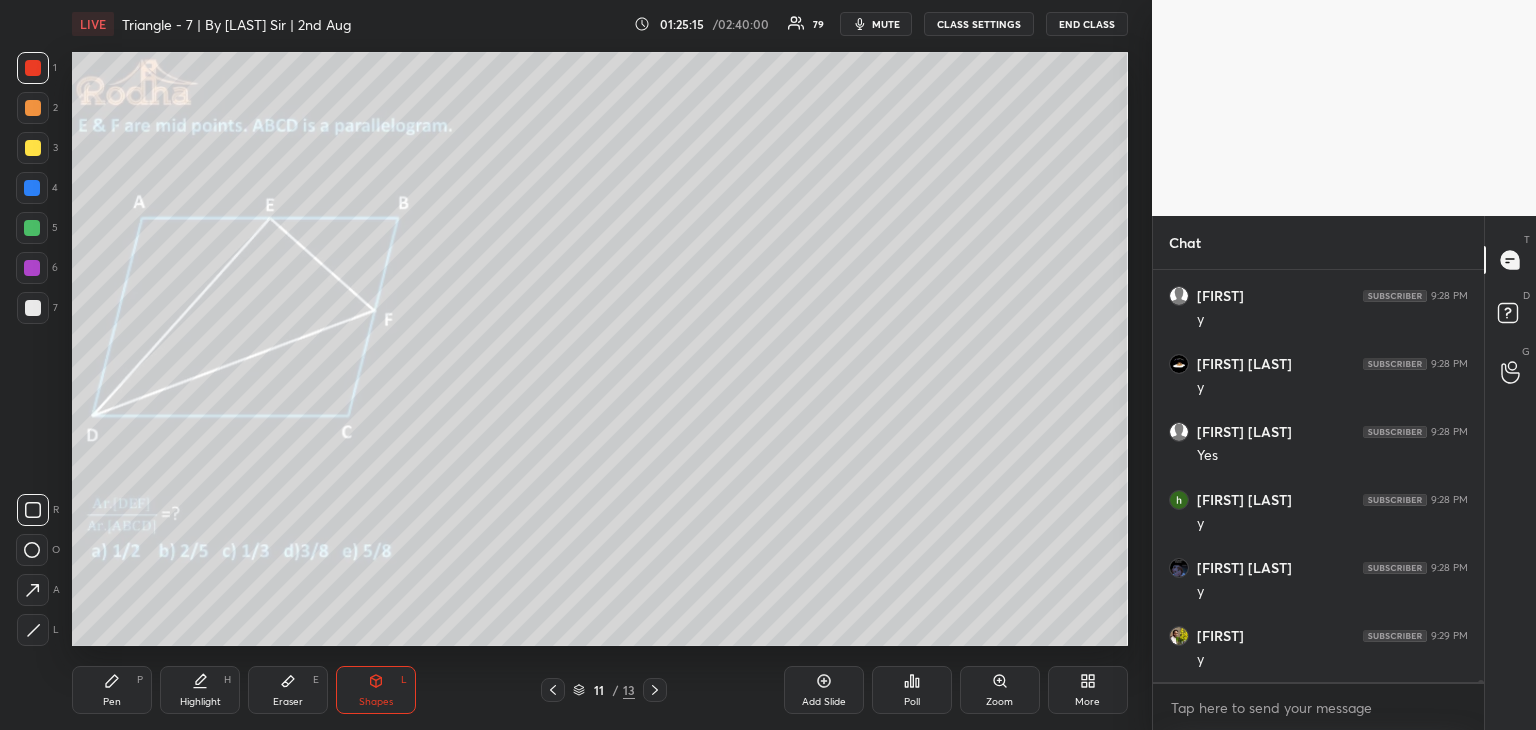 click at bounding box center (32, 188) 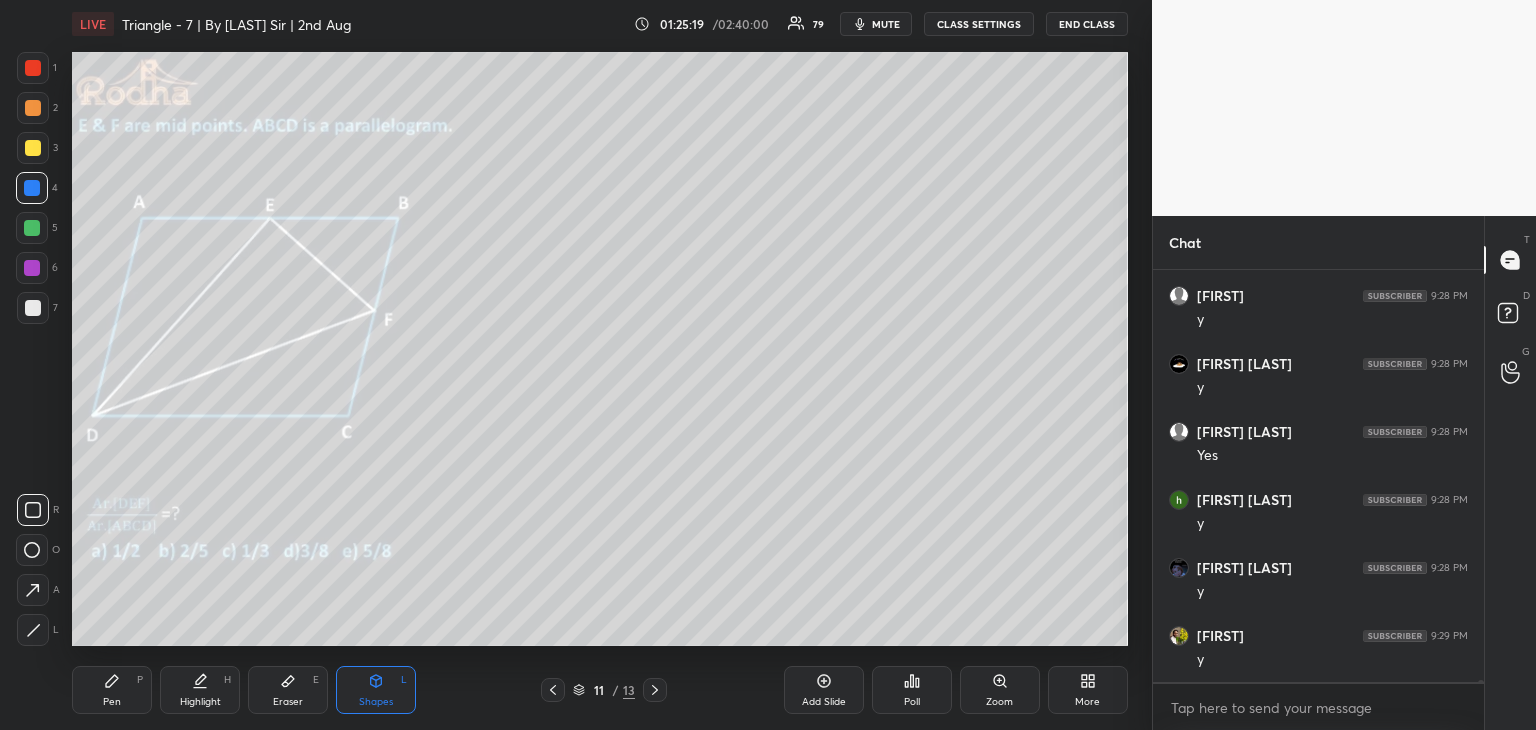 click at bounding box center [32, 228] 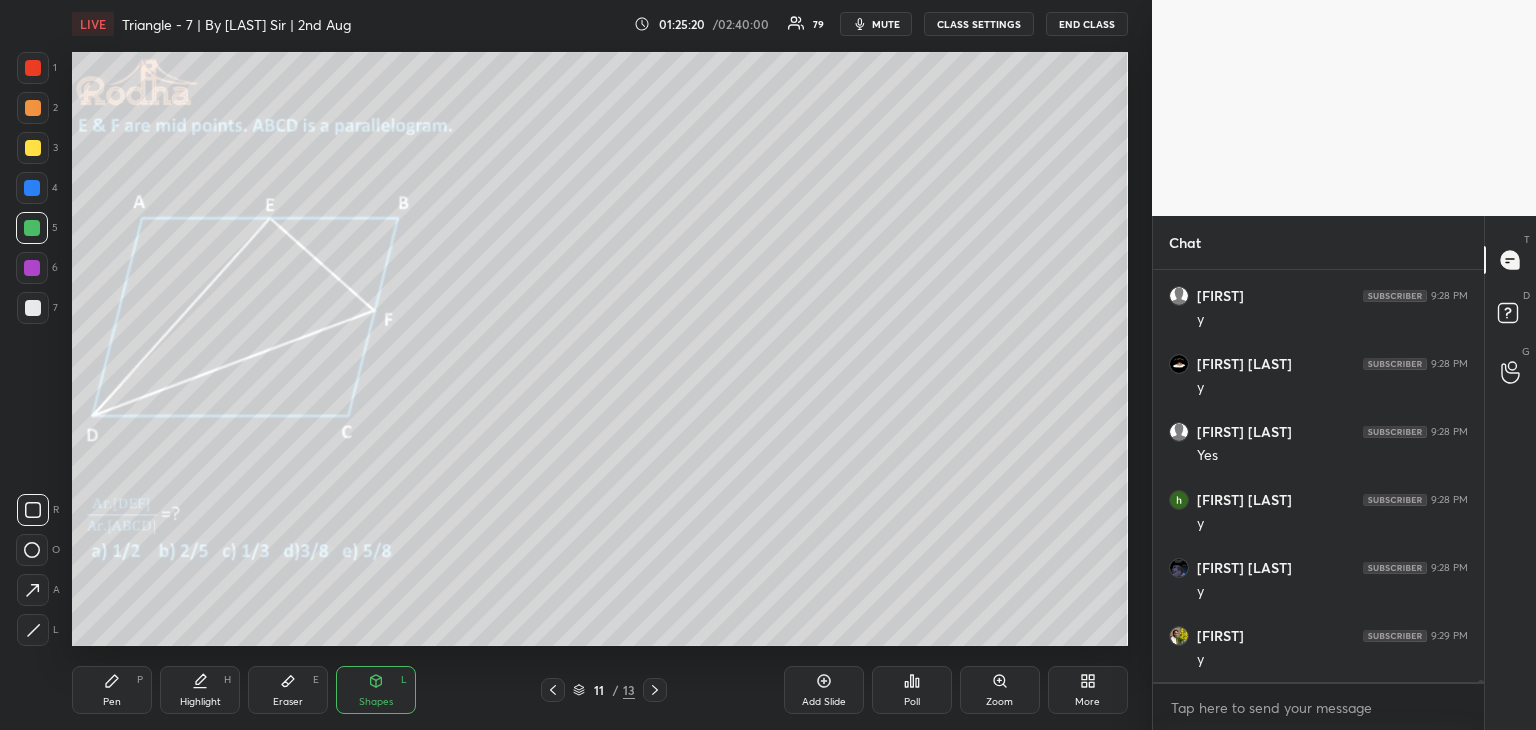 drag, startPoint x: 44, startPoint y: 626, endPoint x: 64, endPoint y: 596, distance: 36.05551 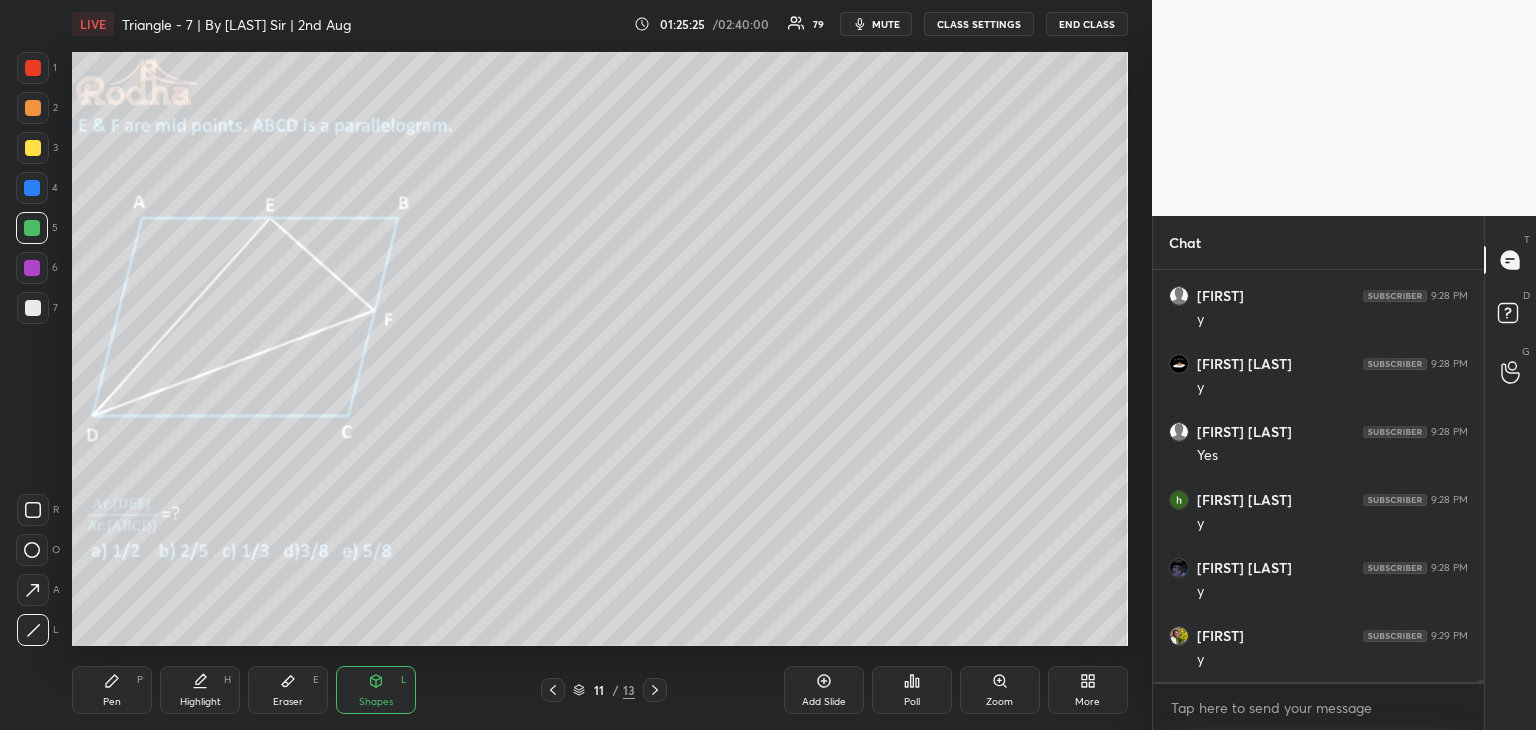 click on "Pen P" at bounding box center (112, 690) 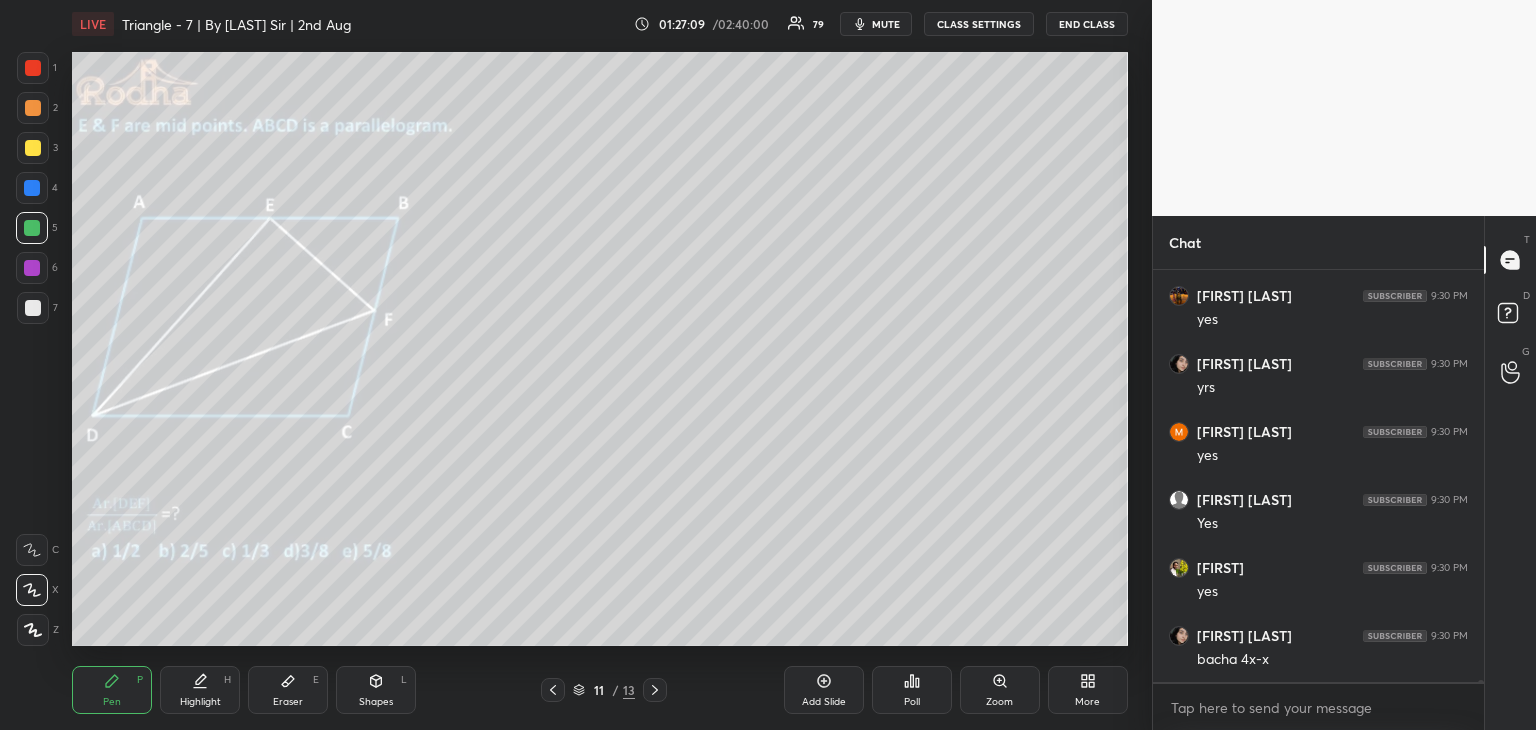 scroll, scrollTop: 72360, scrollLeft: 0, axis: vertical 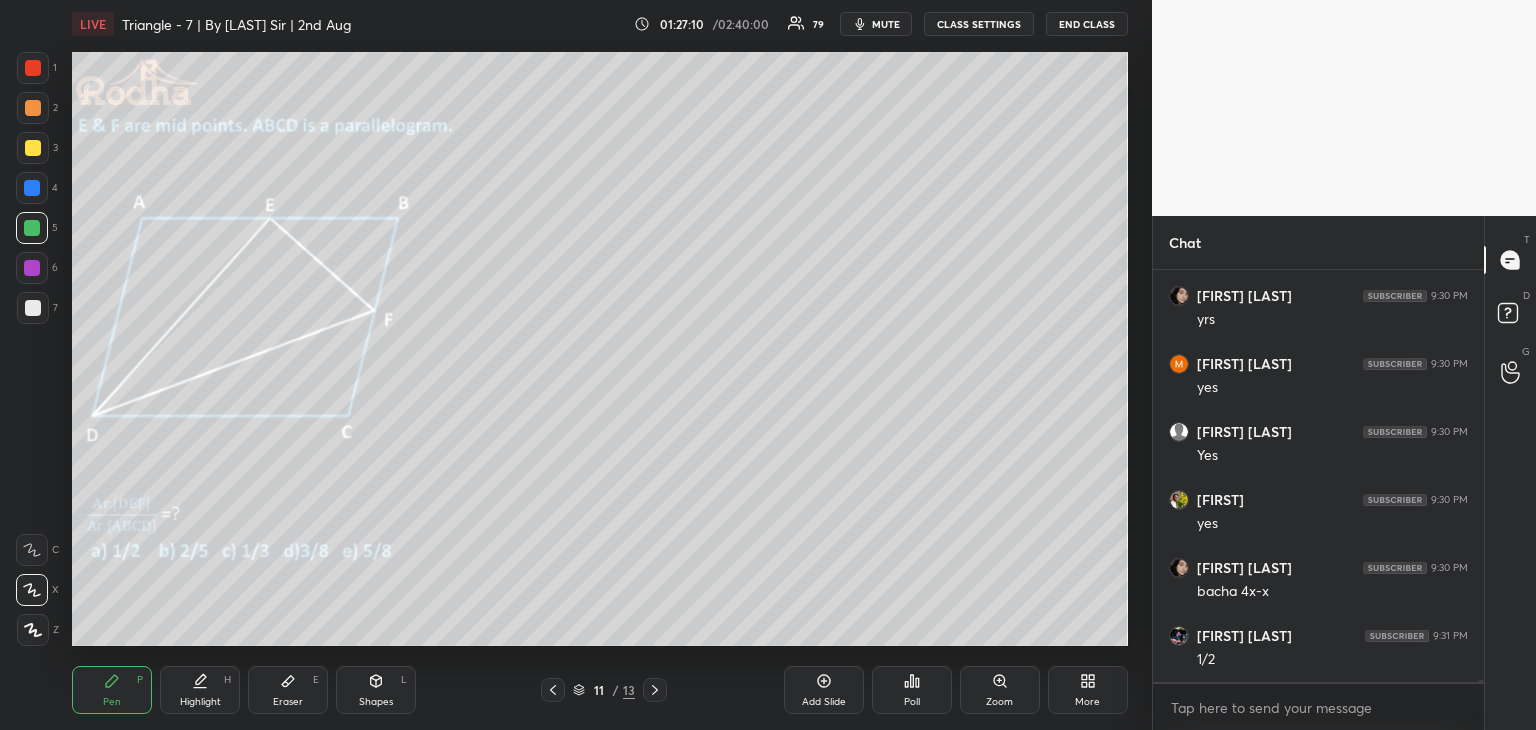 click on "Eraser" at bounding box center (288, 702) 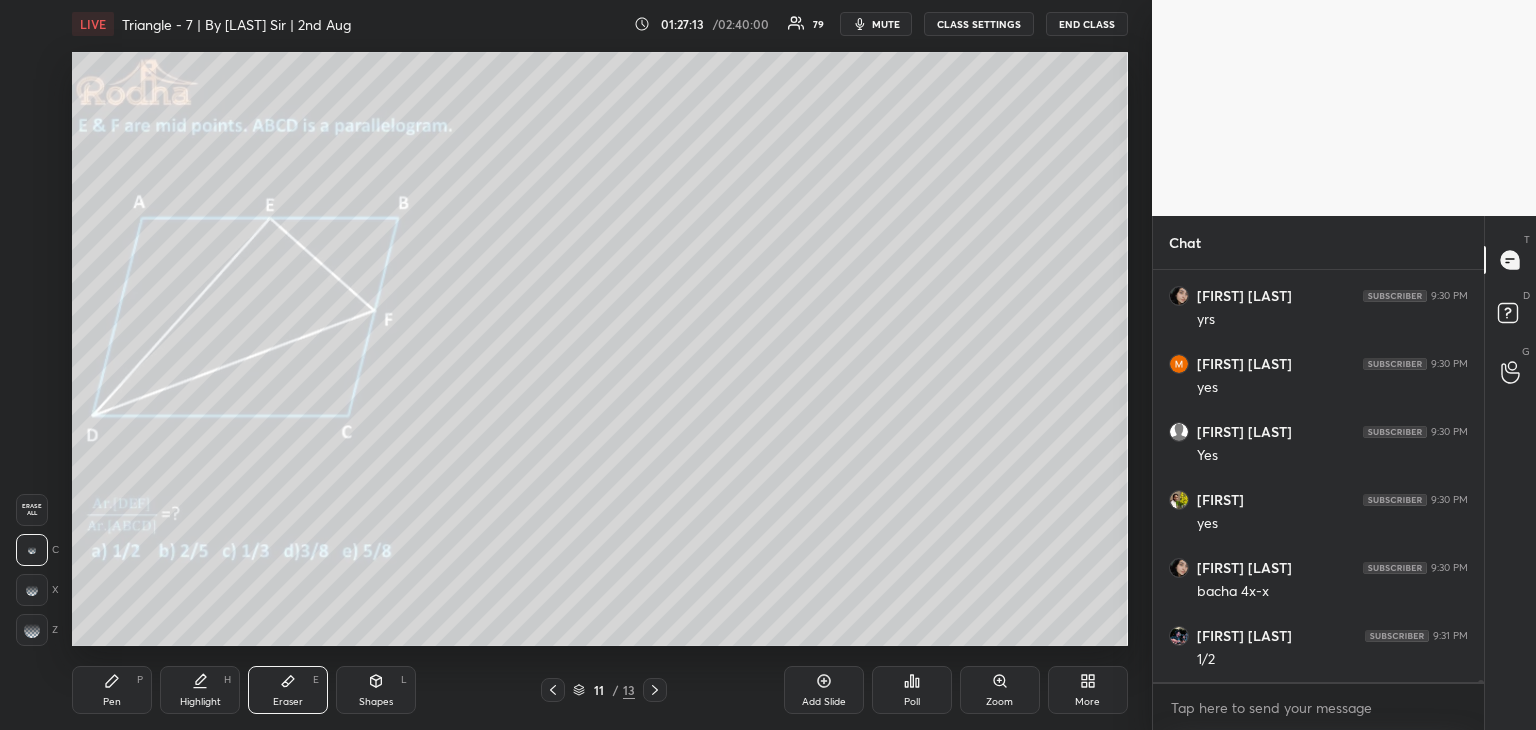drag, startPoint x: 28, startPoint y: 641, endPoint x: 67, endPoint y: 618, distance: 45.276924 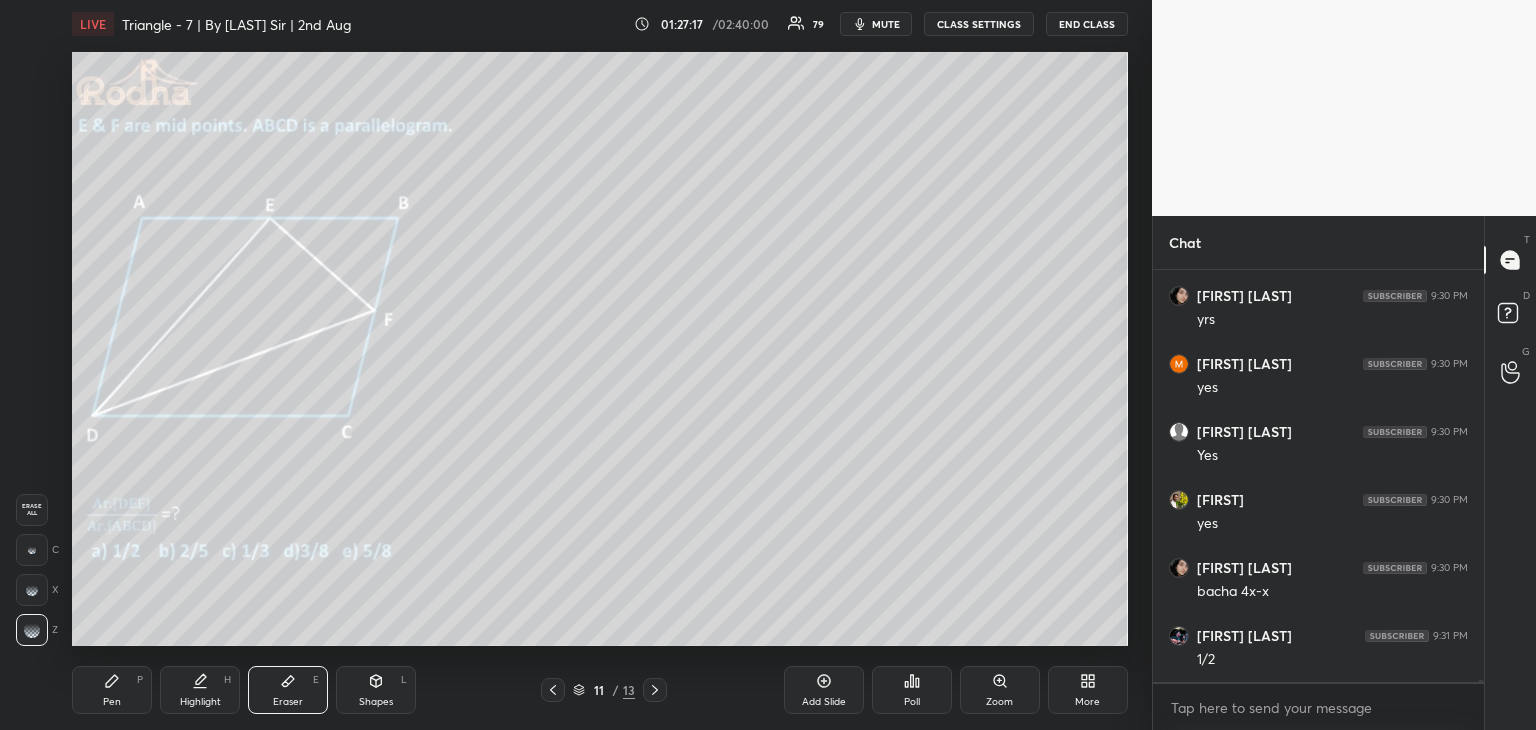 click on "Pen P" at bounding box center [112, 690] 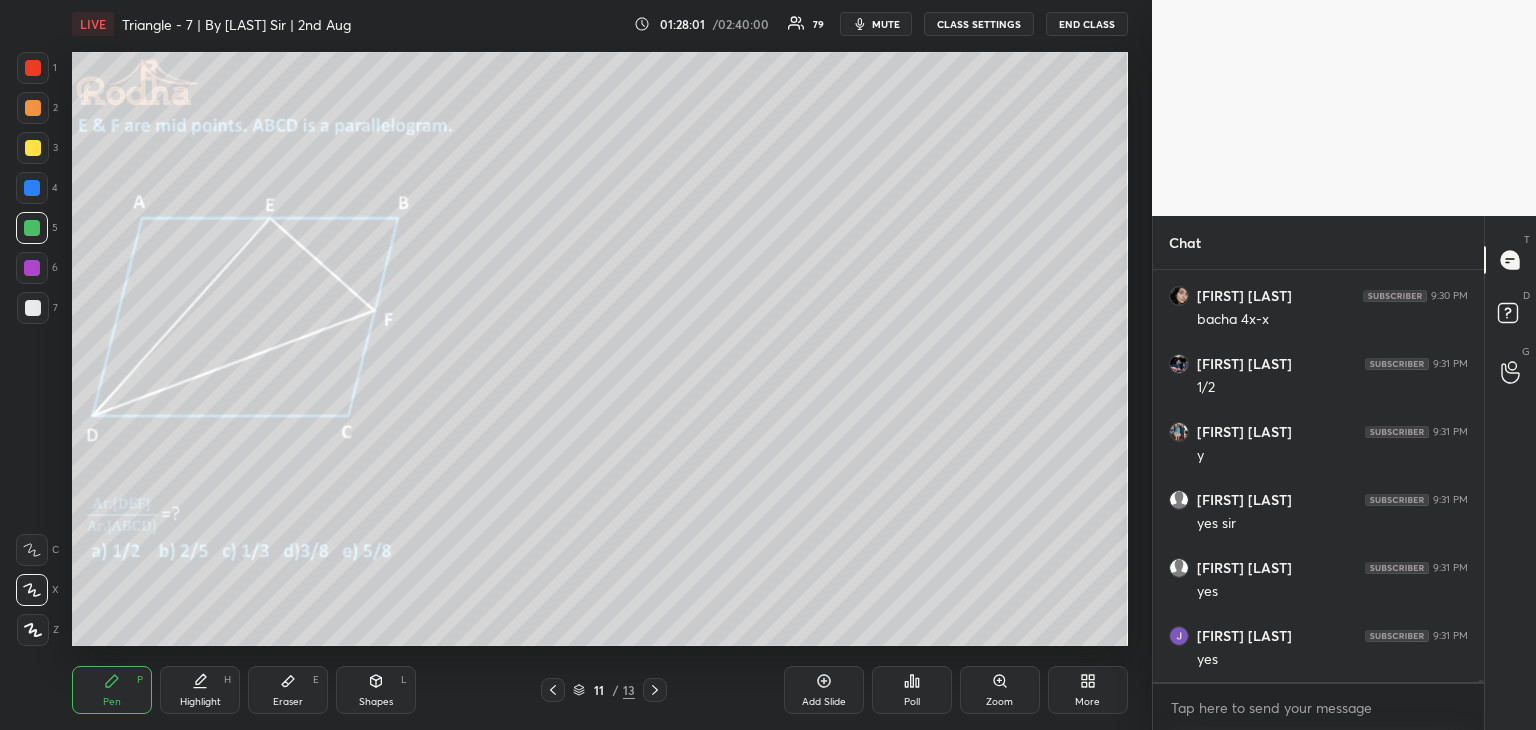 scroll, scrollTop: 72700, scrollLeft: 0, axis: vertical 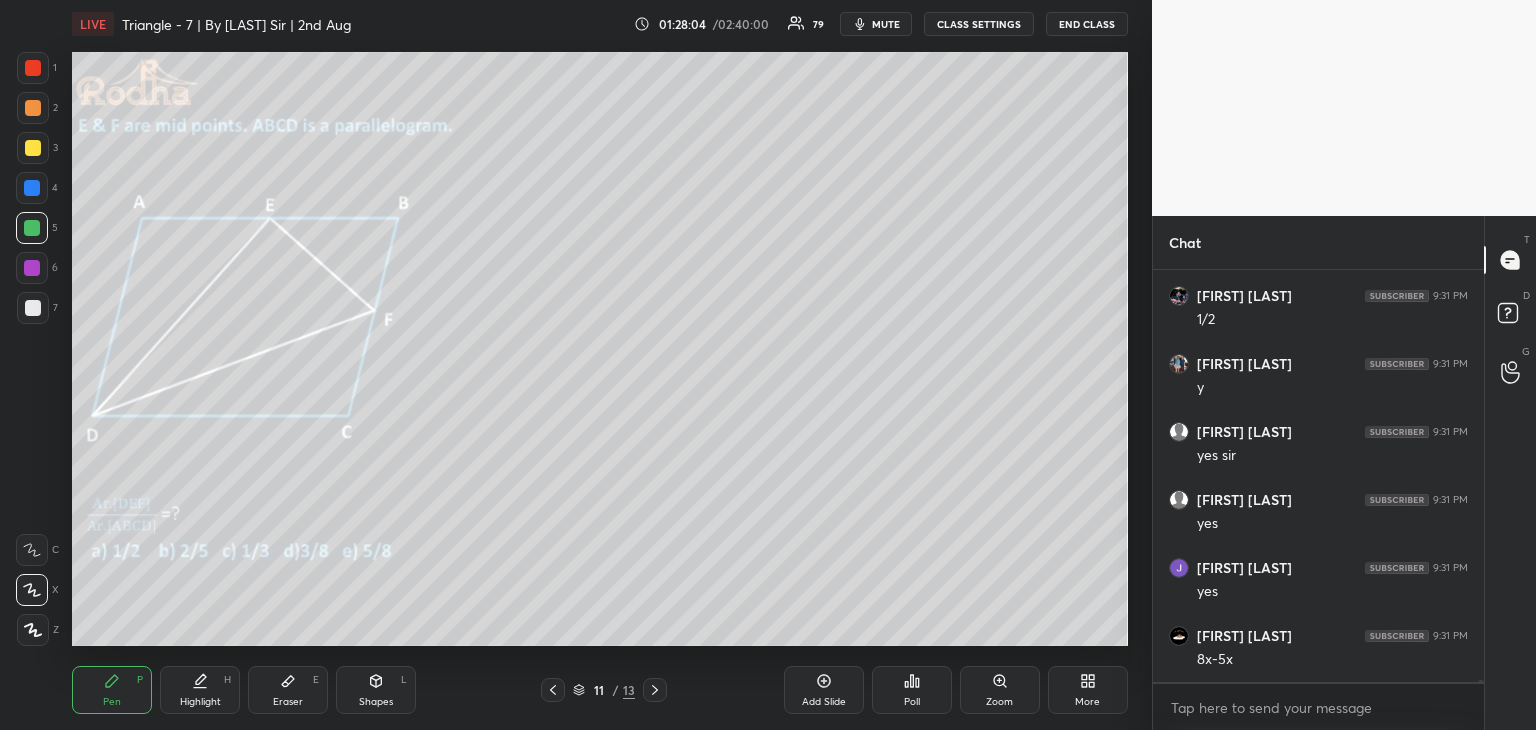 click at bounding box center (32, 188) 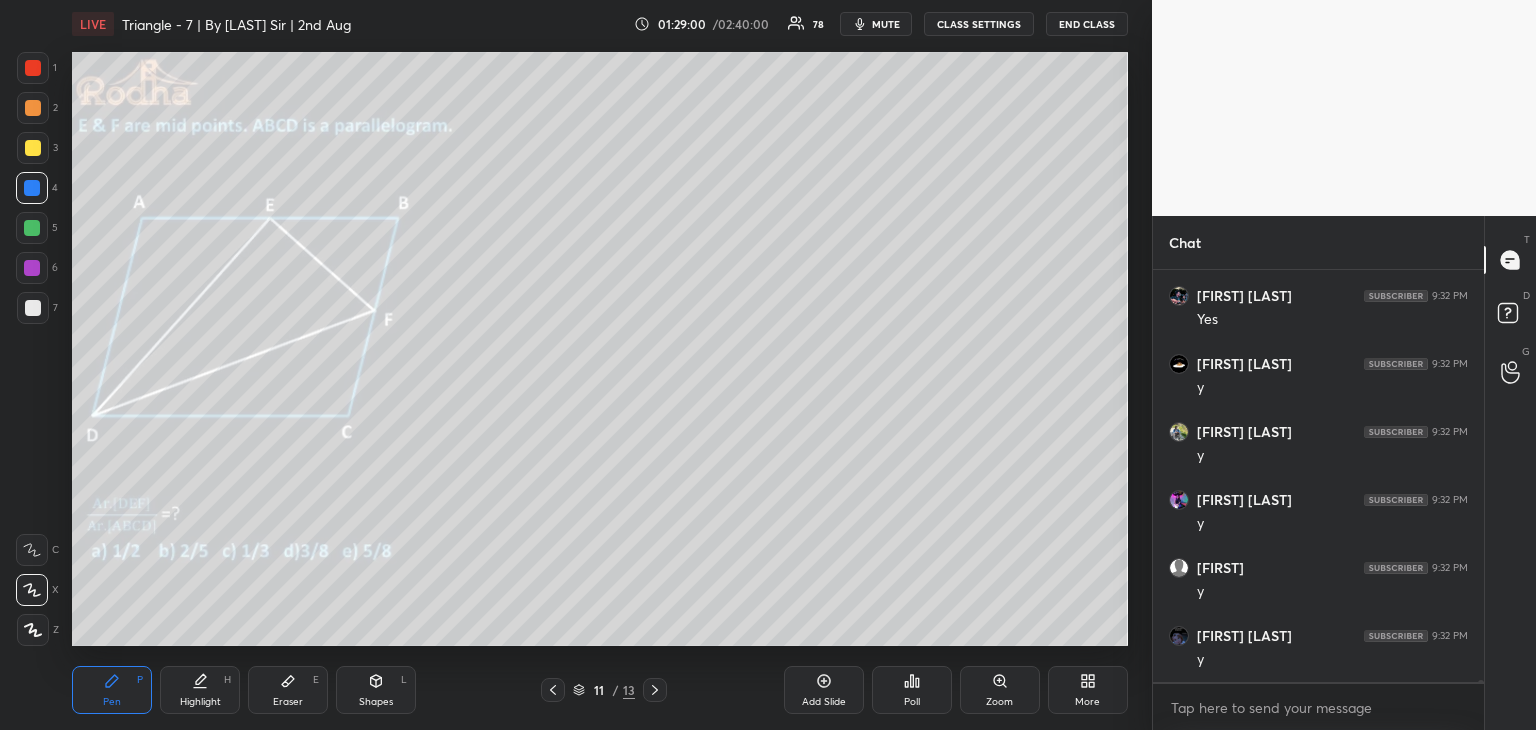 scroll, scrollTop: 74012, scrollLeft: 0, axis: vertical 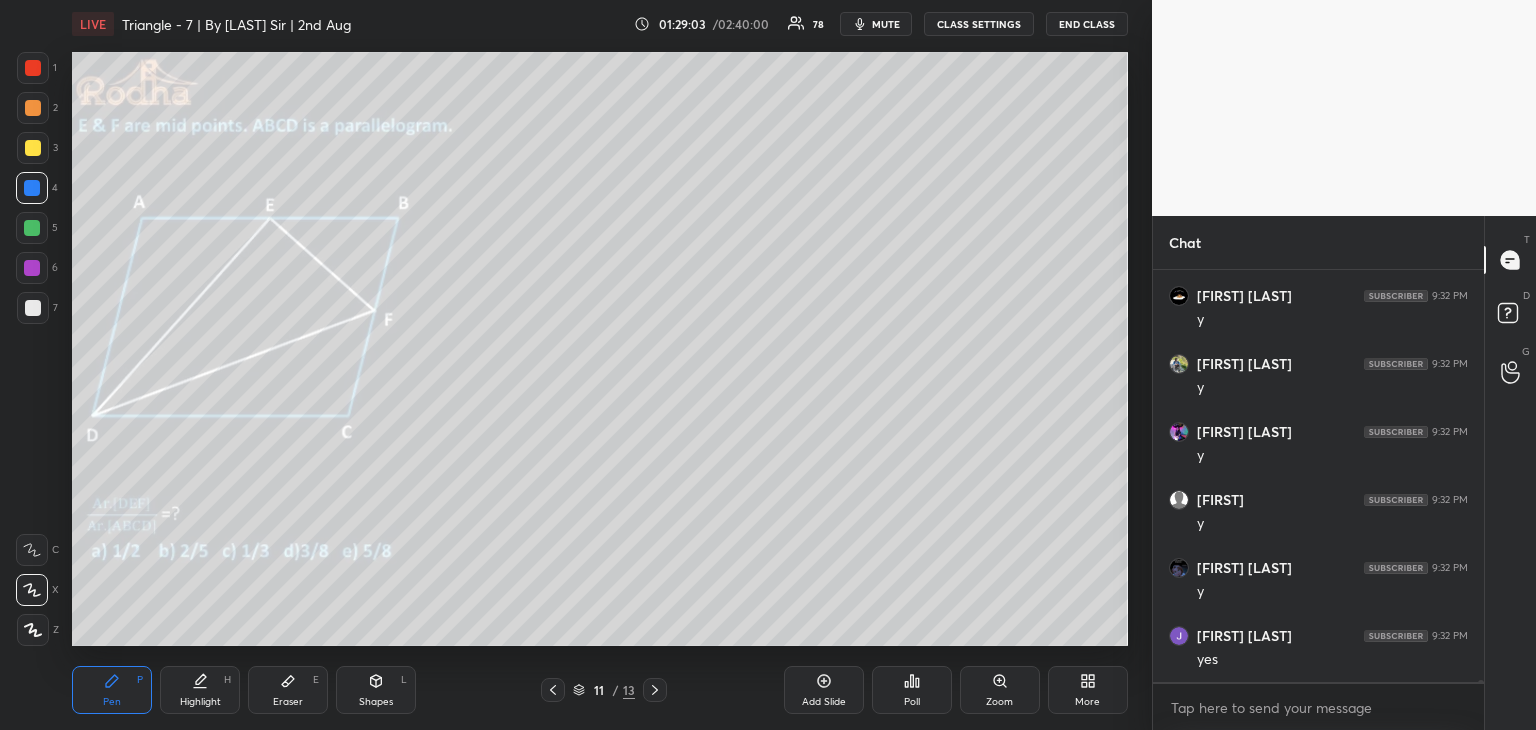 click 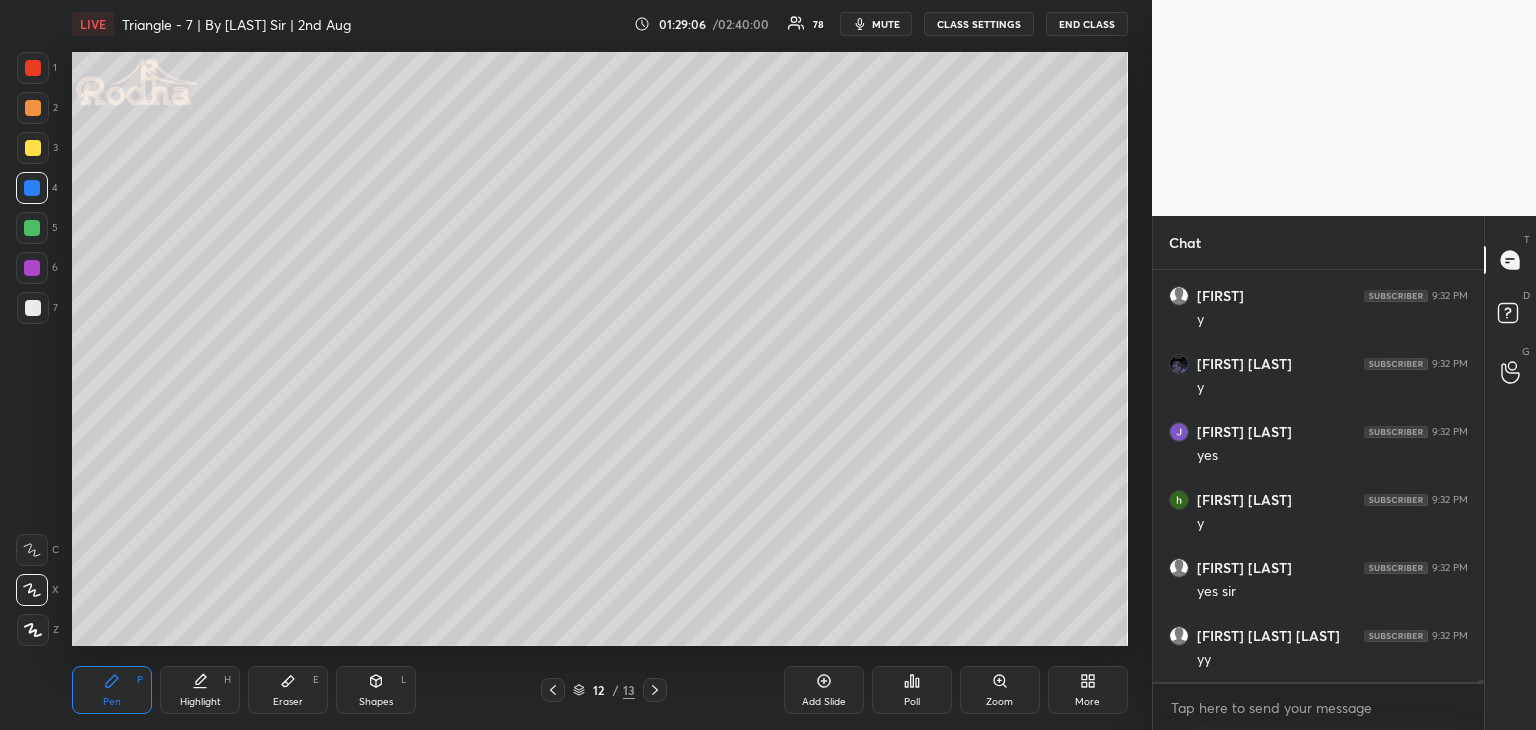 scroll, scrollTop: 74284, scrollLeft: 0, axis: vertical 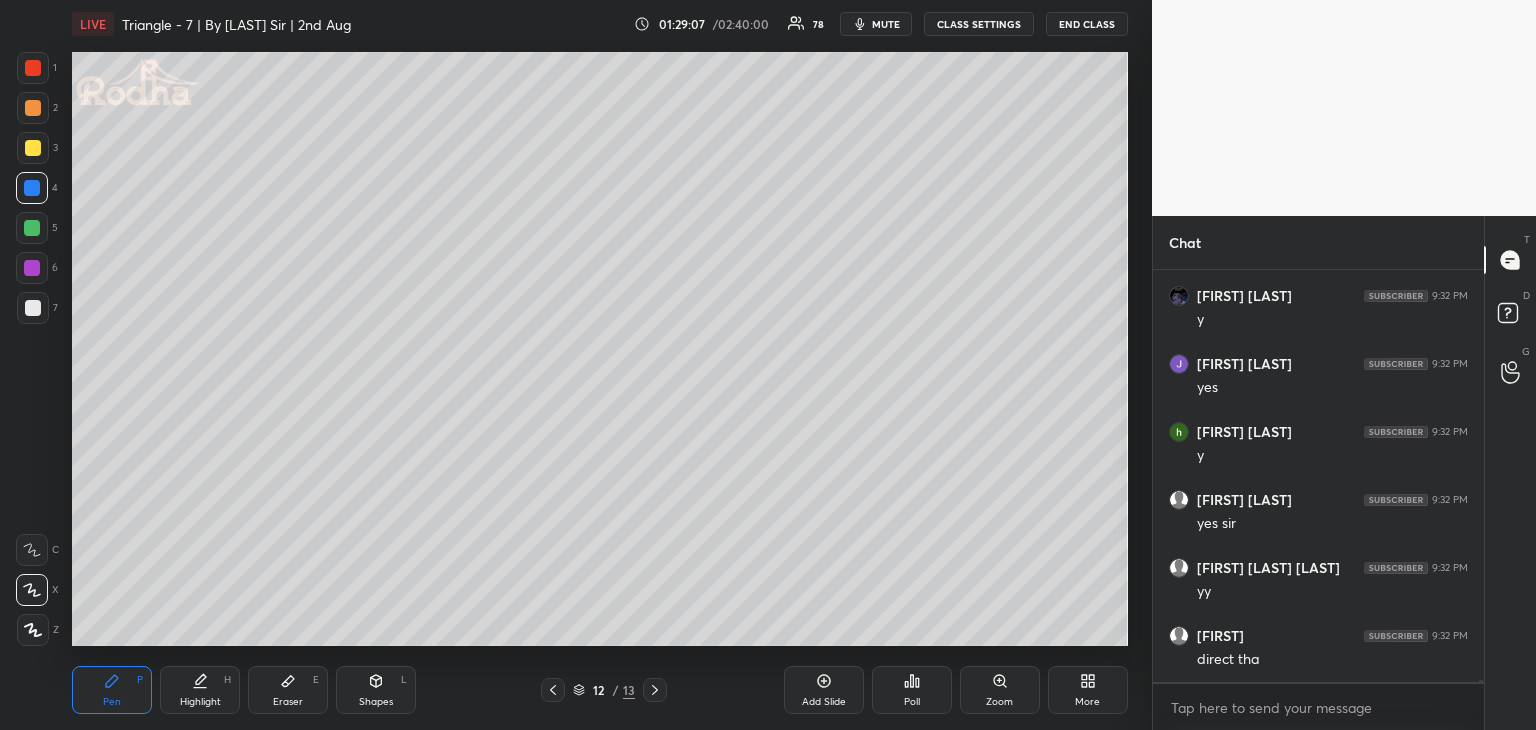 click 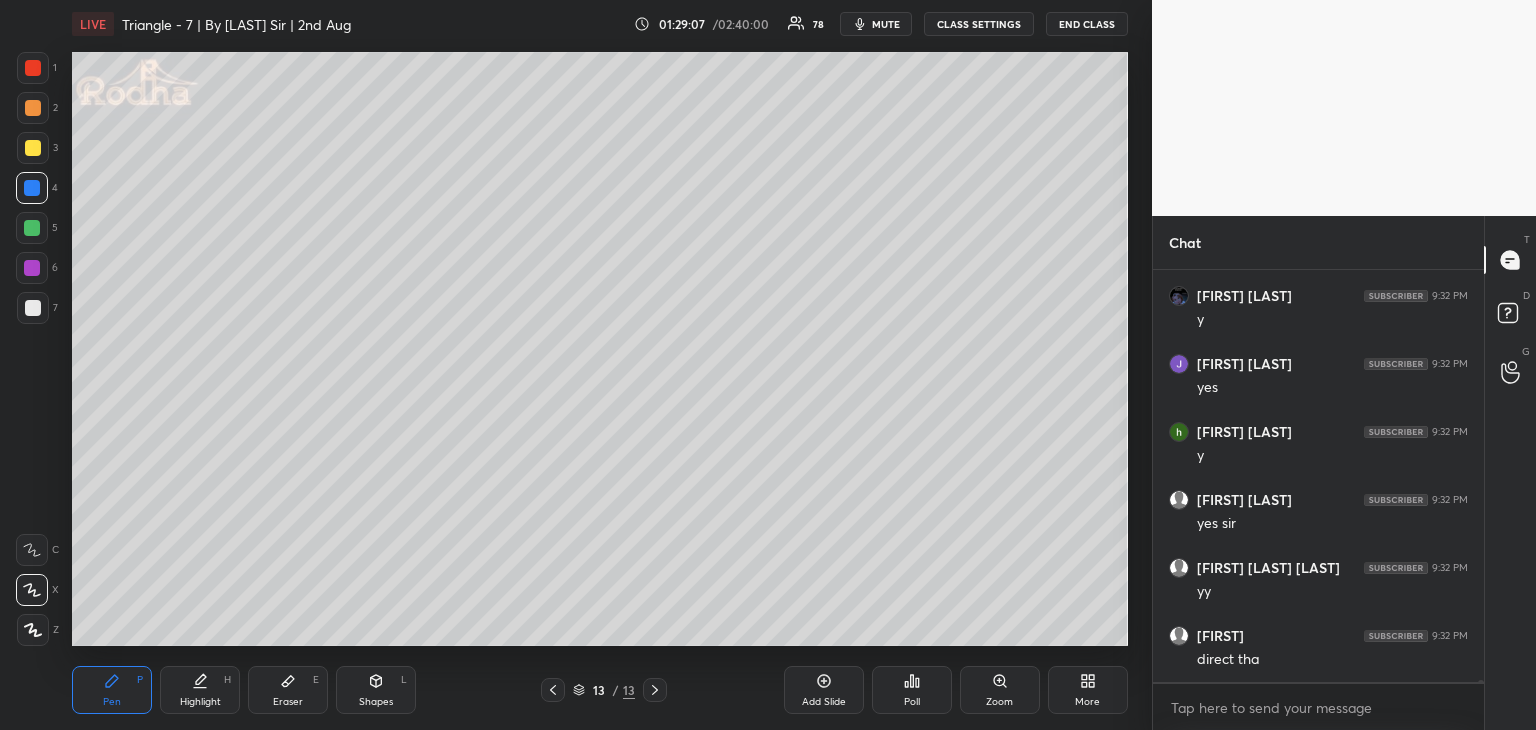 click 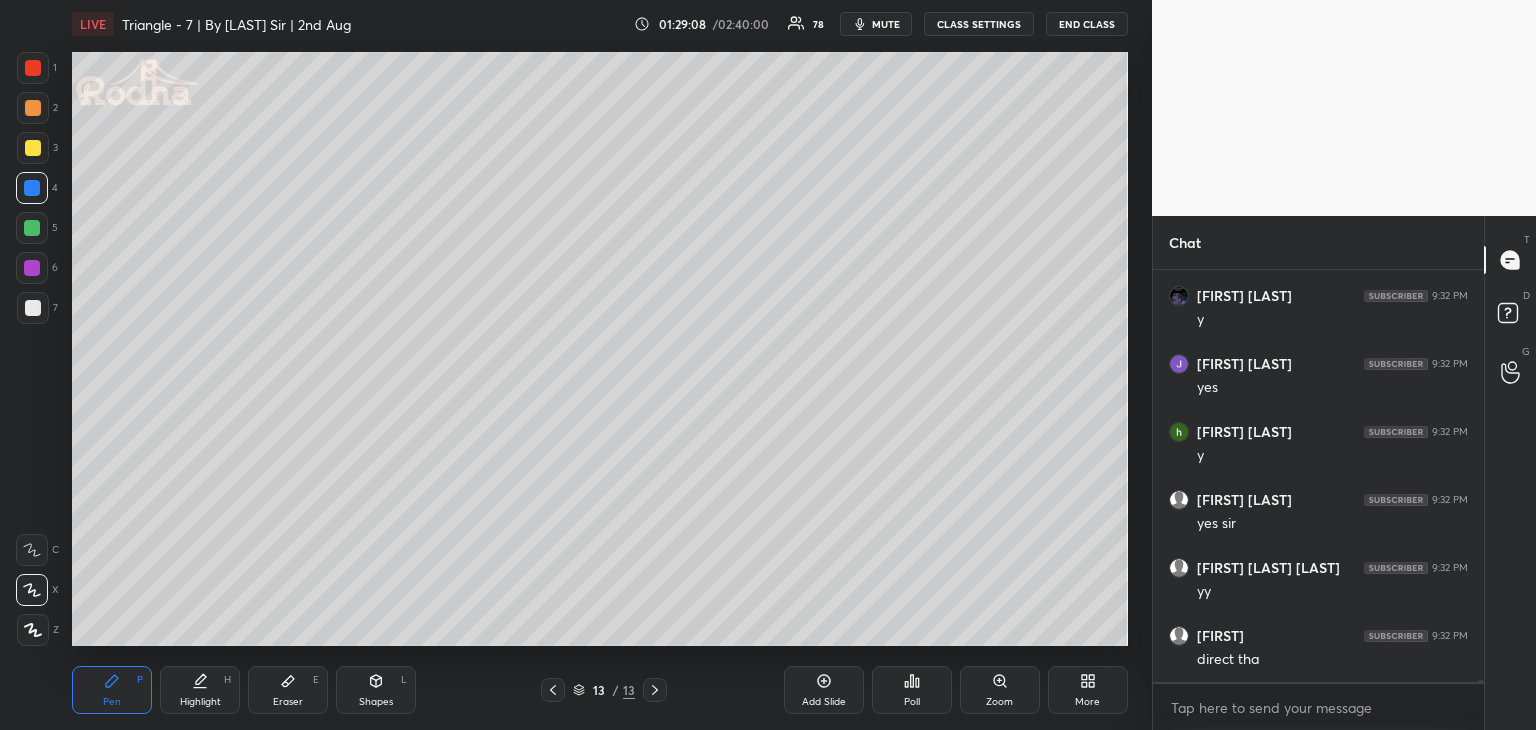 click at bounding box center [553, 690] 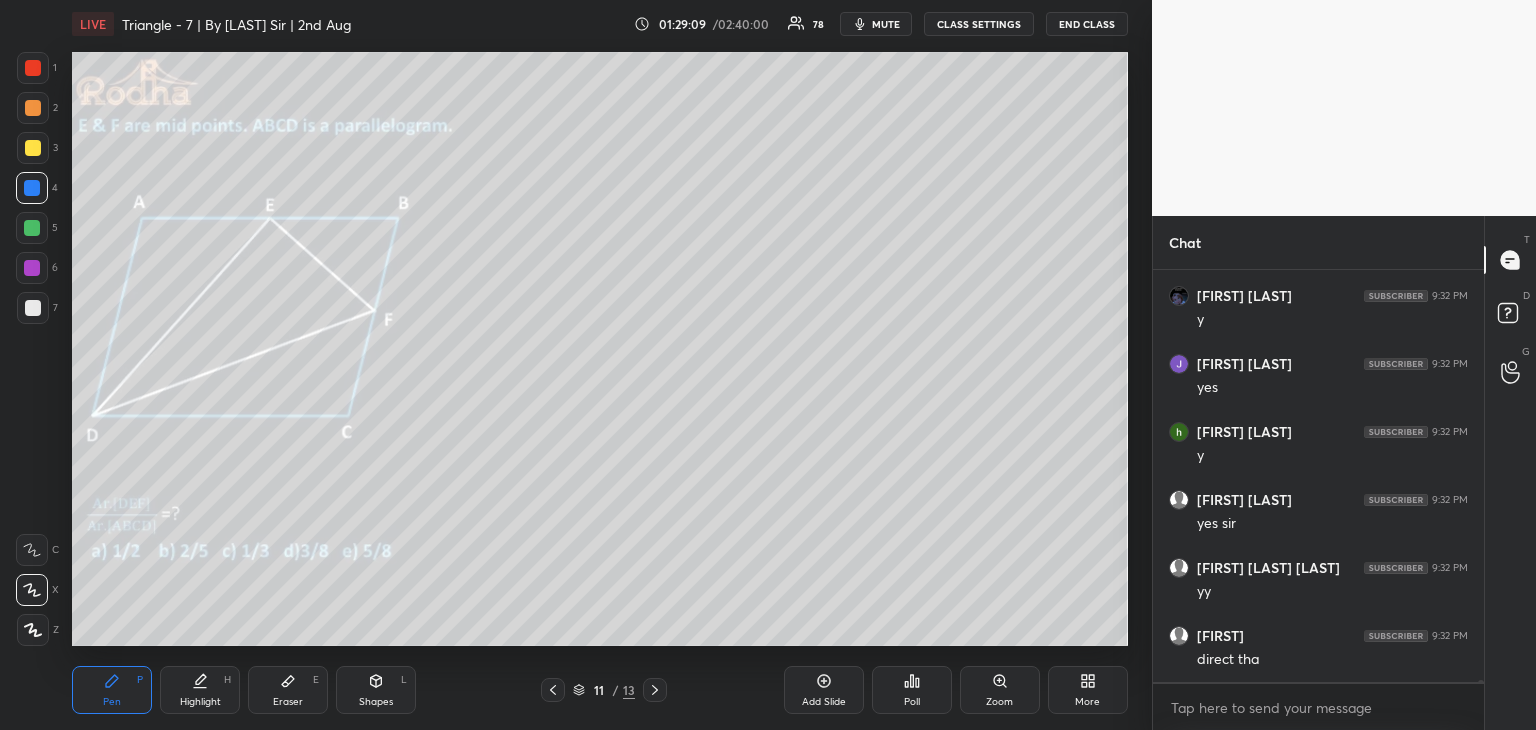 click 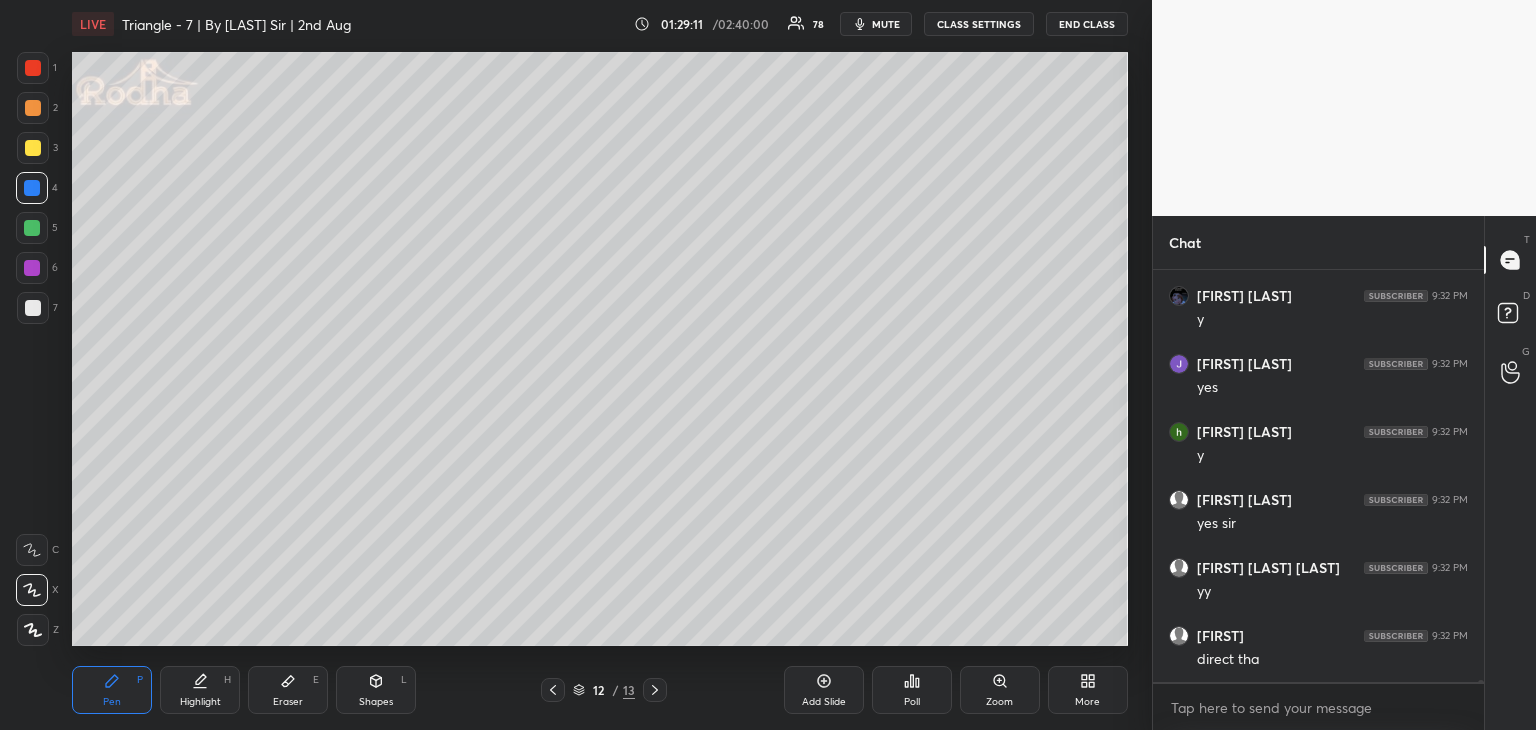 click on "Shapes" at bounding box center (376, 702) 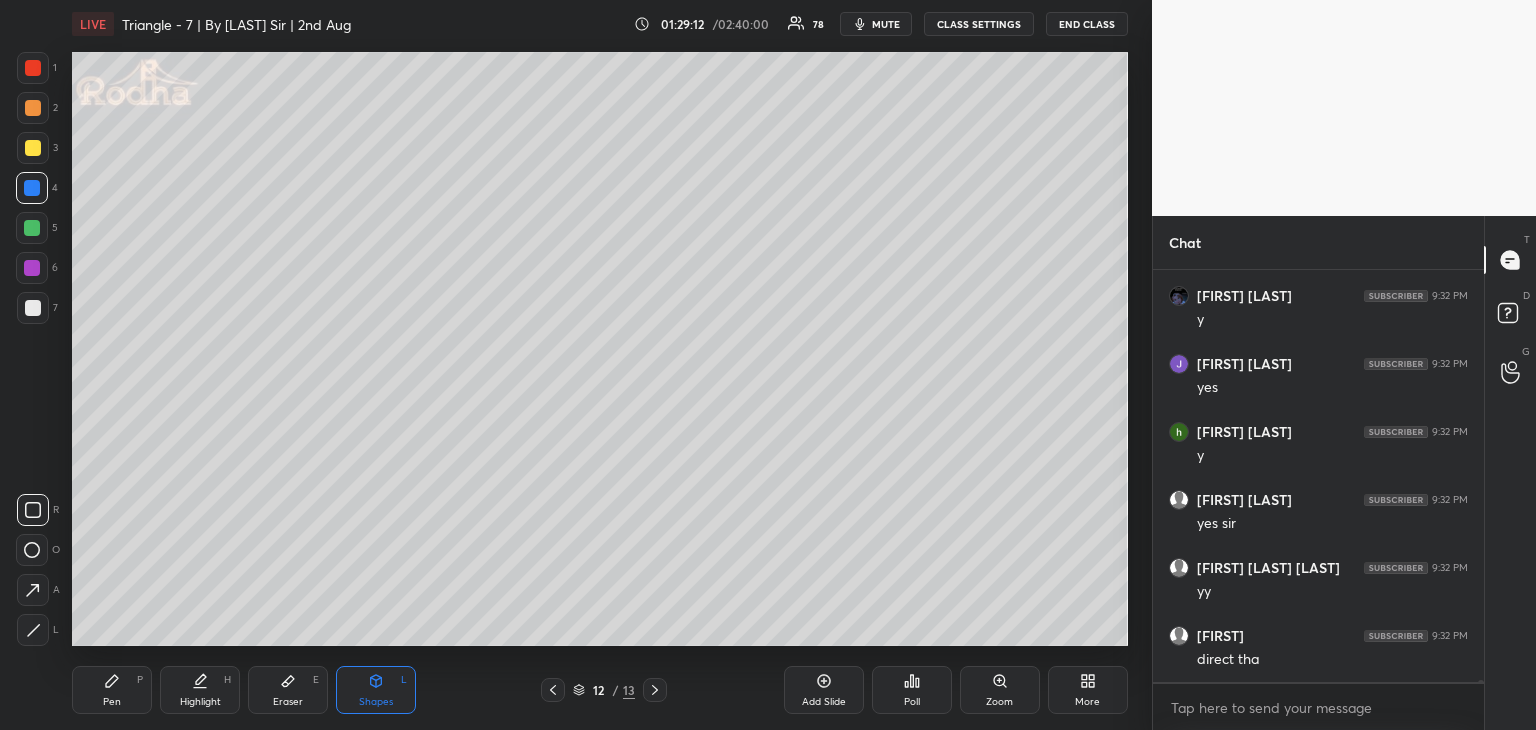 drag, startPoint x: 32, startPoint y: 628, endPoint x: 49, endPoint y: 609, distance: 25.495098 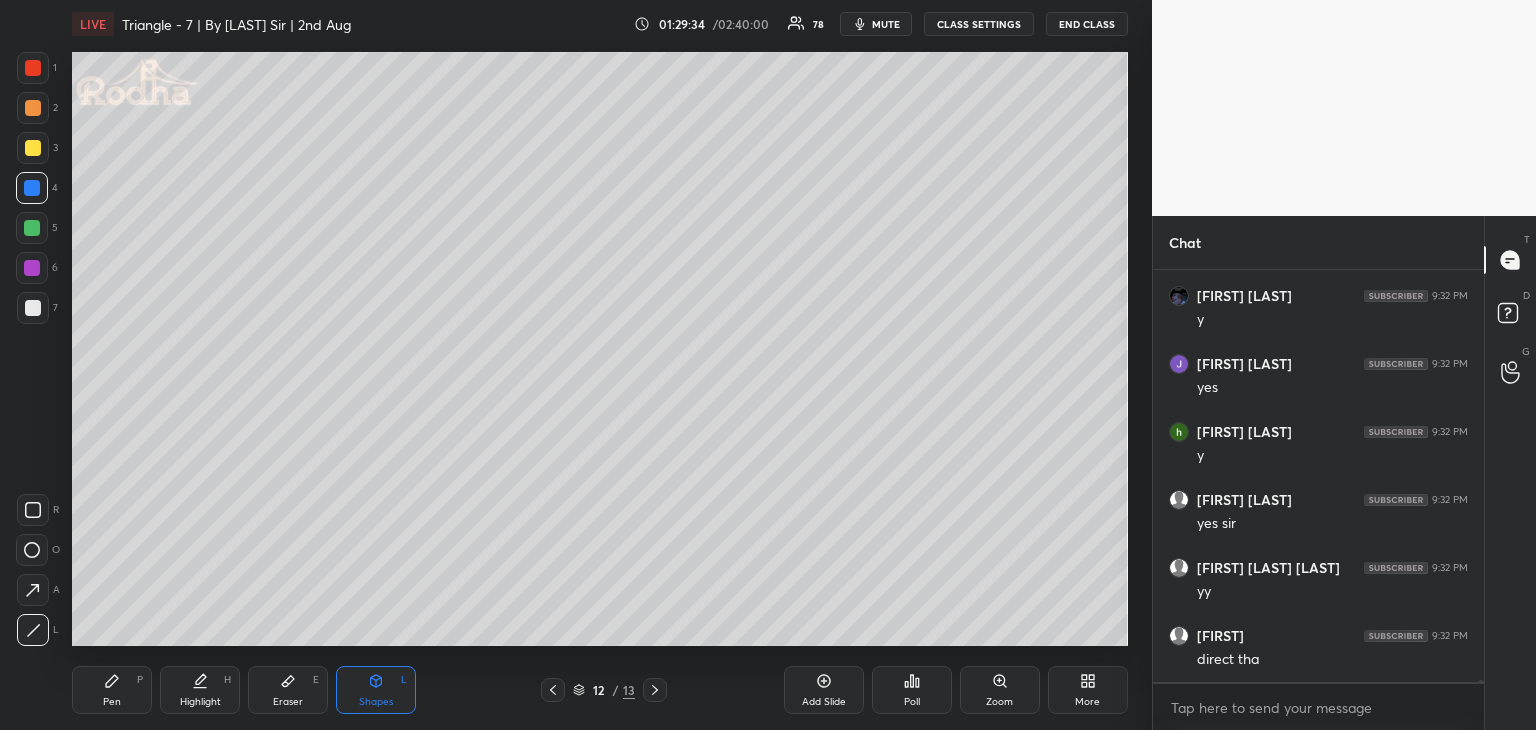 scroll, scrollTop: 74352, scrollLeft: 0, axis: vertical 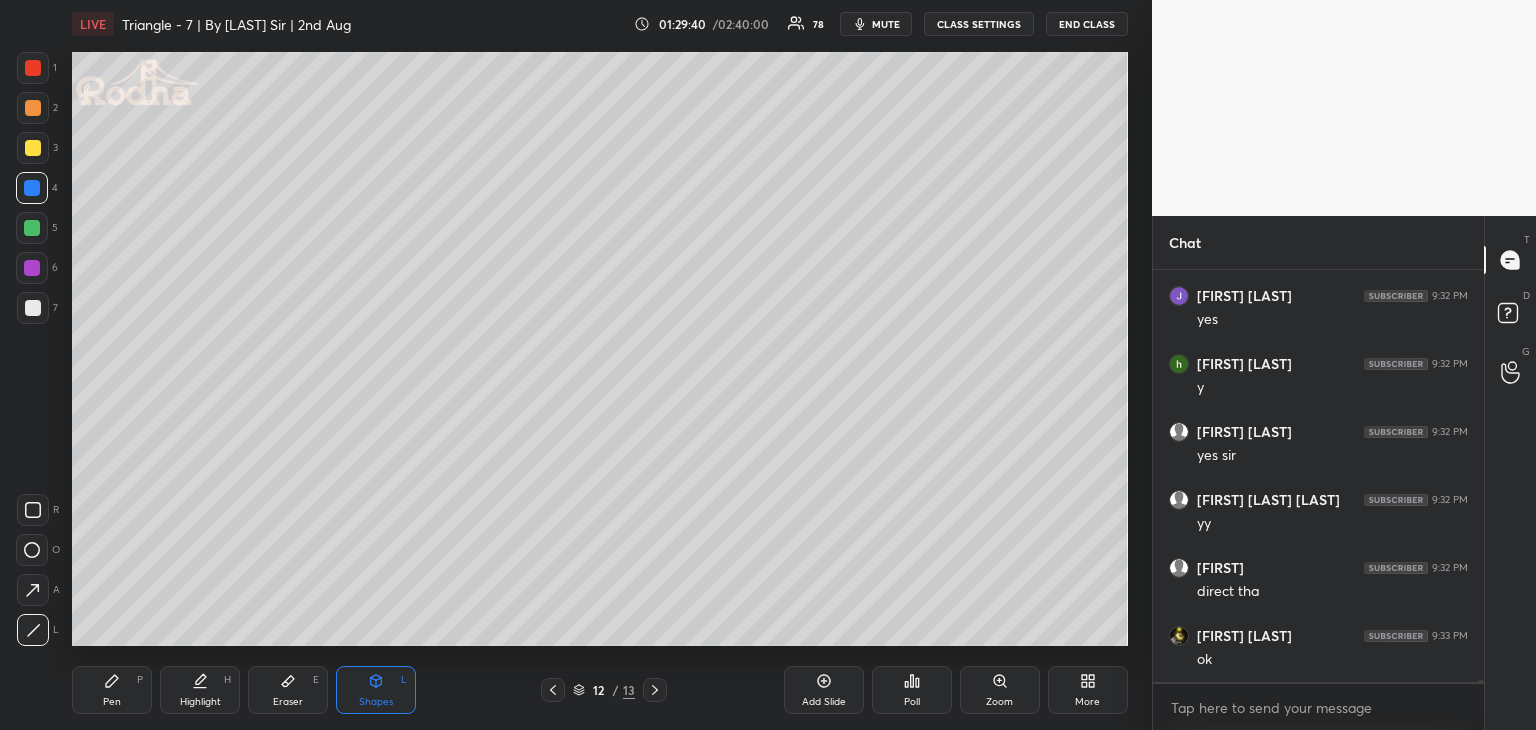 drag, startPoint x: 111, startPoint y: 701, endPoint x: 113, endPoint y: 683, distance: 18.110771 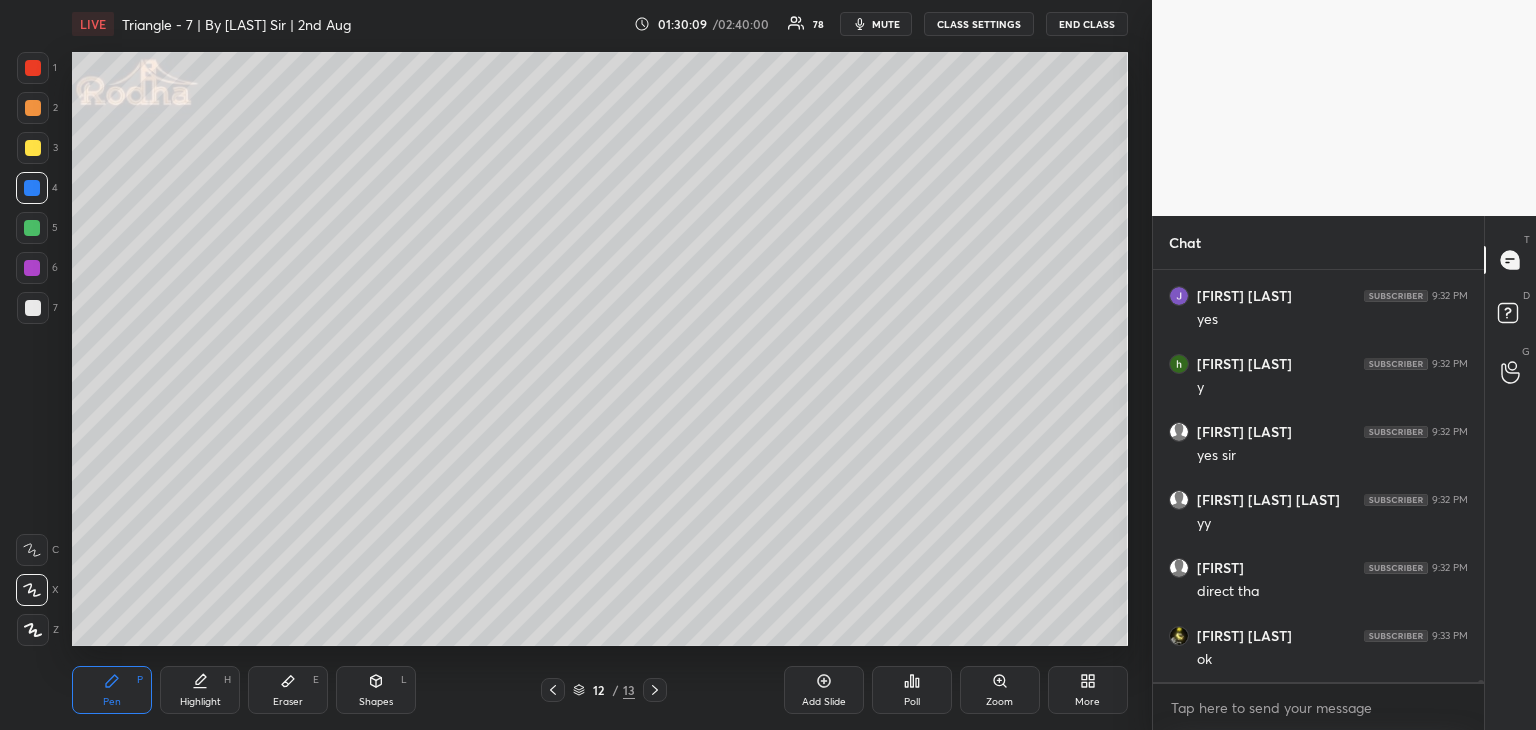 click at bounding box center (32, 228) 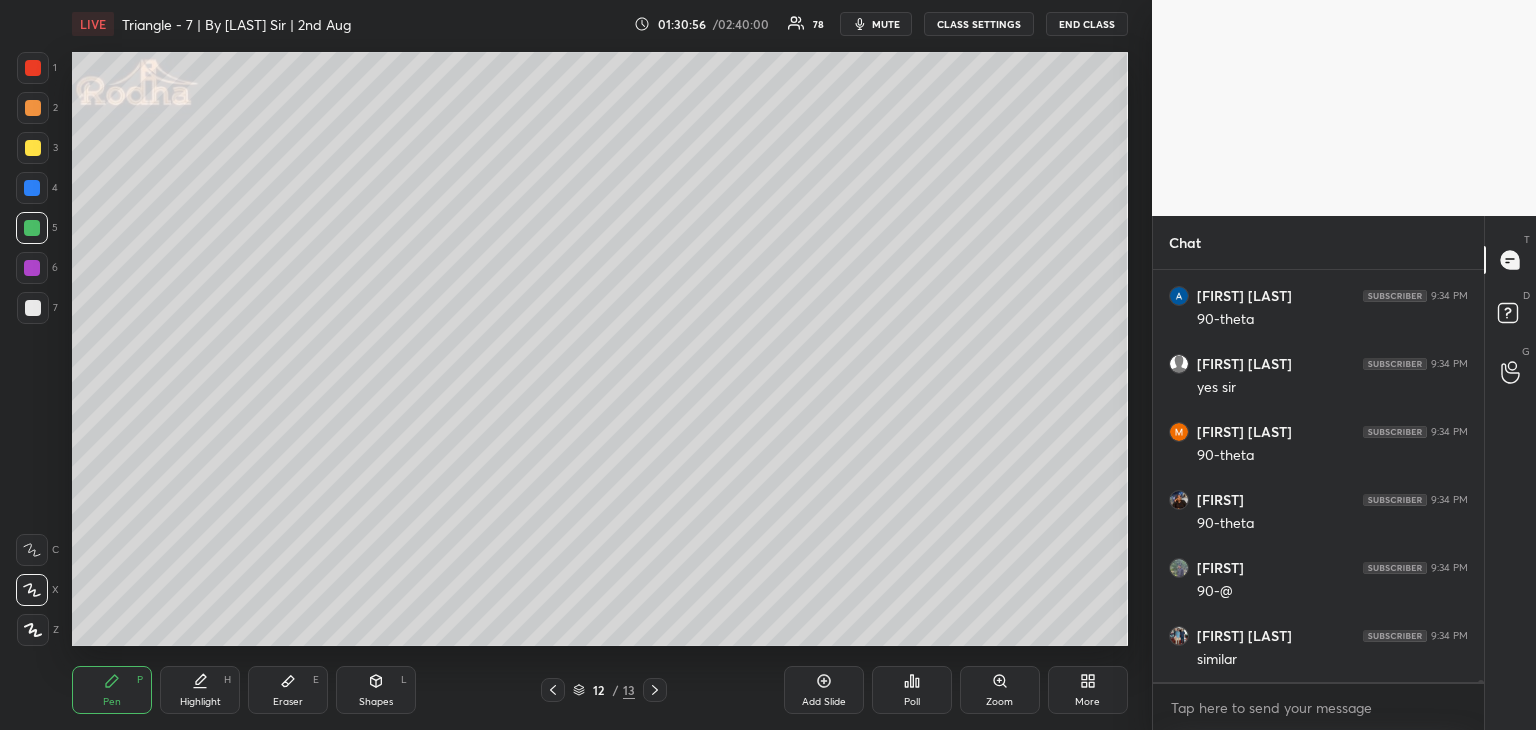 scroll, scrollTop: 75032, scrollLeft: 0, axis: vertical 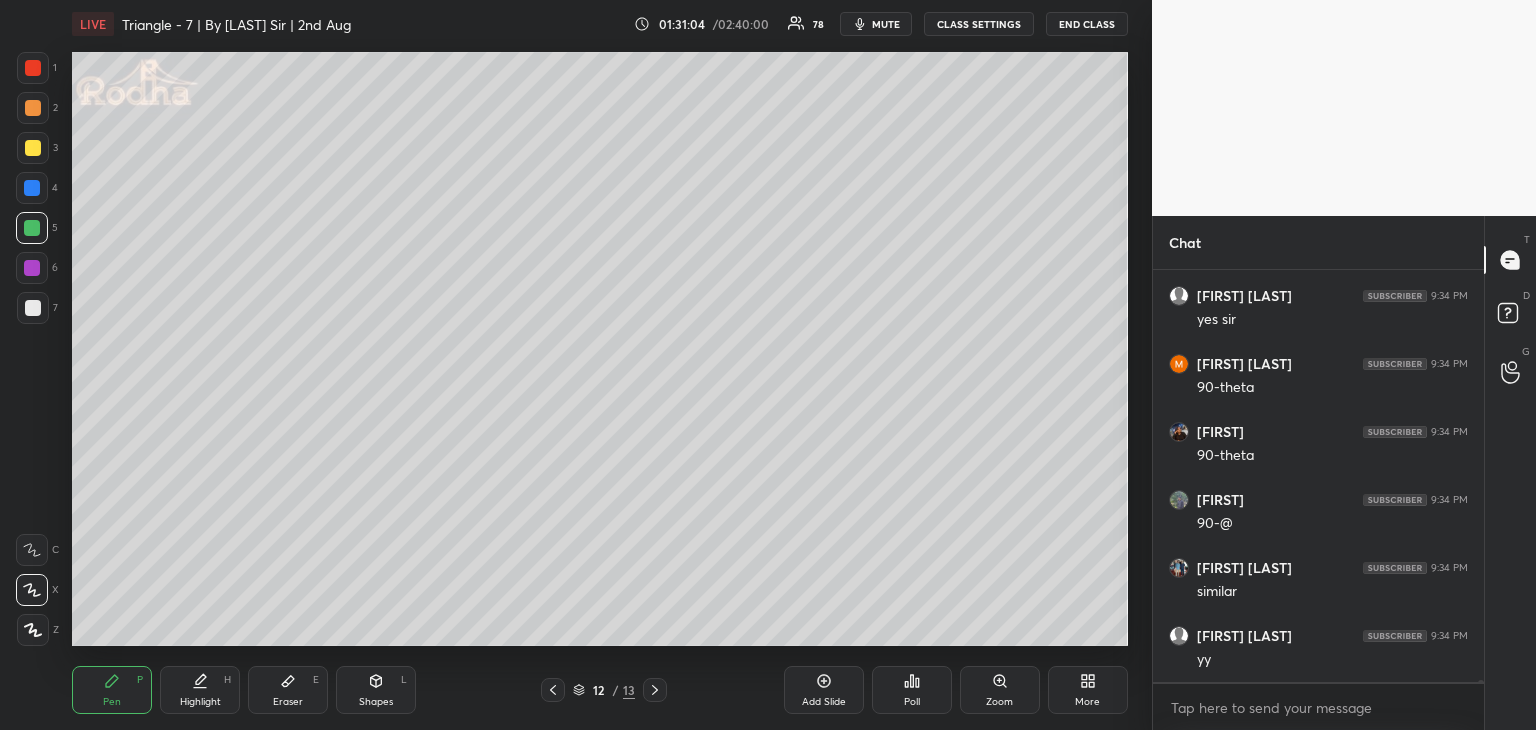 click on "Highlight" at bounding box center [200, 702] 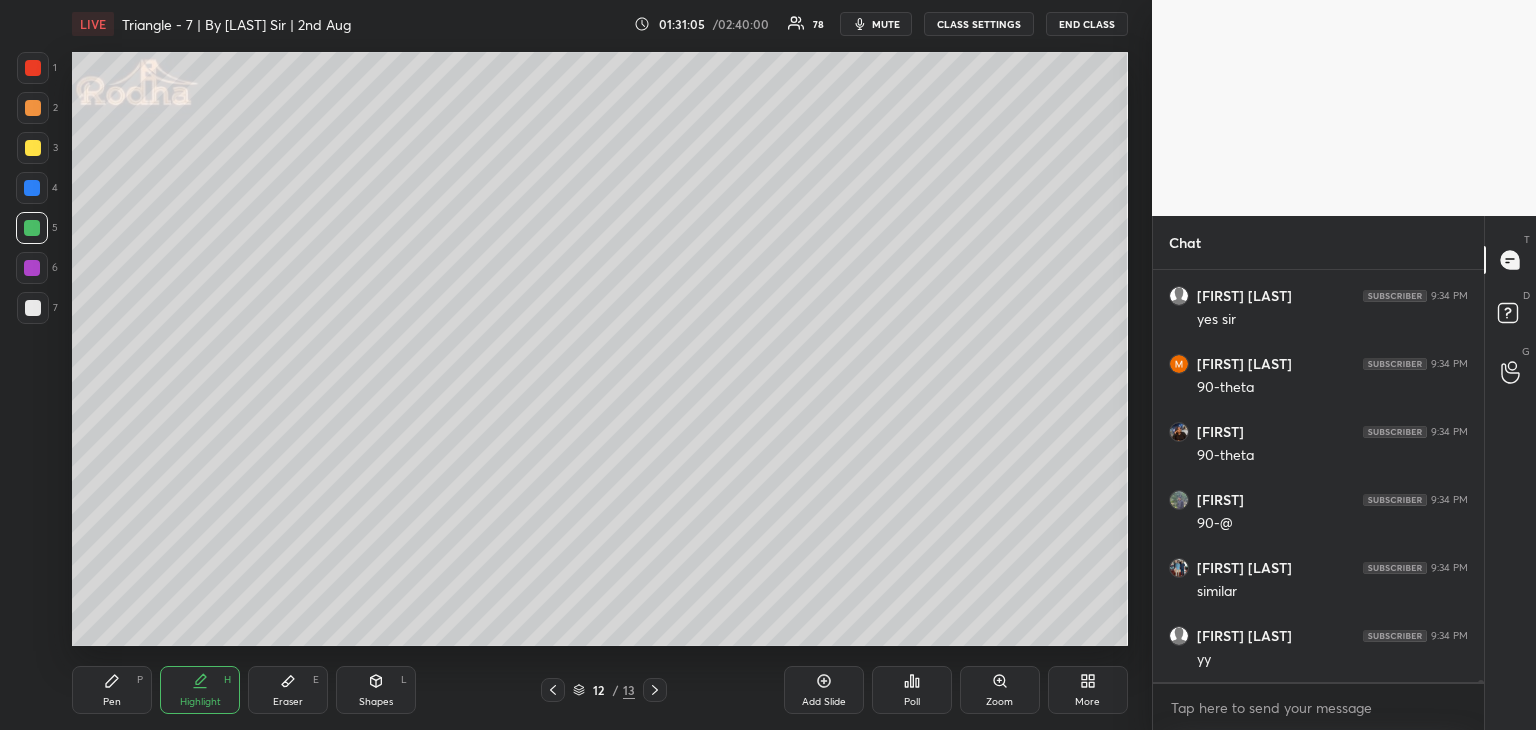 click 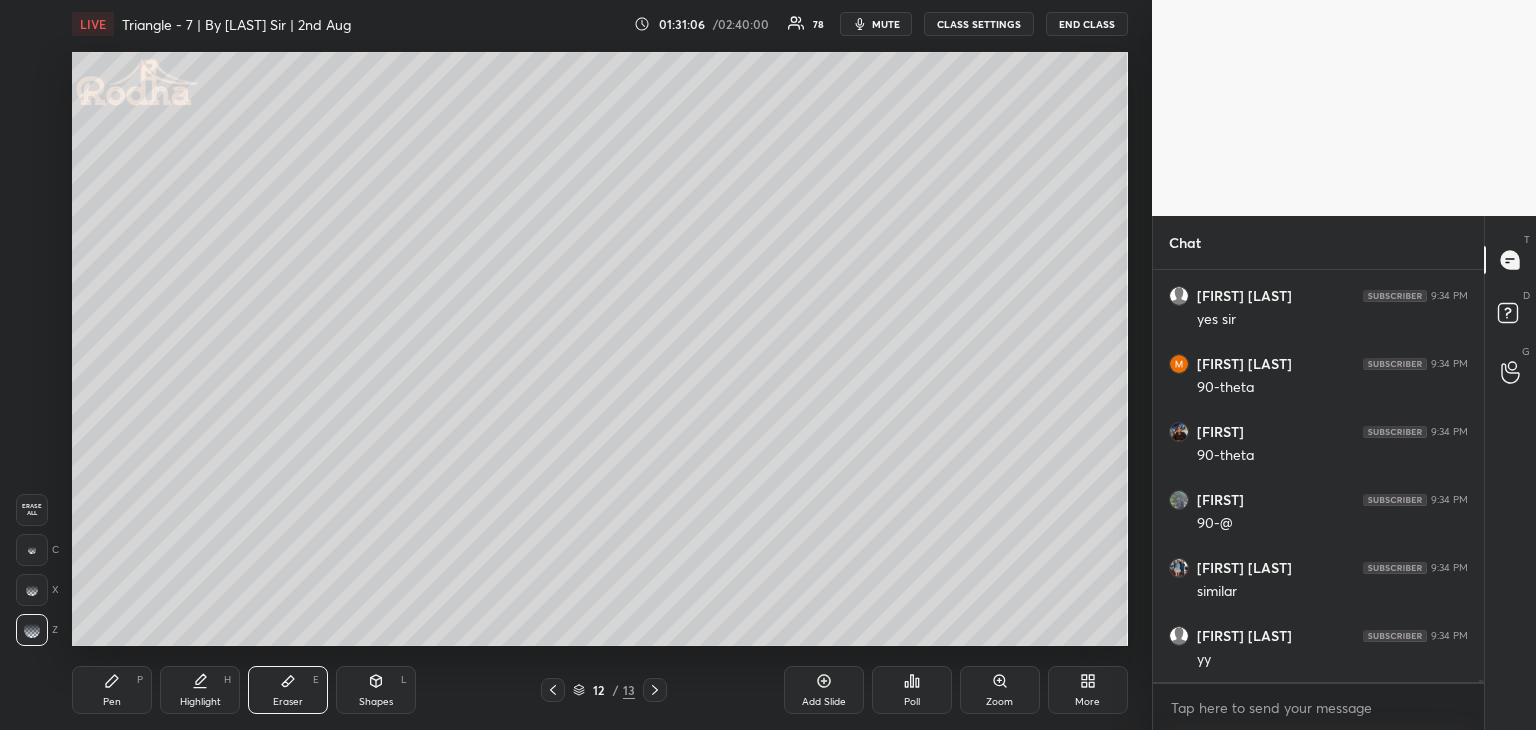 click on "Pen P" at bounding box center [112, 690] 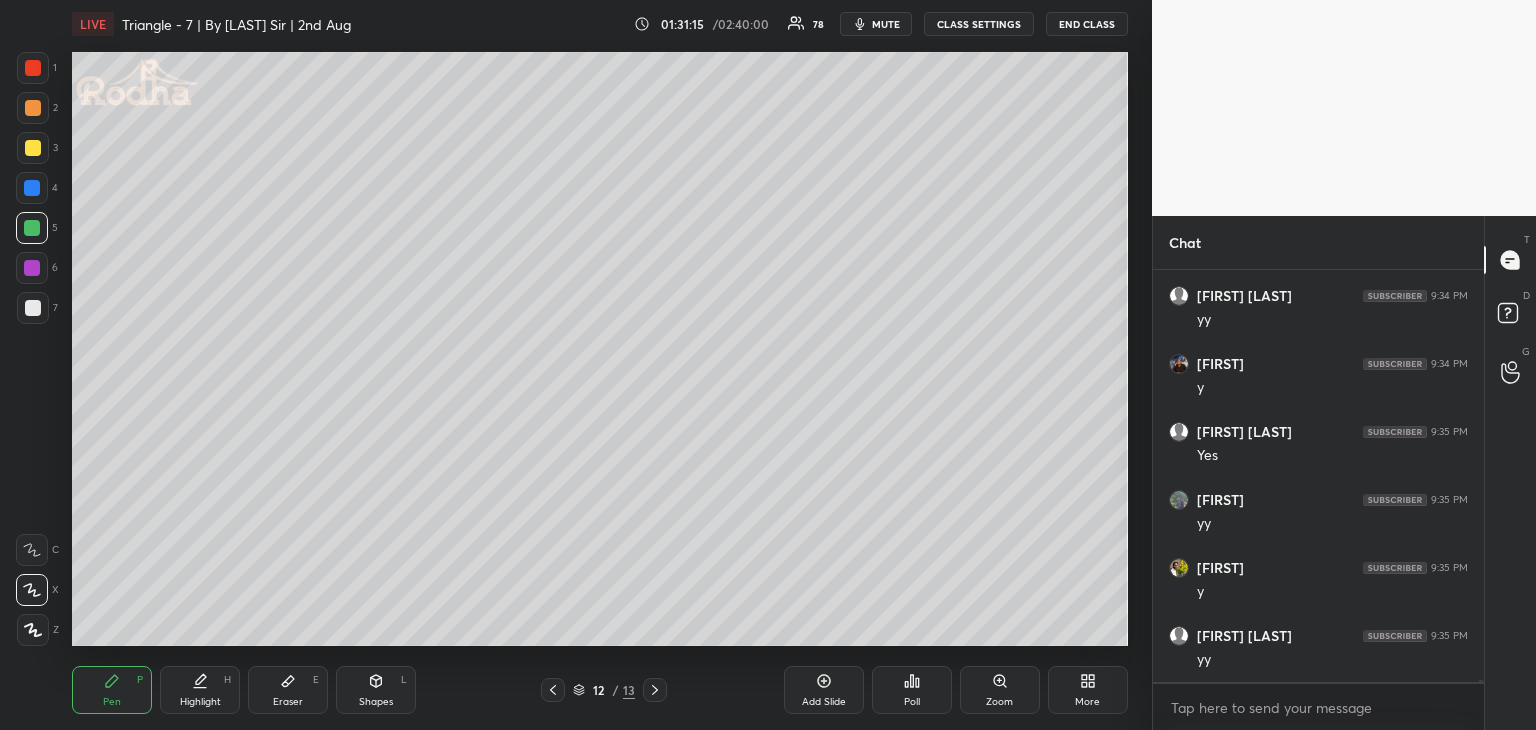 scroll, scrollTop: 75440, scrollLeft: 0, axis: vertical 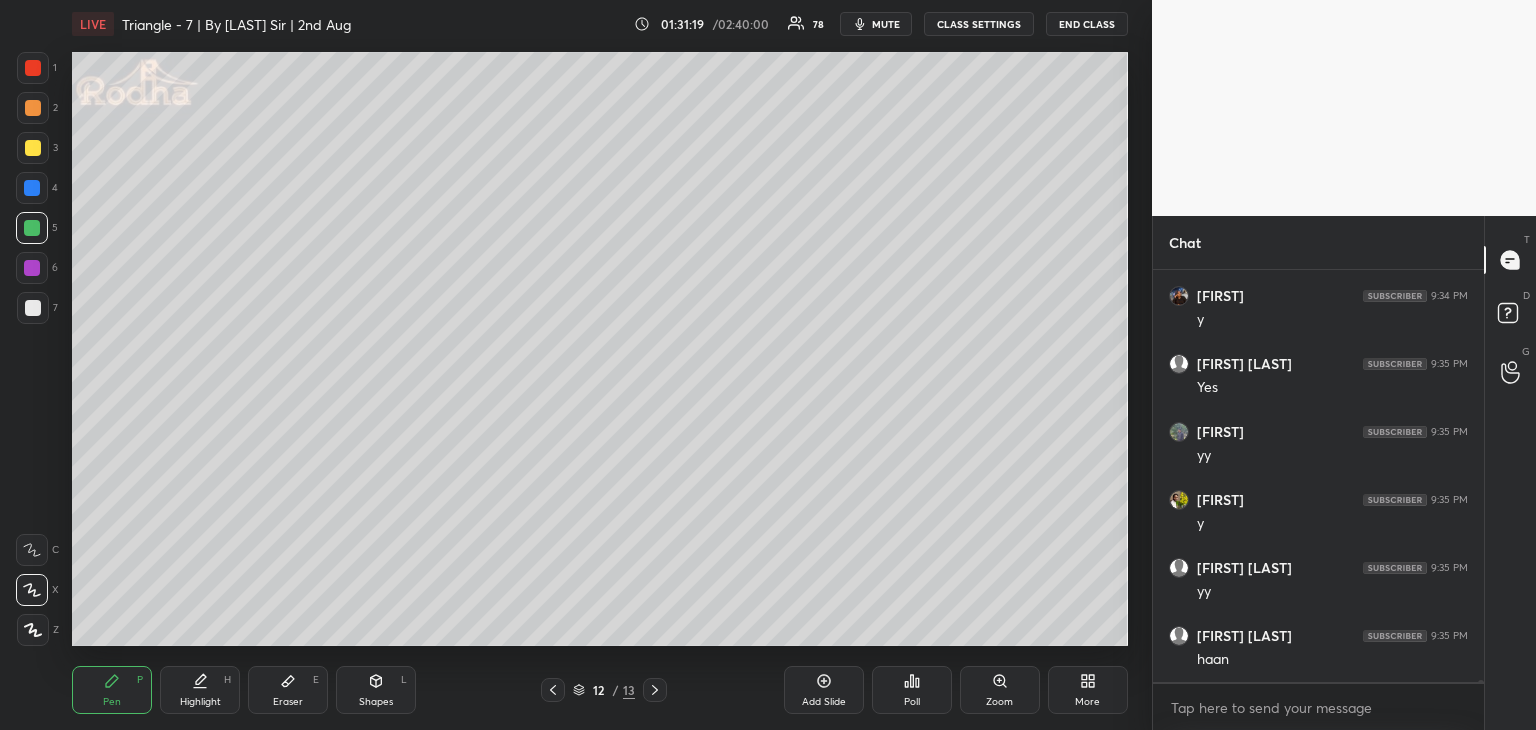 click on "Eraser E" at bounding box center [288, 690] 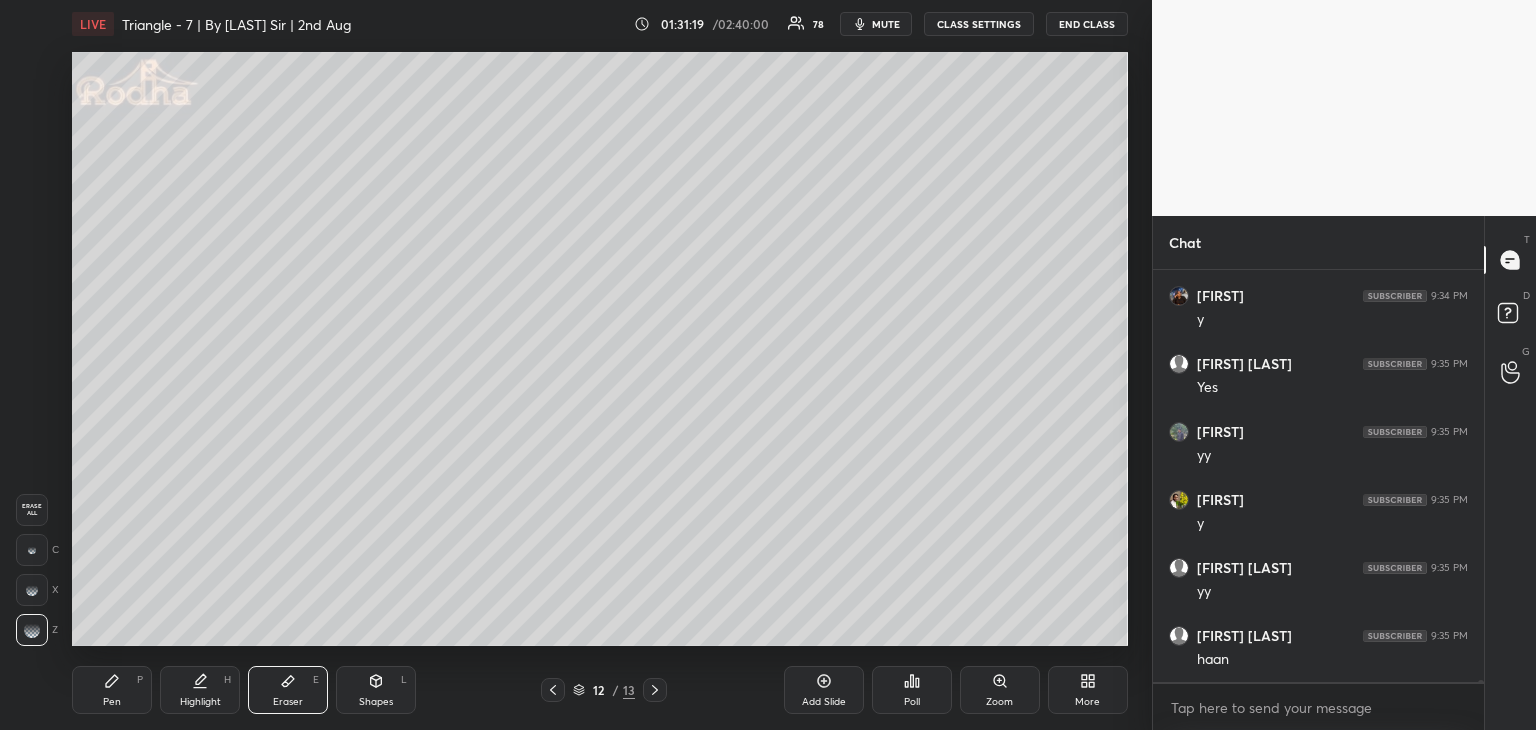 drag, startPoint x: 100, startPoint y: 693, endPoint x: 112, endPoint y: 680, distance: 17.691807 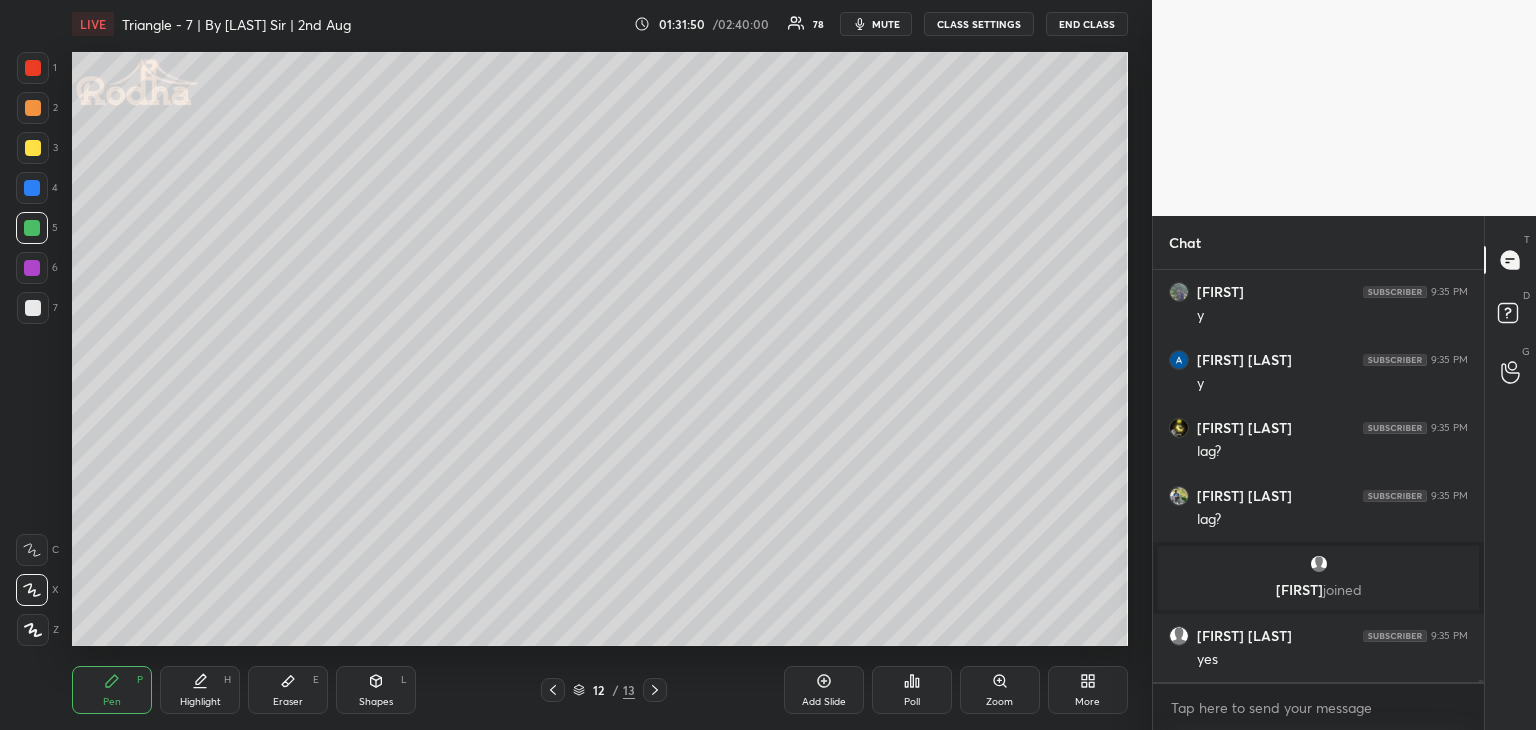 scroll, scrollTop: 76192, scrollLeft: 0, axis: vertical 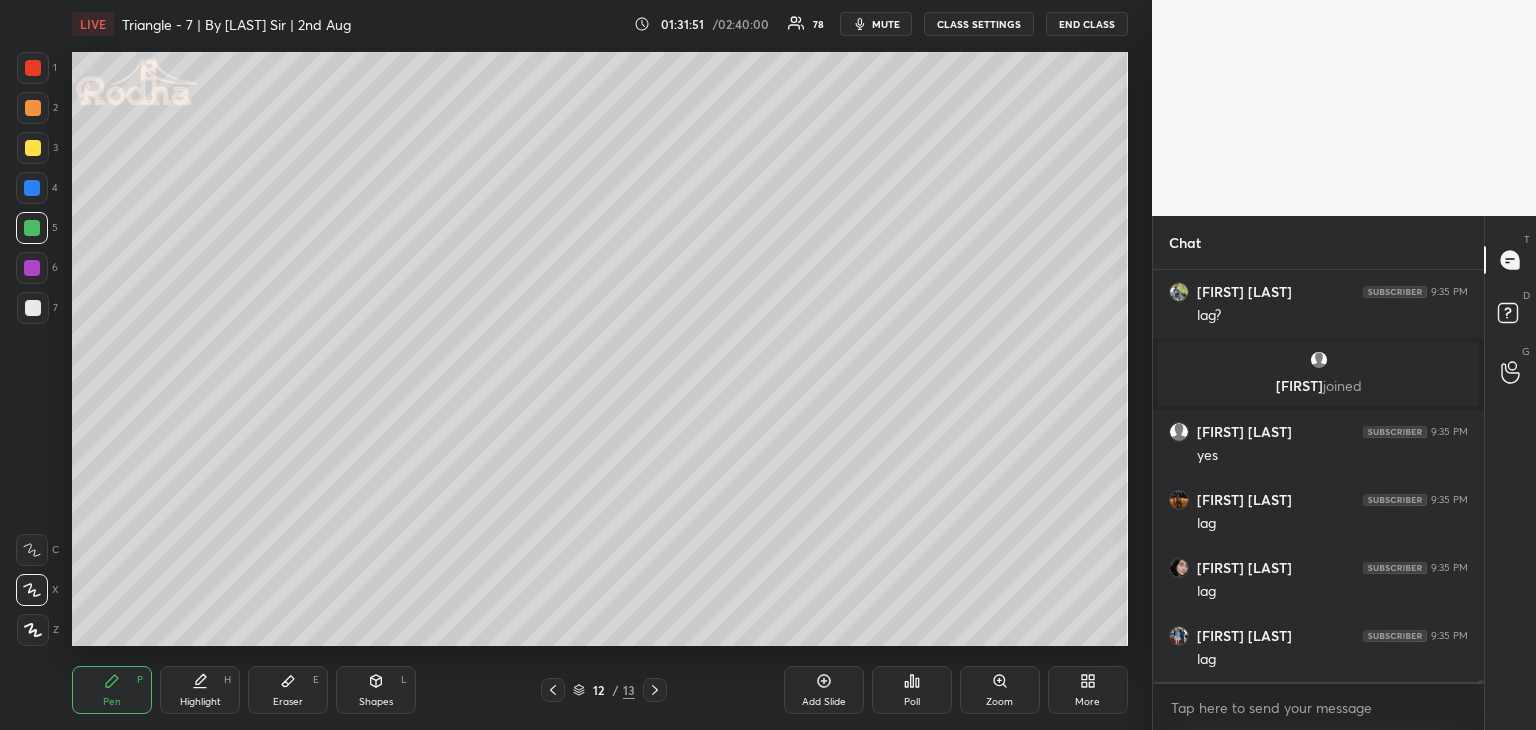 drag, startPoint x: 31, startPoint y: 269, endPoint x: 51, endPoint y: 261, distance: 21.540659 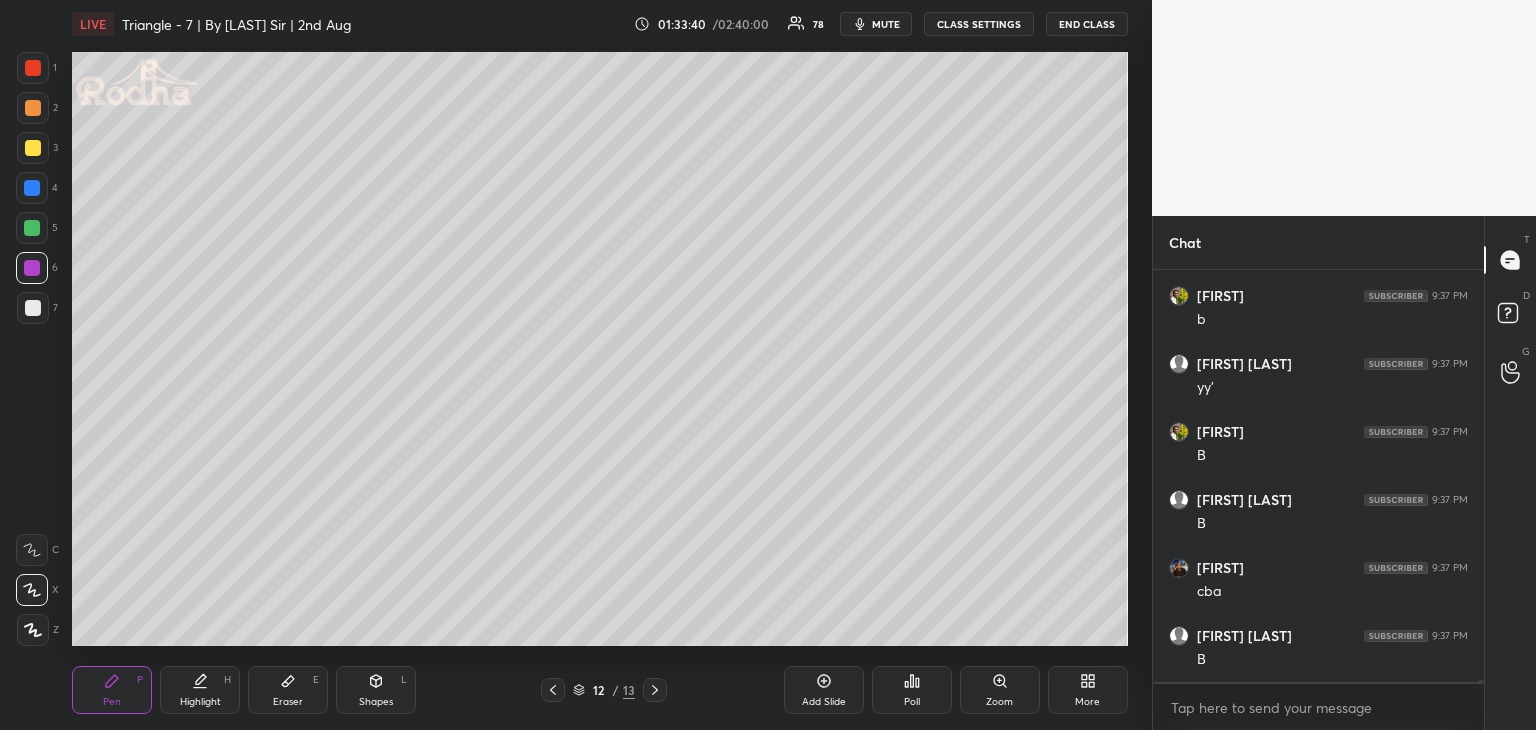 scroll, scrollTop: 80408, scrollLeft: 0, axis: vertical 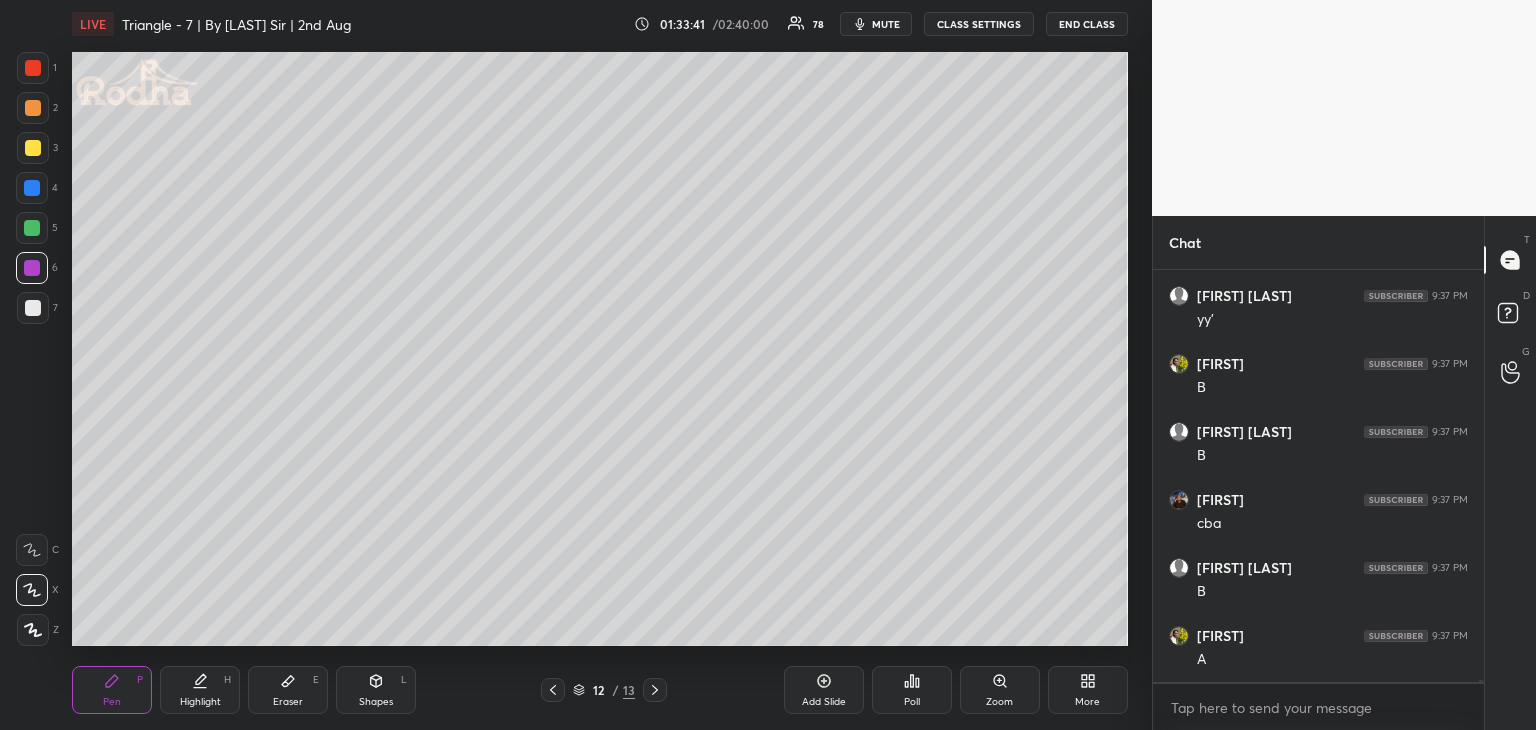 drag, startPoint x: 28, startPoint y: 232, endPoint x: 58, endPoint y: 243, distance: 31.95309 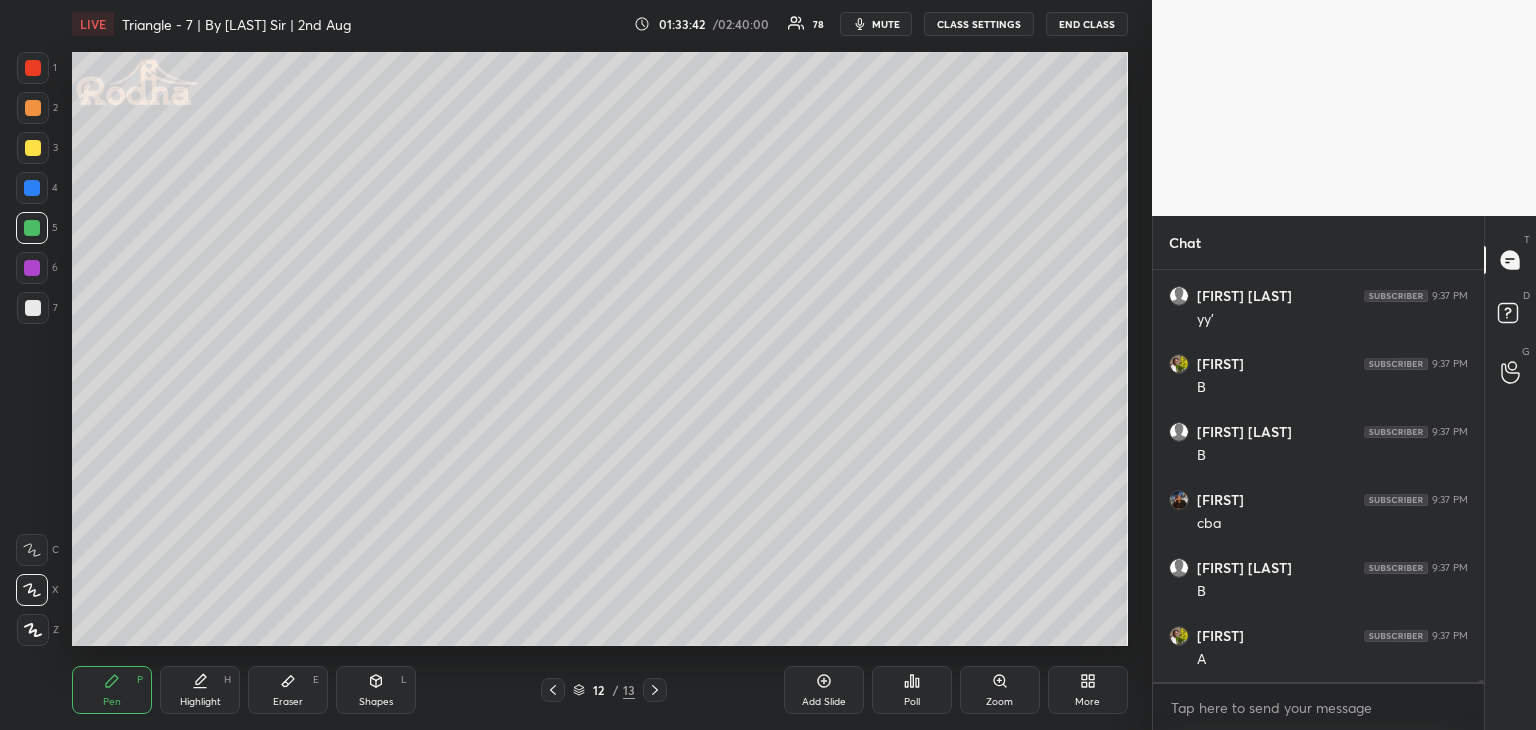 click at bounding box center (33, 308) 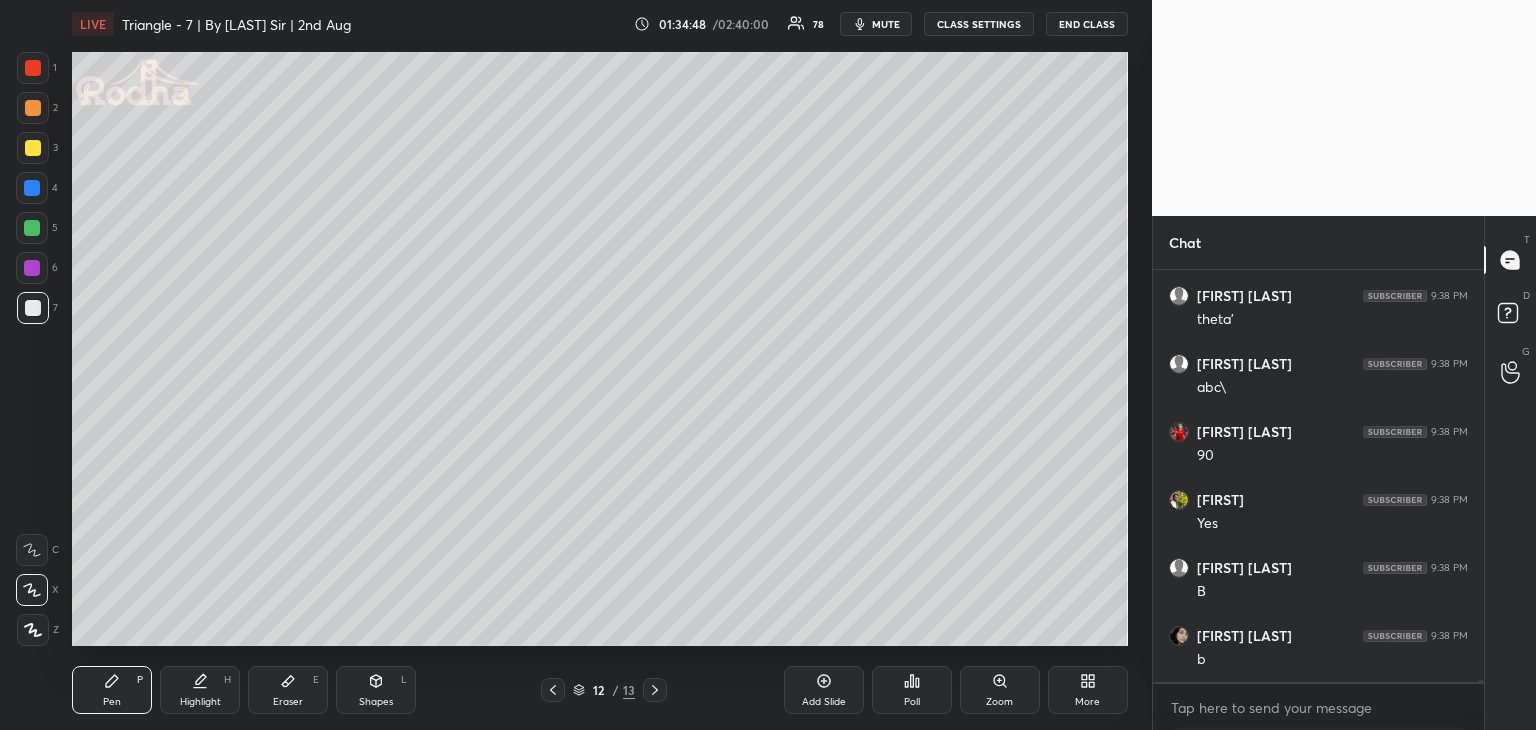 scroll, scrollTop: 81428, scrollLeft: 0, axis: vertical 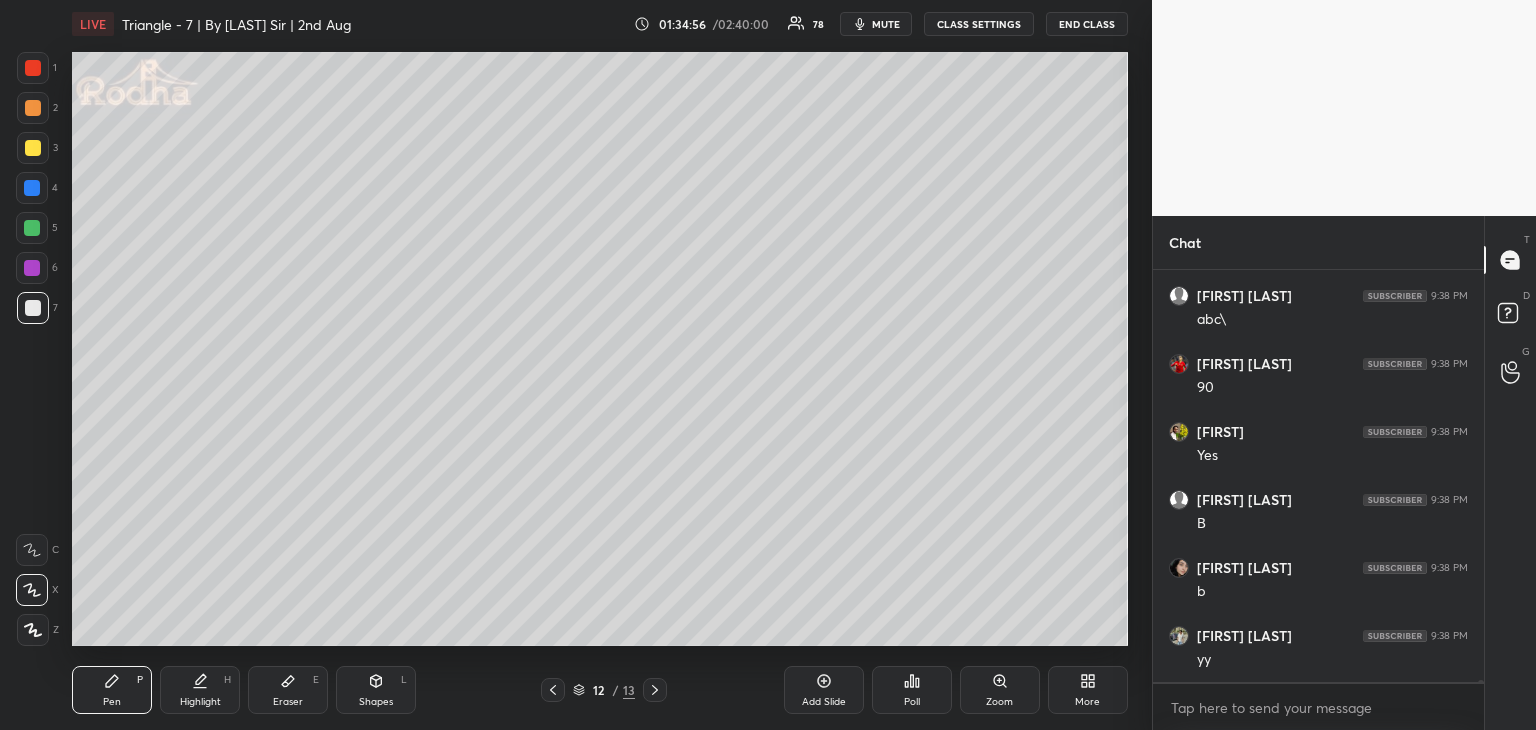 drag, startPoint x: 28, startPoint y: 153, endPoint x: 63, endPoint y: 157, distance: 35.22783 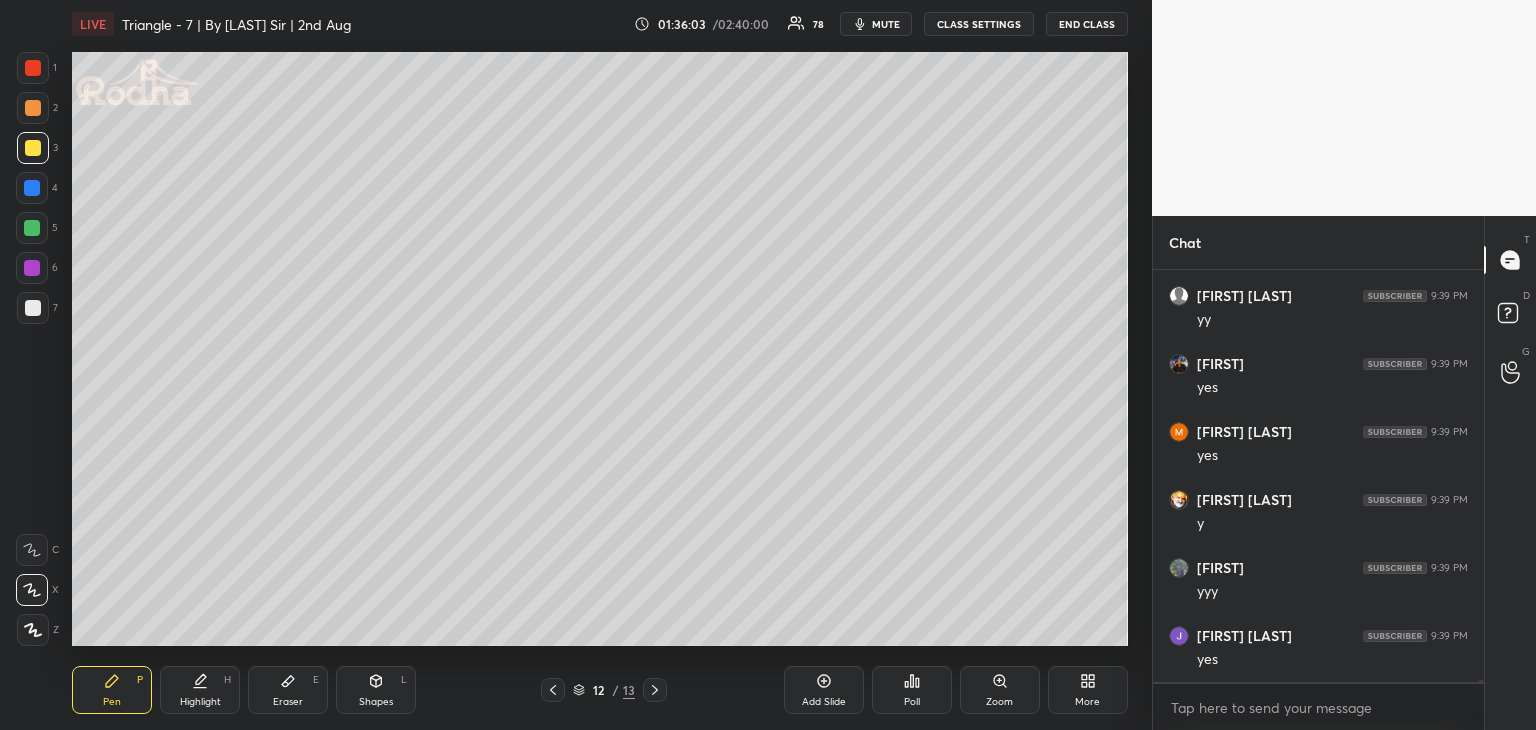 scroll, scrollTop: 82720, scrollLeft: 0, axis: vertical 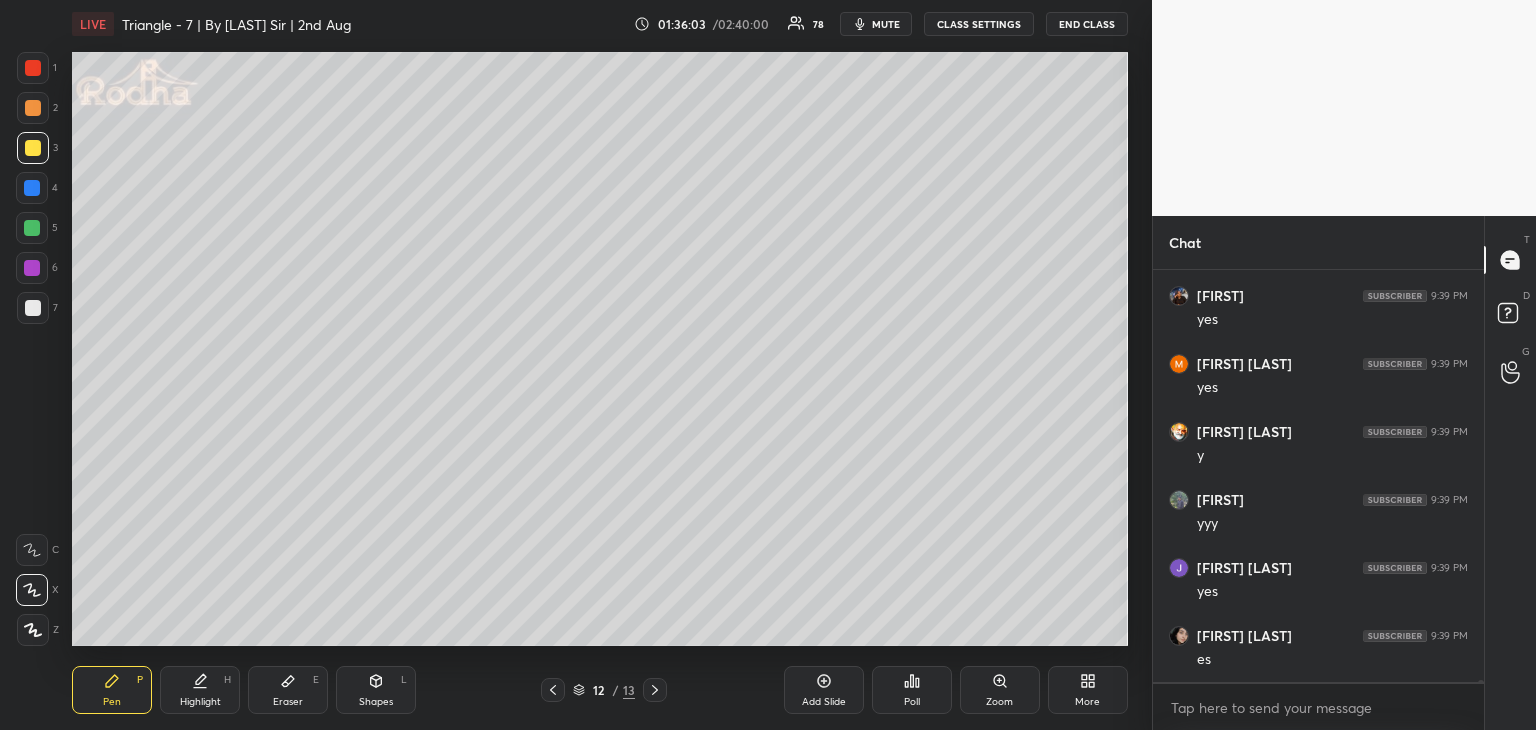 drag, startPoint x: 34, startPoint y: 224, endPoint x: 43, endPoint y: 214, distance: 13.453624 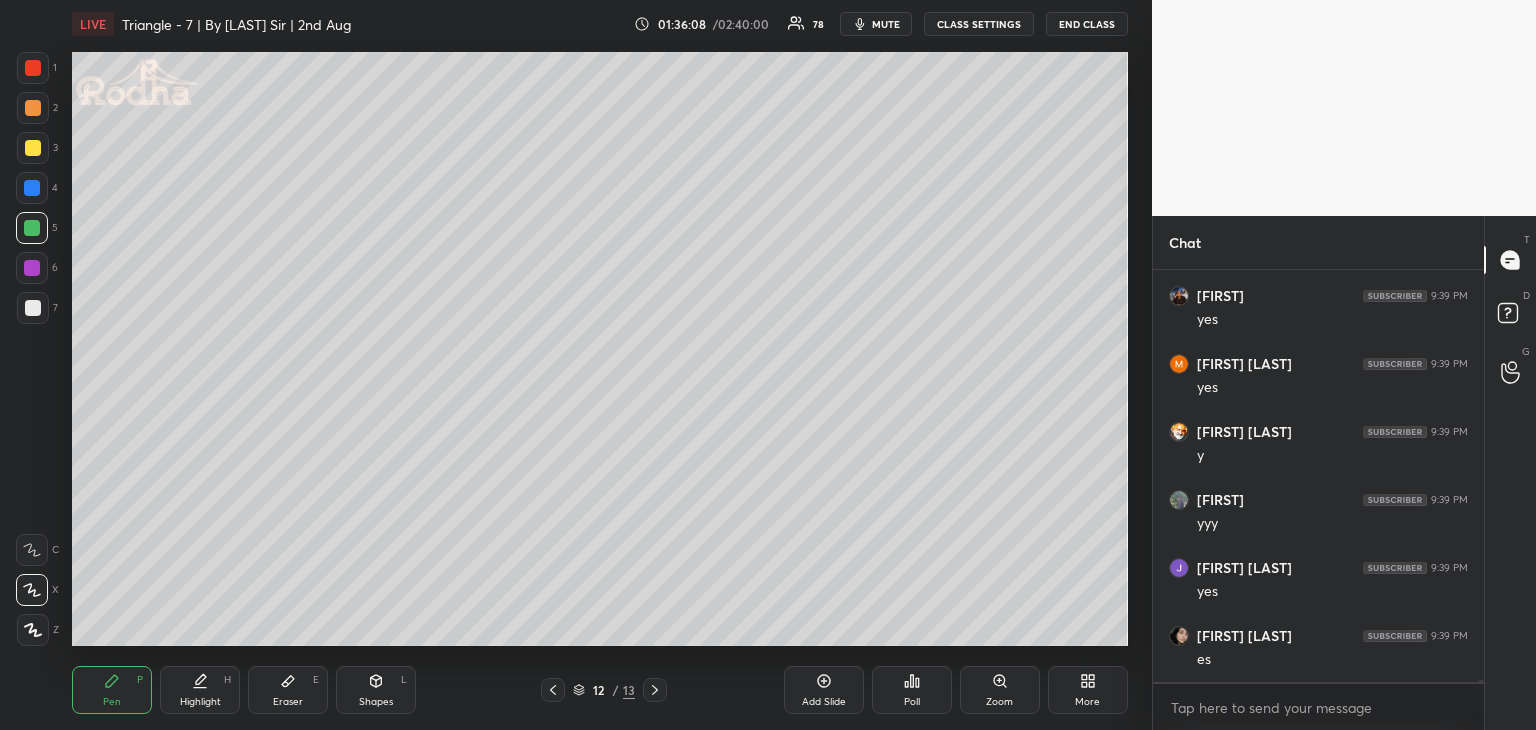 click at bounding box center (32, 268) 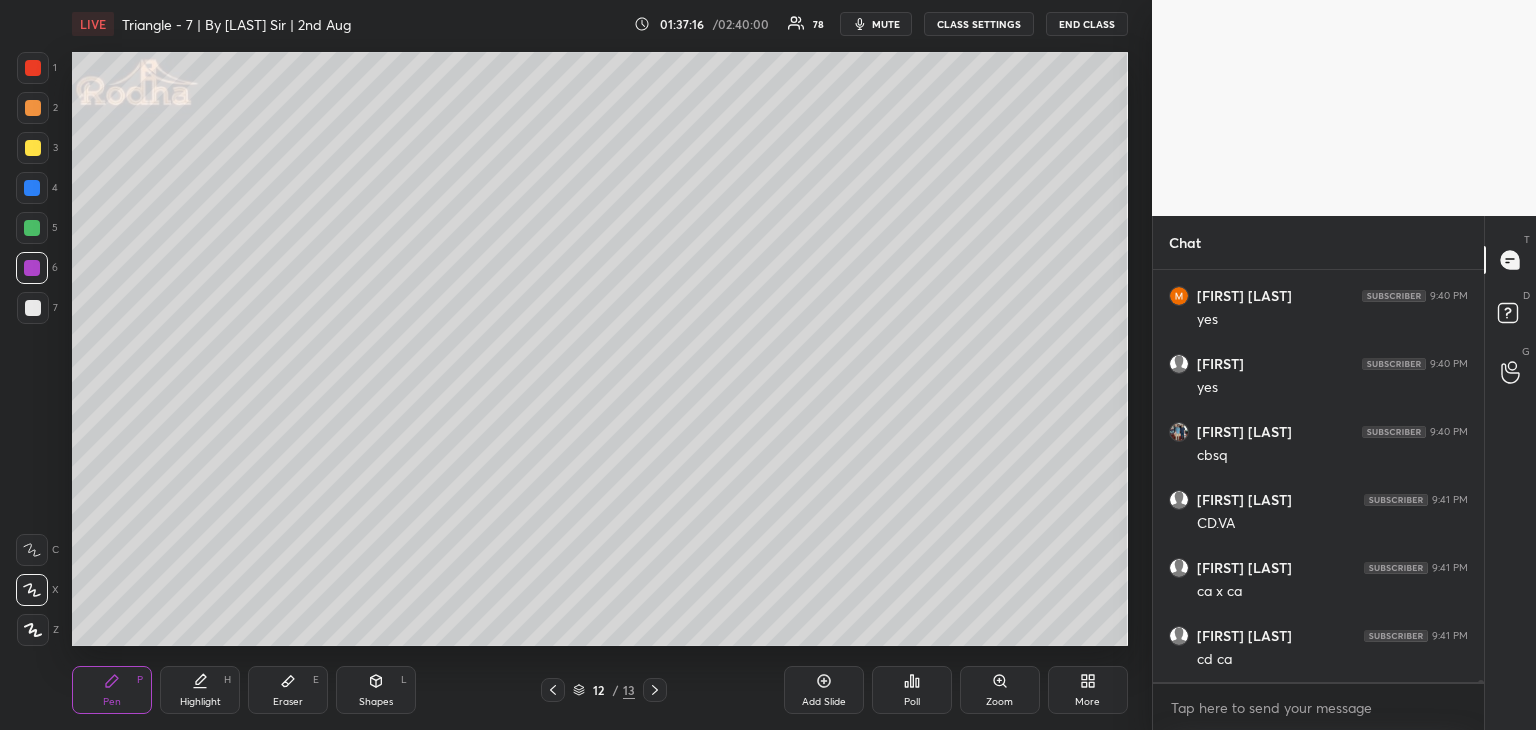 scroll, scrollTop: 84012, scrollLeft: 0, axis: vertical 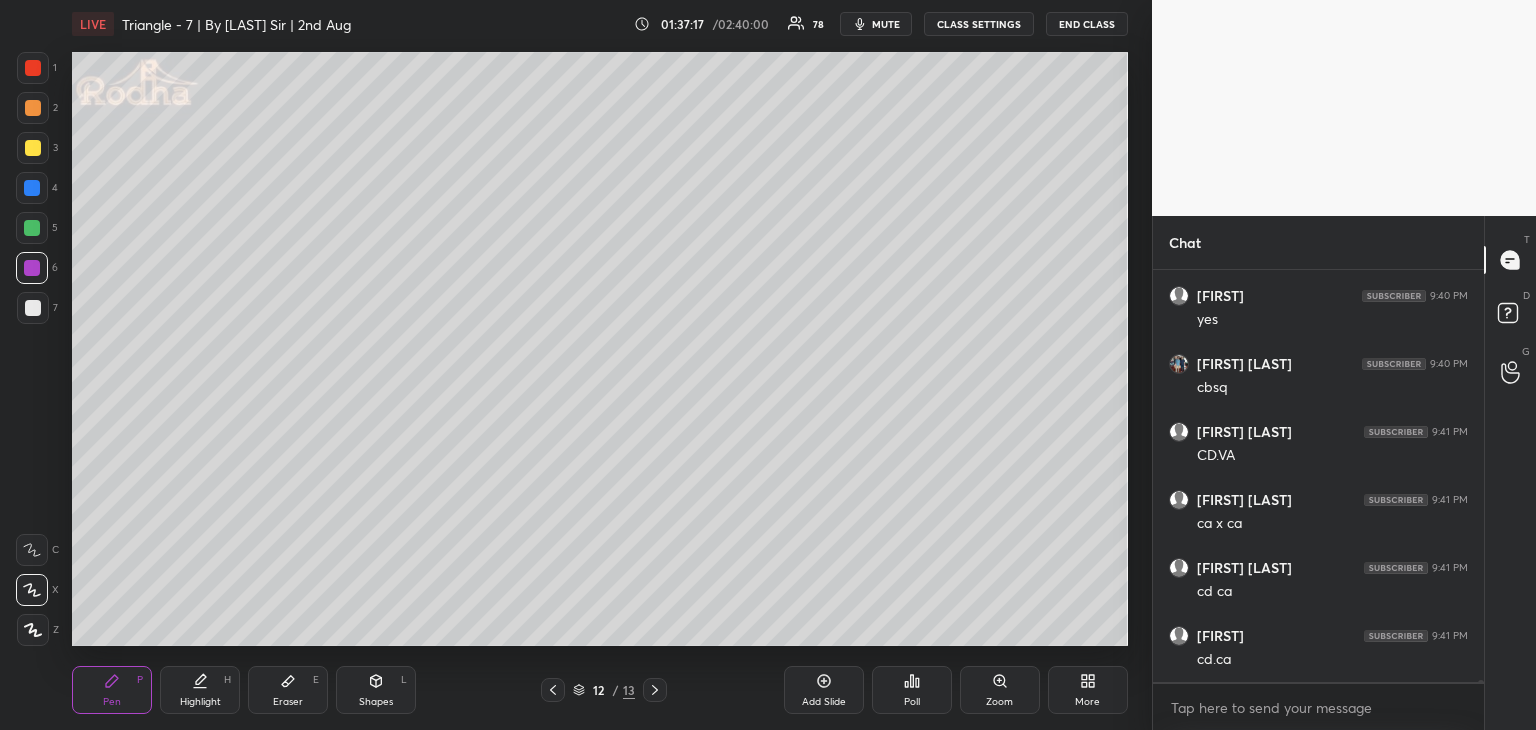 click on "Shapes L" at bounding box center (376, 690) 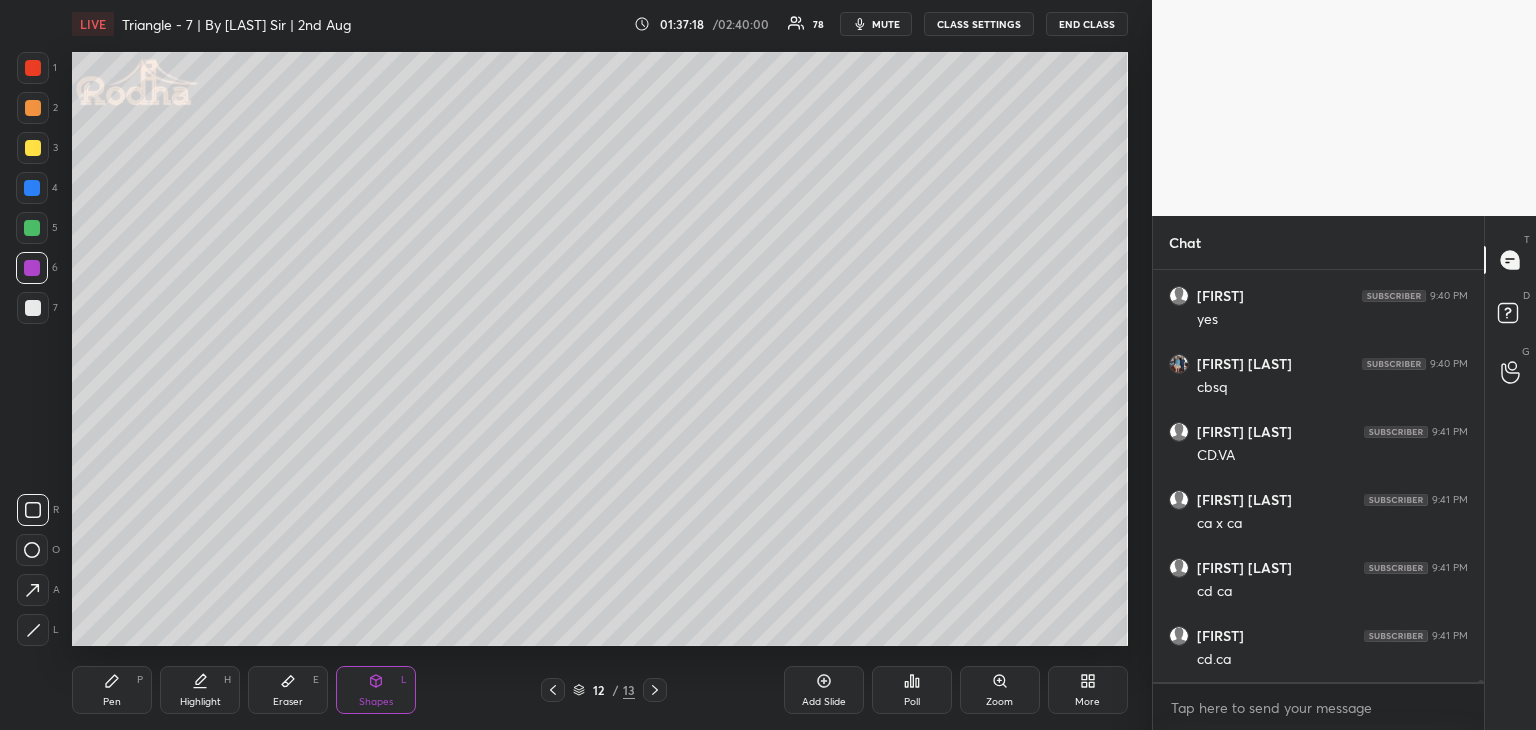 click 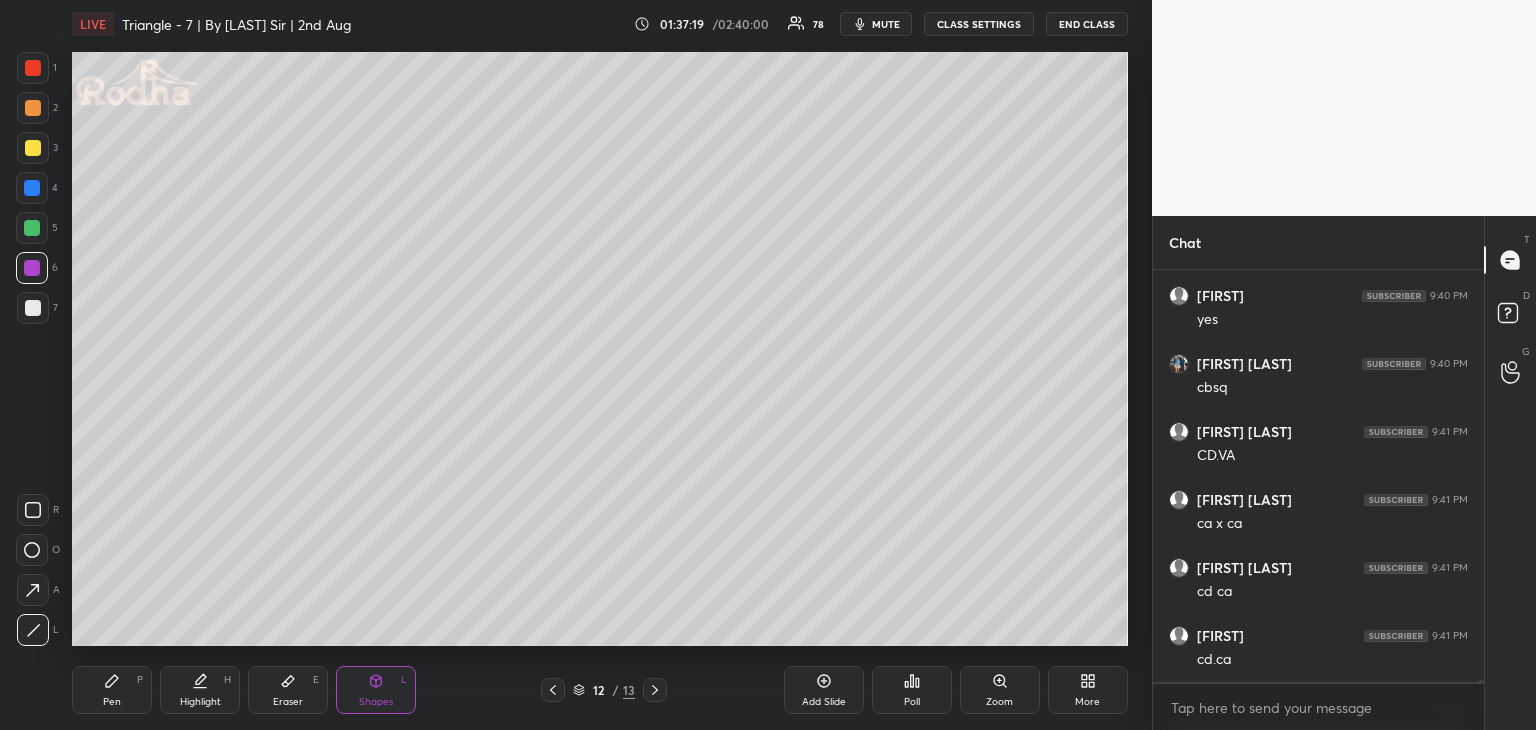 drag, startPoint x: 33, startPoint y: 512, endPoint x: 53, endPoint y: 502, distance: 22.36068 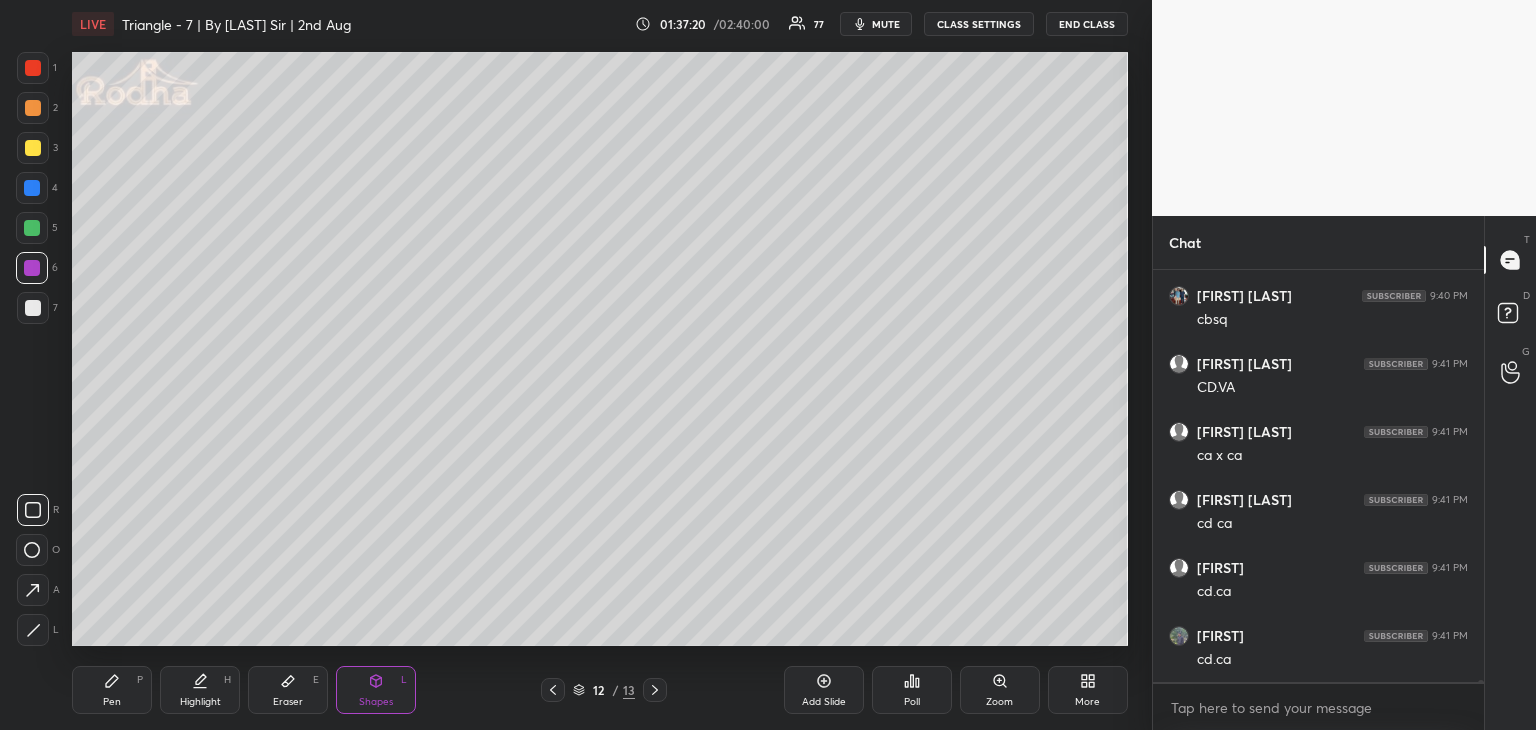 scroll, scrollTop: 84148, scrollLeft: 0, axis: vertical 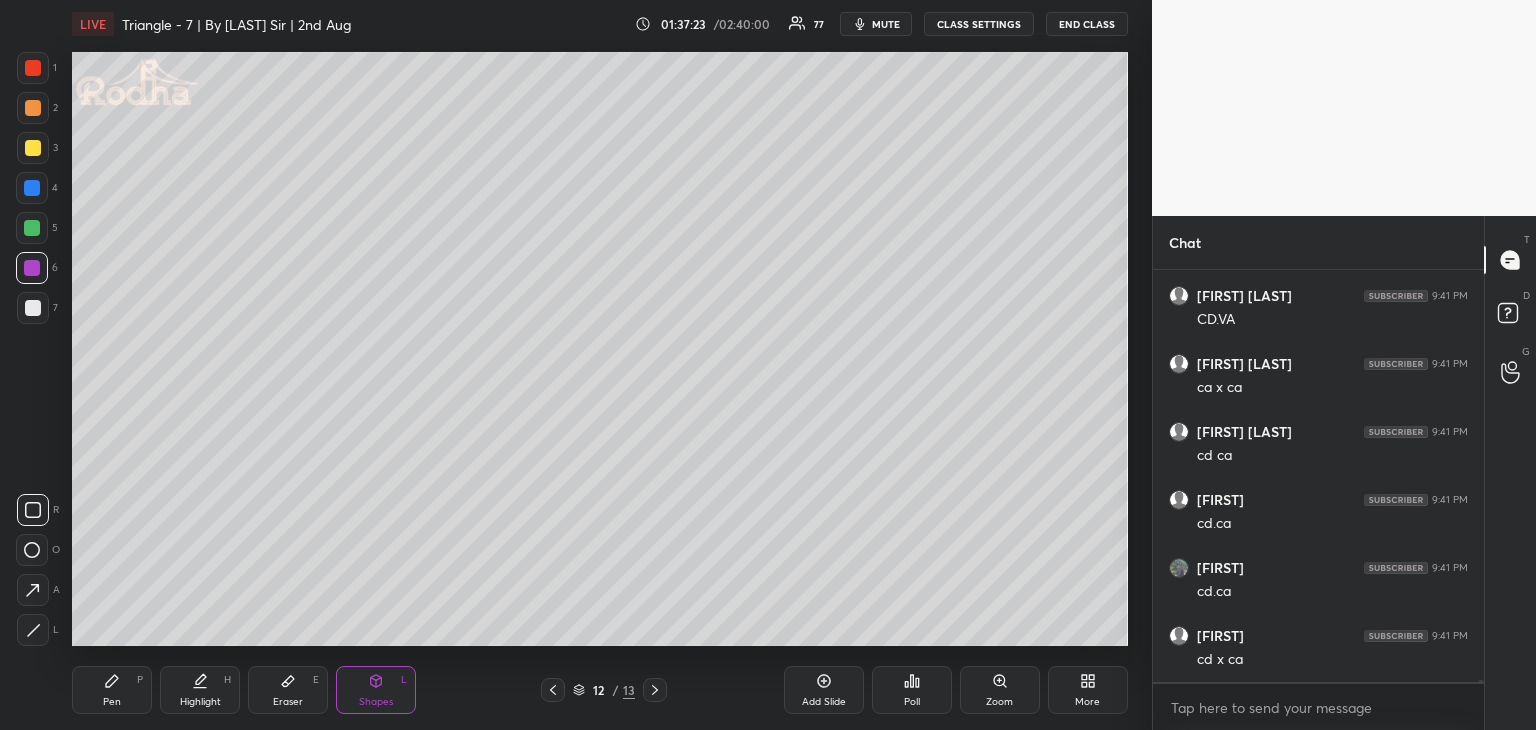 click on "Pen P" at bounding box center (112, 690) 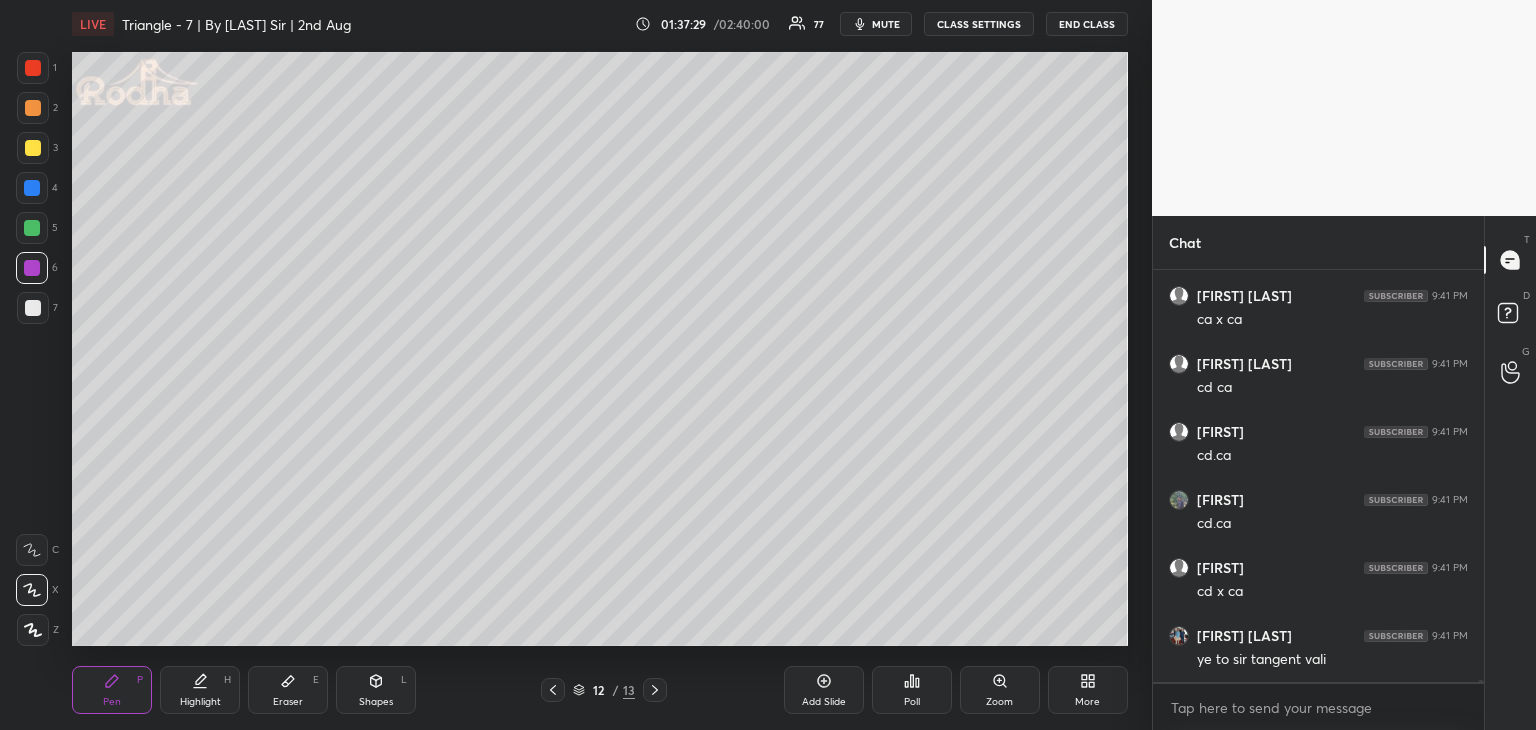 scroll, scrollTop: 84284, scrollLeft: 0, axis: vertical 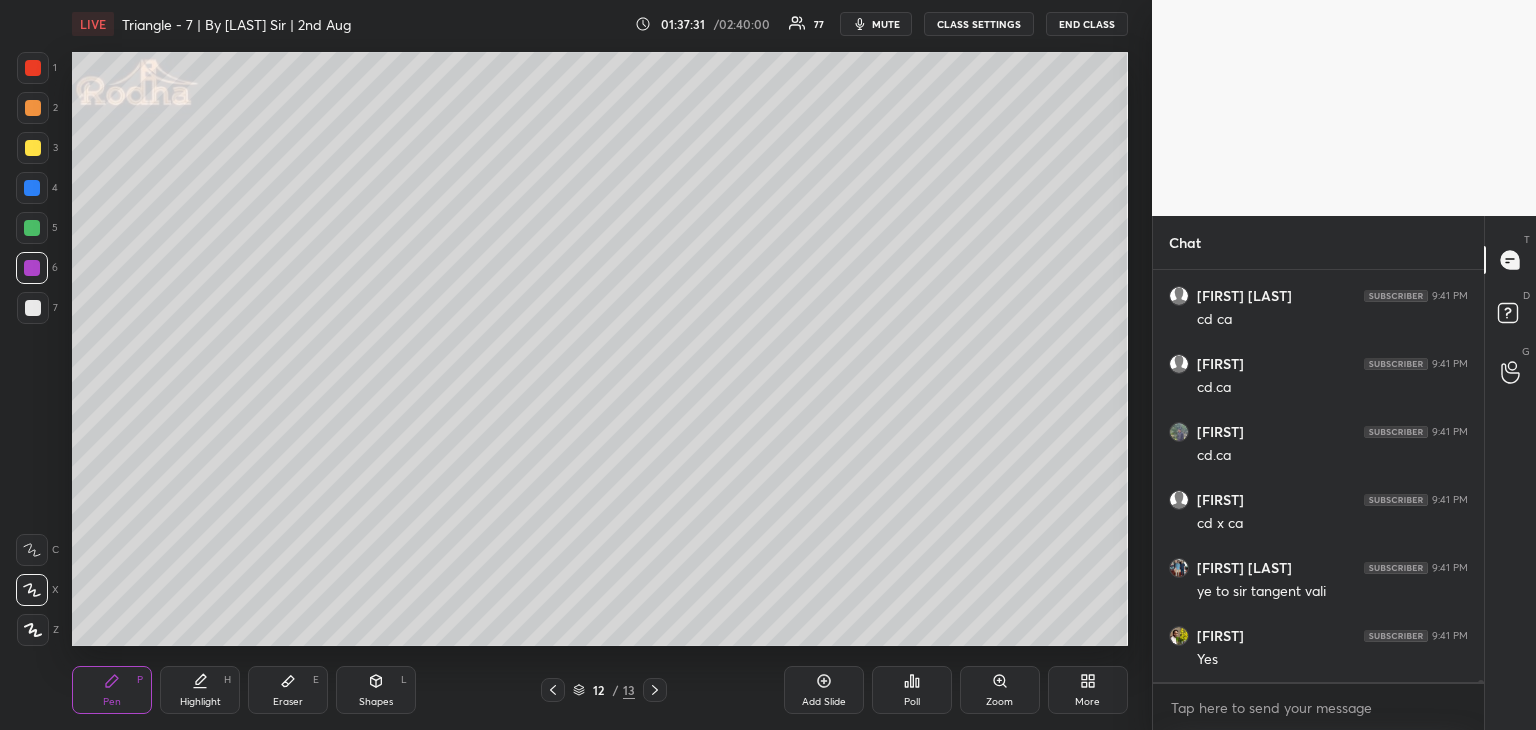 drag, startPoint x: 32, startPoint y: 308, endPoint x: 56, endPoint y: 308, distance: 24 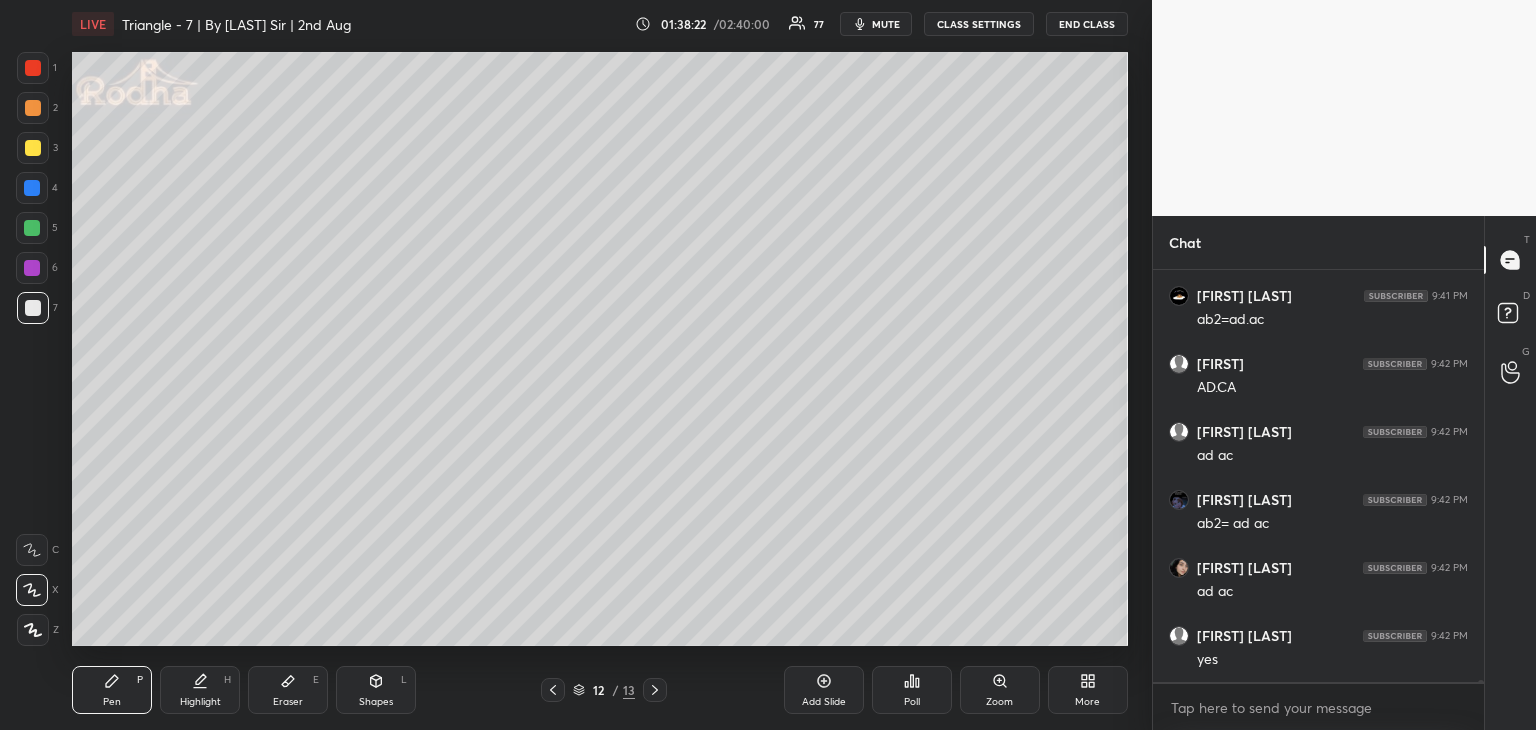 scroll, scrollTop: 85032, scrollLeft: 0, axis: vertical 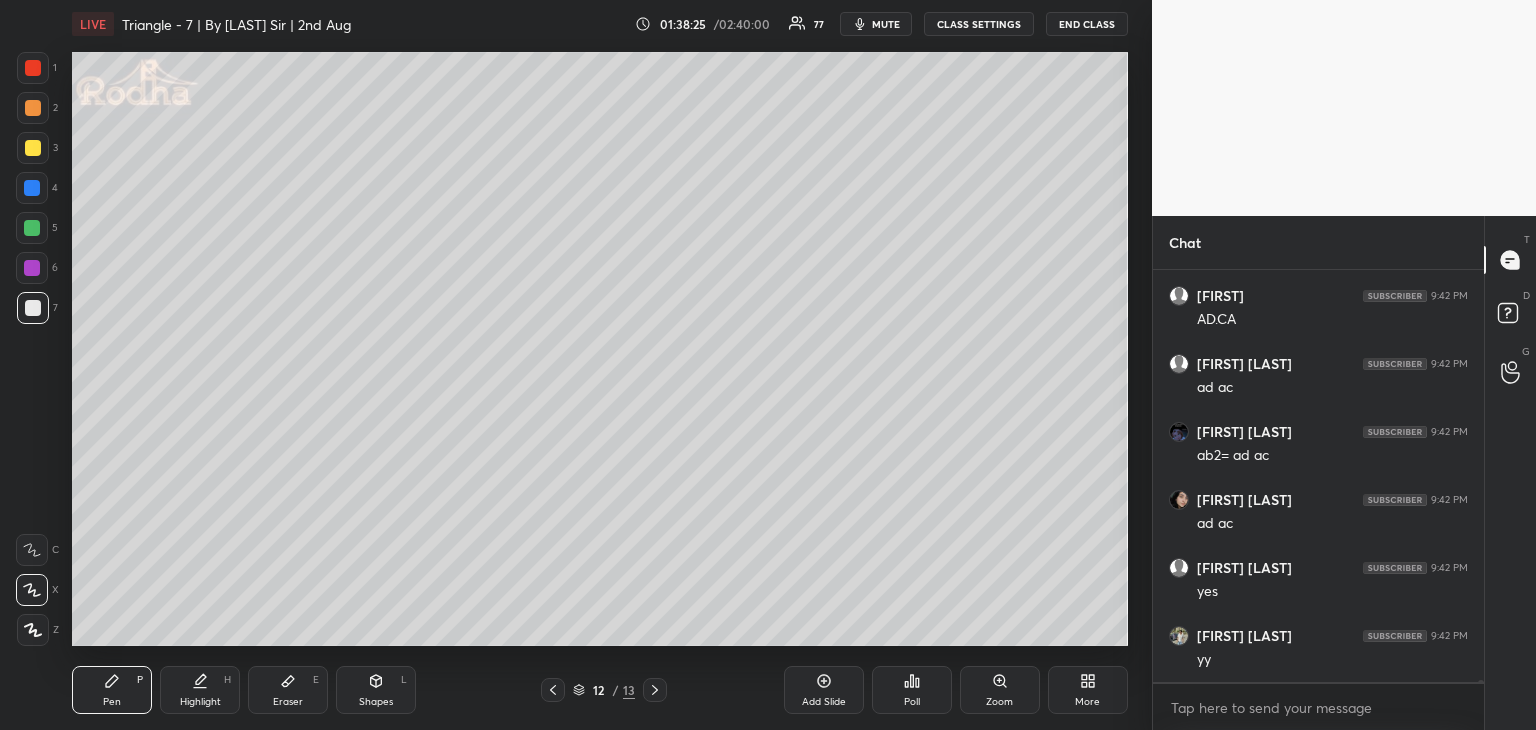 click on "Shapes" at bounding box center [376, 702] 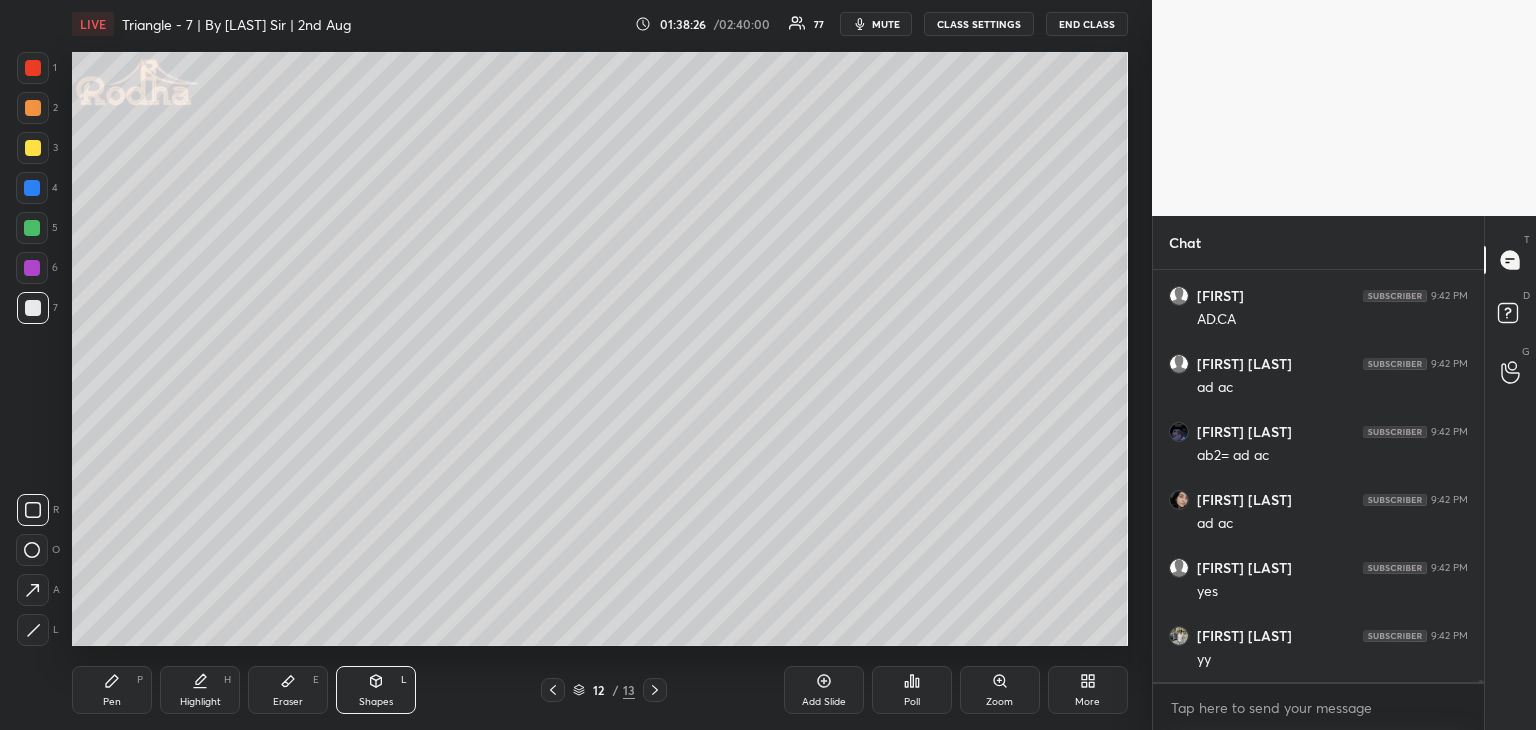 drag, startPoint x: 30, startPoint y: 512, endPoint x: 71, endPoint y: 504, distance: 41.773197 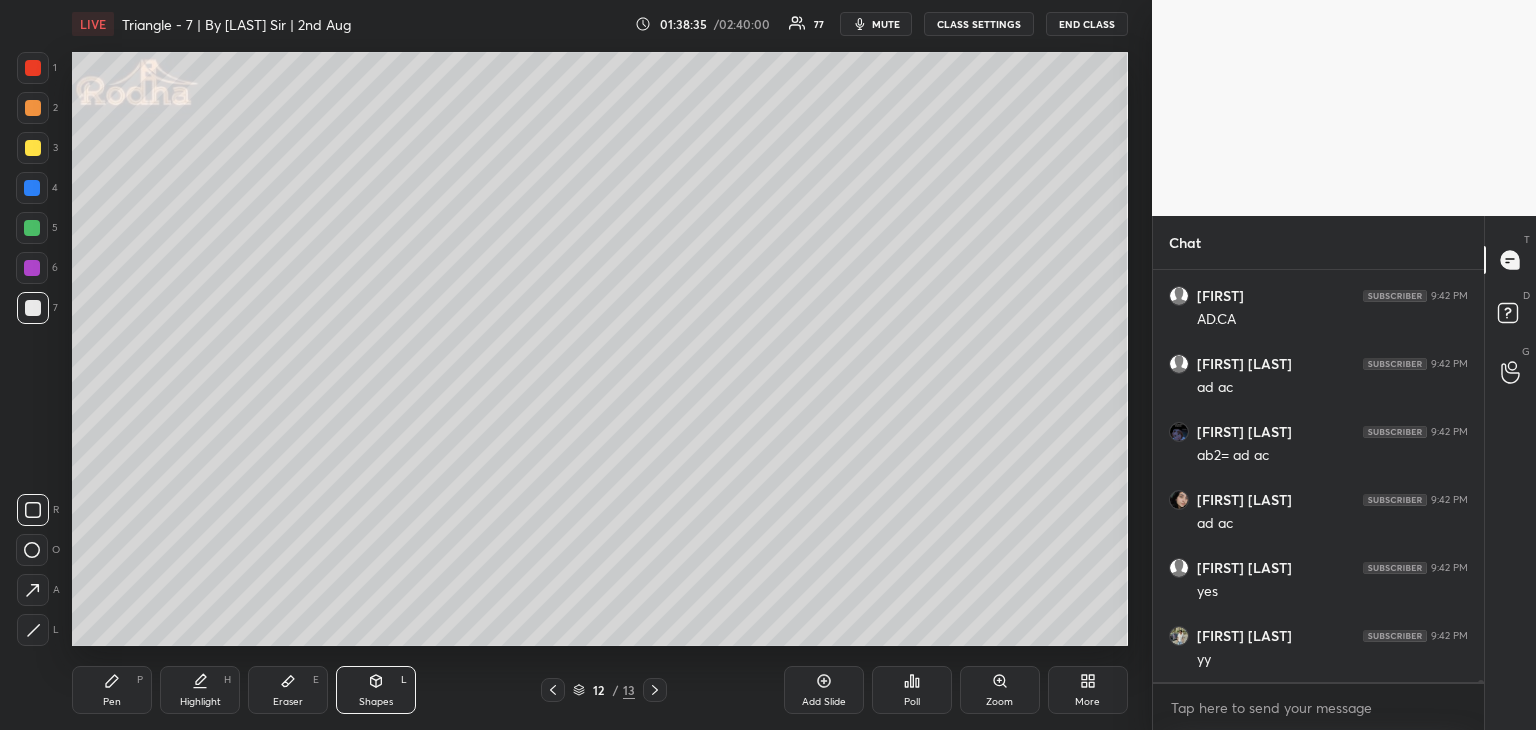 click on "Pen" at bounding box center (112, 702) 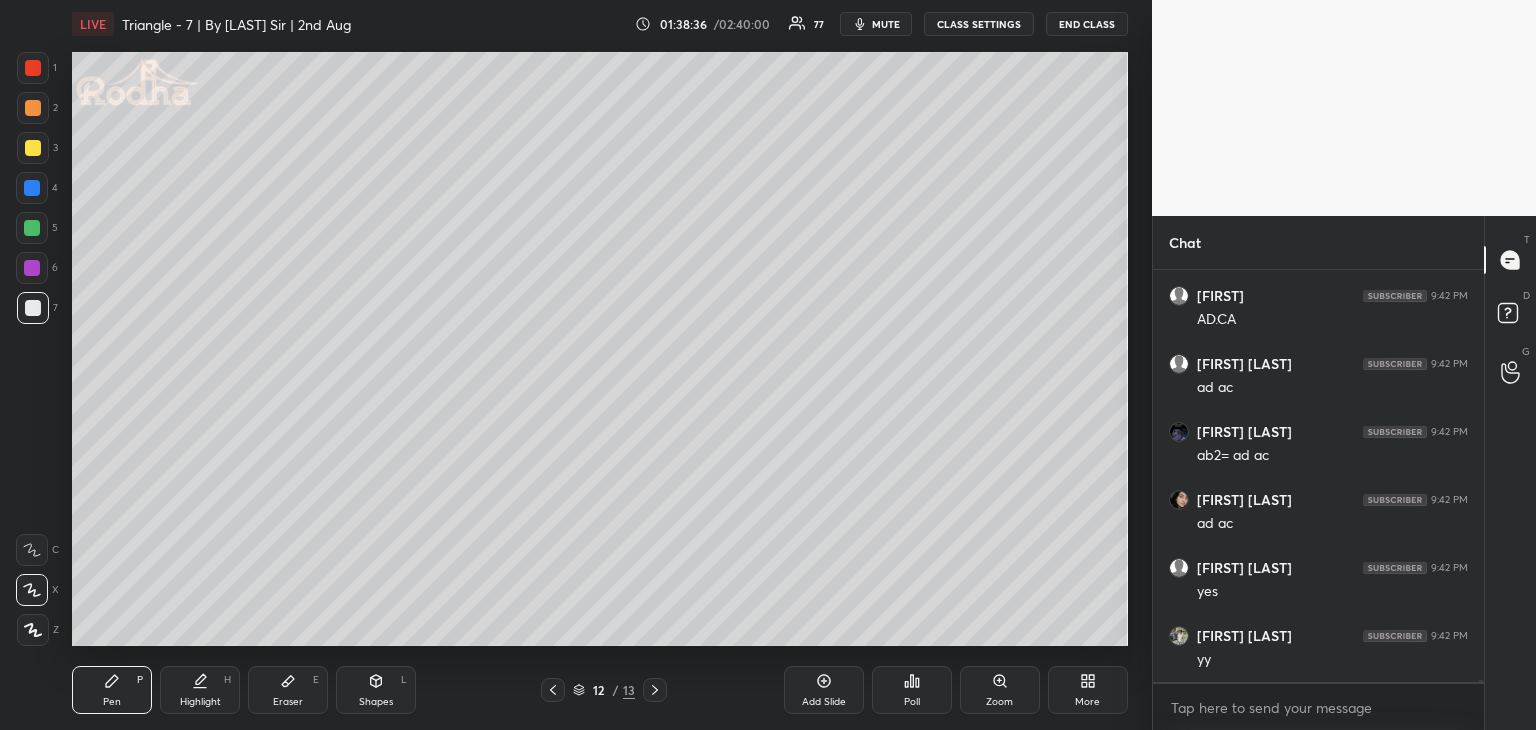 drag, startPoint x: 31, startPoint y: 145, endPoint x: 27, endPoint y: 163, distance: 18.439089 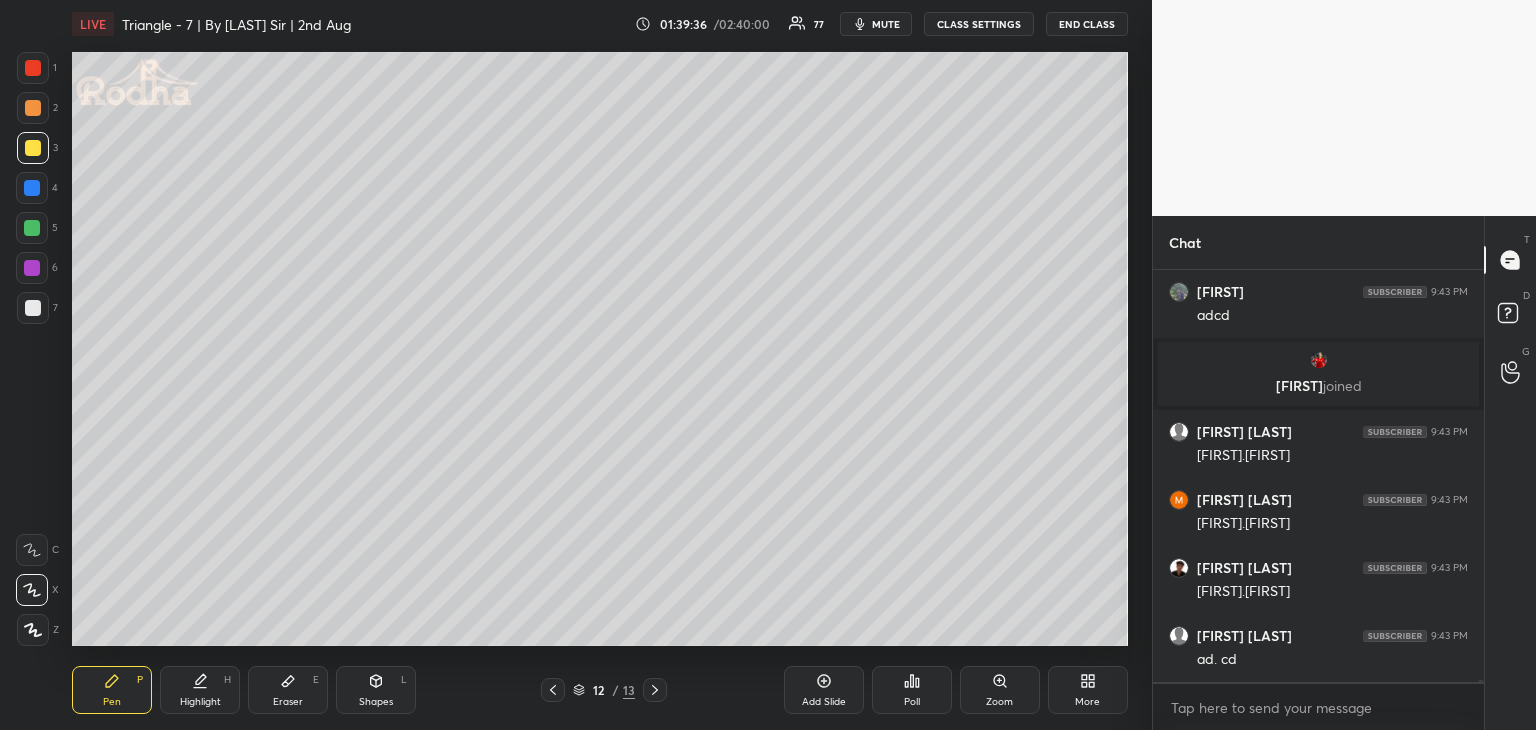scroll, scrollTop: 80838, scrollLeft: 0, axis: vertical 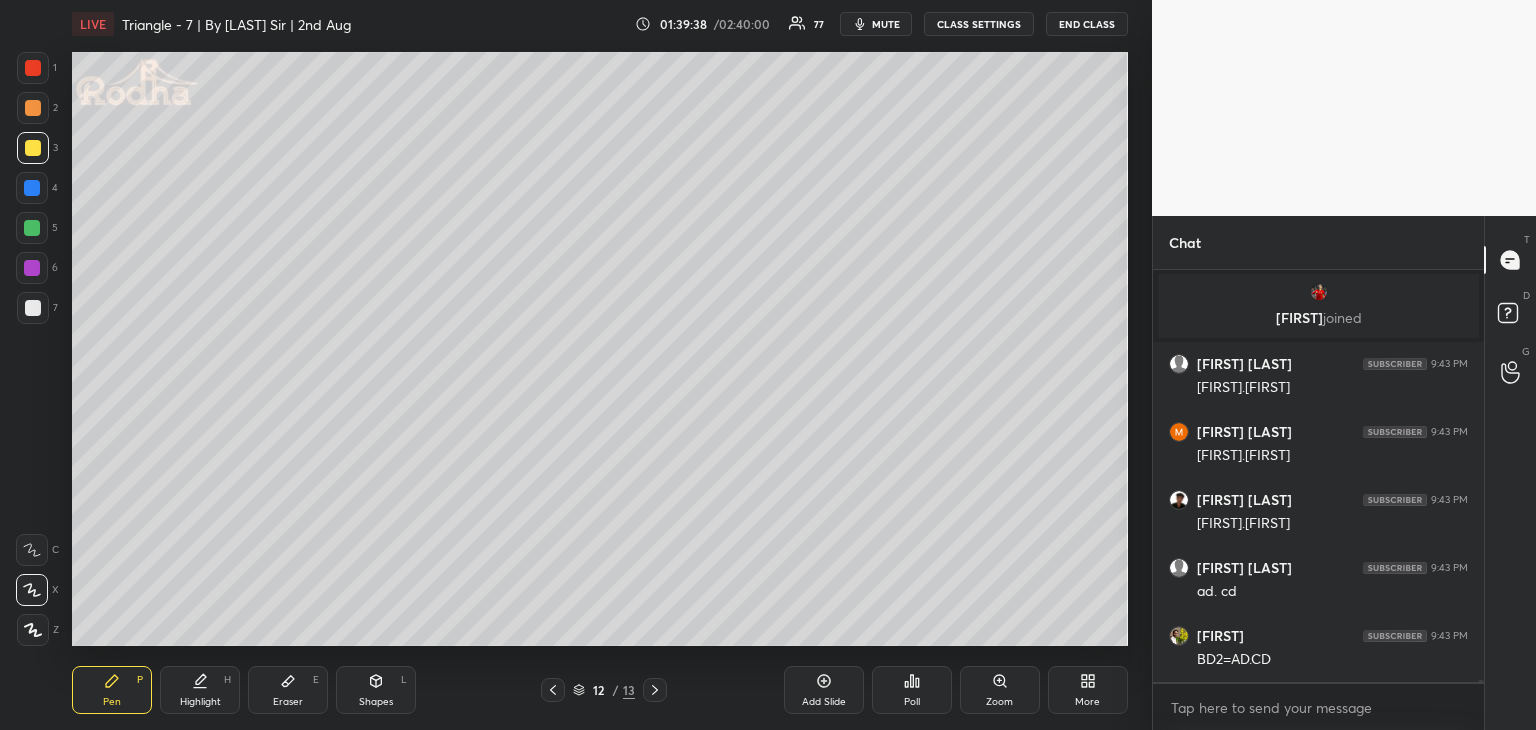 click on "Shapes" at bounding box center [376, 702] 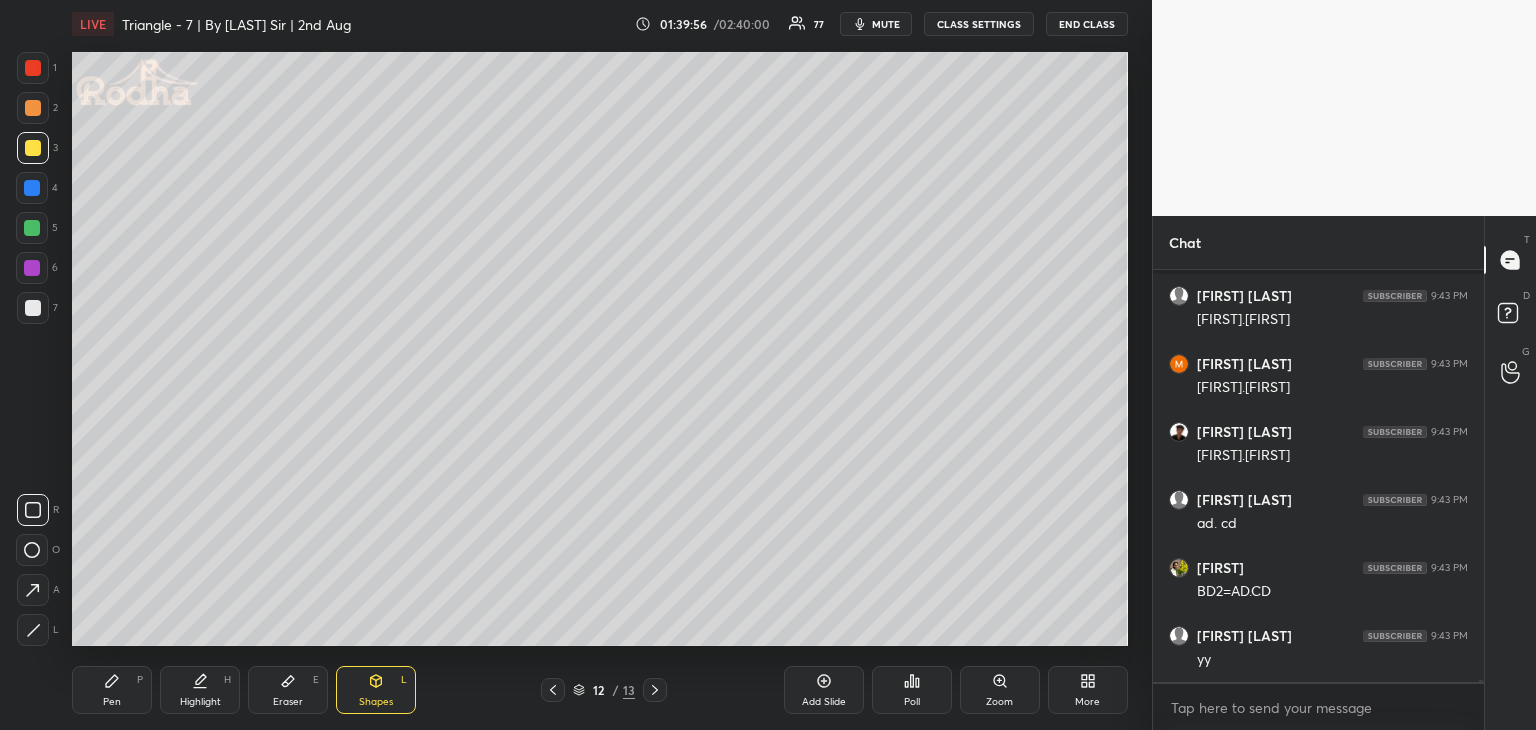 click on "Pen P" at bounding box center (112, 690) 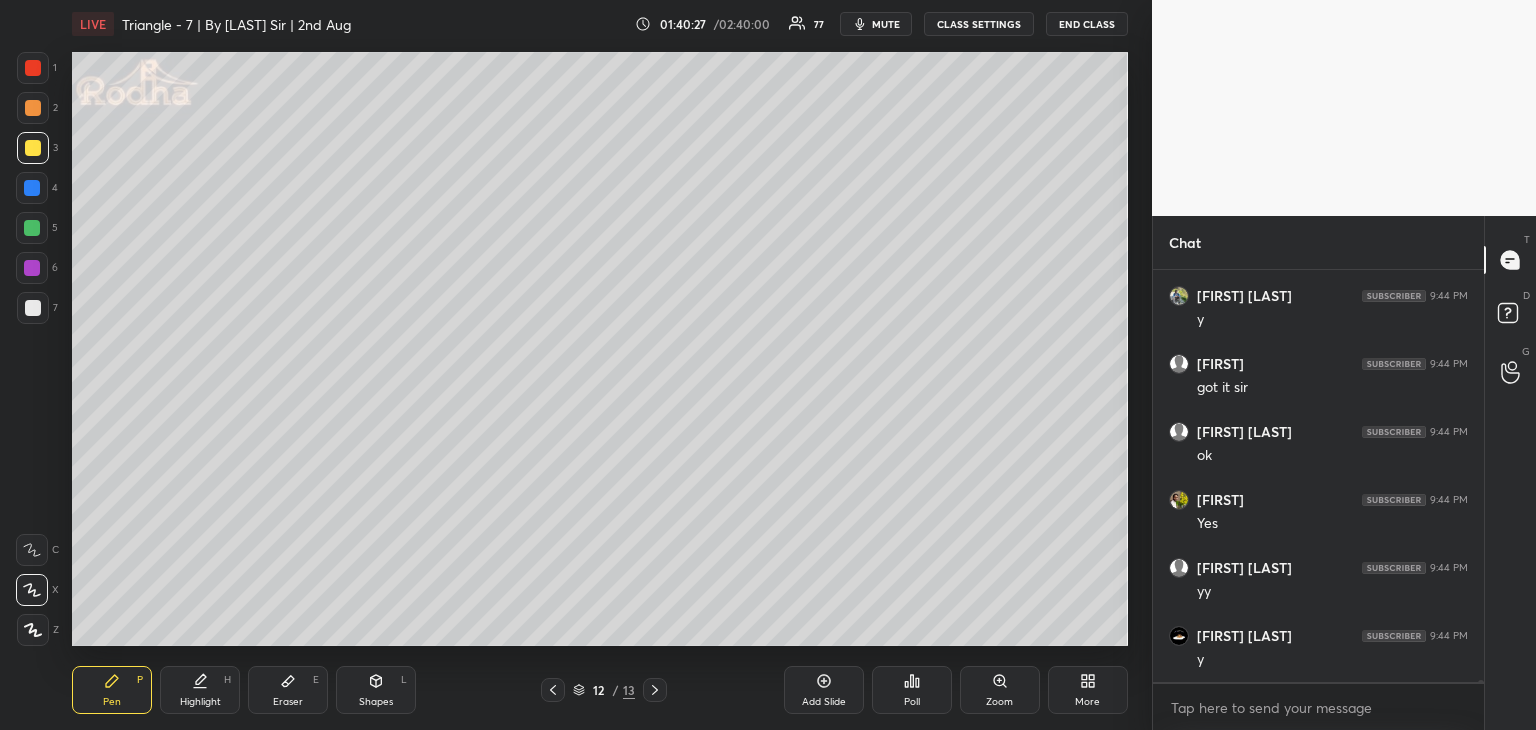 scroll, scrollTop: 81654, scrollLeft: 0, axis: vertical 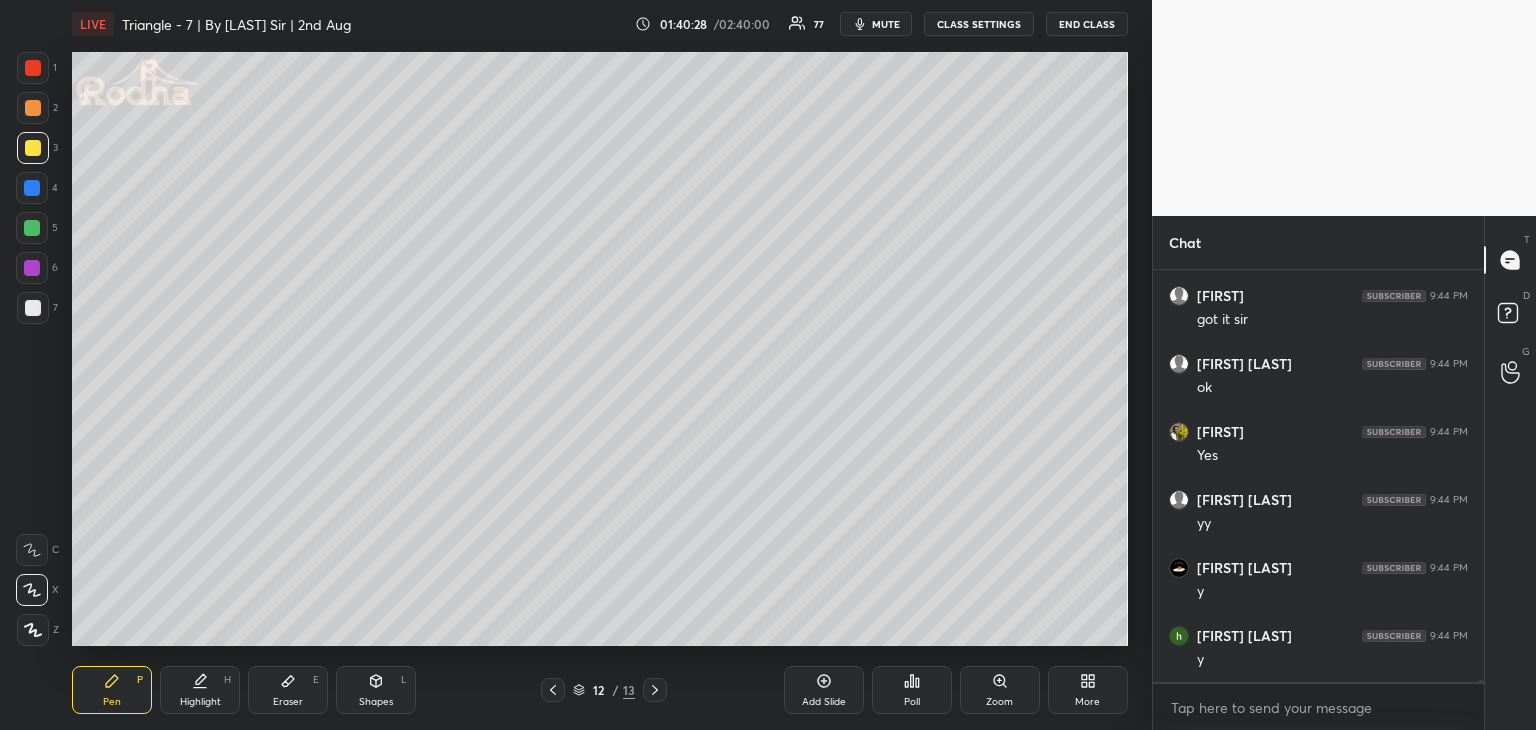 click 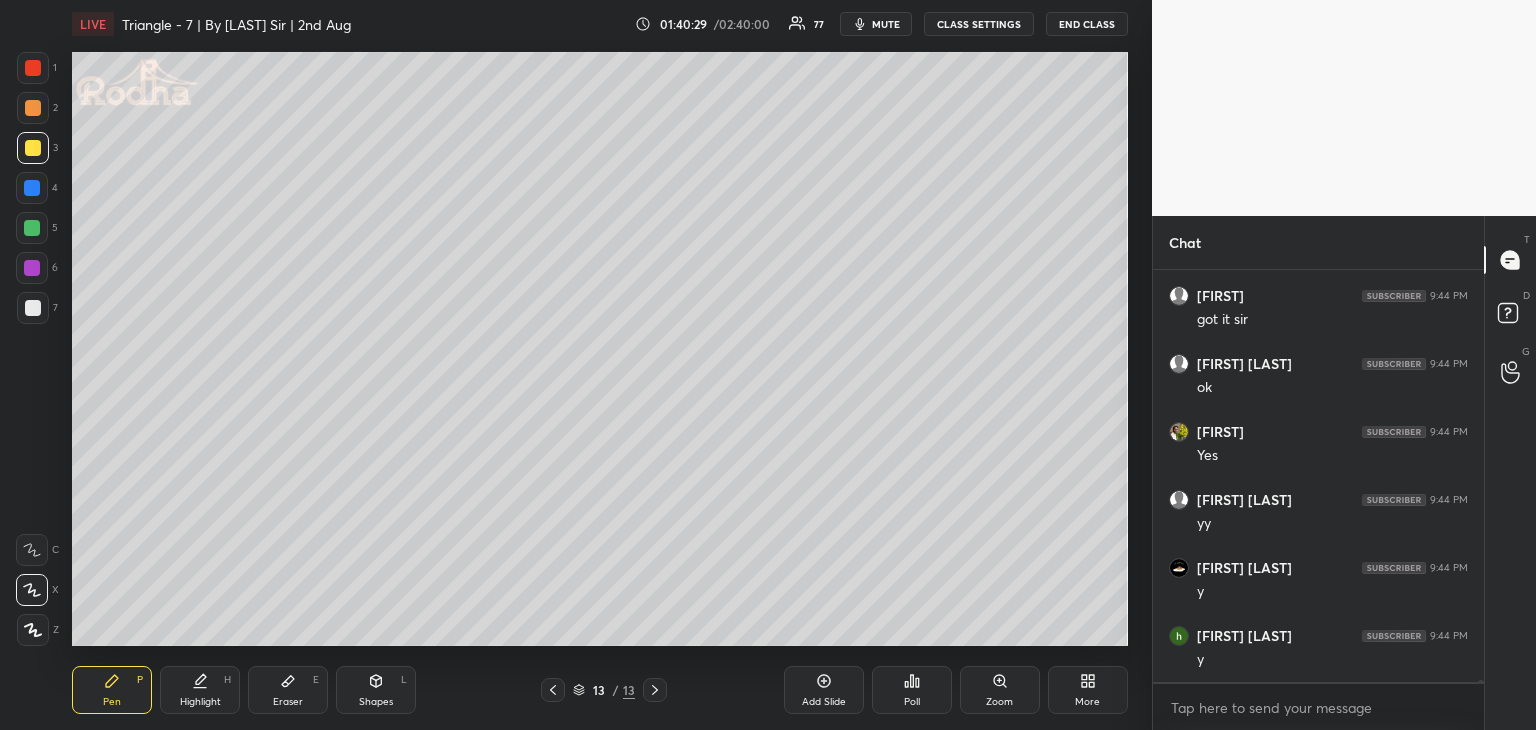 click on "Shapes" at bounding box center (376, 702) 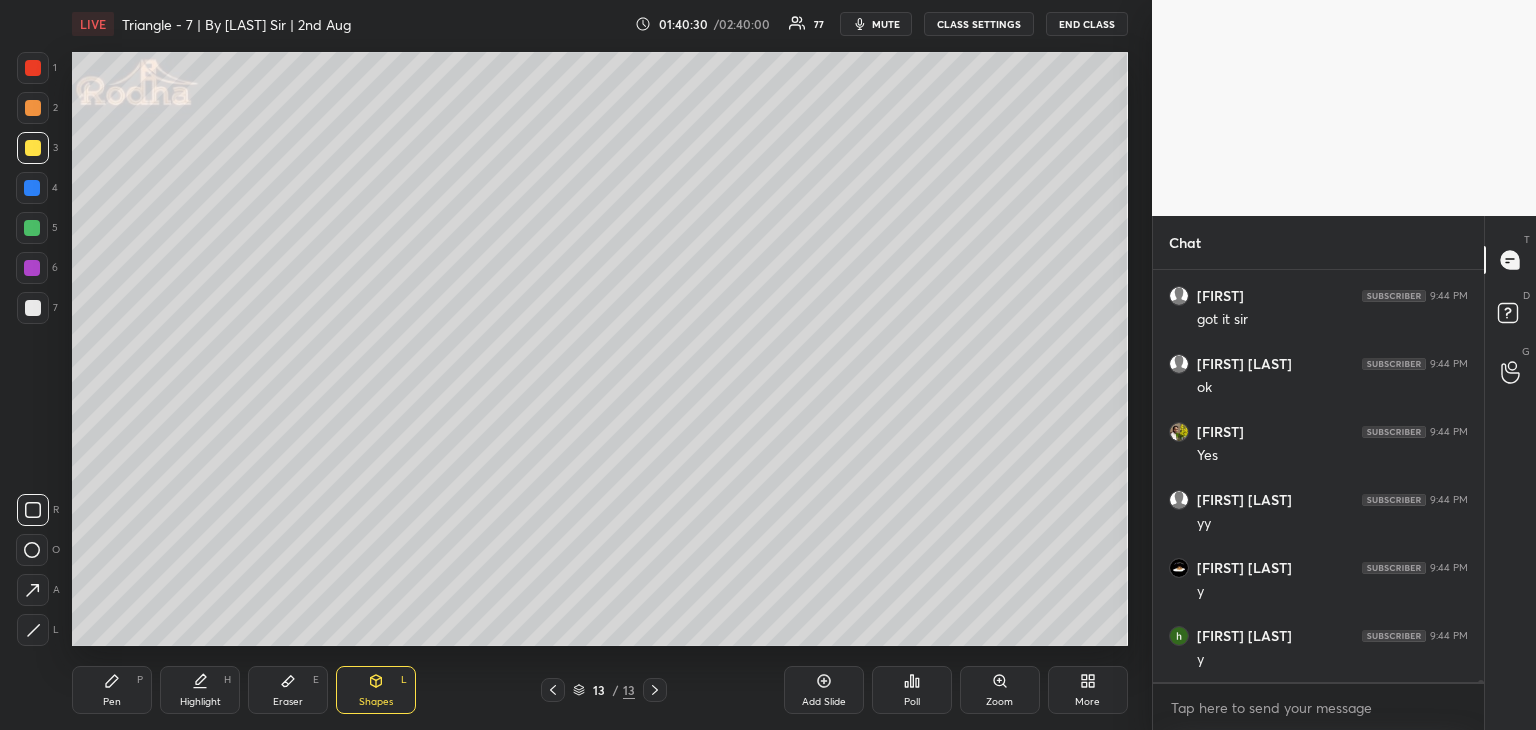 click 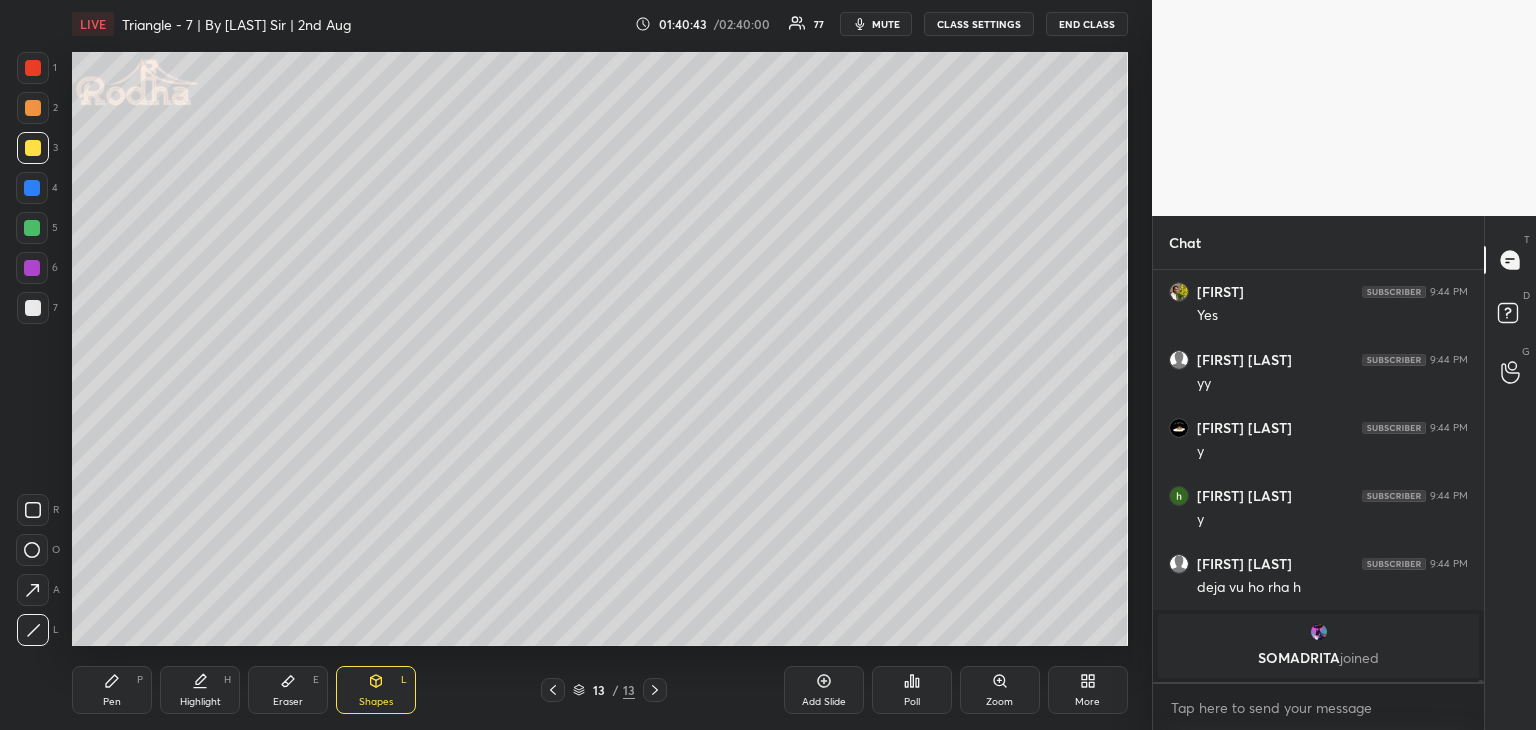 scroll, scrollTop: 81534, scrollLeft: 0, axis: vertical 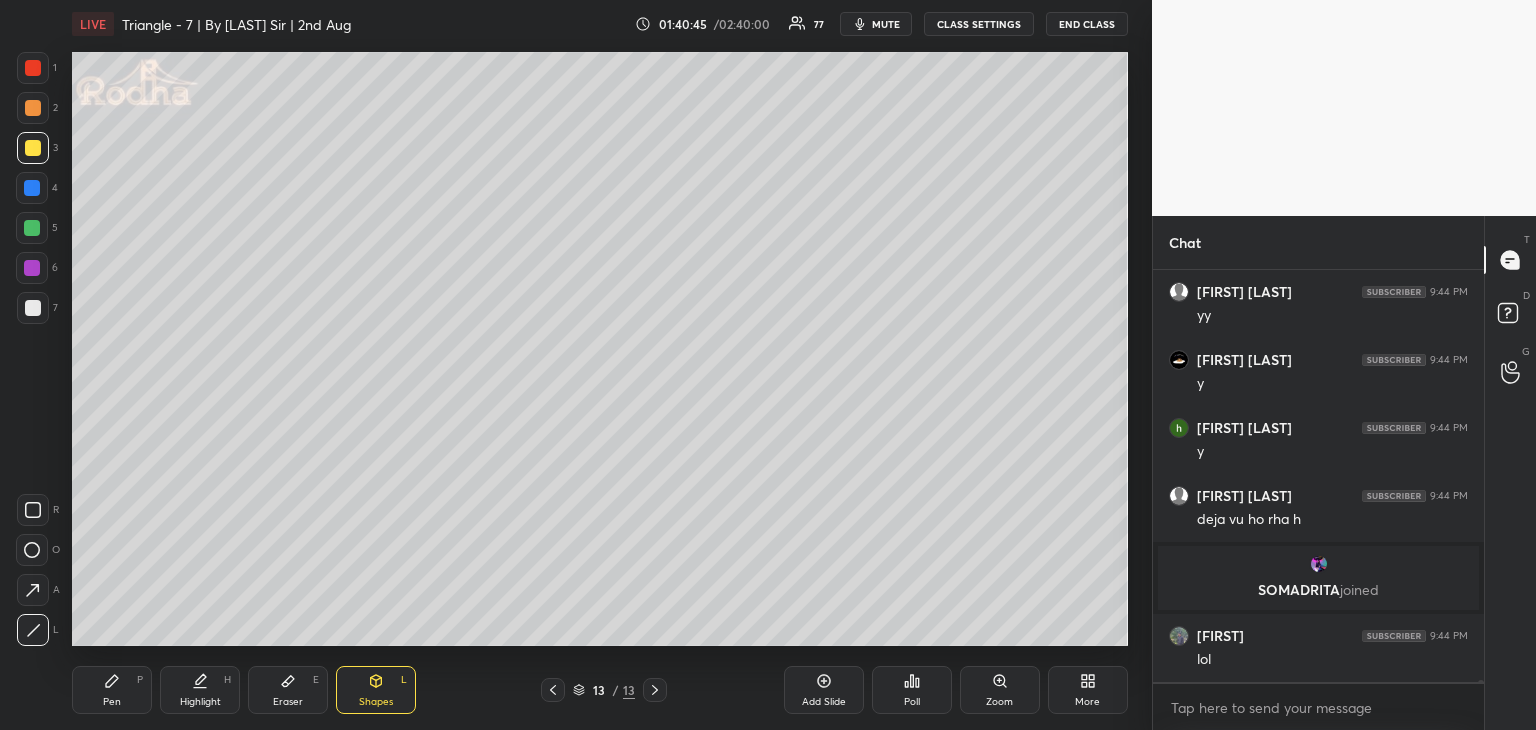 click on "Pen" at bounding box center [112, 702] 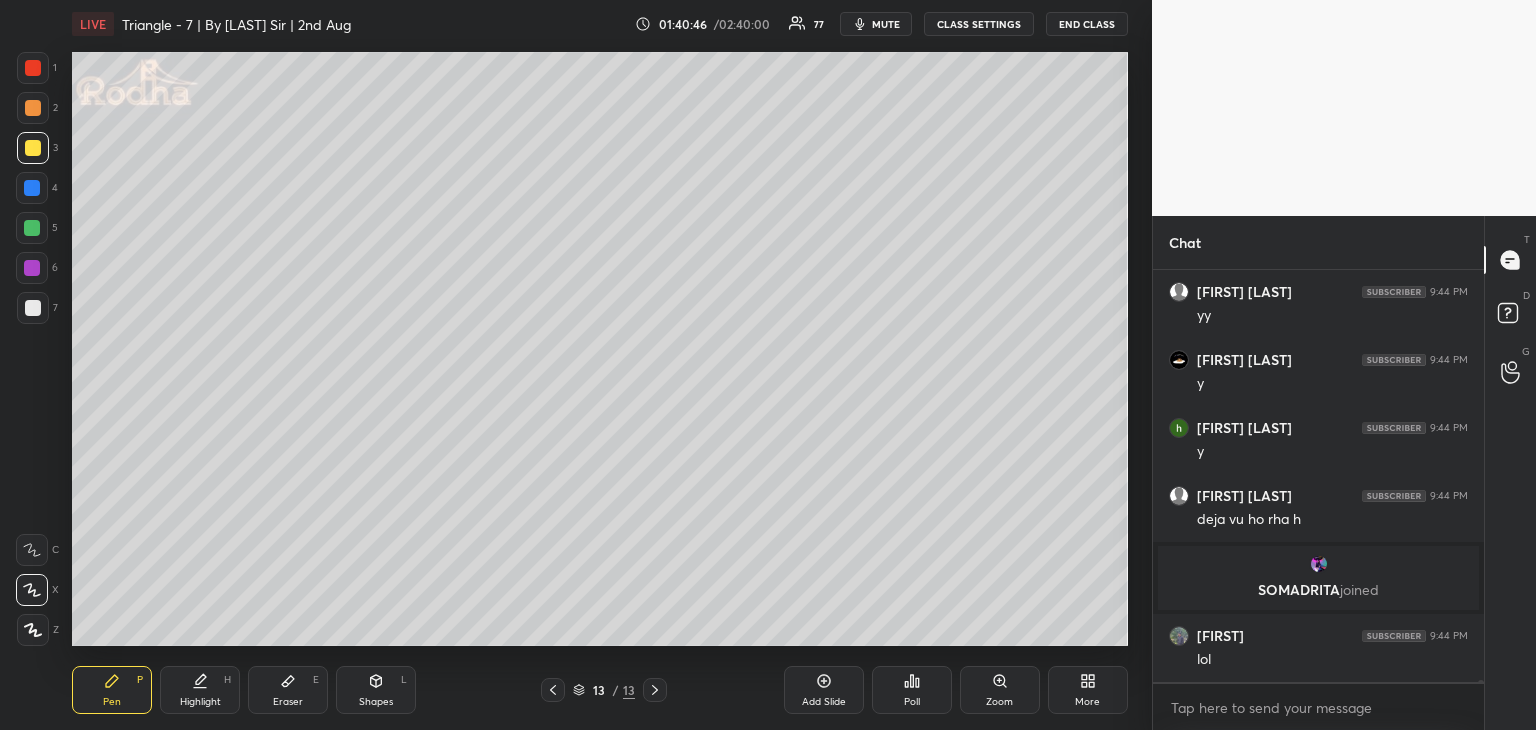 scroll, scrollTop: 81602, scrollLeft: 0, axis: vertical 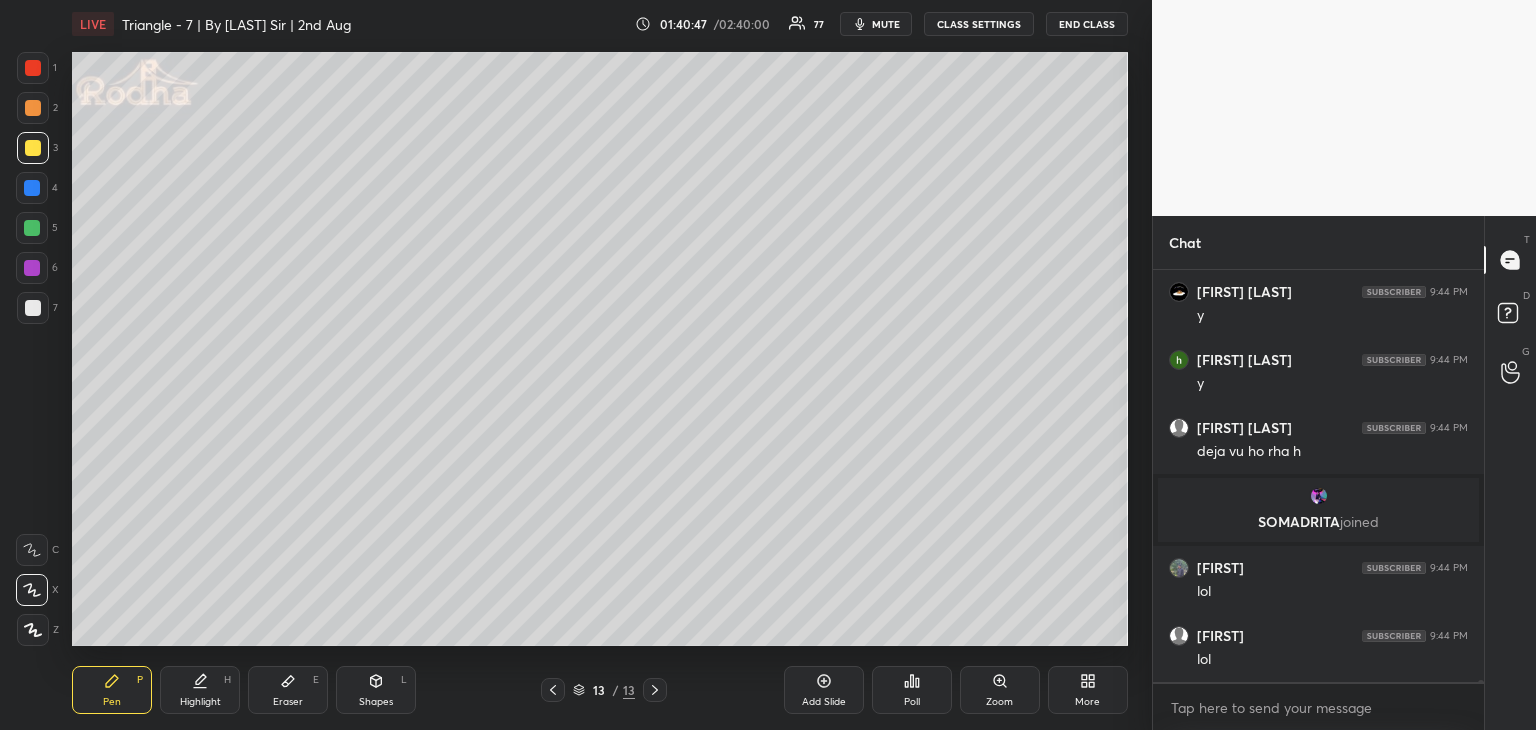 click 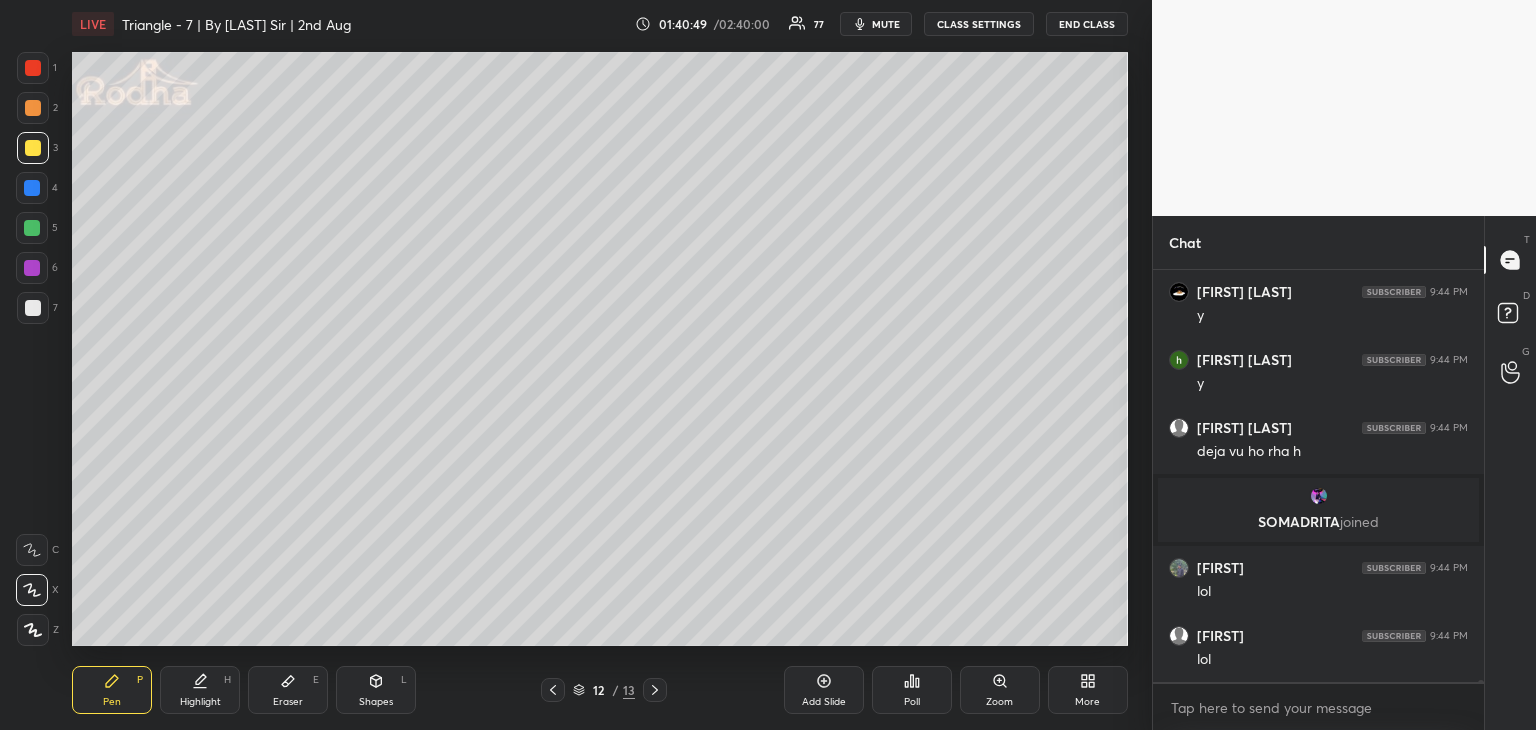 click at bounding box center [33, 308] 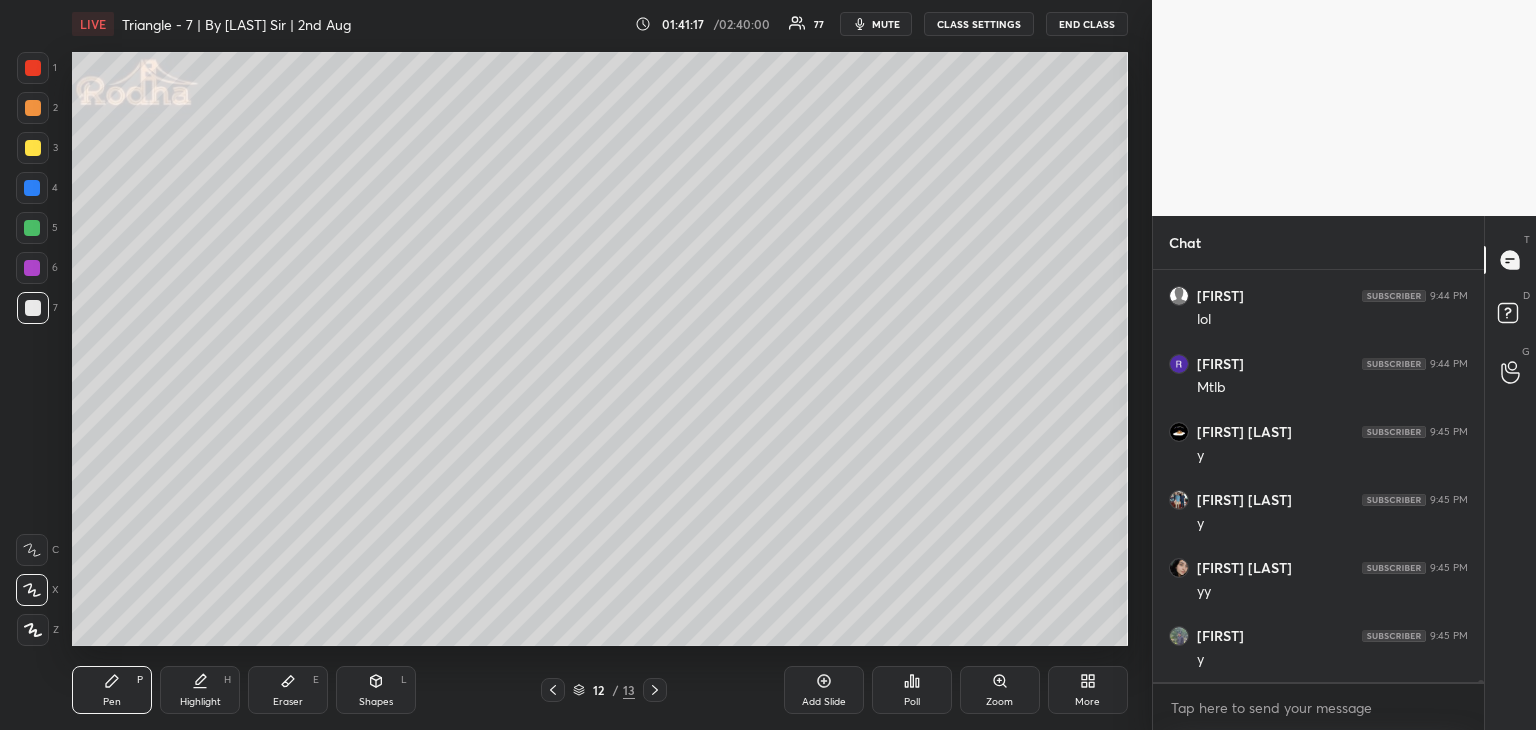 scroll, scrollTop: 82010, scrollLeft: 0, axis: vertical 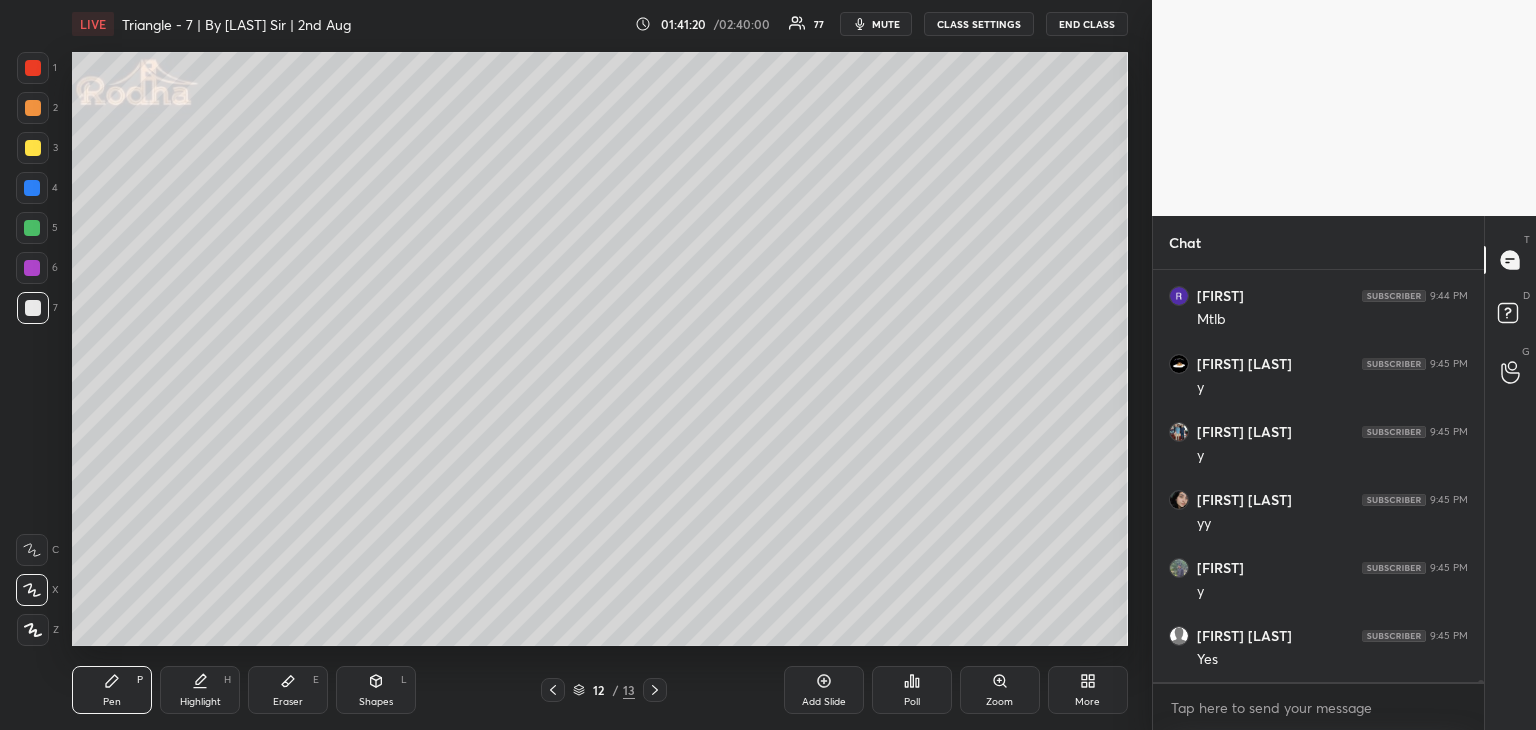 click on "Shapes L" at bounding box center (376, 690) 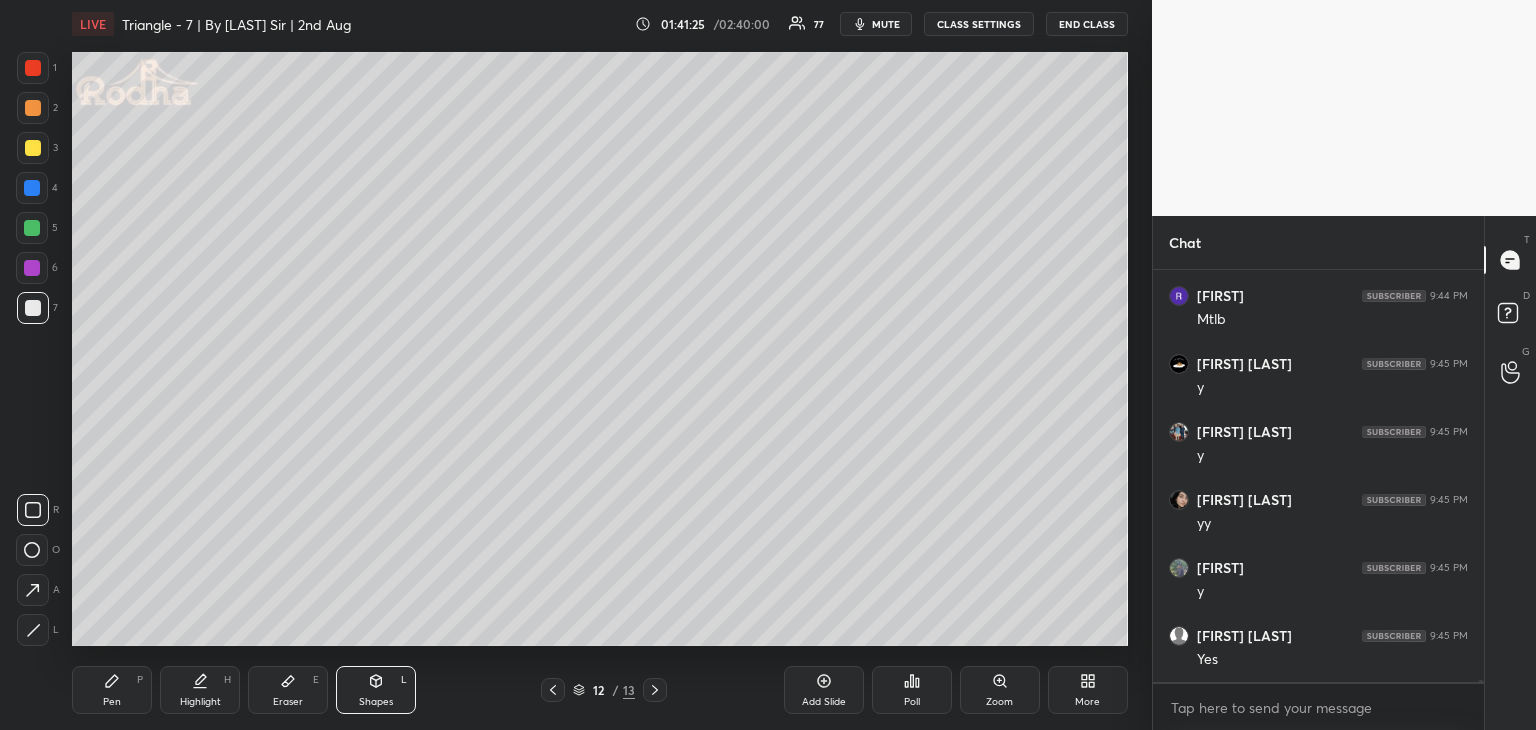 click at bounding box center (33, 308) 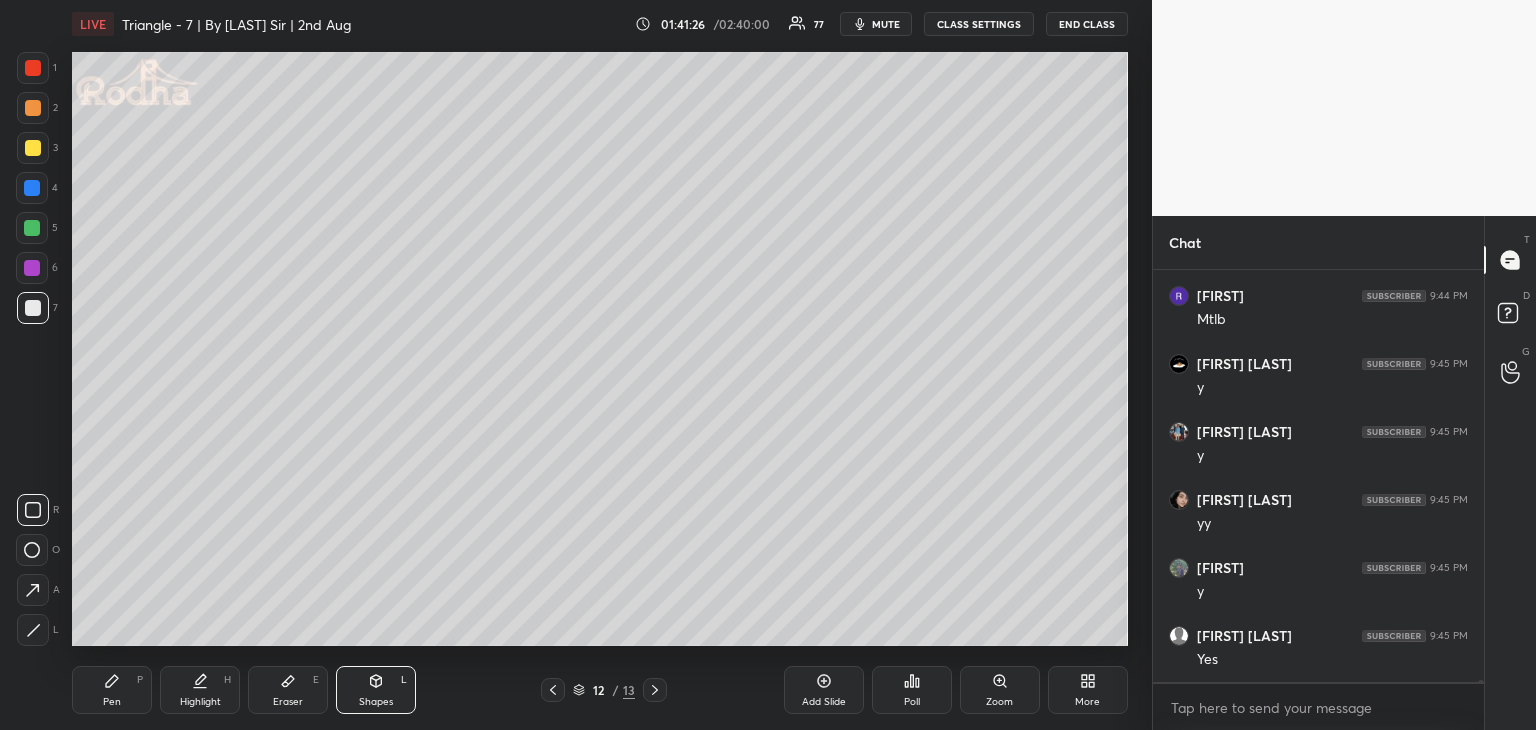 drag, startPoint x: 111, startPoint y: 707, endPoint x: 121, endPoint y: 684, distance: 25.079872 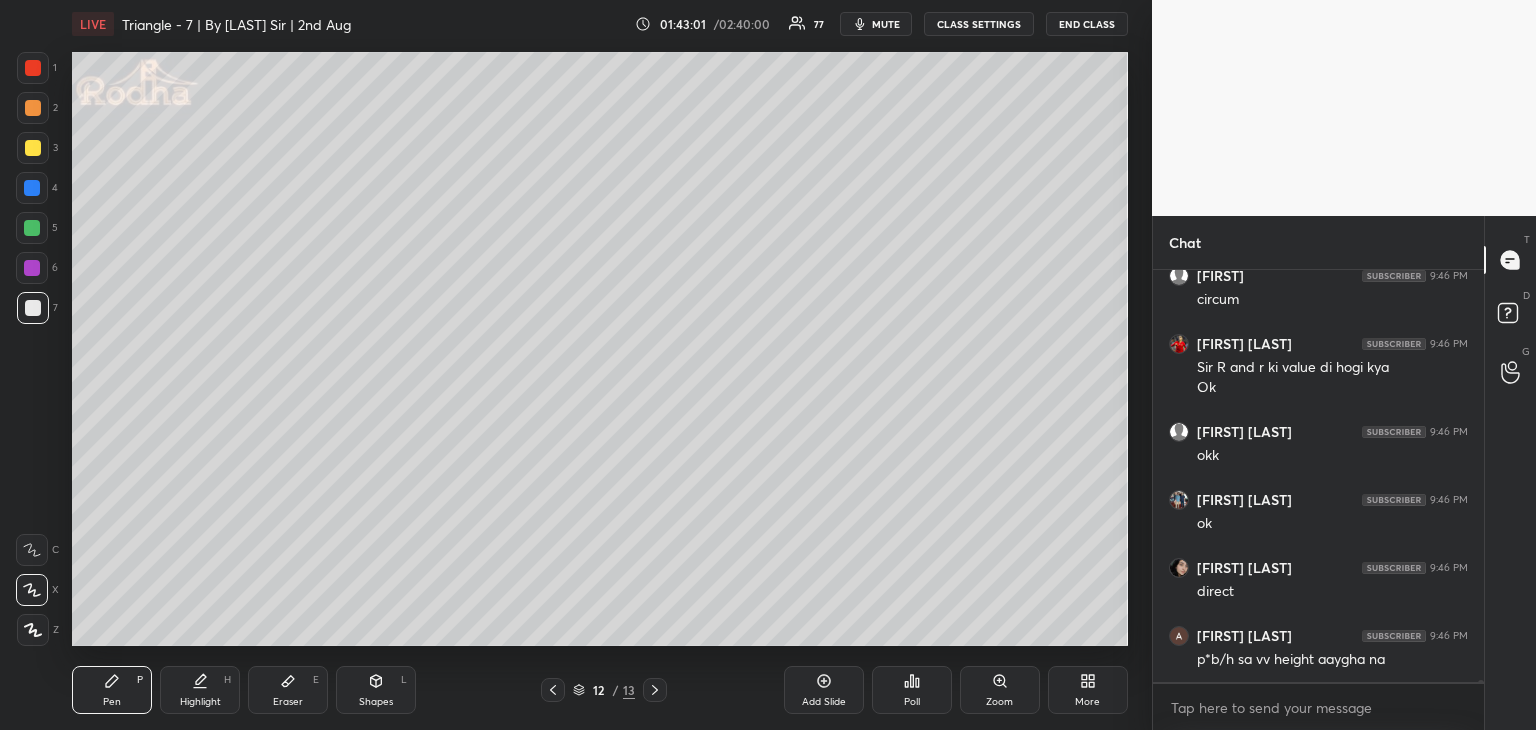 scroll, scrollTop: 82798, scrollLeft: 0, axis: vertical 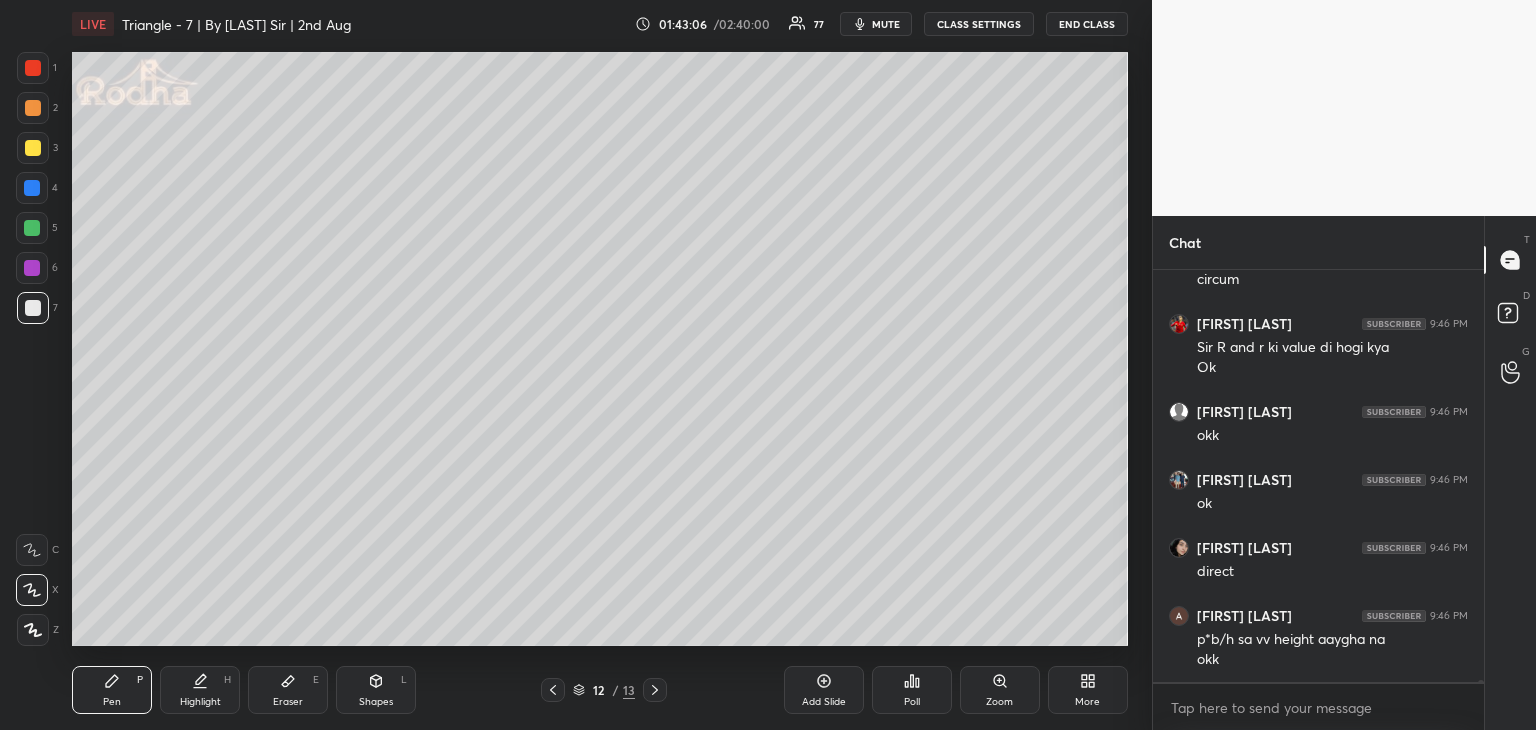 click at bounding box center (33, 68) 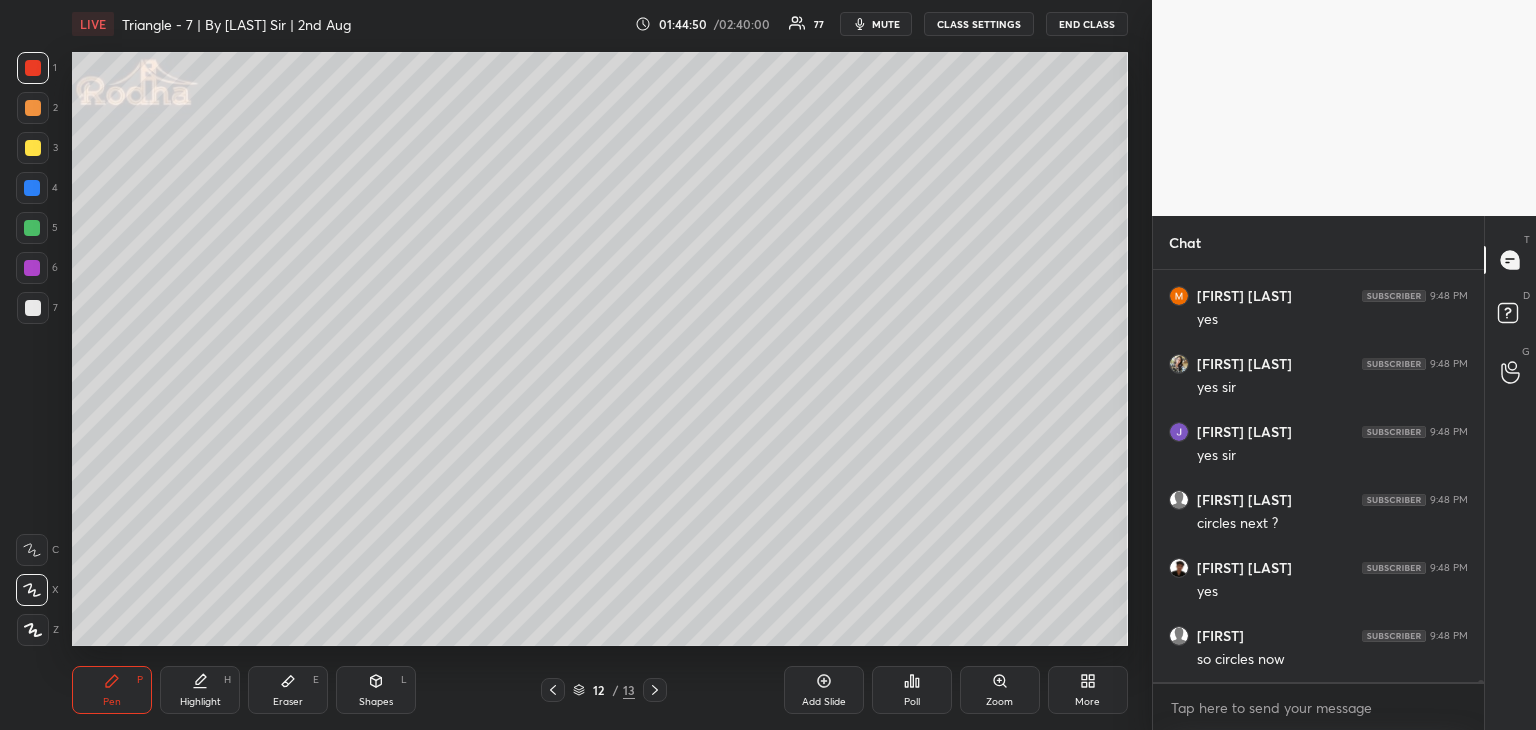 scroll, scrollTop: 85586, scrollLeft: 0, axis: vertical 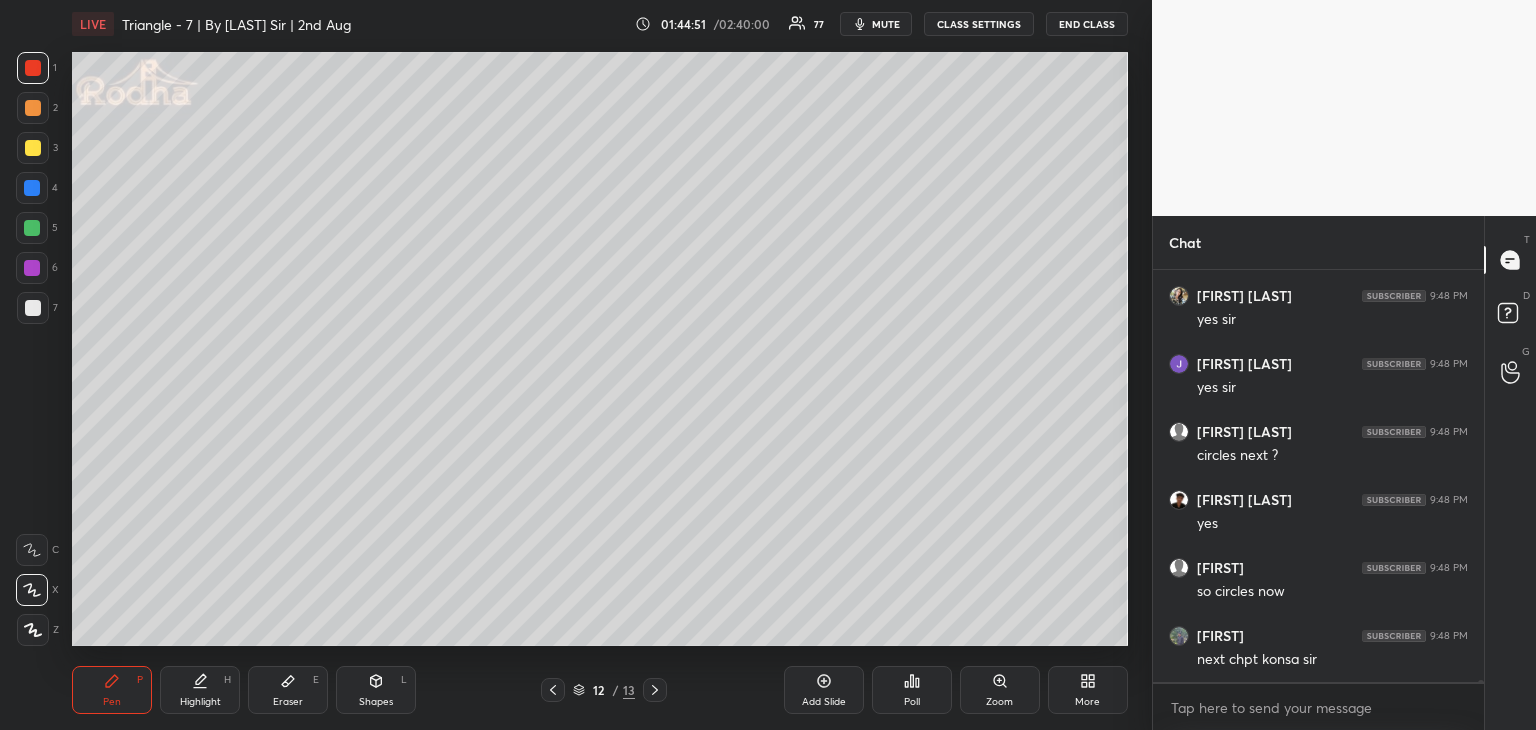 click 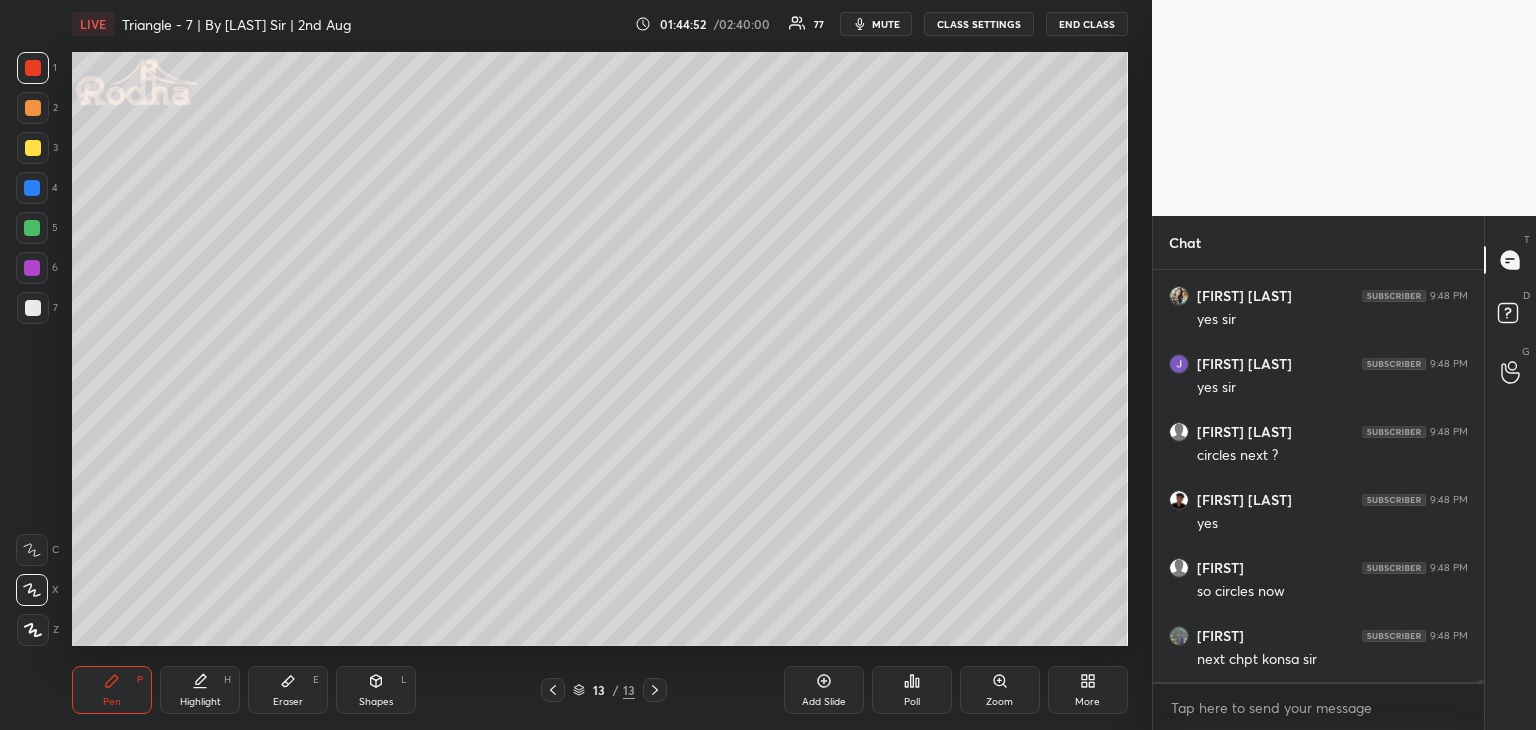click 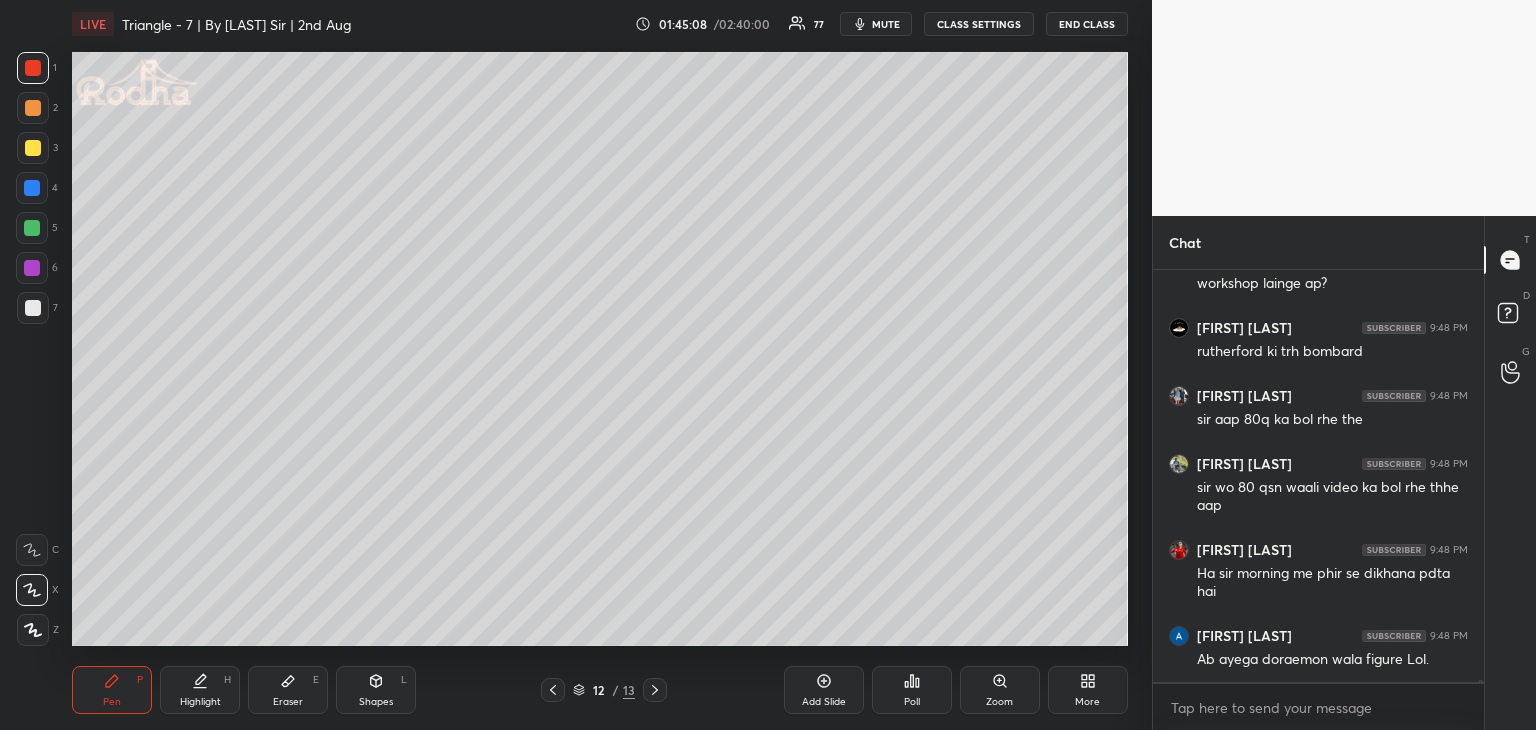 scroll, scrollTop: 86098, scrollLeft: 0, axis: vertical 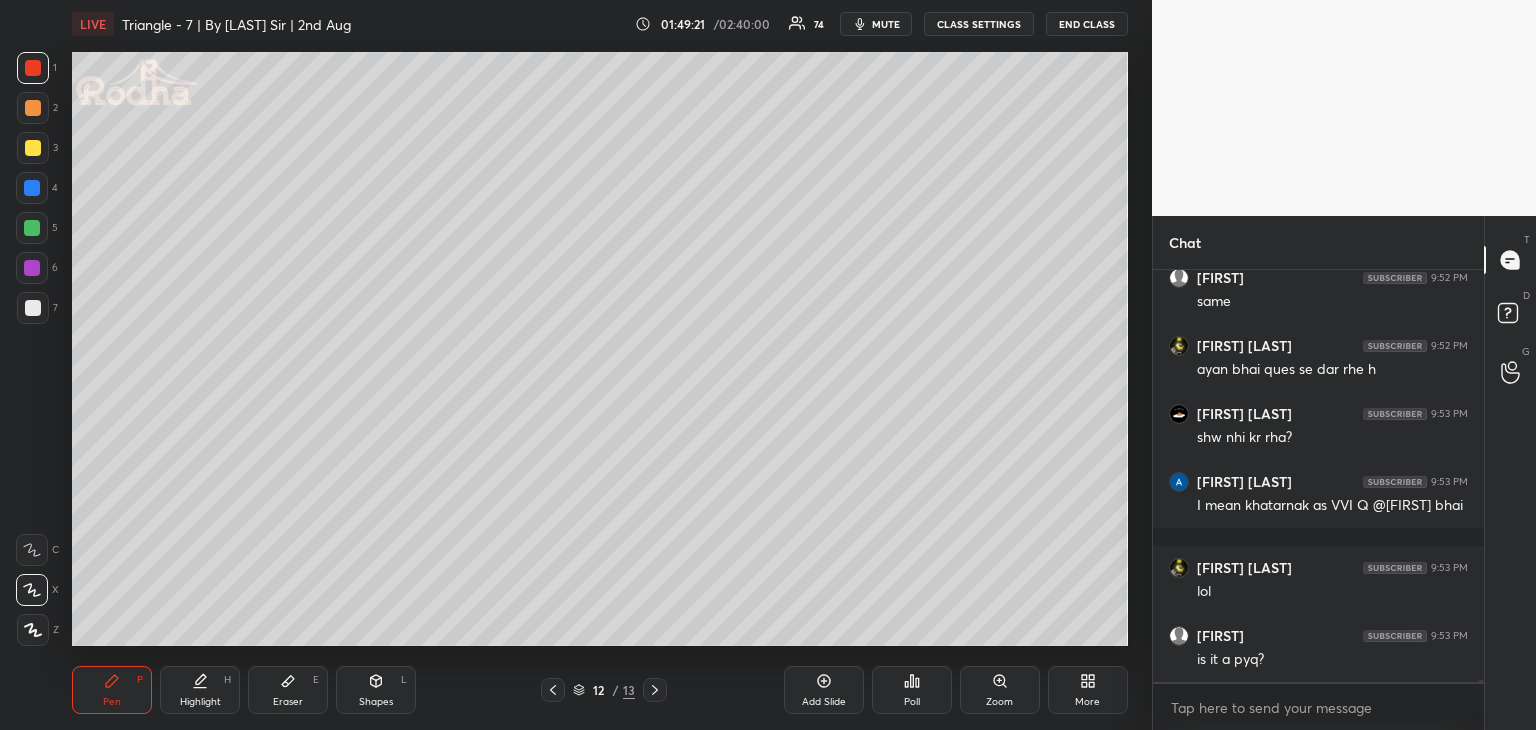 click 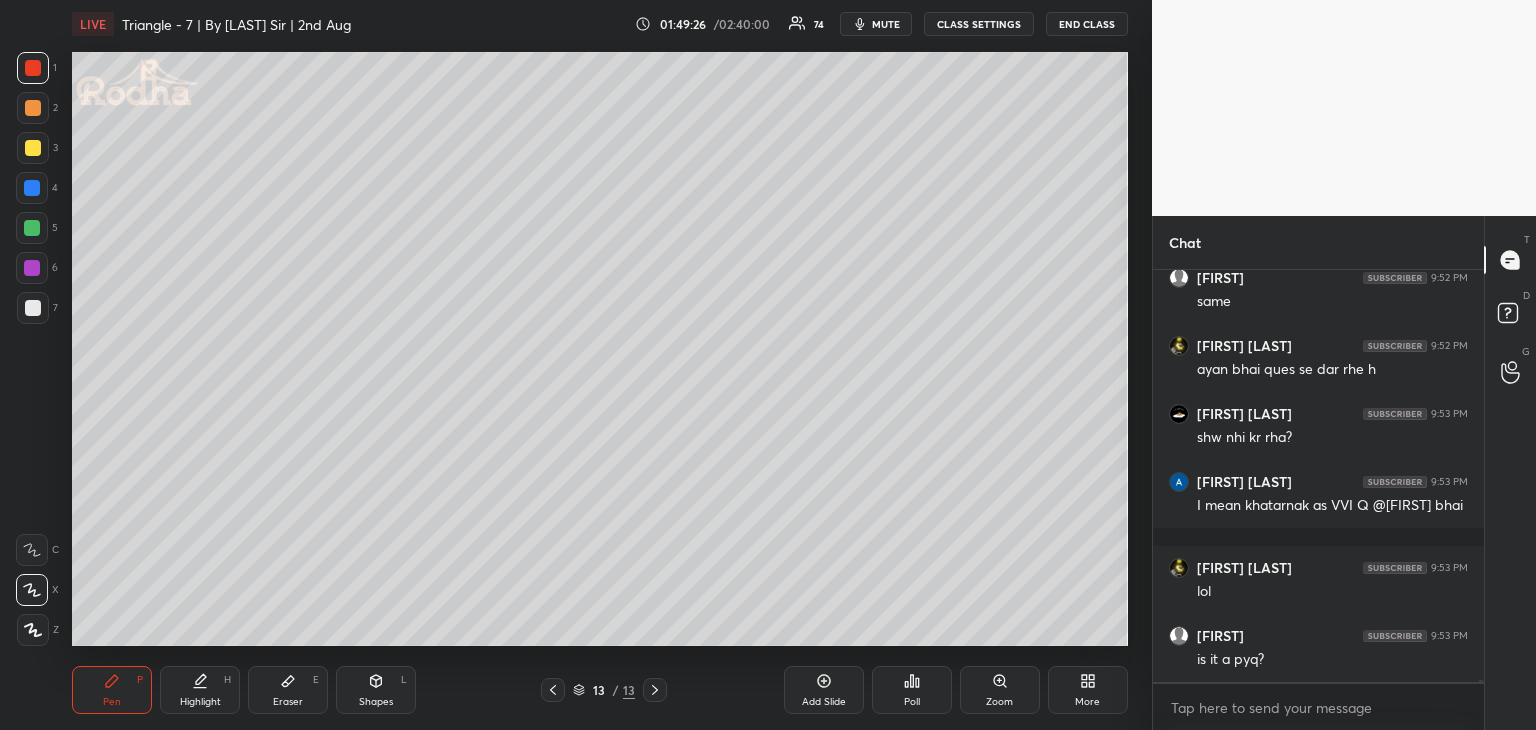 click 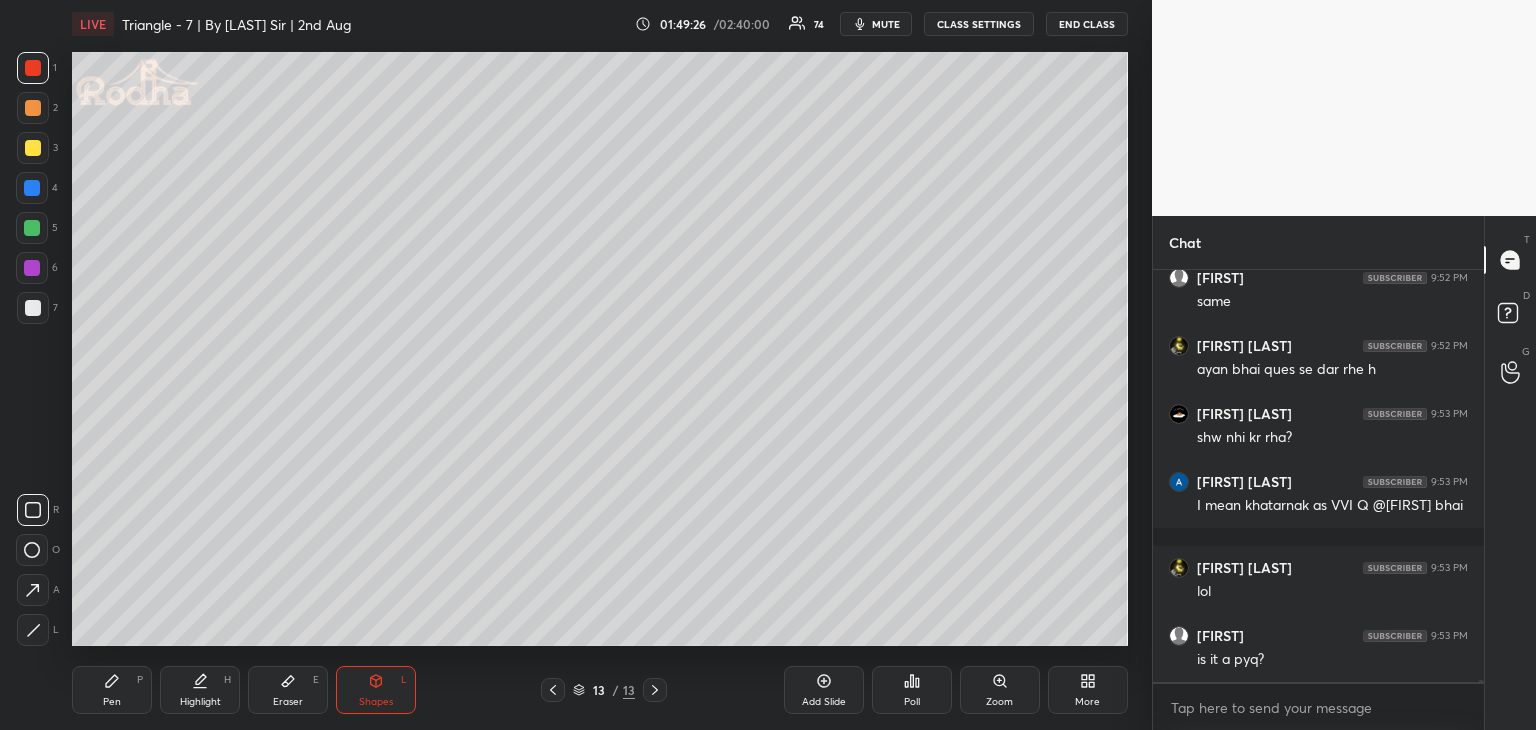 click 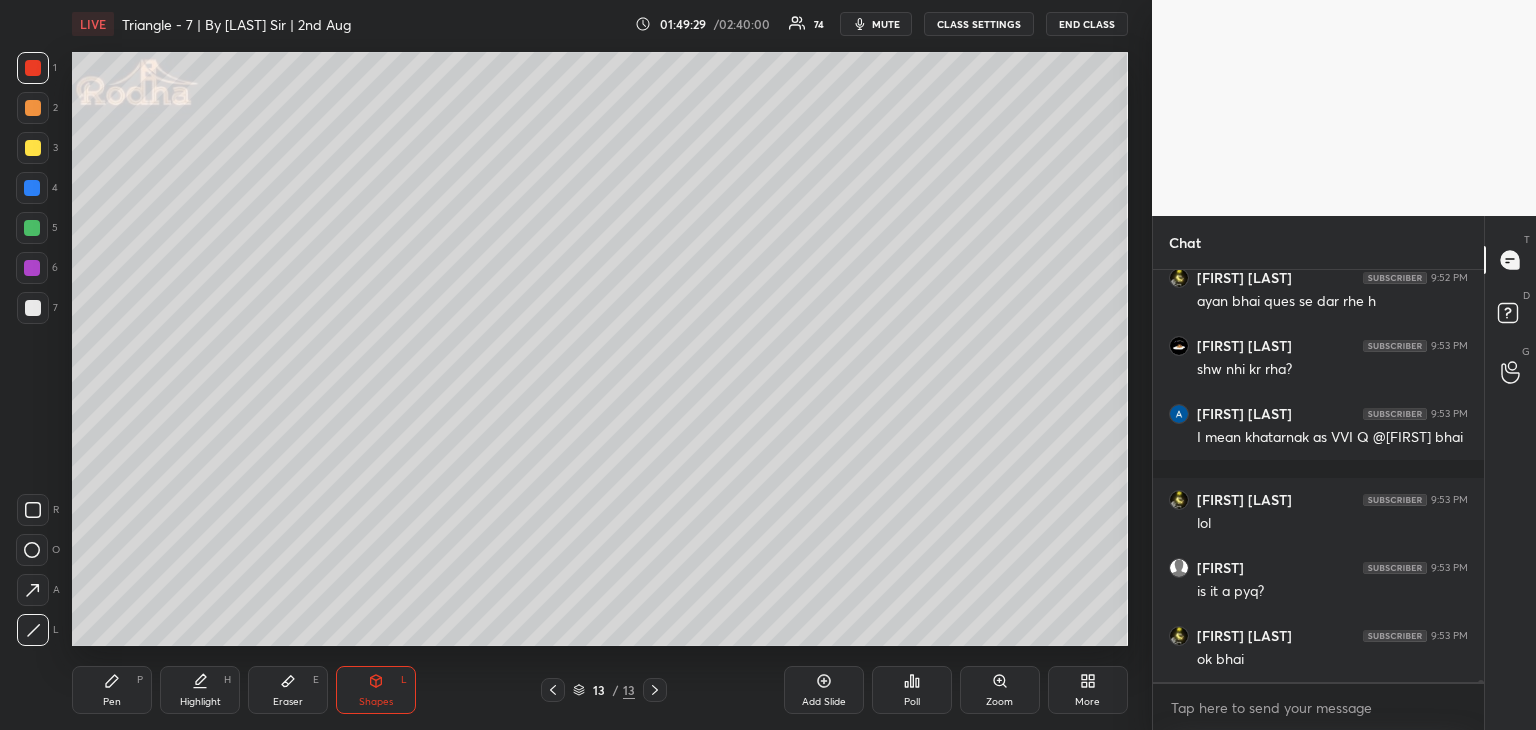 scroll, scrollTop: 92010, scrollLeft: 0, axis: vertical 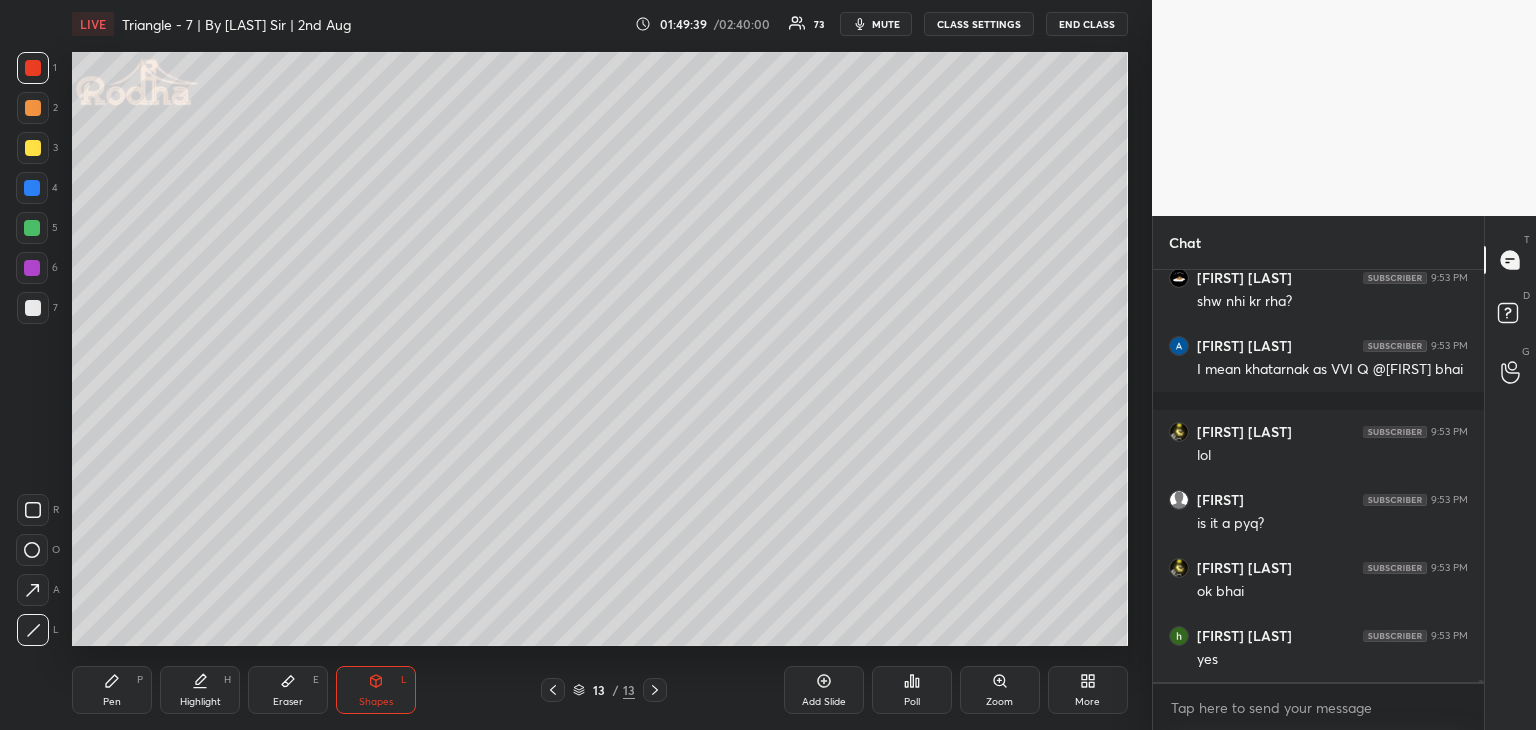click on "Pen P" at bounding box center [112, 690] 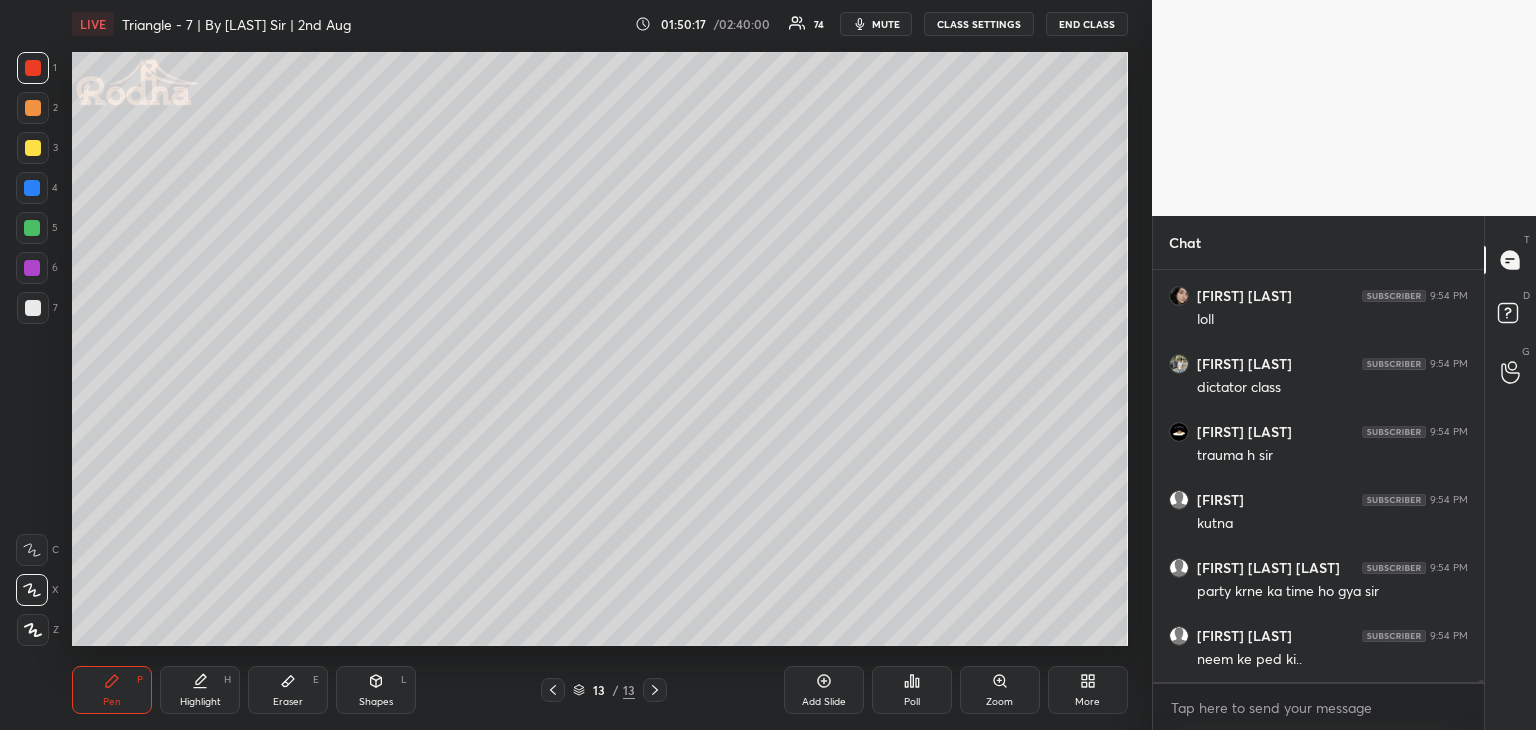 scroll, scrollTop: 92262, scrollLeft: 0, axis: vertical 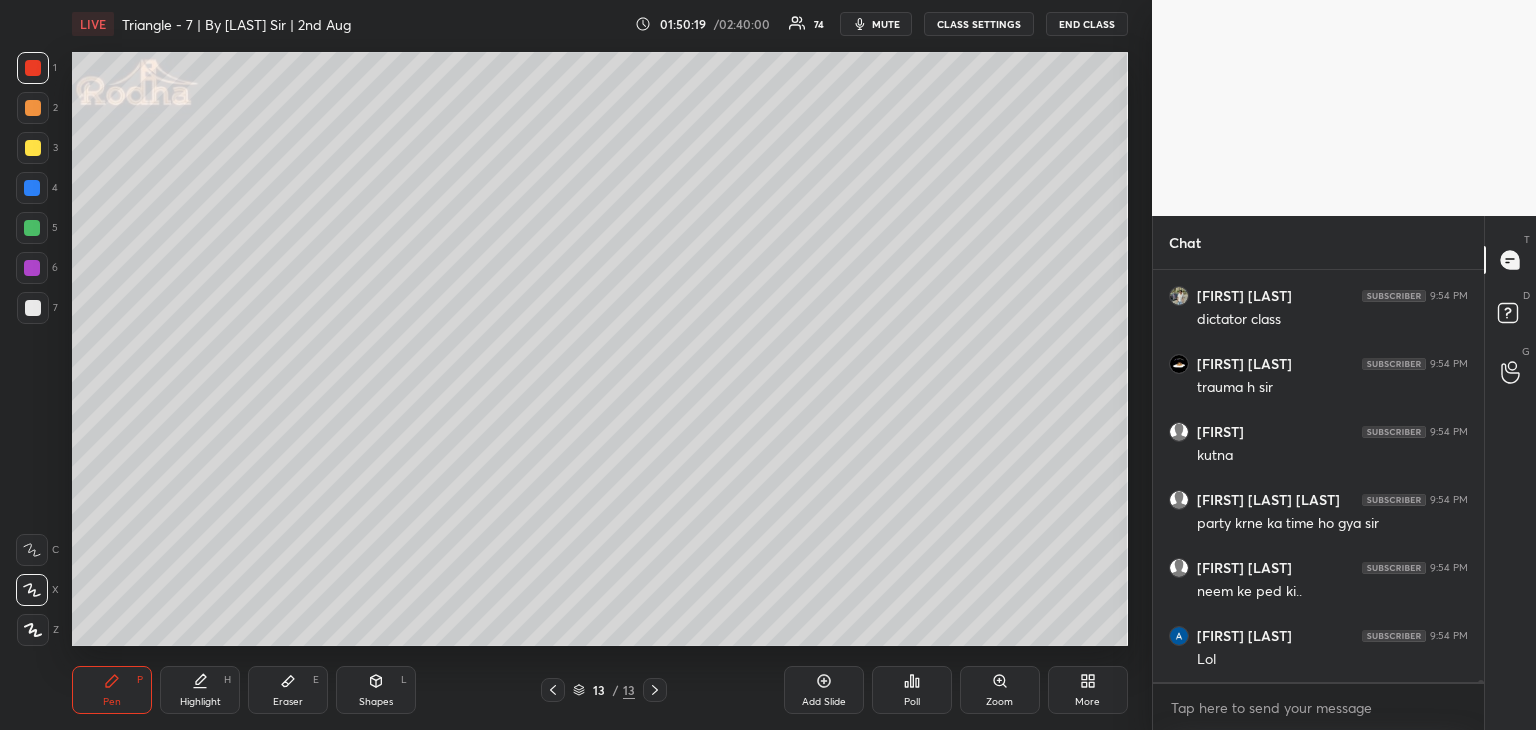 click on "Eraser E" at bounding box center [288, 690] 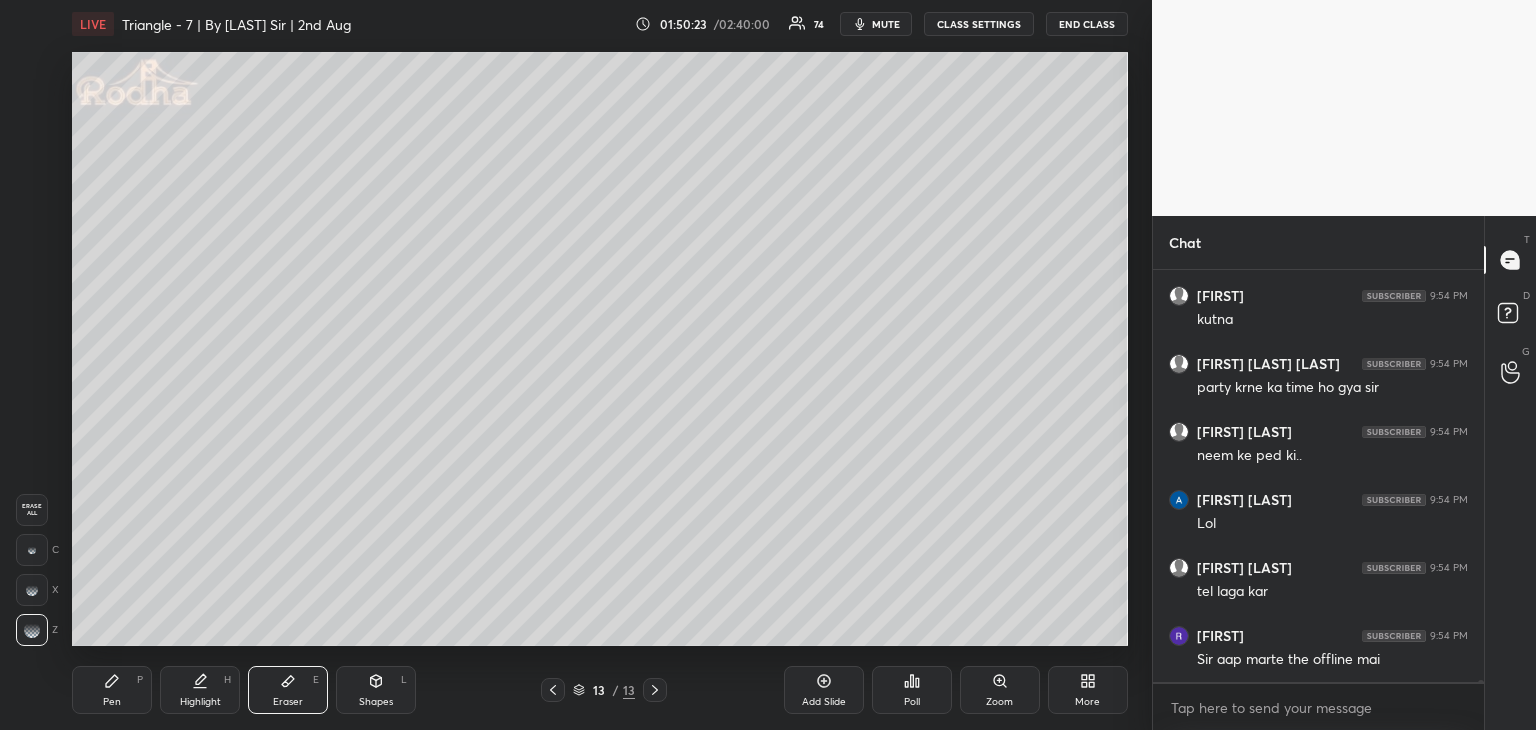 scroll, scrollTop: 92466, scrollLeft: 0, axis: vertical 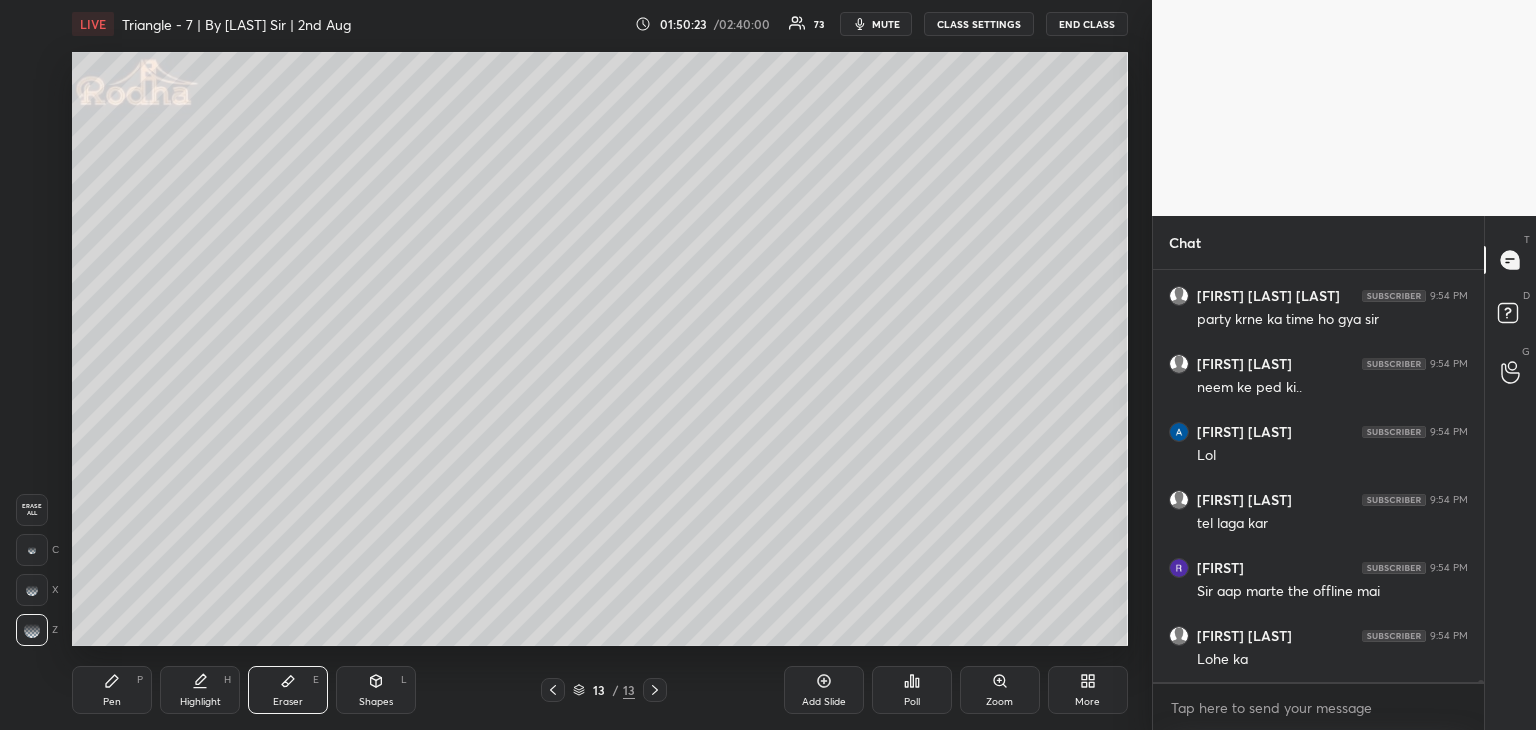 click on "Pen" at bounding box center [112, 702] 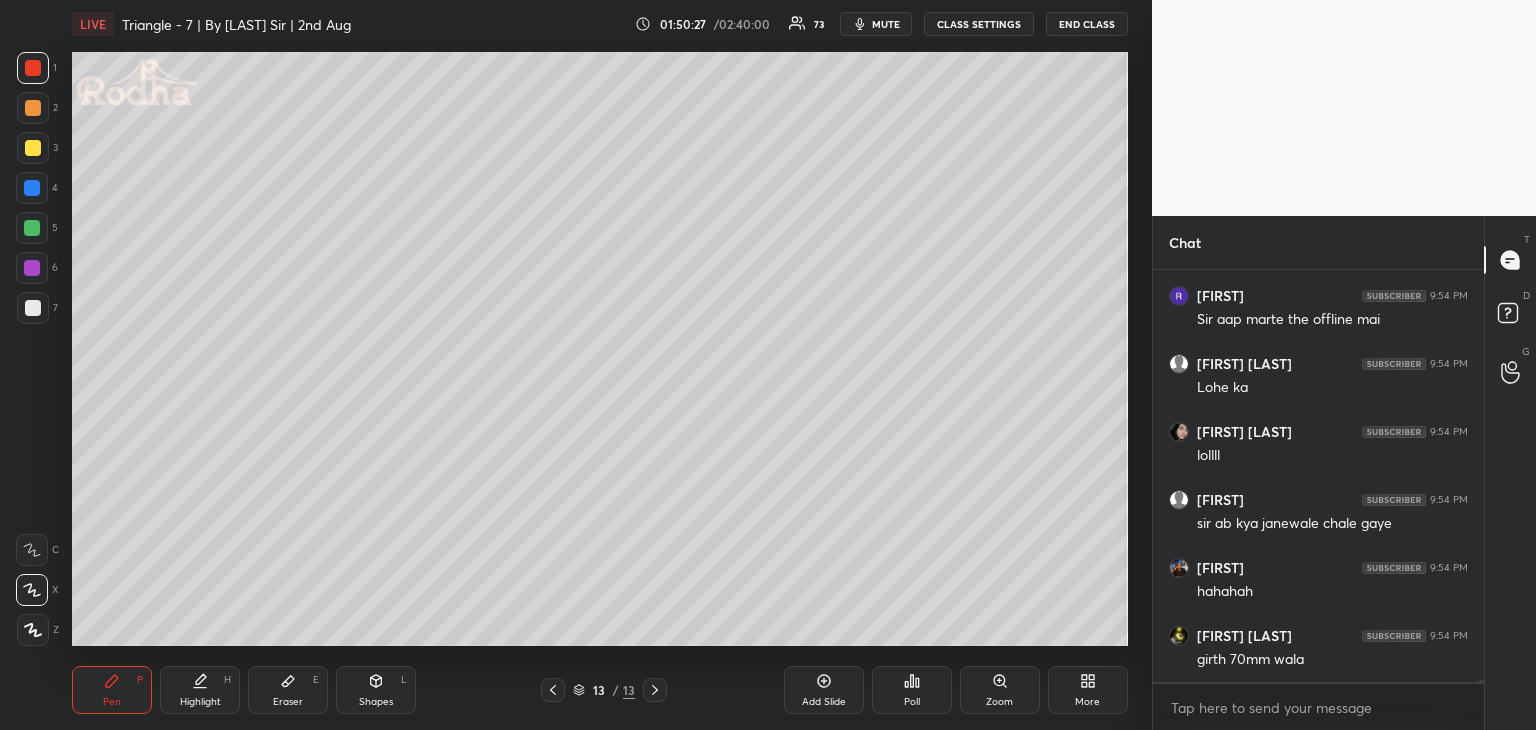 scroll, scrollTop: 92806, scrollLeft: 0, axis: vertical 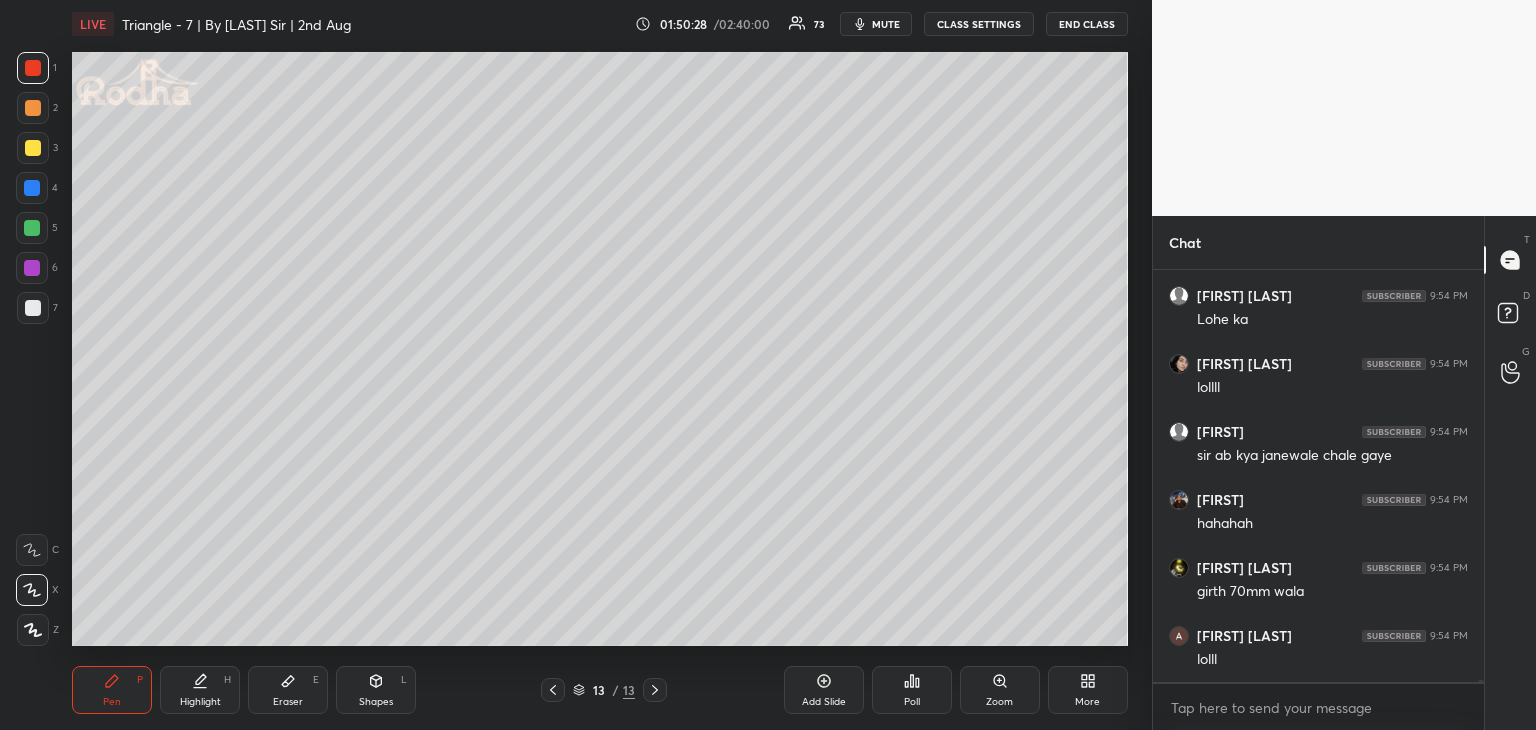 click at bounding box center [32, 590] 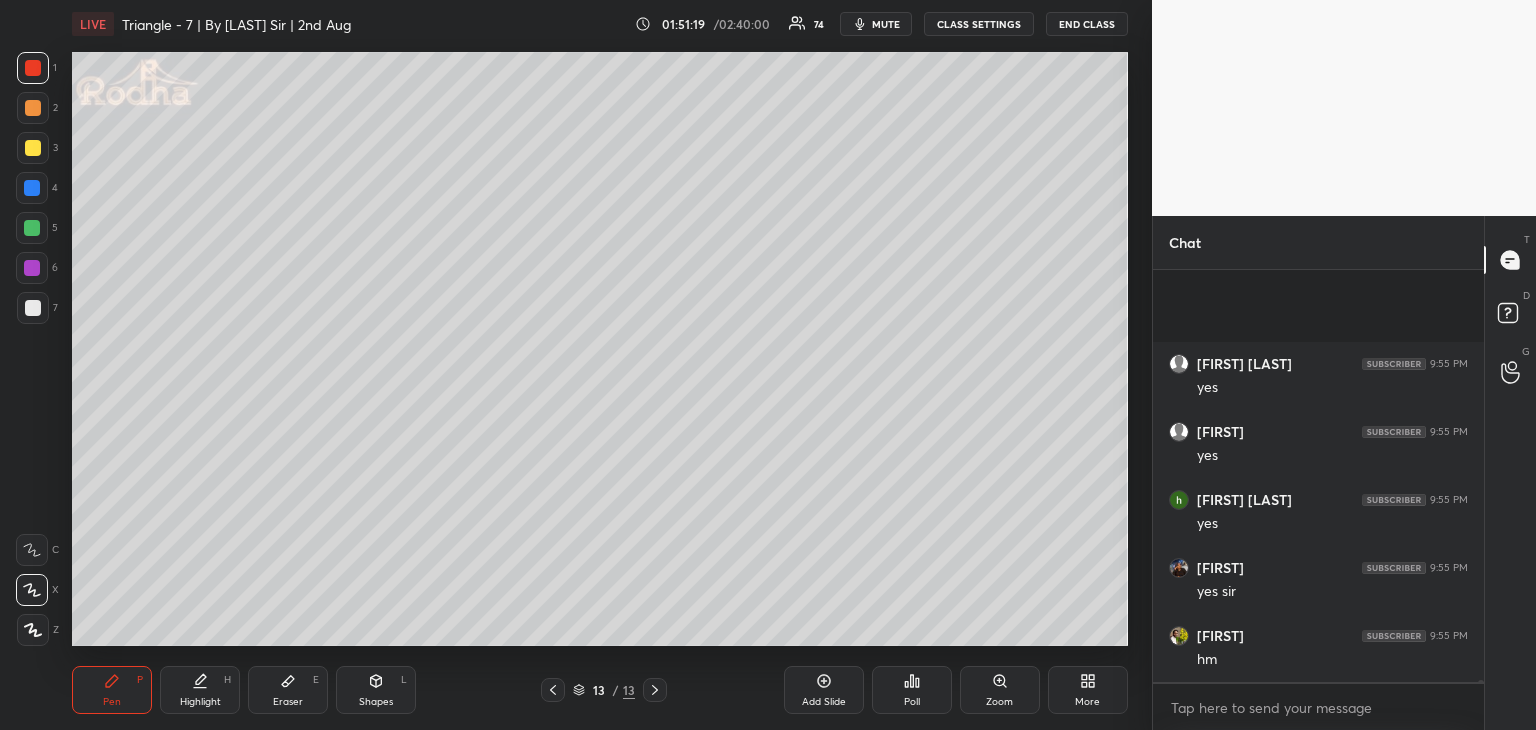 scroll, scrollTop: 94678, scrollLeft: 0, axis: vertical 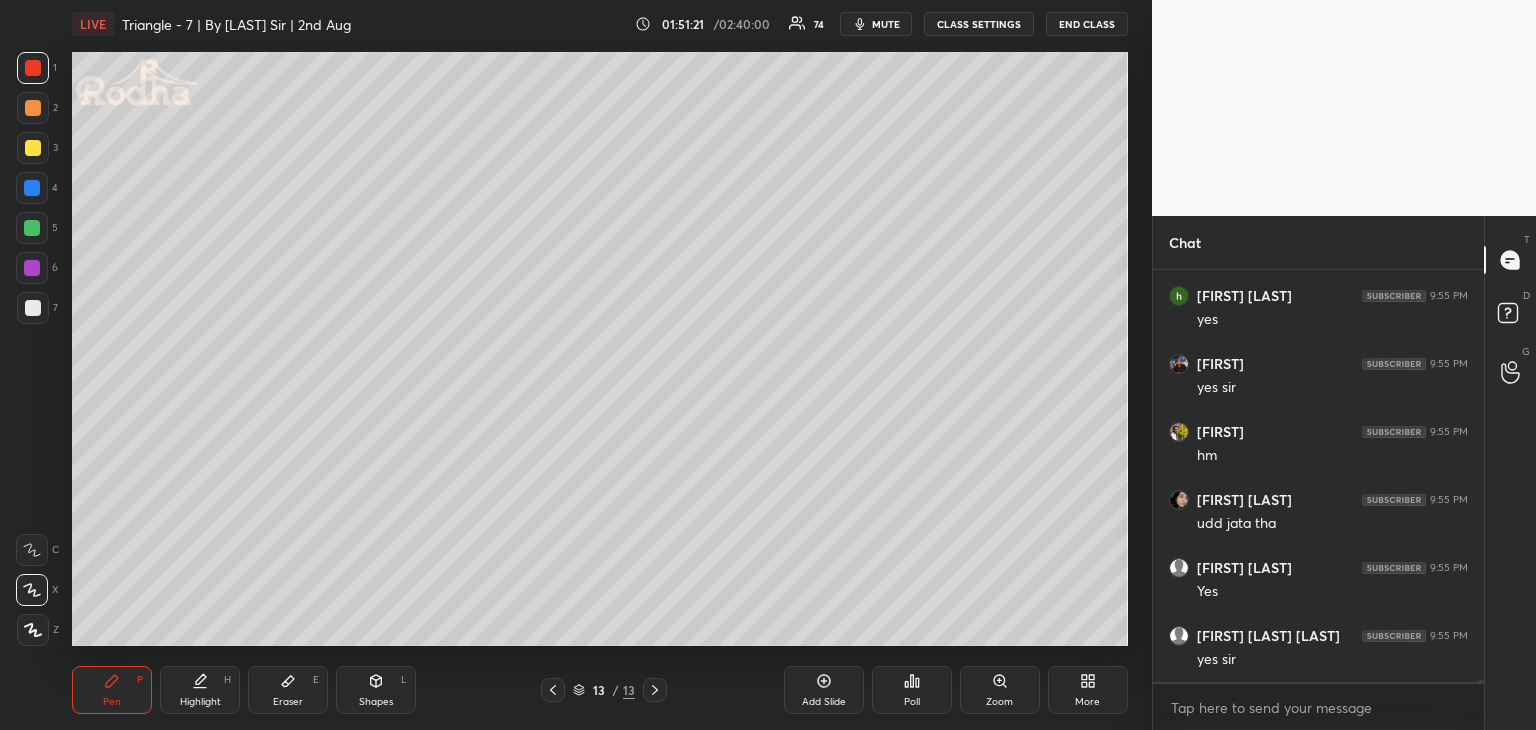 click 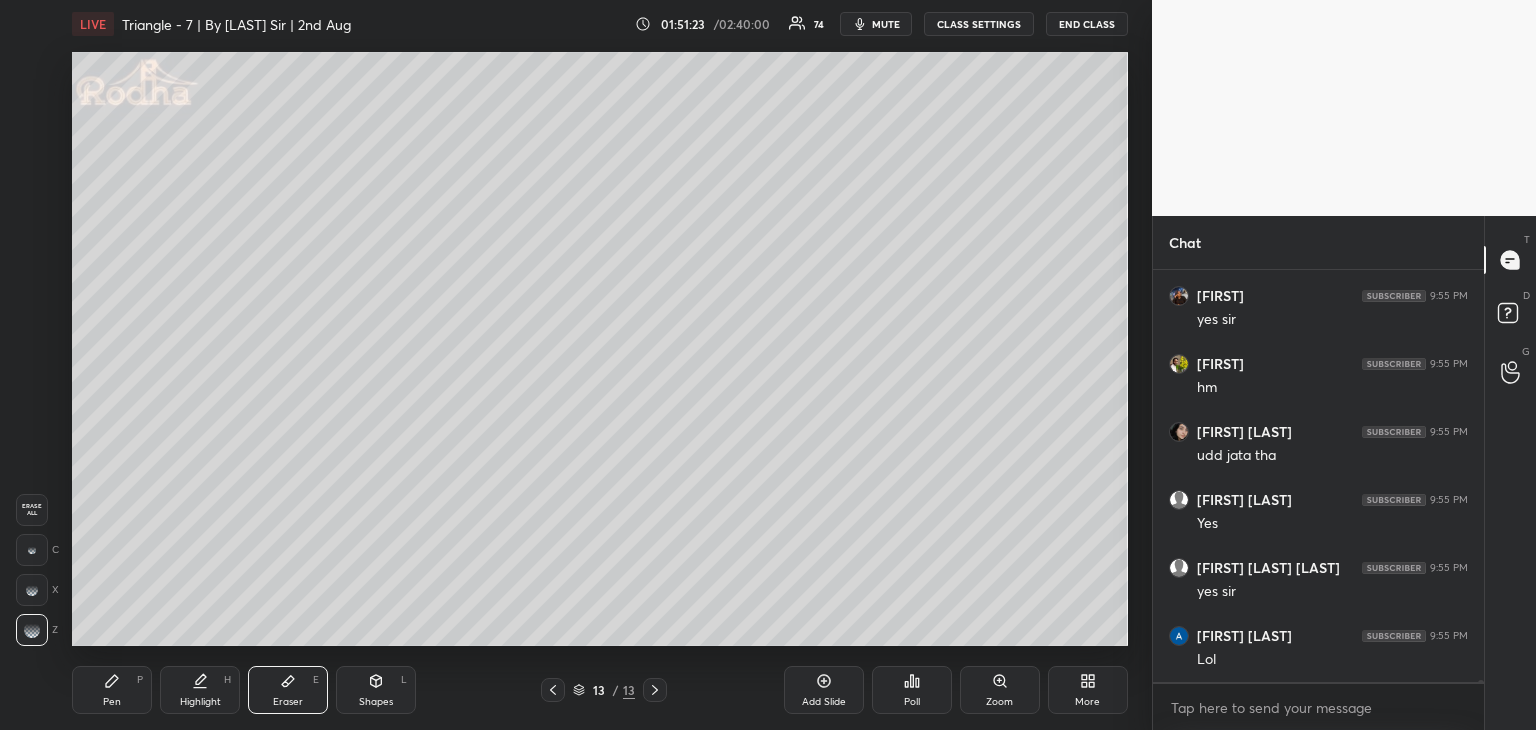 scroll, scrollTop: 94950, scrollLeft: 0, axis: vertical 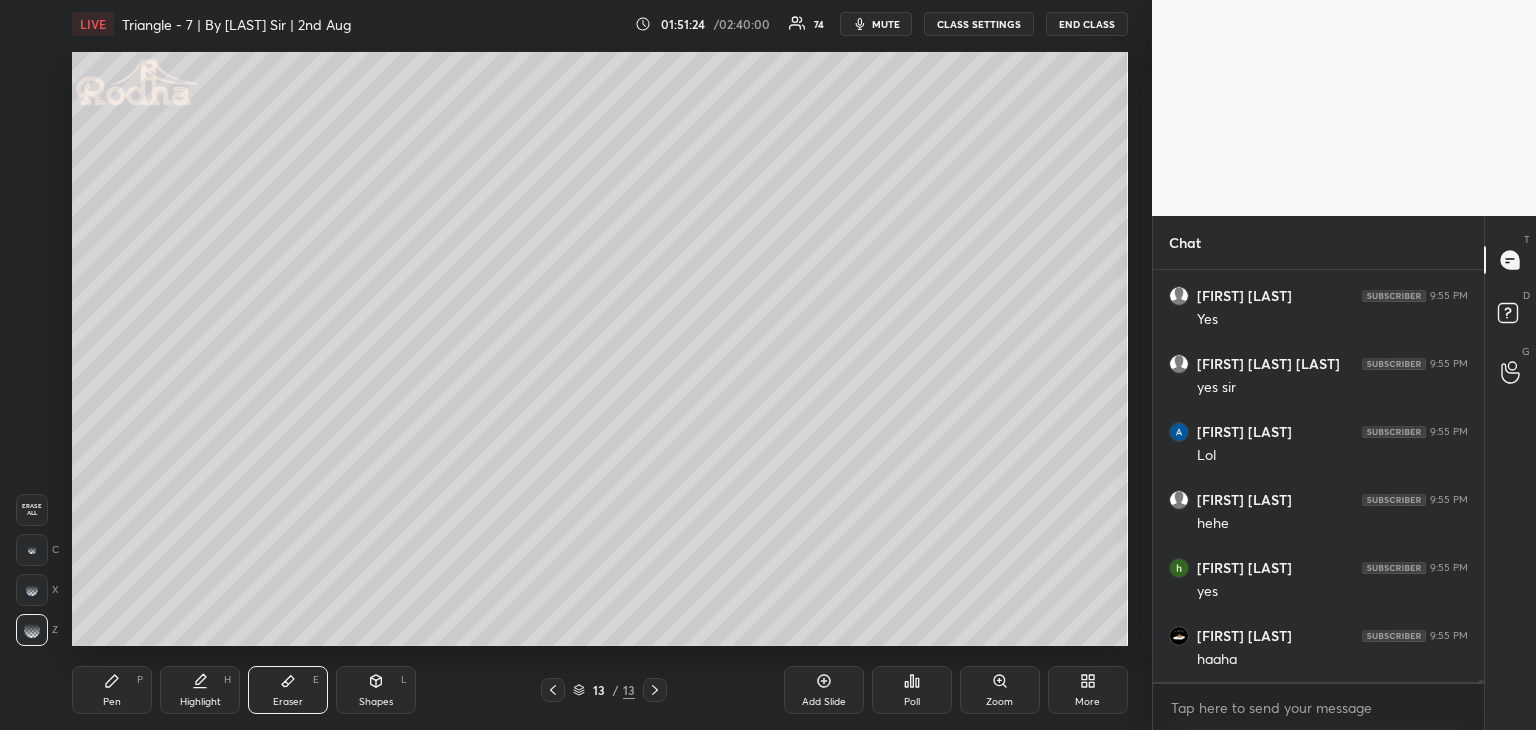 click on "Pen P" at bounding box center (112, 690) 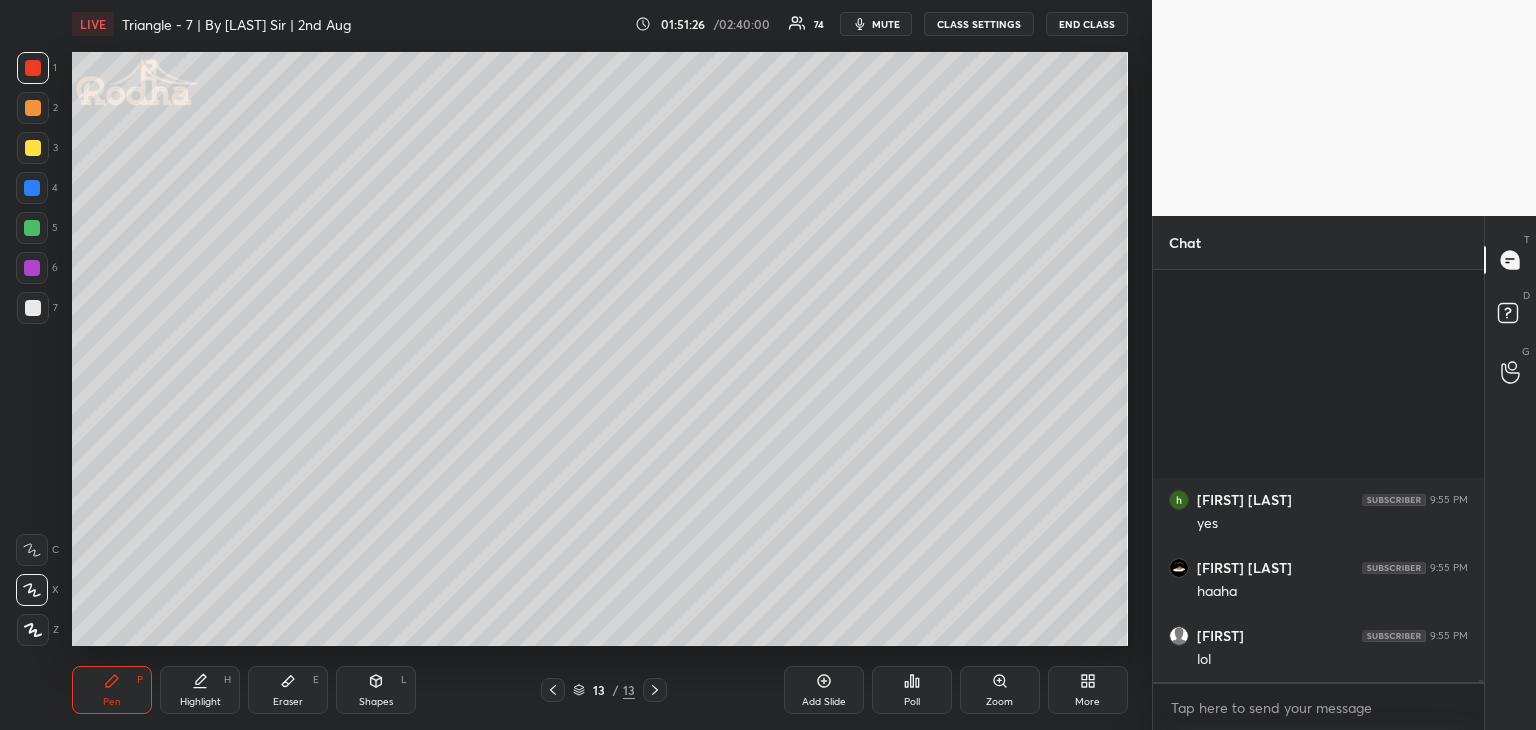 scroll, scrollTop: 95358, scrollLeft: 0, axis: vertical 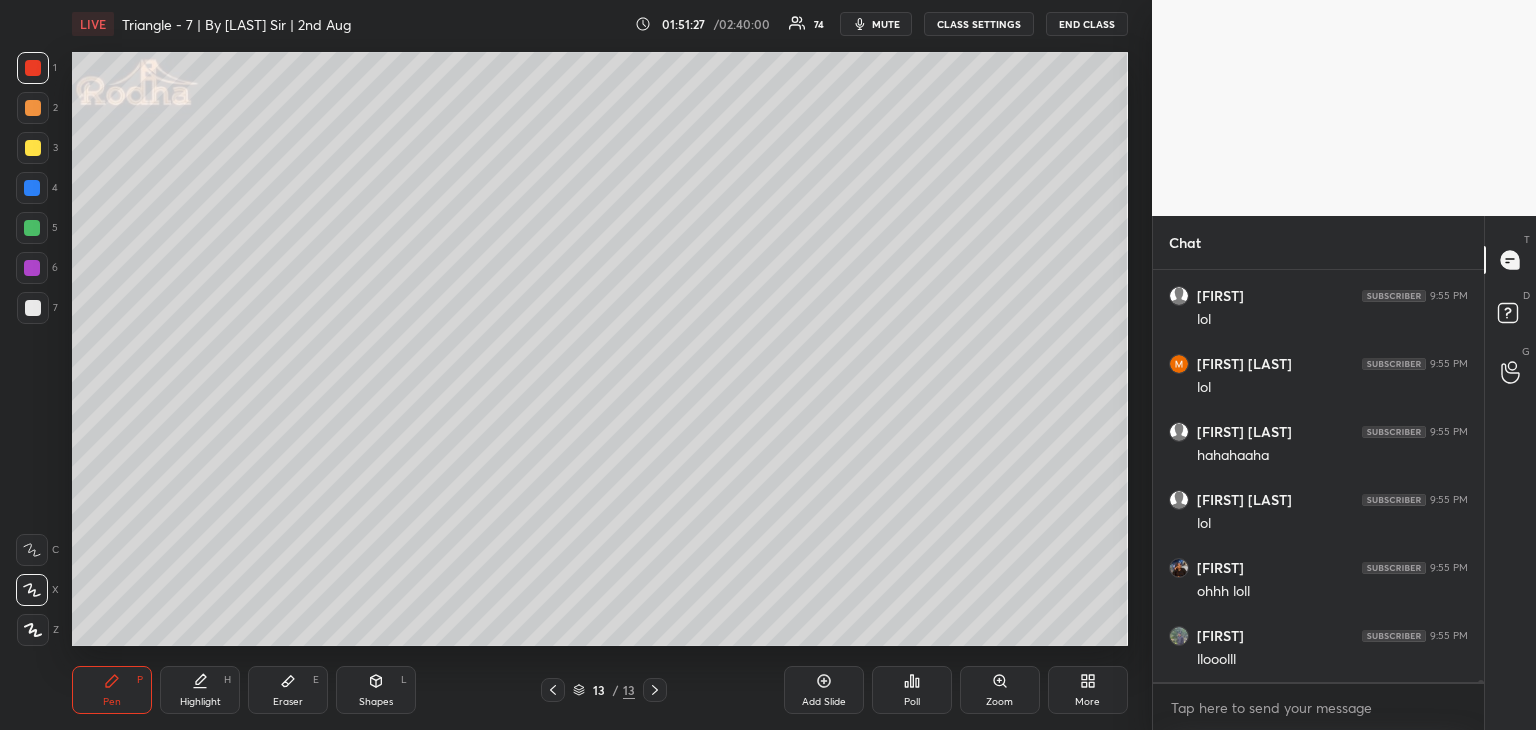 click on "1 2 3 4 5 6 7 R O A L C X Z Erase all   C X Z LIVE Triangle - 7 | By Swapanil Sir | 2nd Aug 01:51:27 /  02:40:00 74 mute CLASS SETTINGS END CLASS Setting up your live class Poll for   secs No correct answer Start poll Back Triangle - 7 | By Swapanil Sir | 2nd Aug RODHA Pen P Highlight H Eraser E Shapes L 13 / 13 Add Slide Poll Zoom More Chat [FIRST] 9:55 PM yes [FIRST] [FIRST] 9:55 PM yes [FIRST] 9:55 PM yes sir [FIRST] 9:55 PM hm [FIRST] [FIRST] 9:55 PM udd jata tha [FIRST] [FIRST] 9:55 PM Yes [FIRST] [FIRST] 9:55 PM yes sir [FIRST] [FIRST] 9:55 PM Lol [FIRST] [FIRST] 9:55 PM hehe [FIRST] [FIRST] 9:55 PM yes [FIRST] [FIRST] 9:55 PM haaha [FIRST] 9:55 PM lol [FIRST] [FIRST] 9:55 PM lol [FIRST] [FIRST] 9:55 PM hahahaaha [FIRST] [FIRST] 9:55 PM lol [FIRST] 9:55 PM ohhh loll [FIRST] 9:55 PM llooolll JUMP TO LATEST Enable hand raising Enable raise hand to speak to learners. Once enabled, chat will be turned off temporarily. Enable x   Doubts asked by learners will show up here NEW DOUBTS ASKED Guidelines Got it Can't raise hand Got it" at bounding box center [768, 365] 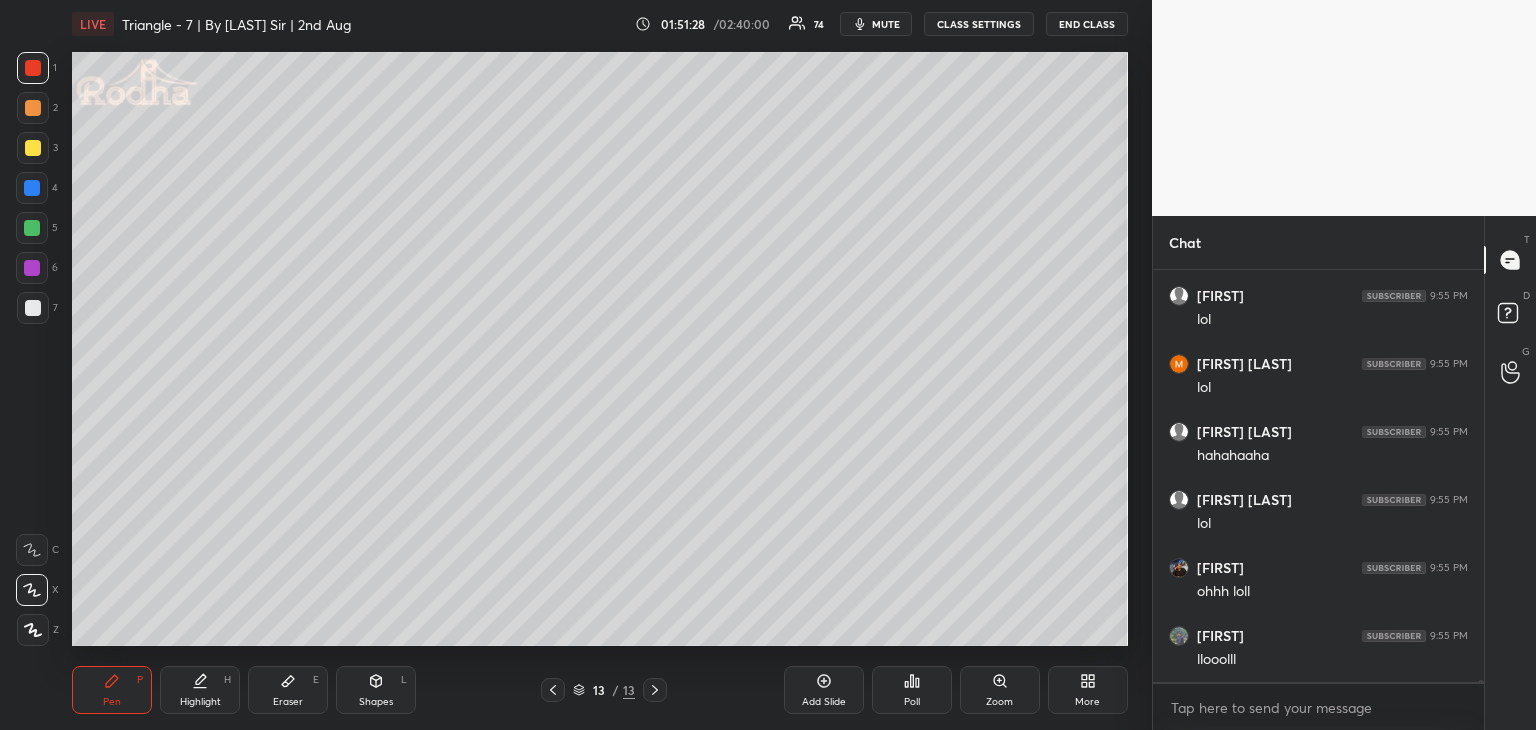 drag, startPoint x: 275, startPoint y: 677, endPoint x: 313, endPoint y: 646, distance: 49.0408 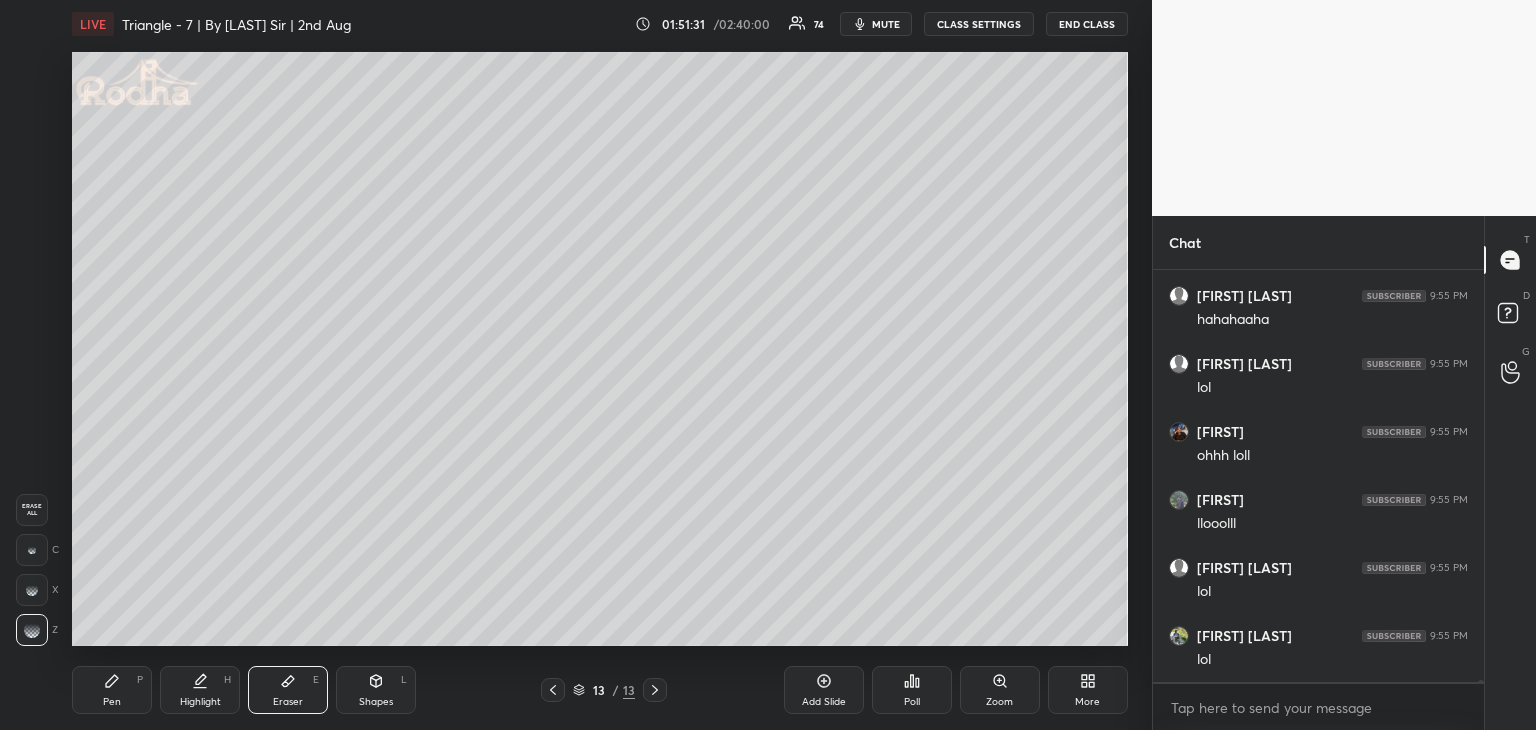 scroll, scrollTop: 95562, scrollLeft: 0, axis: vertical 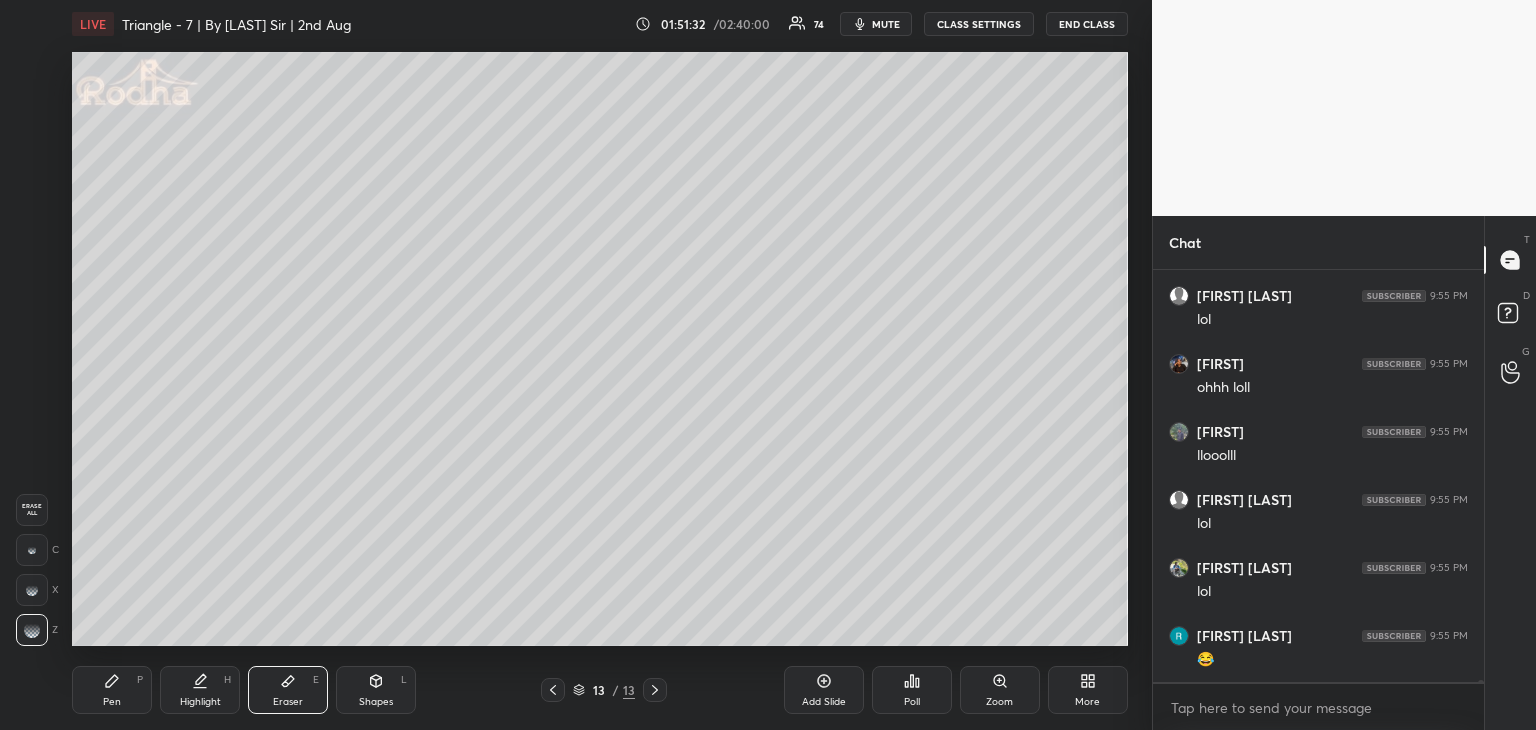 click on "Pen" at bounding box center (112, 702) 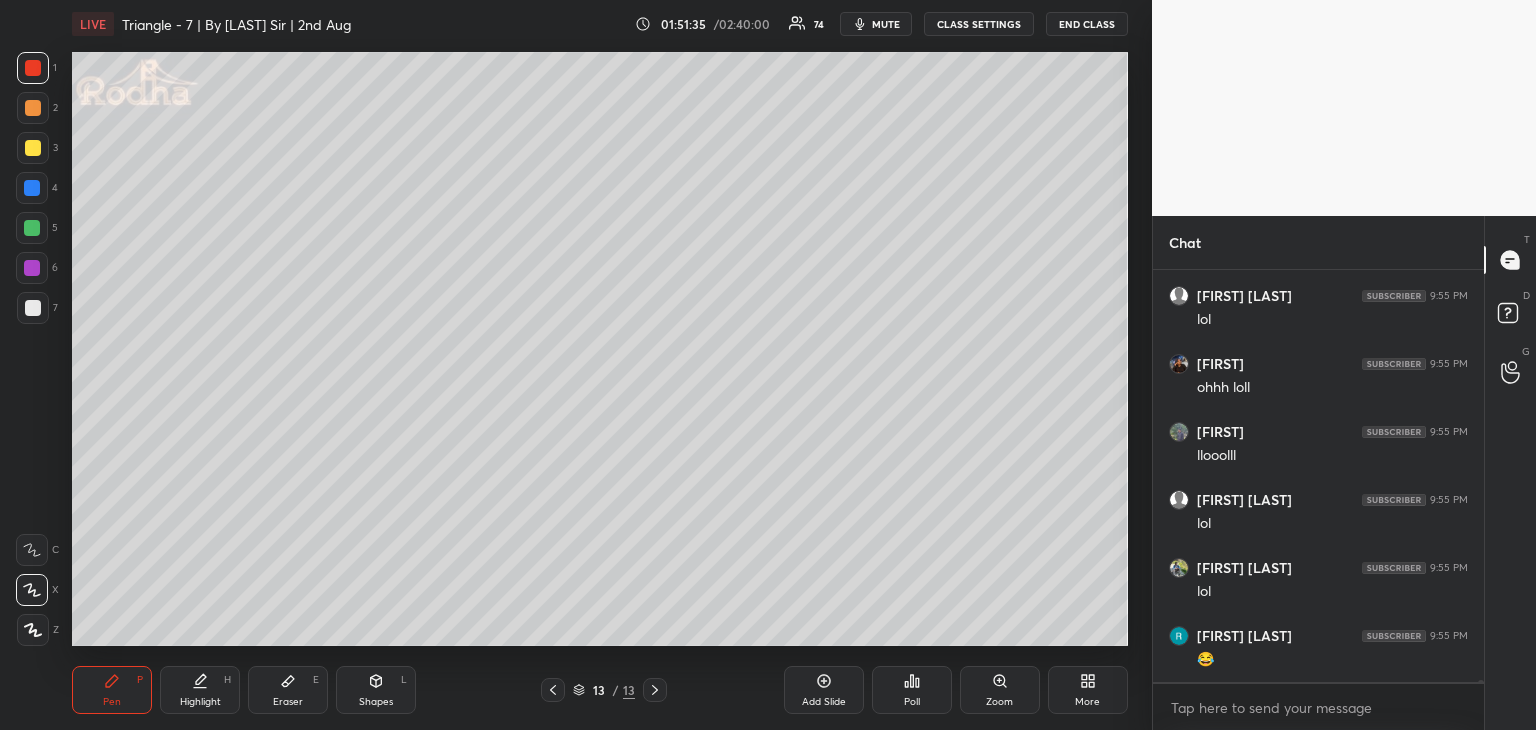 scroll, scrollTop: 95630, scrollLeft: 0, axis: vertical 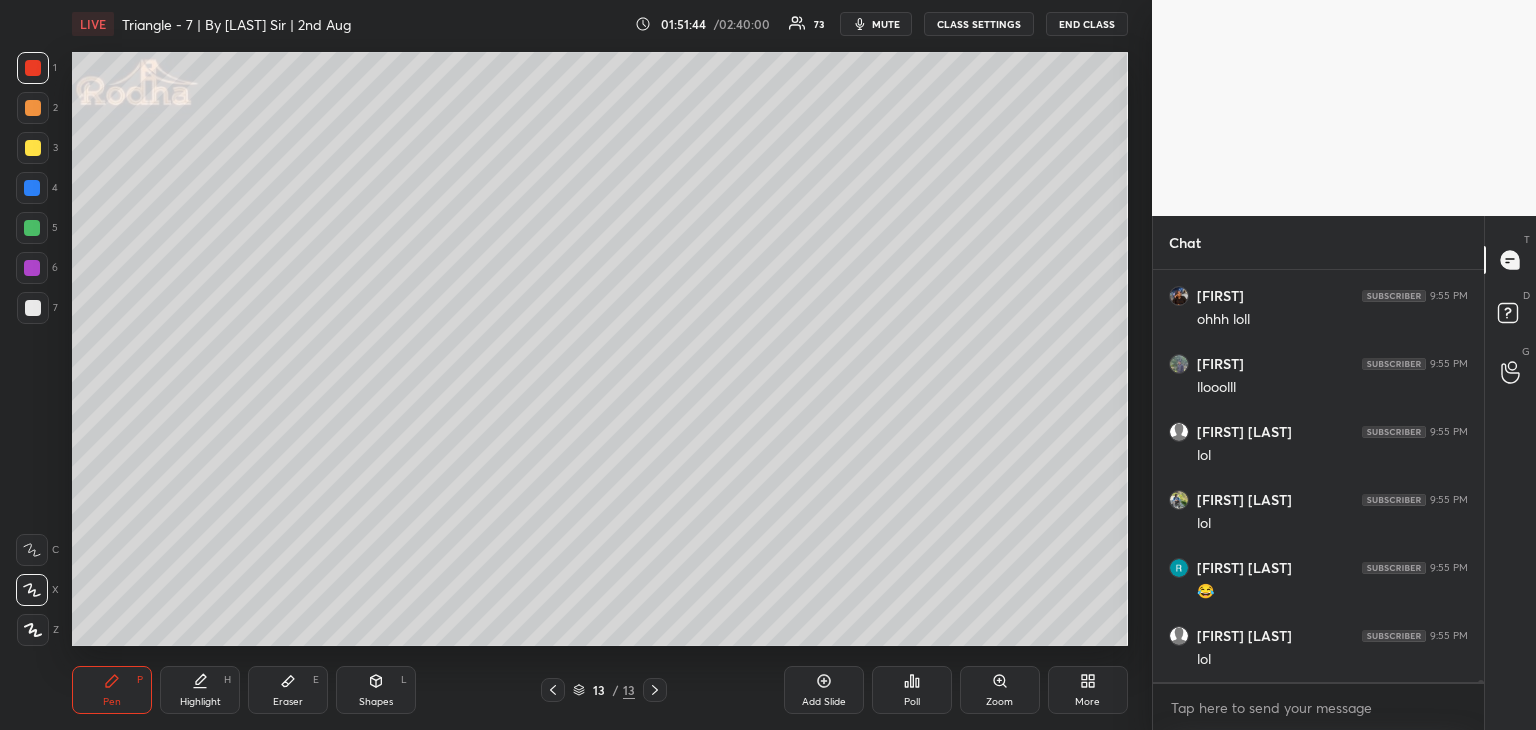 click at bounding box center (33, 148) 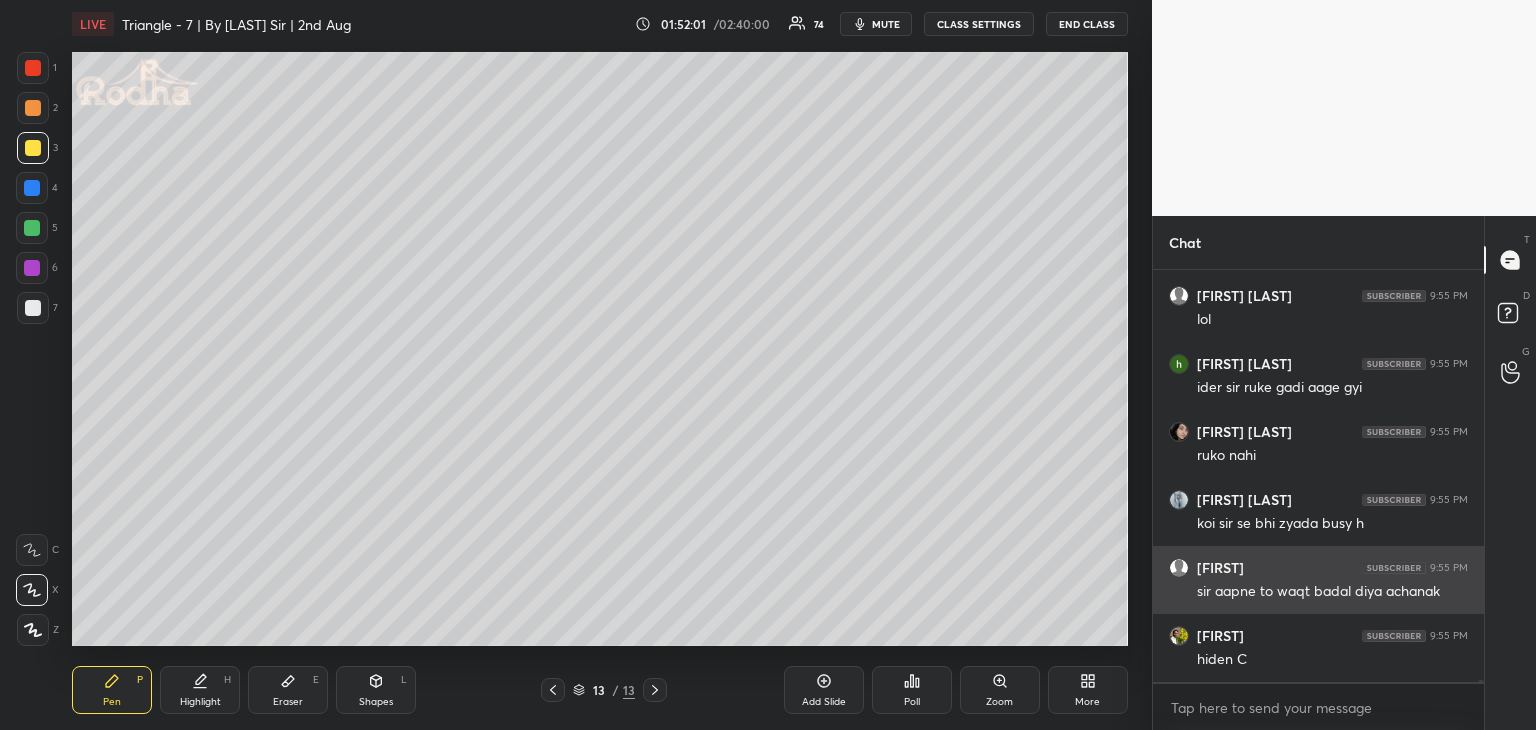 scroll, scrollTop: 96038, scrollLeft: 0, axis: vertical 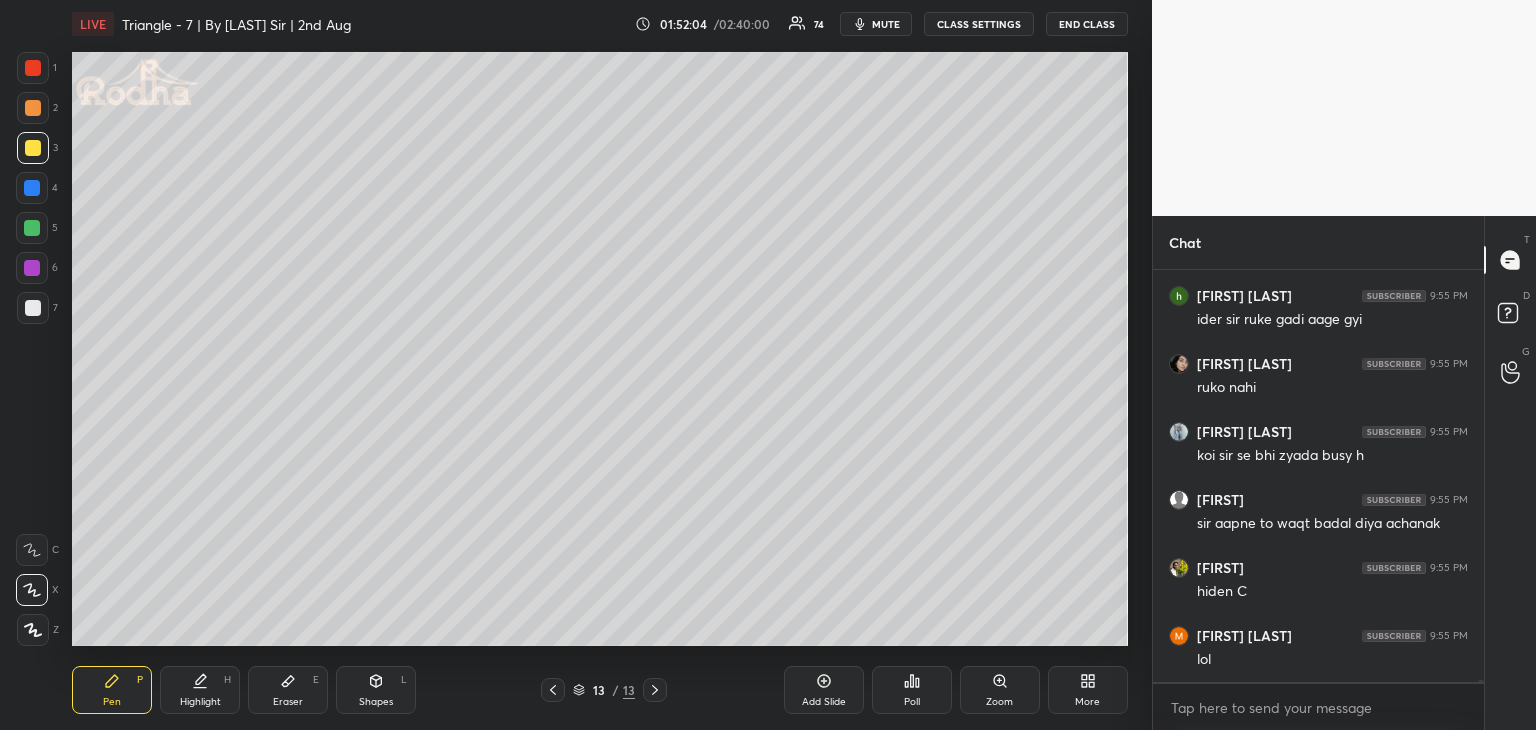 click 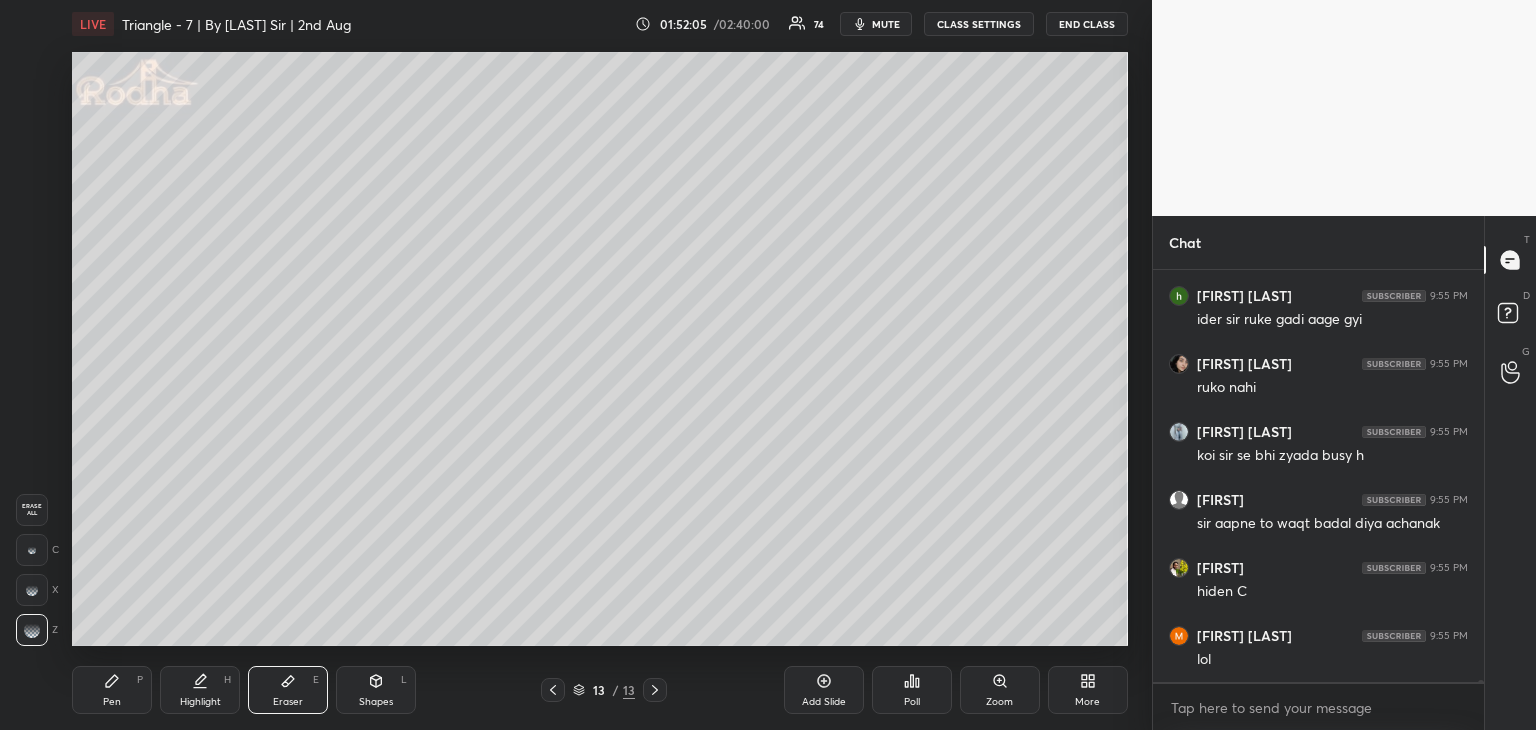 scroll, scrollTop: 96106, scrollLeft: 0, axis: vertical 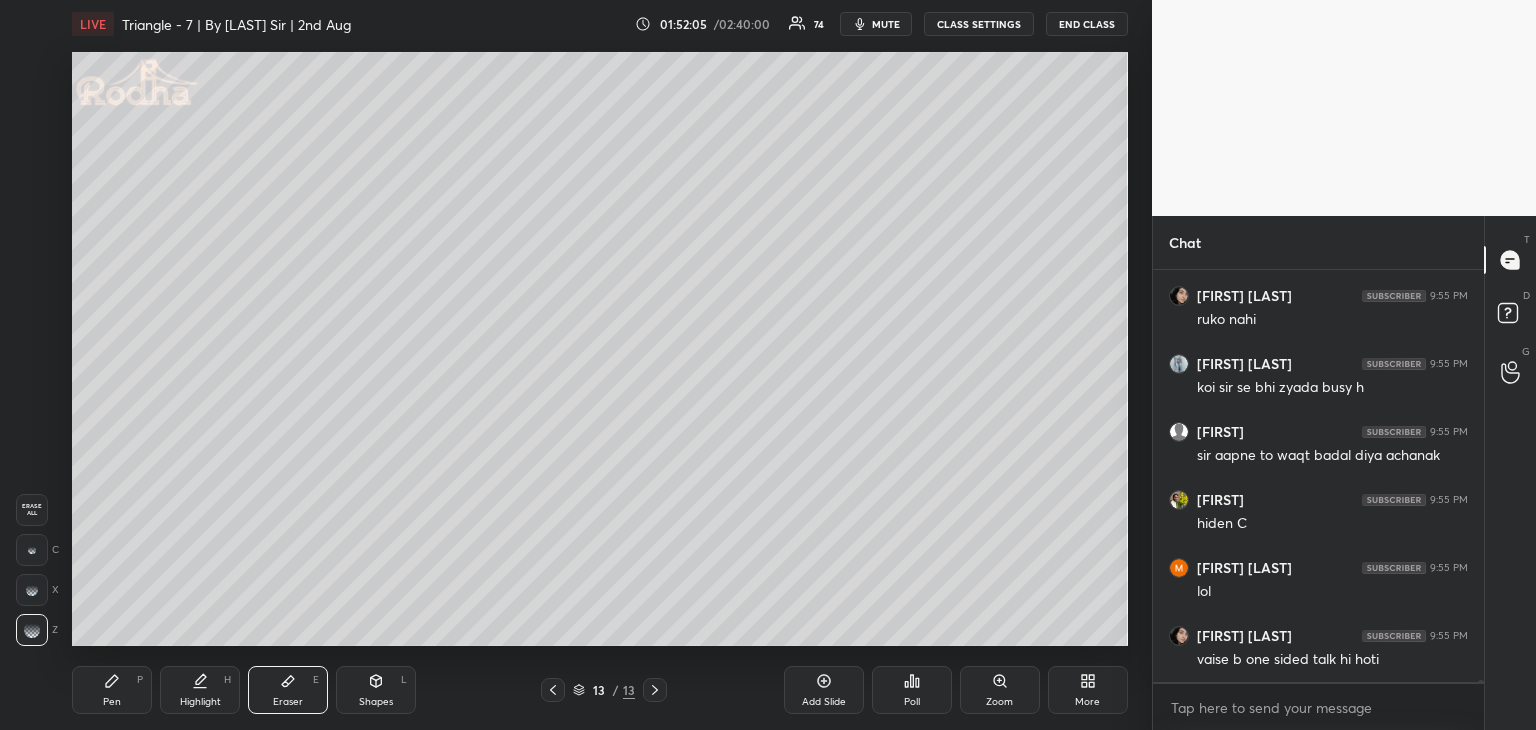 click on "Pen P" at bounding box center (112, 690) 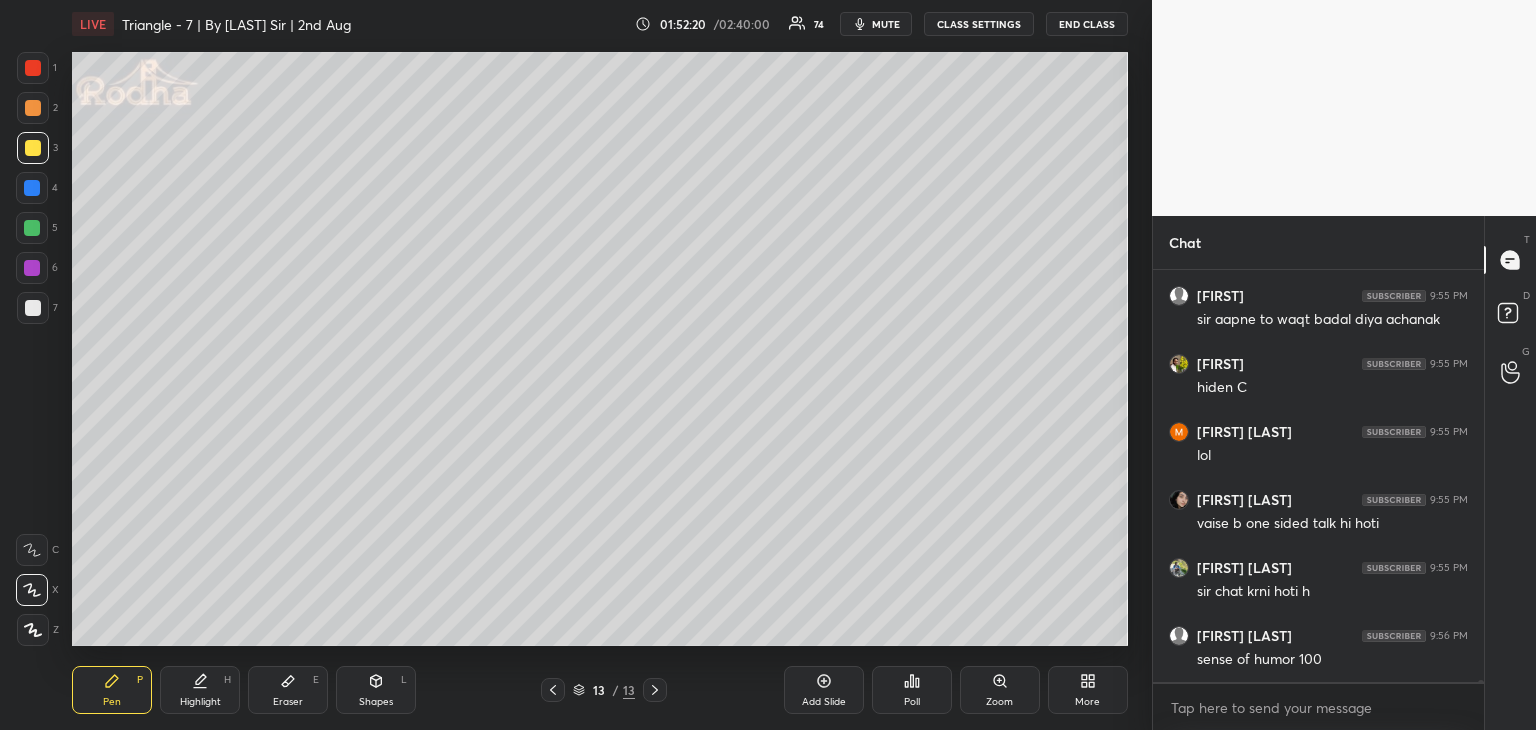 scroll, scrollTop: 96314, scrollLeft: 0, axis: vertical 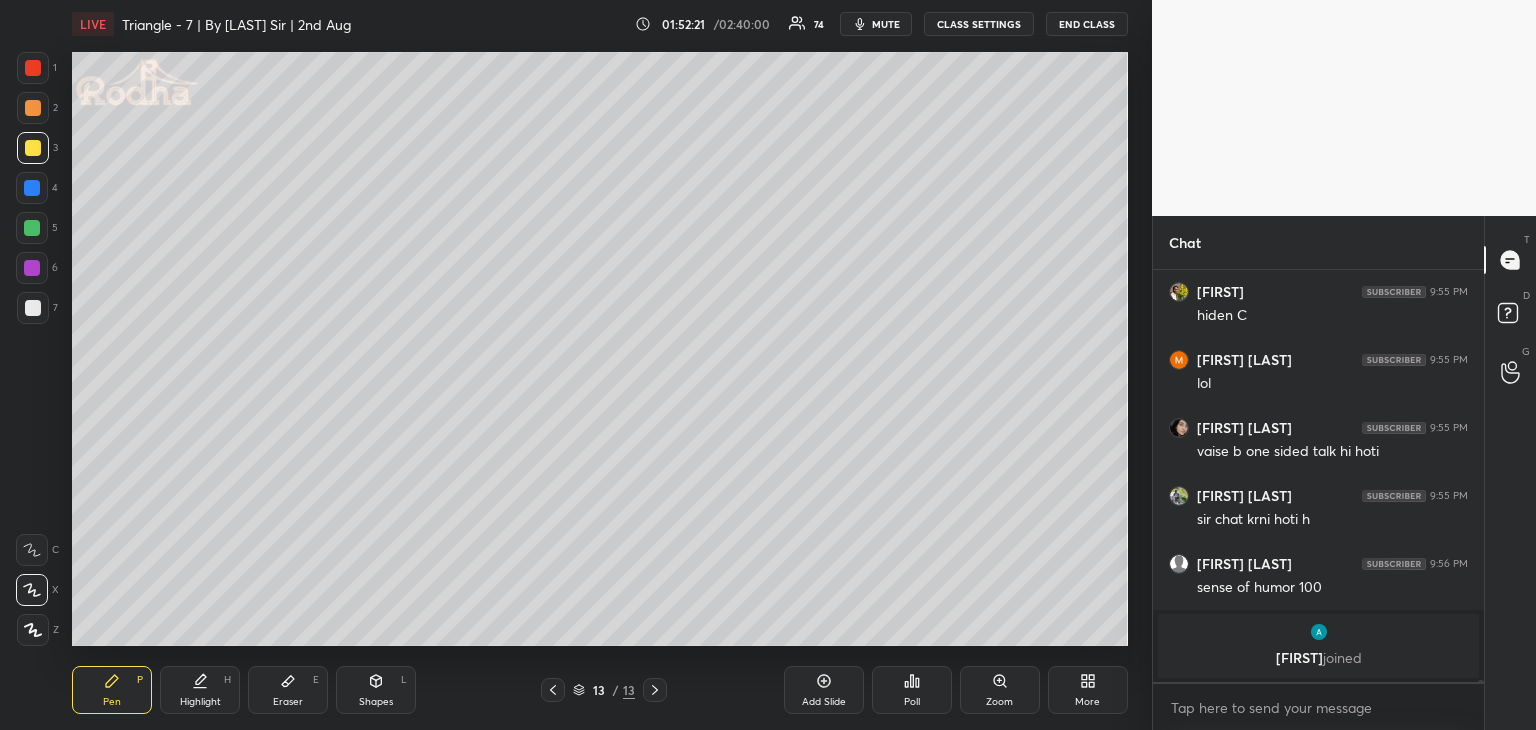 click at bounding box center [33, 68] 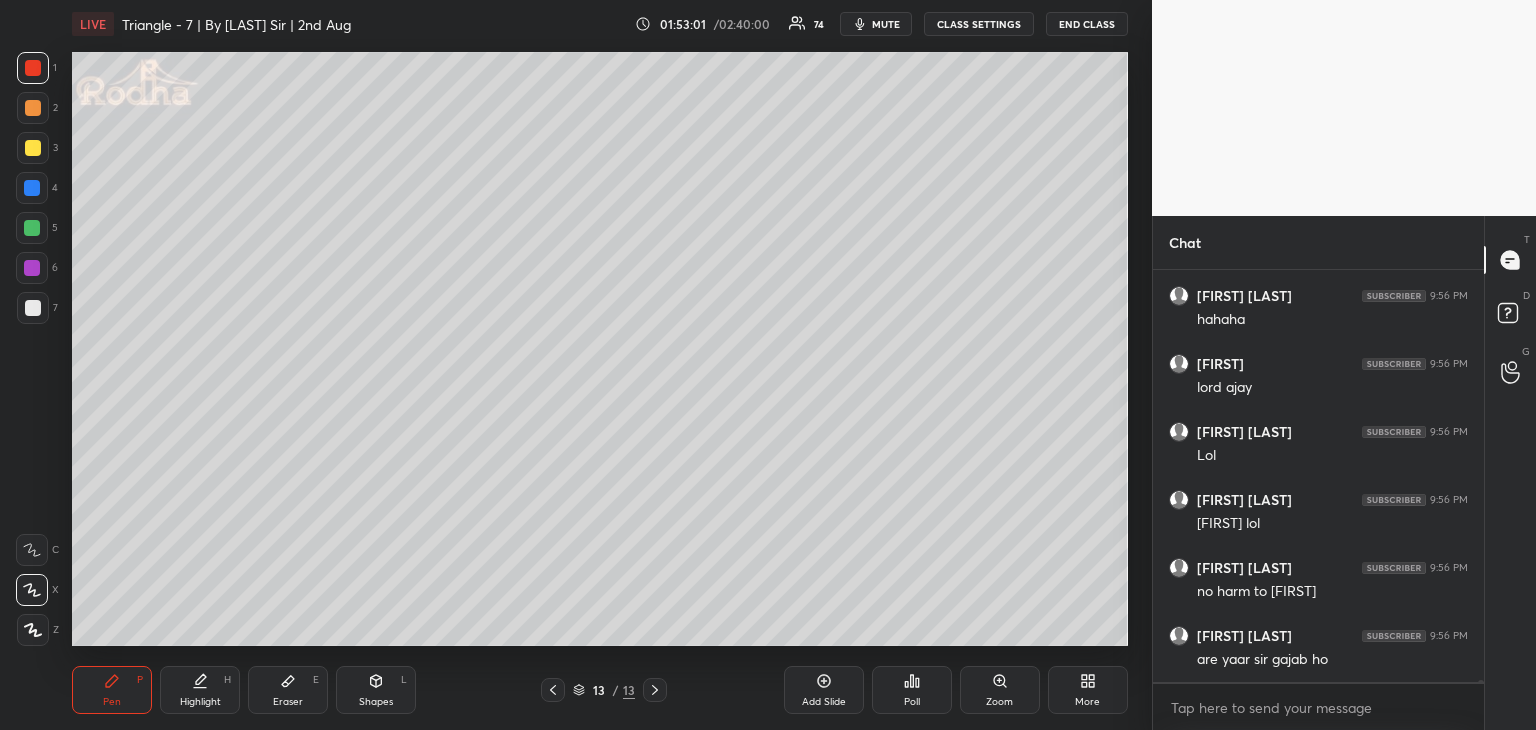 scroll, scrollTop: 95862, scrollLeft: 0, axis: vertical 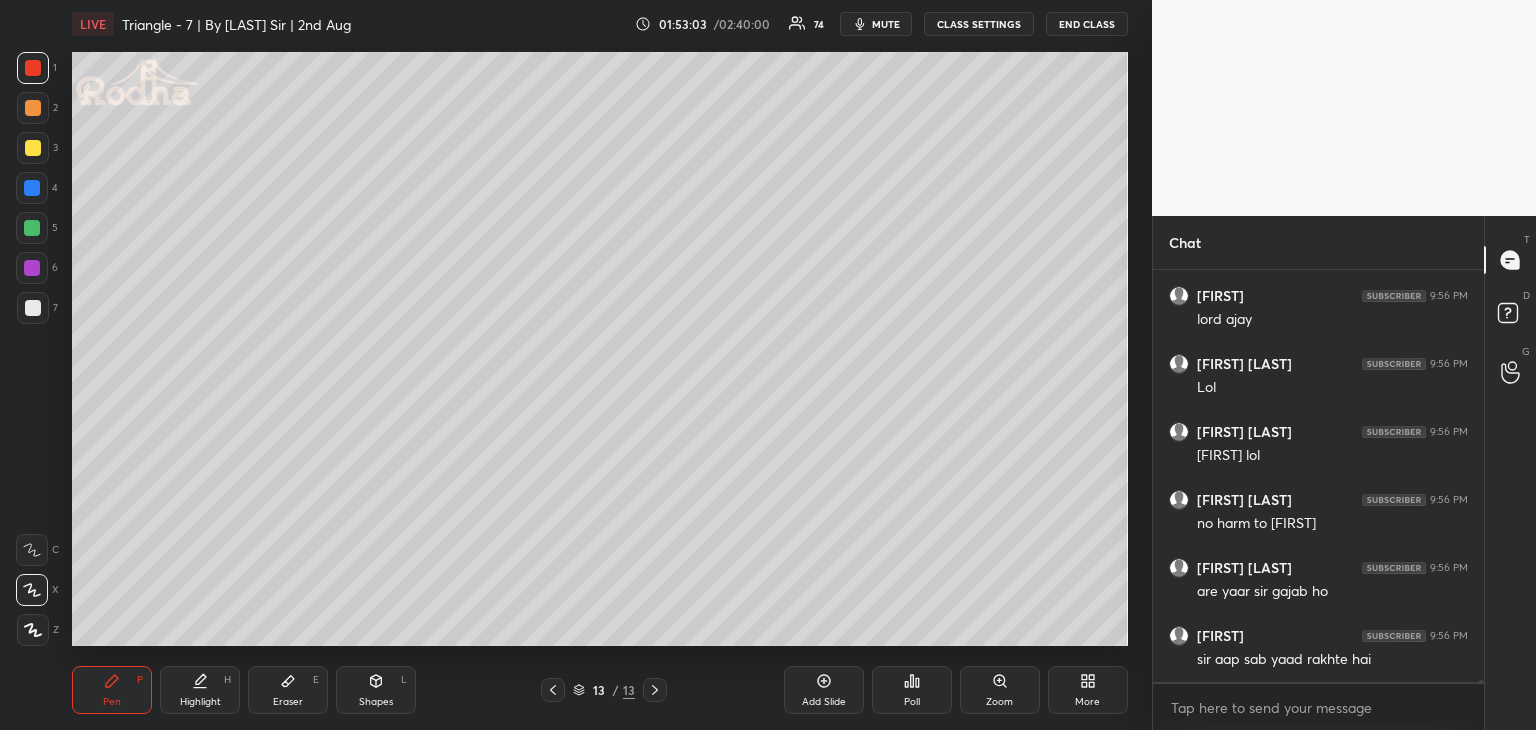 click on "Eraser" at bounding box center (288, 702) 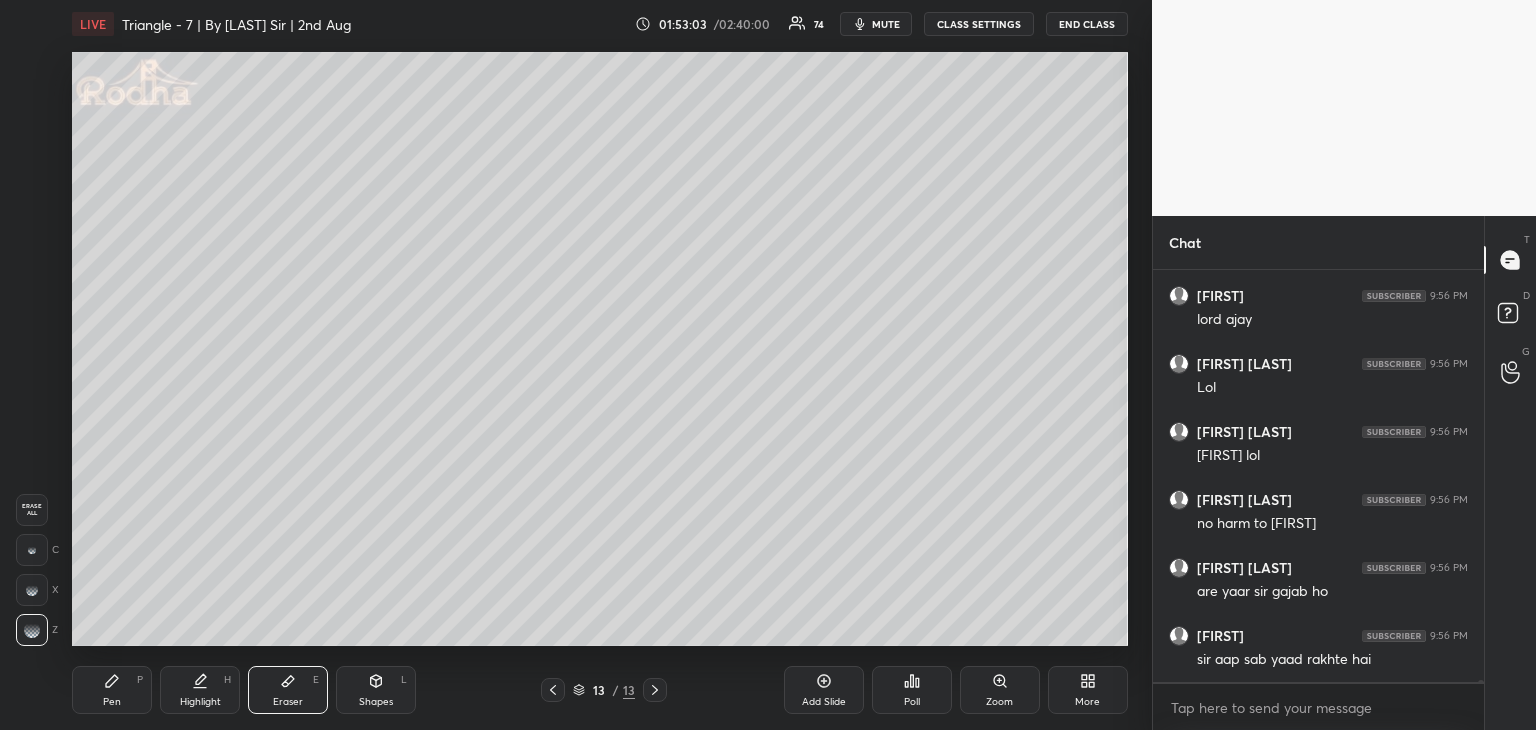 scroll, scrollTop: 95930, scrollLeft: 0, axis: vertical 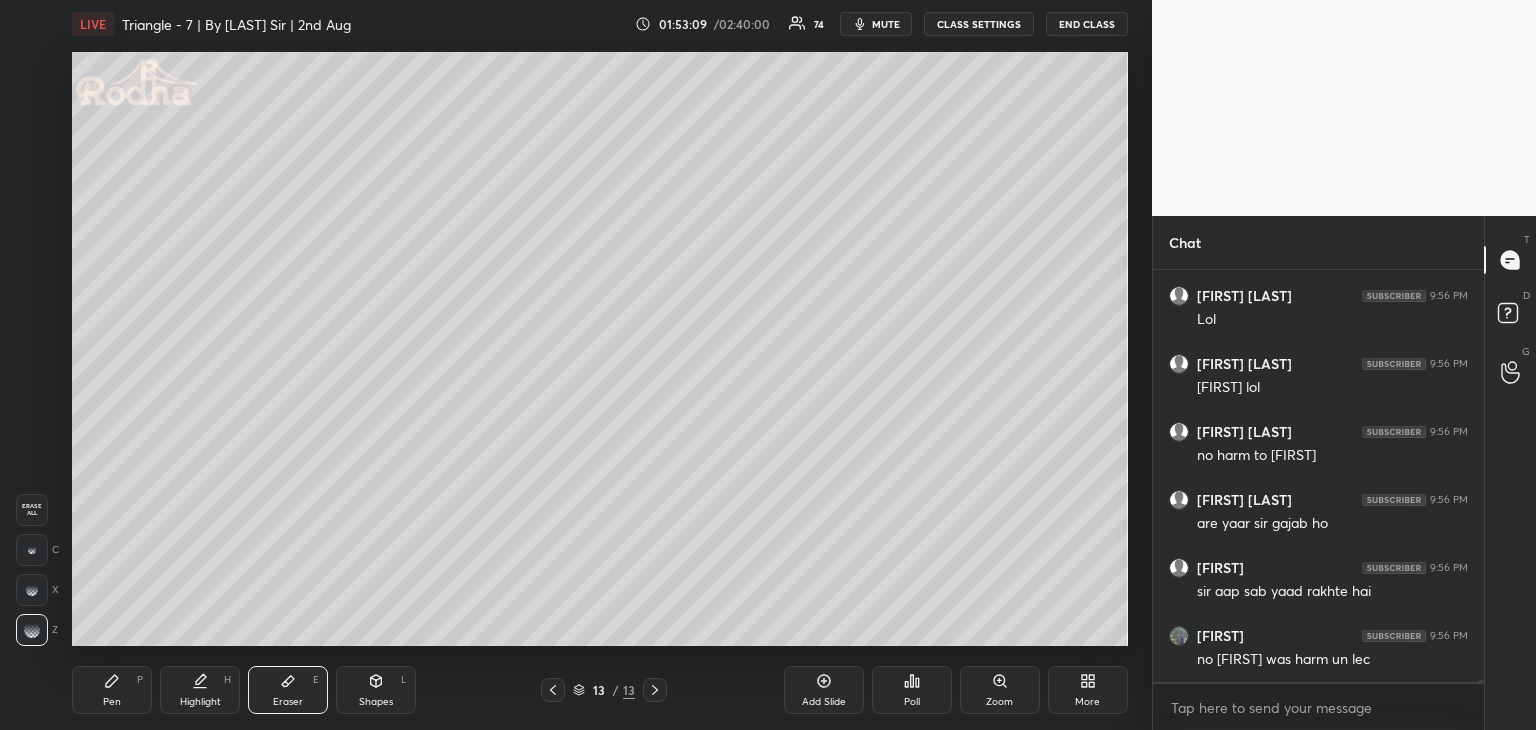 drag, startPoint x: 96, startPoint y: 701, endPoint x: 178, endPoint y: 651, distance: 96.04166 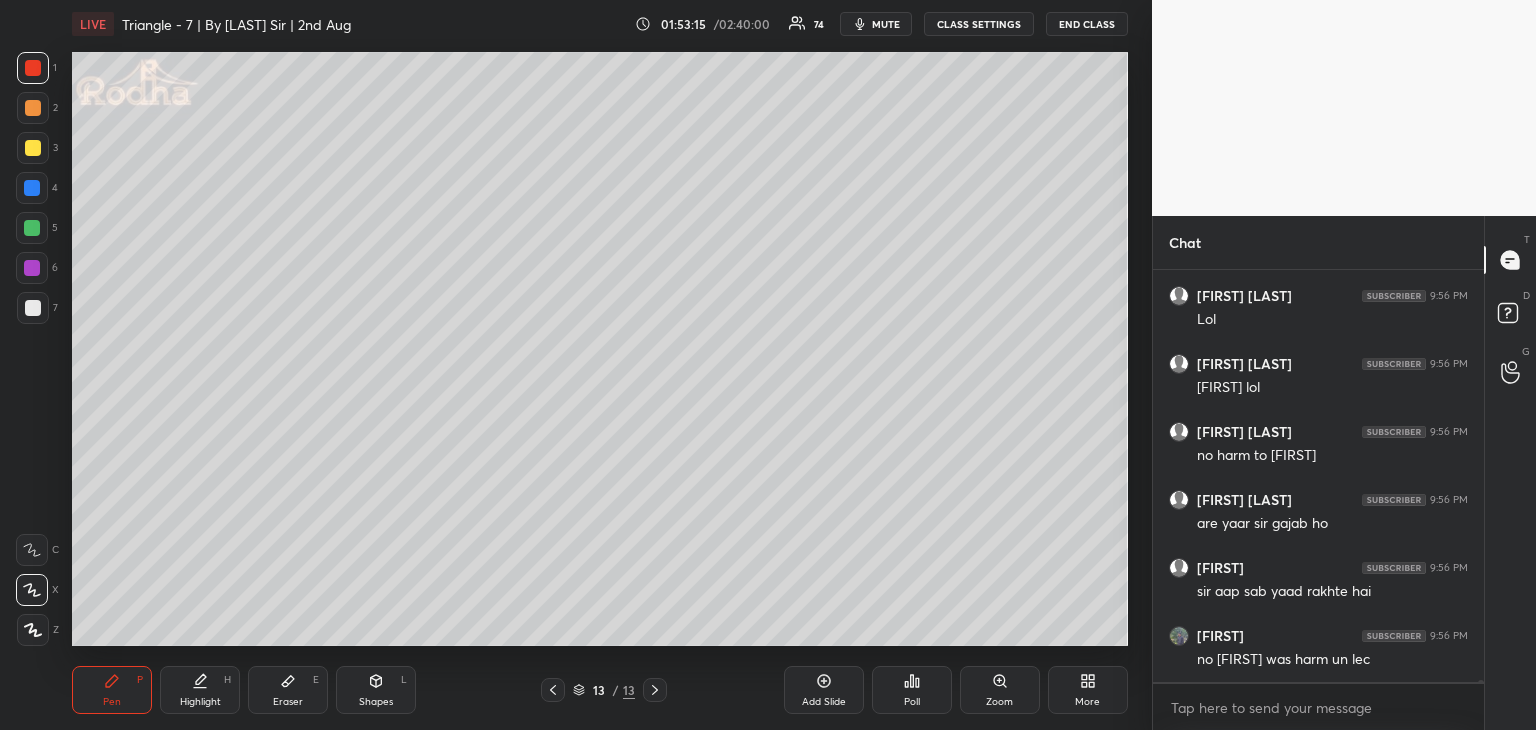 scroll, scrollTop: 95998, scrollLeft: 0, axis: vertical 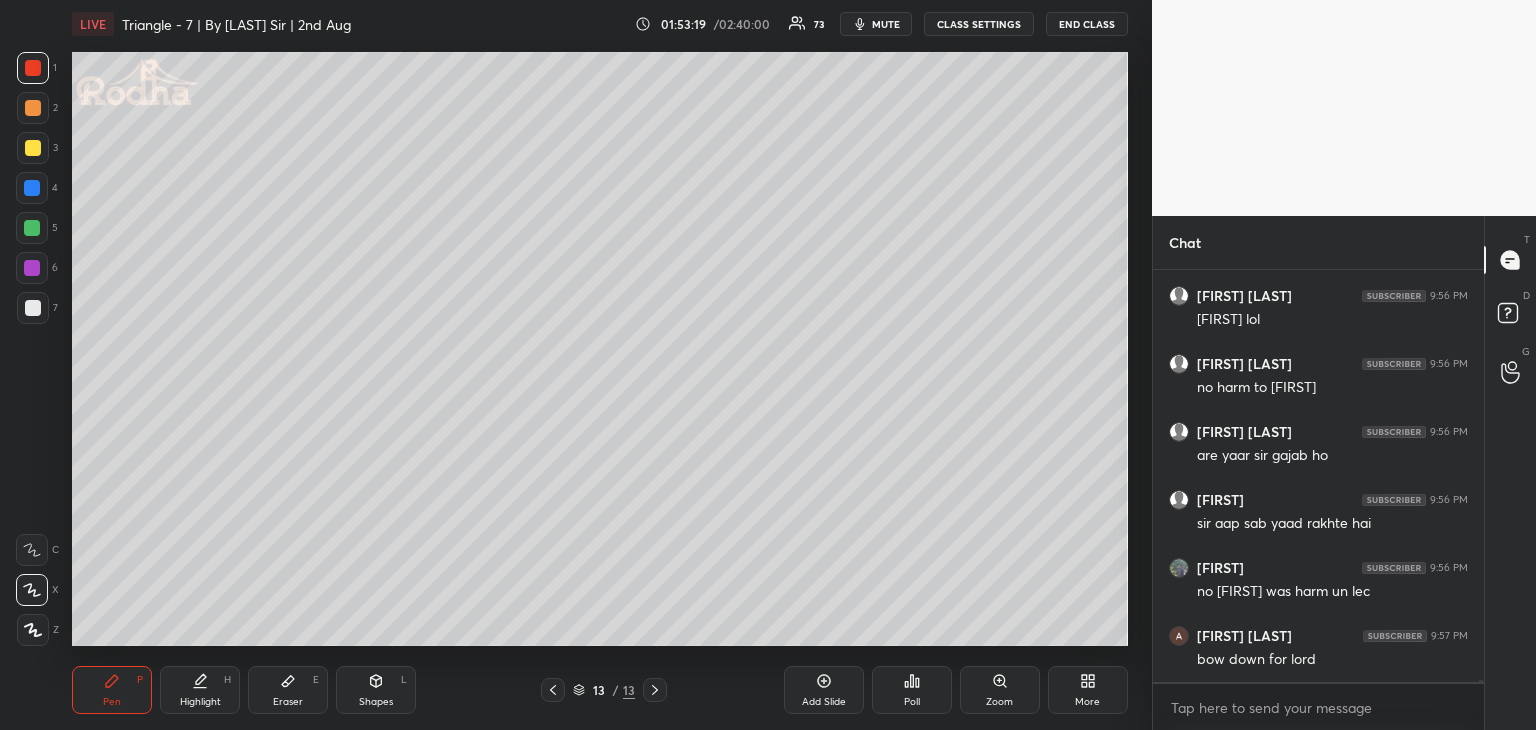 click at bounding box center [33, 148] 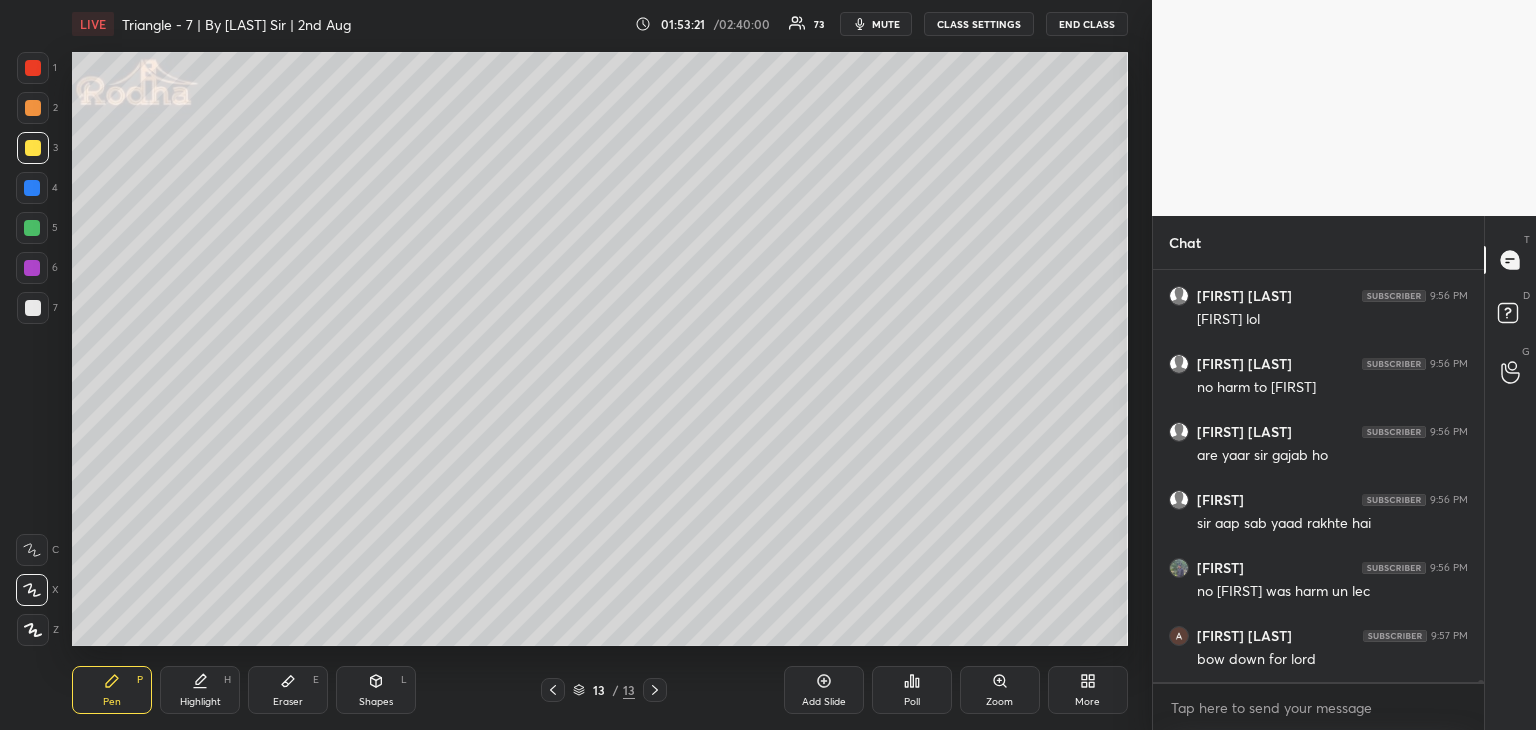 click at bounding box center (32, 228) 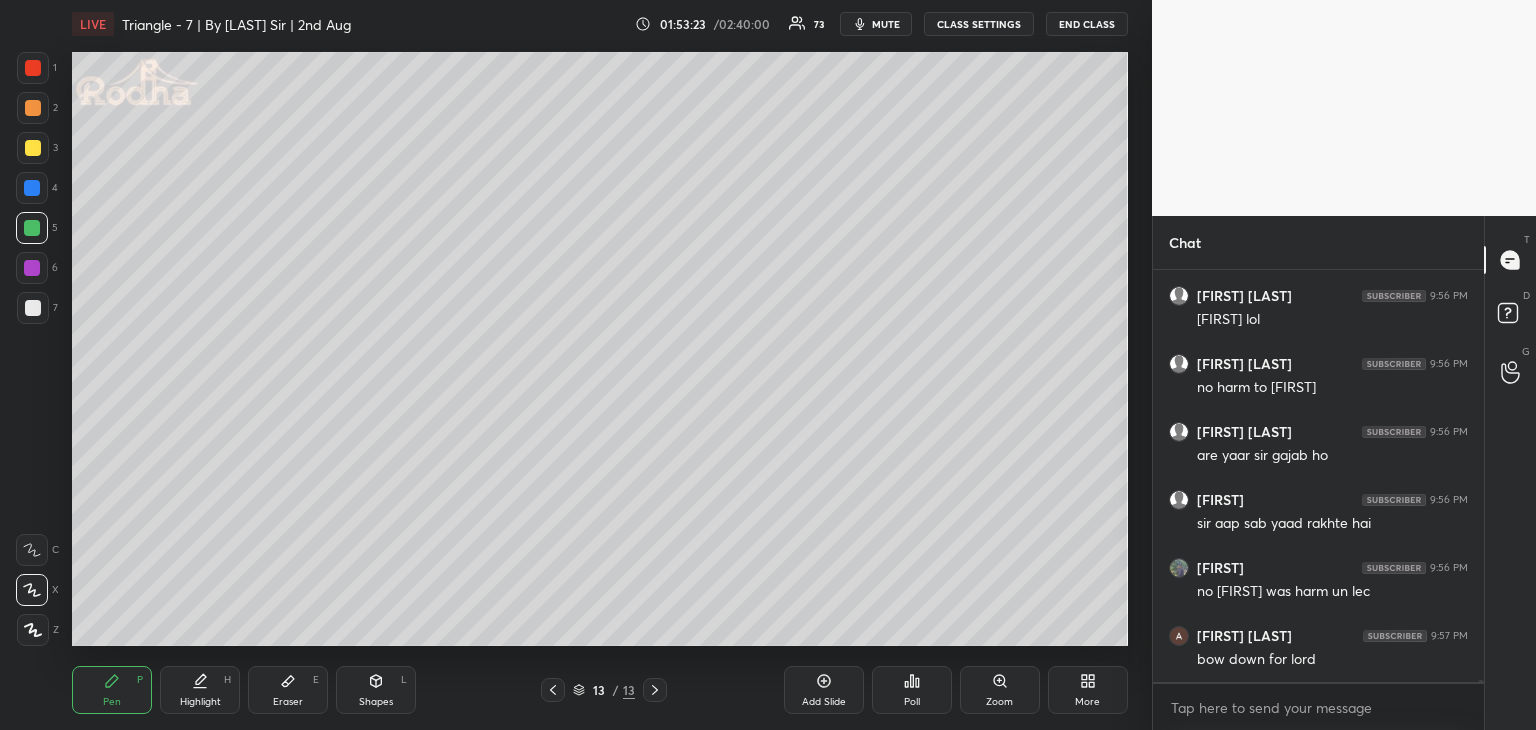 click at bounding box center (33, 68) 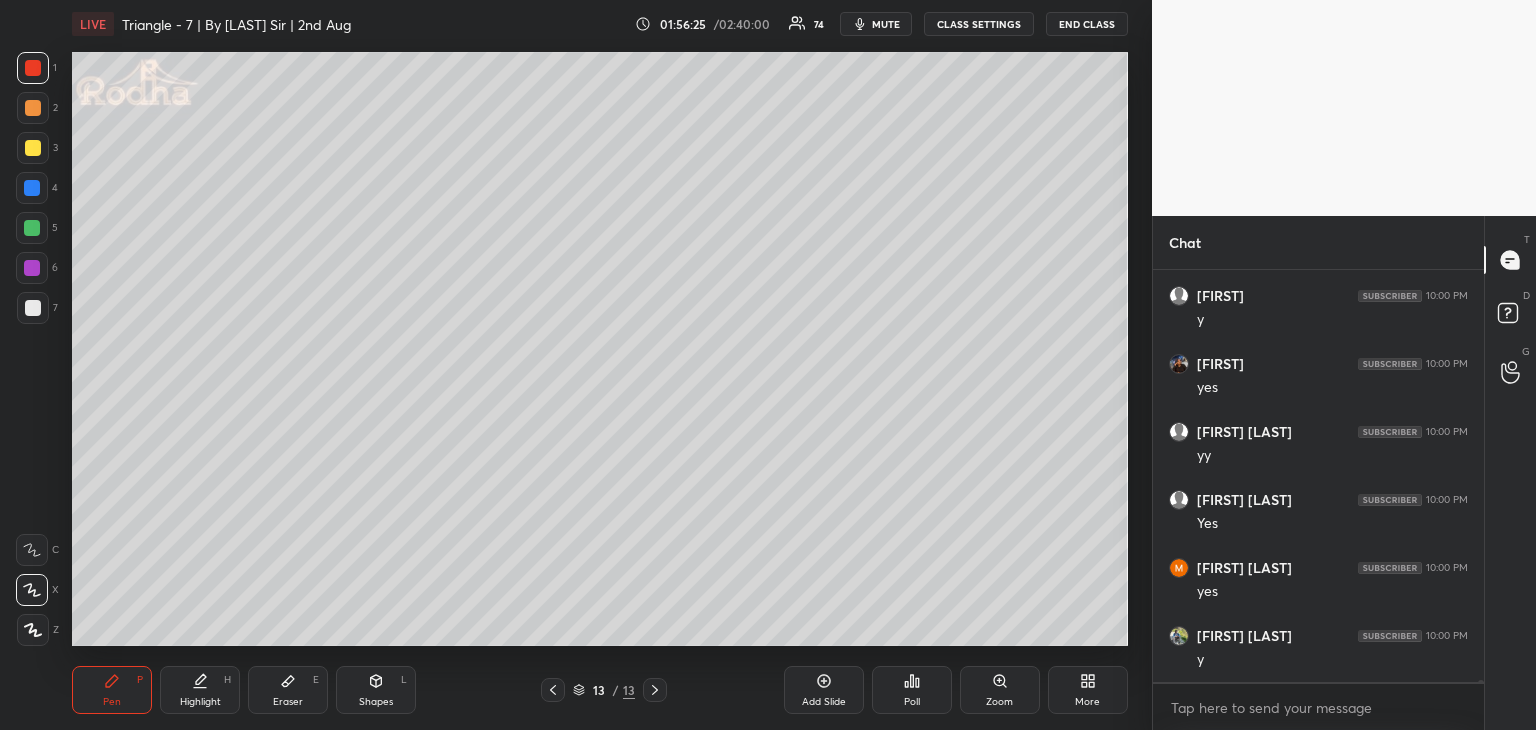 scroll, scrollTop: 99348, scrollLeft: 0, axis: vertical 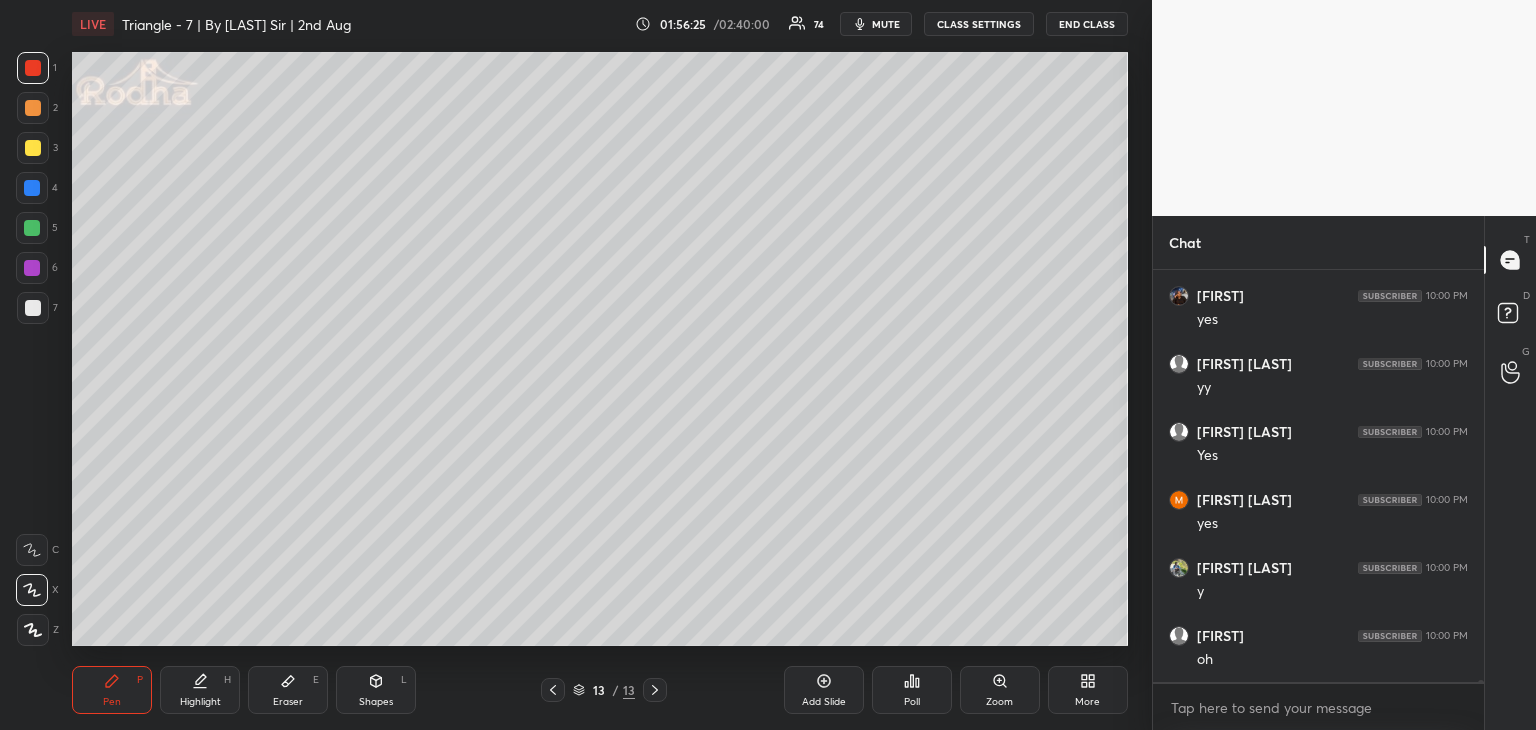drag, startPoint x: 307, startPoint y: 683, endPoint x: 315, endPoint y: 673, distance: 12.806249 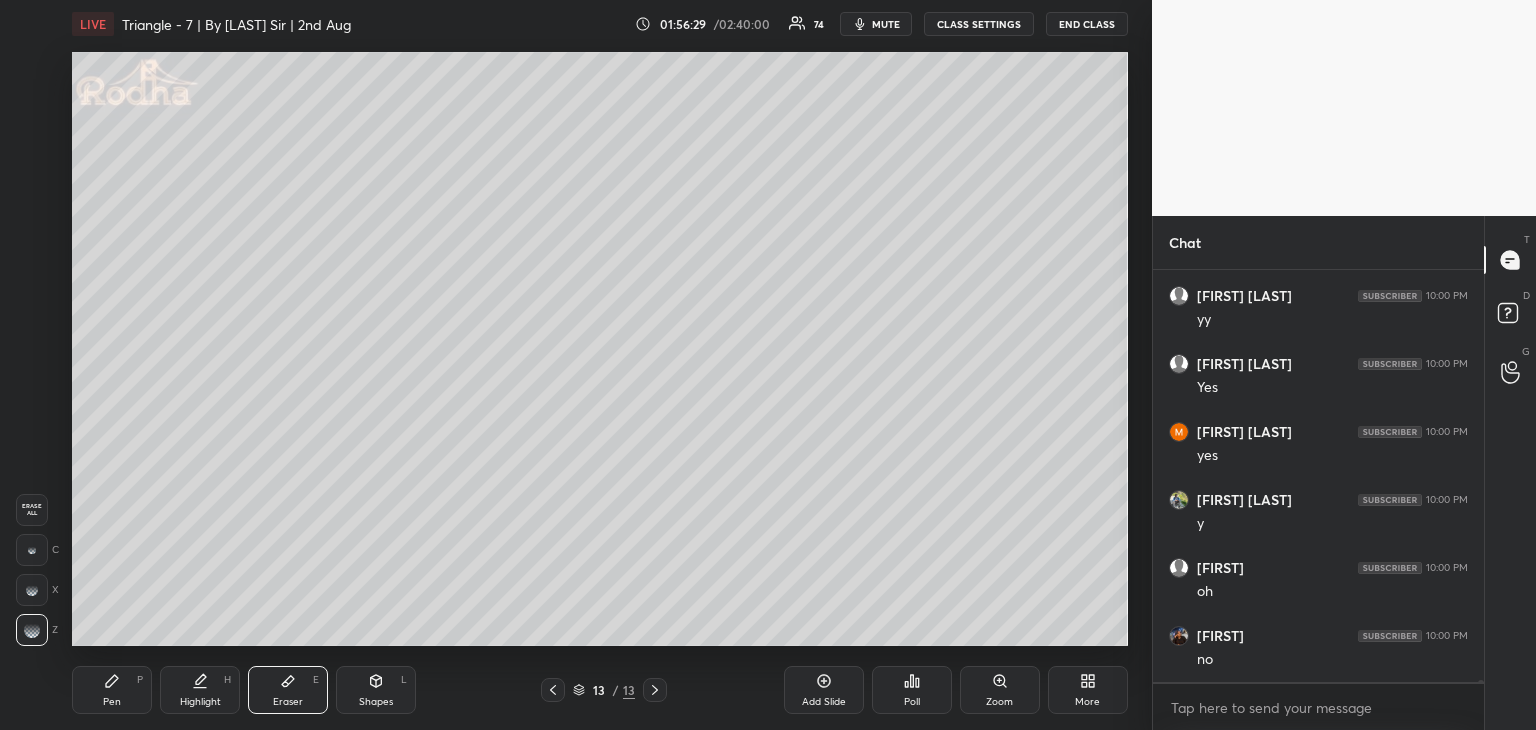 scroll, scrollTop: 99620, scrollLeft: 0, axis: vertical 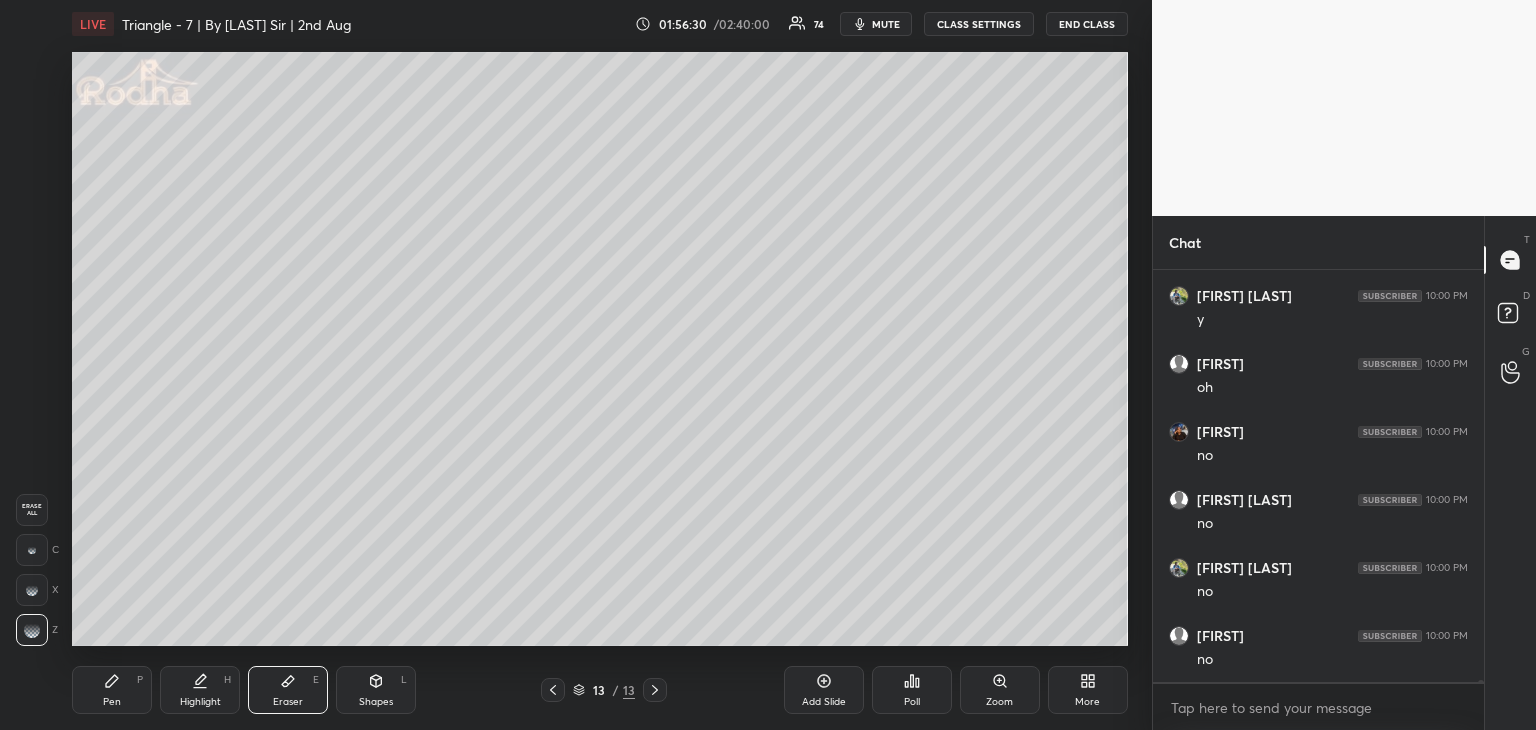 drag, startPoint x: 102, startPoint y: 689, endPoint x: 114, endPoint y: 677, distance: 16.970562 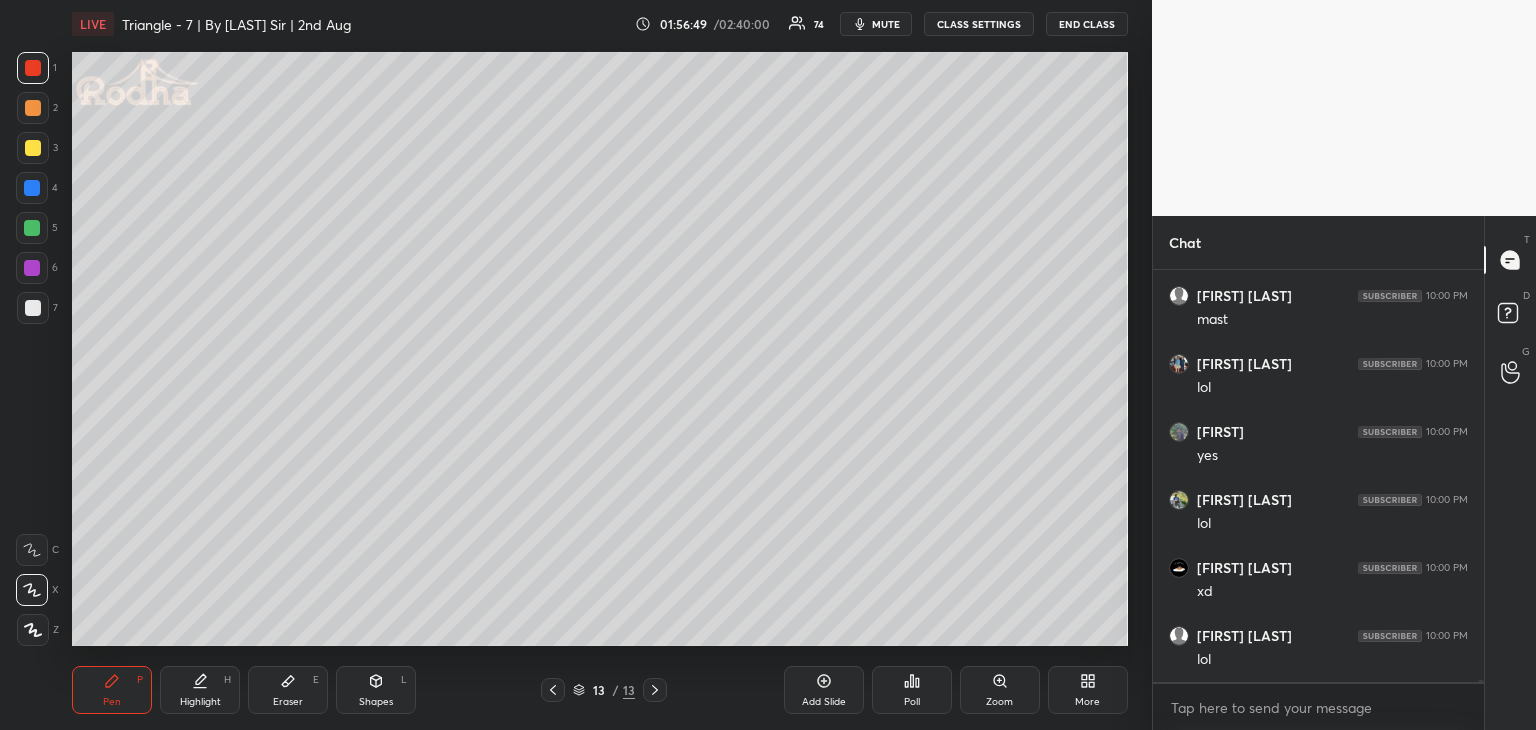 scroll, scrollTop: 100762, scrollLeft: 0, axis: vertical 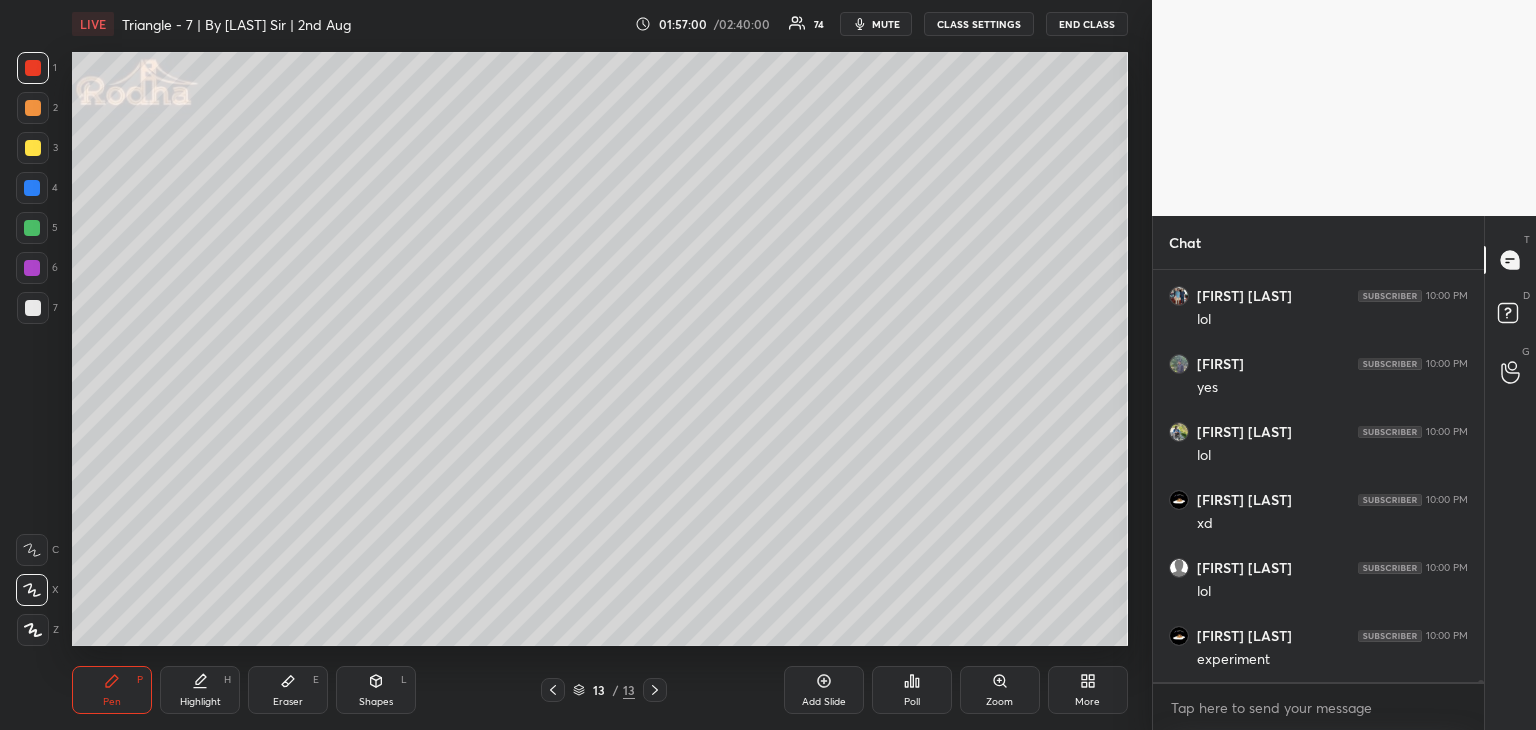click at bounding box center (32, 188) 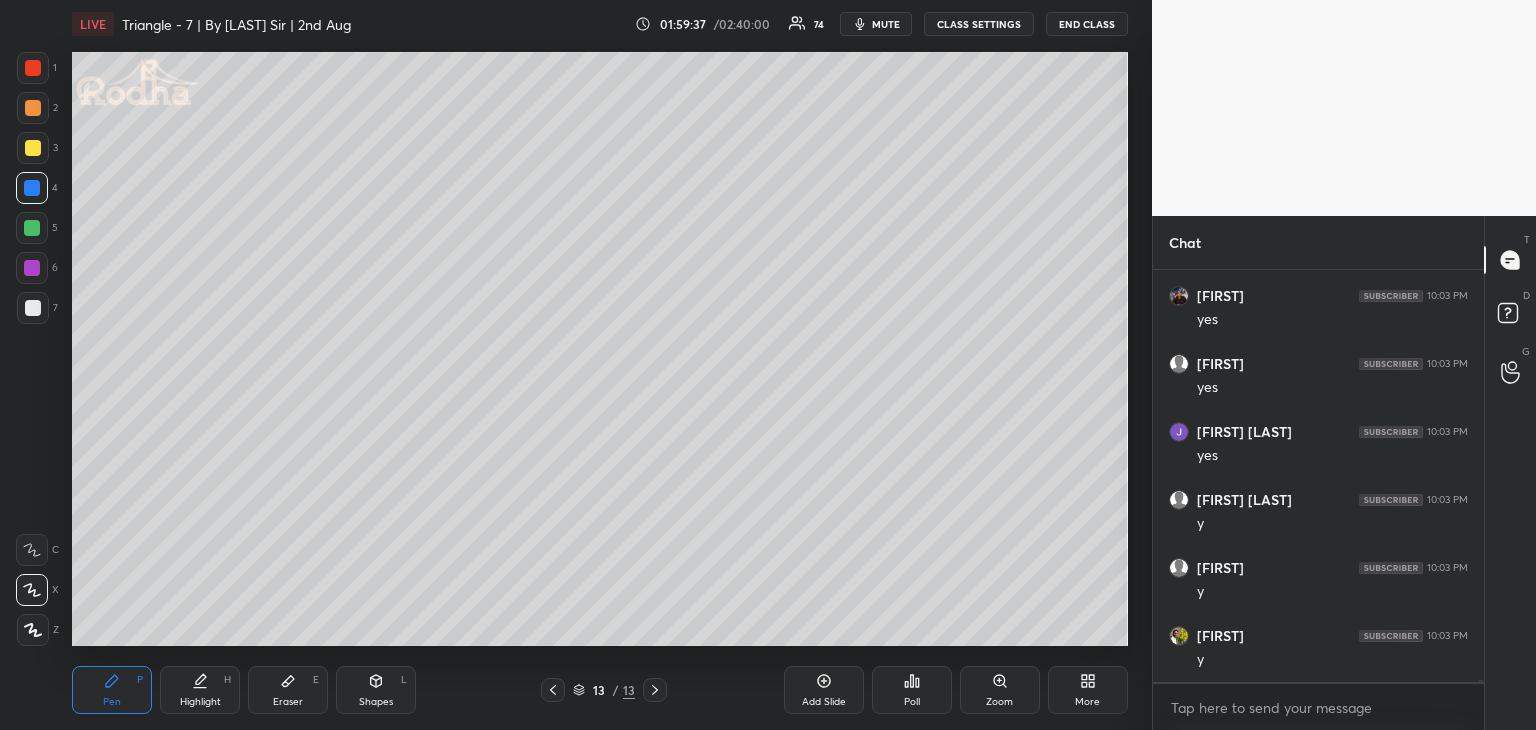 scroll, scrollTop: 103178, scrollLeft: 0, axis: vertical 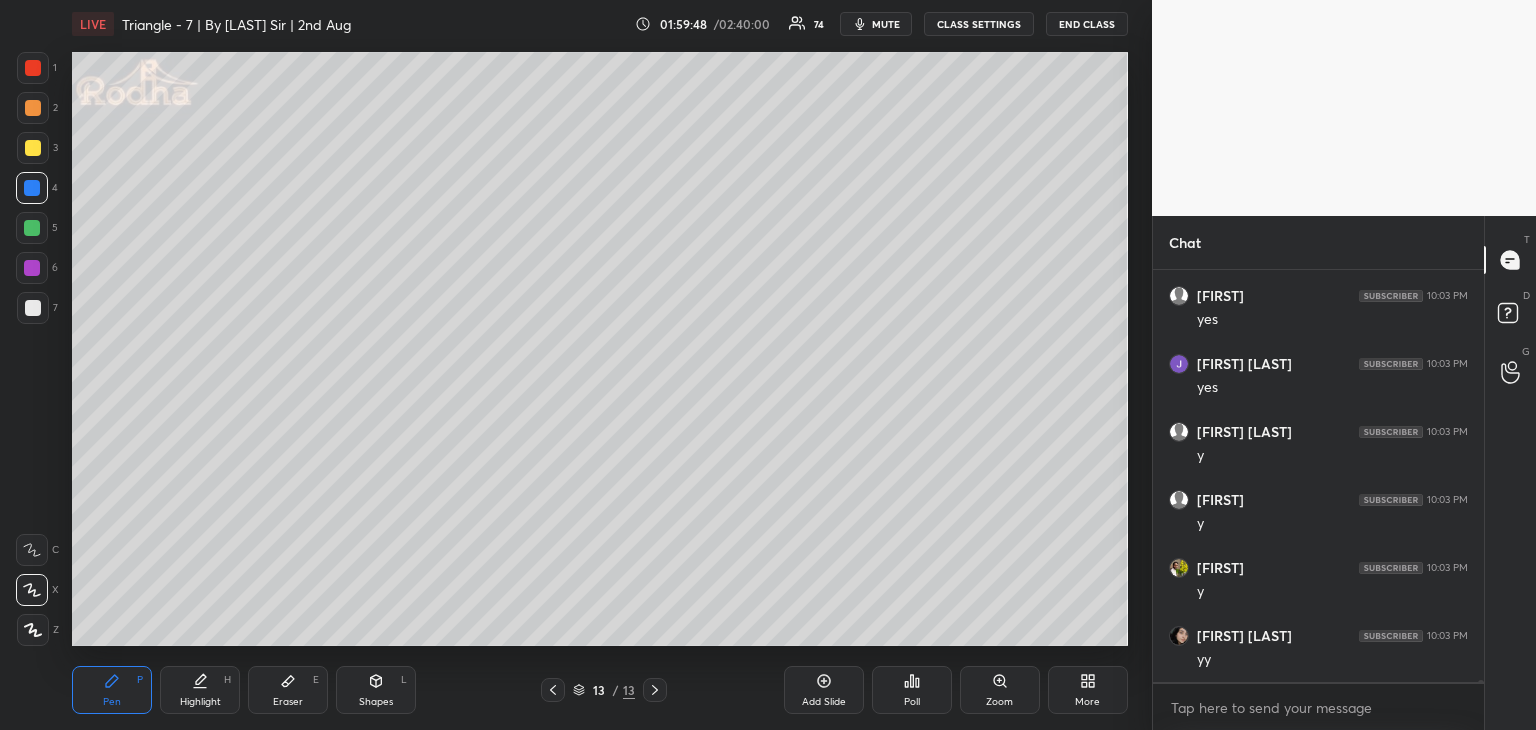 click on "Eraser" at bounding box center (288, 702) 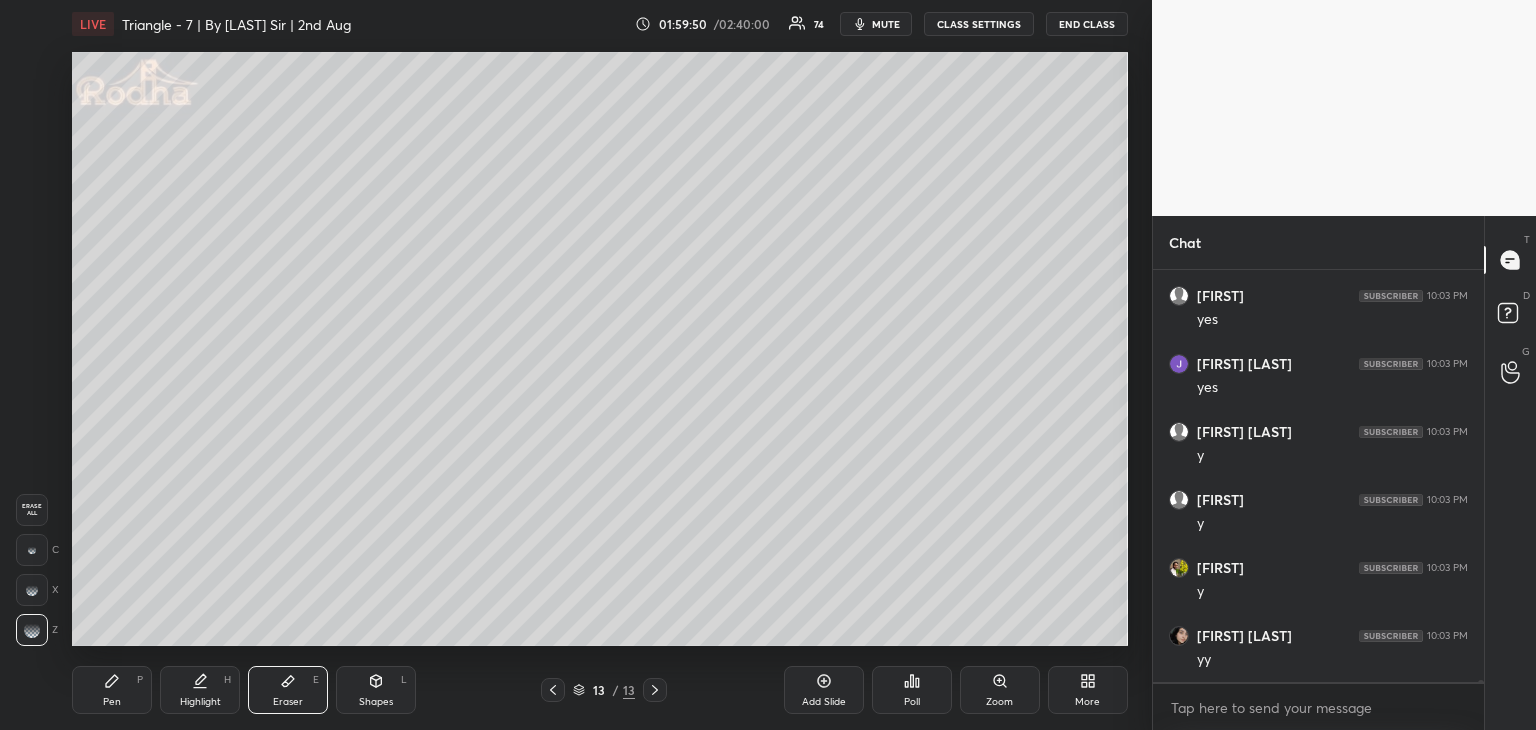 scroll, scrollTop: 103246, scrollLeft: 0, axis: vertical 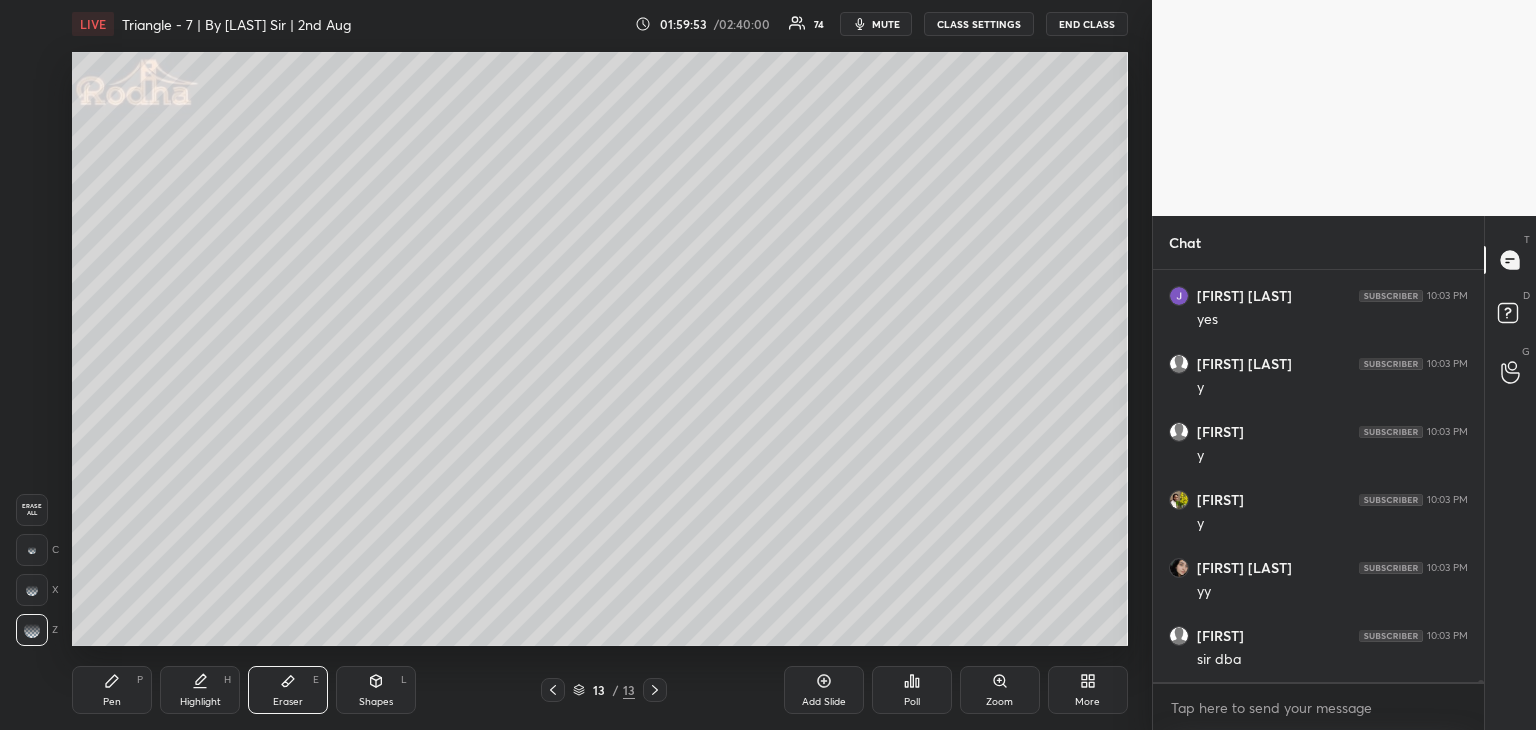click on "Pen P" at bounding box center (112, 690) 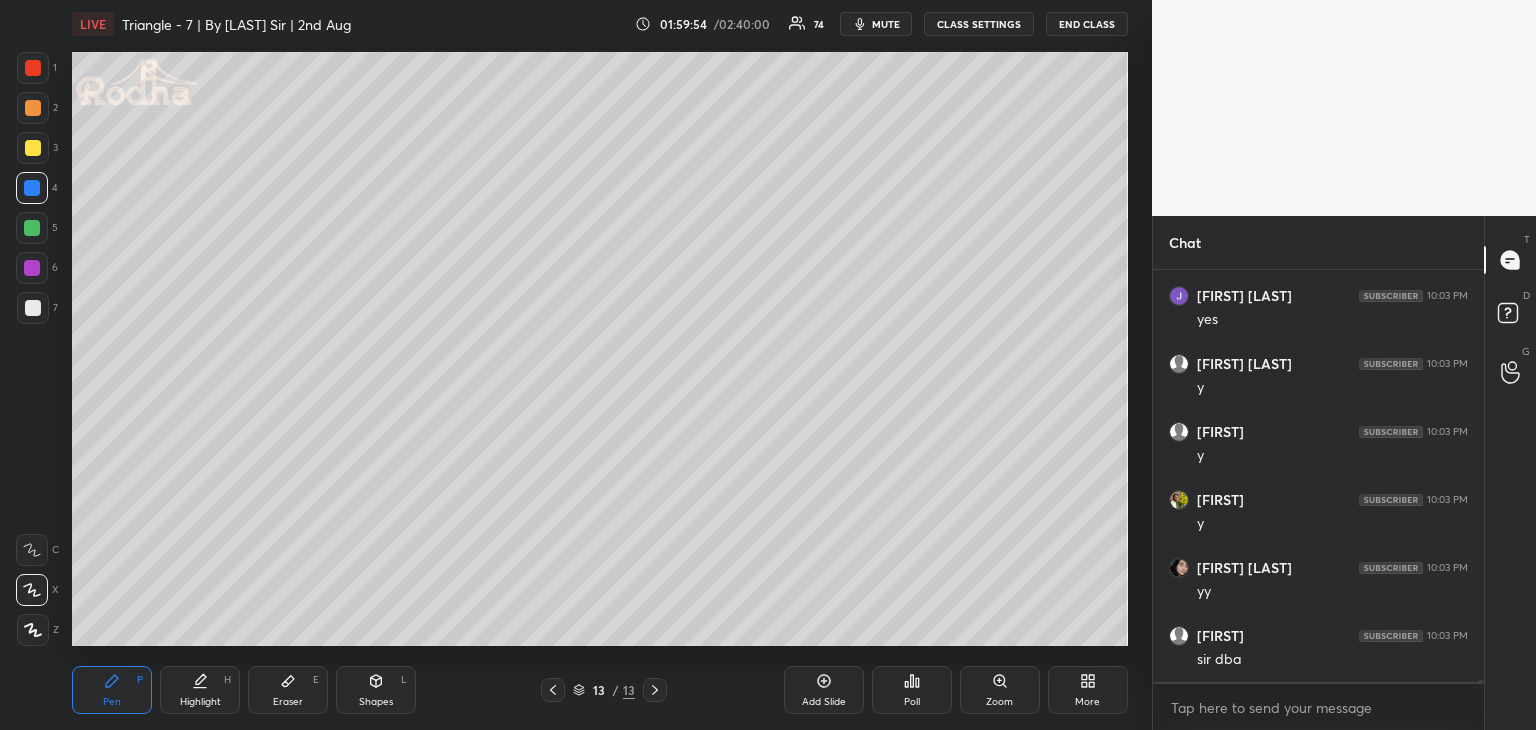 click 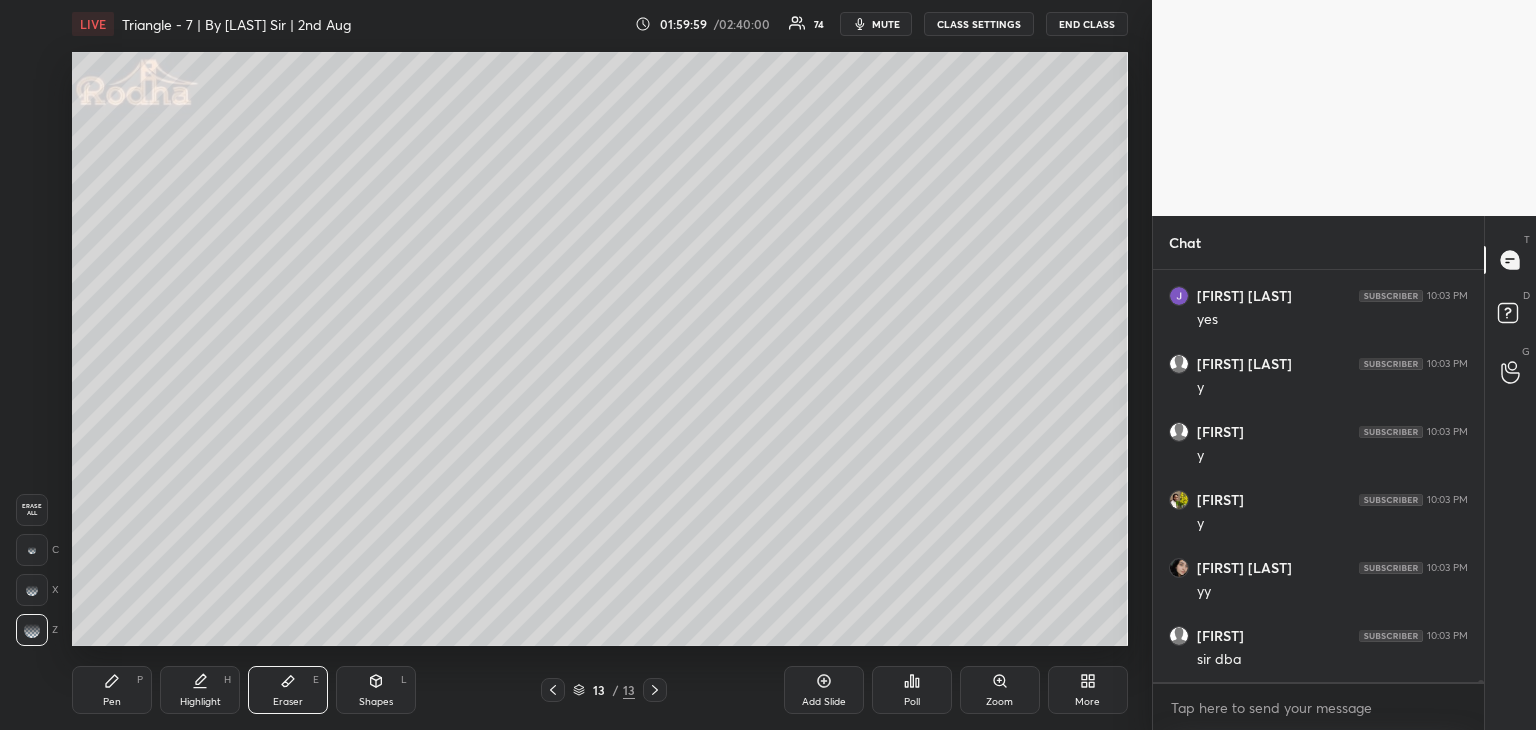 click on "Pen P" at bounding box center [112, 690] 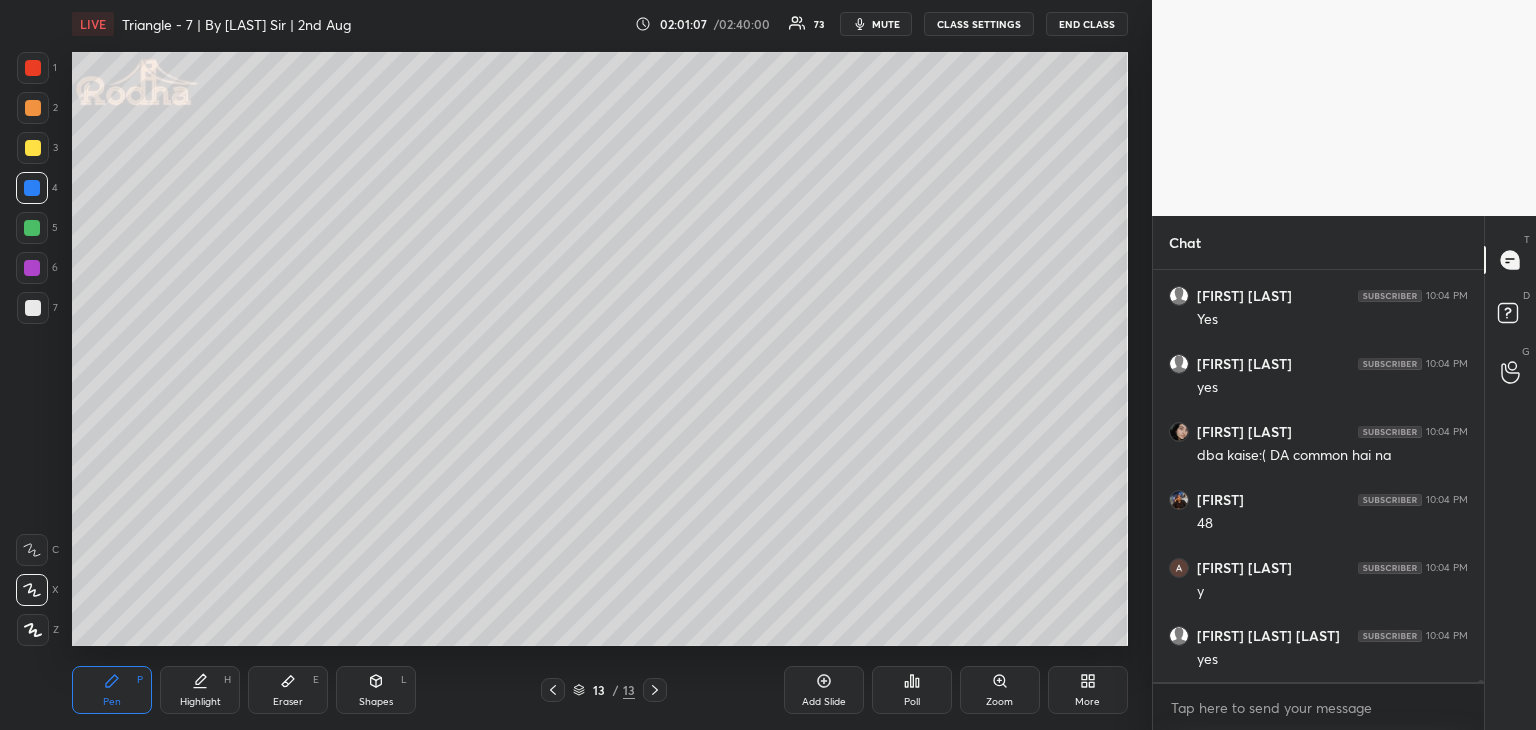 scroll, scrollTop: 104130, scrollLeft: 0, axis: vertical 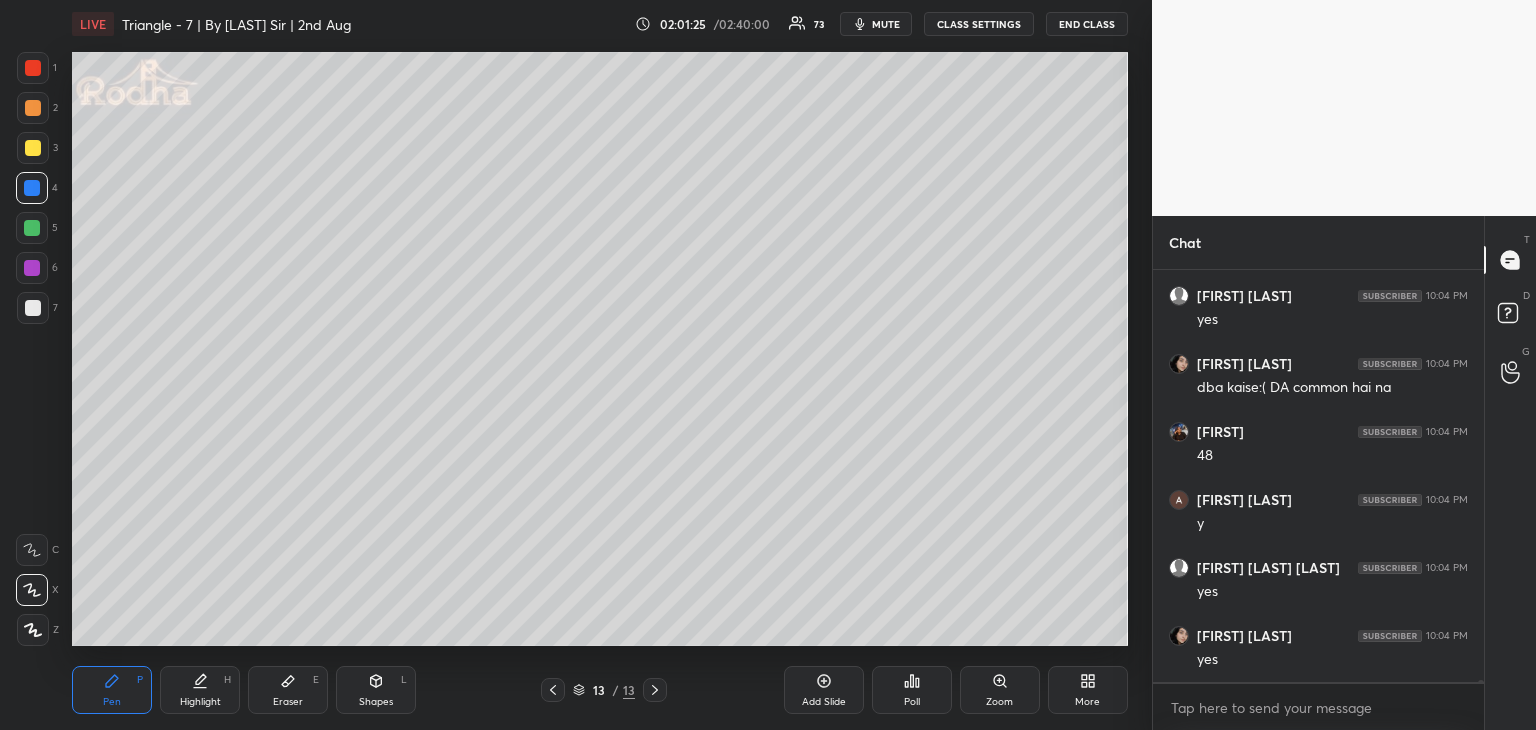click on "Shapes L" at bounding box center (376, 690) 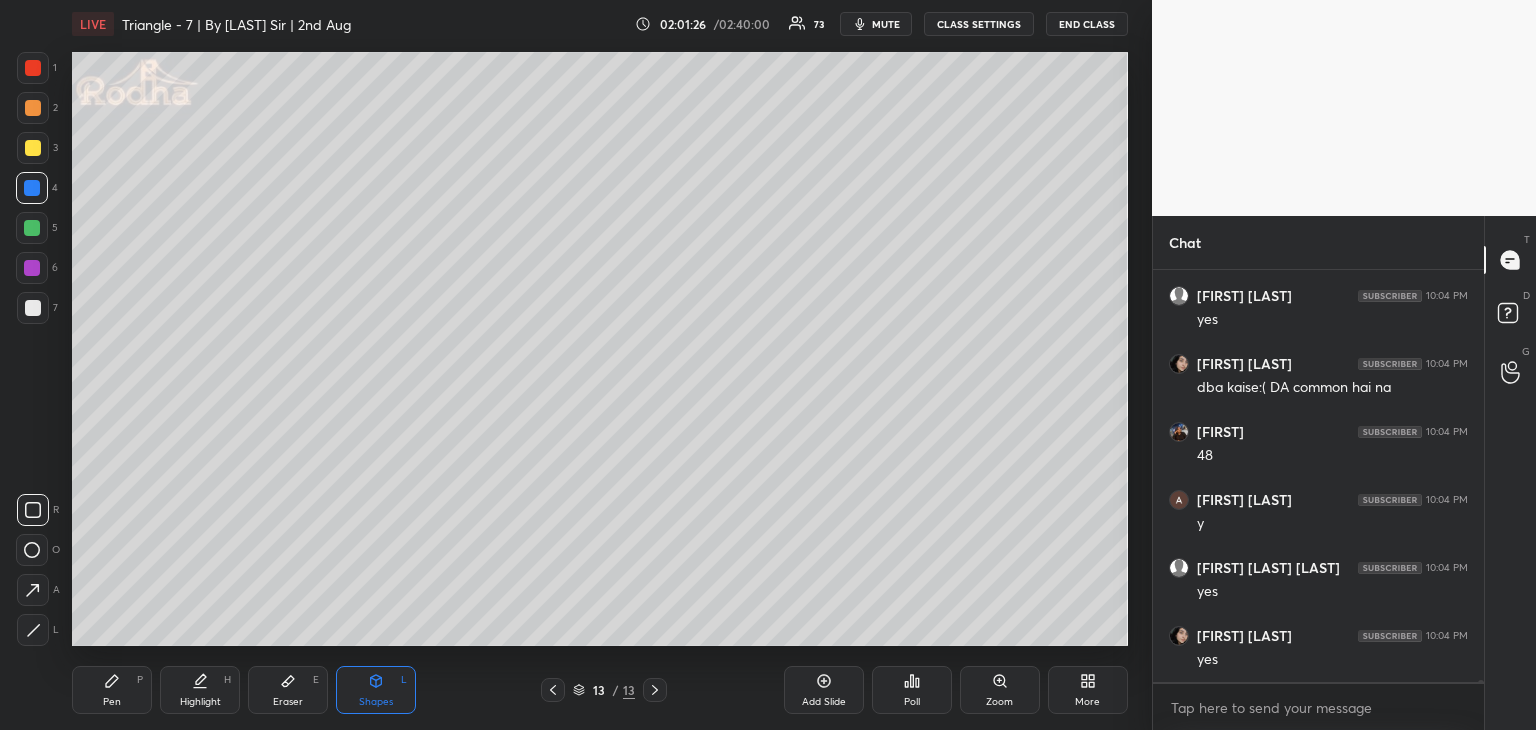 click on "Eraser E" at bounding box center (288, 690) 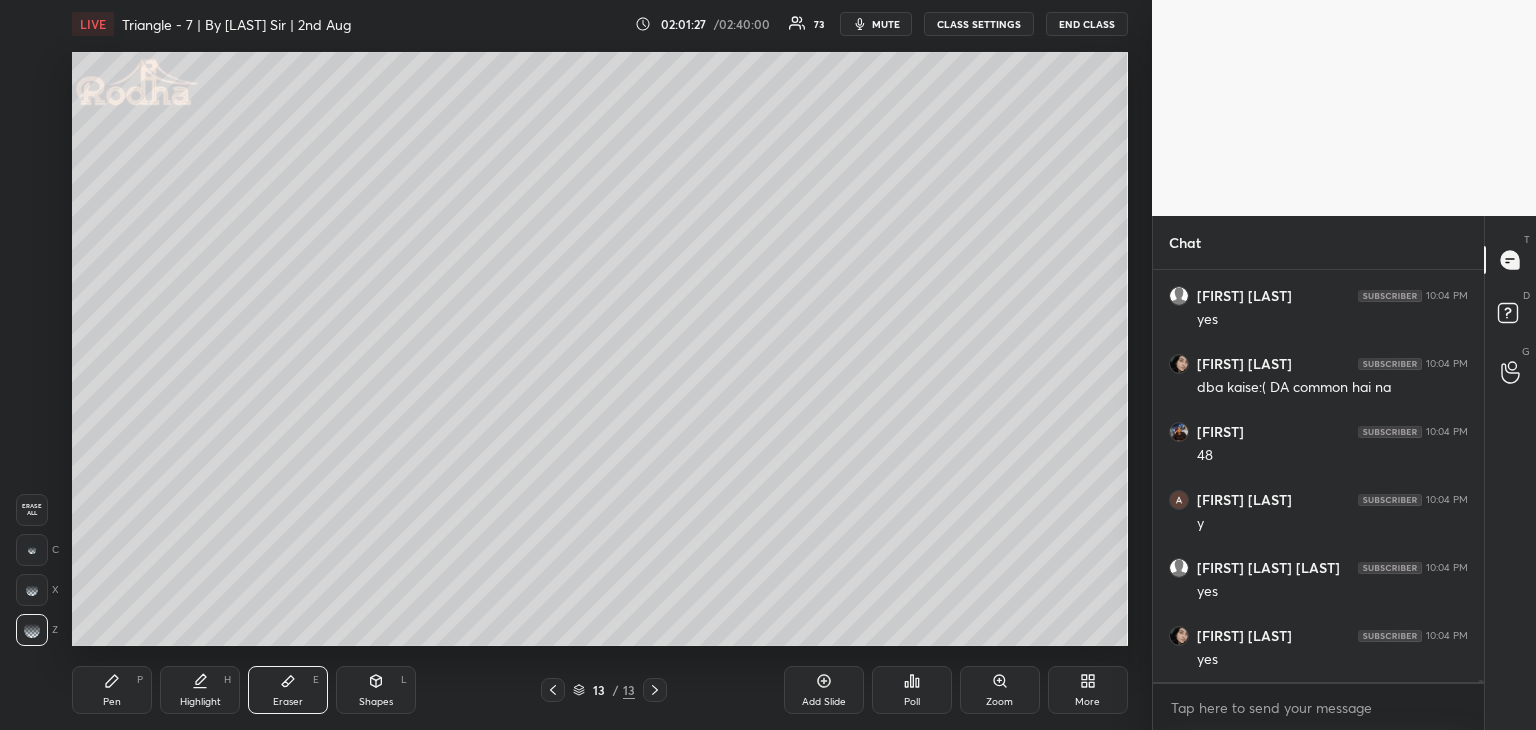 click 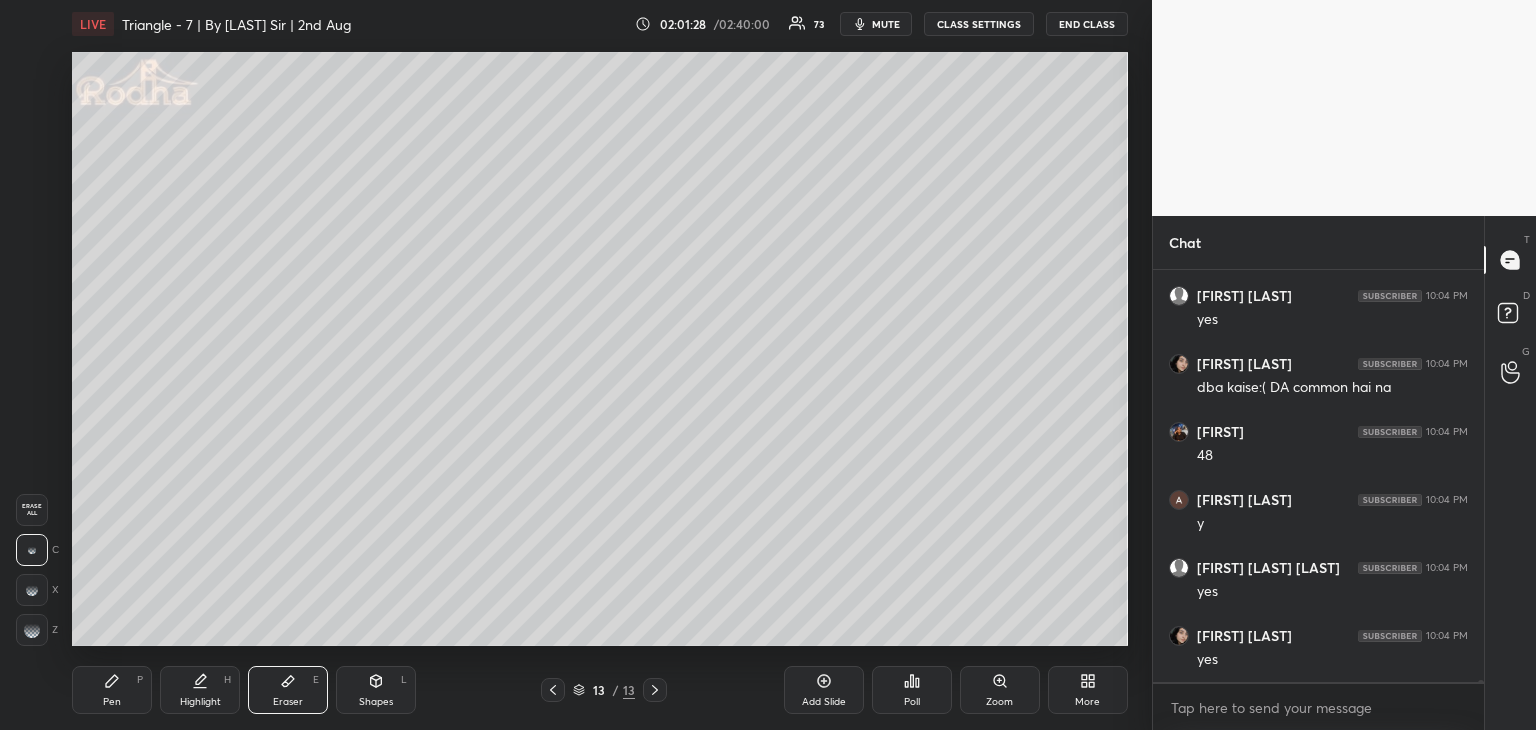 scroll, scrollTop: 104198, scrollLeft: 0, axis: vertical 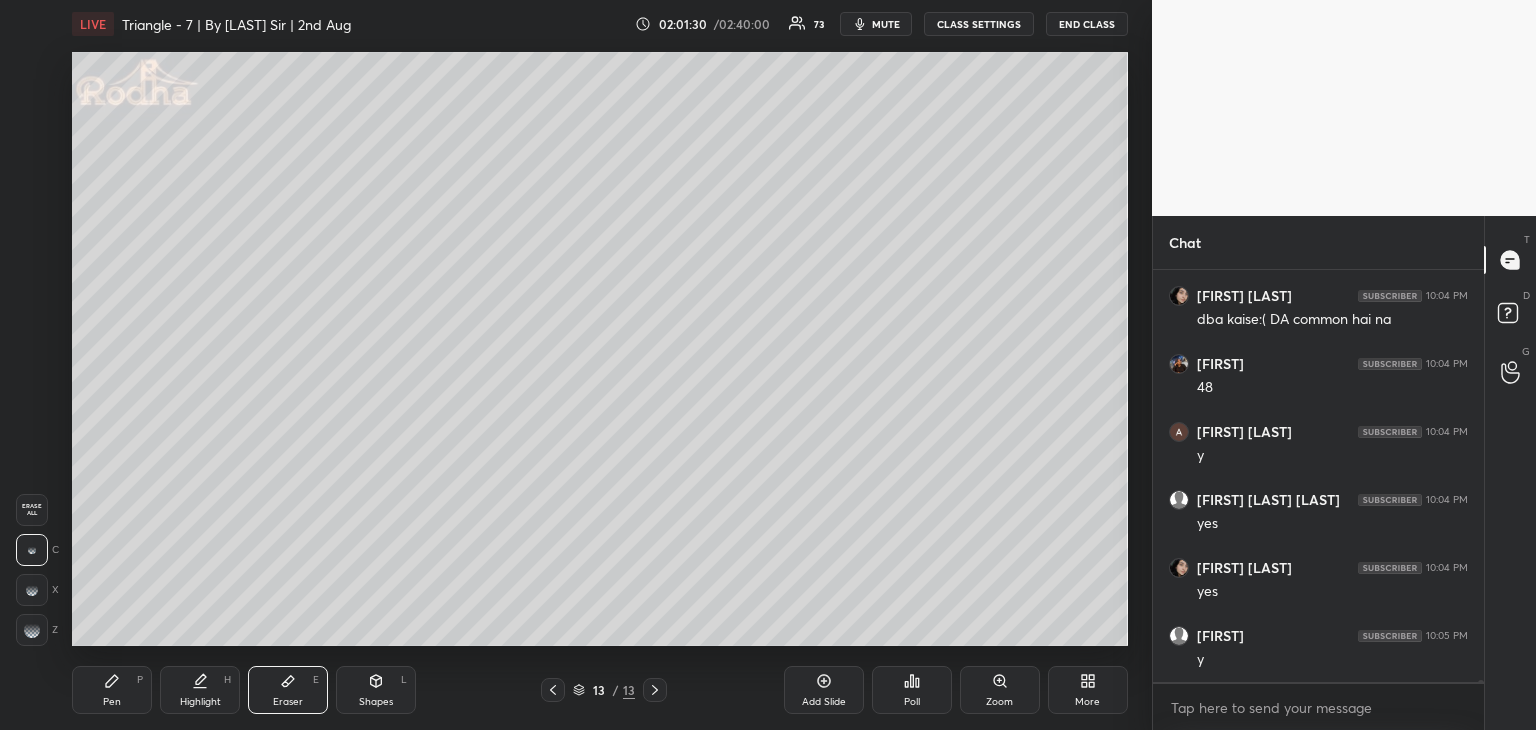 drag, startPoint x: 116, startPoint y: 683, endPoint x: 168, endPoint y: 653, distance: 60.033325 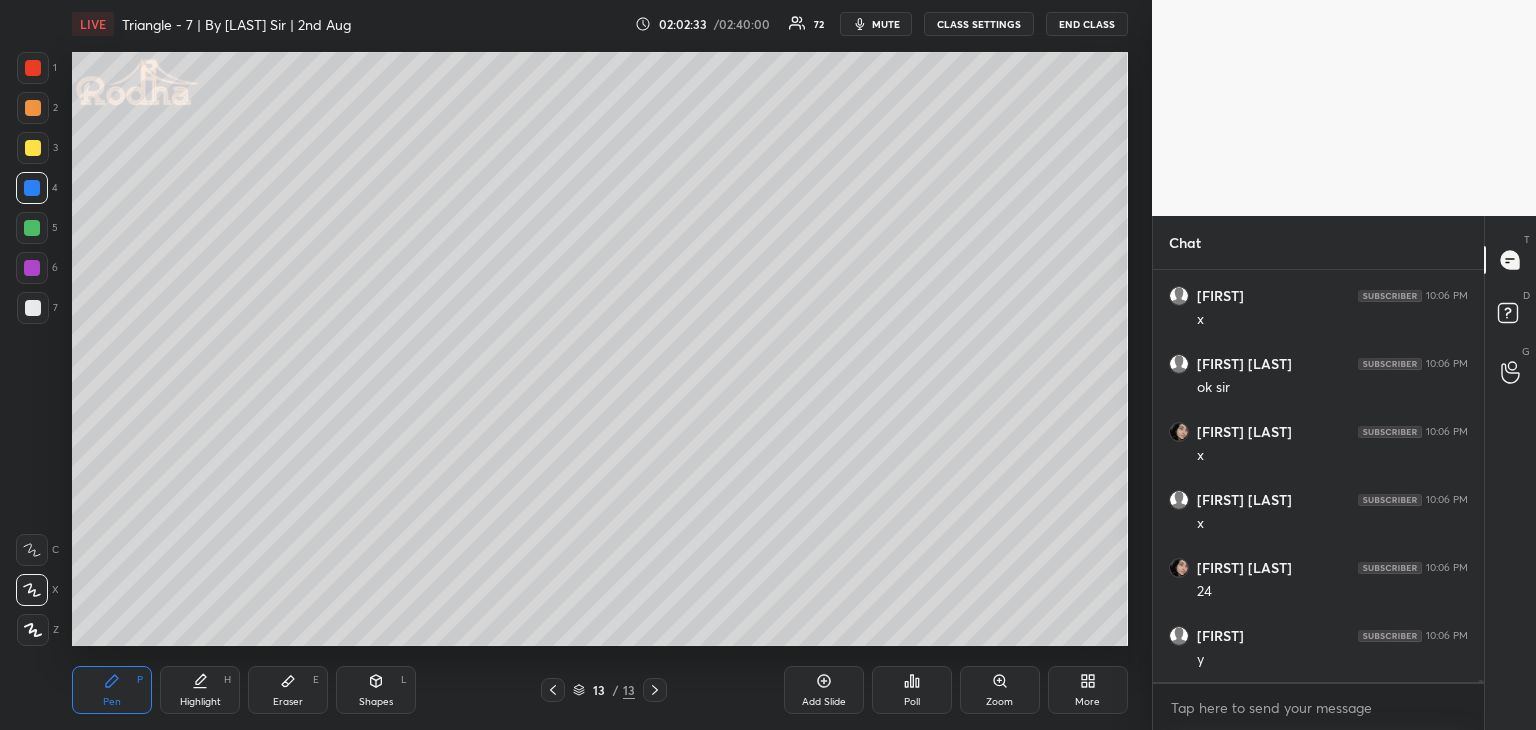 scroll, scrollTop: 105188, scrollLeft: 0, axis: vertical 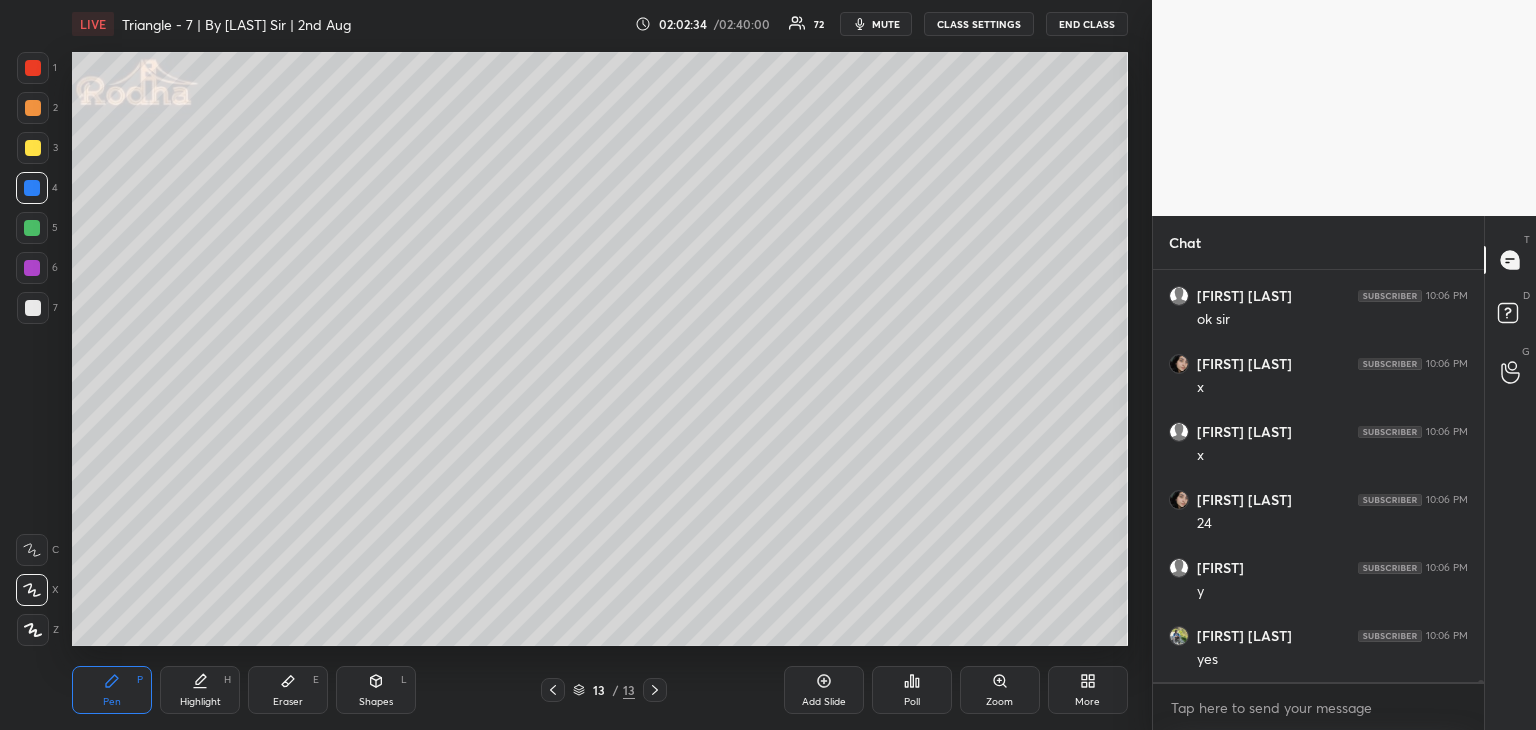 drag, startPoint x: 283, startPoint y: 689, endPoint x: 300, endPoint y: 649, distance: 43.462627 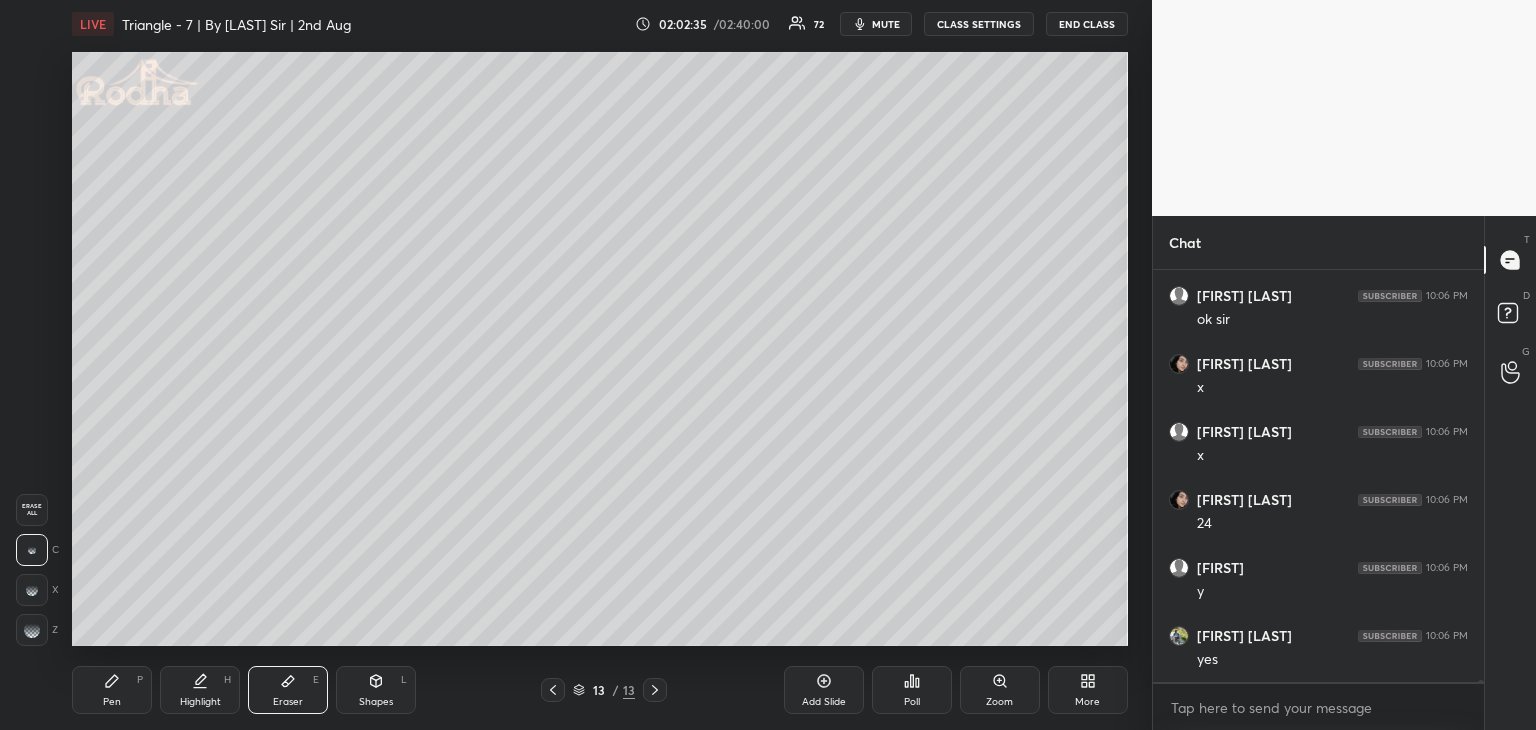 drag, startPoint x: 22, startPoint y: 626, endPoint x: 36, endPoint y: 621, distance: 14.866069 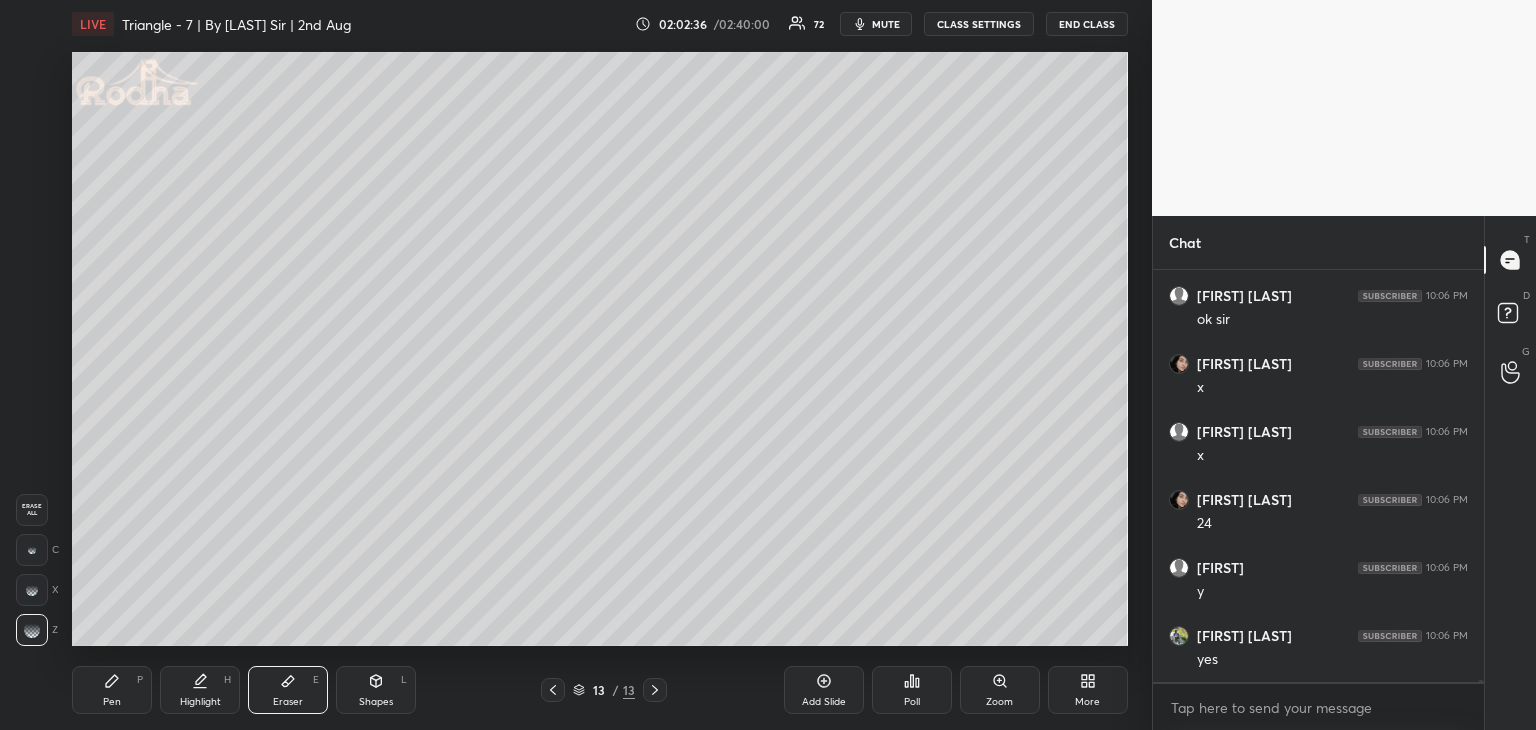 drag, startPoint x: 30, startPoint y: 632, endPoint x: 50, endPoint y: 612, distance: 28.284271 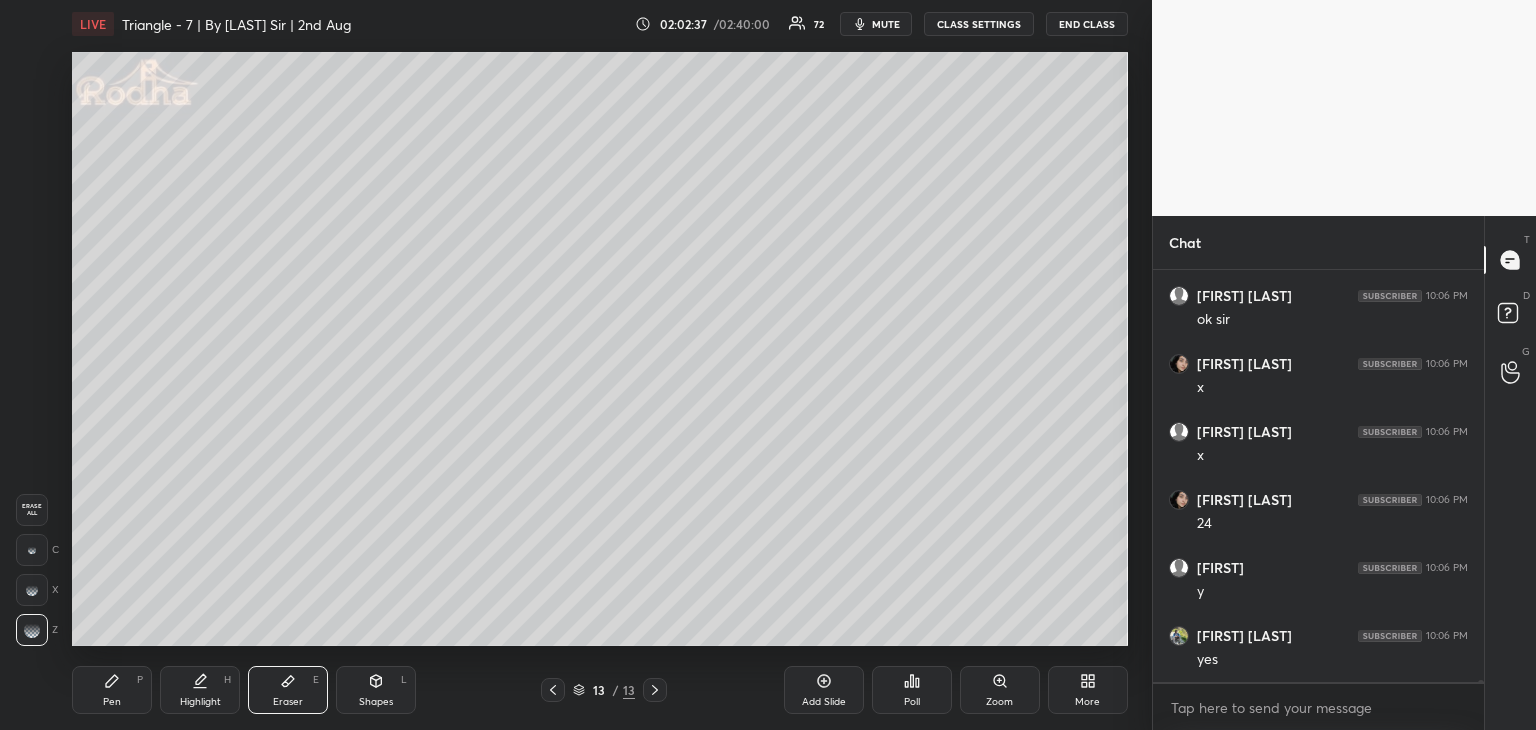 scroll, scrollTop: 105208, scrollLeft: 0, axis: vertical 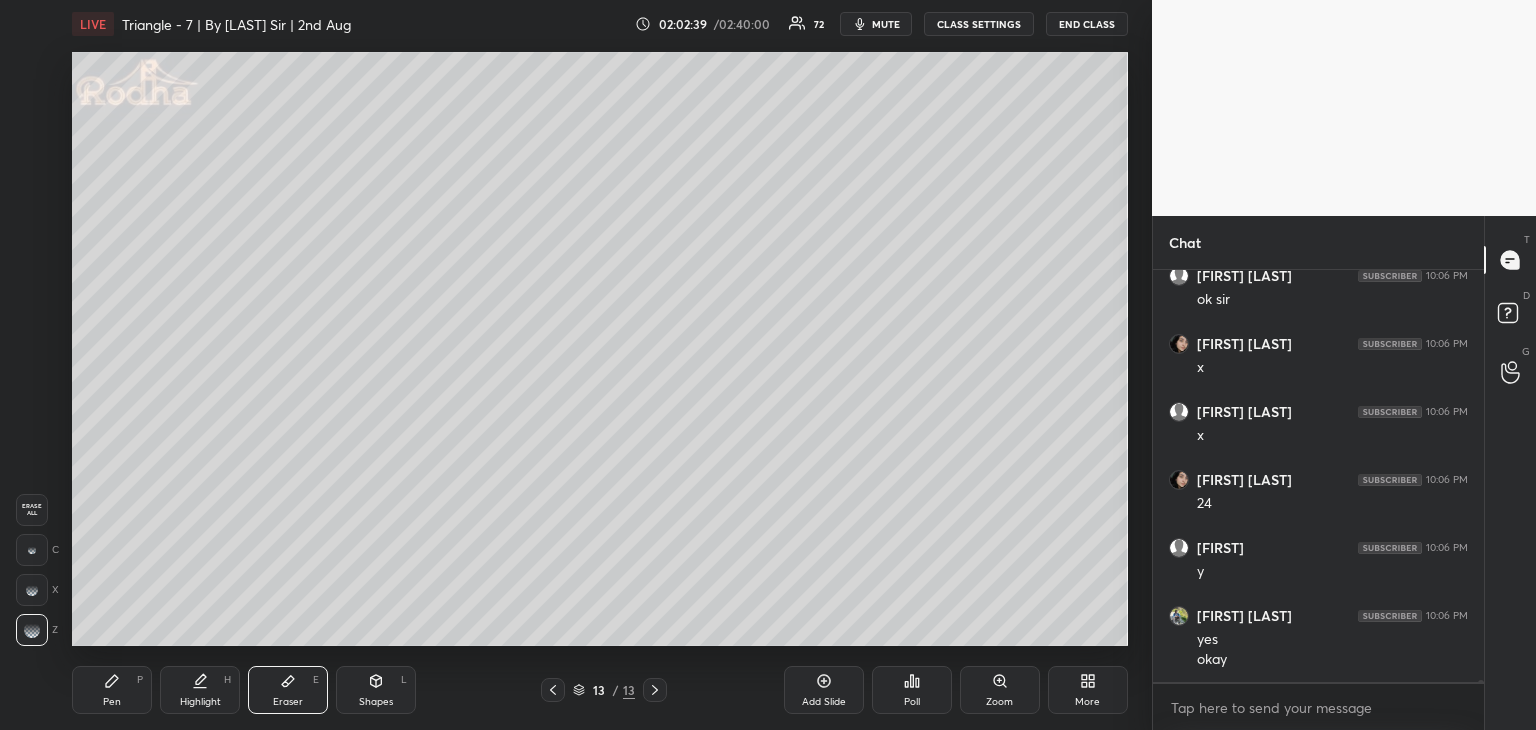 drag, startPoint x: 112, startPoint y: 708, endPoint x: 159, endPoint y: 653, distance: 72.34639 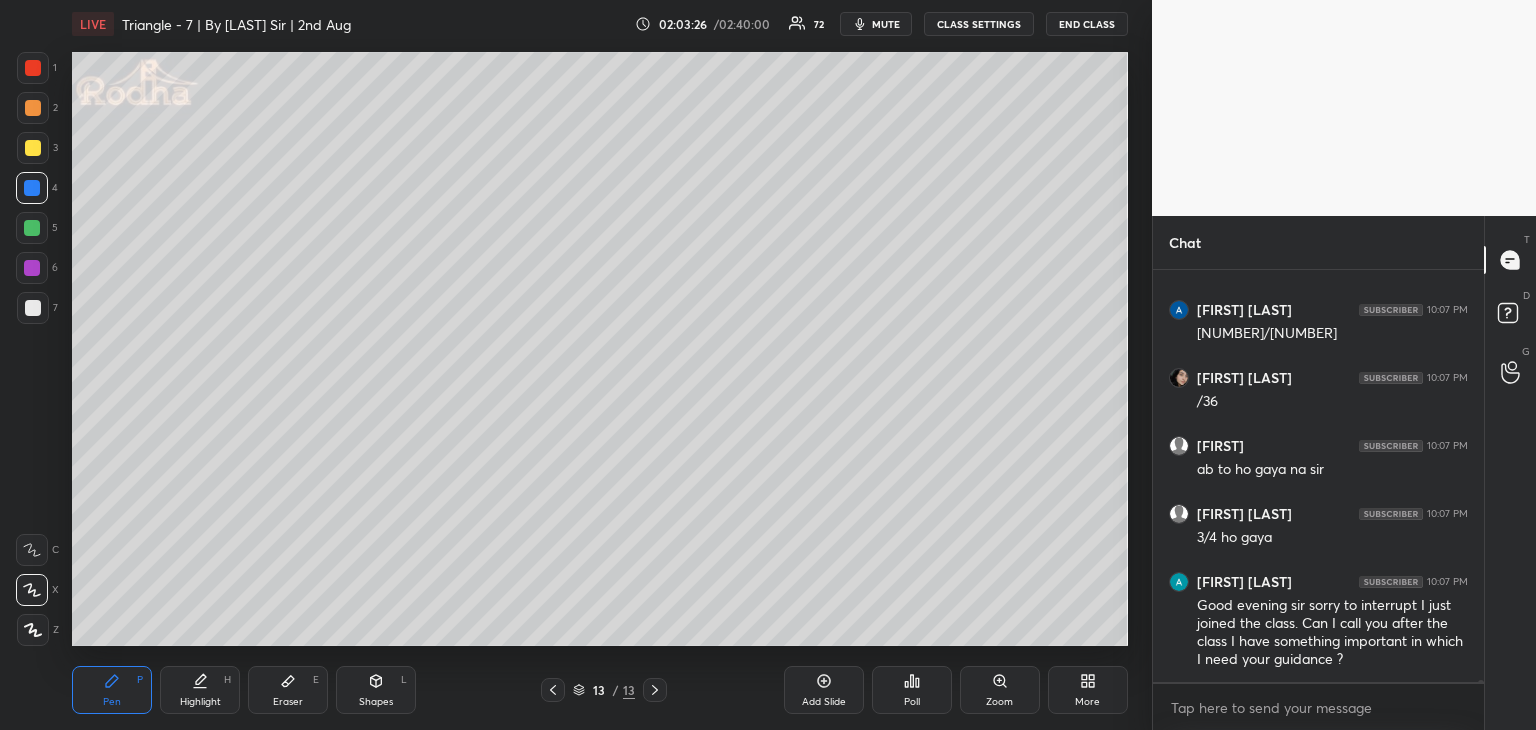 scroll, scrollTop: 106232, scrollLeft: 0, axis: vertical 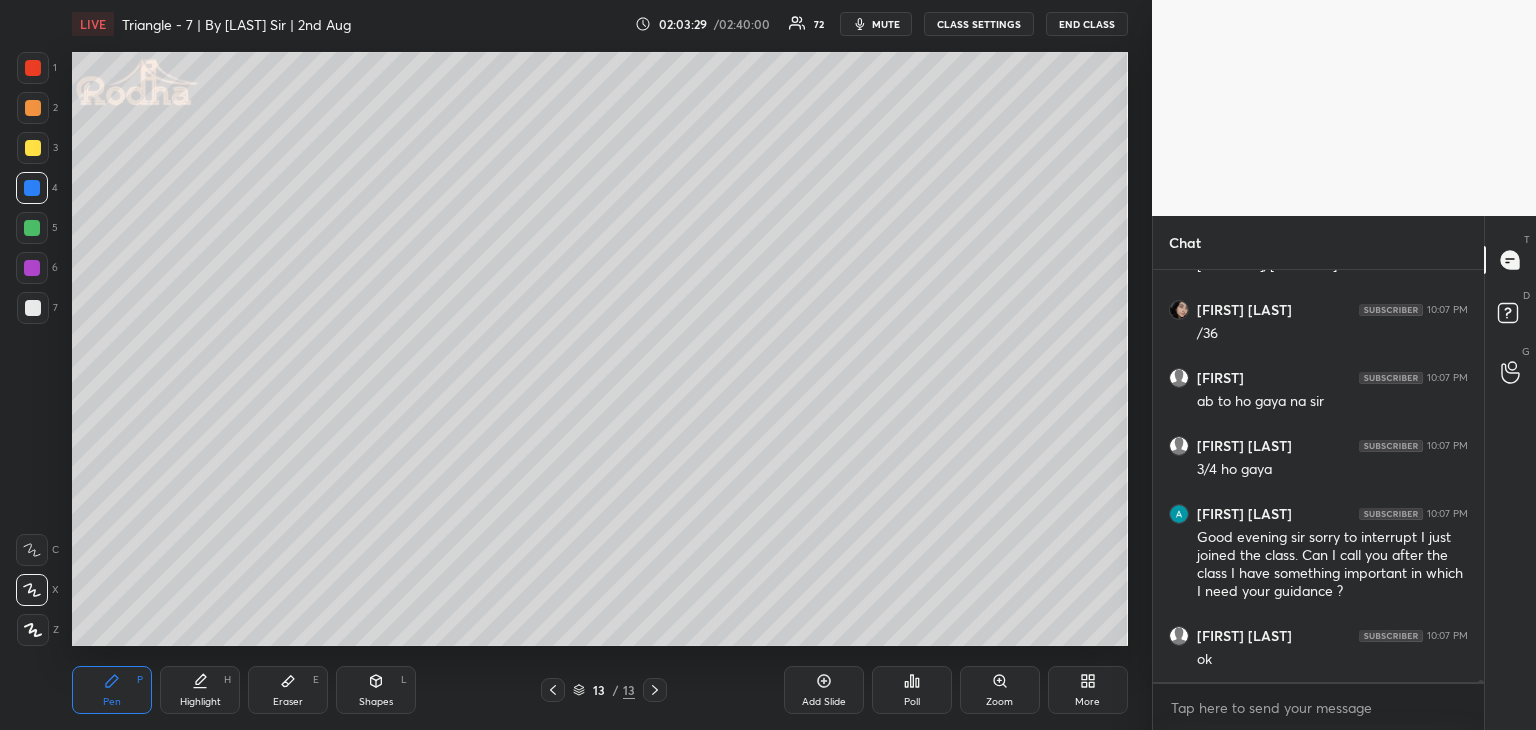 click at bounding box center [33, 68] 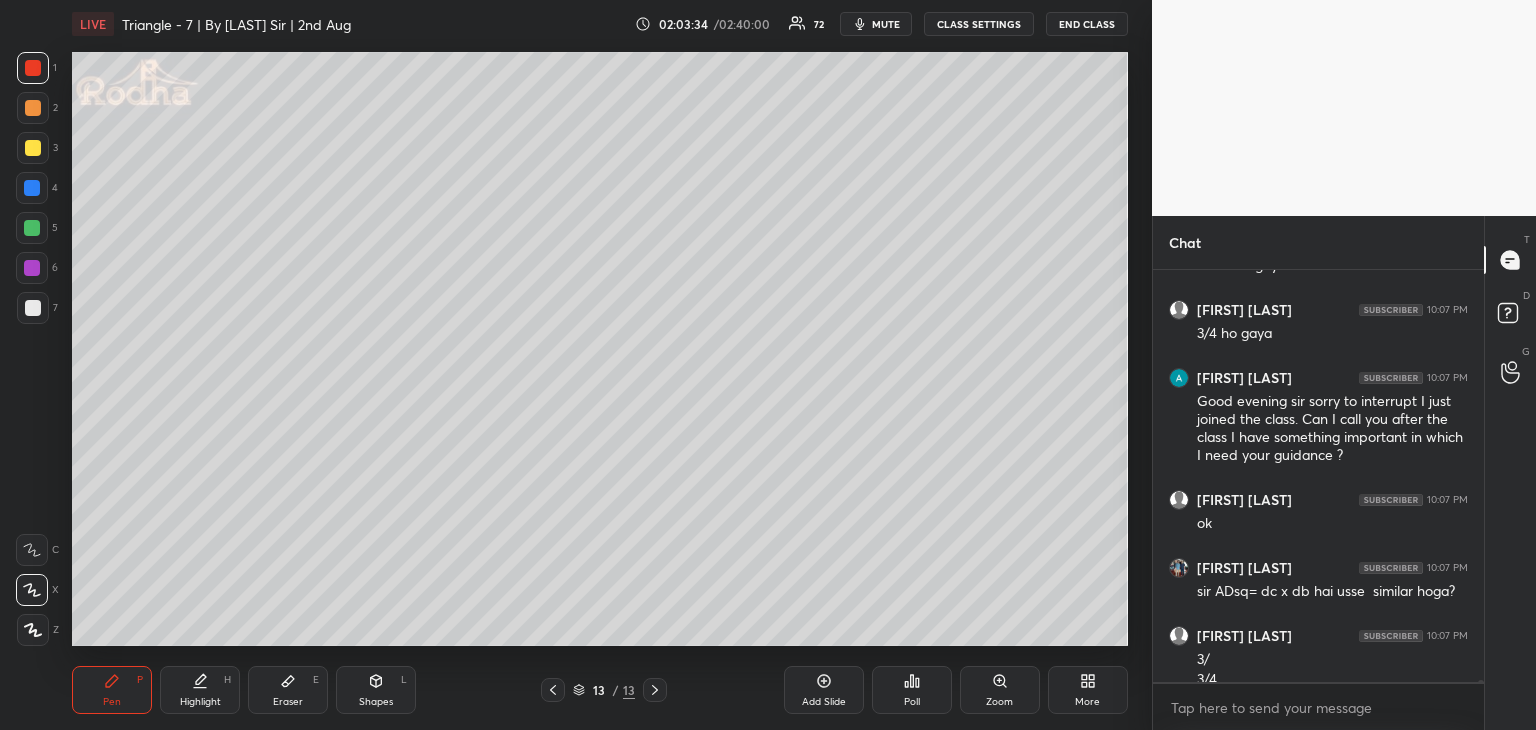 scroll, scrollTop: 106388, scrollLeft: 0, axis: vertical 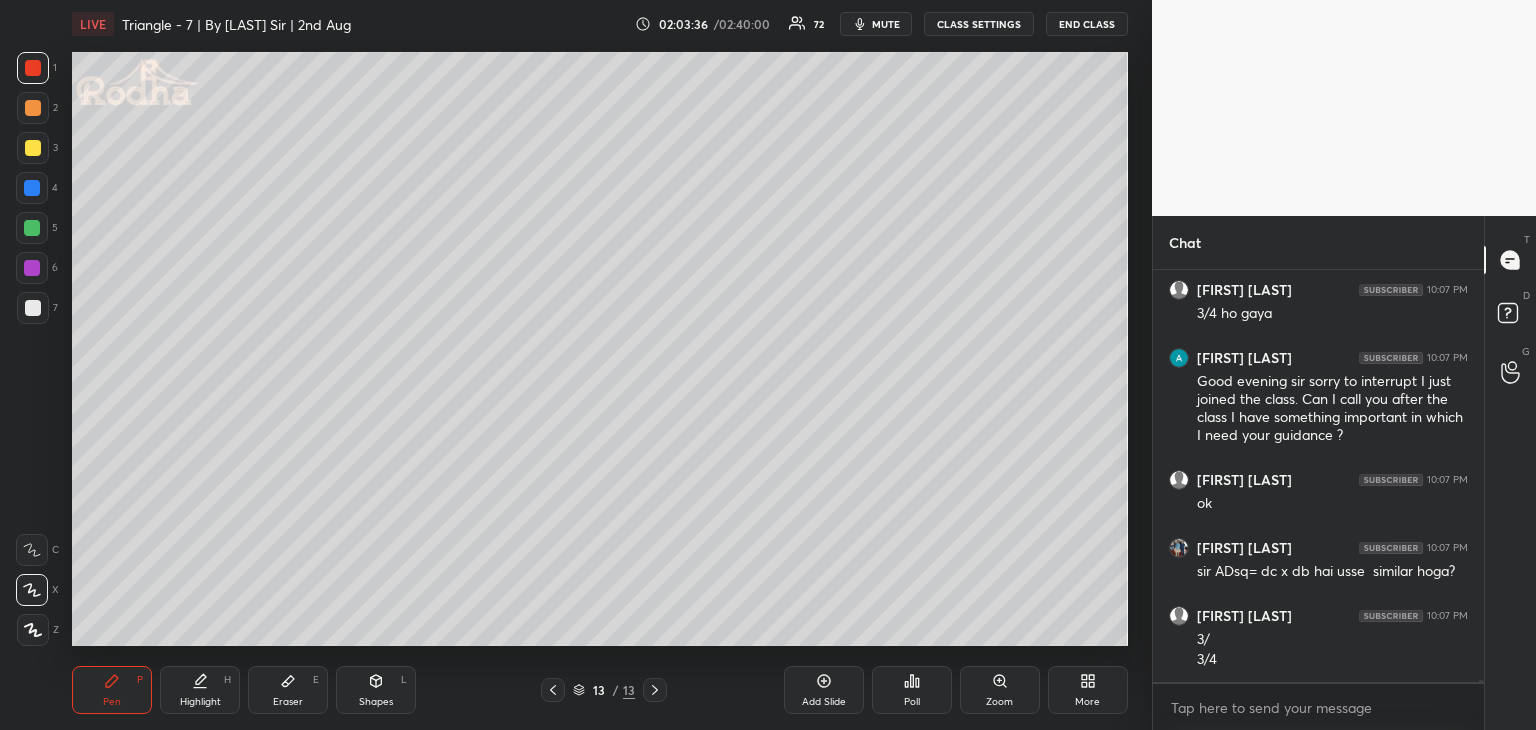 click at bounding box center (33, 148) 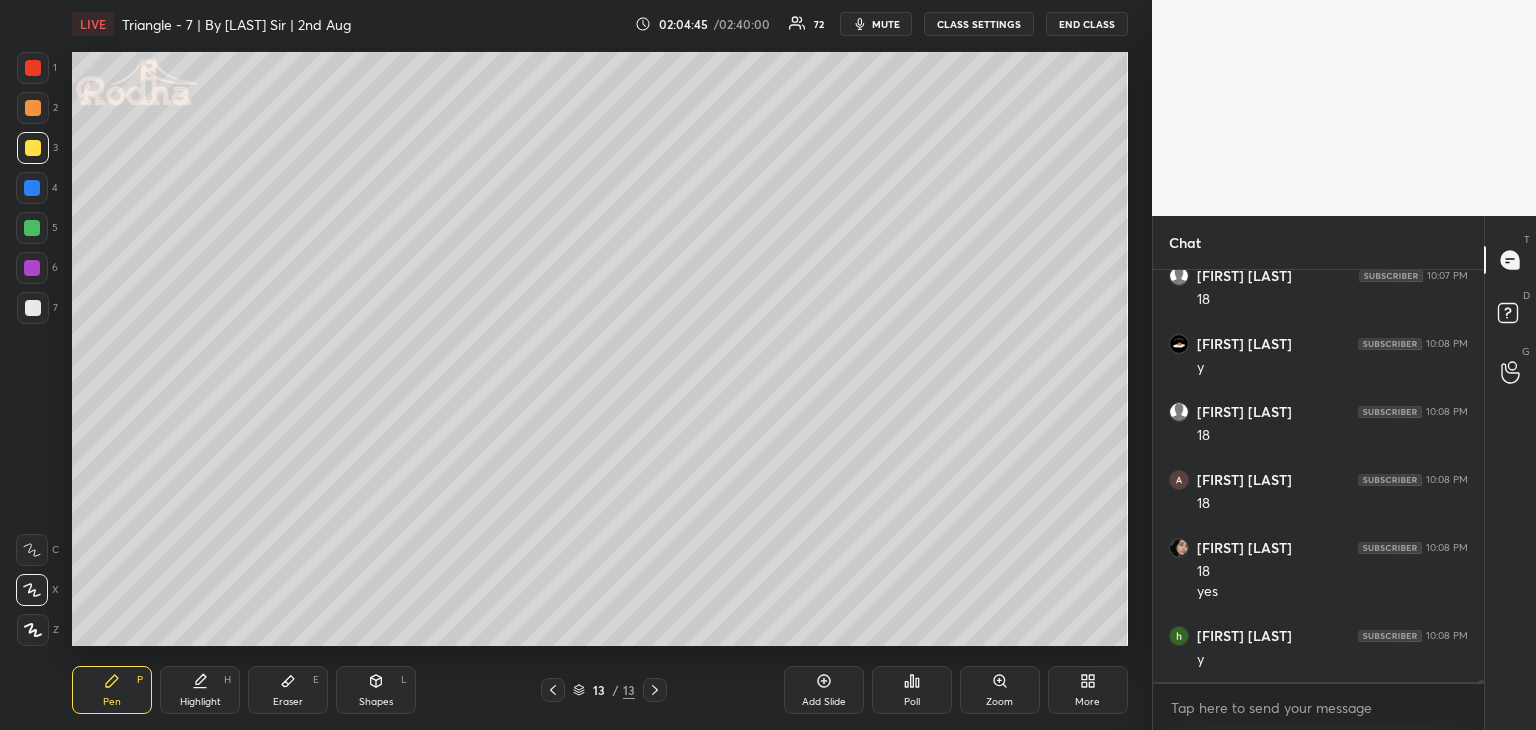 scroll, scrollTop: 104766, scrollLeft: 0, axis: vertical 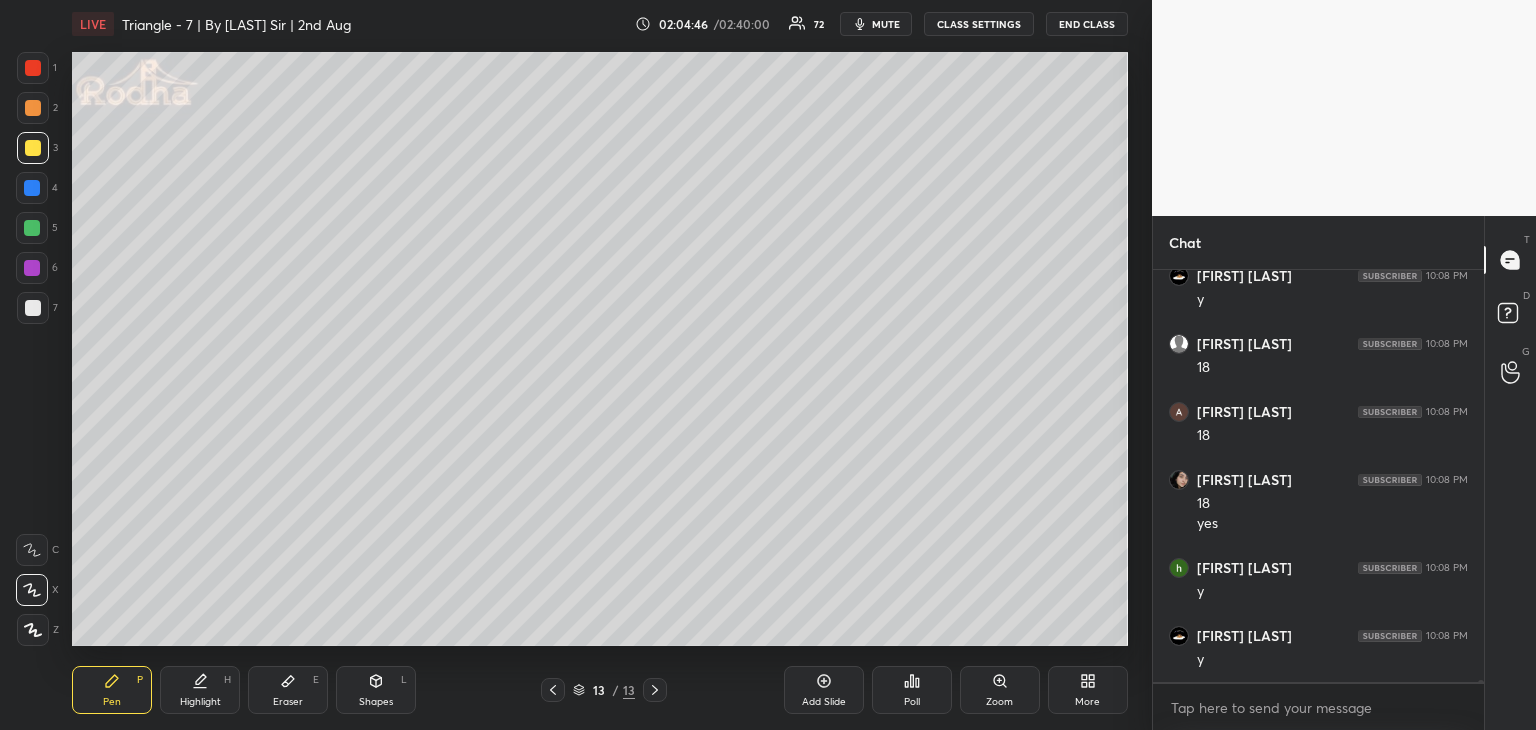 click on "Eraser E" at bounding box center (288, 690) 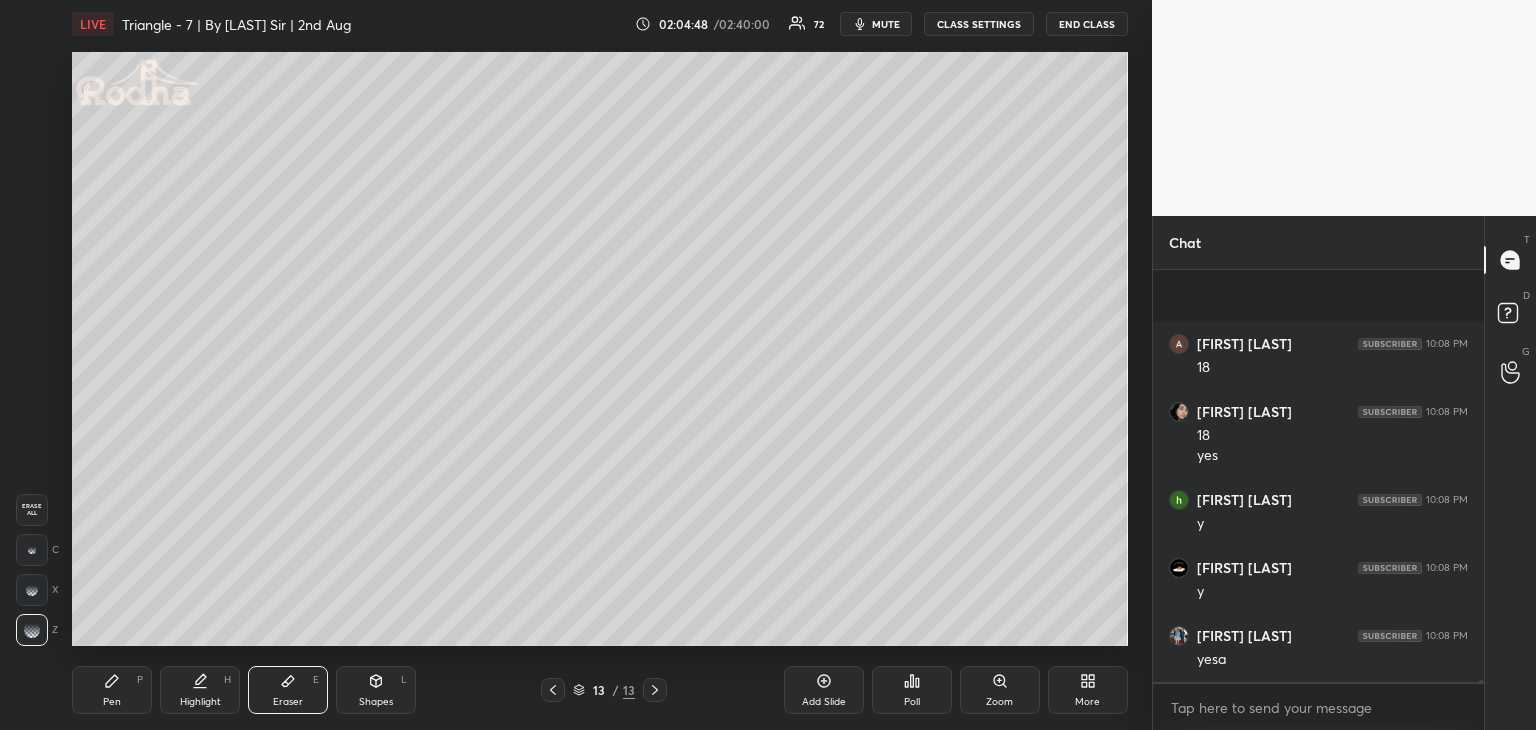 scroll, scrollTop: 104970, scrollLeft: 0, axis: vertical 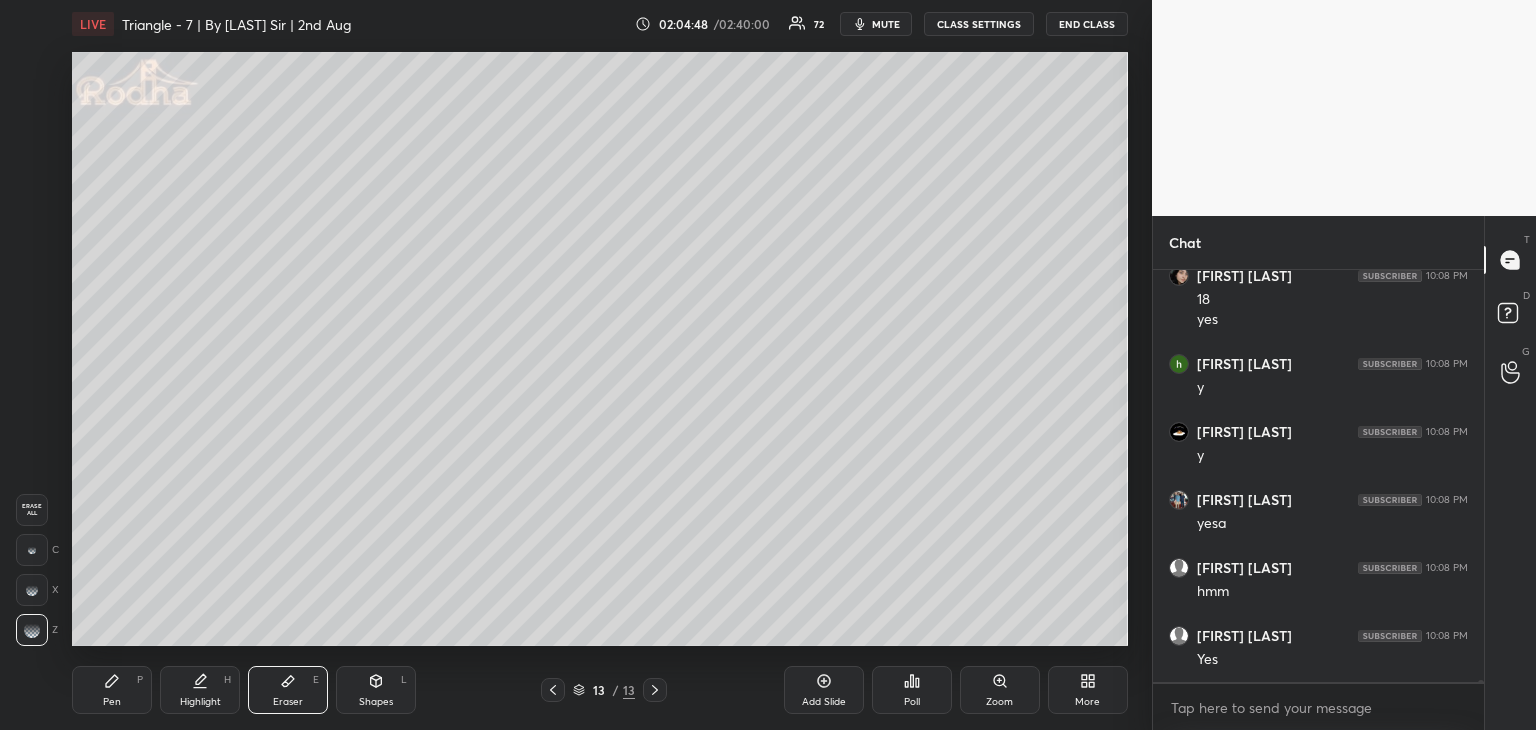 click on "Pen P" at bounding box center [112, 690] 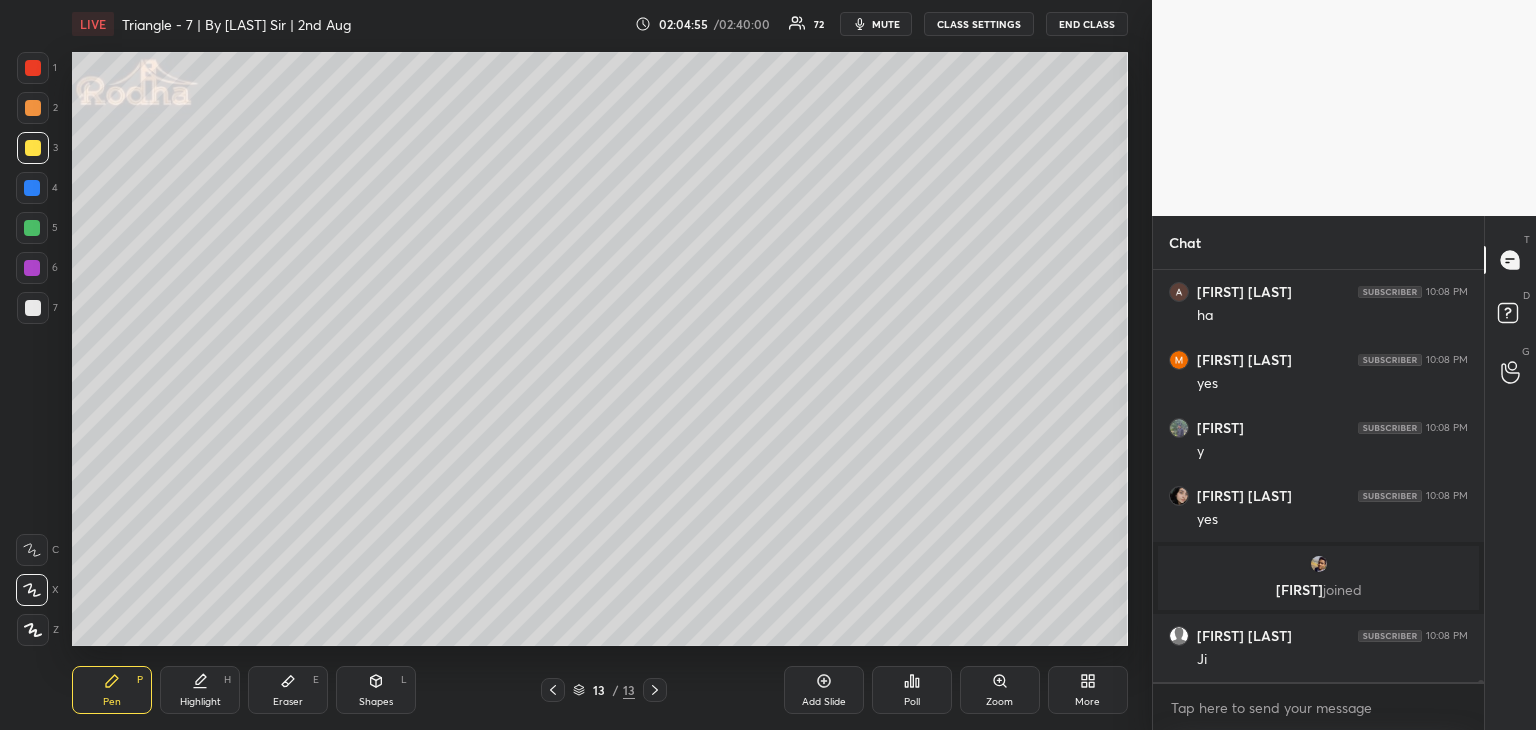 scroll, scrollTop: 105322, scrollLeft: 0, axis: vertical 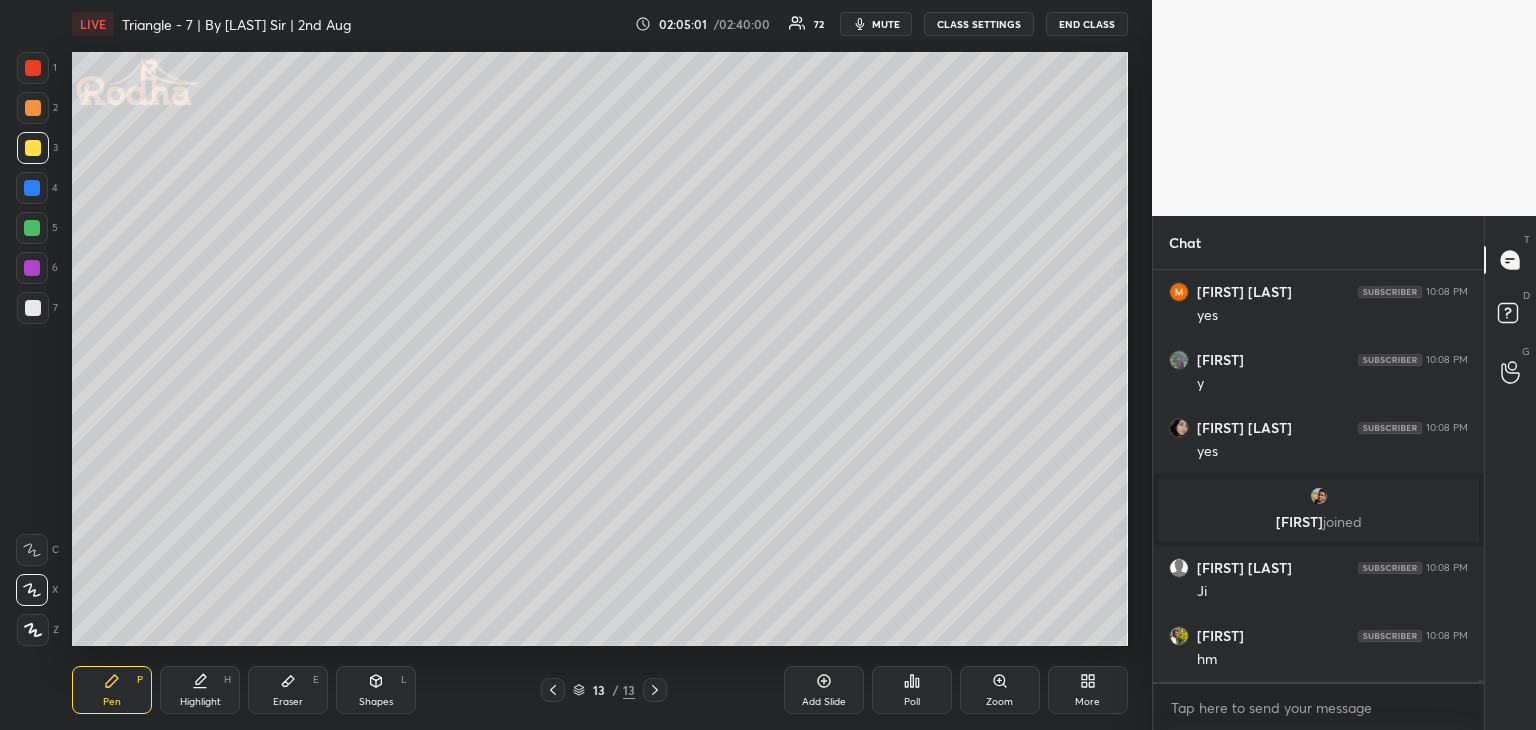 click on "Shapes" at bounding box center (376, 702) 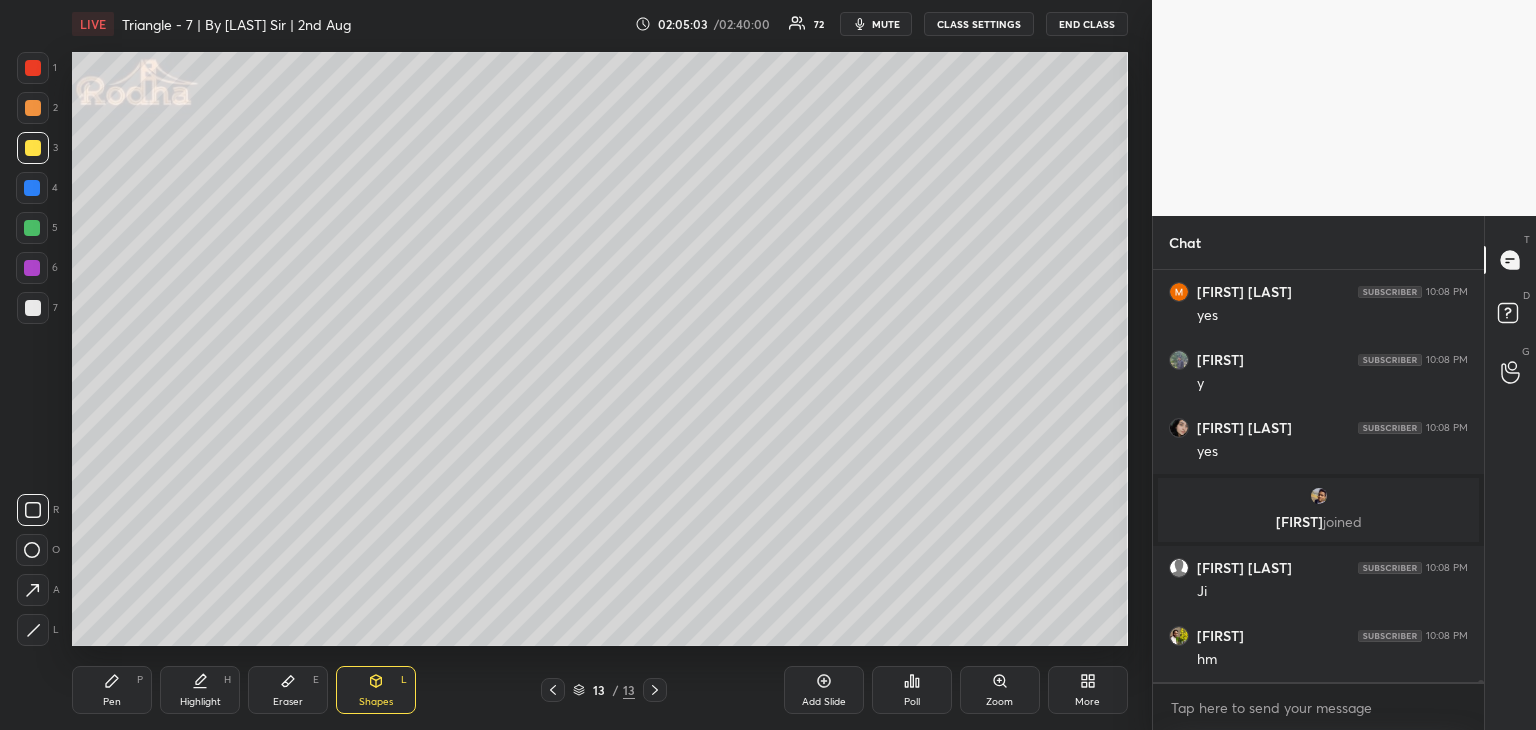 click on "Pen P" at bounding box center (112, 690) 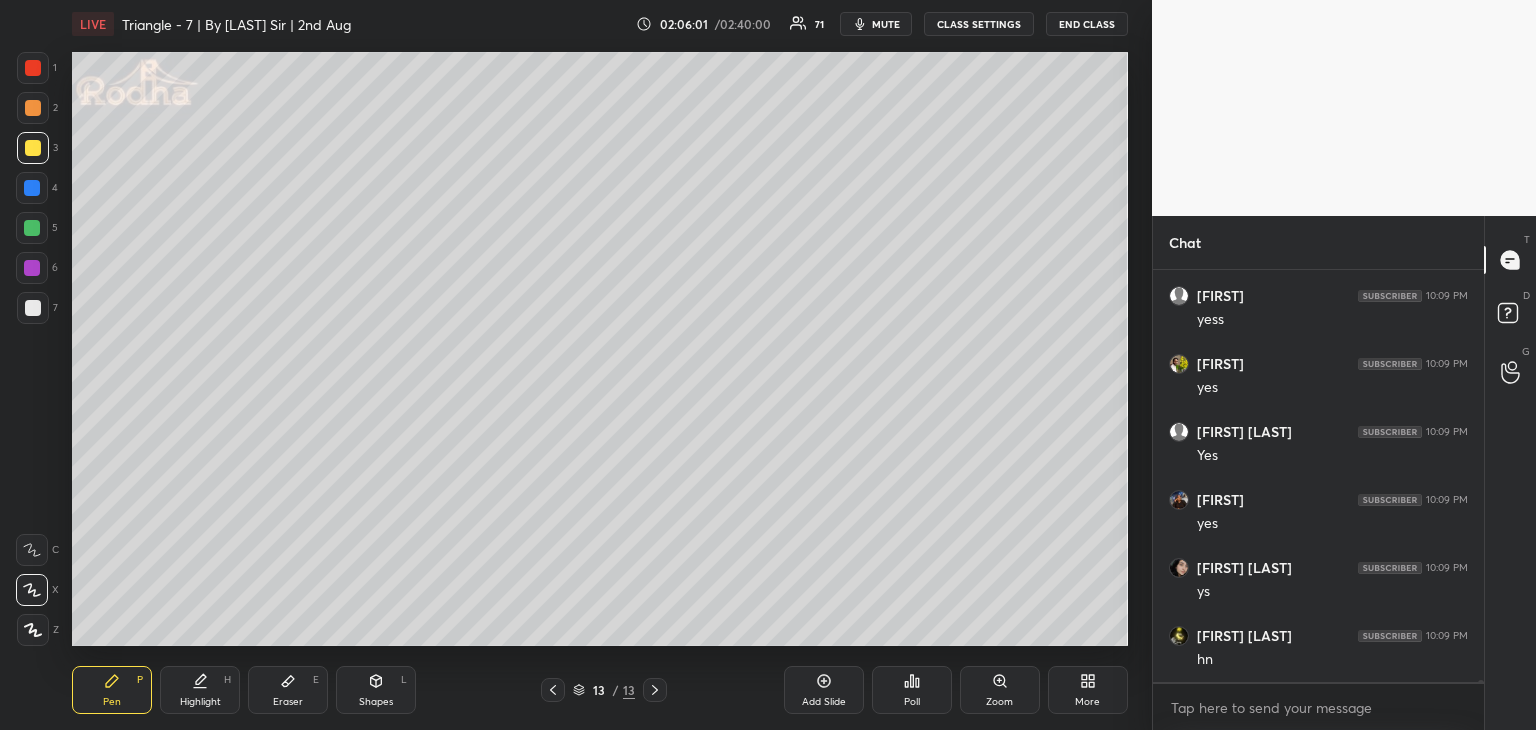 scroll, scrollTop: 107076, scrollLeft: 0, axis: vertical 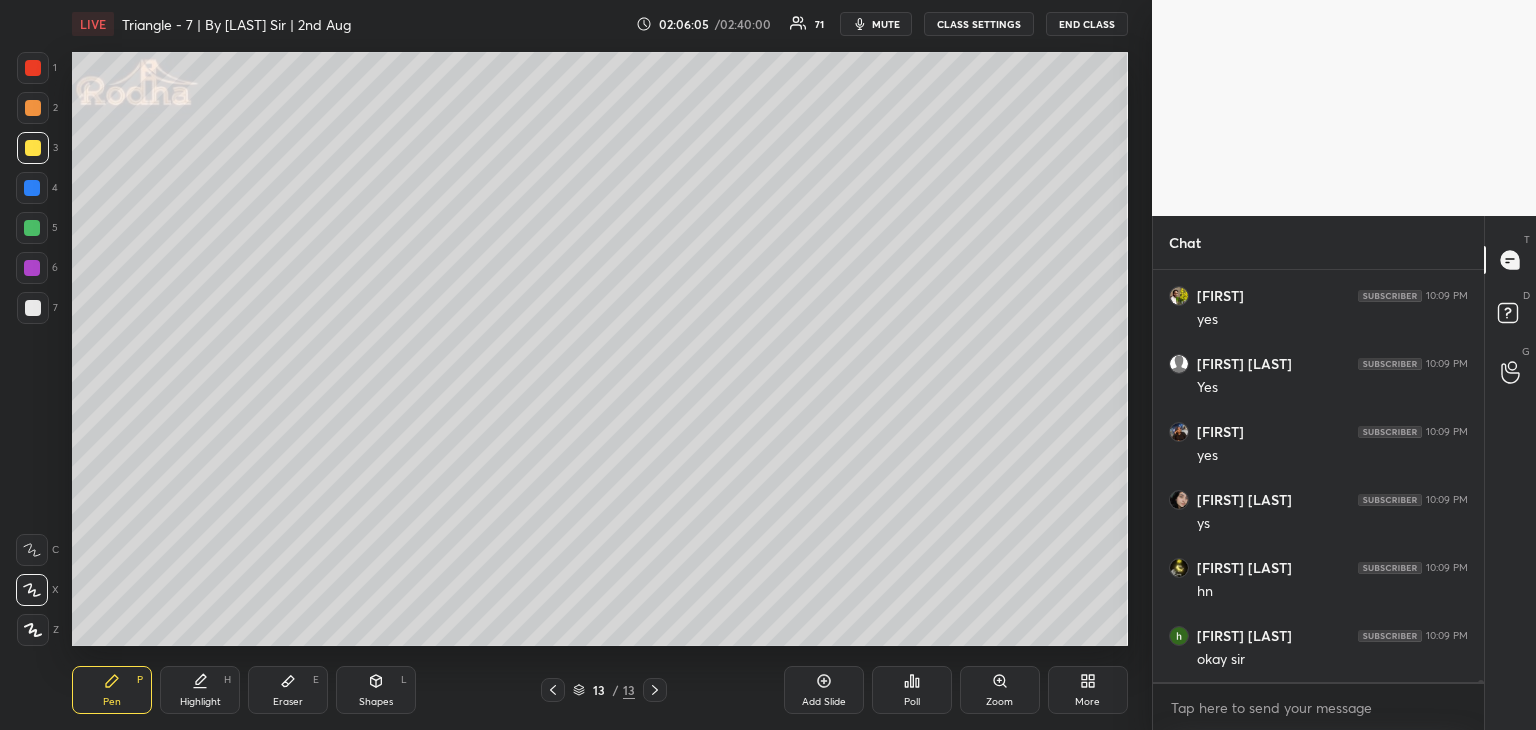 click on "Eraser E" at bounding box center (288, 690) 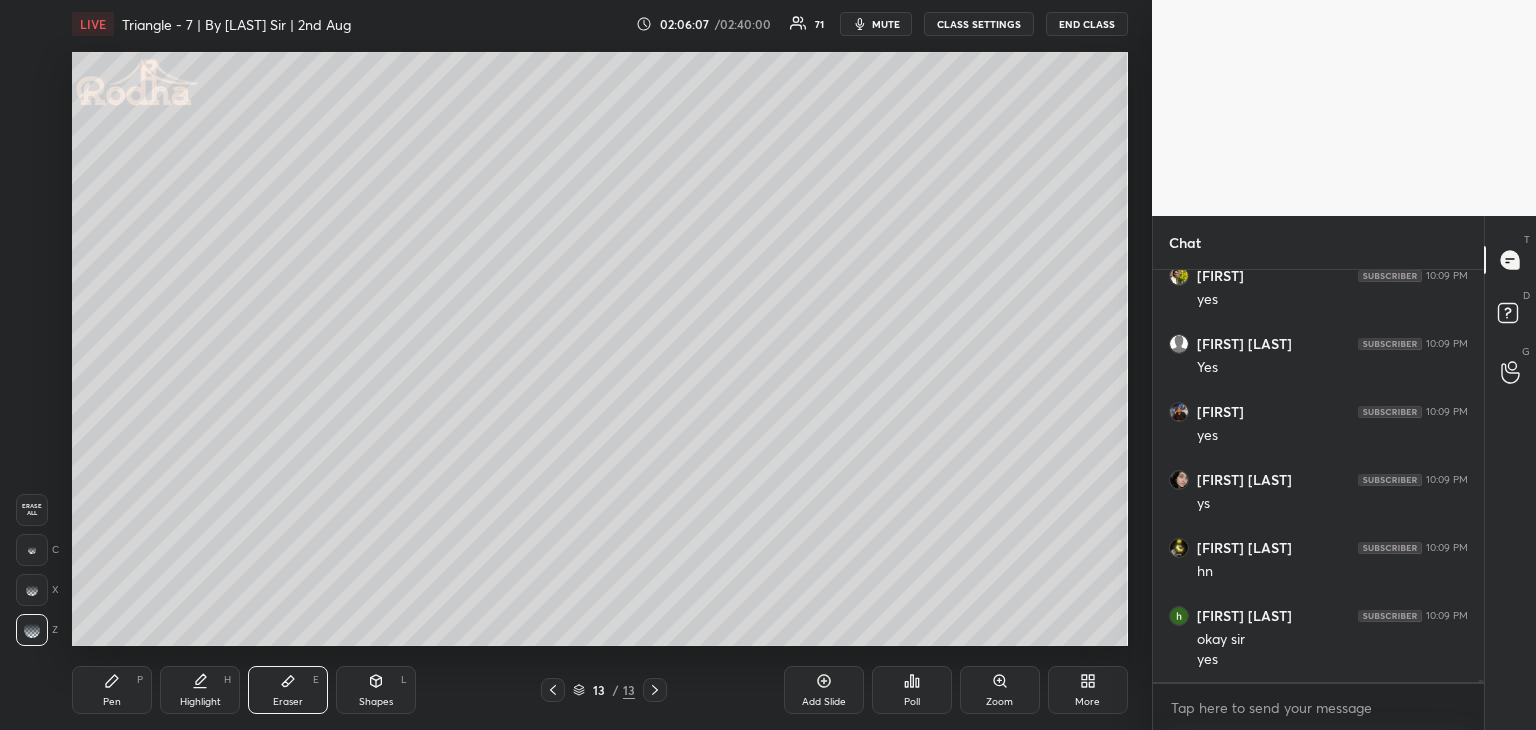 scroll, scrollTop: 107164, scrollLeft: 0, axis: vertical 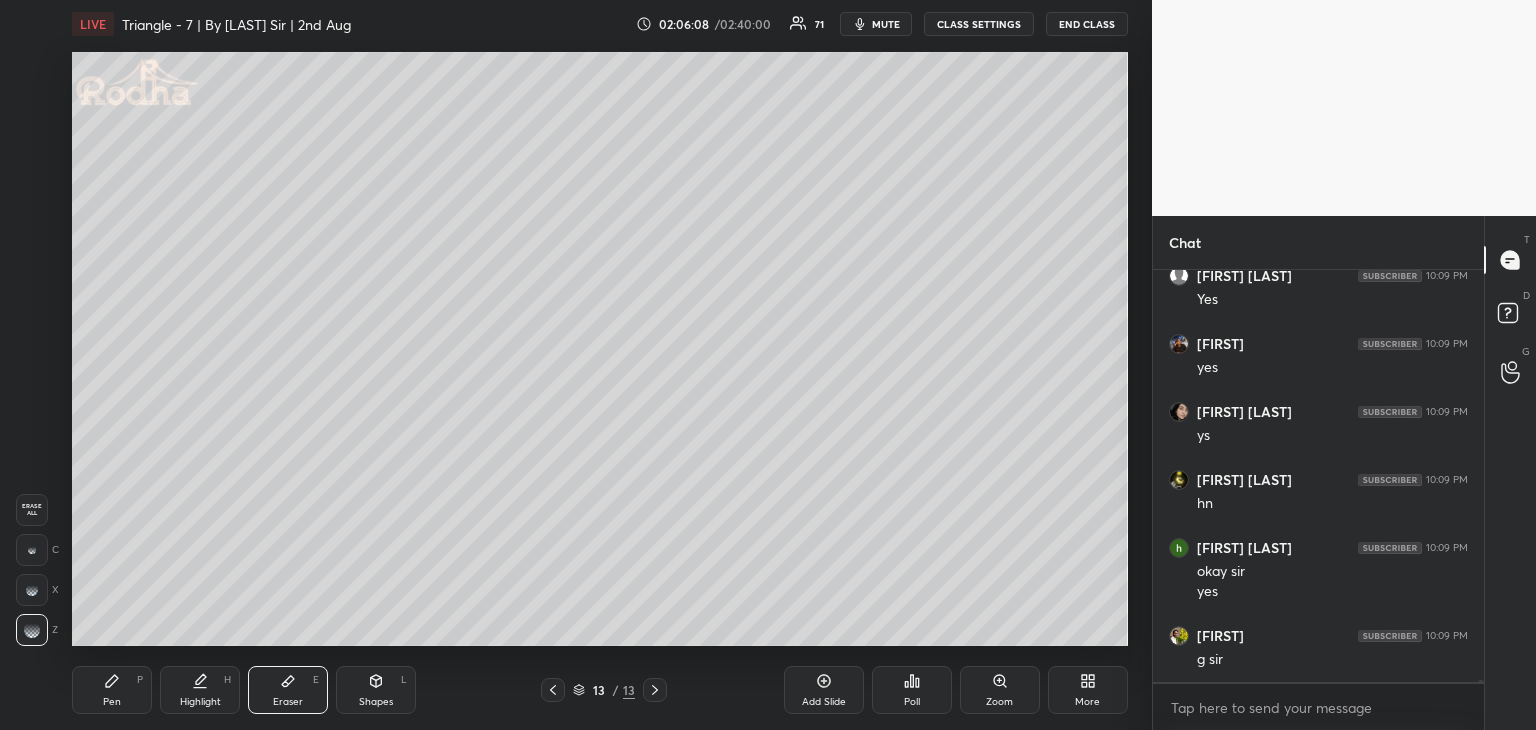 click on "Pen P" at bounding box center (112, 690) 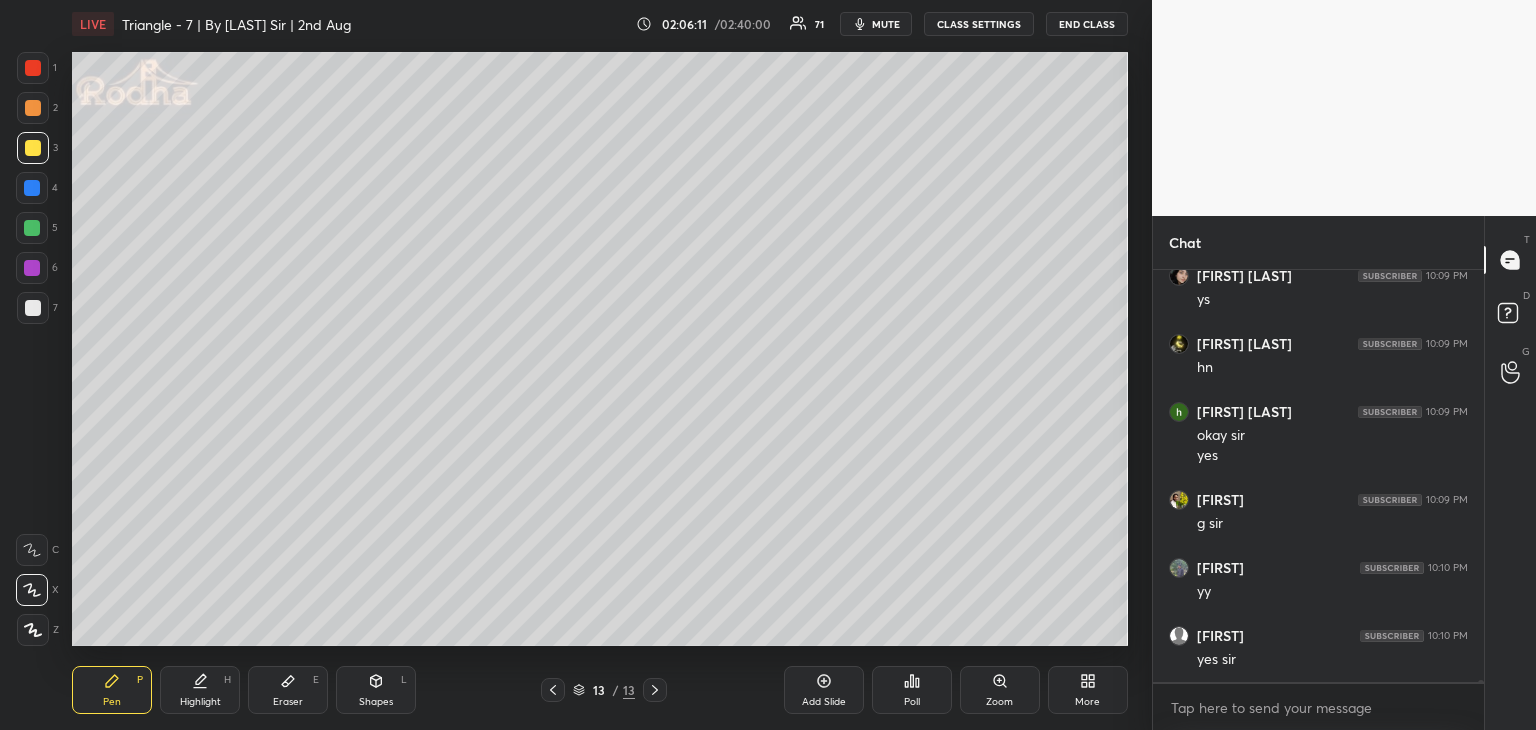 scroll, scrollTop: 107368, scrollLeft: 0, axis: vertical 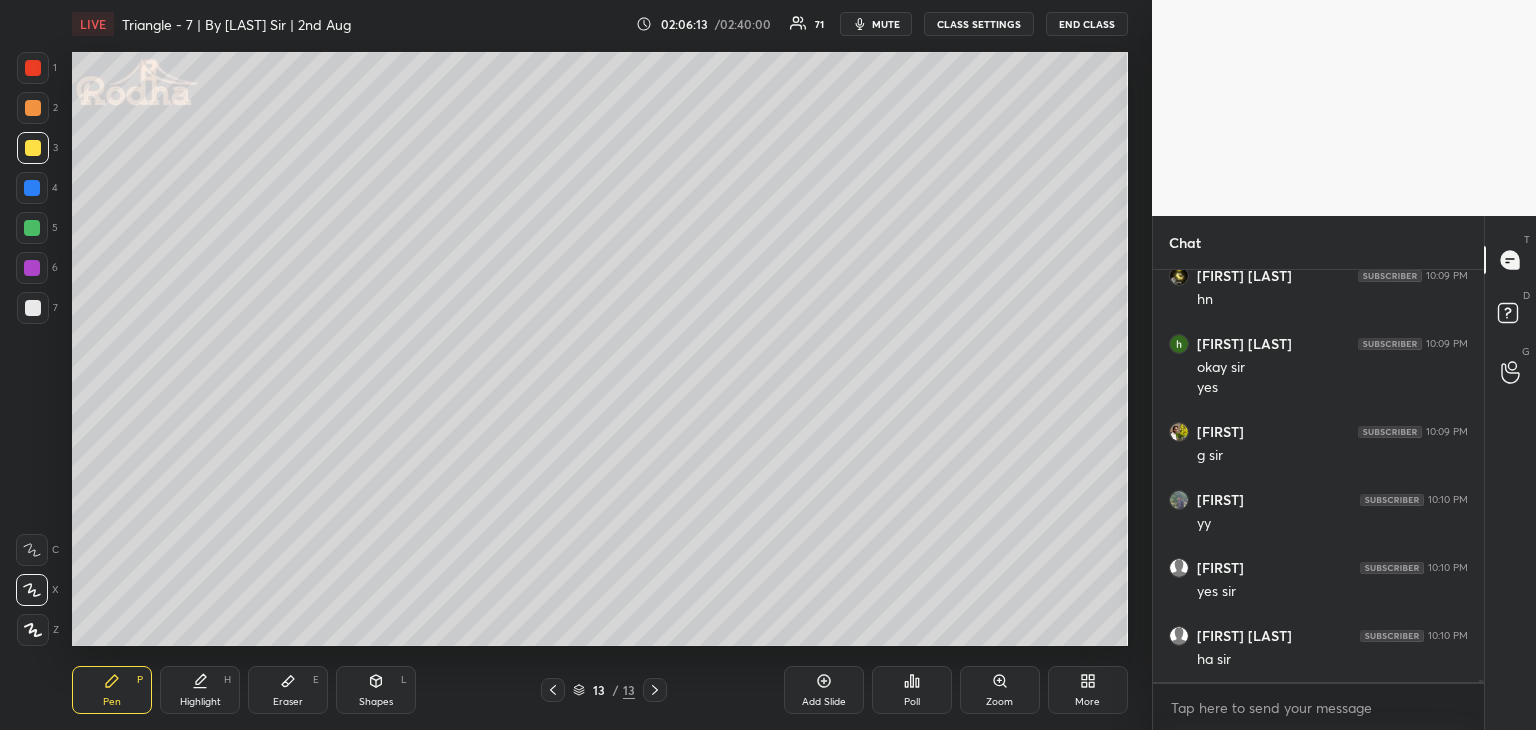 click on "Eraser E" at bounding box center [288, 690] 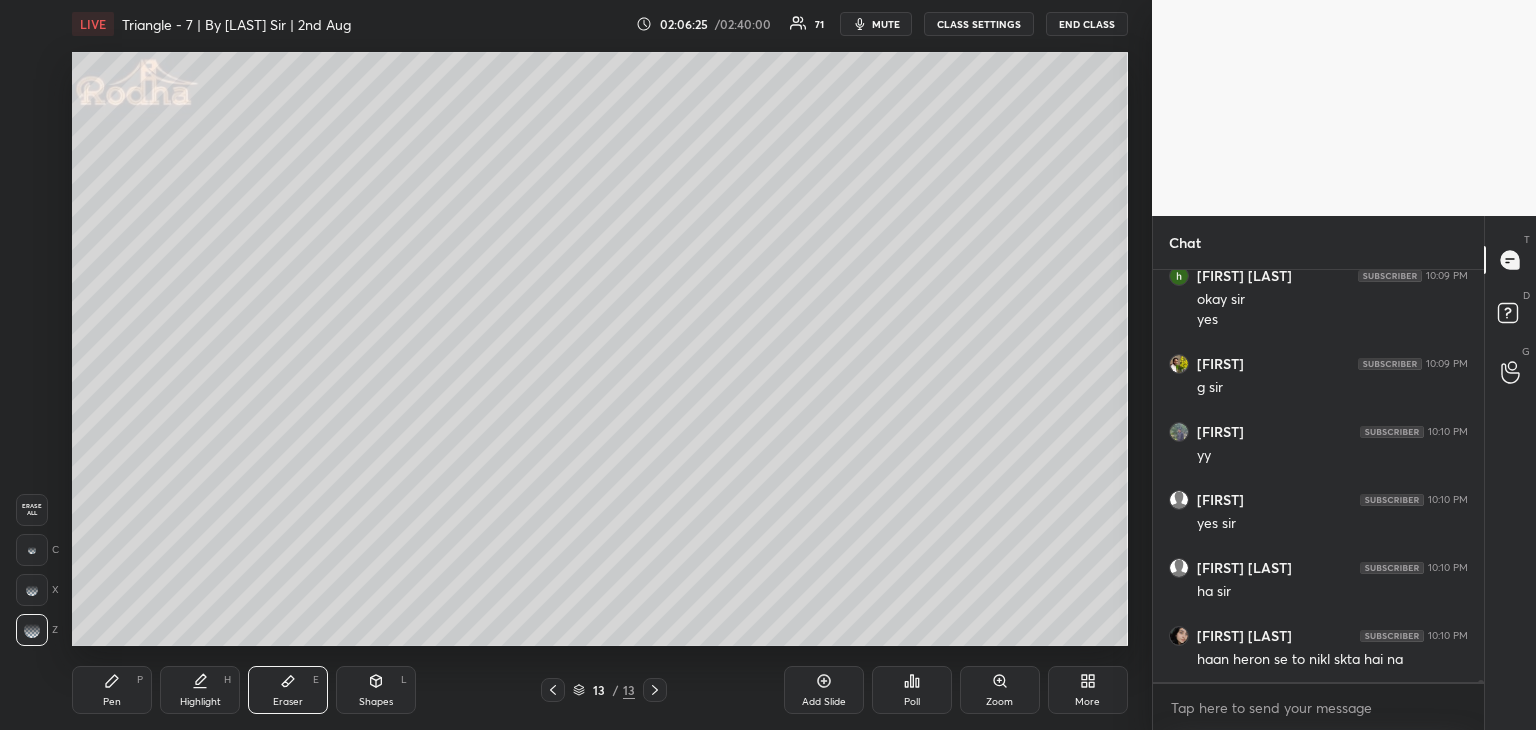 scroll, scrollTop: 107504, scrollLeft: 0, axis: vertical 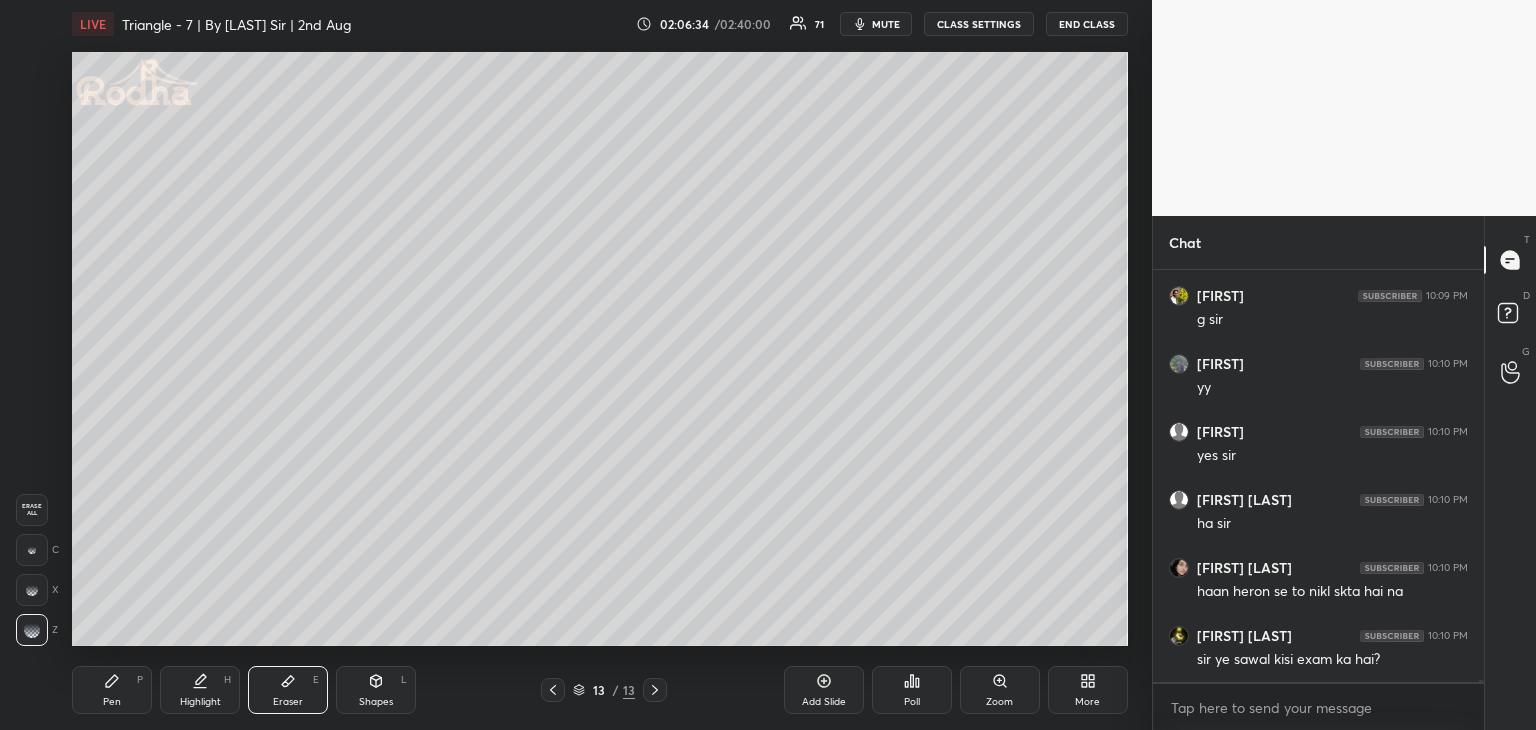 click on "Pen" at bounding box center [112, 702] 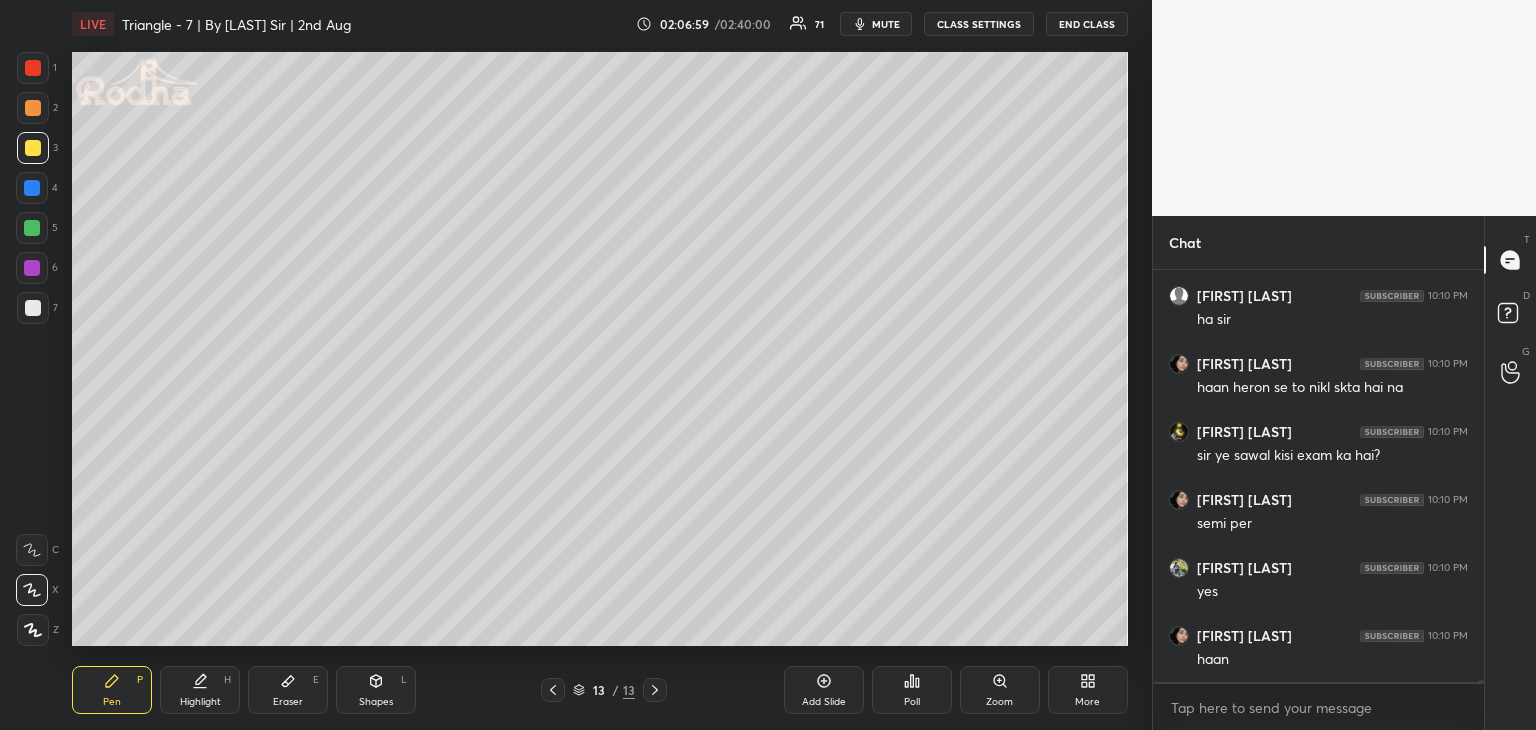 scroll, scrollTop: 107794, scrollLeft: 0, axis: vertical 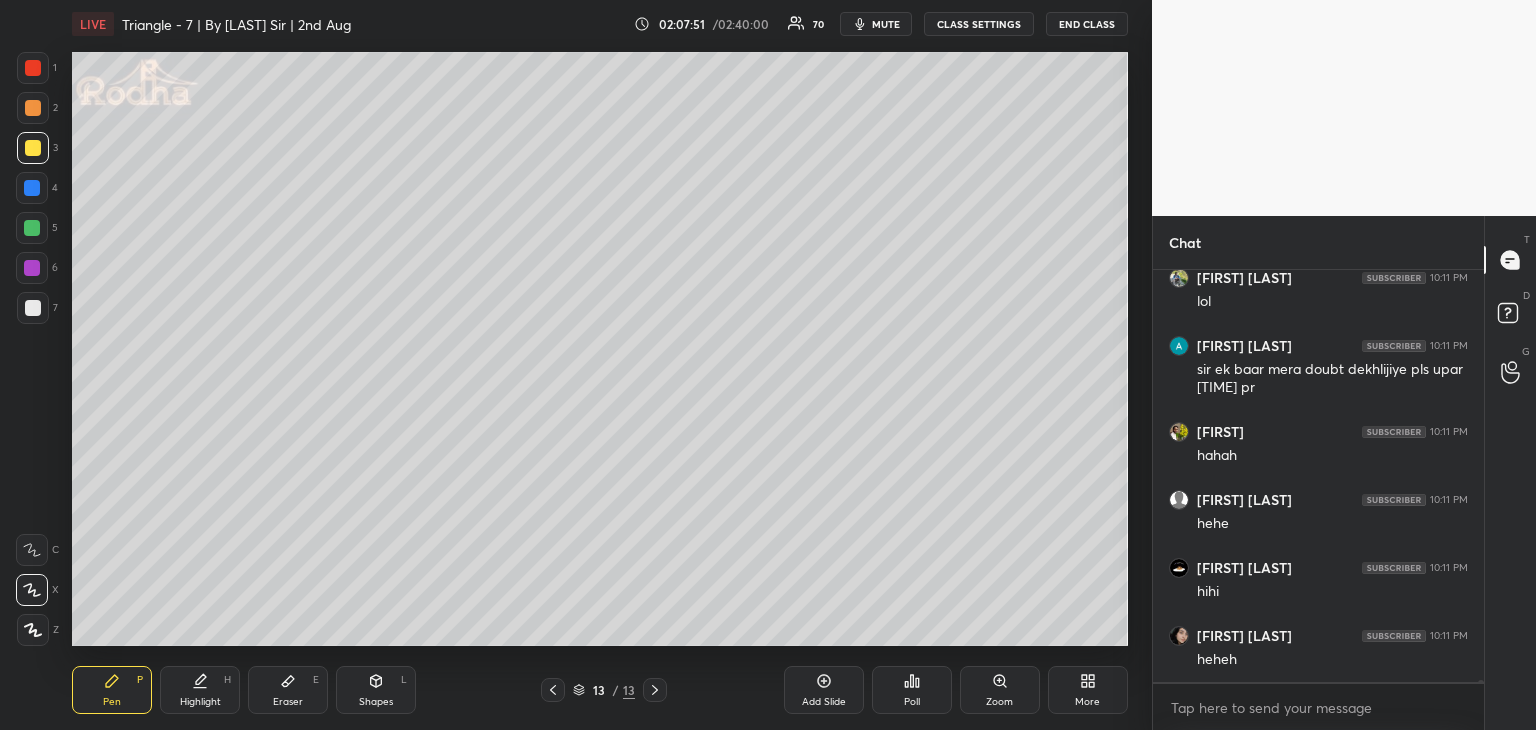 click at bounding box center (1478, 476) 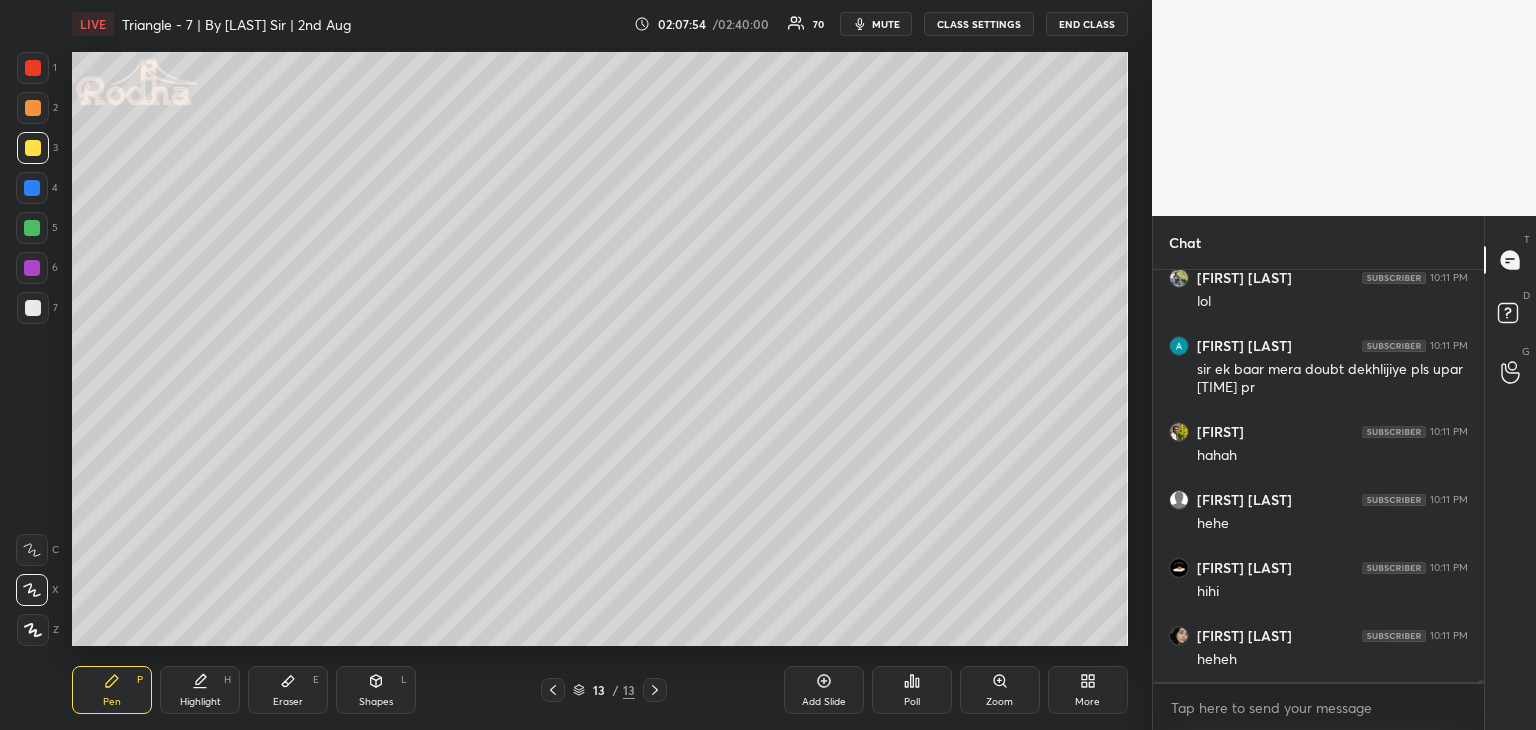drag, startPoint x: 1478, startPoint y: 681, endPoint x: 1476, endPoint y: 661, distance: 20.09975 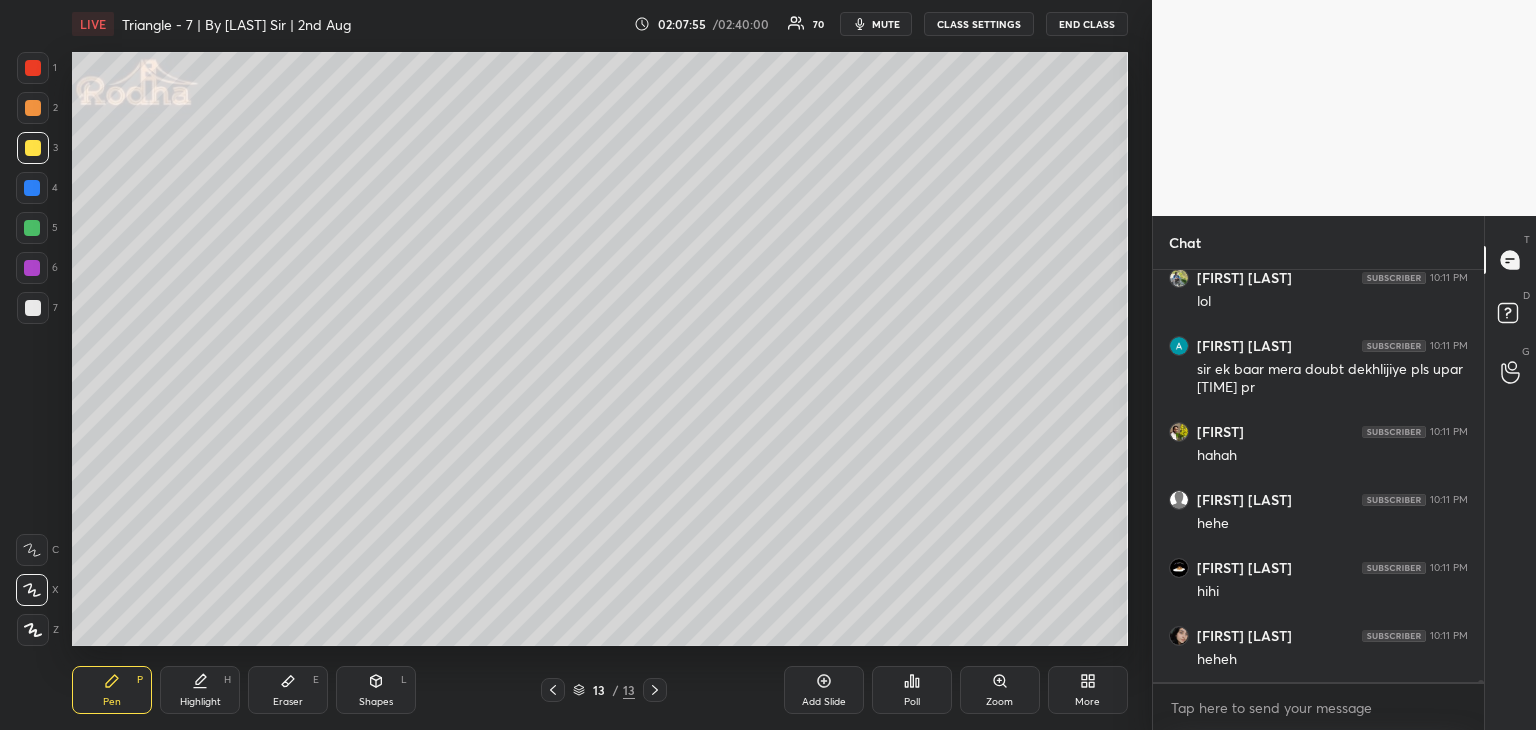 click on "[FIRST] [LAST] 10:11 PM lolll picture lol [FIRST] [LAST] 10:11 PM lol [FIRST] [LAST] 10:11 PM sir ek baar mera doubt dekhlijiye pls upar 10:07 pr [FIRST] 10:11 PM hahah [FIRST] [LAST] 10:11 PM hehe [FIRST] [LAST] 10:11 PM hihi [FIRST] [LAST] 10:11 PM heheh JUMP TO LATEST" at bounding box center (1318, 476) 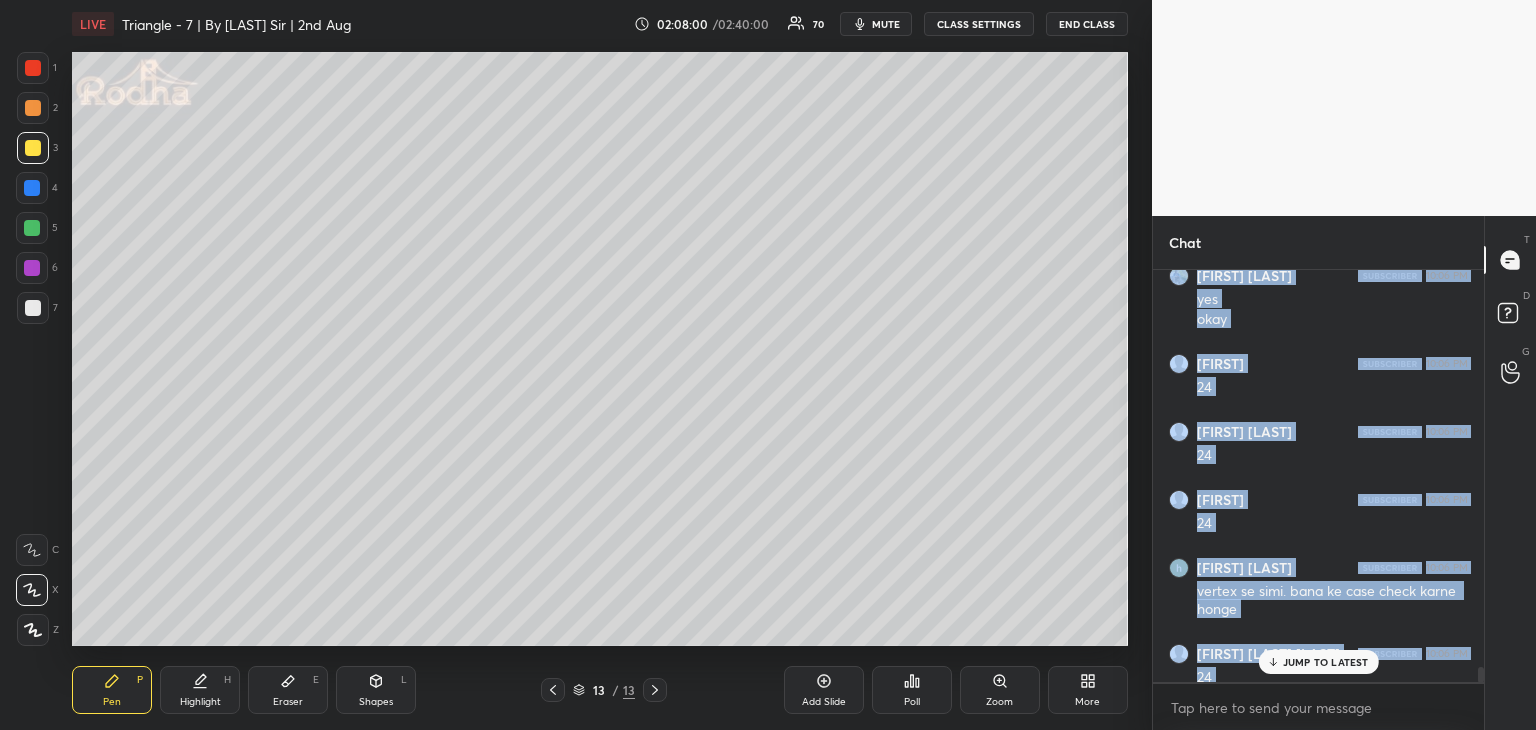 scroll, scrollTop: 103283, scrollLeft: 0, axis: vertical 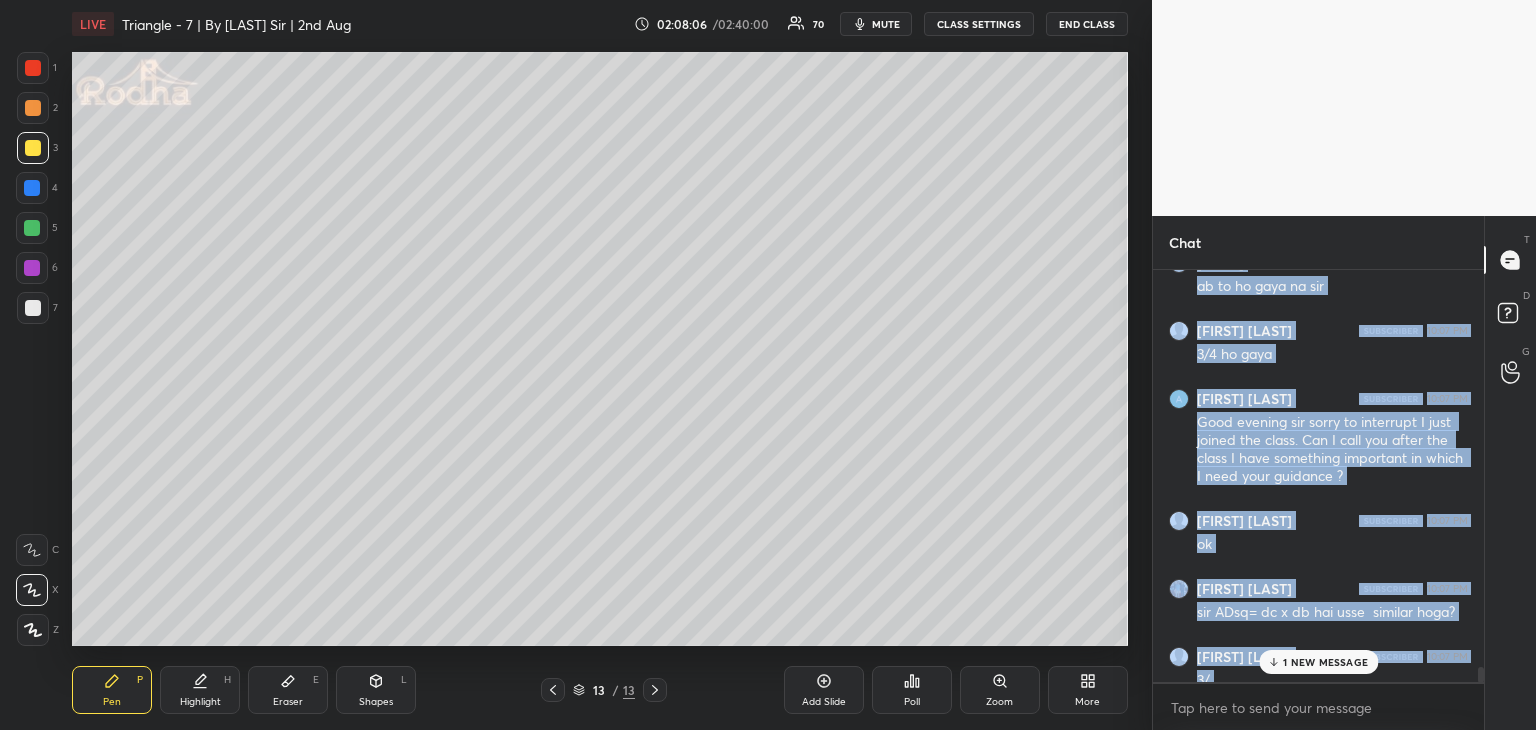 drag, startPoint x: 1480, startPoint y: 680, endPoint x: 1476, endPoint y: 657, distance: 23.345236 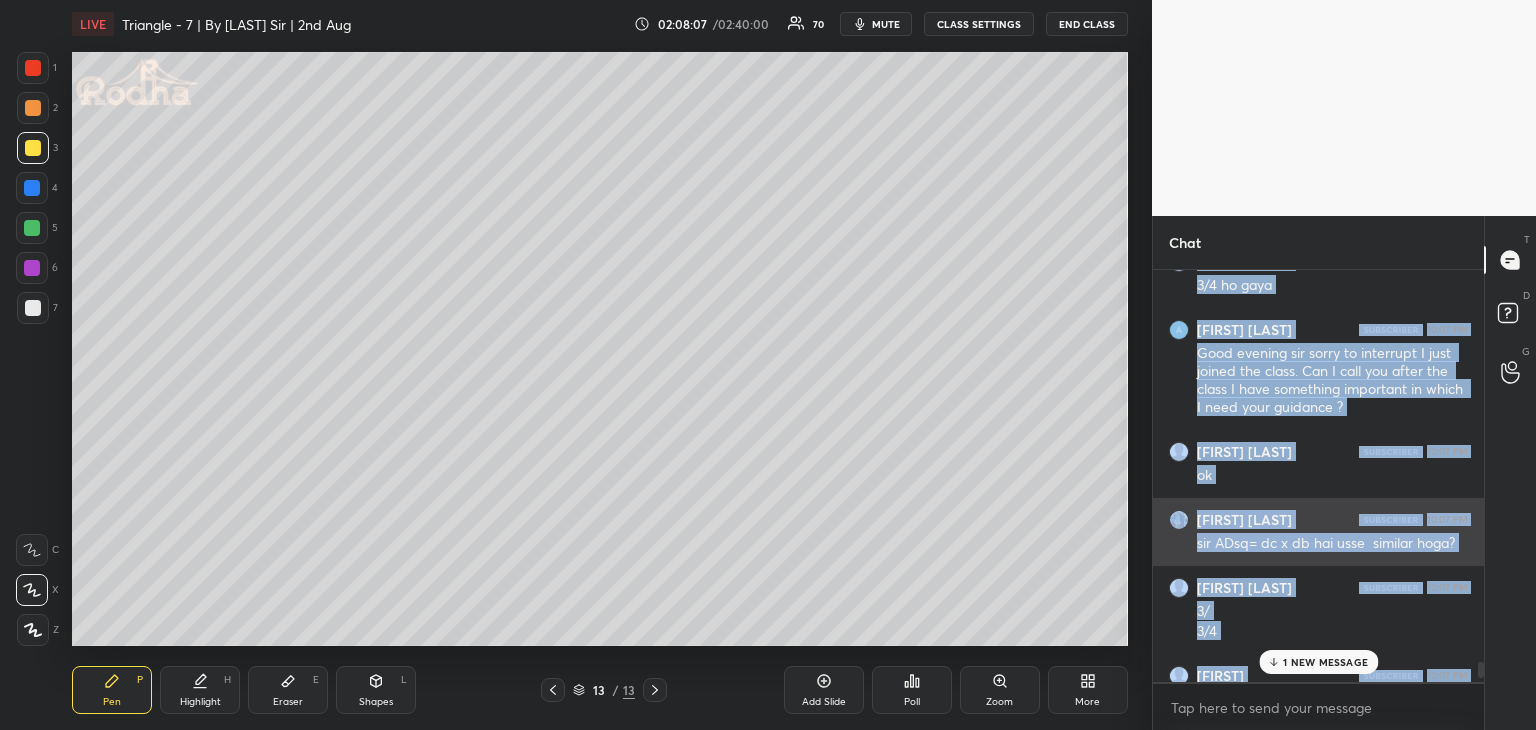 click on "sir ADsq= dc x db hai usse  similar hoga?" at bounding box center [1332, 544] 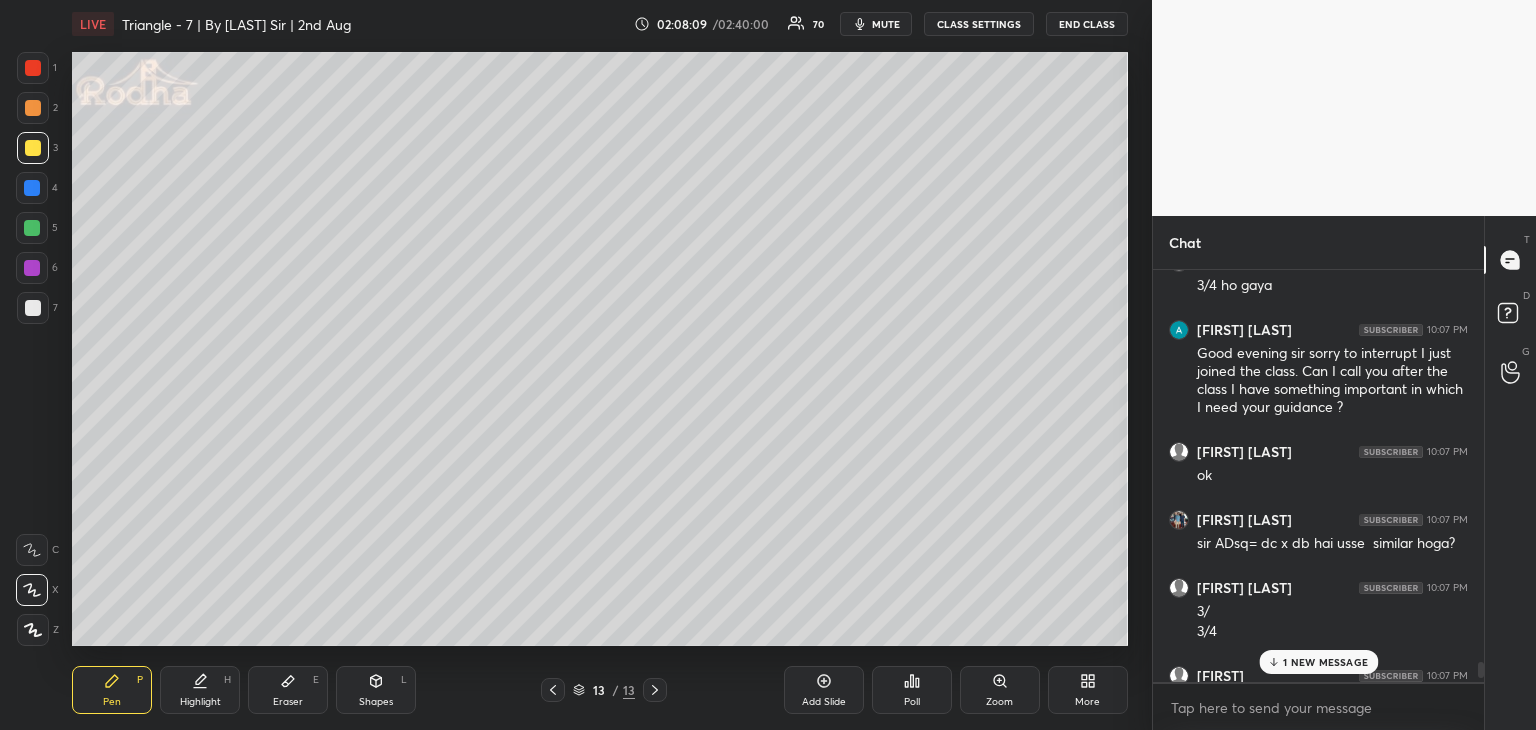 click on "1 NEW MESSAGE" at bounding box center [1325, 662] 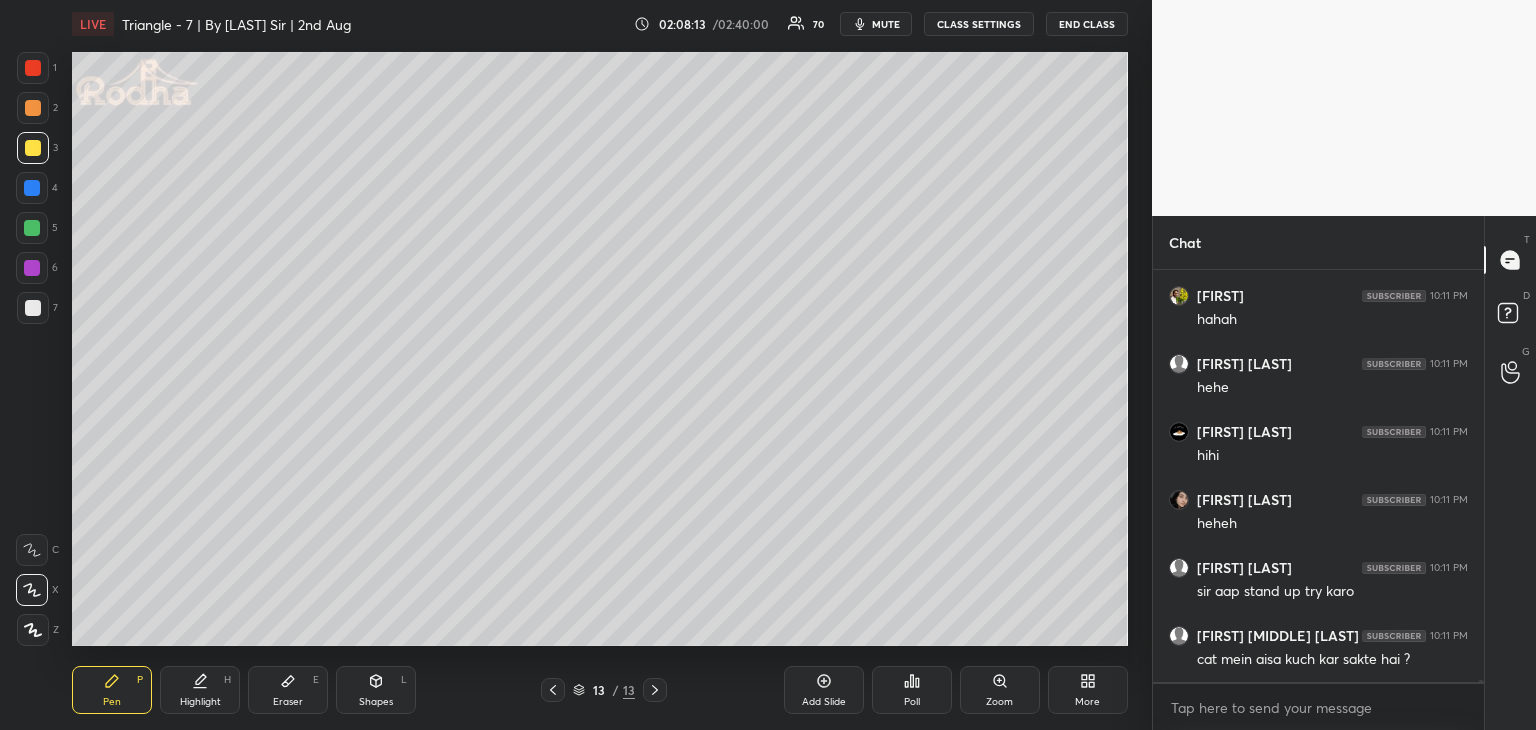 click on "Eraser E" at bounding box center [288, 690] 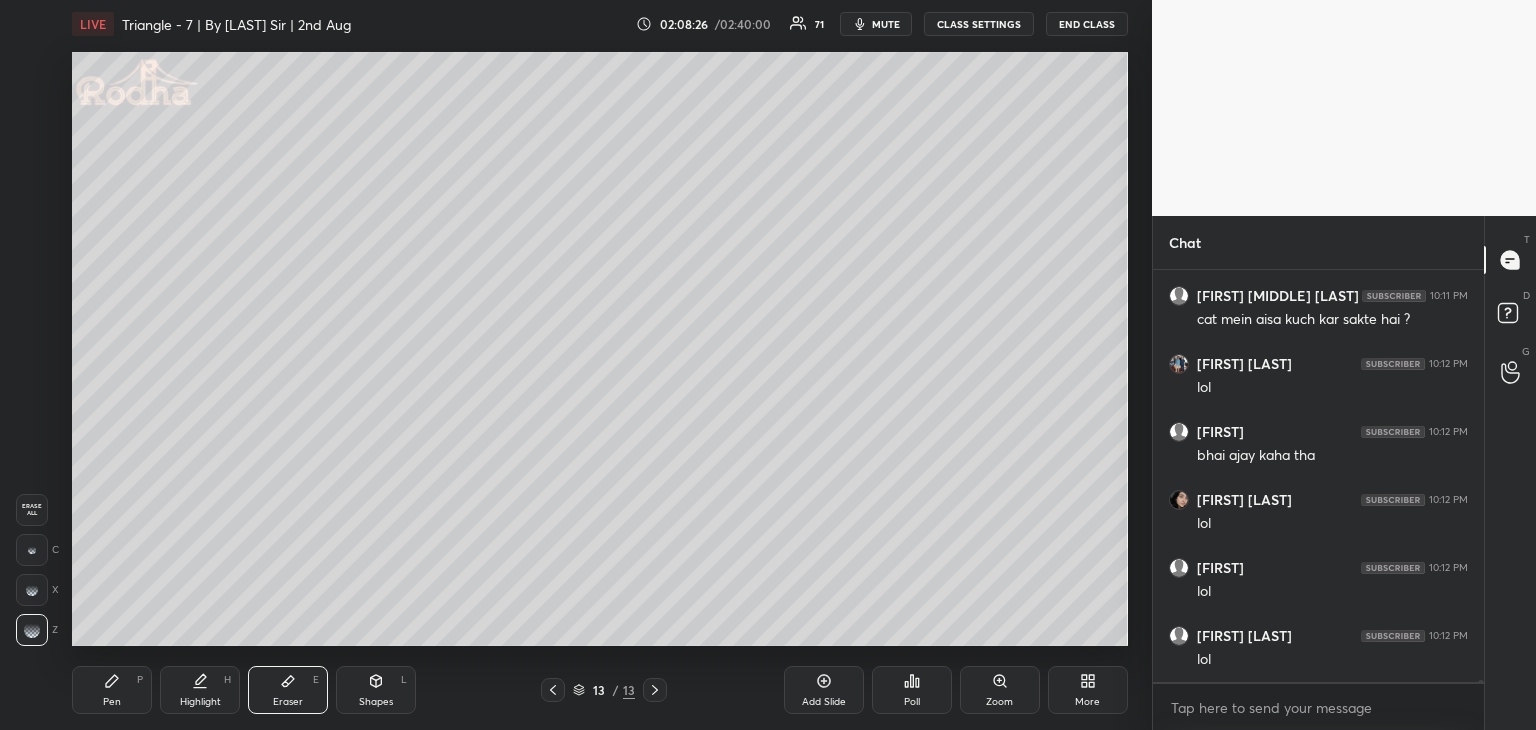 click on "Pen P" at bounding box center (112, 690) 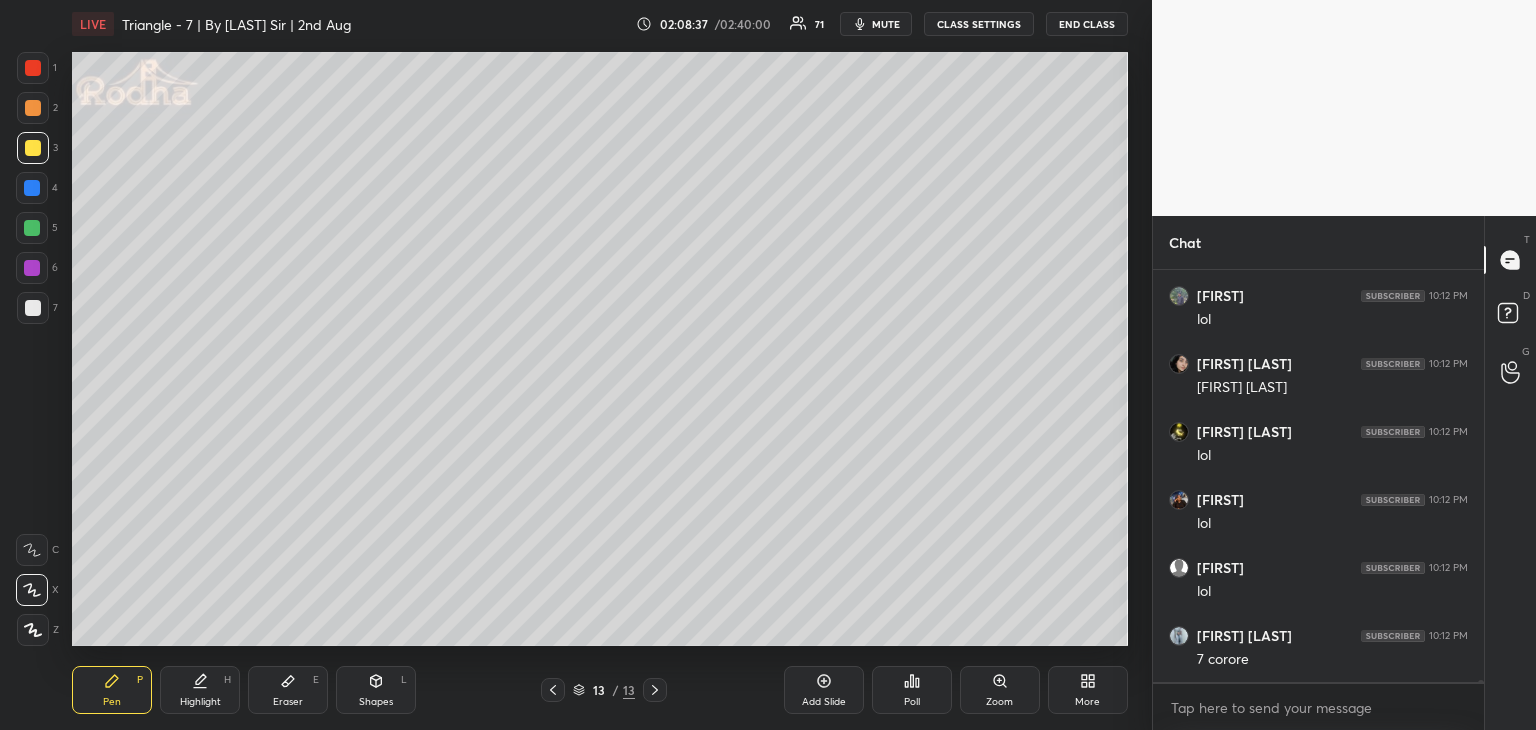 scroll, scrollTop: 111832, scrollLeft: 0, axis: vertical 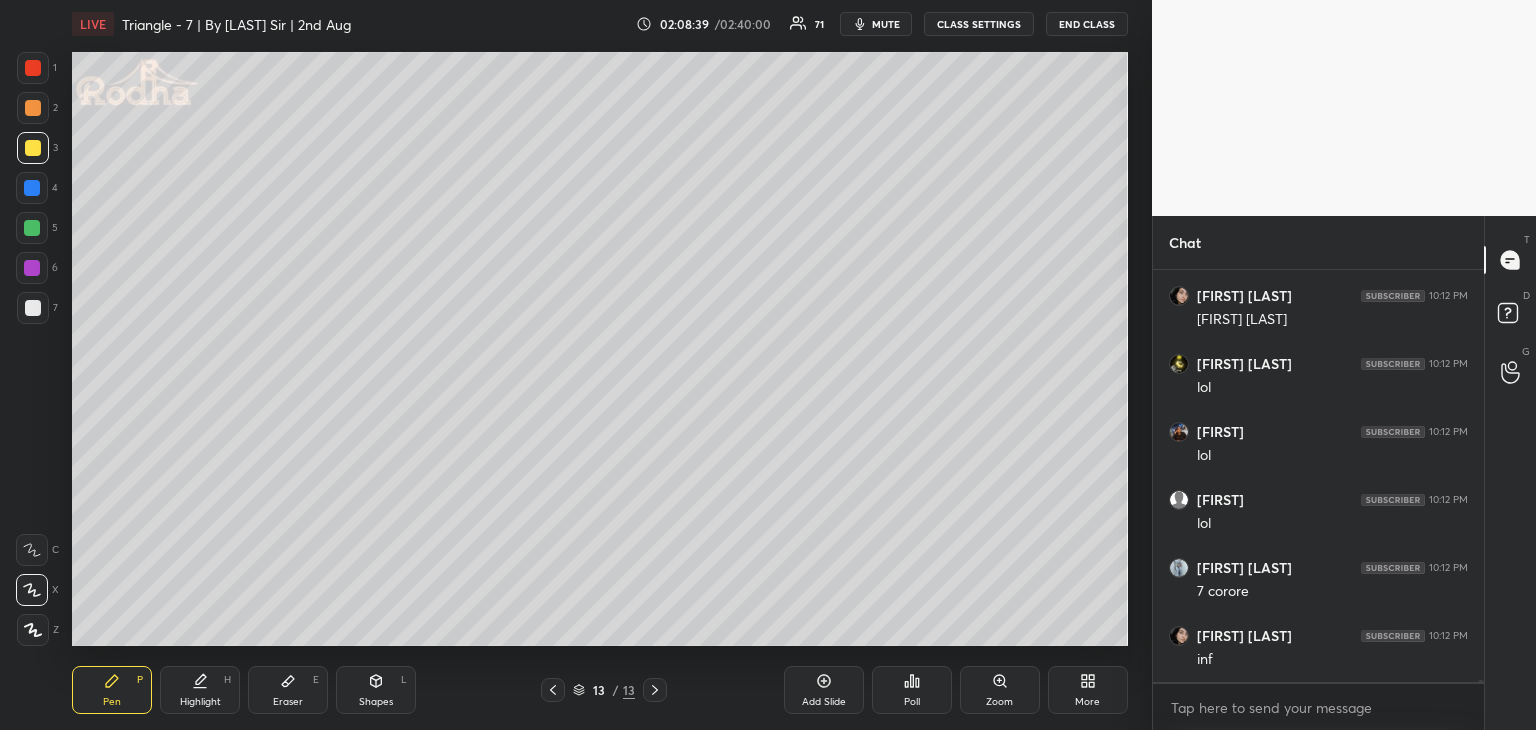 click on "Eraser E" at bounding box center (288, 690) 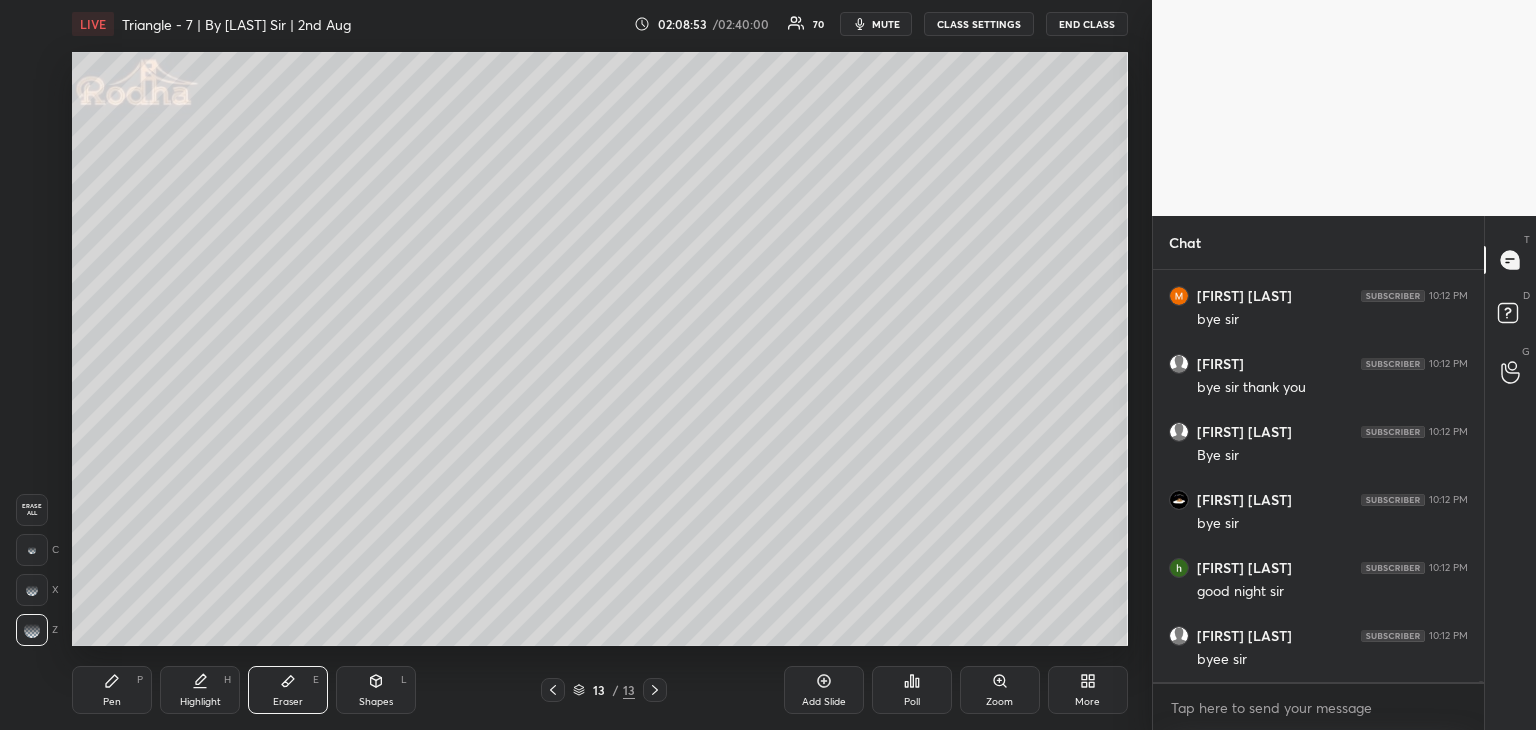 scroll, scrollTop: 113056, scrollLeft: 0, axis: vertical 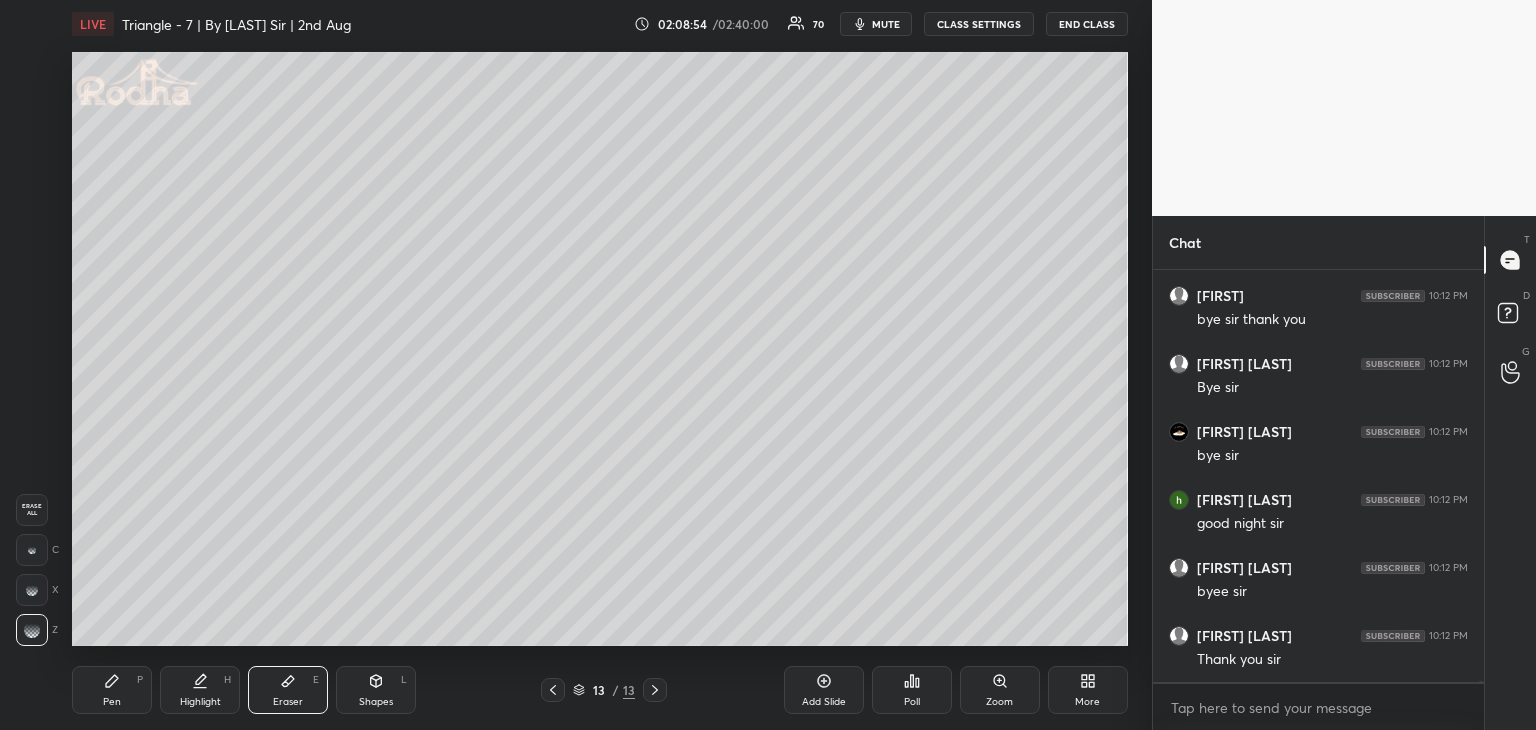 drag, startPoint x: 112, startPoint y: 689, endPoint x: 132, endPoint y: 678, distance: 22.825424 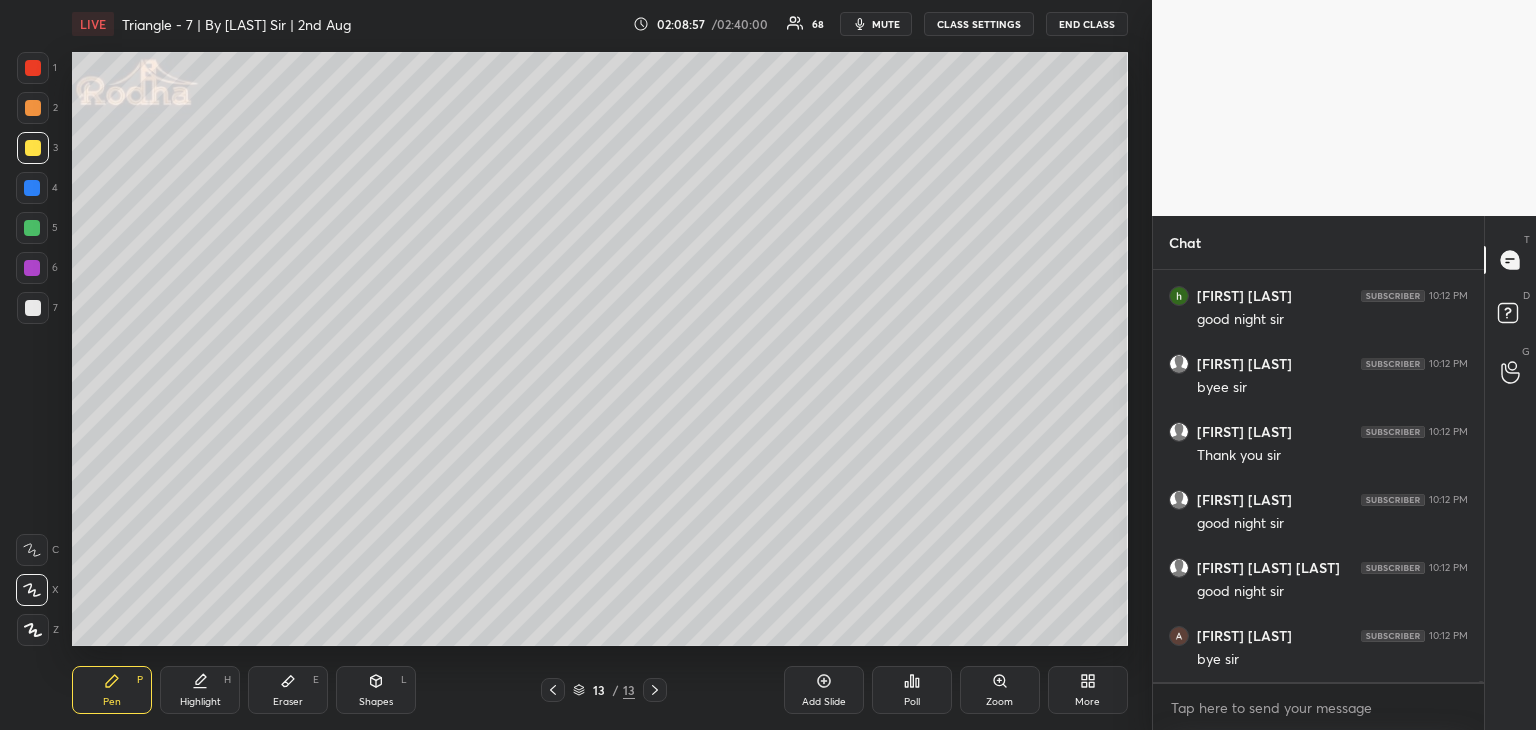 scroll, scrollTop: 113328, scrollLeft: 0, axis: vertical 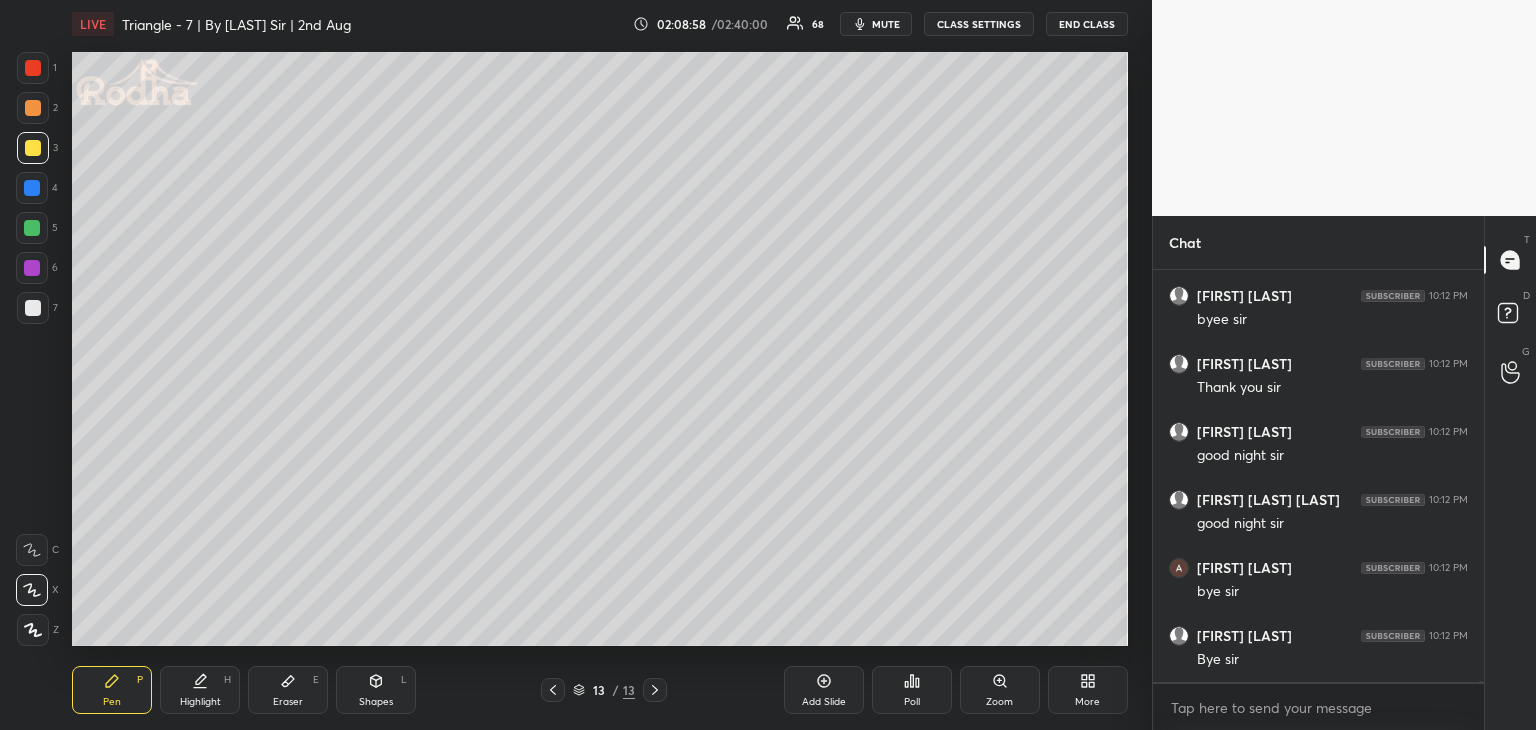 click on "Eraser" at bounding box center (288, 702) 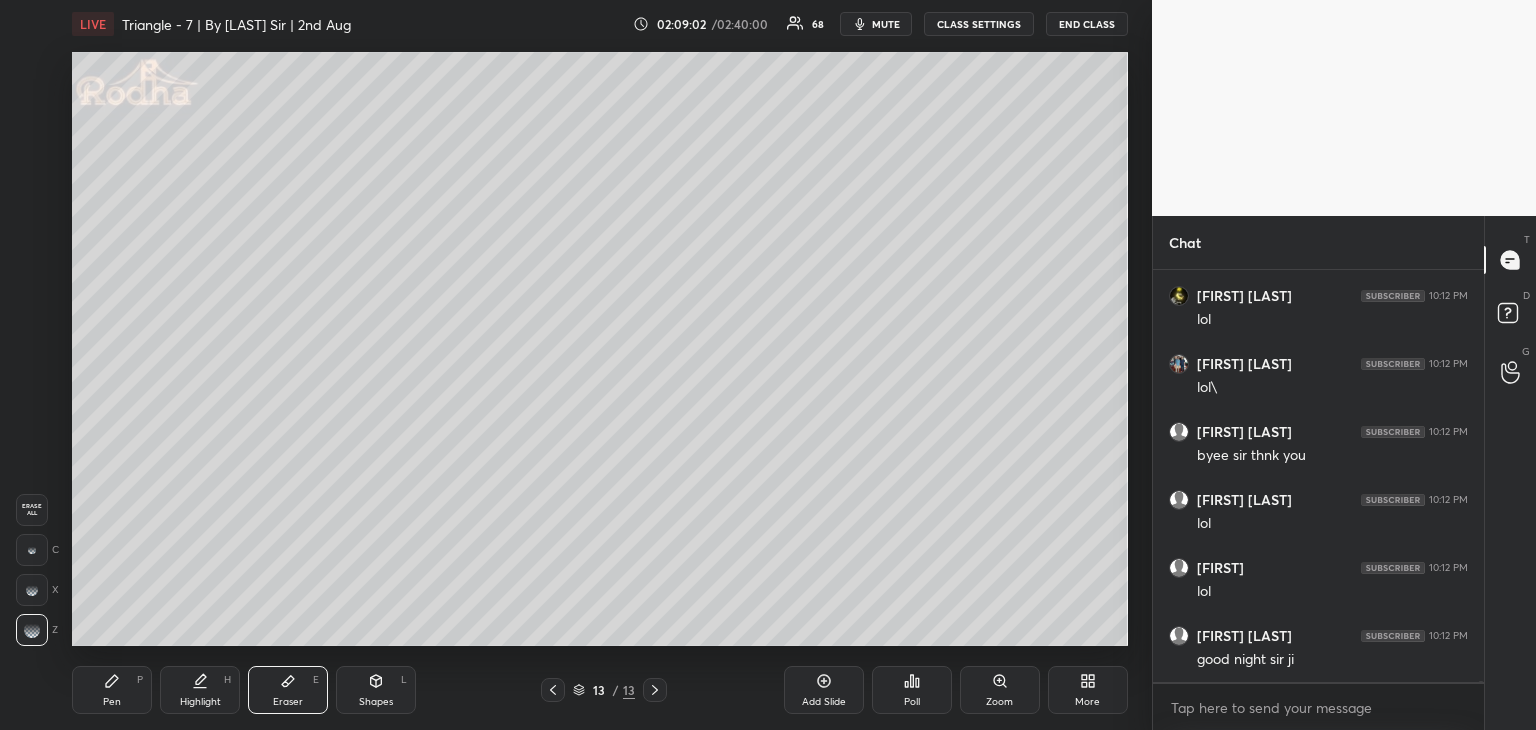 scroll, scrollTop: 114076, scrollLeft: 0, axis: vertical 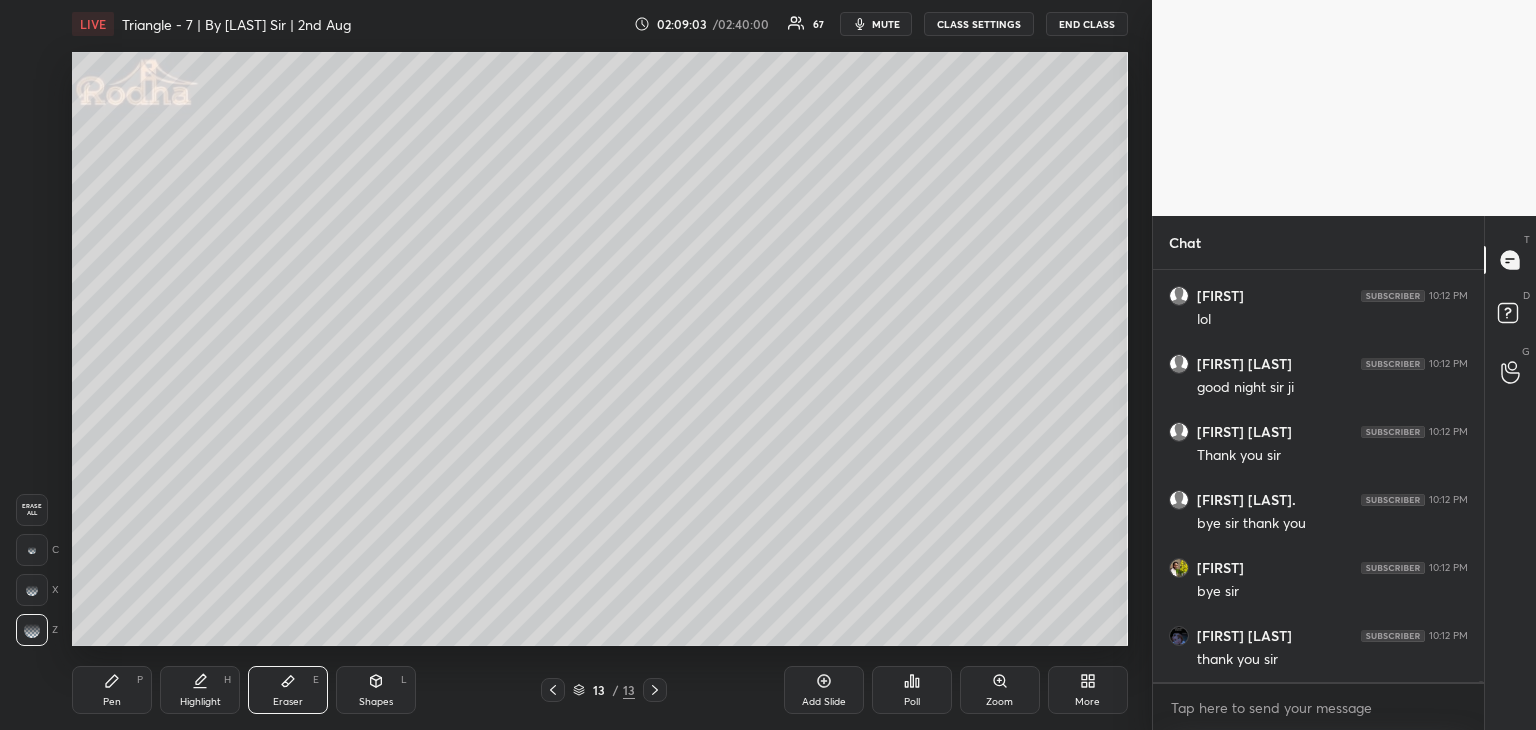 click on "Pen P Highlight H Eraser E Shapes L" at bounding box center (294, 690) 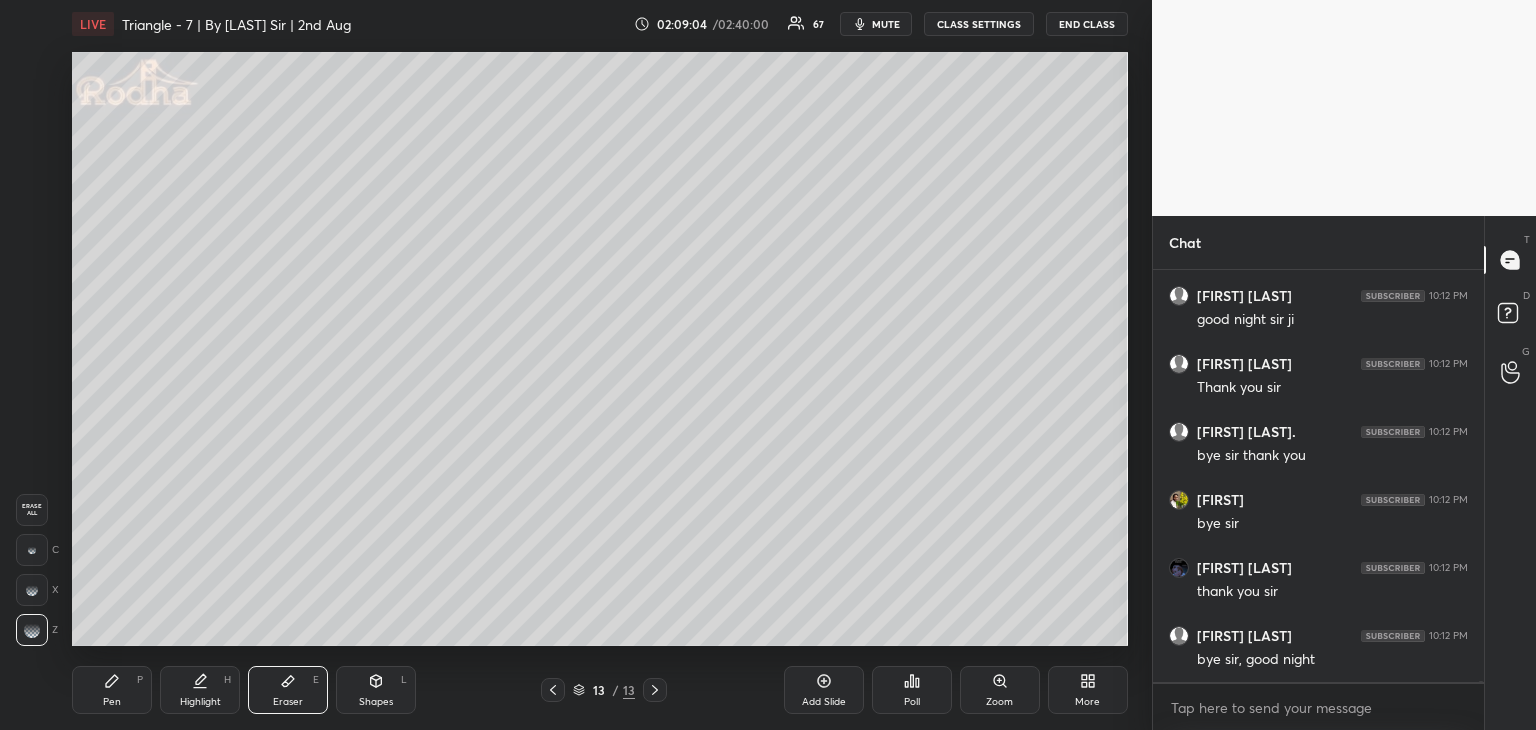 scroll, scrollTop: 114212, scrollLeft: 0, axis: vertical 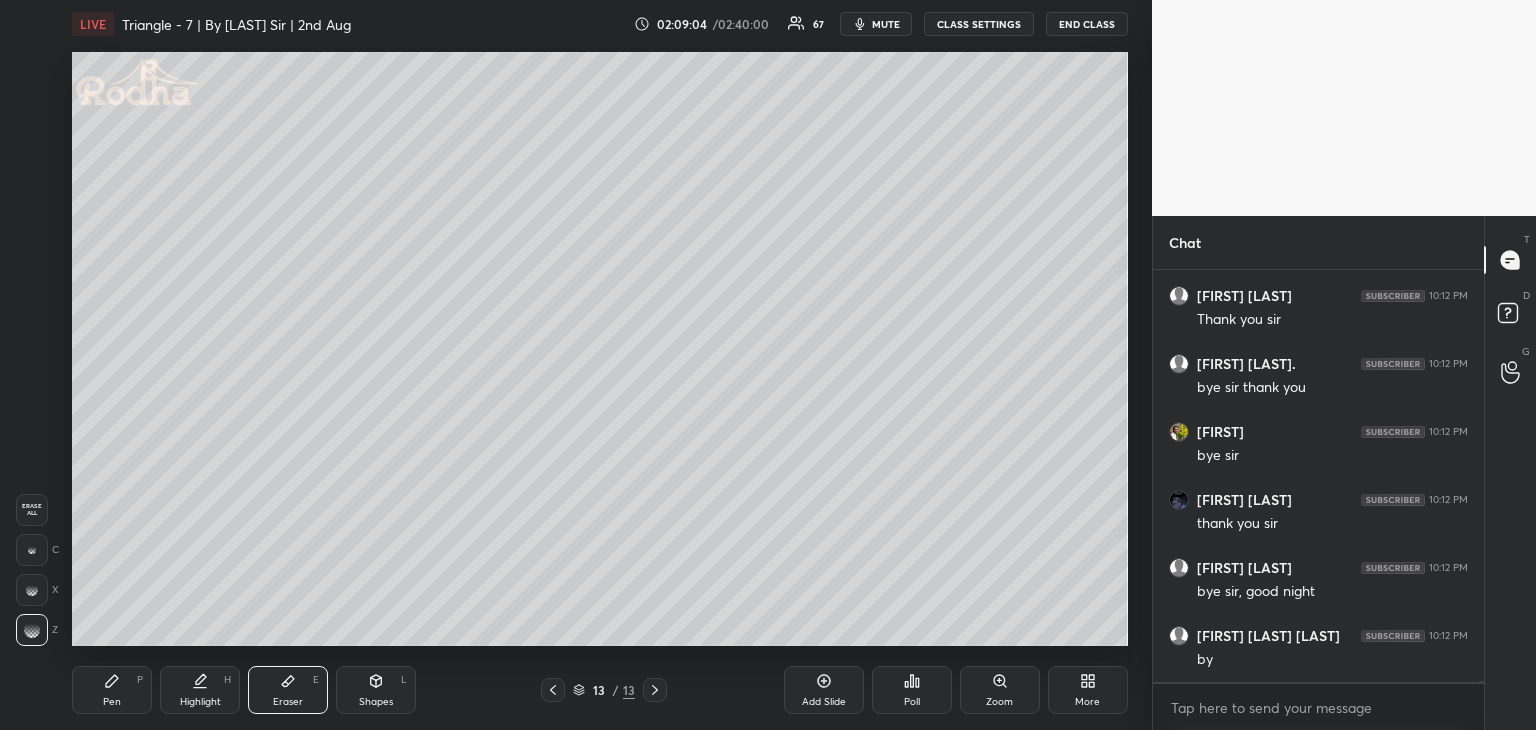 click on "Highlight H" at bounding box center [200, 690] 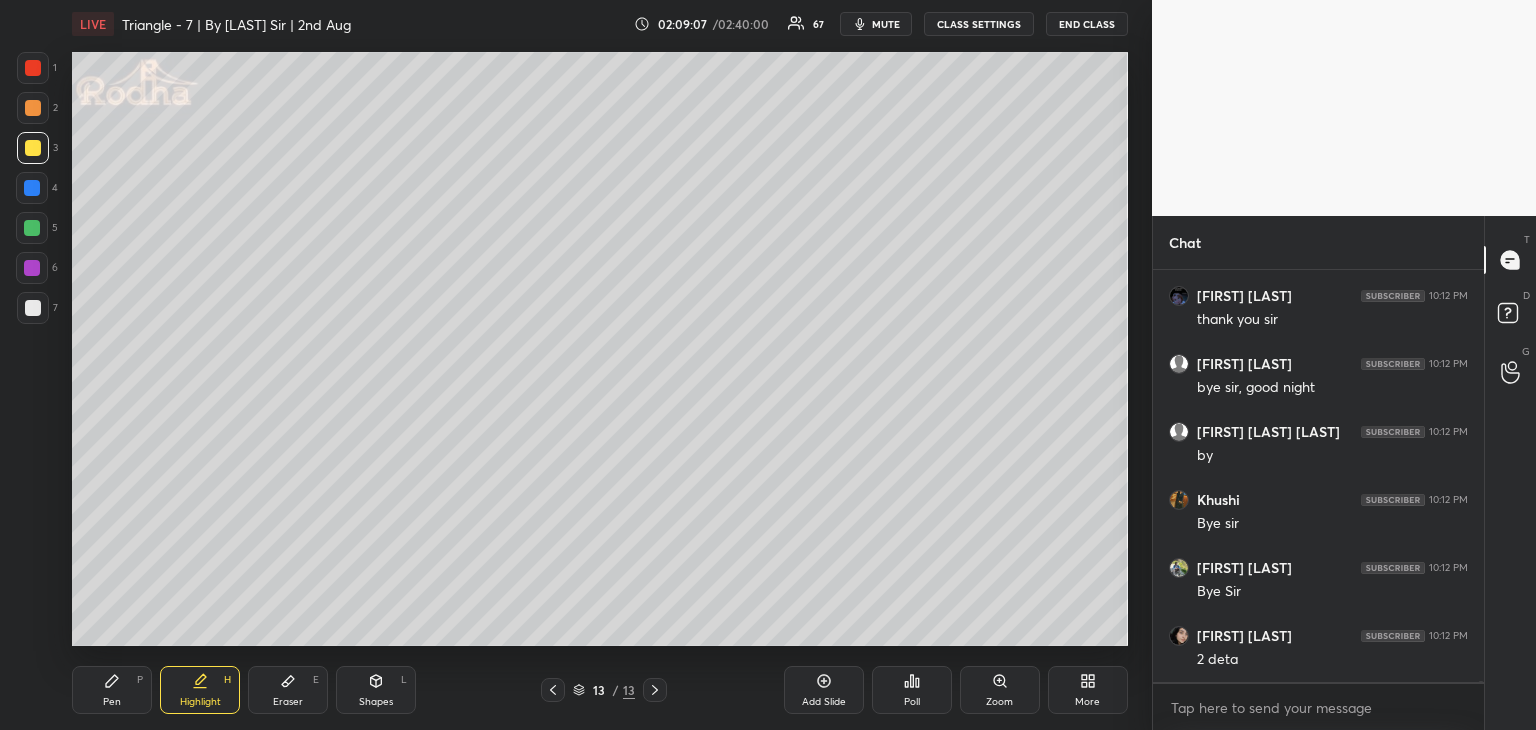 scroll, scrollTop: 114484, scrollLeft: 0, axis: vertical 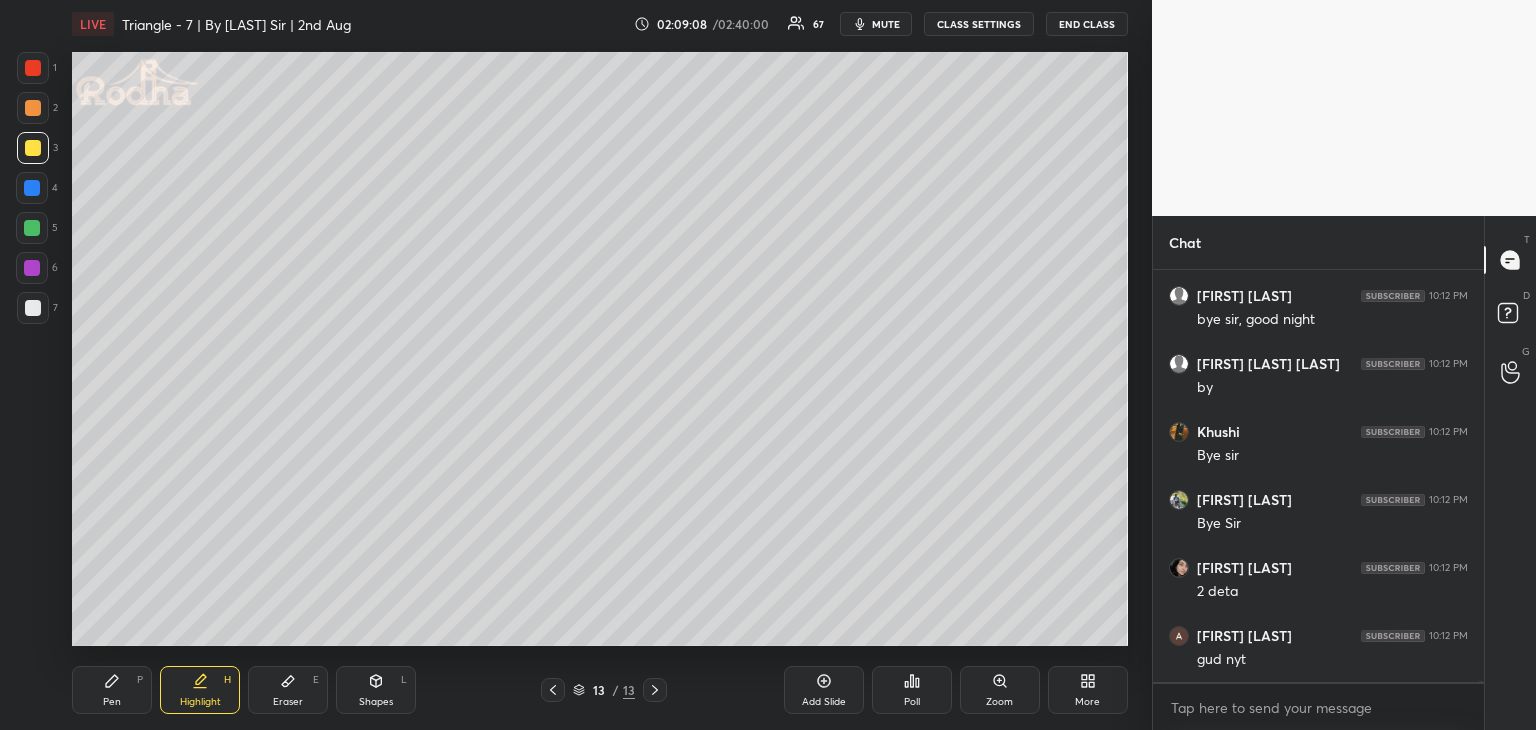 click on "Eraser E" at bounding box center [288, 690] 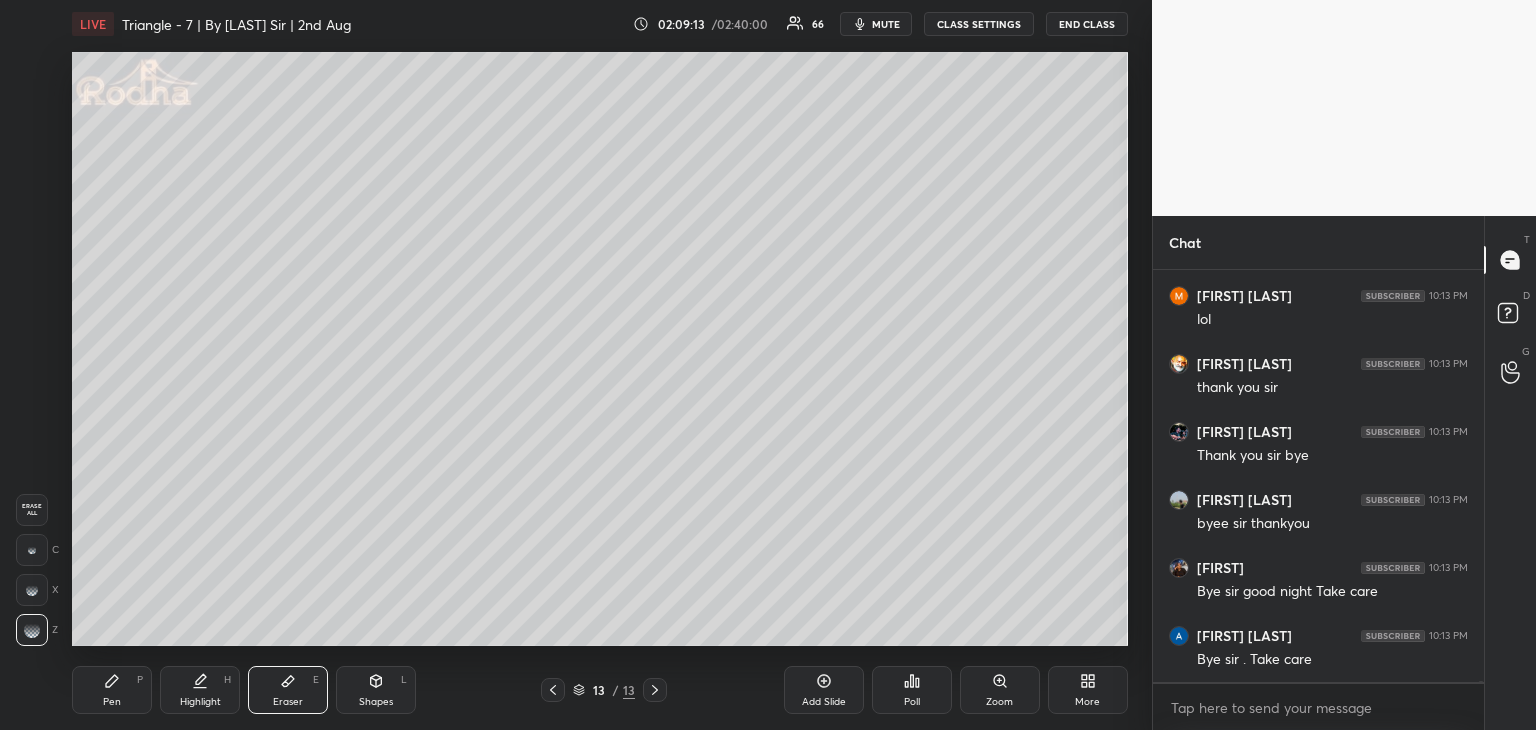 scroll, scrollTop: 115096, scrollLeft: 0, axis: vertical 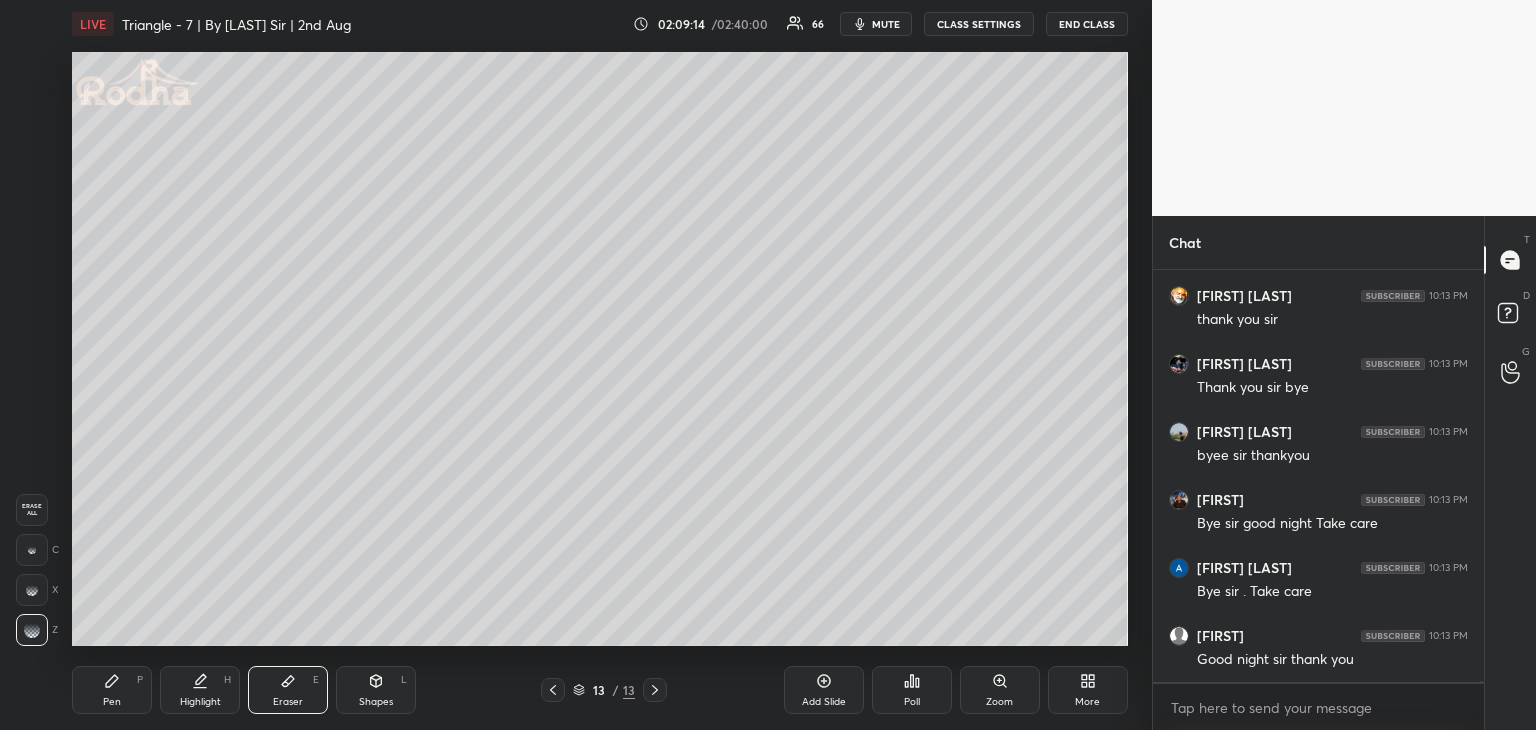 click on "END CLASS" at bounding box center (1087, 24) 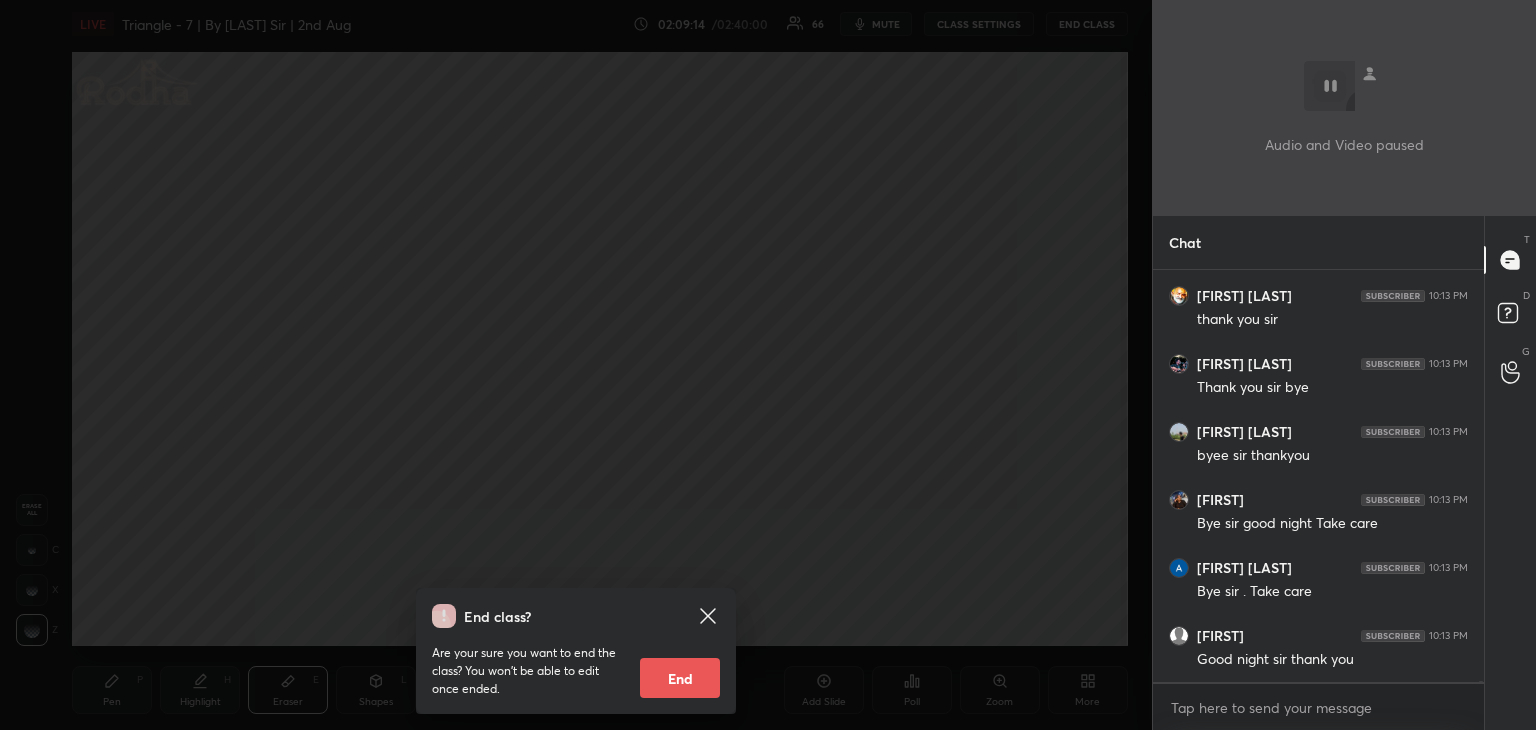 scroll, scrollTop: 115232, scrollLeft: 0, axis: vertical 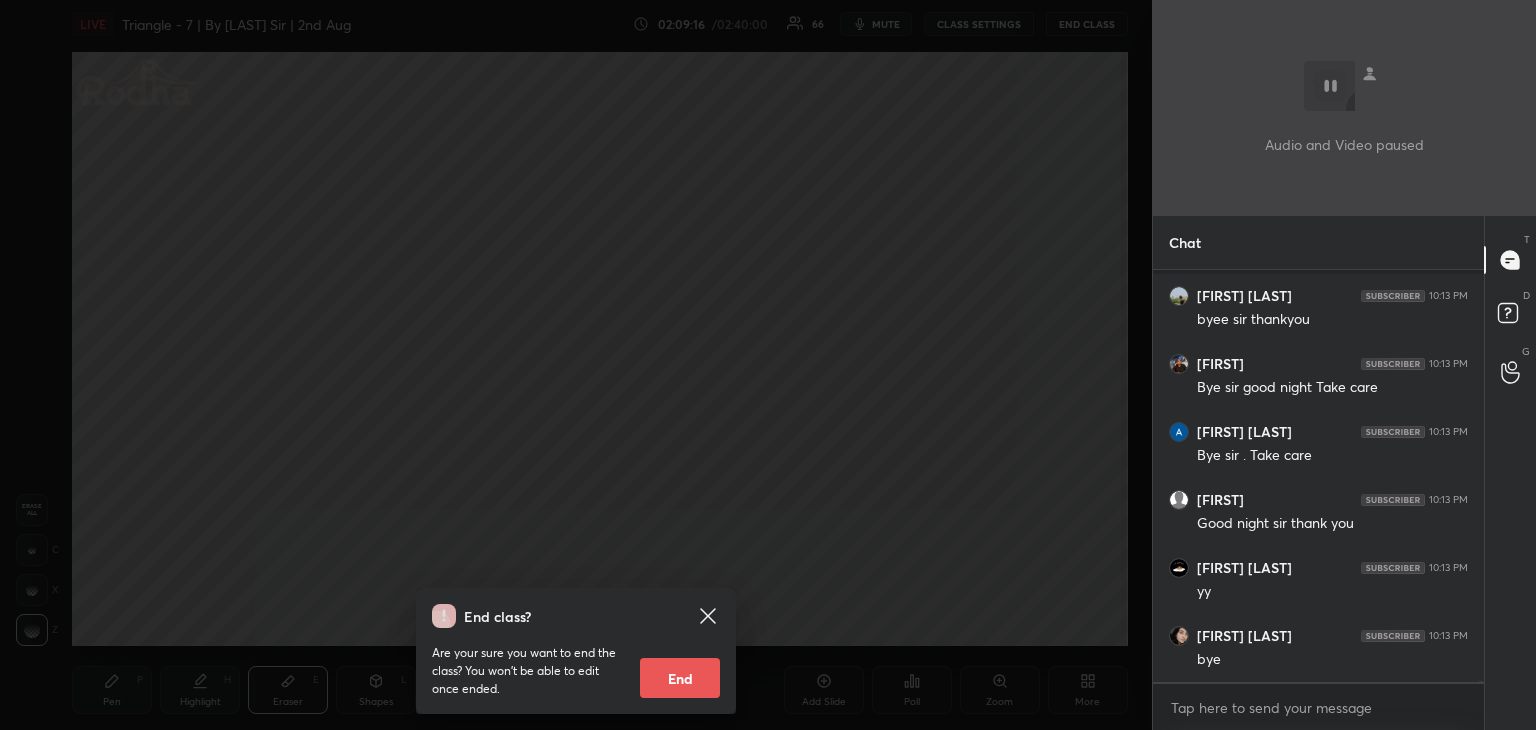 drag, startPoint x: 688, startPoint y: 669, endPoint x: 716, endPoint y: 657, distance: 30.463093 